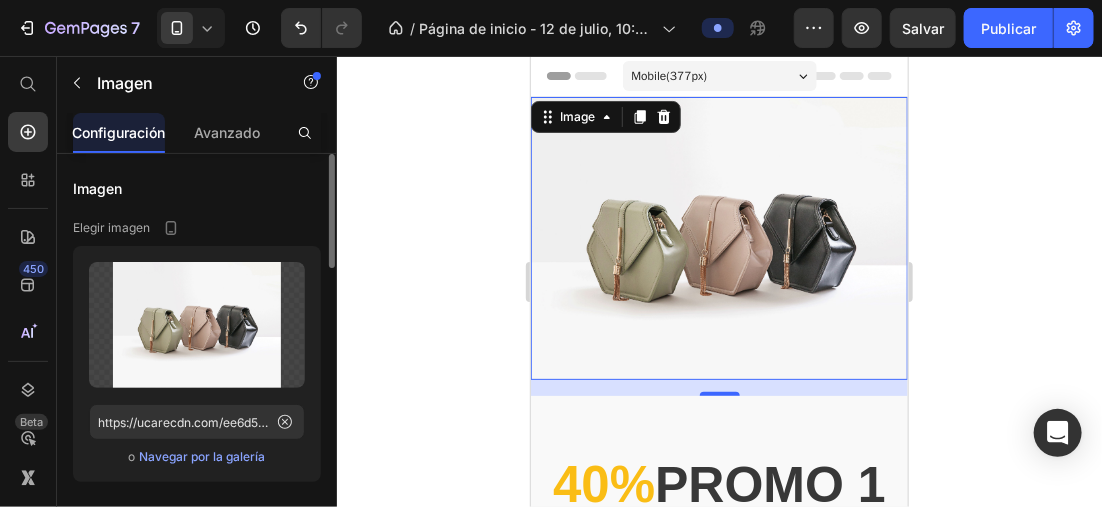 scroll, scrollTop: 0, scrollLeft: 0, axis: both 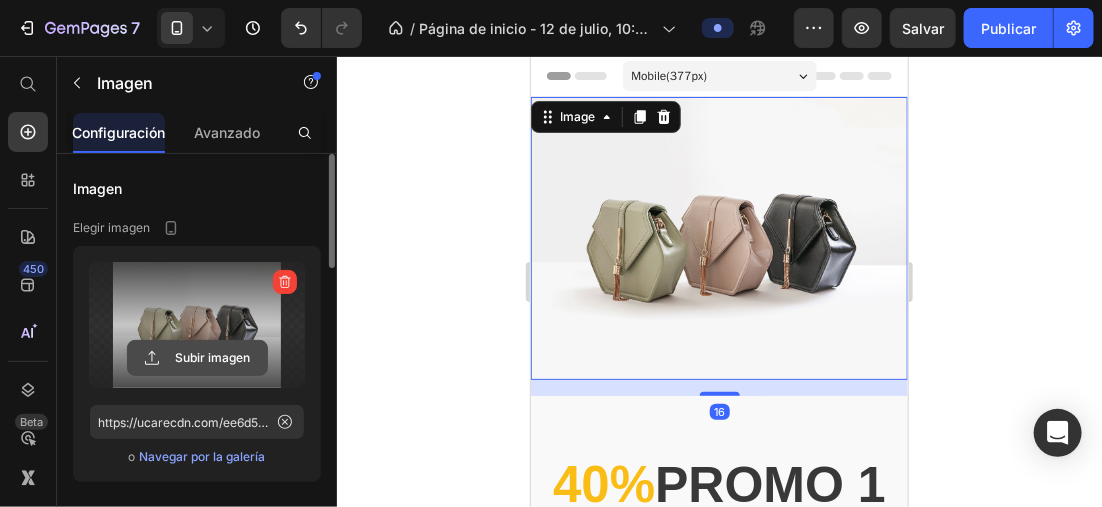 click 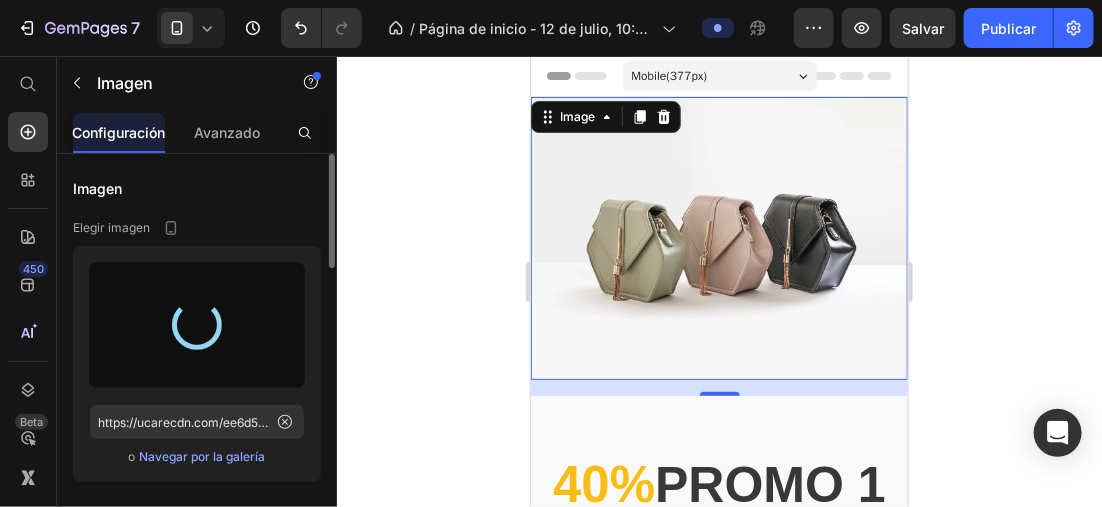 drag, startPoint x: 267, startPoint y: 172, endPoint x: 267, endPoint y: 157, distance: 15 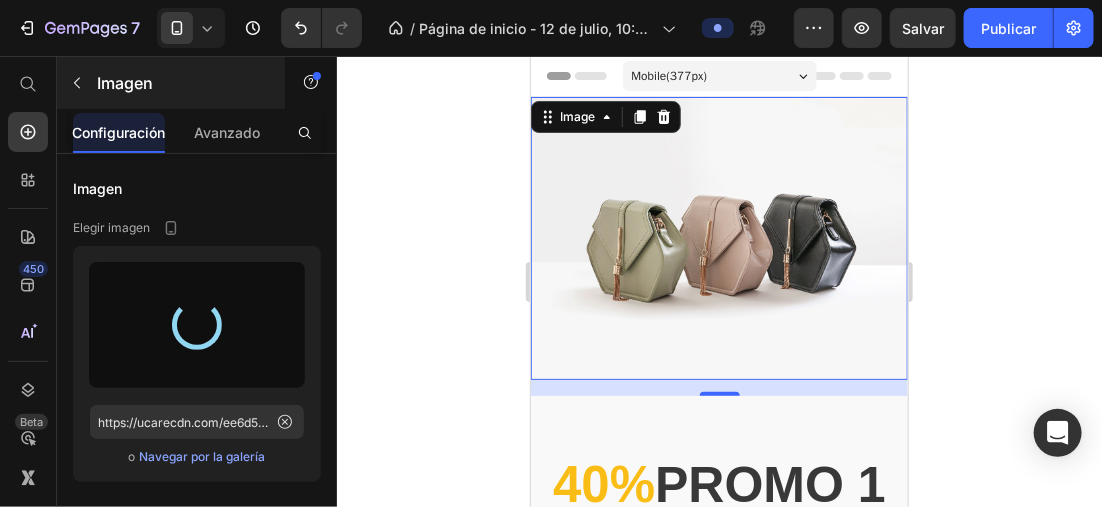 type on "https://cdn.shopify.com/s/files/1/0896/6527/4190/files/gempages_556725335903700004-ab2a43a9-74dd-4583-929f-cd6aed29cab9.jpg" 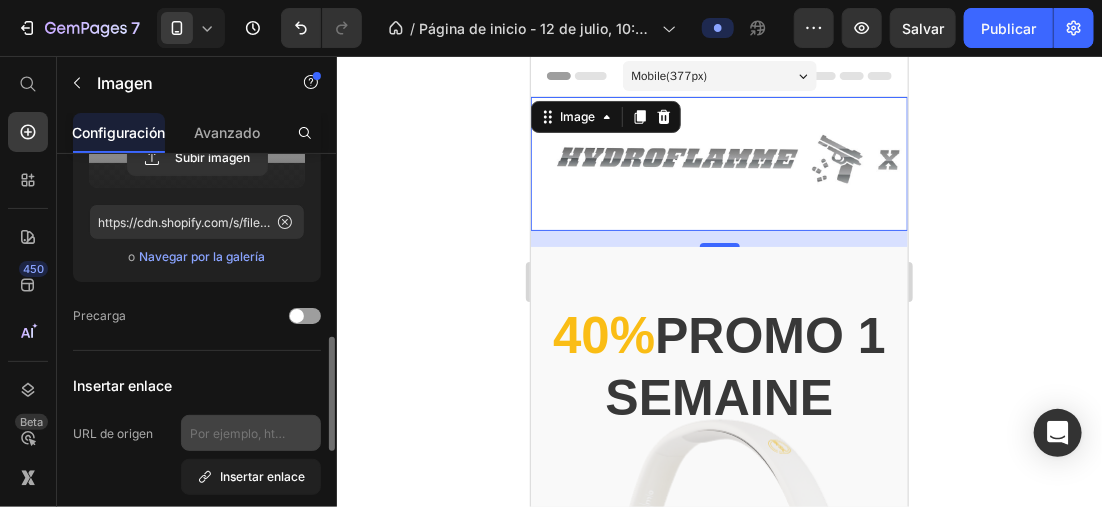 scroll, scrollTop: 400, scrollLeft: 0, axis: vertical 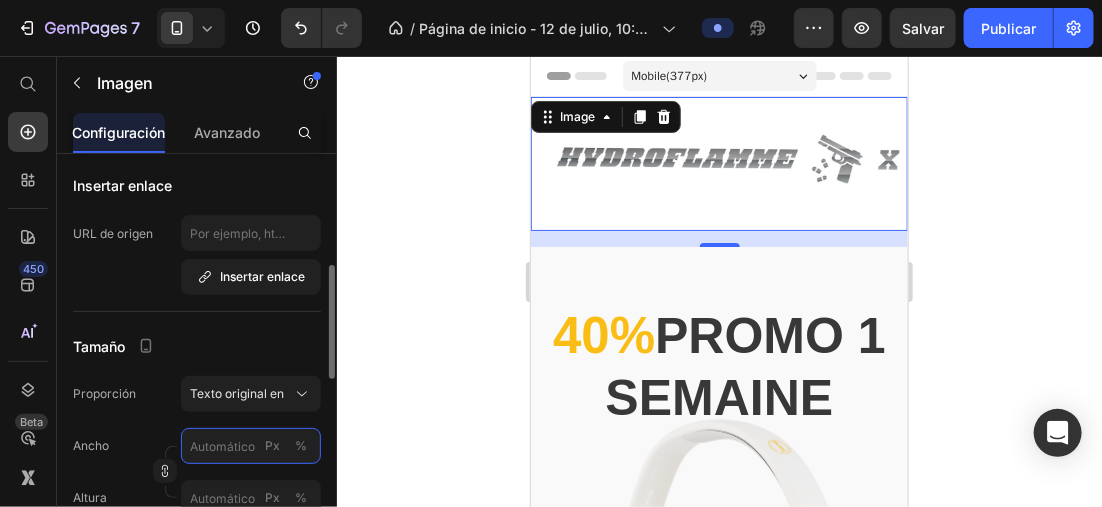 click on "Px %" at bounding box center (251, 446) 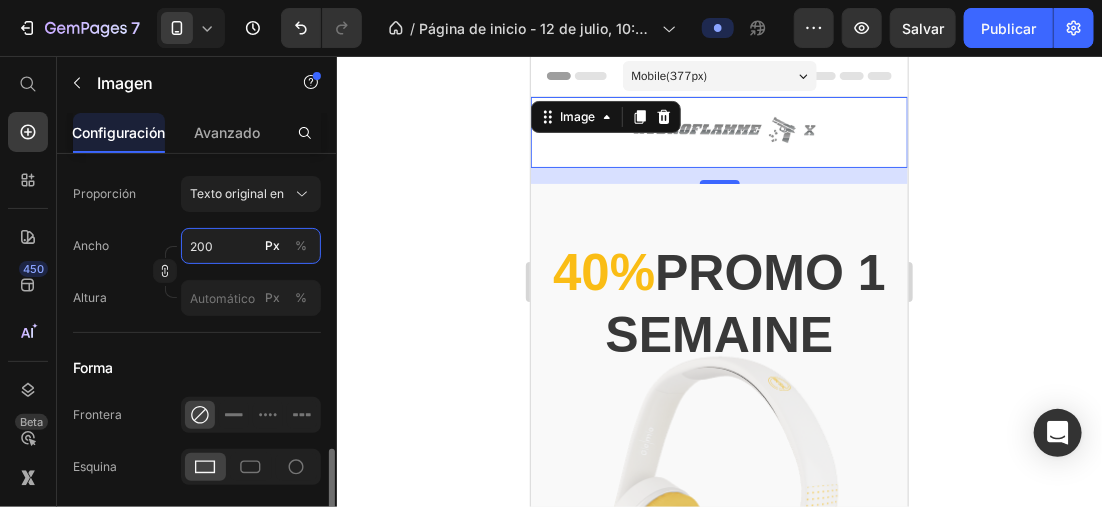 scroll, scrollTop: 700, scrollLeft: 0, axis: vertical 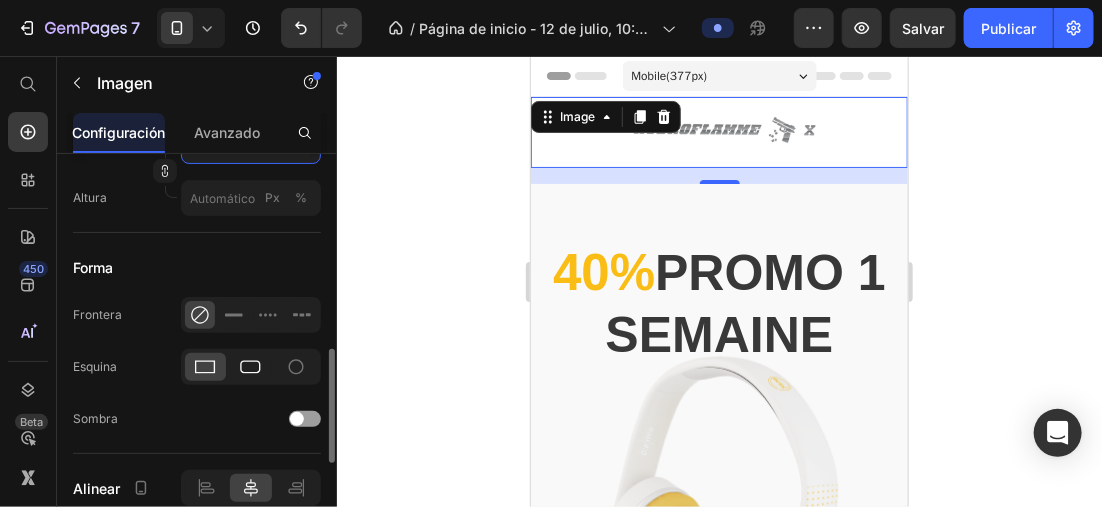 type on "200" 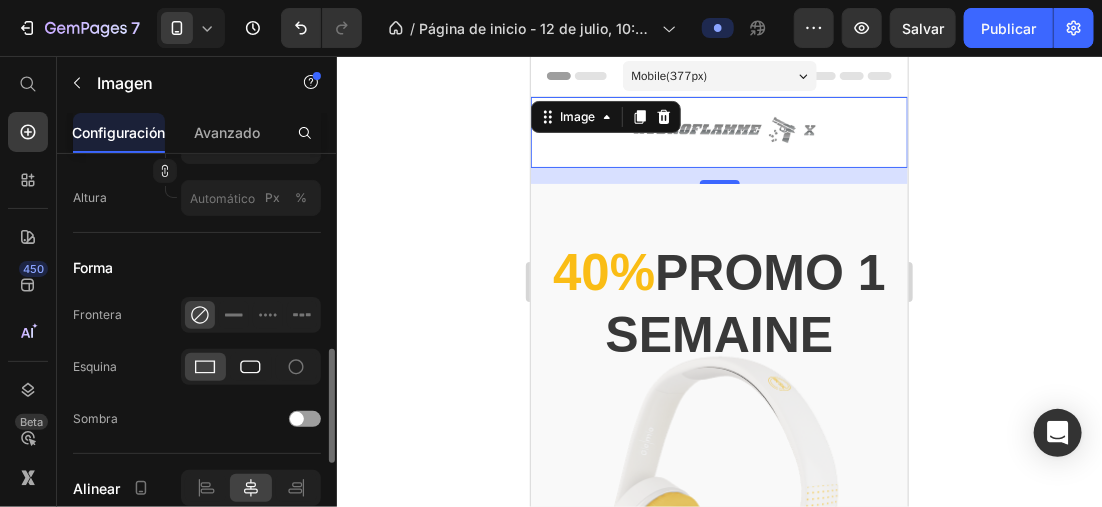 click 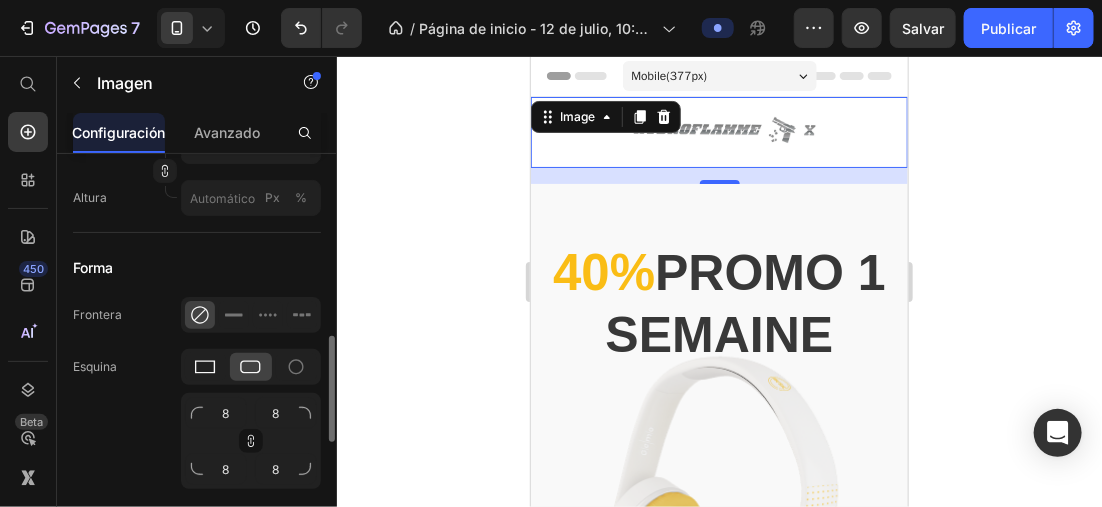 click 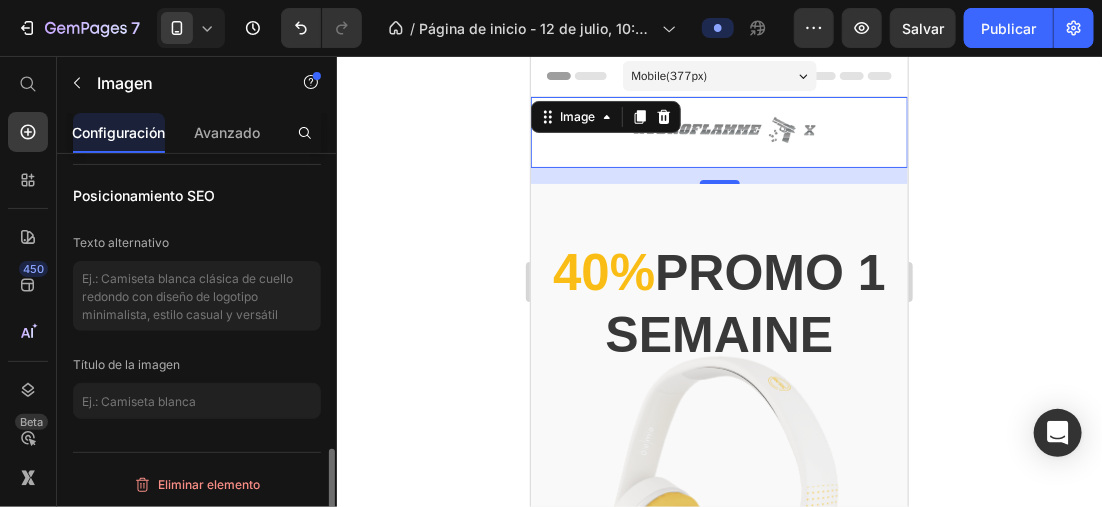 scroll, scrollTop: 858, scrollLeft: 0, axis: vertical 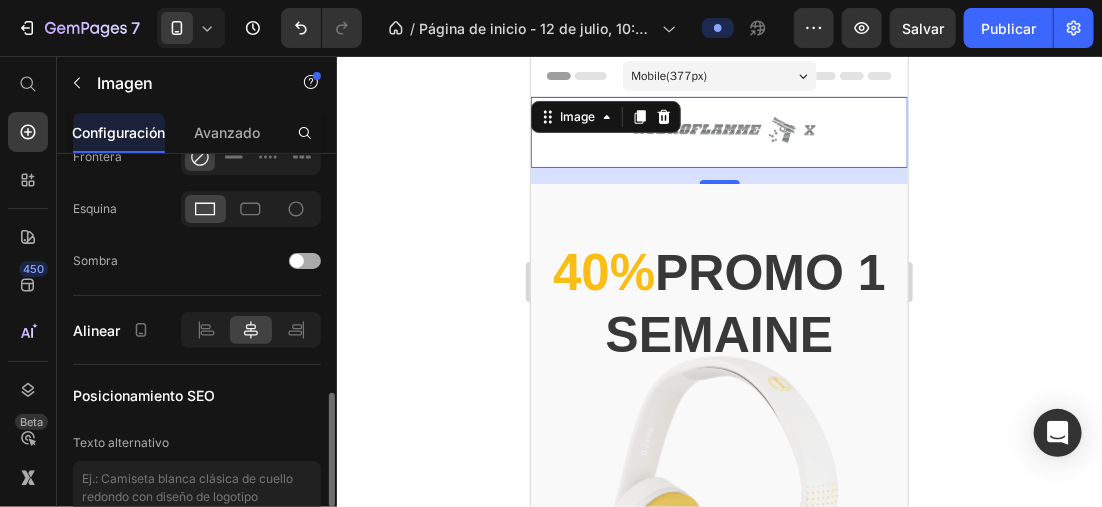 click at bounding box center [305, 261] 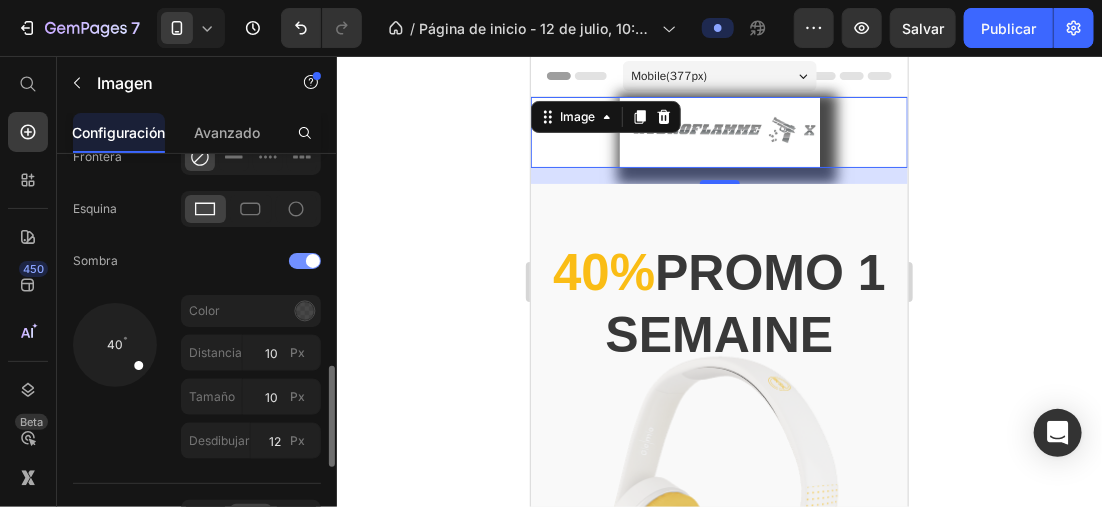 click at bounding box center [313, 261] 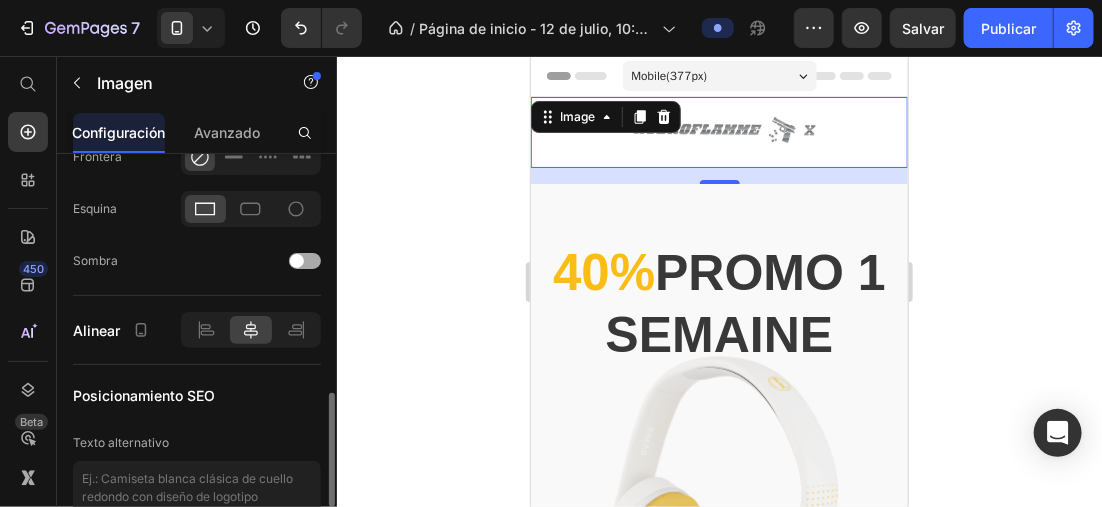 click at bounding box center (305, 261) 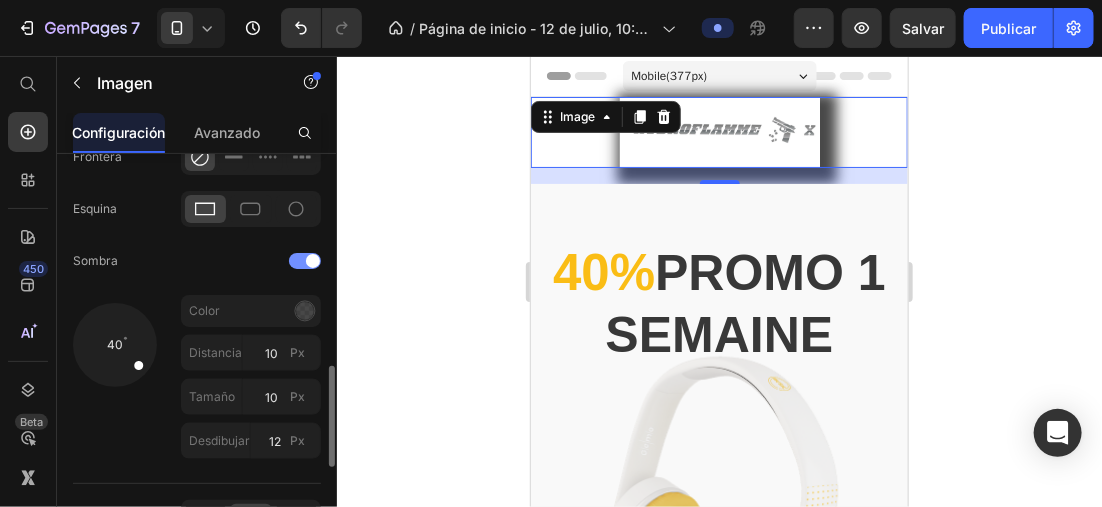 click at bounding box center (313, 261) 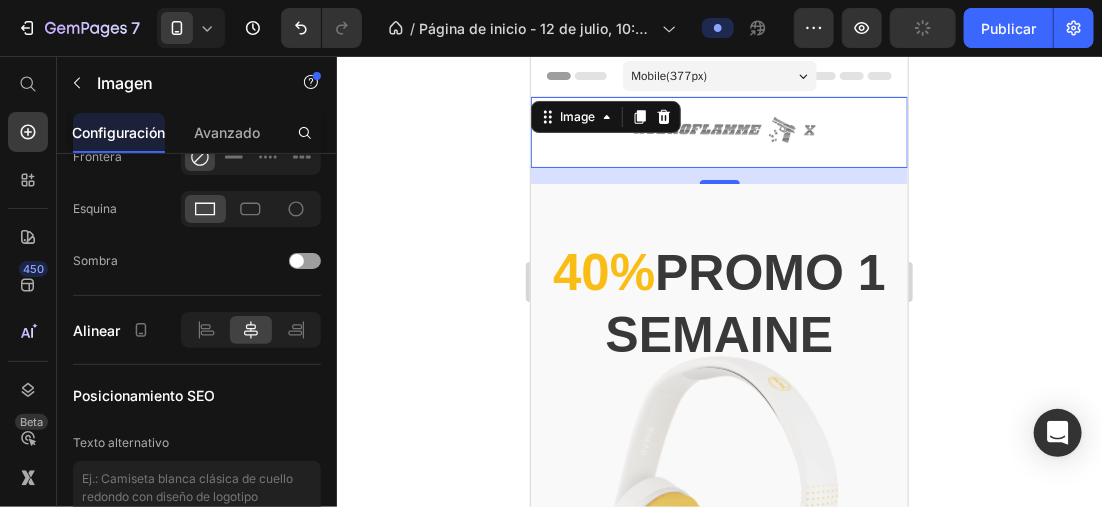 click at bounding box center (718, 131) 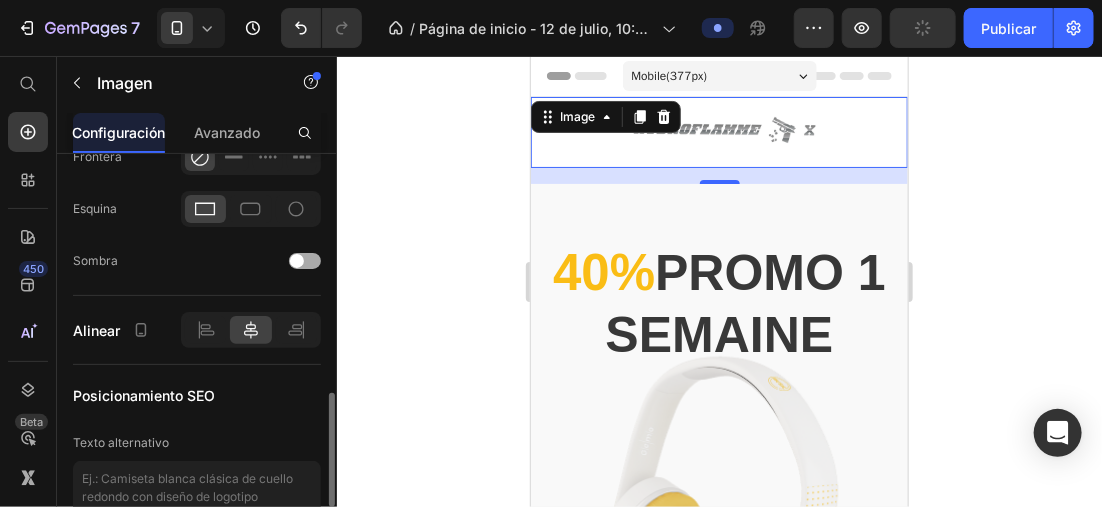 click at bounding box center (297, 261) 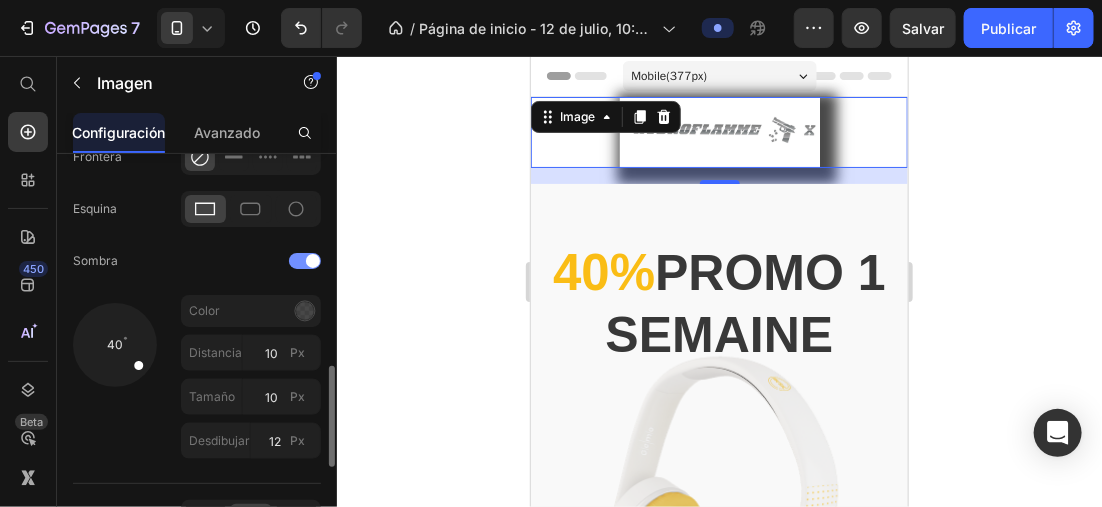 click at bounding box center [305, 261] 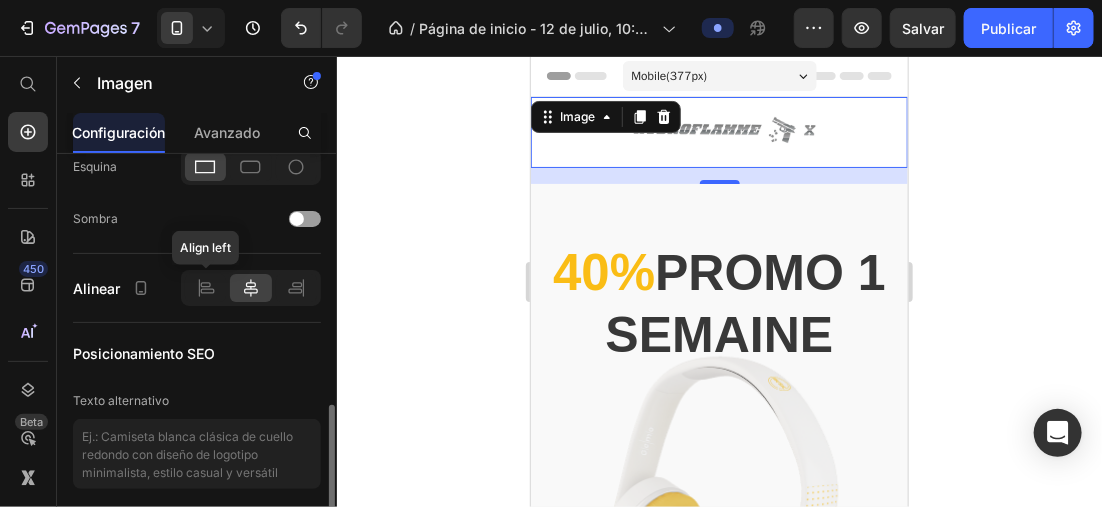 scroll, scrollTop: 1058, scrollLeft: 0, axis: vertical 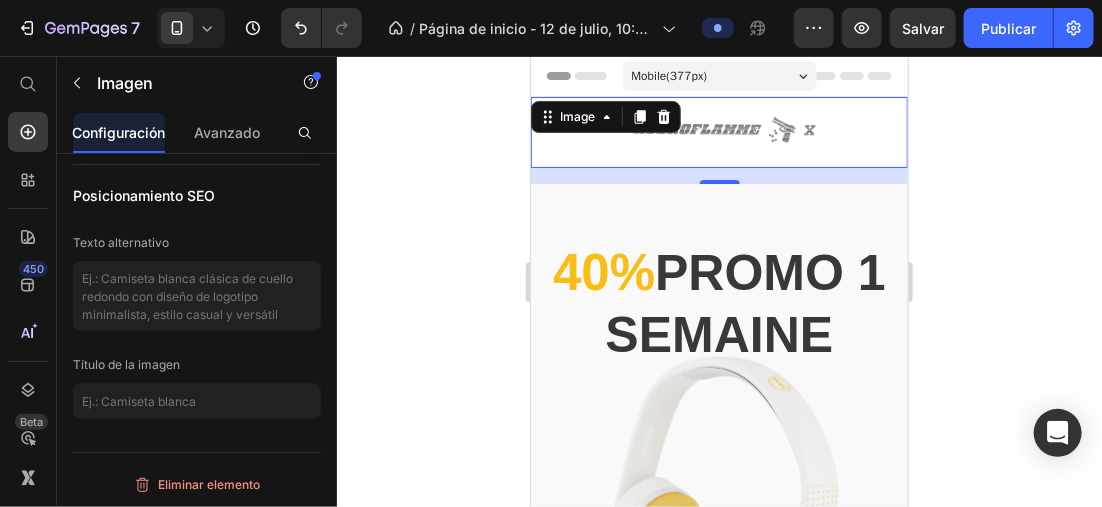 click 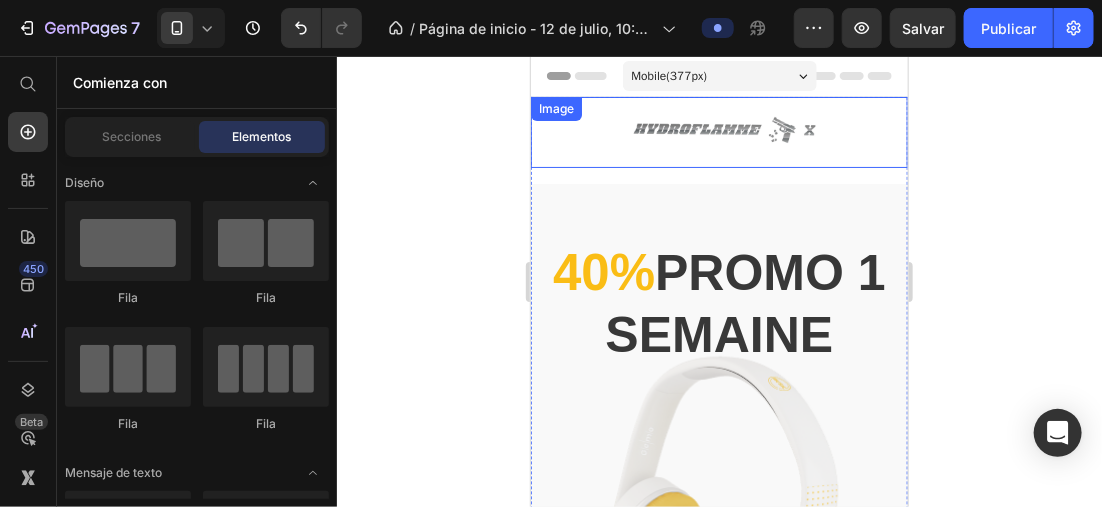 click at bounding box center [718, 131] 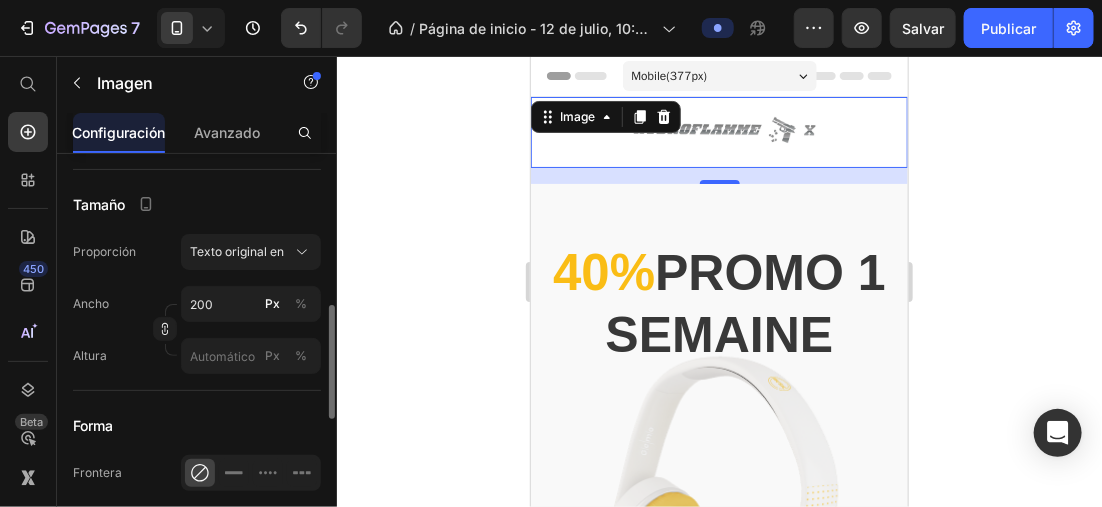 scroll, scrollTop: 242, scrollLeft: 0, axis: vertical 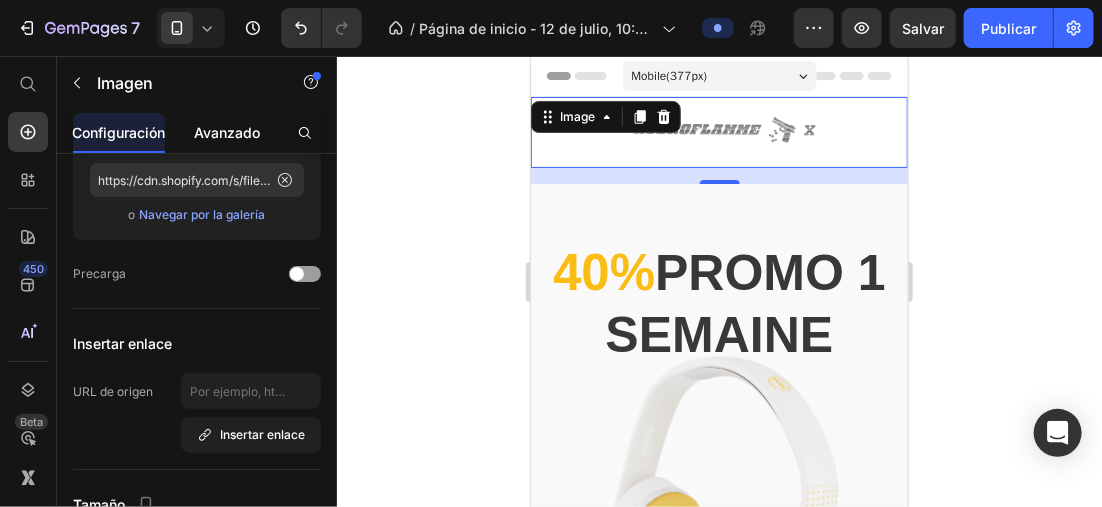 click on "Avanzado" 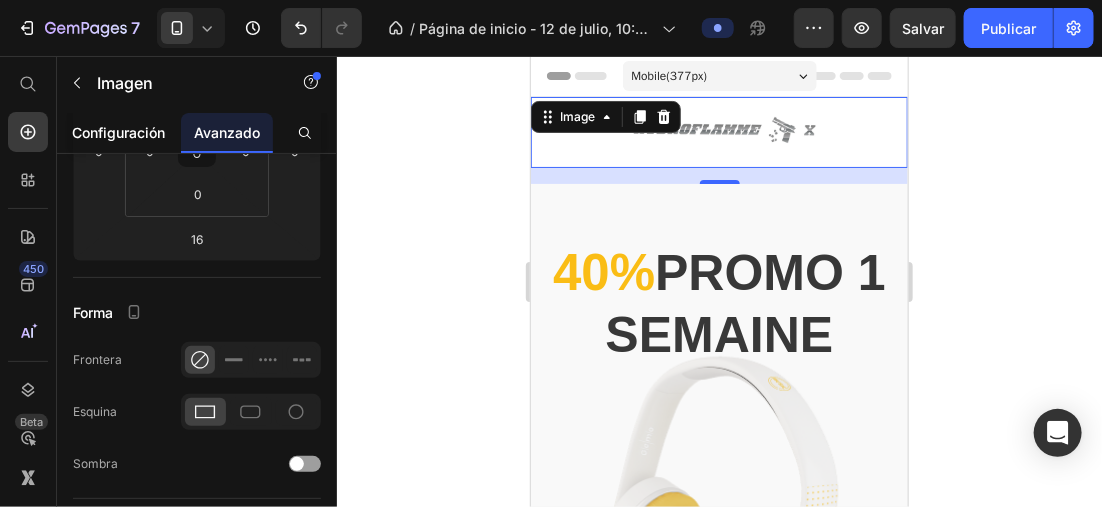 scroll, scrollTop: 74, scrollLeft: 0, axis: vertical 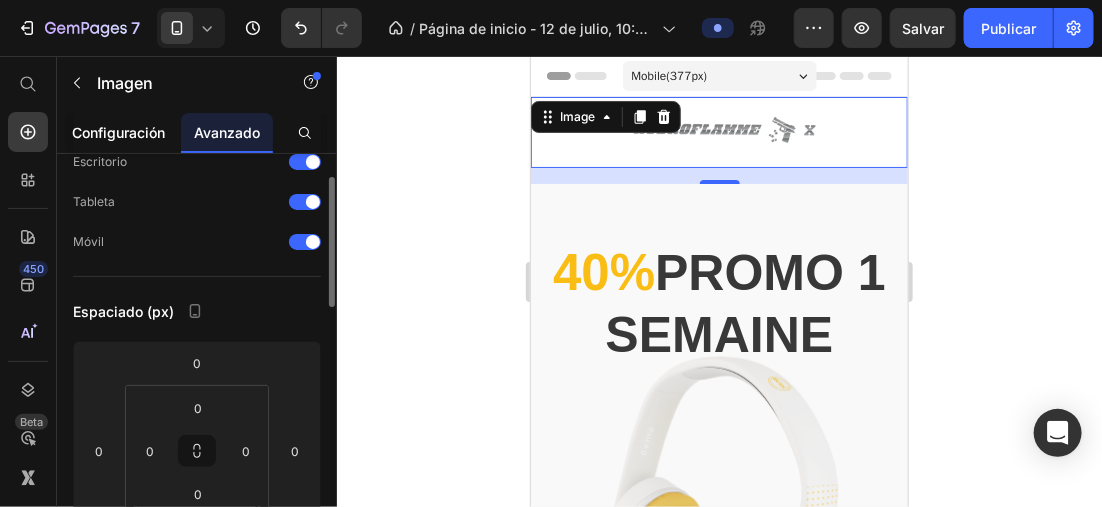 click on "Configuración" 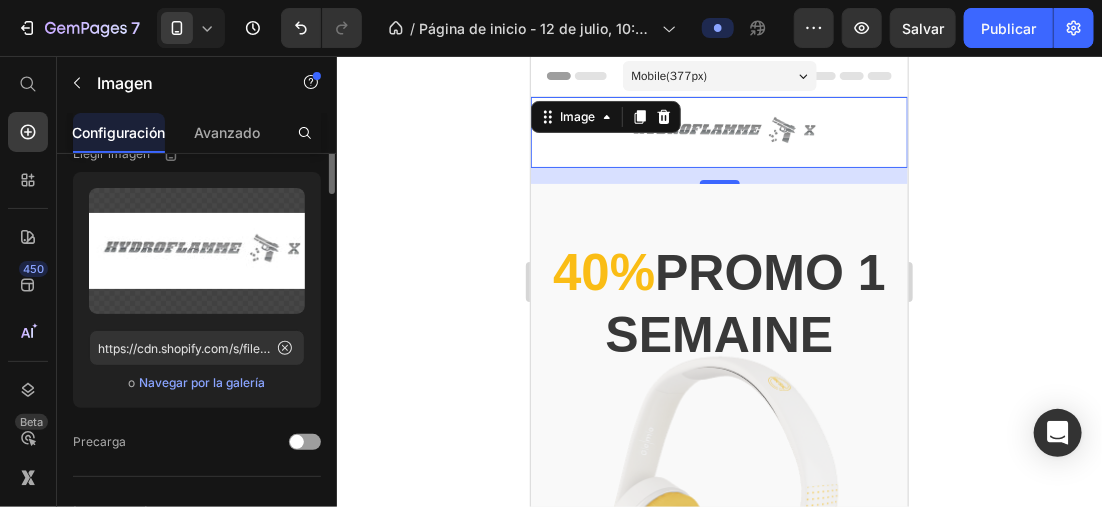 scroll, scrollTop: 0, scrollLeft: 0, axis: both 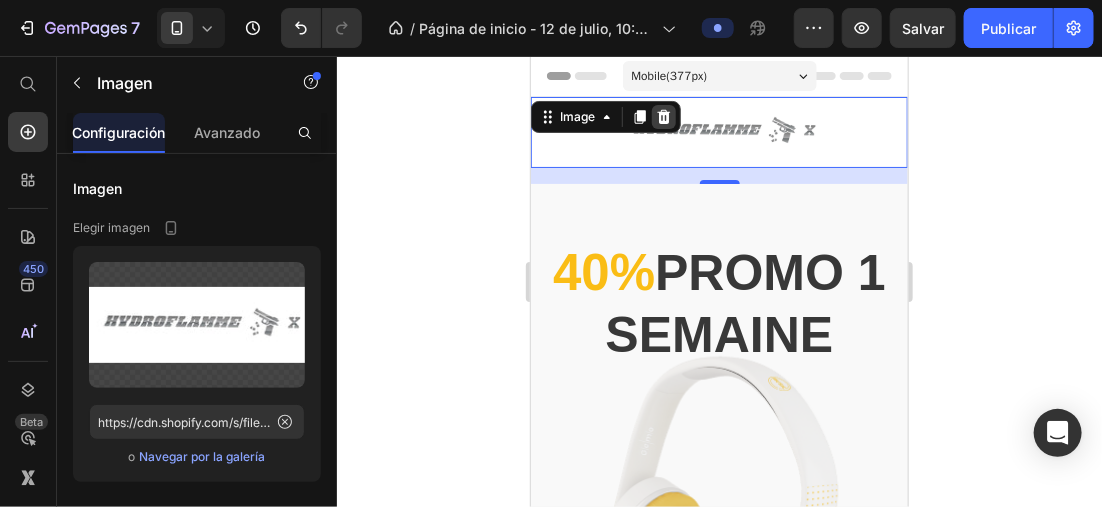 click 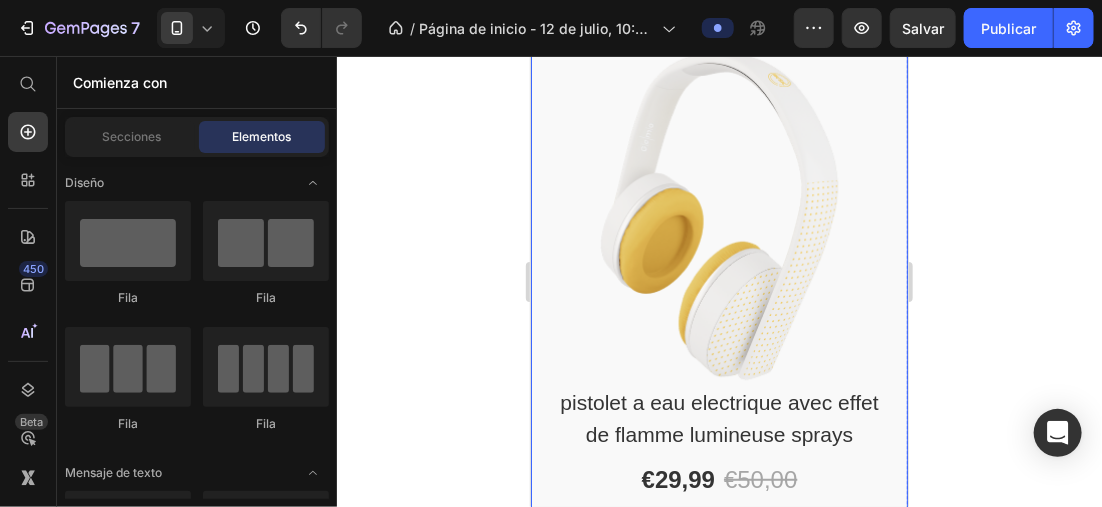 scroll, scrollTop: 300, scrollLeft: 0, axis: vertical 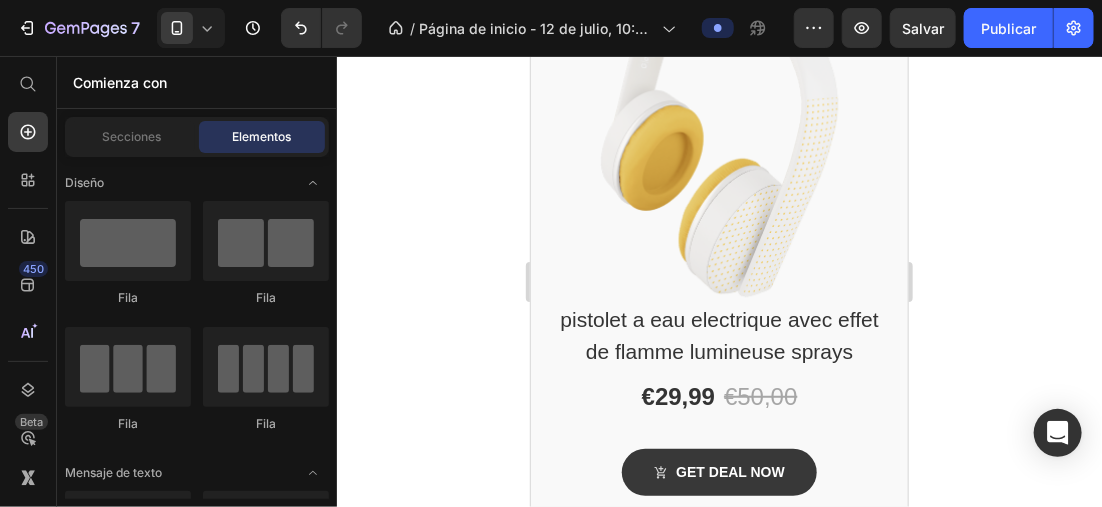 drag, startPoint x: 410, startPoint y: 301, endPoint x: 402, endPoint y: 277, distance: 25.298222 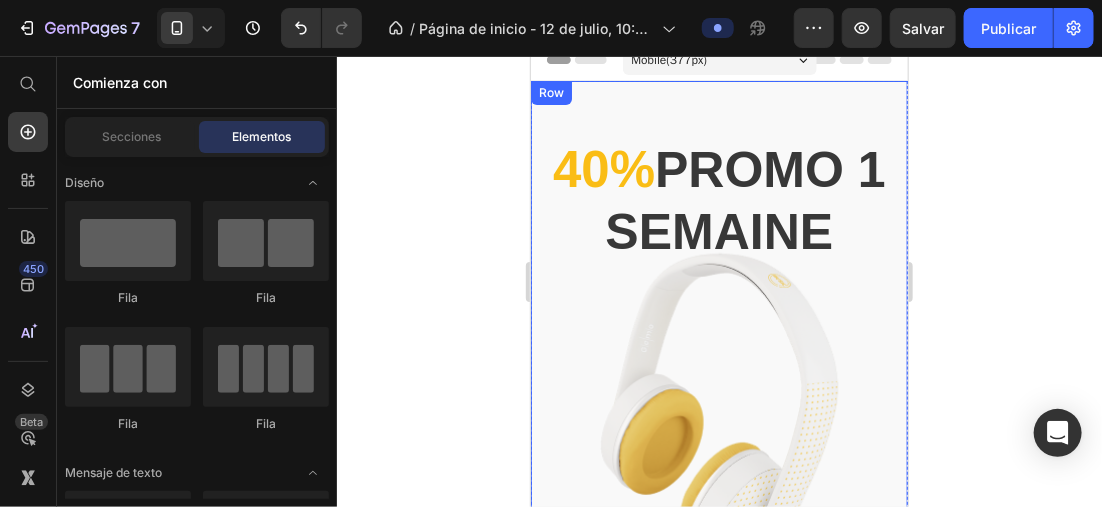 scroll, scrollTop: 0, scrollLeft: 0, axis: both 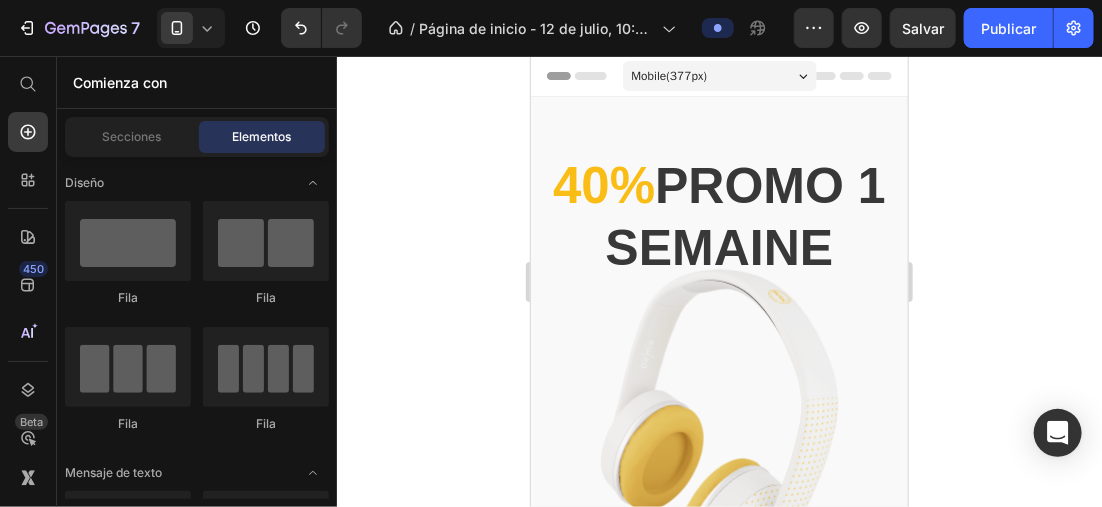click 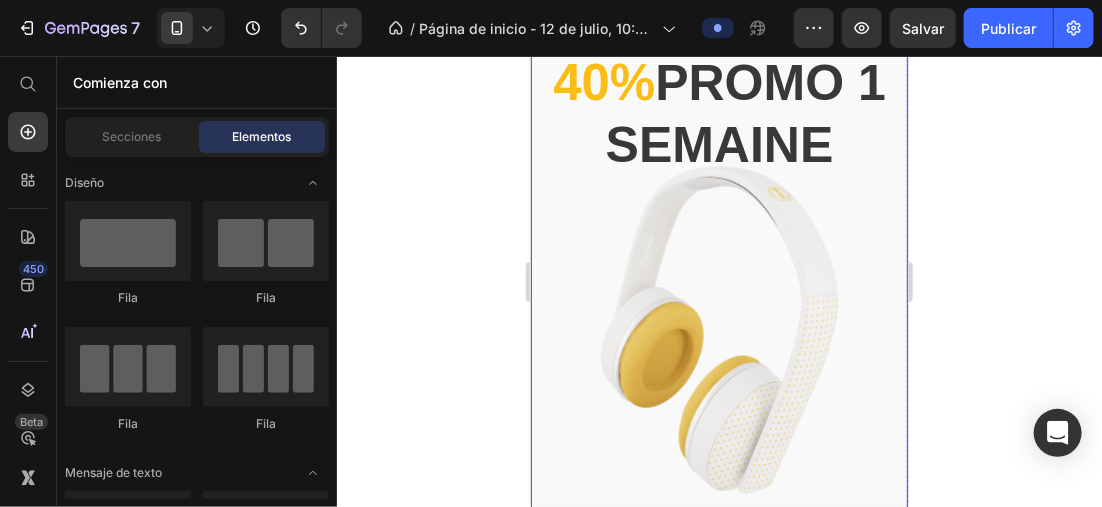 scroll, scrollTop: 200, scrollLeft: 0, axis: vertical 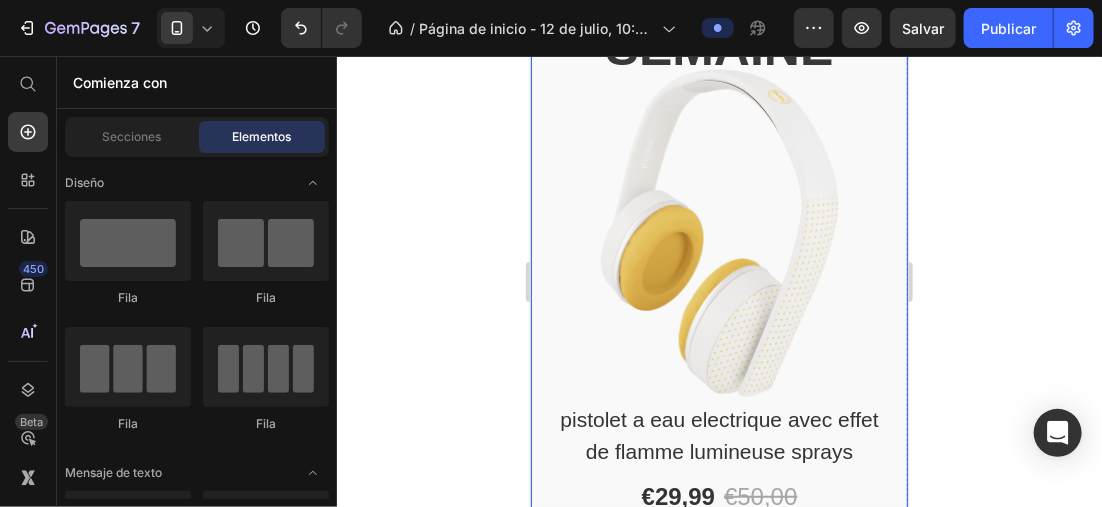 drag, startPoint x: 487, startPoint y: 284, endPoint x: 480, endPoint y: 272, distance: 13.892444 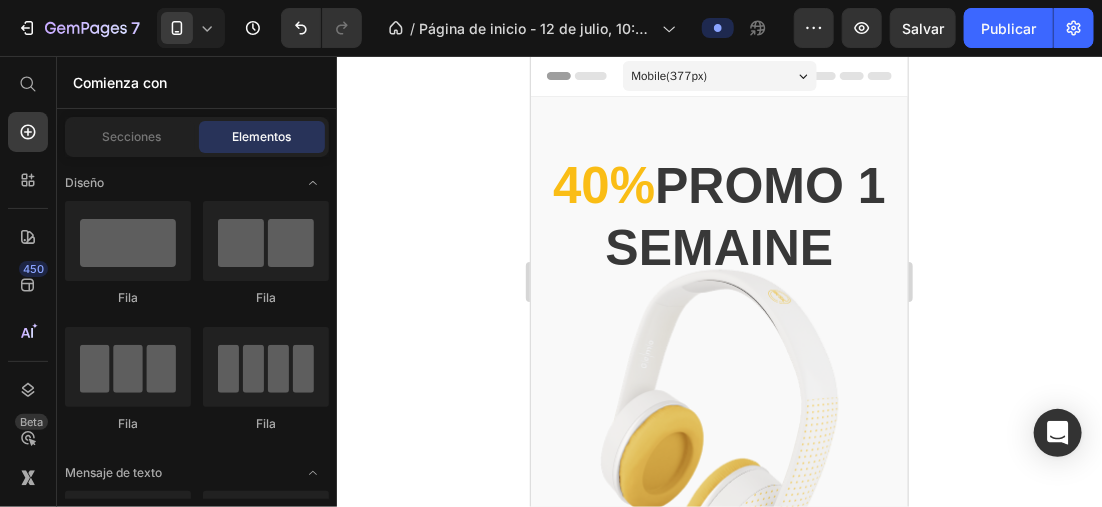click 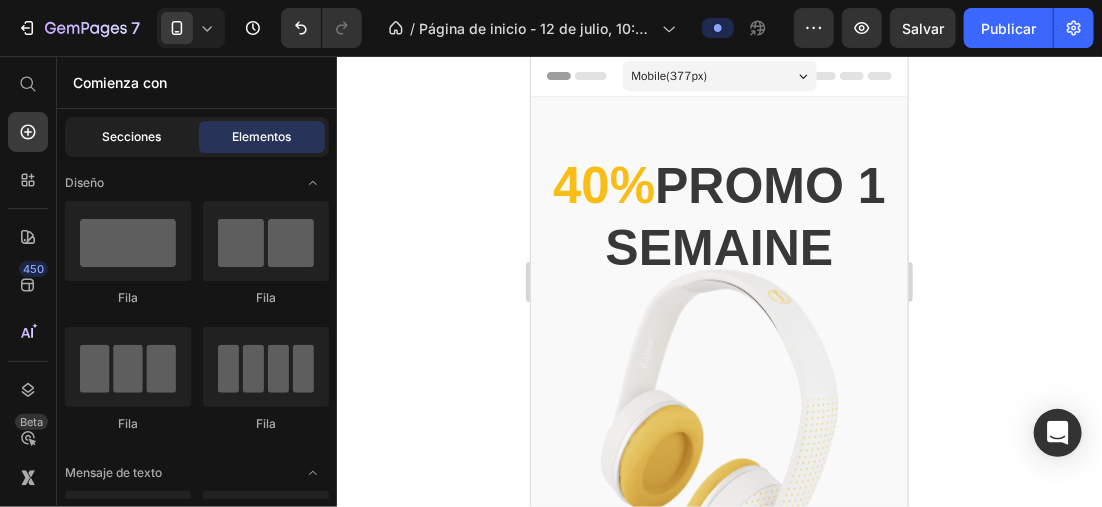 click on "Secciones" at bounding box center [132, 137] 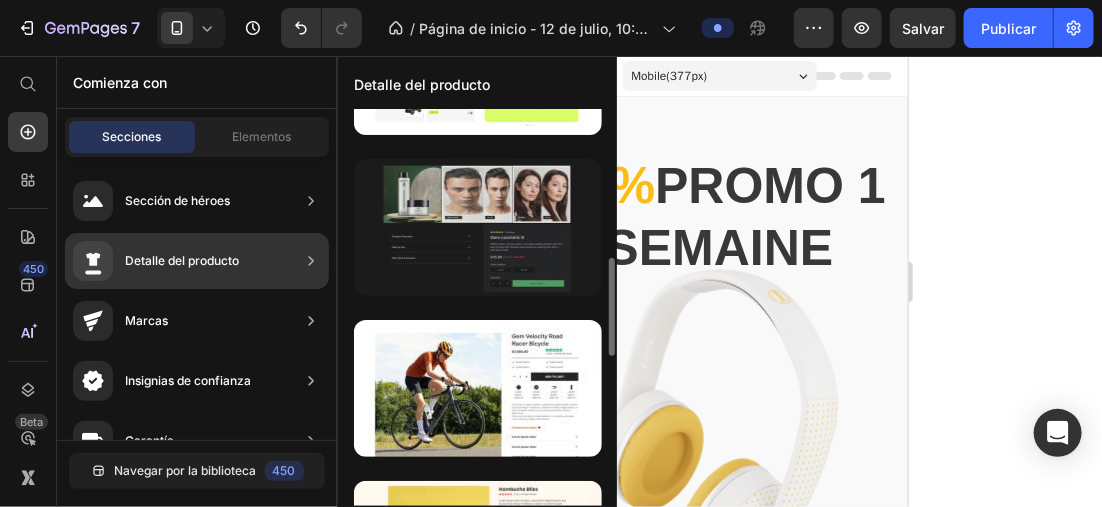scroll, scrollTop: 300, scrollLeft: 0, axis: vertical 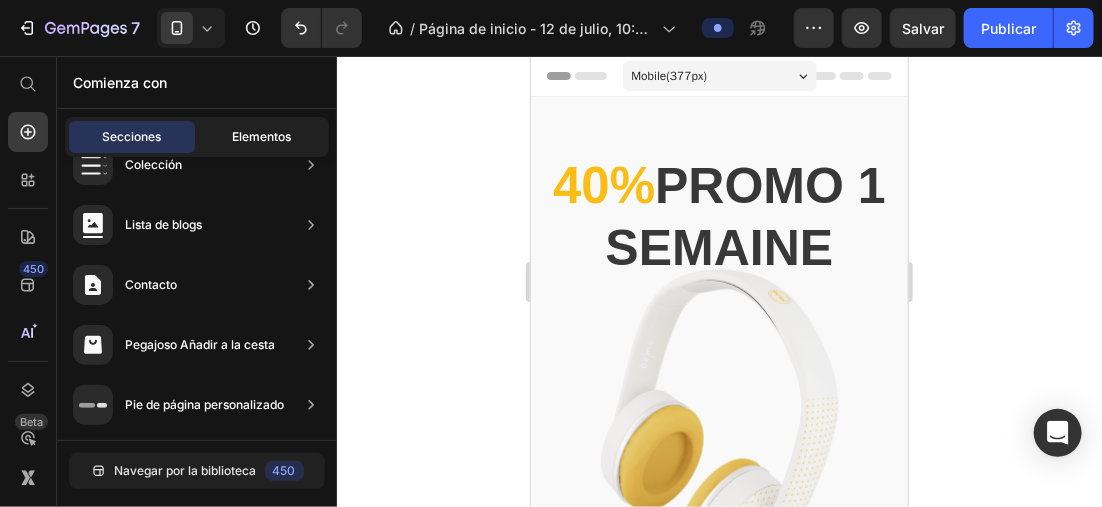 click on "Elementos" 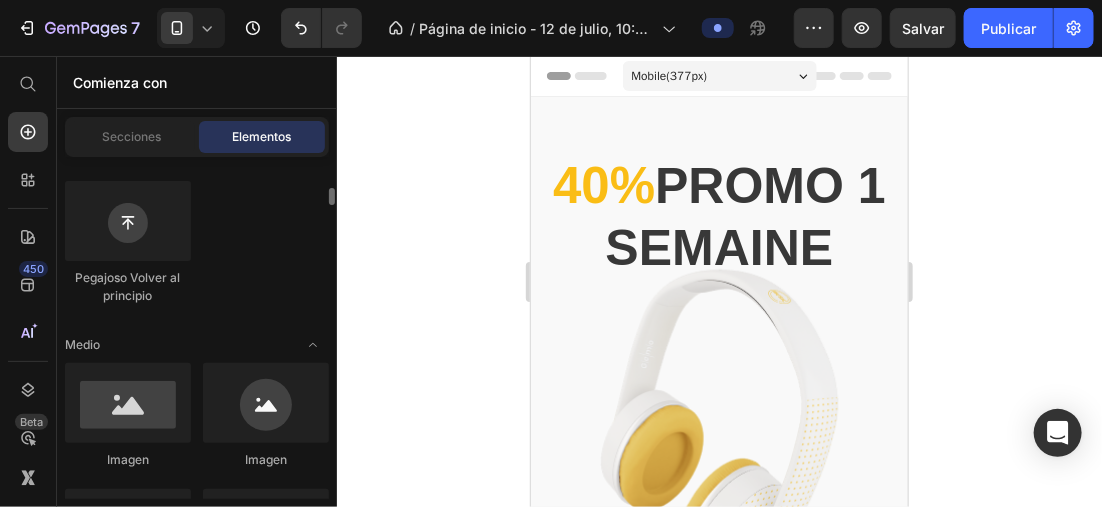 scroll, scrollTop: 800, scrollLeft: 0, axis: vertical 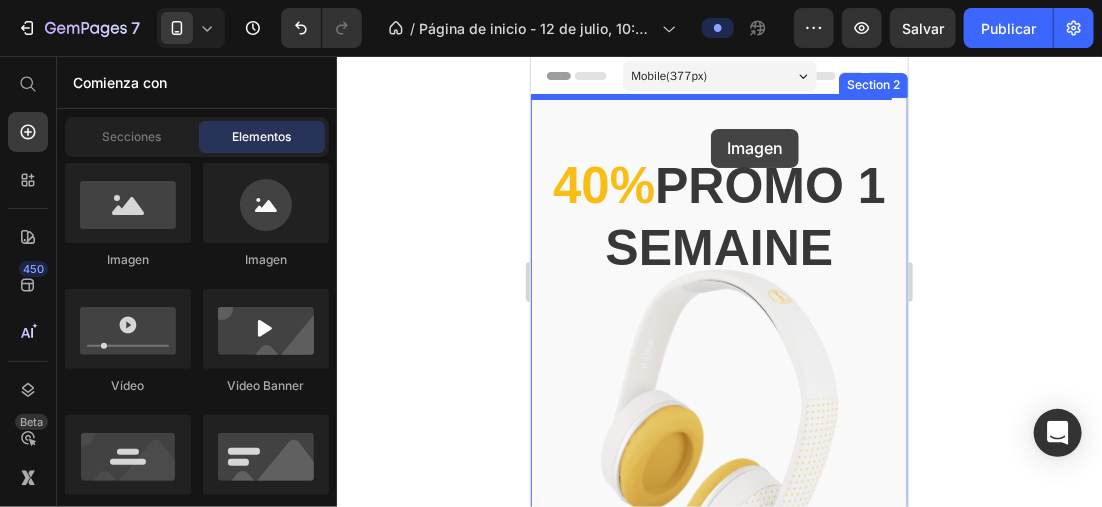 drag, startPoint x: 788, startPoint y: 272, endPoint x: 710, endPoint y: 128, distance: 163.76813 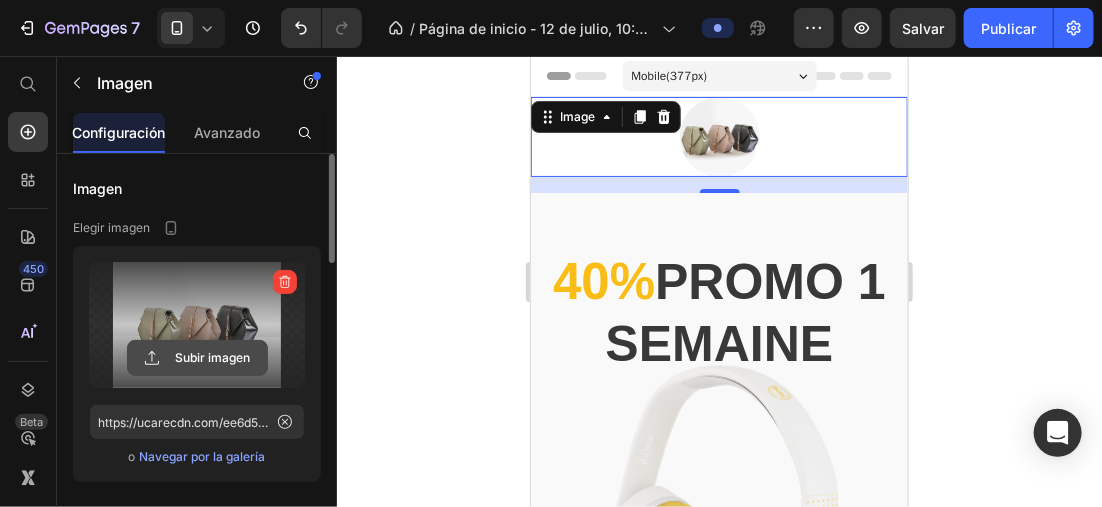 click 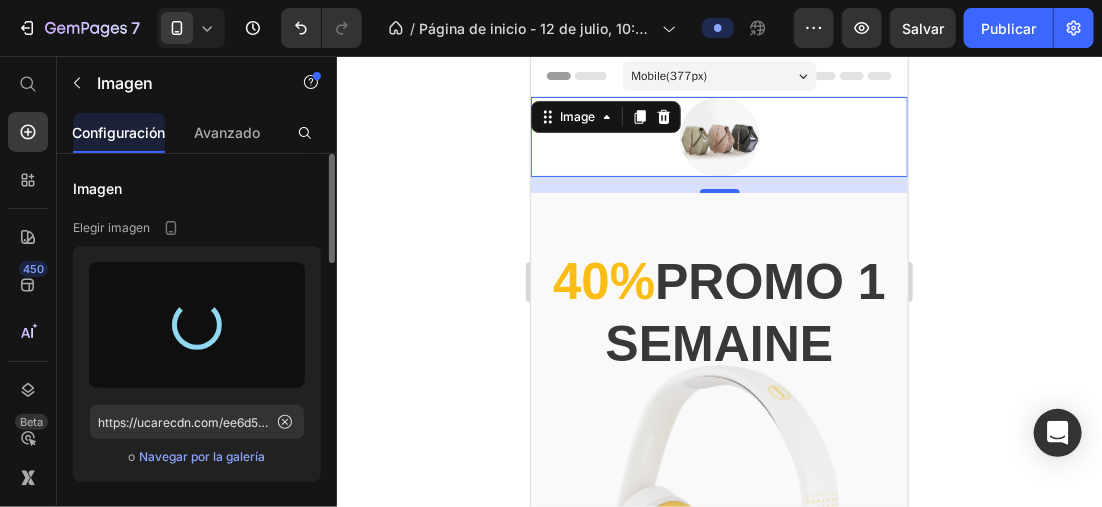 drag, startPoint x: 221, startPoint y: 207, endPoint x: 211, endPoint y: 205, distance: 10.198039 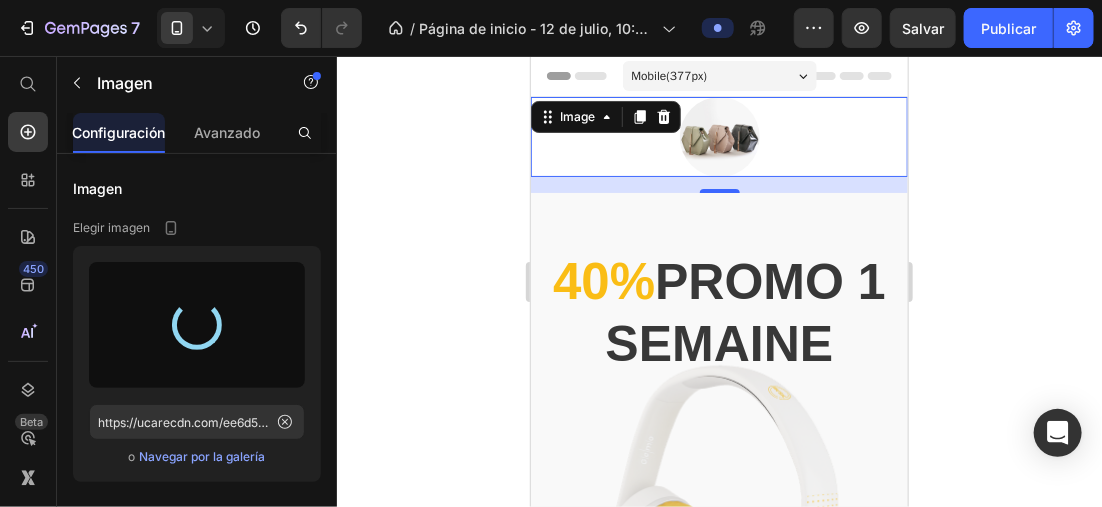 drag, startPoint x: 184, startPoint y: 238, endPoint x: 183, endPoint y: 220, distance: 18.027756 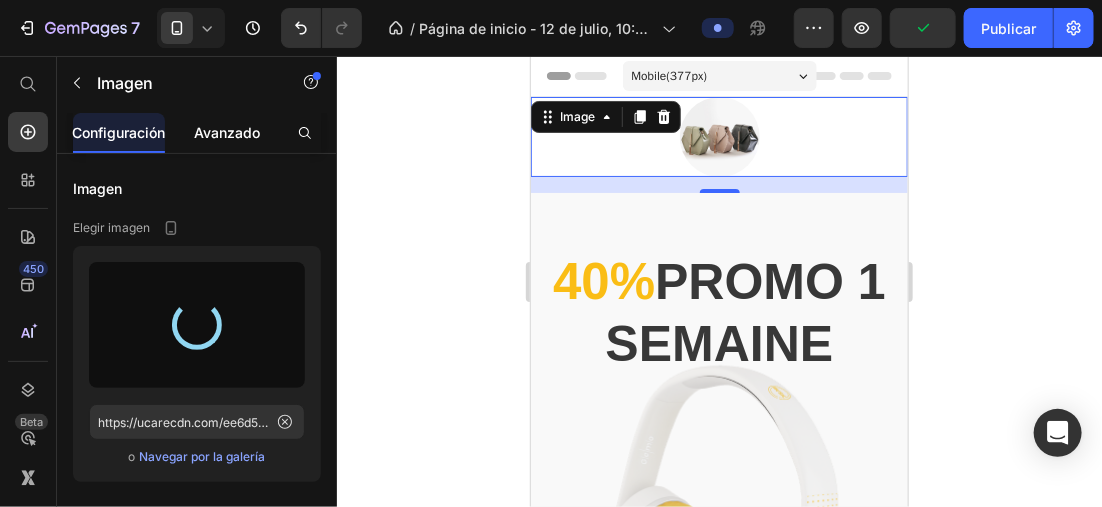 type on "https://cdn.shopify.com/s/files/1/0896/6527/4190/files/gempages_556725335903700004-27439d7d-0392-4a07-a5b9-07b913532727.jpg" 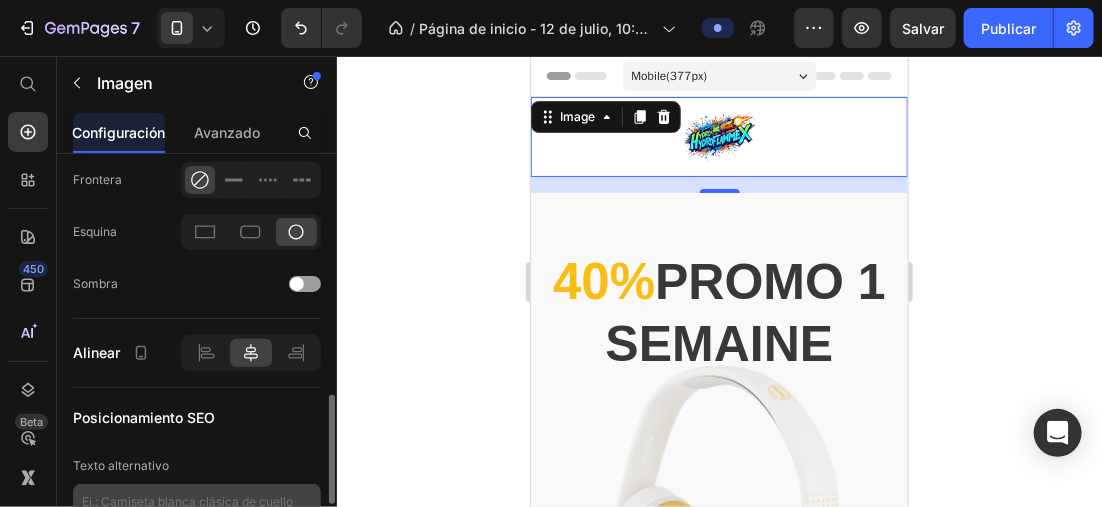 scroll, scrollTop: 1123, scrollLeft: 0, axis: vertical 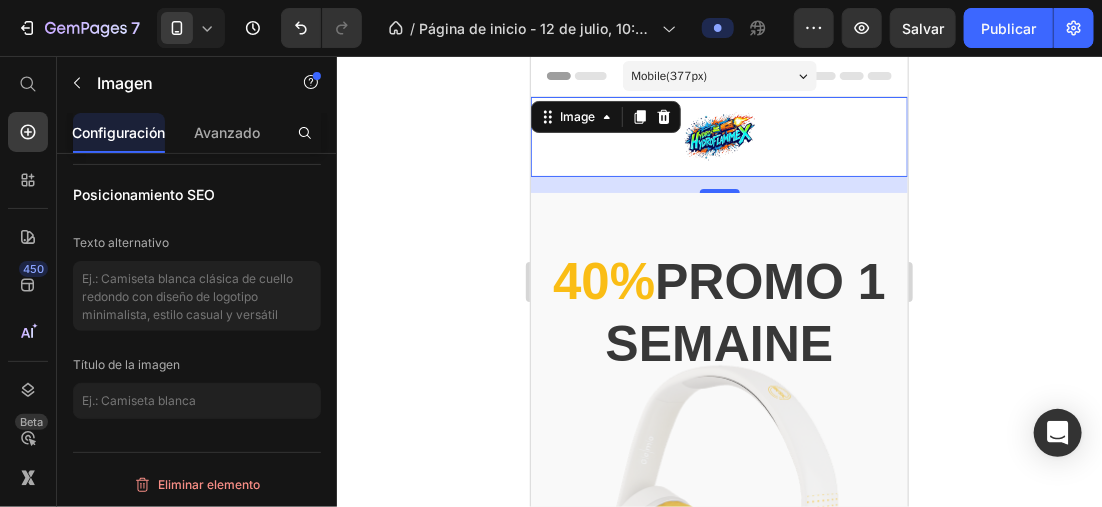 click 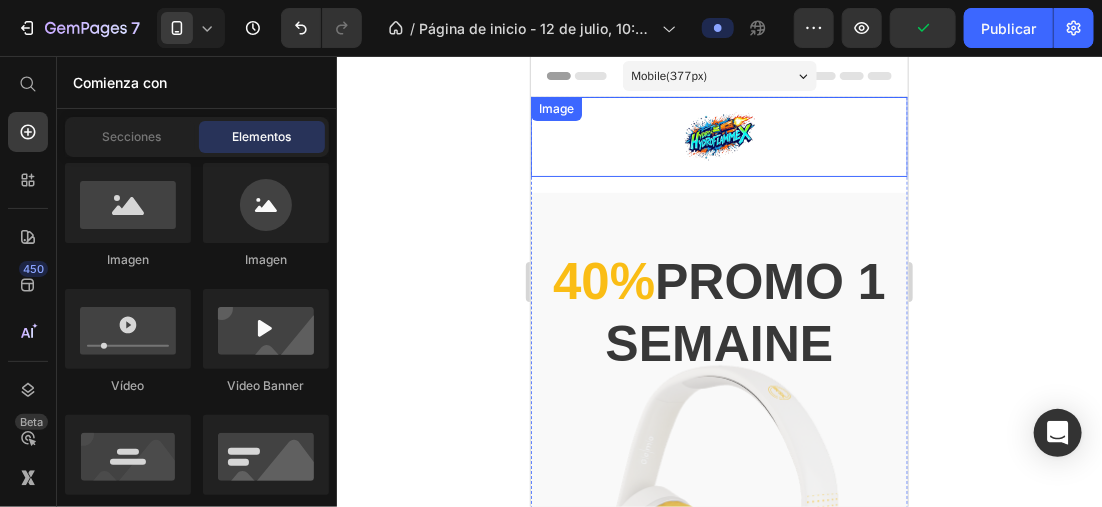 drag, startPoint x: 660, startPoint y: 134, endPoint x: 670, endPoint y: 154, distance: 22.36068 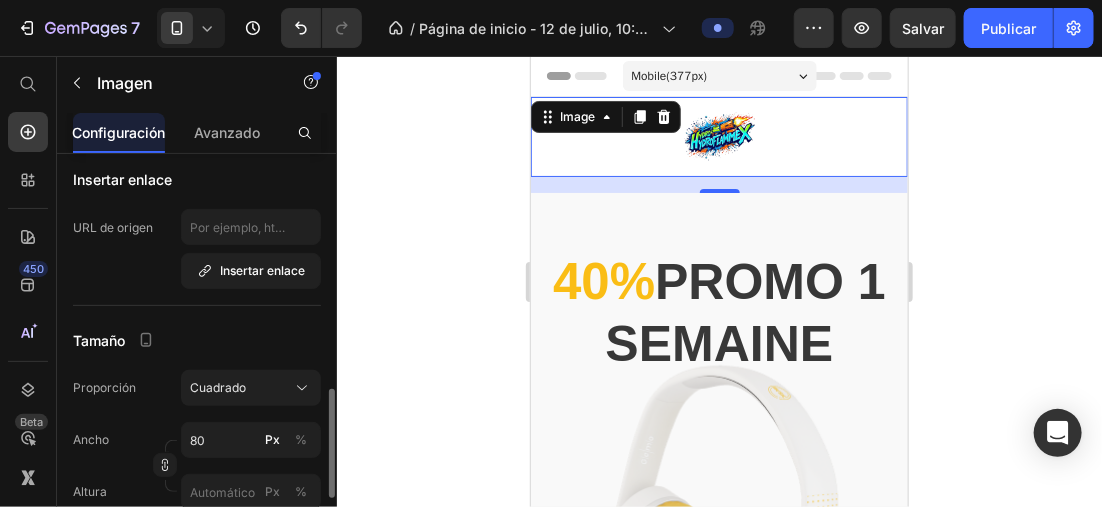 scroll, scrollTop: 506, scrollLeft: 0, axis: vertical 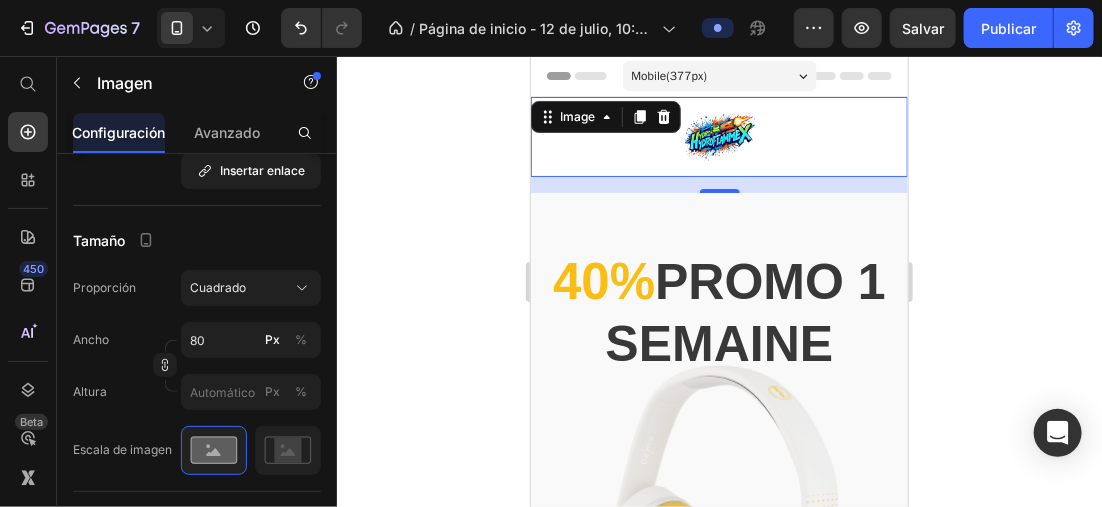 click 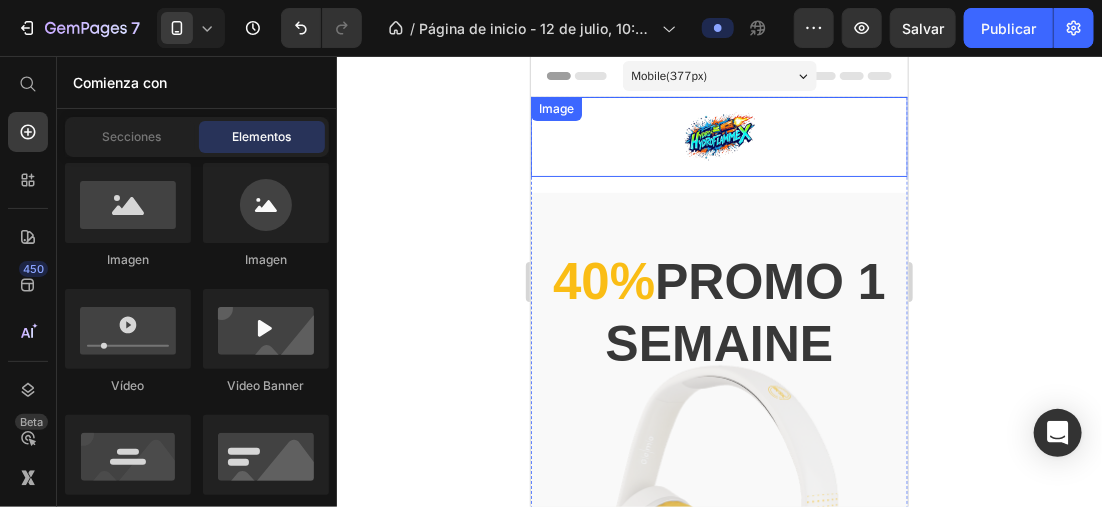 click at bounding box center [718, 136] 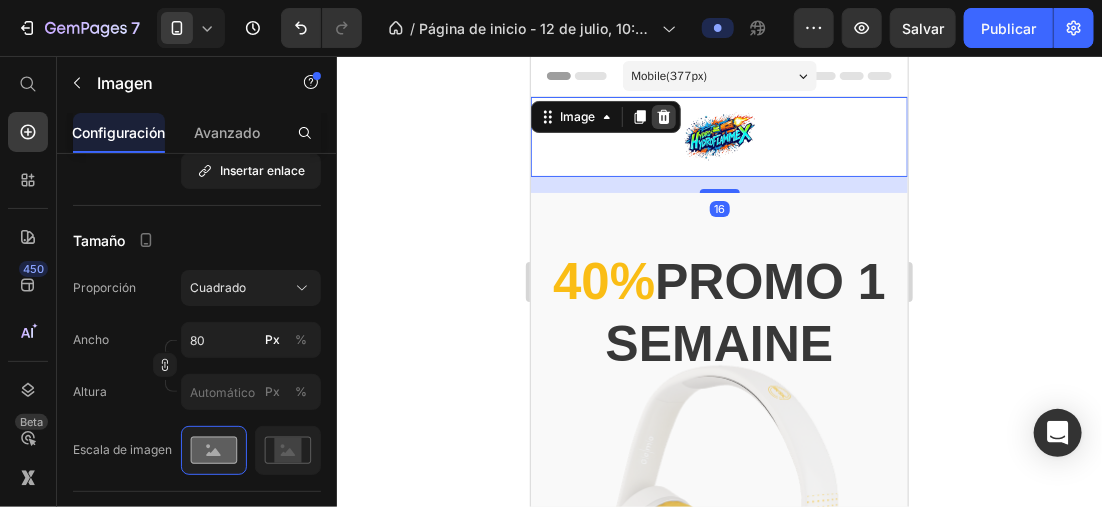 click 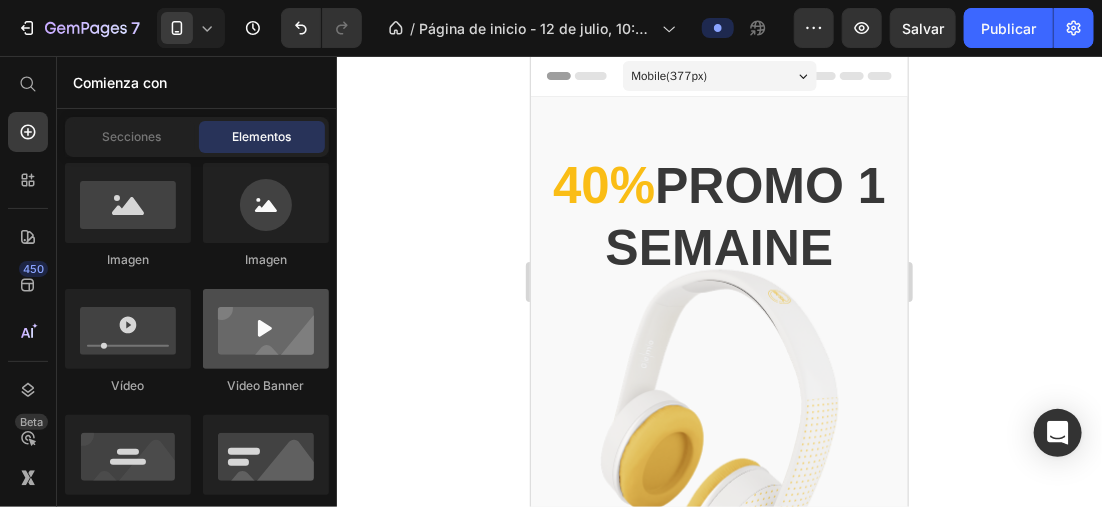 scroll, scrollTop: 1000, scrollLeft: 0, axis: vertical 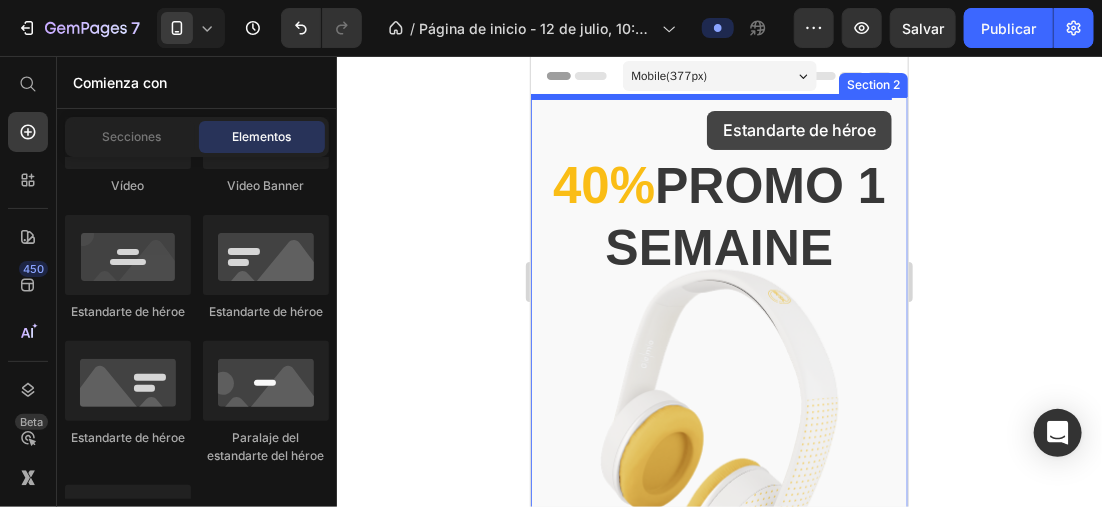 drag, startPoint x: 657, startPoint y: 324, endPoint x: 706, endPoint y: 110, distance: 219.53815 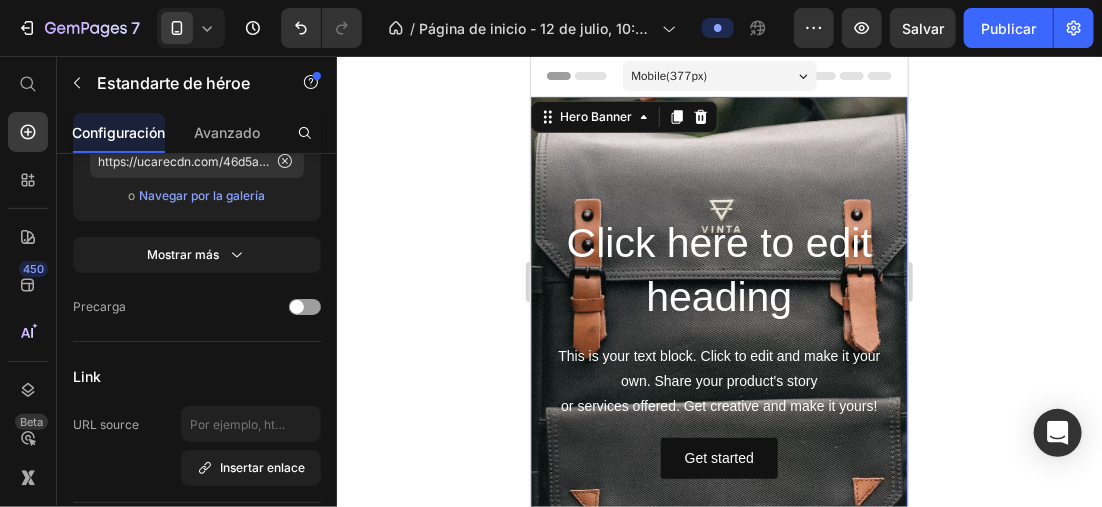 scroll, scrollTop: 0, scrollLeft: 0, axis: both 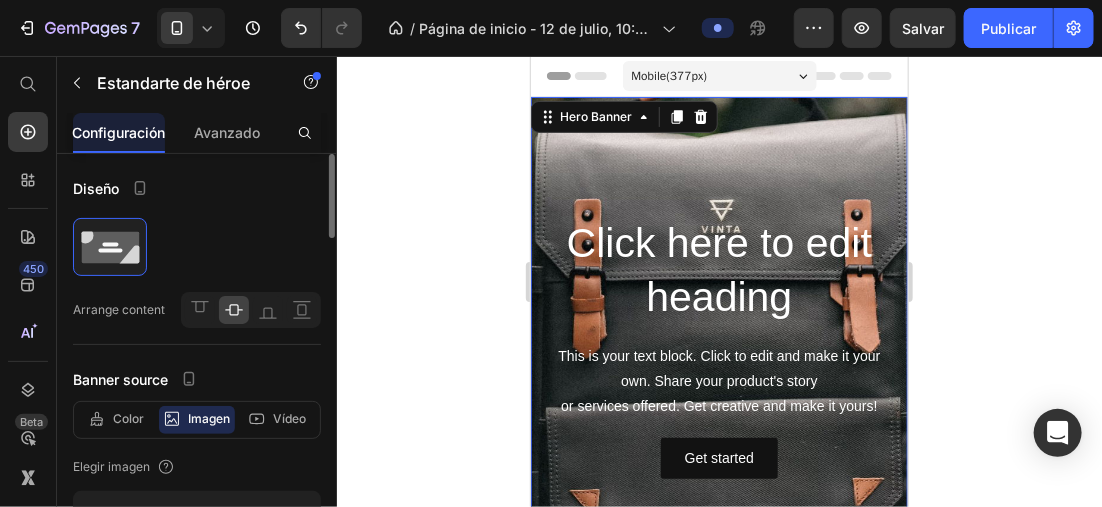 drag, startPoint x: 412, startPoint y: 202, endPoint x: 417, endPoint y: 219, distance: 17.720045 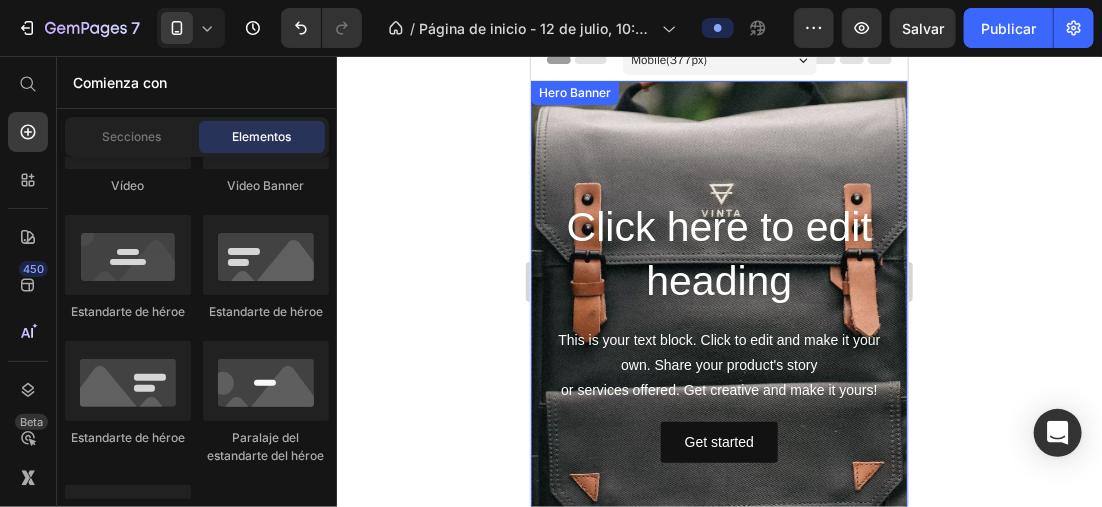 scroll, scrollTop: 0, scrollLeft: 0, axis: both 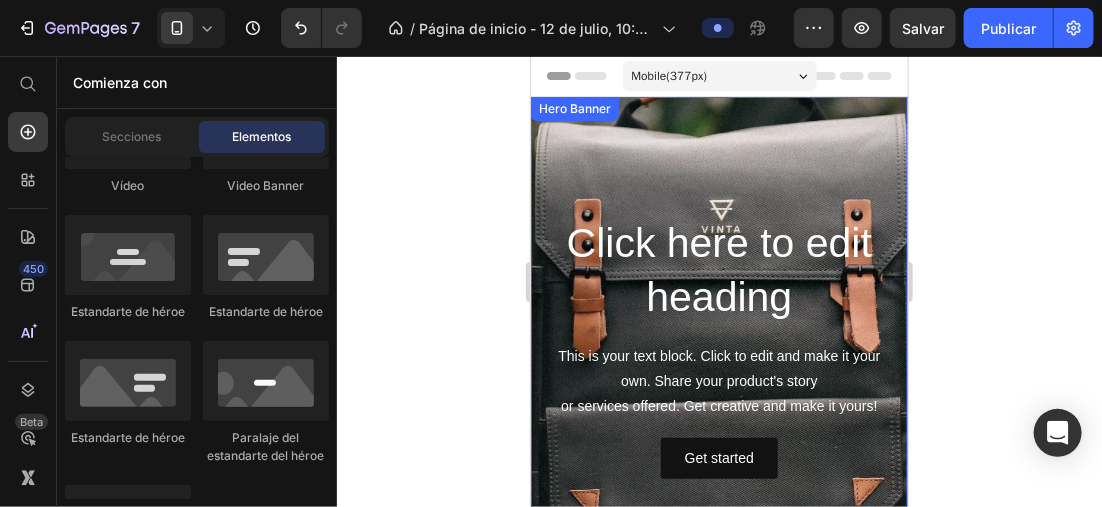 click at bounding box center [718, 346] 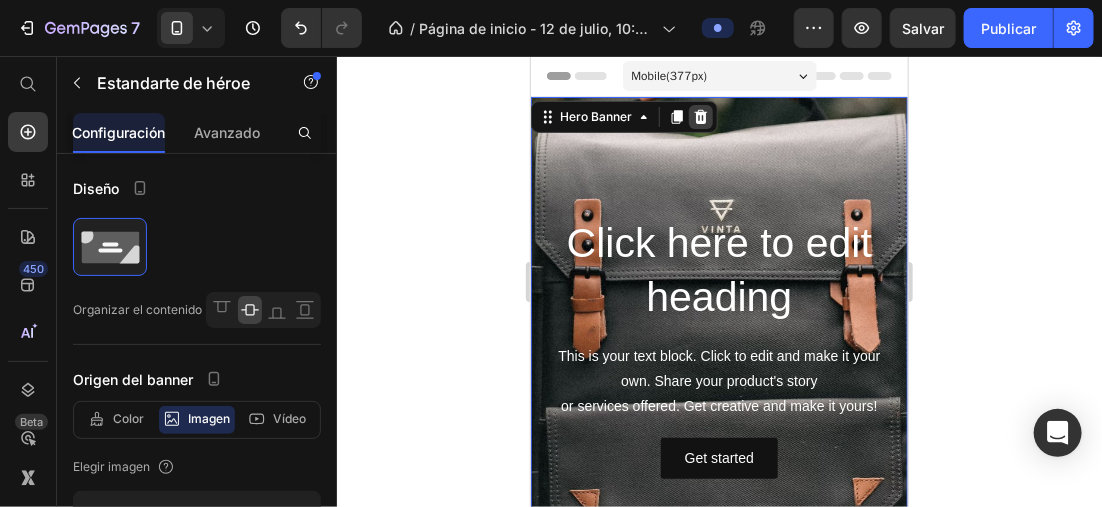click 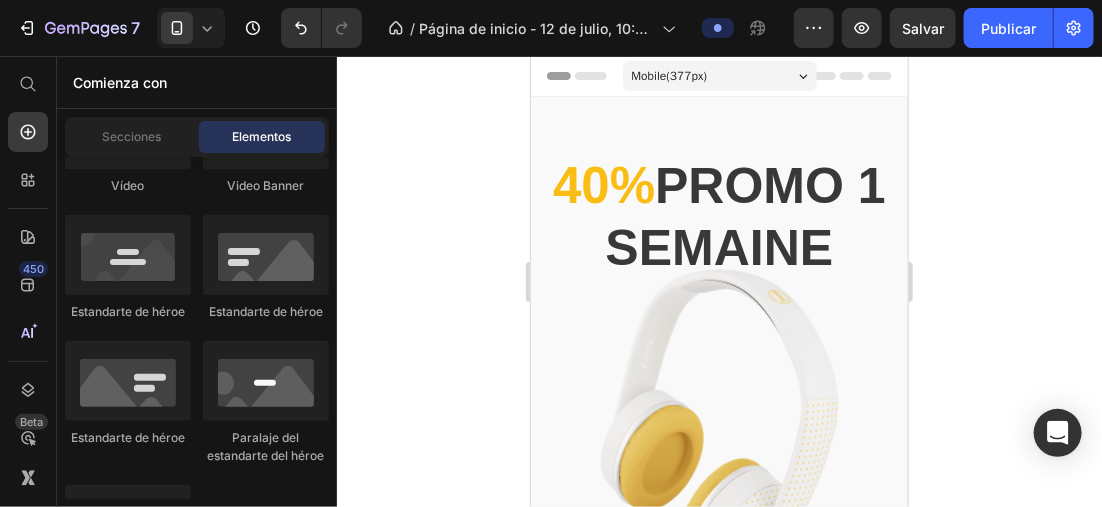 drag, startPoint x: 397, startPoint y: 197, endPoint x: 391, endPoint y: 179, distance: 18.973665 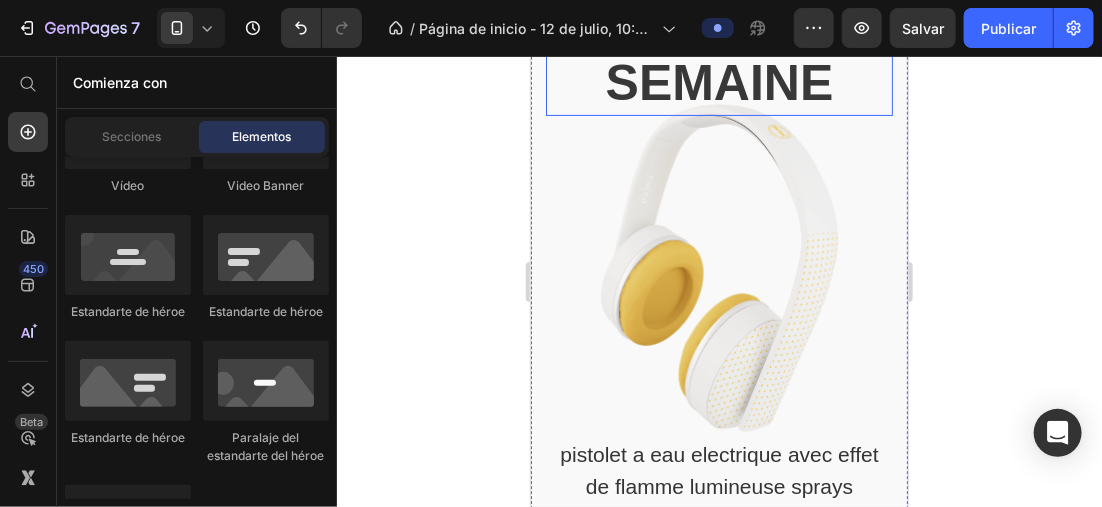 scroll, scrollTop: 200, scrollLeft: 0, axis: vertical 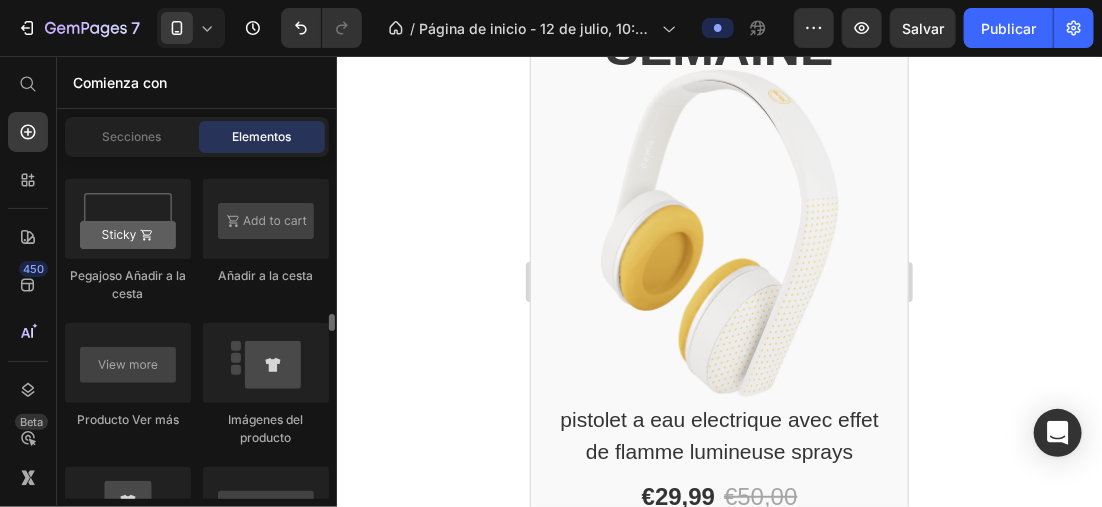 drag, startPoint x: 162, startPoint y: 309, endPoint x: 175, endPoint y: 311, distance: 13.152946 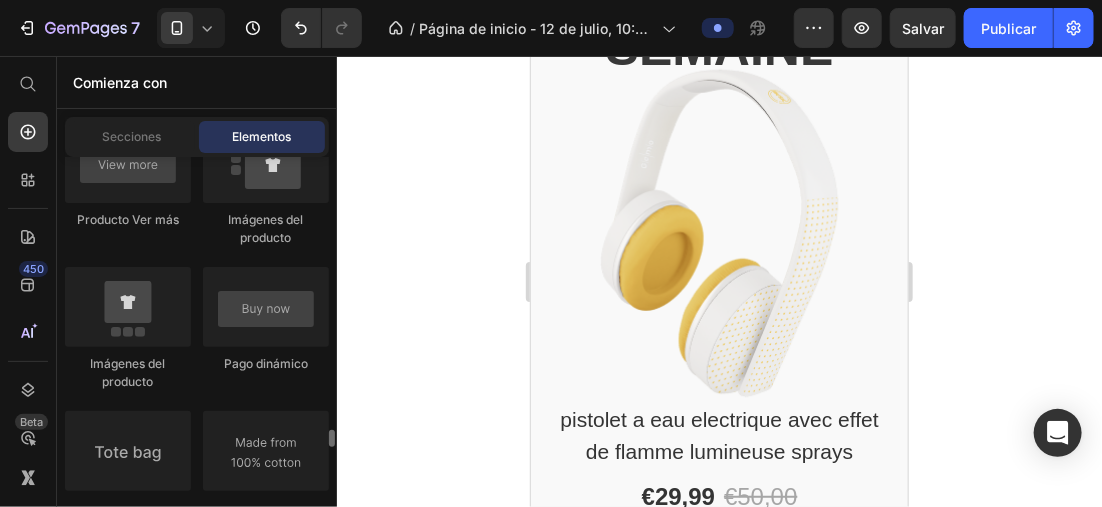 scroll, scrollTop: 3300, scrollLeft: 0, axis: vertical 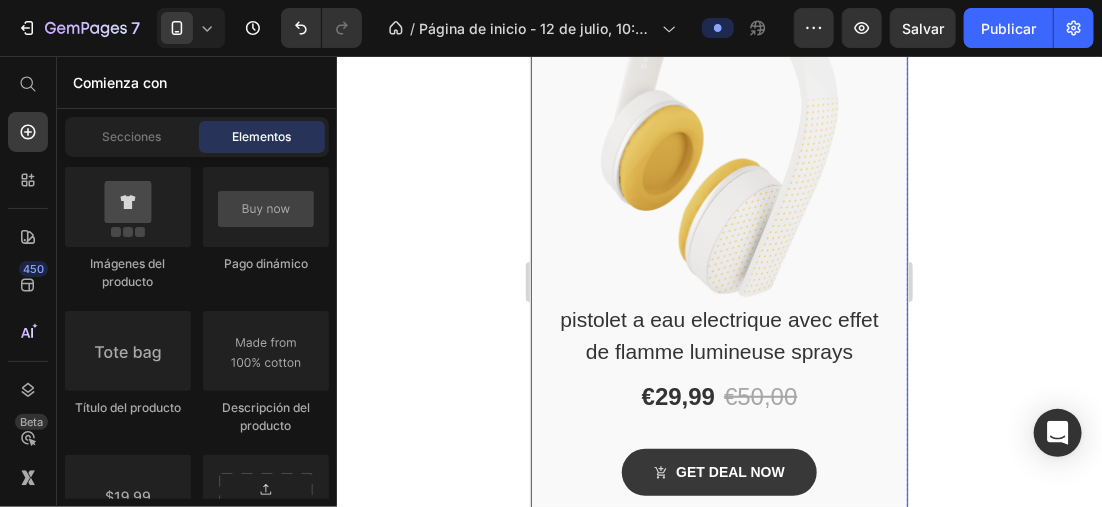 click on "40%  Promo 1 semaine Heading pistolet a eau electrique avec effet de flamme lumineuse sprays Product Title €29,99 Product Price €50,00 Product Price Row Get deal now Product Cart Button 00 Days 22 Hours 40 Minutes 10 Seconds Countdown Timer Product" at bounding box center [718, 262] 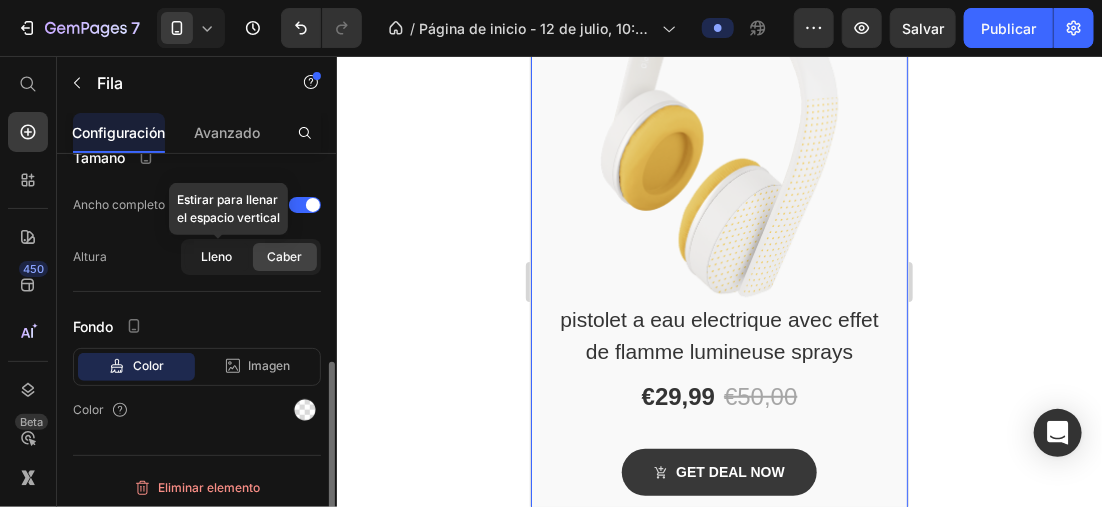 scroll, scrollTop: 404, scrollLeft: 0, axis: vertical 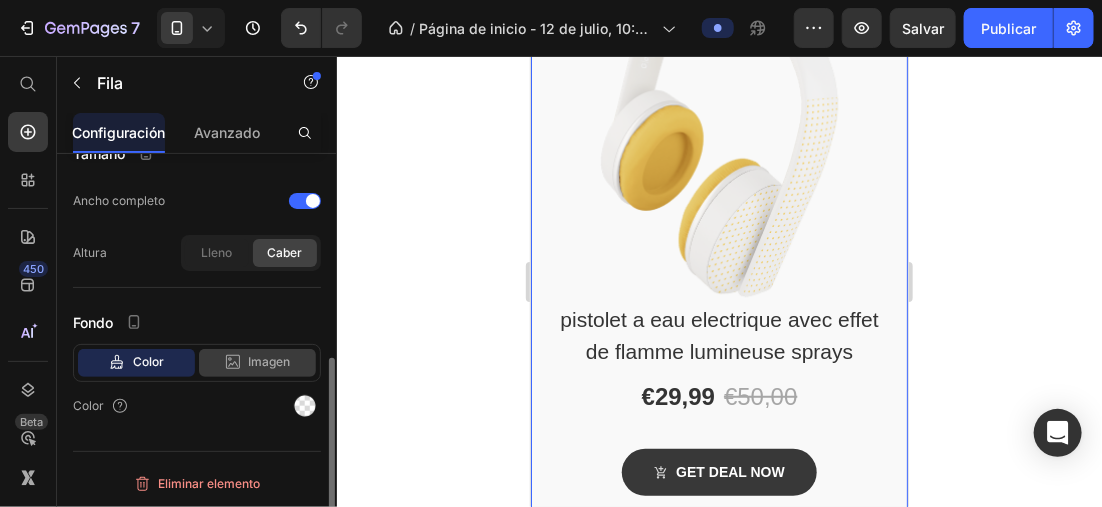 click on "Imagen" at bounding box center [270, 362] 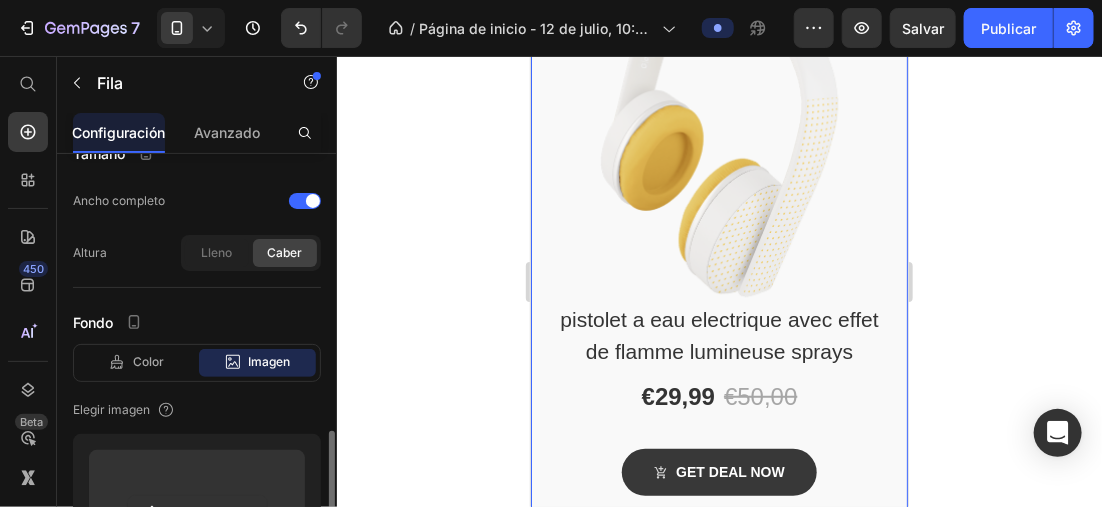 scroll, scrollTop: 504, scrollLeft: 0, axis: vertical 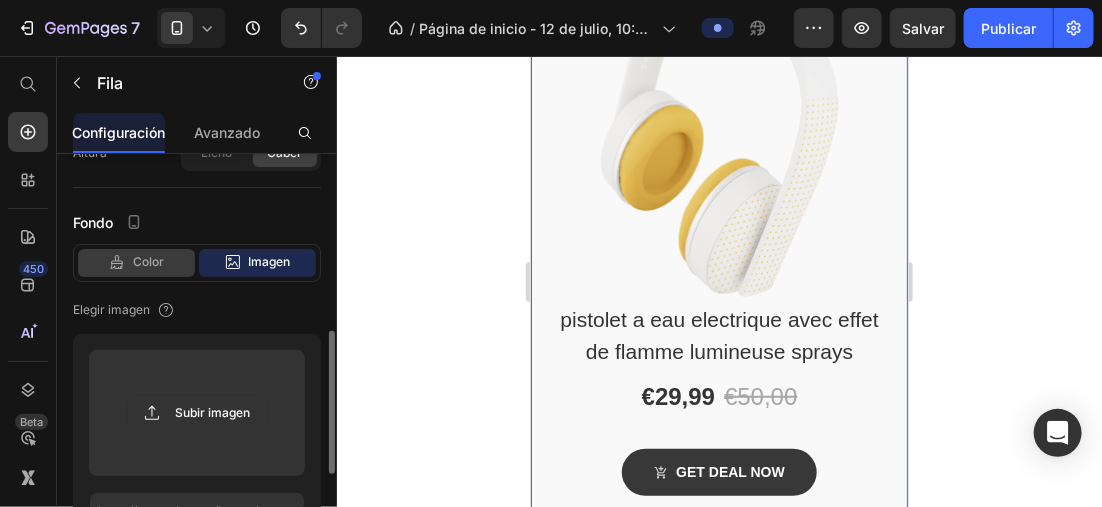 click on "Color" at bounding box center (148, 262) 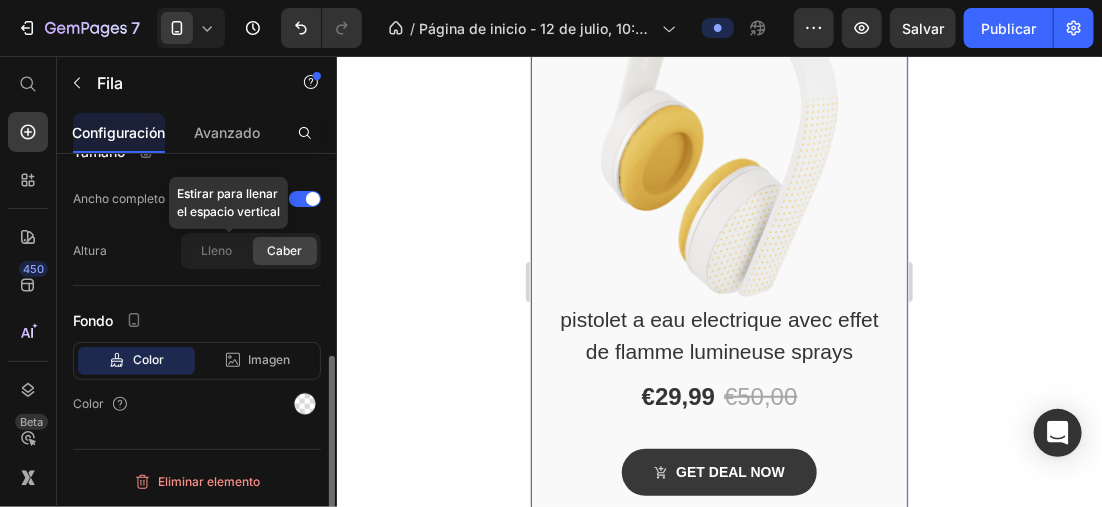 scroll, scrollTop: 404, scrollLeft: 0, axis: vertical 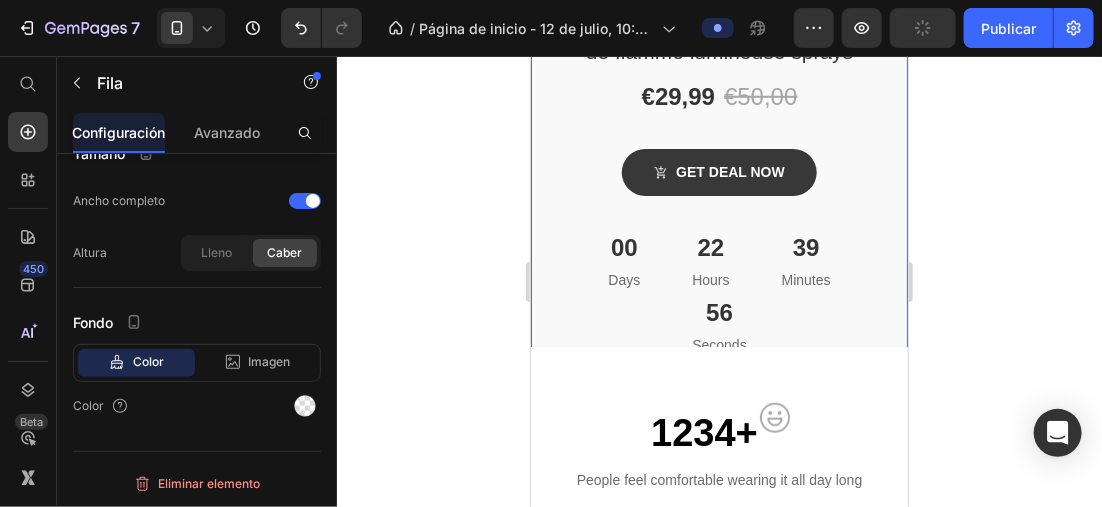 click on "40%  Promo 1 semaine Heading pistolet a eau electrique avec effet de flamme lumineuse sprays Product Title €29,99 Product Price €50,00 Product Price Row Get deal now Product Cart Button 00 Days 22 Hours 39 Minutes 56 Seconds Countdown Timer Product Row   16" at bounding box center [718, -66] 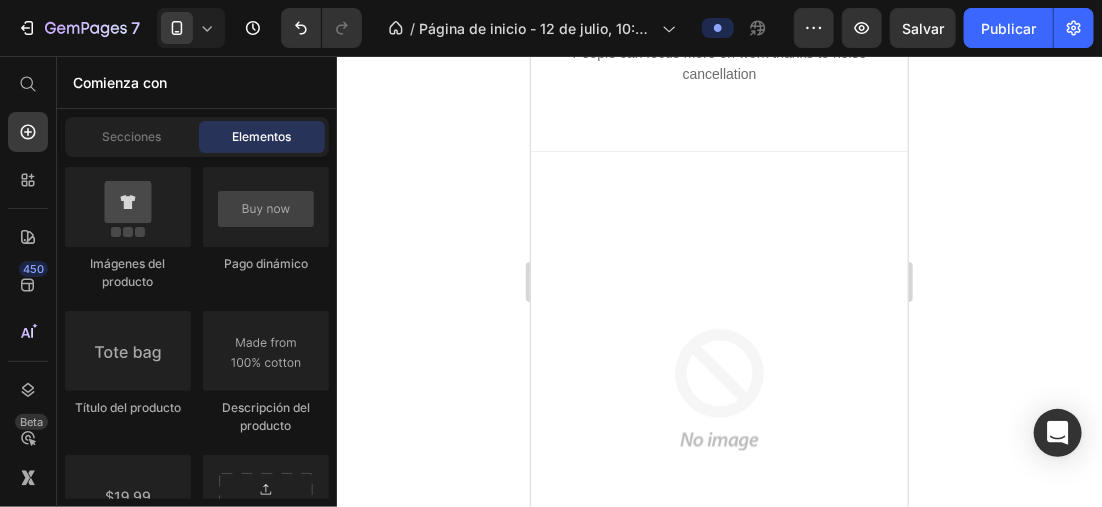 scroll, scrollTop: 1435, scrollLeft: 0, axis: vertical 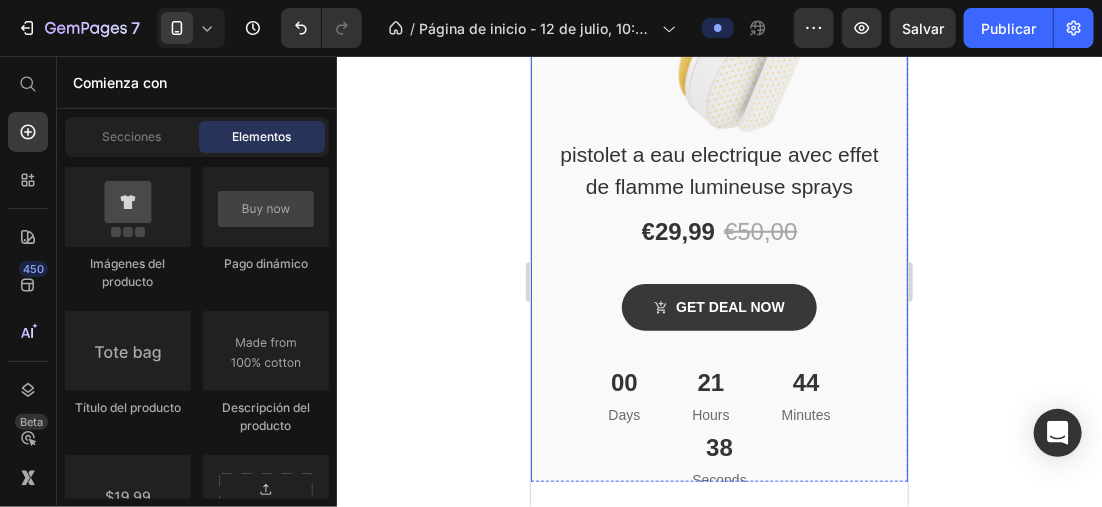 click on "40%  Promo 1 semaine Heading pistolet a eau electrique avec effet de flamme lumineuse sprays Product Title €29,99 Product Price €50,00 Product Price Row Get deal now Product Cart Button 00 Days 21 Hours 44 Minutes 38 Seconds Countdown Timer Product" at bounding box center (718, 97) 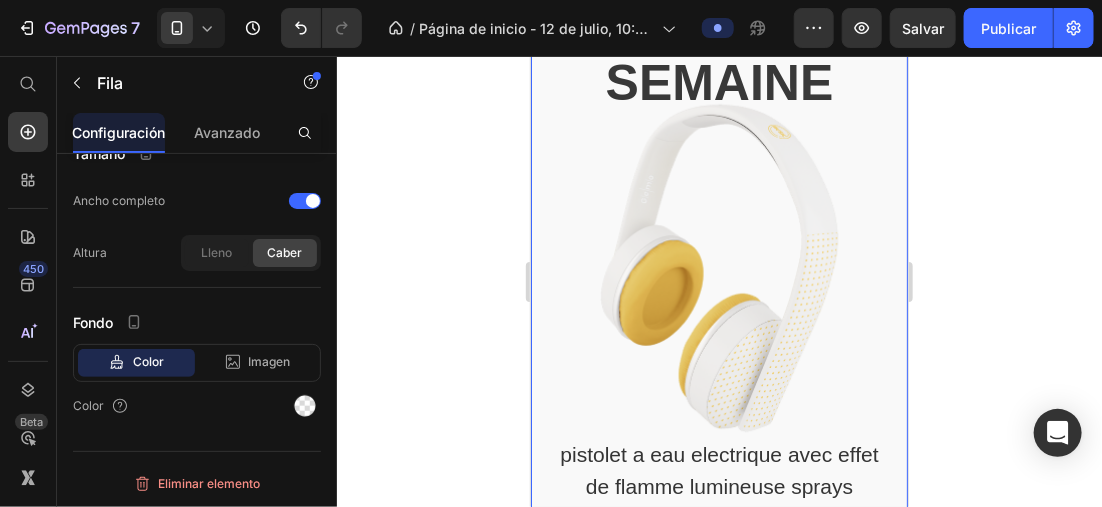 scroll, scrollTop: 0, scrollLeft: 0, axis: both 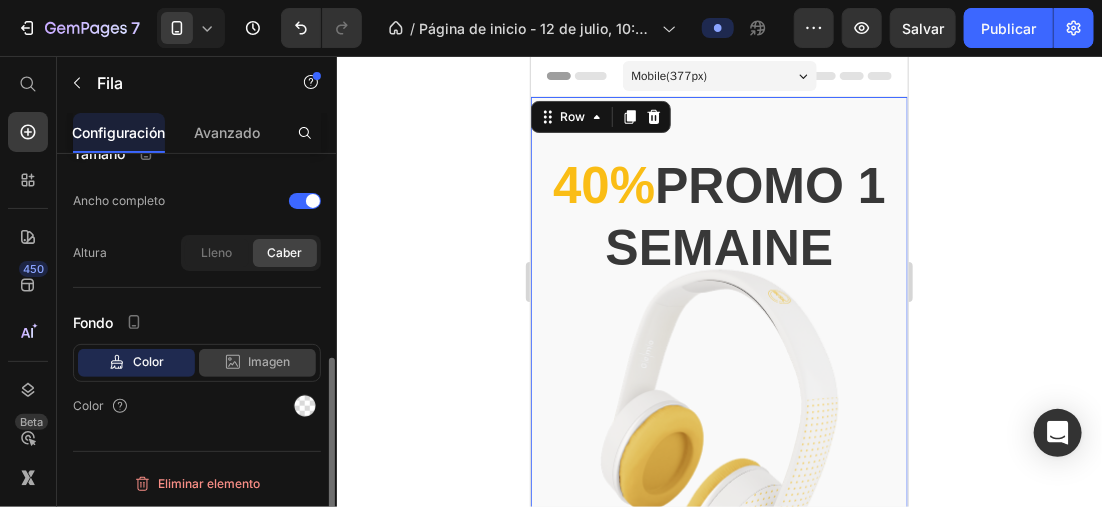 click on "Imagen" at bounding box center [270, 362] 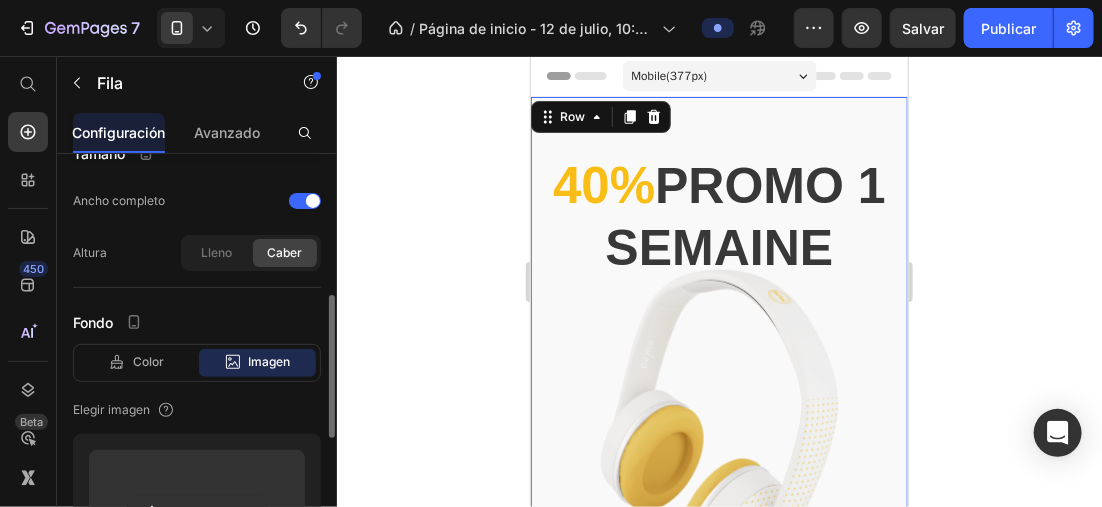 scroll, scrollTop: 604, scrollLeft: 0, axis: vertical 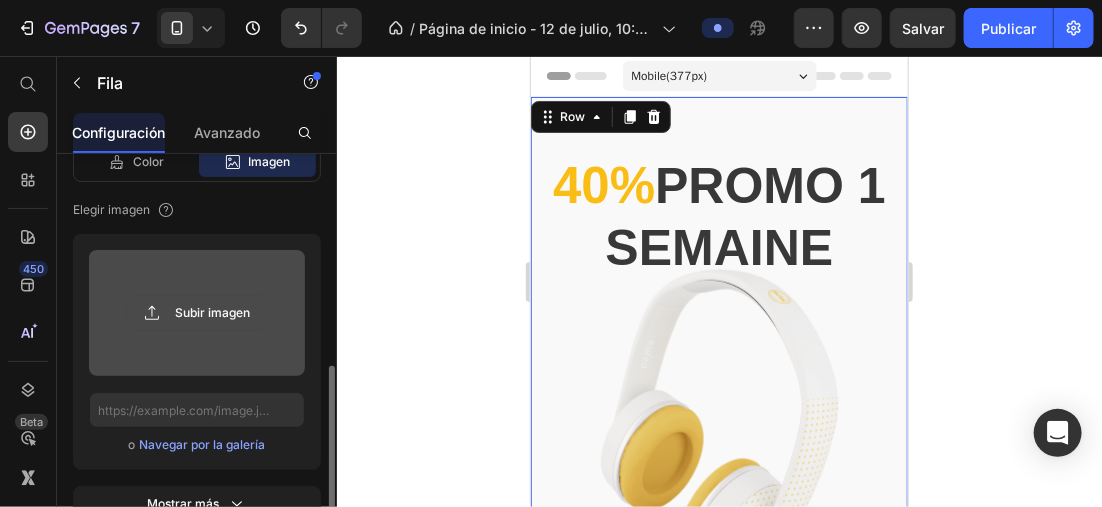 click 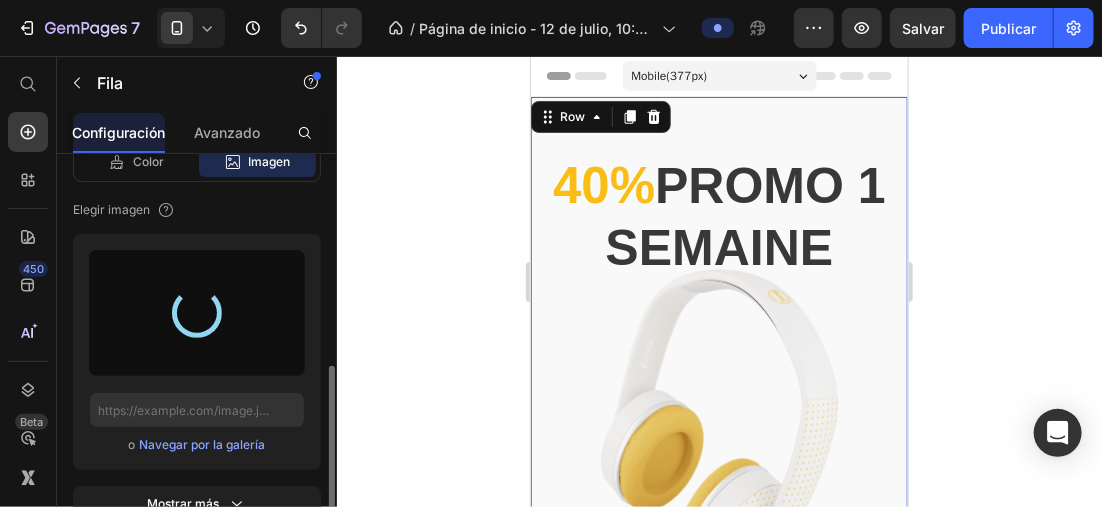 click 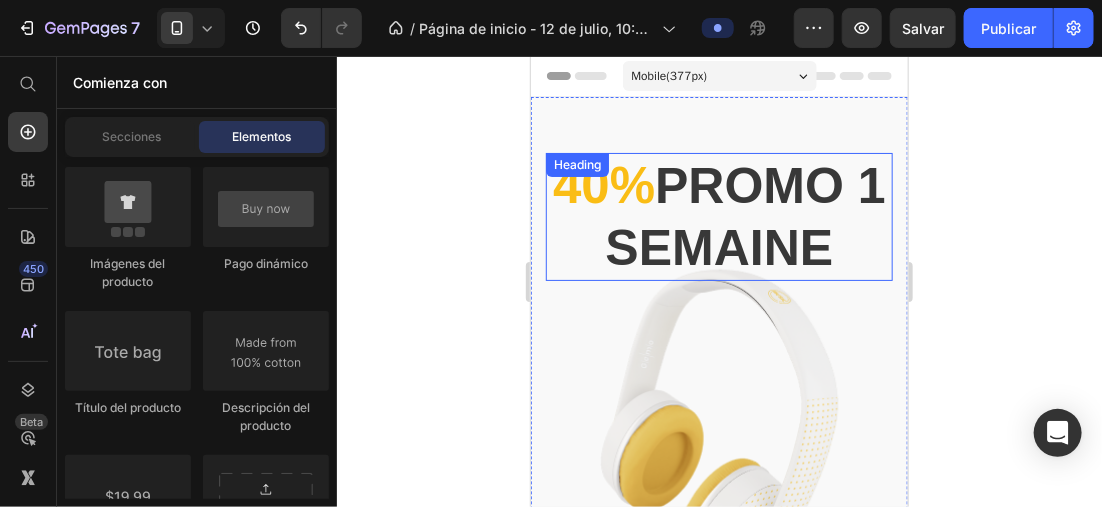 click on "40%  Promo 1 semaine" at bounding box center (718, 216) 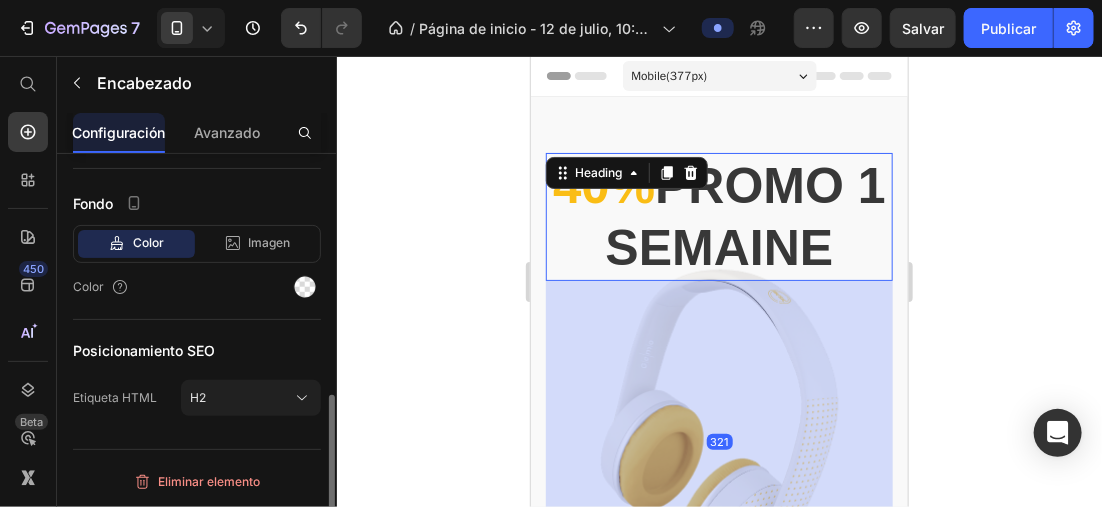 scroll, scrollTop: 0, scrollLeft: 0, axis: both 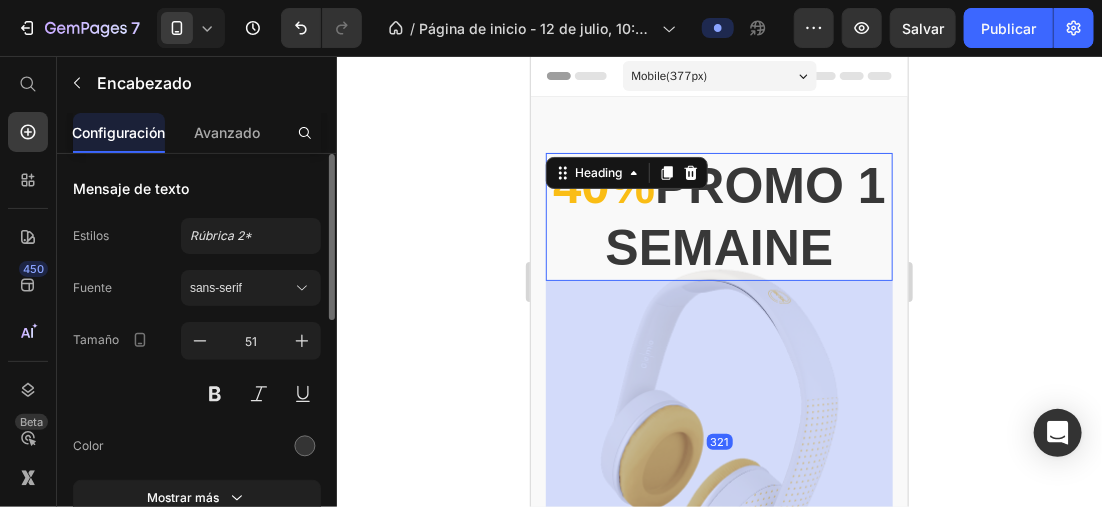 click on "321" at bounding box center [718, 440] 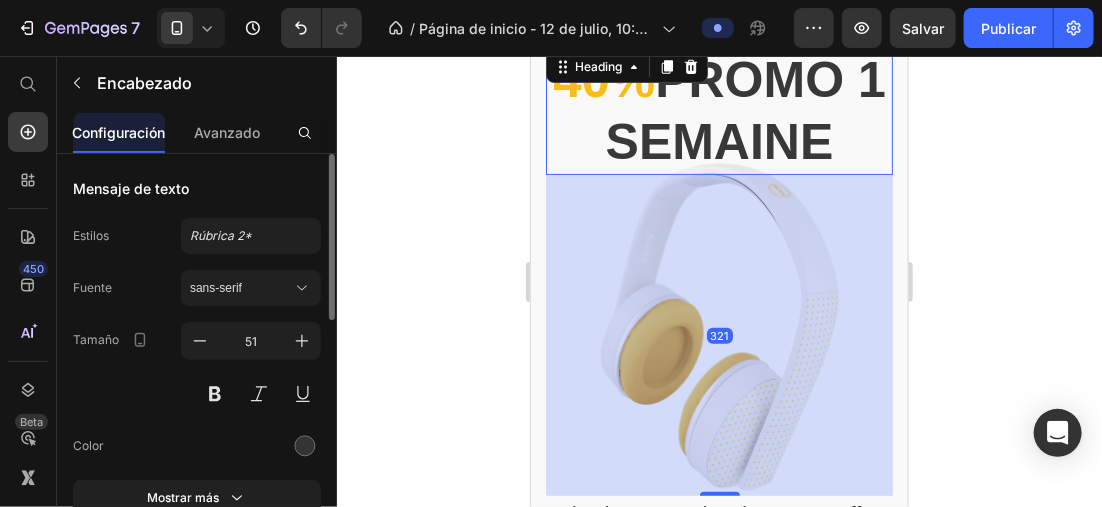 scroll, scrollTop: 200, scrollLeft: 0, axis: vertical 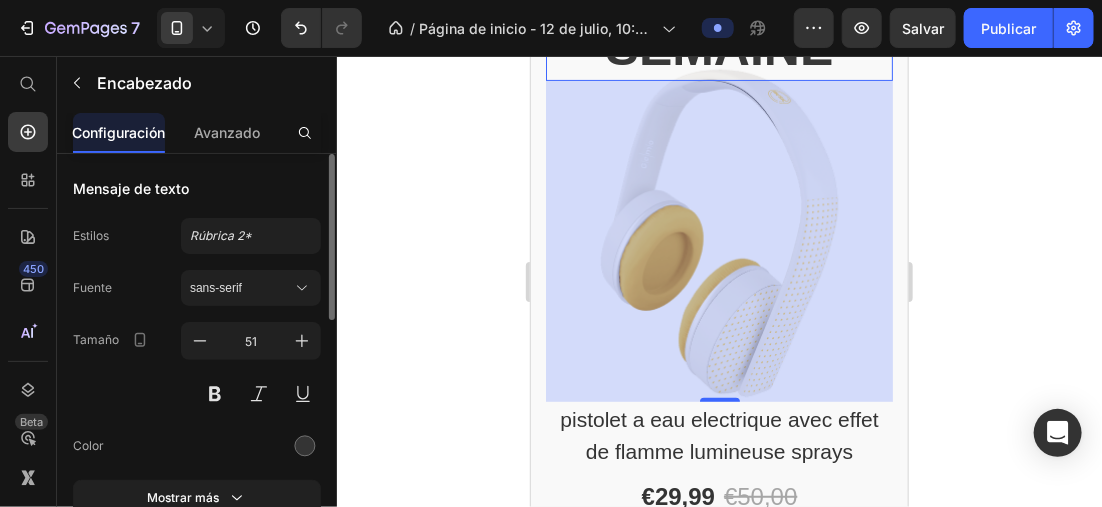 click on "321" at bounding box center (718, 240) 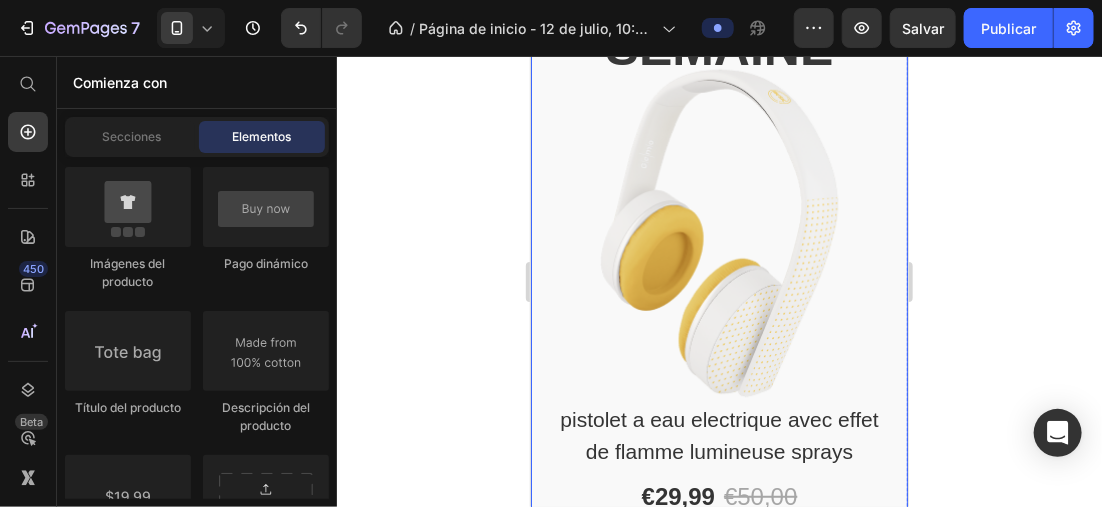 click on "40%  Promo 1 semaine Heading pistolet a eau electrique avec effet de flamme lumineuse sprays Product Title €29,99 Product Price €50,00 Product Price Row Get deal now Product Cart Button 00 Days 21 Hours 44 Minutes 06 Seconds Countdown Timer Product" at bounding box center (718, 362) 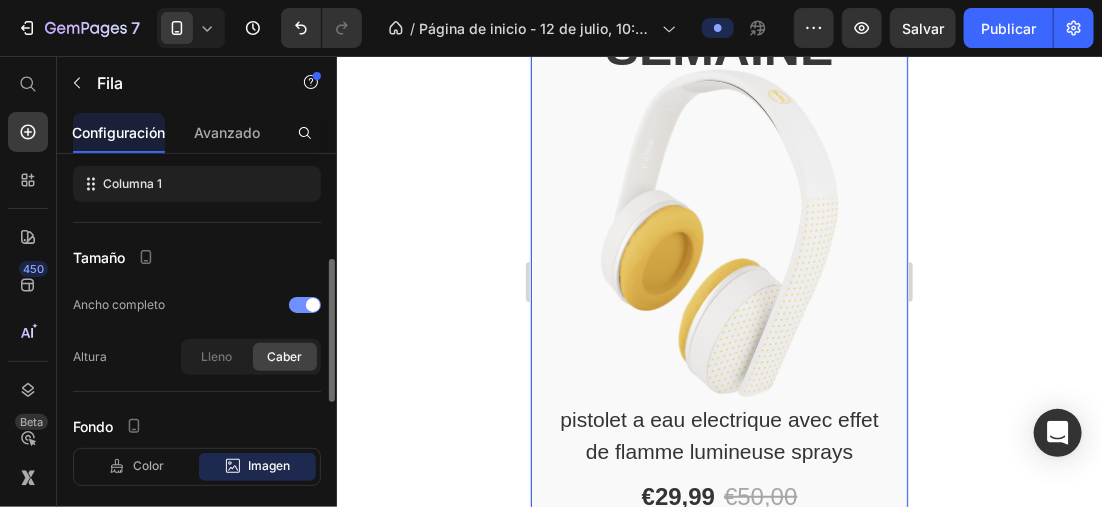 scroll, scrollTop: 500, scrollLeft: 0, axis: vertical 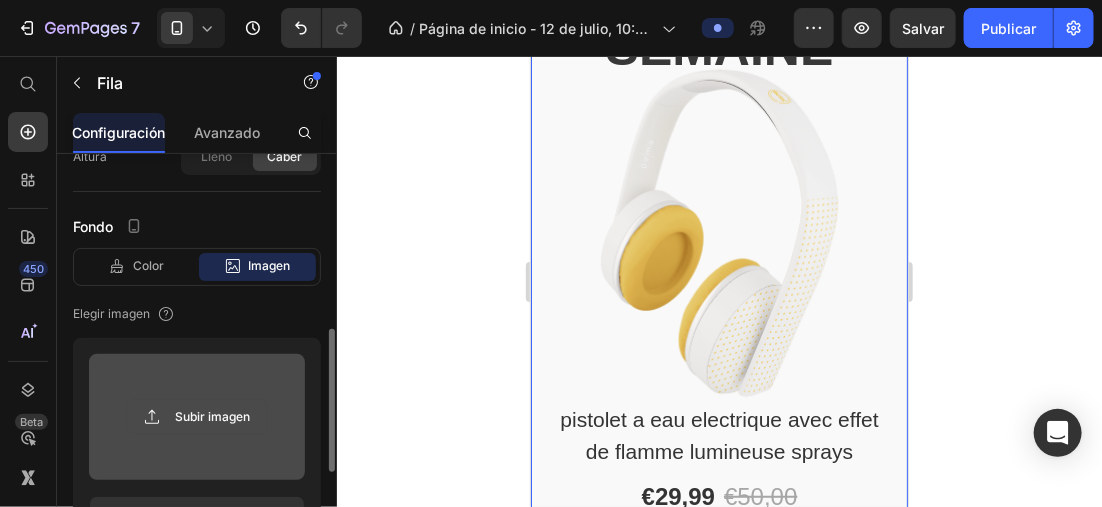 click 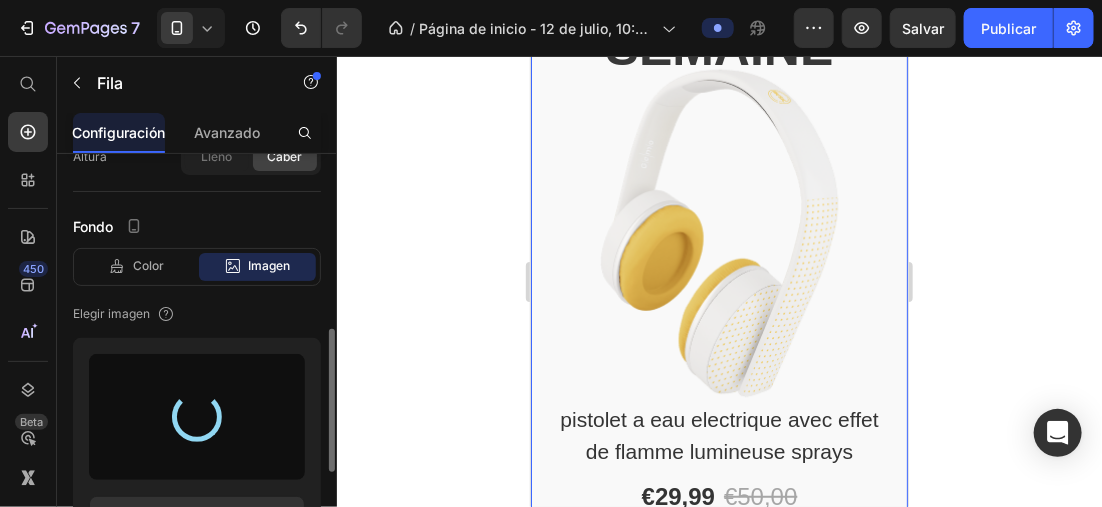 type on "https://cdn.shopify.com/s/files/1/0896/6527/4190/files/gempages_556725335903700004-eef3632a-292e-4cbf-89e6-65b5c29d00c9.jpg" 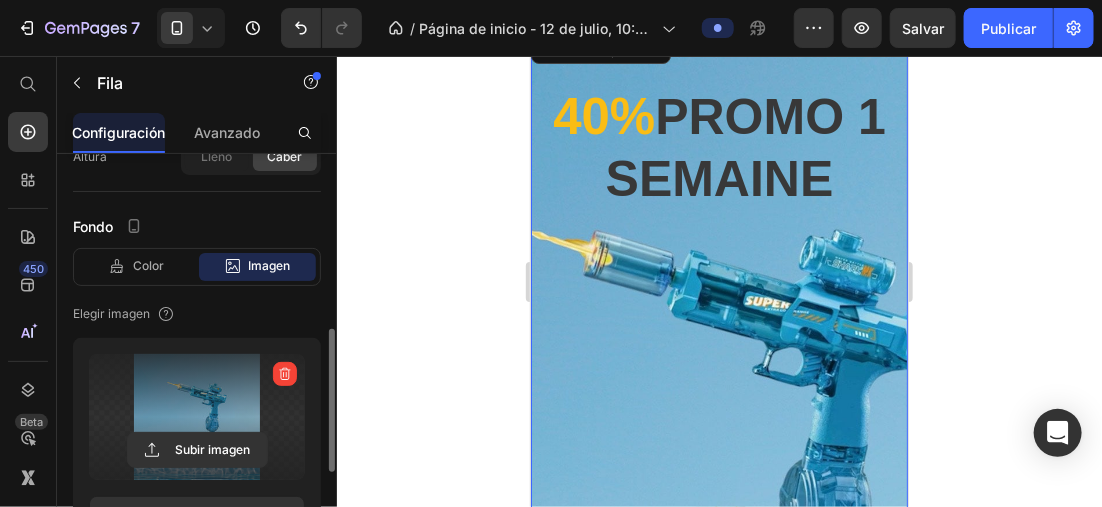 scroll, scrollTop: 100, scrollLeft: 0, axis: vertical 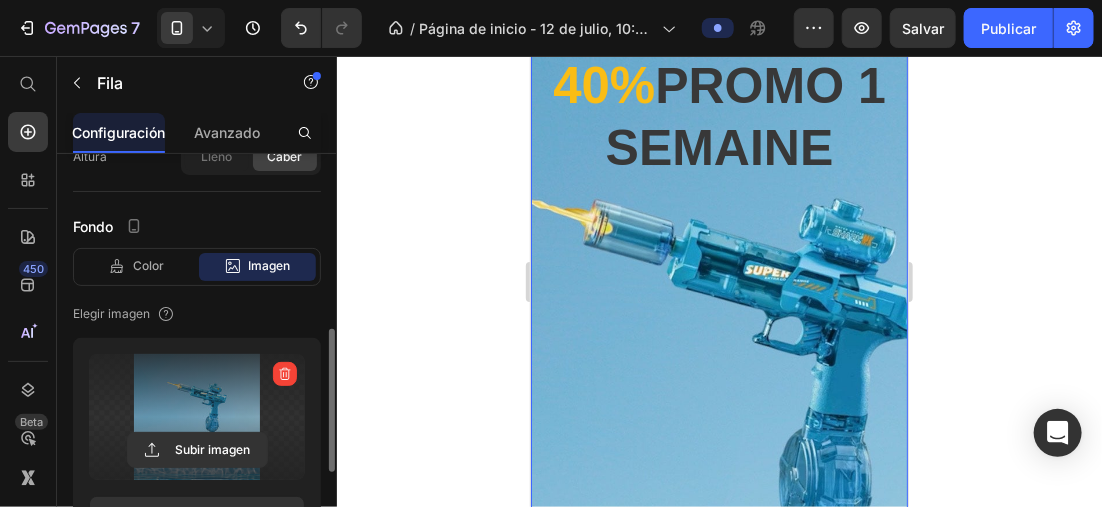 click 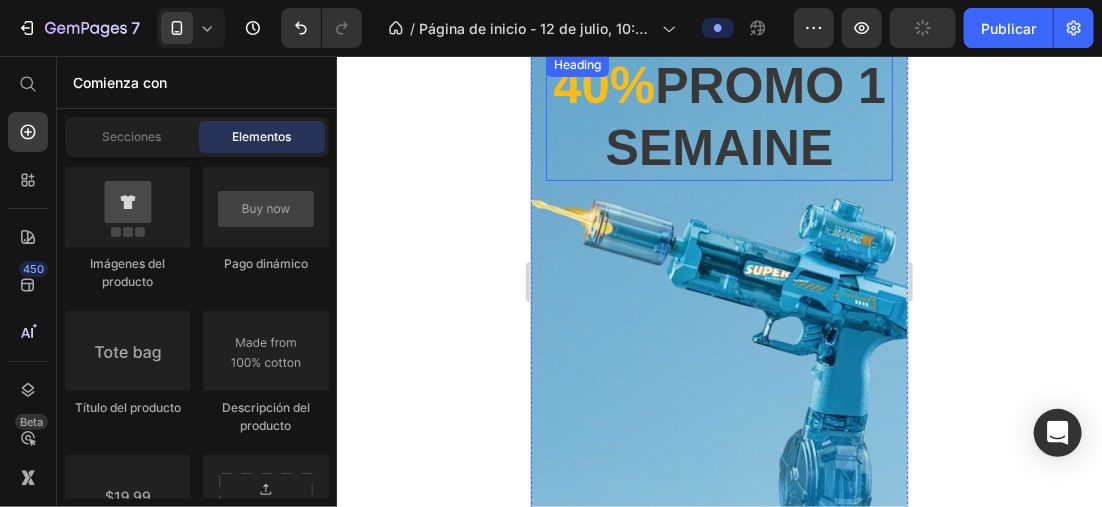 click on "Promo 1 semaine" at bounding box center (745, 116) 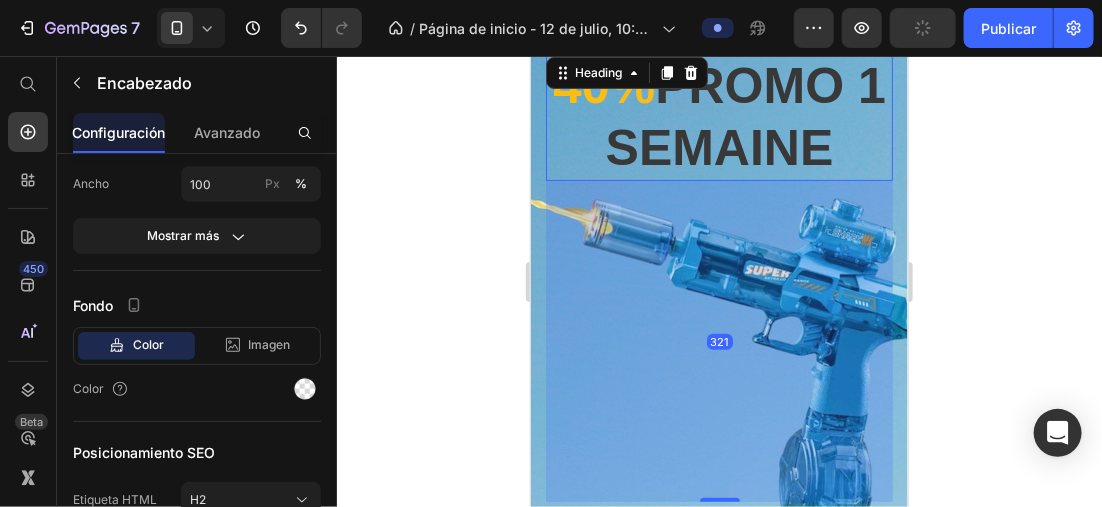 scroll, scrollTop: 0, scrollLeft: 0, axis: both 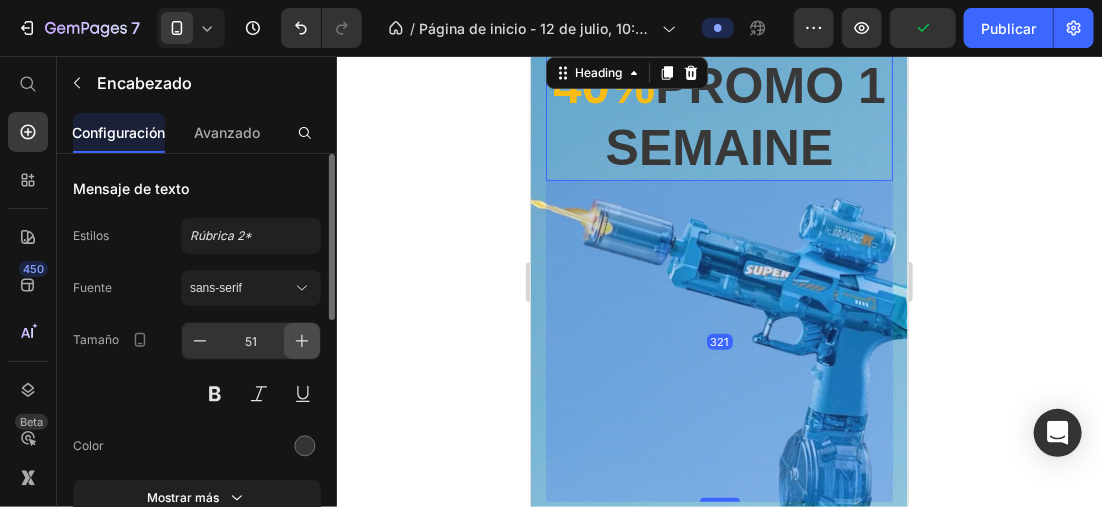 click at bounding box center (302, 341) 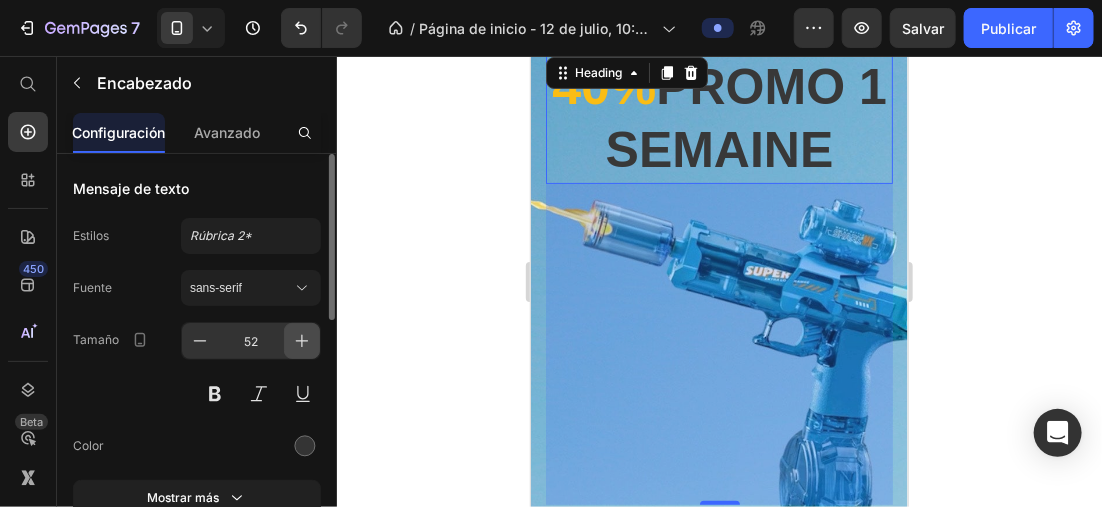 click at bounding box center (302, 341) 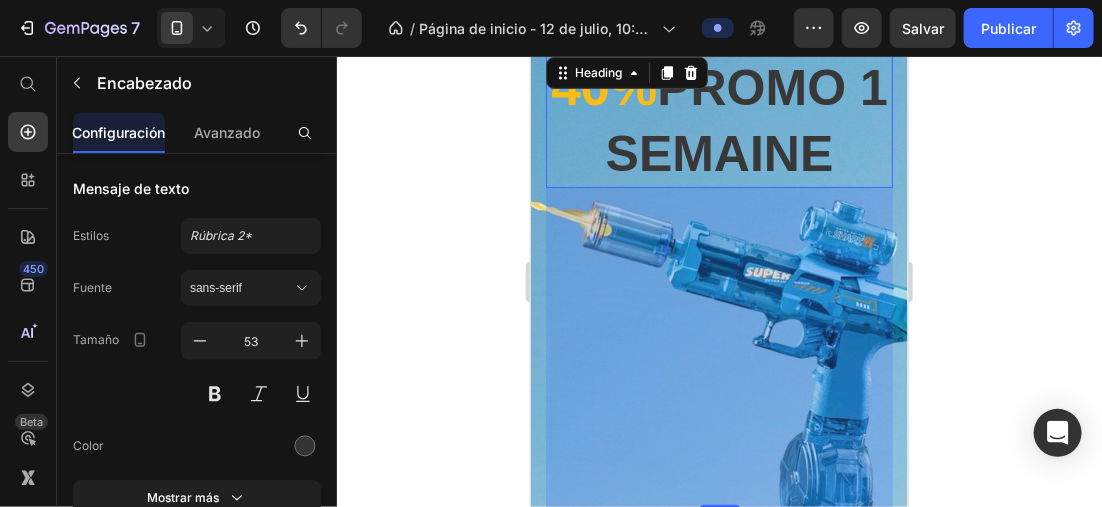 click 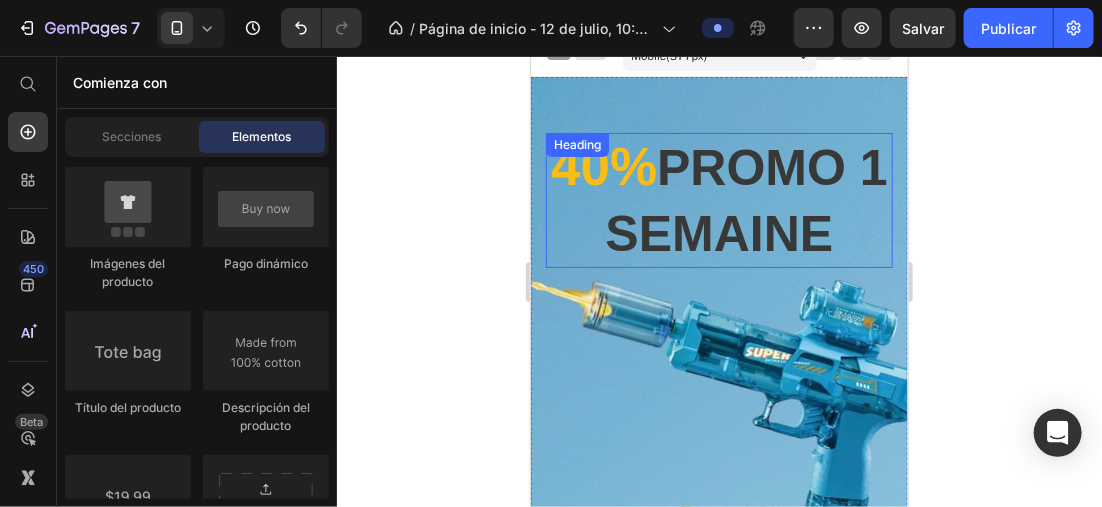 scroll, scrollTop: 0, scrollLeft: 0, axis: both 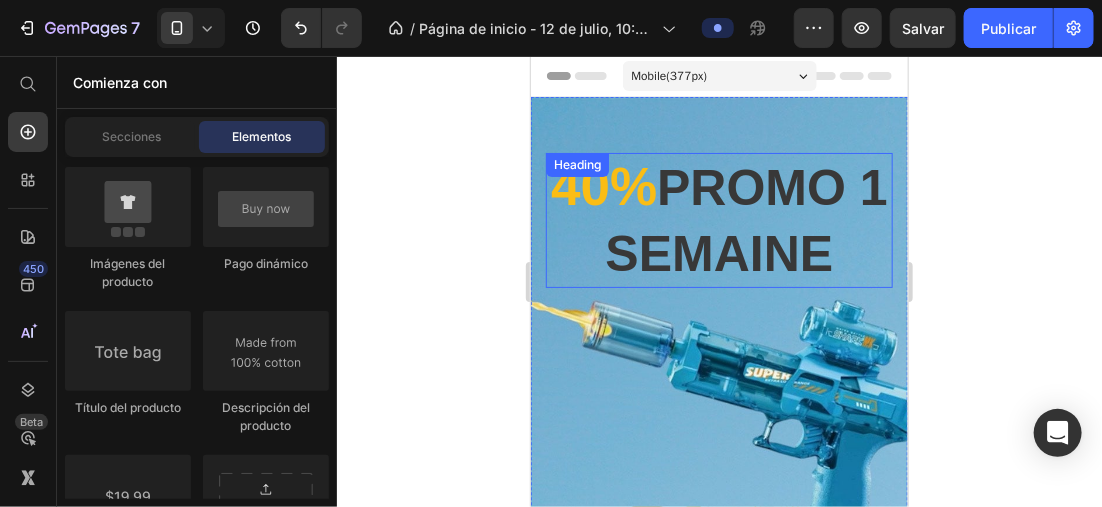 click on "Promo 1 semaine" at bounding box center [746, 220] 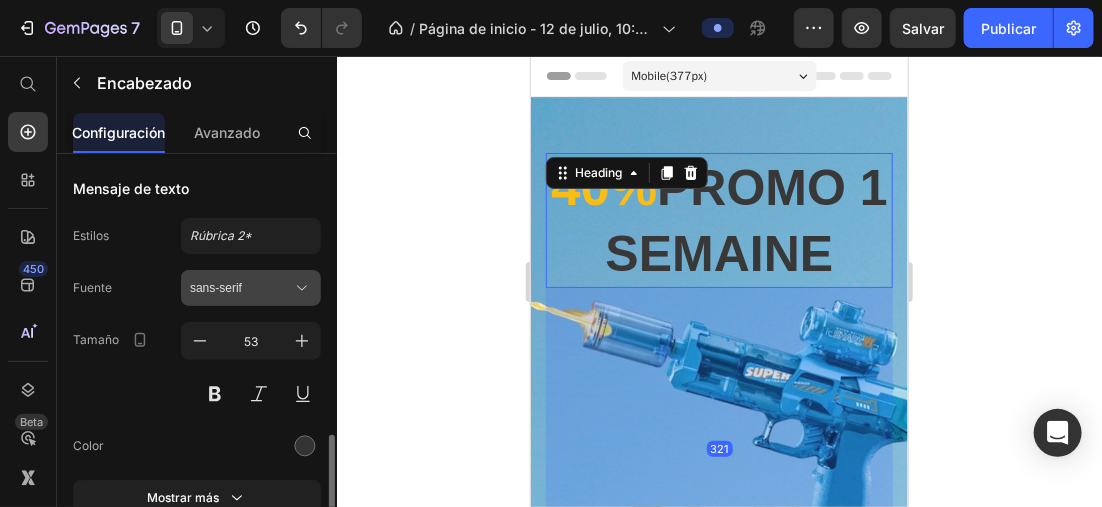 scroll, scrollTop: 200, scrollLeft: 0, axis: vertical 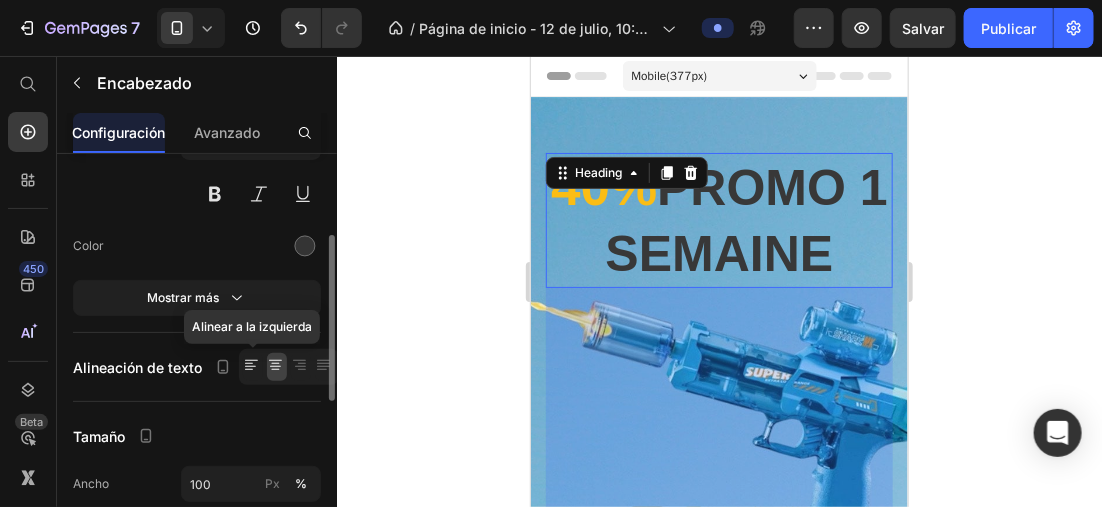 click 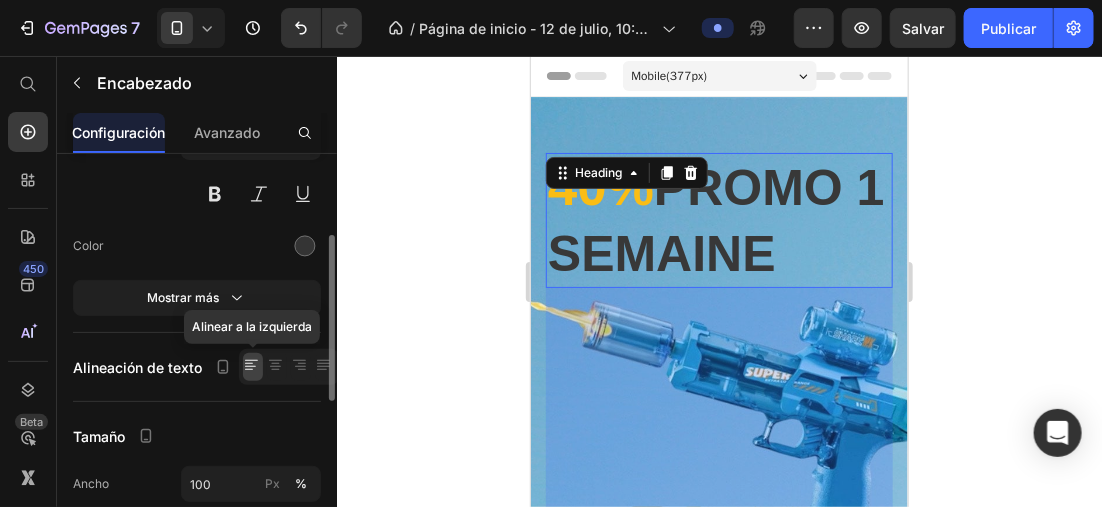 click on "Alinear a la izquierda" 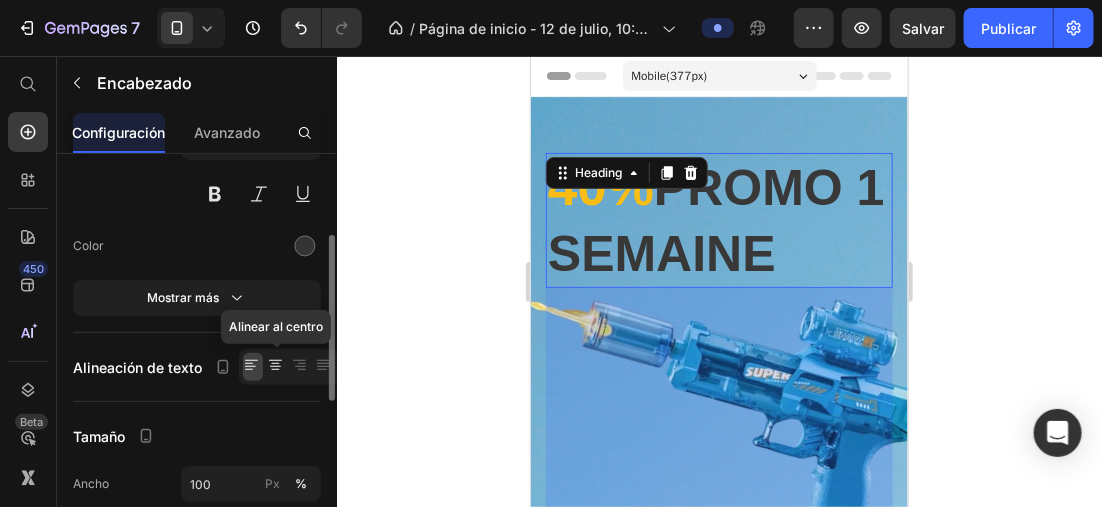 click 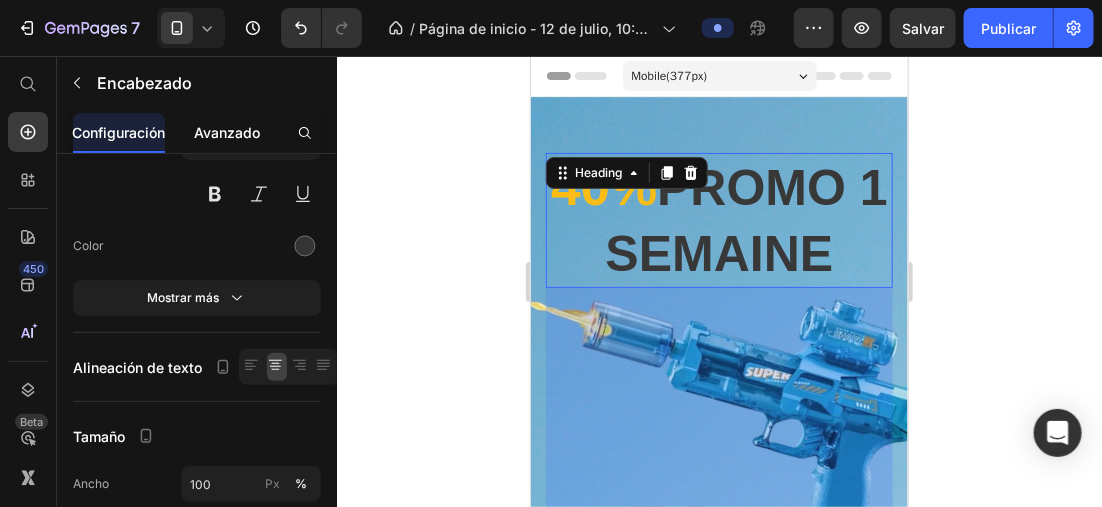 click on "Avanzado" 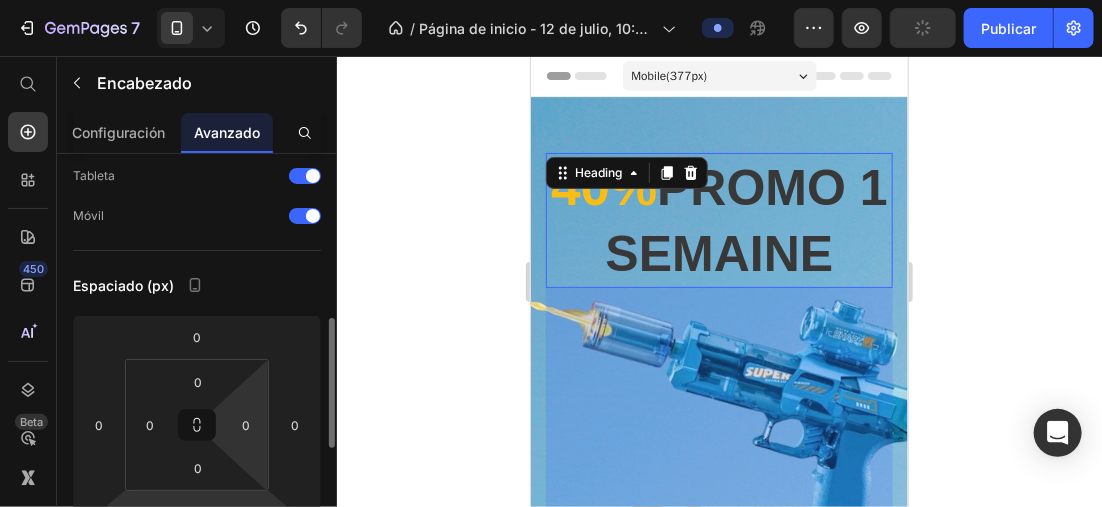 scroll, scrollTop: 200, scrollLeft: 0, axis: vertical 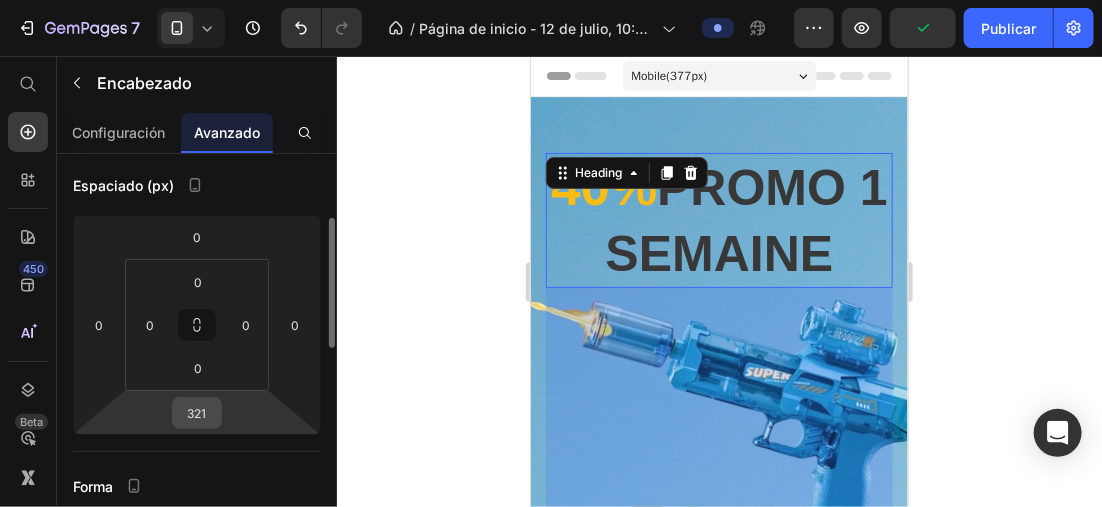 click on "321" at bounding box center (197, 413) 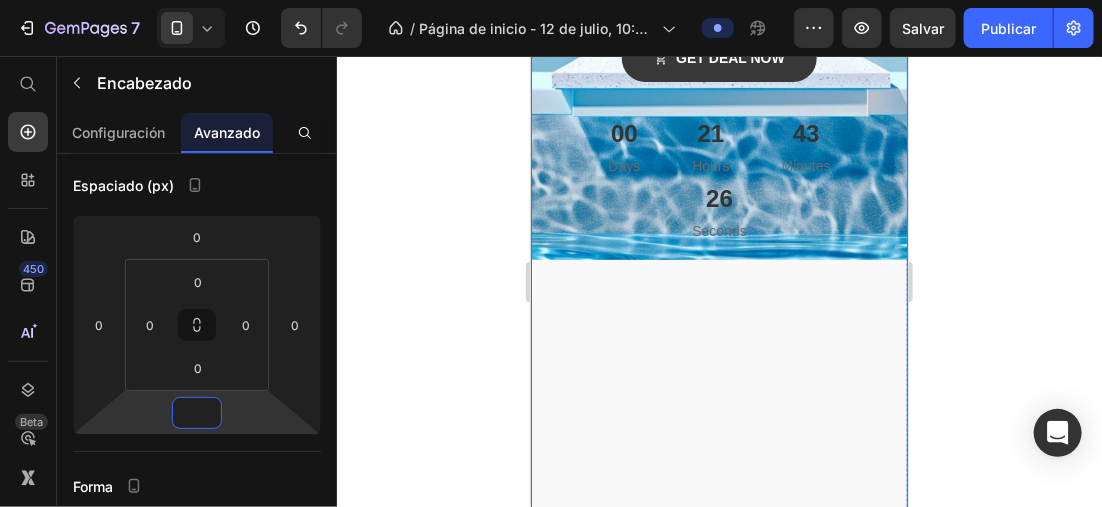 scroll, scrollTop: 300, scrollLeft: 0, axis: vertical 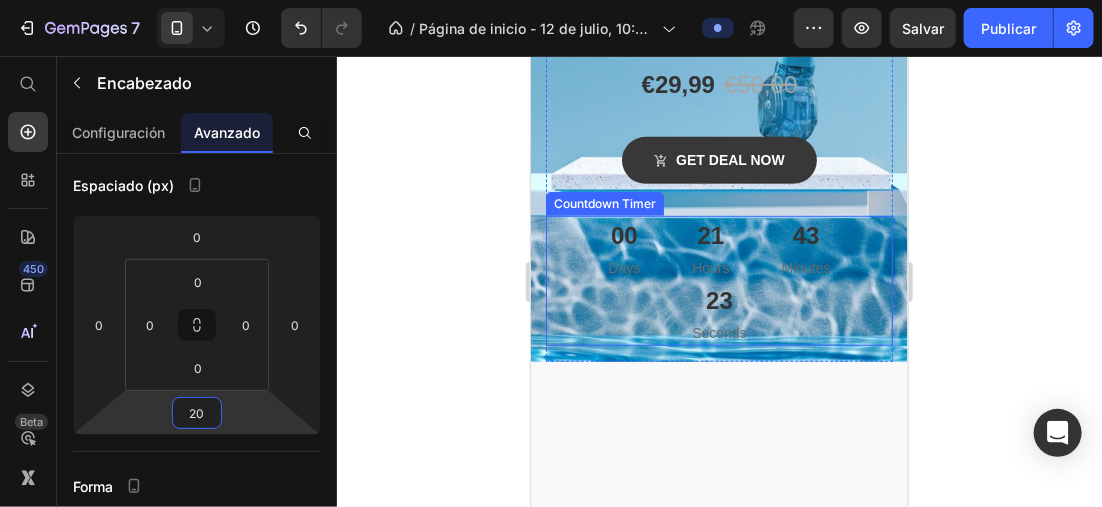type on "200" 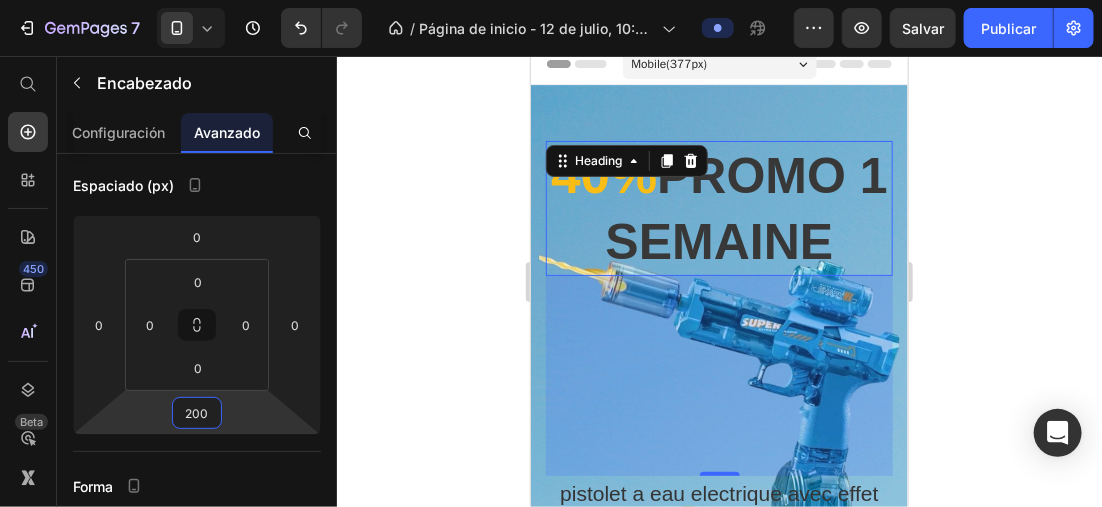 scroll, scrollTop: 0, scrollLeft: 0, axis: both 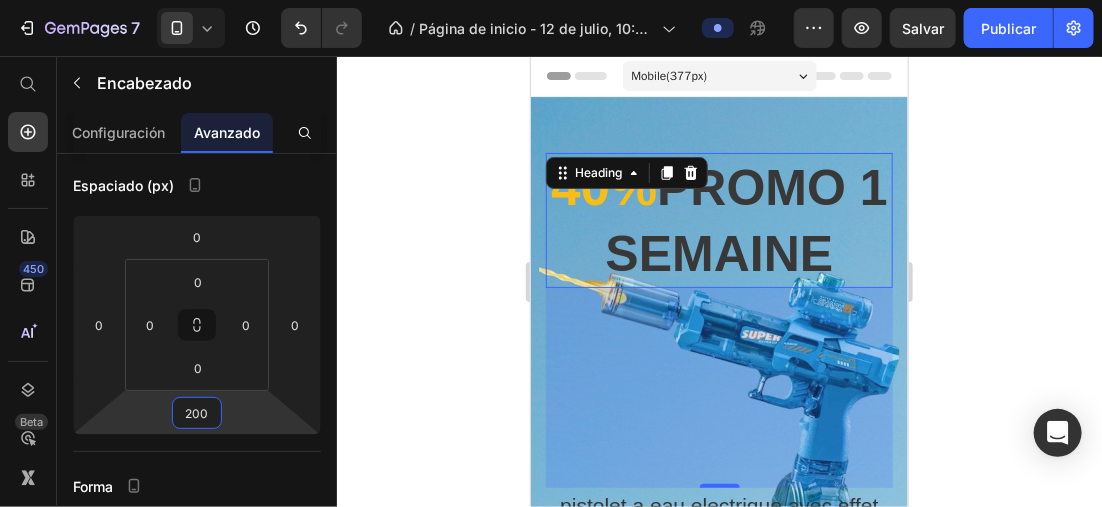 click 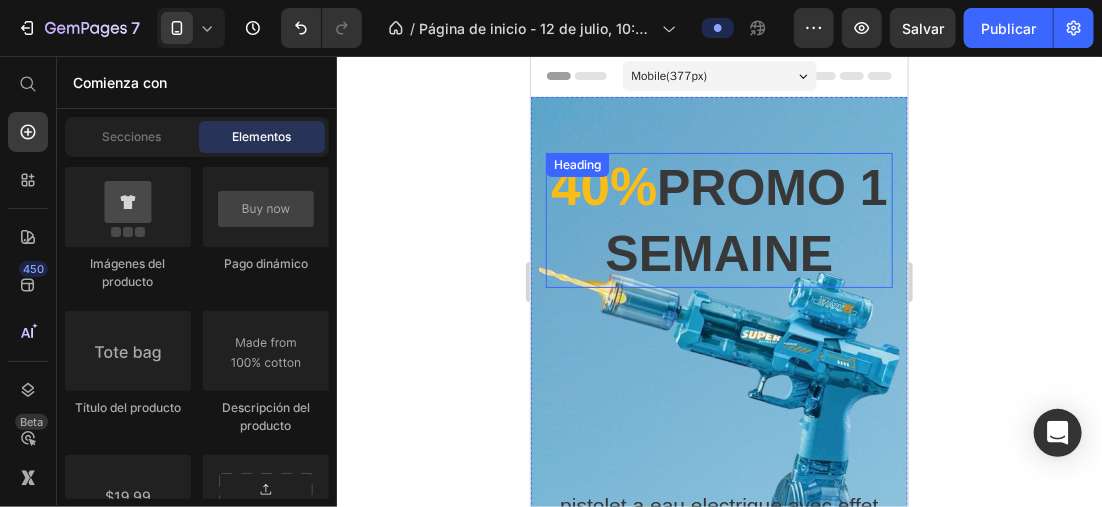click on "Promo 1 semaine" at bounding box center (746, 220) 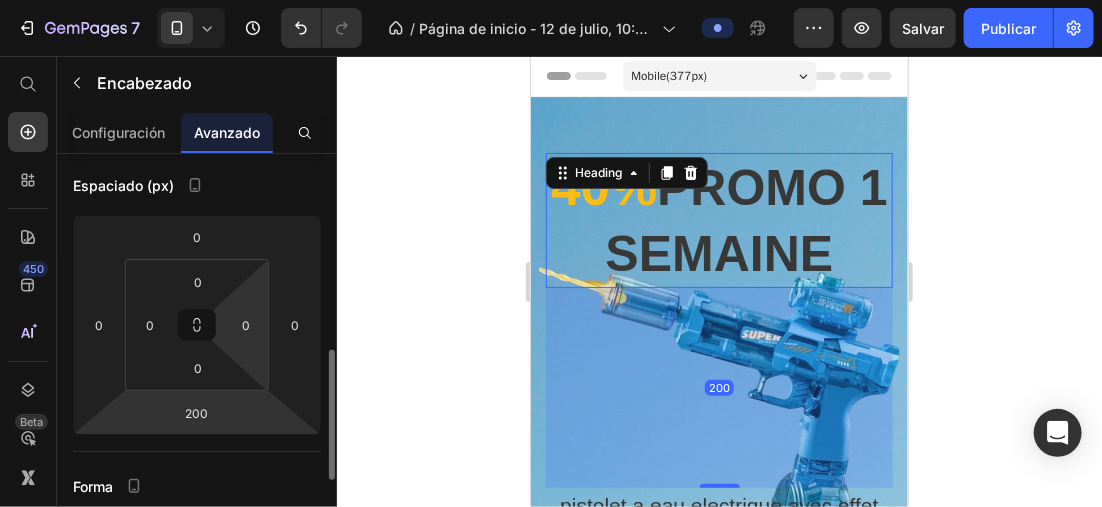 scroll, scrollTop: 400, scrollLeft: 0, axis: vertical 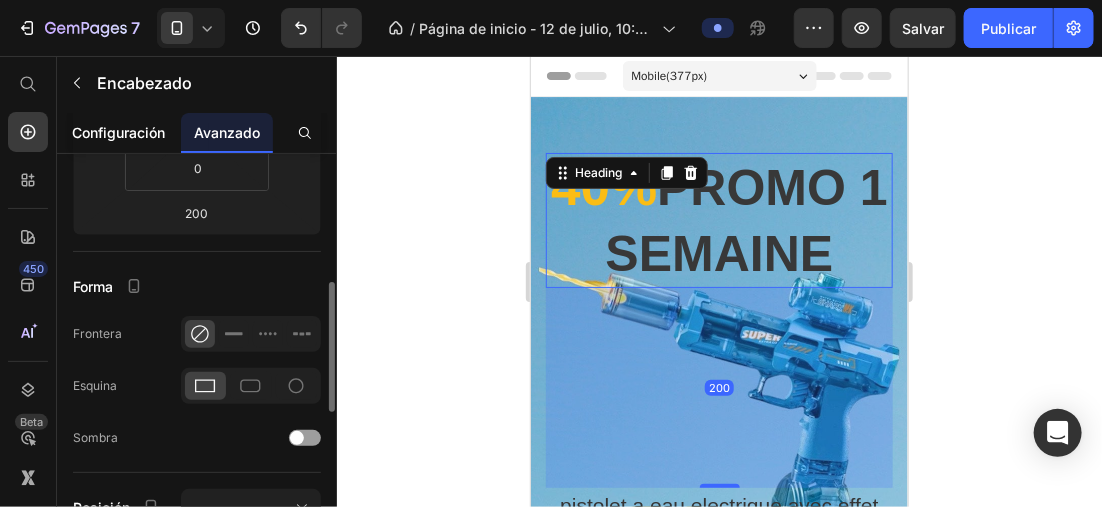 click on "Configuración" at bounding box center [119, 132] 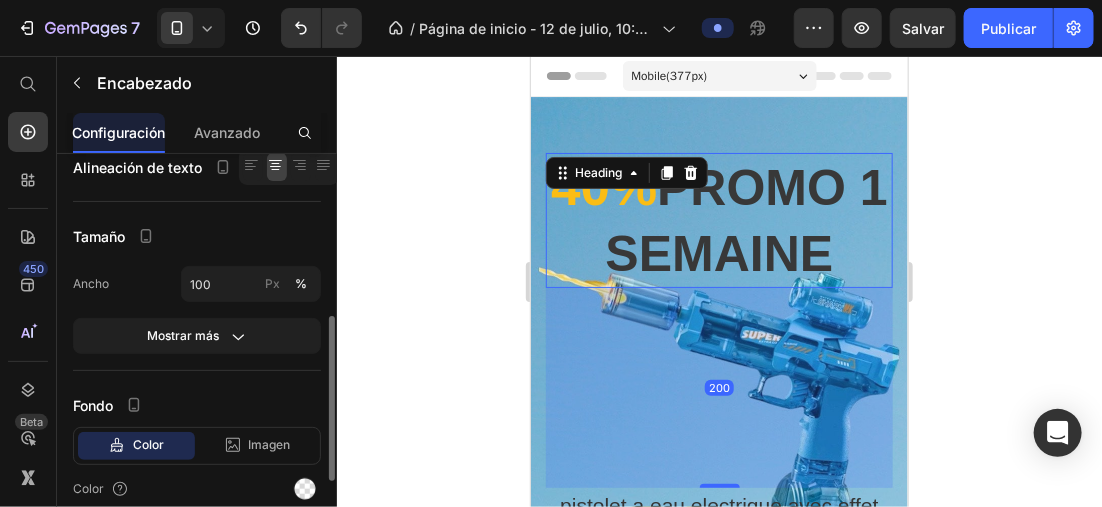 scroll, scrollTop: 0, scrollLeft: 0, axis: both 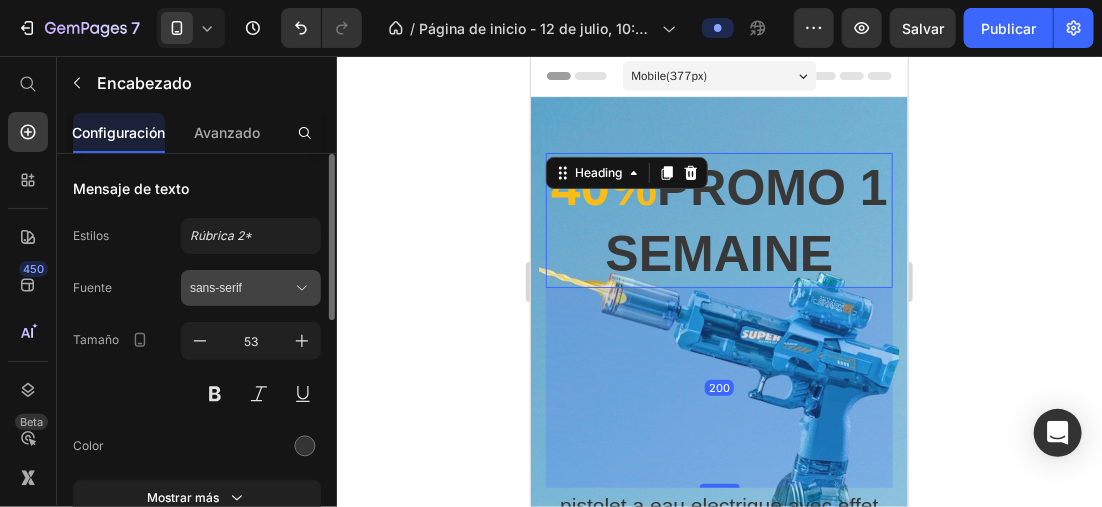 click 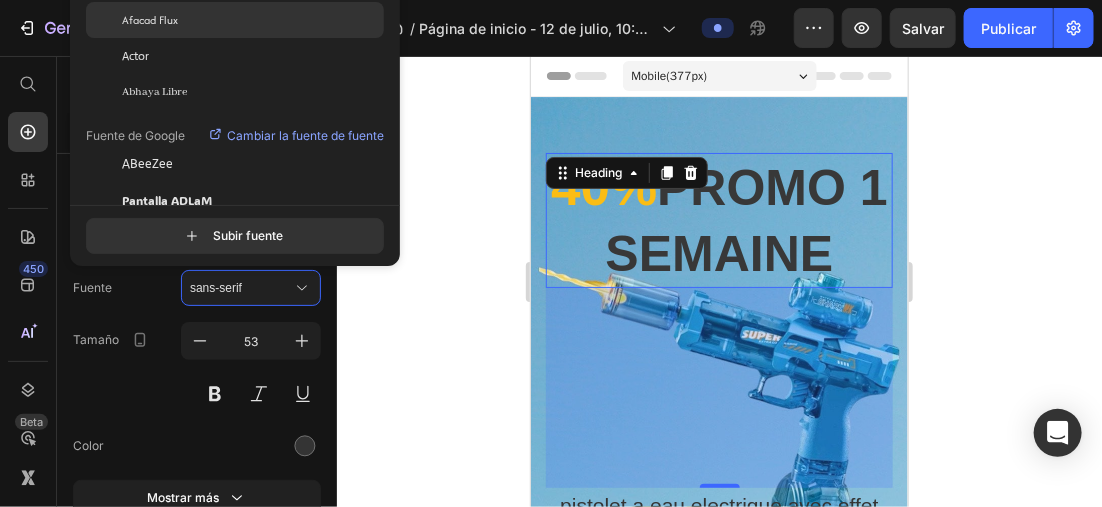 click on "Afacad Flux" 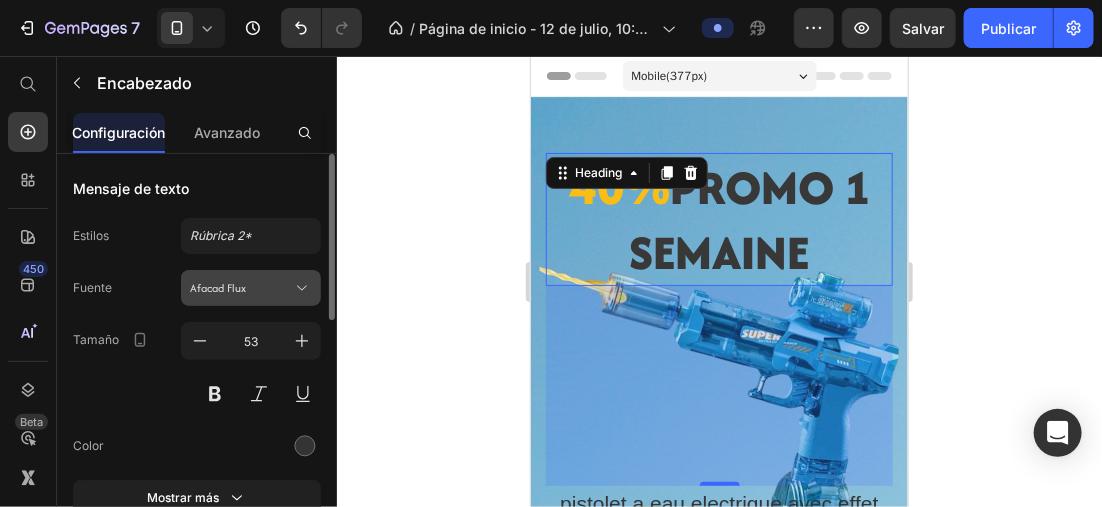 click 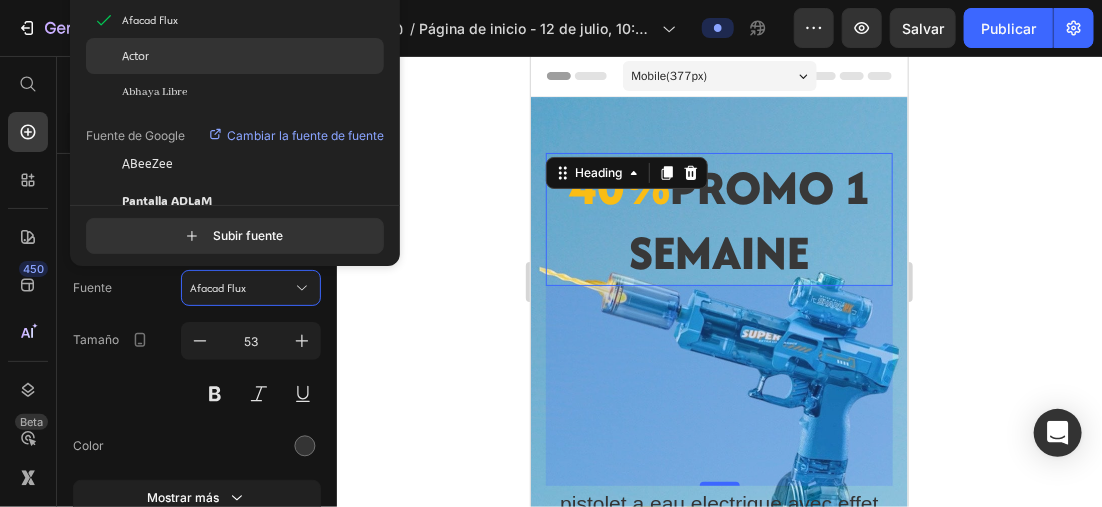 click on "Actor" 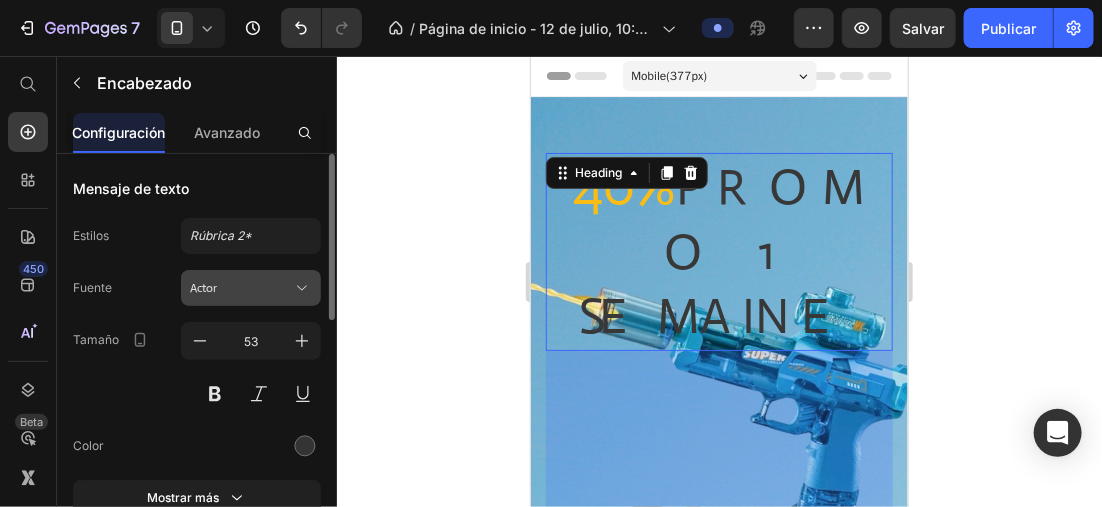 click on "Actor" at bounding box center [241, 288] 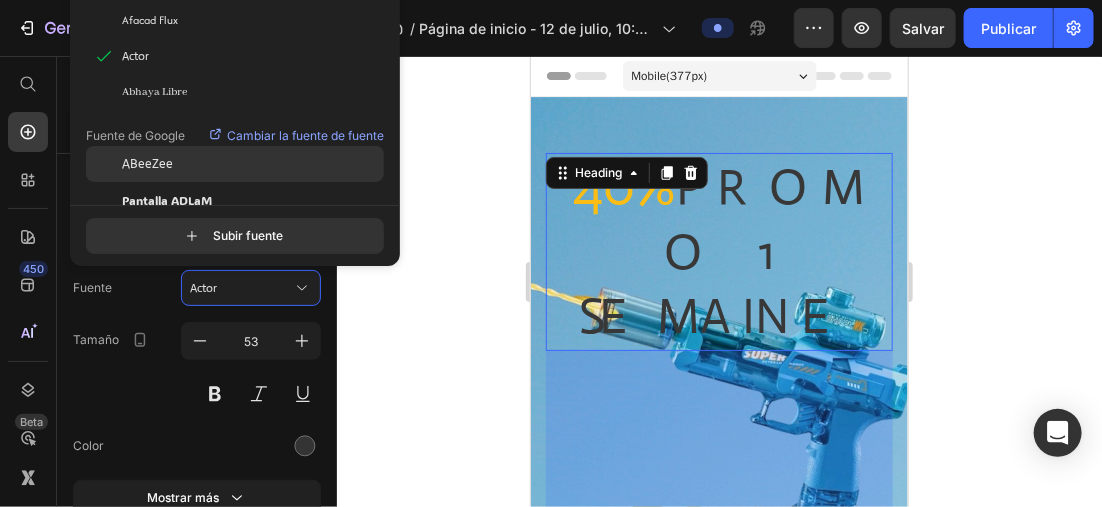 click on "ABeeZee" 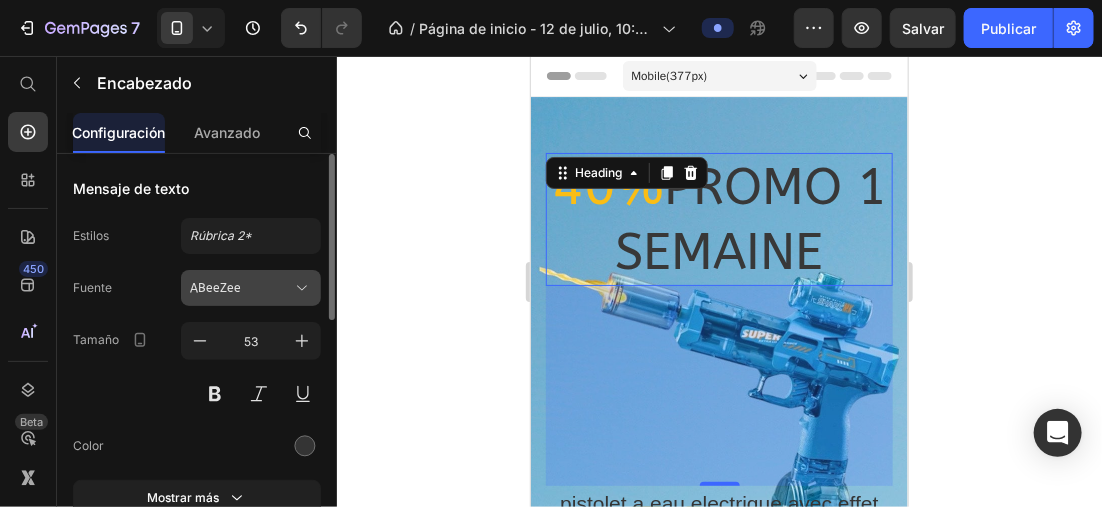 click on "ABeeZee" at bounding box center (241, 288) 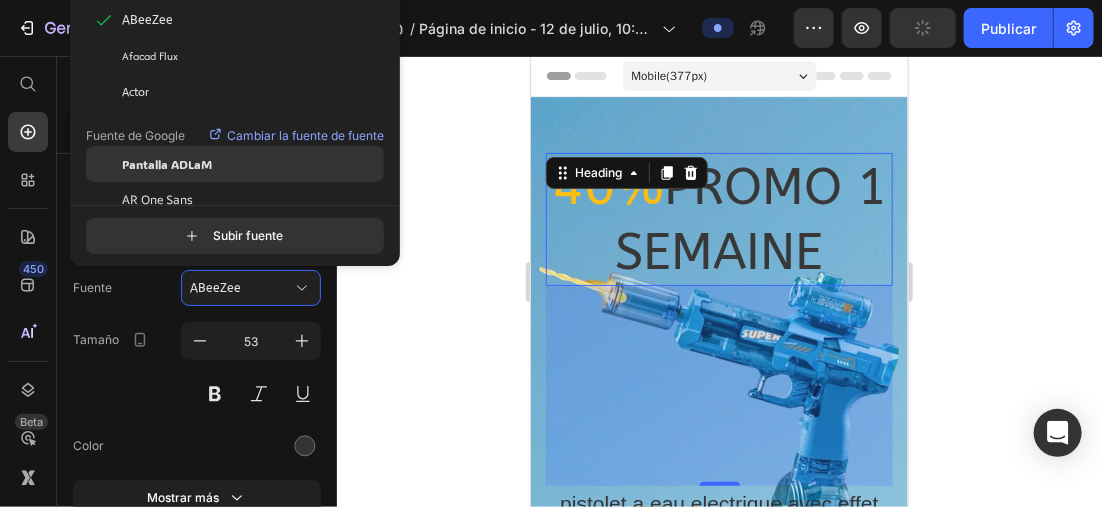 click on "Pantalla ADLaM" 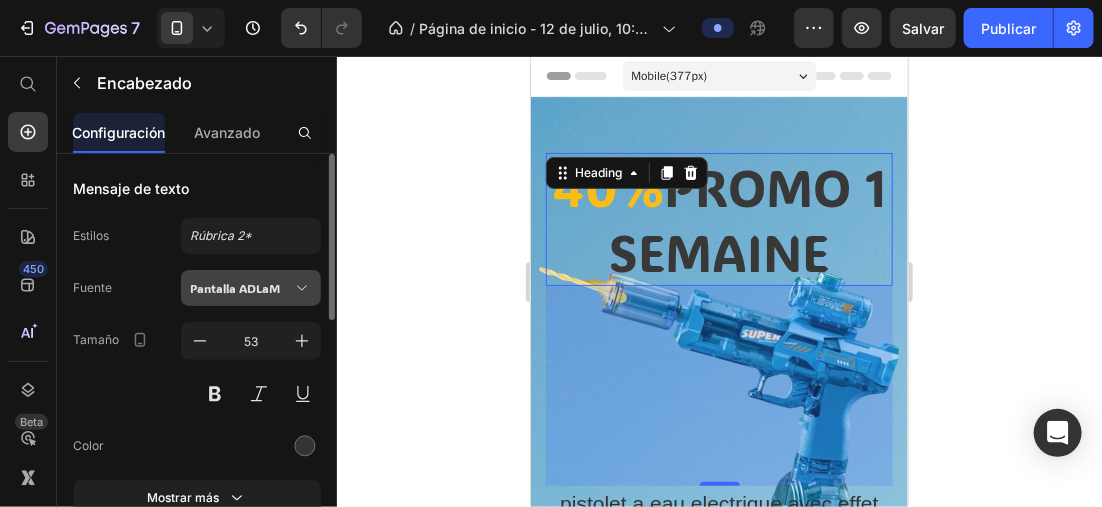 click on "Pantalla ADLaM" at bounding box center (251, 288) 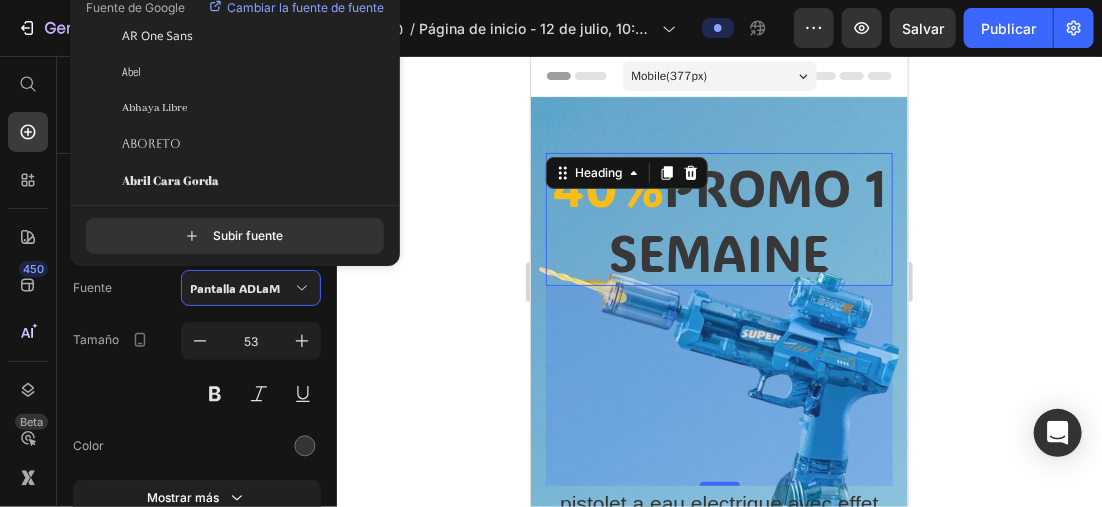 scroll, scrollTop: 0, scrollLeft: 0, axis: both 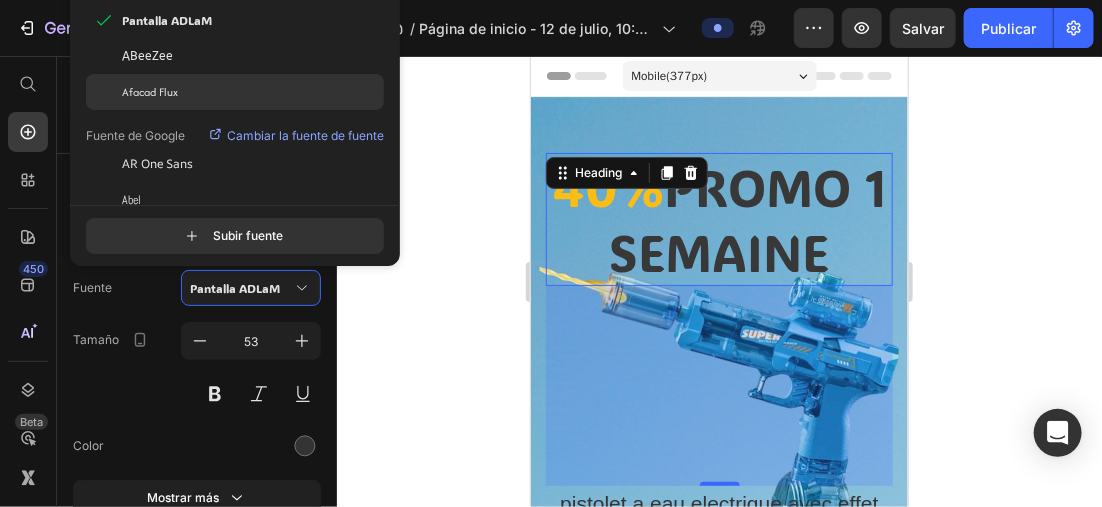 click on "Afacad Flux" 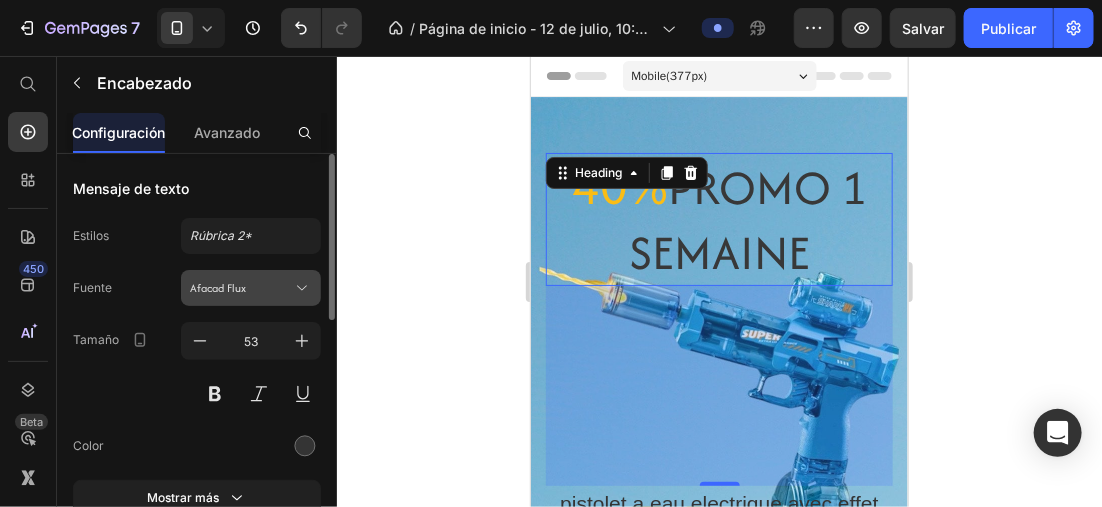 click on "Afacad Flux" at bounding box center [241, 288] 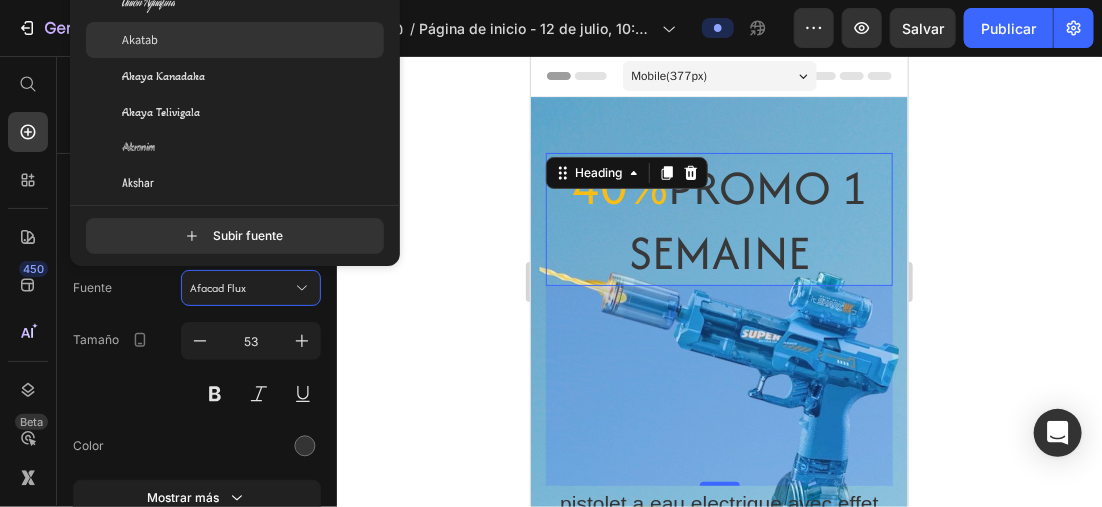 scroll, scrollTop: 800, scrollLeft: 0, axis: vertical 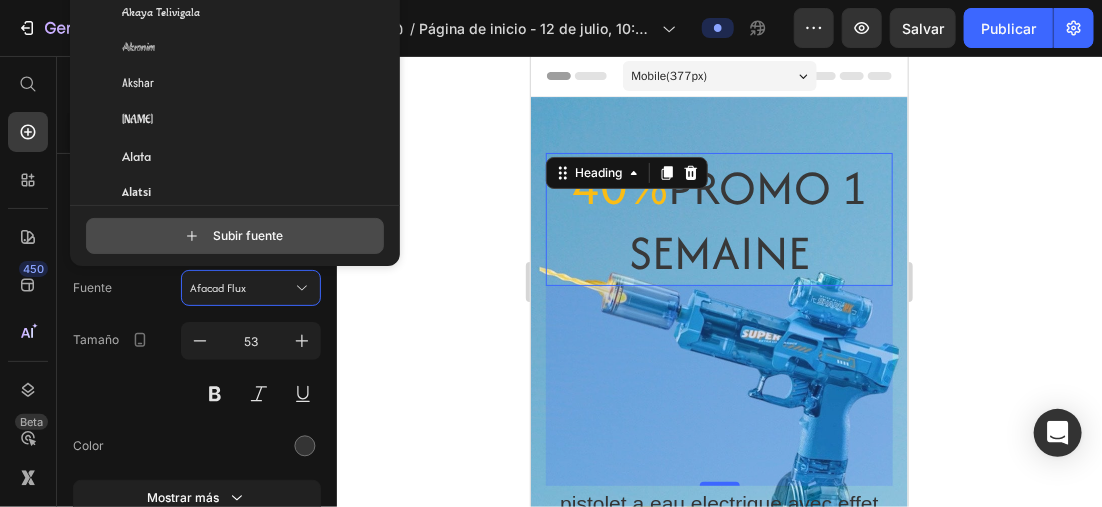 click 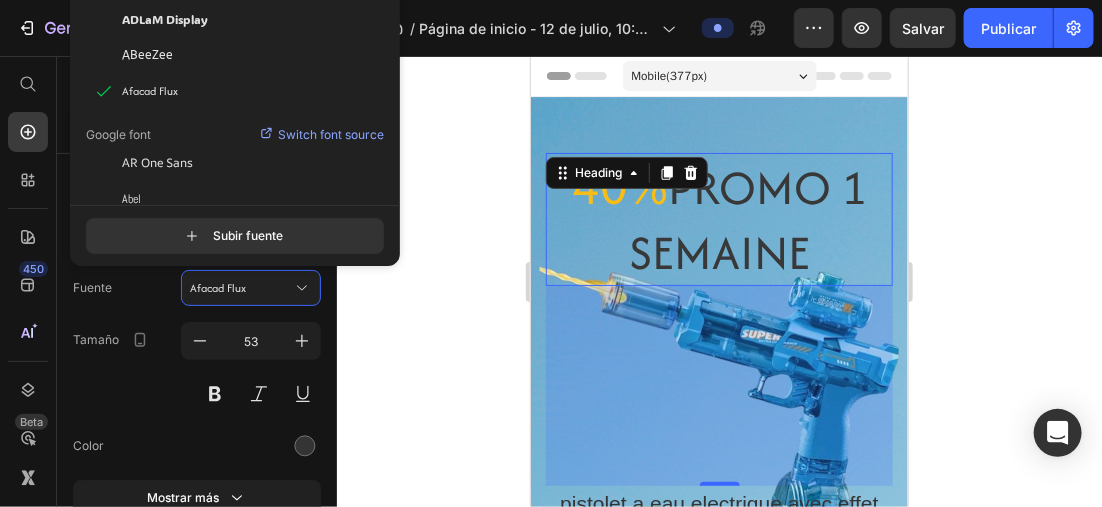 scroll, scrollTop: 0, scrollLeft: 0, axis: both 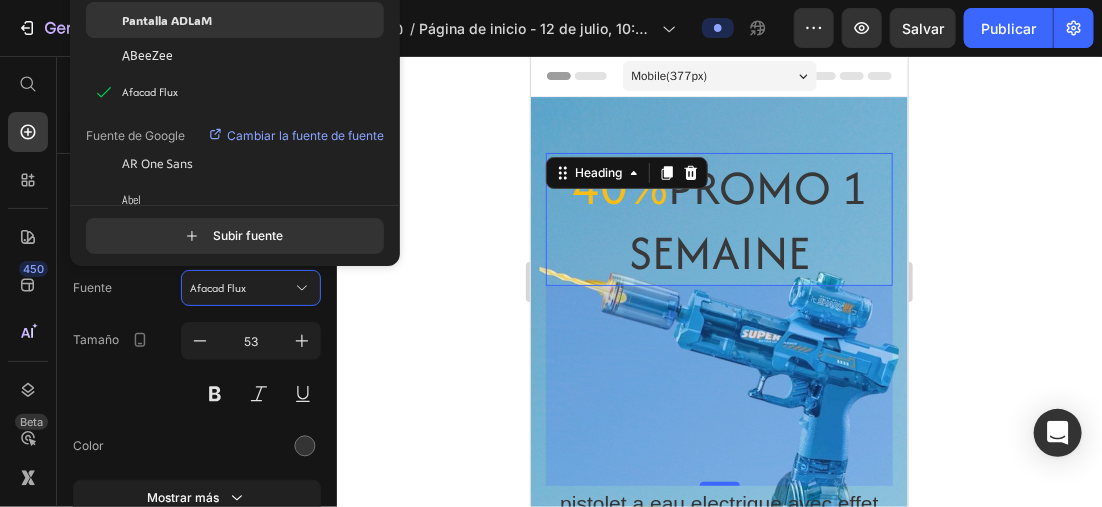 click on "Pantalla ADLaM" 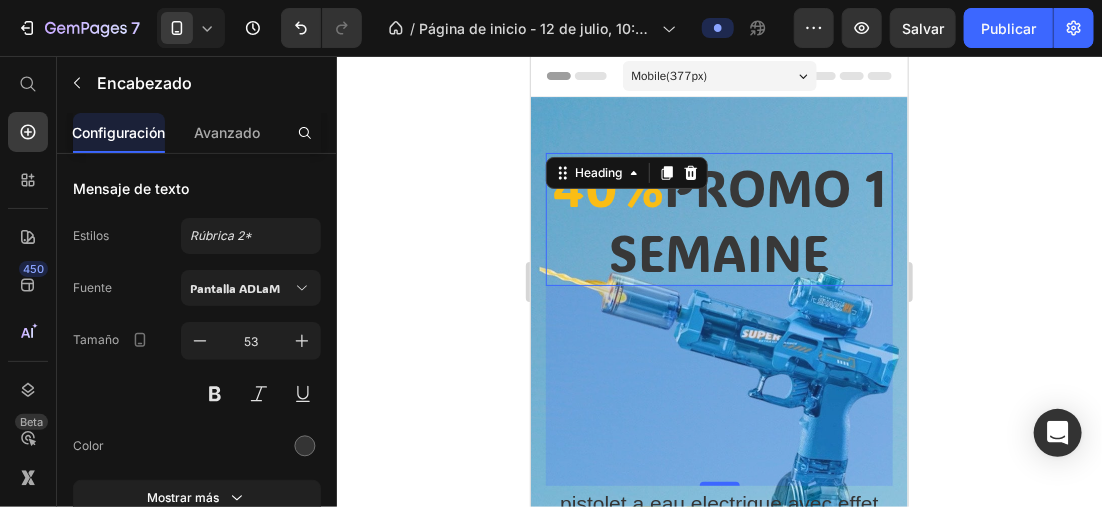 click 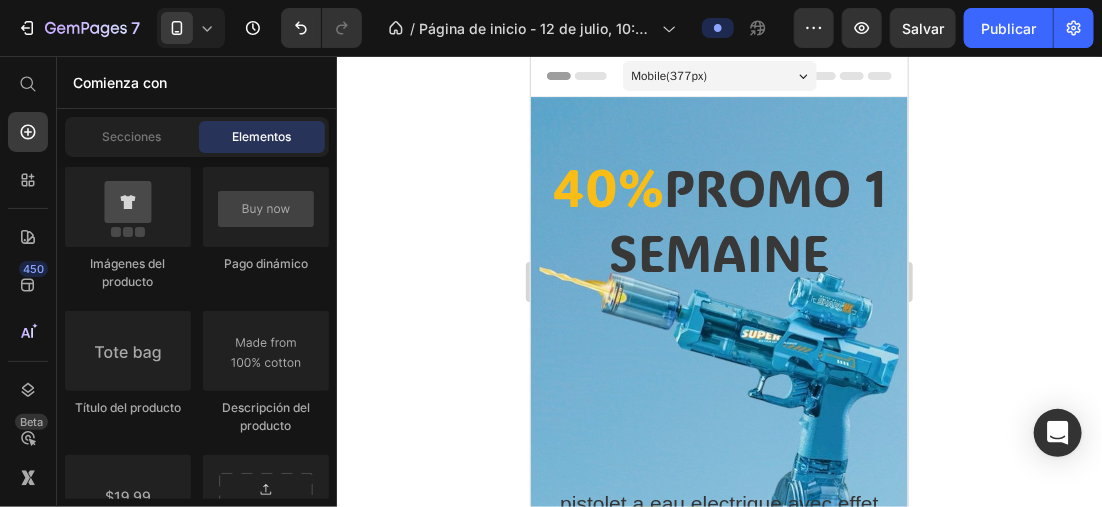drag, startPoint x: 421, startPoint y: 192, endPoint x: 406, endPoint y: 178, distance: 20.518284 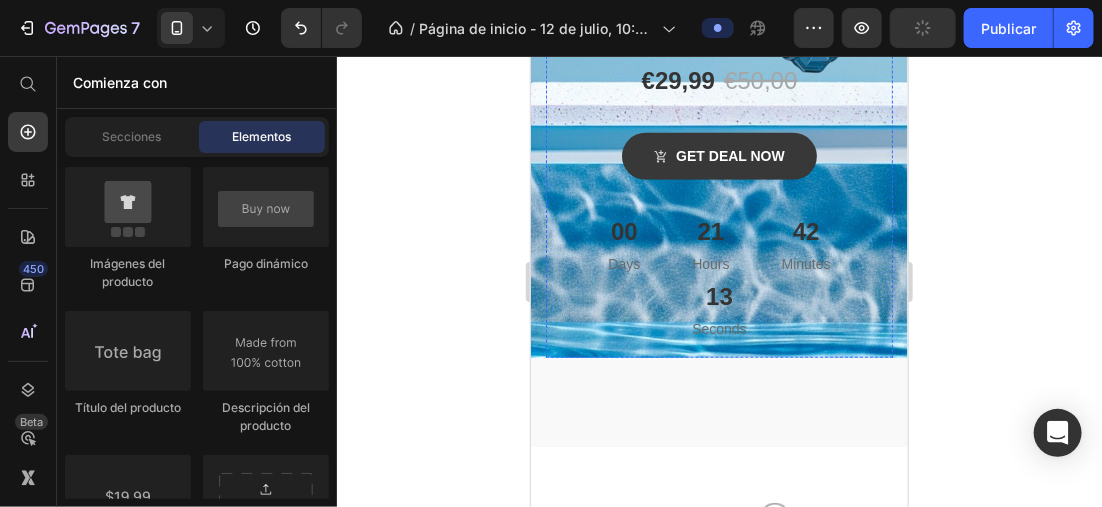 scroll, scrollTop: 400, scrollLeft: 0, axis: vertical 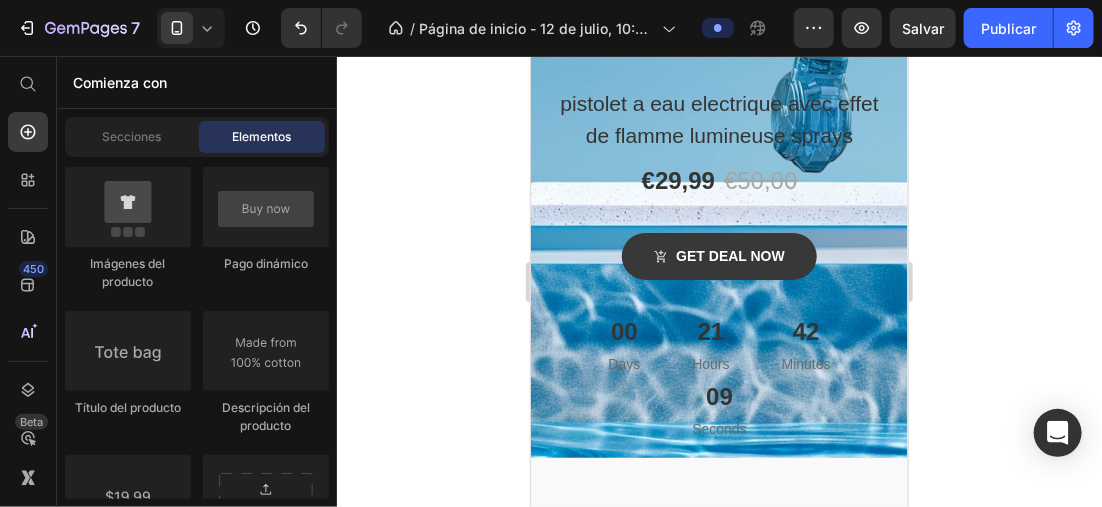 drag, startPoint x: 422, startPoint y: 197, endPoint x: 416, endPoint y: 184, distance: 14.3178215 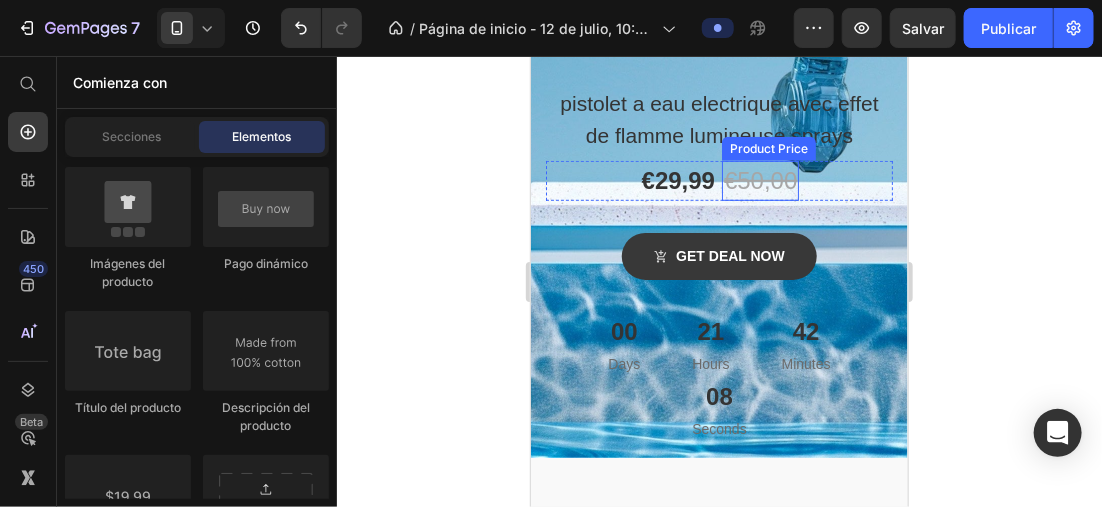 click on "€50,00" at bounding box center (759, 180) 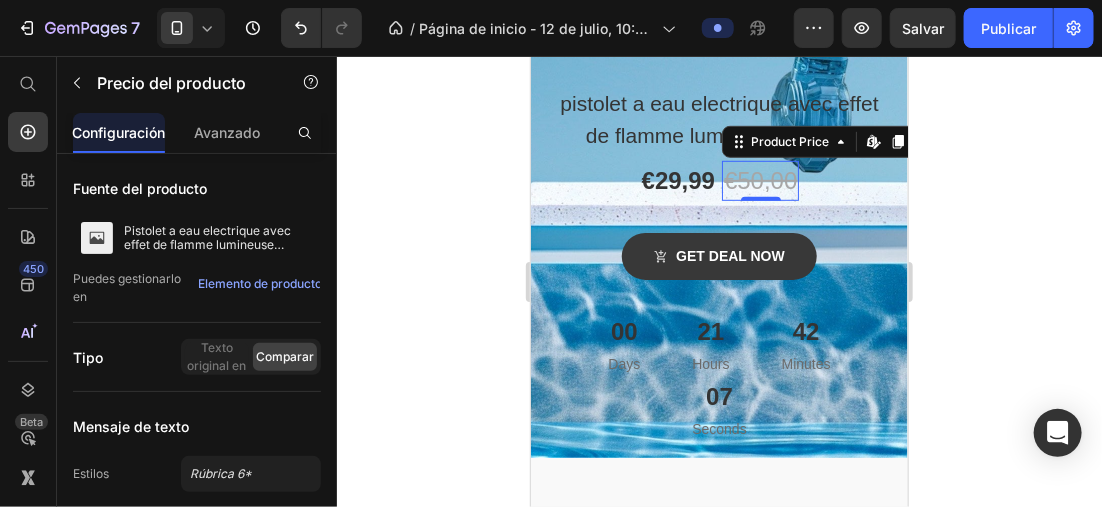 click 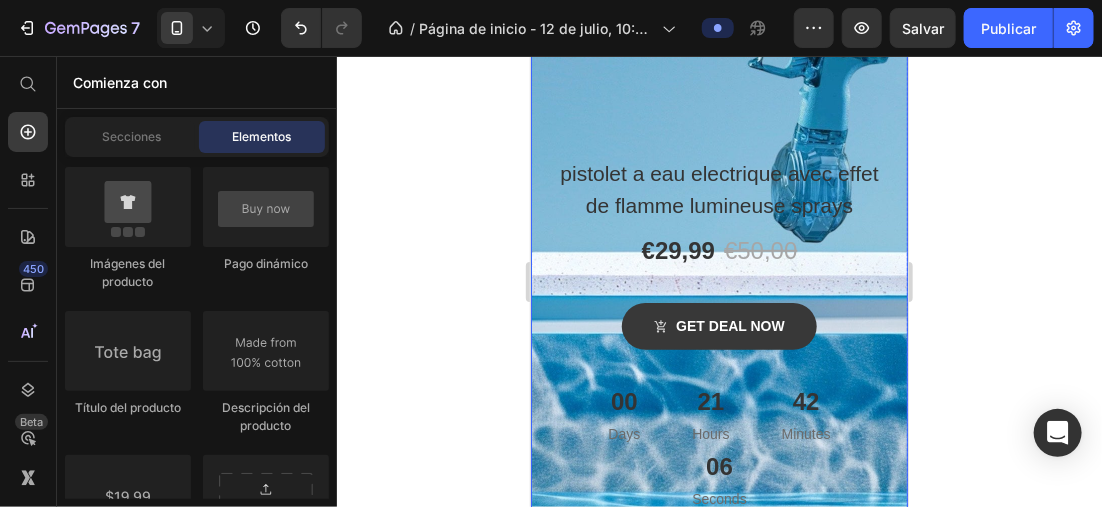 scroll, scrollTop: 300, scrollLeft: 0, axis: vertical 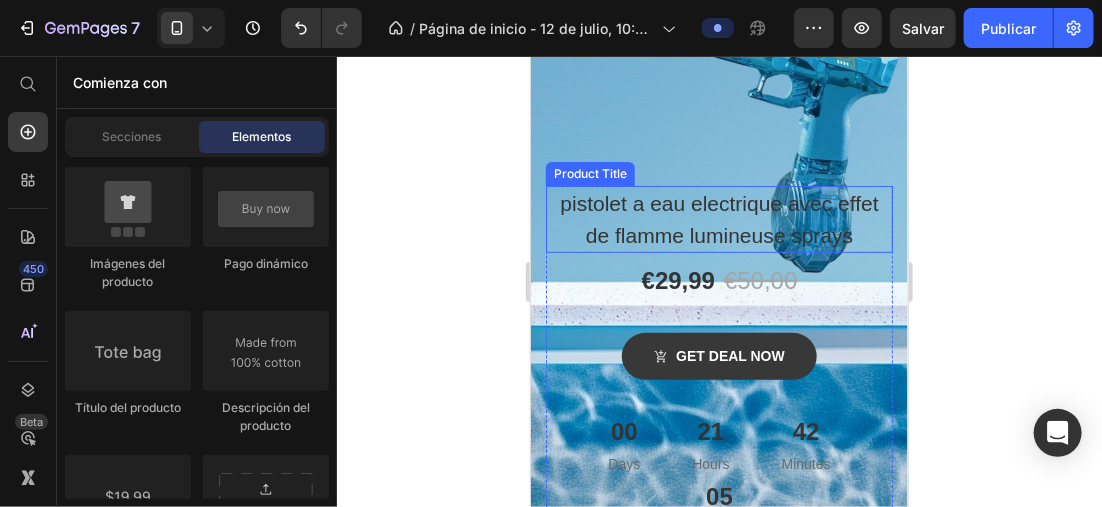 click on "pistolet a eau electrique avec effet de flamme lumineuse sprays" at bounding box center (718, 218) 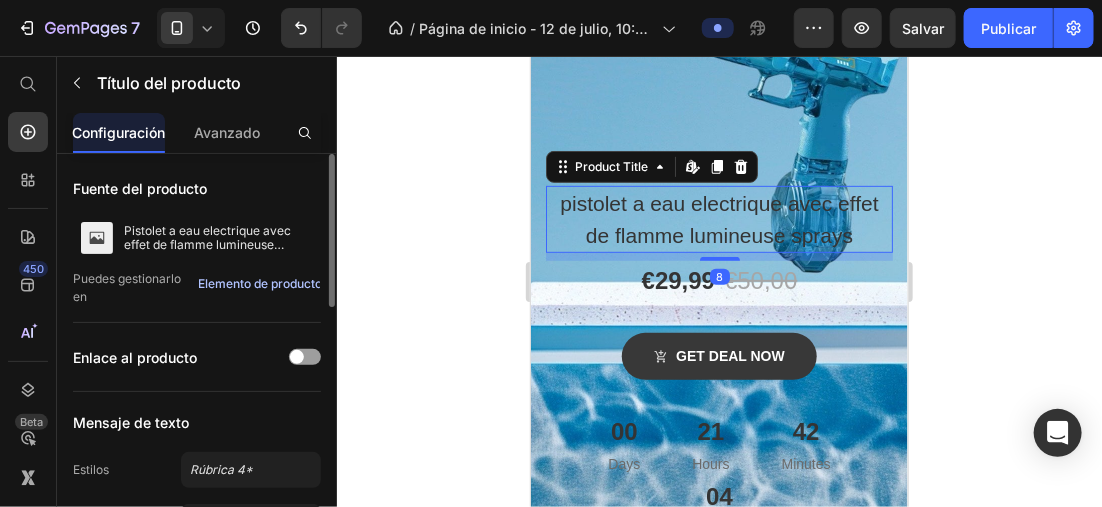 scroll, scrollTop: 200, scrollLeft: 0, axis: vertical 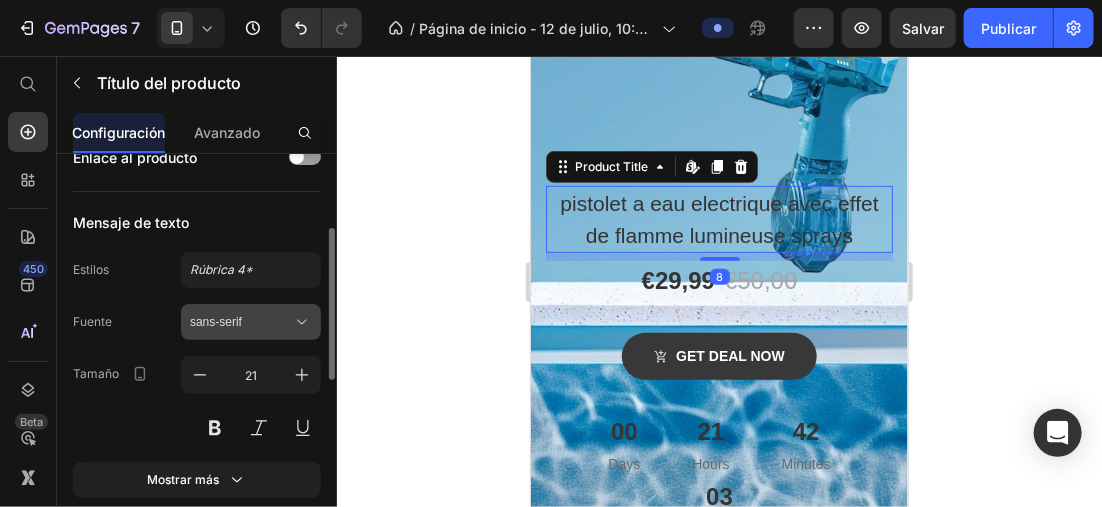 click on "sans-serif" at bounding box center (251, 322) 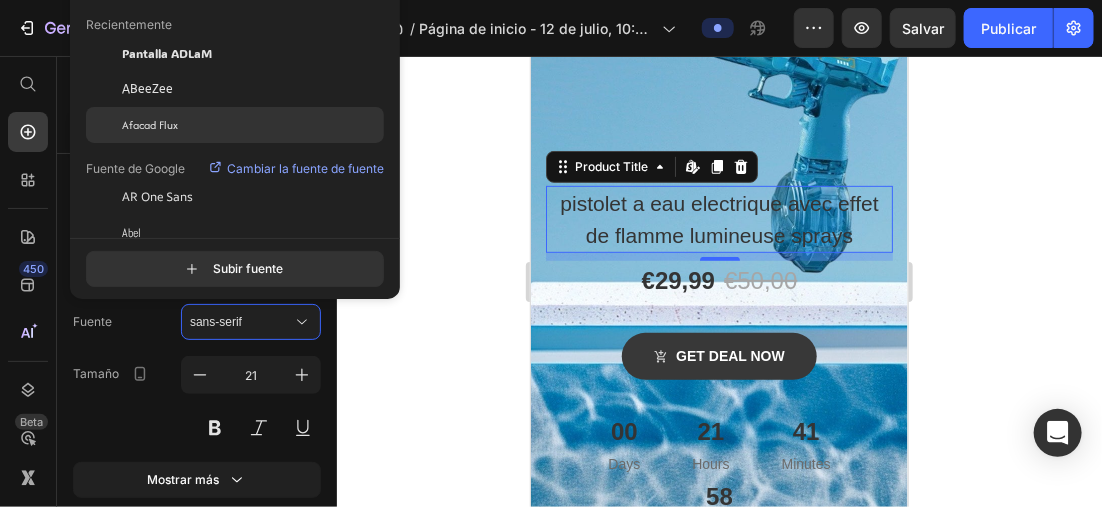 click on "Afacad Flux" 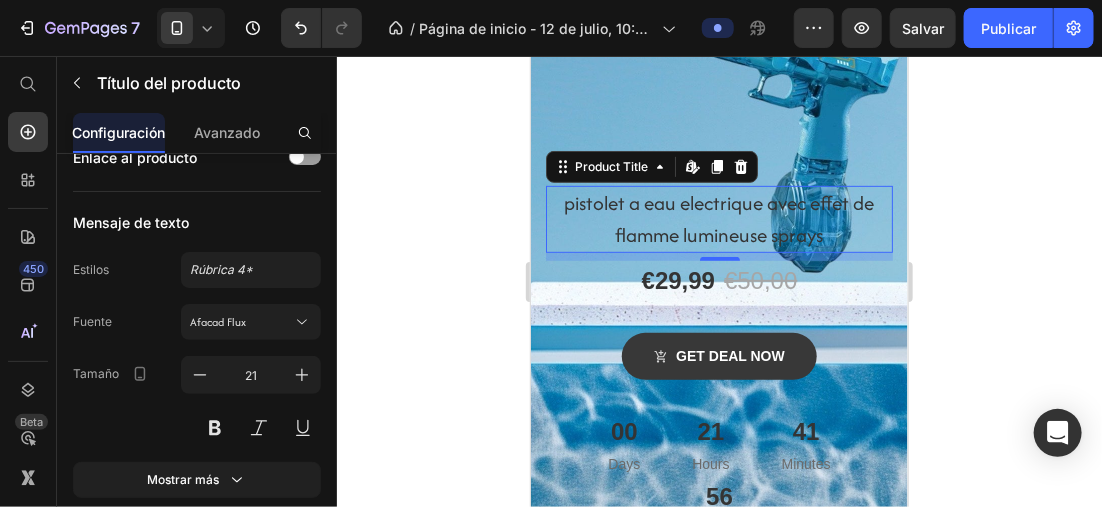 click 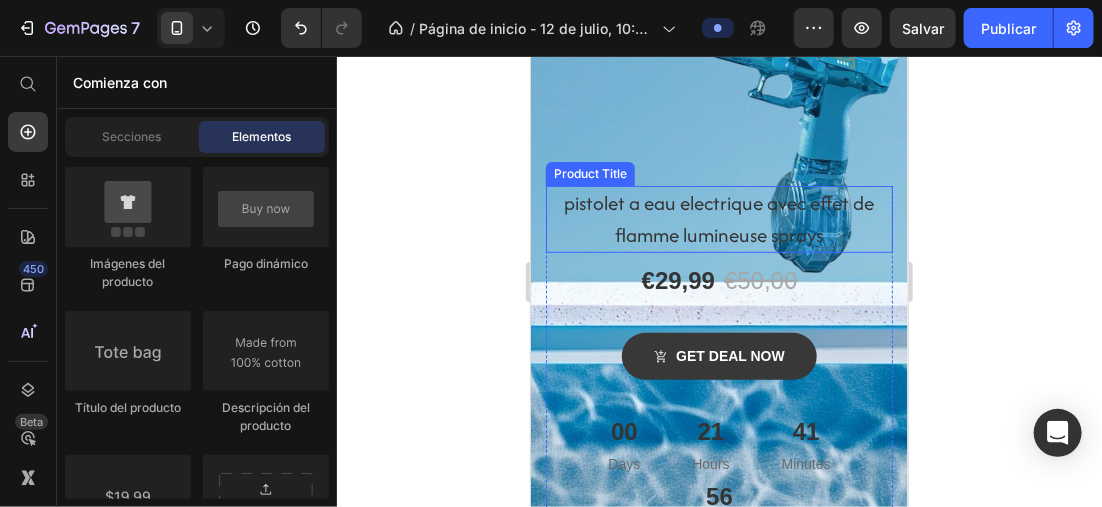 click on "pistolet a eau electrique avec effet de flamme lumineuse sprays" at bounding box center (718, 218) 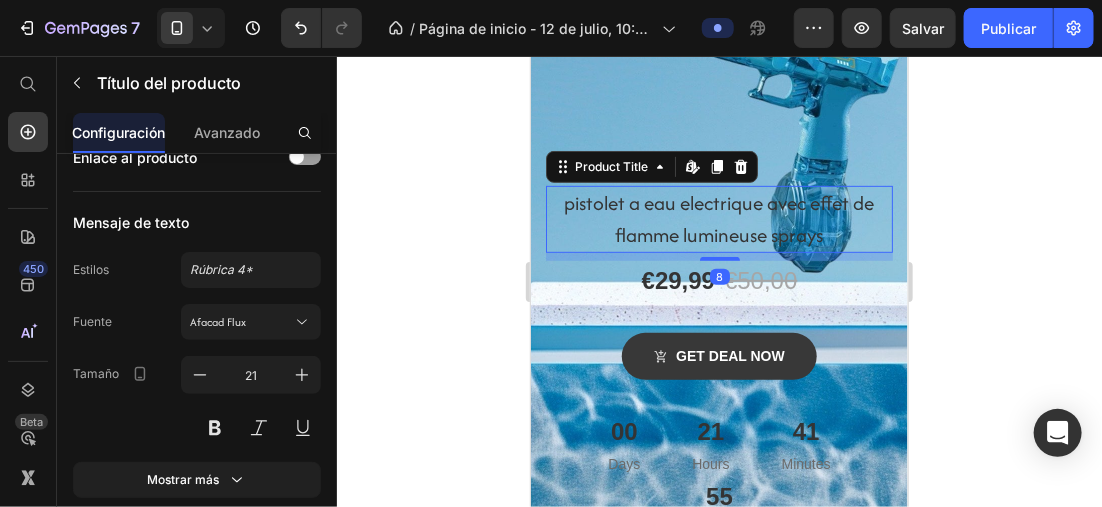 scroll, scrollTop: 0, scrollLeft: 0, axis: both 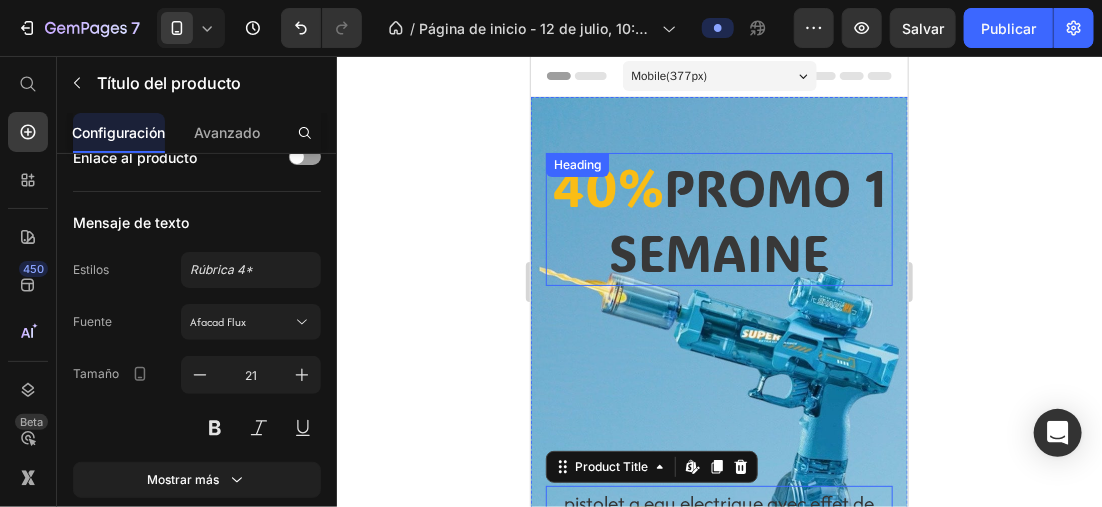 click on "Promo 1 semaine" at bounding box center (748, 219) 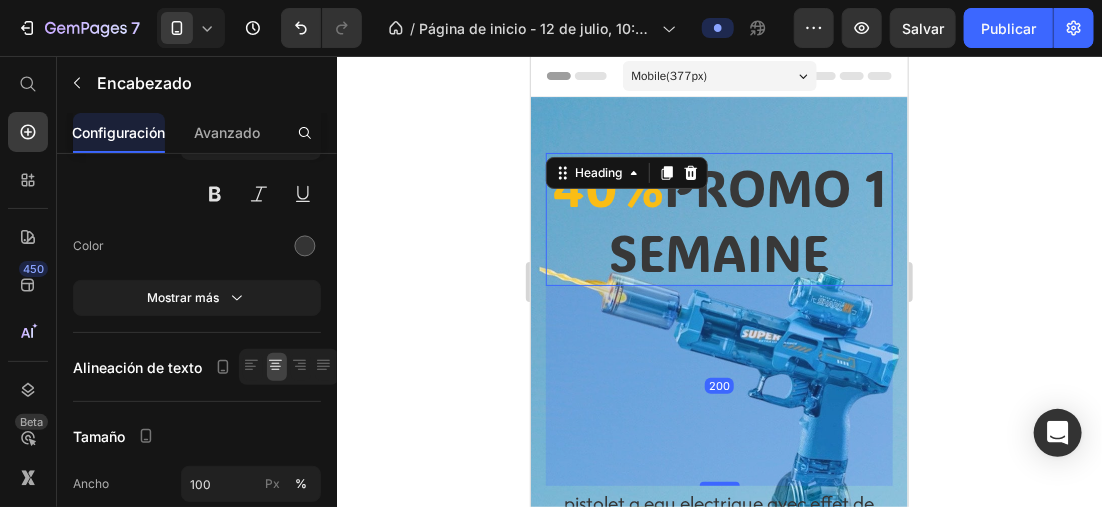 scroll, scrollTop: 0, scrollLeft: 0, axis: both 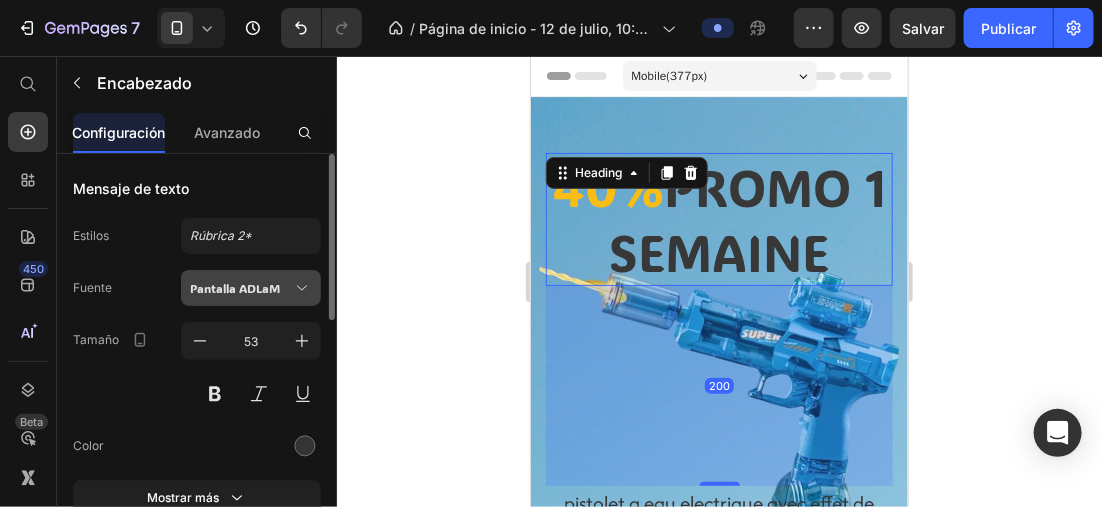 click on "Pantalla ADLaM" at bounding box center [241, 288] 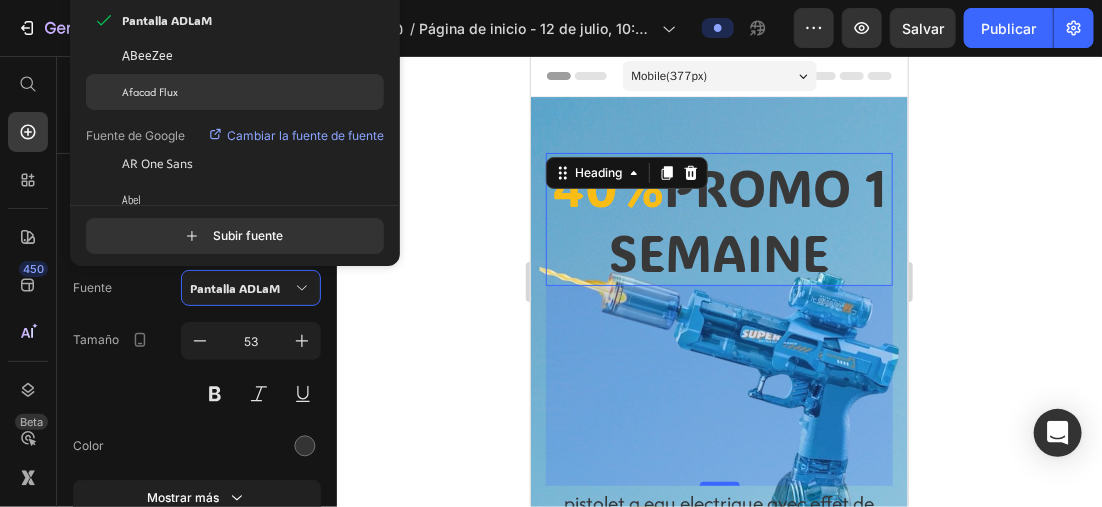 click on "Afacad Flux" 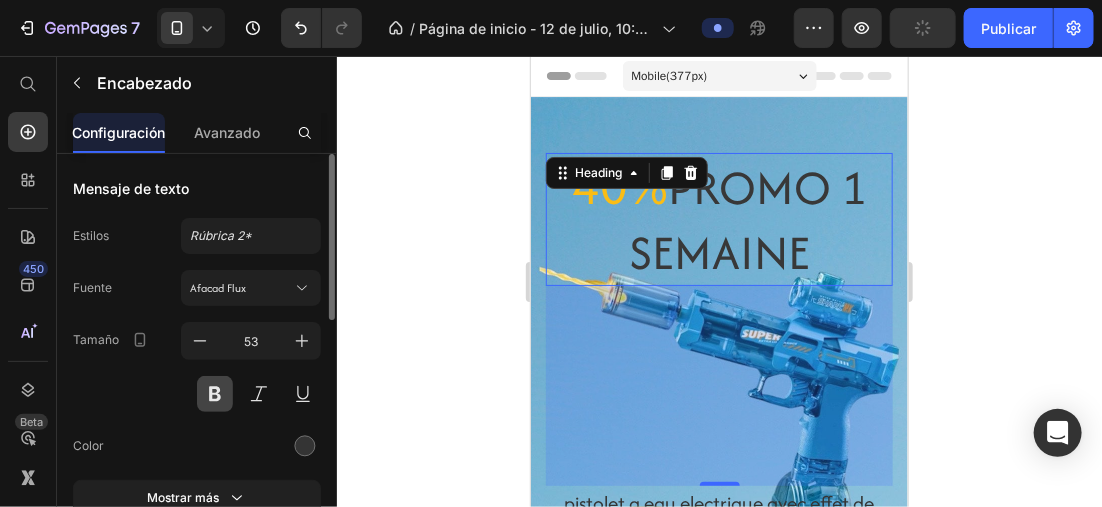 click at bounding box center (215, 394) 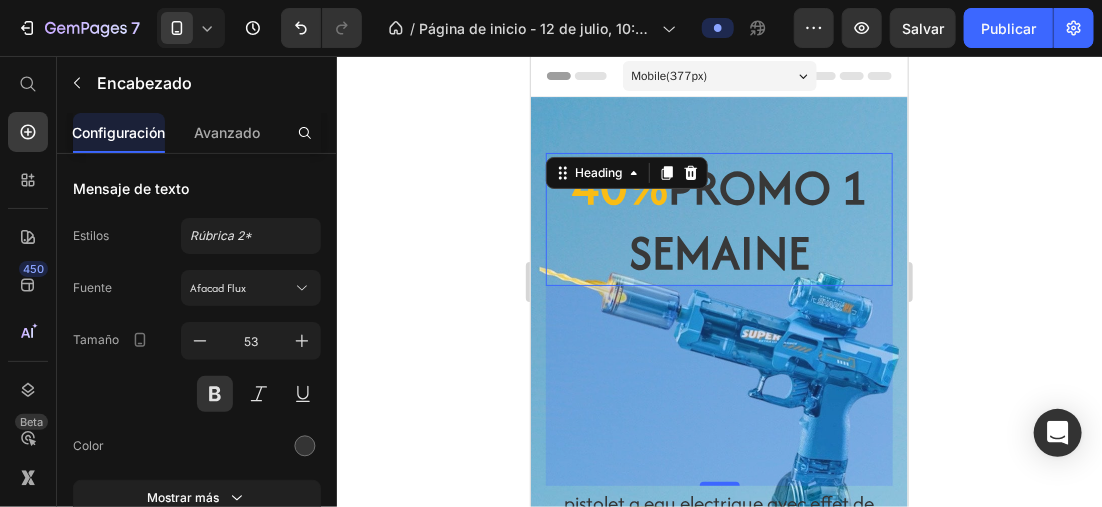 click 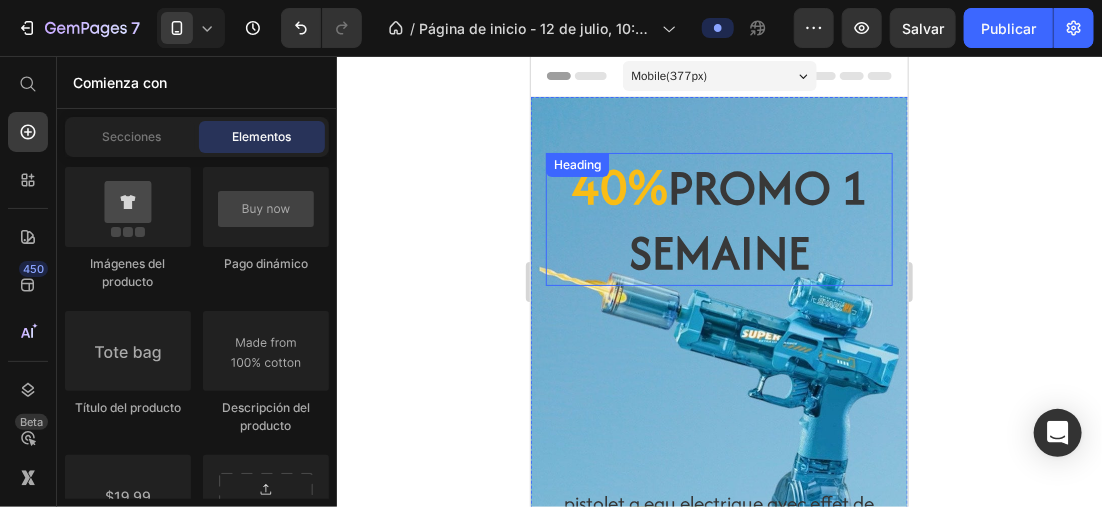 click on "Promo 1 semaine" at bounding box center [747, 219] 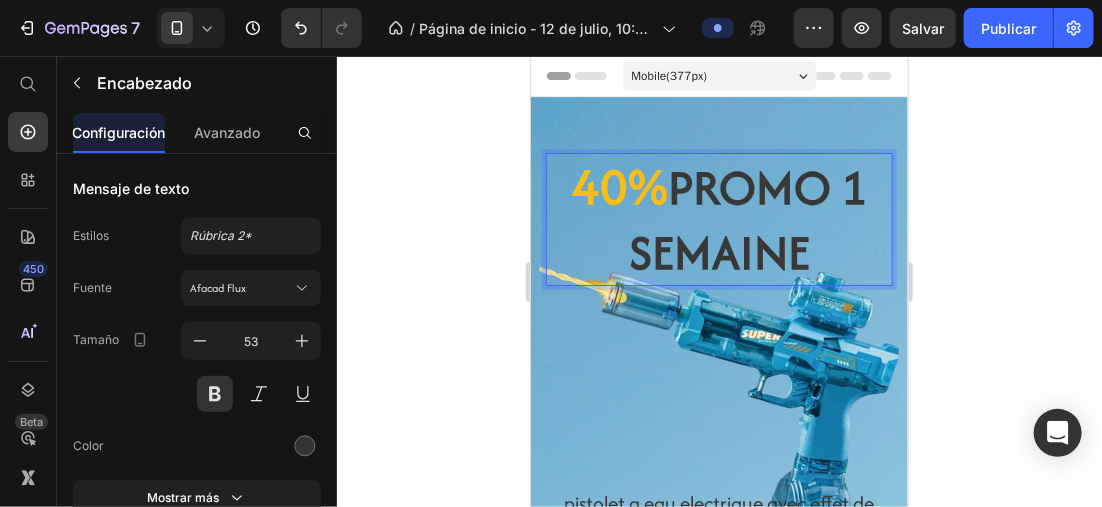 click on "Promo 1 semaine" at bounding box center (747, 219) 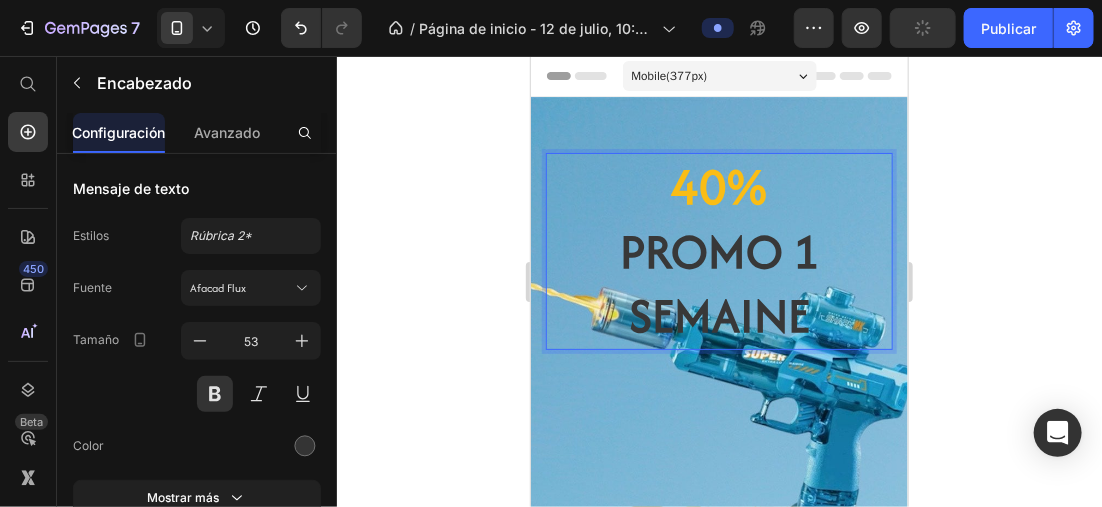 click 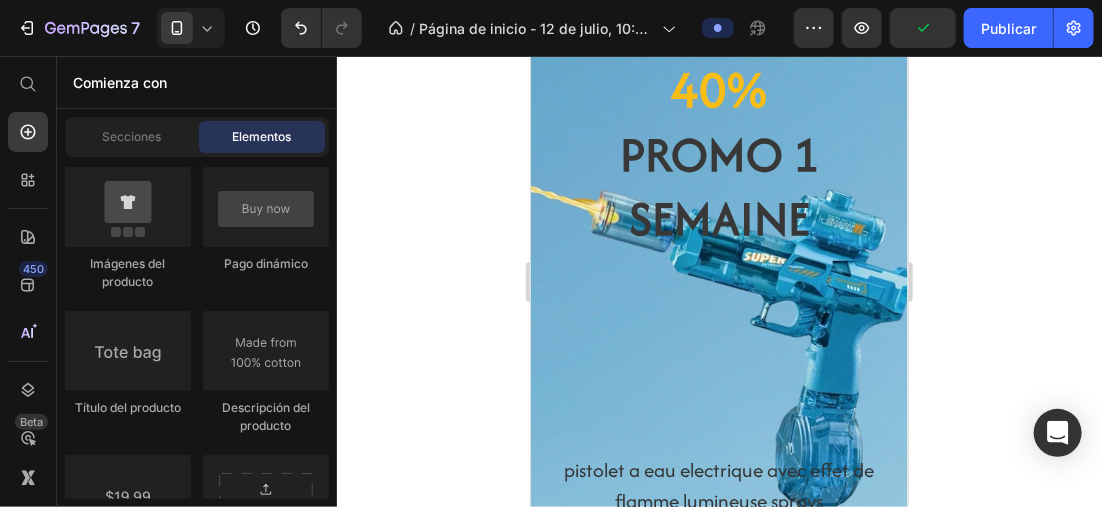 scroll, scrollTop: 200, scrollLeft: 0, axis: vertical 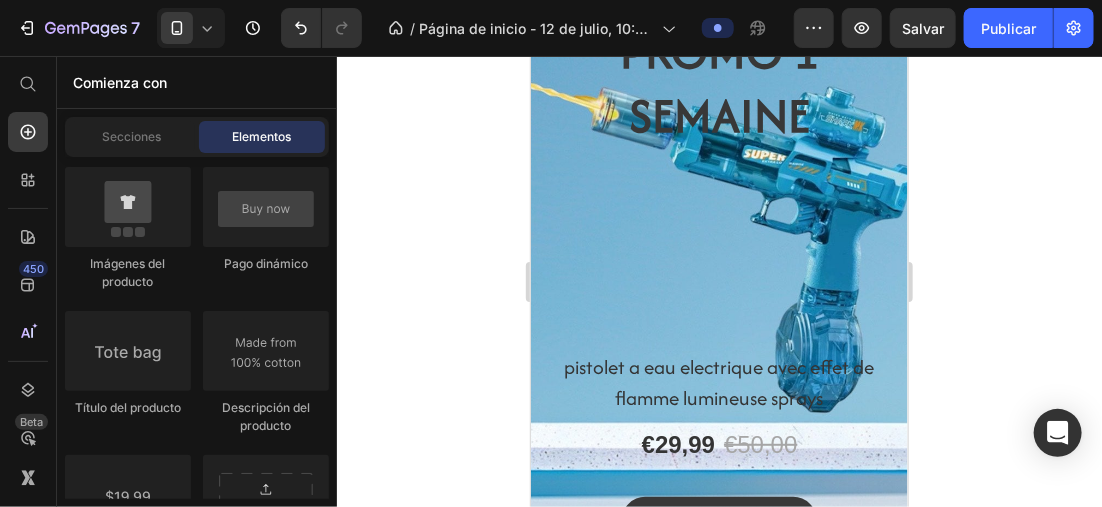 drag, startPoint x: 321, startPoint y: 231, endPoint x: 304, endPoint y: 182, distance: 51.86521 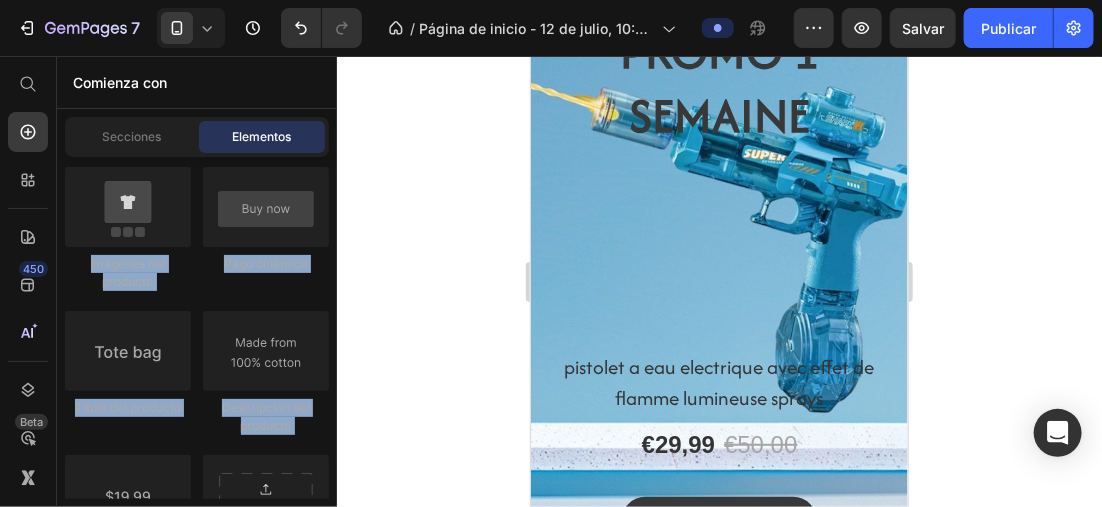 scroll, scrollTop: 2958, scrollLeft: 0, axis: vertical 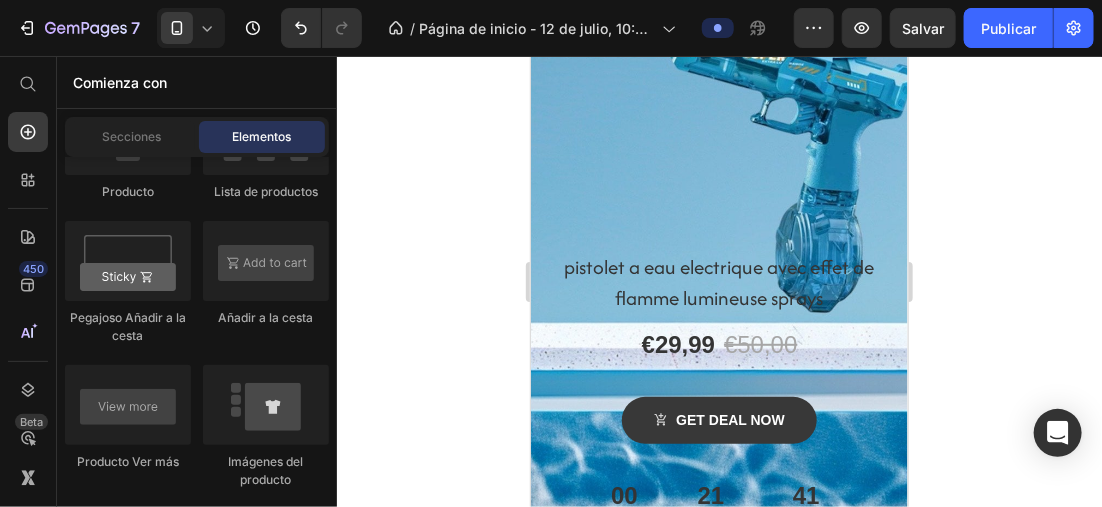 drag, startPoint x: 401, startPoint y: 196, endPoint x: 404, endPoint y: 182, distance: 14.3178215 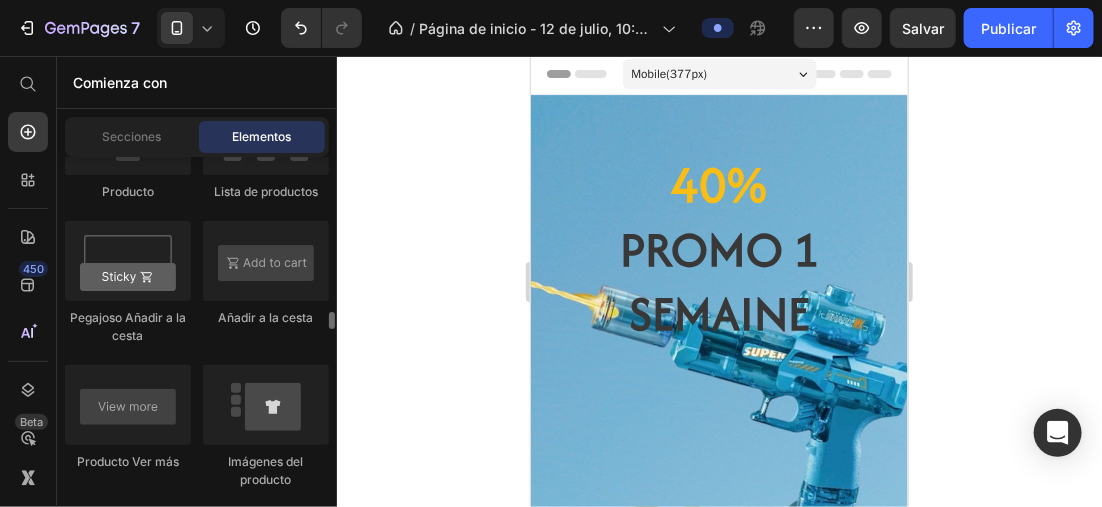 scroll, scrollTop: 0, scrollLeft: 0, axis: both 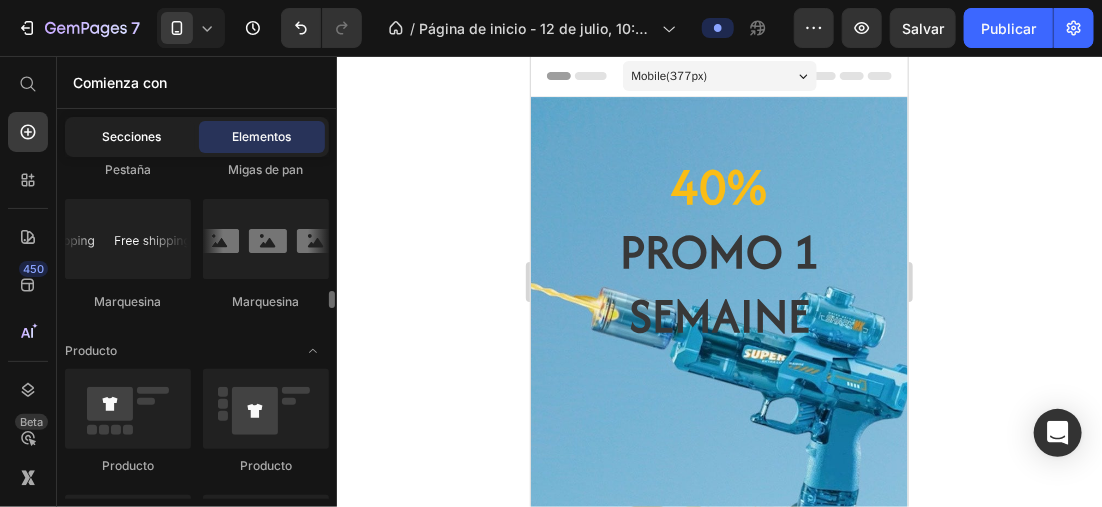 click on "Secciones" at bounding box center (132, 137) 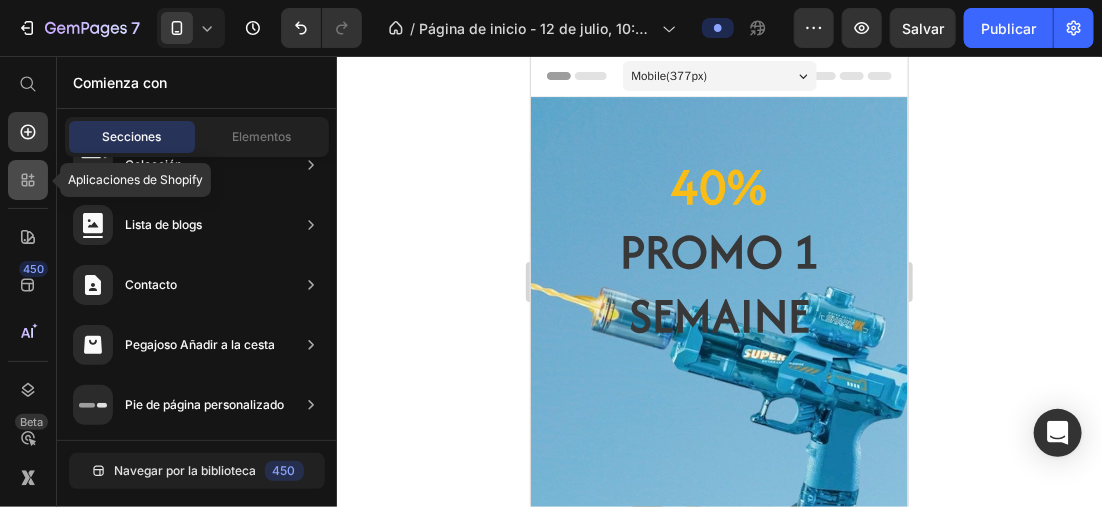 click 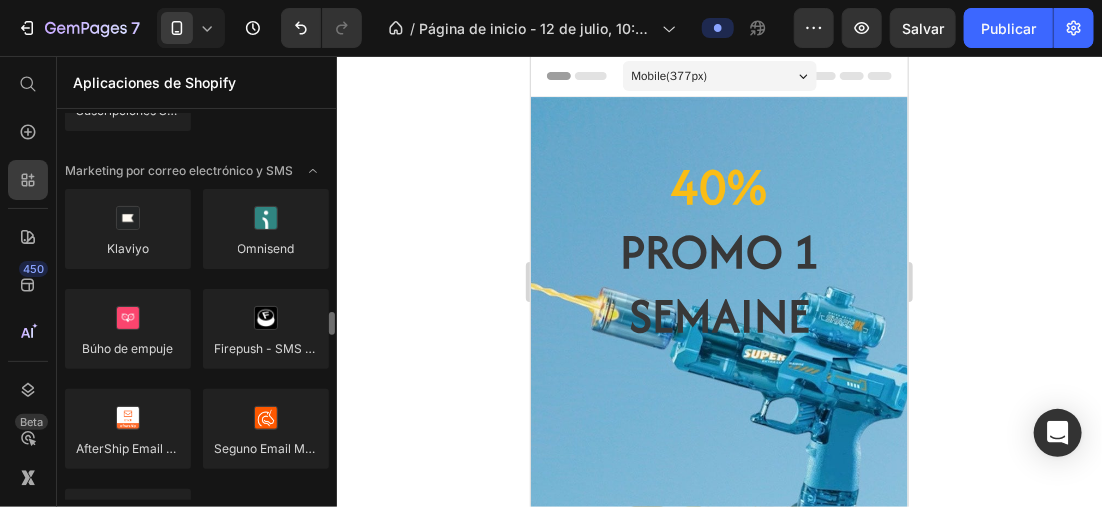 scroll, scrollTop: 3458, scrollLeft: 0, axis: vertical 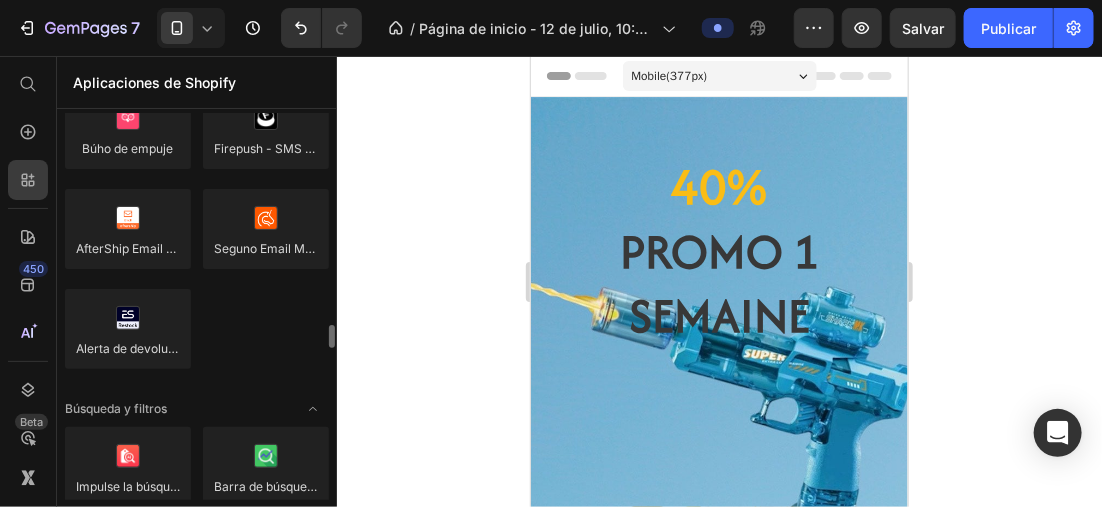 drag, startPoint x: 257, startPoint y: 335, endPoint x: 267, endPoint y: 337, distance: 10.198039 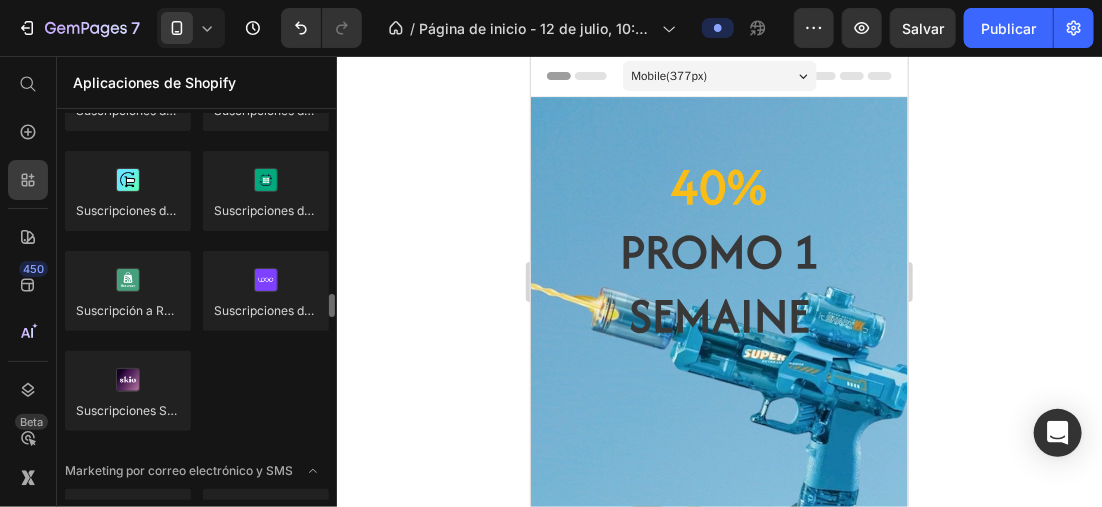 scroll, scrollTop: 2658, scrollLeft: 0, axis: vertical 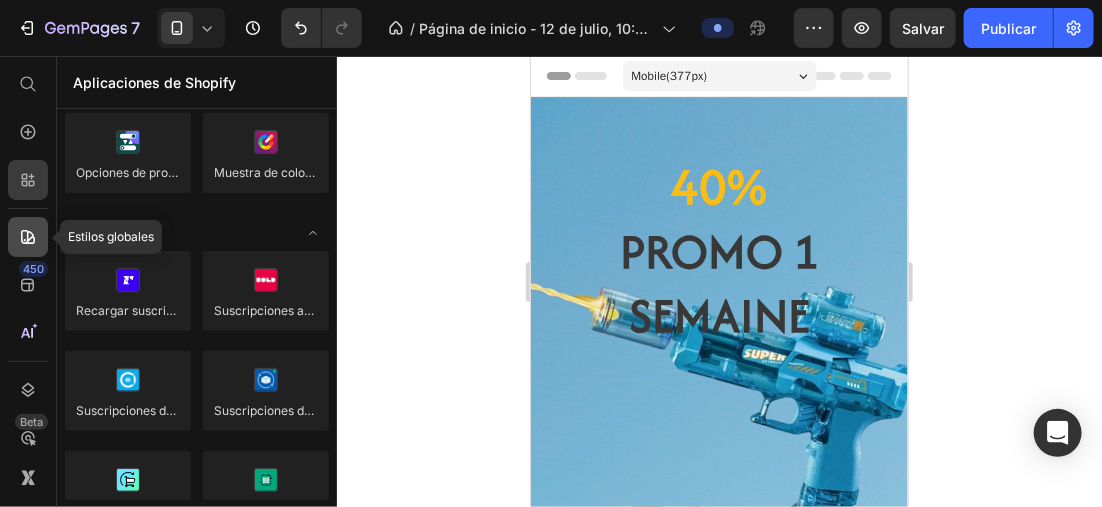 click 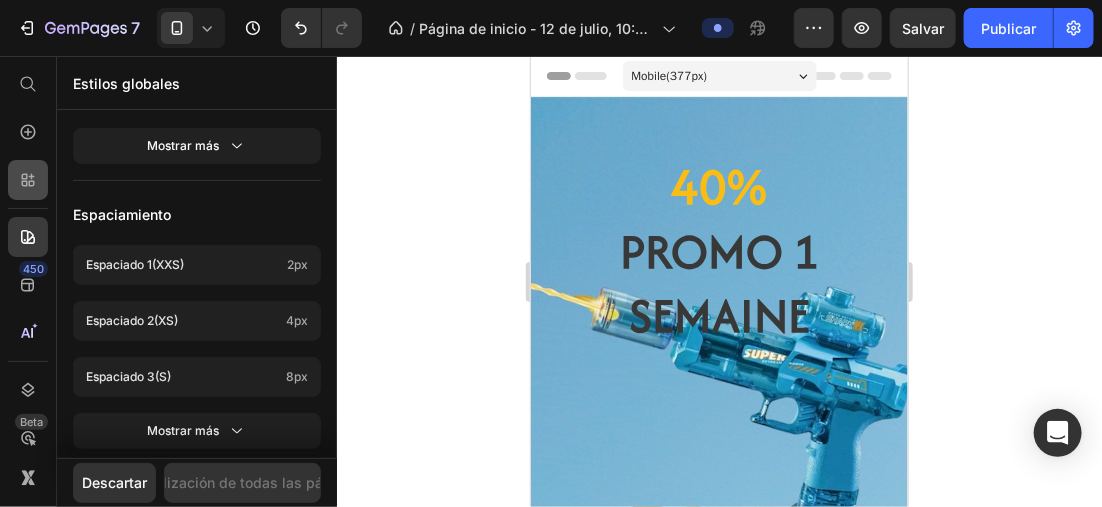 scroll, scrollTop: 600, scrollLeft: 0, axis: vertical 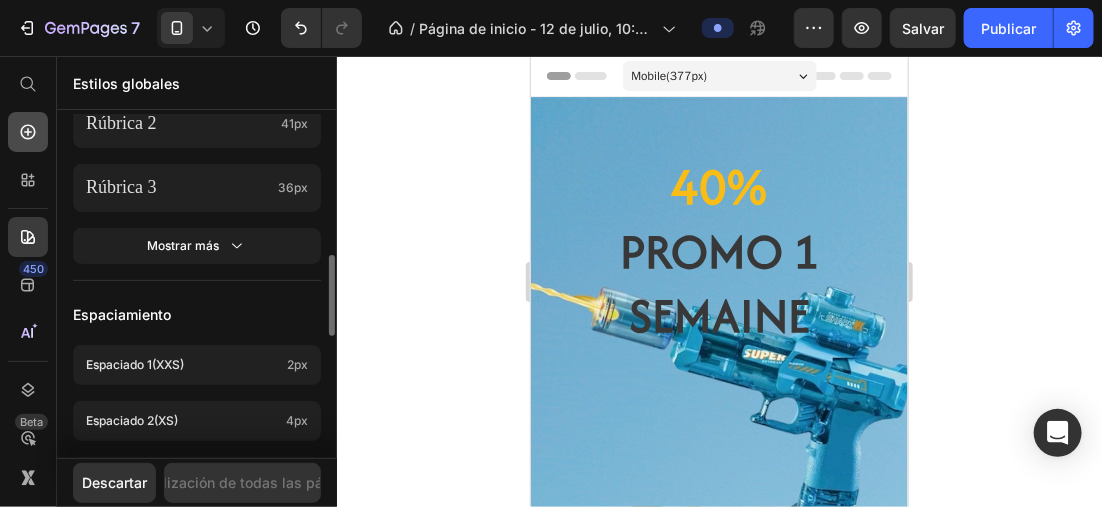 drag, startPoint x: 29, startPoint y: 109, endPoint x: 33, endPoint y: 123, distance: 14.56022 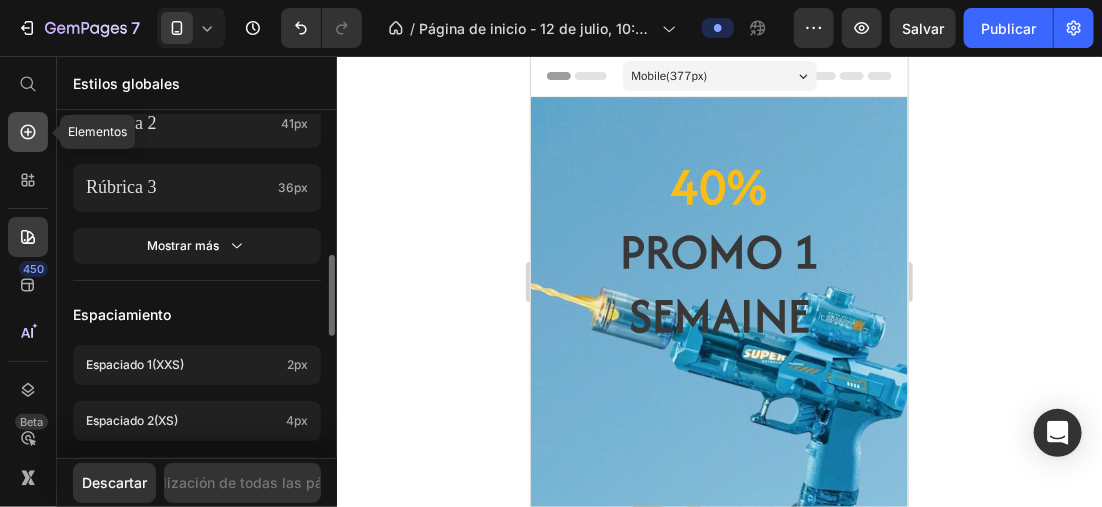 click 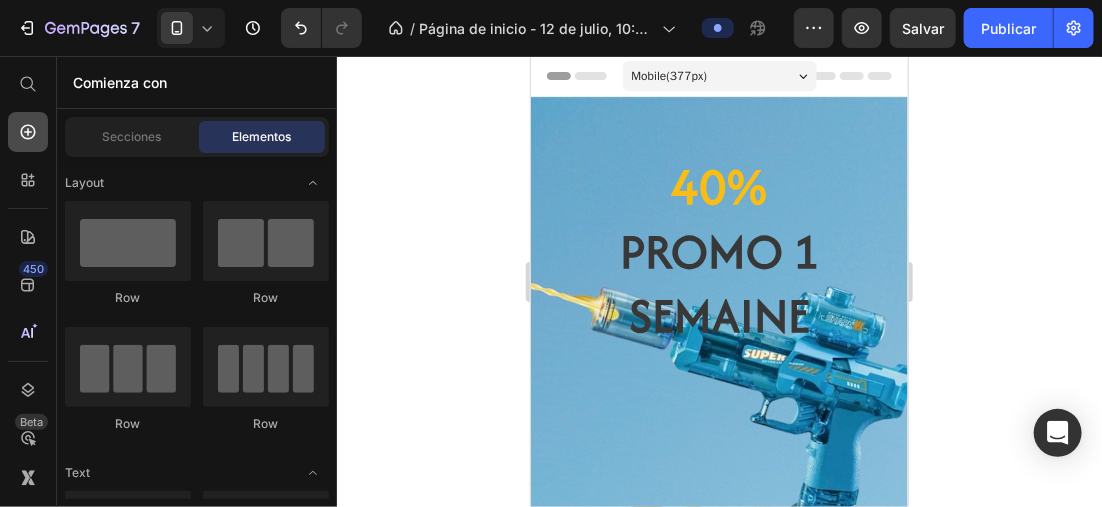 scroll, scrollTop: 2658, scrollLeft: 0, axis: vertical 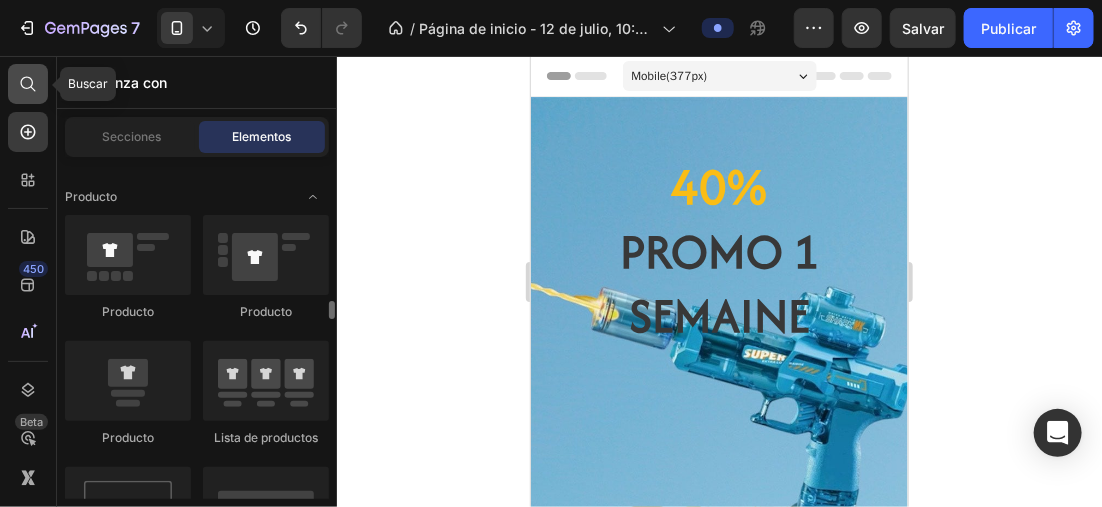 drag, startPoint x: 18, startPoint y: 84, endPoint x: 41, endPoint y: 93, distance: 24.698177 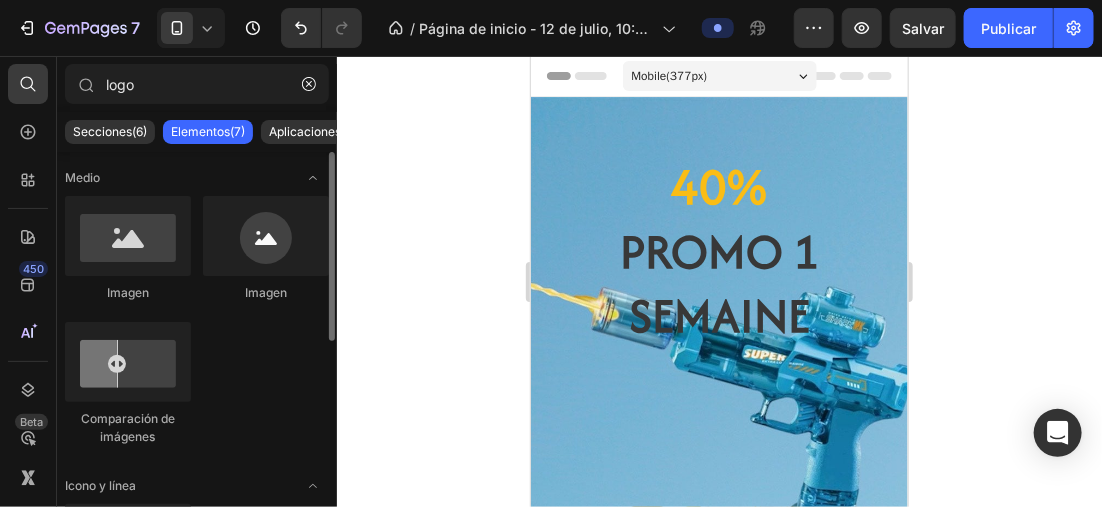 scroll, scrollTop: 300, scrollLeft: 0, axis: vertical 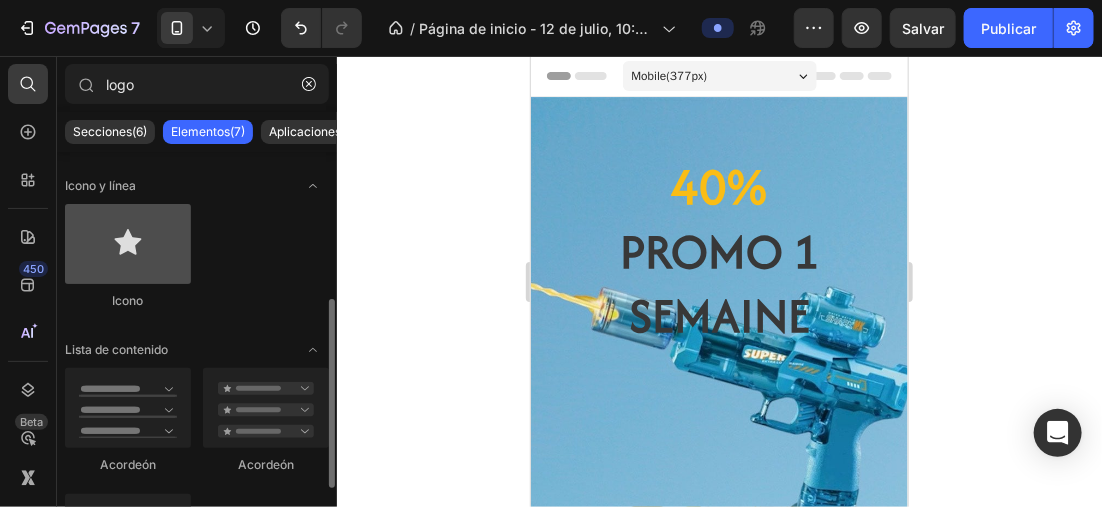 type on "logo" 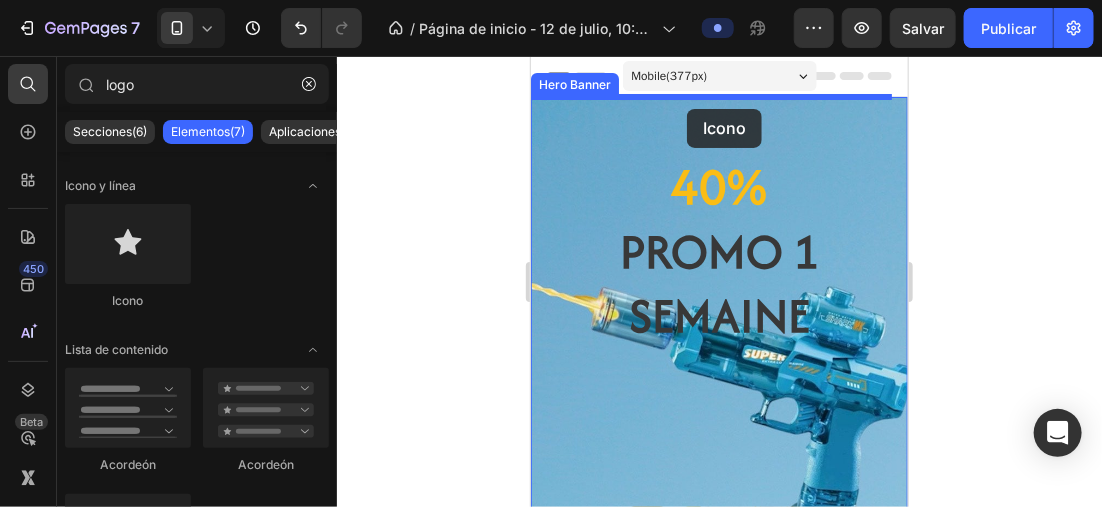 drag, startPoint x: 650, startPoint y: 301, endPoint x: 686, endPoint y: 108, distance: 196.32881 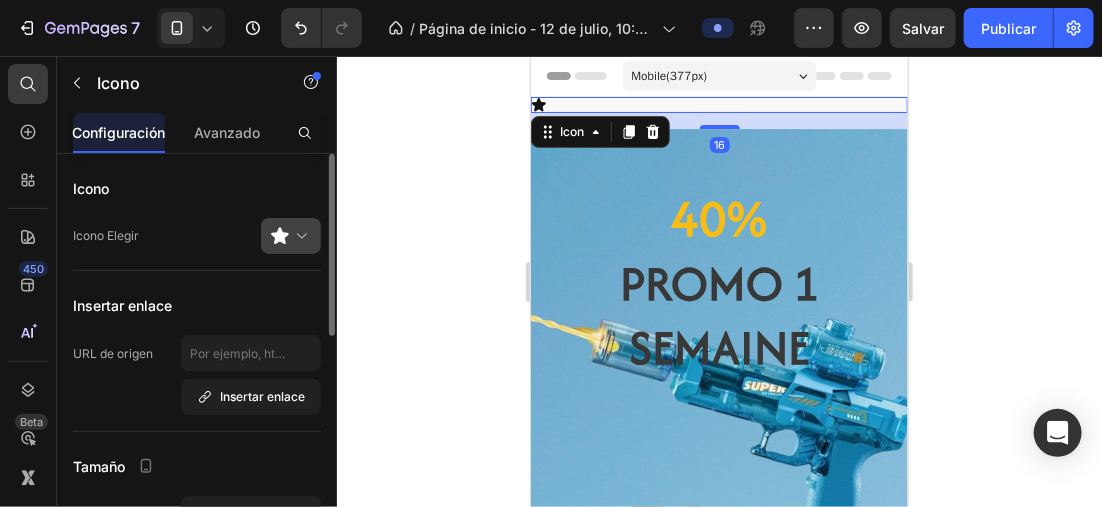 click at bounding box center (299, 236) 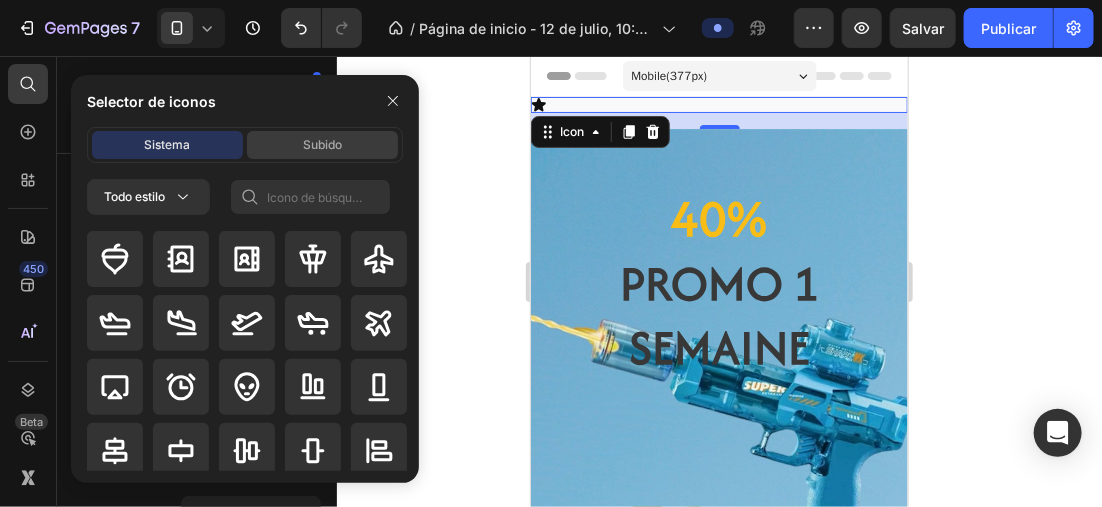 click on "Subido" at bounding box center (322, 145) 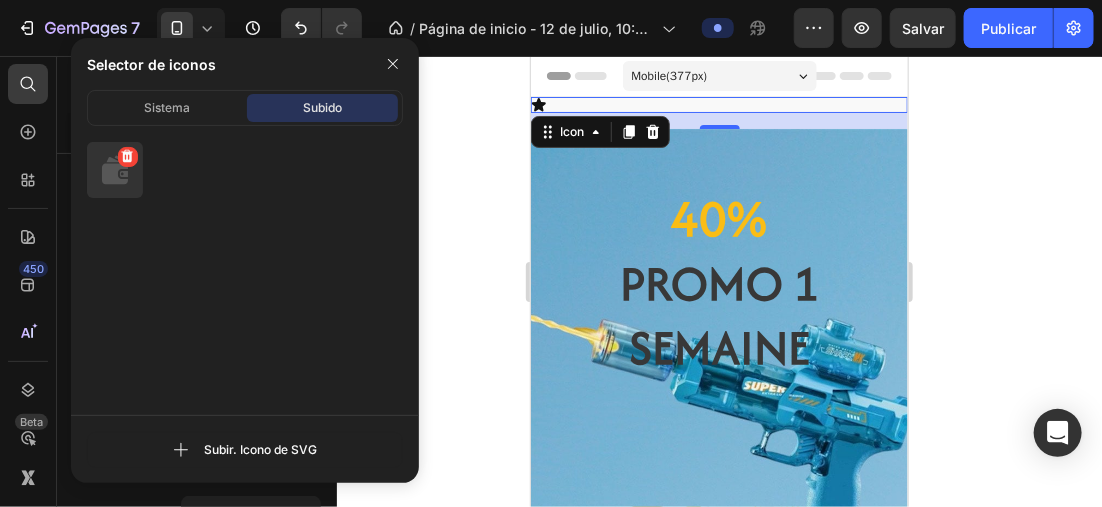 click at bounding box center [115, 170] 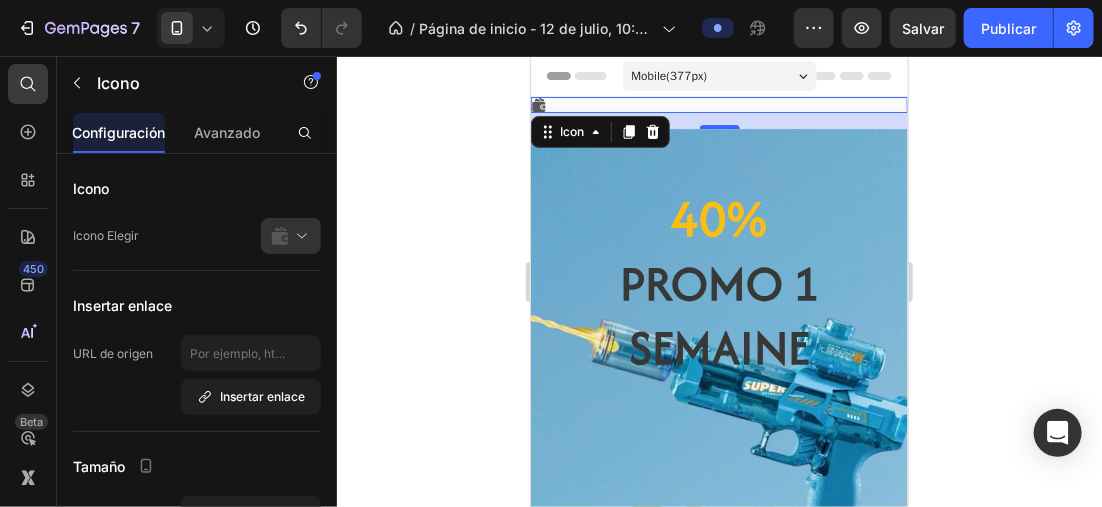 click on "Icon" at bounding box center (599, 131) 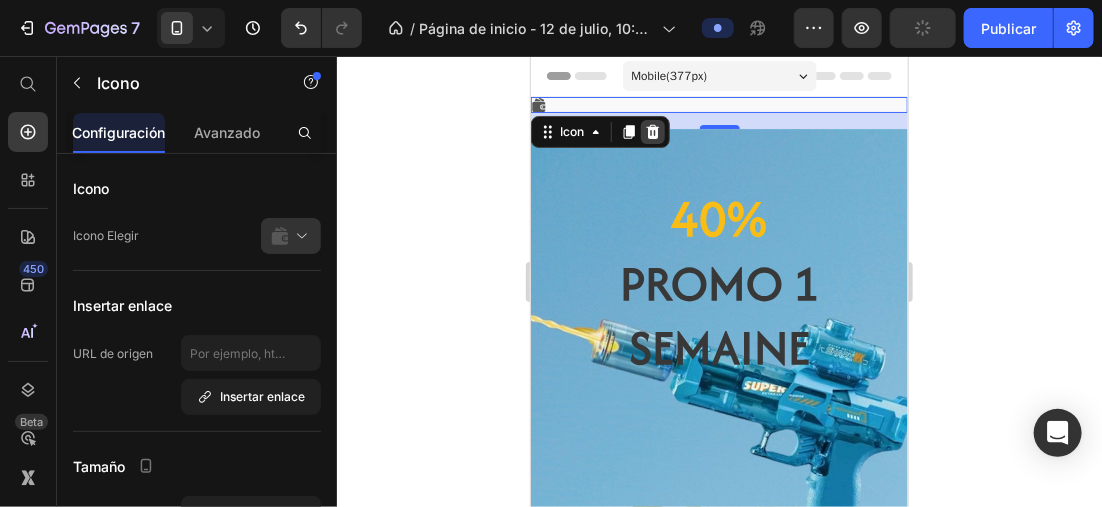 click 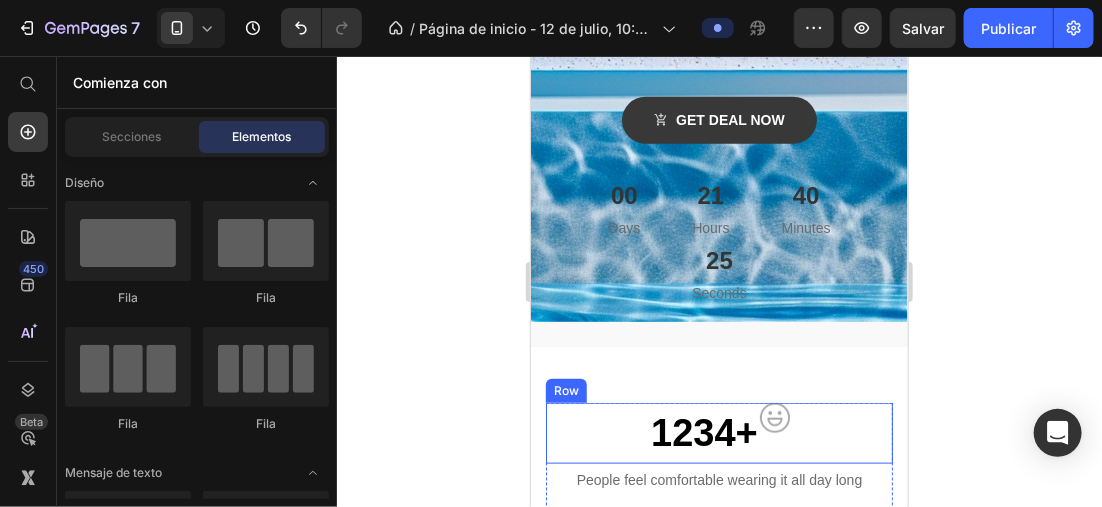 scroll, scrollTop: 900, scrollLeft: 0, axis: vertical 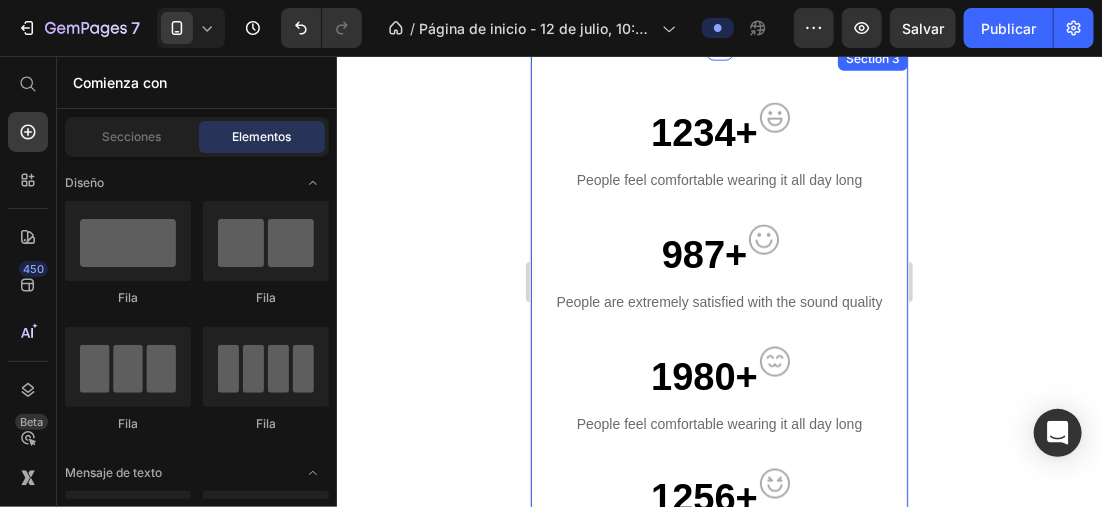 click on "1234+ Text block Image Row People feel comfortable wearing it all day long Text block 987+ Text block Image Row People are extremely satisfied with the sound quality Text block 1980+ Text block Image Row People feel comfortable wearing it all day long Text block 1256+ Text block Image Row People can focus more on work thanks to noise cancellation Text block Row Section 3" at bounding box center (718, 345) 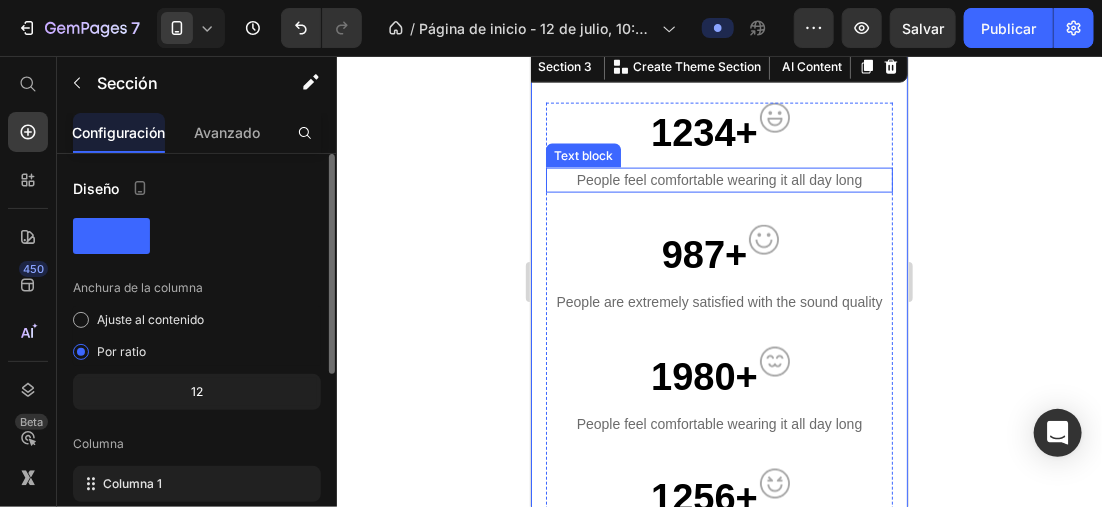 scroll, scrollTop: 351, scrollLeft: 0, axis: vertical 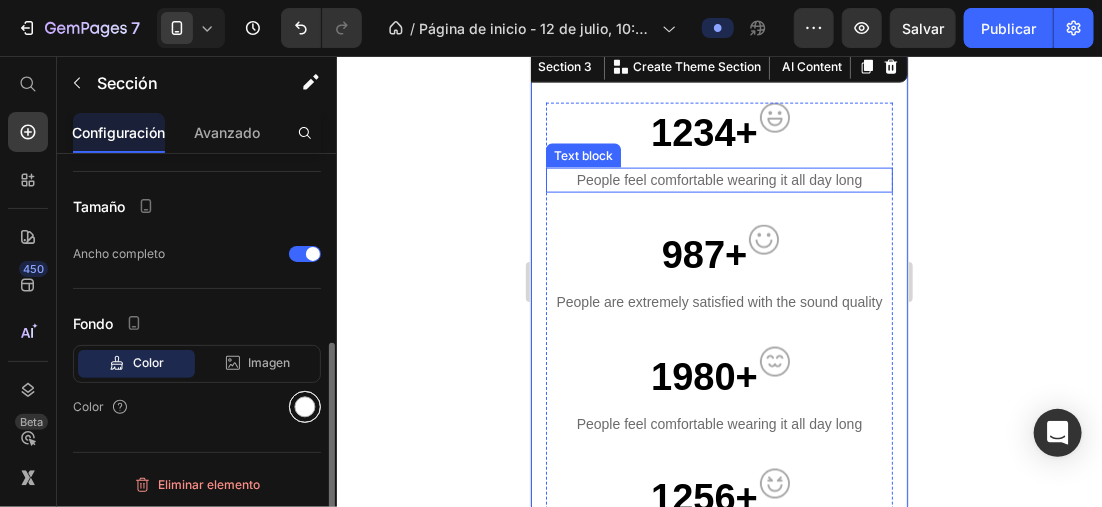 click at bounding box center (305, 407) 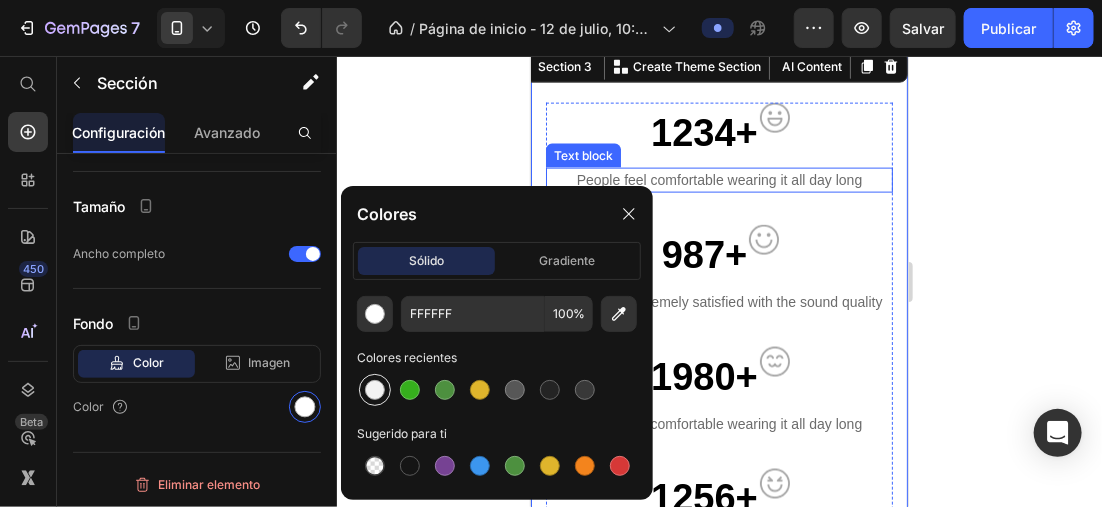 click at bounding box center [375, 390] 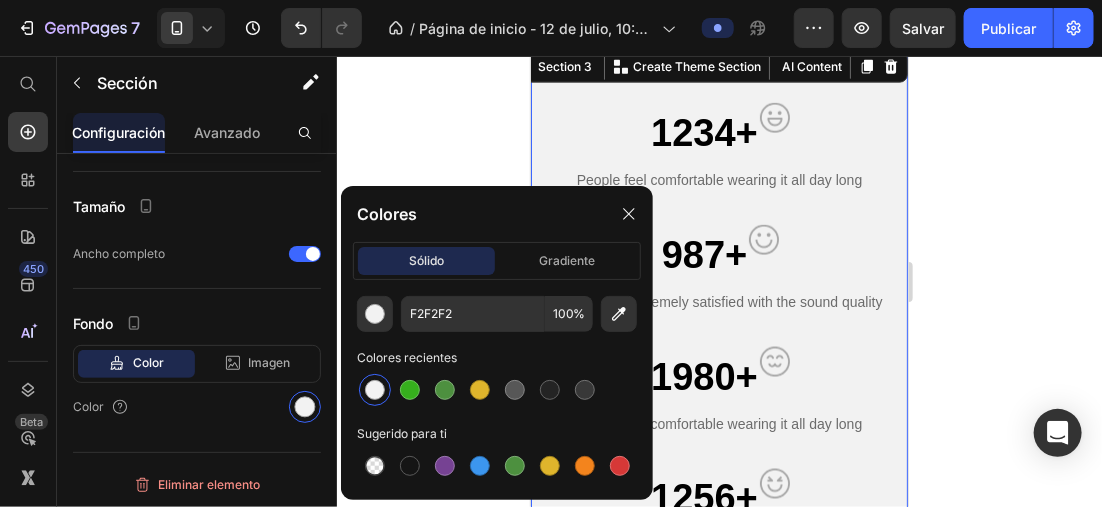 click 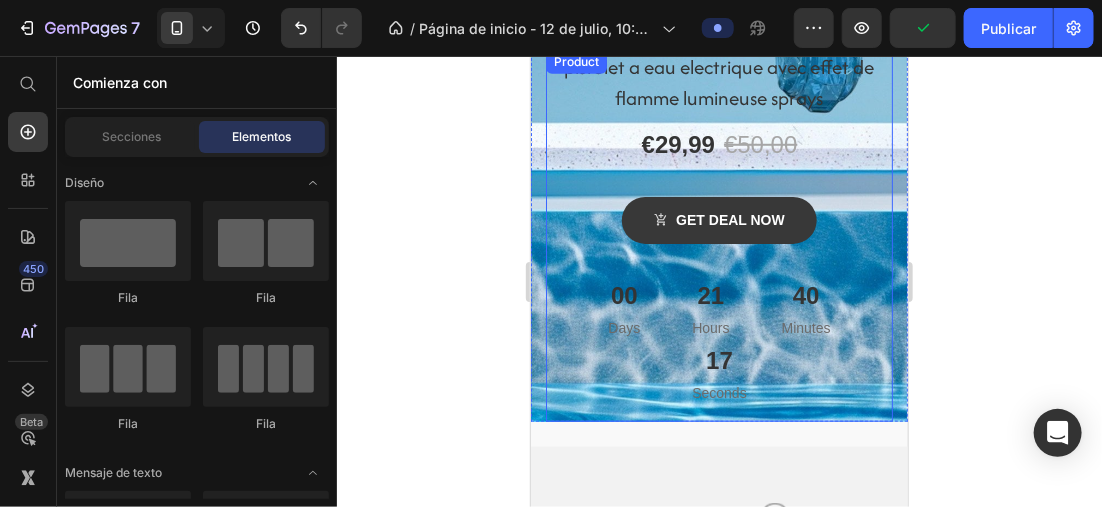 scroll, scrollTop: 400, scrollLeft: 0, axis: vertical 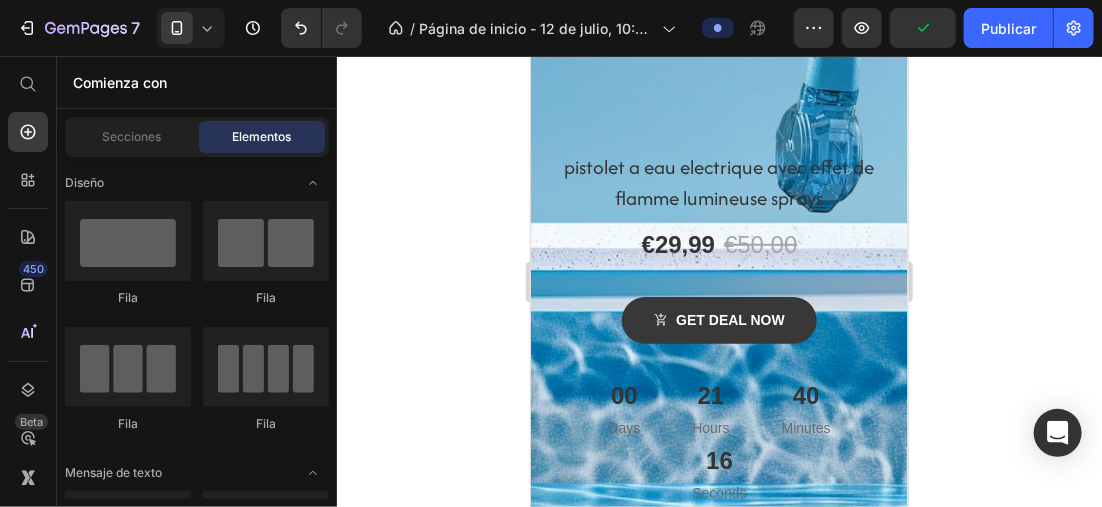 drag, startPoint x: 414, startPoint y: 269, endPoint x: 426, endPoint y: 269, distance: 12 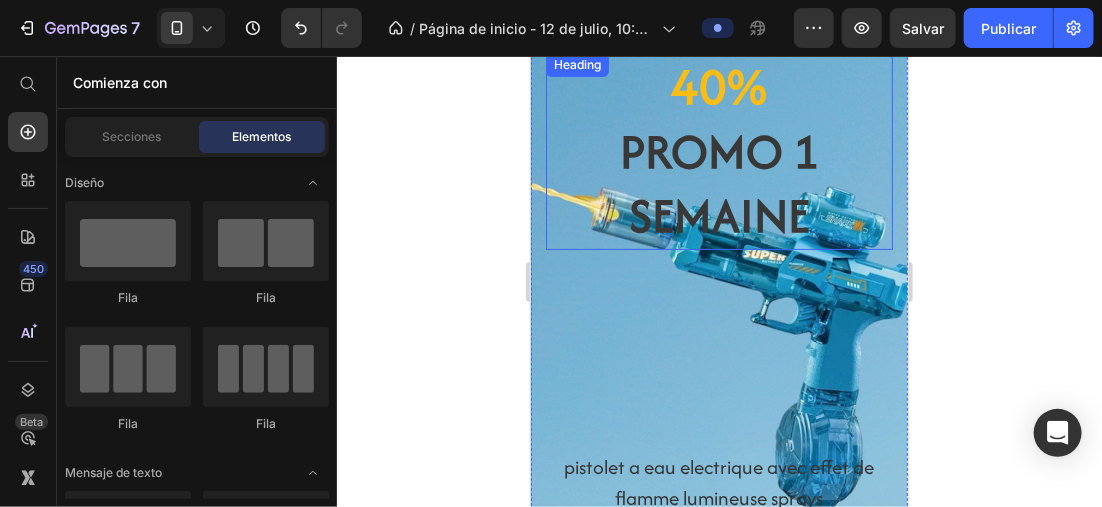 scroll, scrollTop: 0, scrollLeft: 0, axis: both 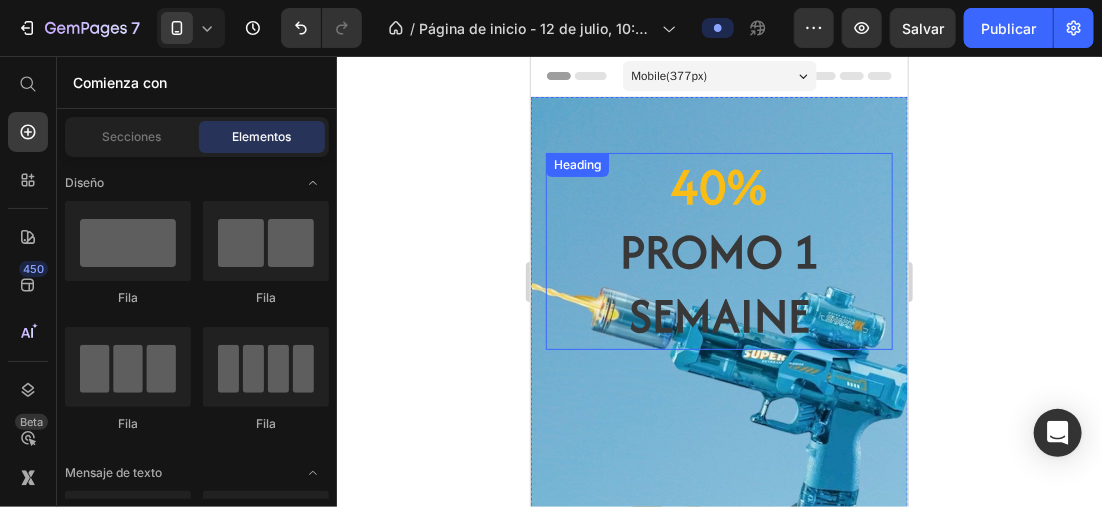 click on "40%" at bounding box center [719, 185] 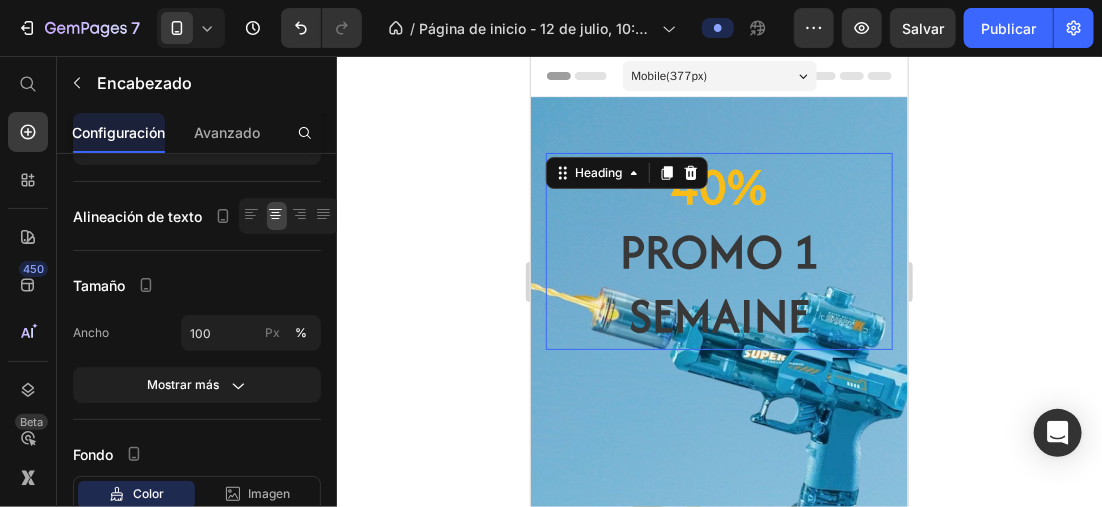 scroll, scrollTop: 0, scrollLeft: 0, axis: both 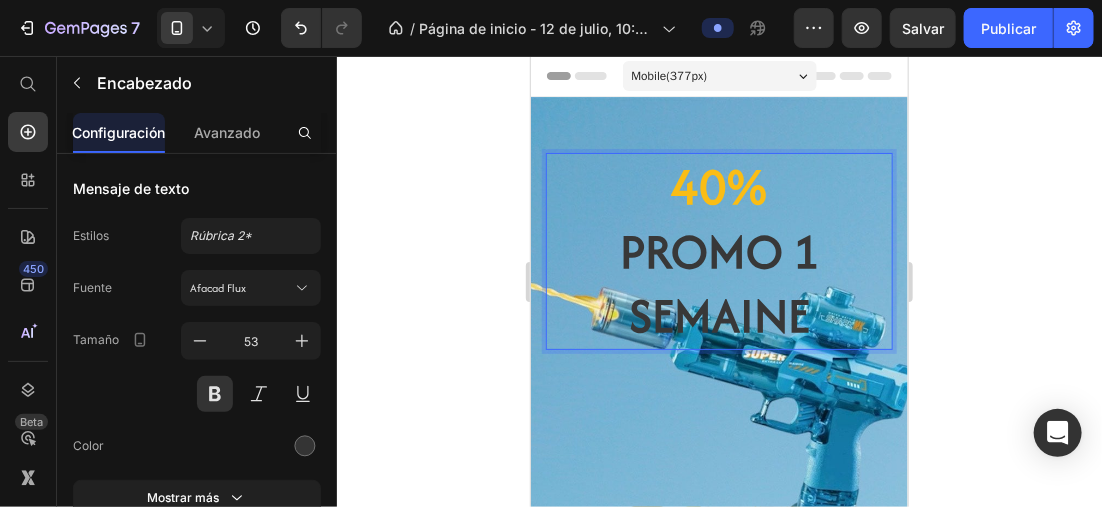 click on "40%" at bounding box center [719, 185] 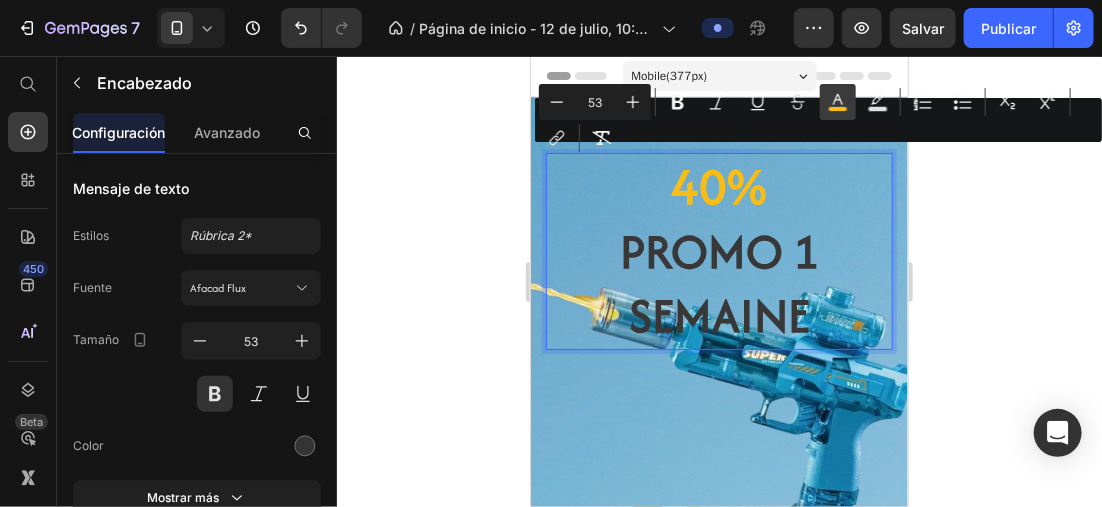 click 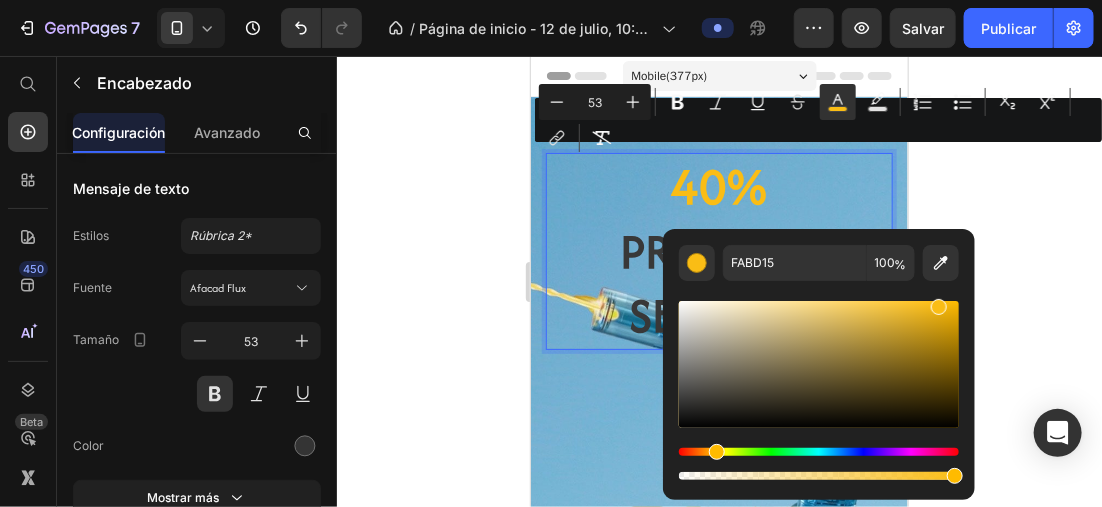 click 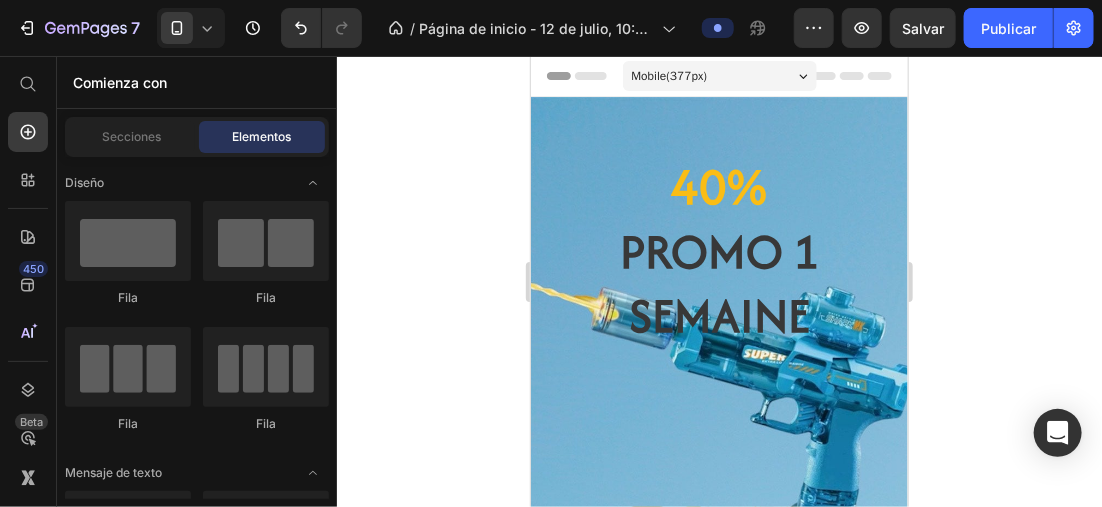 click 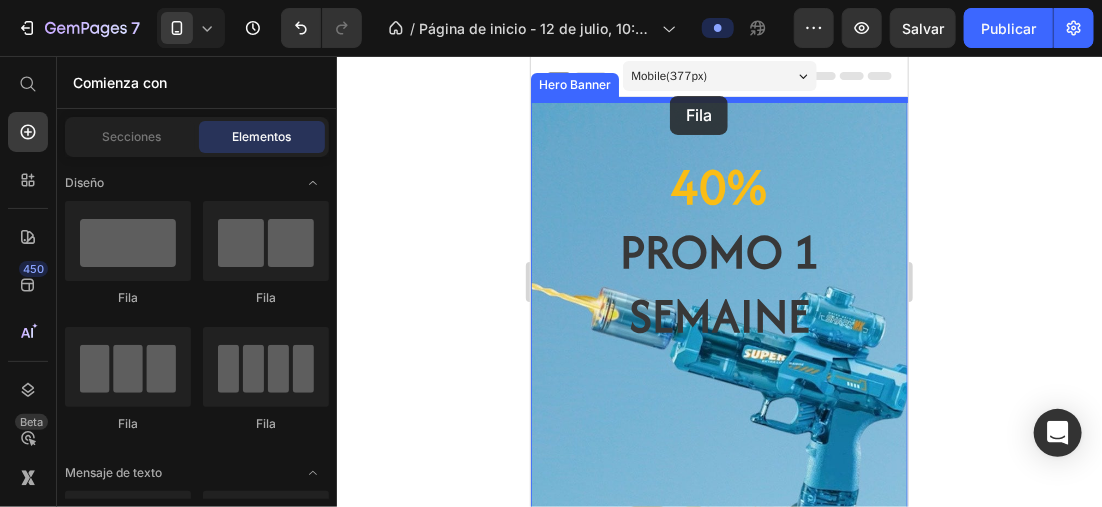 drag, startPoint x: 662, startPoint y: 298, endPoint x: 669, endPoint y: 98, distance: 200.12247 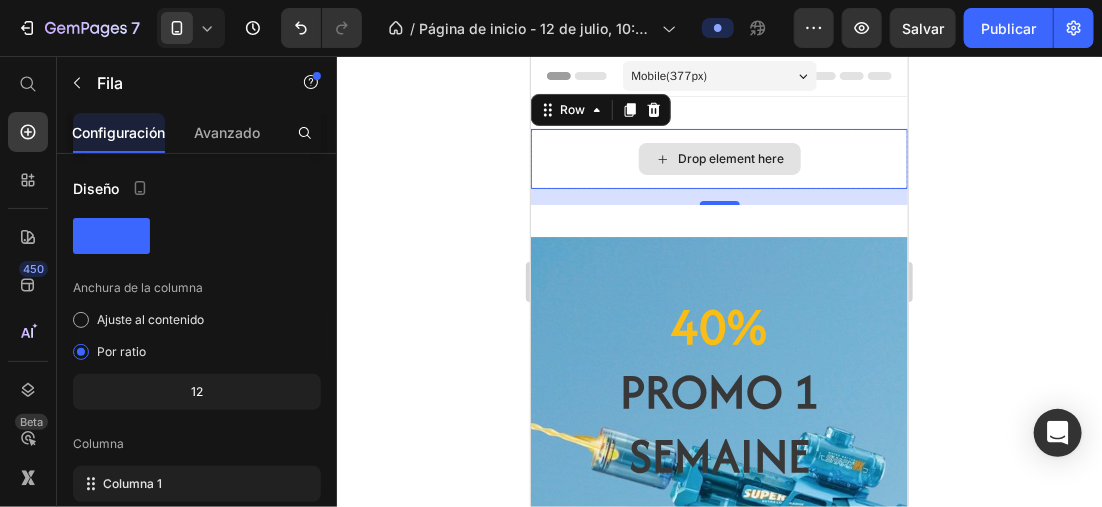 click on "Drop element here" at bounding box center (718, 158) 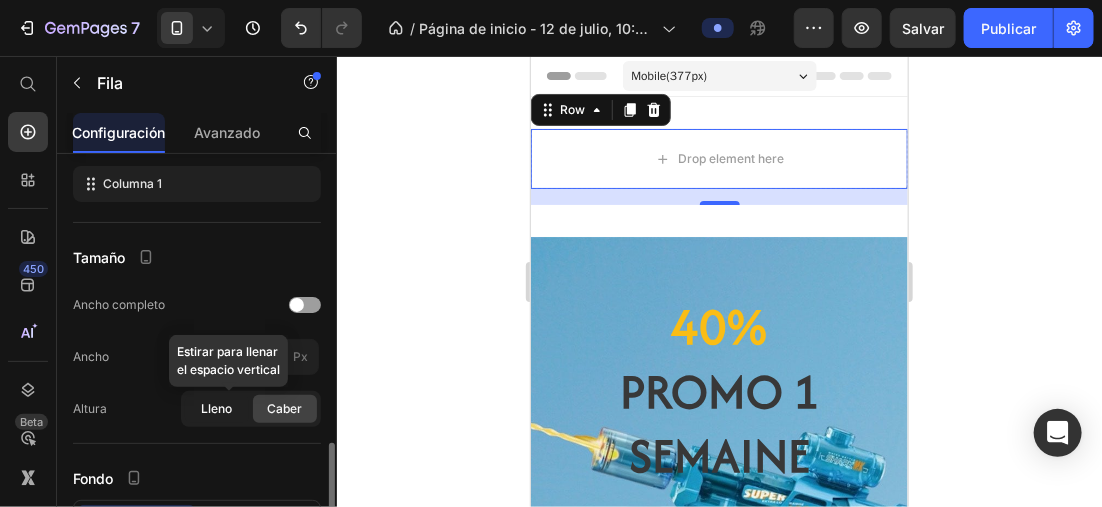 scroll, scrollTop: 400, scrollLeft: 0, axis: vertical 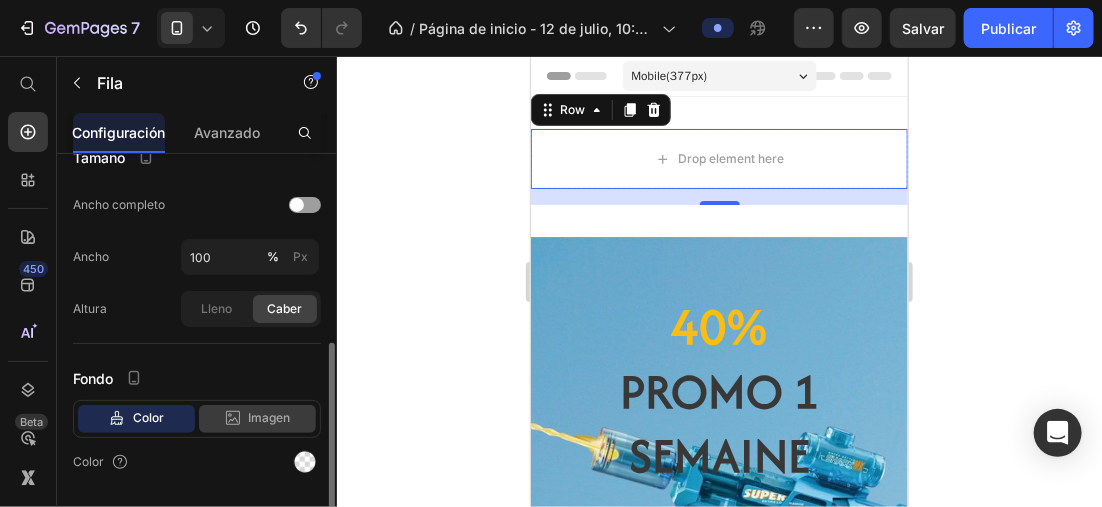 click on "Imagen" 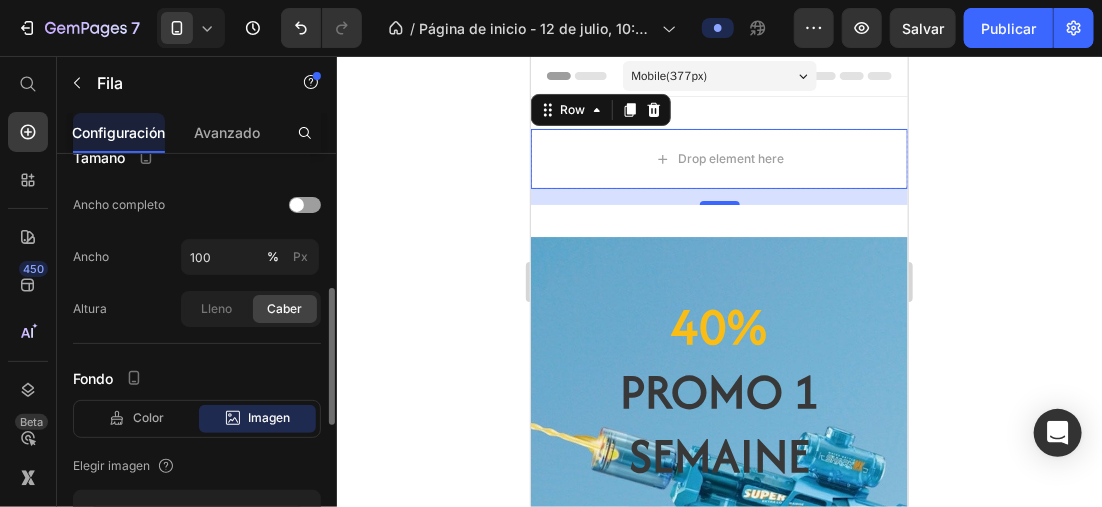 scroll, scrollTop: 600, scrollLeft: 0, axis: vertical 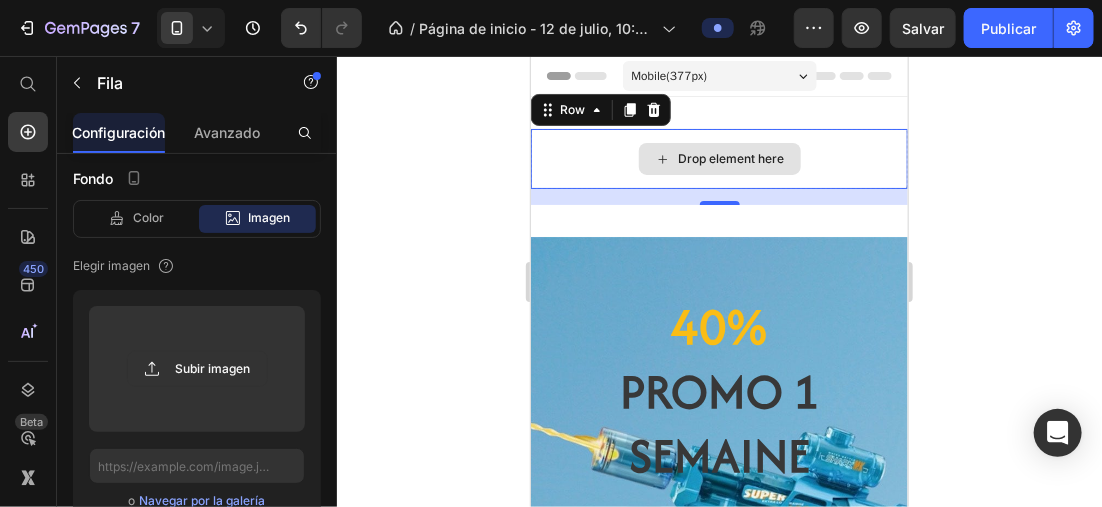 click on "Drop element here" at bounding box center [718, 158] 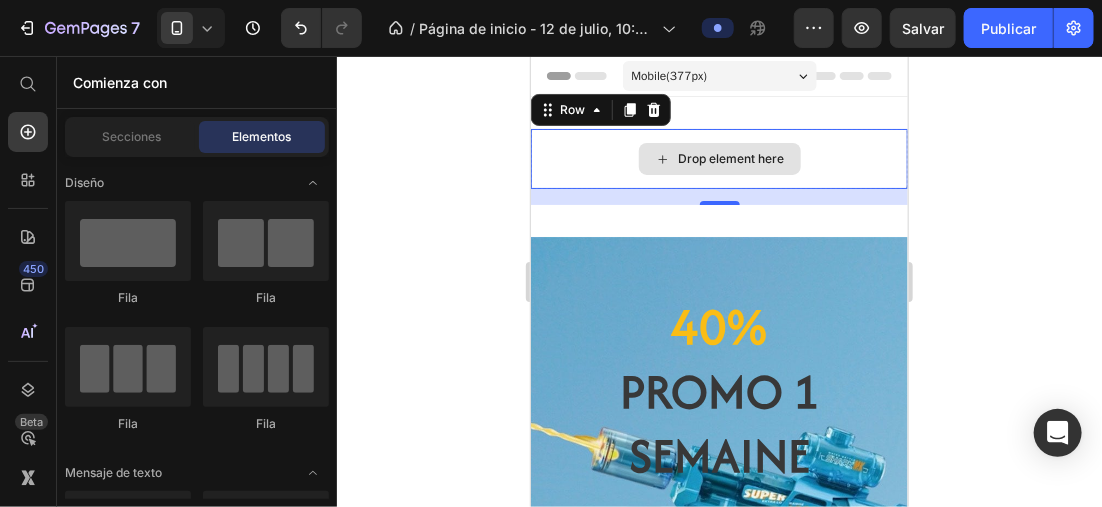 click on "Drop element here" at bounding box center (731, 158) 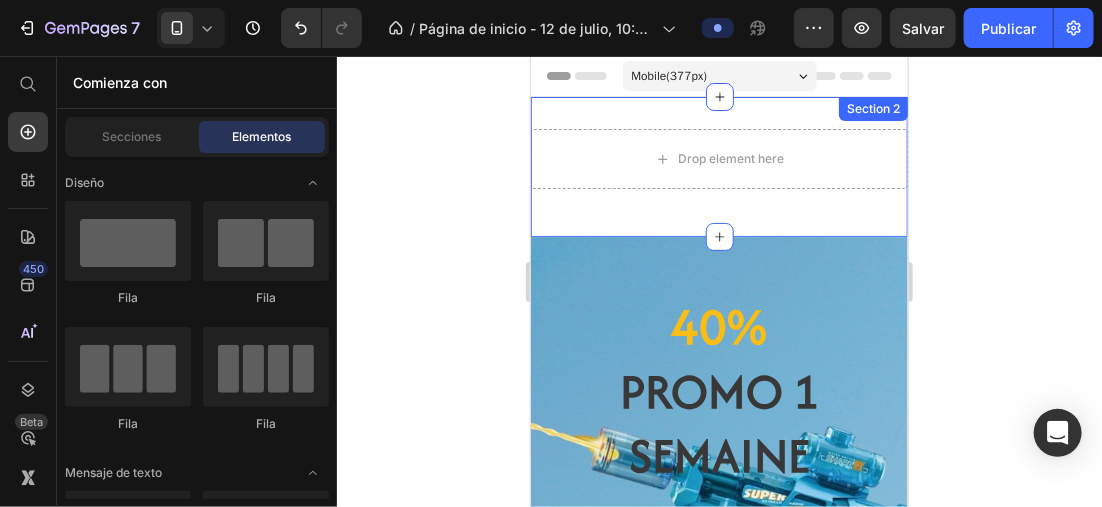 click on "Drop element here Row Section 2" at bounding box center [718, 166] 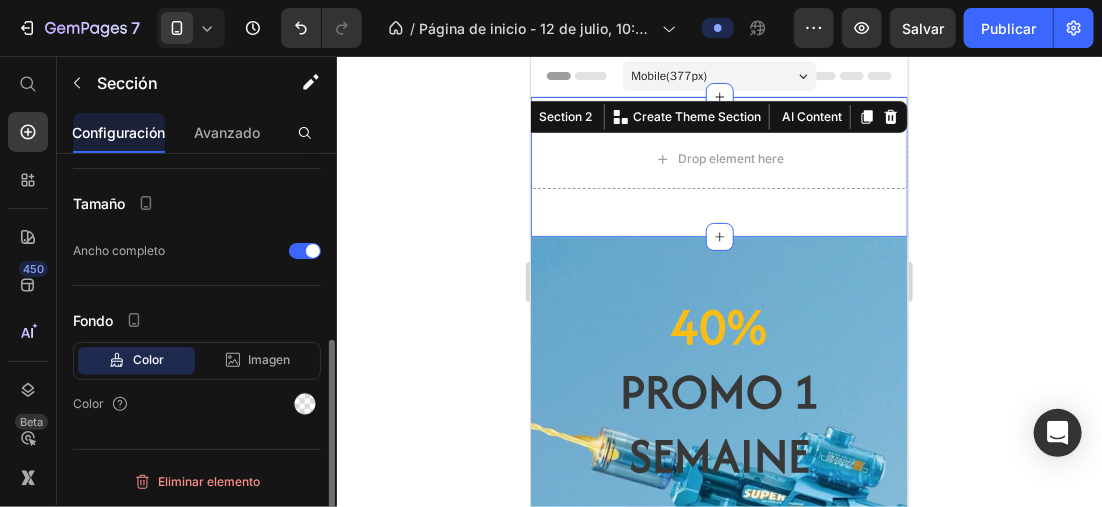 scroll, scrollTop: 0, scrollLeft: 0, axis: both 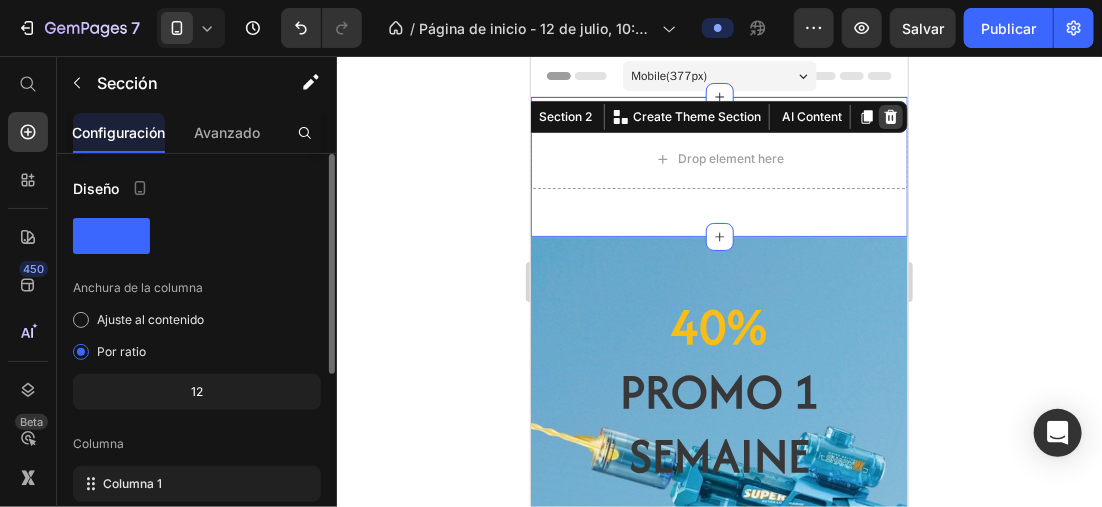 click 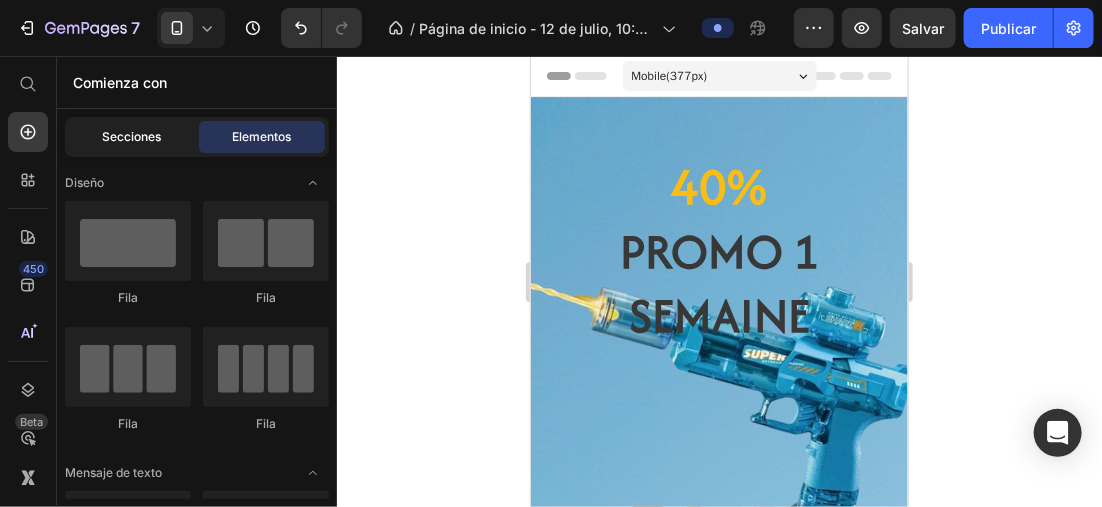 click on "Secciones" at bounding box center [132, 137] 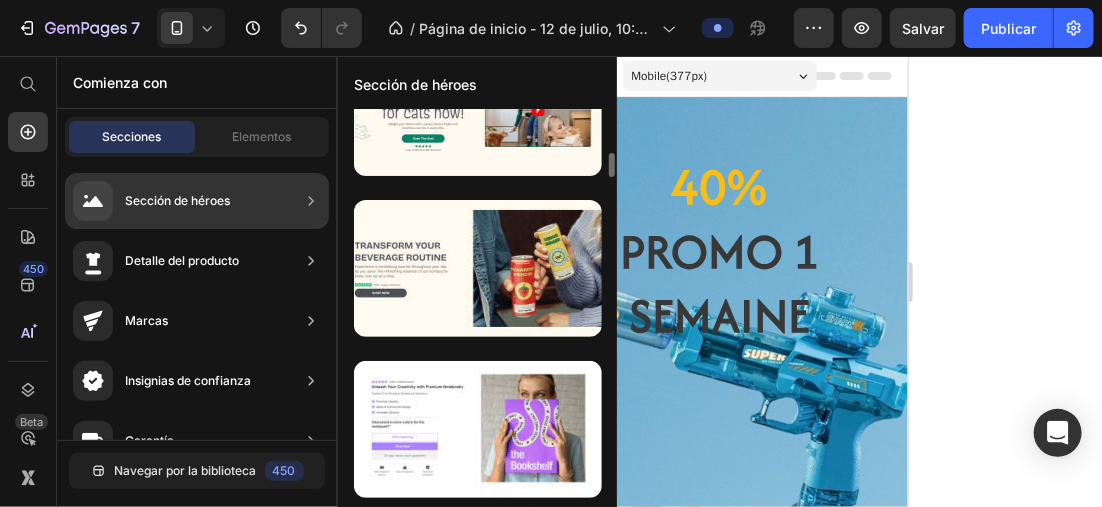 scroll, scrollTop: 420, scrollLeft: 0, axis: vertical 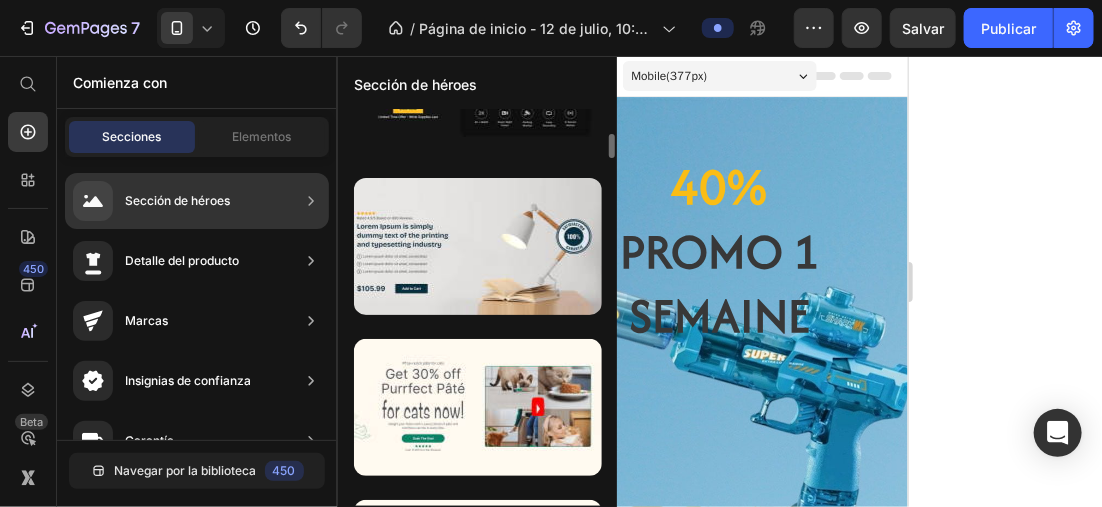 drag, startPoint x: 343, startPoint y: 150, endPoint x: 343, endPoint y: 163, distance: 13 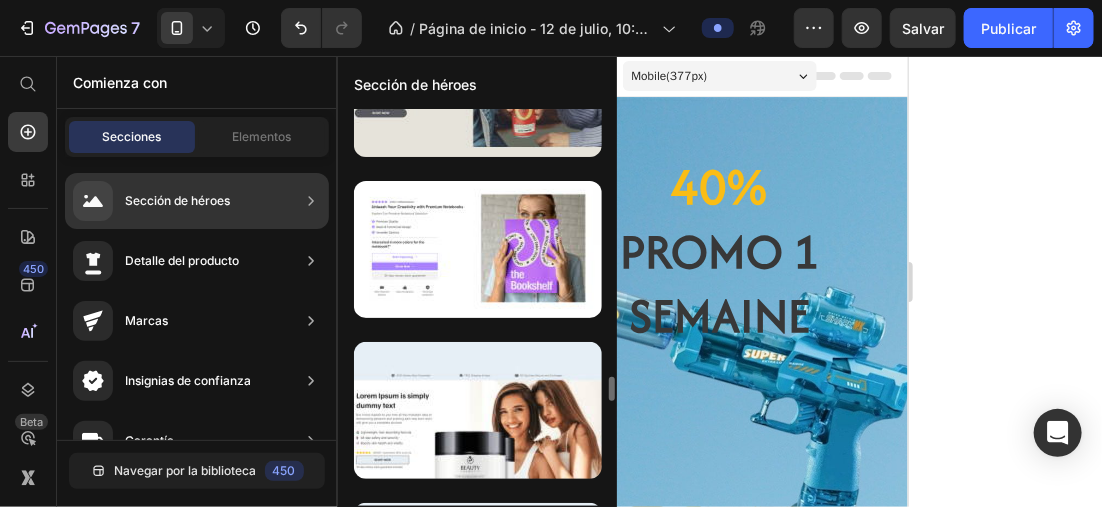 scroll, scrollTop: 1100, scrollLeft: 0, axis: vertical 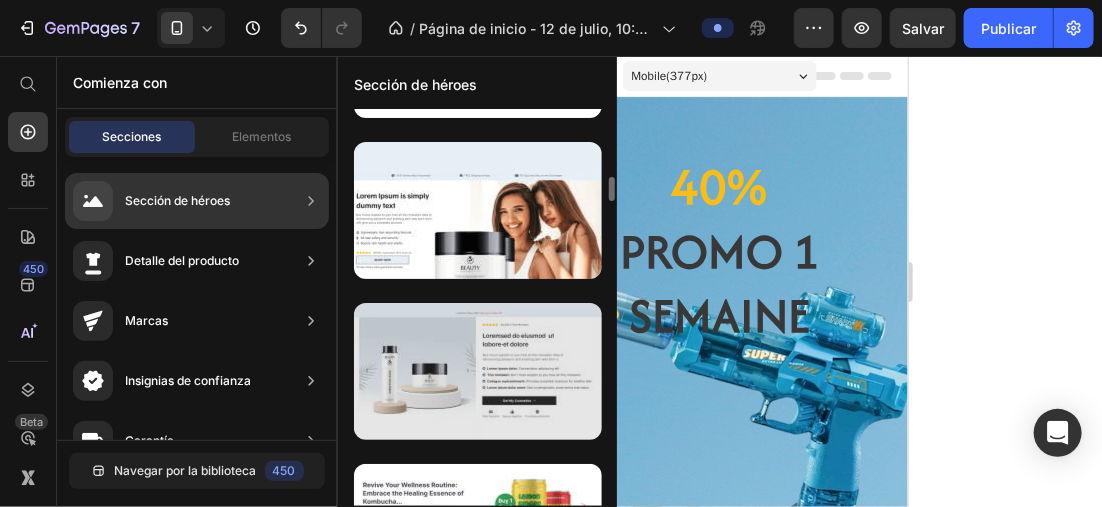 click at bounding box center [478, 371] 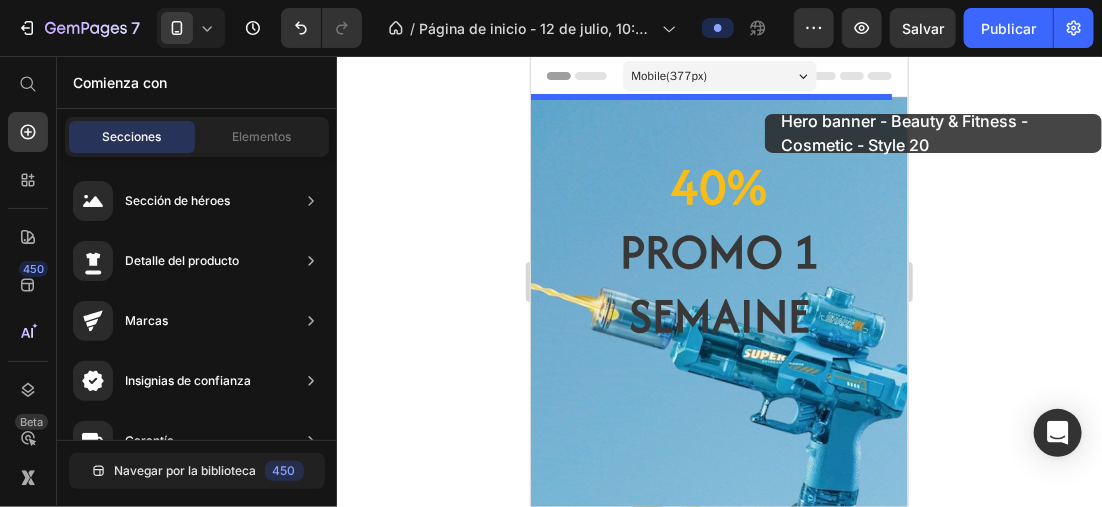 drag, startPoint x: 1039, startPoint y: 445, endPoint x: 764, endPoint y: 113, distance: 431.10208 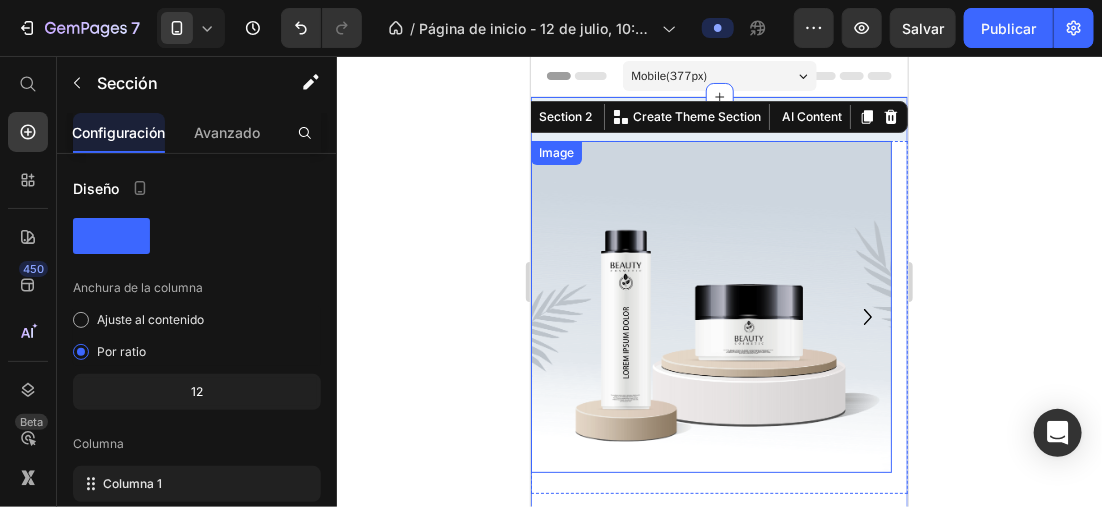 click 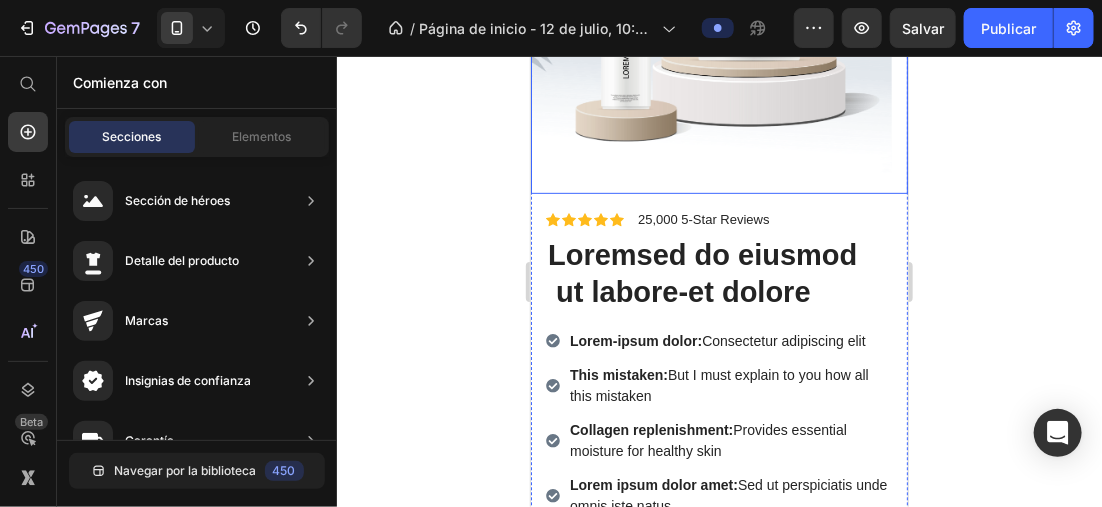 scroll, scrollTop: 200, scrollLeft: 0, axis: vertical 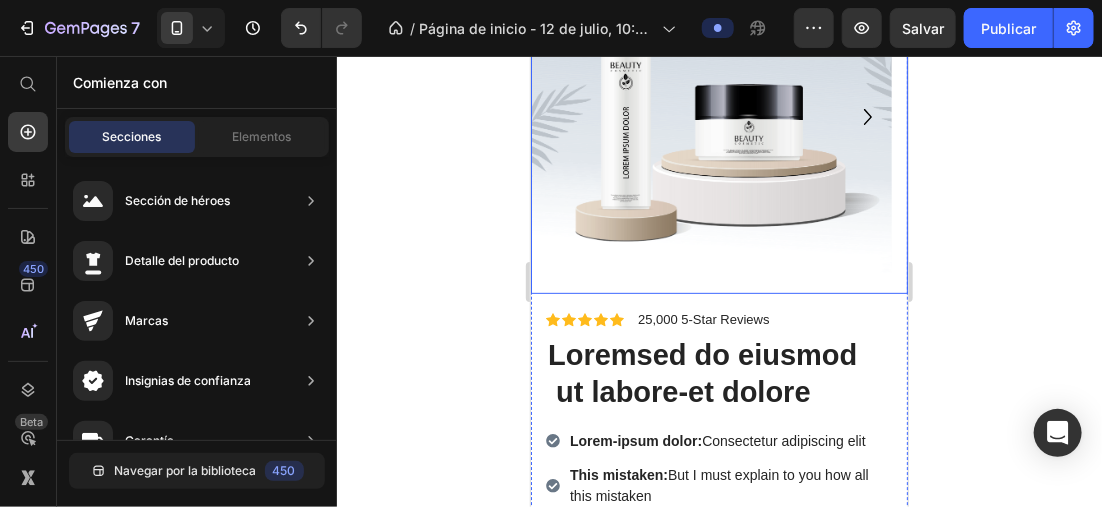 click 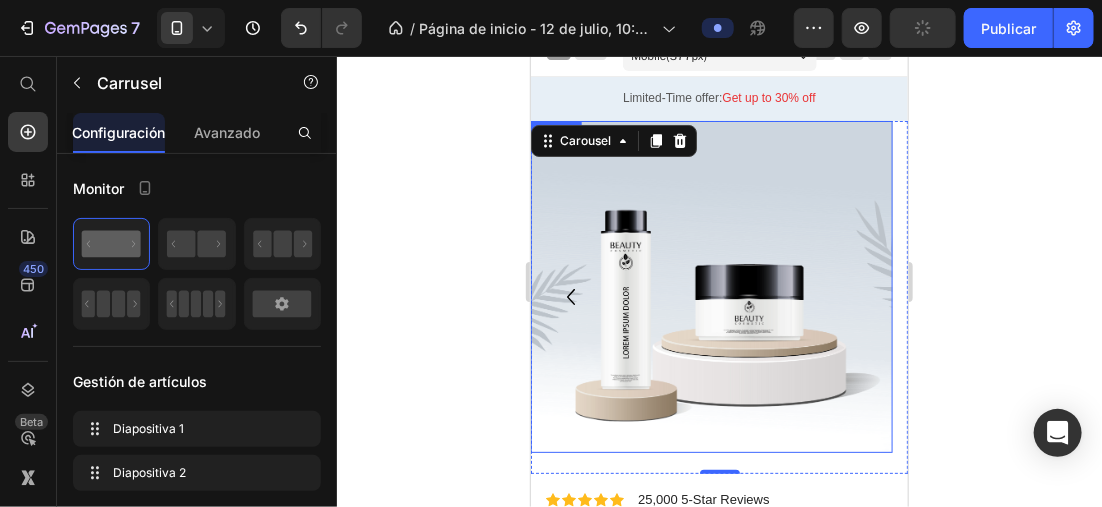 scroll, scrollTop: 0, scrollLeft: 0, axis: both 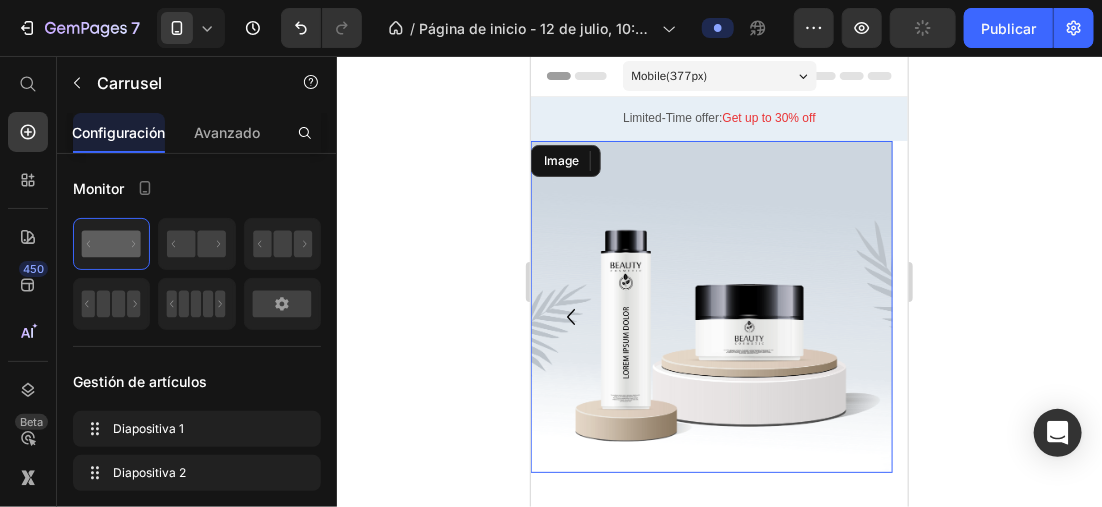 click at bounding box center [710, 306] 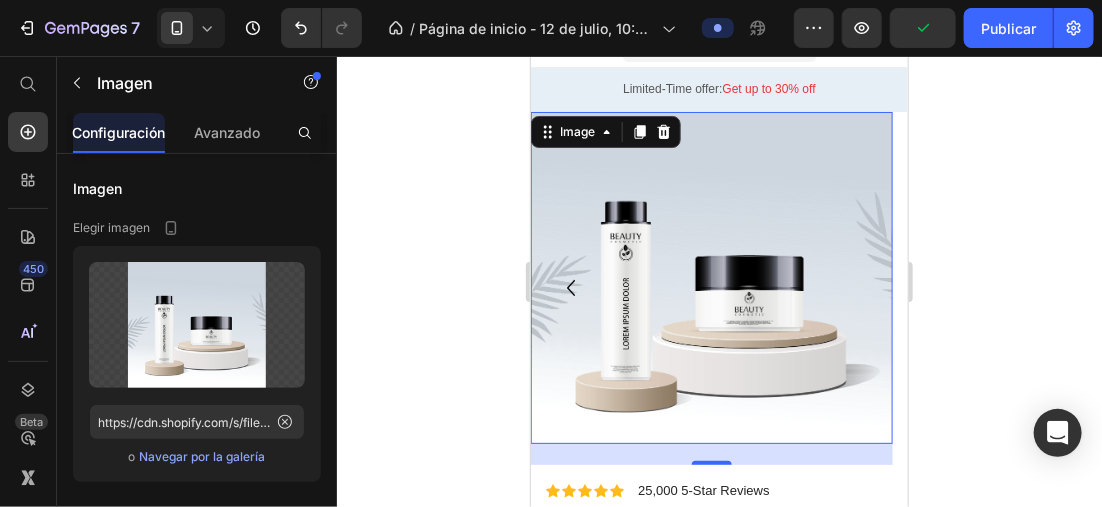 scroll, scrollTop: 0, scrollLeft: 0, axis: both 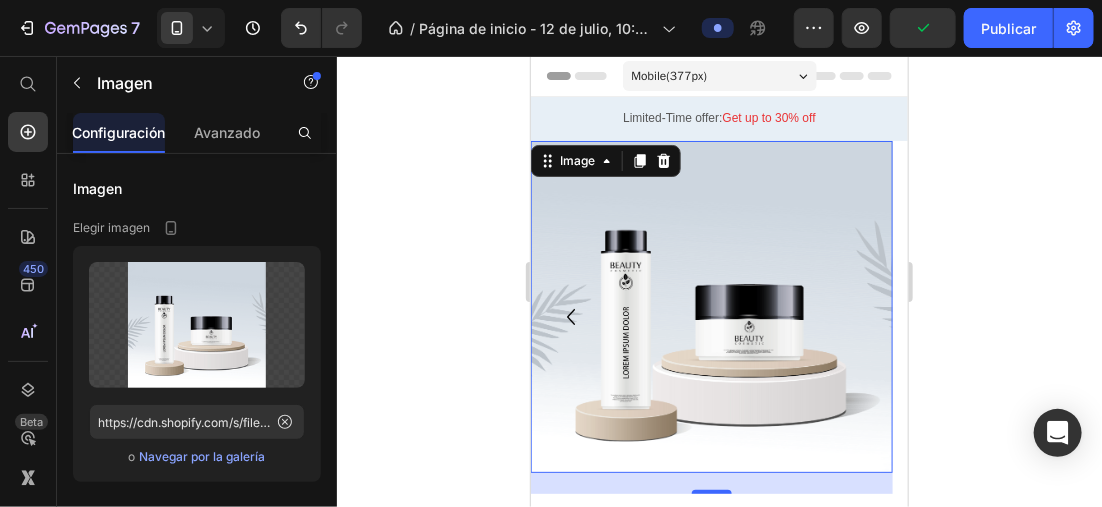 click at bounding box center (710, 306) 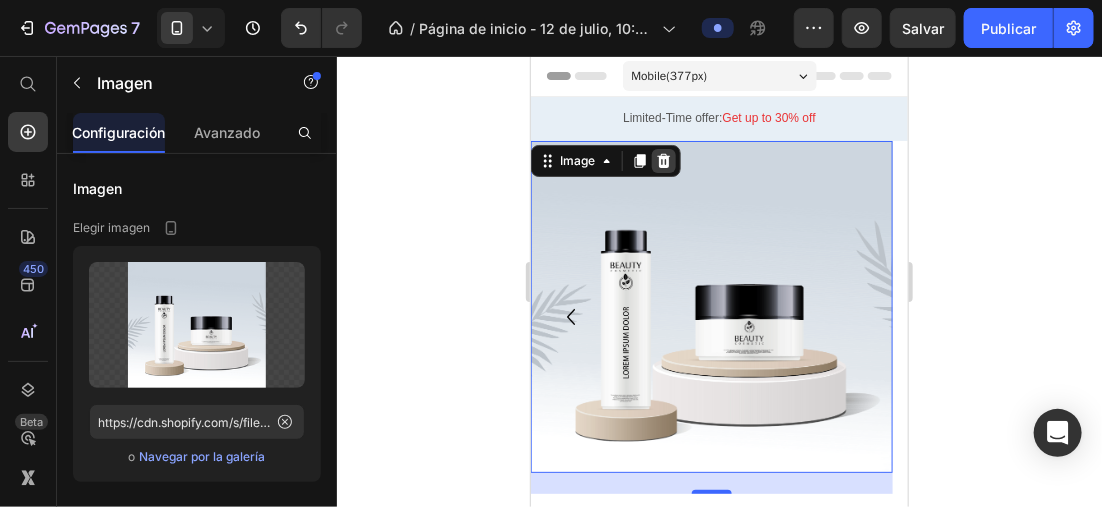 click 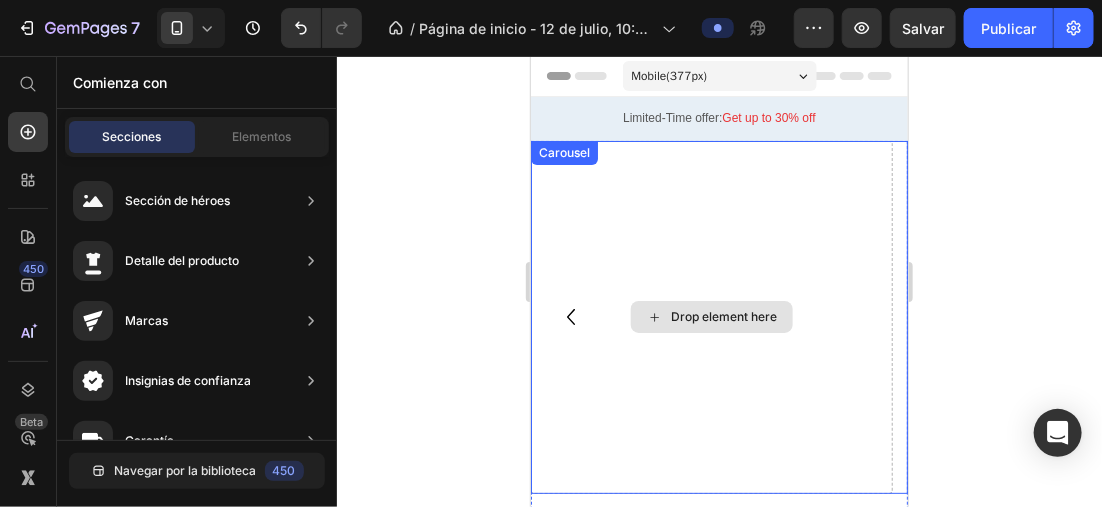 click on "Drop element here" at bounding box center [710, 316] 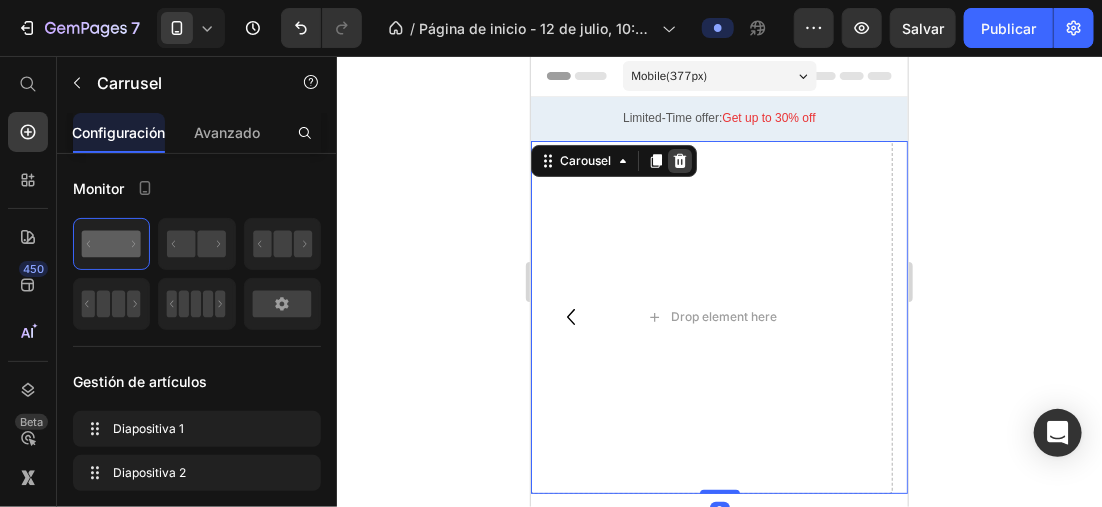 click 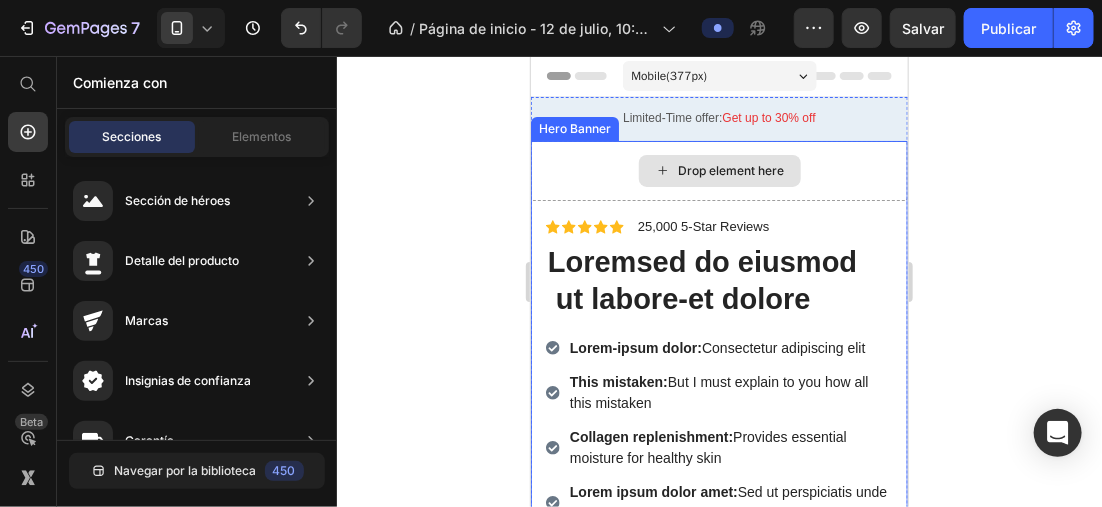 click on "Drop element here" at bounding box center [718, 170] 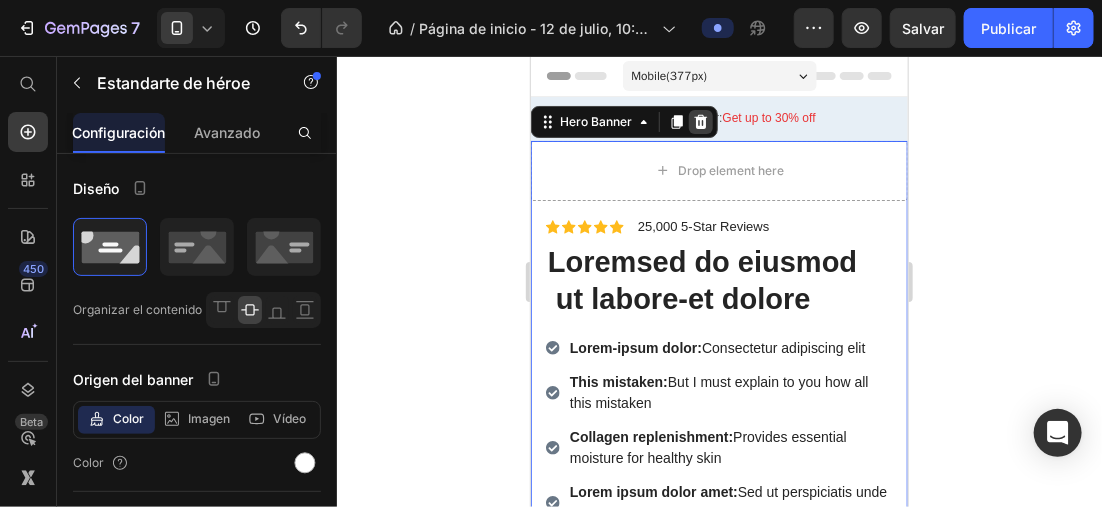 click 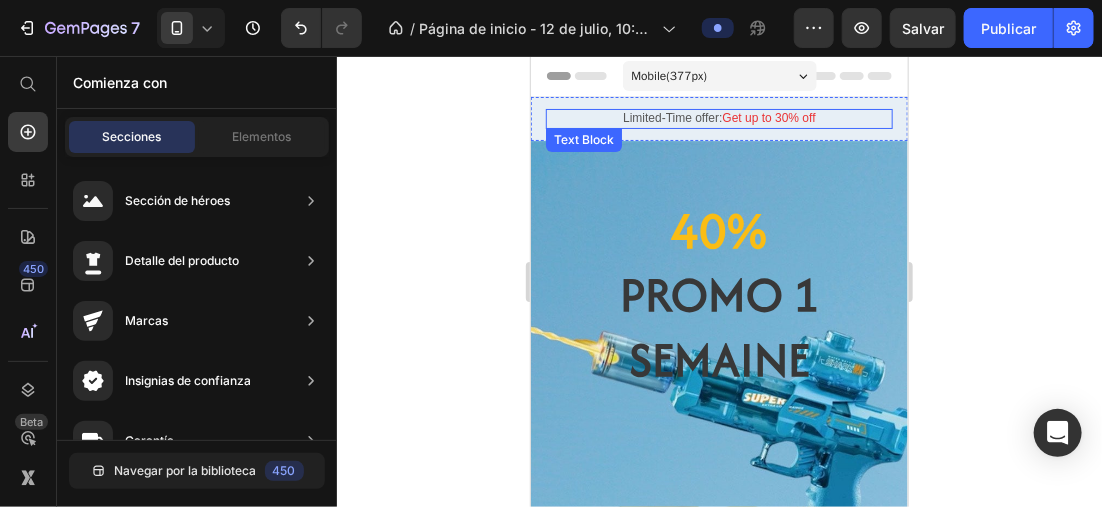 click on "Limited-Time offer:  Get up to 30% off" at bounding box center (718, 118) 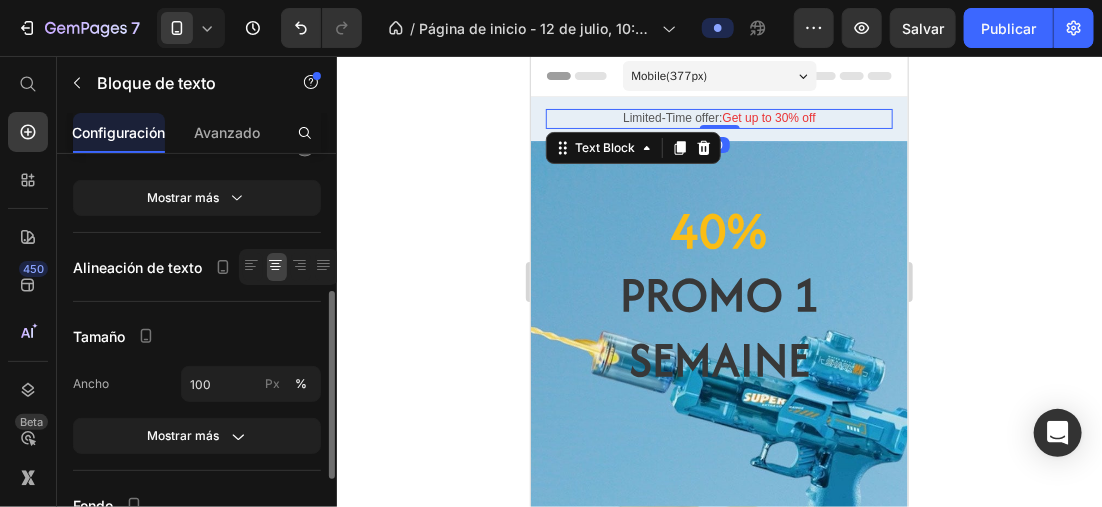 scroll, scrollTop: 482, scrollLeft: 0, axis: vertical 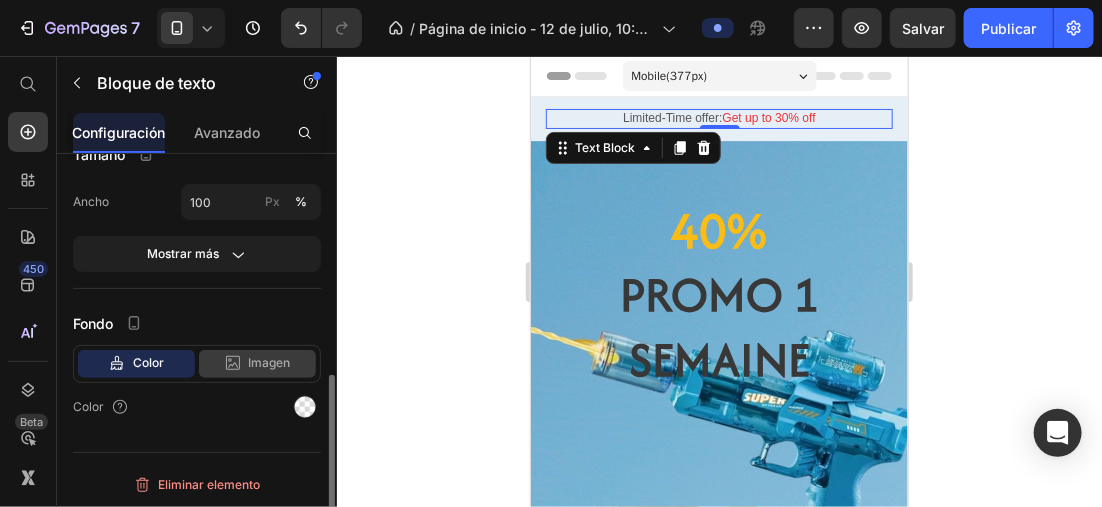 click on "Imagen" at bounding box center [270, 363] 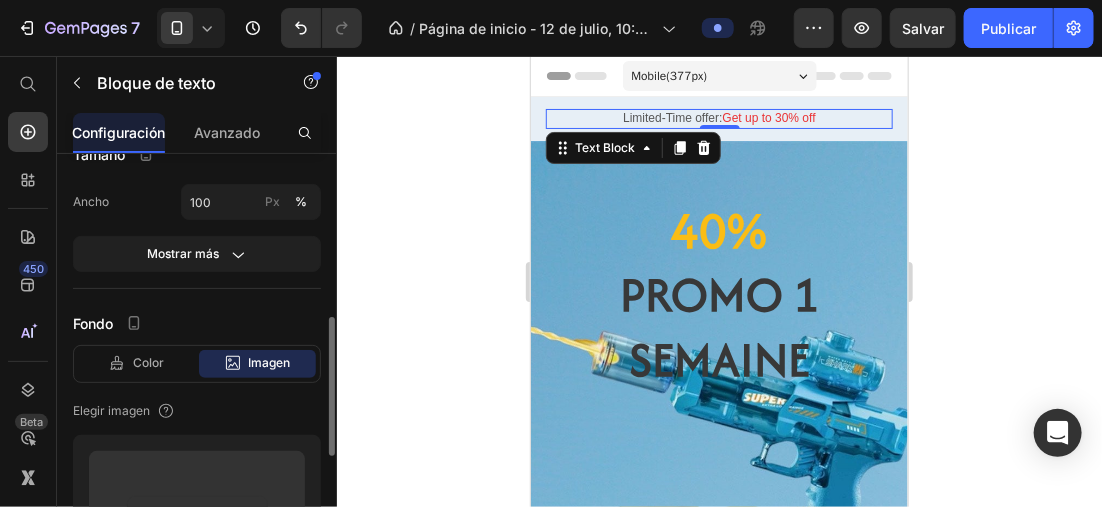 scroll, scrollTop: 682, scrollLeft: 0, axis: vertical 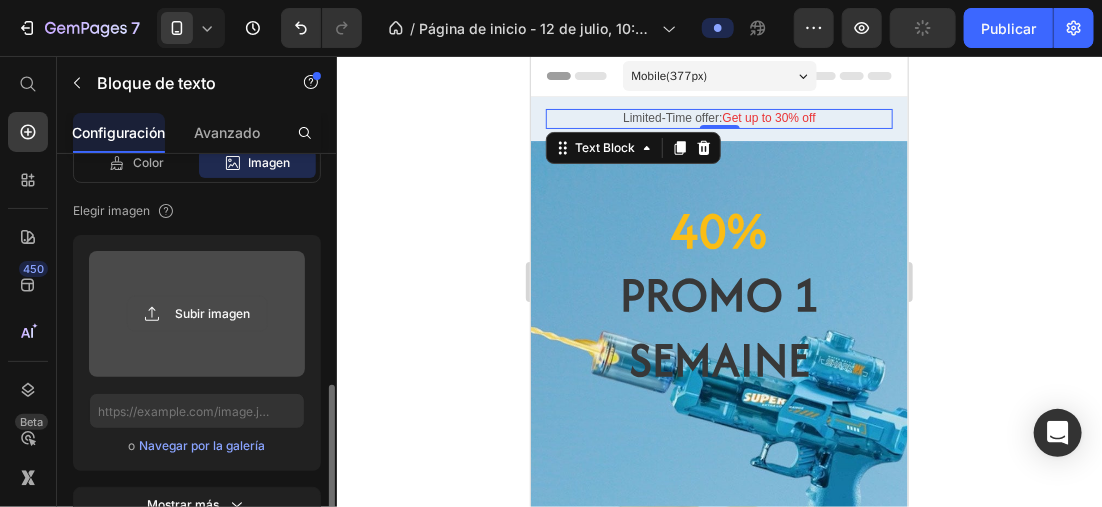 click 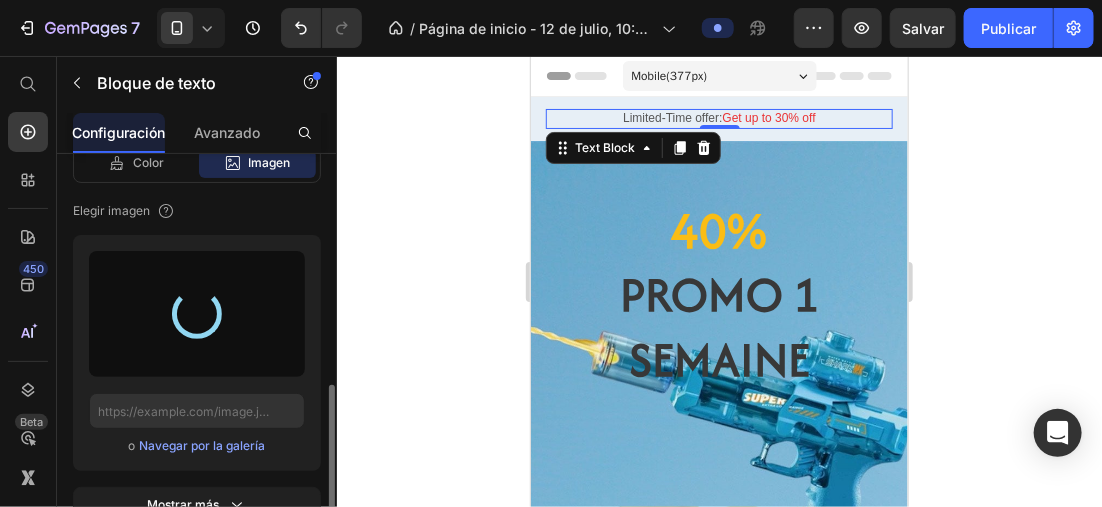 type on "https://cdn.shopify.com/s/files/1/0896/6527/4190/files/gempages_556725335903700004-27439d7d-0392-4a07-a5b9-07b913532727.jpg" 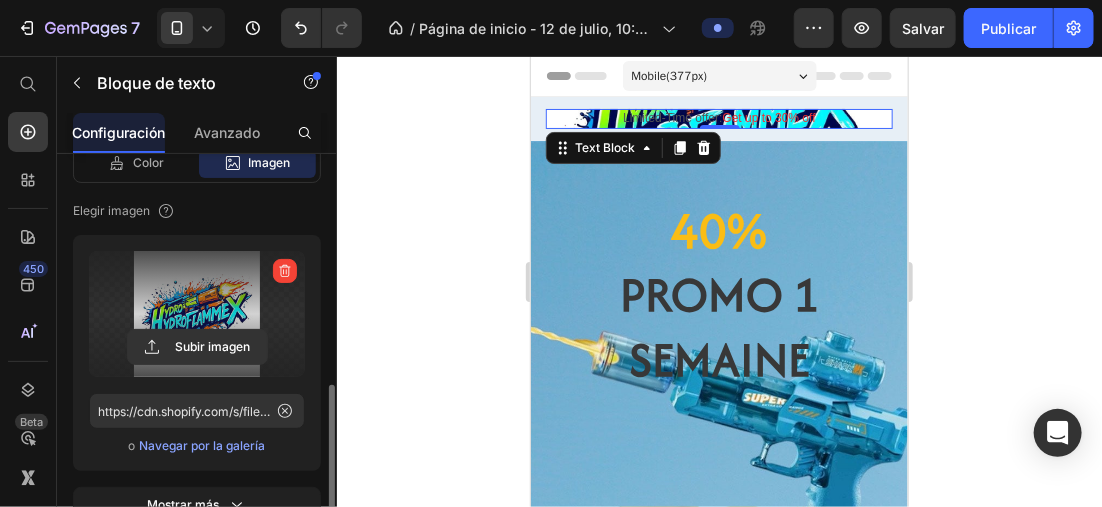 click on "Elegir imagen" 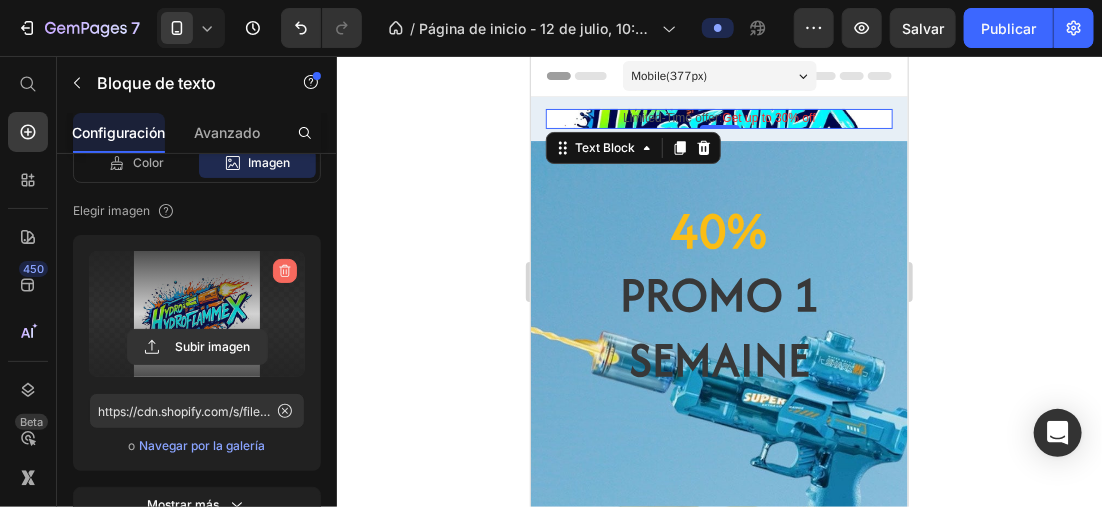 click 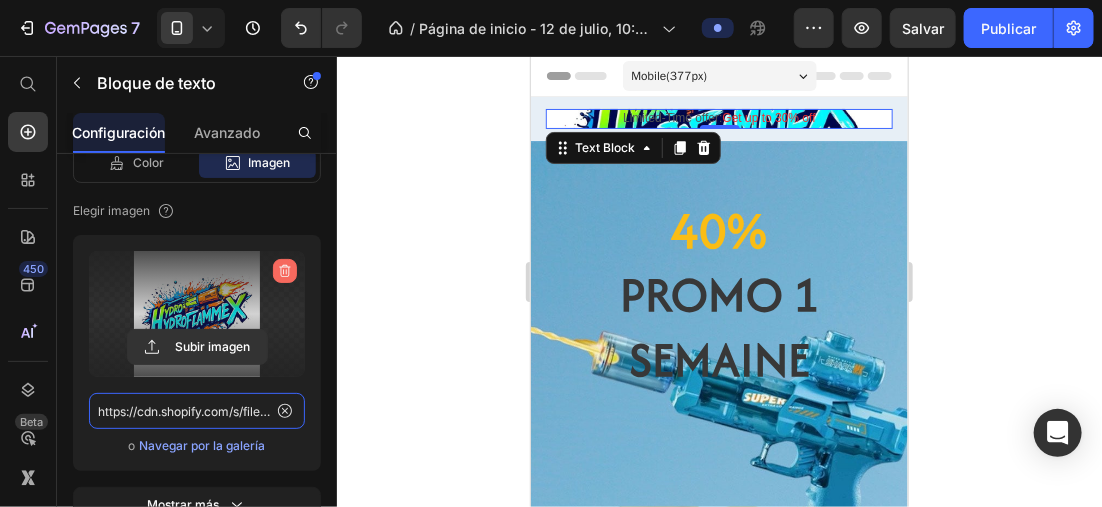 type 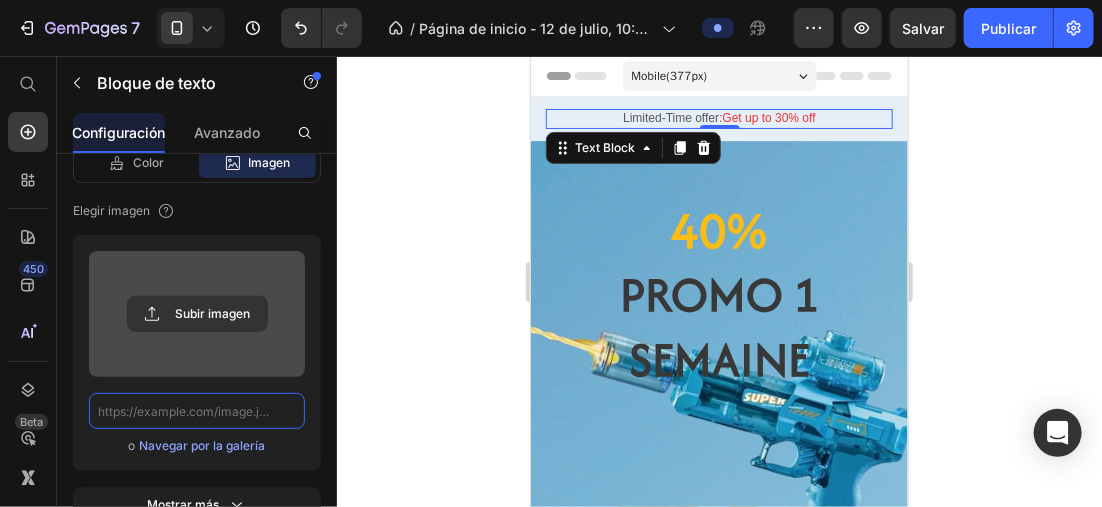 scroll, scrollTop: 0, scrollLeft: 0, axis: both 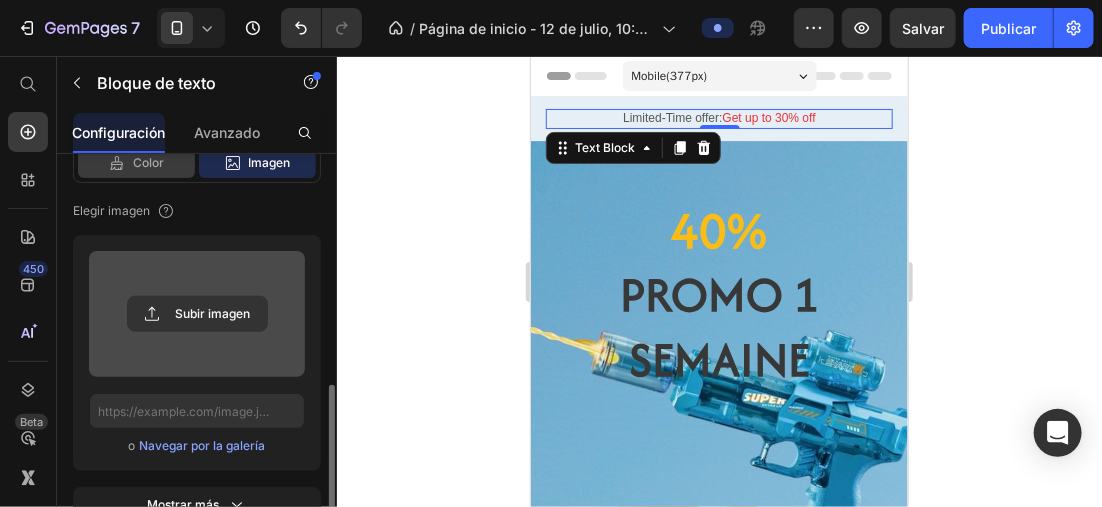 click on "Color" at bounding box center (148, 163) 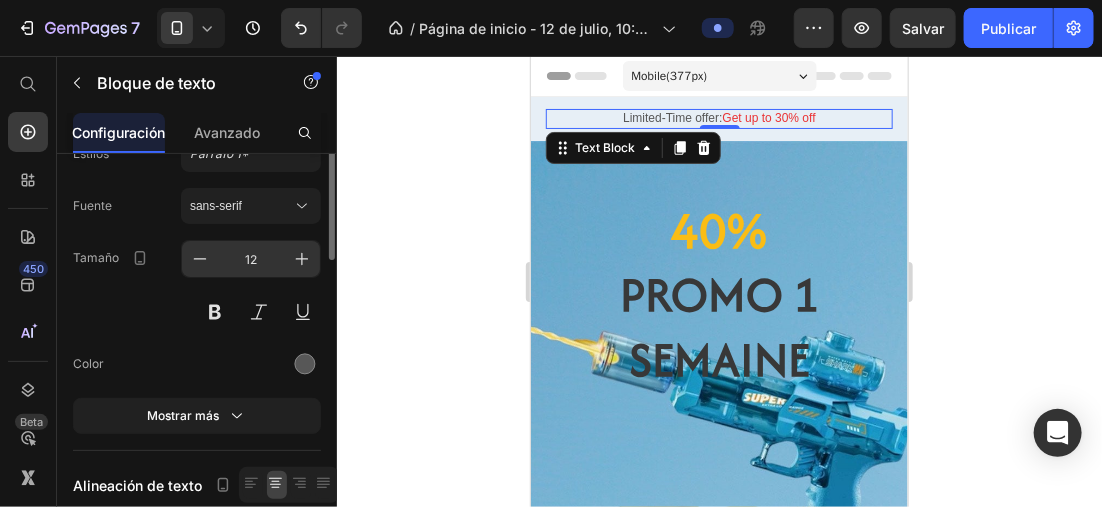 scroll, scrollTop: 0, scrollLeft: 0, axis: both 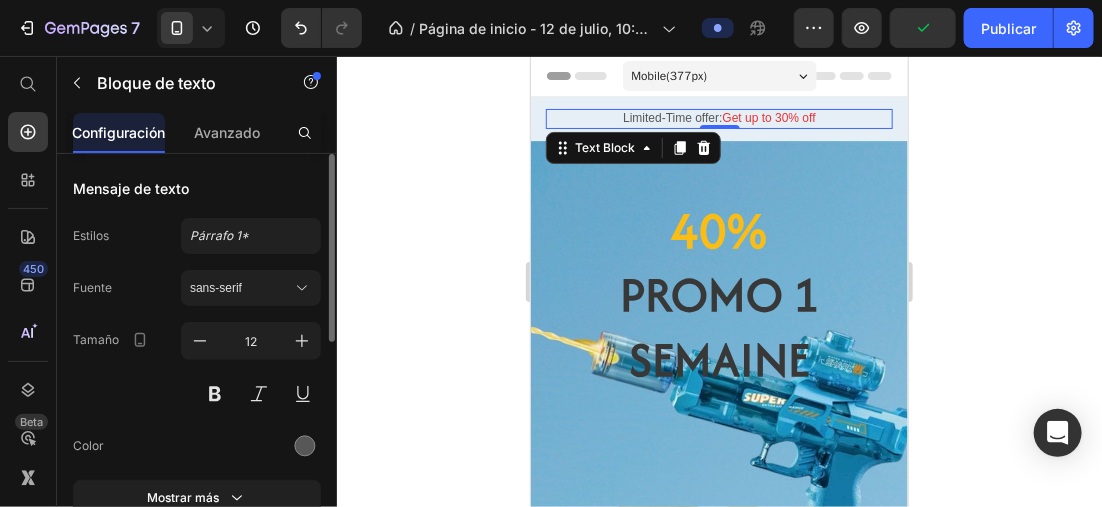 click on "Mensaje de texto" at bounding box center [197, 188] 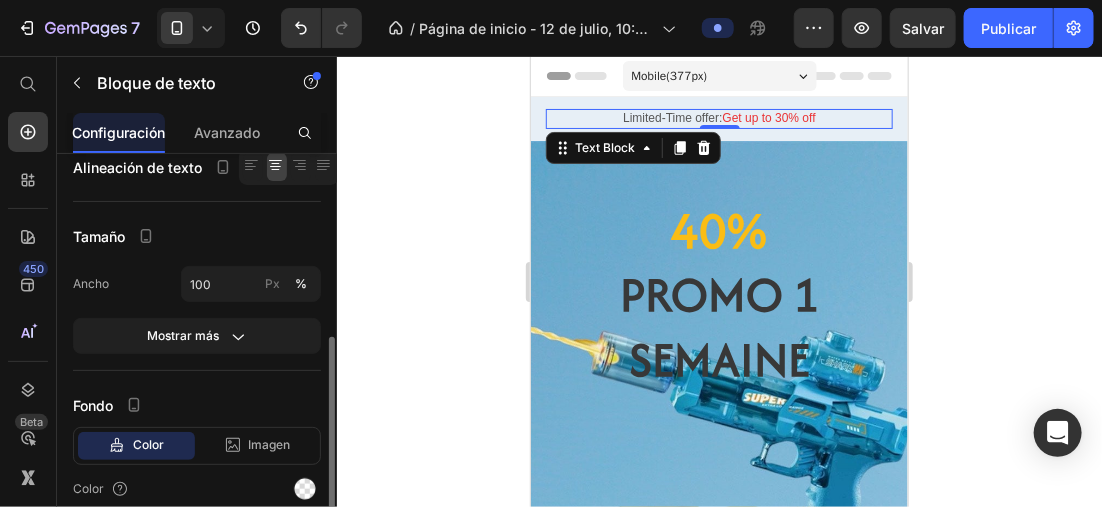 scroll, scrollTop: 300, scrollLeft: 0, axis: vertical 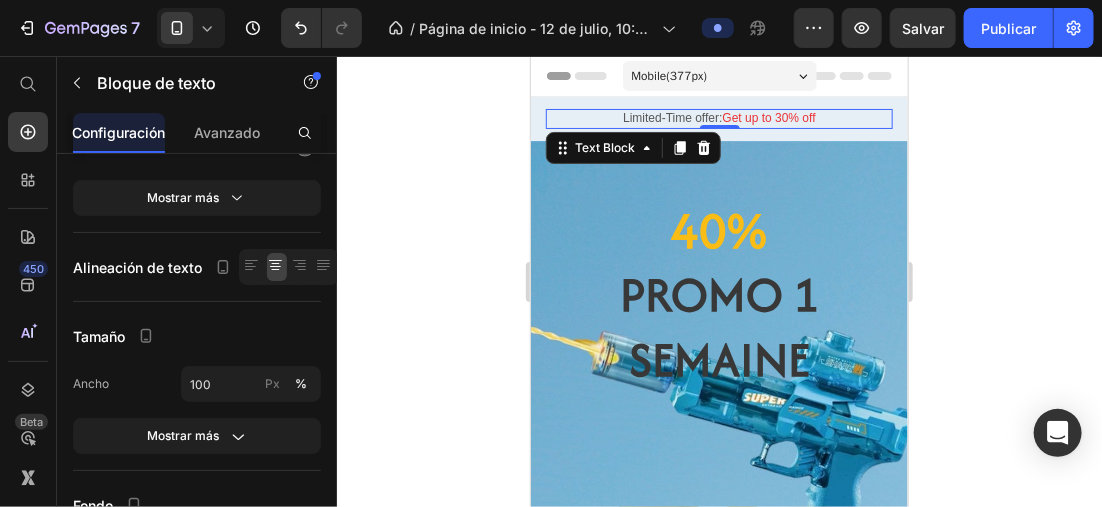 click on "Limited-Time offer:  Get up to 30% off" at bounding box center [718, 118] 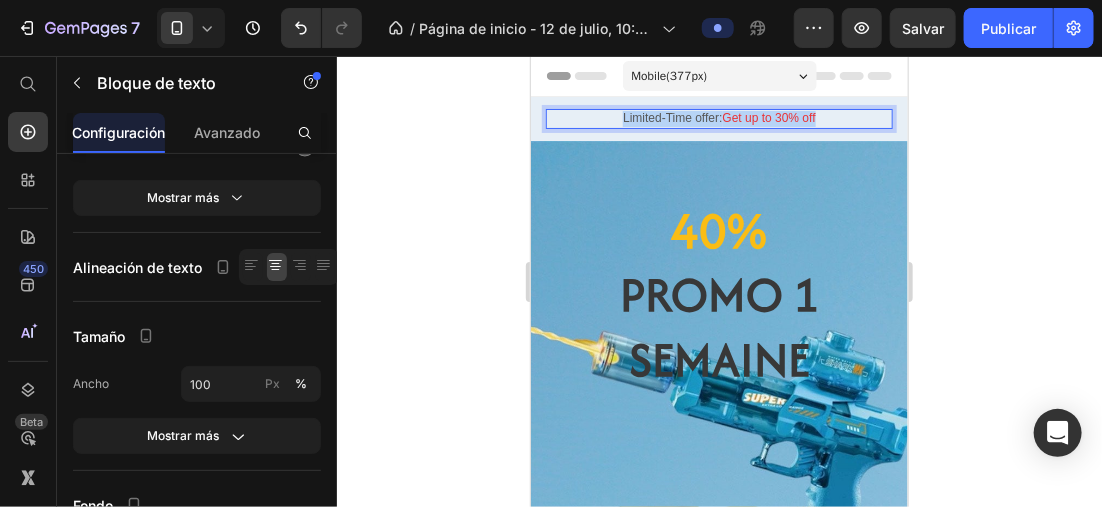 drag, startPoint x: 817, startPoint y: 111, endPoint x: 611, endPoint y: 110, distance: 206.00243 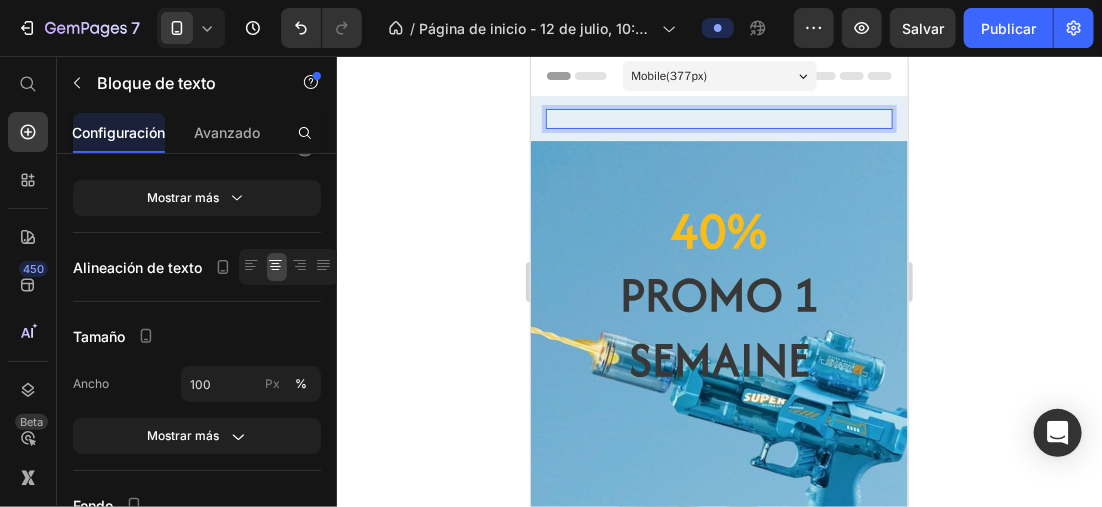 click 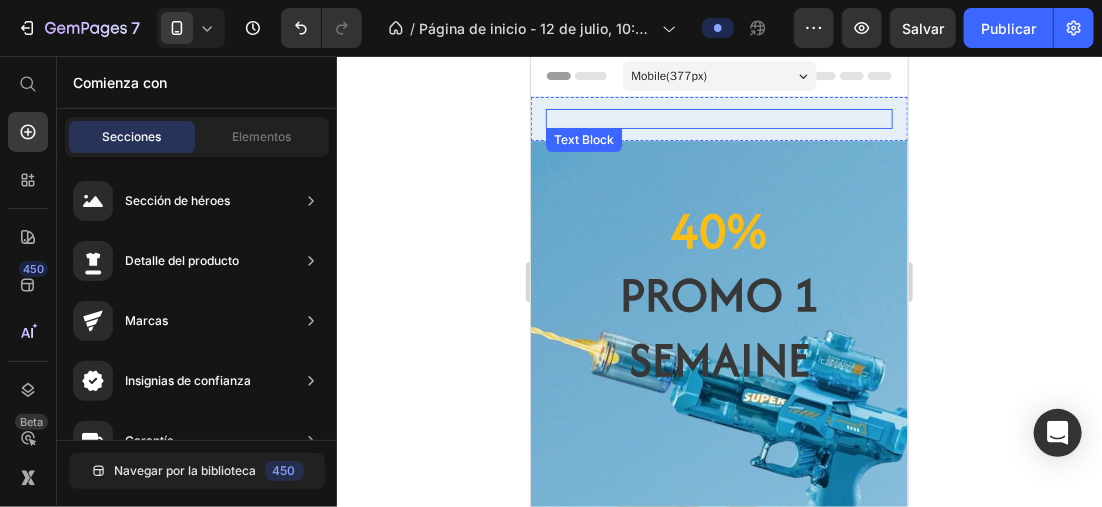 click at bounding box center [718, 118] 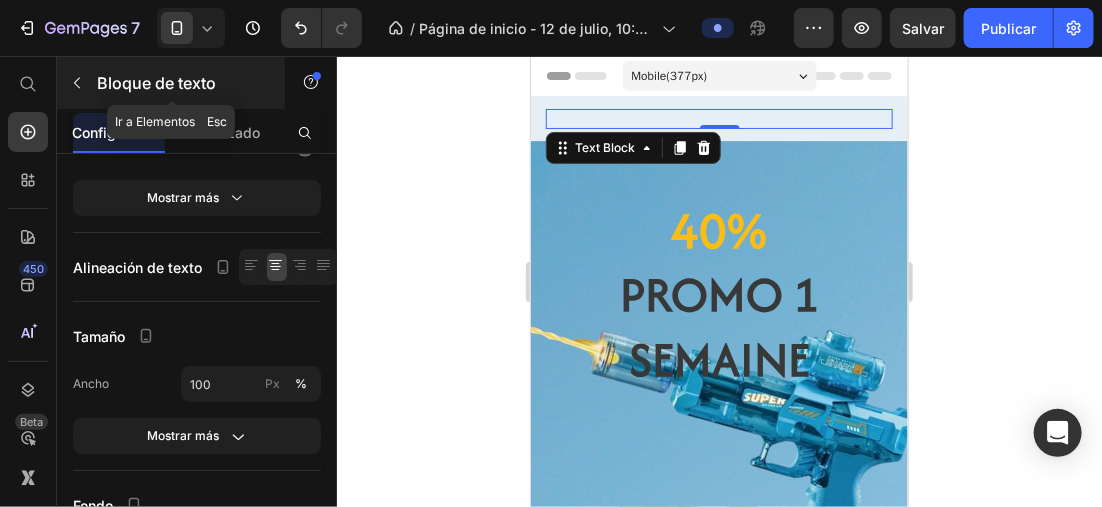 click at bounding box center [77, 83] 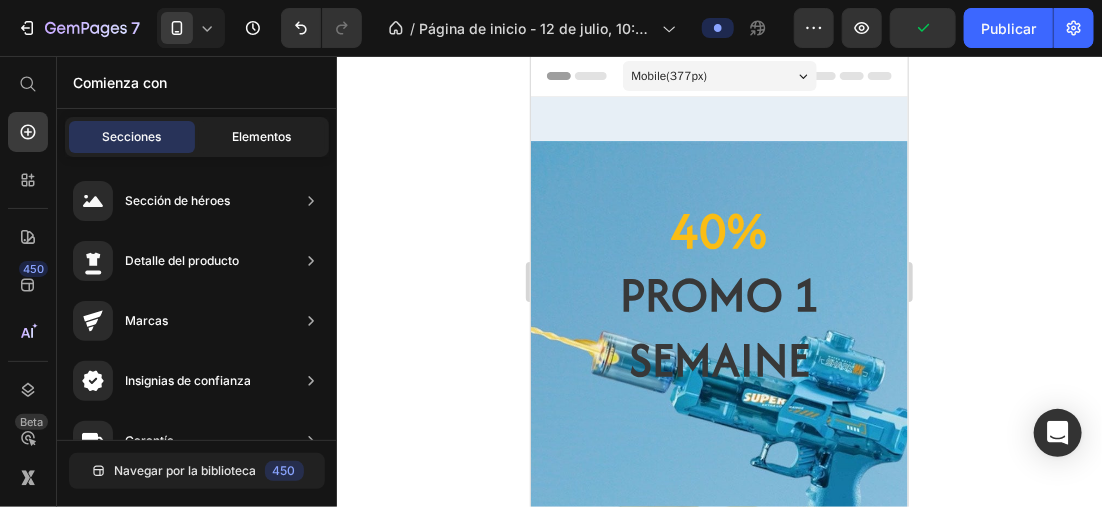 click on "Elementos" 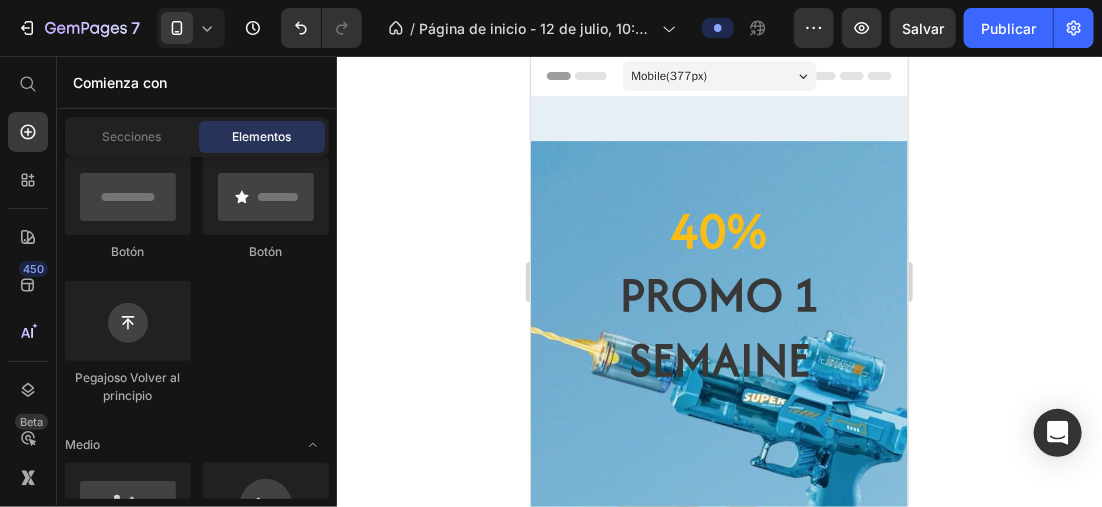 scroll, scrollTop: 800, scrollLeft: 0, axis: vertical 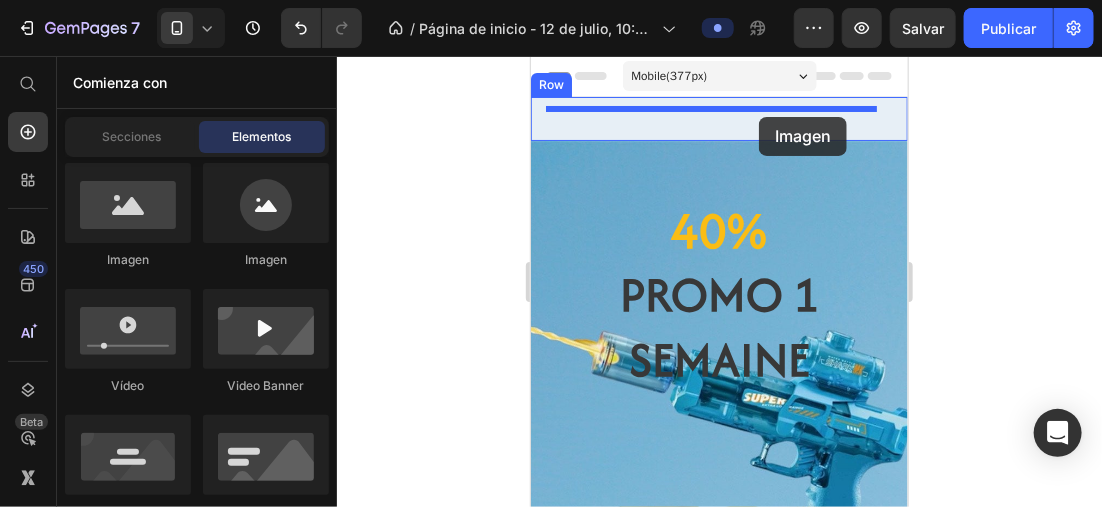 drag, startPoint x: 650, startPoint y: 282, endPoint x: 758, endPoint y: 116, distance: 198.0404 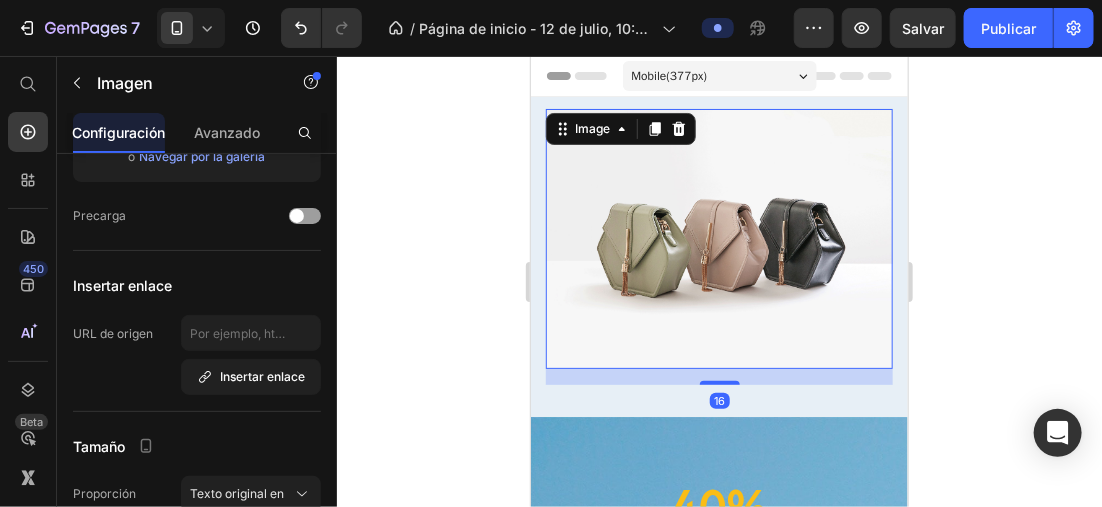 scroll, scrollTop: 0, scrollLeft: 0, axis: both 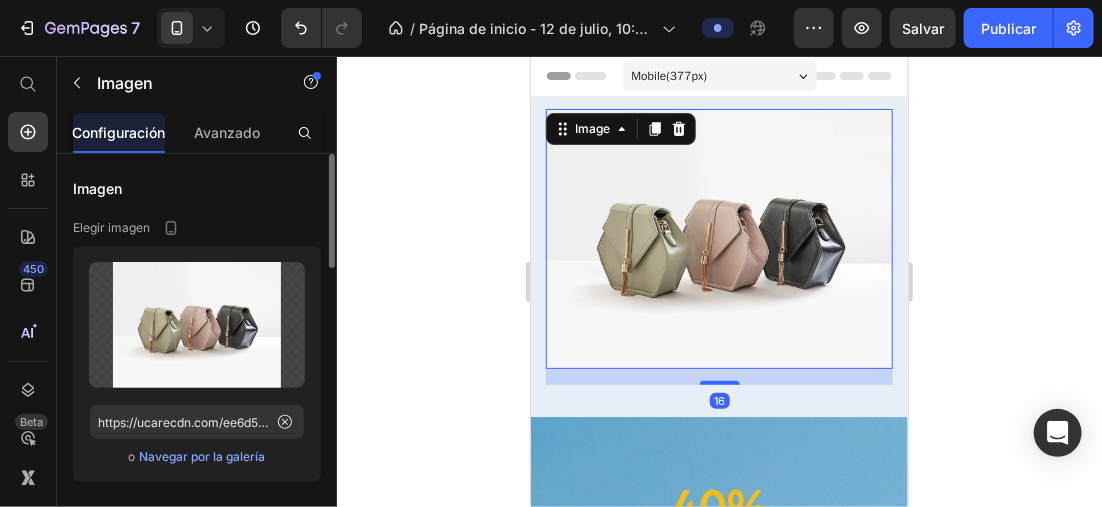 click 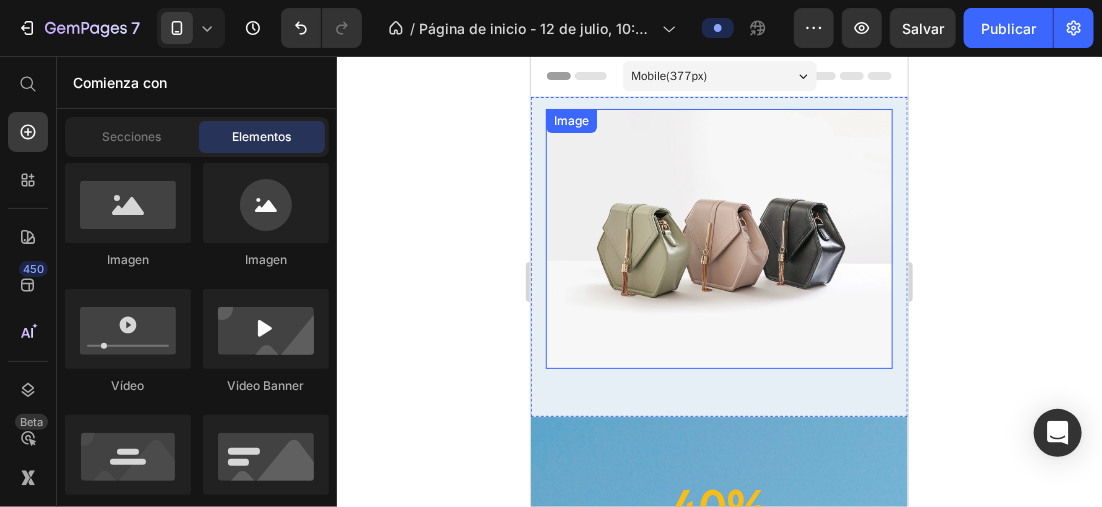 click at bounding box center (718, 238) 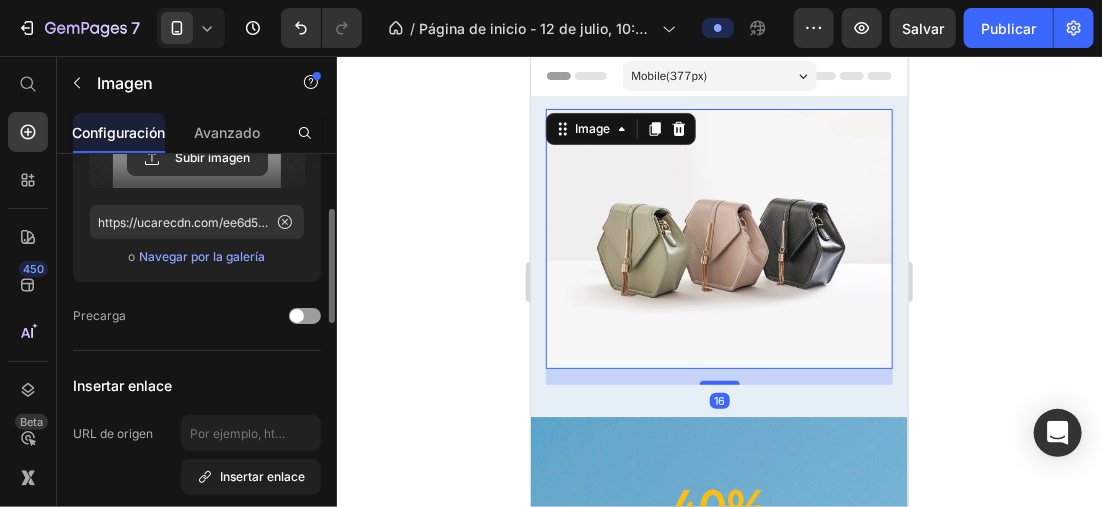 scroll, scrollTop: 0, scrollLeft: 0, axis: both 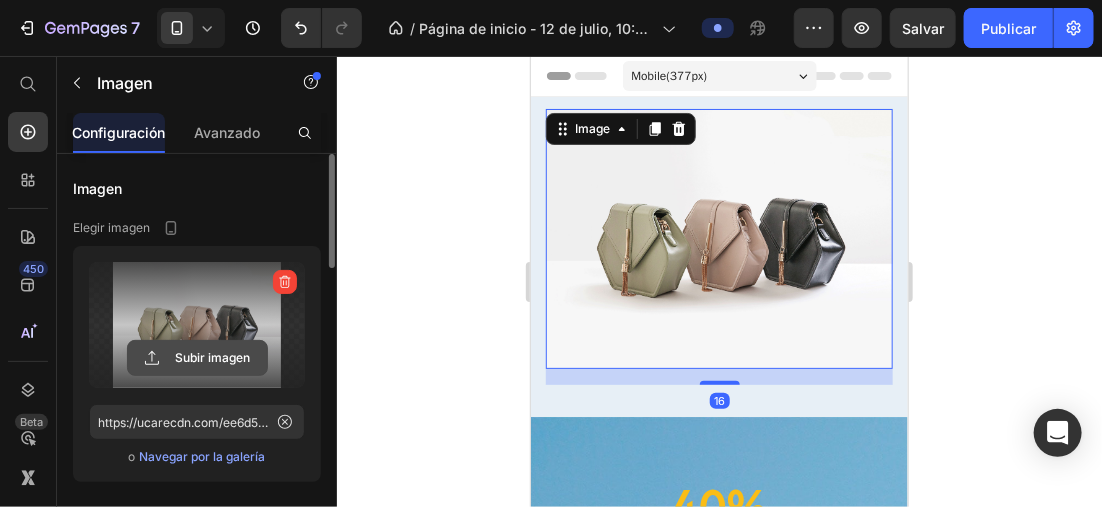 click 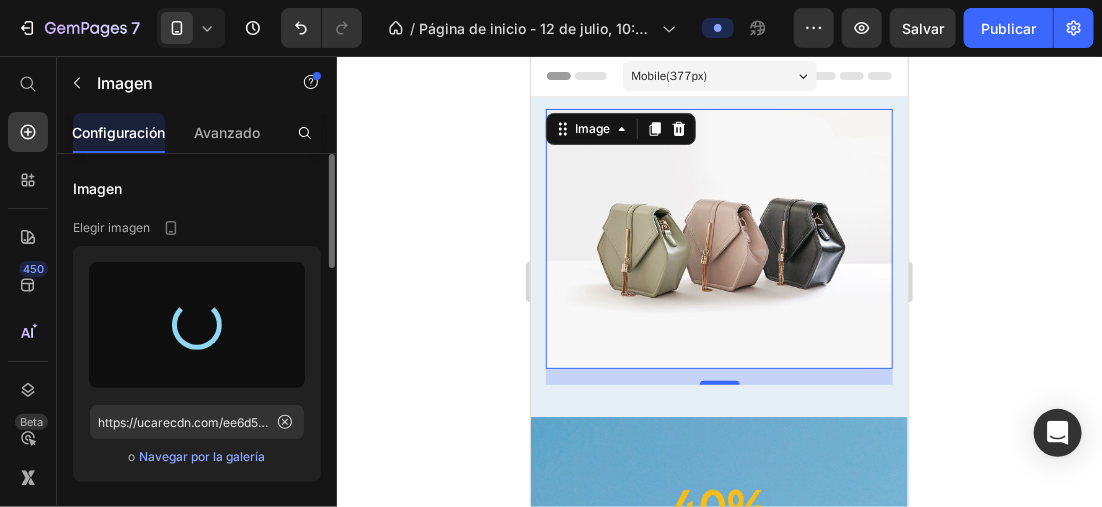 type on "https://cdn.shopify.com/s/files/1/0896/6527/4190/files/gempages_556725335903700004-27439d7d-0392-4a07-a5b9-07b913532727.jpg" 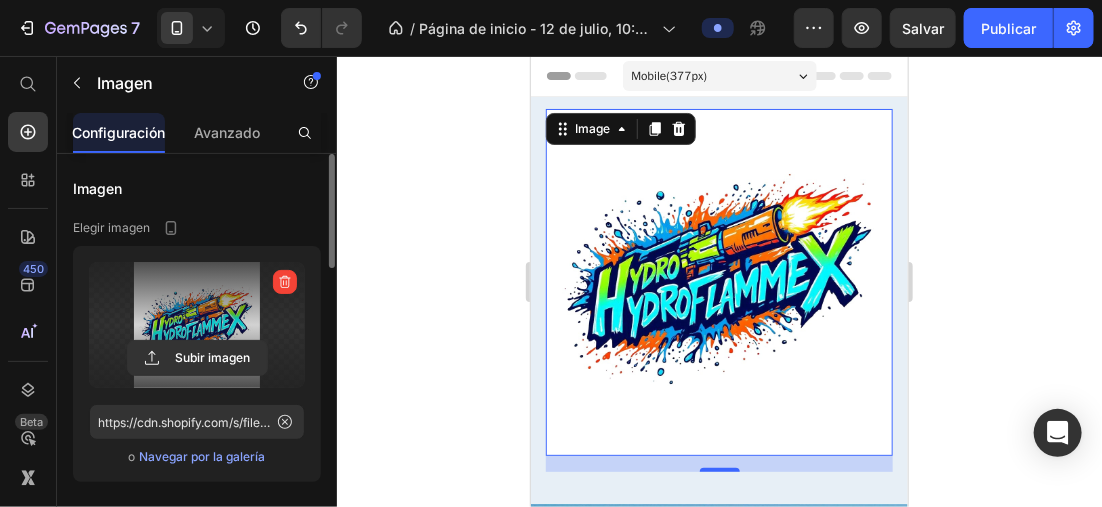 drag, startPoint x: 234, startPoint y: 209, endPoint x: 250, endPoint y: 200, distance: 18.35756 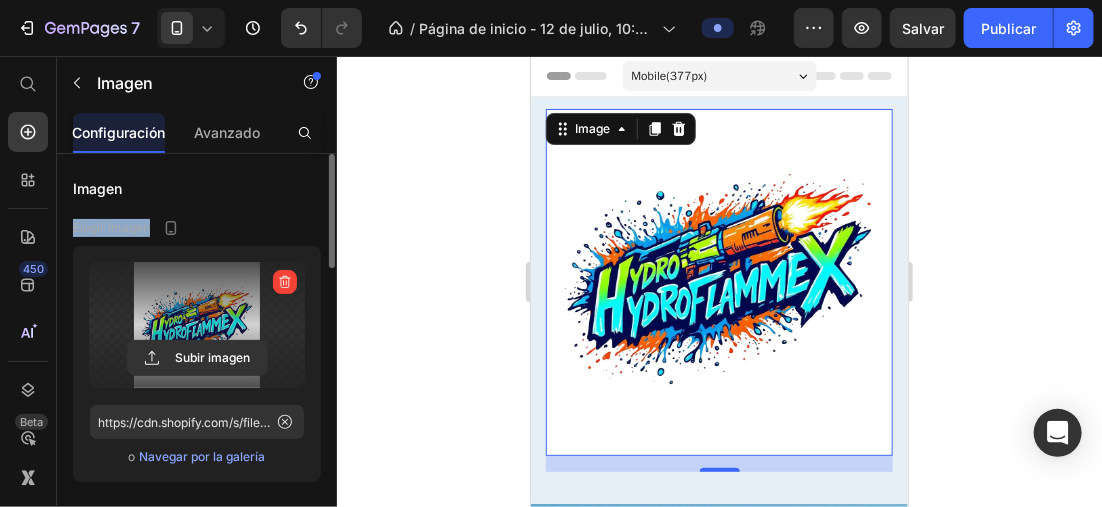 drag, startPoint x: 250, startPoint y: 200, endPoint x: 216, endPoint y: 216, distance: 37.576588 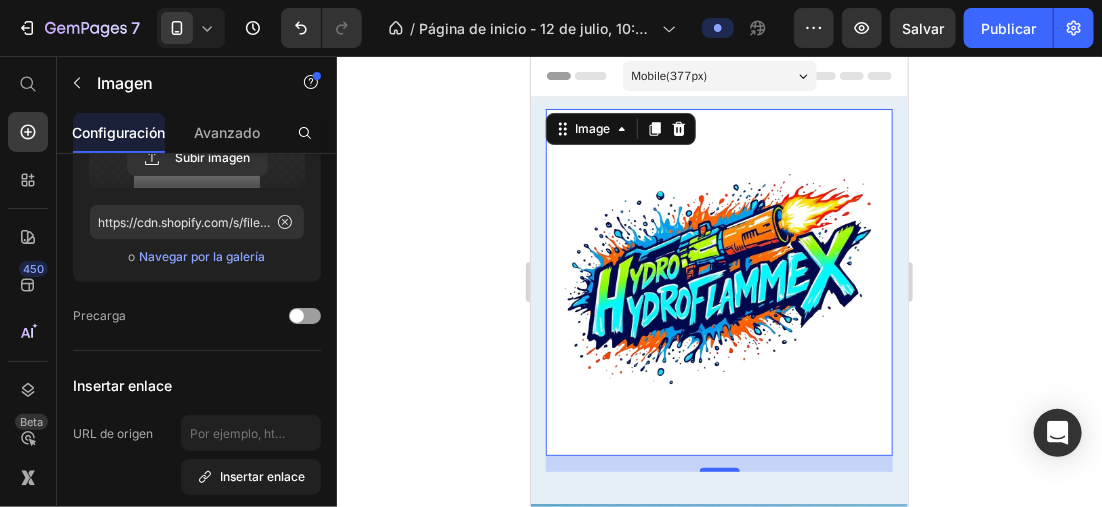 scroll, scrollTop: 0, scrollLeft: 0, axis: both 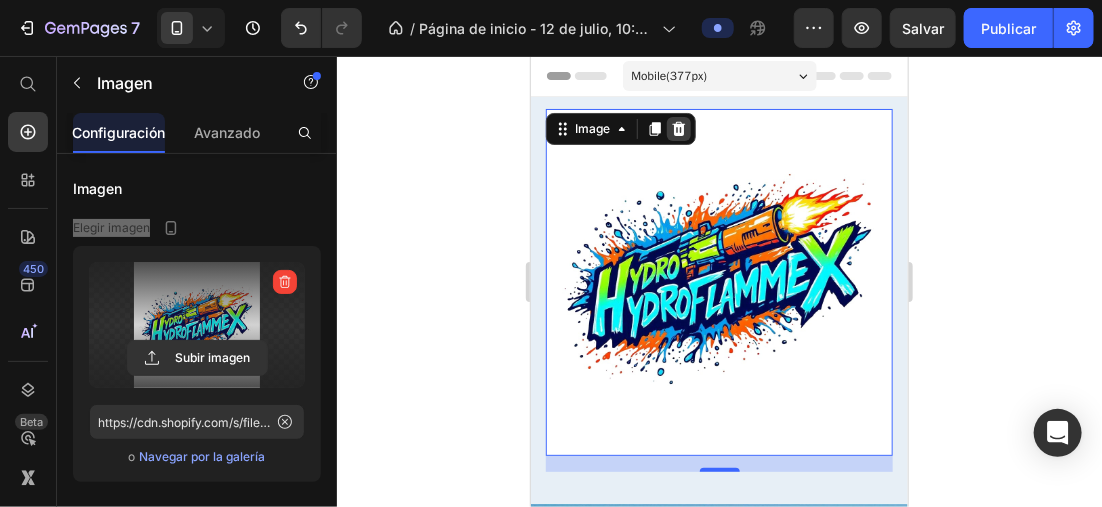 click 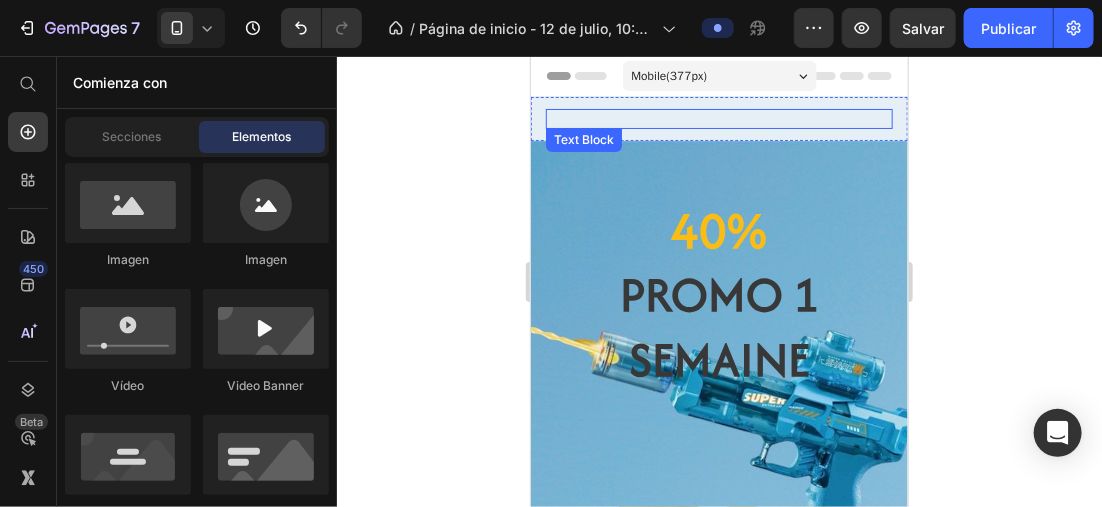 click at bounding box center (718, 118) 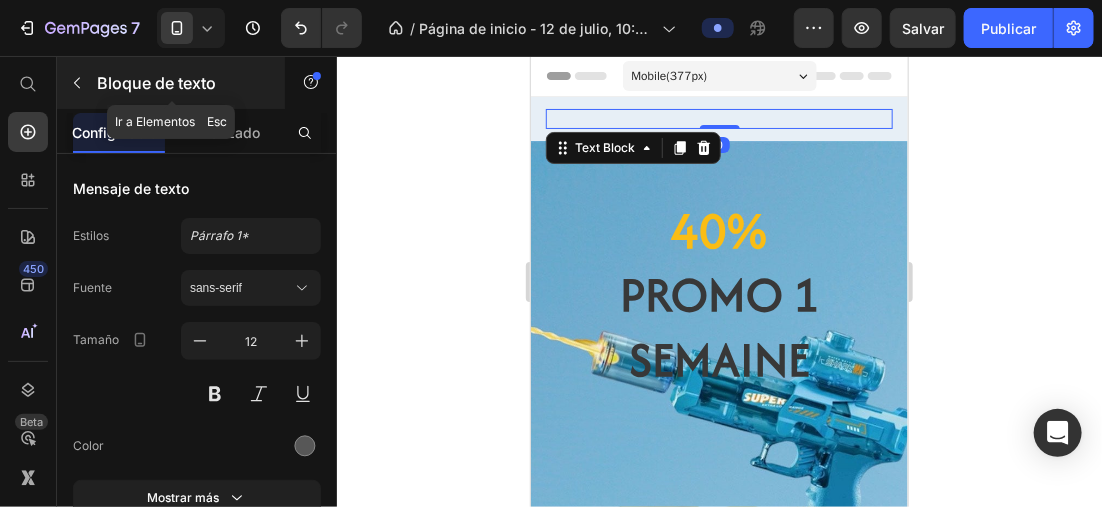 click 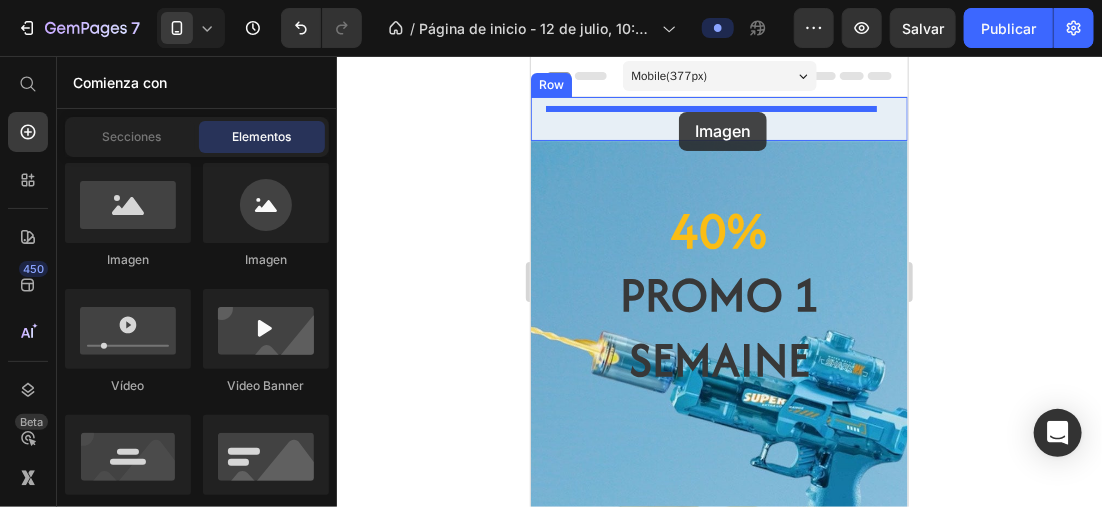 drag, startPoint x: 688, startPoint y: 281, endPoint x: 678, endPoint y: 111, distance: 170.29387 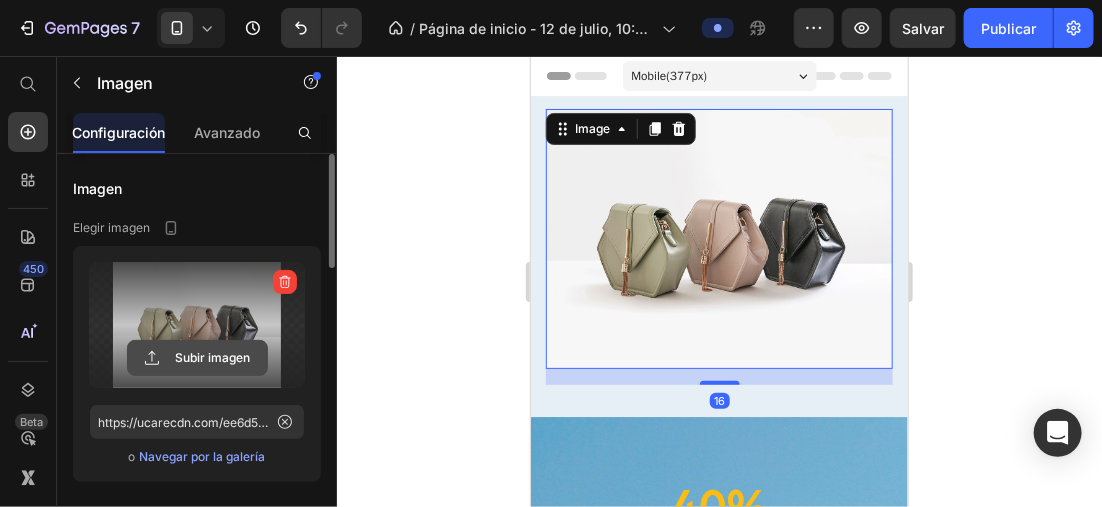 click 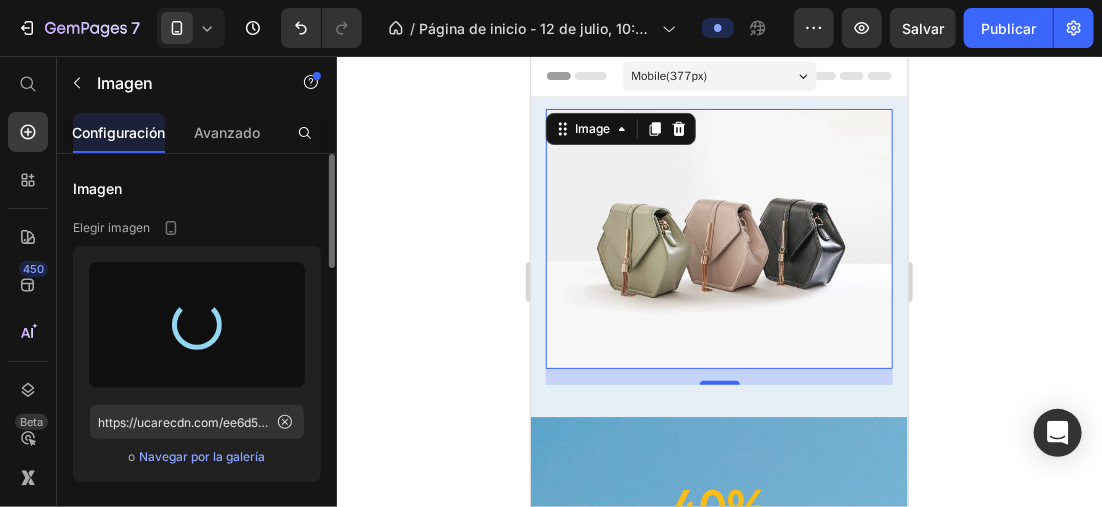 type on "https://cdn.shopify.com/s/files/1/0896/6527/4190/files/gempages_556725335903700004-42ce6649-5fc1-4ed0-babb-1955369a7dec.png" 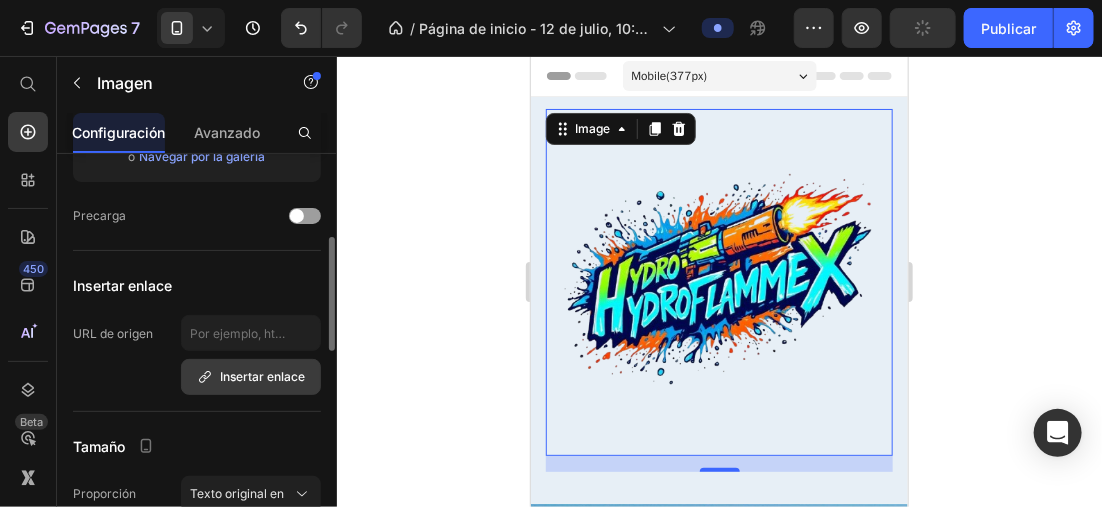 scroll, scrollTop: 600, scrollLeft: 0, axis: vertical 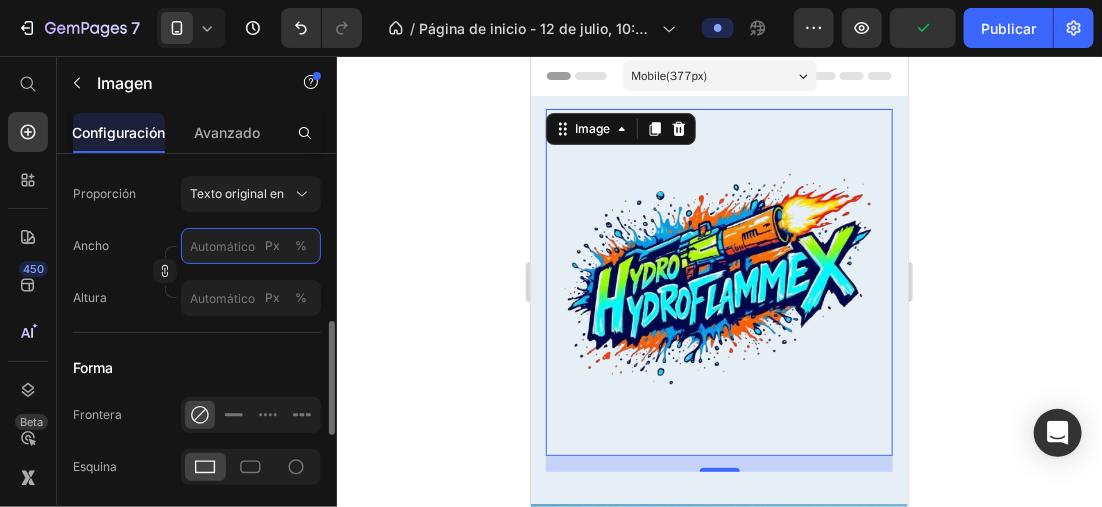 click on "Px %" at bounding box center (251, 246) 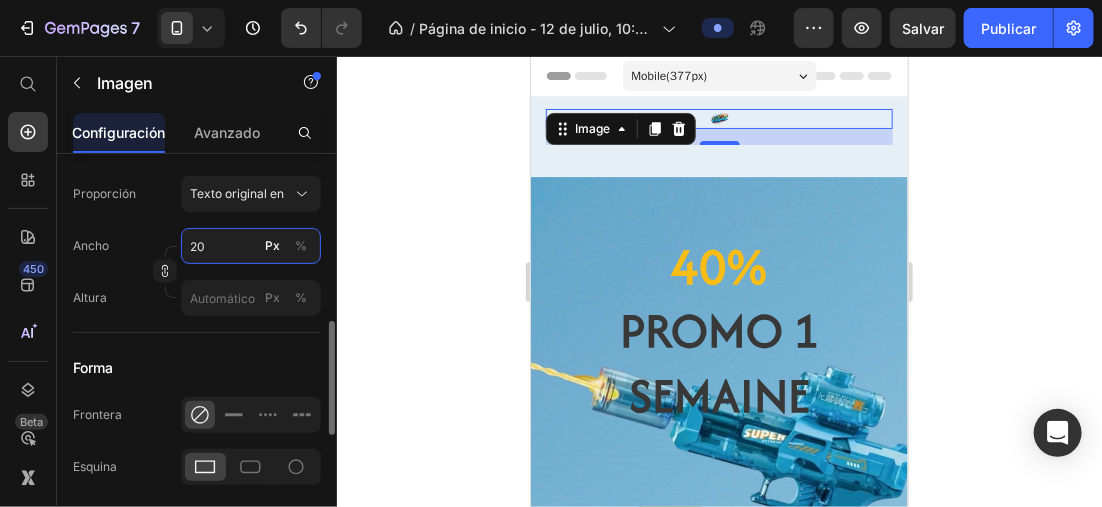 type on "2" 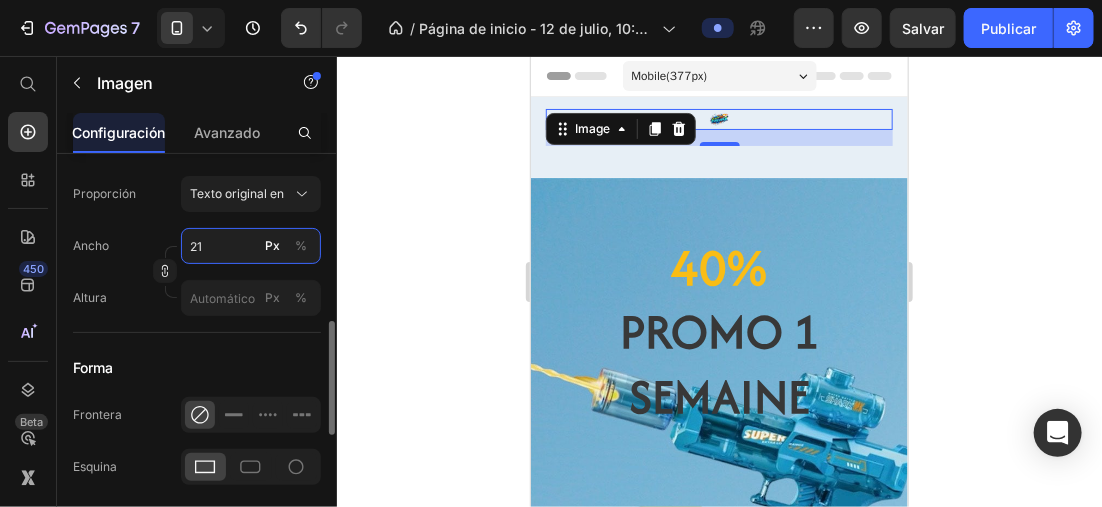 type on "2" 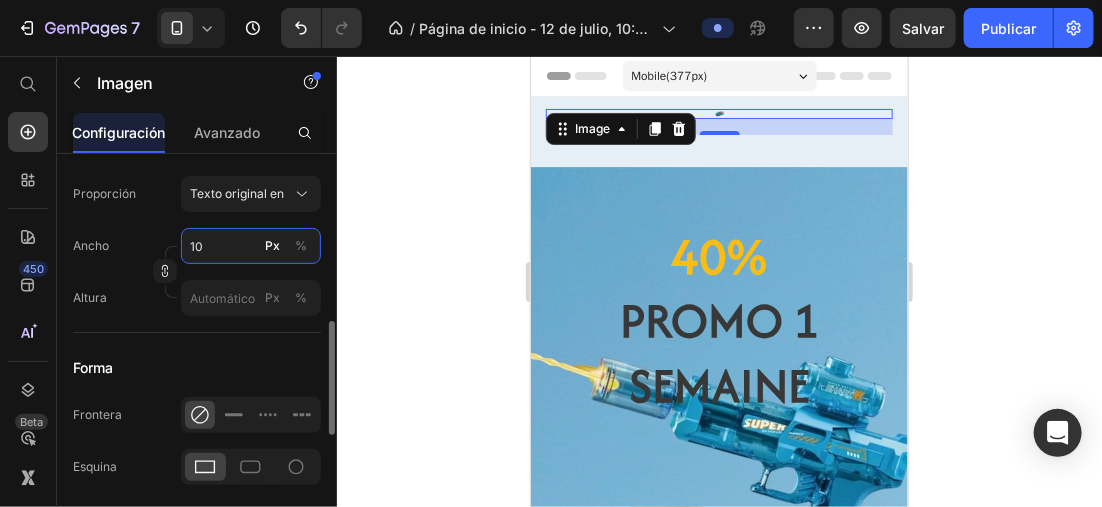 type on "100" 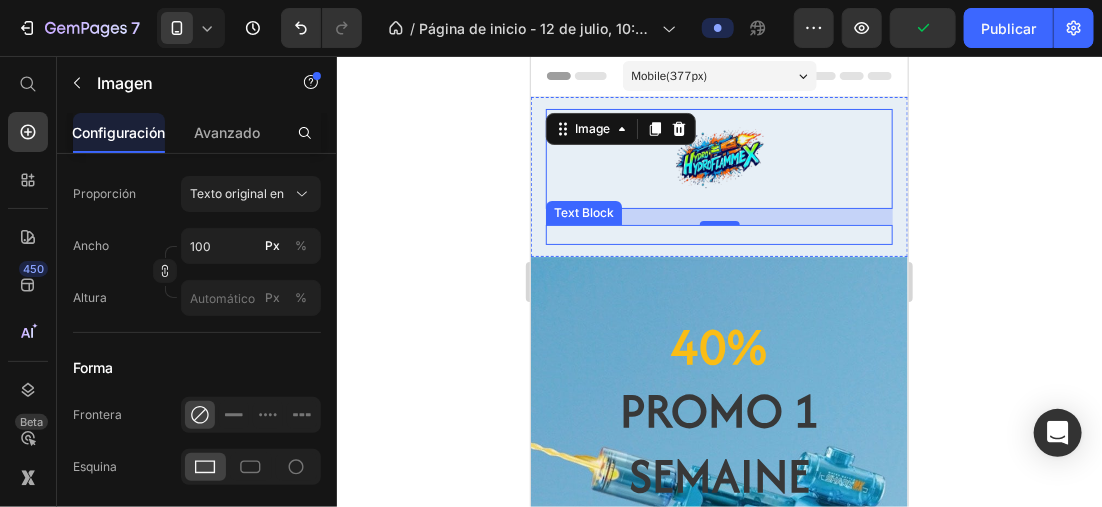 click at bounding box center [718, 234] 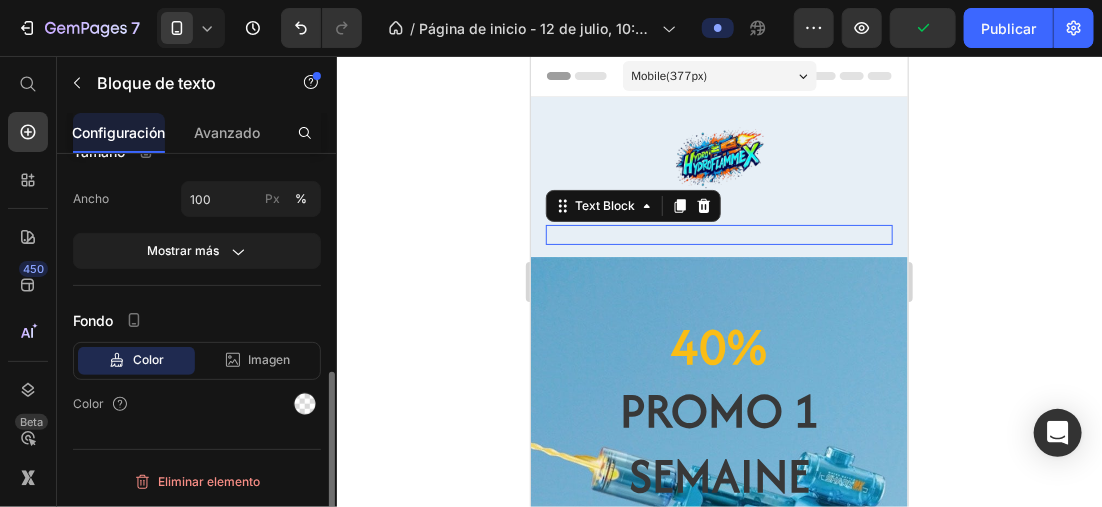 scroll, scrollTop: 0, scrollLeft: 0, axis: both 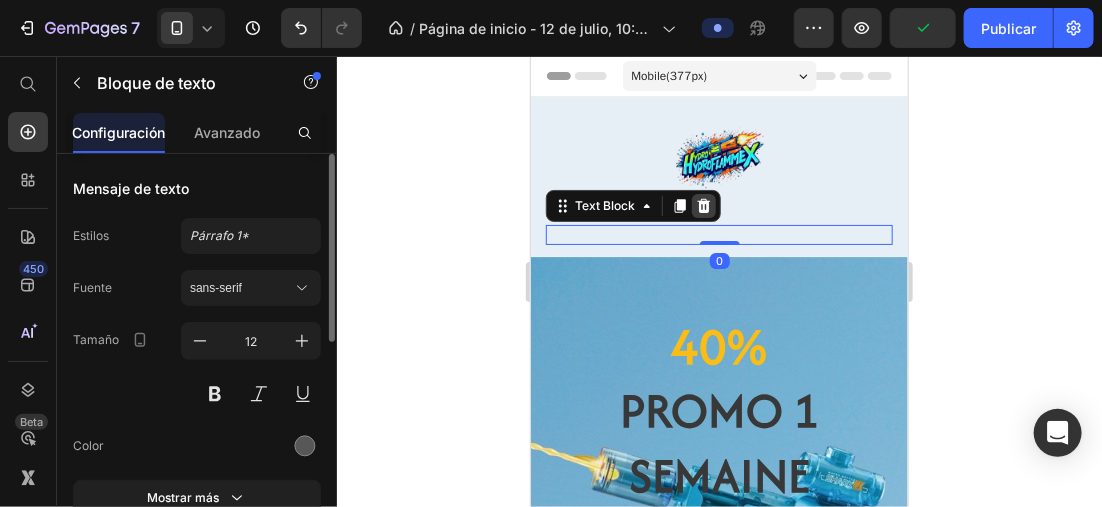 click 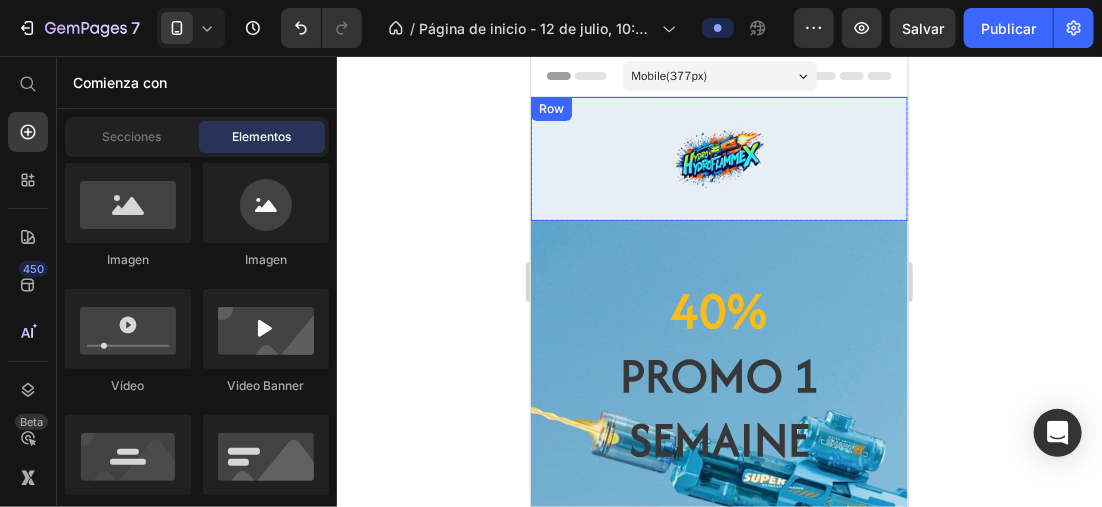 click on "Image Row" at bounding box center (718, 158) 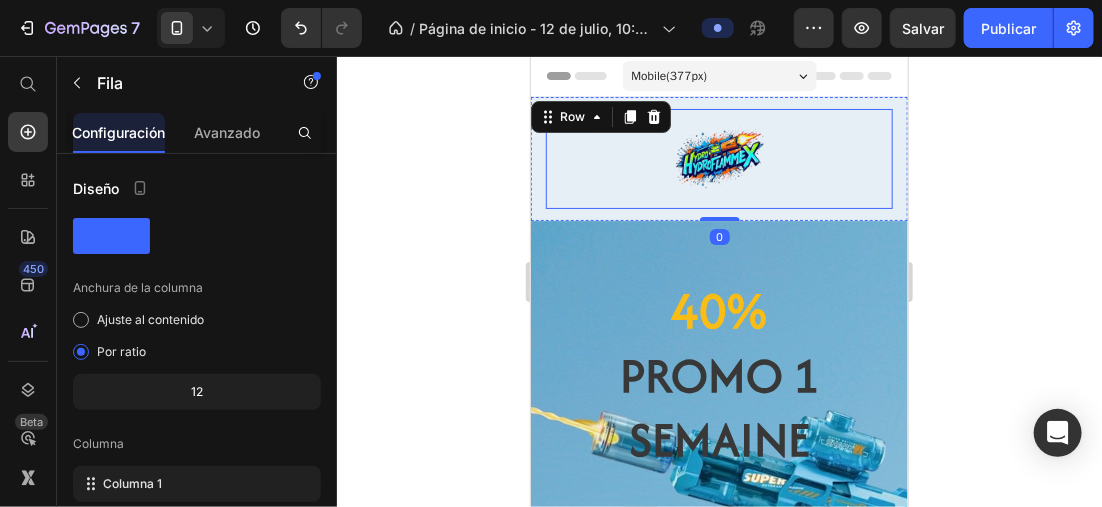 click at bounding box center [718, 158] 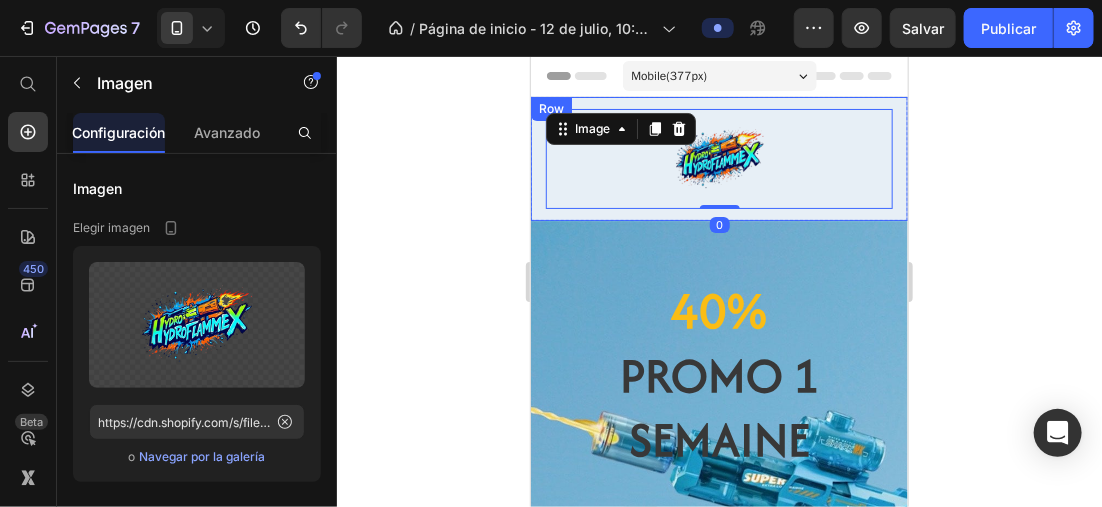click on "Image   0 Row" at bounding box center (718, 158) 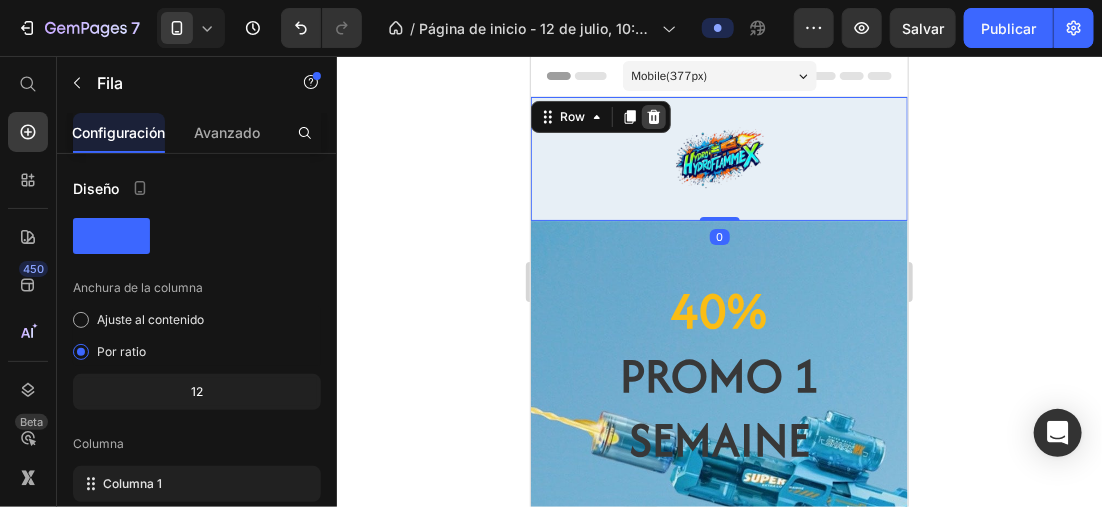 click 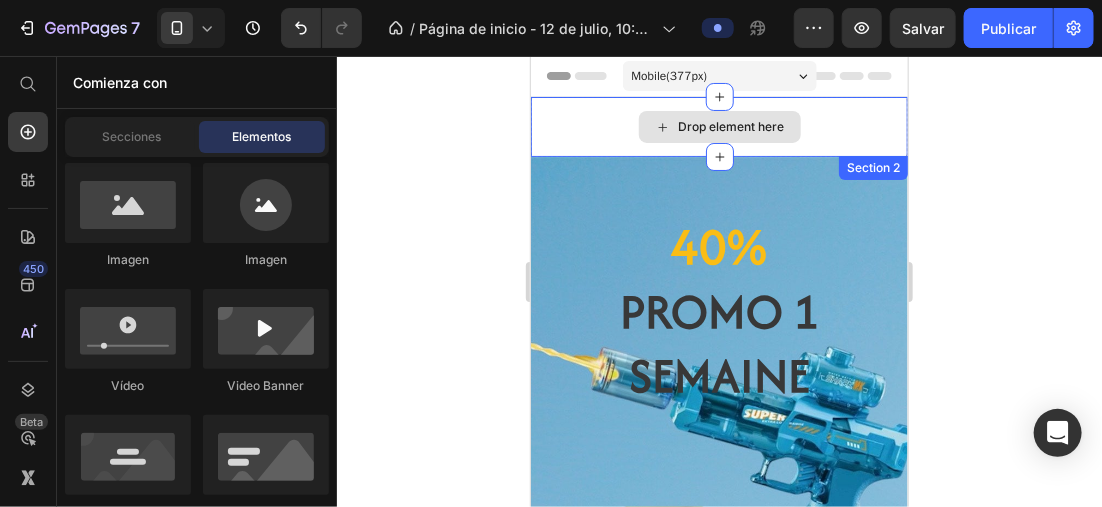 click on "Drop element here" at bounding box center (731, 126) 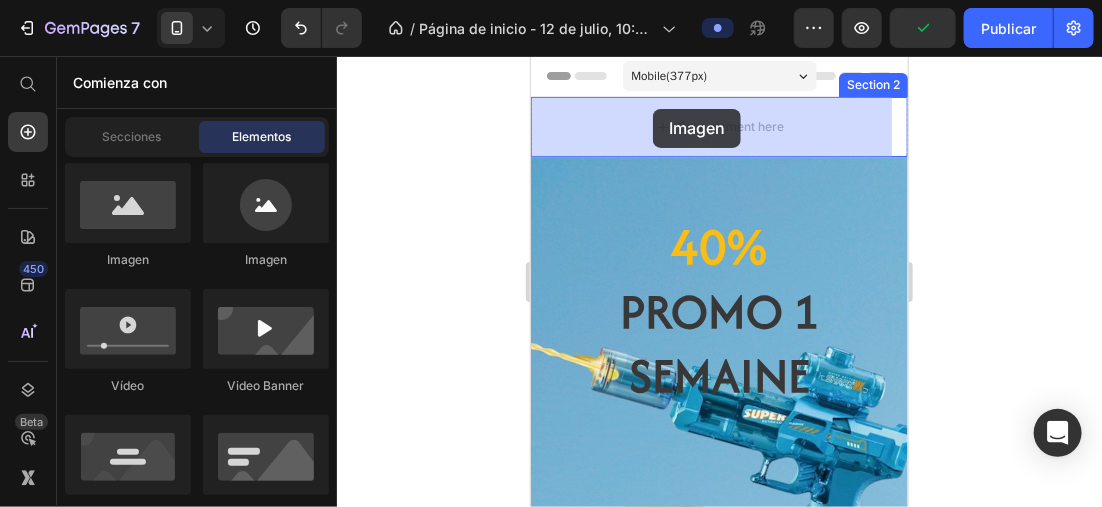 drag, startPoint x: 670, startPoint y: 260, endPoint x: 652, endPoint y: 108, distance: 153.06207 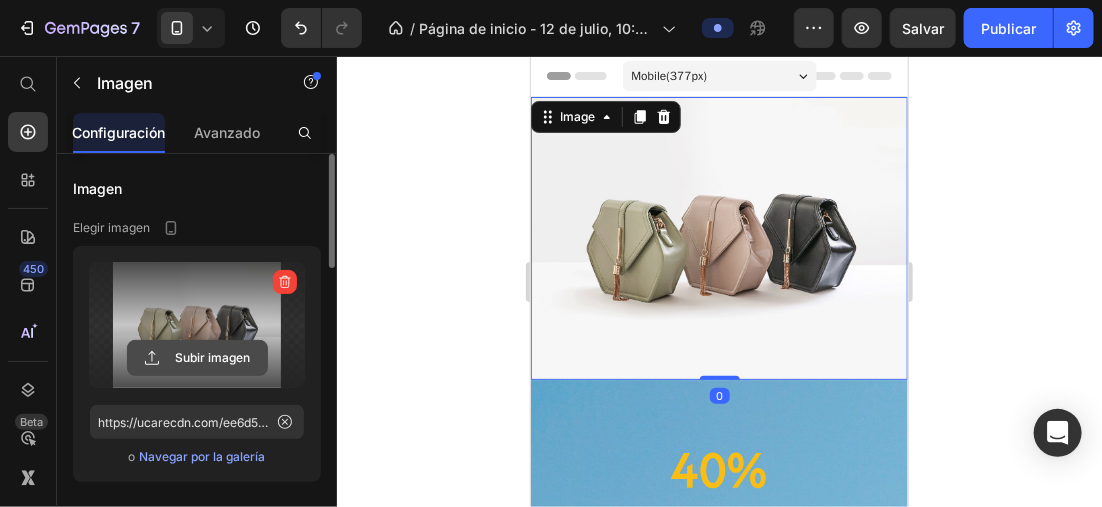 click 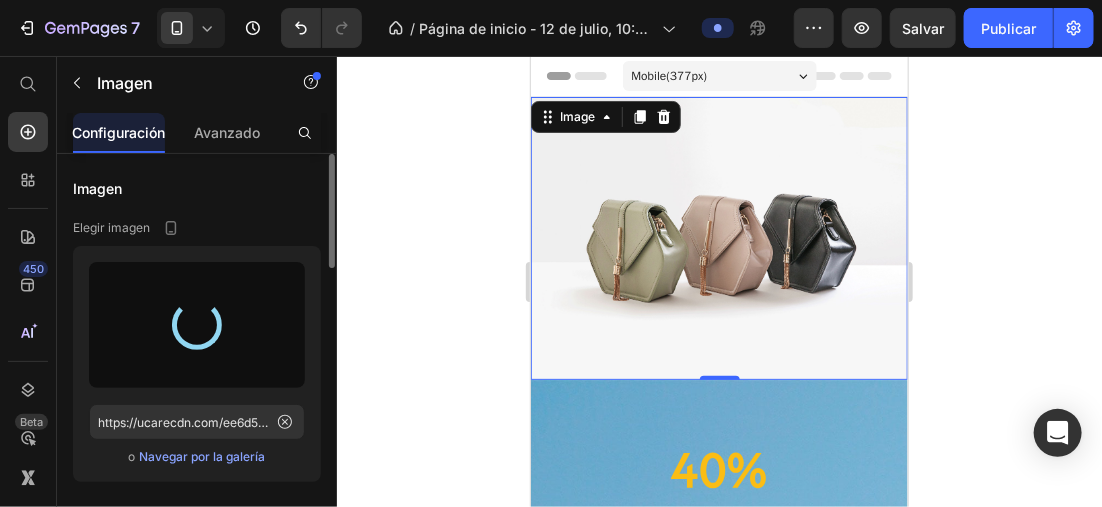 type on "https://cdn.shopify.com/s/files/1/0896/6527/4190/files/gempages_556725335903700004-42ce6649-5fc1-4ed0-babb-1955369a7dec.png" 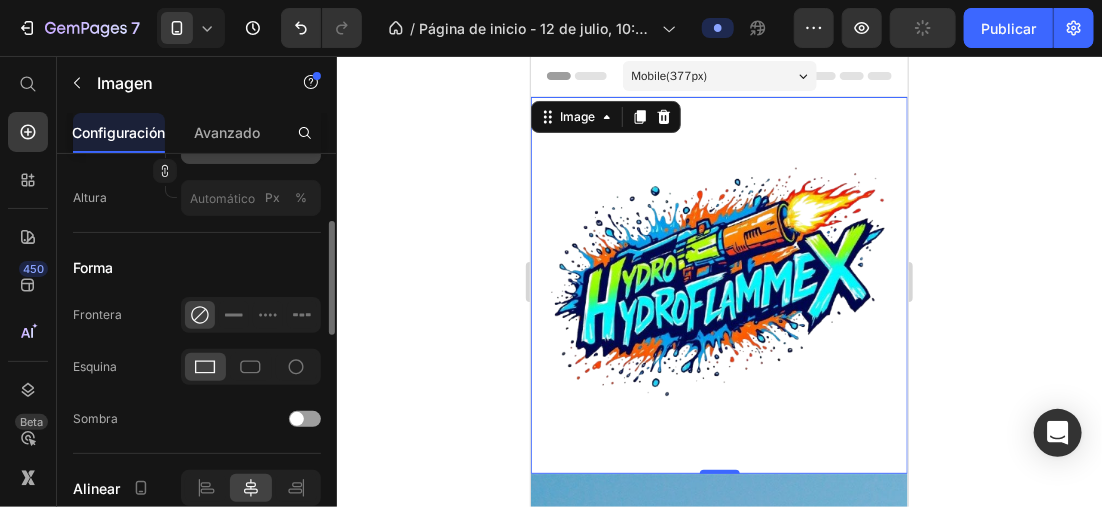scroll, scrollTop: 600, scrollLeft: 0, axis: vertical 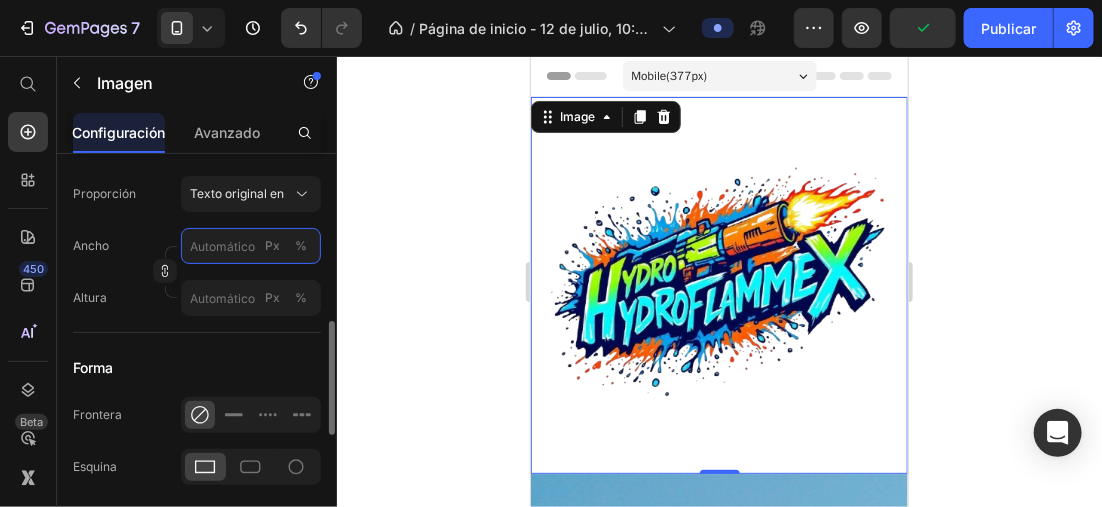 click on "Px %" at bounding box center [251, 246] 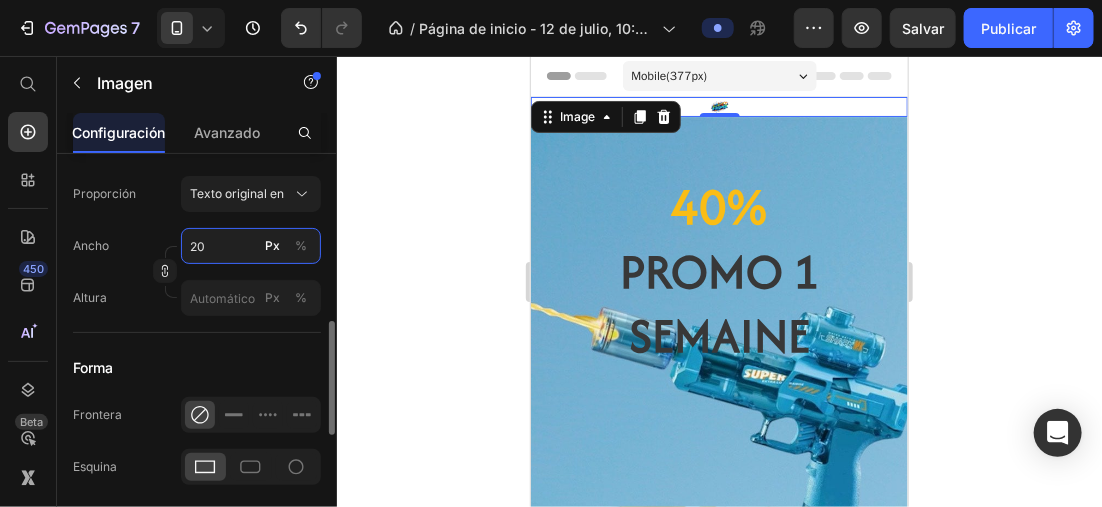 type on "2" 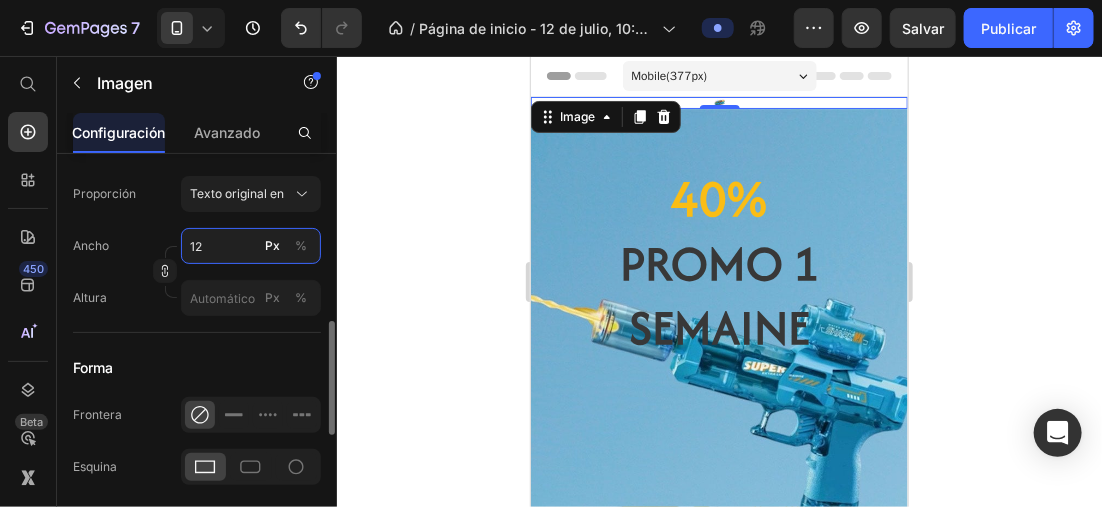 type on "120" 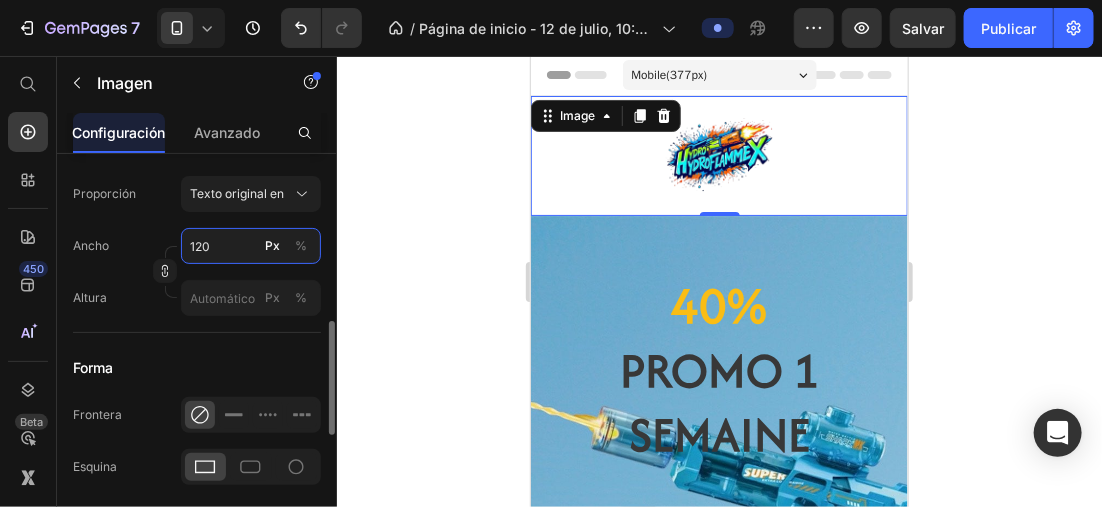 scroll, scrollTop: 100, scrollLeft: 0, axis: vertical 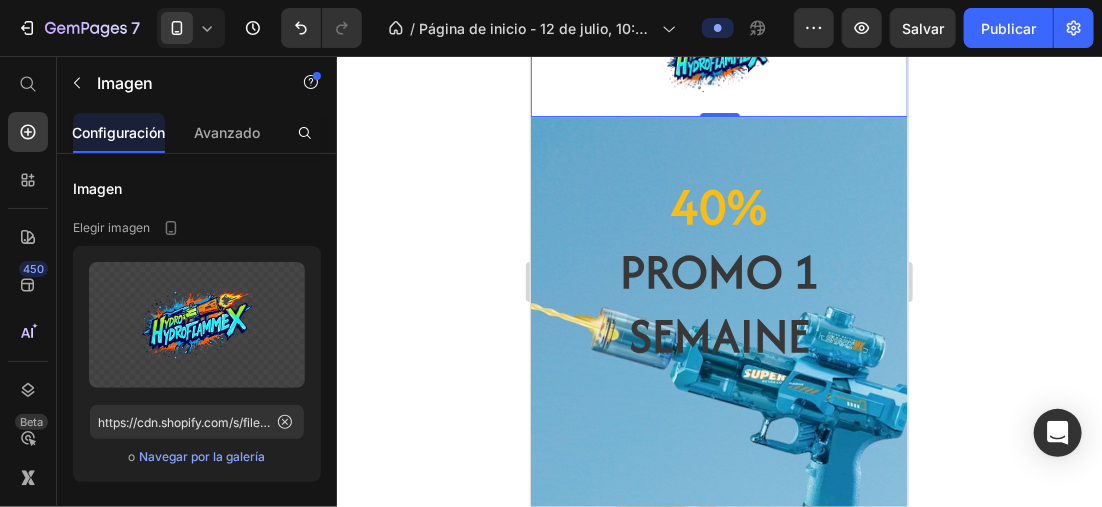 click 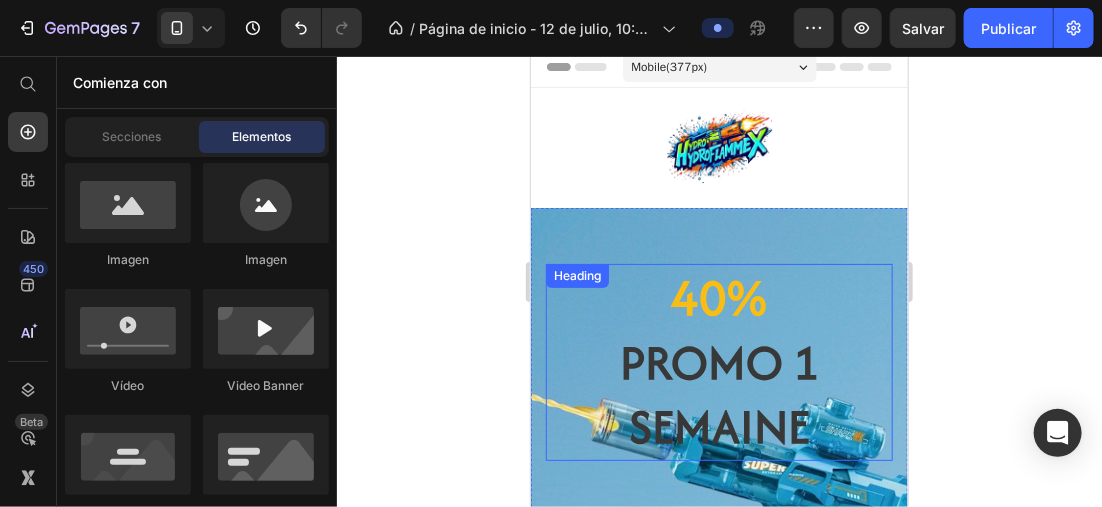 scroll, scrollTop: 0, scrollLeft: 0, axis: both 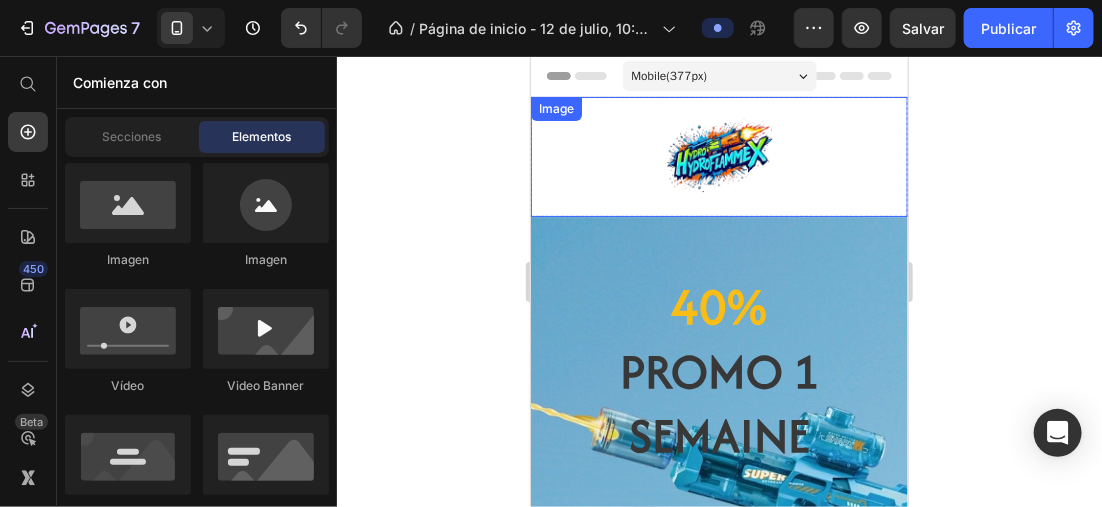 click at bounding box center [718, 156] 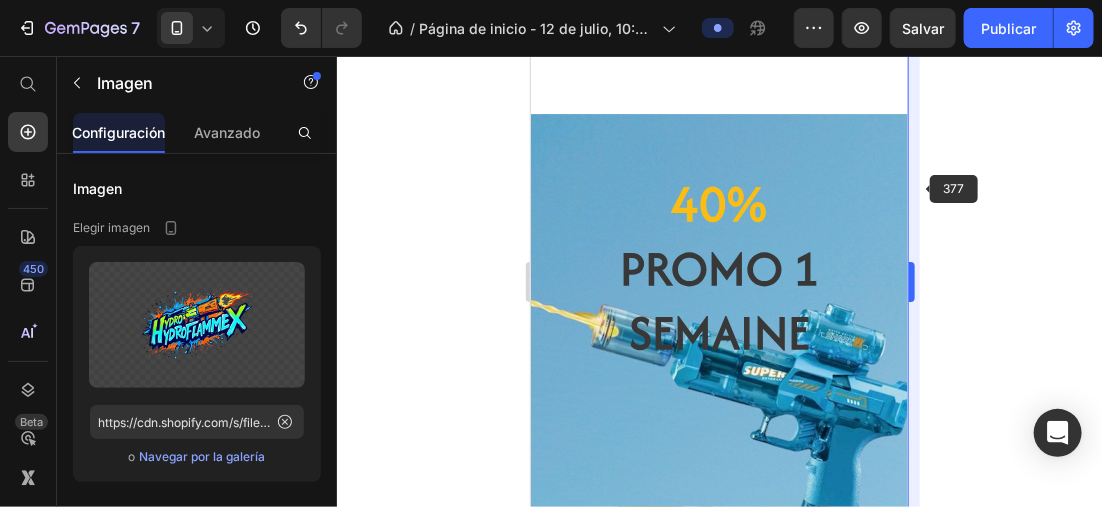 scroll, scrollTop: 1000, scrollLeft: 0, axis: vertical 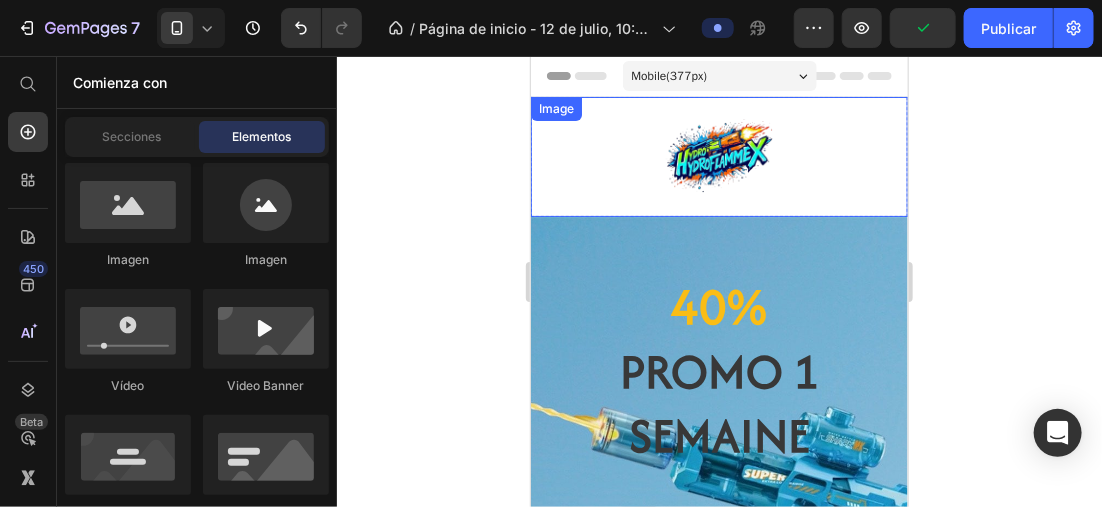 click at bounding box center [718, 156] 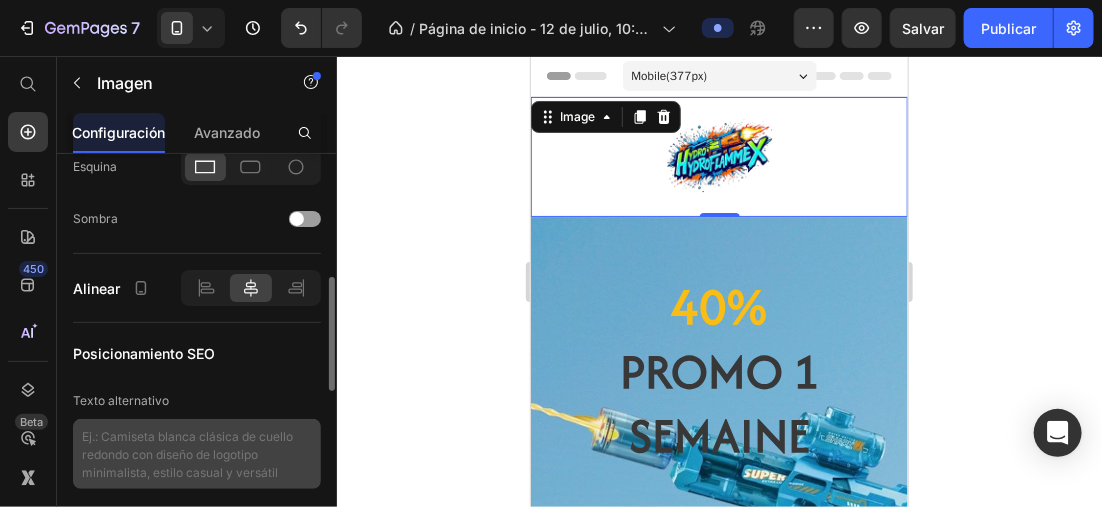scroll, scrollTop: 1000, scrollLeft: 0, axis: vertical 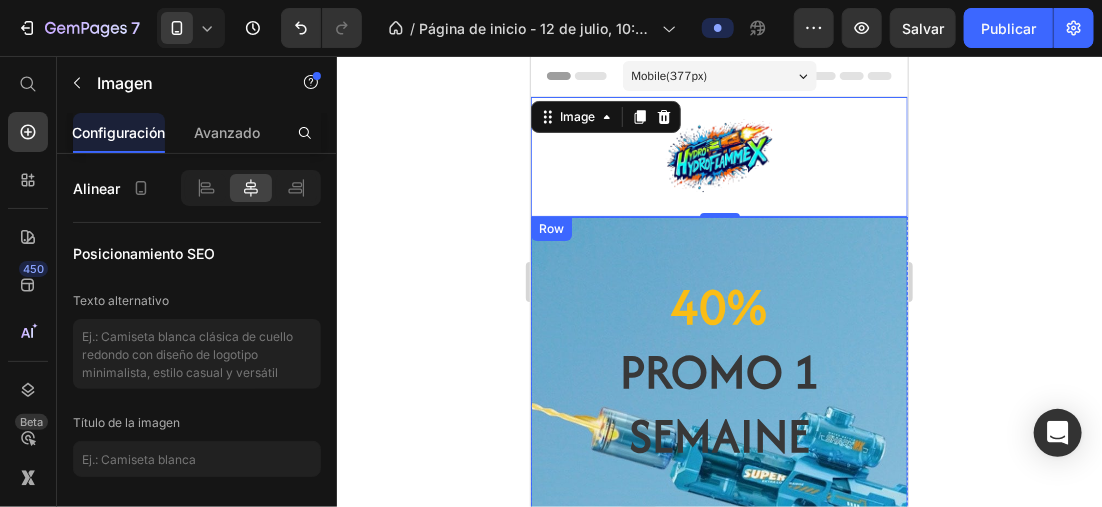 click on "40%  Promo 1 semaine Heading pistolet a eau electrique avec effet de flamme lumineuse sprays Product Title €29,99 Product Price €50,00 Product Price Row Get deal now Product Cart Button 00 Days 21 Hours 33 Minutes 42 Seconds Countdown Timer Product Row" at bounding box center [718, 628] 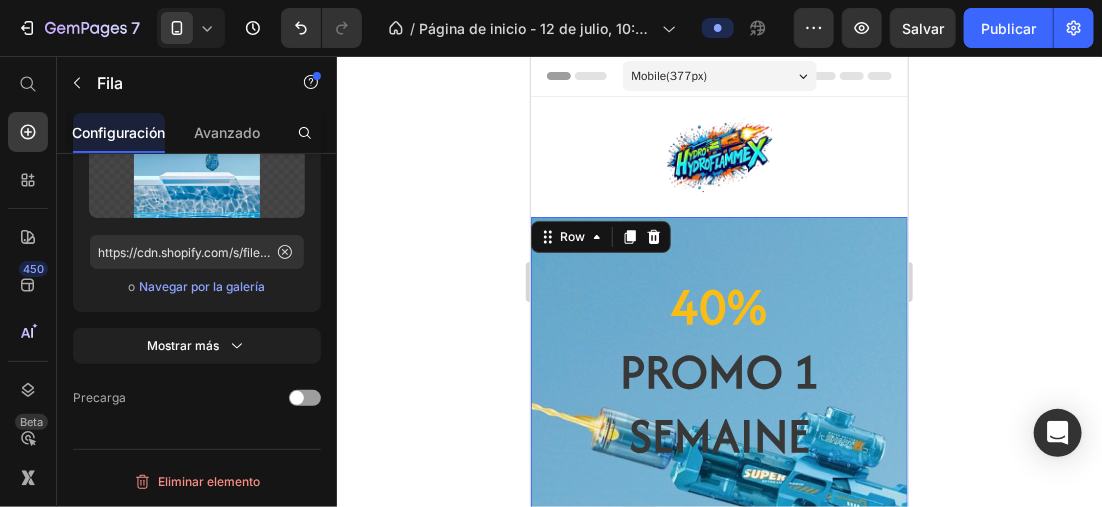 scroll, scrollTop: 0, scrollLeft: 0, axis: both 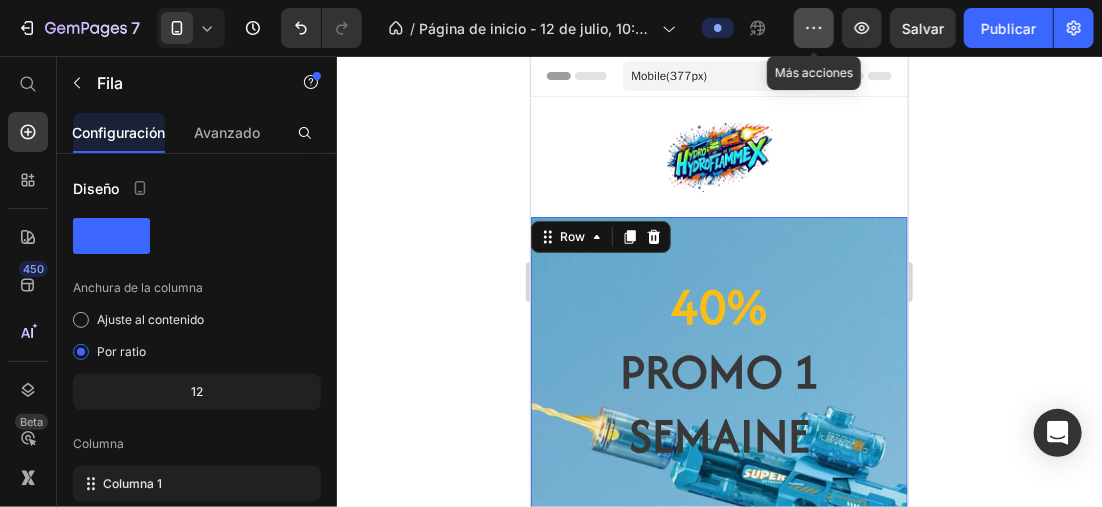 click 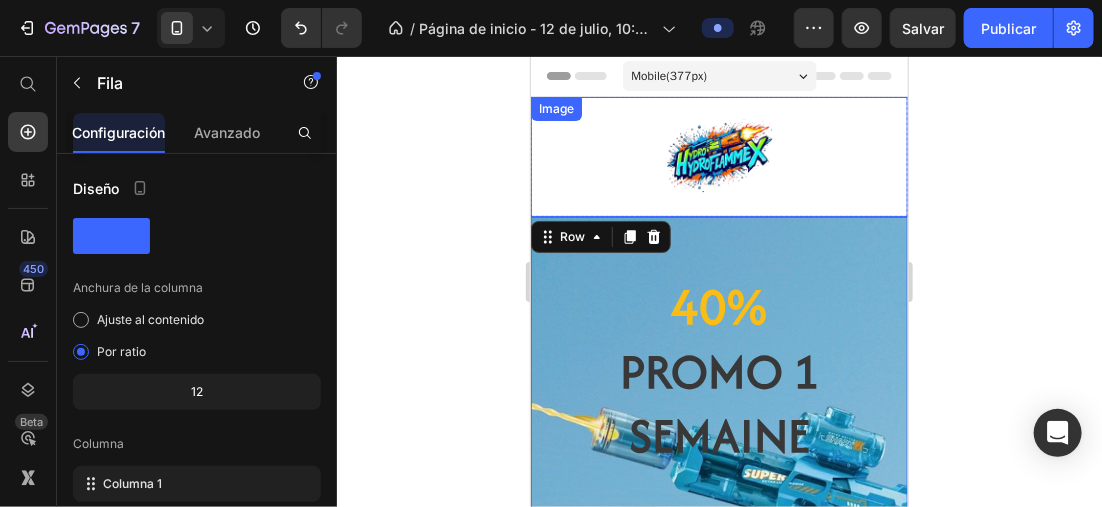 click 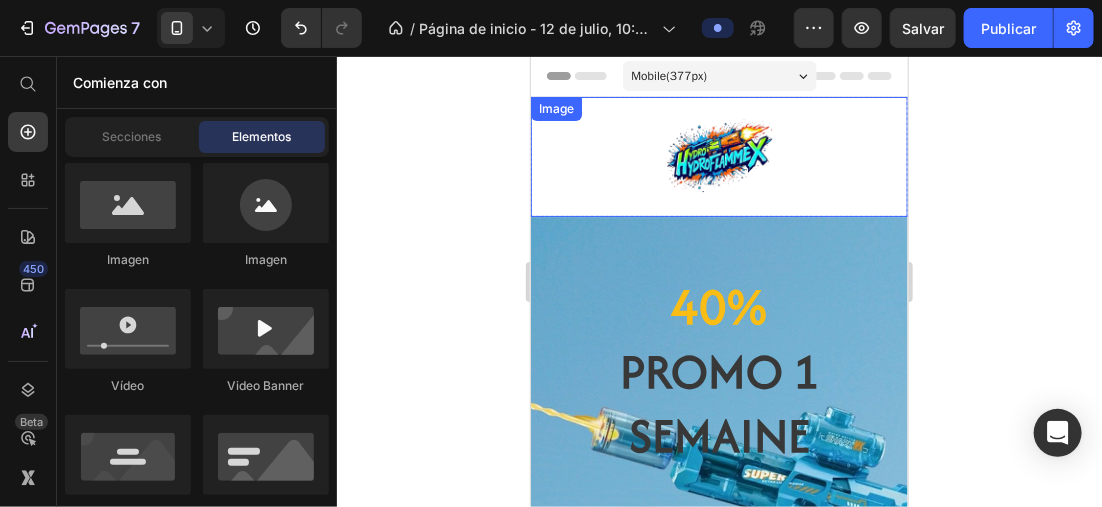 click at bounding box center (718, 156) 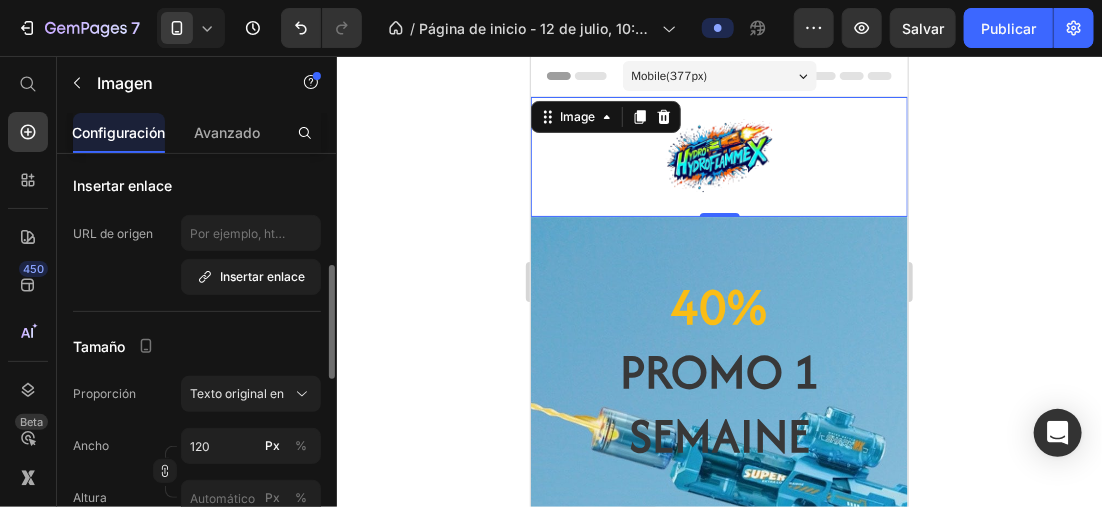 scroll, scrollTop: 600, scrollLeft: 0, axis: vertical 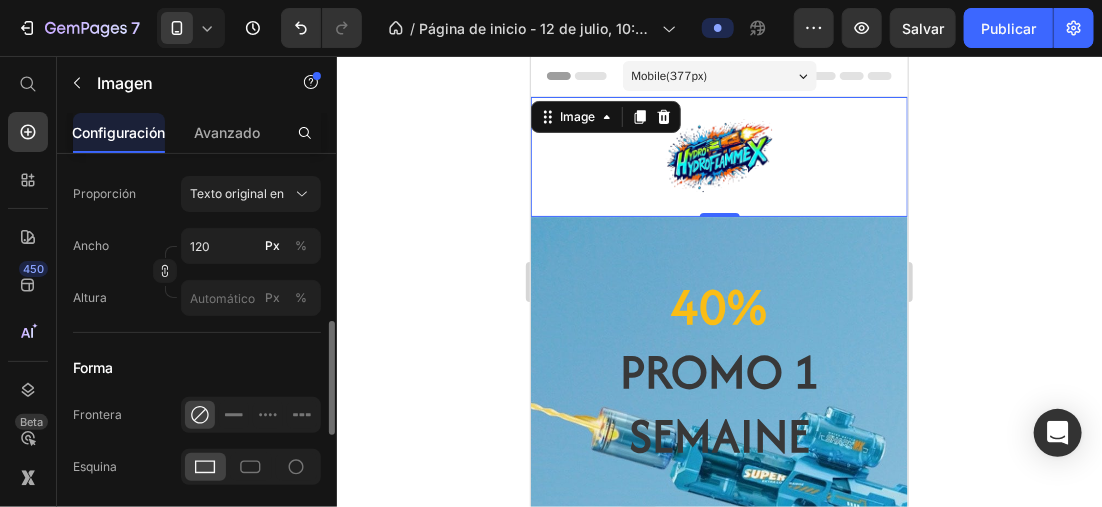 click on "Altura Px %" at bounding box center [197, 298] 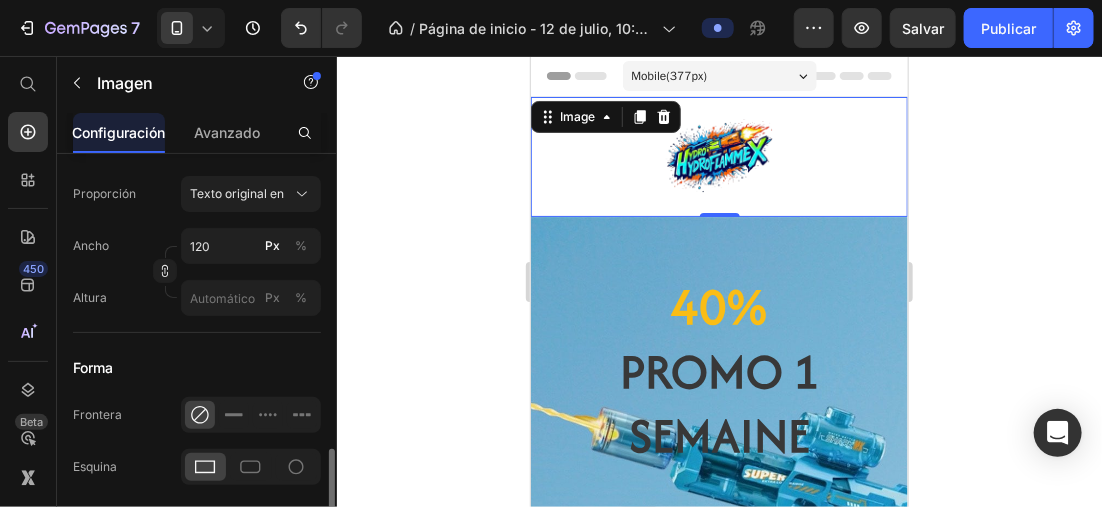 scroll, scrollTop: 700, scrollLeft: 0, axis: vertical 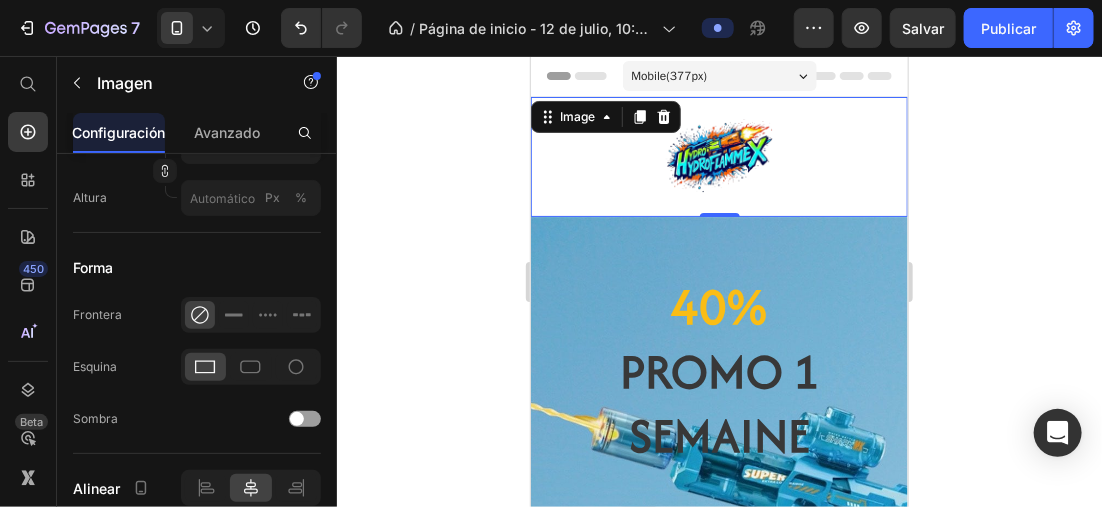 click 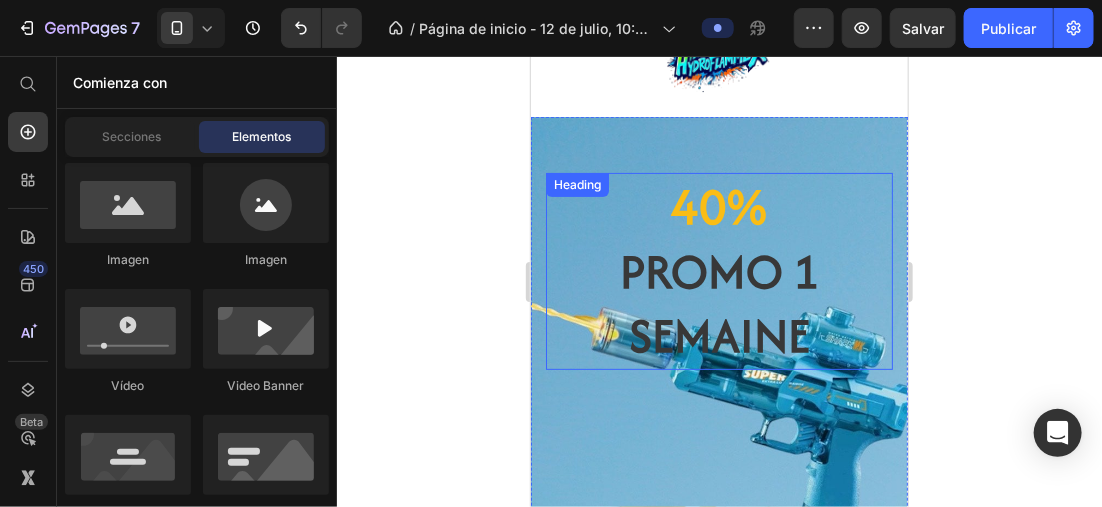 scroll, scrollTop: 0, scrollLeft: 0, axis: both 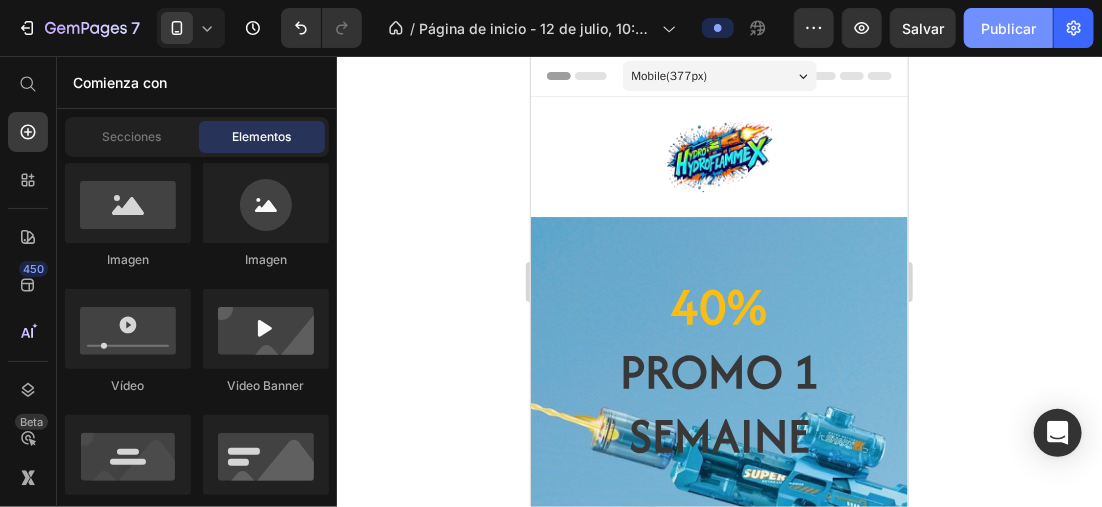 click on "Publicar" 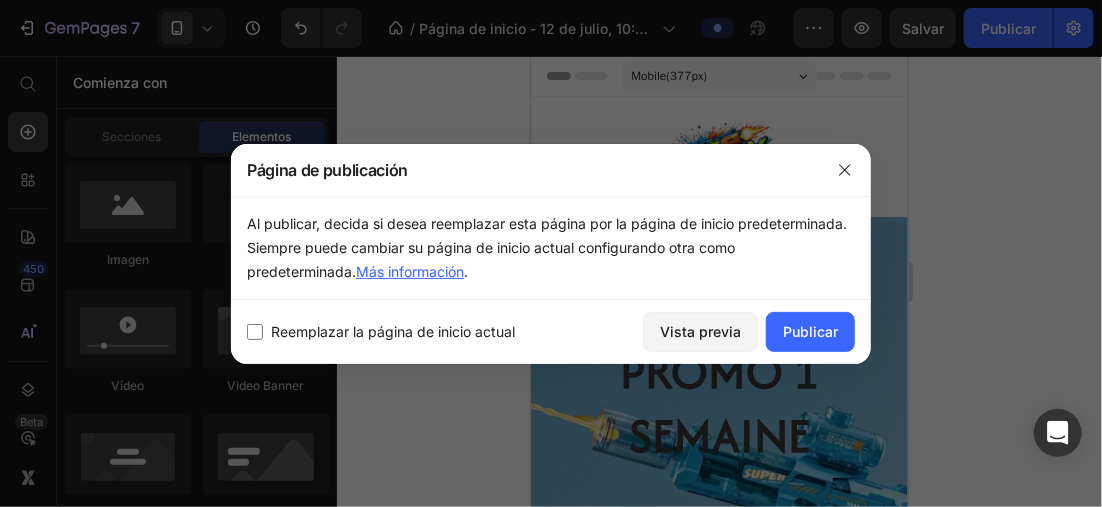 click at bounding box center (255, 332) 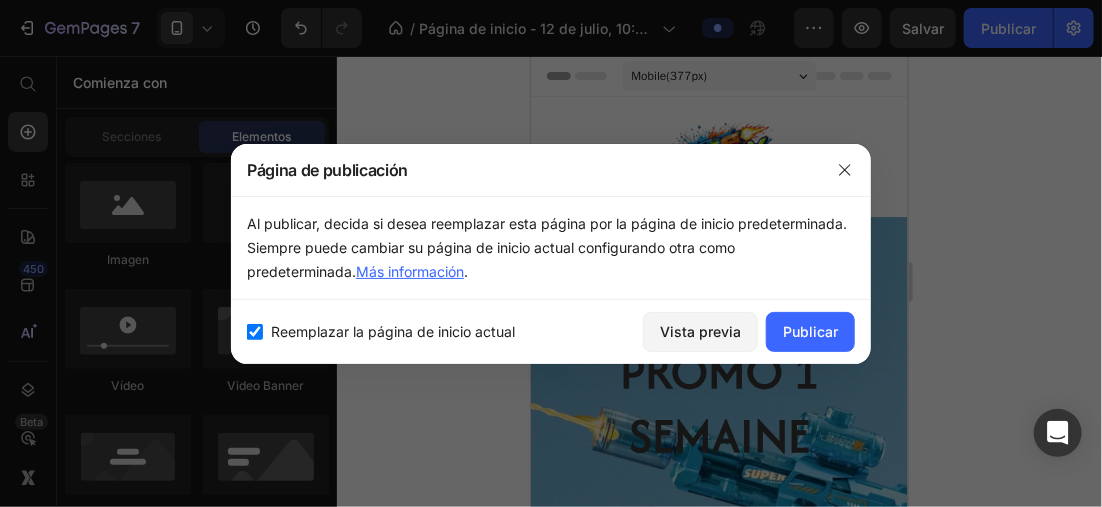 checkbox on "true" 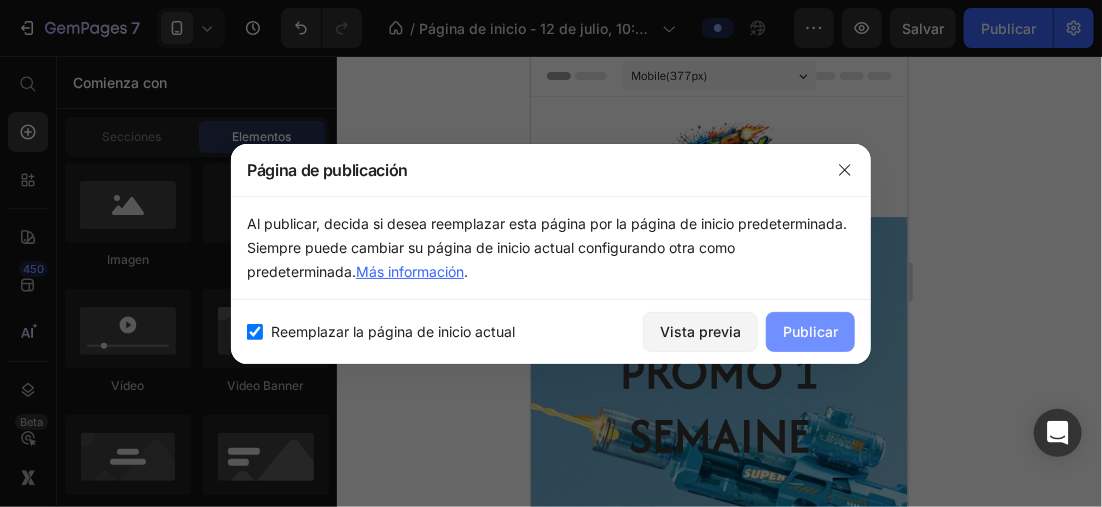 click on "Publicar" 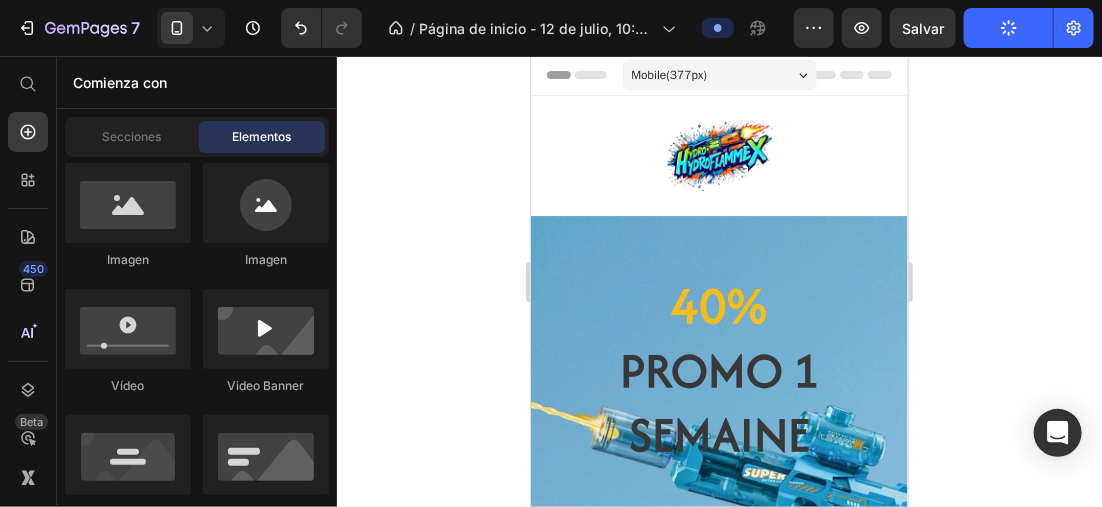 scroll, scrollTop: 200, scrollLeft: 0, axis: vertical 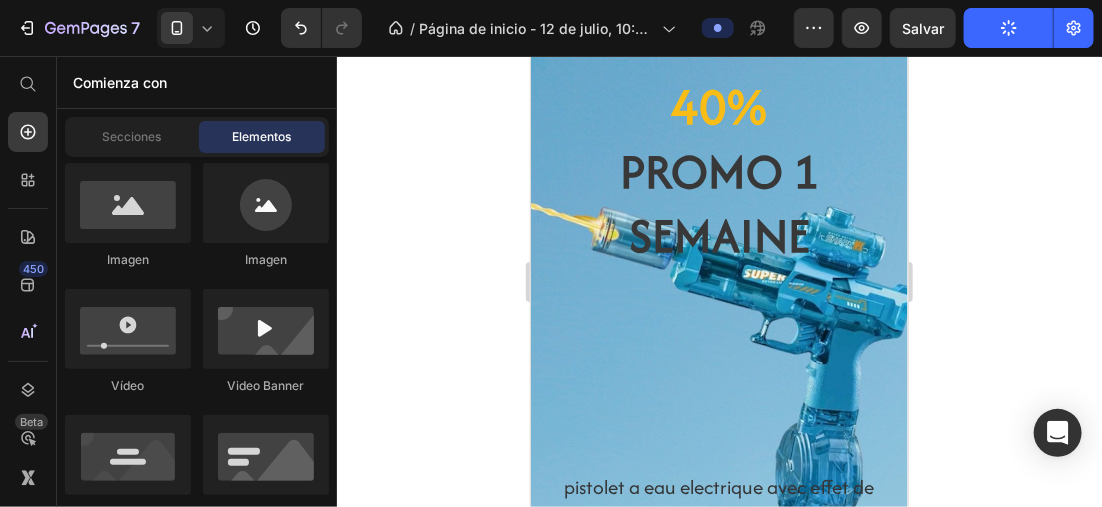 click 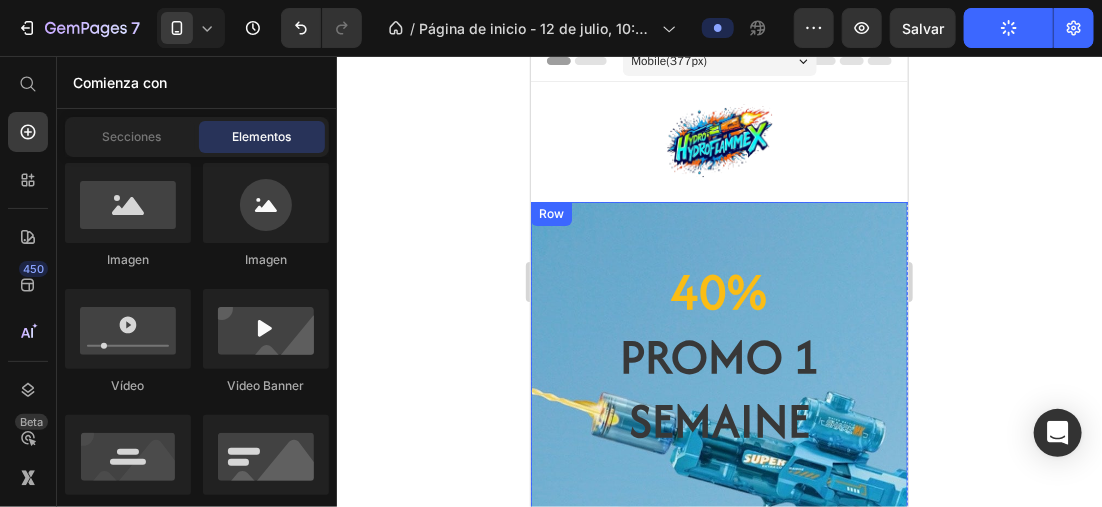 scroll, scrollTop: 0, scrollLeft: 0, axis: both 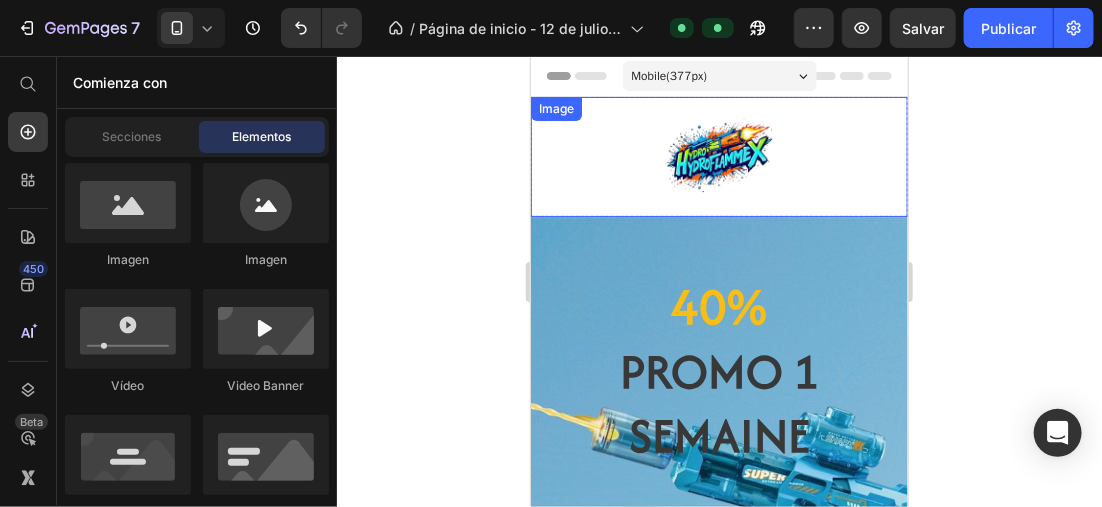 click at bounding box center (718, 156) 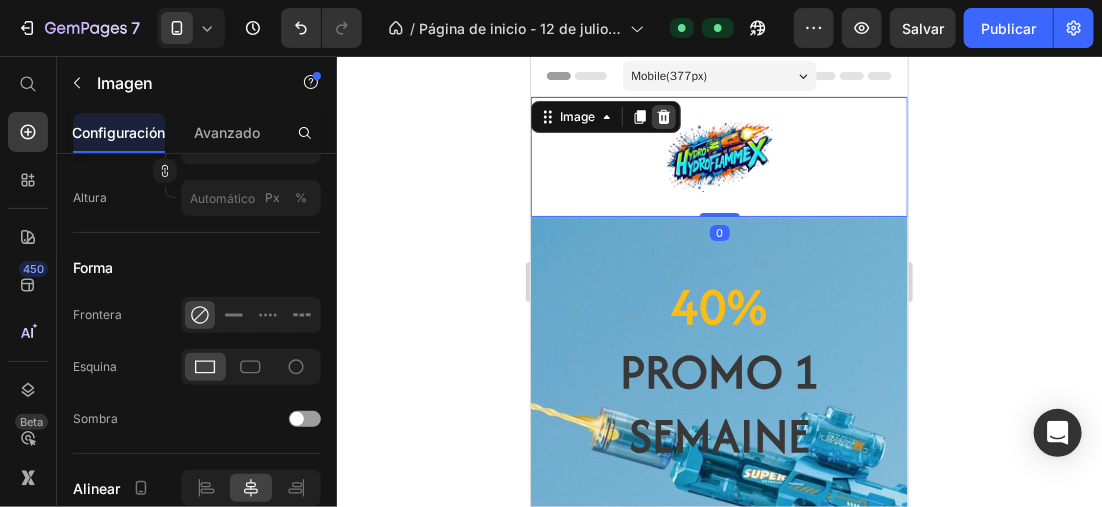 click 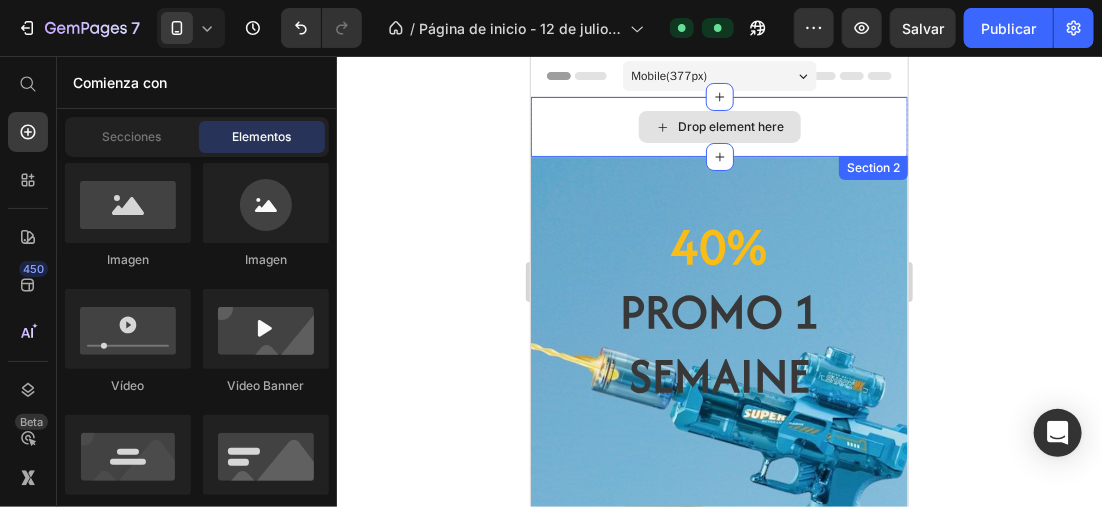 drag, startPoint x: 833, startPoint y: 129, endPoint x: 745, endPoint y: 102, distance: 92.0489 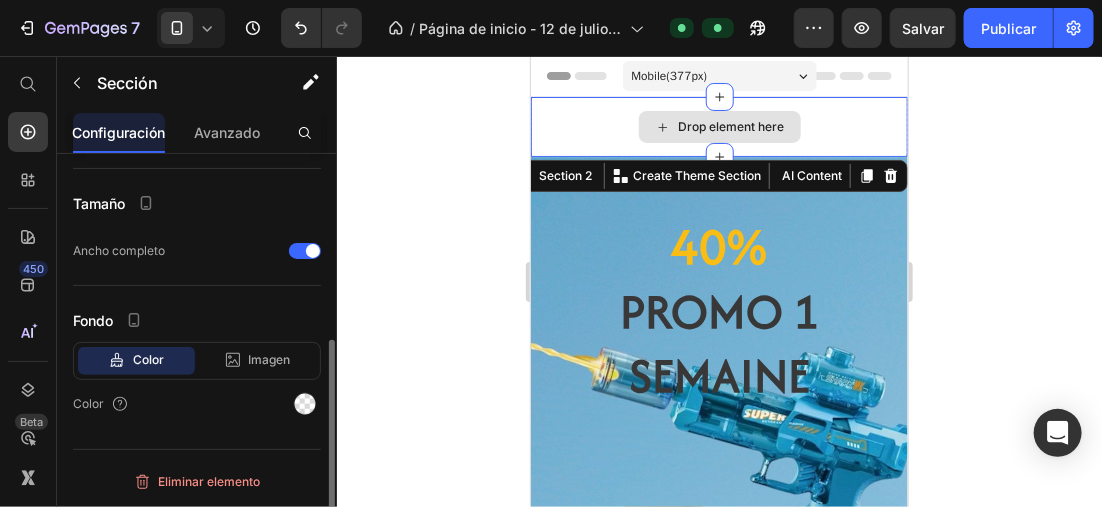 scroll, scrollTop: 0, scrollLeft: 0, axis: both 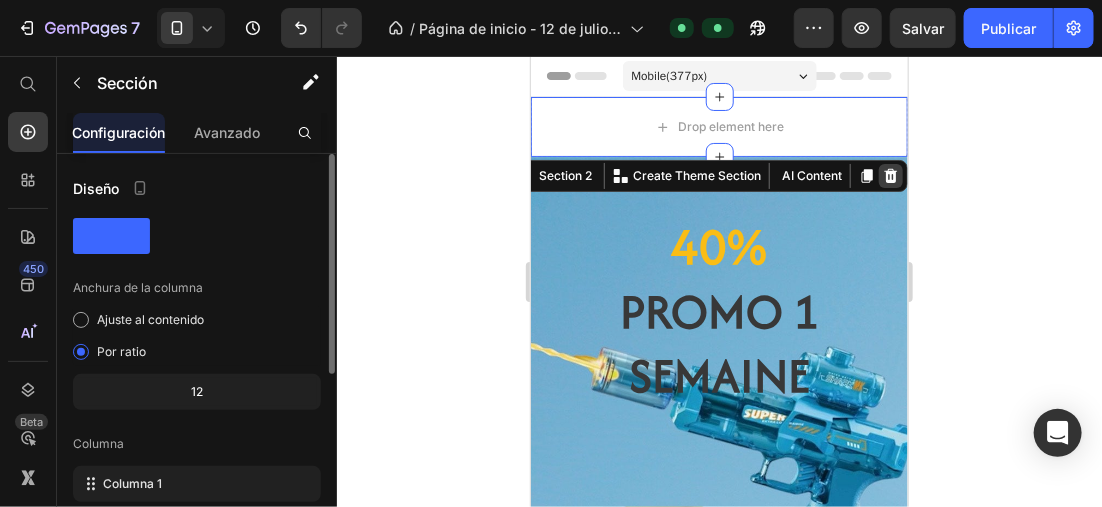 click 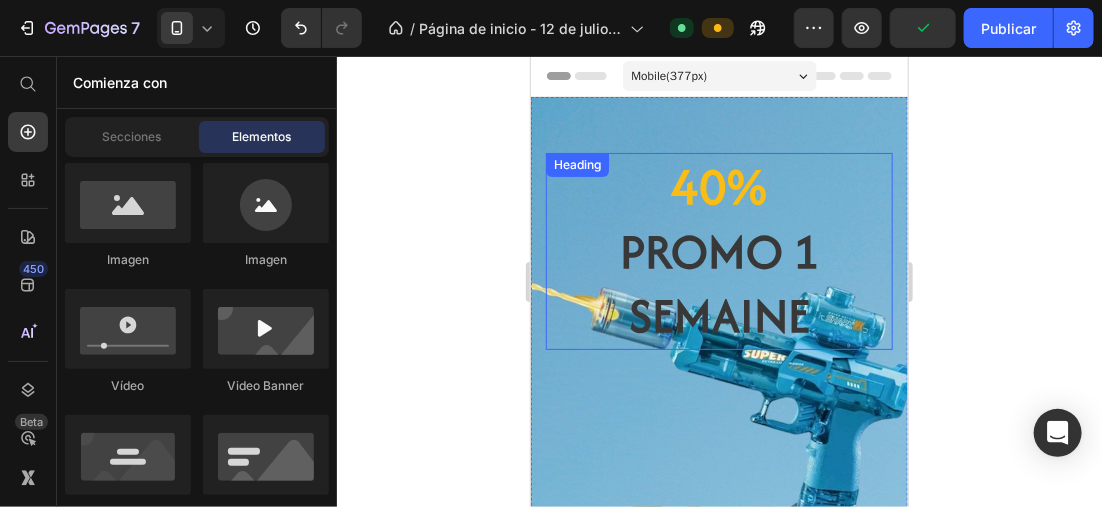 scroll, scrollTop: 300, scrollLeft: 0, axis: vertical 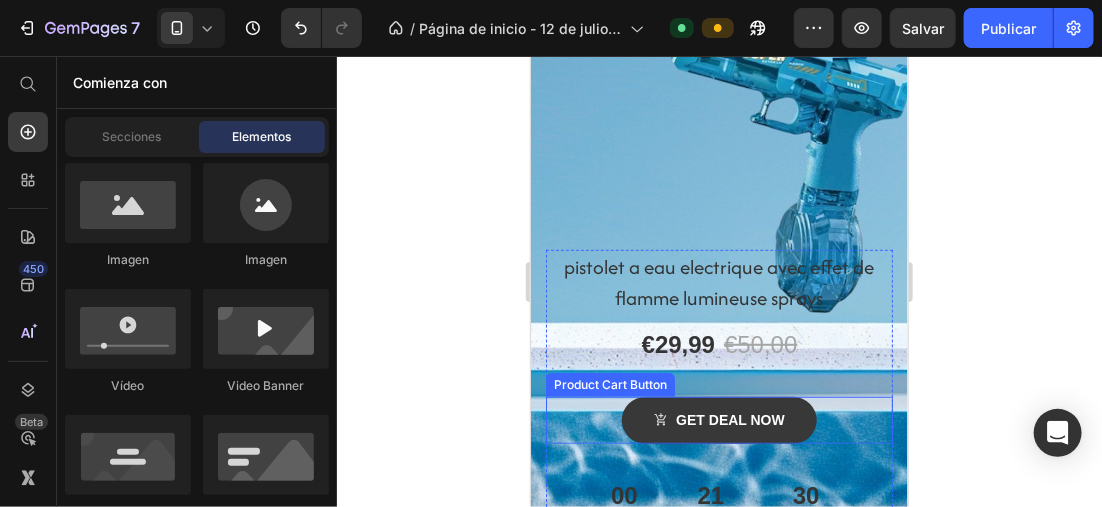 click on "Get deal now" at bounding box center (718, 419) 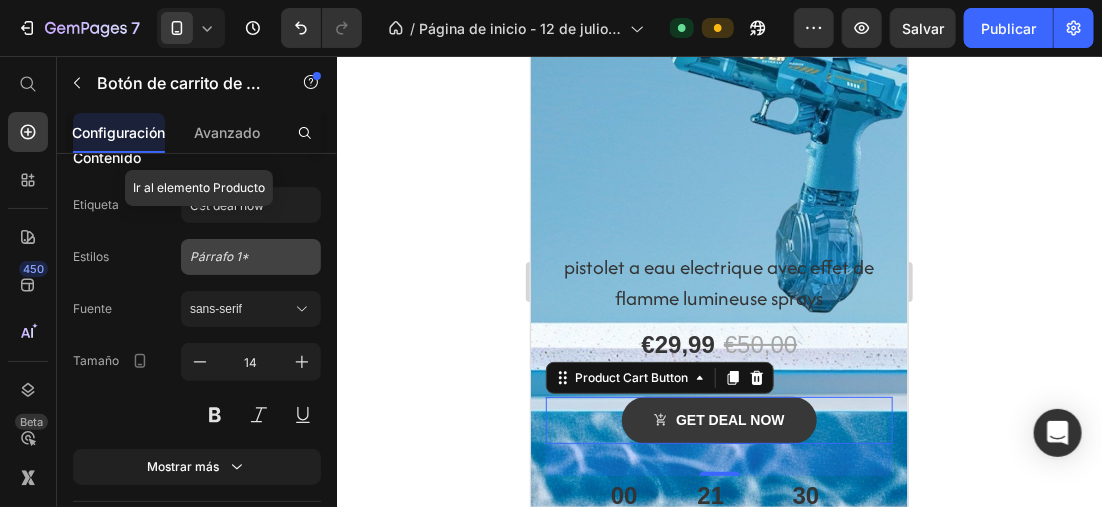 scroll, scrollTop: 0, scrollLeft: 0, axis: both 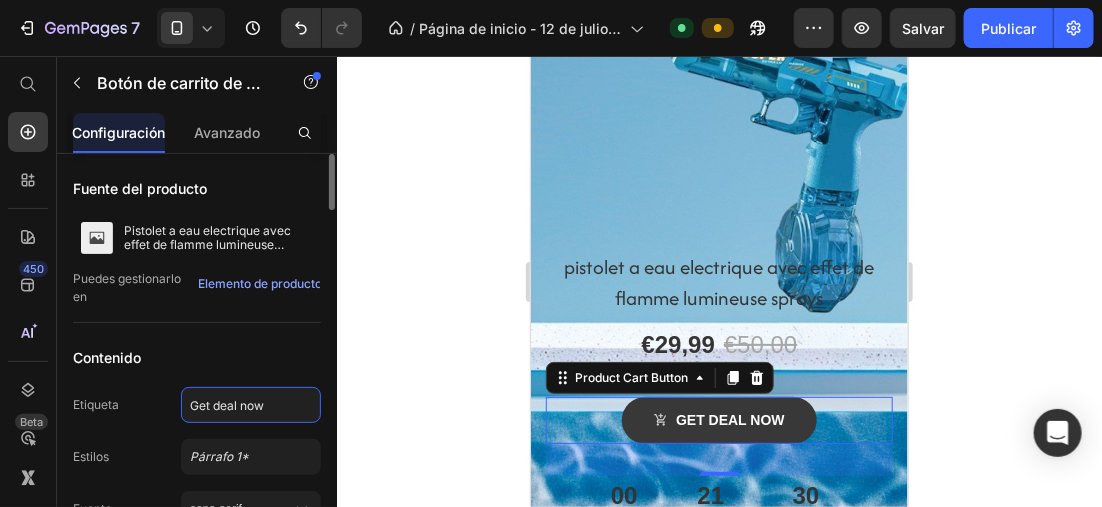 type 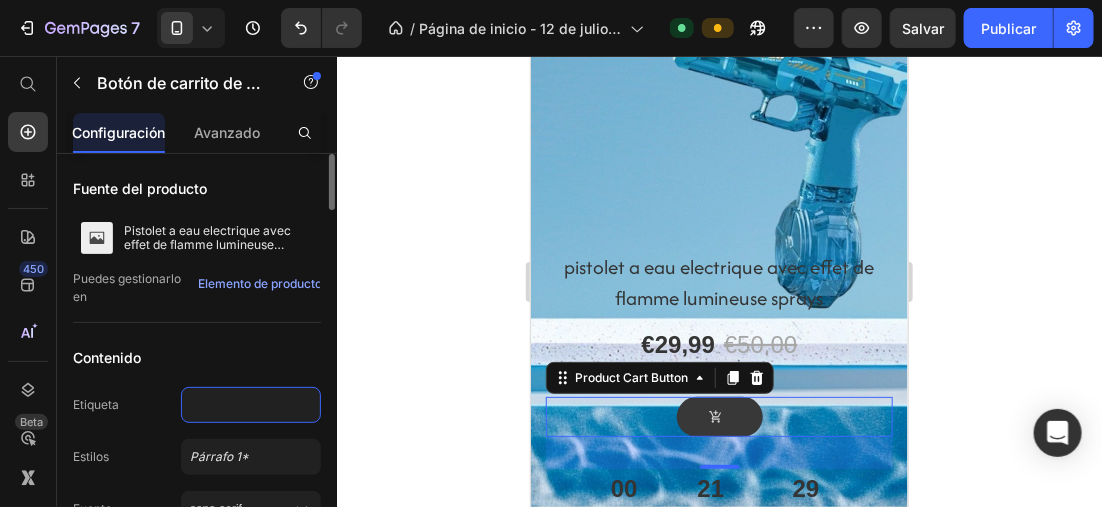 paste on "nous connaître" 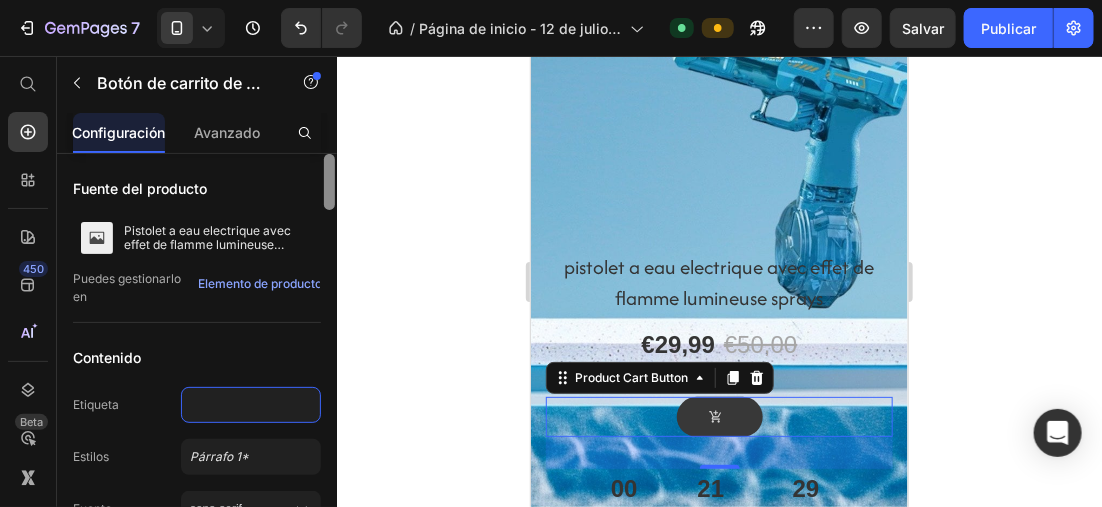 type on "nous connaître" 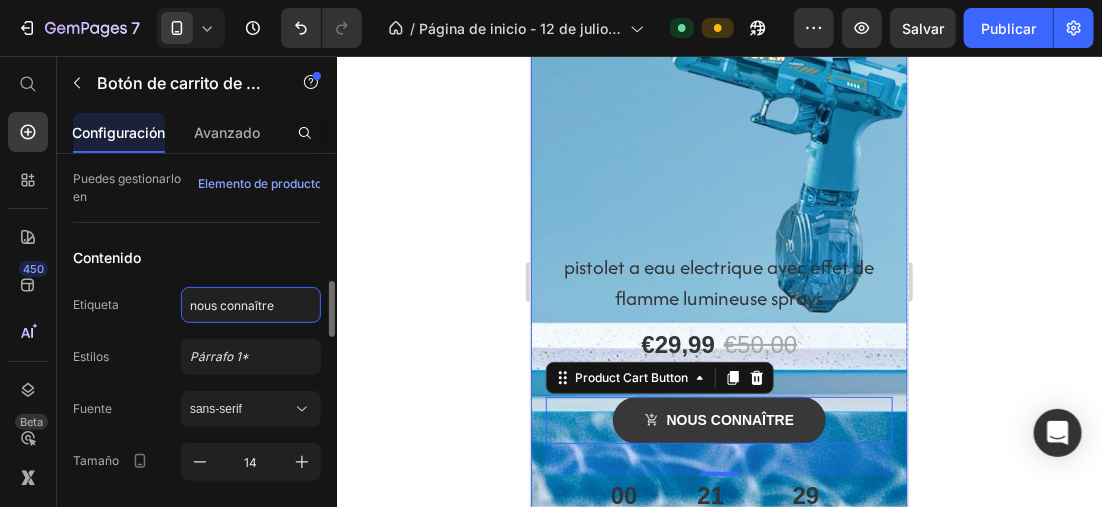 scroll, scrollTop: 200, scrollLeft: 0, axis: vertical 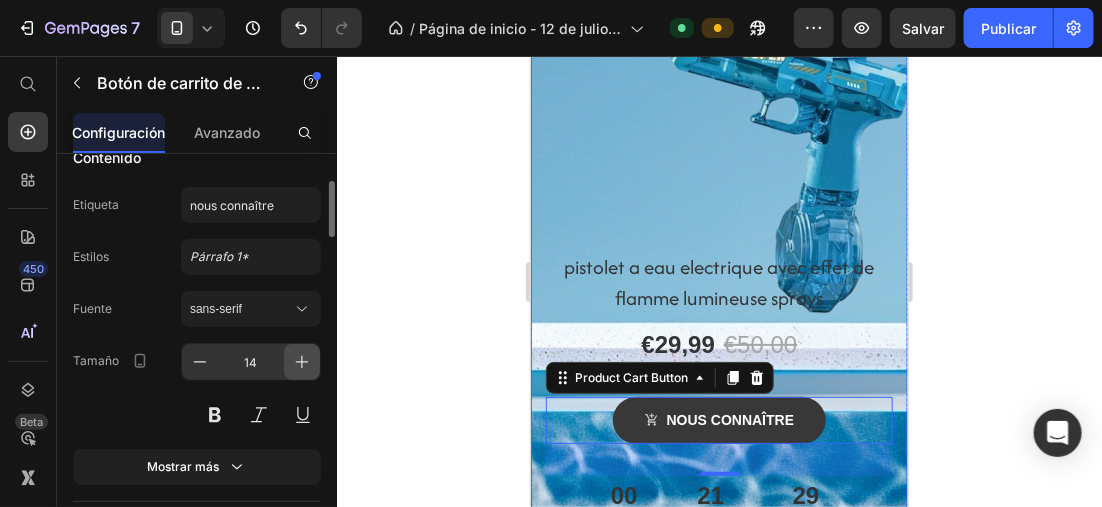 click 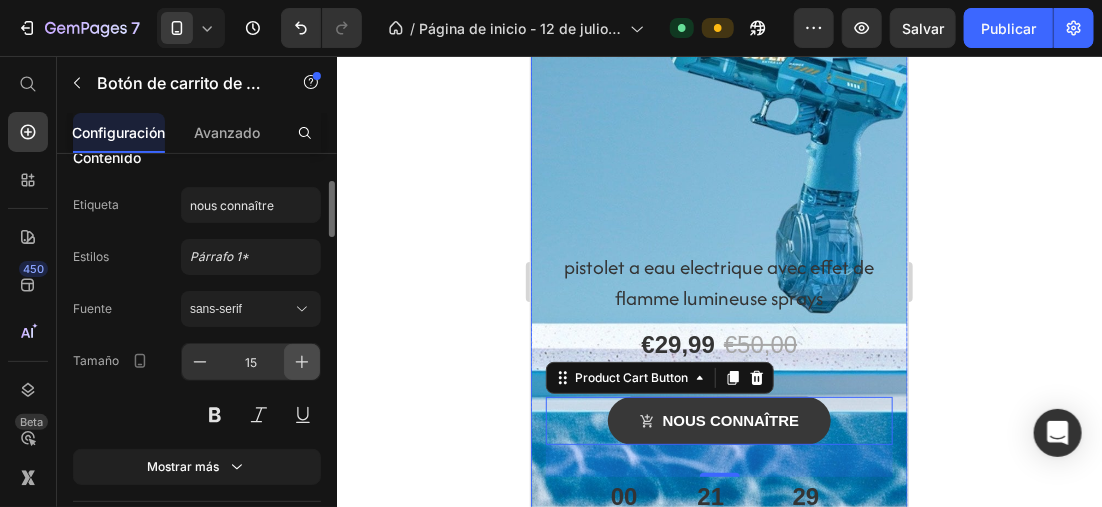 click 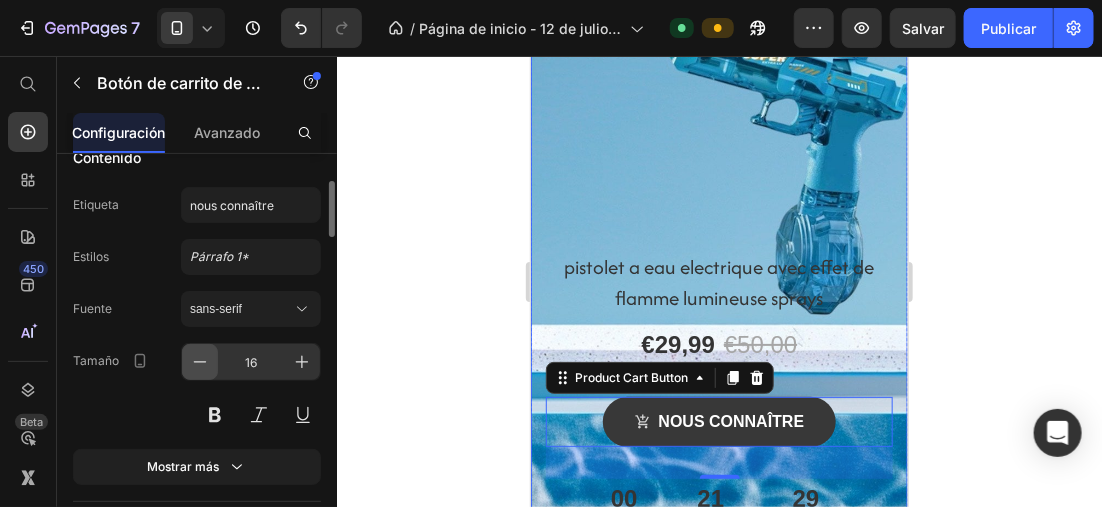 click 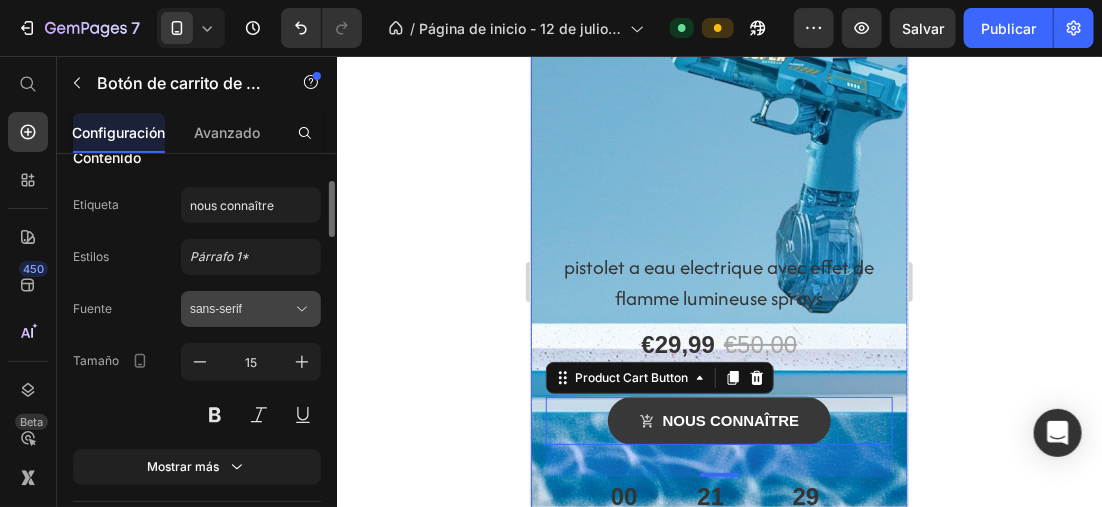 scroll, scrollTop: 300, scrollLeft: 0, axis: vertical 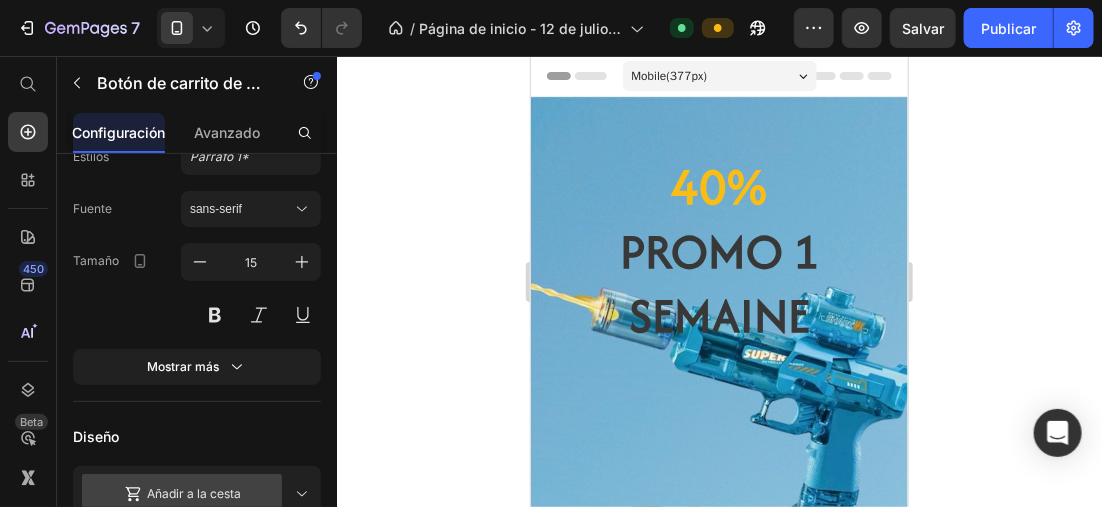 click 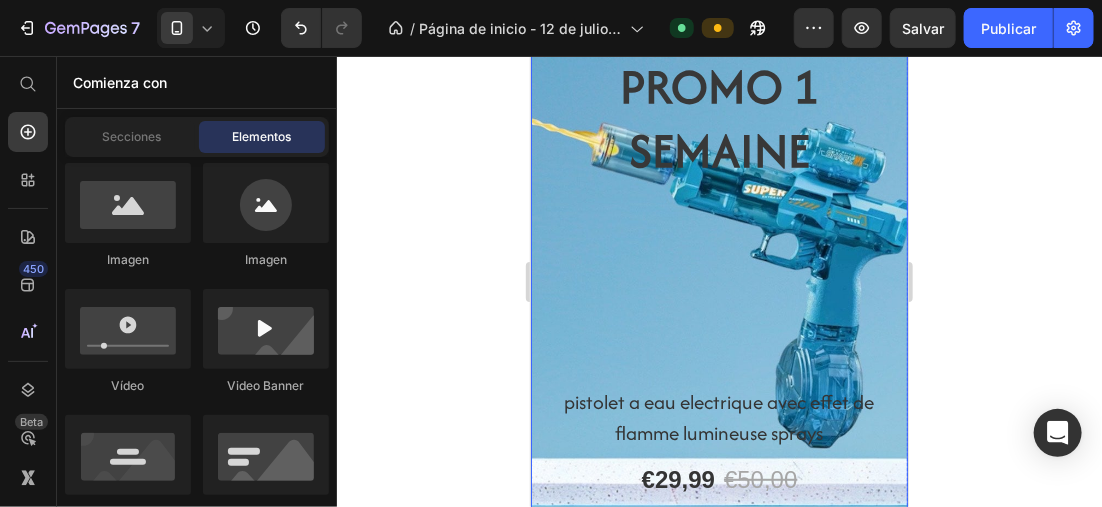 scroll, scrollTop: 200, scrollLeft: 0, axis: vertical 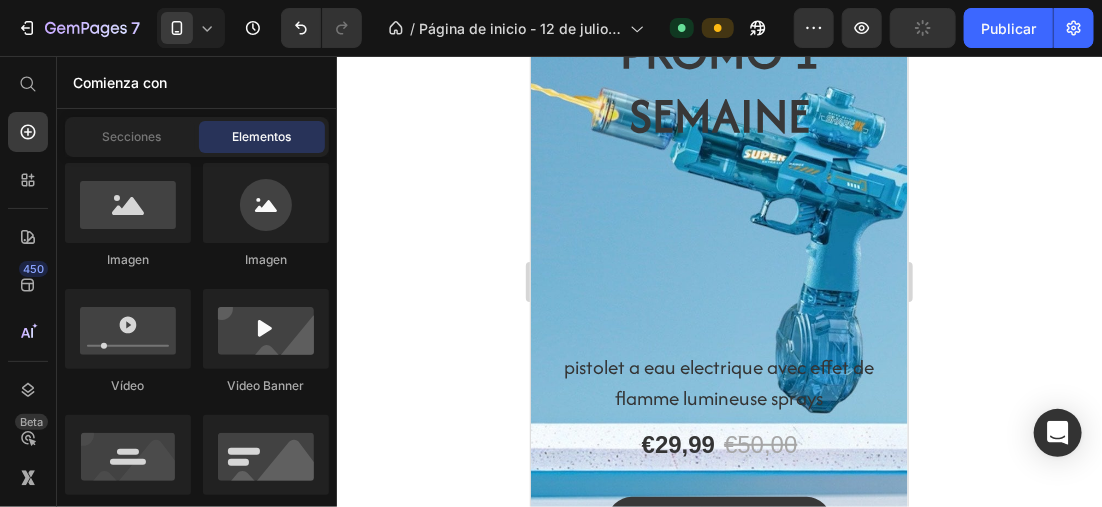 click 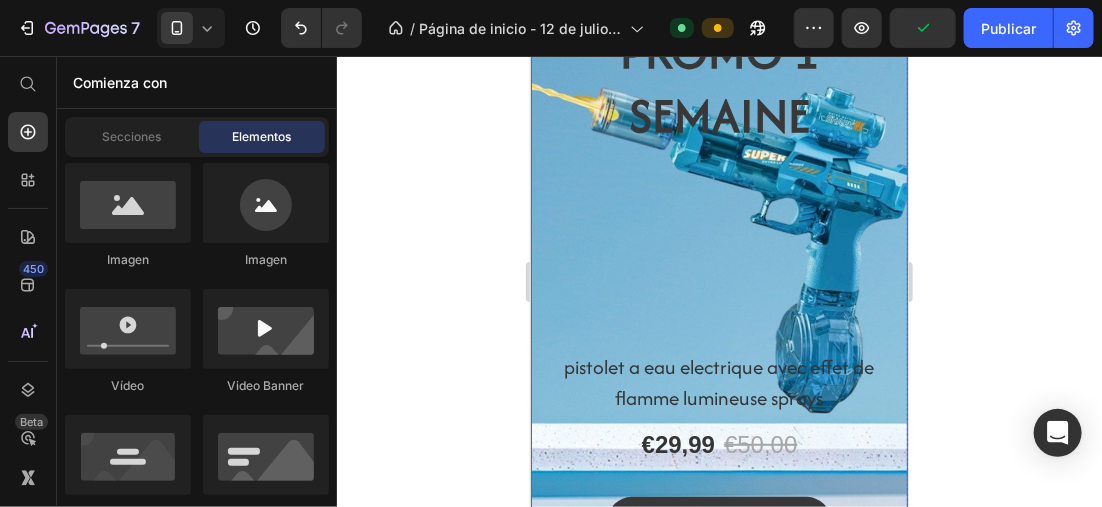 click on "40%  Promo 1 semaine Heading pistolet a eau electrique avec effet de flamme lumineuse sprays Product Title €29,99 Product Price €50,00 Product Price Row nous connaître Product Cart Button 00 Days 21 Hours 29 Minutes 14 Seconds Countdown Timer Product" at bounding box center (718, 337) 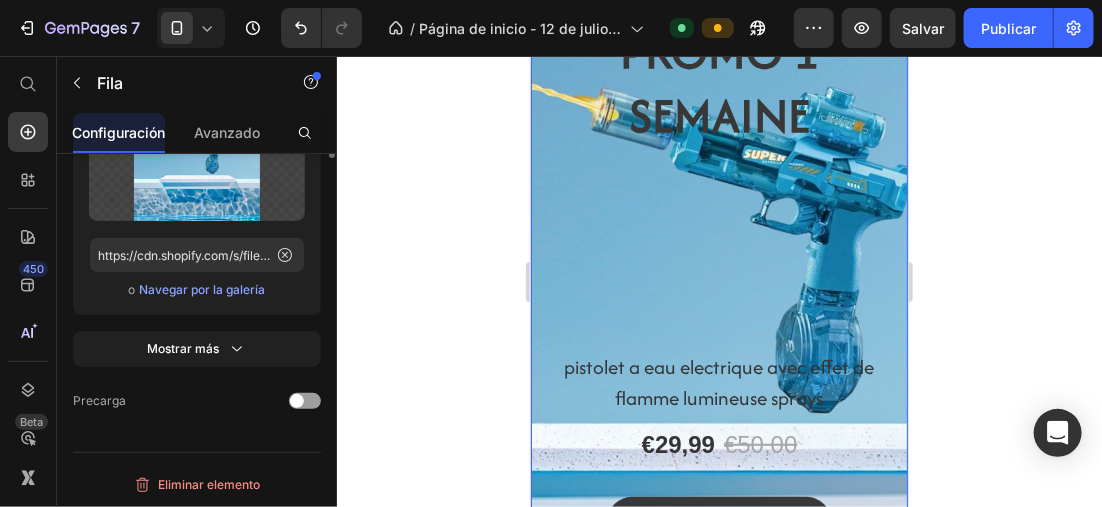 scroll, scrollTop: 459, scrollLeft: 0, axis: vertical 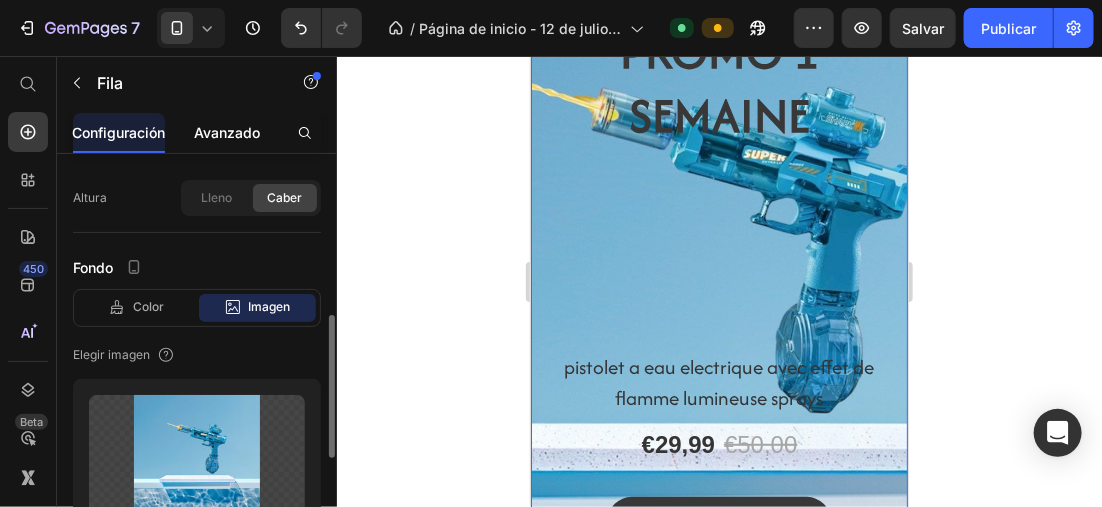 click on "Avanzado" at bounding box center (227, 132) 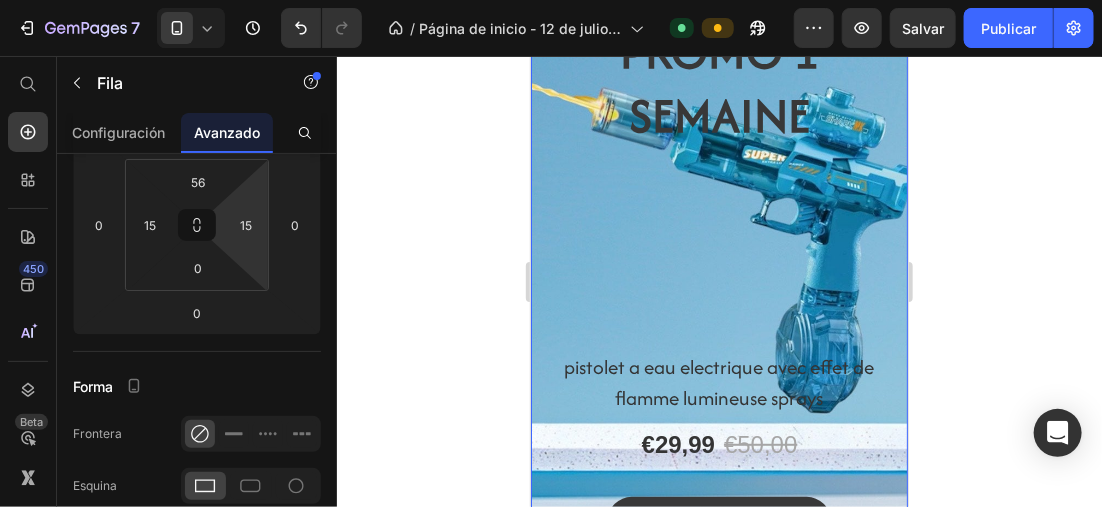 scroll, scrollTop: 600, scrollLeft: 0, axis: vertical 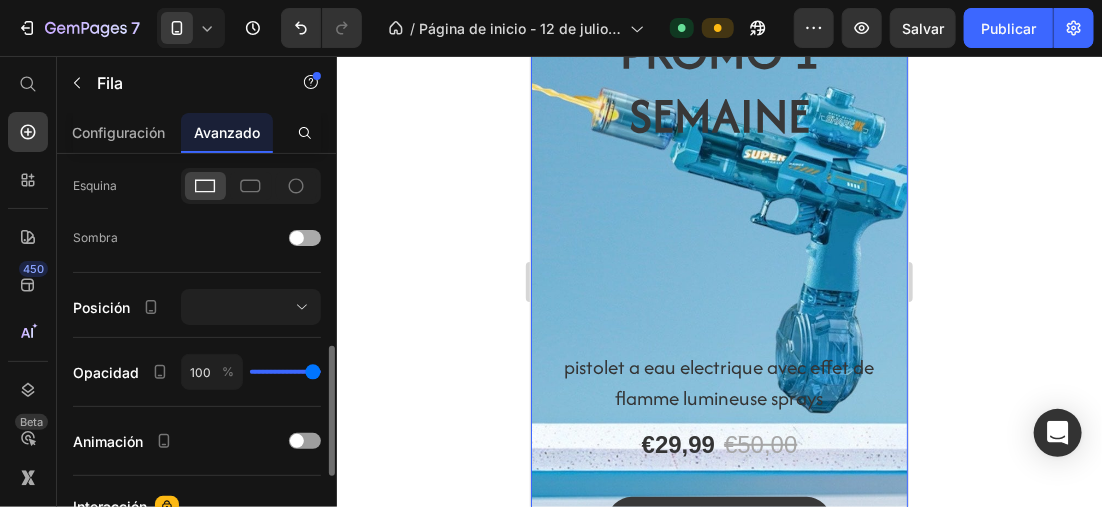 click at bounding box center (297, 238) 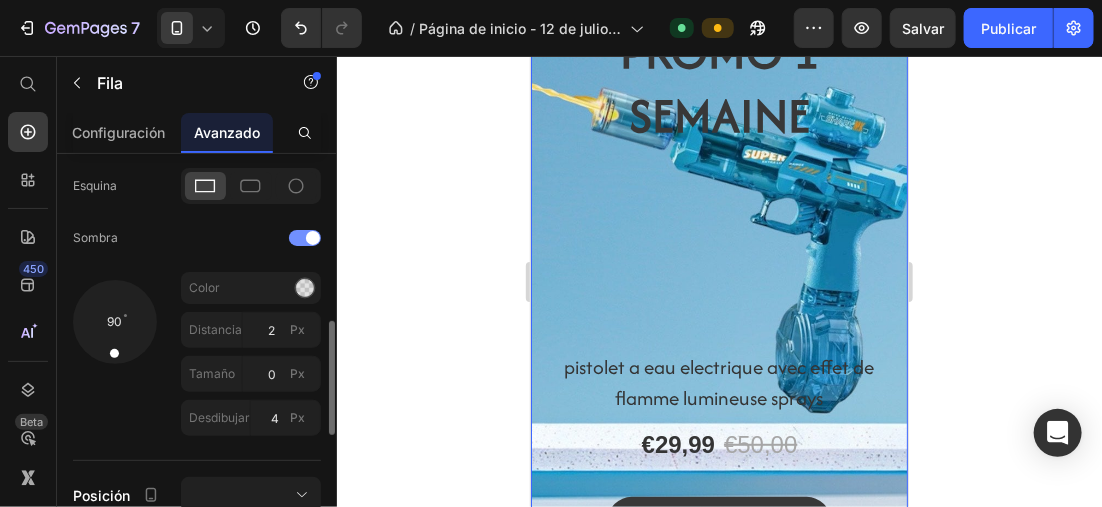 drag, startPoint x: 216, startPoint y: 248, endPoint x: 226, endPoint y: 251, distance: 10.440307 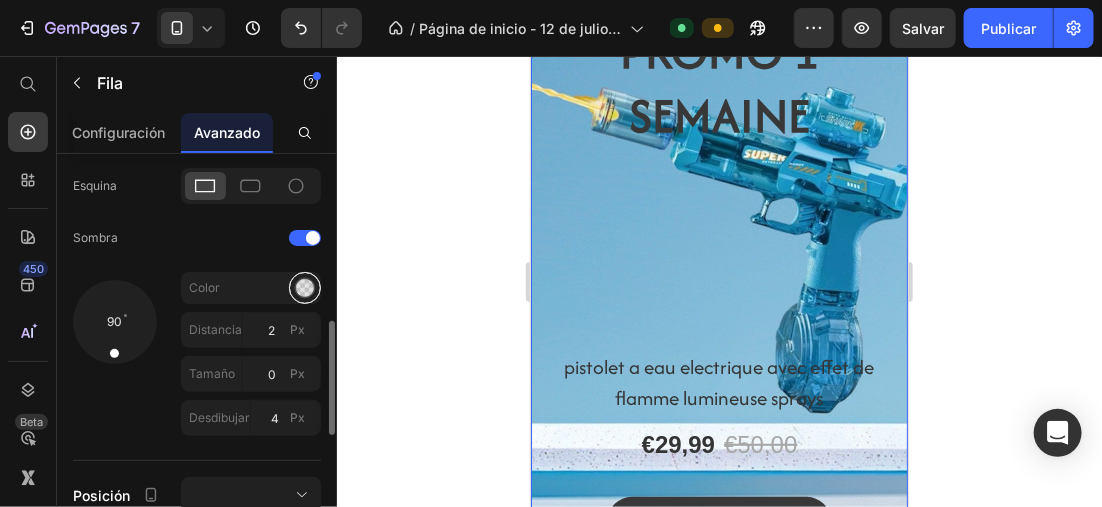 click at bounding box center [305, 288] 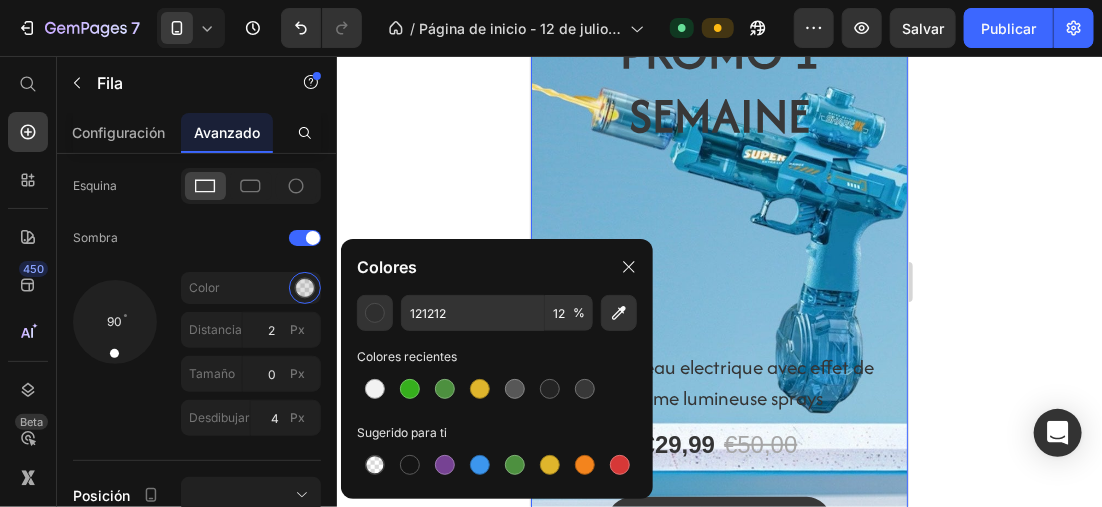 drag, startPoint x: 375, startPoint y: 378, endPoint x: 352, endPoint y: 353, distance: 33.970577 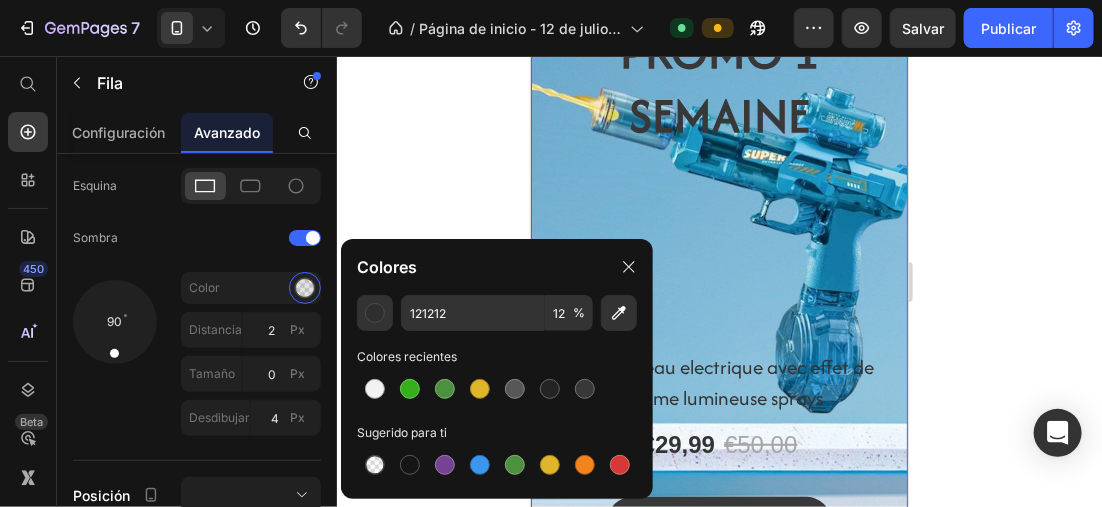 click at bounding box center [375, 389] 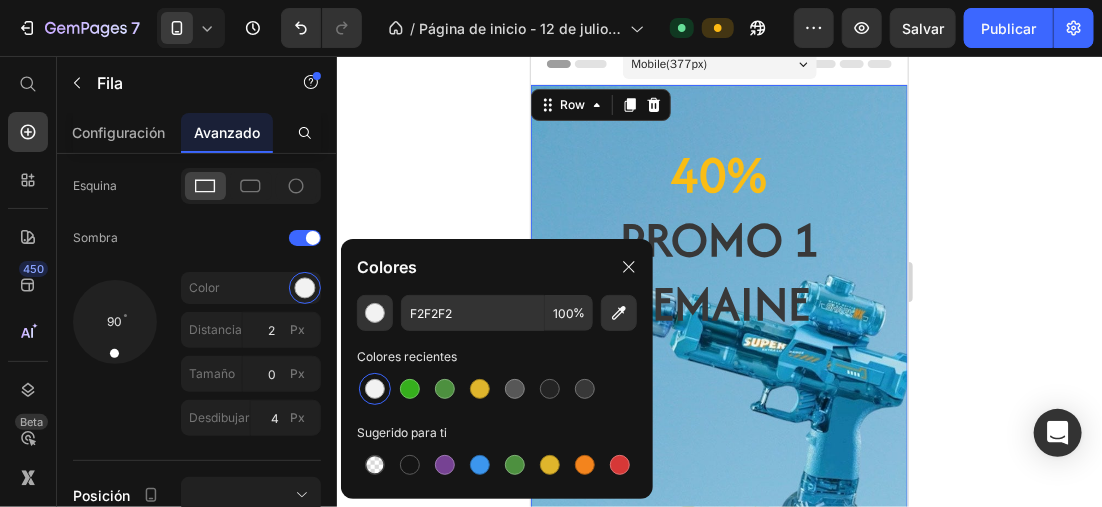 scroll, scrollTop: 0, scrollLeft: 0, axis: both 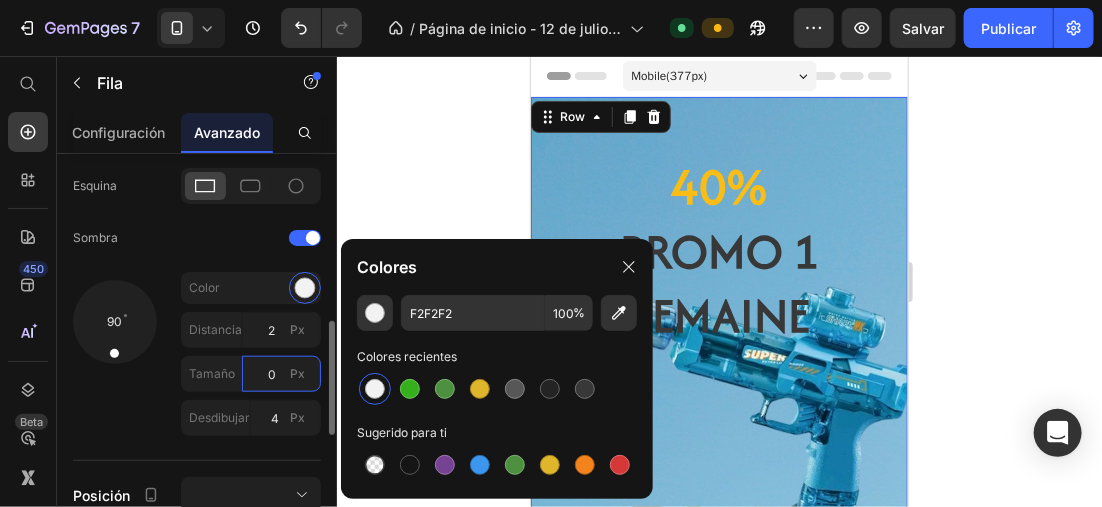 click on "0" at bounding box center [281, 374] 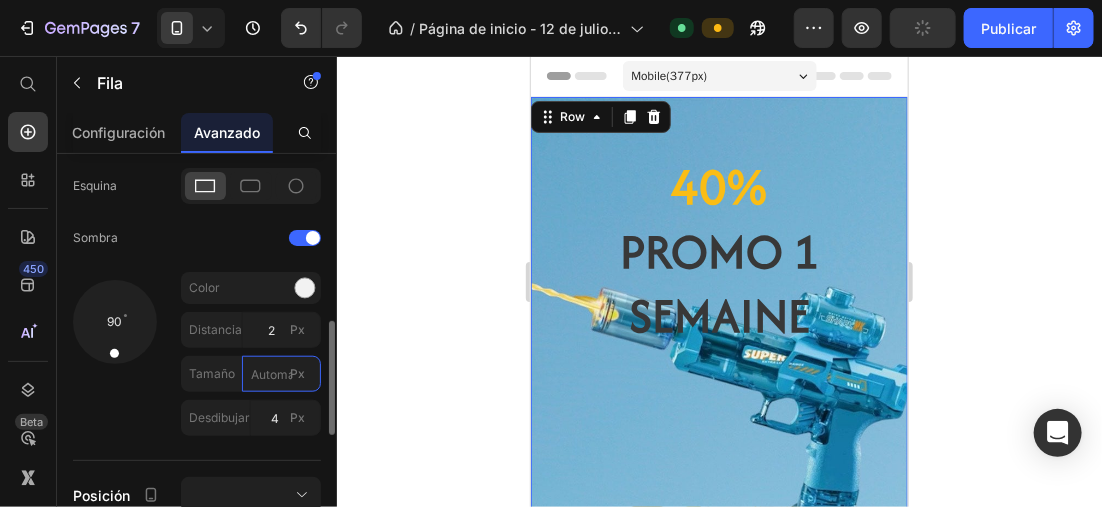 type on "7" 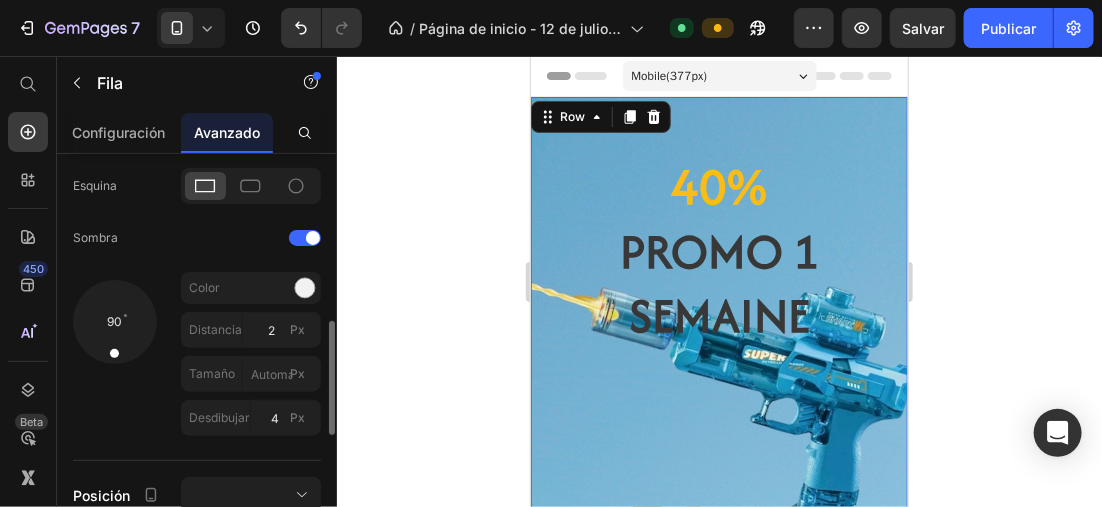 type on "0" 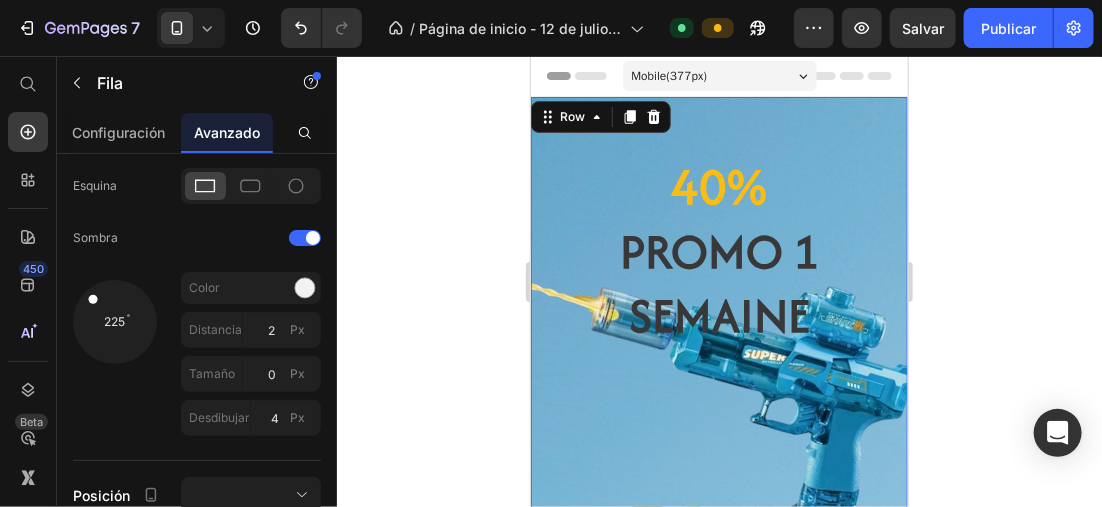 drag, startPoint x: 116, startPoint y: 349, endPoint x: 495, endPoint y: 350, distance: 379.0013 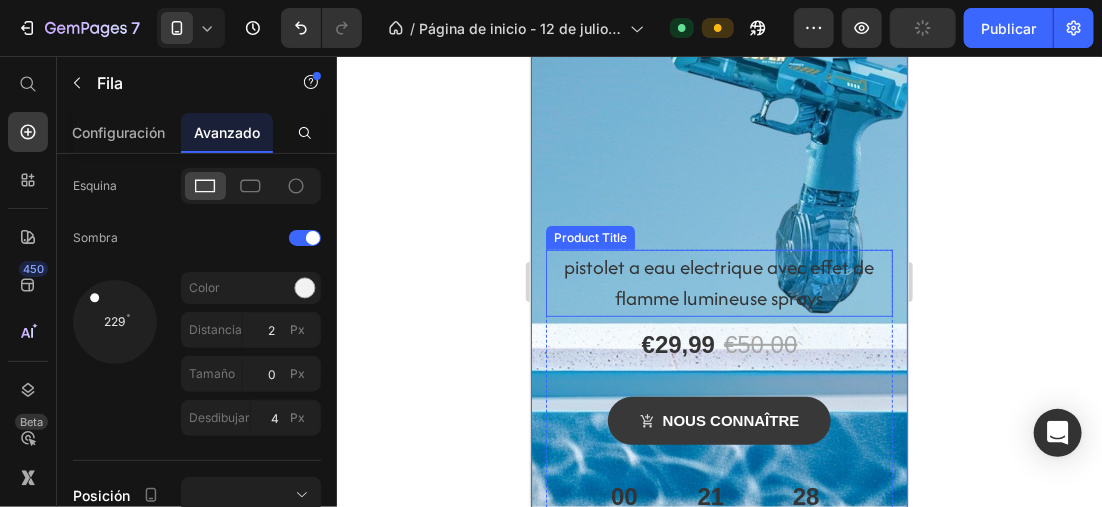 scroll, scrollTop: 0, scrollLeft: 0, axis: both 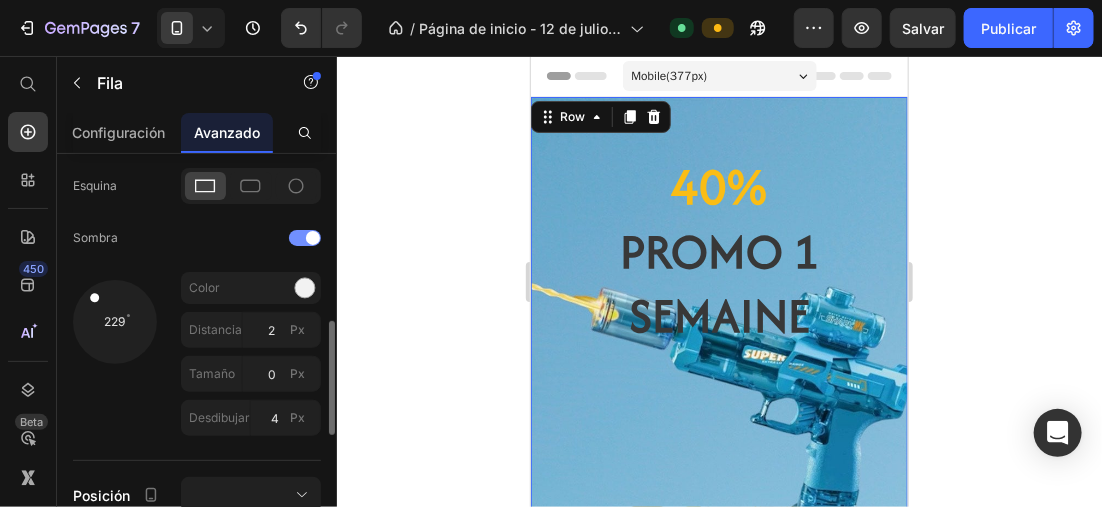 click at bounding box center [305, 238] 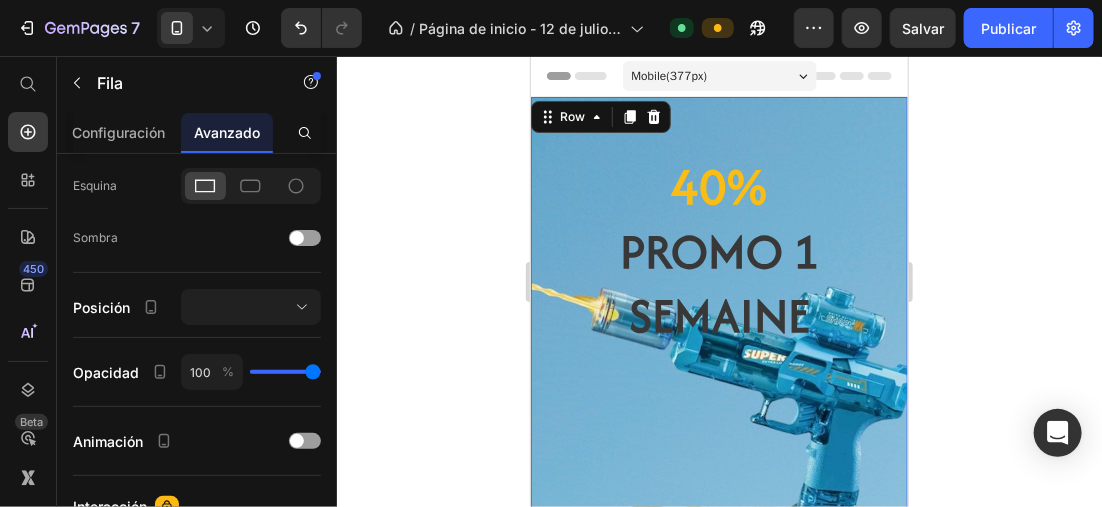 click 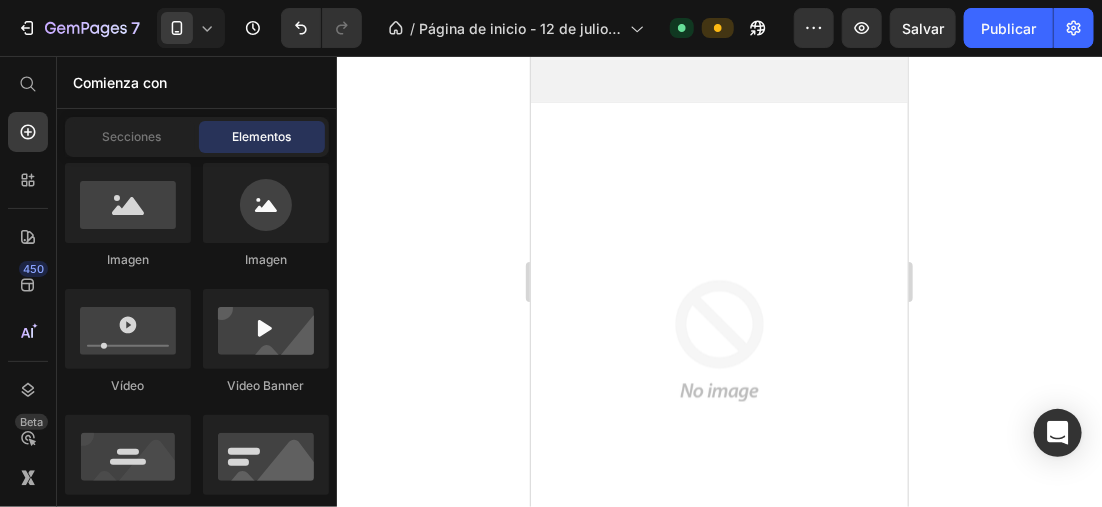 scroll, scrollTop: 1463, scrollLeft: 0, axis: vertical 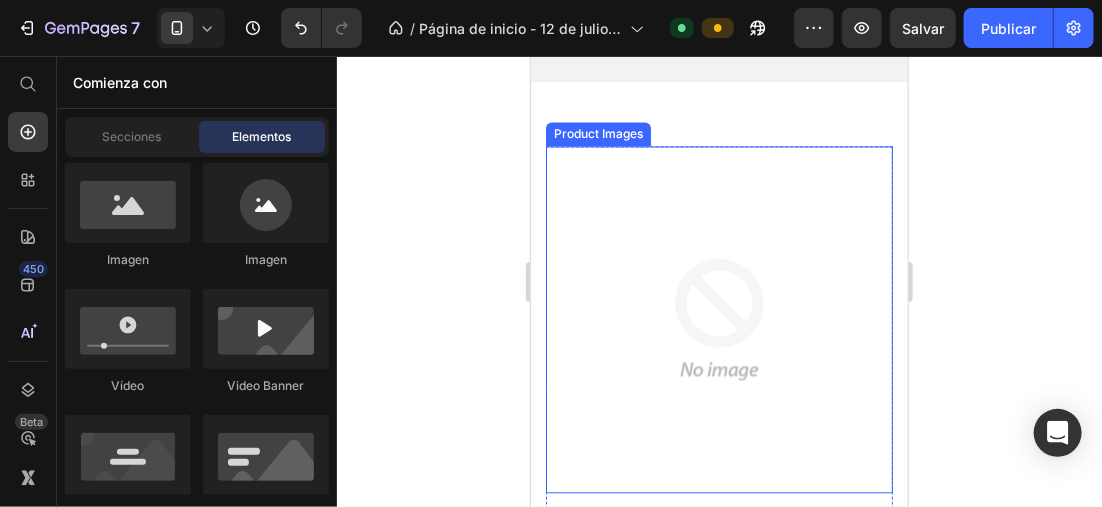 drag, startPoint x: 706, startPoint y: 230, endPoint x: 539, endPoint y: 229, distance: 167.00299 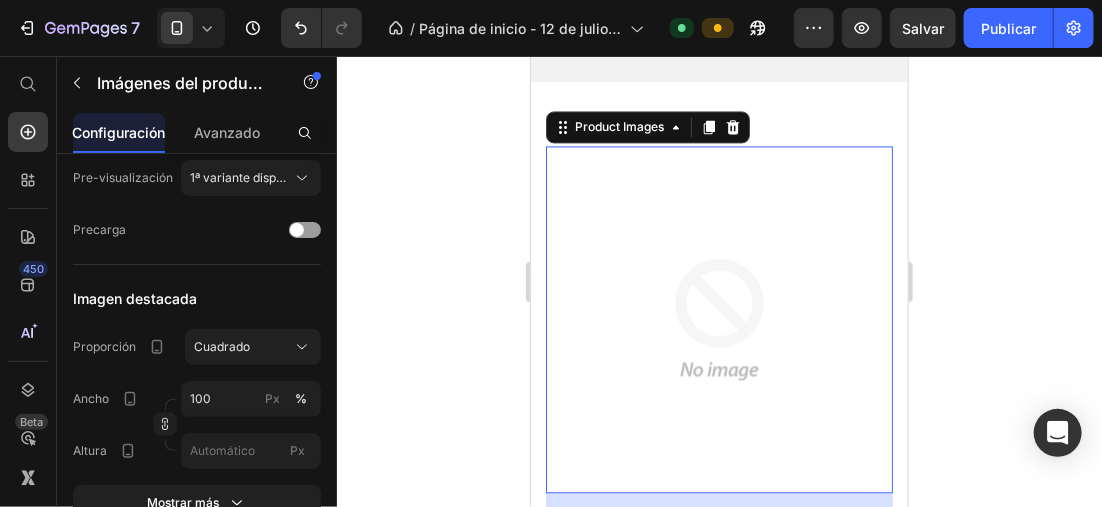scroll, scrollTop: 0, scrollLeft: 0, axis: both 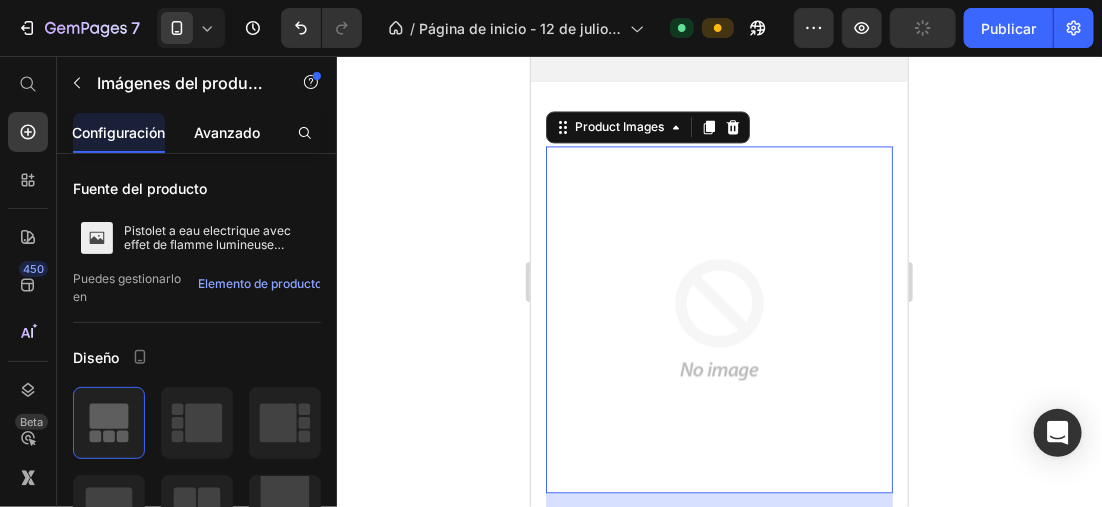click on "Avanzado" at bounding box center (227, 132) 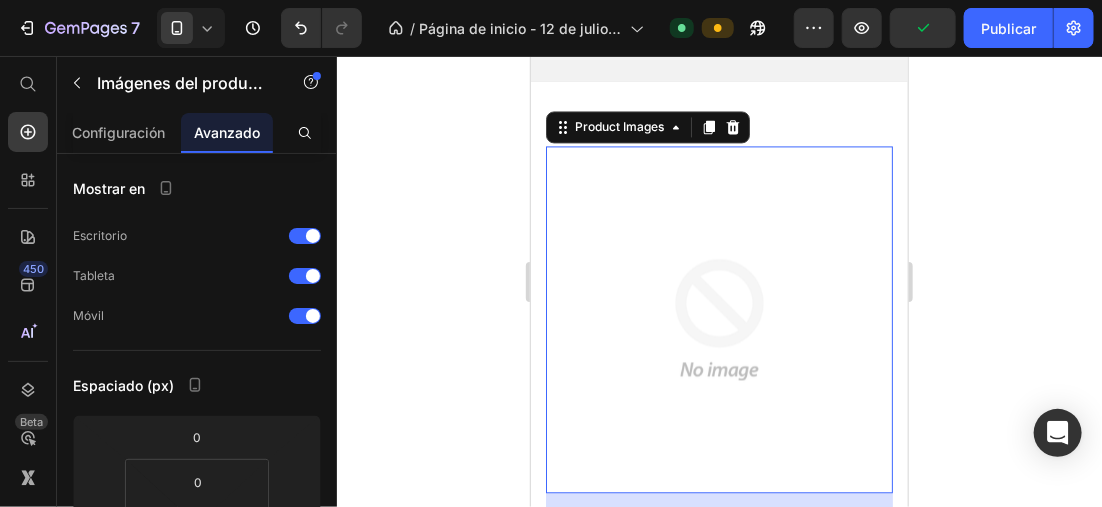 click on "Configuración Avanzado" at bounding box center [197, 133] 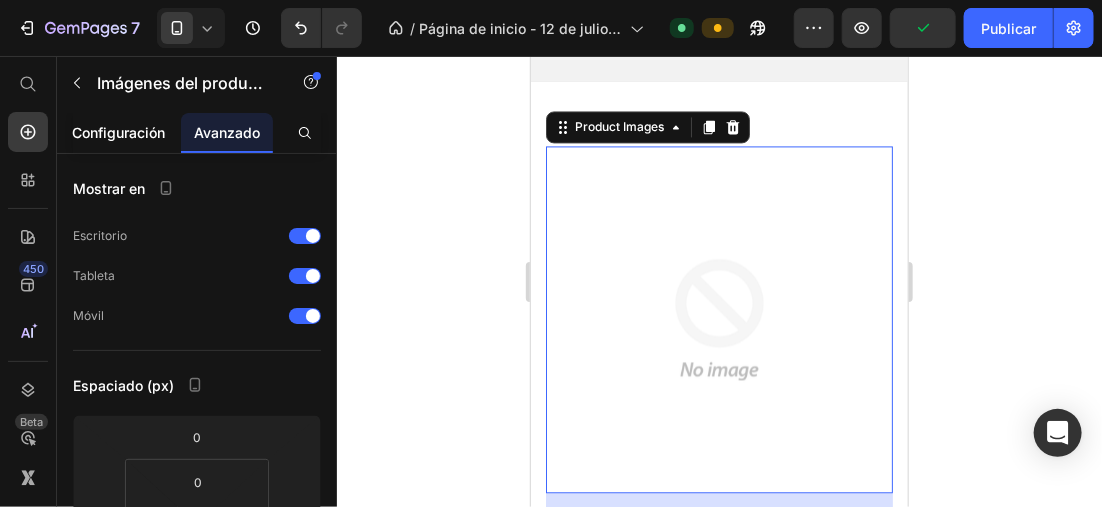 click on "Configuración" at bounding box center (119, 132) 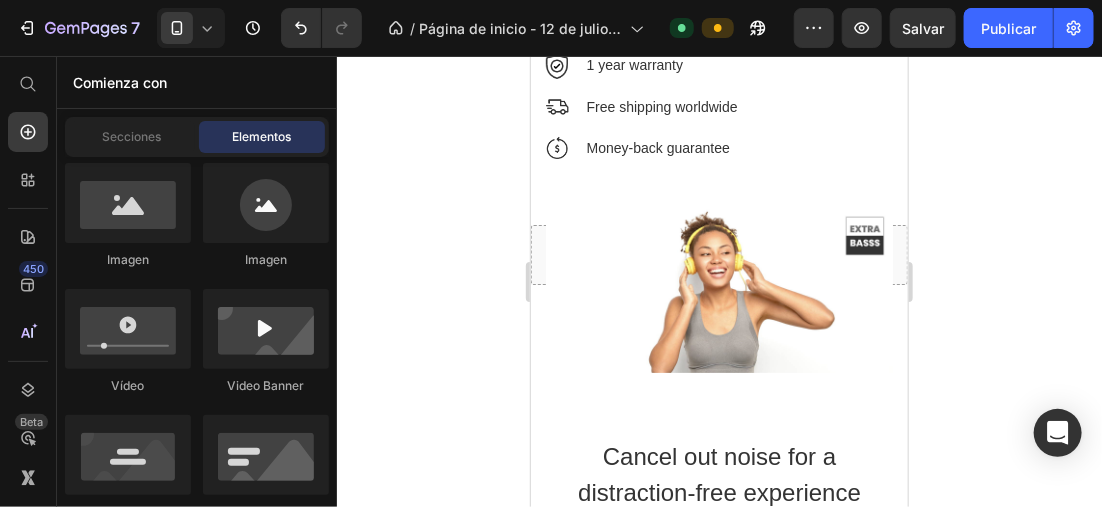 scroll, scrollTop: 2679, scrollLeft: 0, axis: vertical 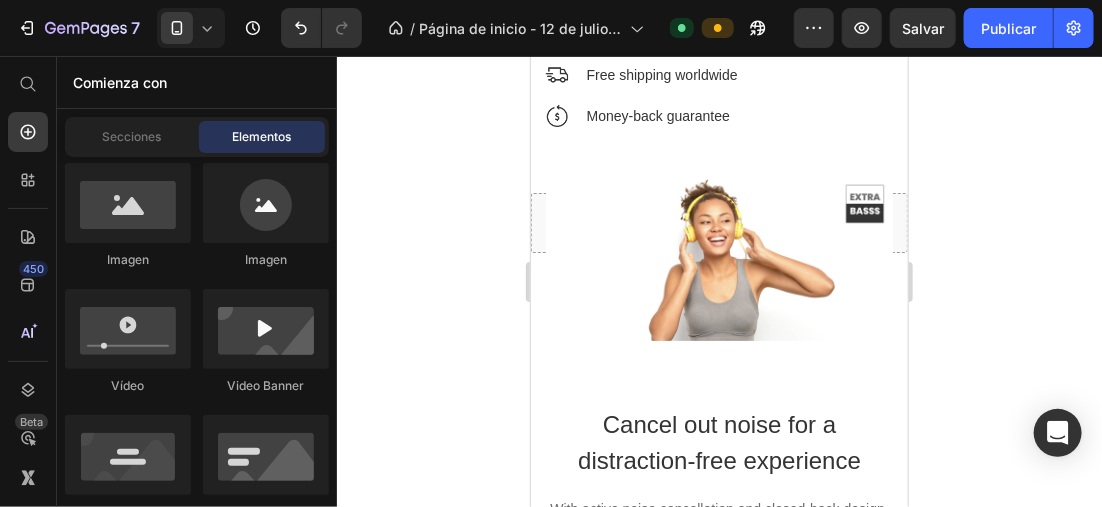 drag, startPoint x: 898, startPoint y: 225, endPoint x: 1447, endPoint y: 363, distance: 566.0786 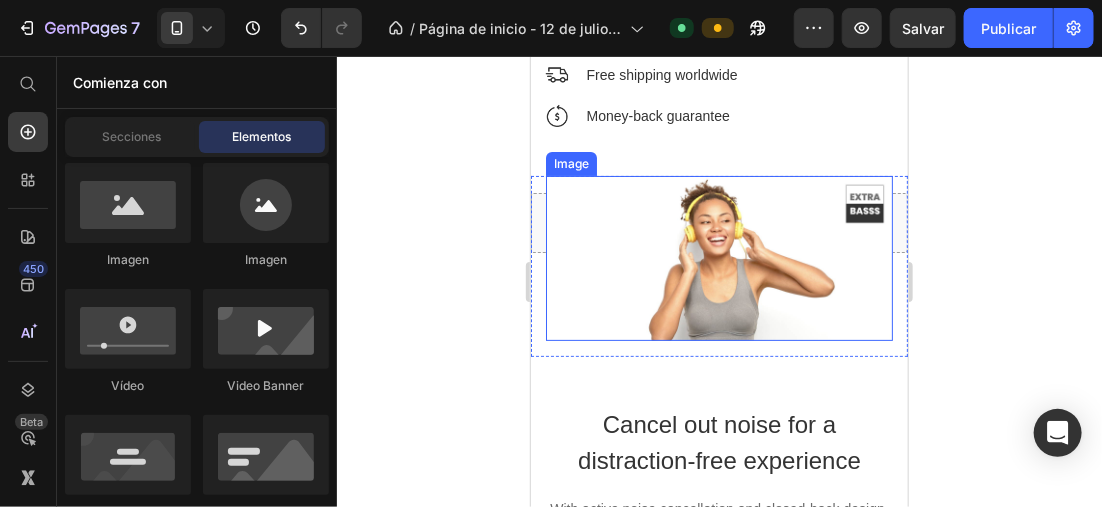 click at bounding box center (718, 257) 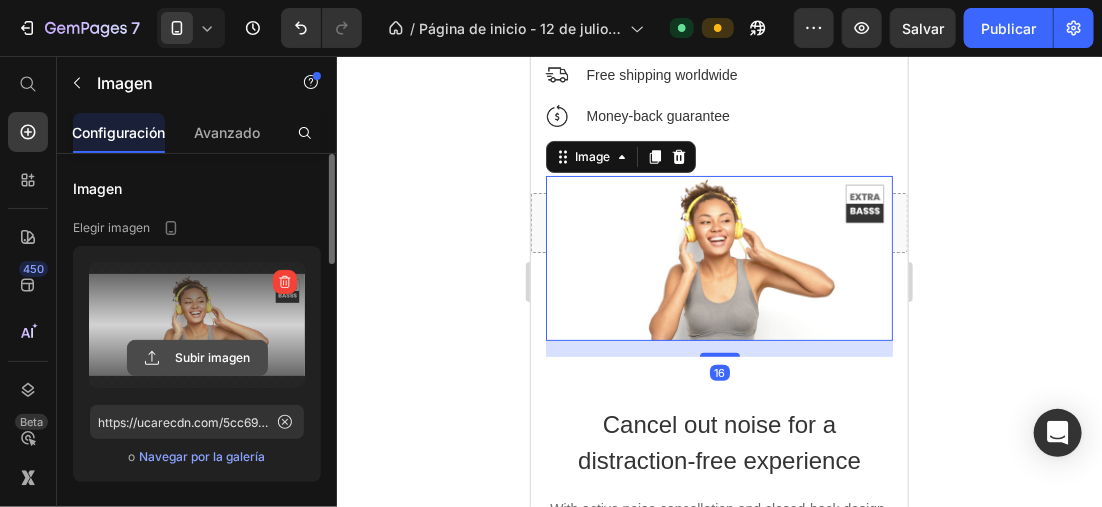 click 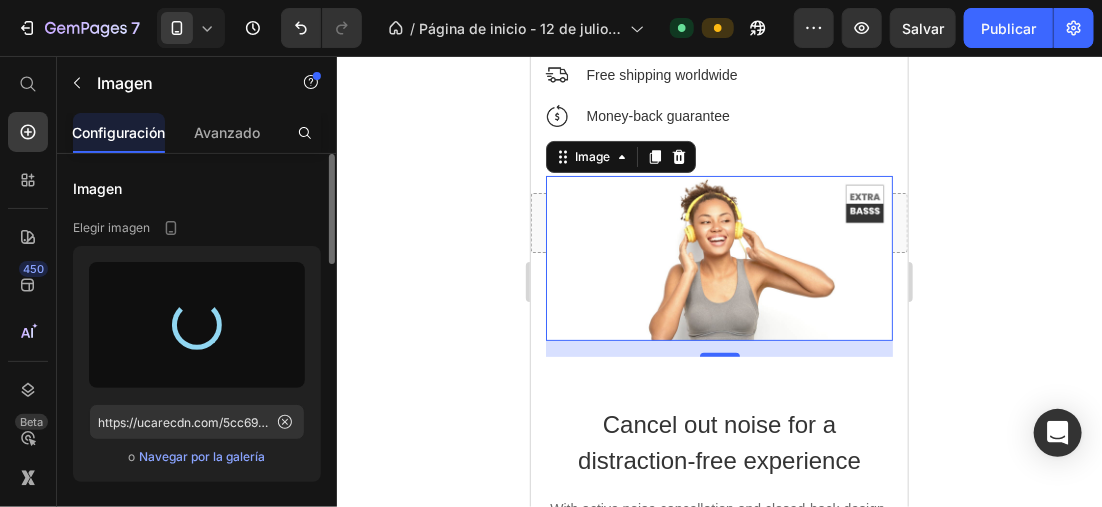 type on "https://cdn.shopify.com/s/files/1/0896/6527/4190/files/gempages_556725335903700004-1bf91ef6-0714-4979-be33-9eed30119207.jpg" 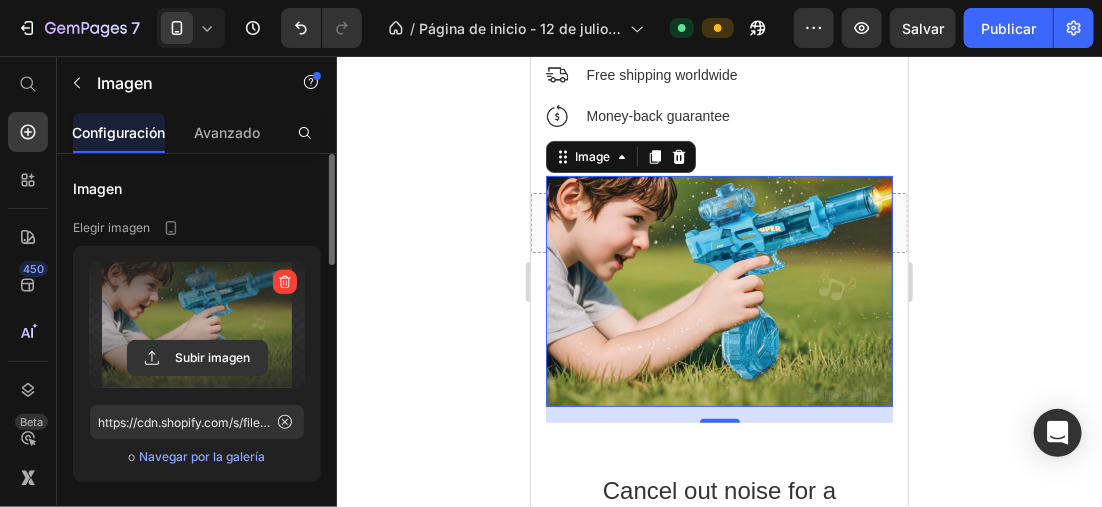 drag, startPoint x: 1027, startPoint y: 180, endPoint x: 1027, endPoint y: 164, distance: 16 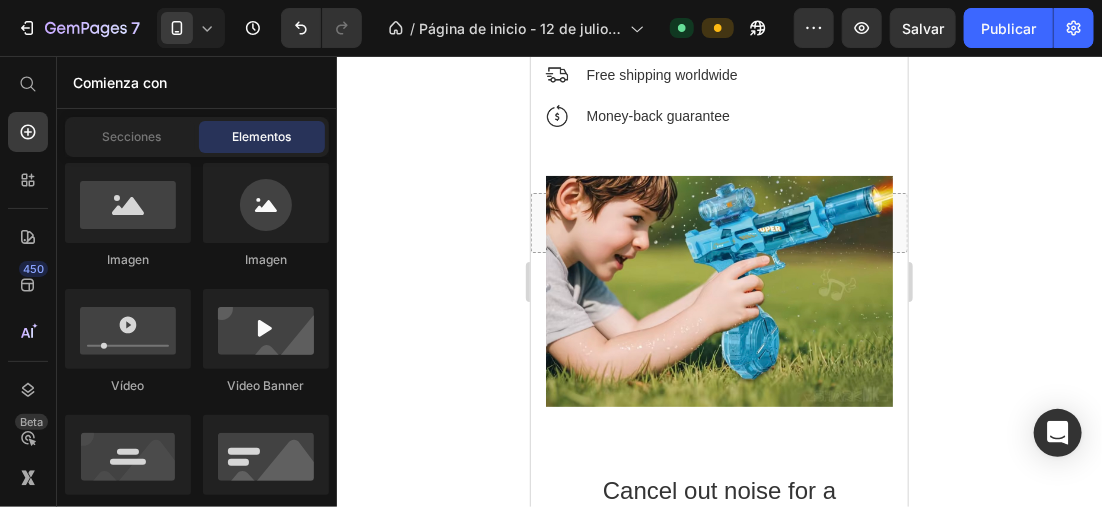 drag, startPoint x: 987, startPoint y: 230, endPoint x: 973, endPoint y: 212, distance: 22.803509 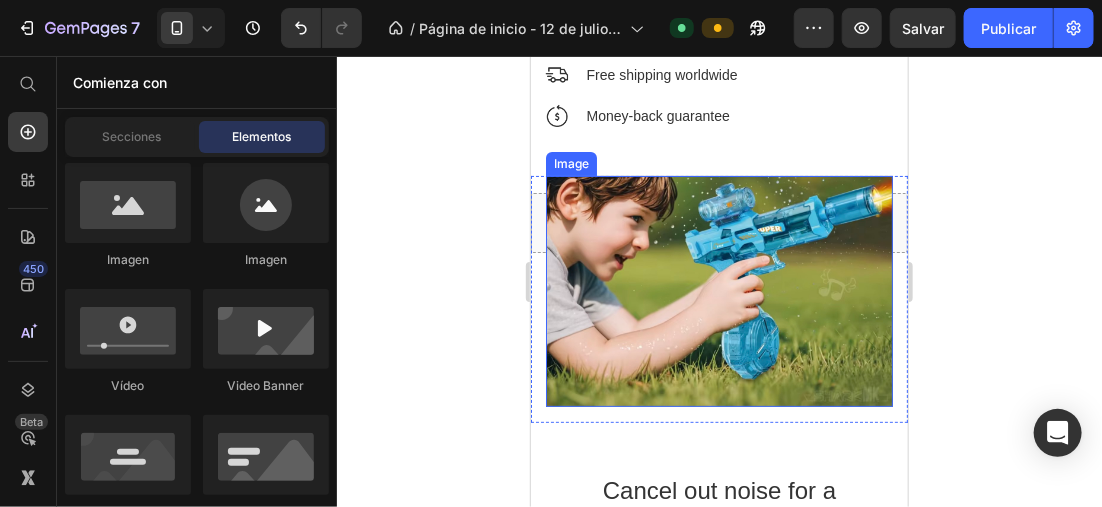 click at bounding box center (718, 290) 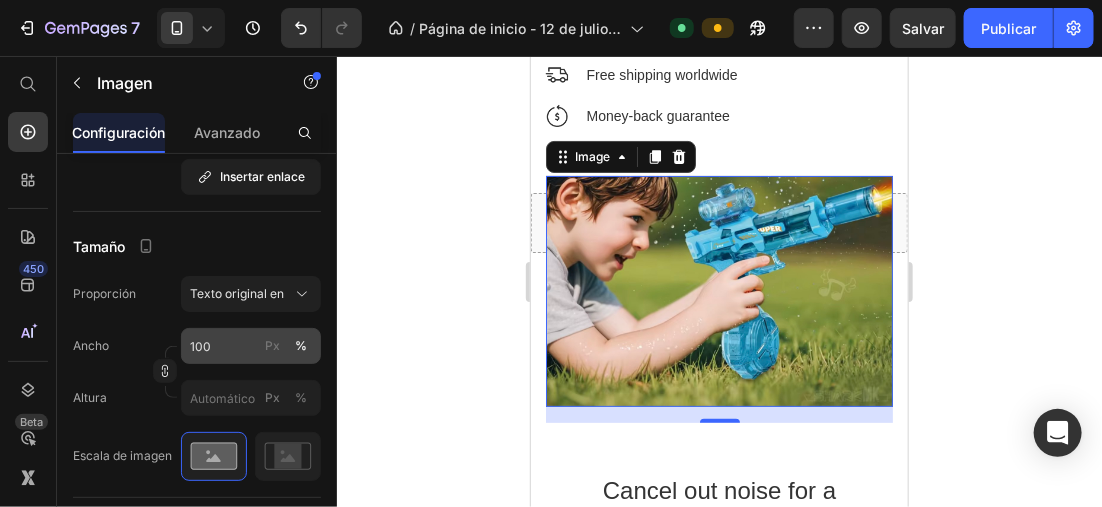 scroll, scrollTop: 800, scrollLeft: 0, axis: vertical 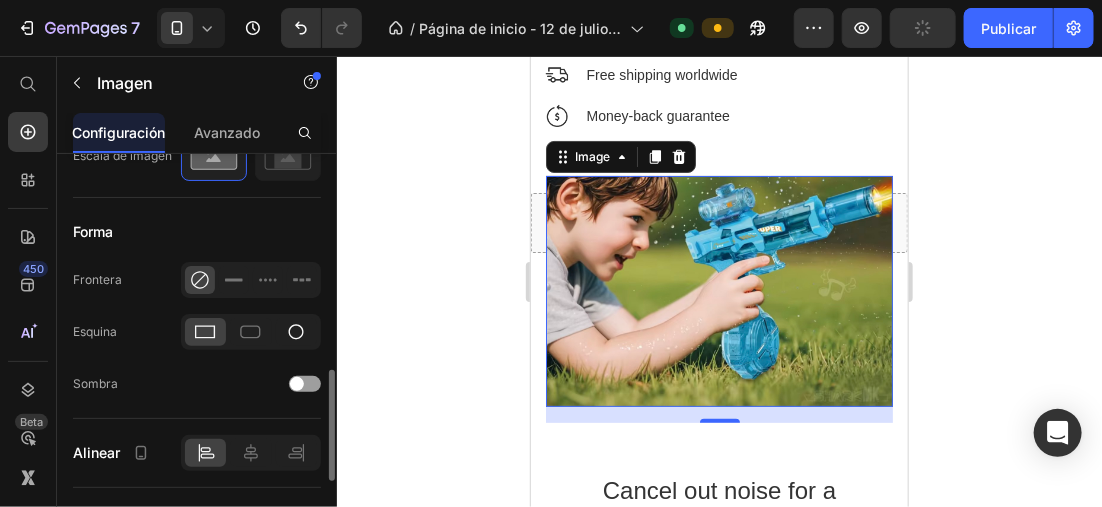 click 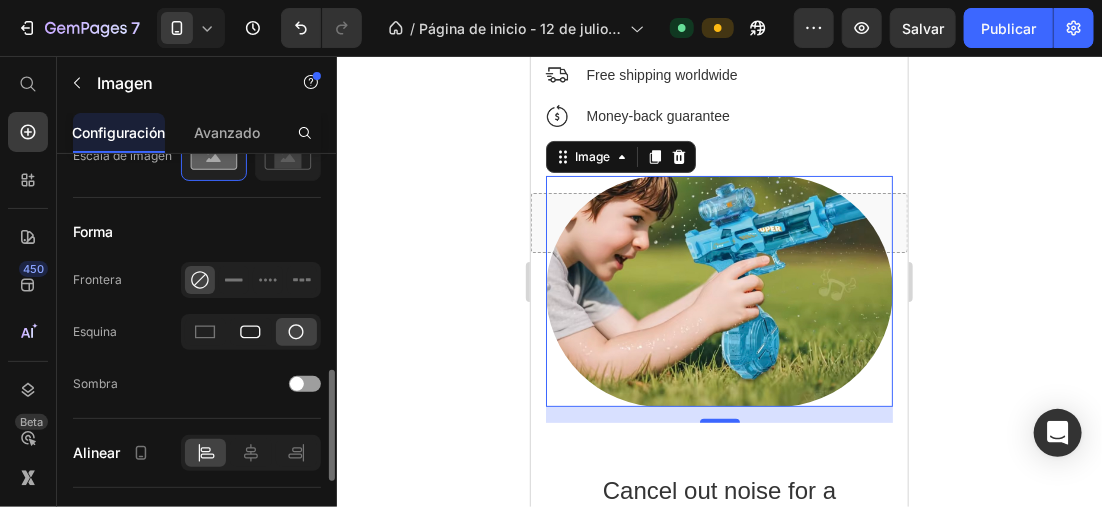 click 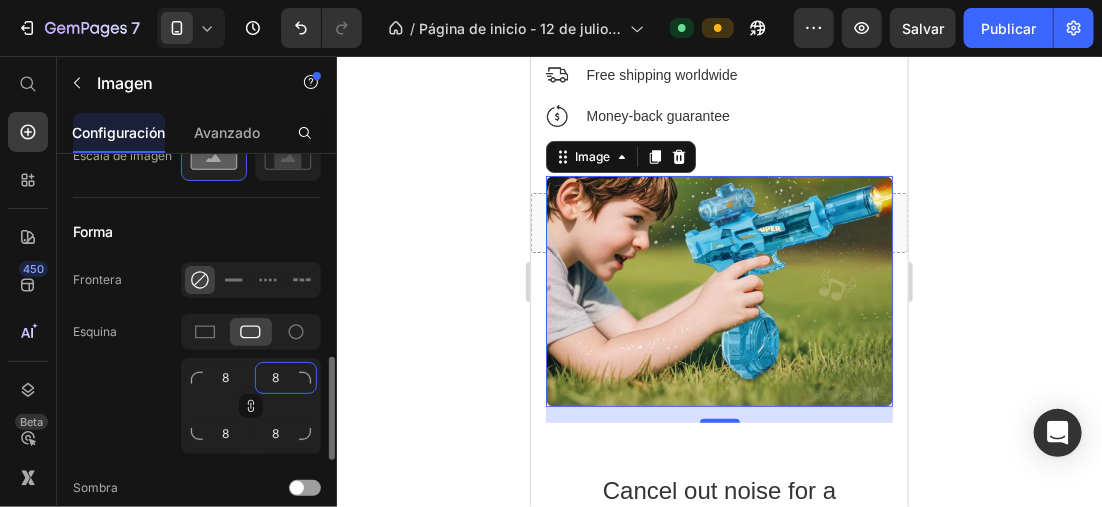 click on "8" 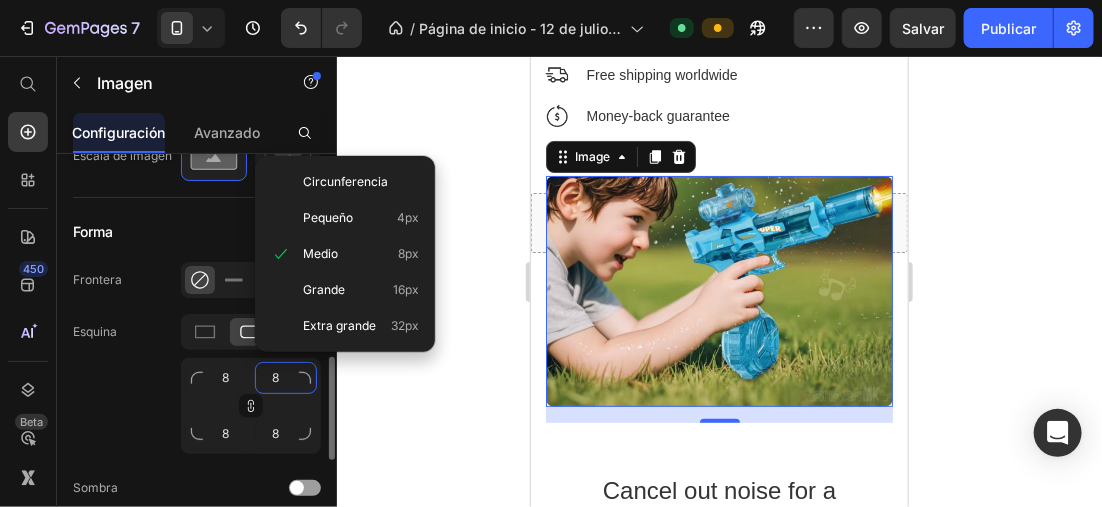 type 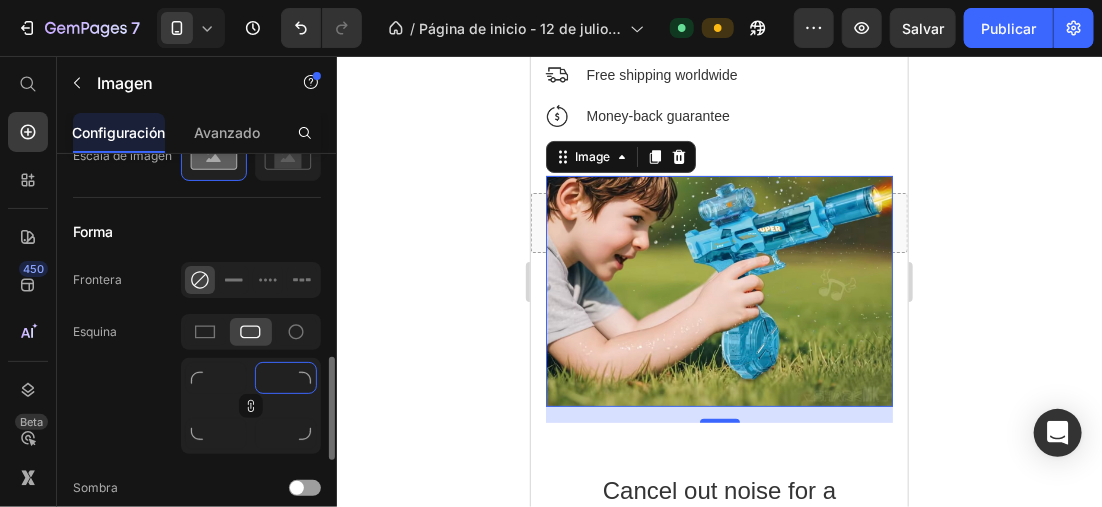 type on "2" 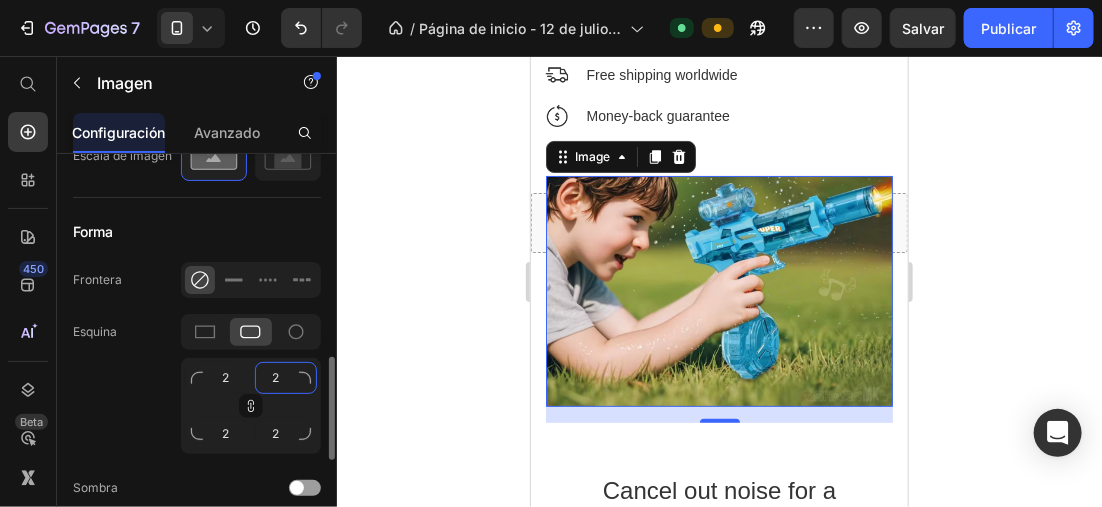 type on "20" 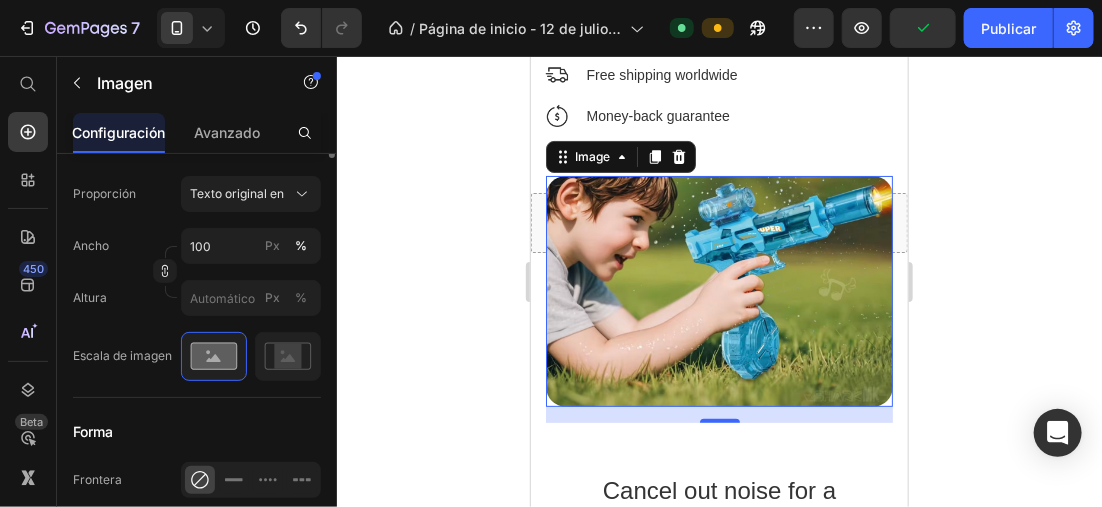 scroll, scrollTop: 400, scrollLeft: 0, axis: vertical 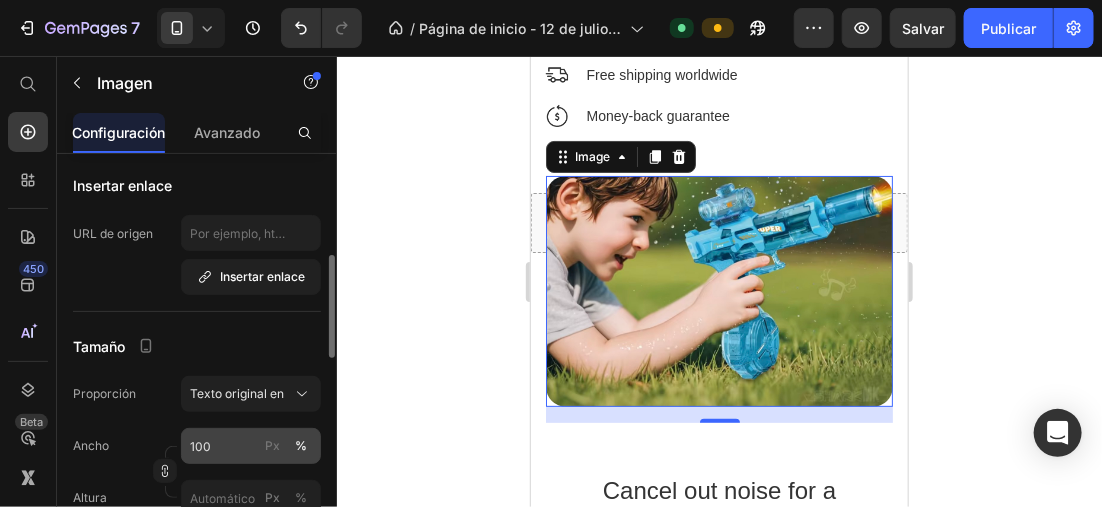 type on "20" 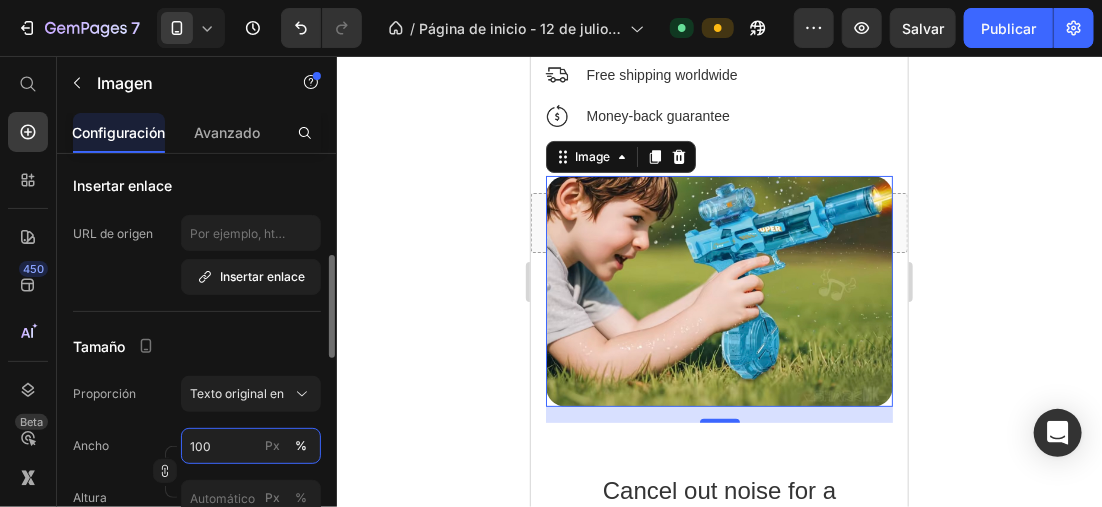 click on "100" at bounding box center (251, 446) 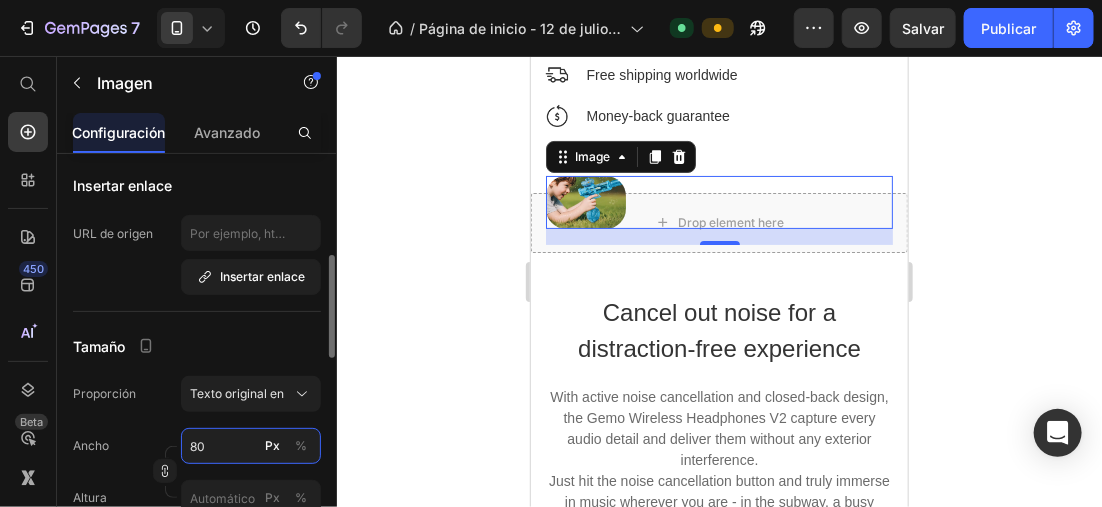 type on "8" 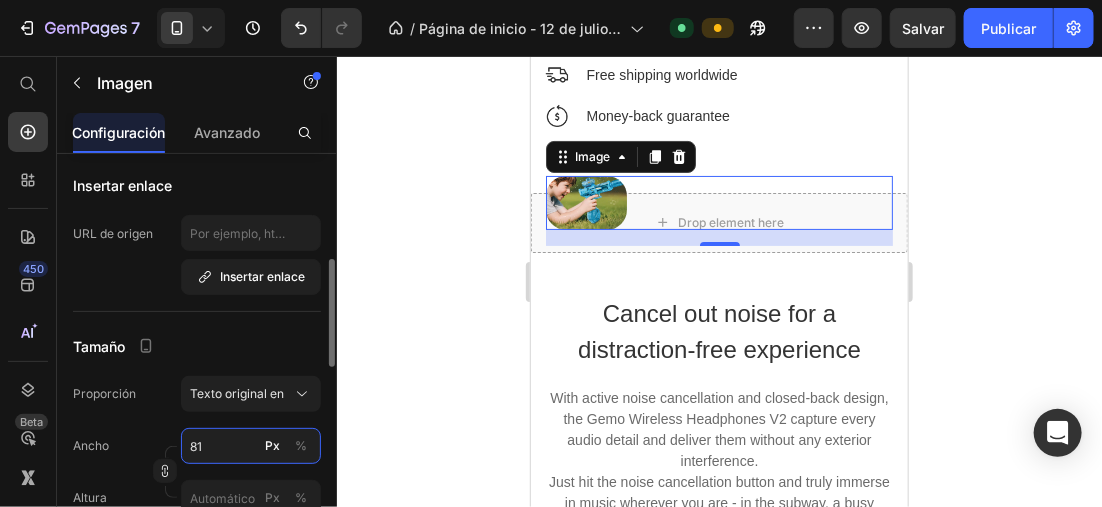 type on "8" 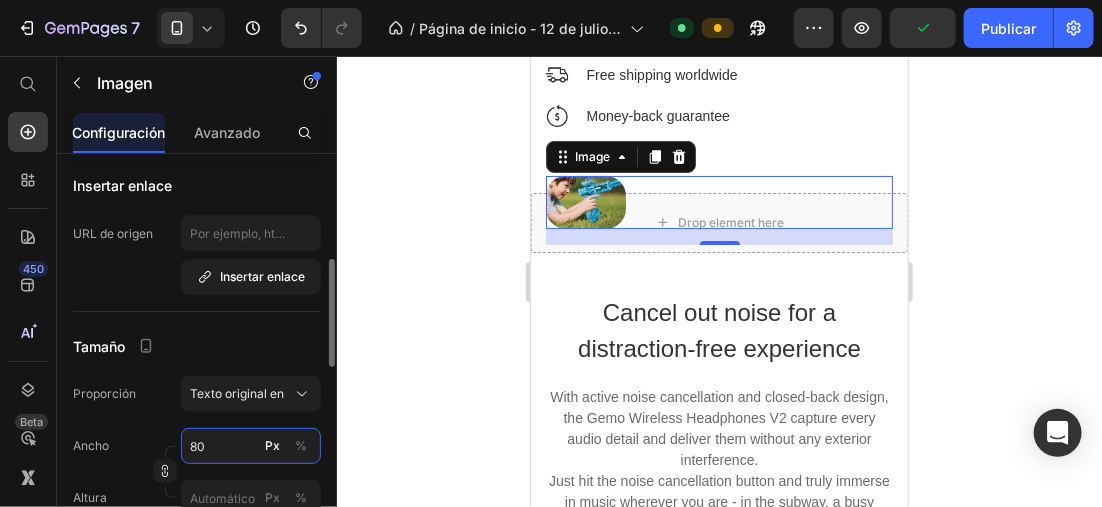 type on "8" 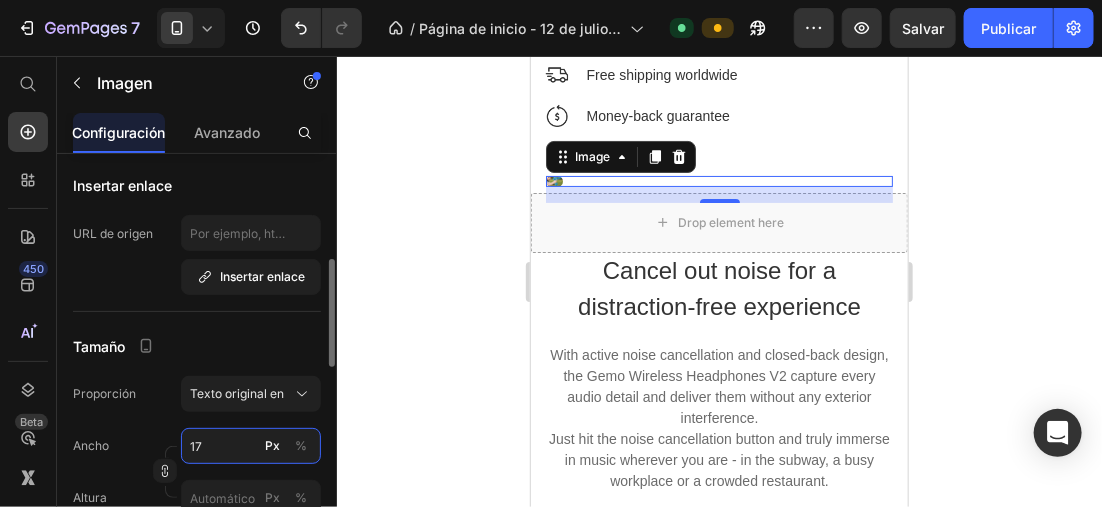type on "1" 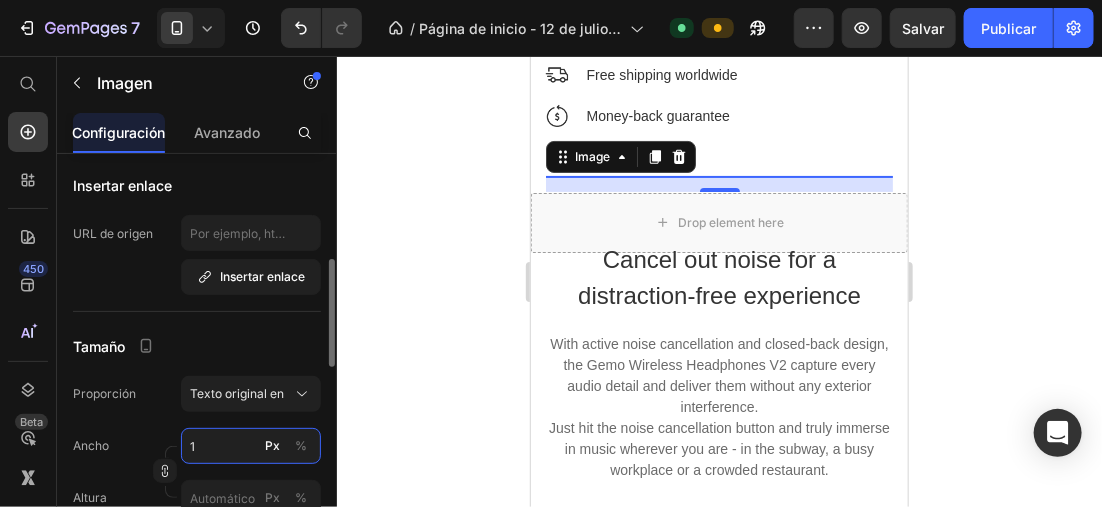 type 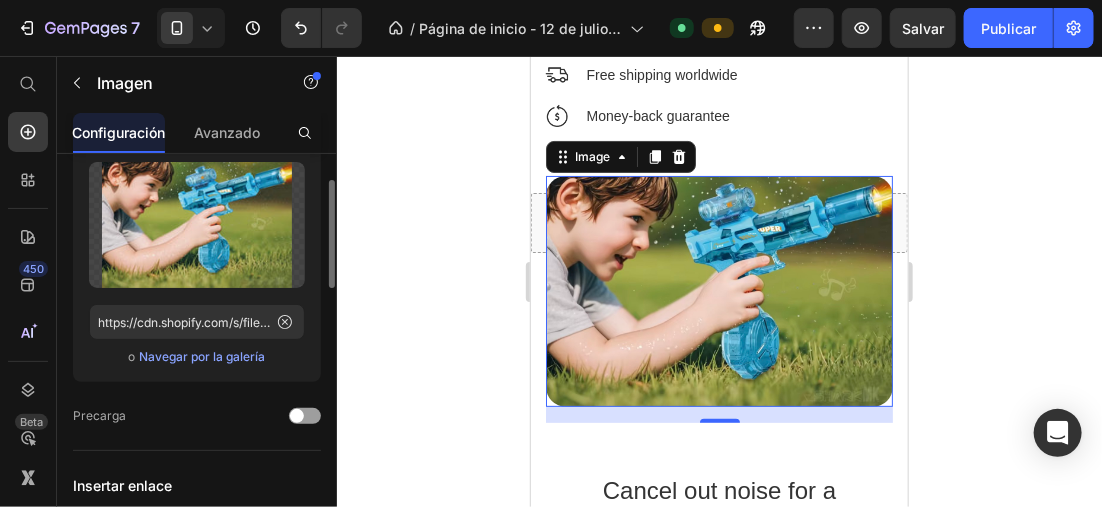 scroll, scrollTop: 0, scrollLeft: 0, axis: both 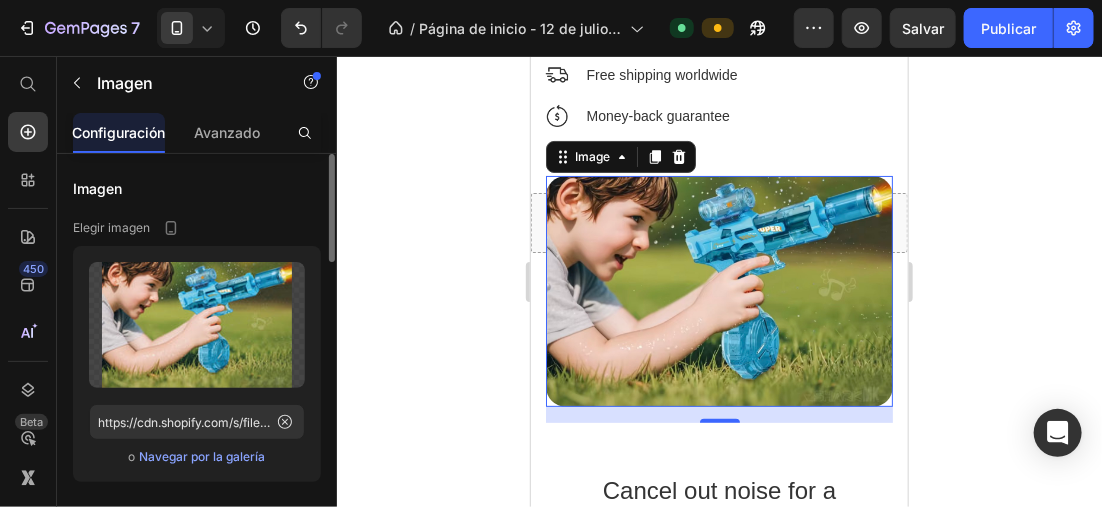click 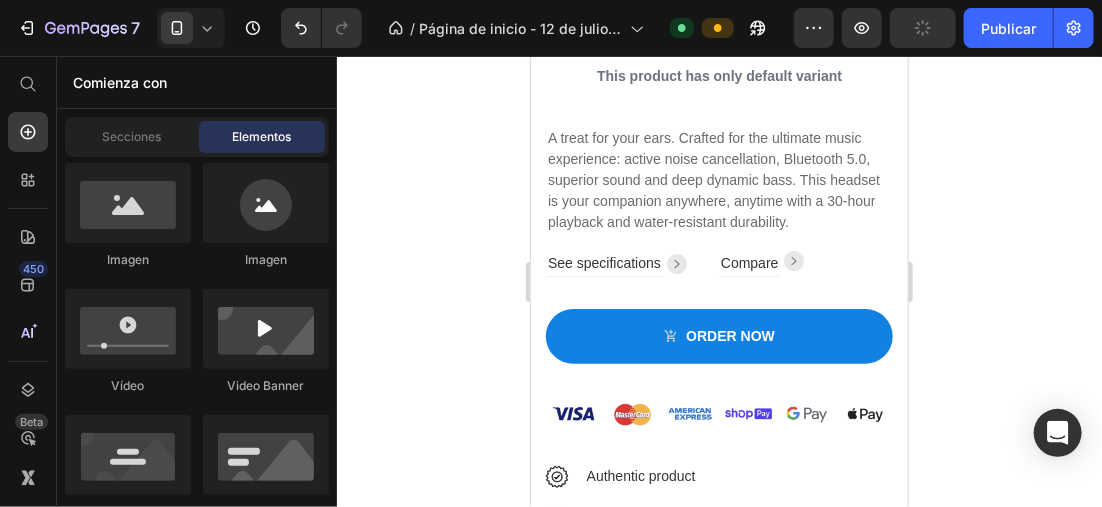 scroll, scrollTop: 2179, scrollLeft: 0, axis: vertical 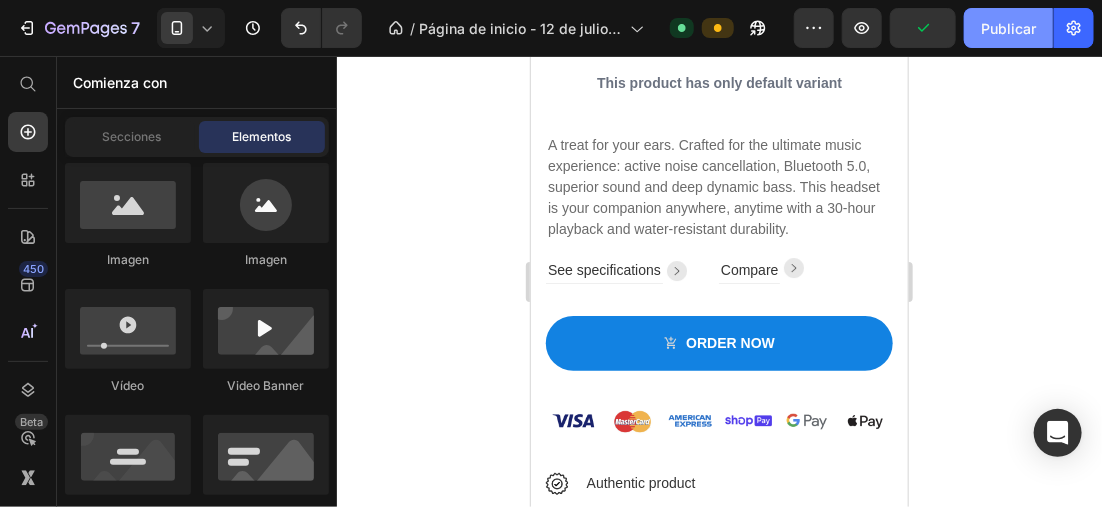 click on "Publicar" 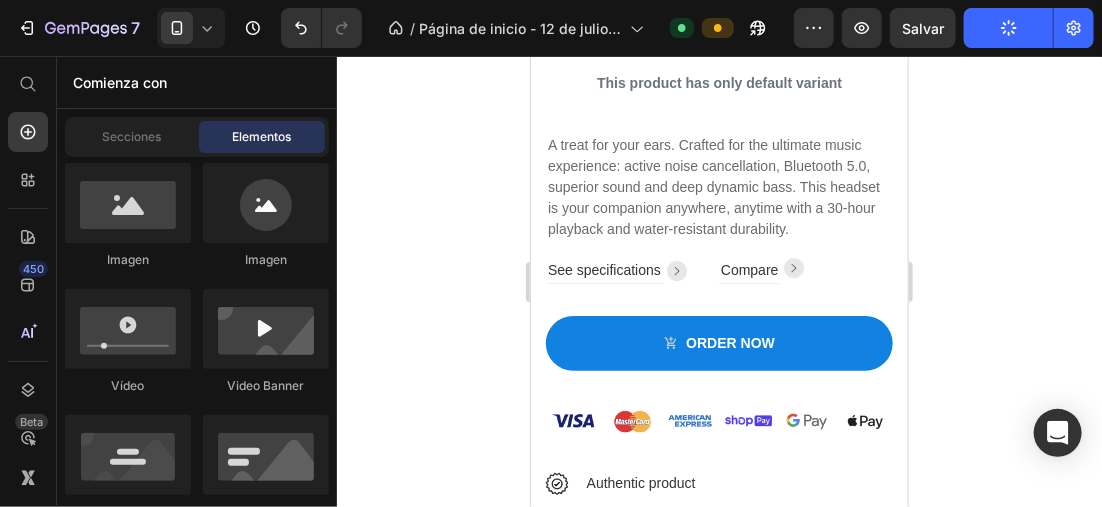 drag, startPoint x: 417, startPoint y: 296, endPoint x: 430, endPoint y: 269, distance: 29.966648 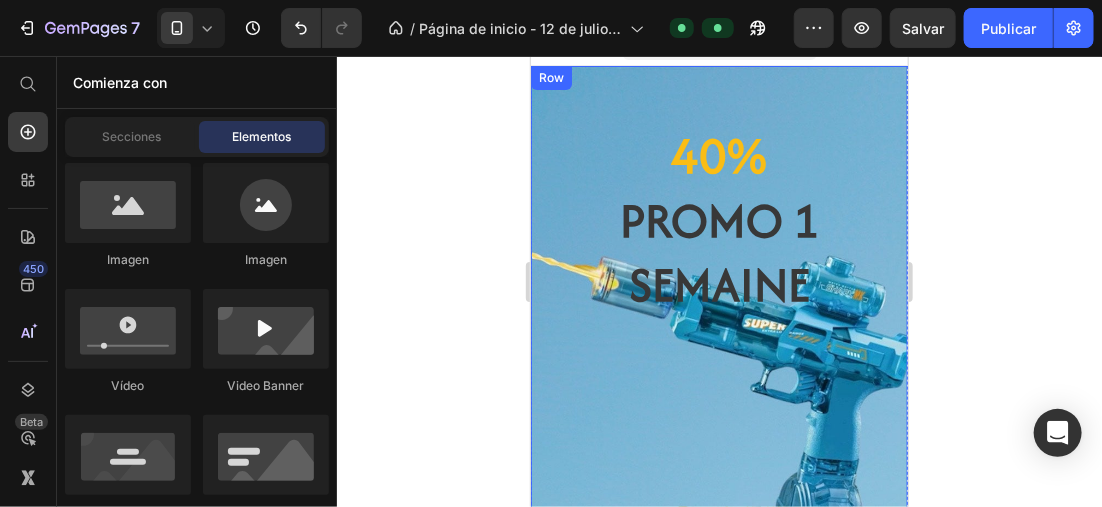 scroll, scrollTop: 0, scrollLeft: 0, axis: both 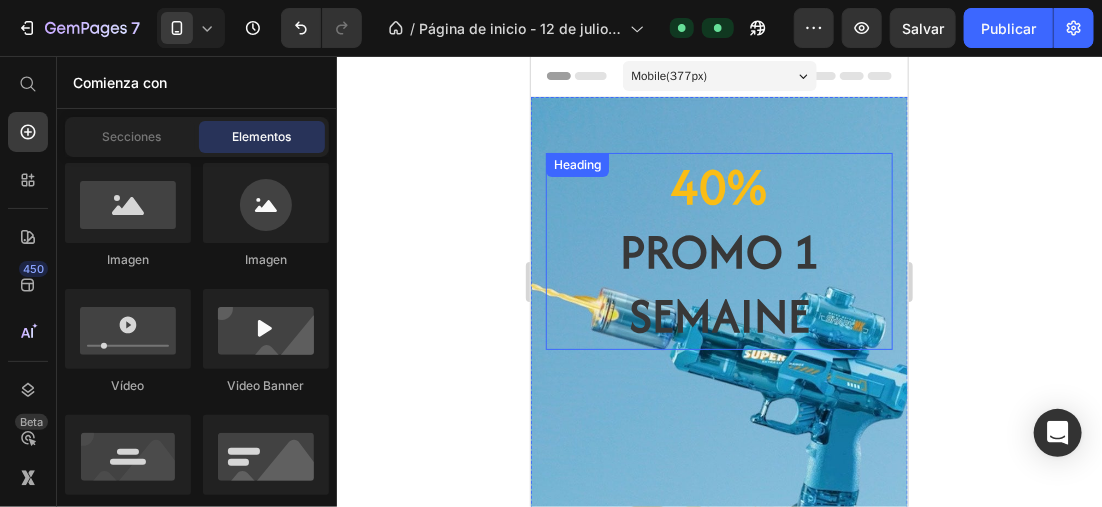 click on "40%  Promo 1 semaine" at bounding box center [718, 250] 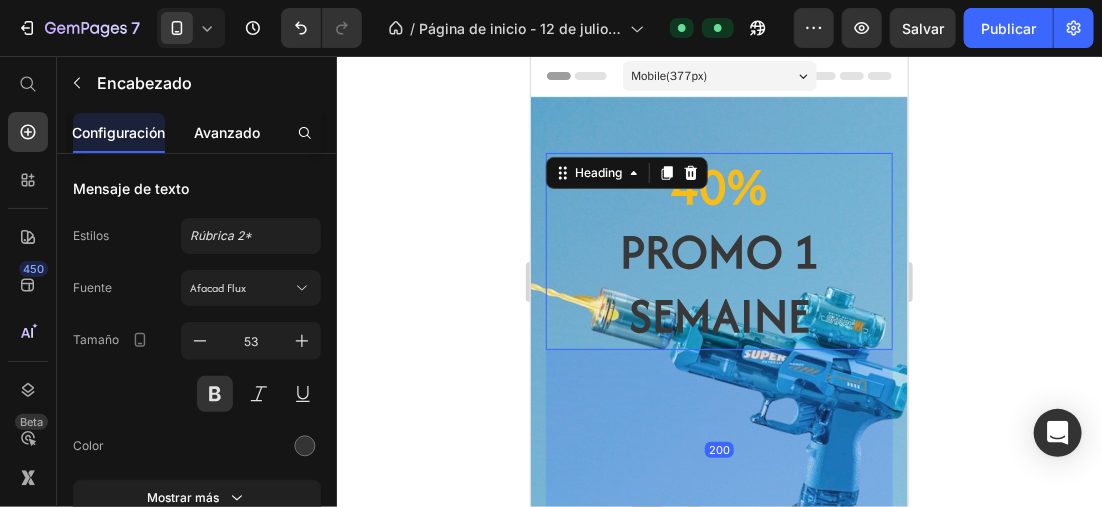 click on "Avanzado" at bounding box center [227, 132] 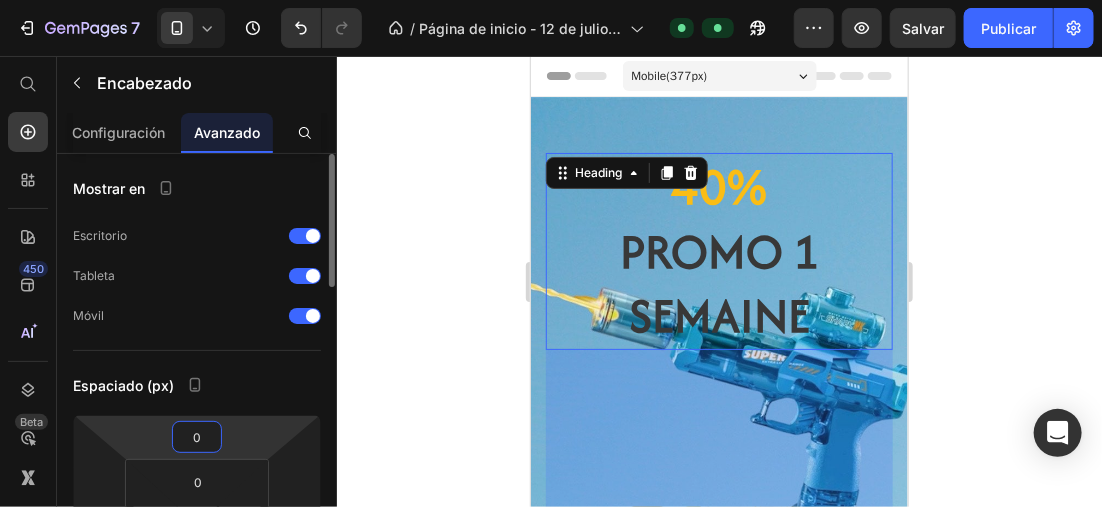 click on "0" at bounding box center (197, 437) 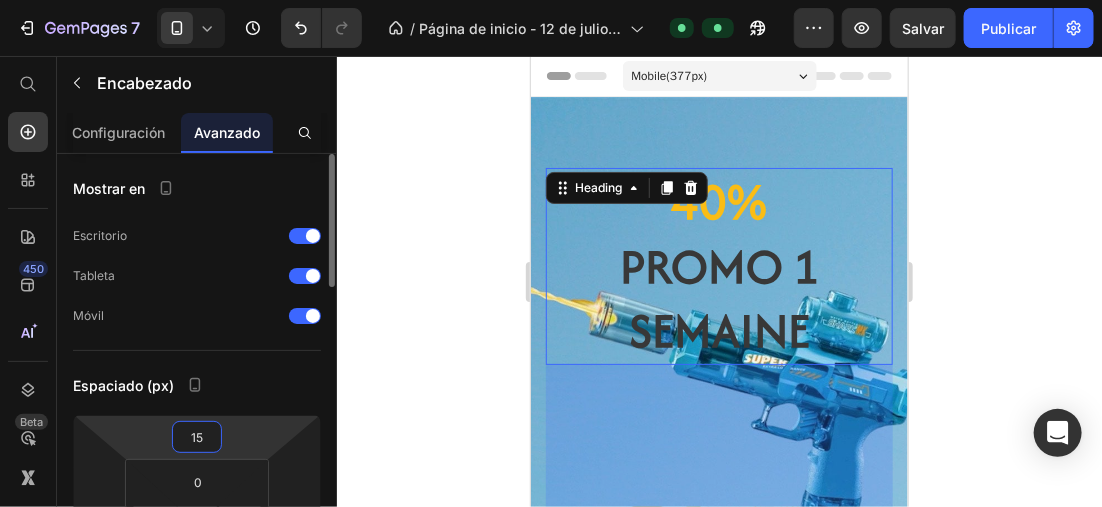 type on "1" 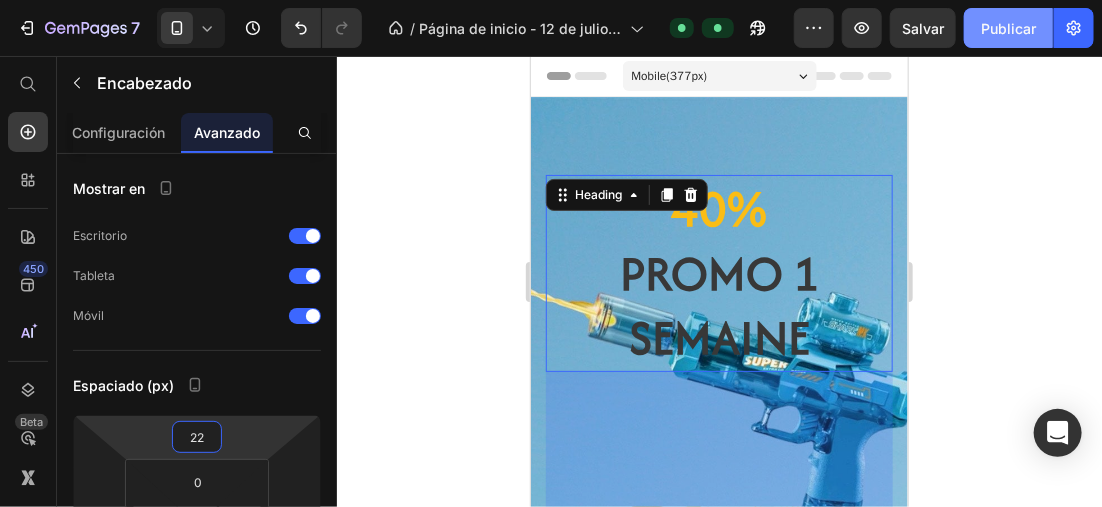type on "22" 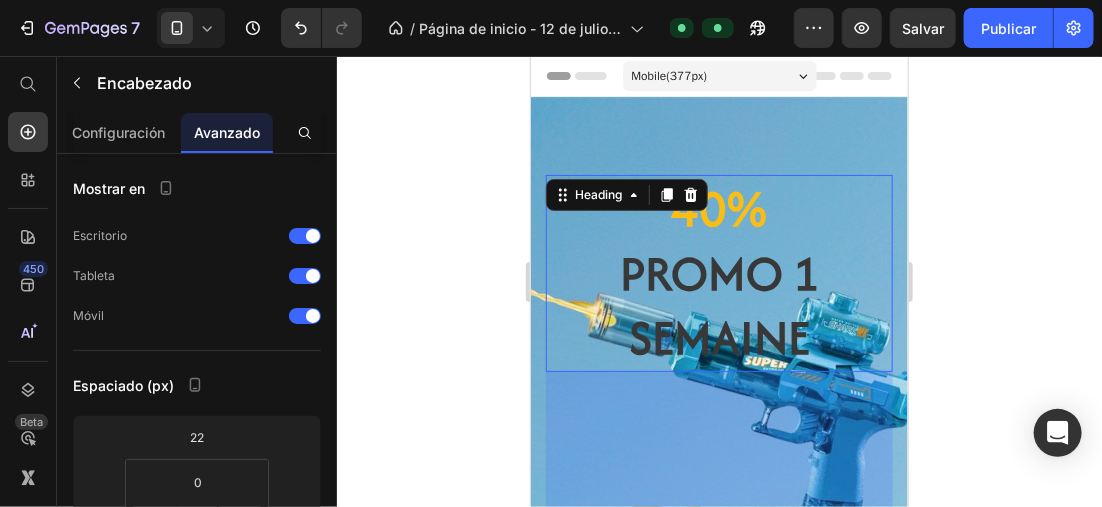 click 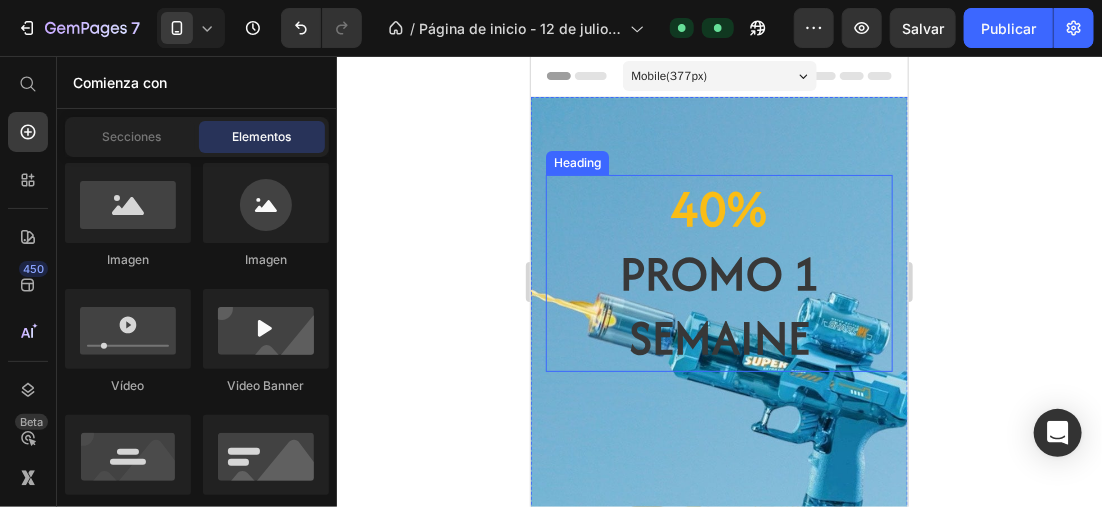 click on "40%" at bounding box center [719, 207] 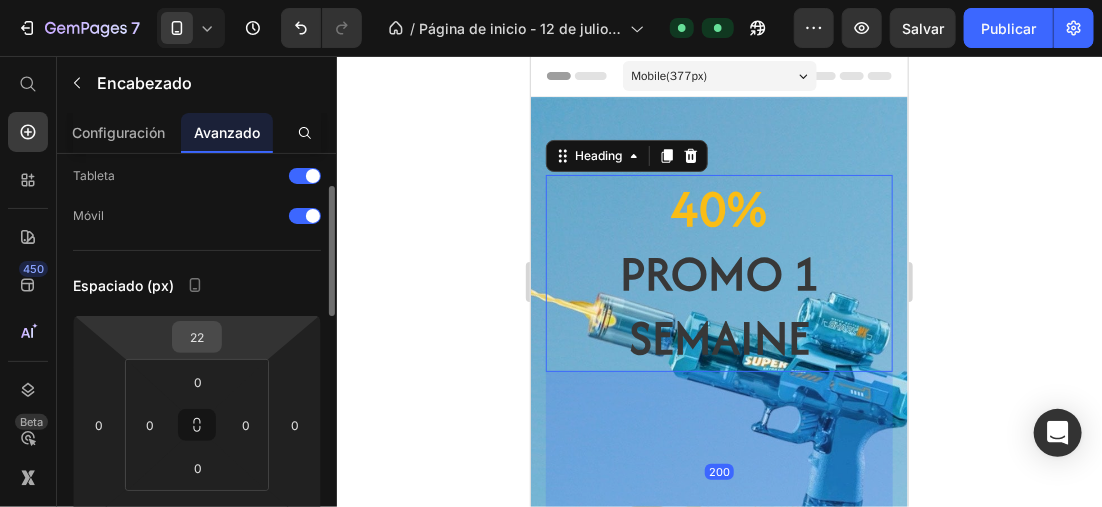 scroll, scrollTop: 300, scrollLeft: 0, axis: vertical 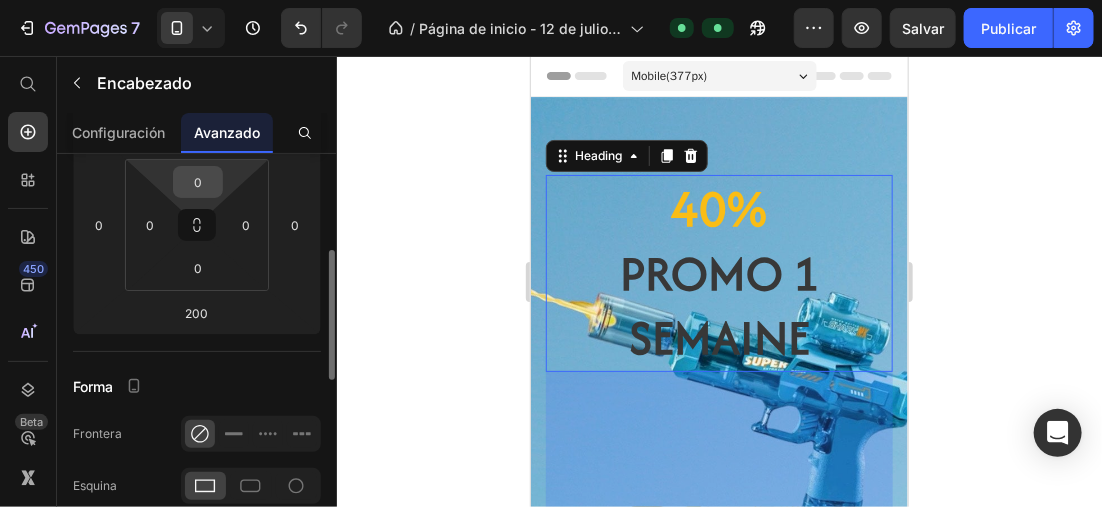 drag, startPoint x: 209, startPoint y: 180, endPoint x: 221, endPoint y: 180, distance: 12 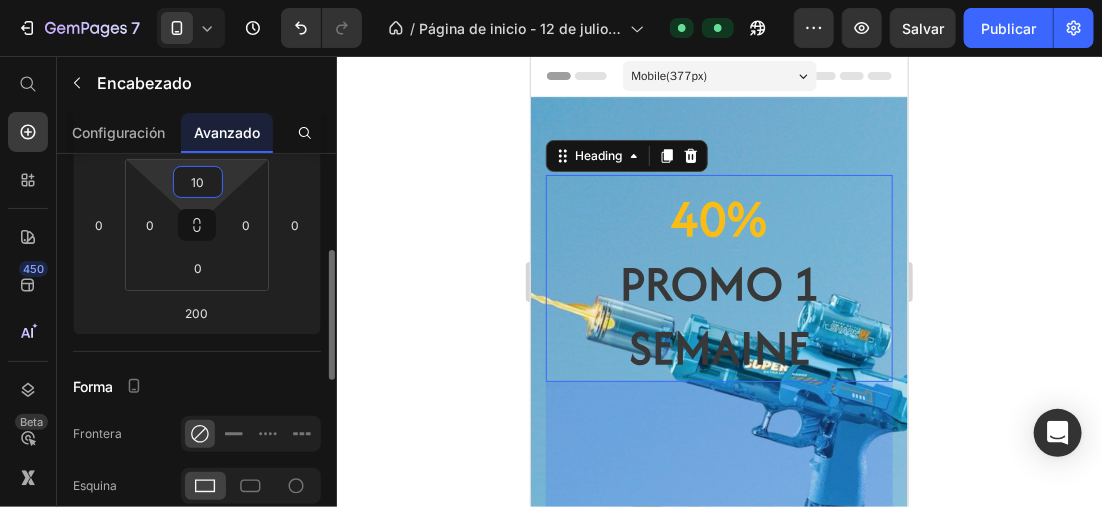 type on "100" 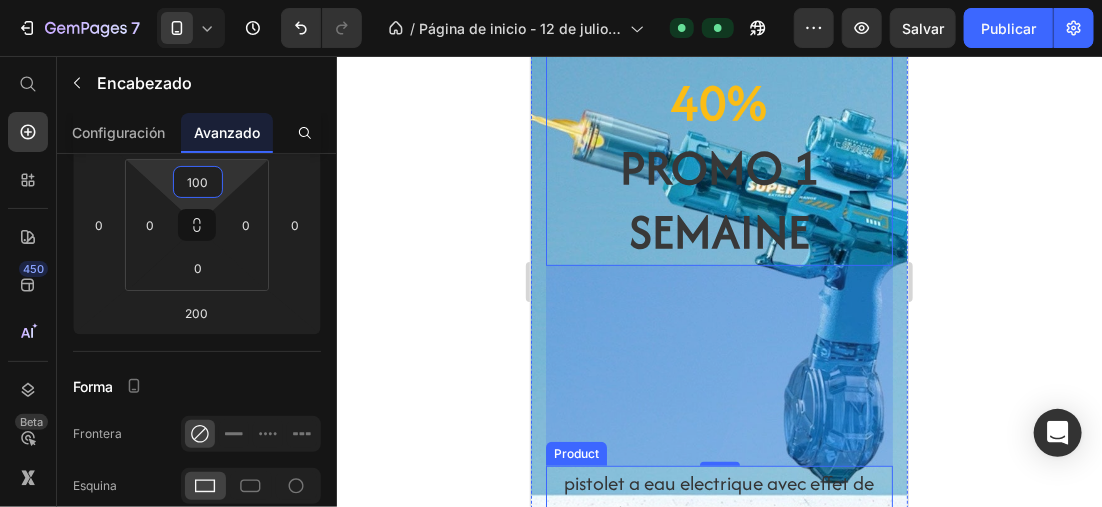 scroll, scrollTop: 200, scrollLeft: 0, axis: vertical 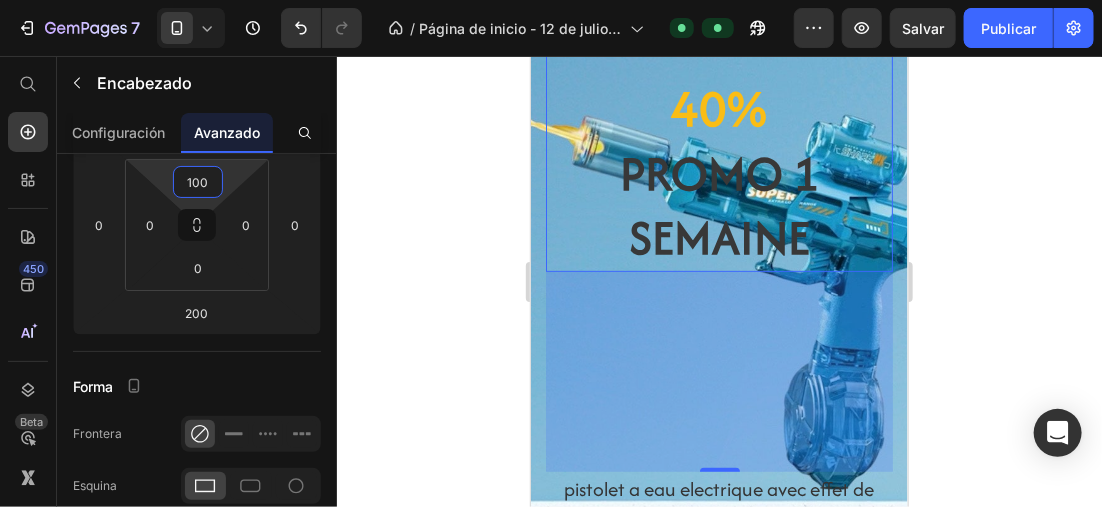 click 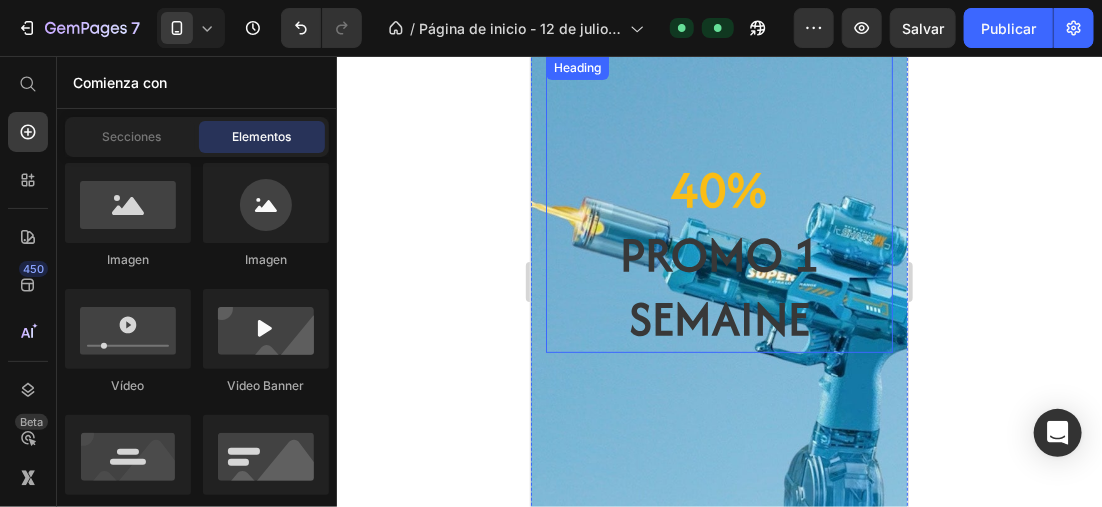 scroll, scrollTop: 100, scrollLeft: 0, axis: vertical 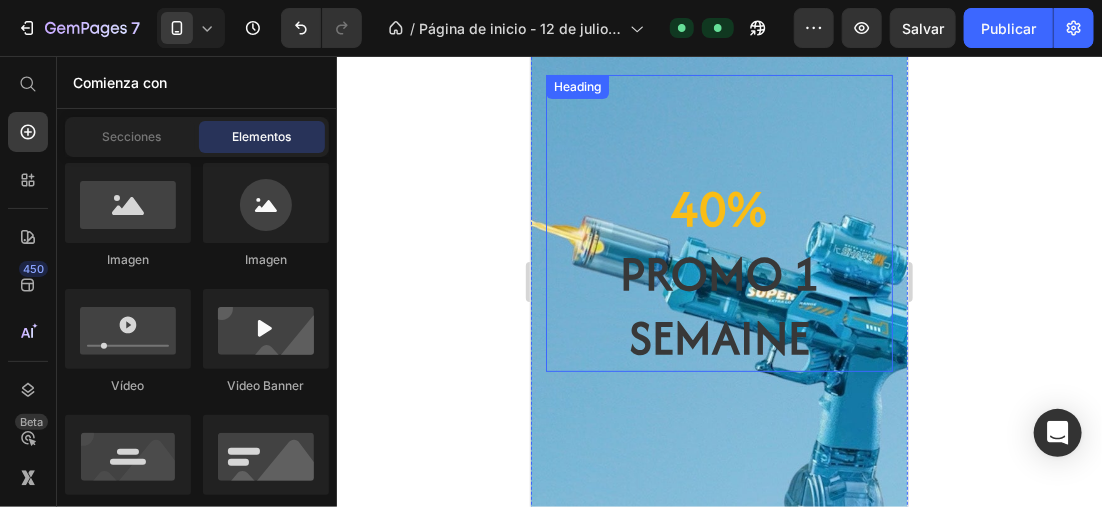 click on "Promo 1 semaine" at bounding box center [718, 305] 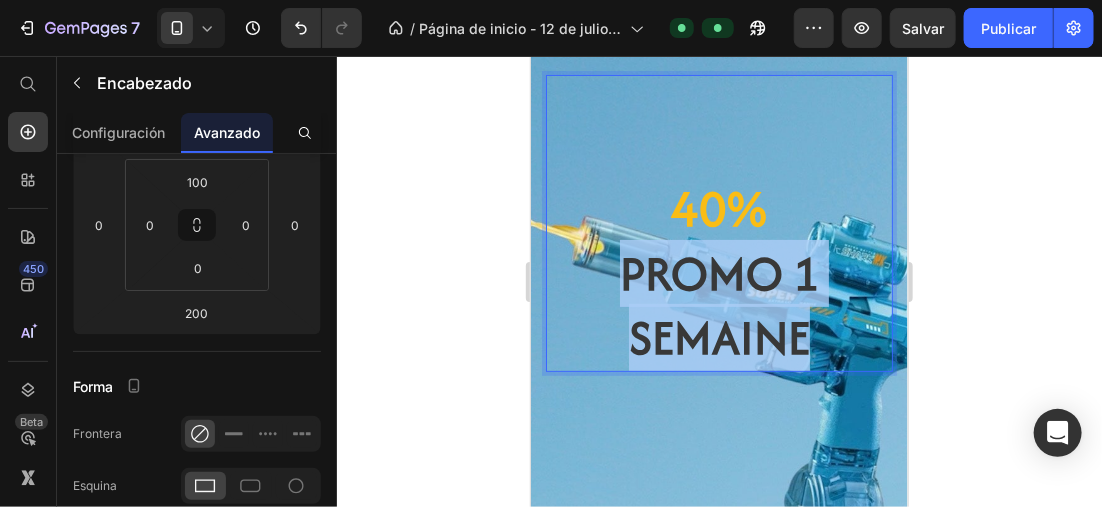 drag, startPoint x: 612, startPoint y: 274, endPoint x: 857, endPoint y: 305, distance: 246.95343 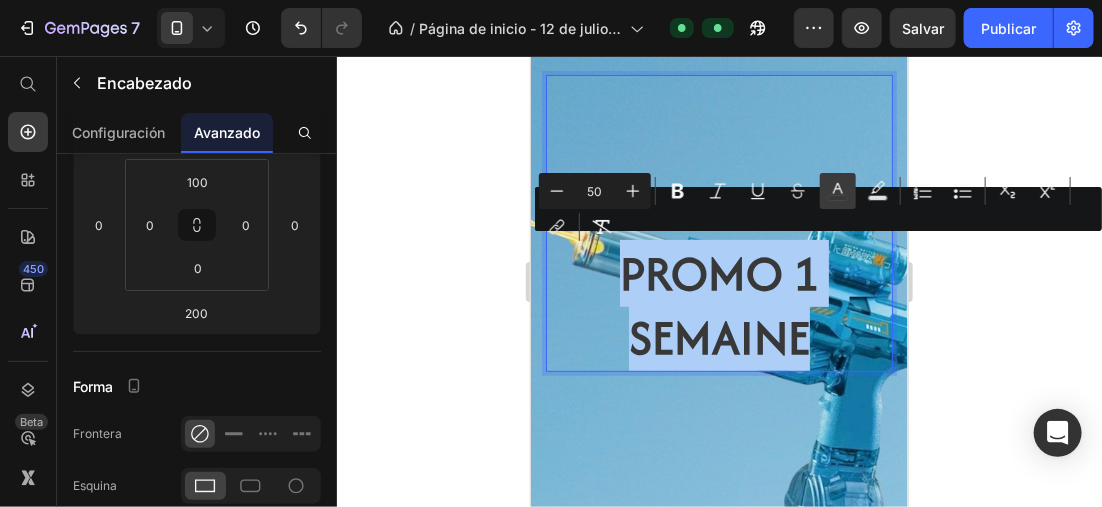 click 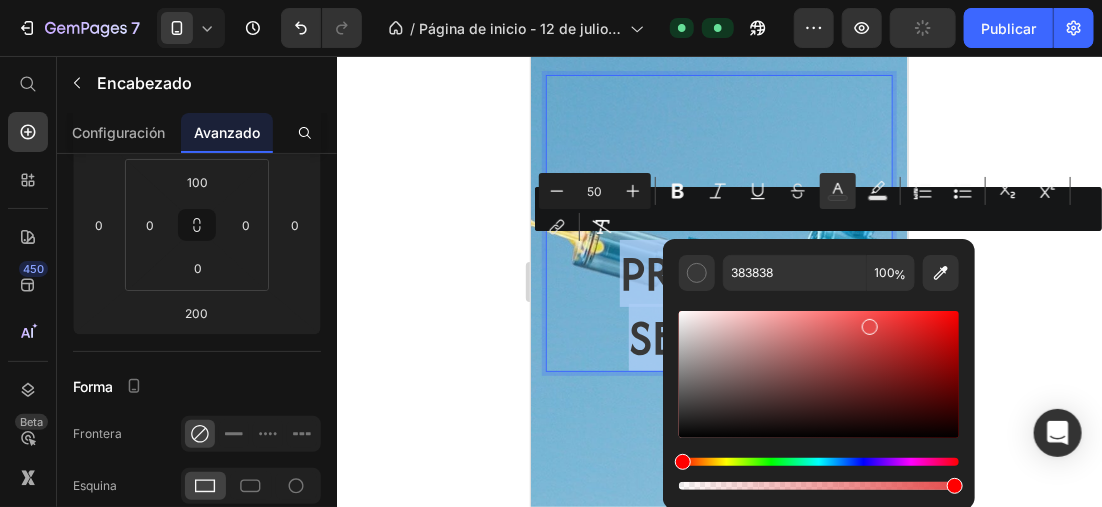drag, startPoint x: 752, startPoint y: 326, endPoint x: 868, endPoint y: 323, distance: 116.03879 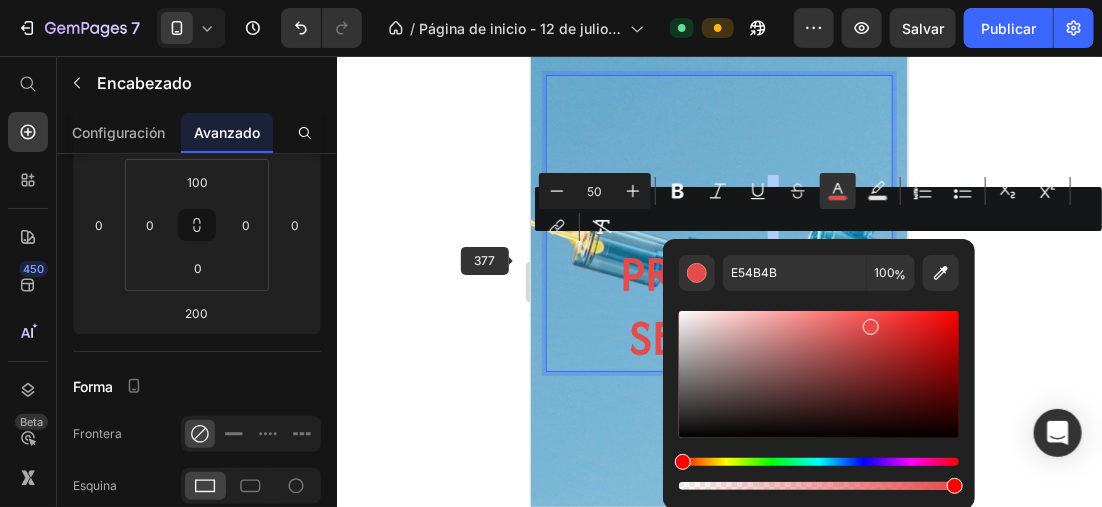 click 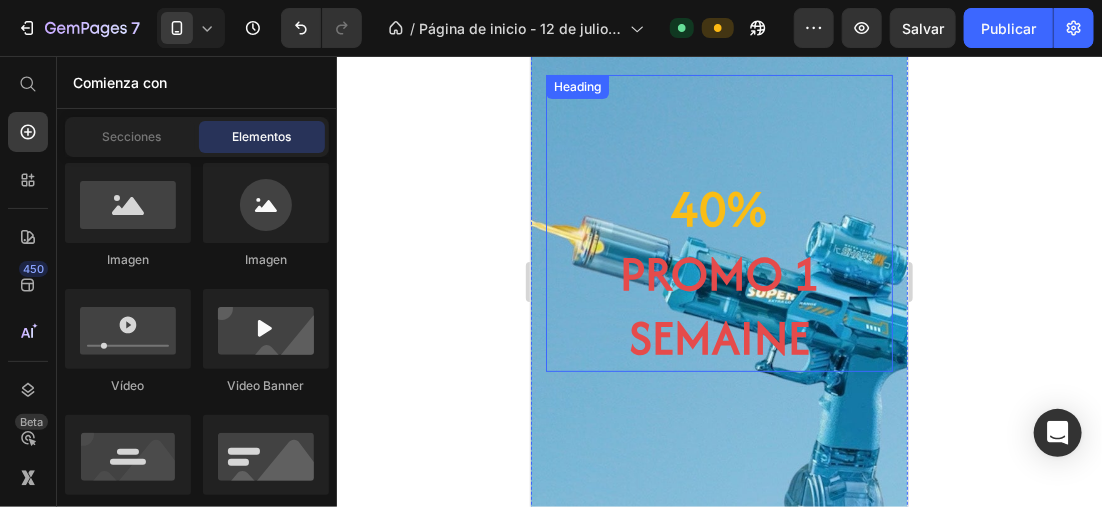 click on "Promo 1 semaine" at bounding box center [718, 305] 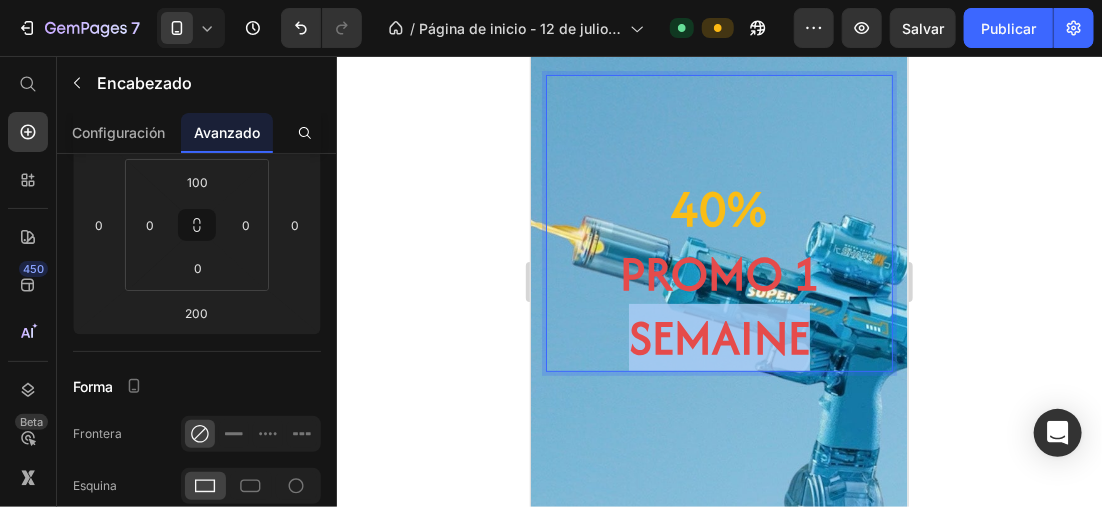 drag, startPoint x: 802, startPoint y: 282, endPoint x: 701, endPoint y: 315, distance: 106.25441 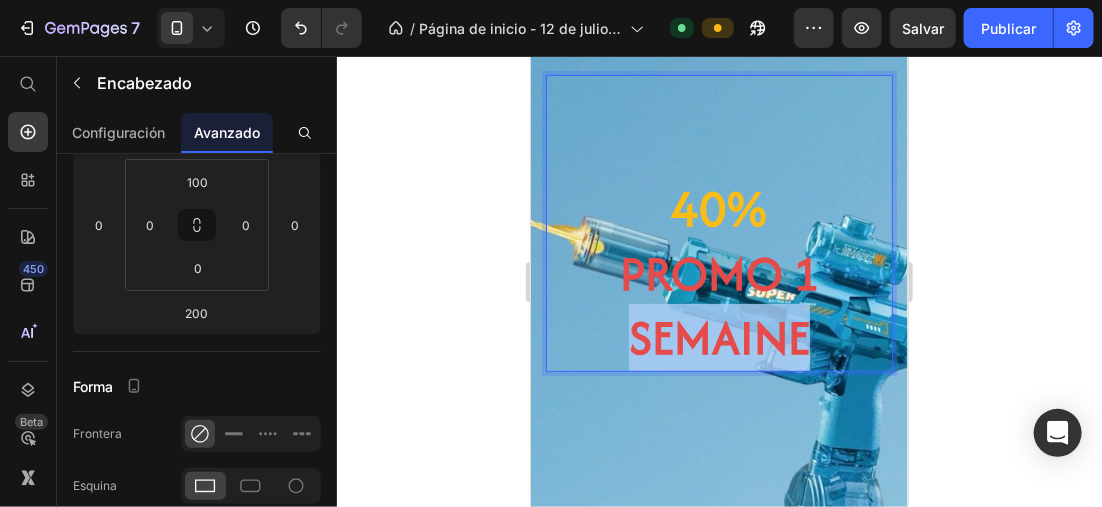 click on "40%  Promo 1 semaine" at bounding box center (718, 272) 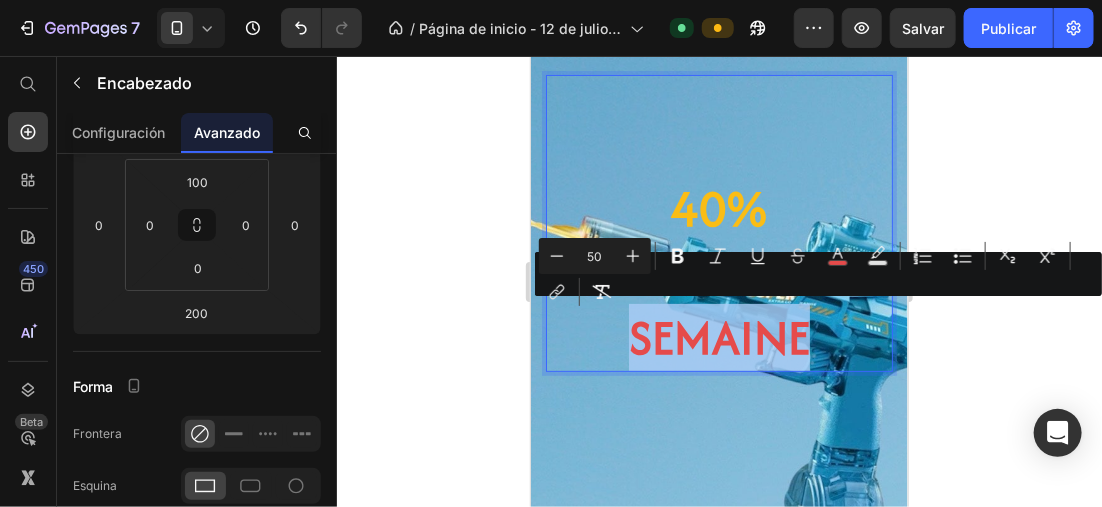 click on "40%  Promo 1 semaine" at bounding box center [718, 272] 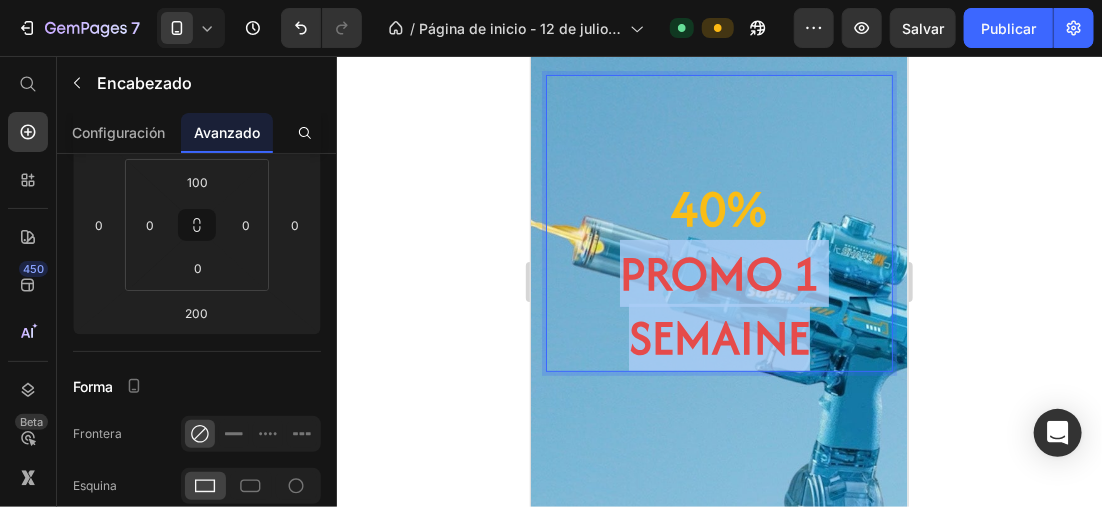 drag, startPoint x: 612, startPoint y: 279, endPoint x: 841, endPoint y: 348, distance: 239.1694 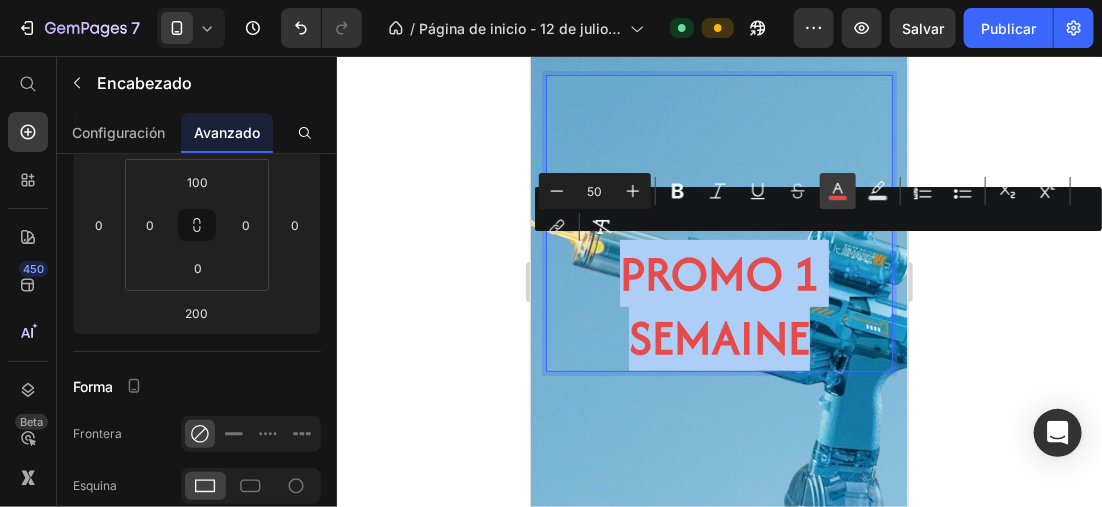 click 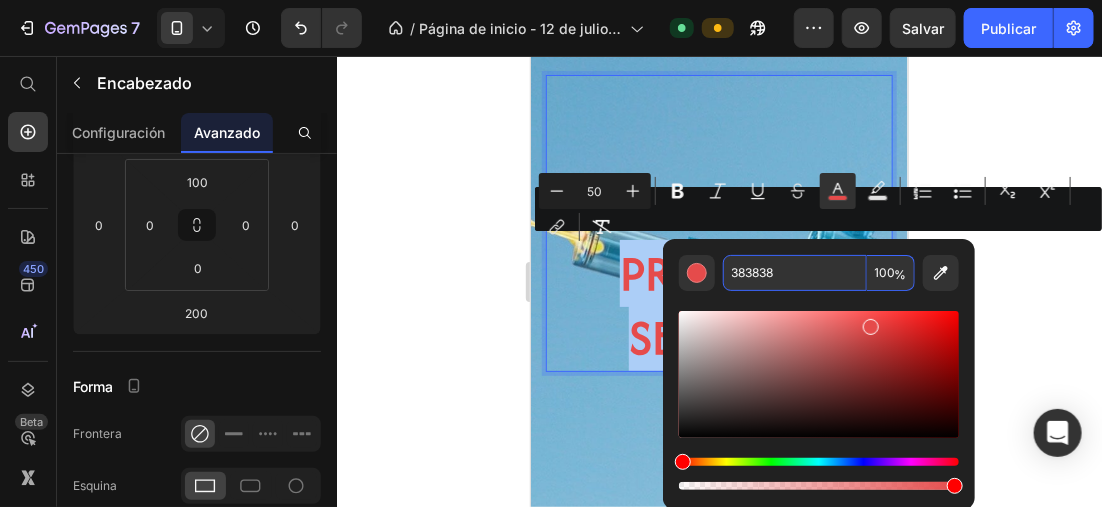 type on "383838" 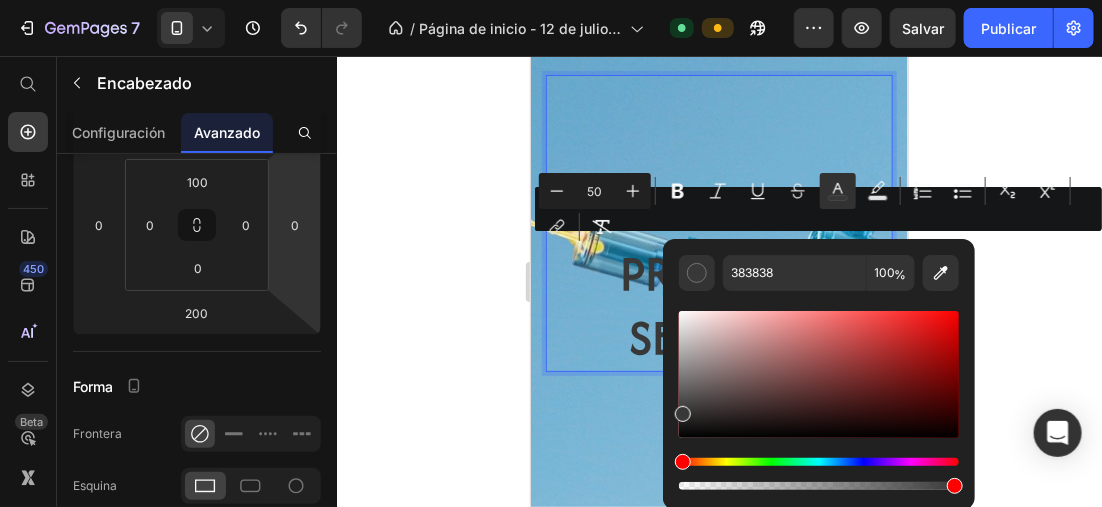 drag, startPoint x: 287, startPoint y: 291, endPoint x: 338, endPoint y: 291, distance: 51 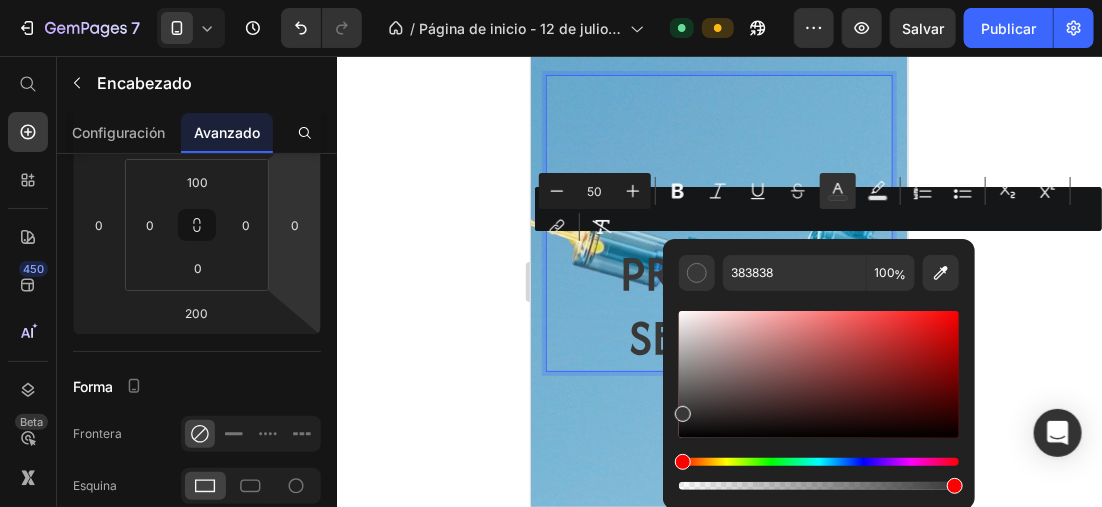 click on "7  Version history  /  Página de inicio - 12 de julio, 10:59:22 Default Preview  Salvar   Publicar  450 Beta Comienza con Secciones Elementos Sección de héroes Detalle del producto Marcas Insignias de confianza Garantía Desglose del producto Modo de empleo Testimonios Comparar Haz Preguntas frecuentes Prueba social Historia de la marca Lista de productos Colección Lista de blogs Contacto Pegajoso Añadir a la cesta Pie de página personalizado Navegar por la biblioteca 450 Diseño
Fila
Fila
Fila
Fila Mensaje de texto
Encabezado
Bloque de texto Botón
Botón
Botón" at bounding box center (551, 0) 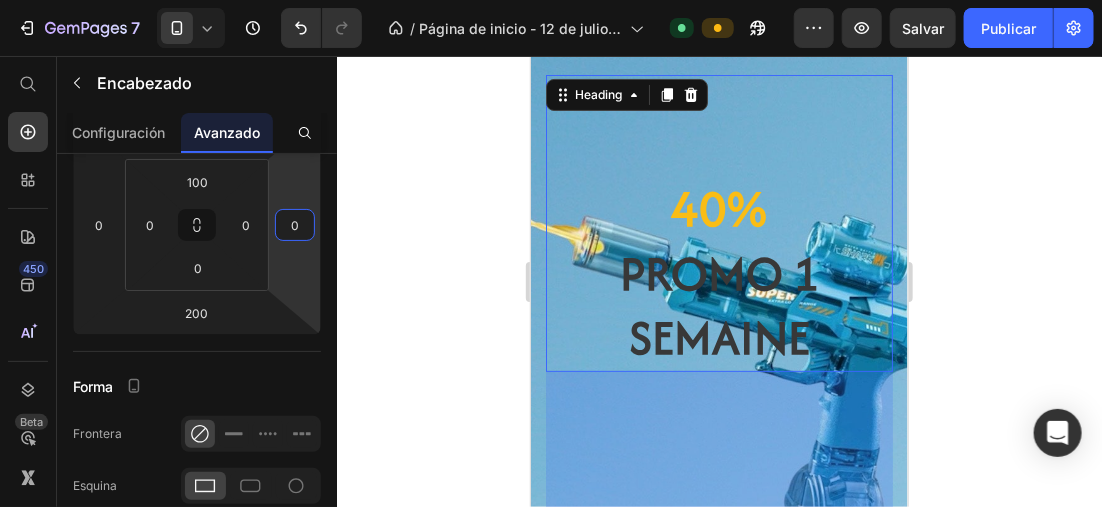 click 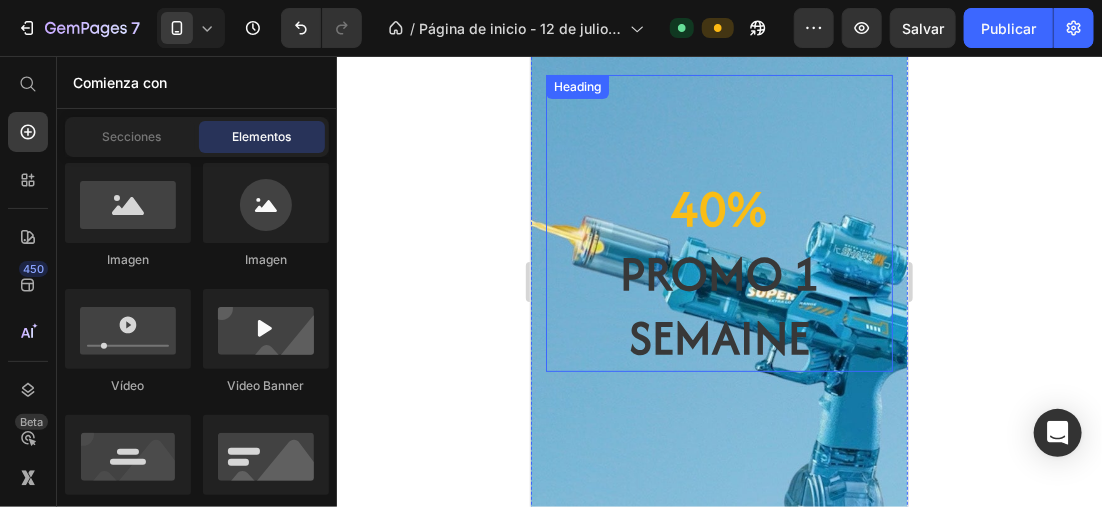 click on "Promo 1 semaine" at bounding box center [718, 305] 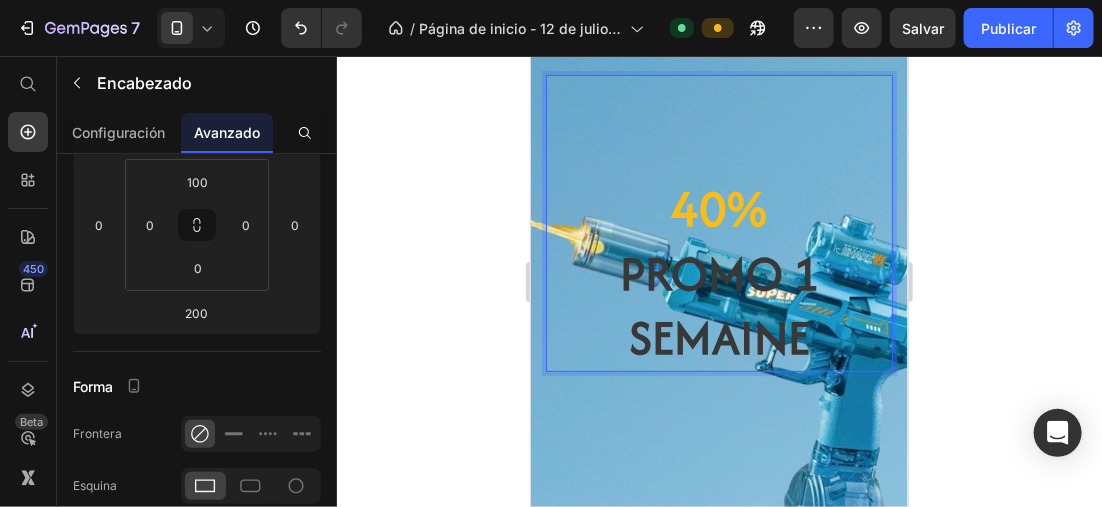 click on "40%" at bounding box center [719, 207] 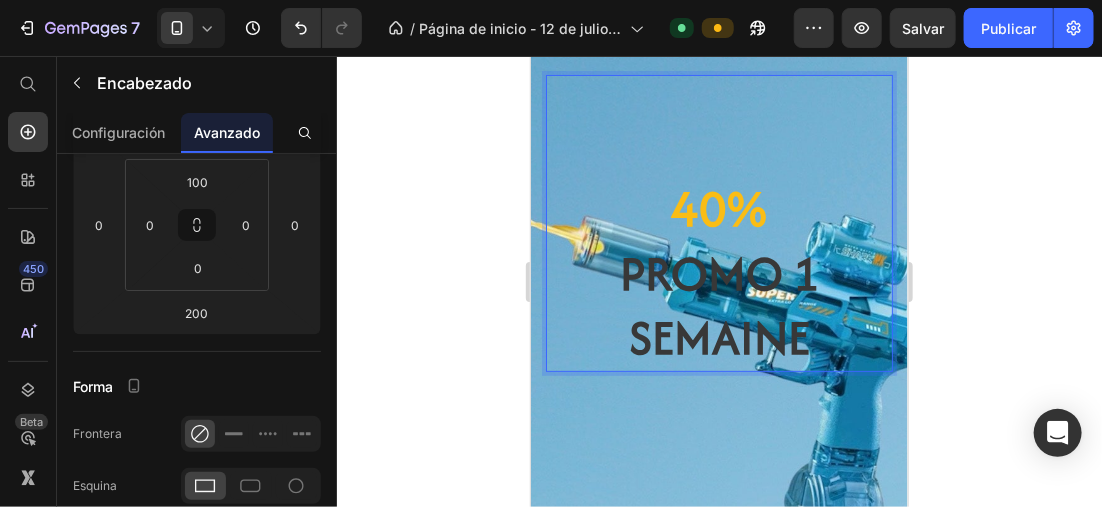 click 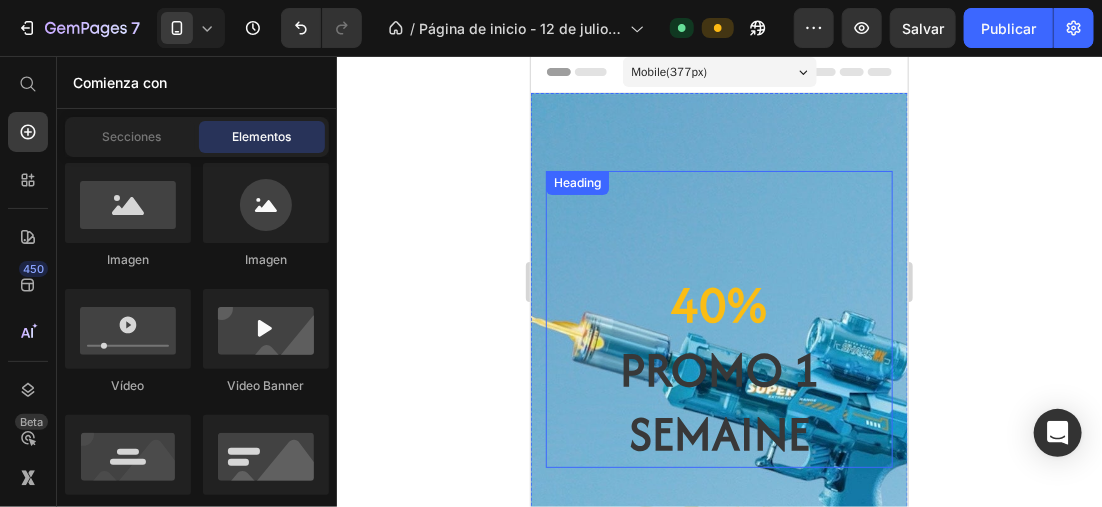 scroll, scrollTop: 0, scrollLeft: 0, axis: both 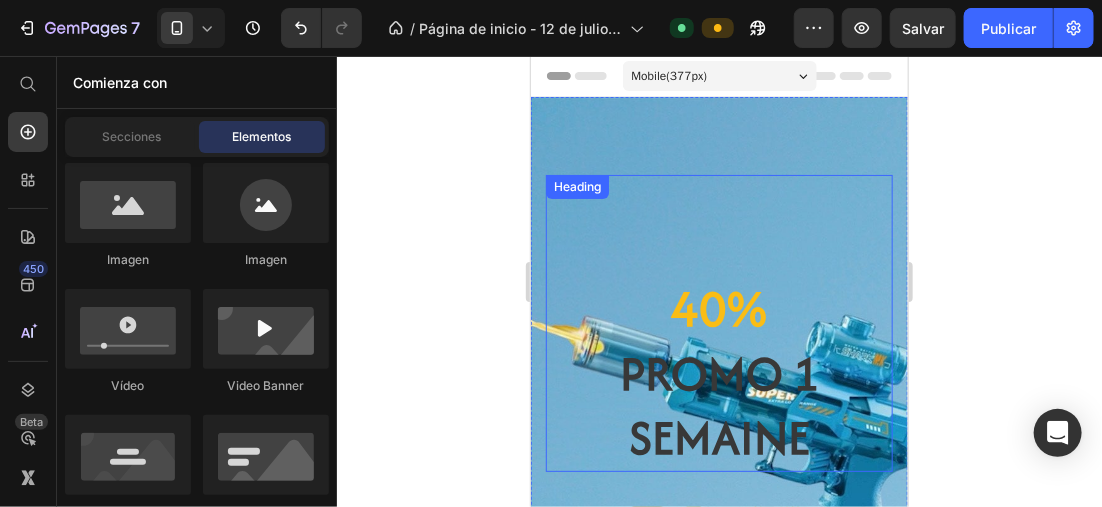 click on "40%" at bounding box center (719, 307) 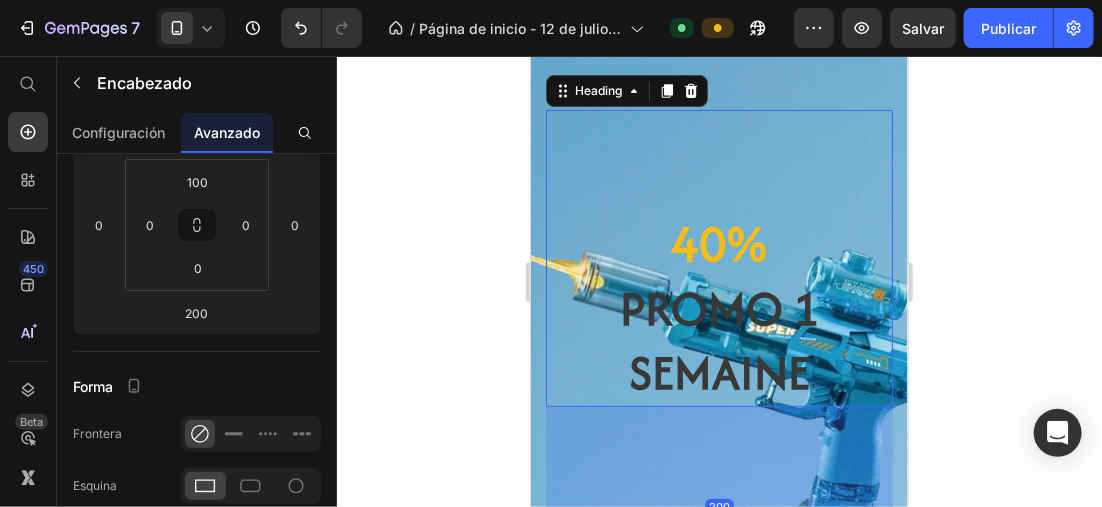 scroll, scrollTop: 100, scrollLeft: 0, axis: vertical 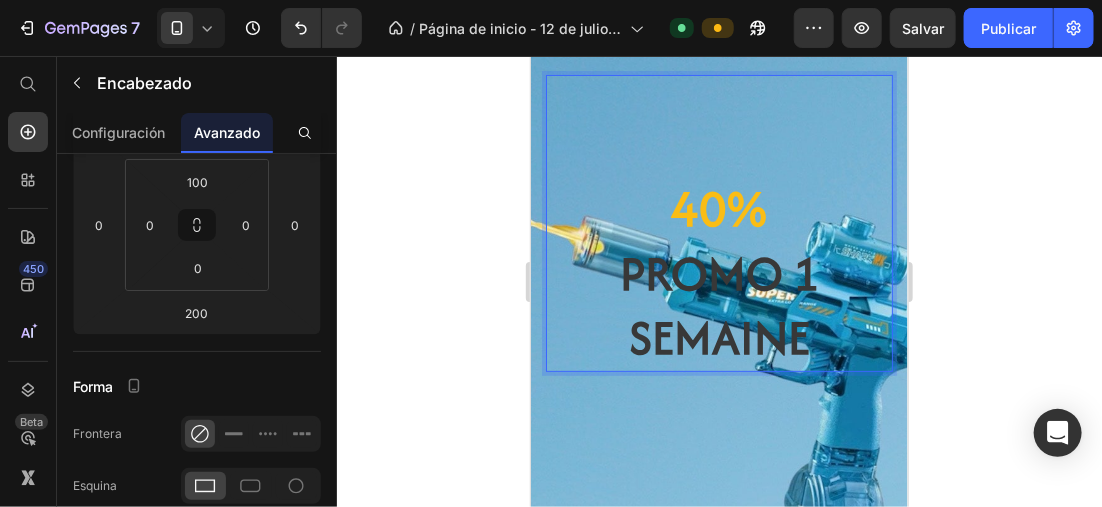 click 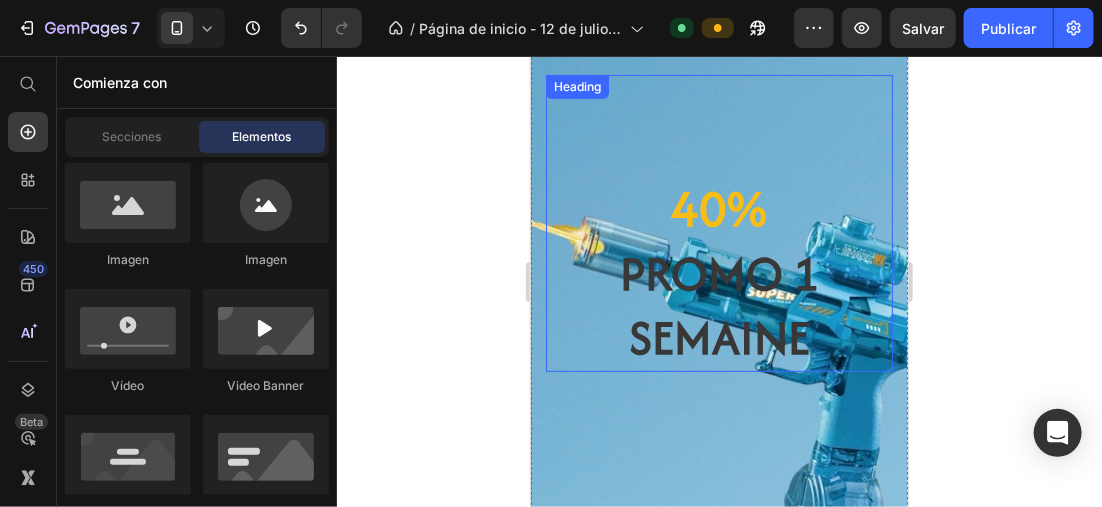 click on "Promo 1 semaine" at bounding box center [718, 305] 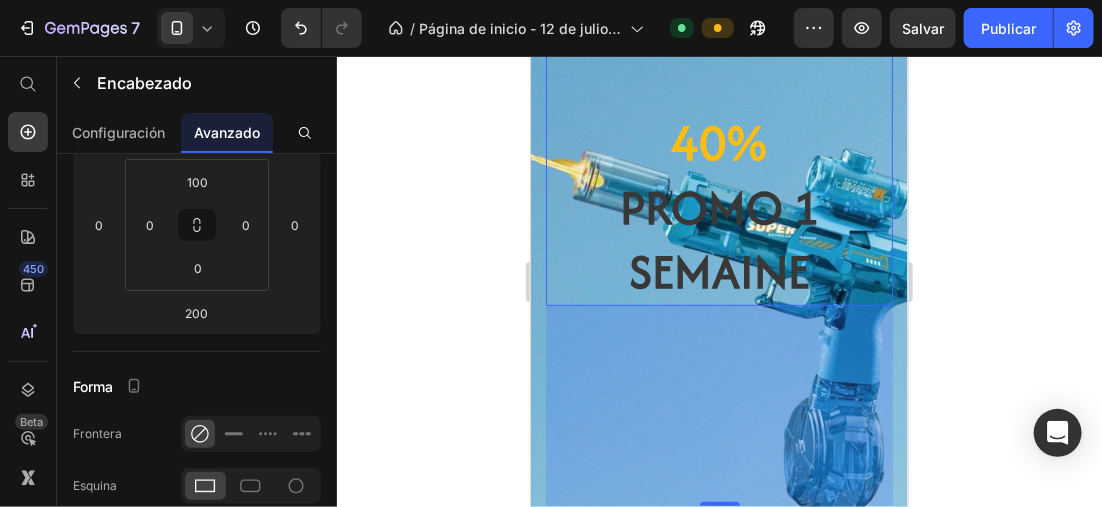scroll, scrollTop: 200, scrollLeft: 0, axis: vertical 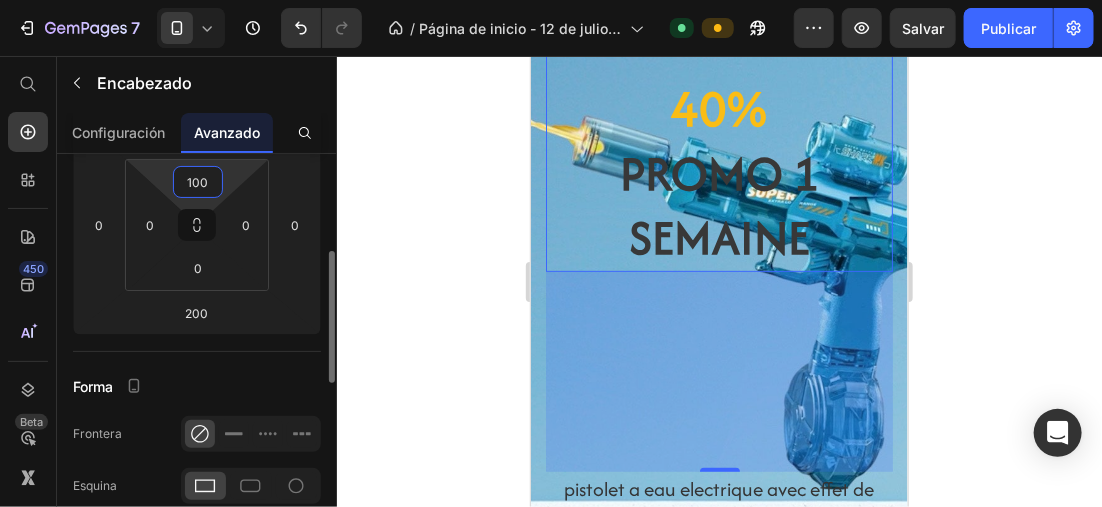 click on "100" at bounding box center (198, 182) 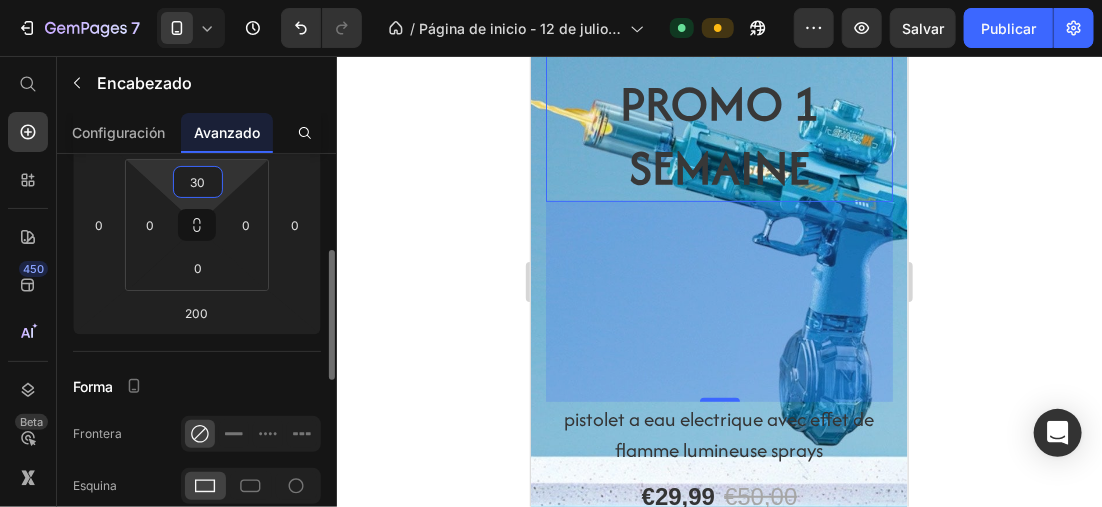 type on "3" 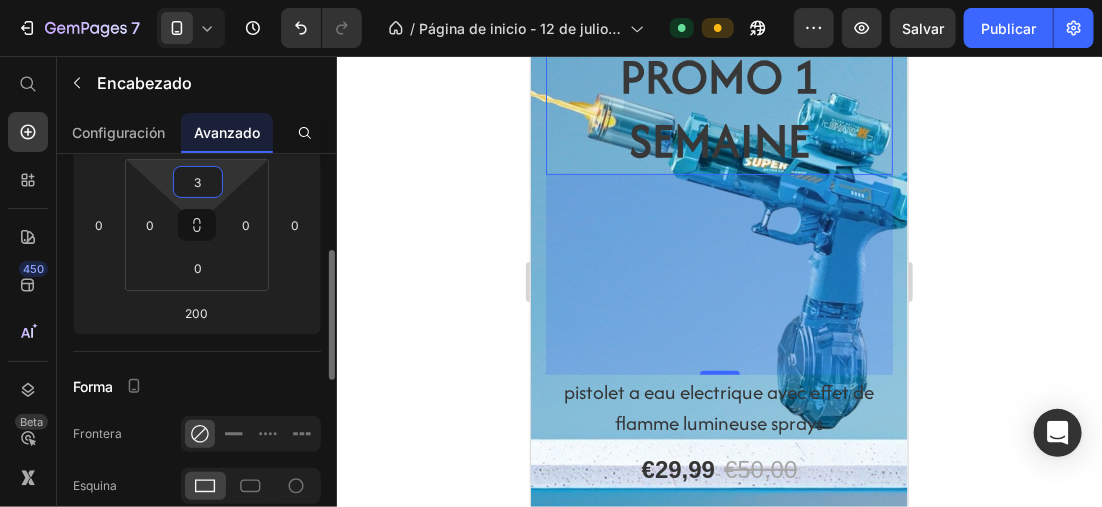 type 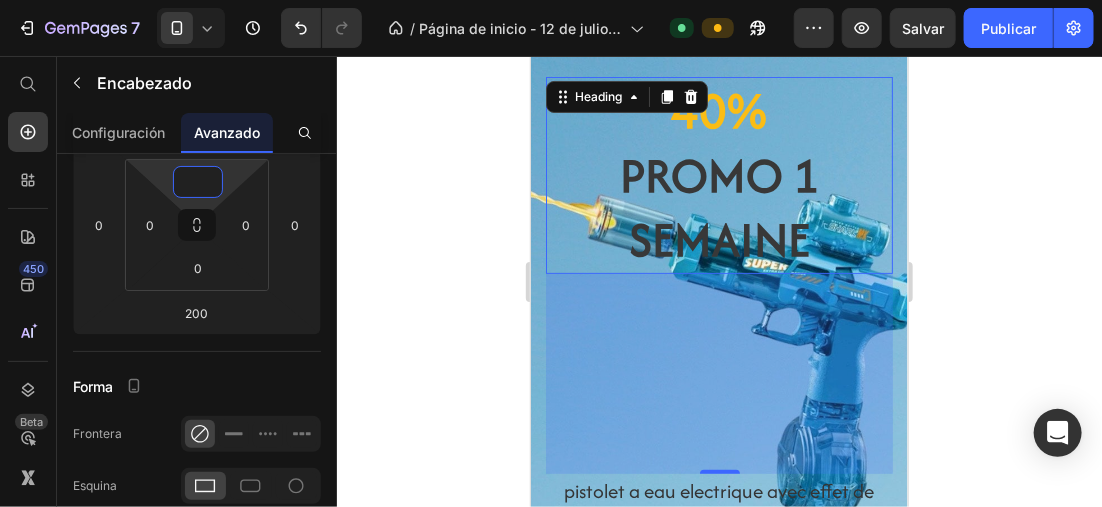 scroll, scrollTop: 0, scrollLeft: 0, axis: both 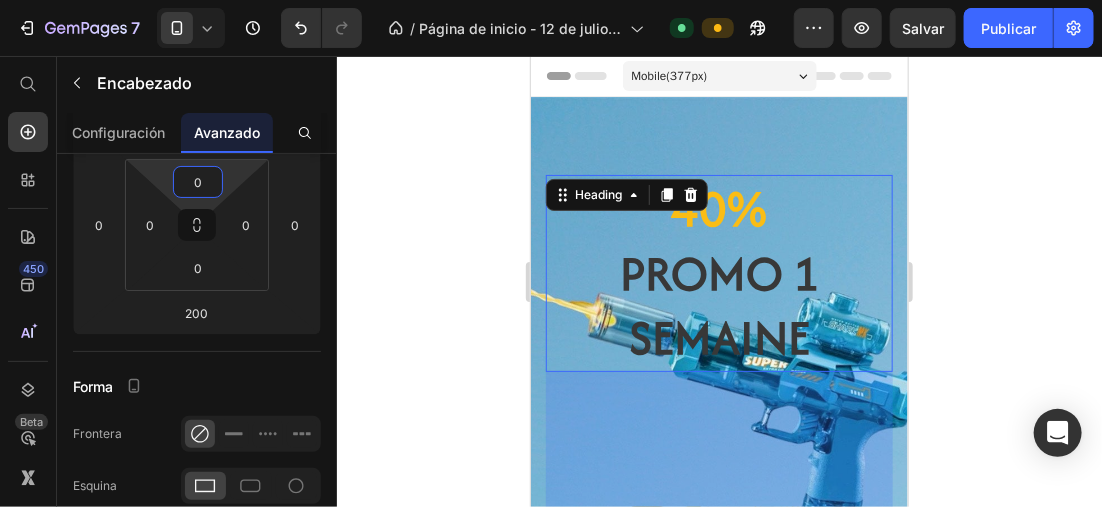 click 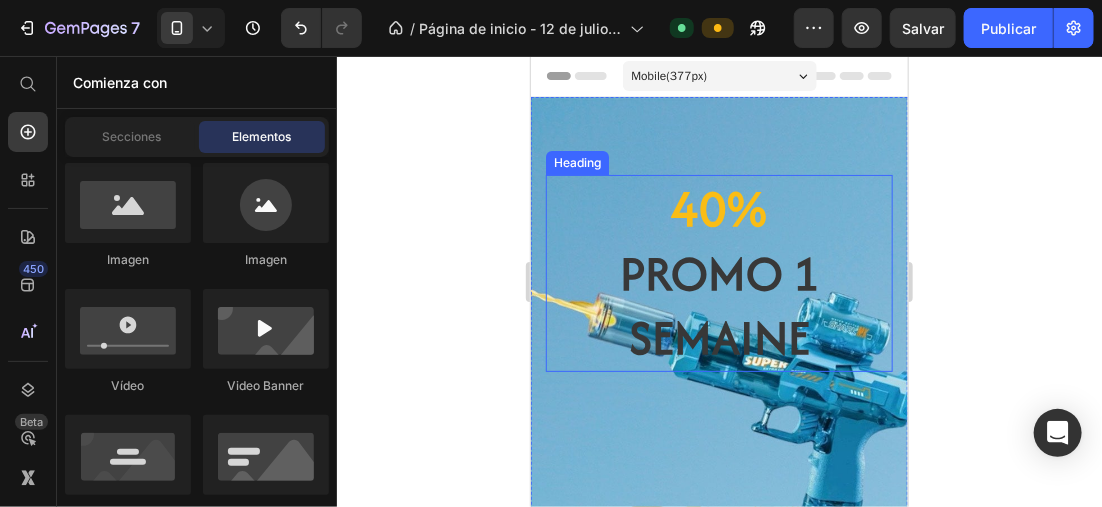 click on "Promo 1 semaine" at bounding box center (718, 305) 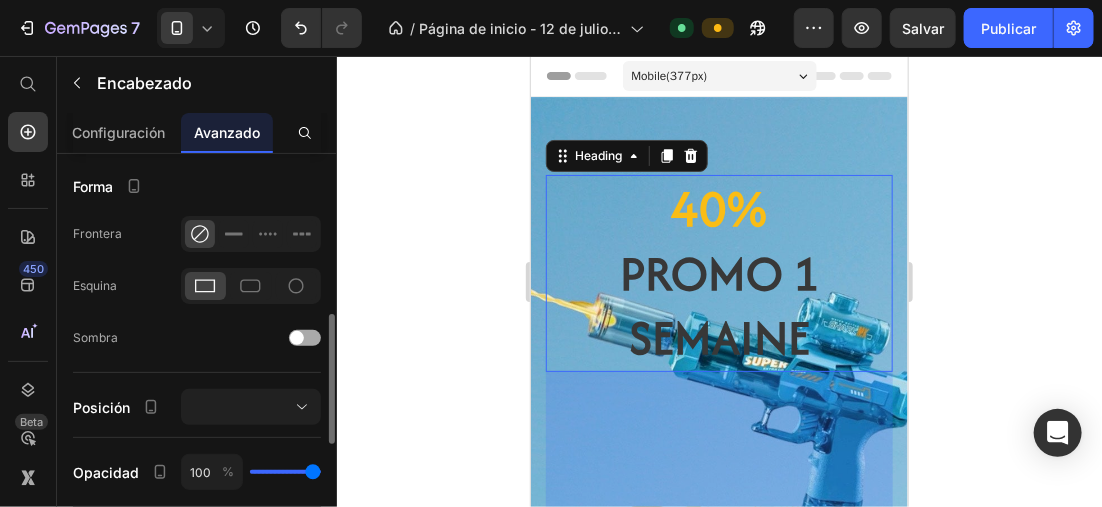 scroll, scrollTop: 600, scrollLeft: 0, axis: vertical 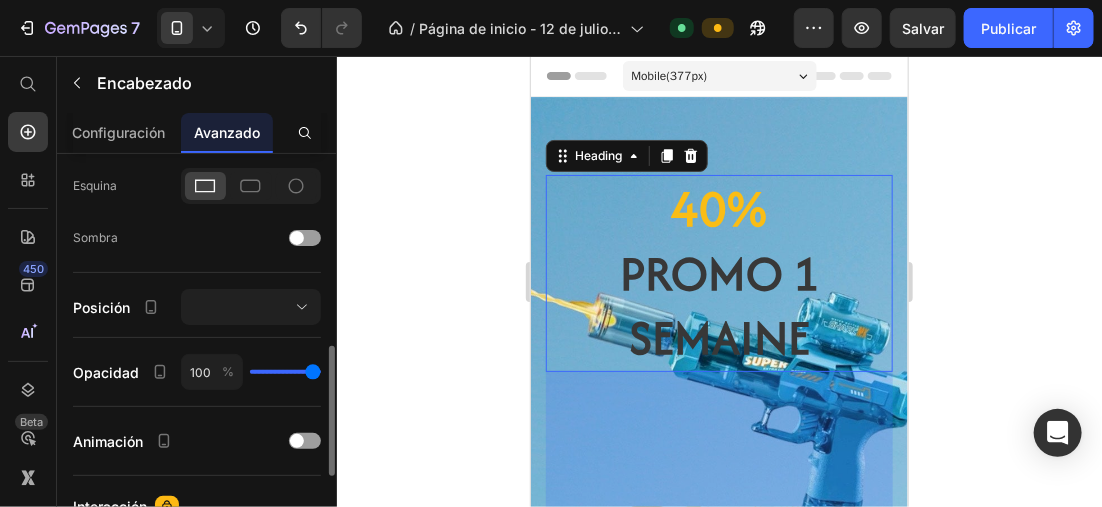 type on "94" 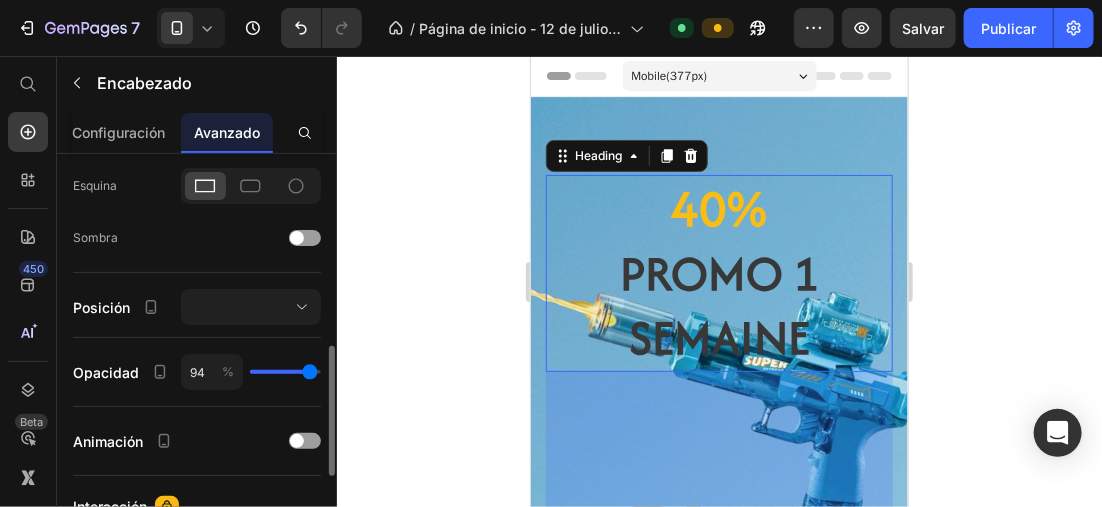 type on "88" 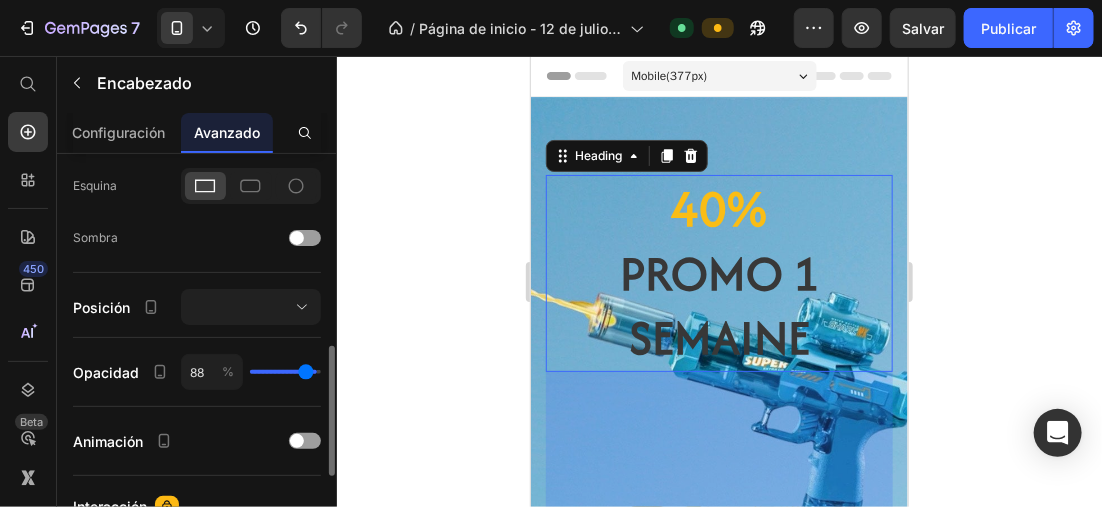 type on "87" 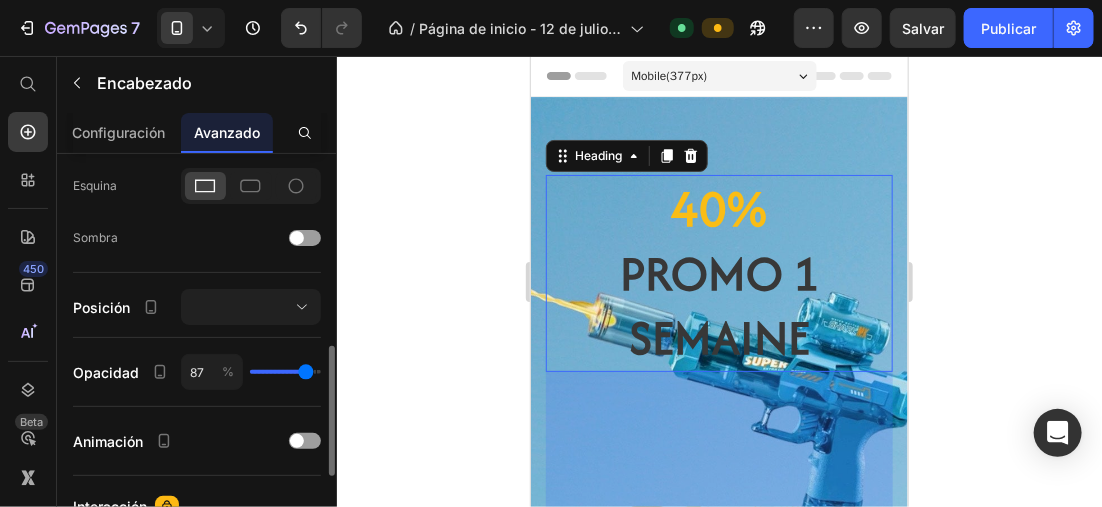 type on "85" 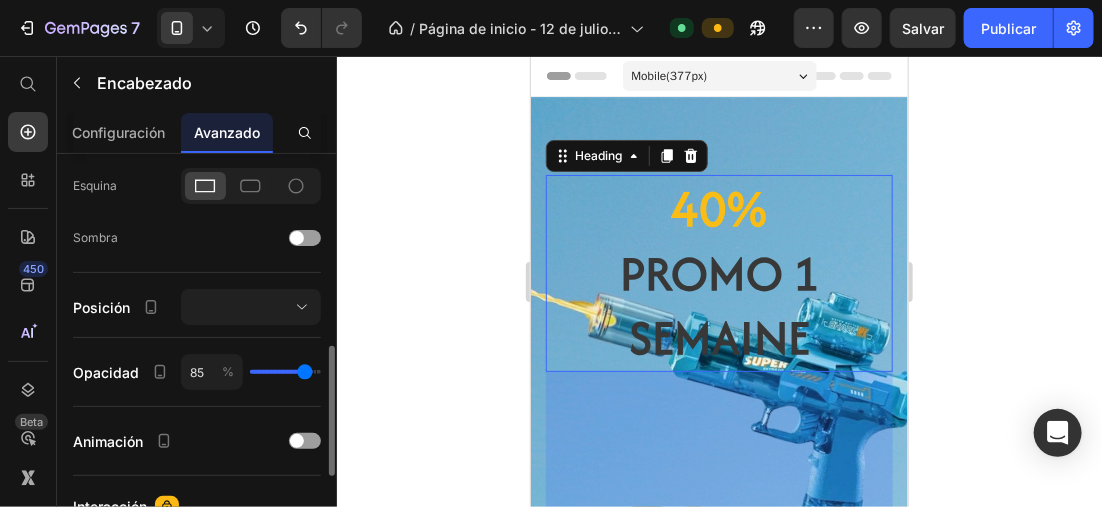 type on "85" 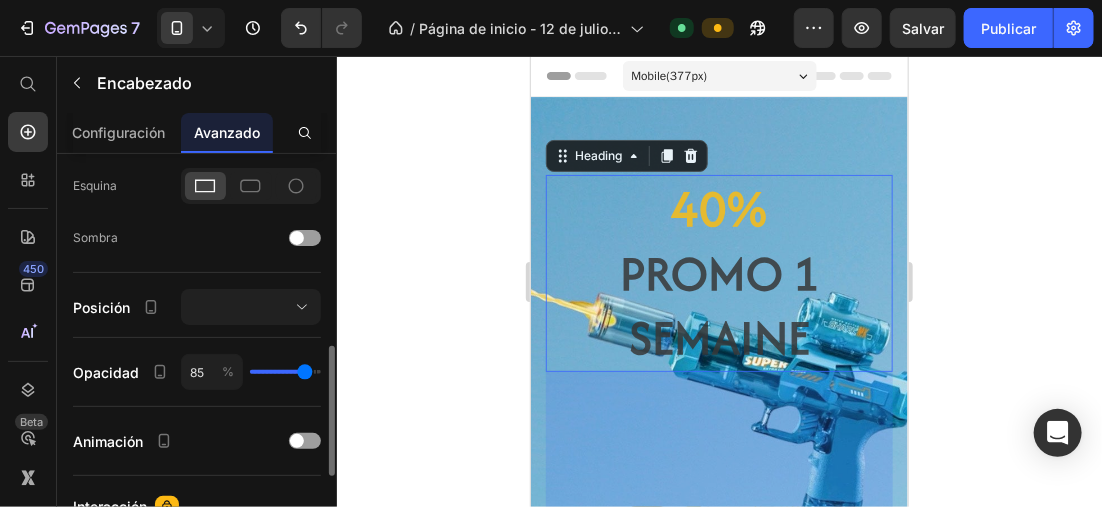 type on "82" 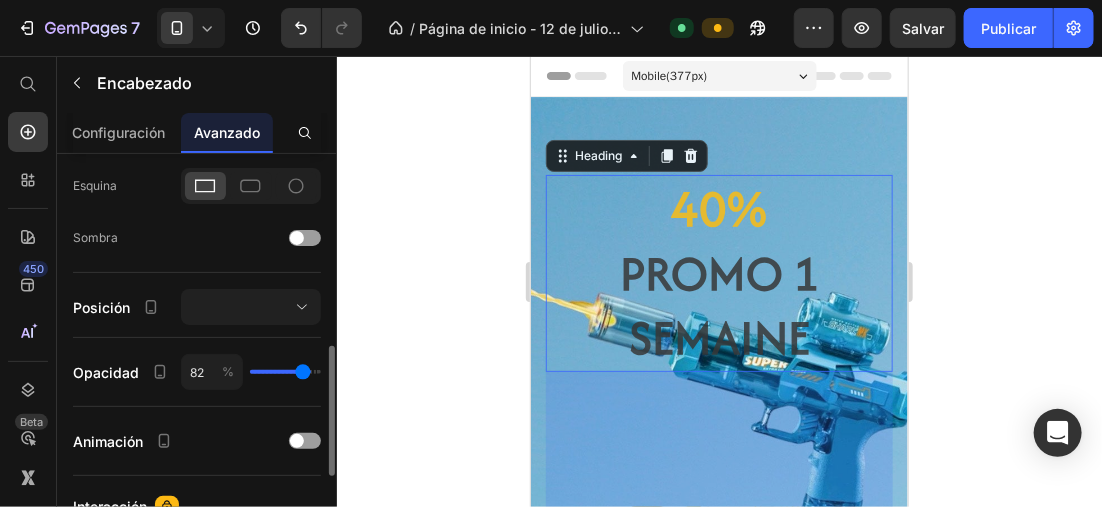 type on "79" 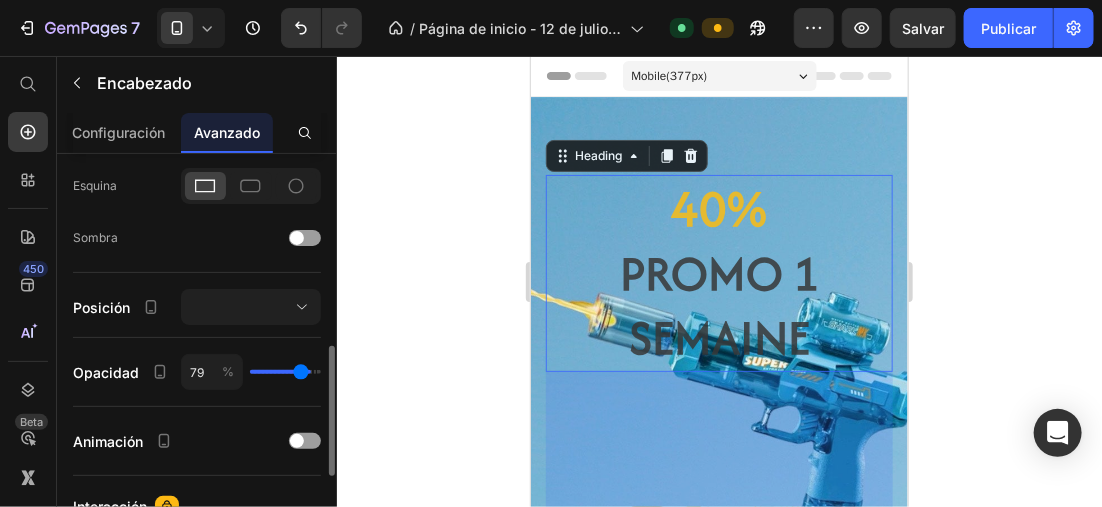 type on "78" 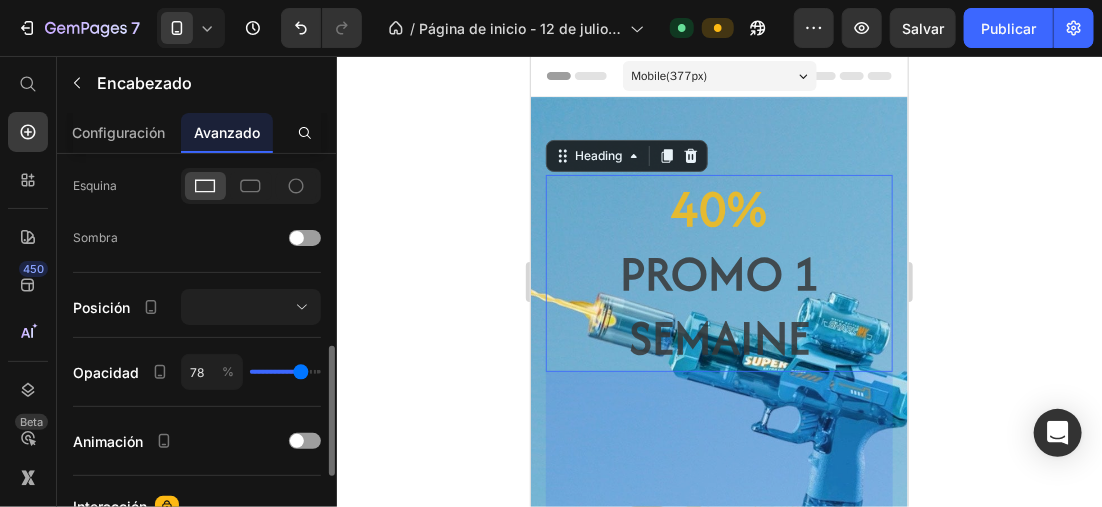 type on "78" 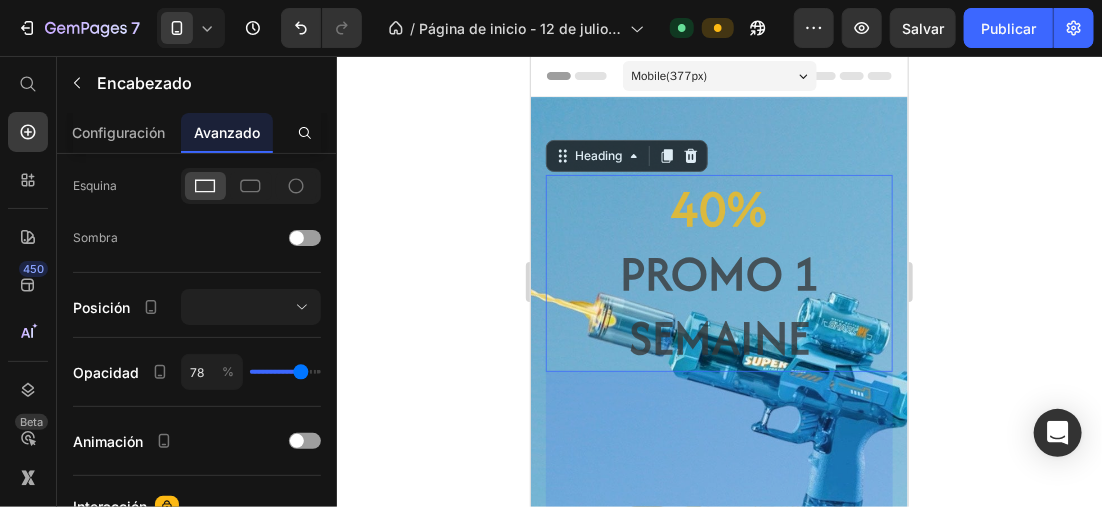 click 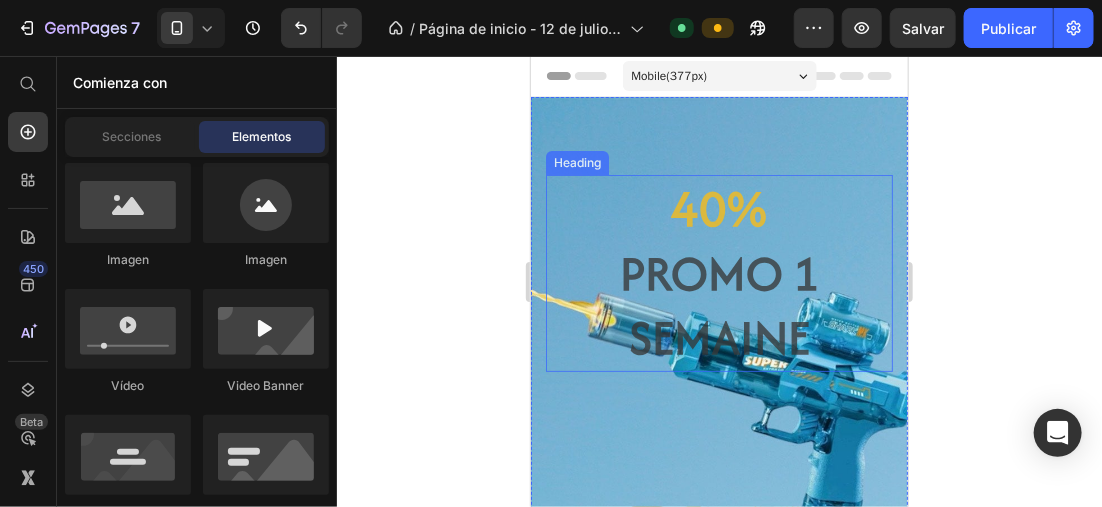 click on "Promo 1 semaine" at bounding box center (718, 305) 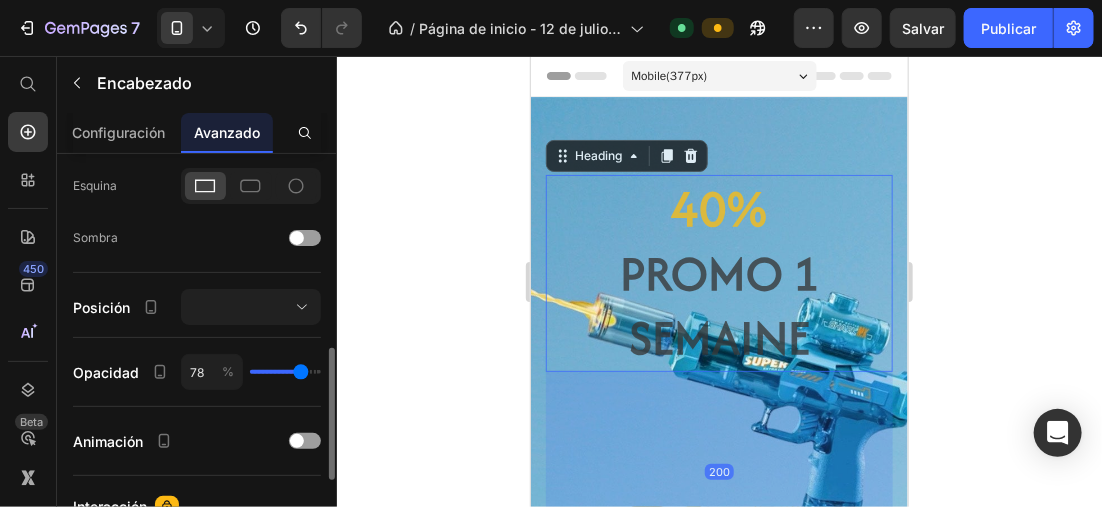 type on "68" 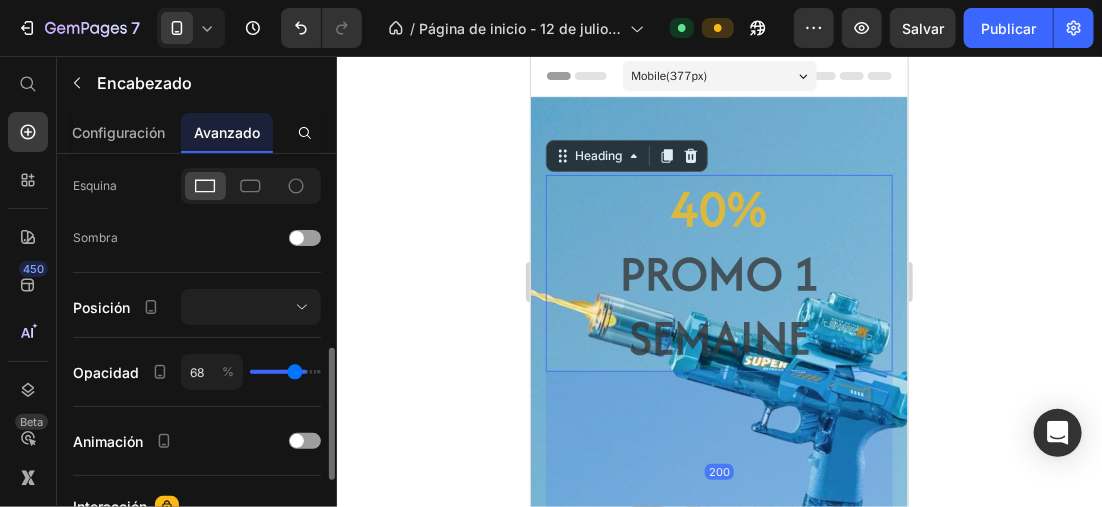 type on "57" 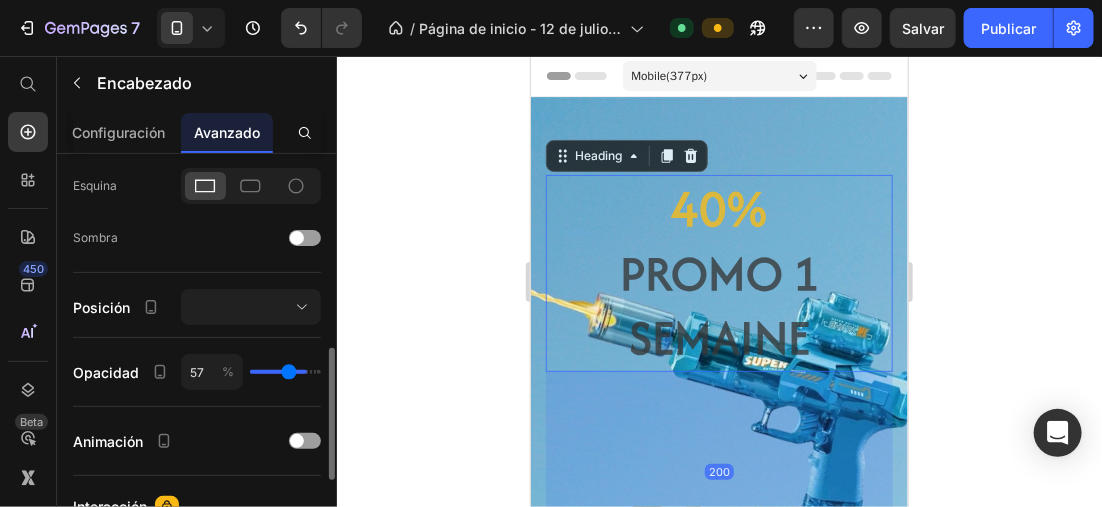 type on "51" 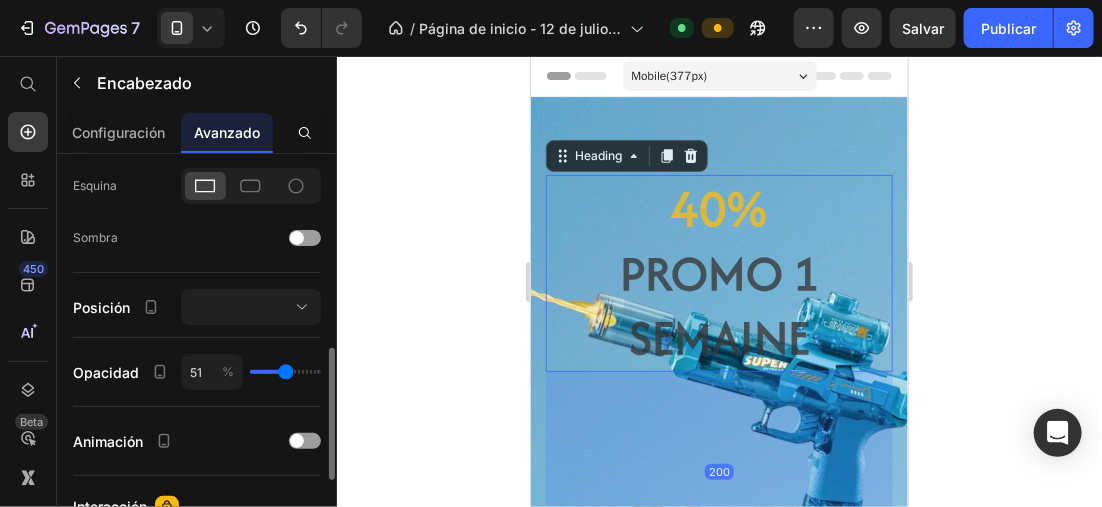 type on "51" 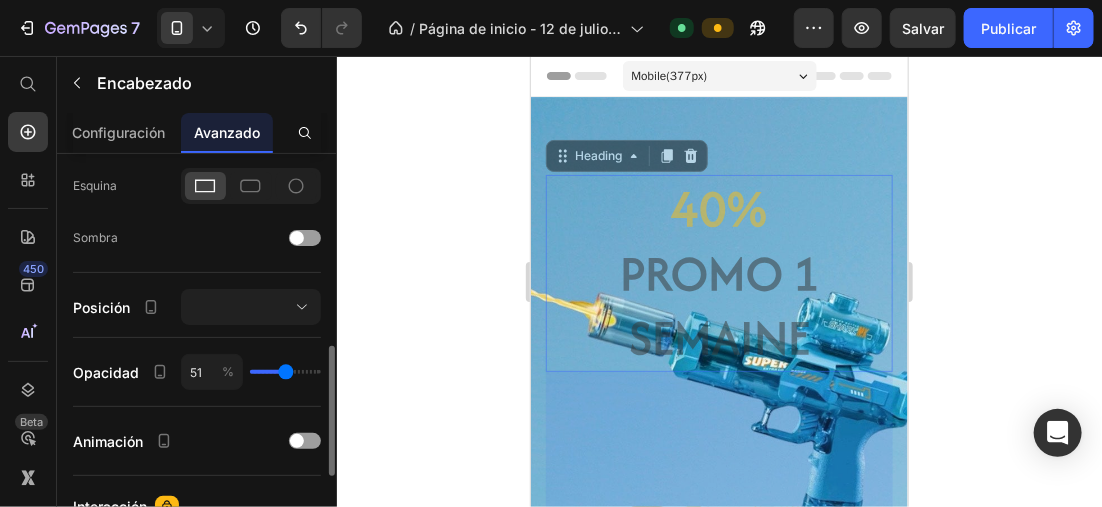 type on "53" 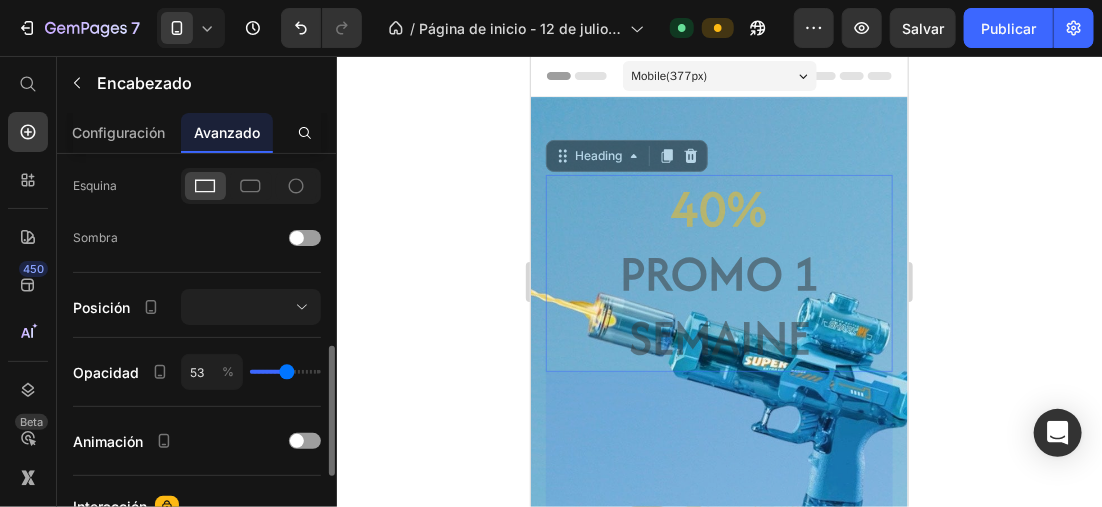 type on "54" 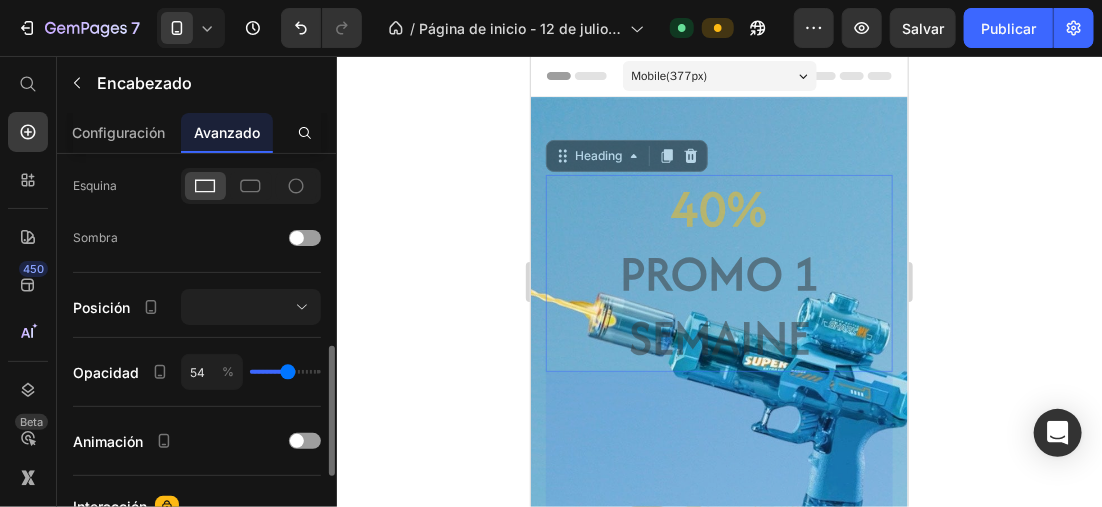 type on "57" 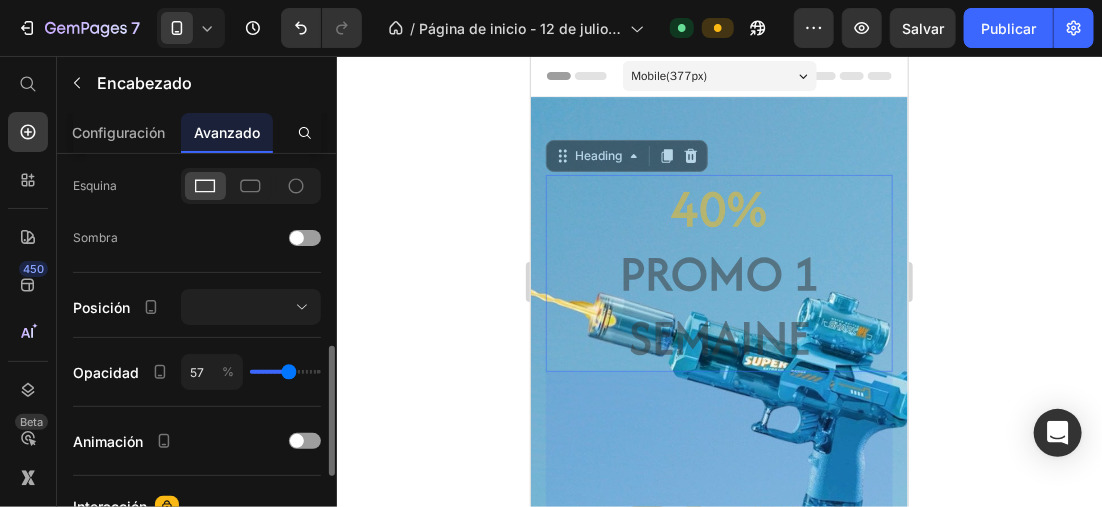 type on "60" 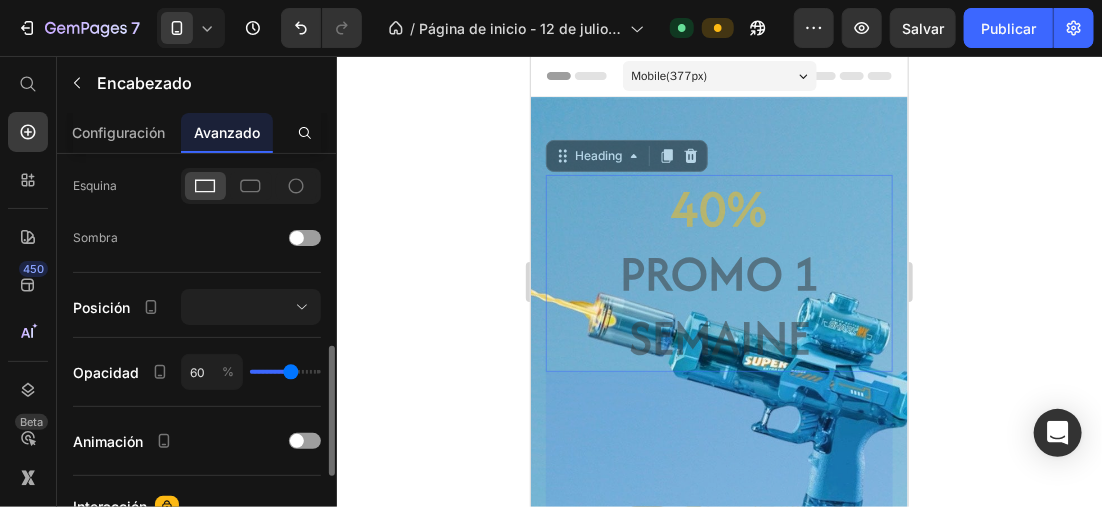 type on "65" 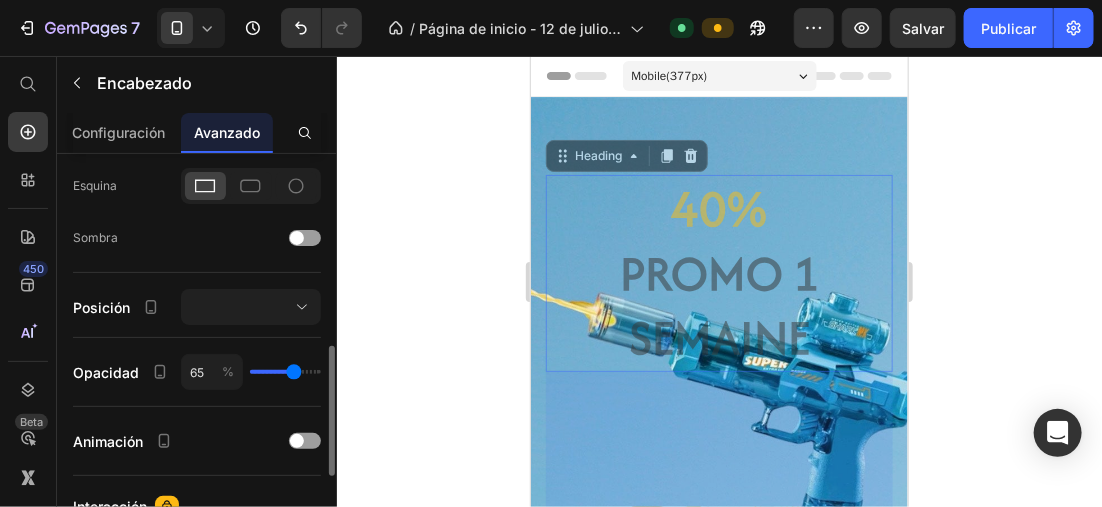 type on "66" 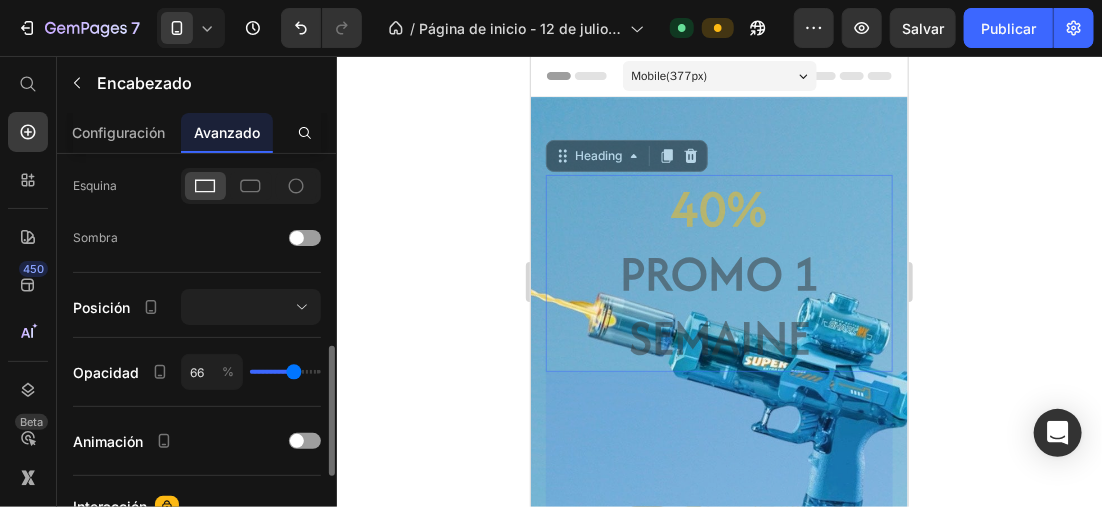 type on "65" 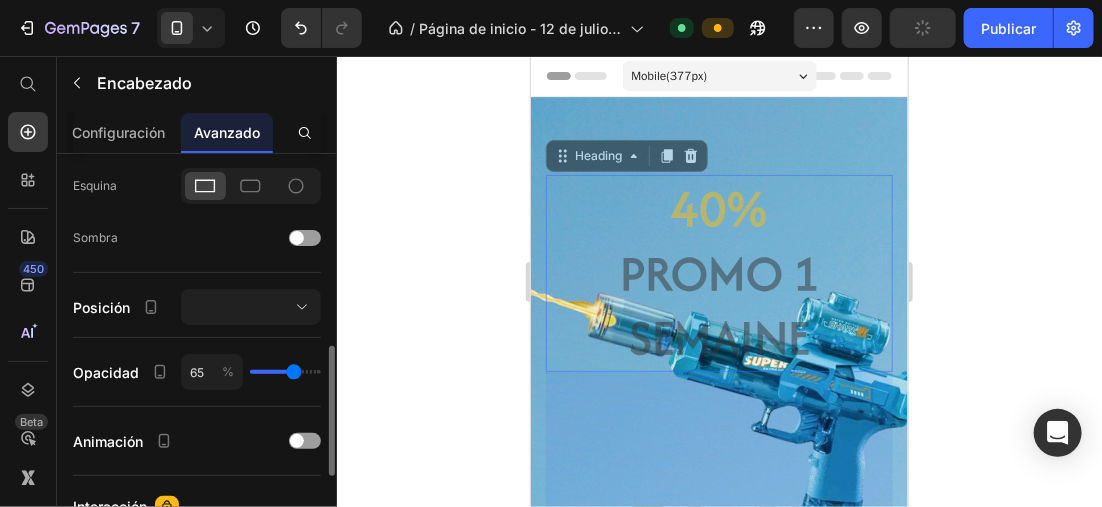 type on "65" 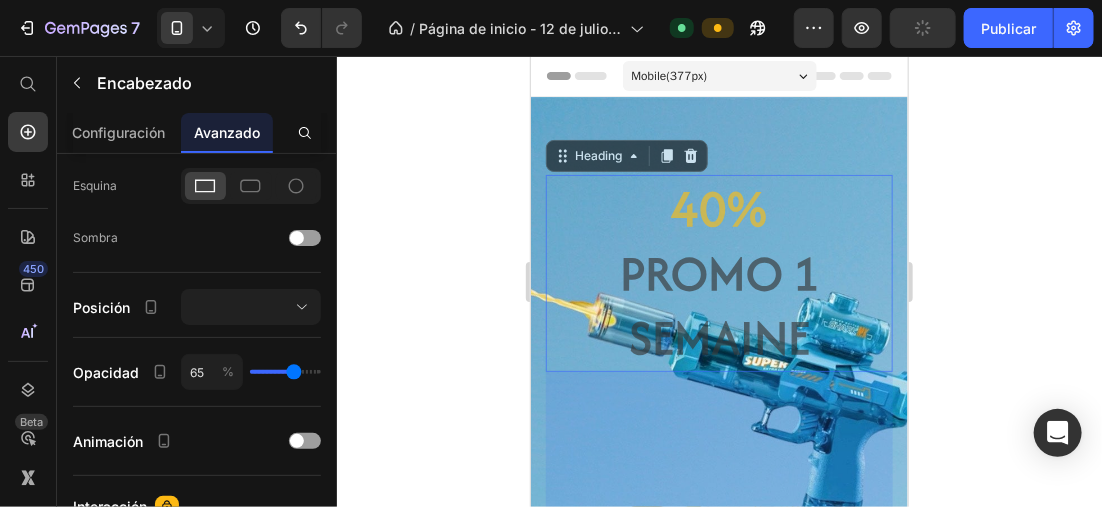 click 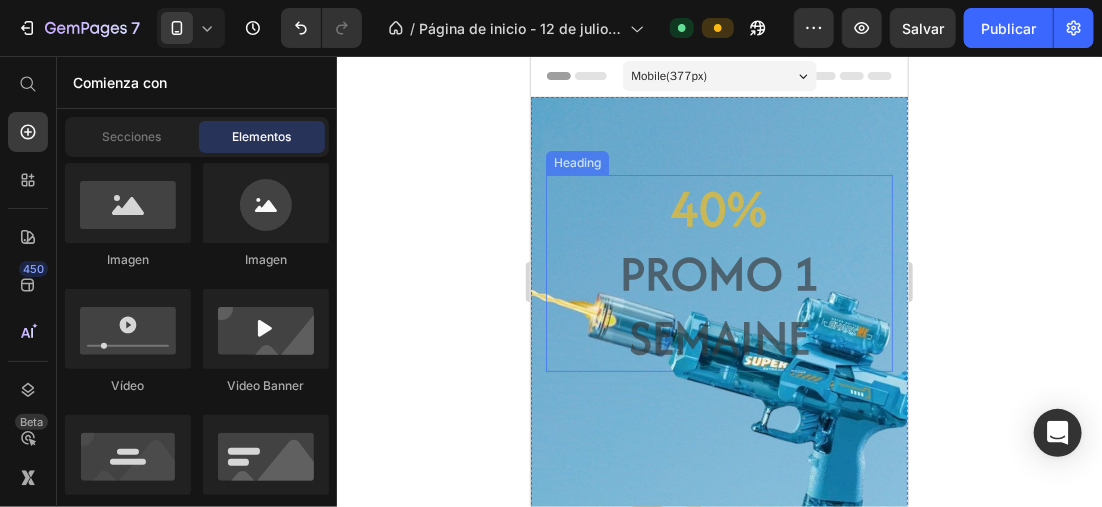click on "Promo 1 semaine" at bounding box center (718, 305) 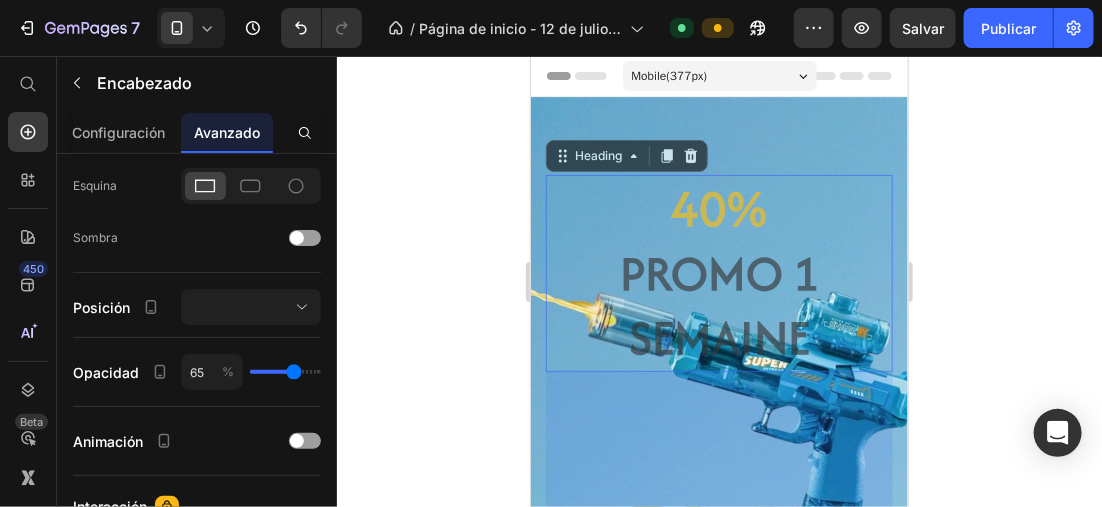click 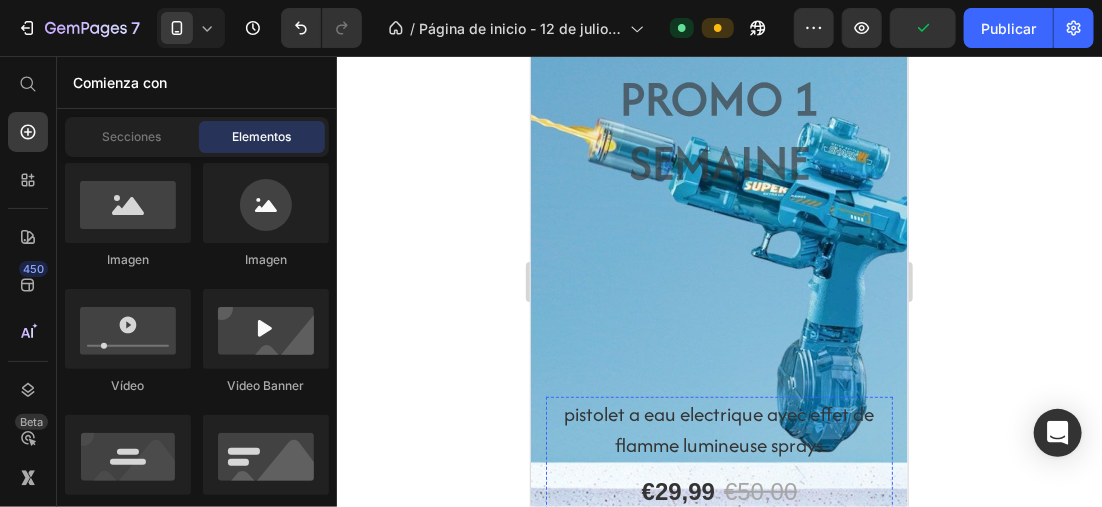 scroll, scrollTop: 0, scrollLeft: 0, axis: both 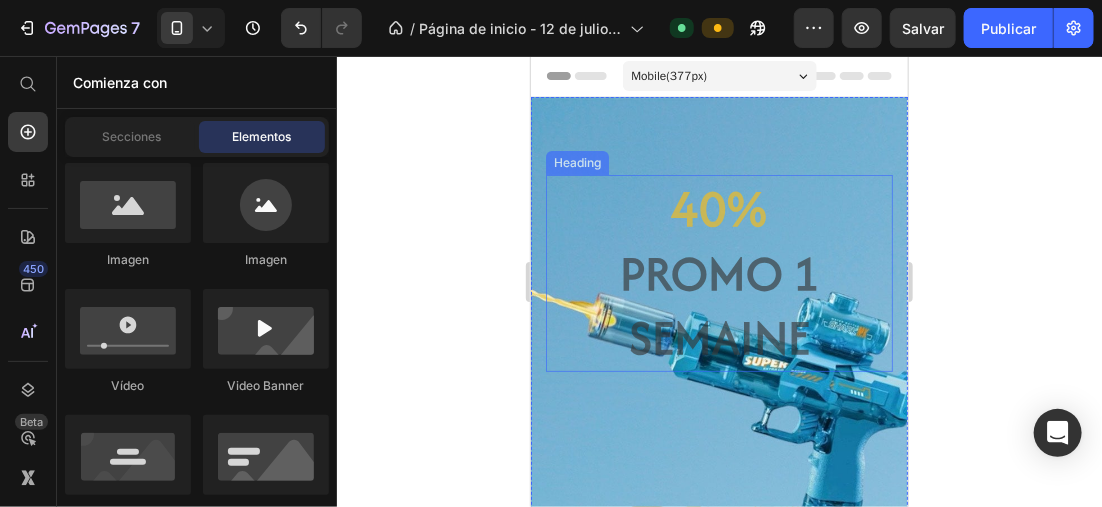 click on "Promo 1 semaine" at bounding box center [718, 305] 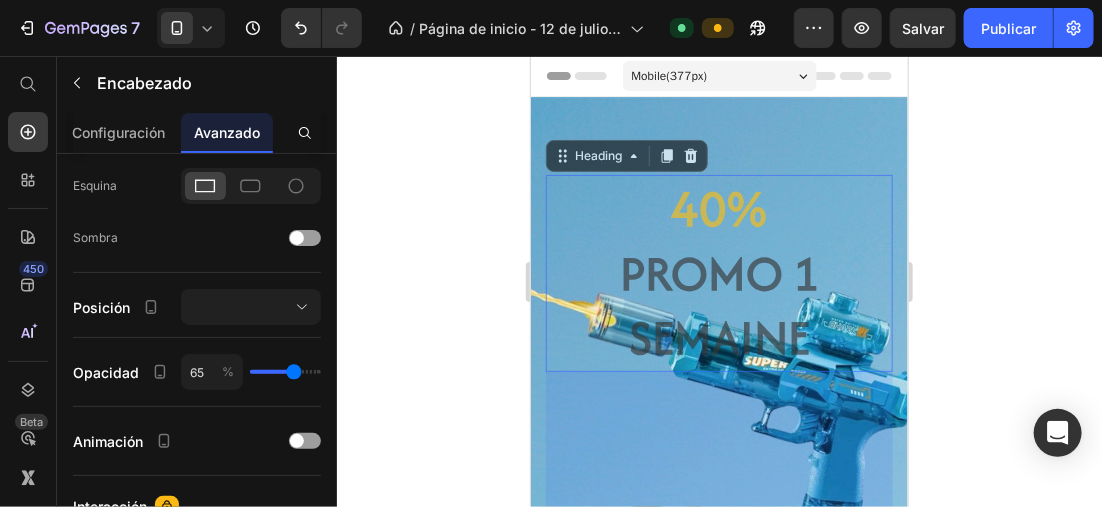 scroll, scrollTop: 300, scrollLeft: 0, axis: vertical 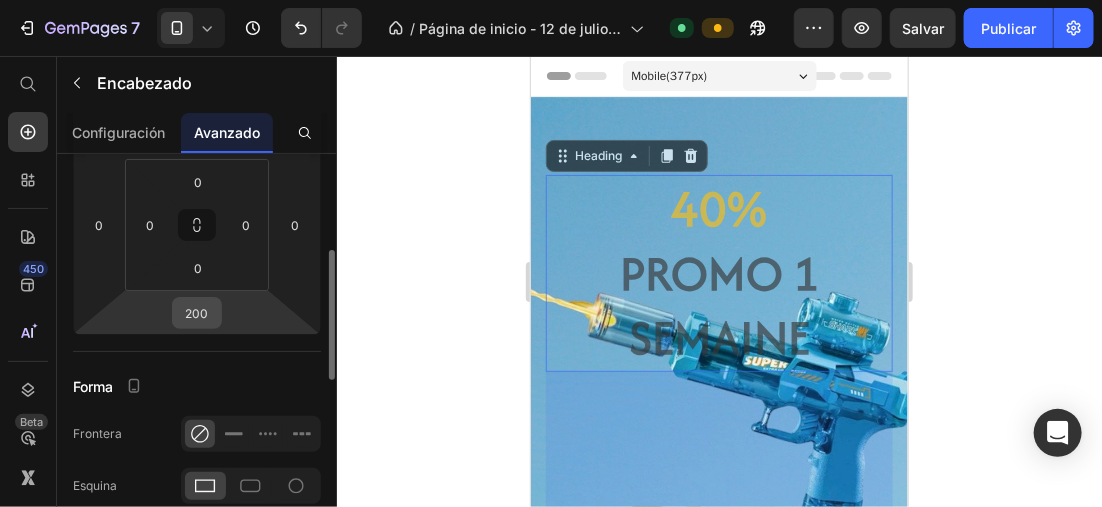 click on "200" at bounding box center [197, 313] 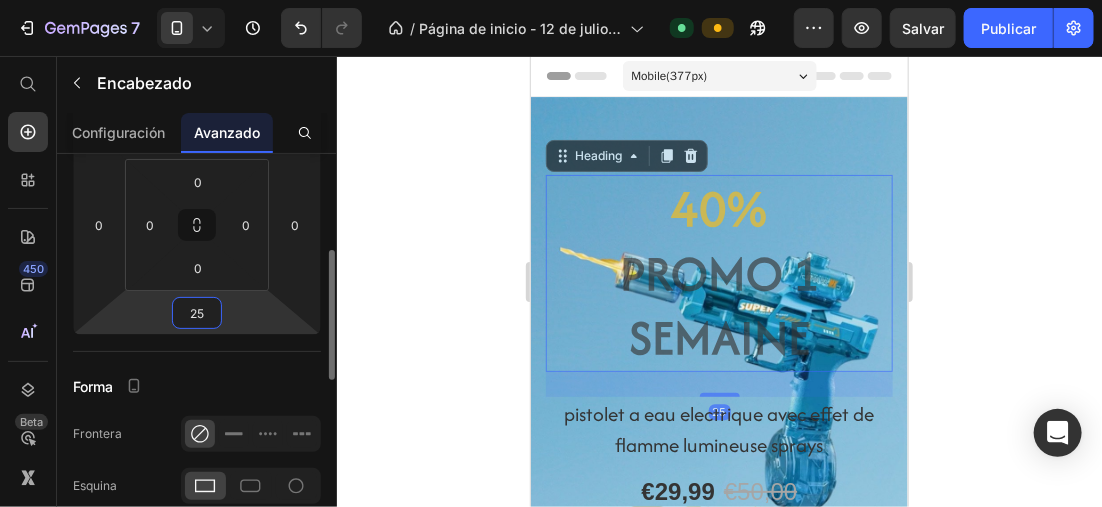 type on "250" 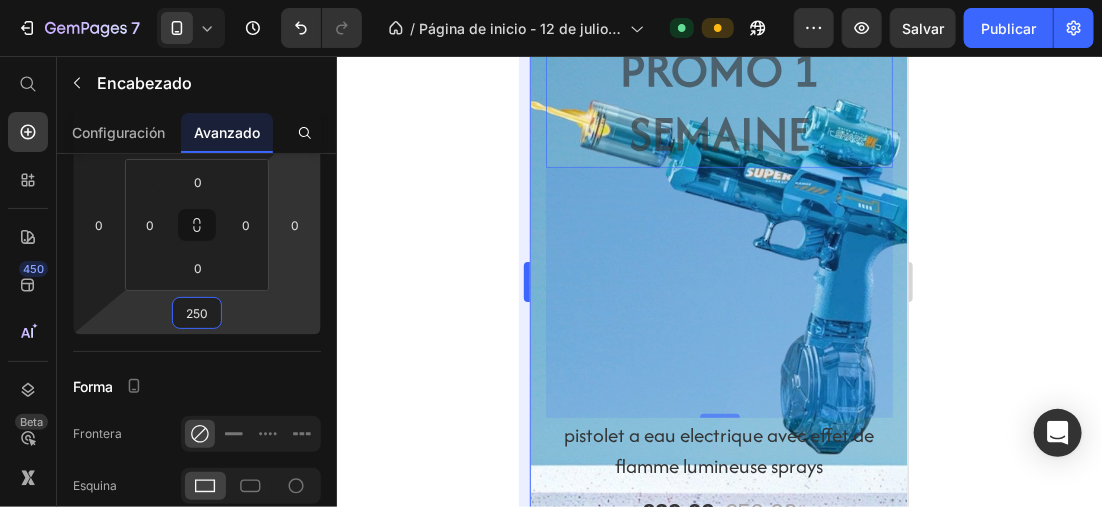 scroll, scrollTop: 300, scrollLeft: 0, axis: vertical 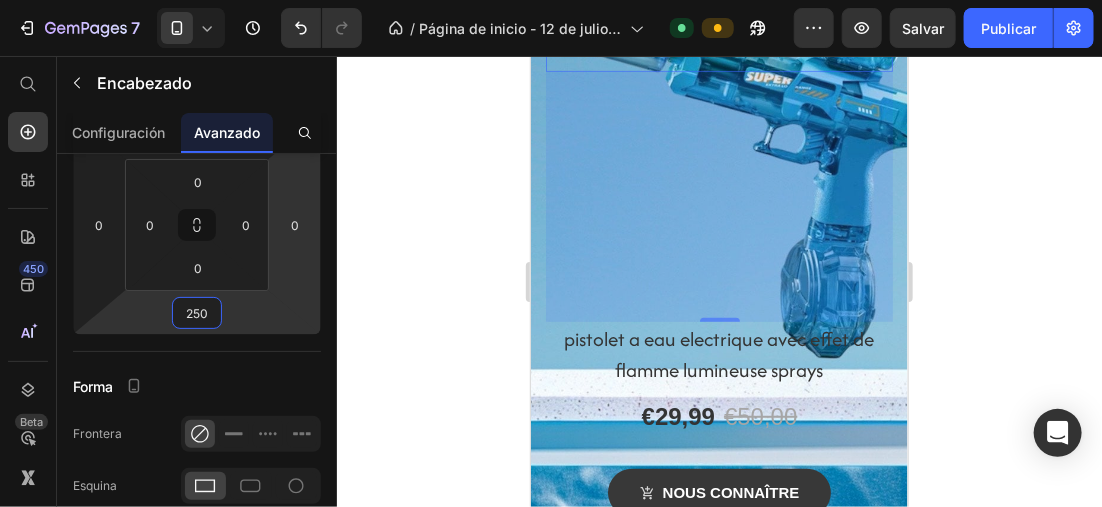 click 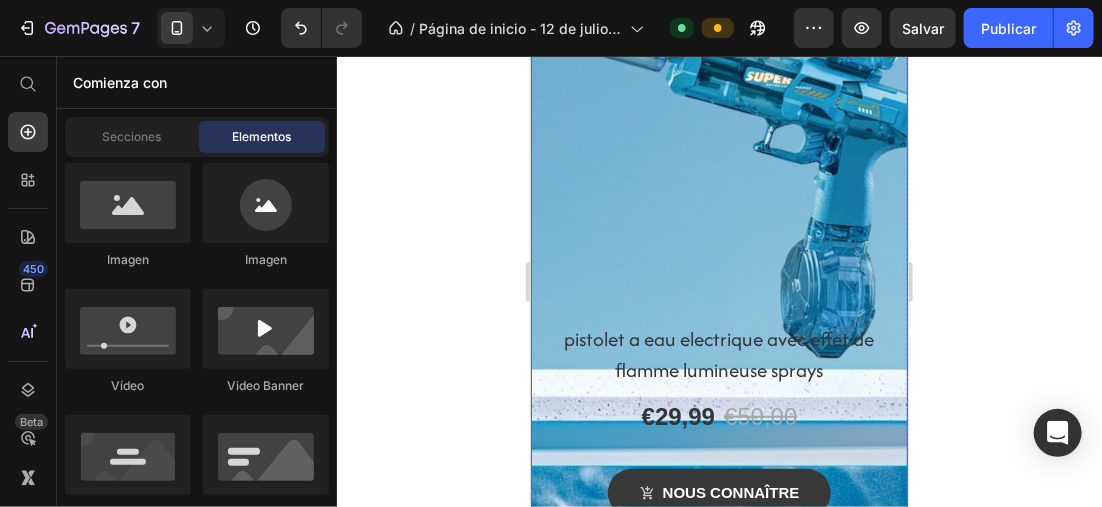 scroll, scrollTop: 0, scrollLeft: 0, axis: both 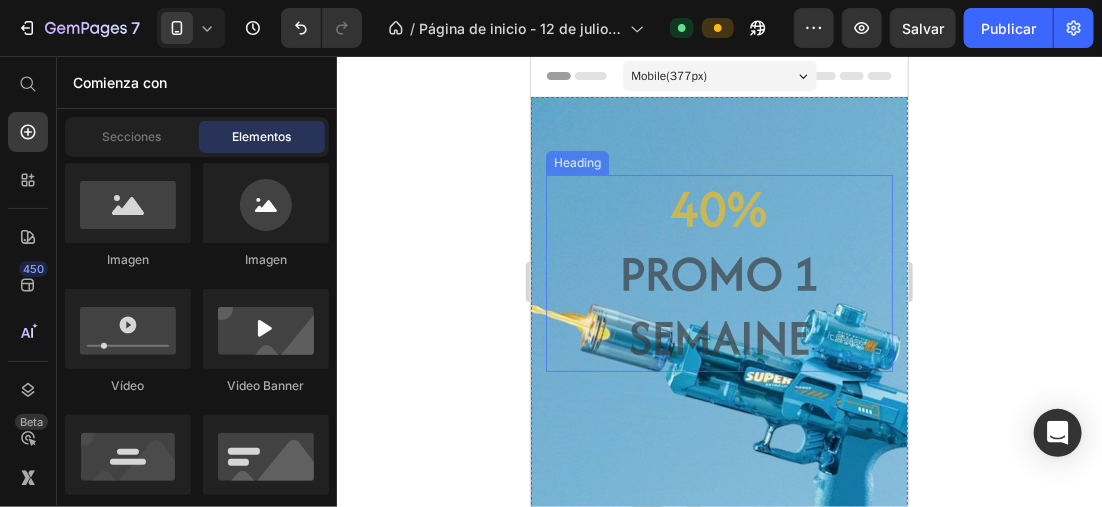 click on "Promo 1 semaine" at bounding box center (718, 305) 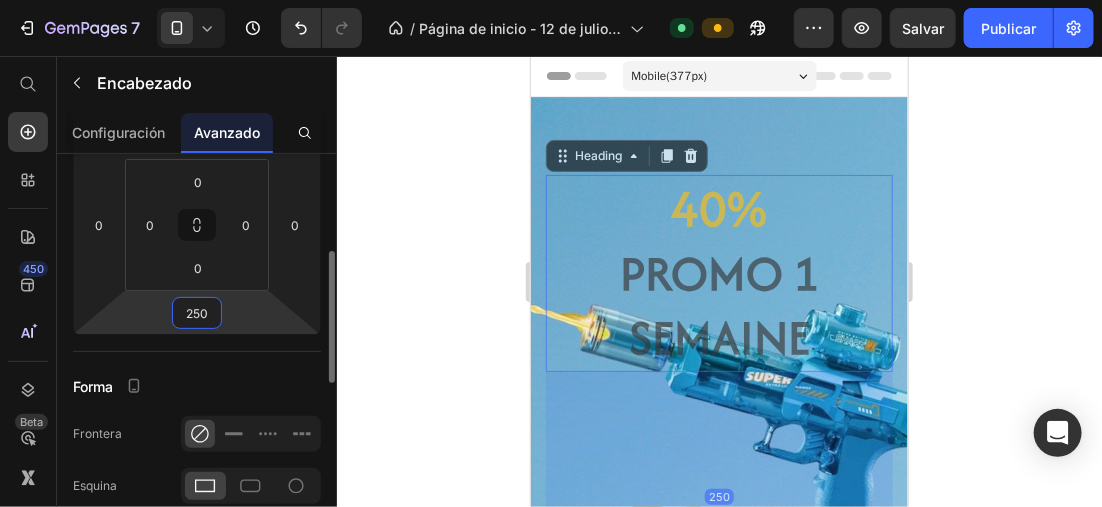 click on "250" at bounding box center (197, 313) 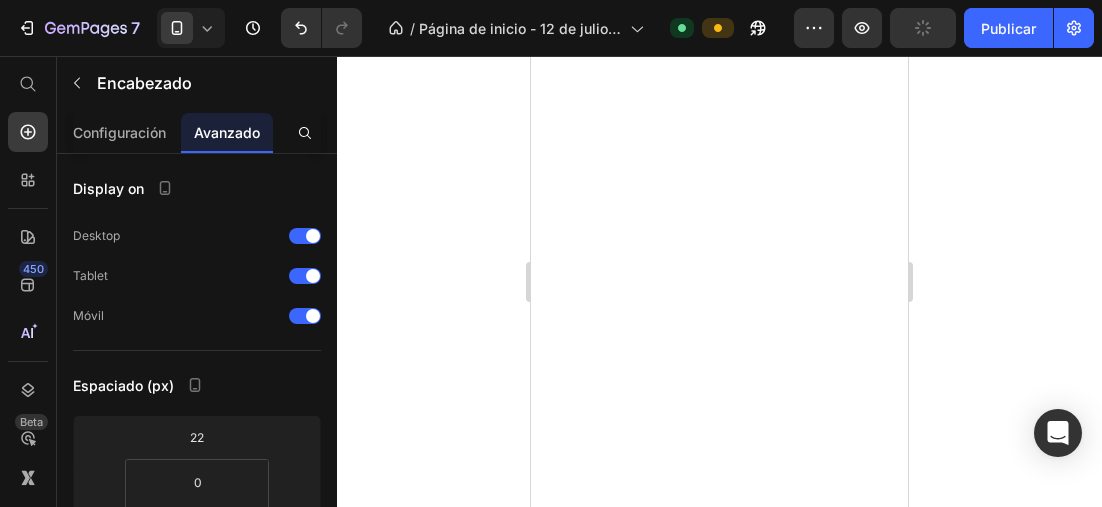 scroll, scrollTop: 0, scrollLeft: 0, axis: both 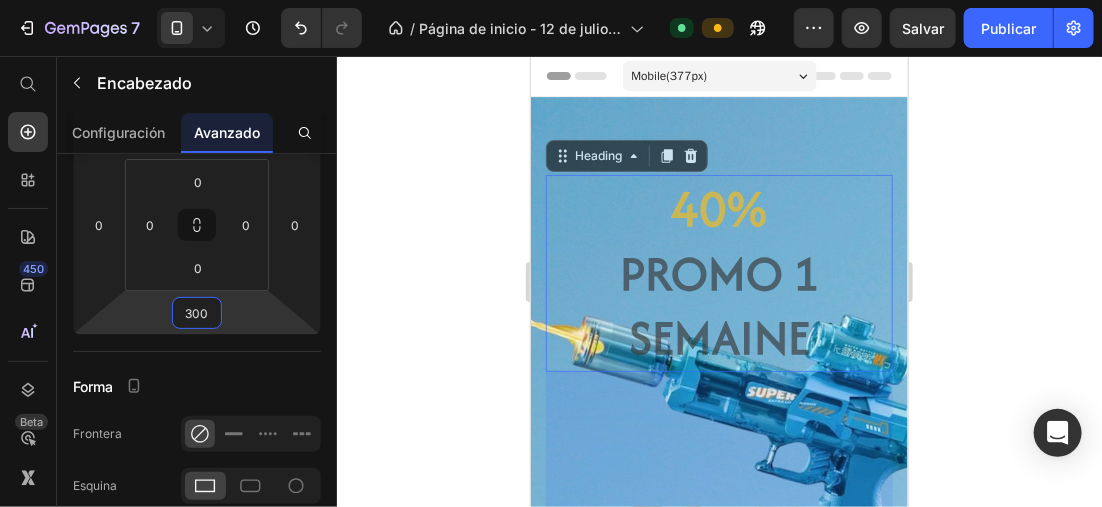 click 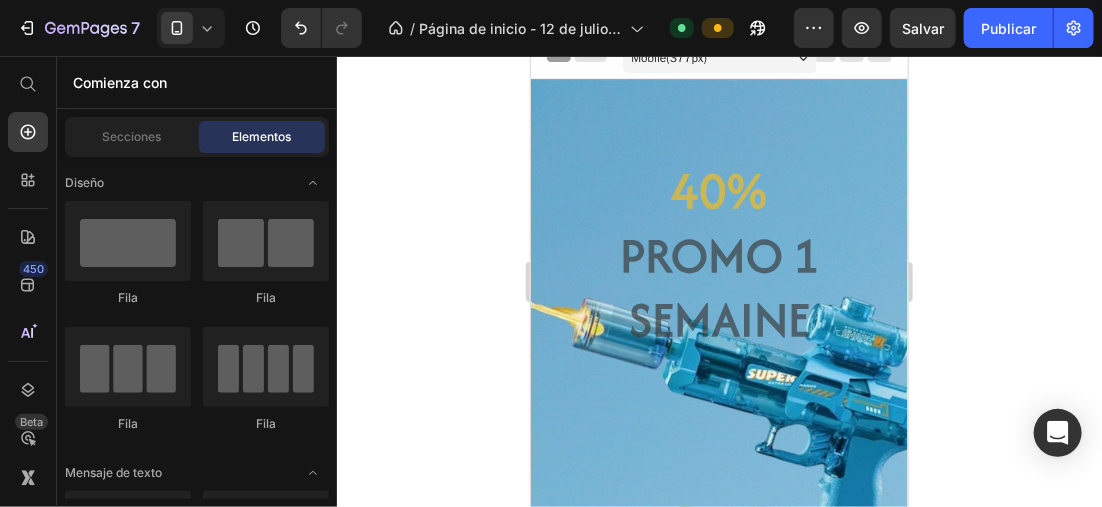 scroll, scrollTop: 0, scrollLeft: 0, axis: both 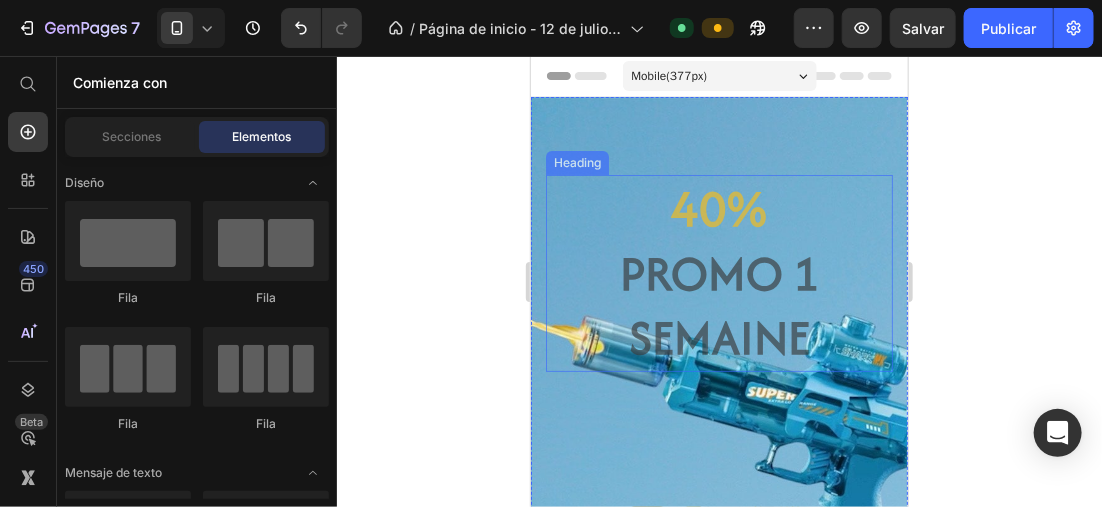 click on "⁠⁠⁠⁠⁠⁠⁠ 40%  Promo 1 semaine" at bounding box center (718, 272) 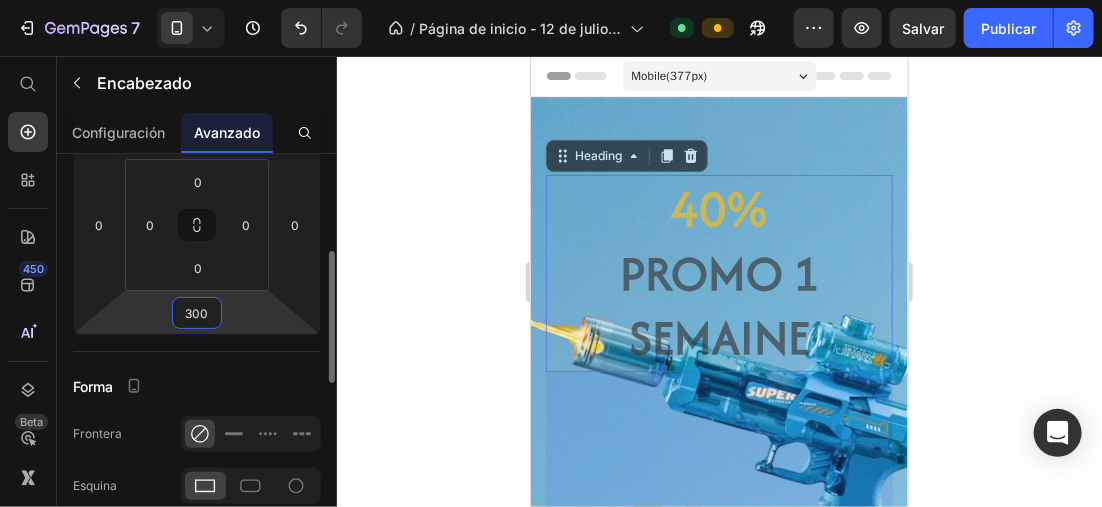 click on "300" at bounding box center (197, 313) 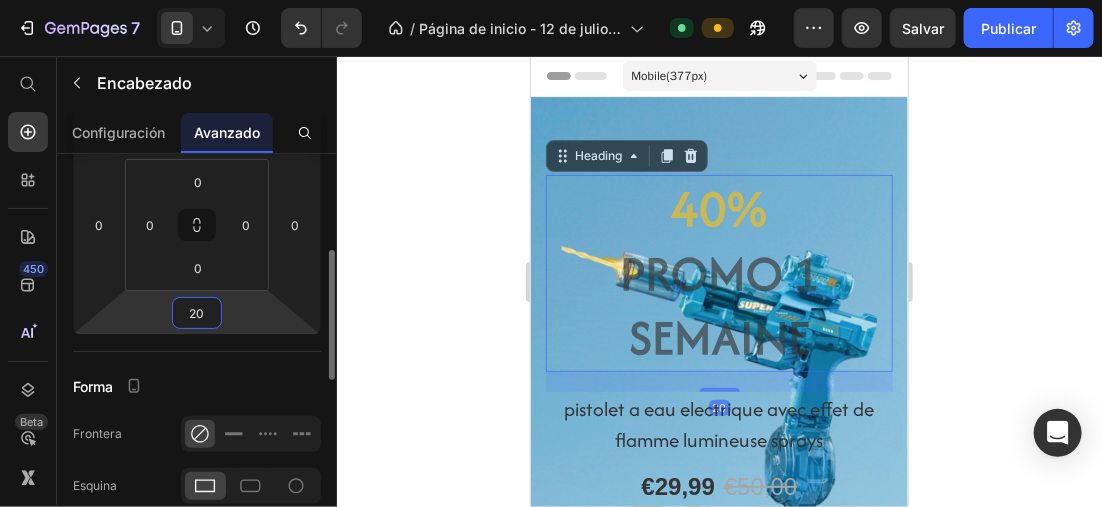 type on "200" 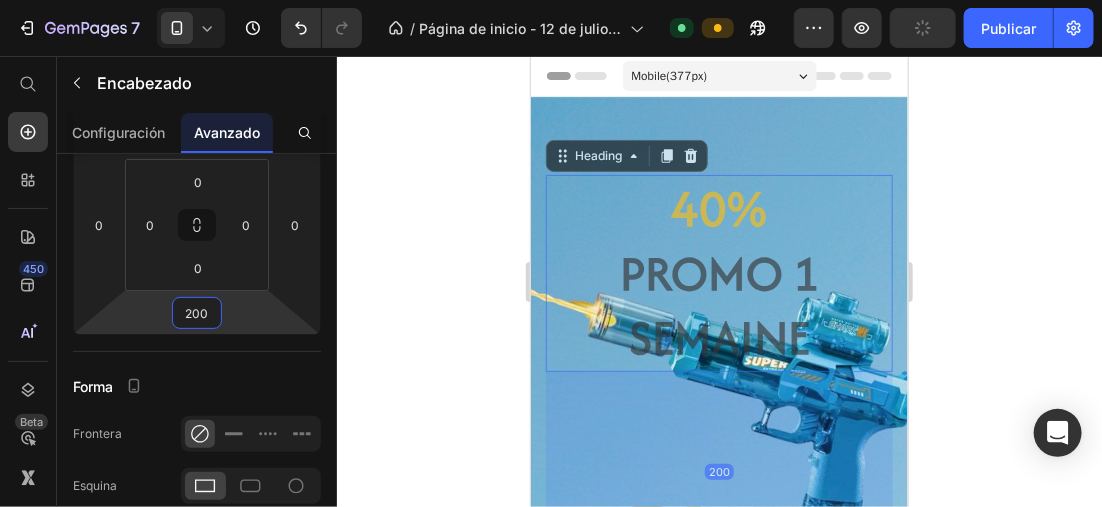 click 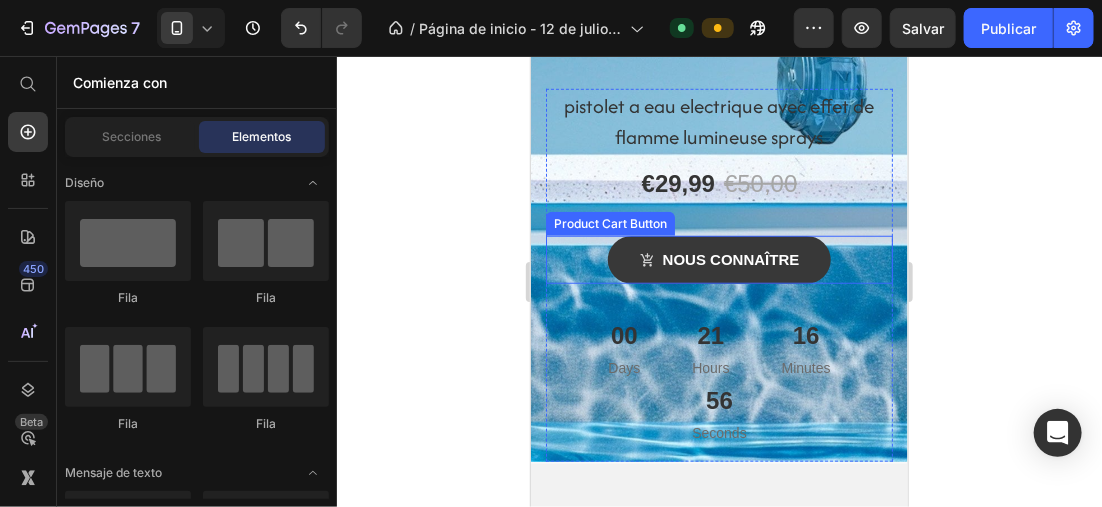 scroll, scrollTop: 500, scrollLeft: 0, axis: vertical 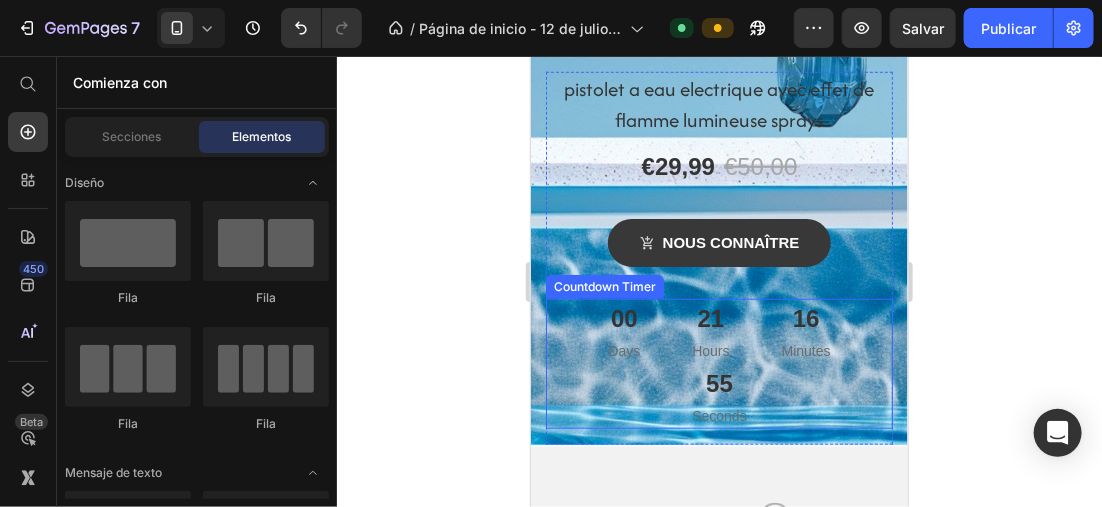 click on "00 Days 21 Hours 16 Minutes 55 Seconds" at bounding box center (718, 363) 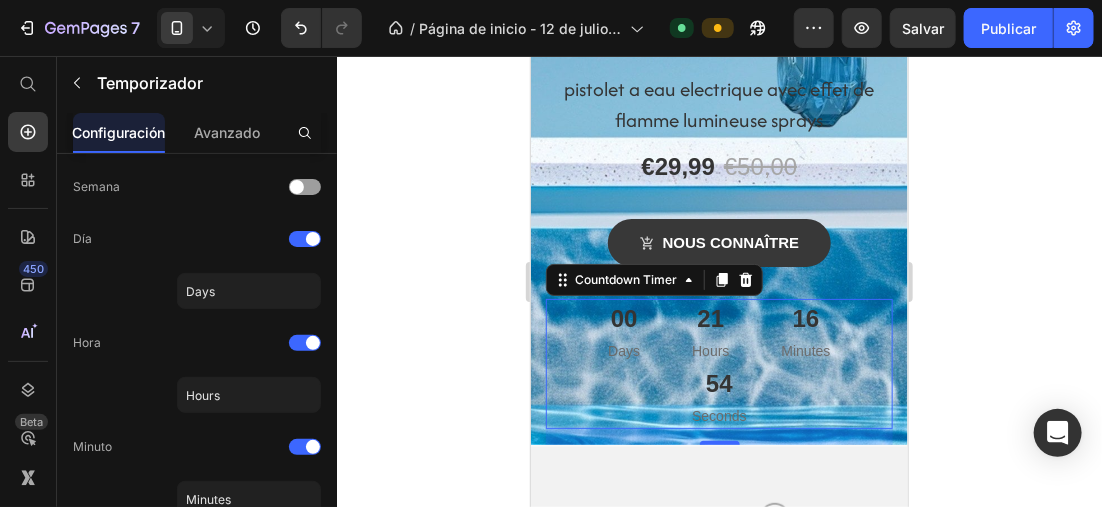 scroll, scrollTop: 0, scrollLeft: 0, axis: both 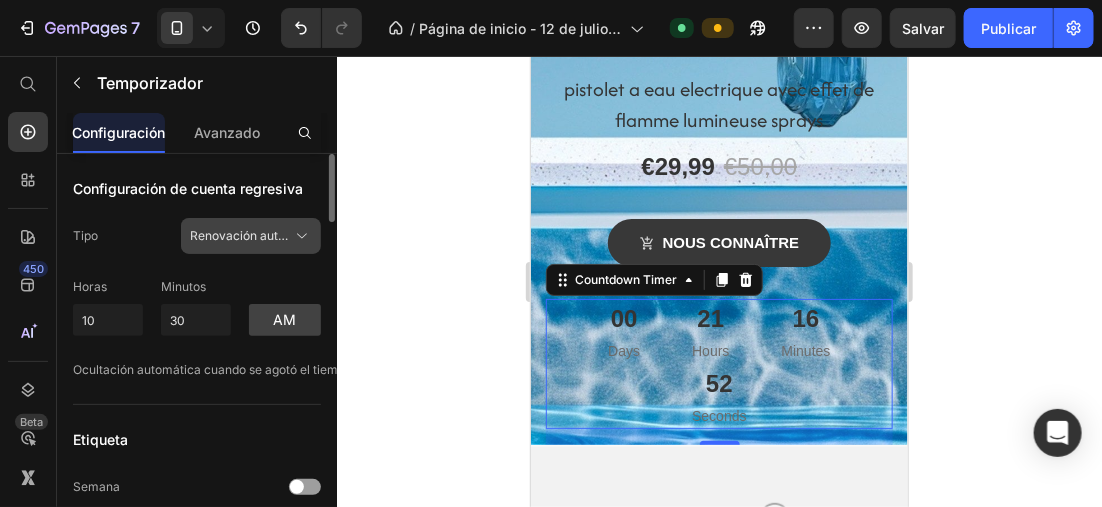 click on "Renovación automática" at bounding box center (239, 236) 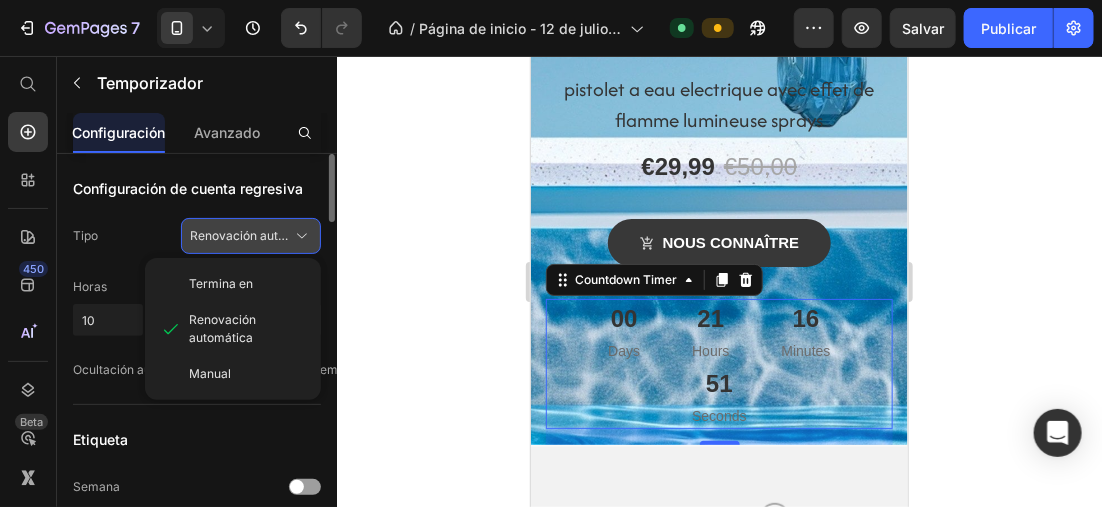 click on "Renovación automática" at bounding box center [239, 236] 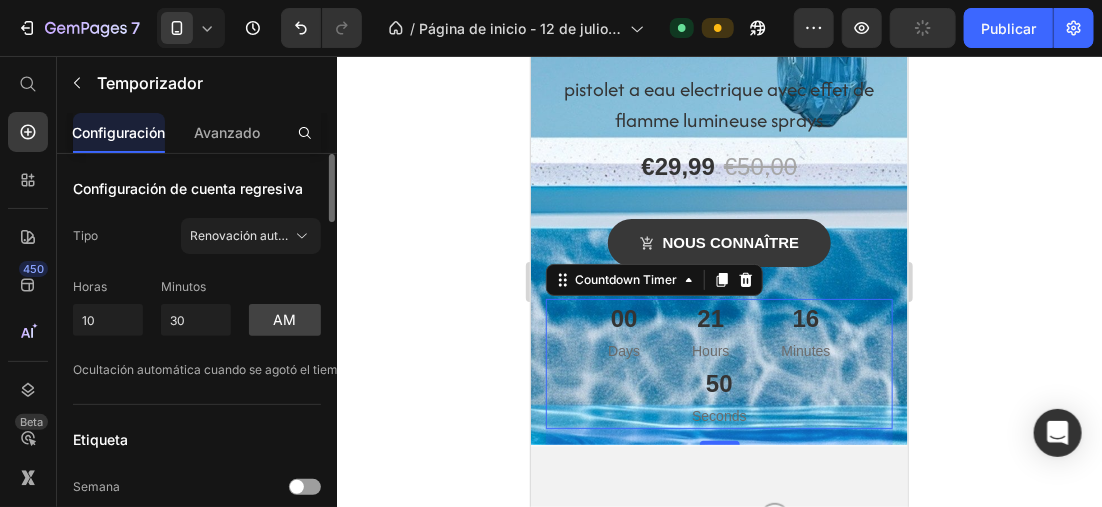 click on "Tipo Renovación automática" 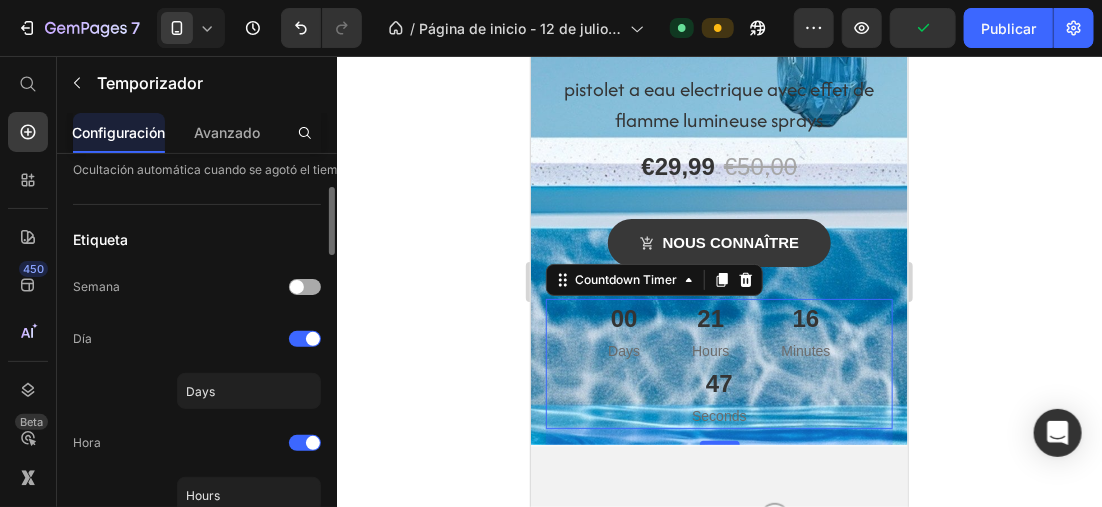 scroll, scrollTop: 100, scrollLeft: 0, axis: vertical 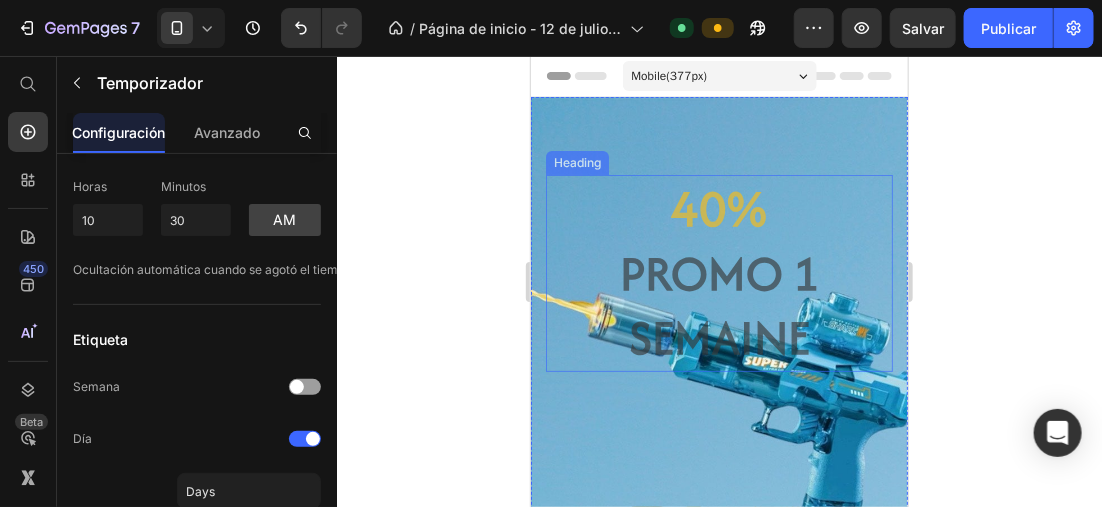 click on "Promo 1 semaine" at bounding box center (718, 305) 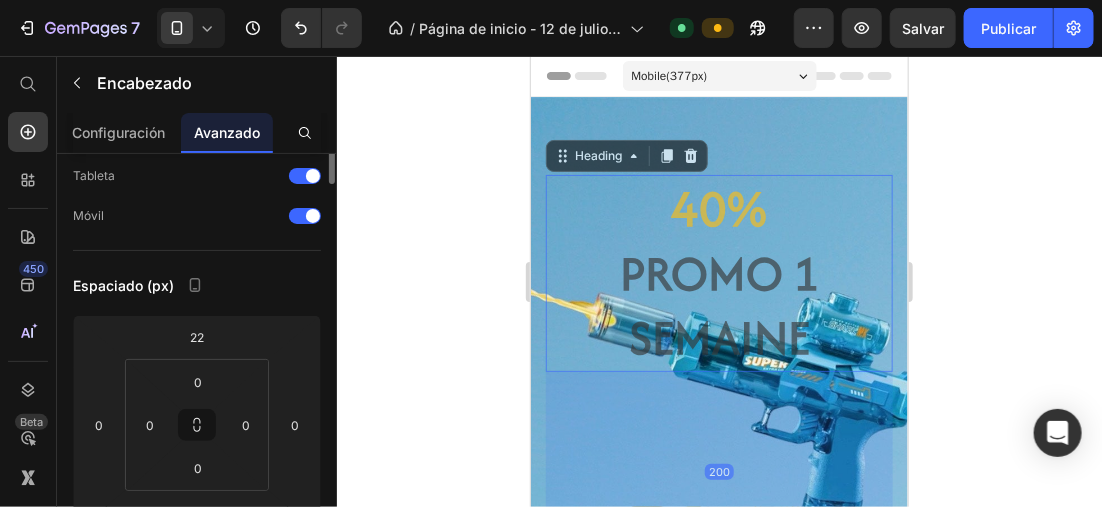 scroll, scrollTop: 0, scrollLeft: 0, axis: both 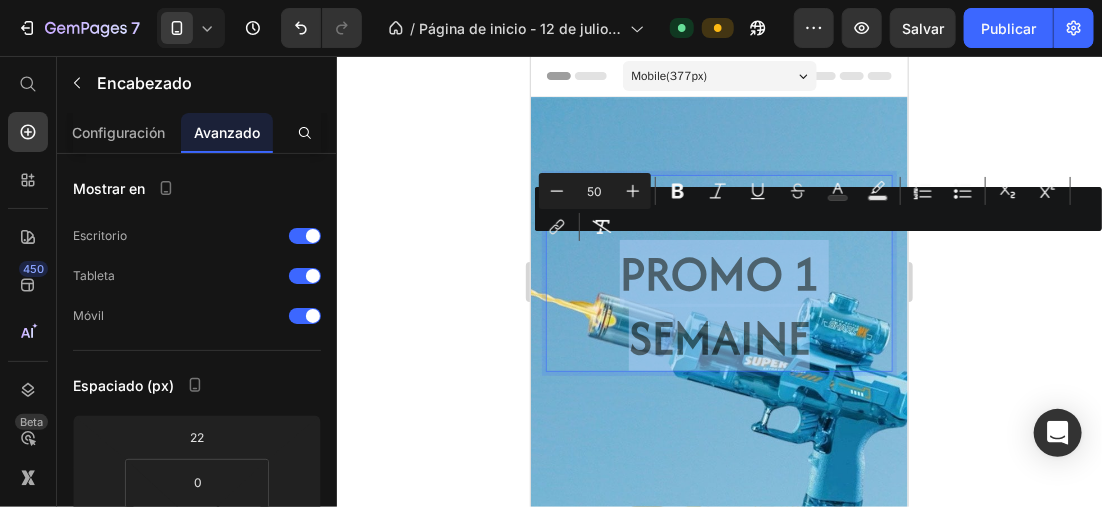 drag, startPoint x: 619, startPoint y: 274, endPoint x: 822, endPoint y: 344, distance: 214.73006 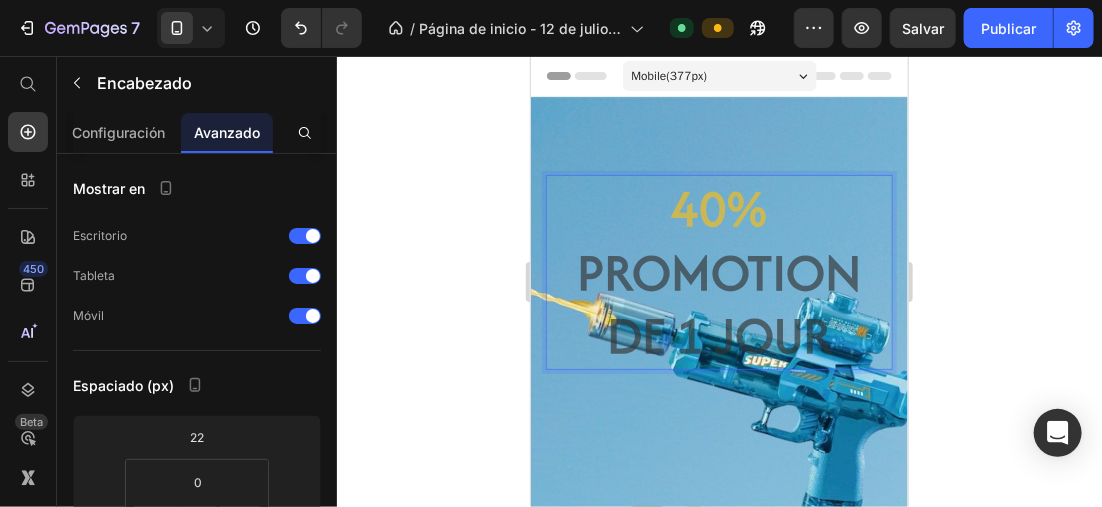 scroll, scrollTop: 0, scrollLeft: 0, axis: both 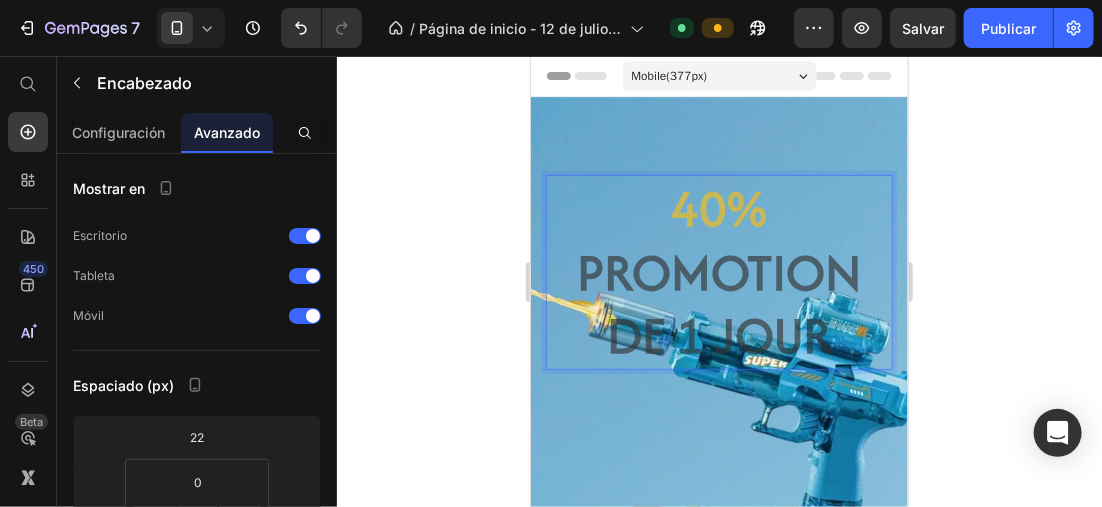 click 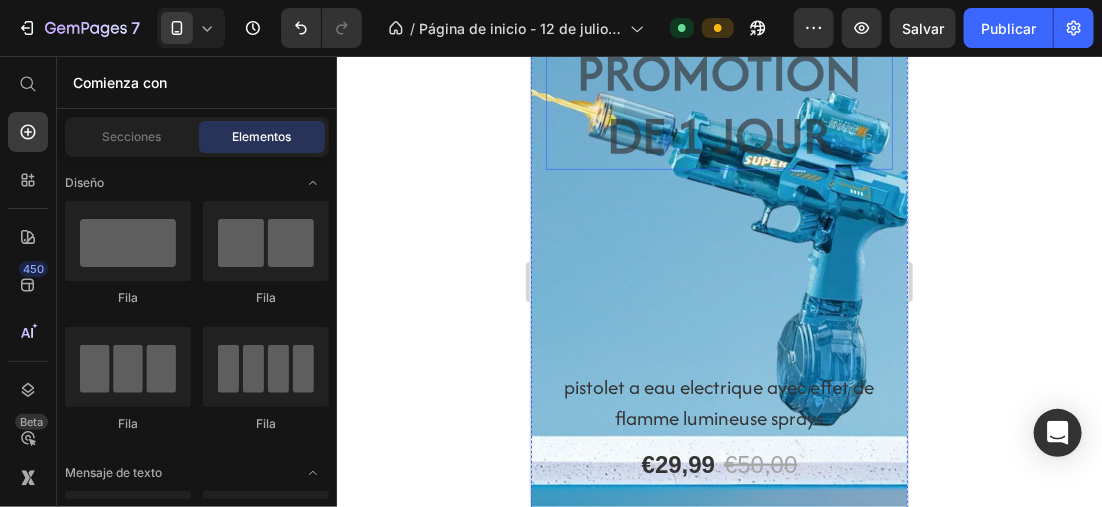 scroll, scrollTop: 100, scrollLeft: 0, axis: vertical 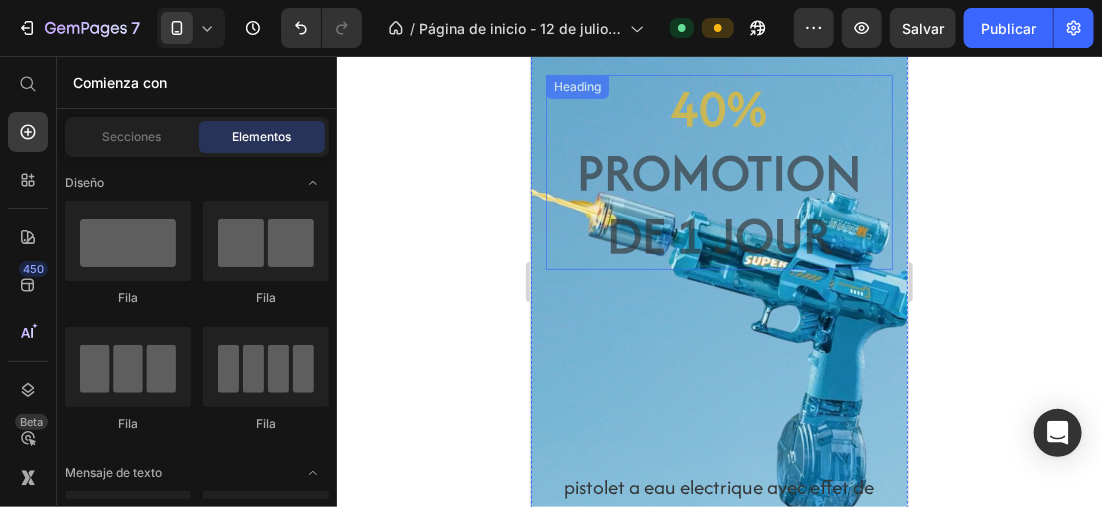 drag, startPoint x: 756, startPoint y: 118, endPoint x: 737, endPoint y: 109, distance: 21.023796 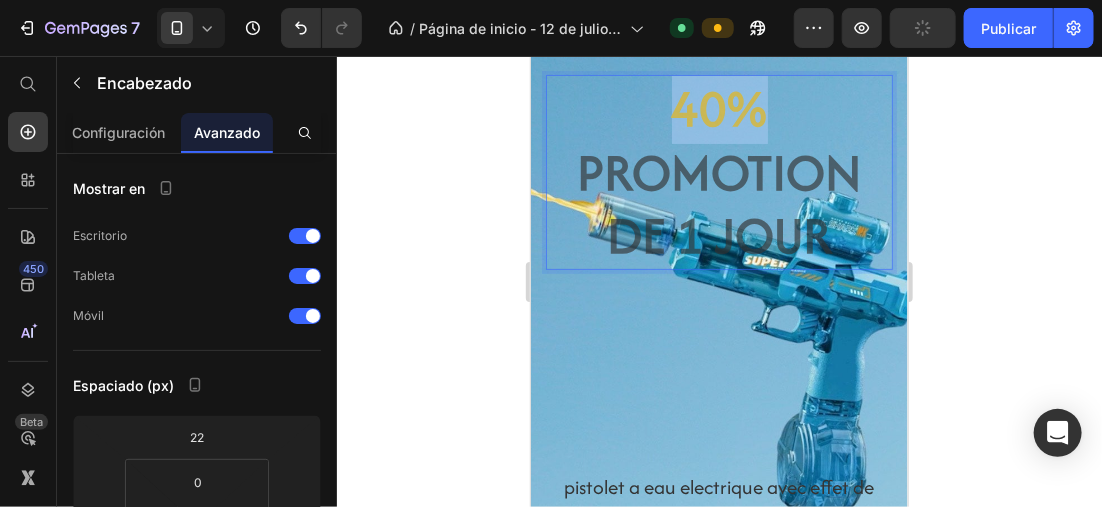 drag, startPoint x: 757, startPoint y: 109, endPoint x: 652, endPoint y: 93, distance: 106.21205 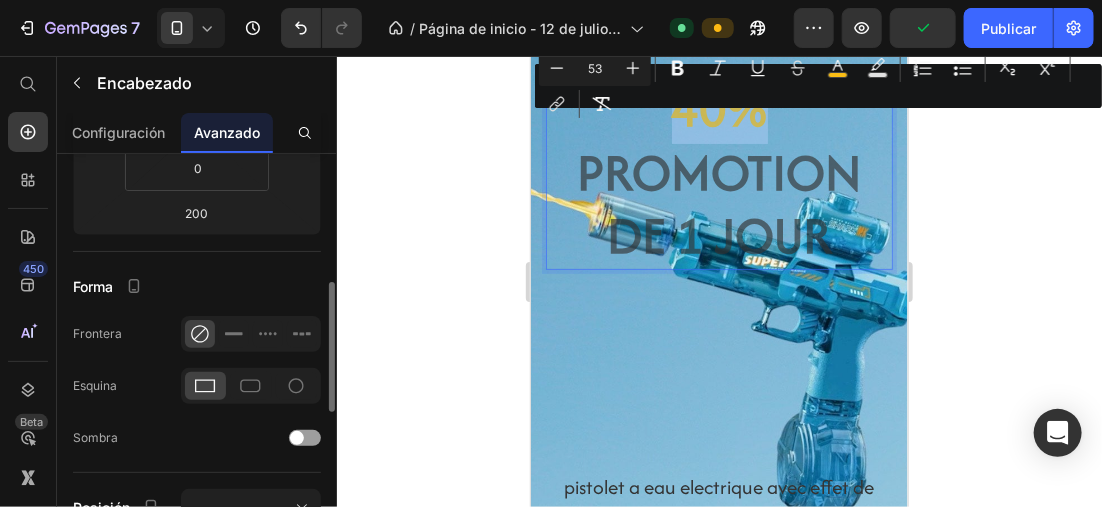 scroll, scrollTop: 600, scrollLeft: 0, axis: vertical 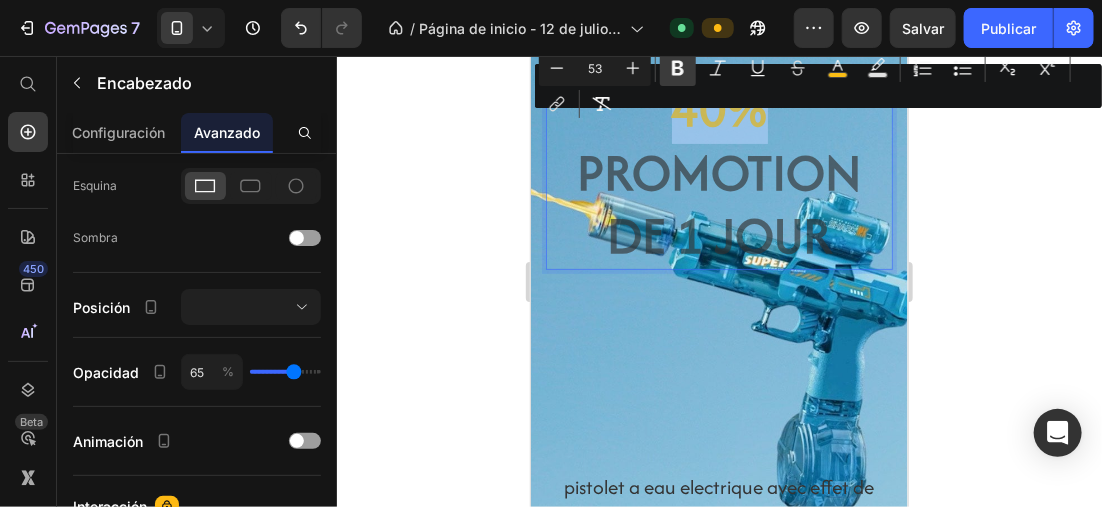 click 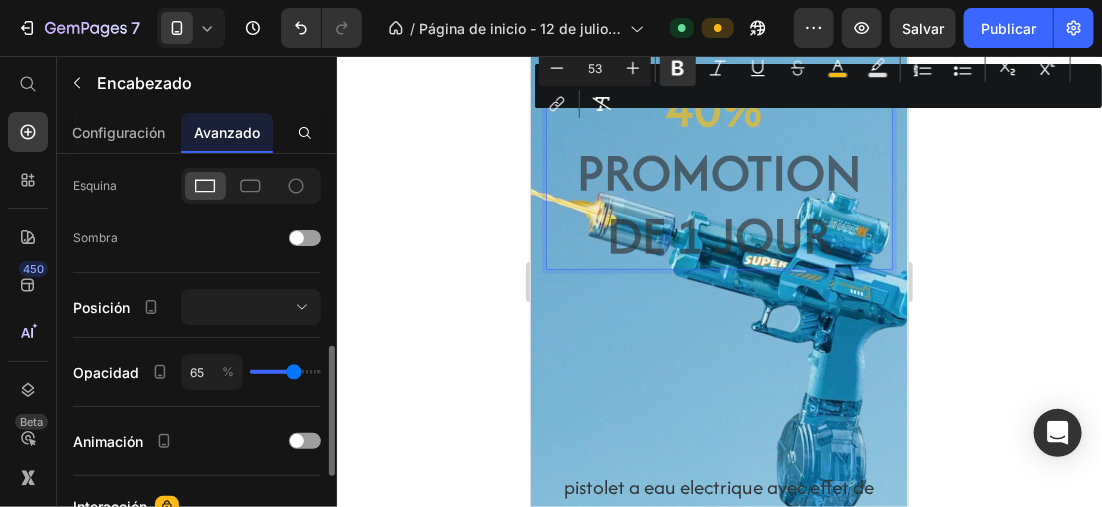 type on "78" 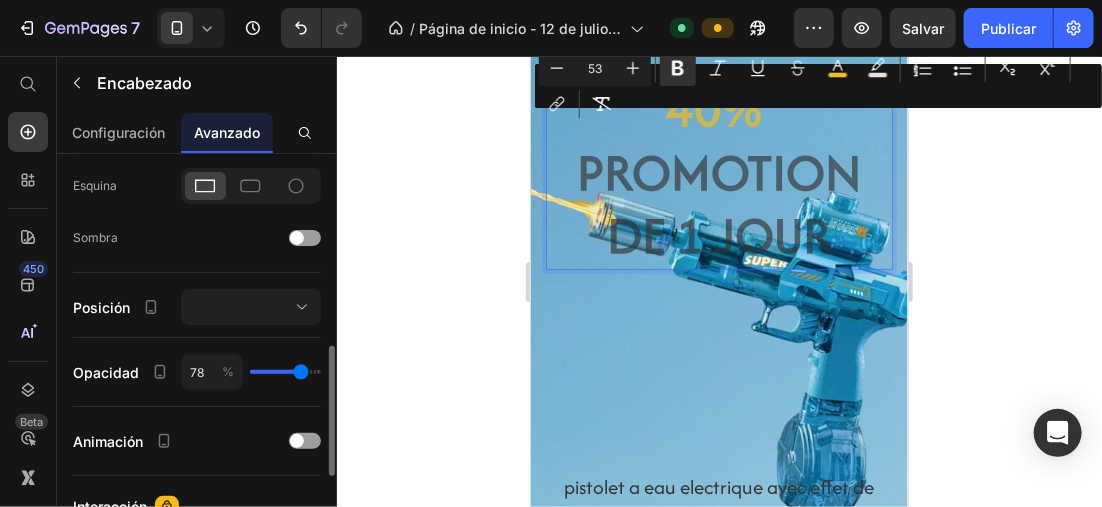 type on "82" 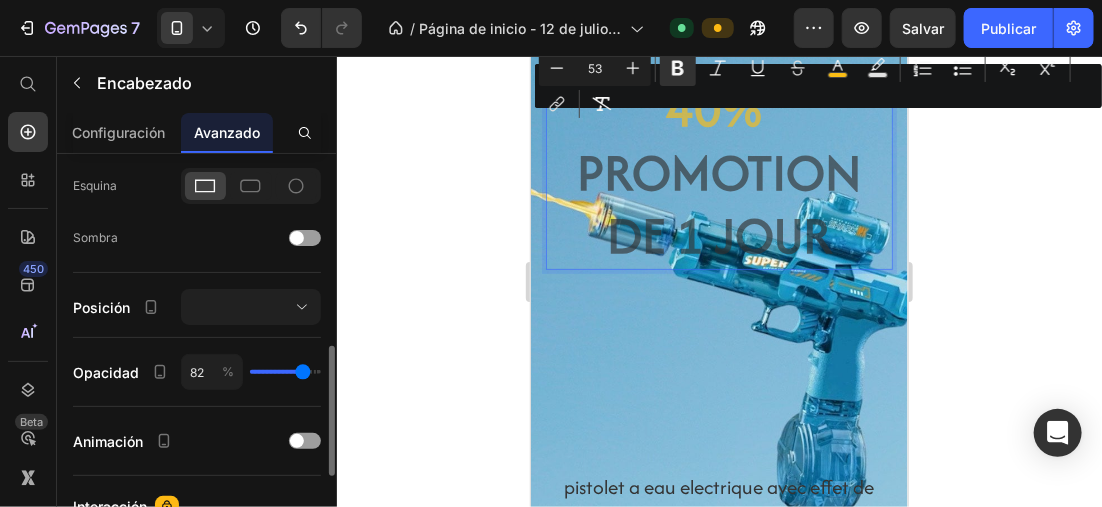 type on "88" 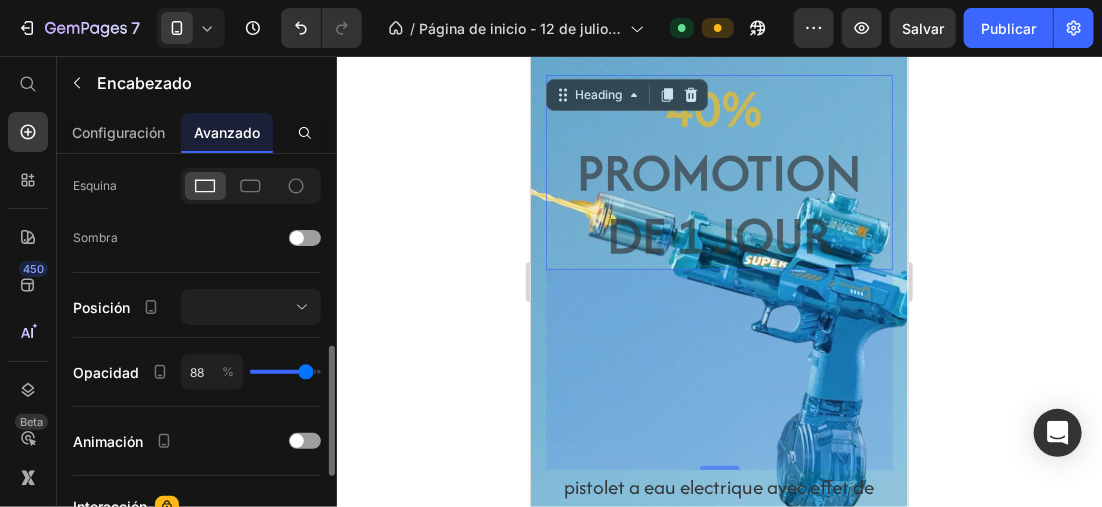 type on "88" 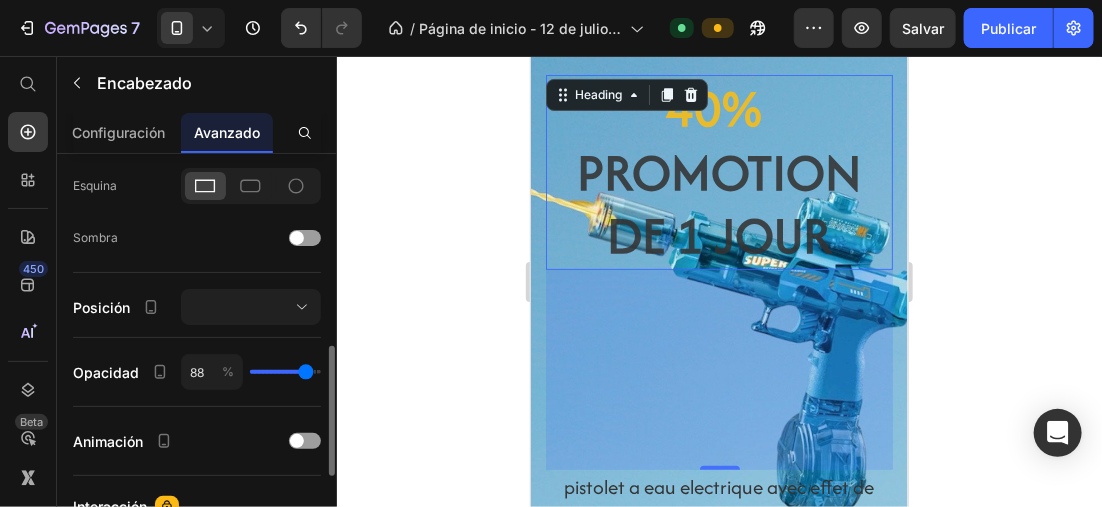 type on "87" 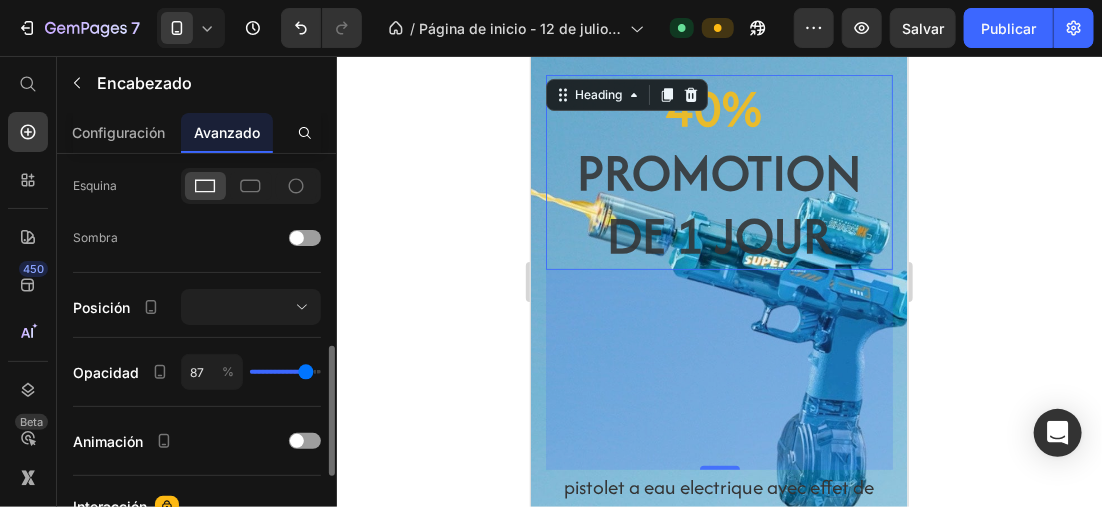 type on "82" 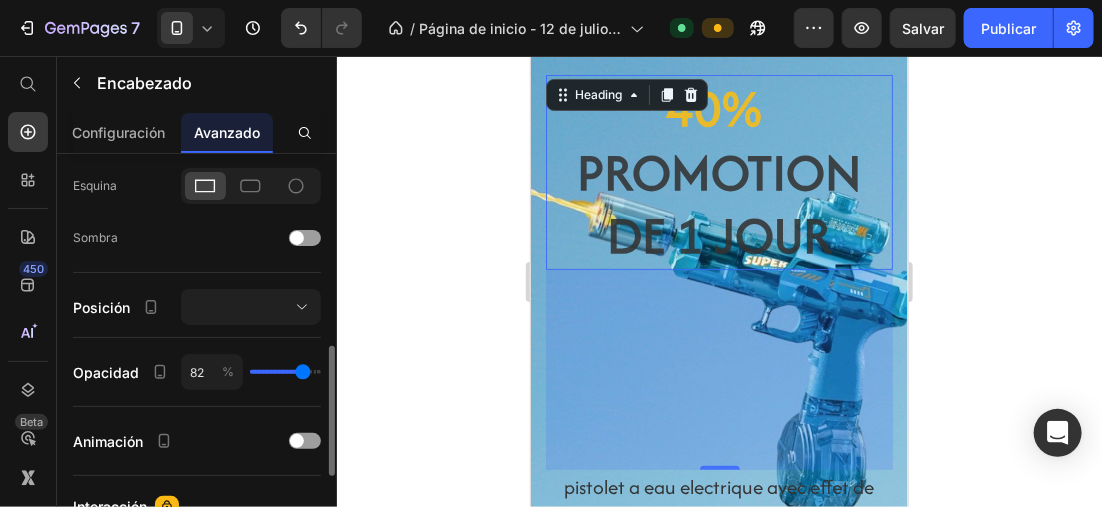 type on "81" 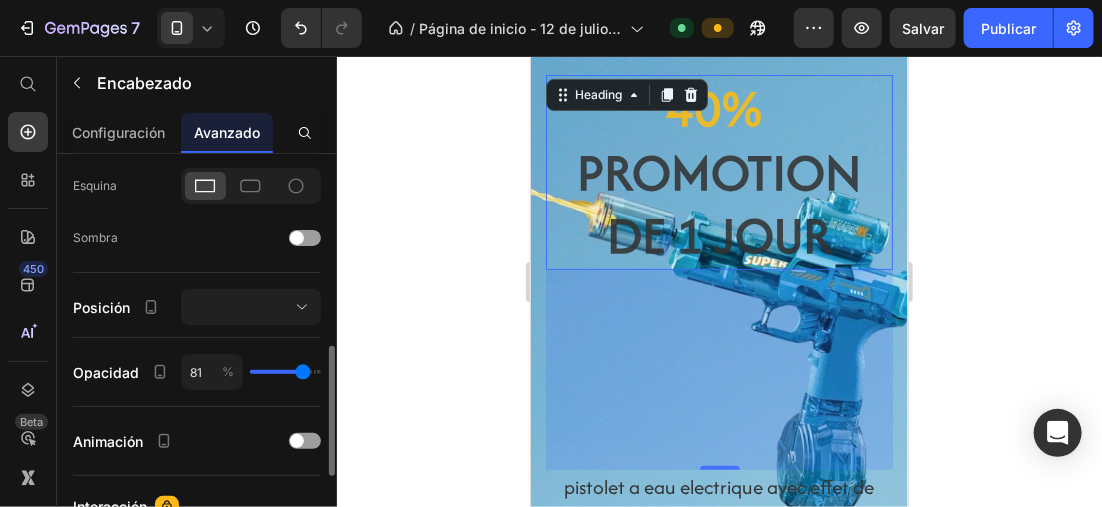 type on "79" 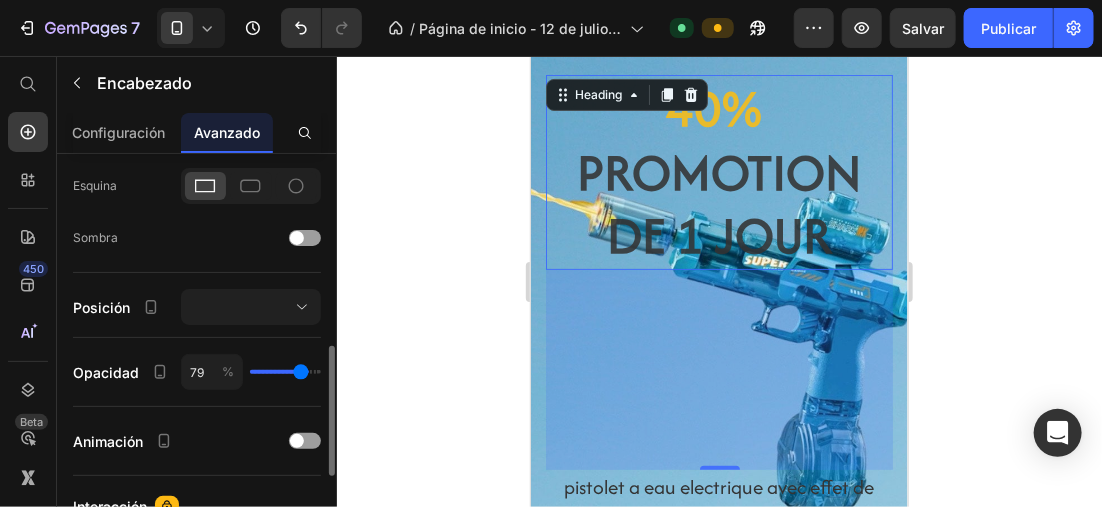 type on "78" 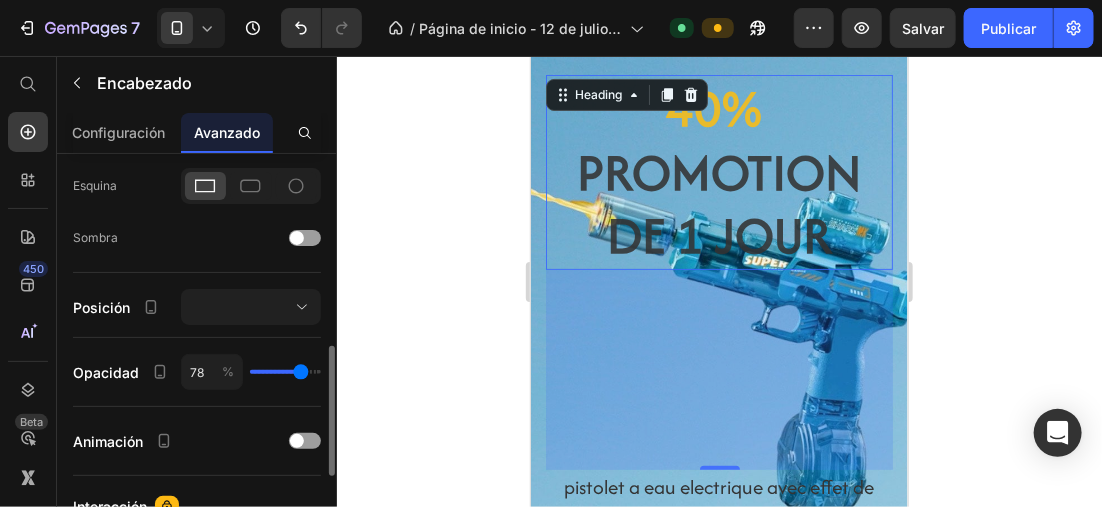 type on "73" 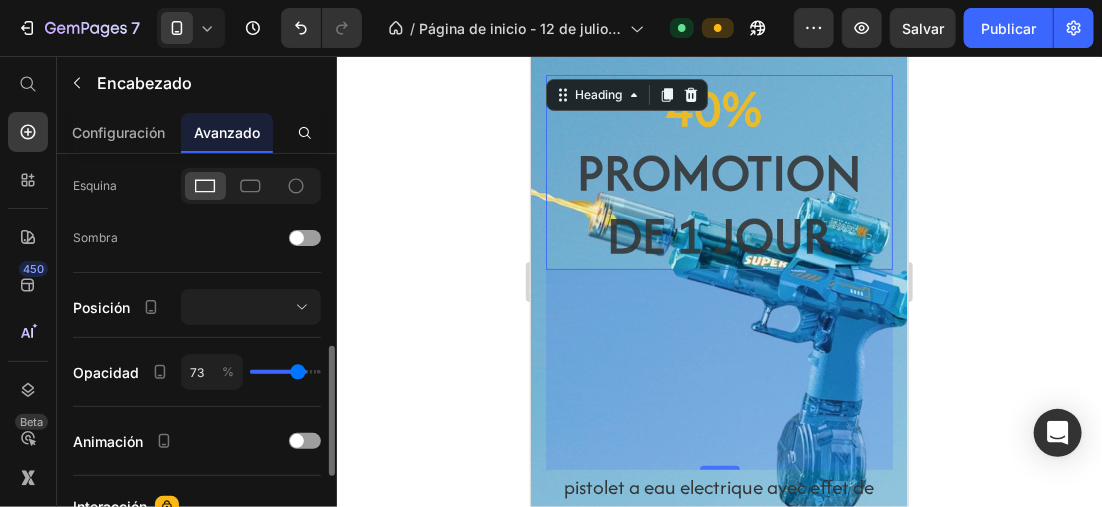 type on "72" 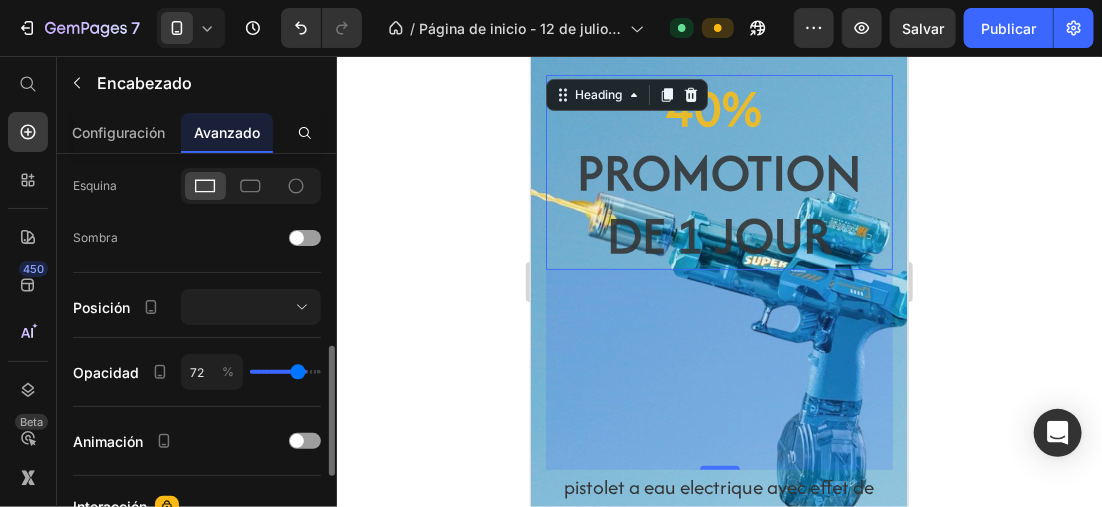 type on "71" 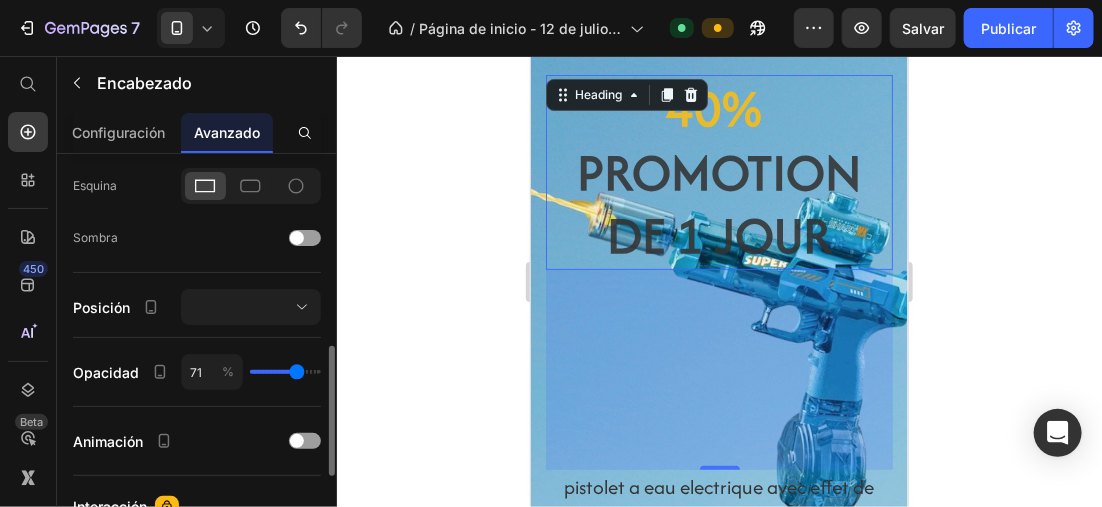 type on "69" 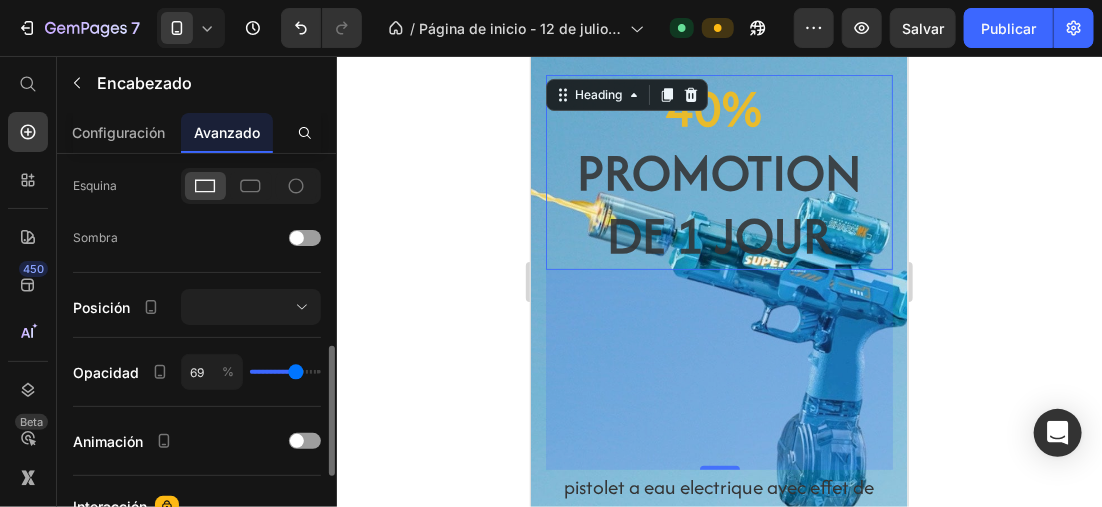 type on "68" 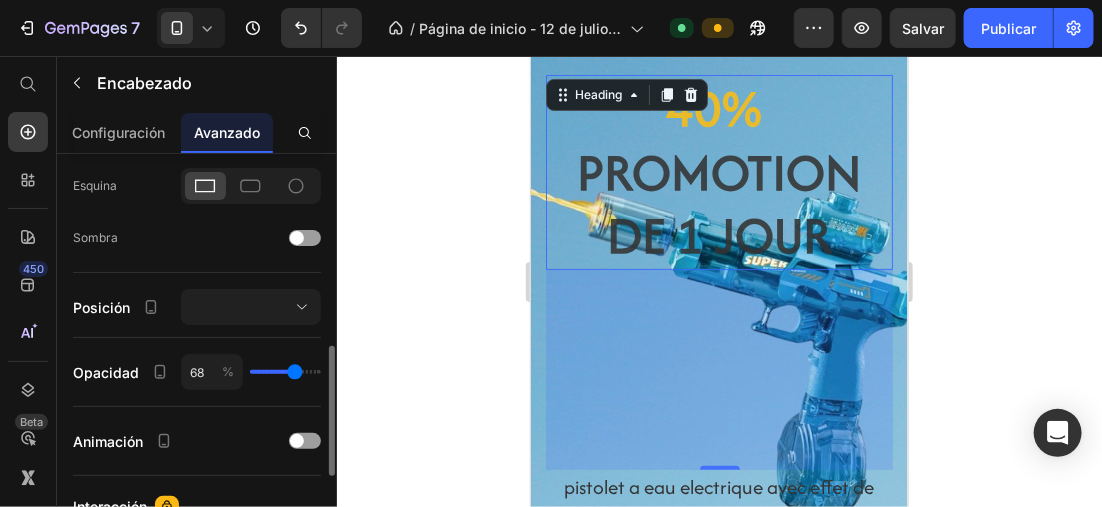 type on "66" 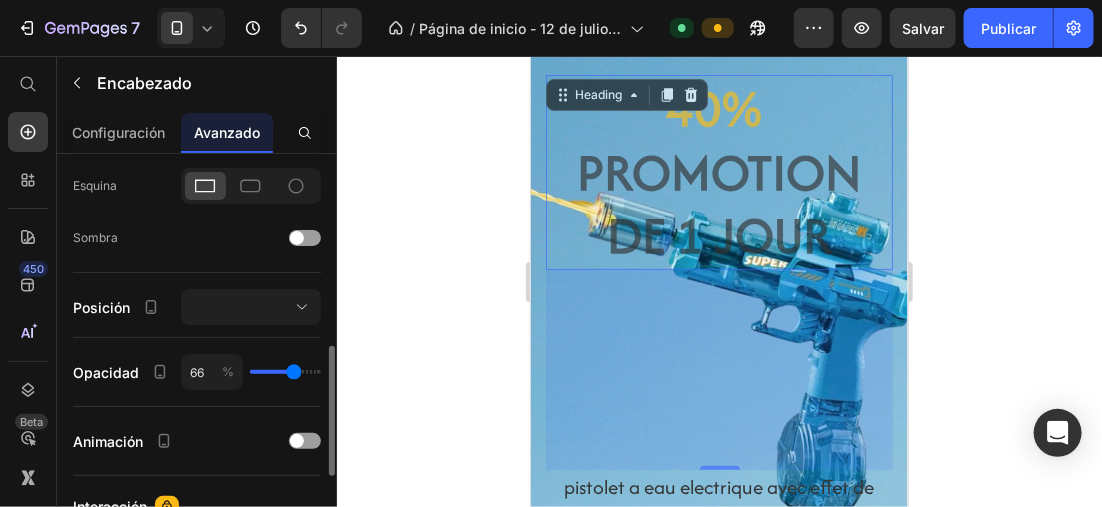 type on "63" 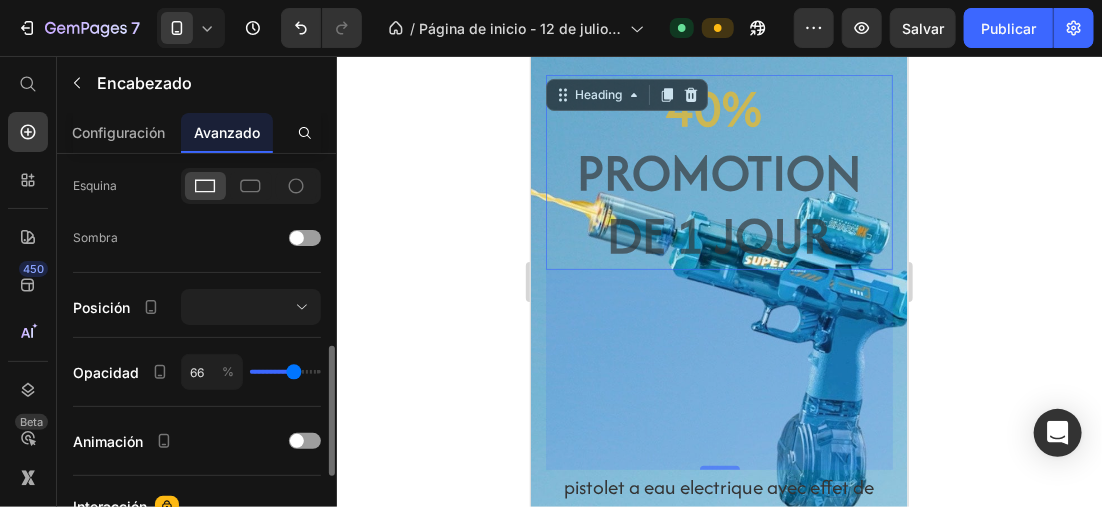 type on "63" 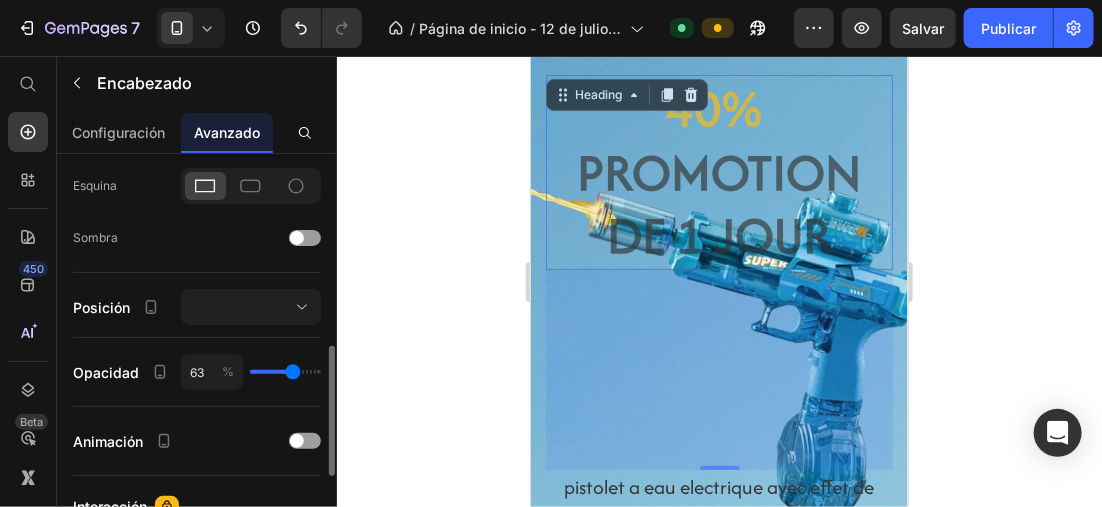 type on "62" 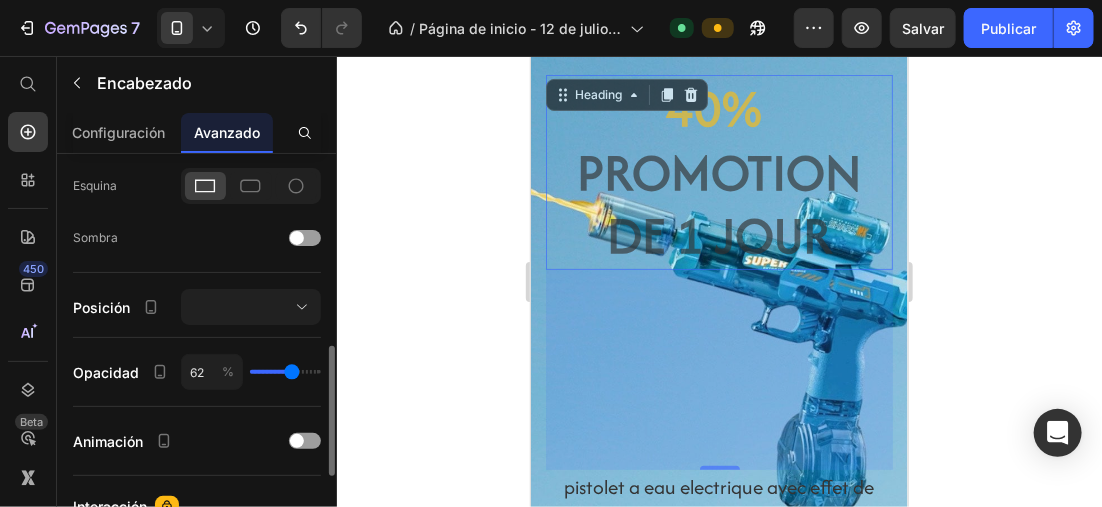 drag, startPoint x: 306, startPoint y: 373, endPoint x: 291, endPoint y: 373, distance: 15 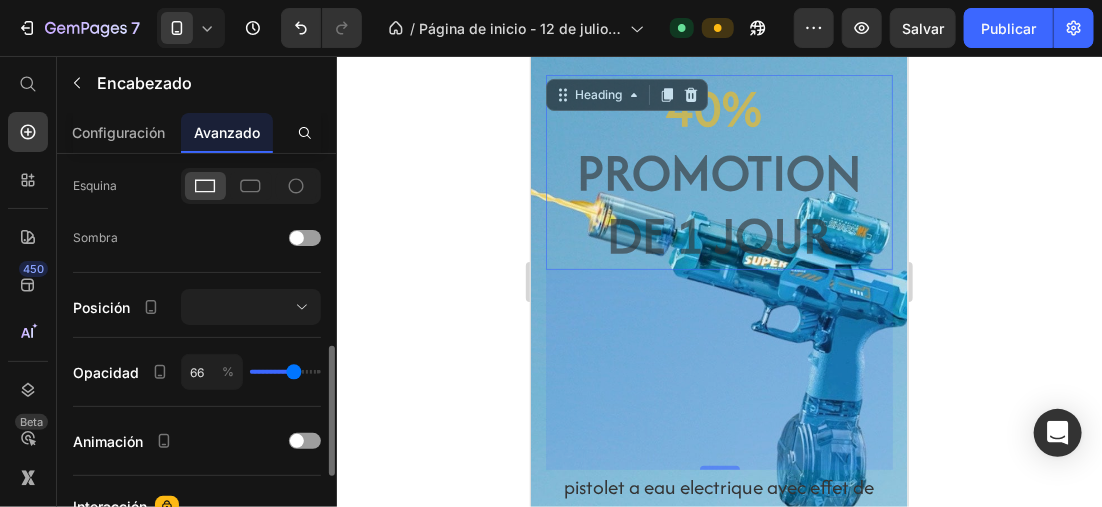 type on "65" 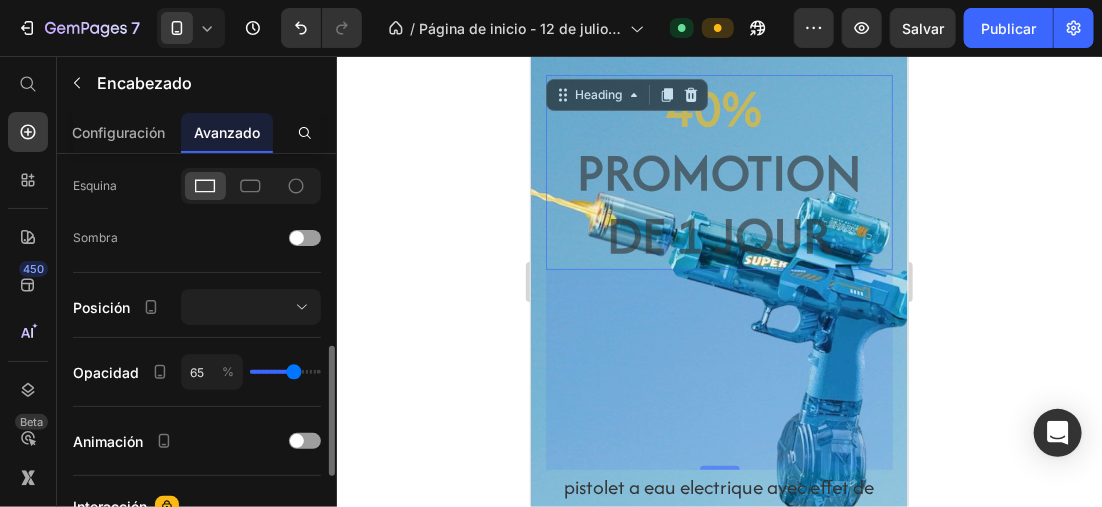 type on "63" 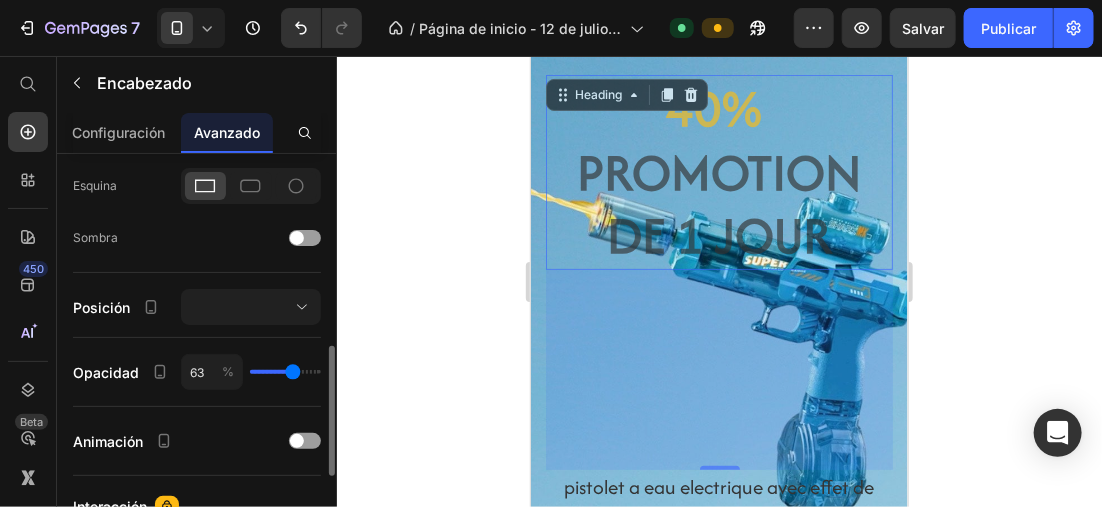 type on "63" 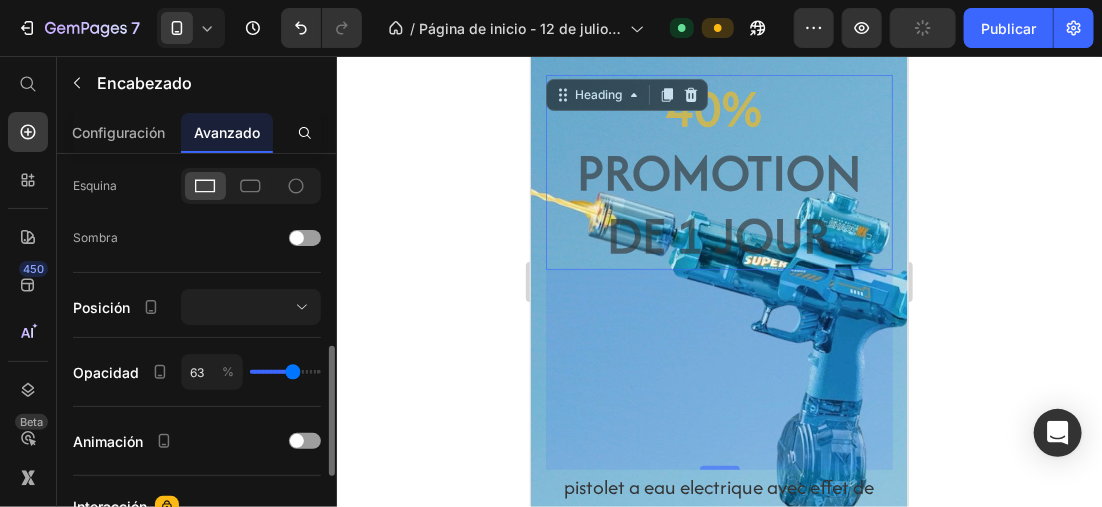 type on "65" 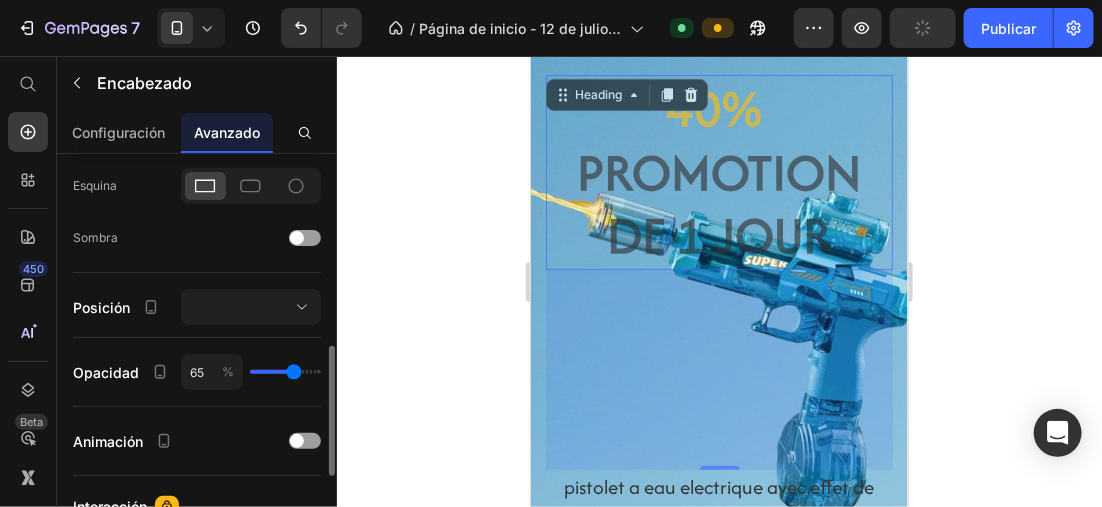 type on "65" 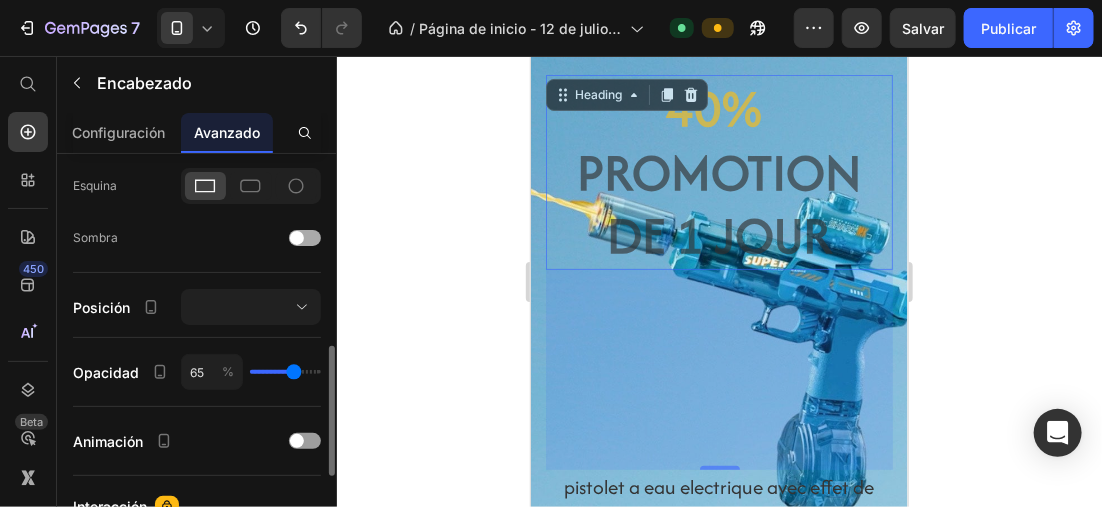 click at bounding box center [297, 238] 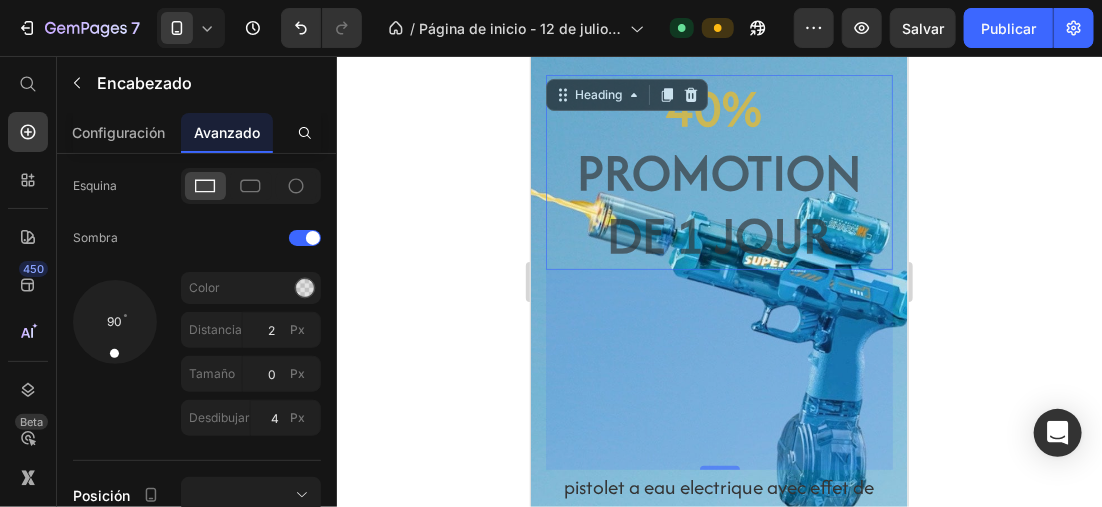 click 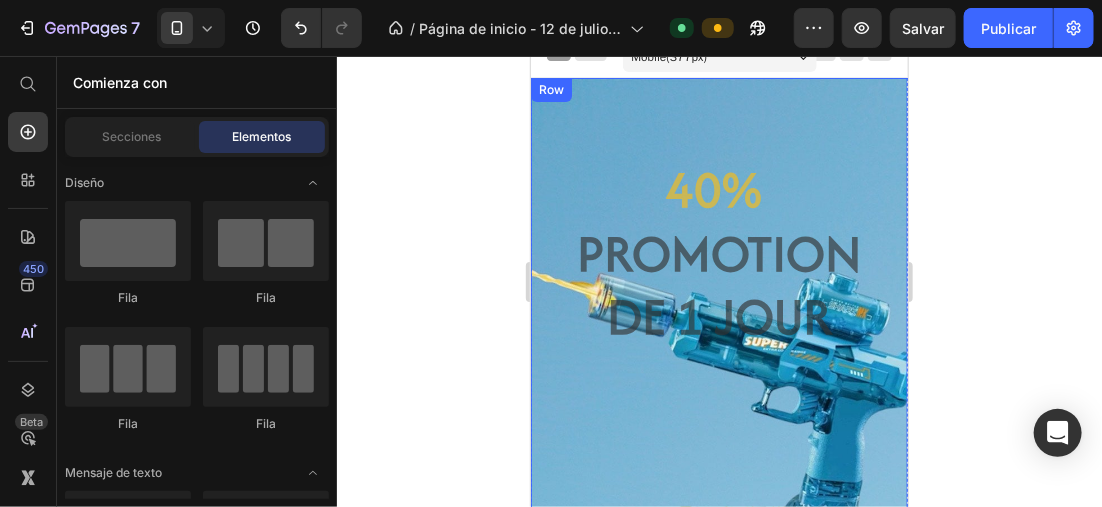 scroll, scrollTop: 0, scrollLeft: 0, axis: both 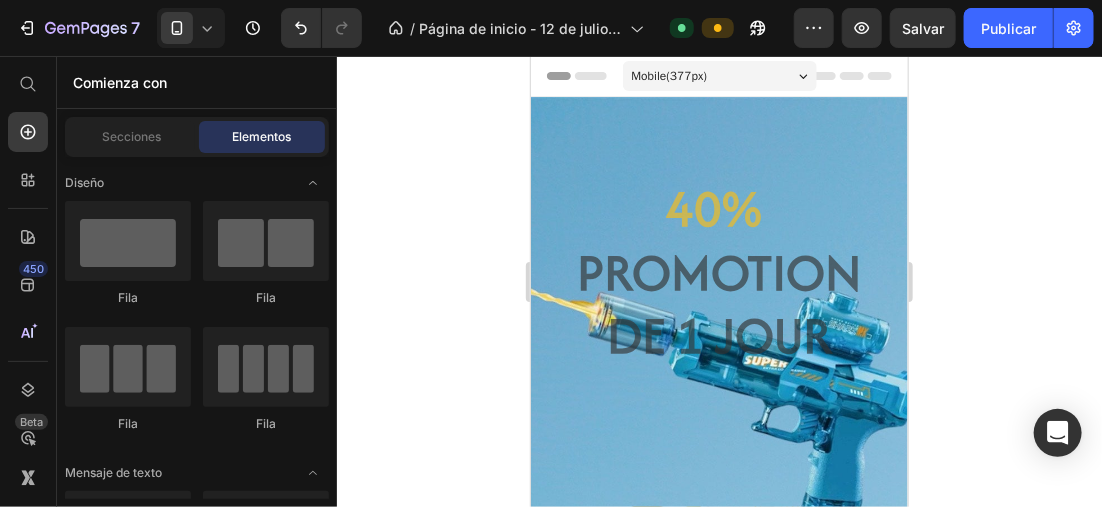 drag, startPoint x: 414, startPoint y: 151, endPoint x: 348, endPoint y: 42, distance: 127.424484 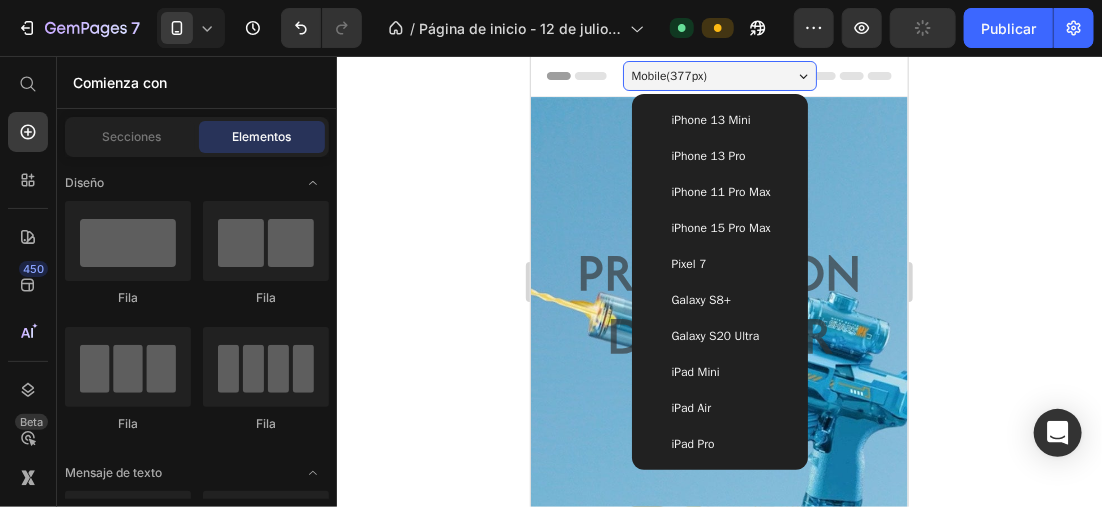 click on "iPhone 13 Pro" at bounding box center (719, 155) 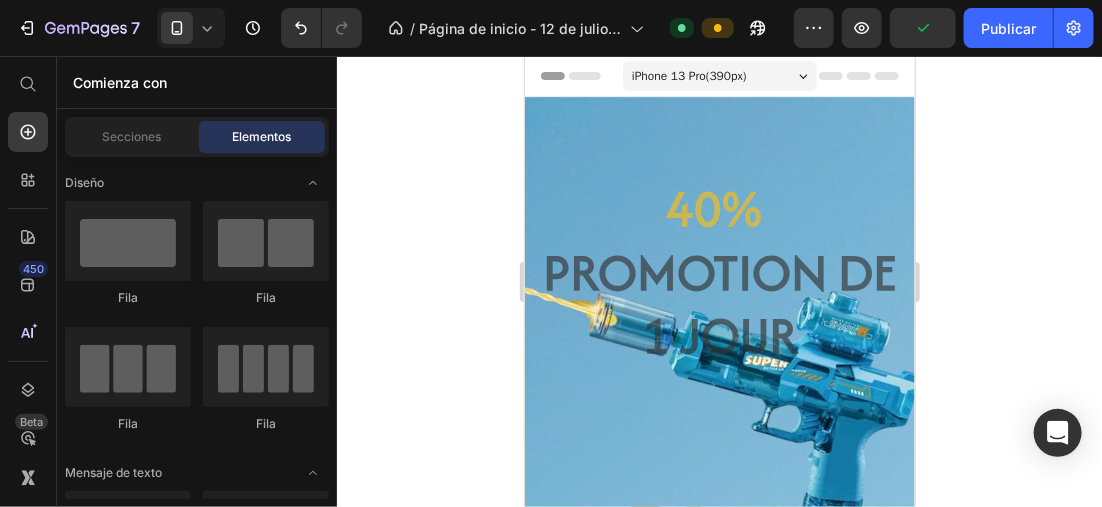 drag, startPoint x: 430, startPoint y: 207, endPoint x: 424, endPoint y: 196, distance: 12.529964 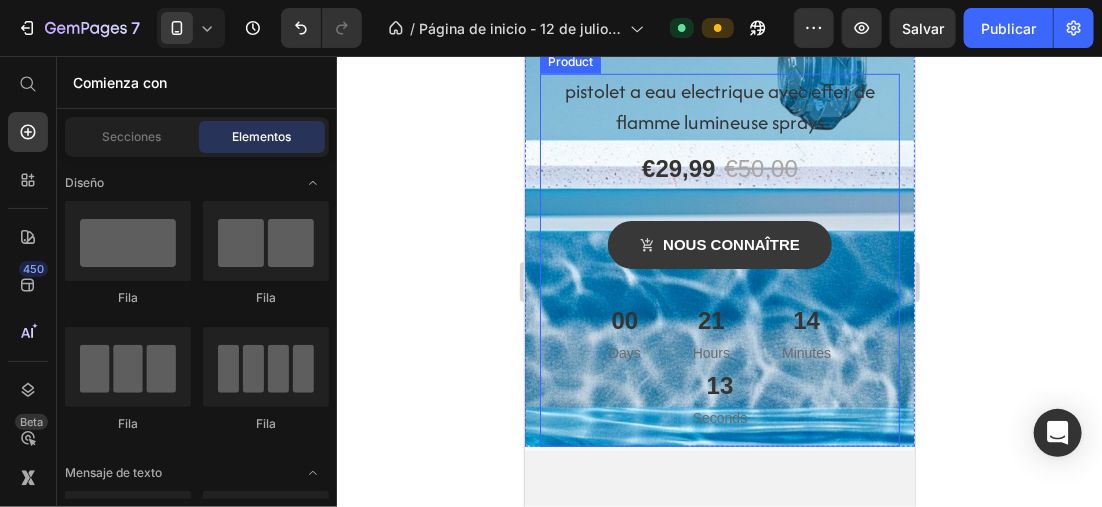 scroll, scrollTop: 500, scrollLeft: 0, axis: vertical 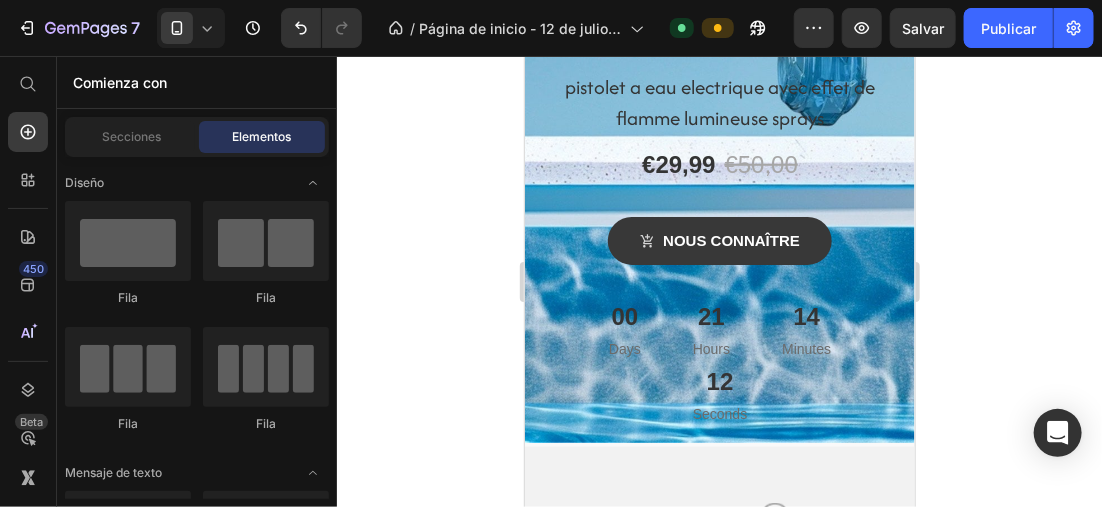 click 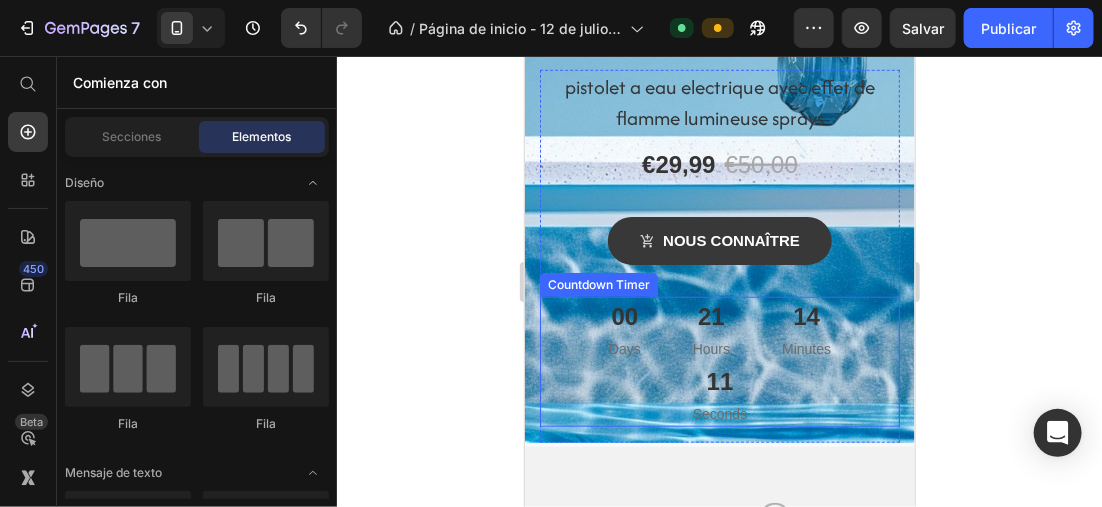 click on "Minutes" at bounding box center [805, 348] 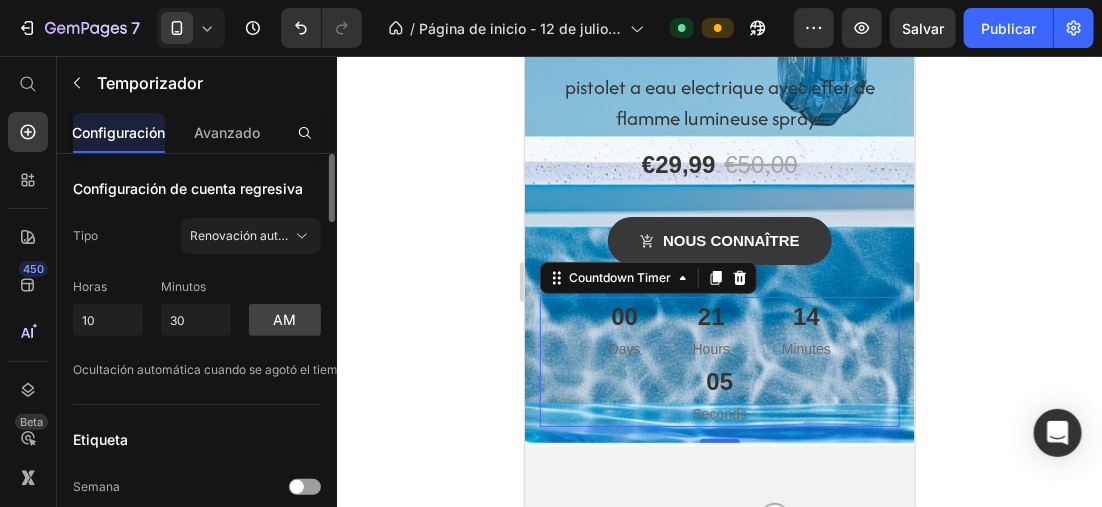 scroll, scrollTop: 200, scrollLeft: 0, axis: vertical 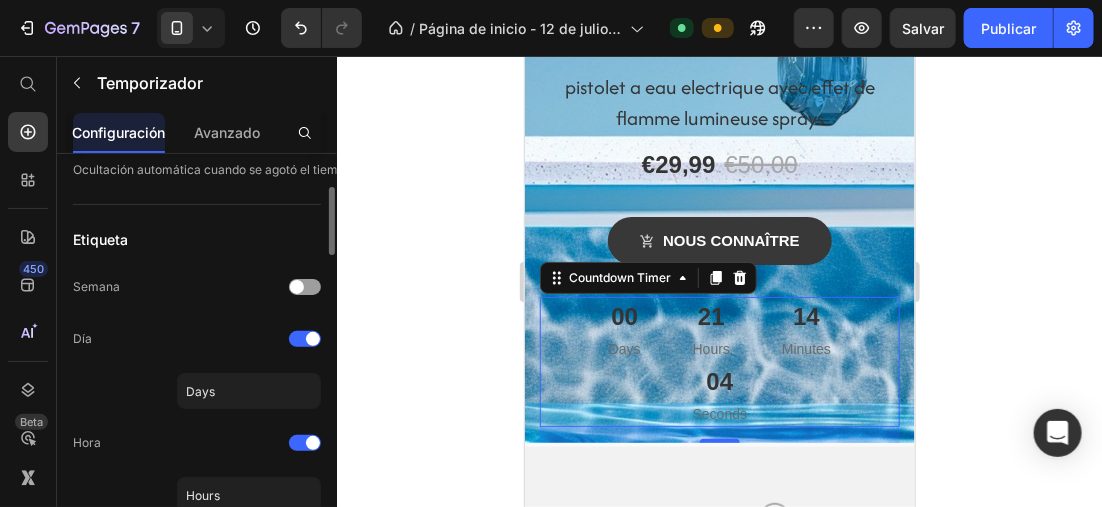 drag, startPoint x: 151, startPoint y: 221, endPoint x: 155, endPoint y: 203, distance: 18.439089 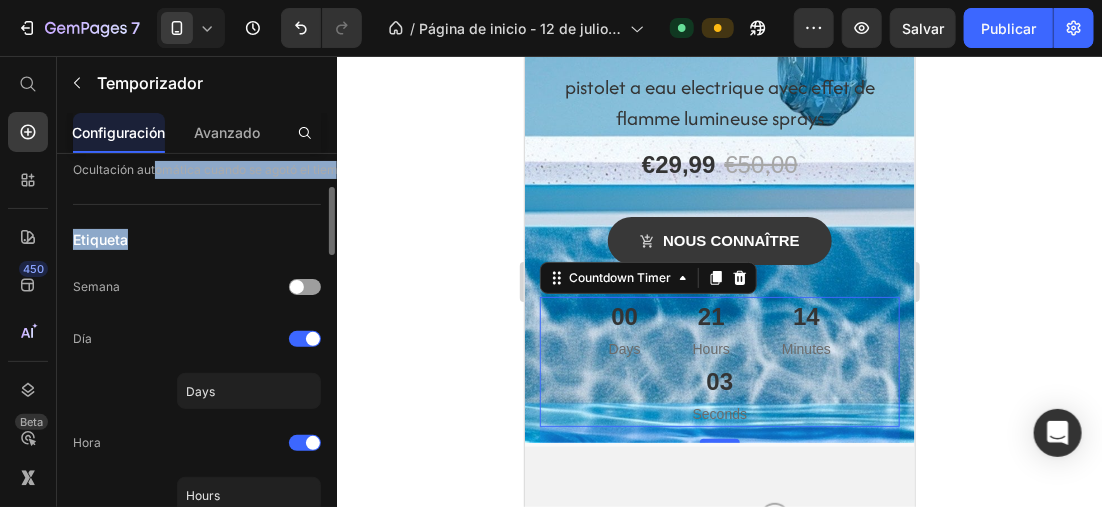 drag, startPoint x: 155, startPoint y: 203, endPoint x: 170, endPoint y: 230, distance: 30.88689 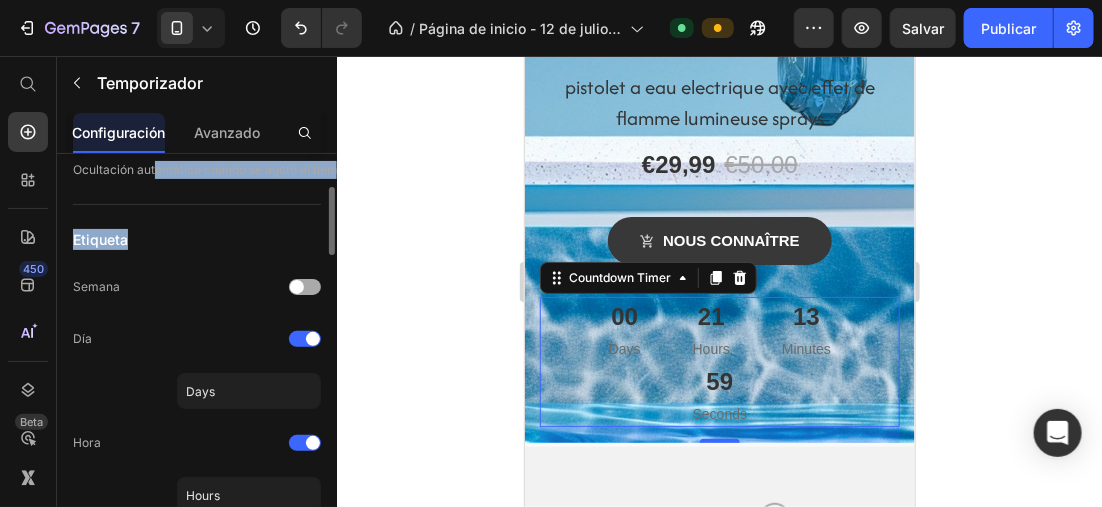 click at bounding box center [297, 287] 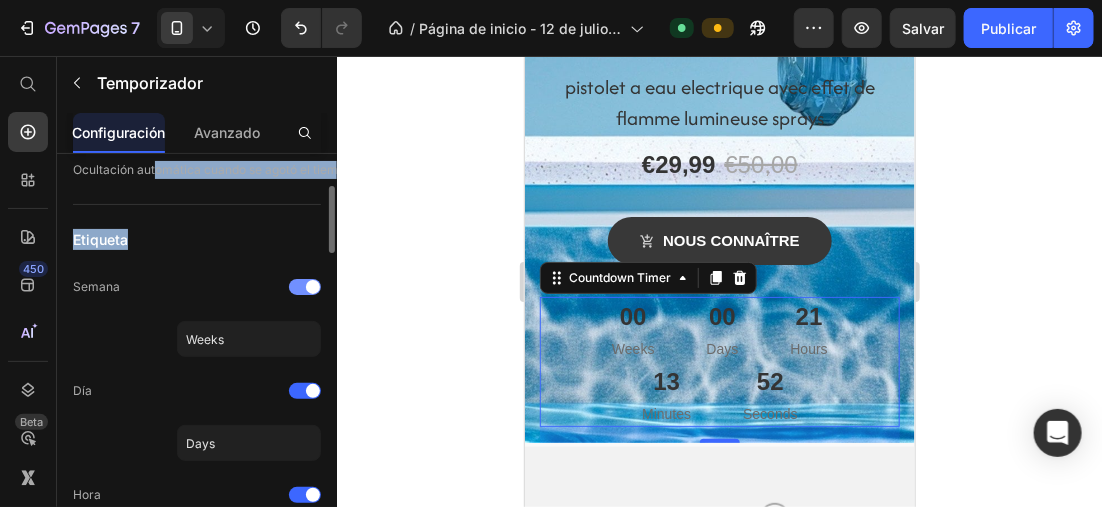 click at bounding box center (305, 287) 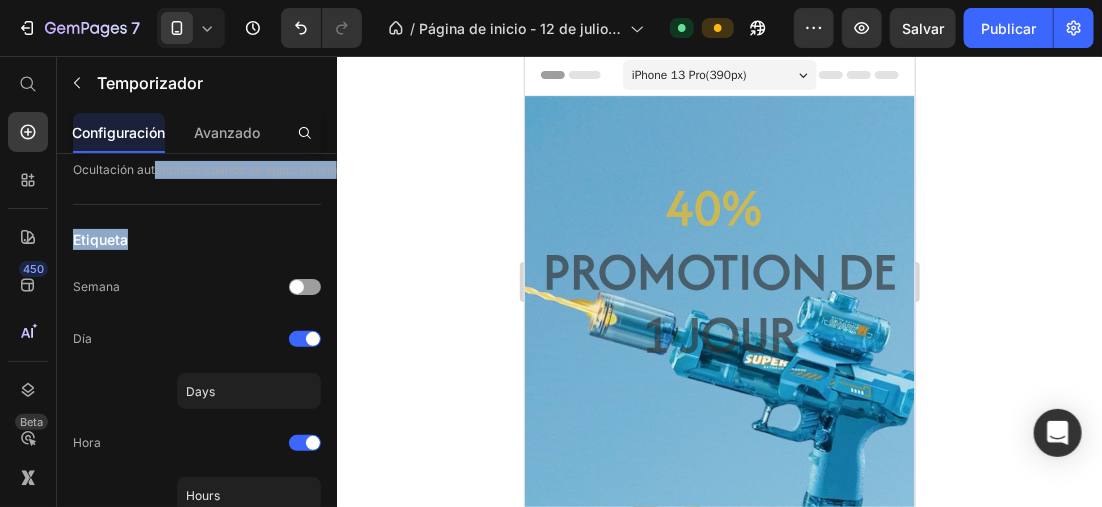 scroll, scrollTop: 0, scrollLeft: 0, axis: both 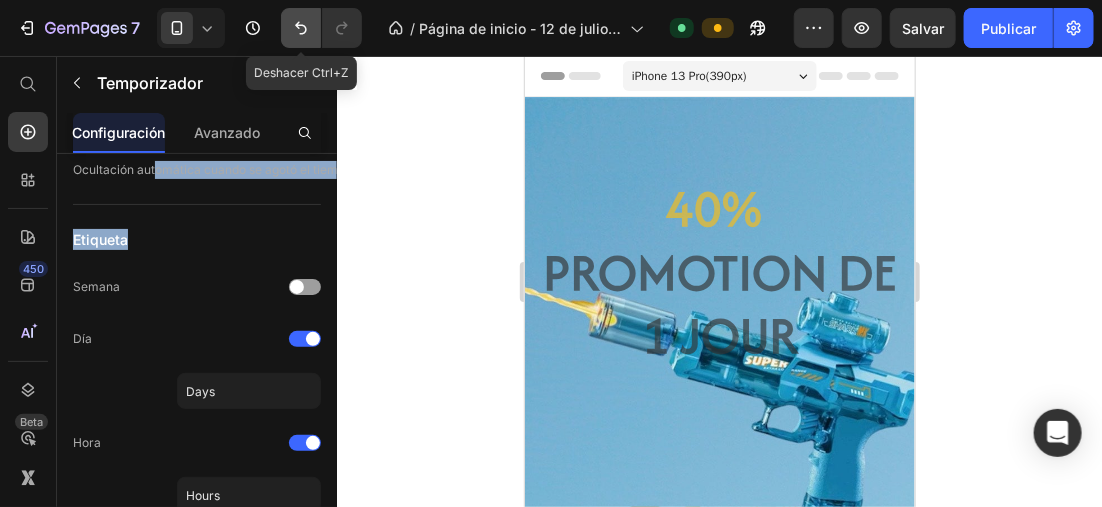 click 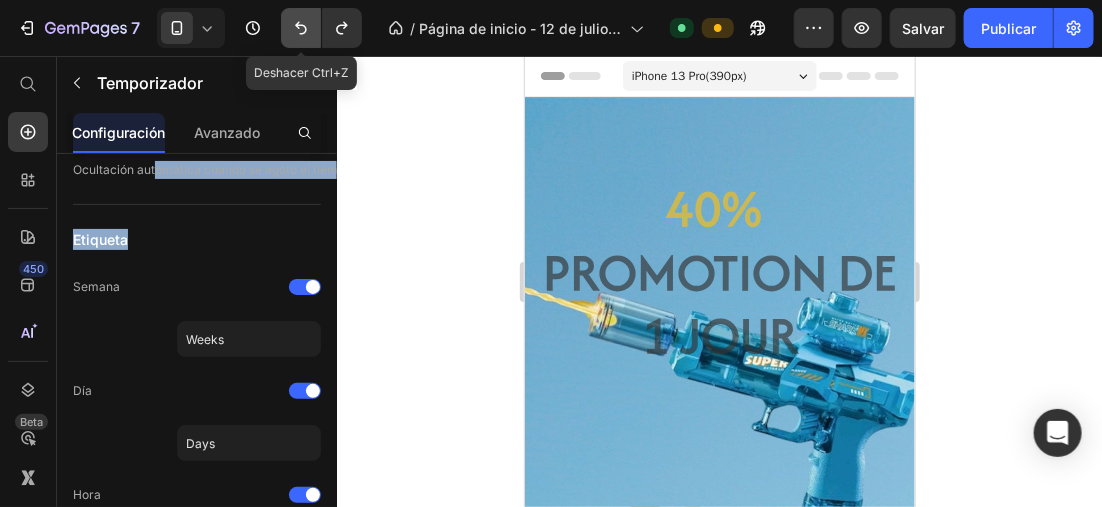 click 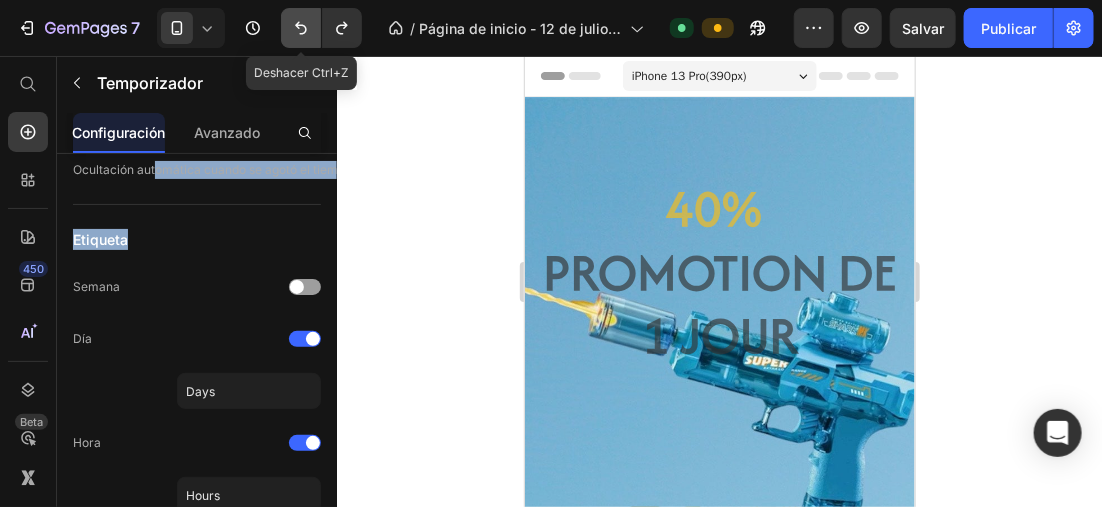 click 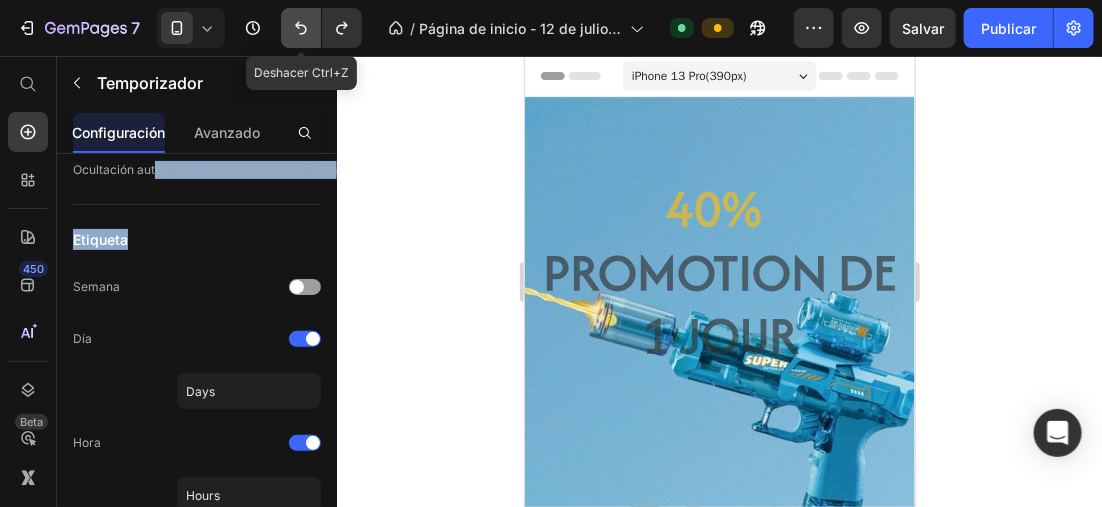click 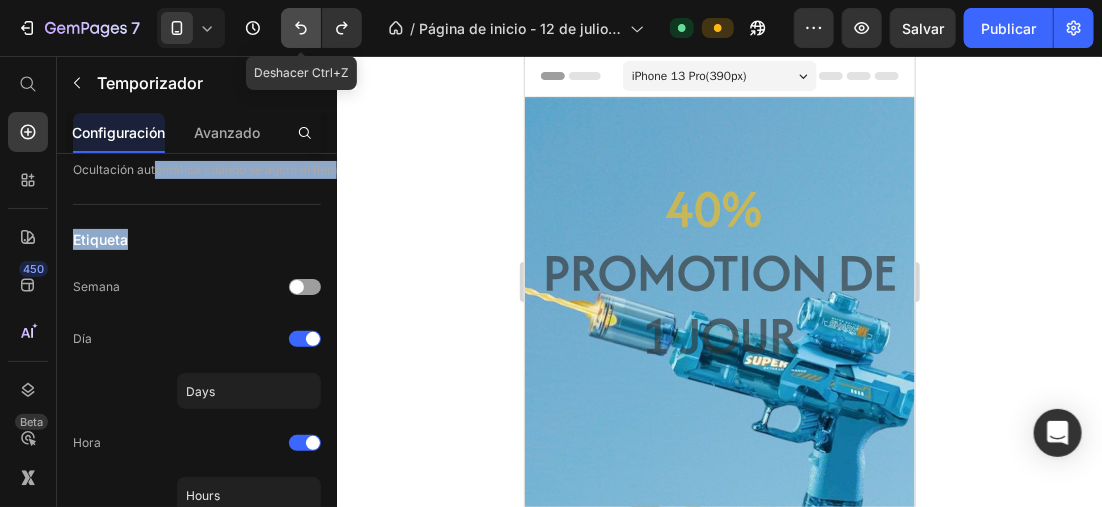 click 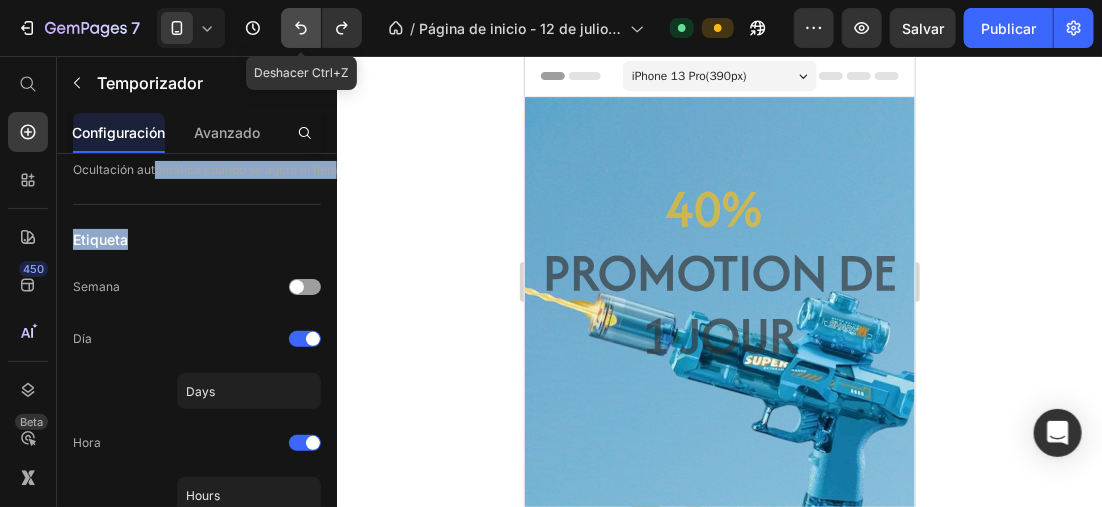 click 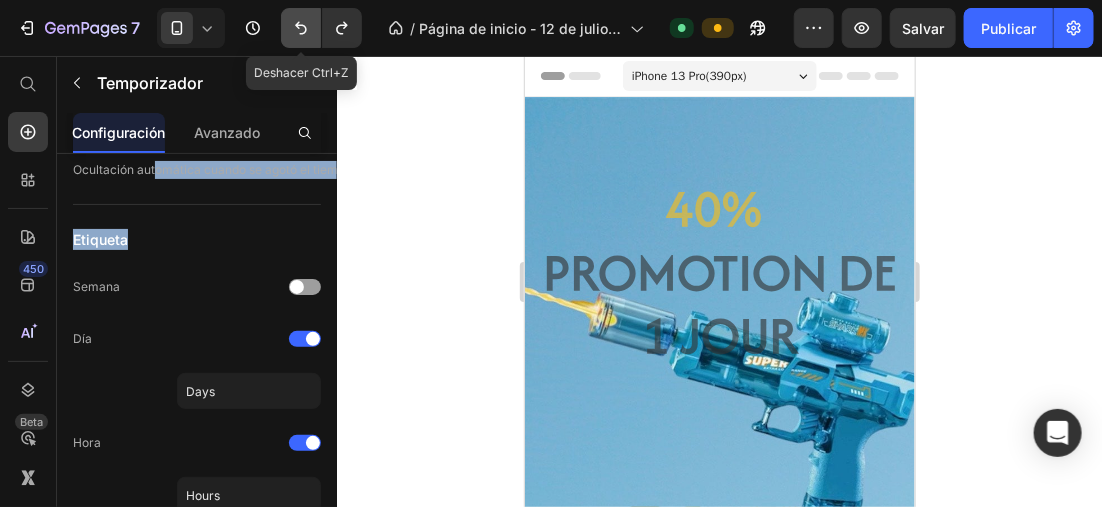 click 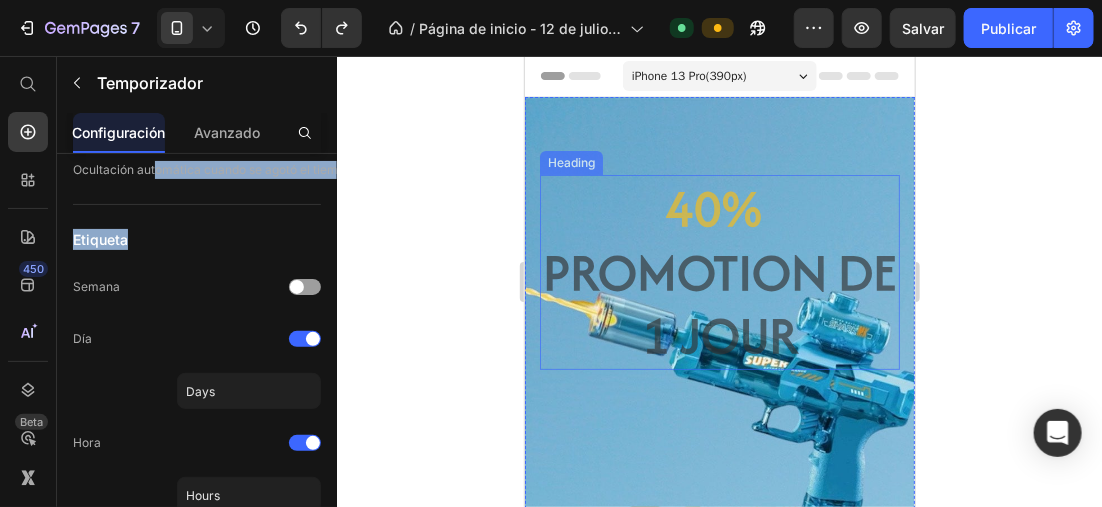 scroll, scrollTop: 100, scrollLeft: 0, axis: vertical 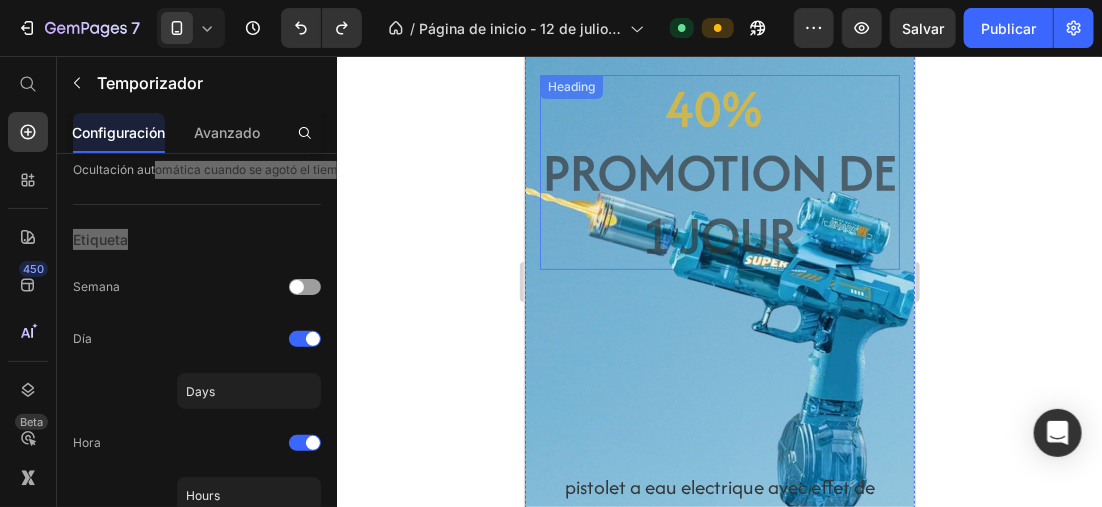 click on "⁠⁠⁠⁠⁠⁠⁠ 40%   Promotion de 1 jour" at bounding box center (719, 171) 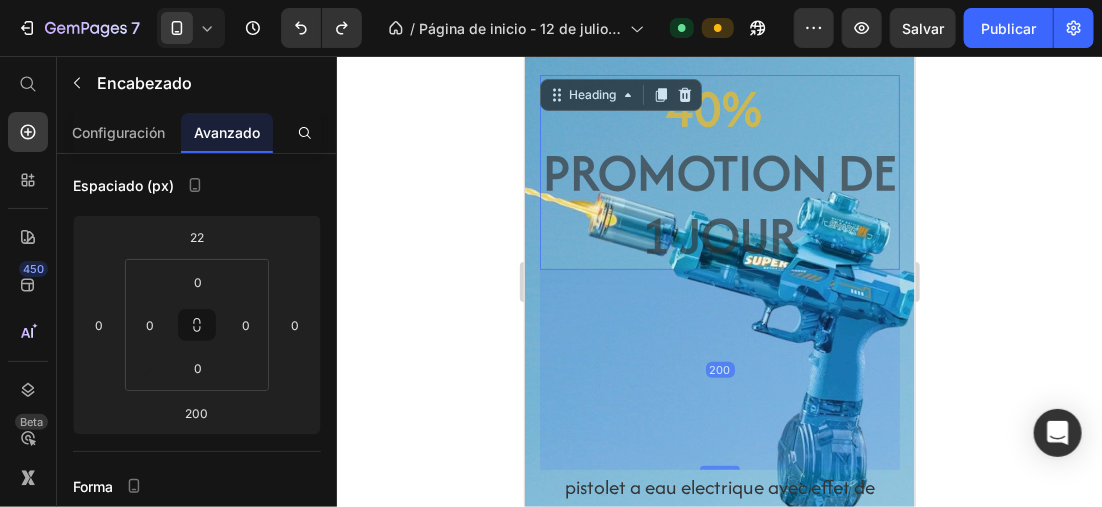 scroll, scrollTop: 0, scrollLeft: 0, axis: both 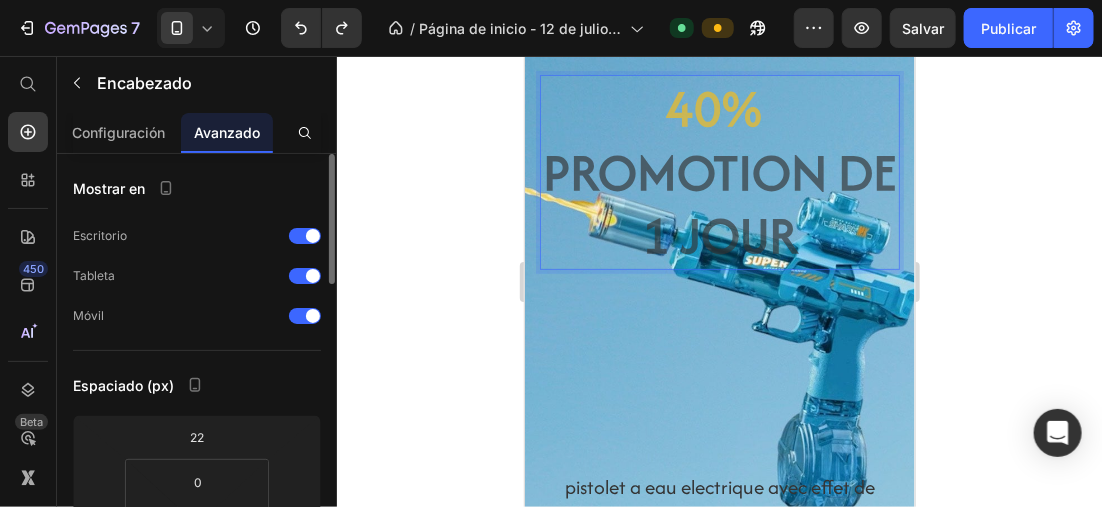 click on "40%   Promotion de 1 jour" at bounding box center (719, 171) 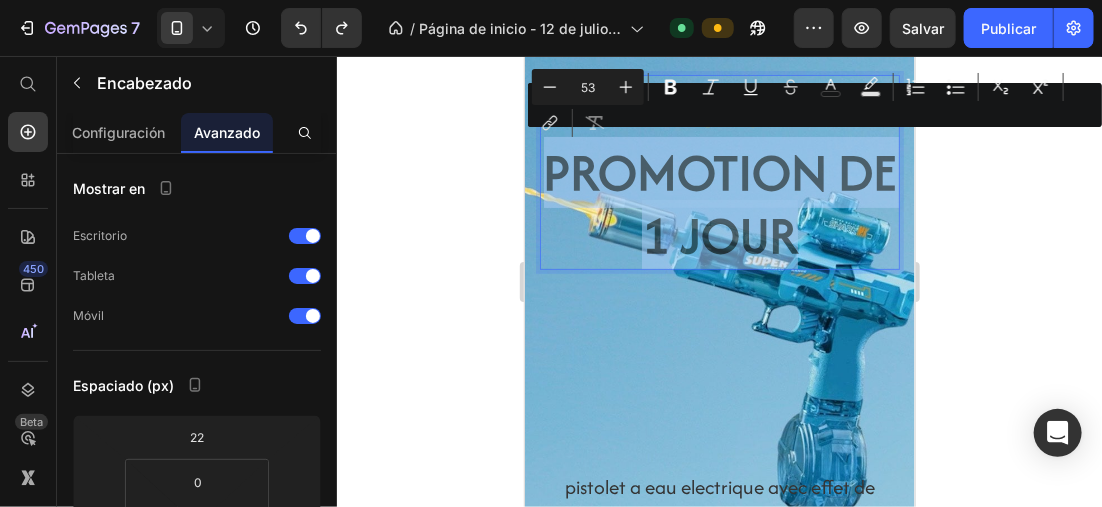 drag, startPoint x: 571, startPoint y: 174, endPoint x: 862, endPoint y: 245, distance: 299.53632 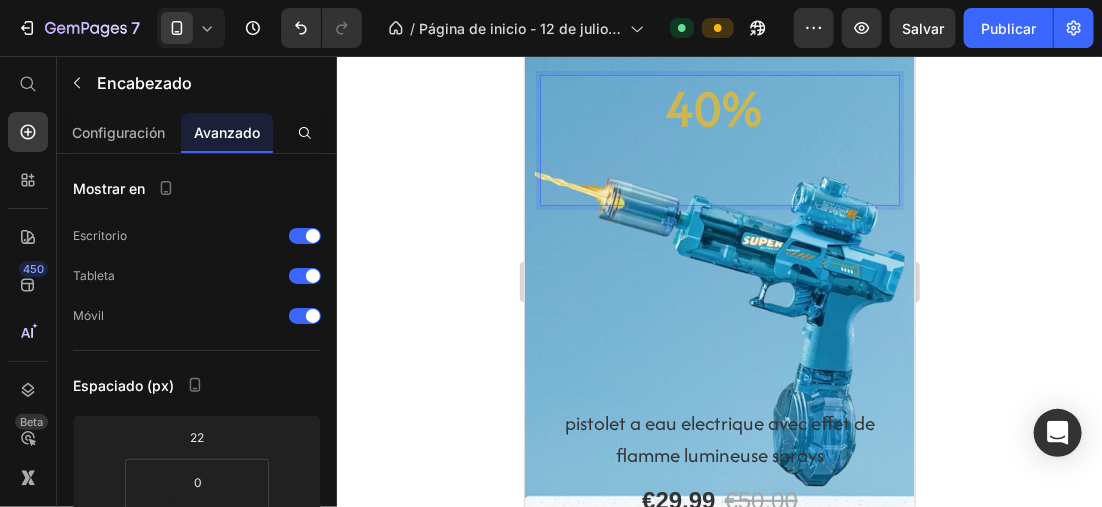 scroll, scrollTop: 0, scrollLeft: 0, axis: both 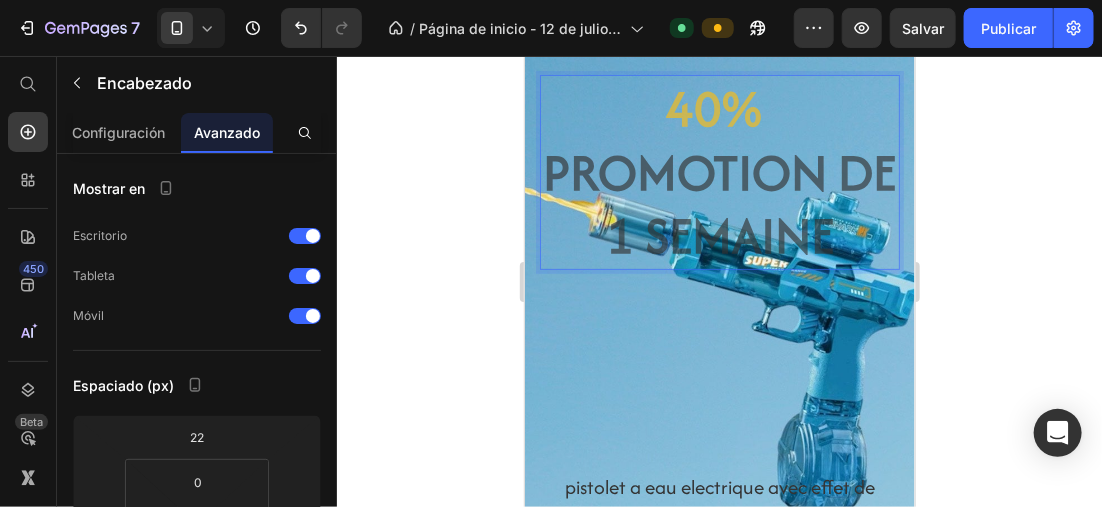 click 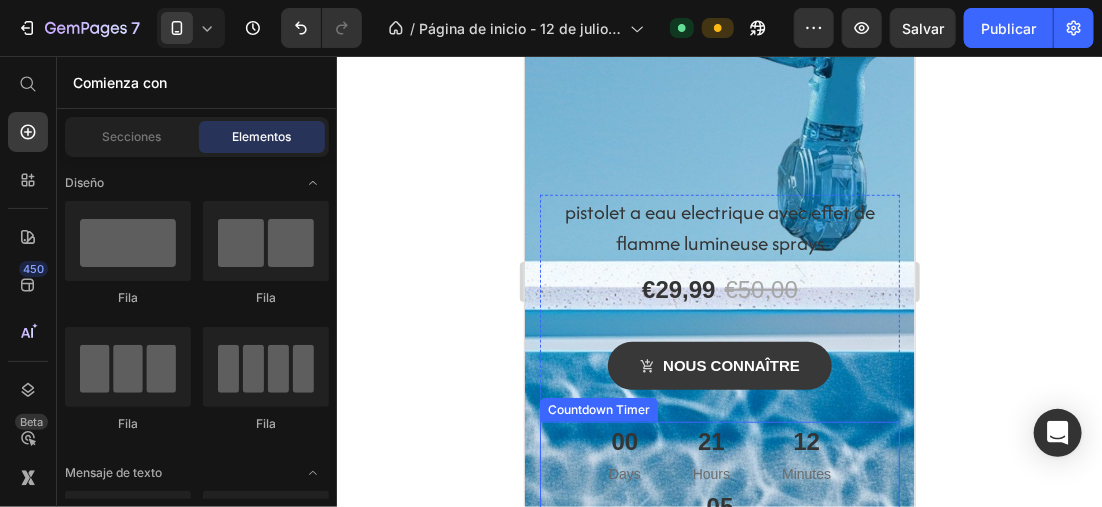 scroll, scrollTop: 500, scrollLeft: 0, axis: vertical 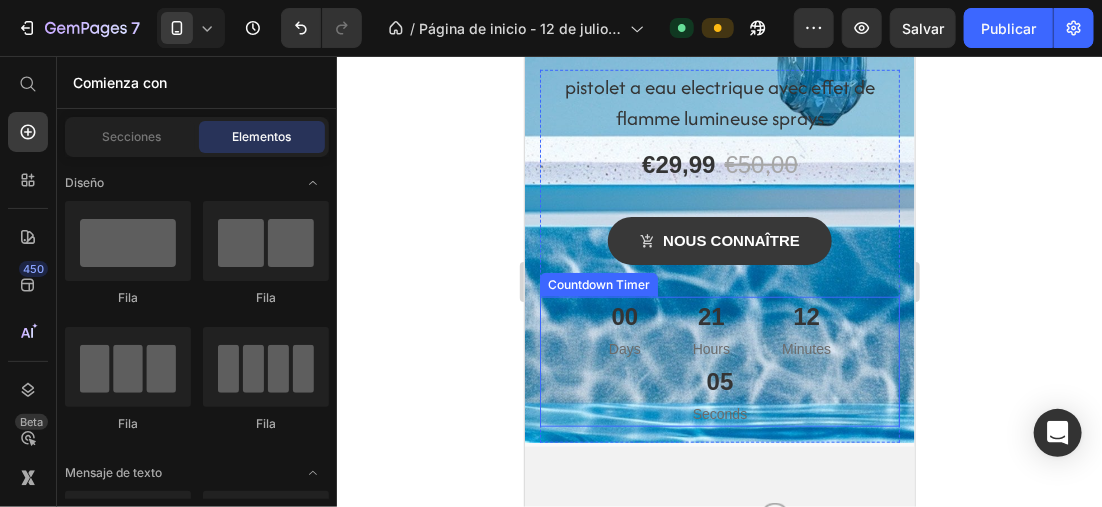 click on "00 Days 21 Hours 12 Minutes 05 Seconds" at bounding box center (719, 361) 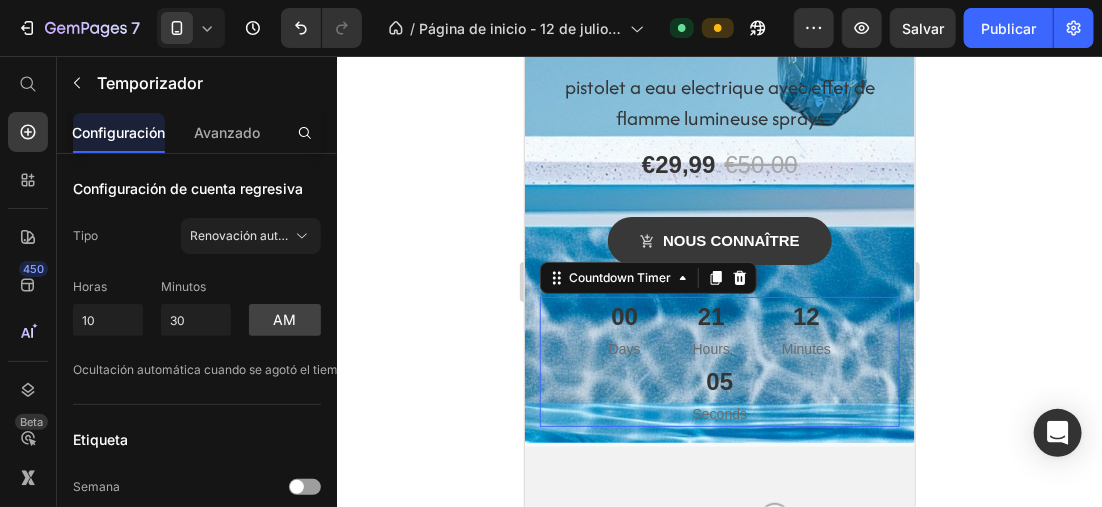 scroll, scrollTop: 600, scrollLeft: 0, axis: vertical 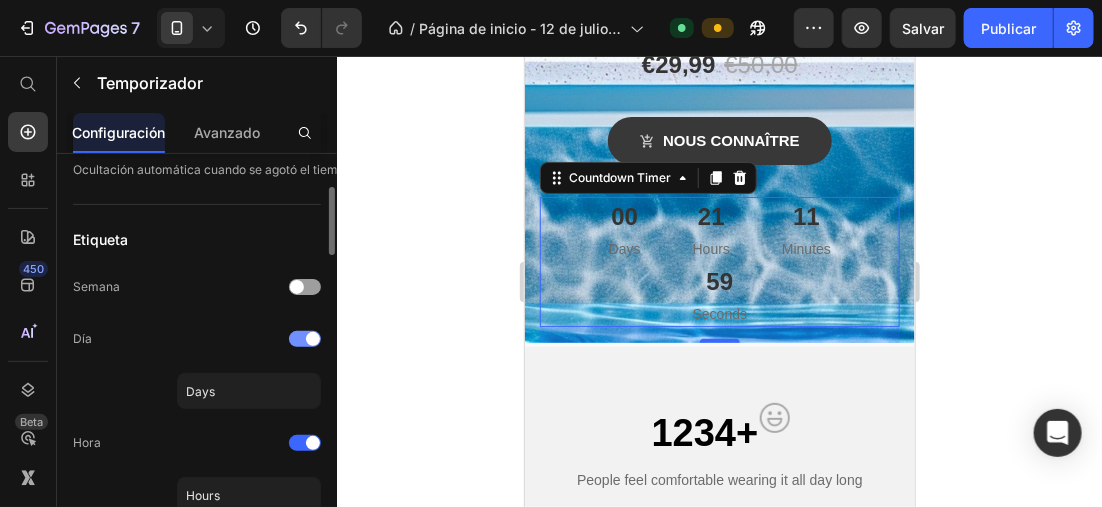 click at bounding box center (313, 339) 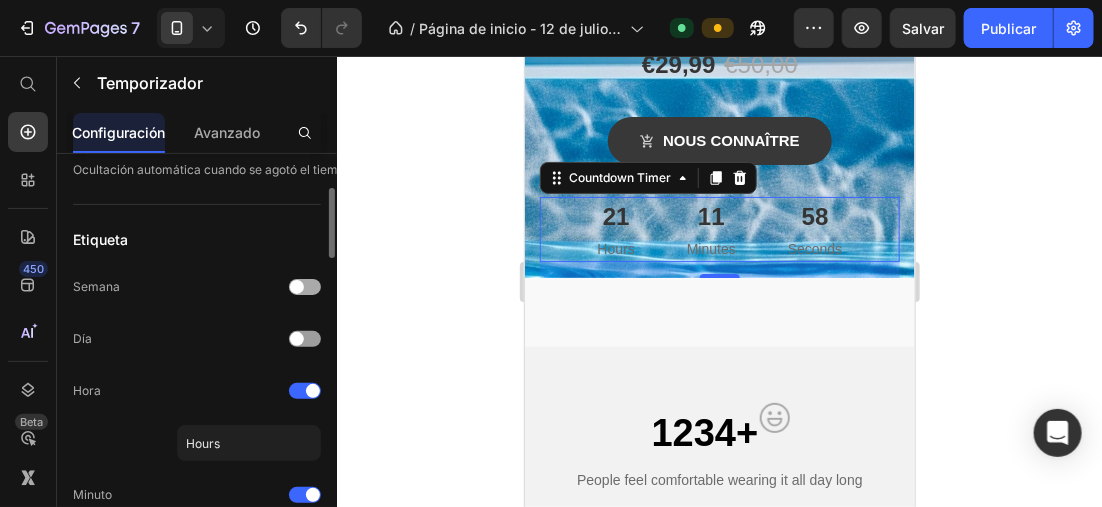 click at bounding box center [297, 287] 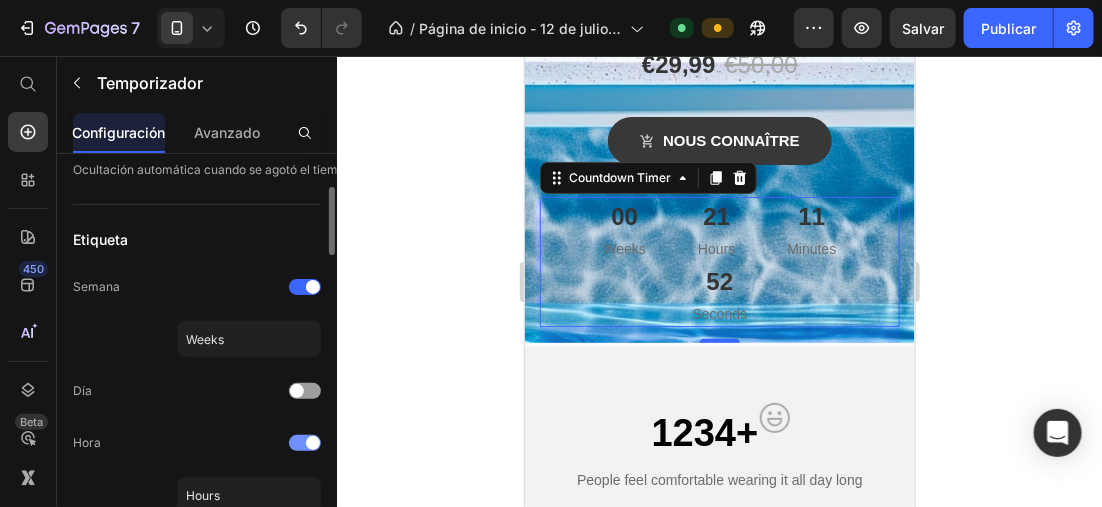 click at bounding box center [313, 443] 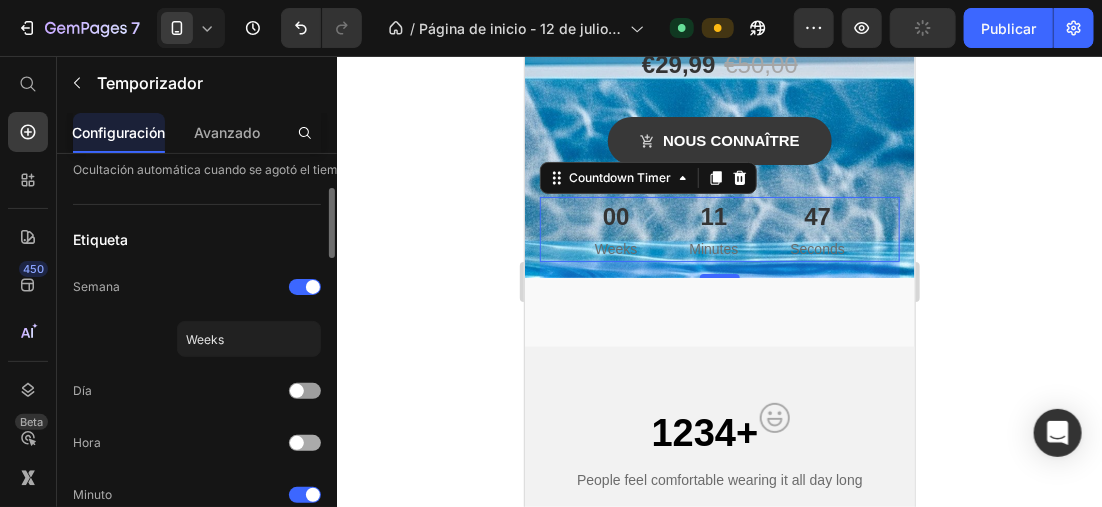 click at bounding box center [297, 443] 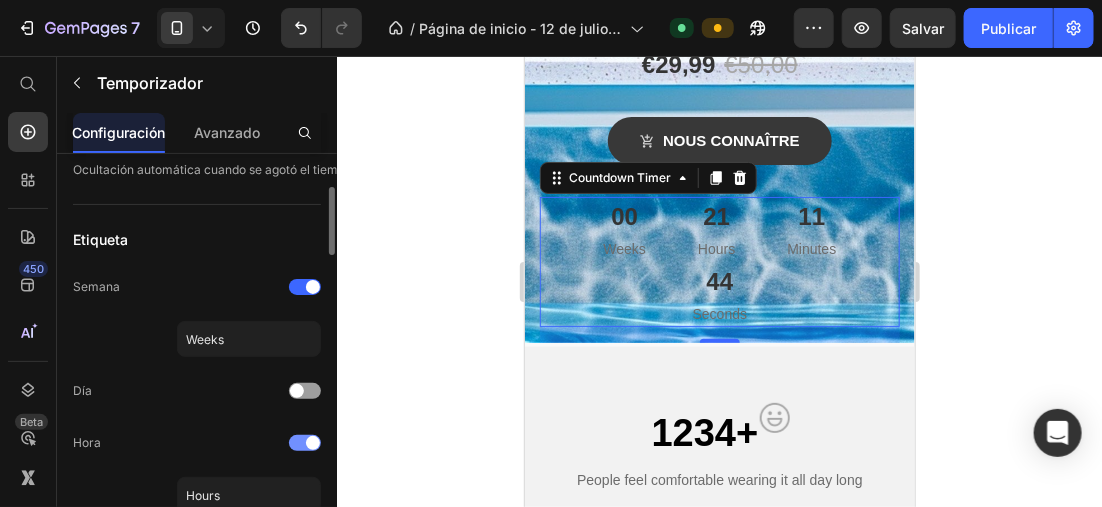 click at bounding box center (313, 443) 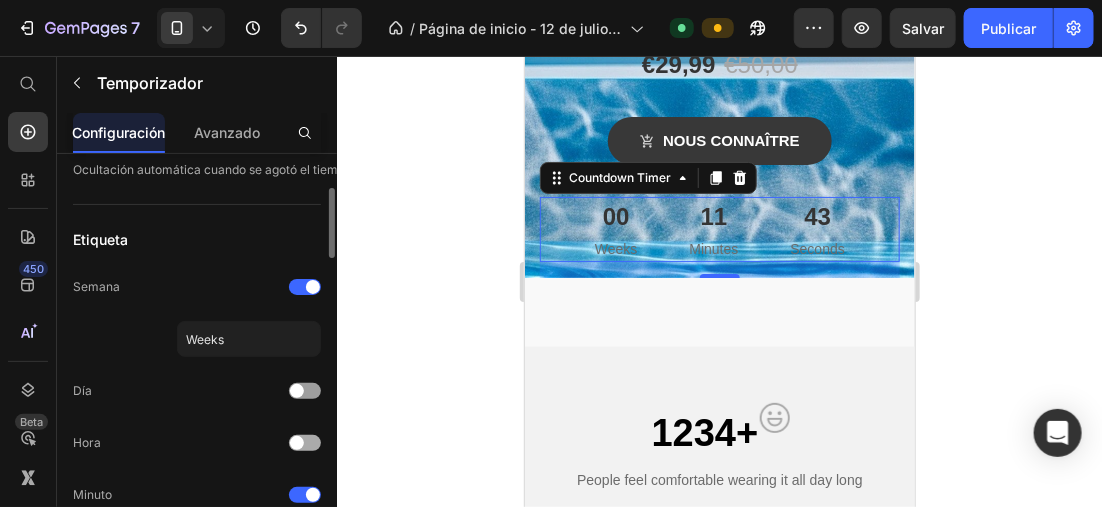 click at bounding box center [305, 443] 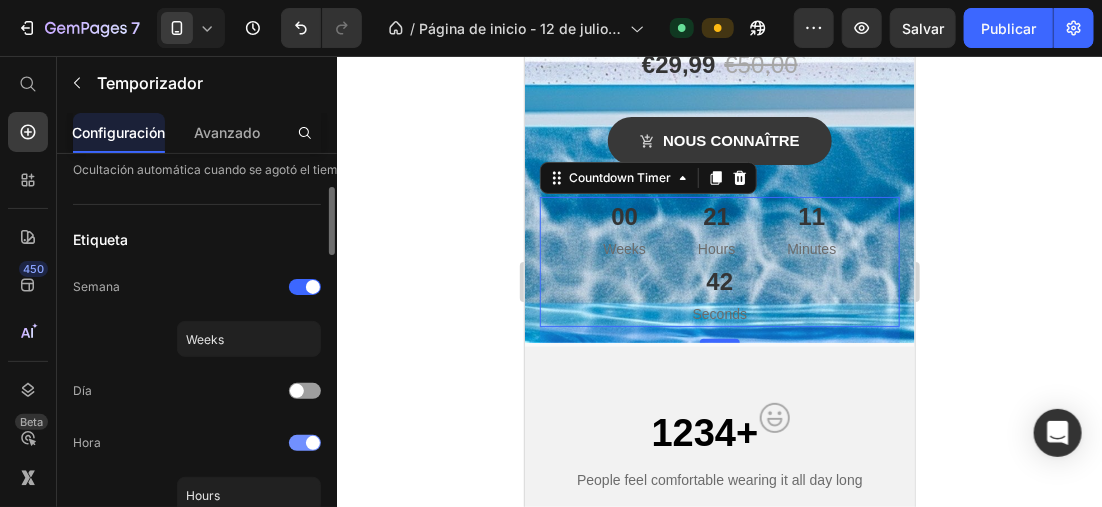 click at bounding box center (313, 443) 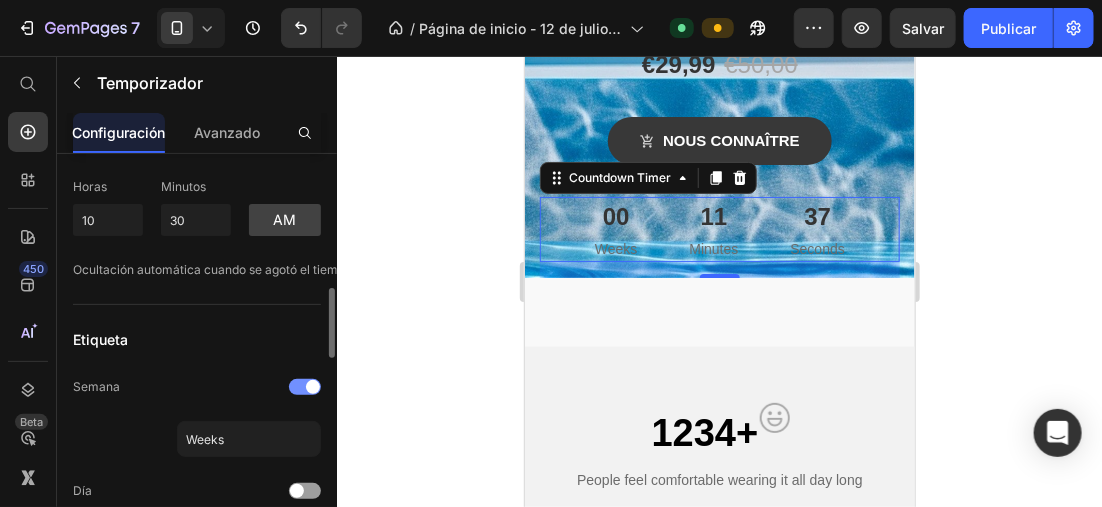 scroll, scrollTop: 300, scrollLeft: 0, axis: vertical 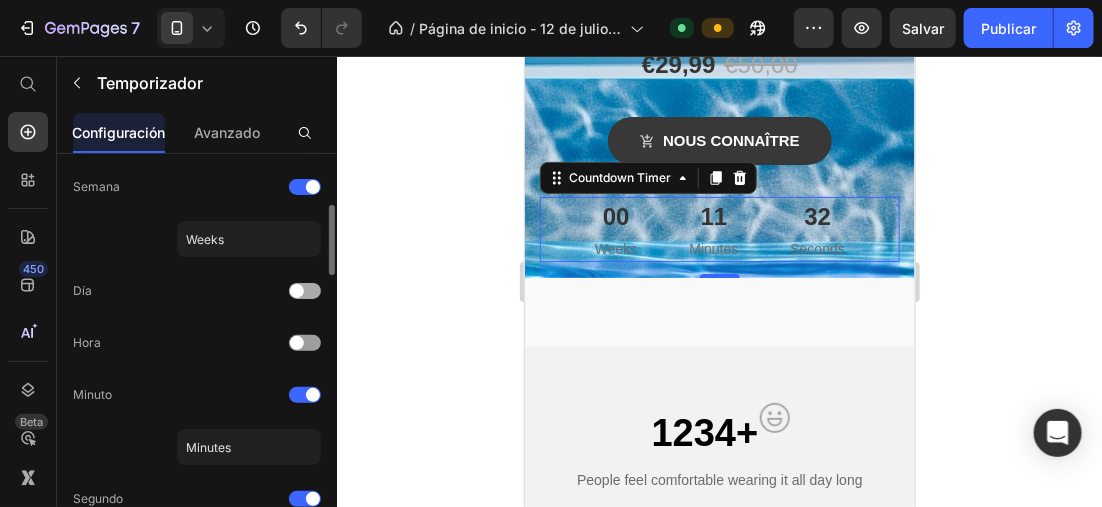 click at bounding box center [297, 291] 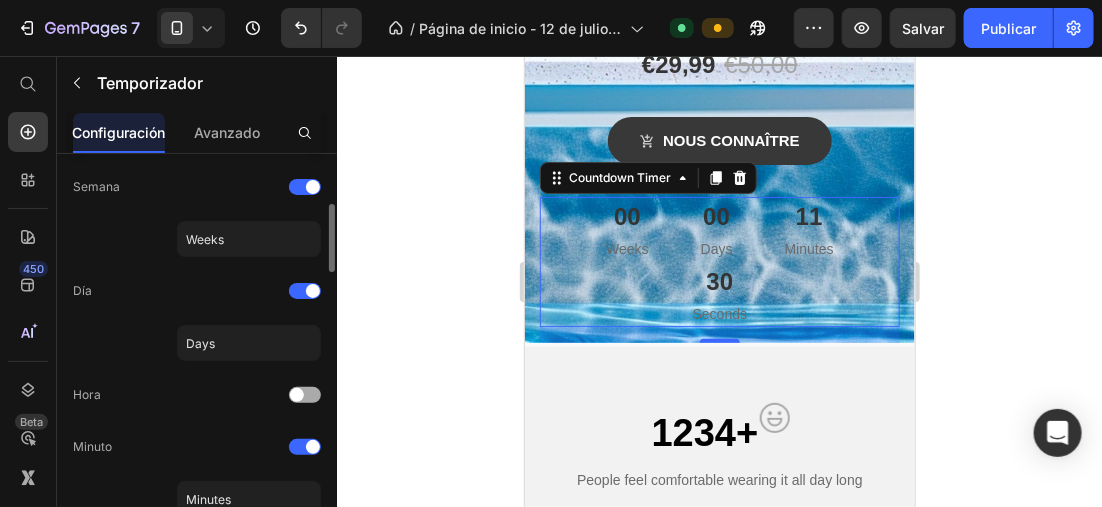 click at bounding box center (297, 395) 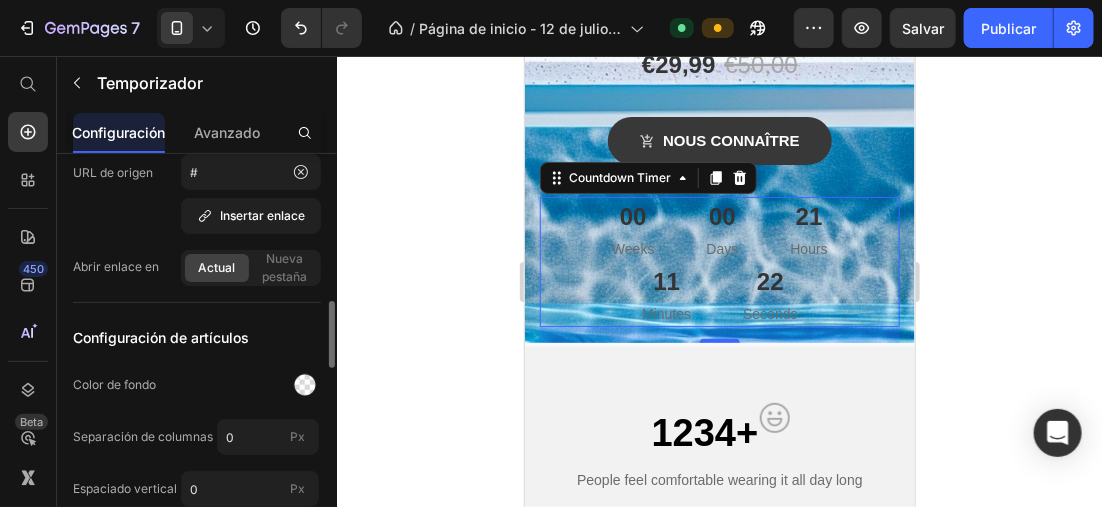 scroll, scrollTop: 1000, scrollLeft: 0, axis: vertical 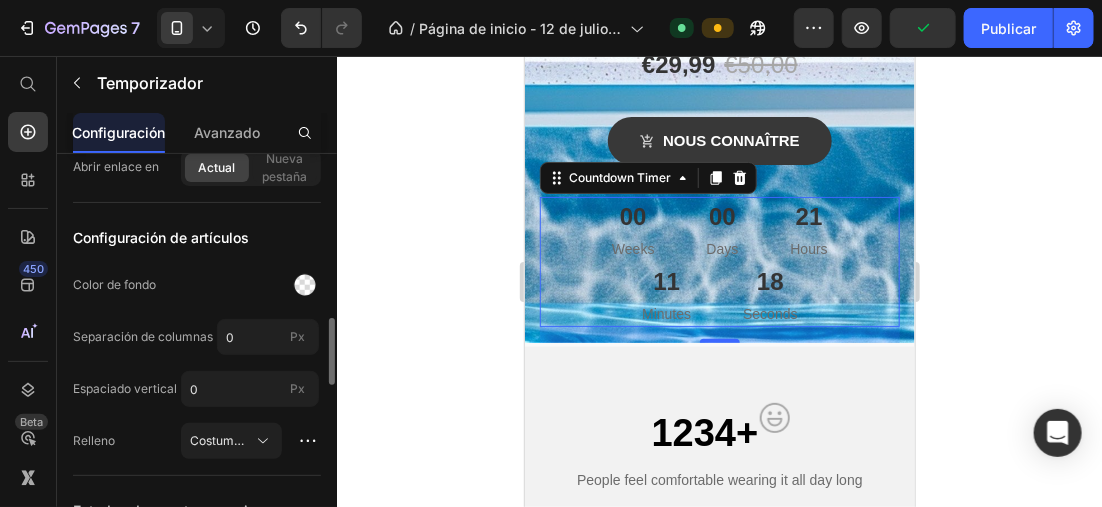 click on "Configuración de artículos Color de fondo Separación de columnas 0 Px Espaciado vertical 0 Px Relleno Costumbre" 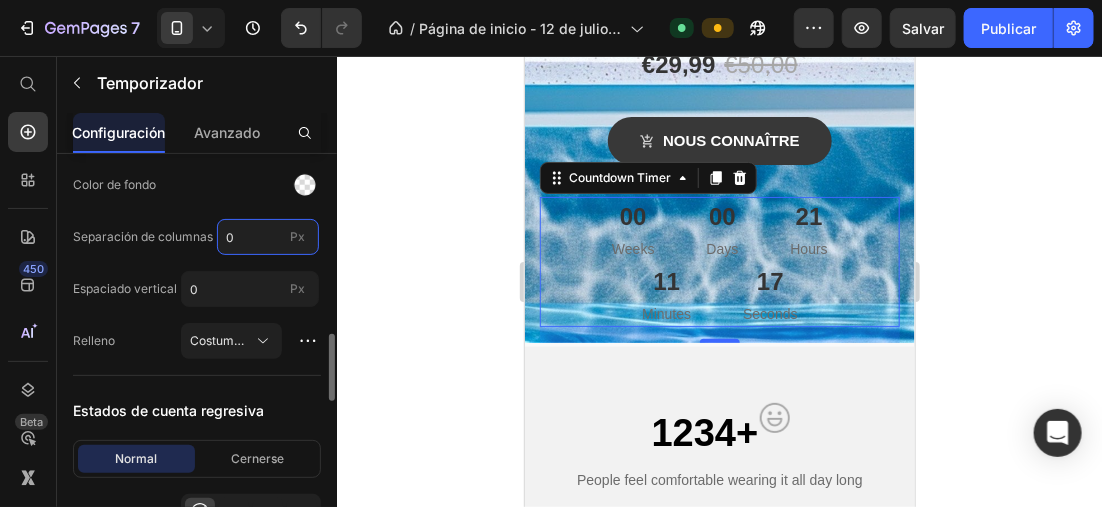 click on "0" at bounding box center [268, 237] 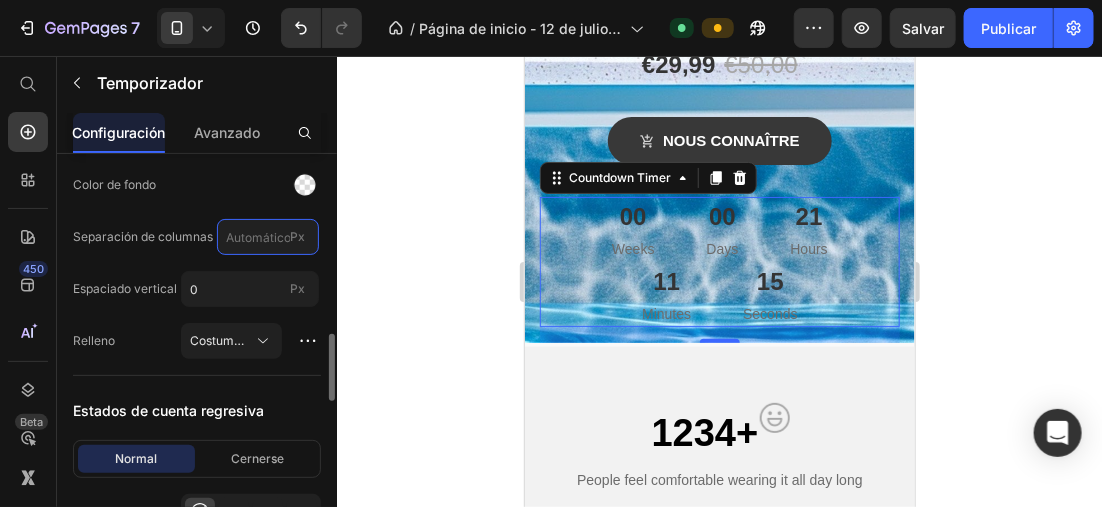 type on "9" 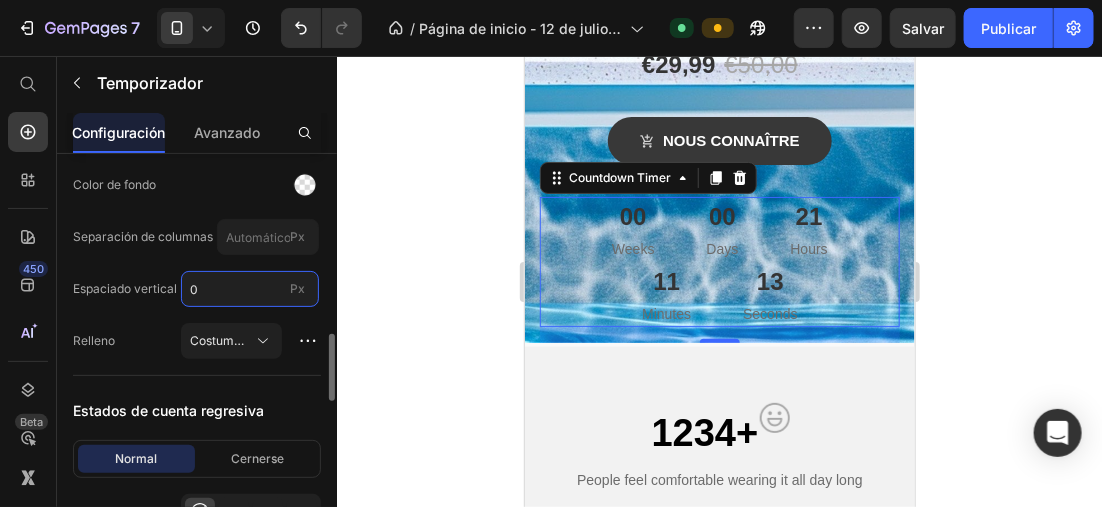 click on "0" at bounding box center [250, 289] 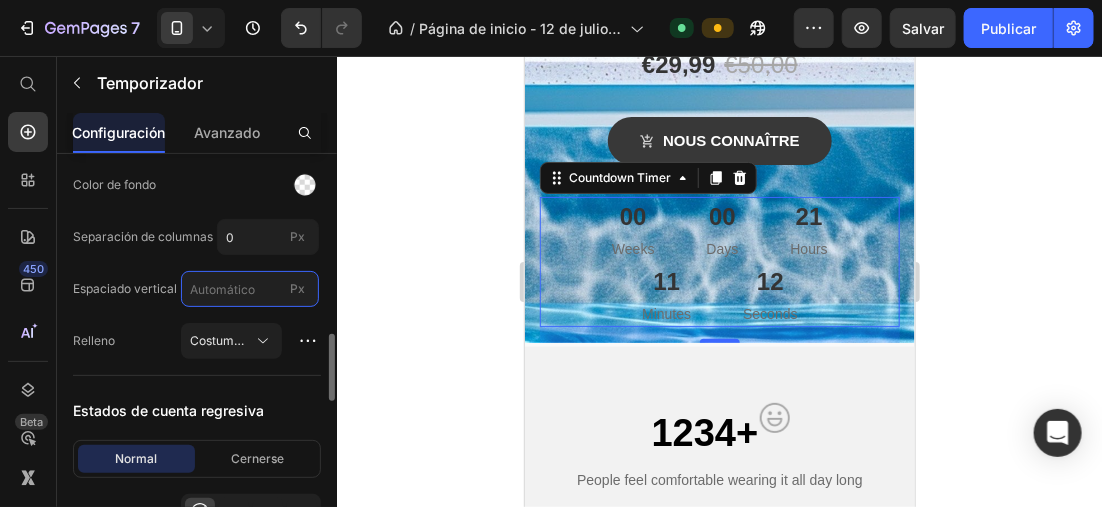 type on "9" 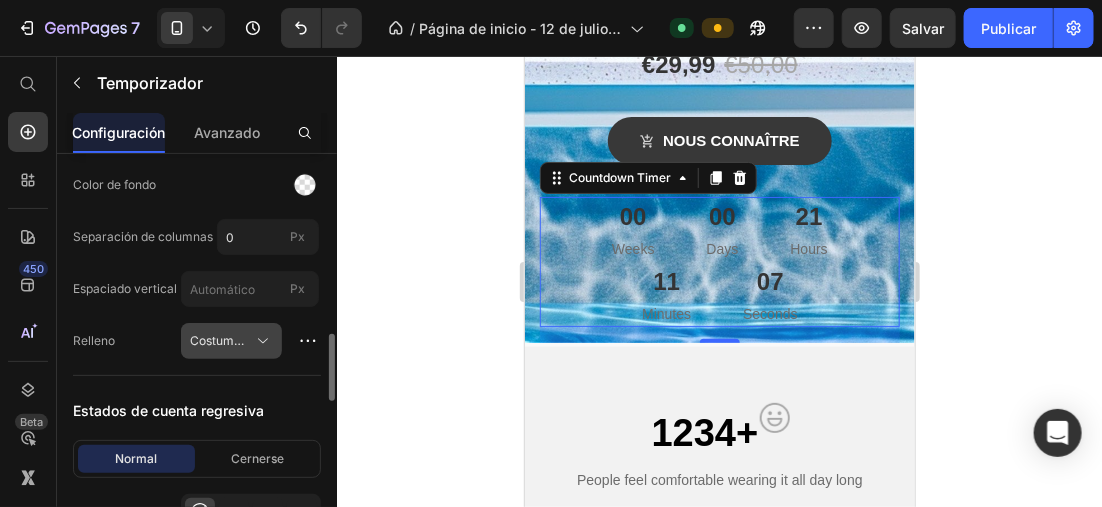 click on "Costumbre" 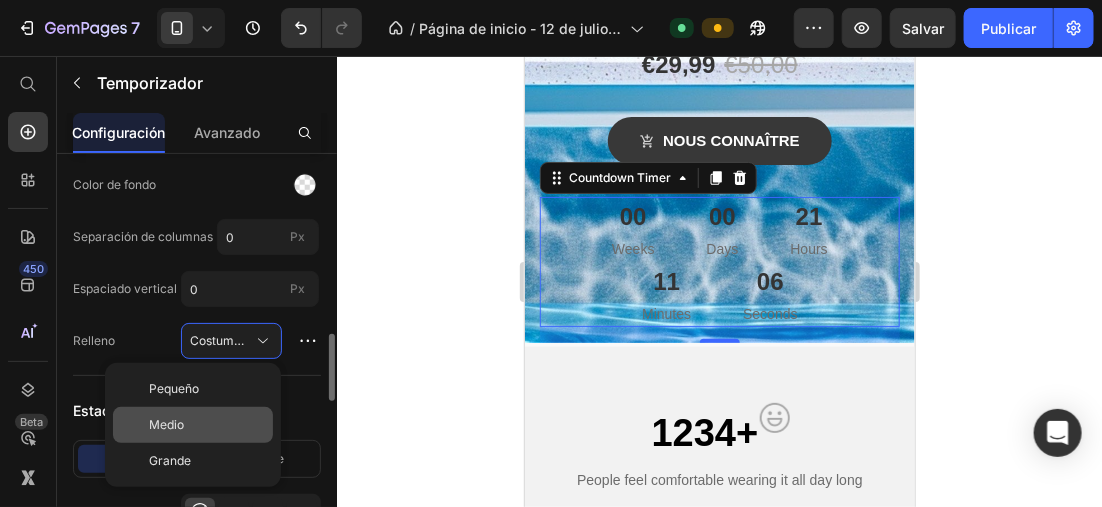 click on "Medio" at bounding box center (207, 425) 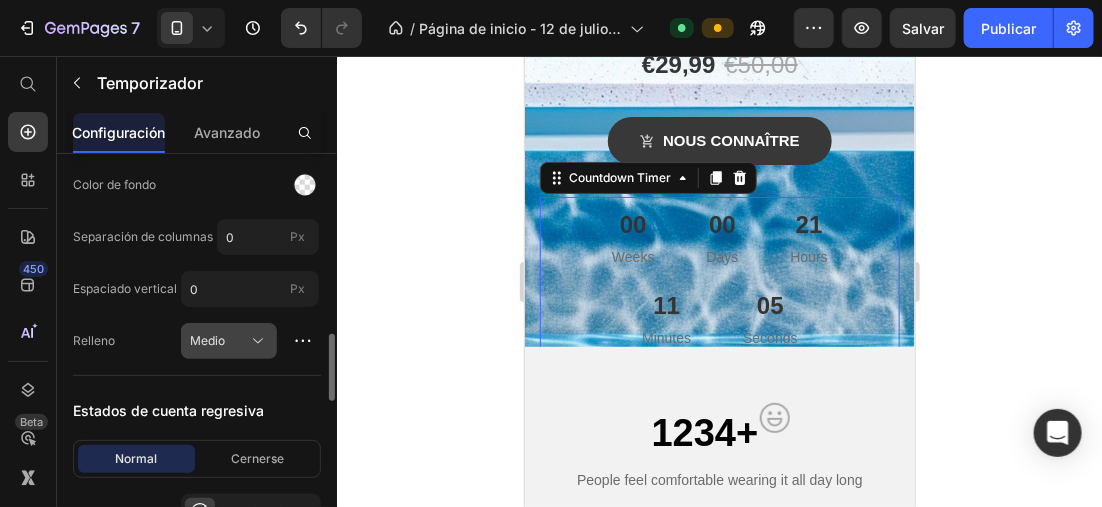 click on "Medio" 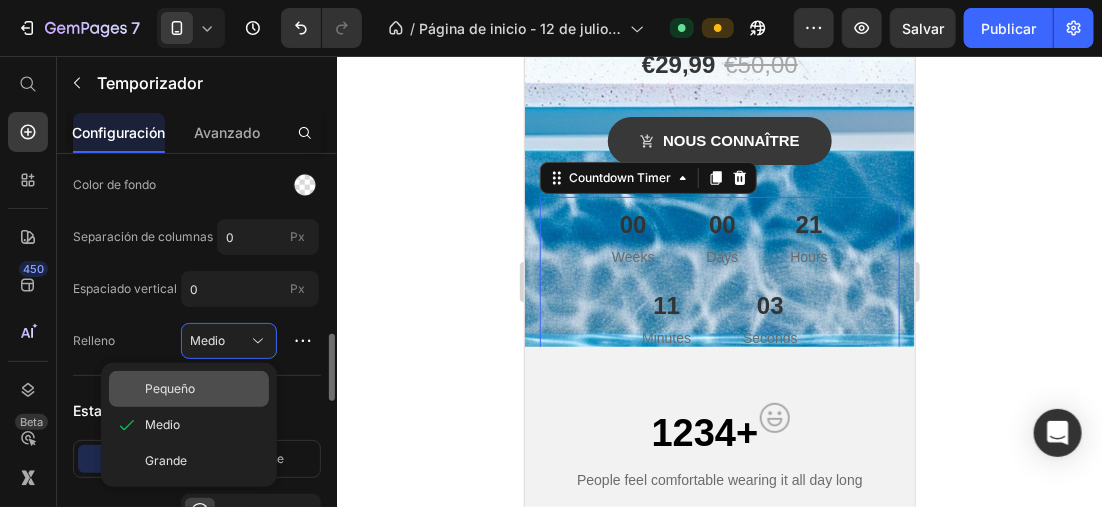 click on "Pequeño" at bounding box center (203, 389) 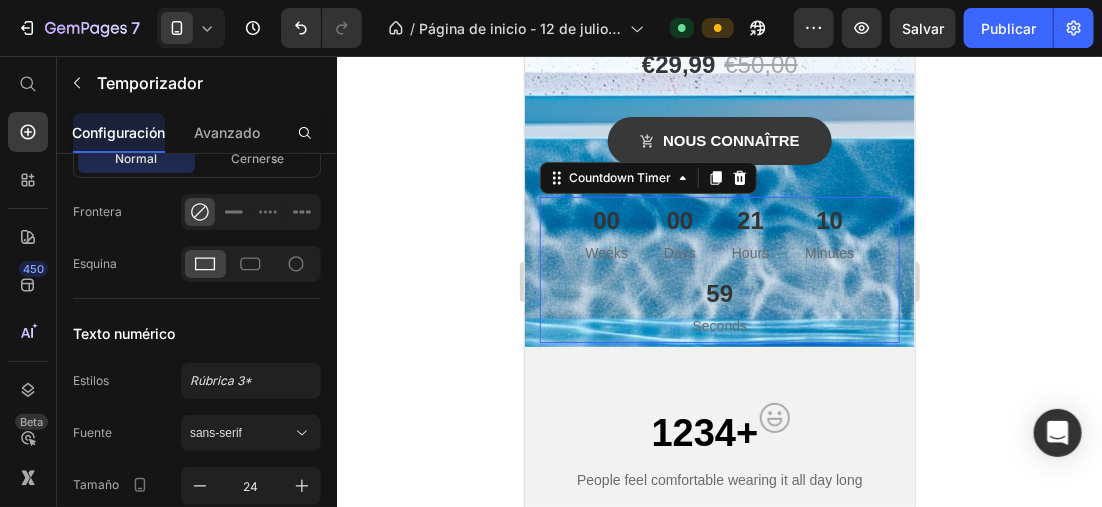scroll, scrollTop: 1600, scrollLeft: 0, axis: vertical 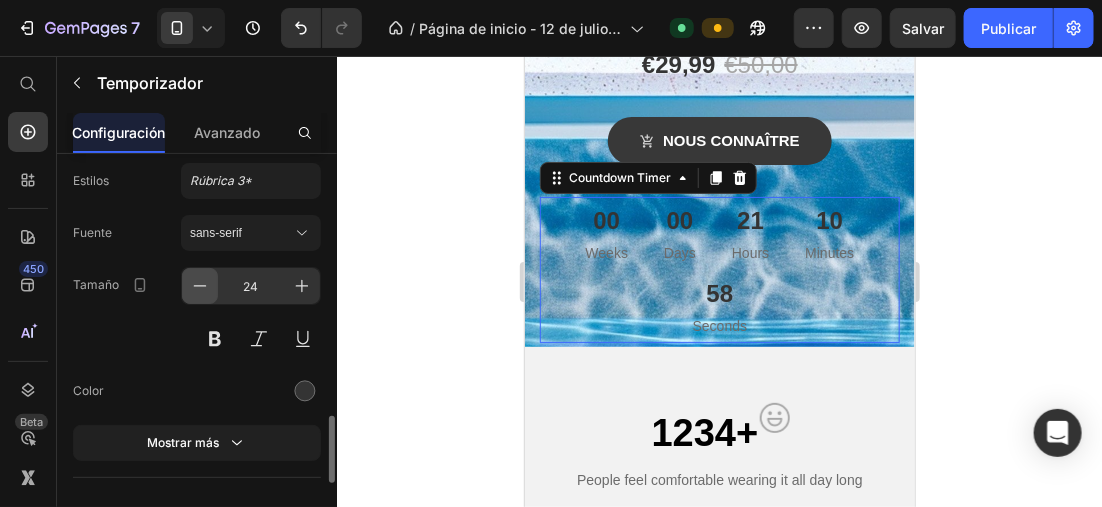 click 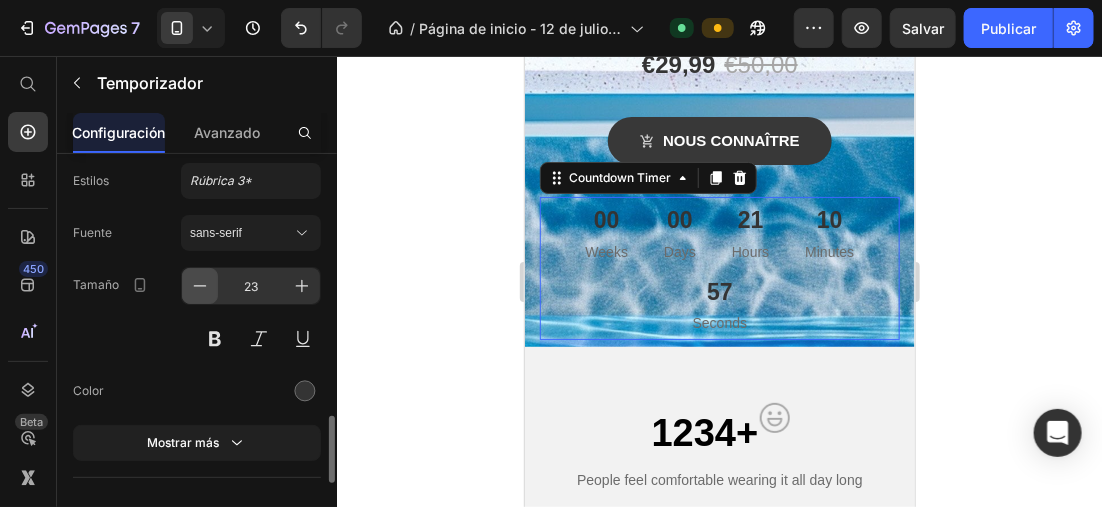 click 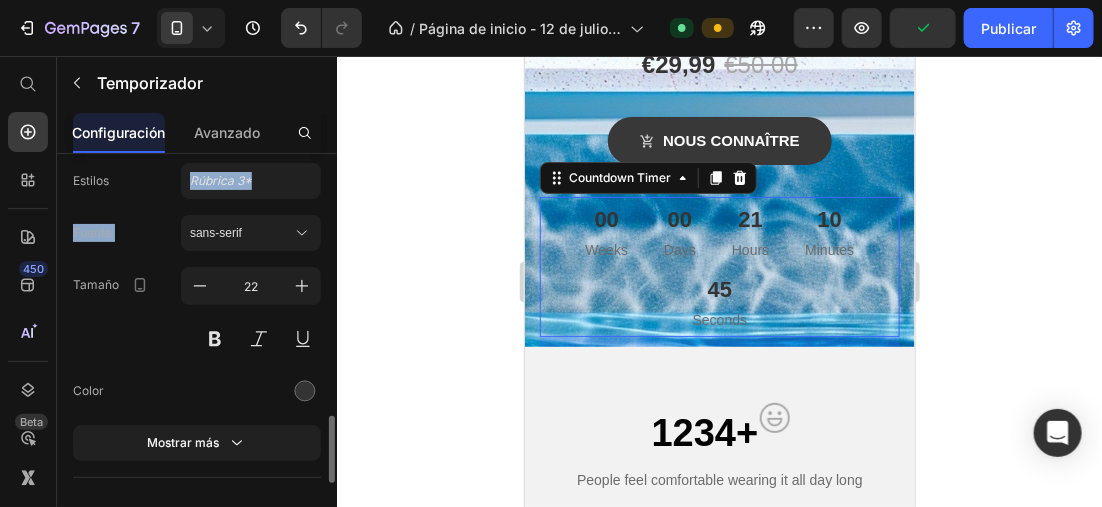 drag, startPoint x: 158, startPoint y: 193, endPoint x: 157, endPoint y: 209, distance: 16.03122 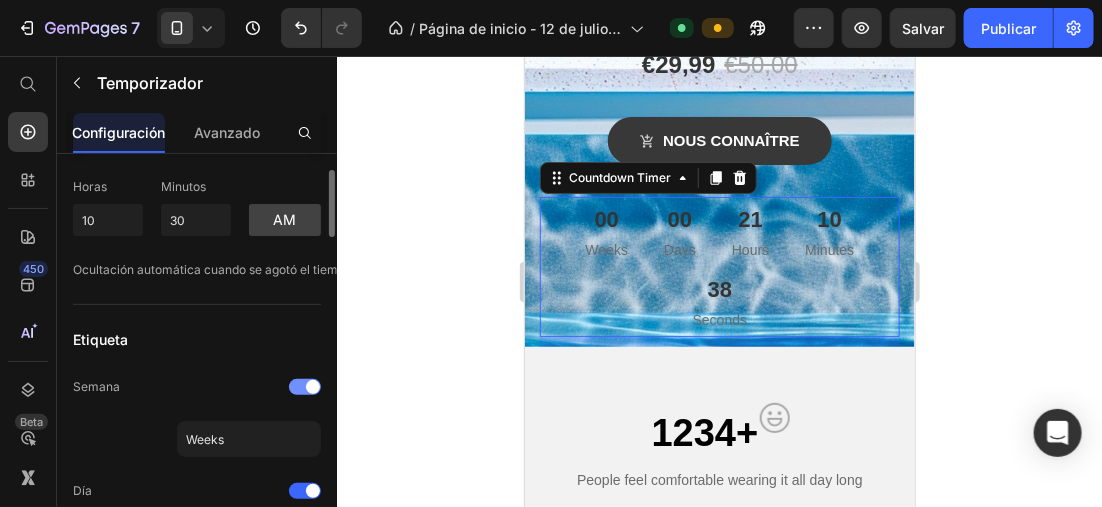 scroll, scrollTop: 200, scrollLeft: 0, axis: vertical 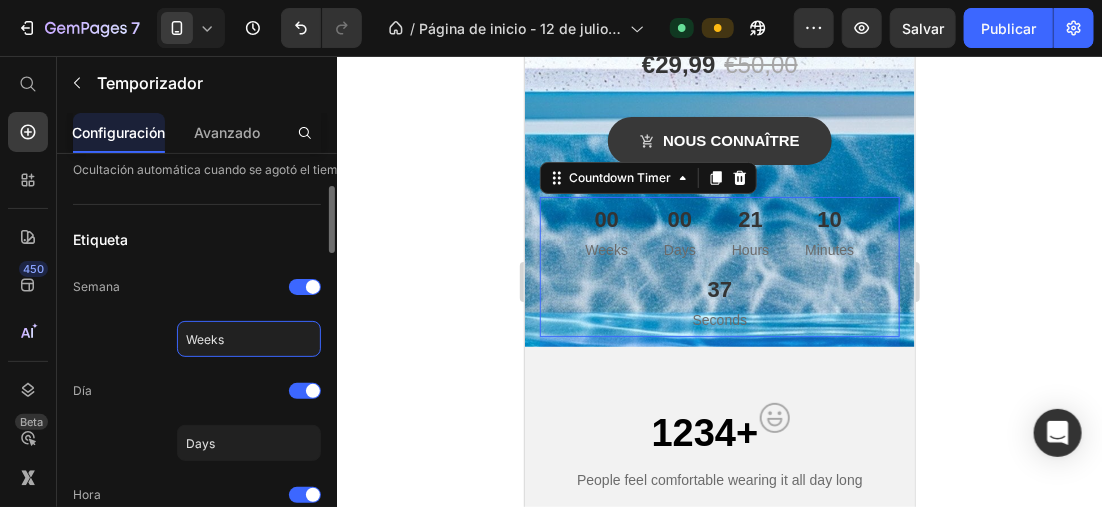 click on "Weeks" 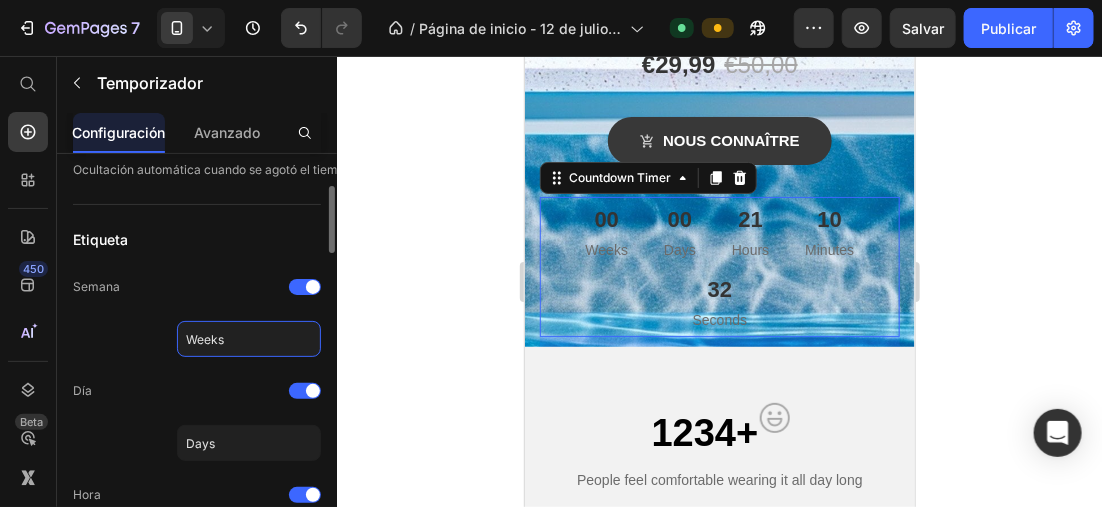 click on "Weeks" 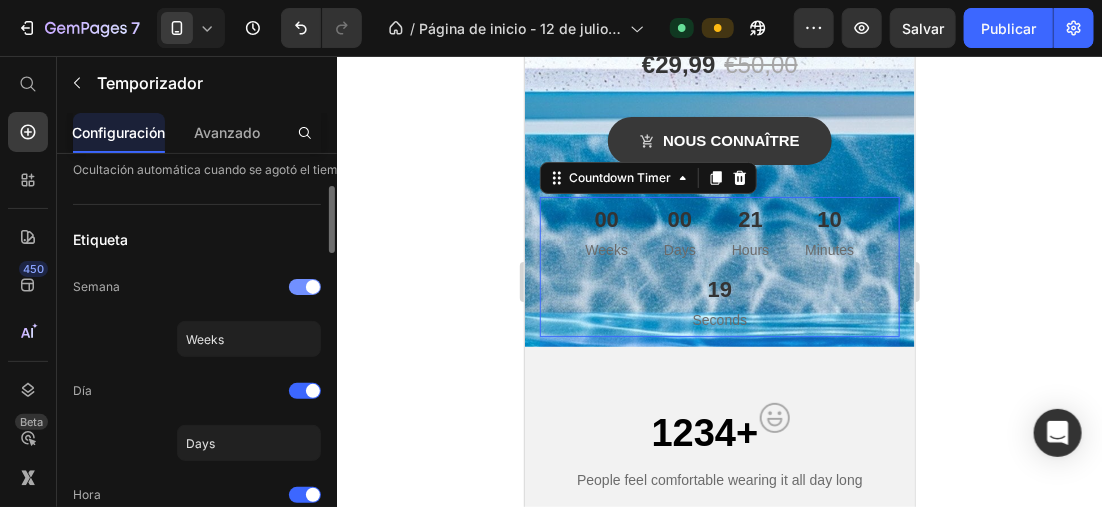click at bounding box center [313, 287] 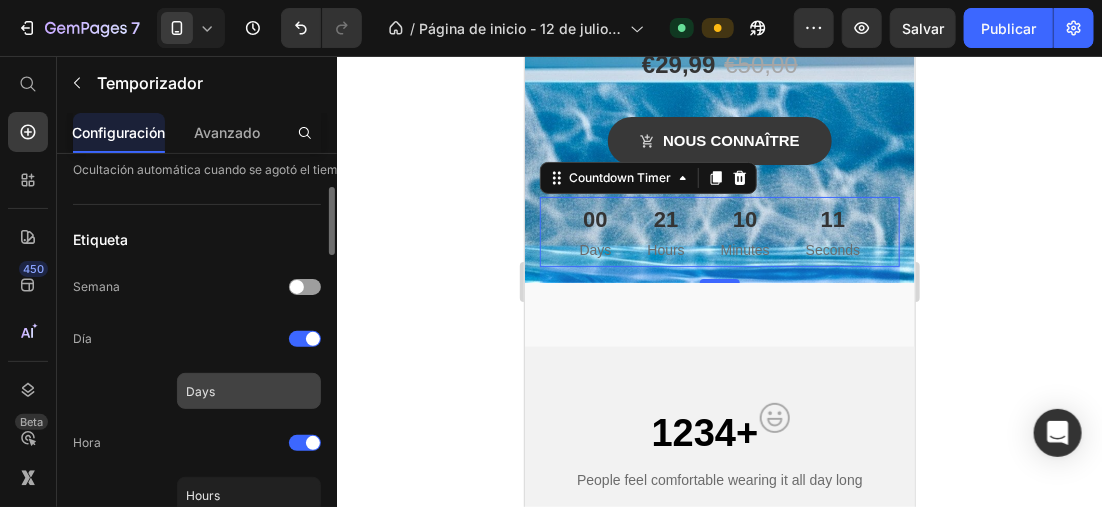 scroll, scrollTop: 400, scrollLeft: 0, axis: vertical 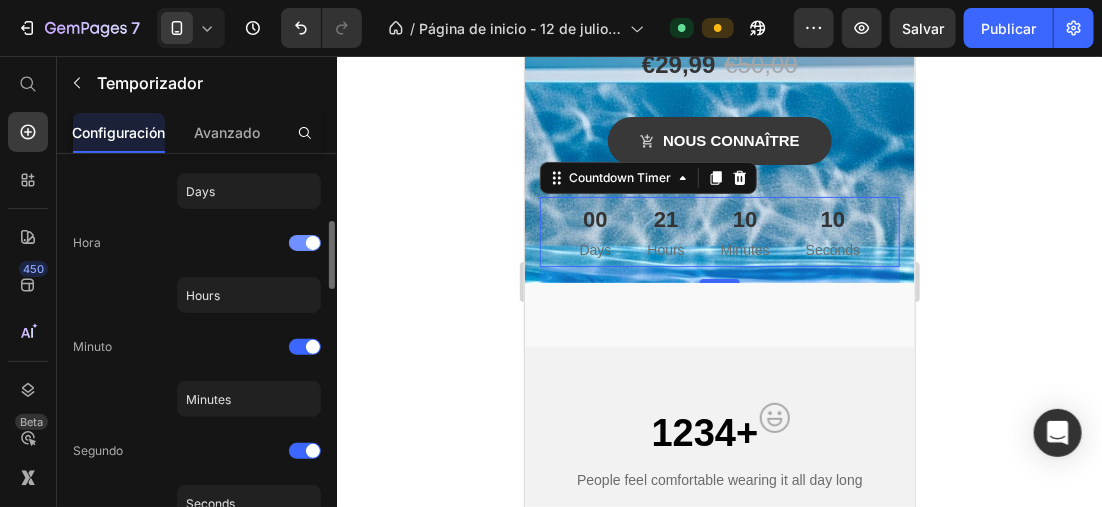click on "Hora" 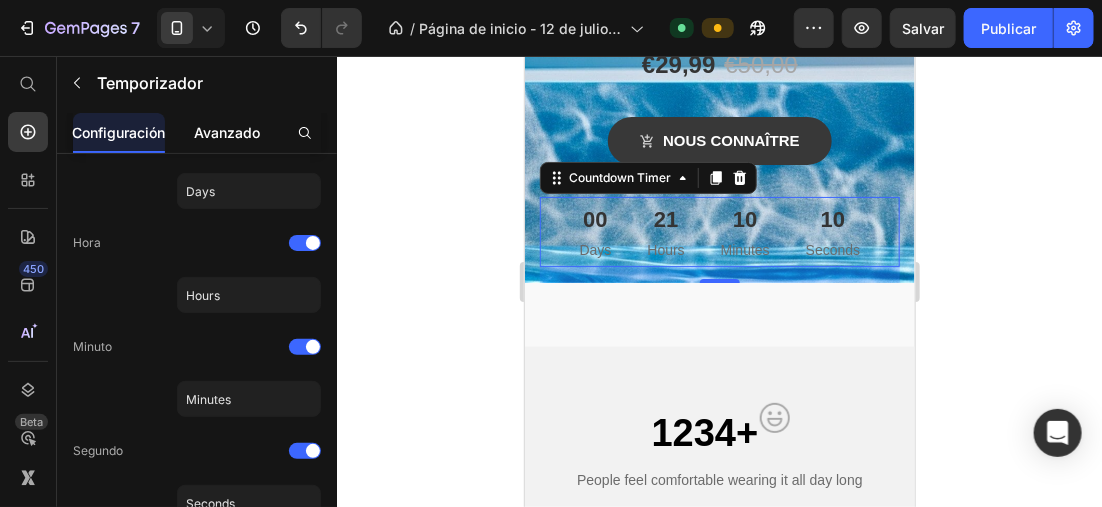 click on "Avanzado" at bounding box center [227, 132] 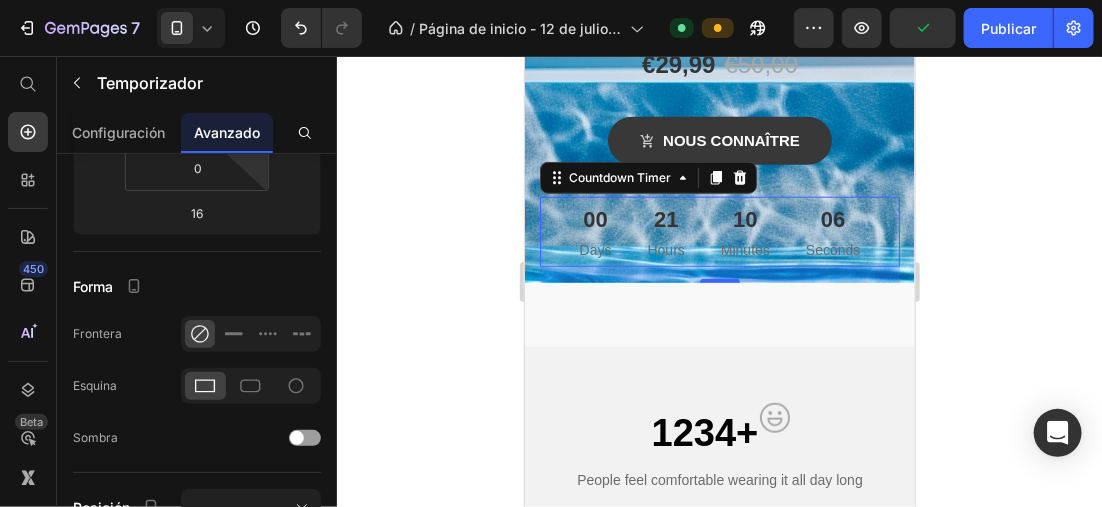 scroll, scrollTop: 0, scrollLeft: 0, axis: both 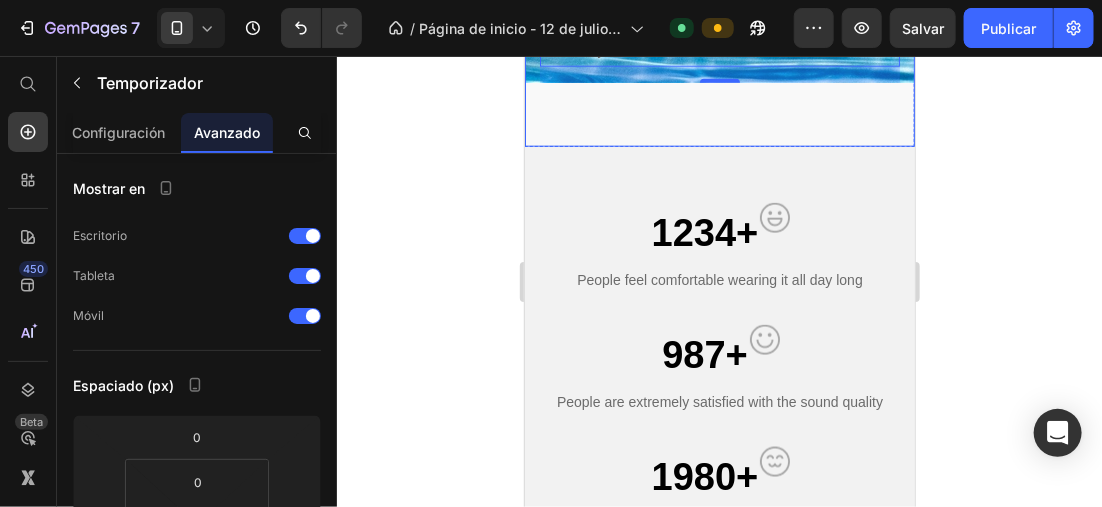 click at bounding box center [719, -279] 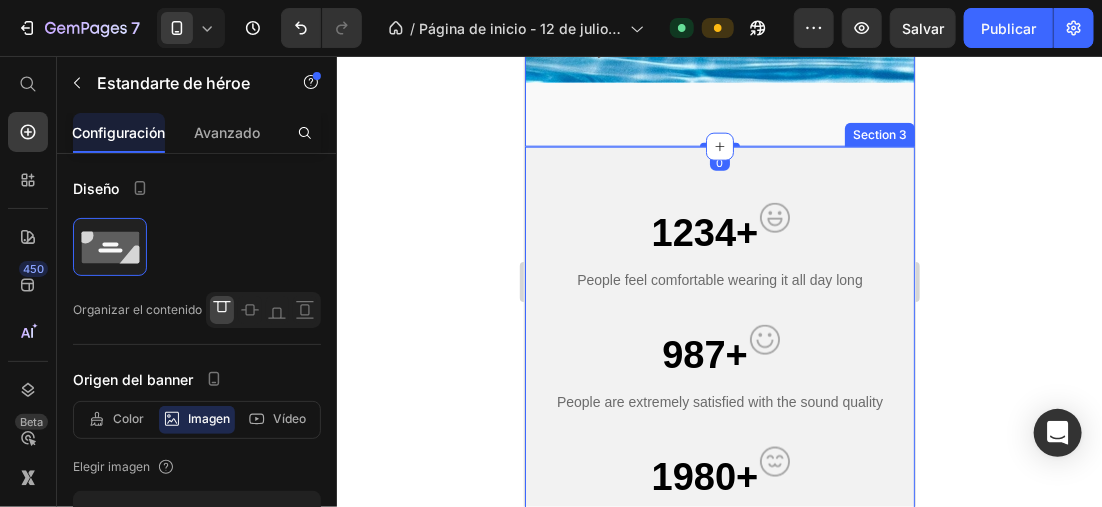 scroll, scrollTop: 600, scrollLeft: 0, axis: vertical 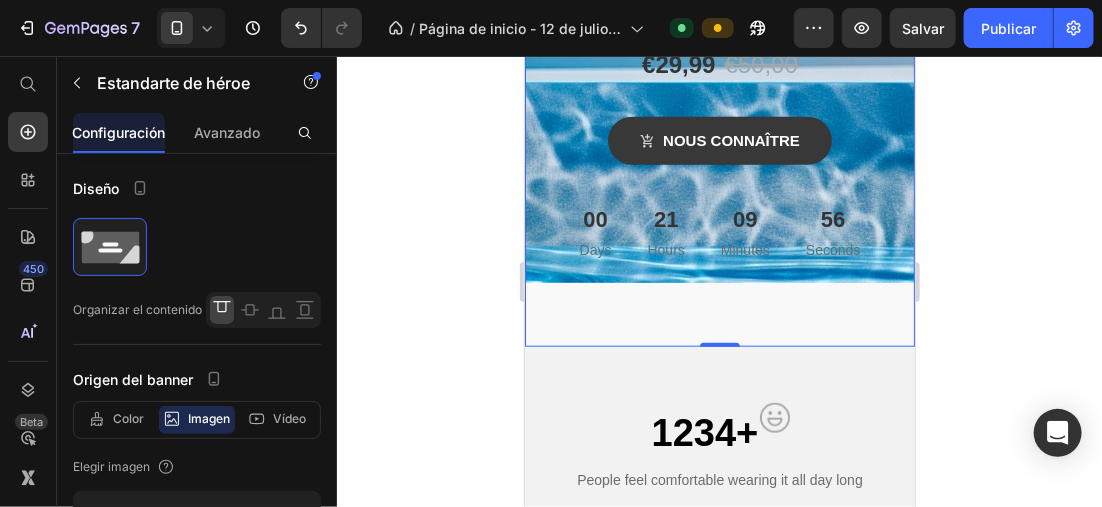 drag, startPoint x: 480, startPoint y: 260, endPoint x: 484, endPoint y: 271, distance: 11.7046995 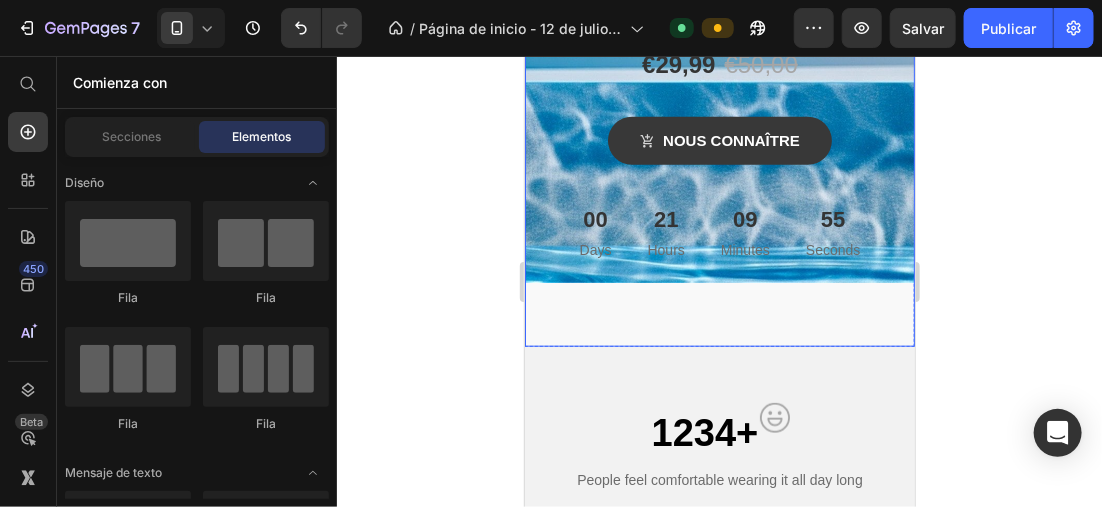 click at bounding box center (719, -79) 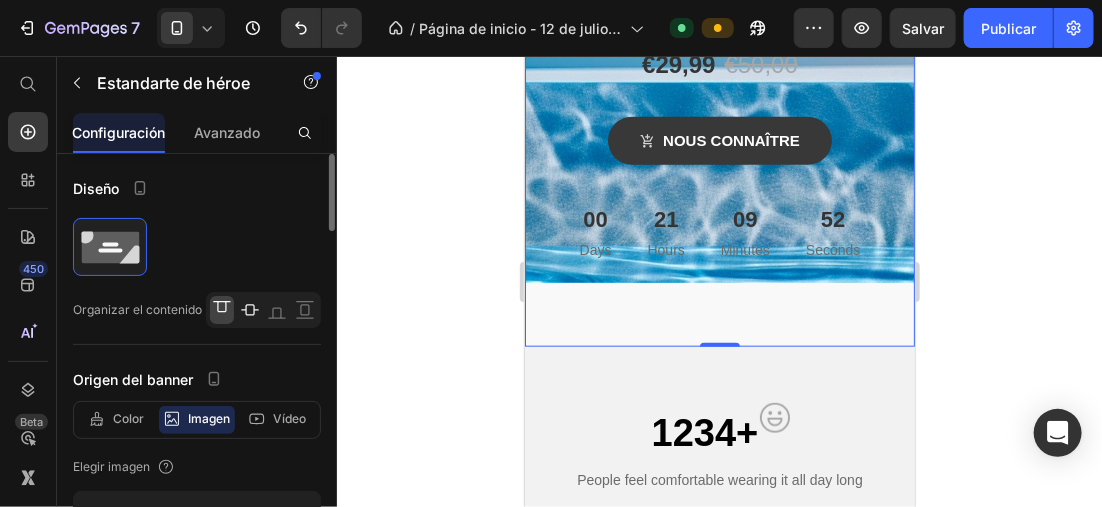 click 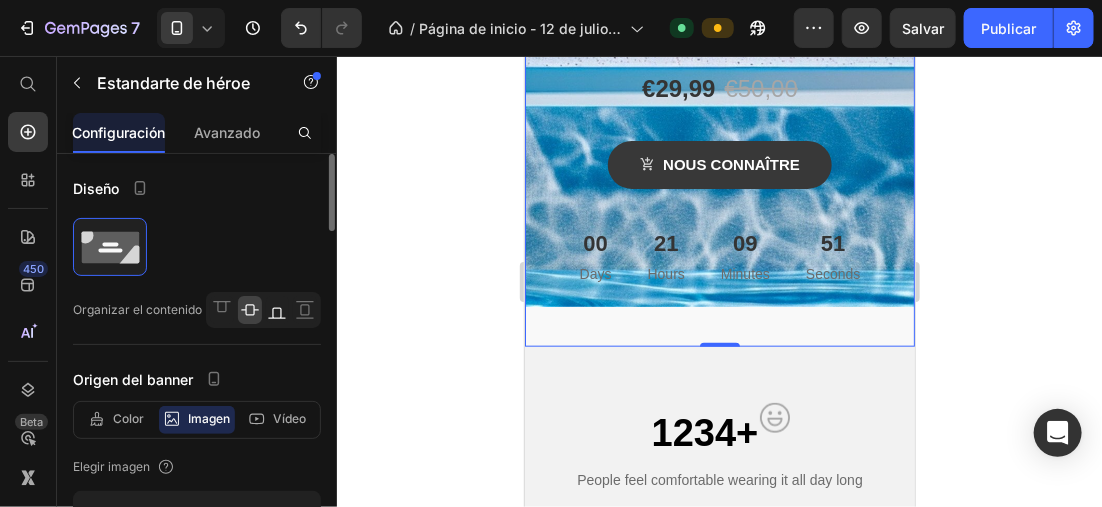 click 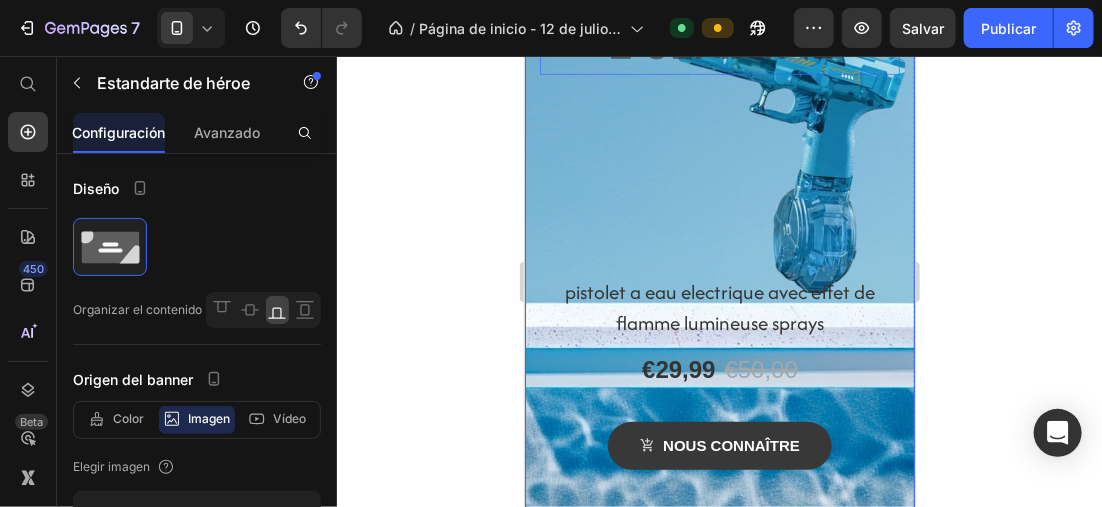 scroll, scrollTop: 400, scrollLeft: 0, axis: vertical 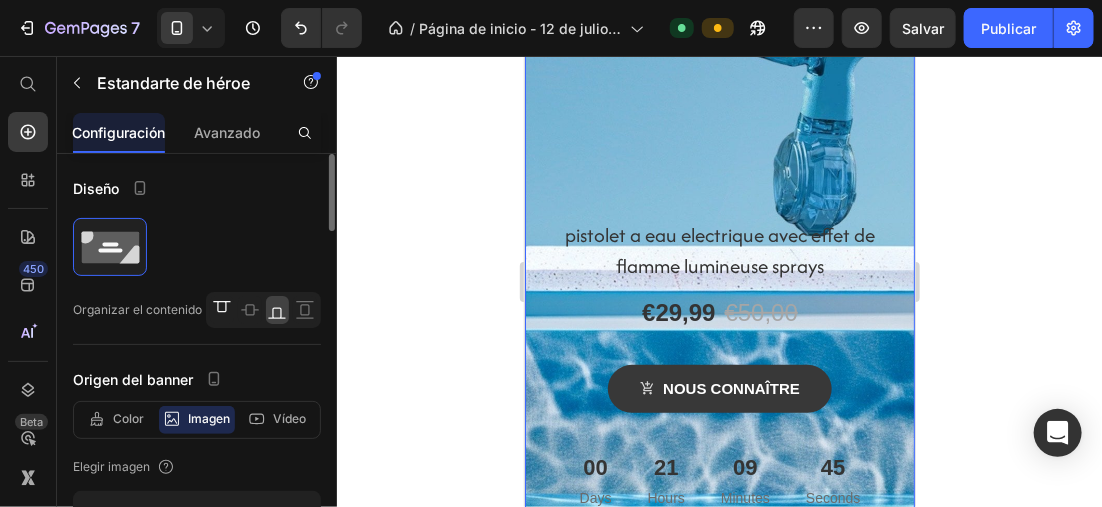 click 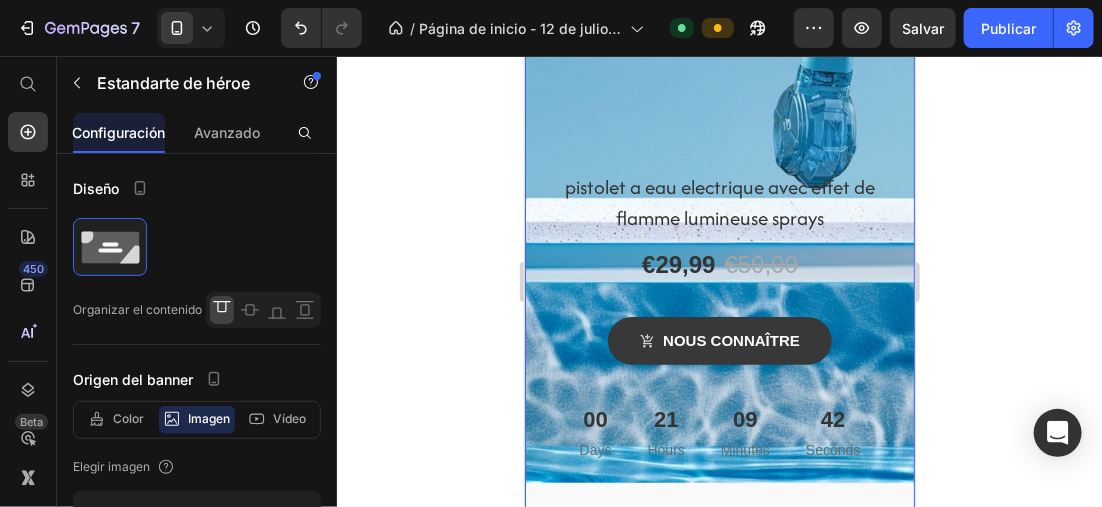 scroll, scrollTop: 700, scrollLeft: 0, axis: vertical 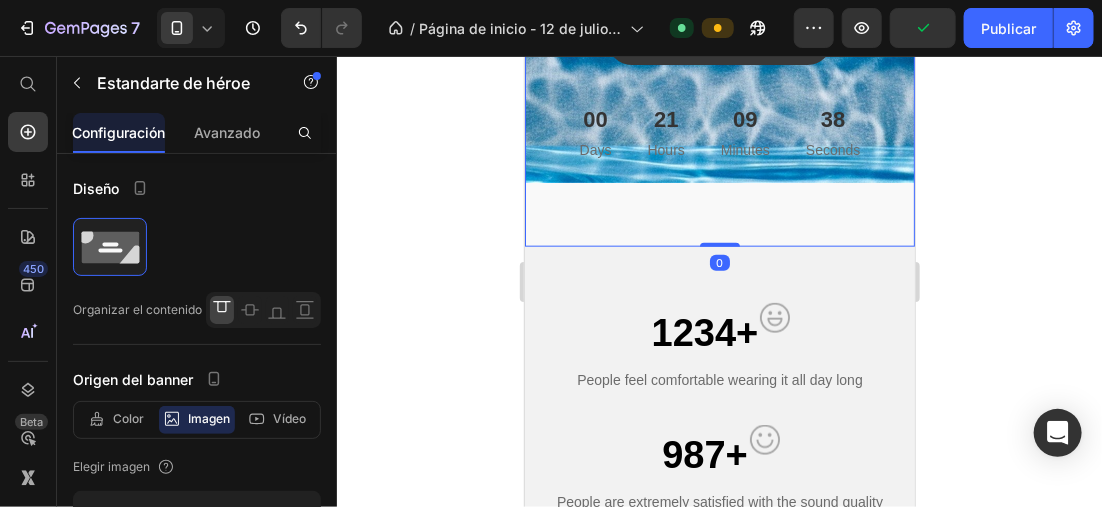 drag, startPoint x: 727, startPoint y: 243, endPoint x: 726, endPoint y: 183, distance: 60.00833 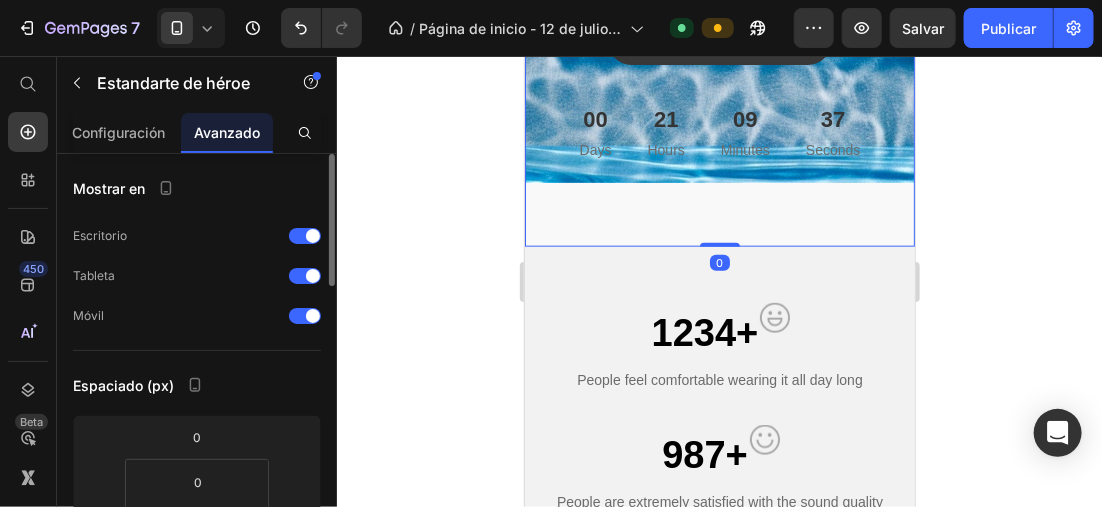scroll, scrollTop: 200, scrollLeft: 0, axis: vertical 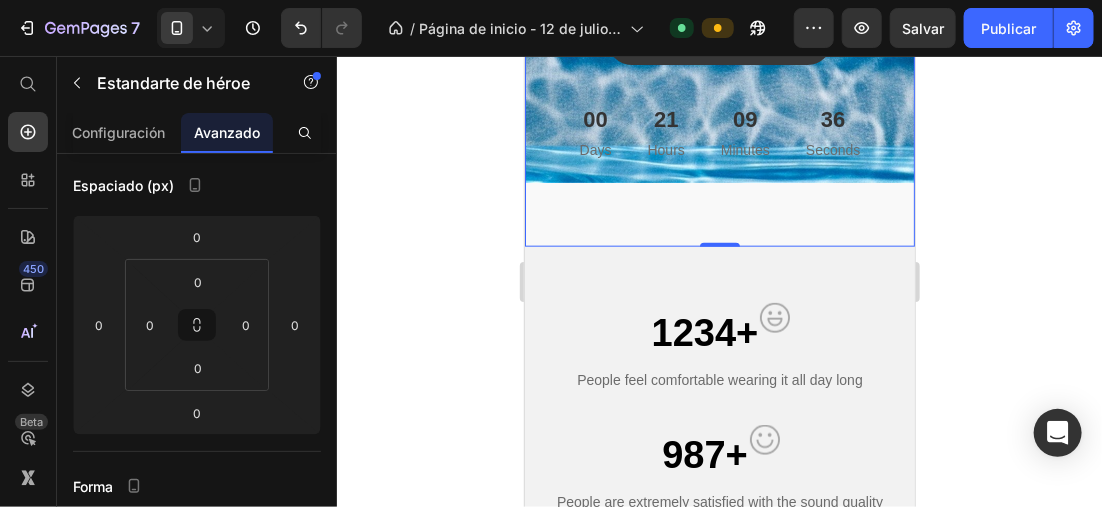 click at bounding box center [719, -179] 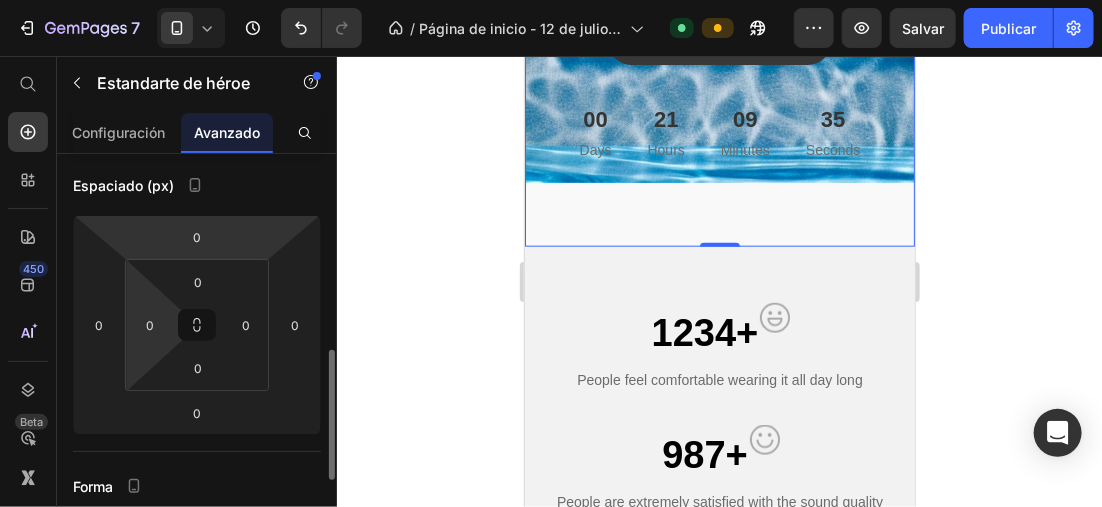 scroll, scrollTop: 400, scrollLeft: 0, axis: vertical 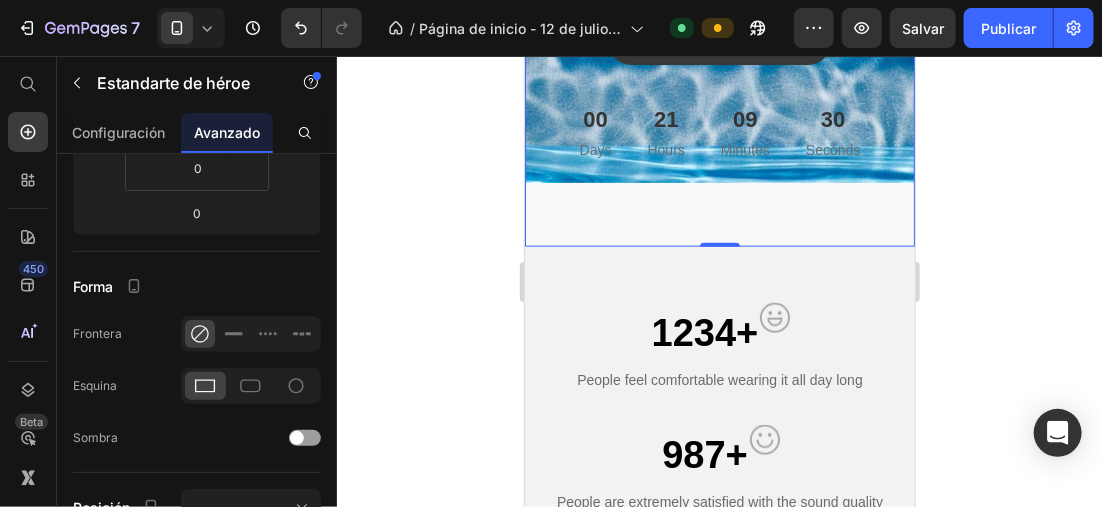 click 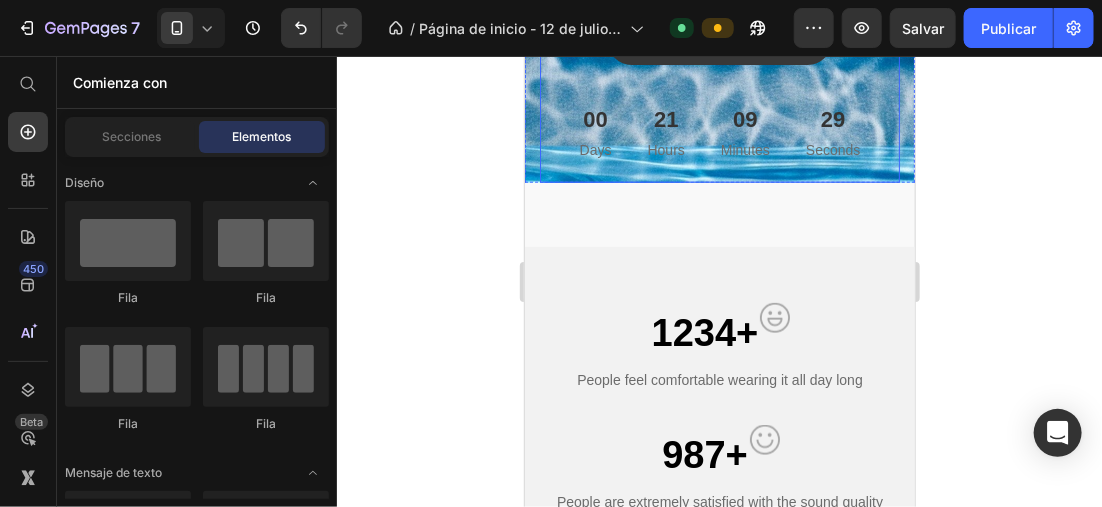 click on "pistolet a eau electrique avec effet de flamme lumineuse sprays Product Title €29,99 Product Price €50,00 Product Price Row nous connaître Product Cart Button 00 Days 21 Hours 09 Minutes 29 Seconds Countdown Timer" at bounding box center (719, 26) 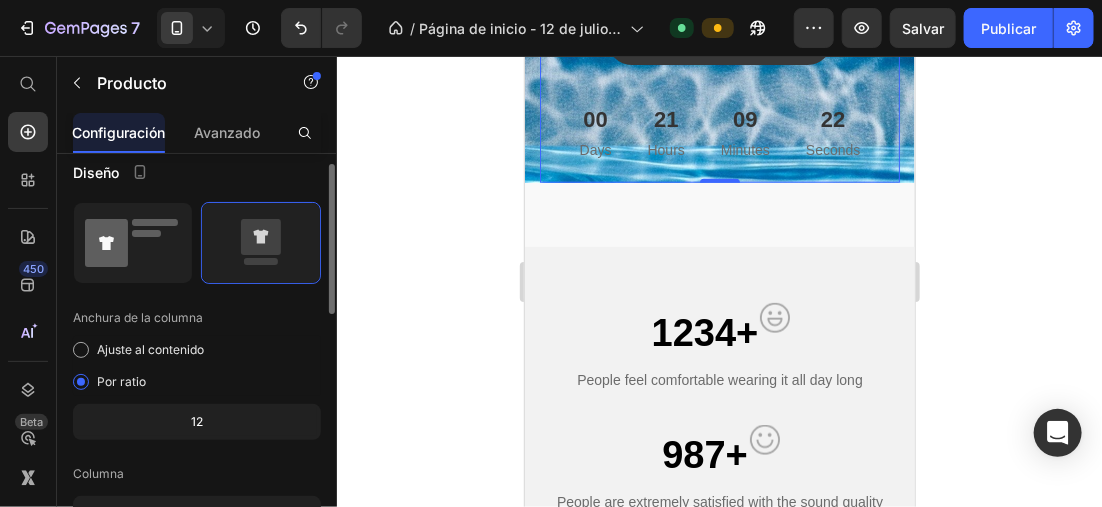scroll, scrollTop: 300, scrollLeft: 0, axis: vertical 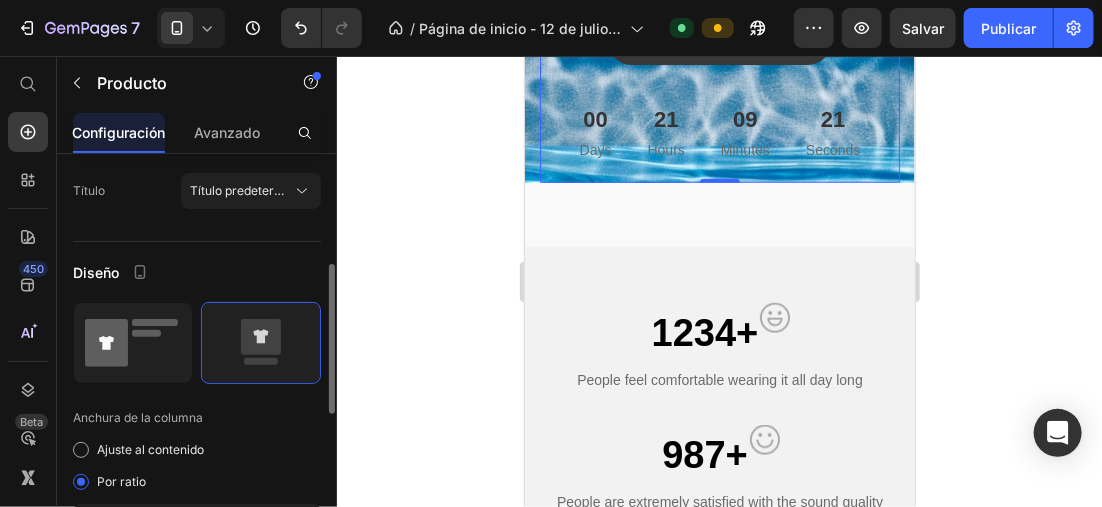 click 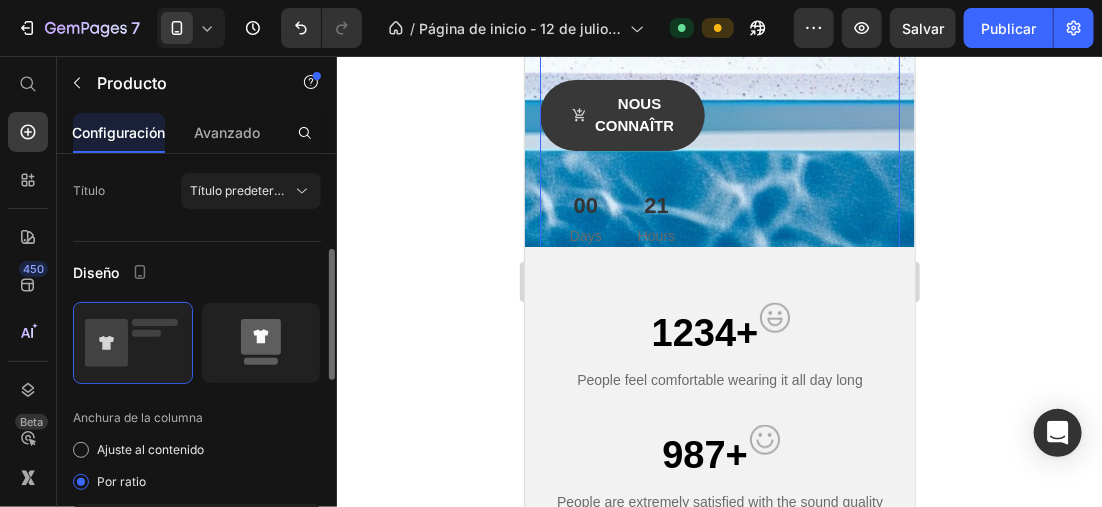 click 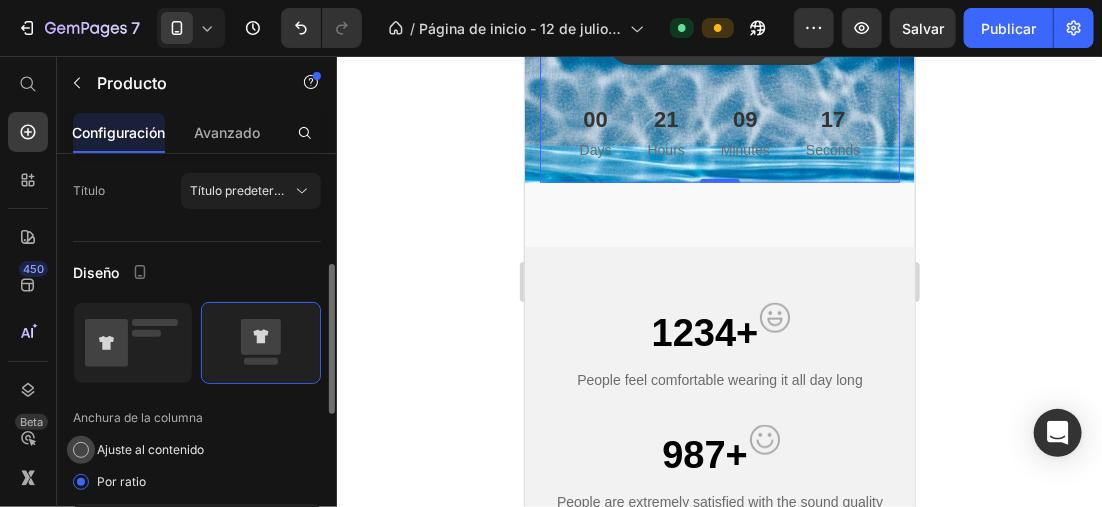 click at bounding box center (81, 450) 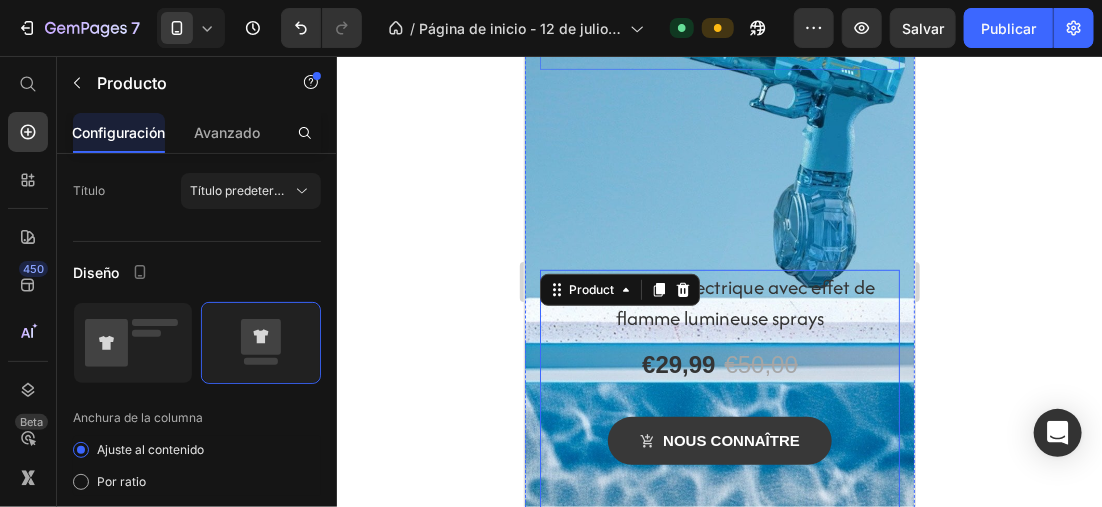 scroll, scrollTop: 400, scrollLeft: 0, axis: vertical 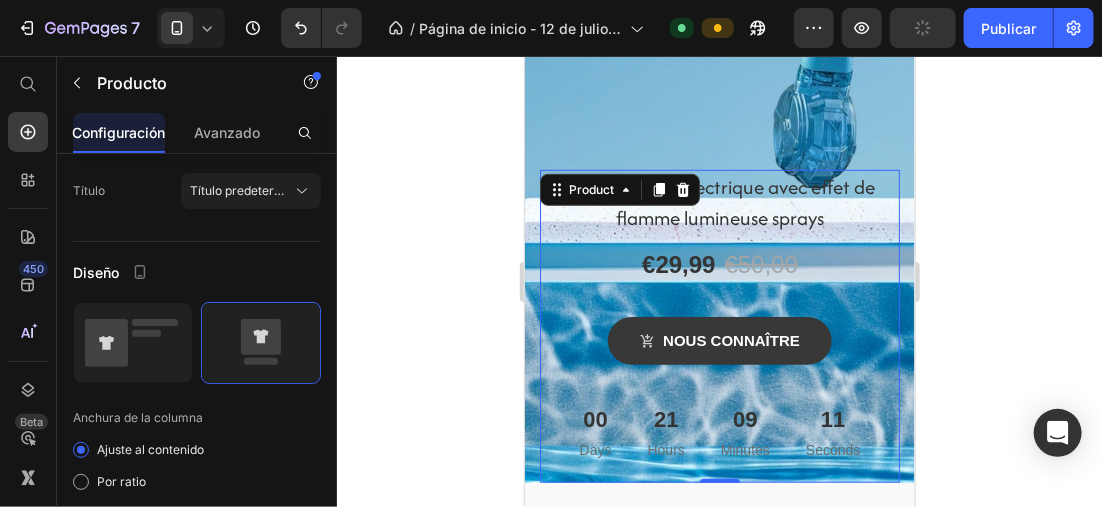 click 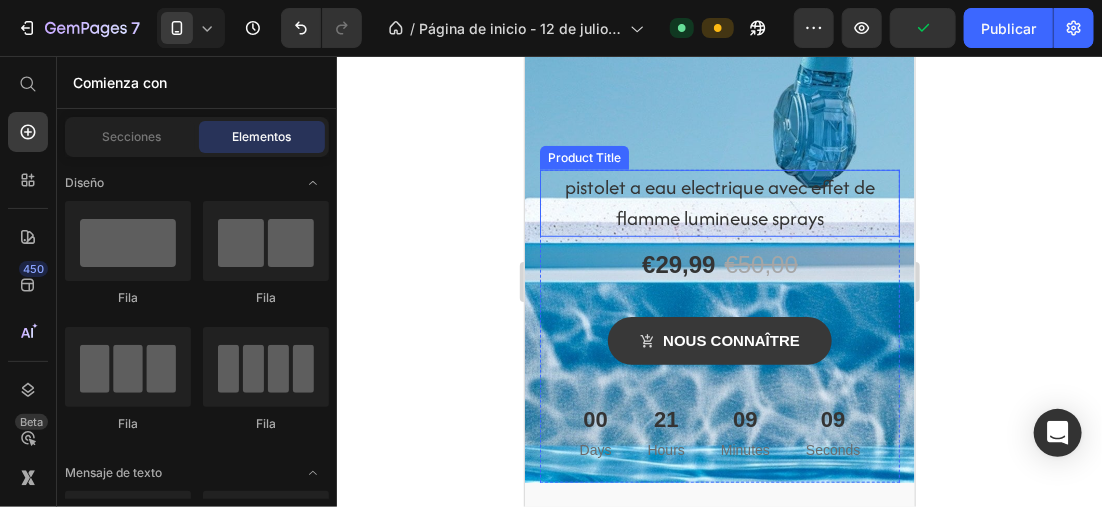 click on "pistolet a eau electrique avec effet de flamme lumineuse sprays" at bounding box center (719, 202) 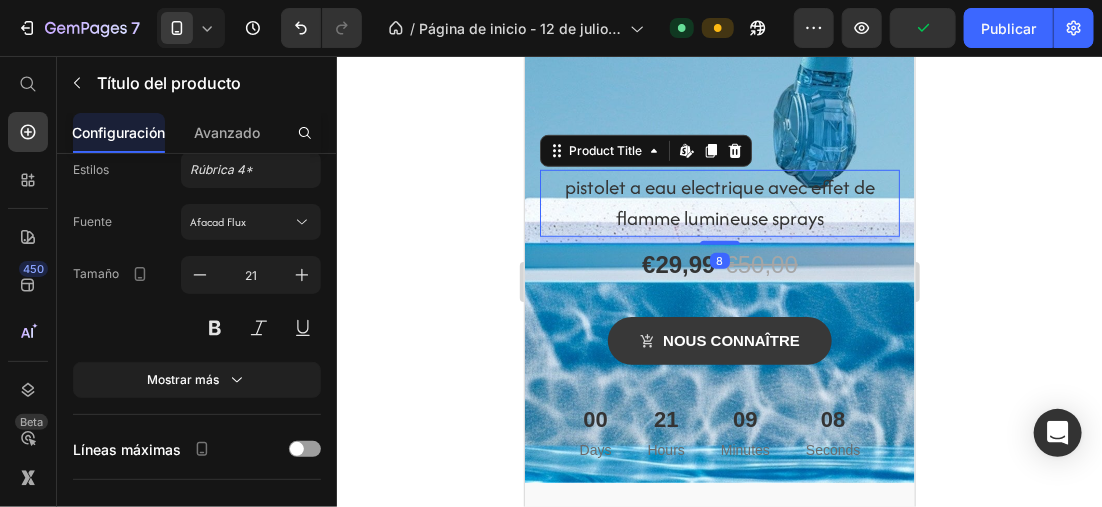 scroll, scrollTop: 0, scrollLeft: 0, axis: both 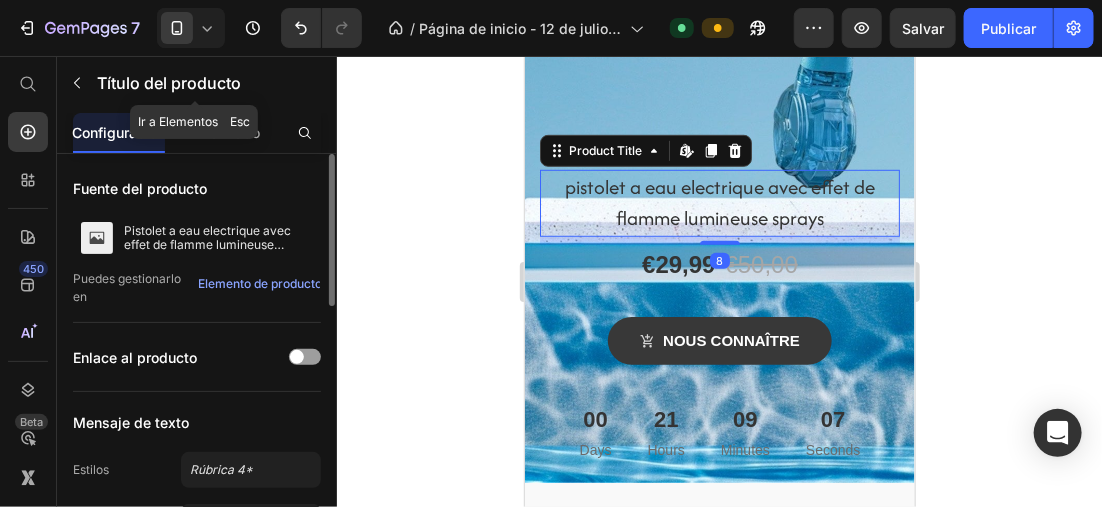 drag, startPoint x: 222, startPoint y: 101, endPoint x: 228, endPoint y: 110, distance: 10.816654 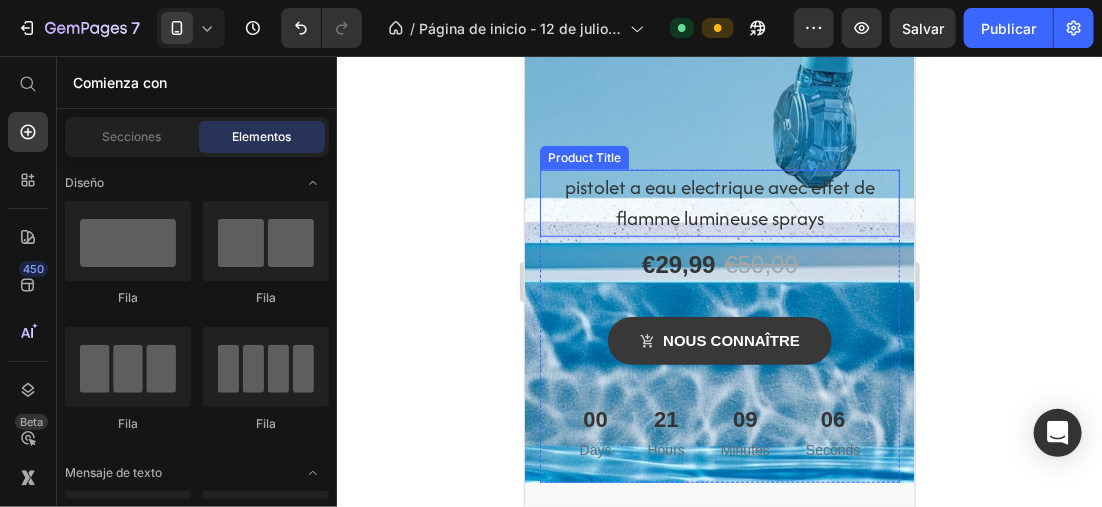 click on "pistolet a eau electrique avec effet de flamme lumineuse sprays" at bounding box center [719, 202] 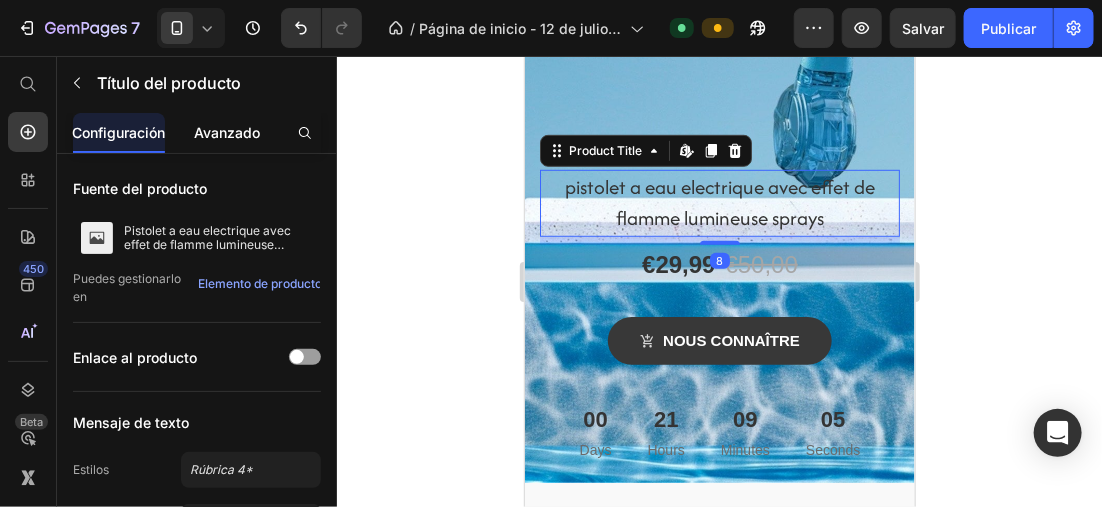 click on "Avanzado" at bounding box center [227, 132] 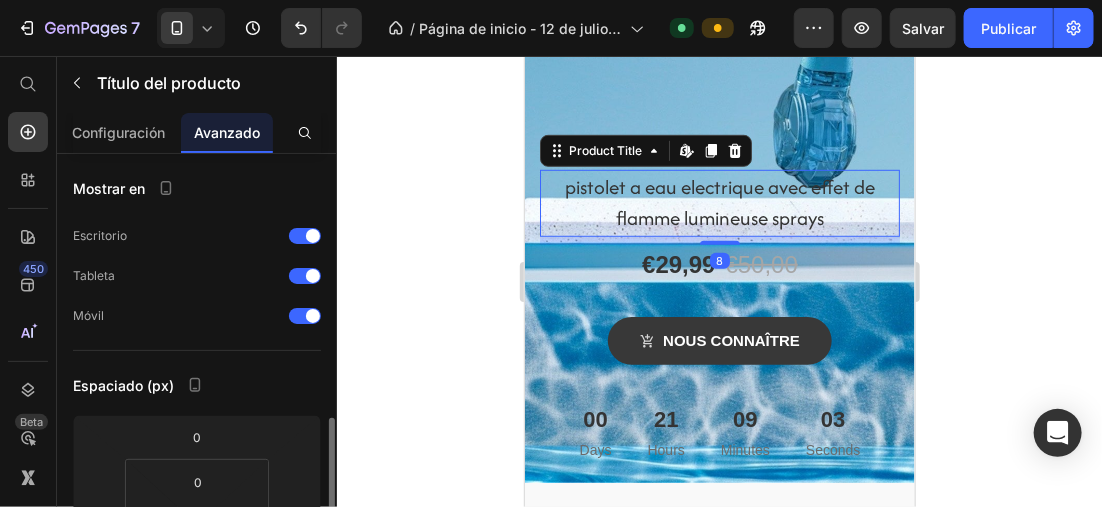 scroll, scrollTop: 200, scrollLeft: 0, axis: vertical 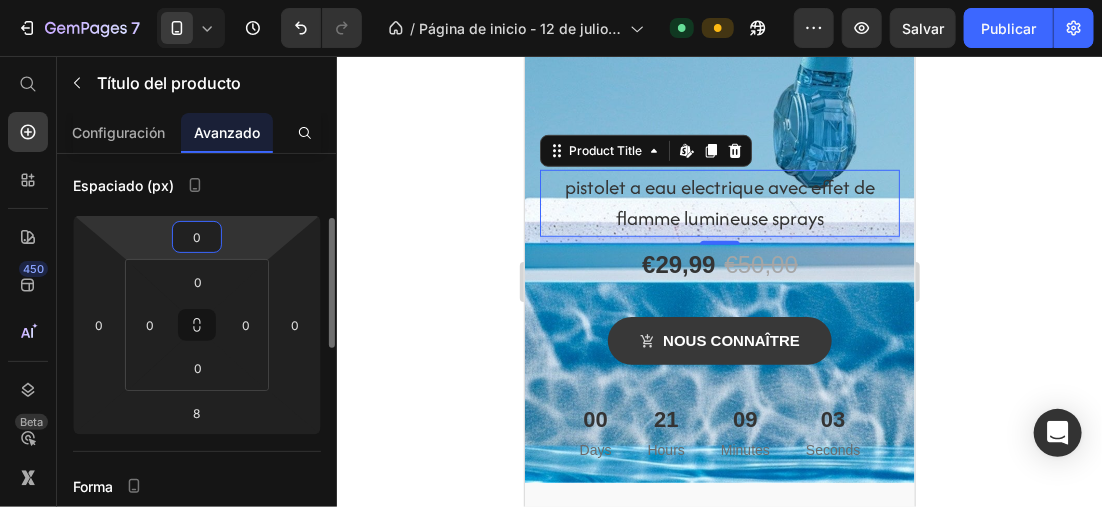 click on "0" at bounding box center (197, 237) 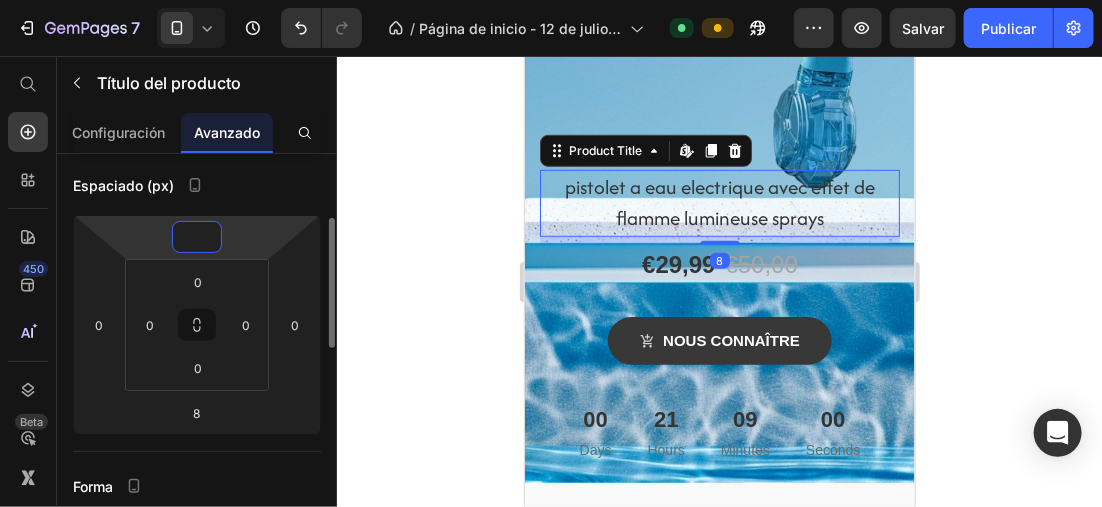 type on "3" 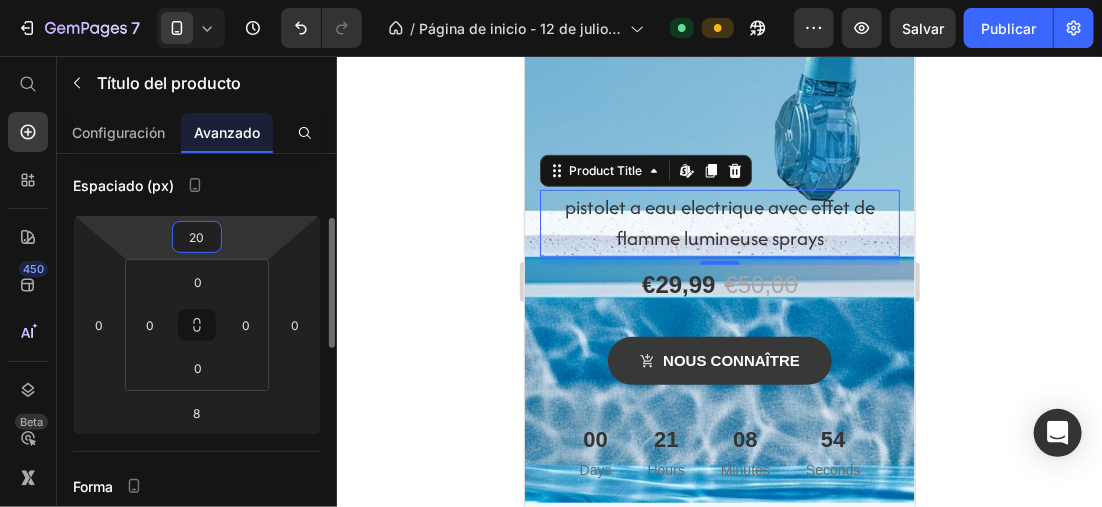 type on "2" 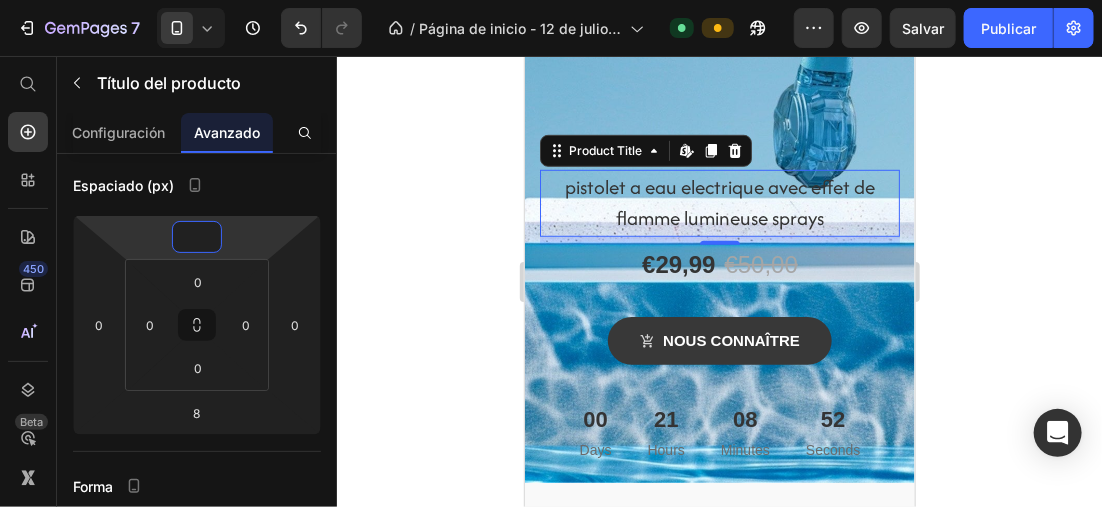 click on "pistolet a eau electrique avec effet de flamme lumineuse sprays" at bounding box center [719, 202] 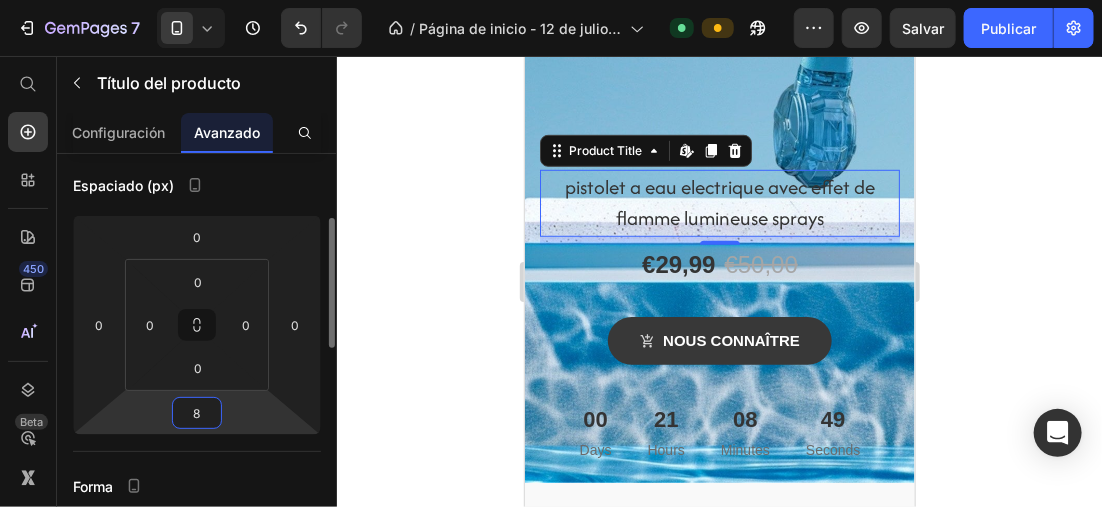 click on "8" at bounding box center [197, 413] 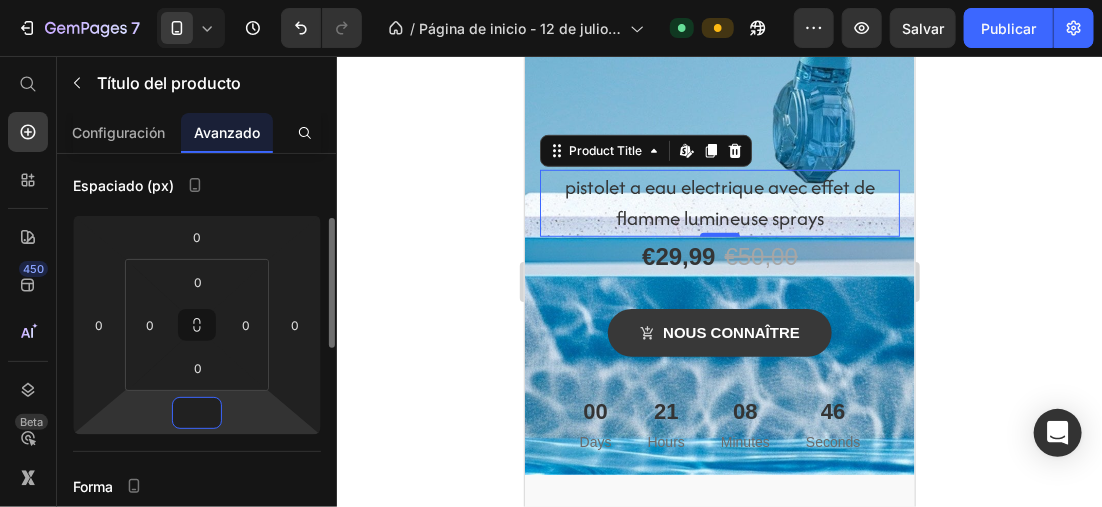 type on "8" 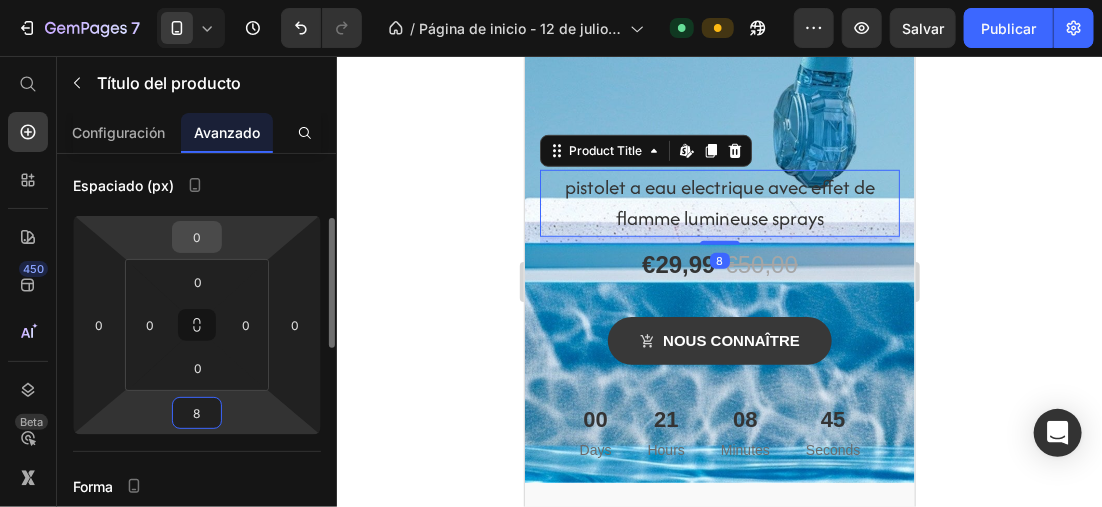 click on "0" at bounding box center (197, 237) 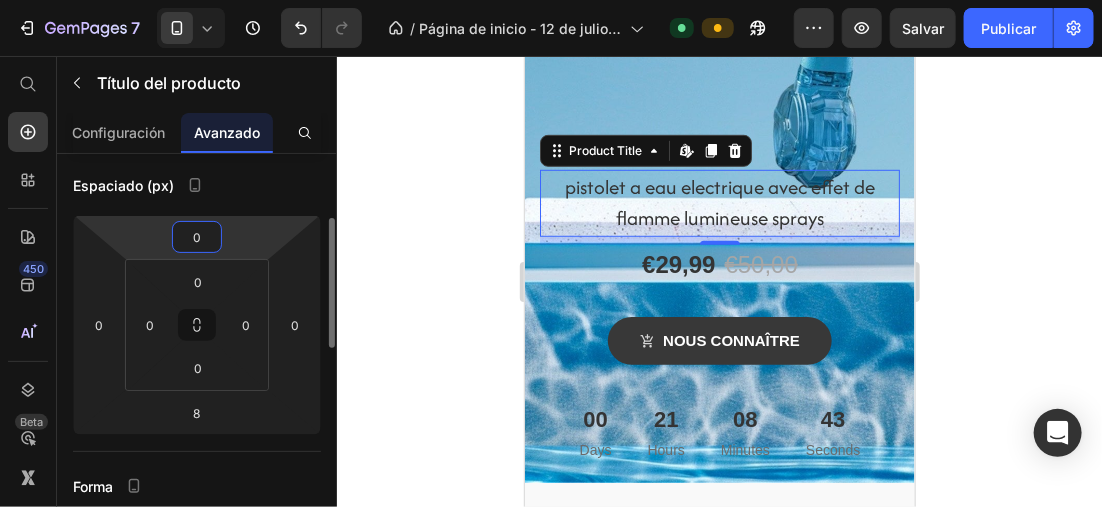 click on "0" at bounding box center [197, 237] 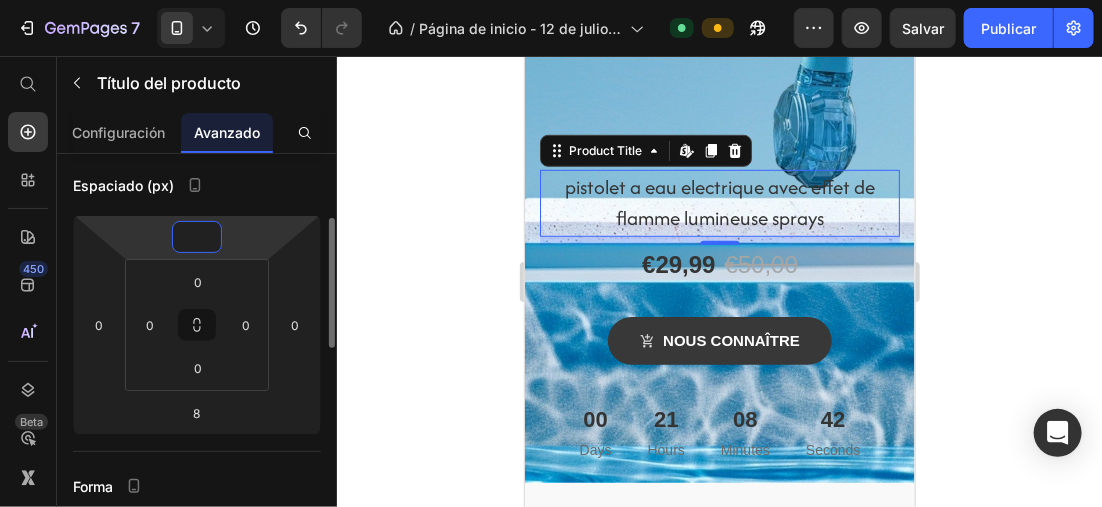 type on "8" 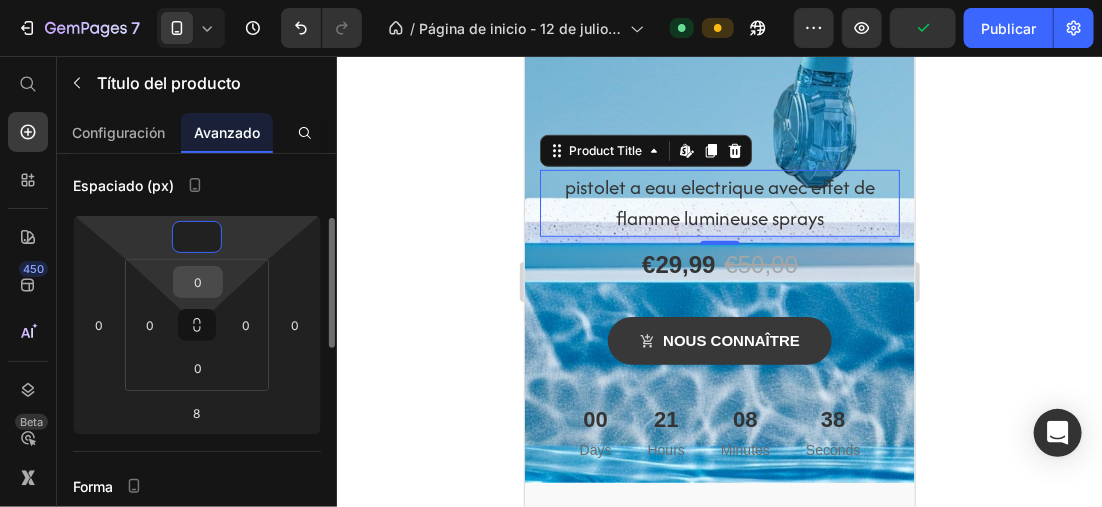 click on "0" at bounding box center [198, 282] 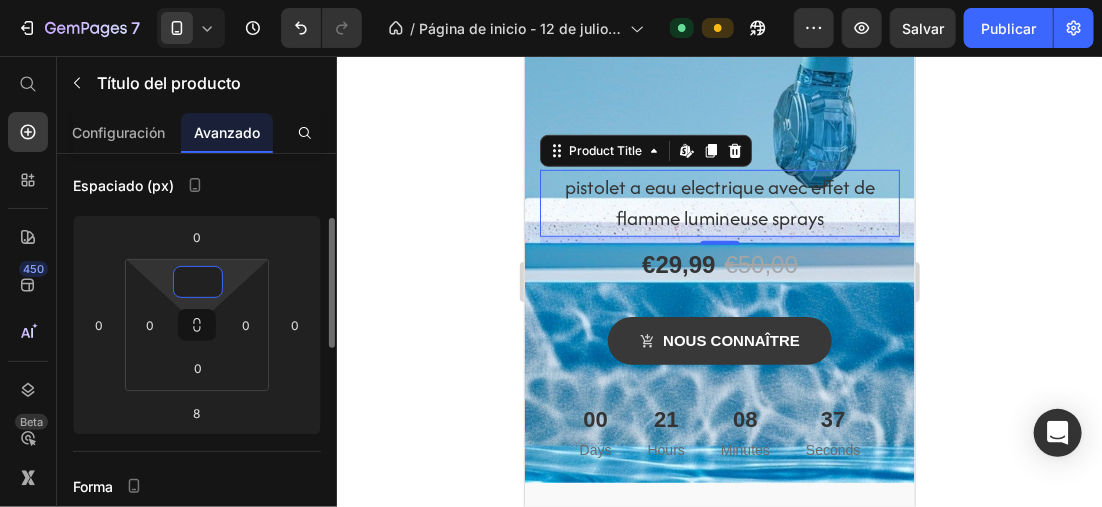 type on "8" 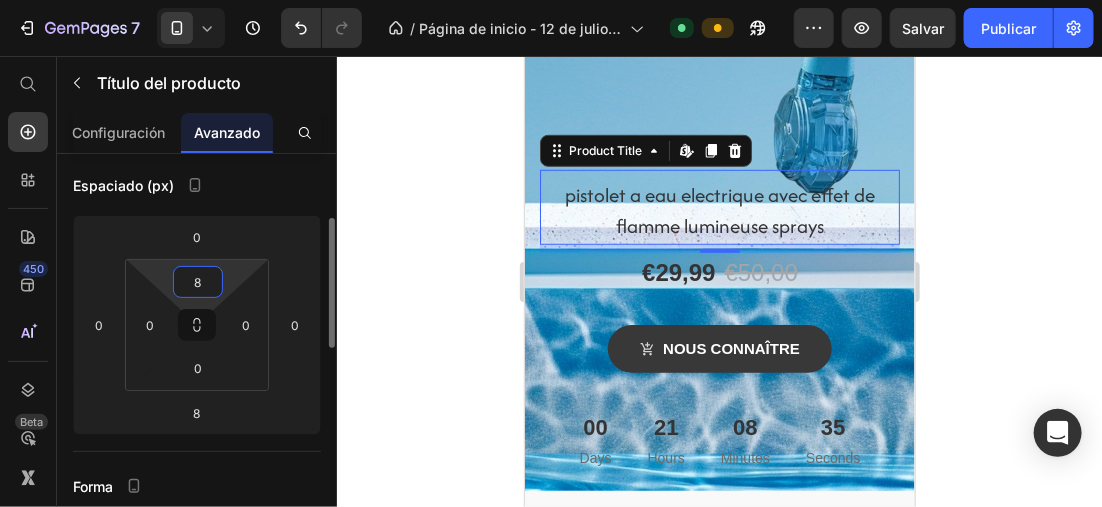 type 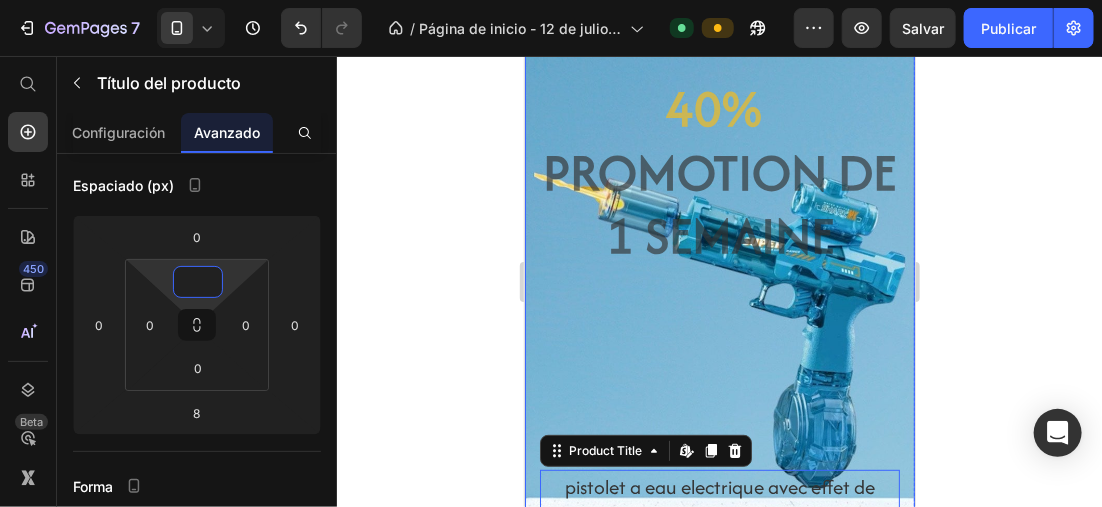 scroll, scrollTop: 0, scrollLeft: 0, axis: both 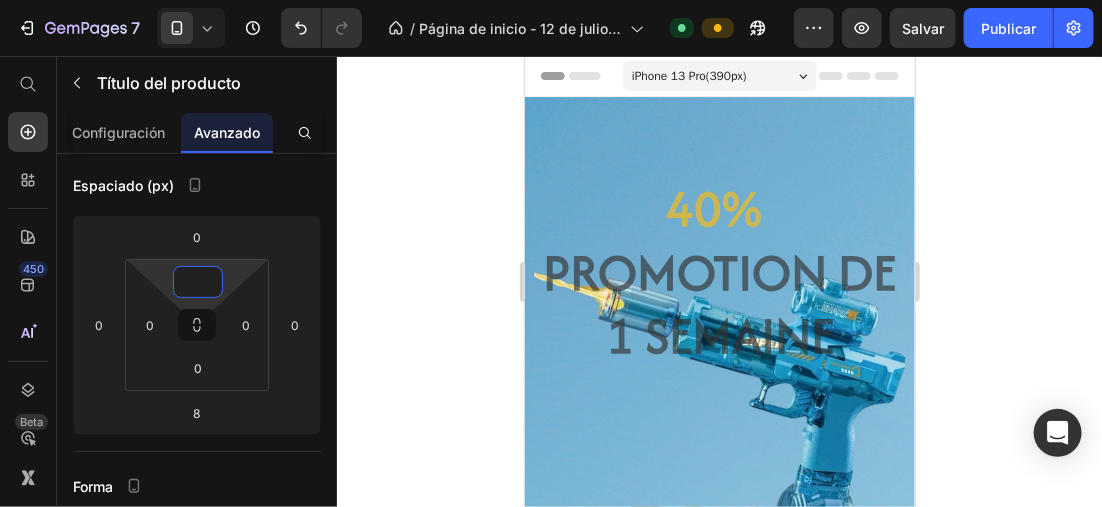 click 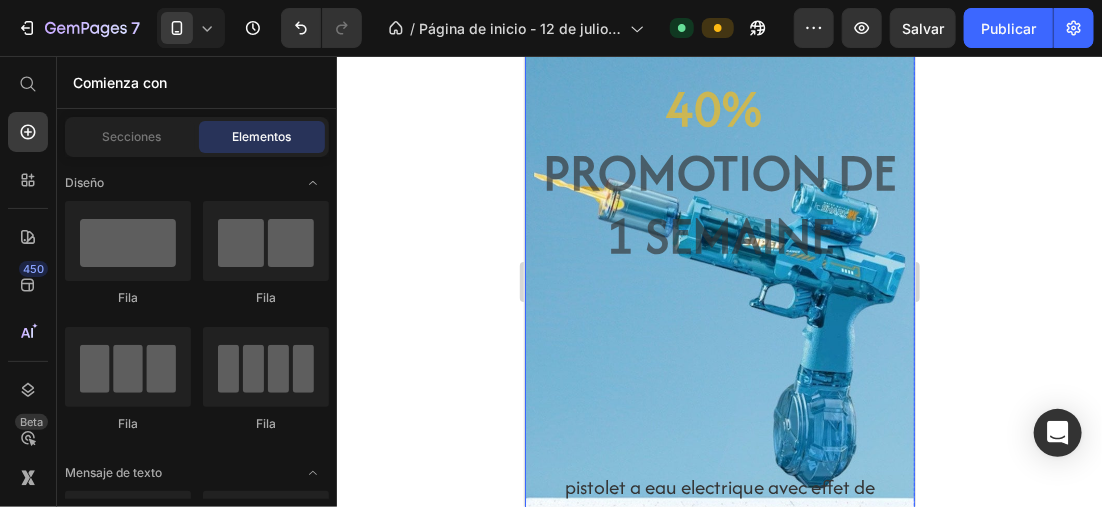 scroll, scrollTop: 200, scrollLeft: 0, axis: vertical 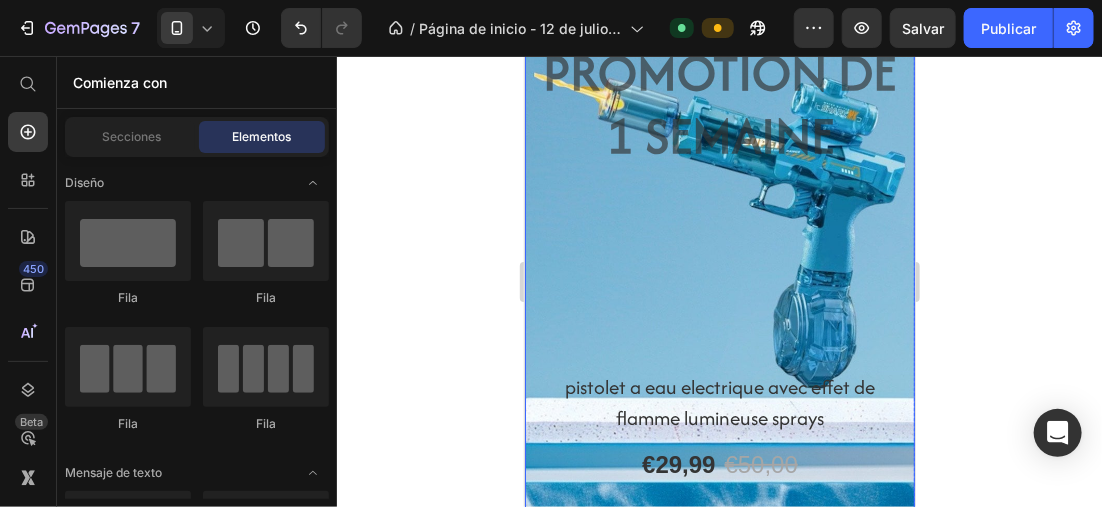 click 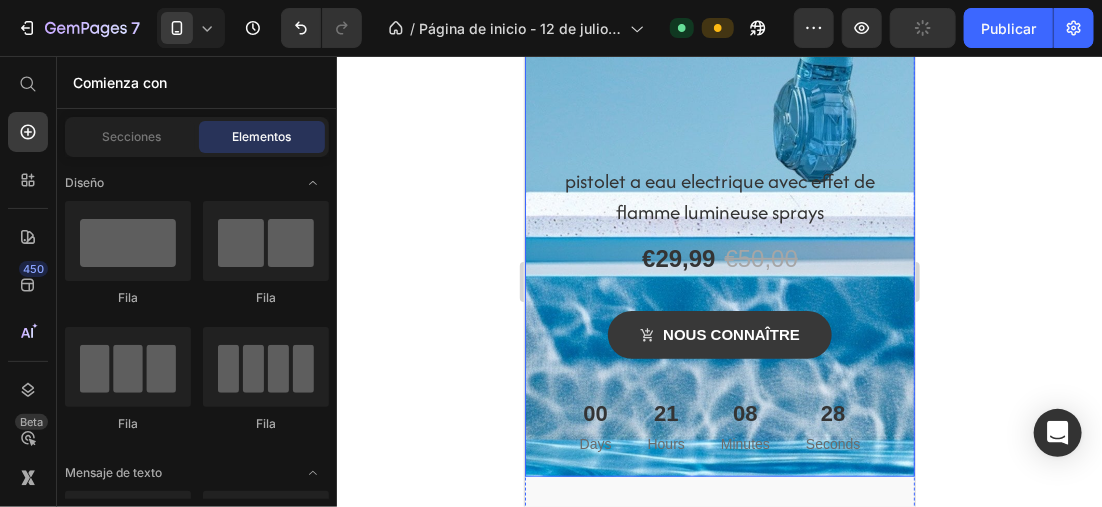 scroll, scrollTop: 500, scrollLeft: 0, axis: vertical 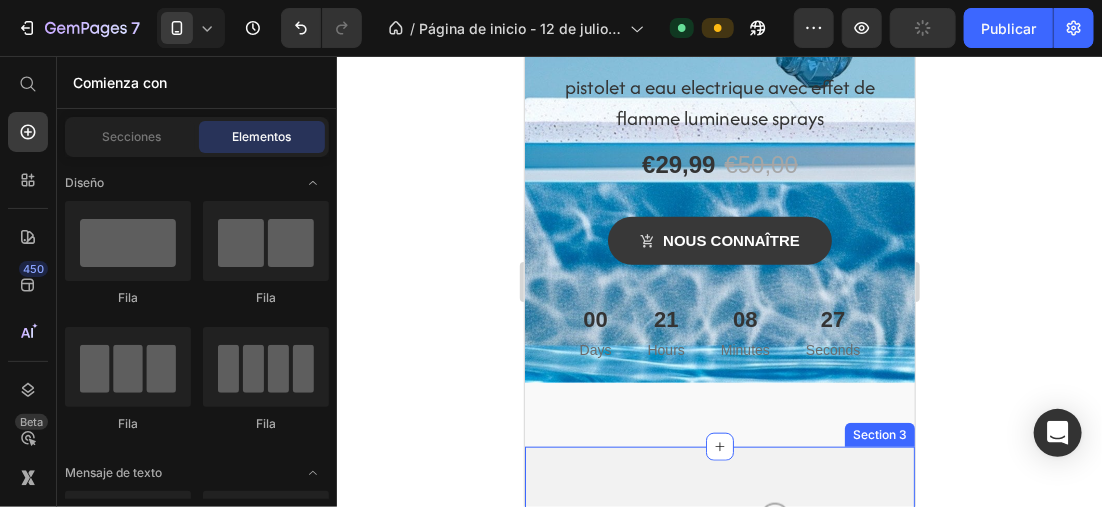 click on "Image" at bounding box center (774, 532) 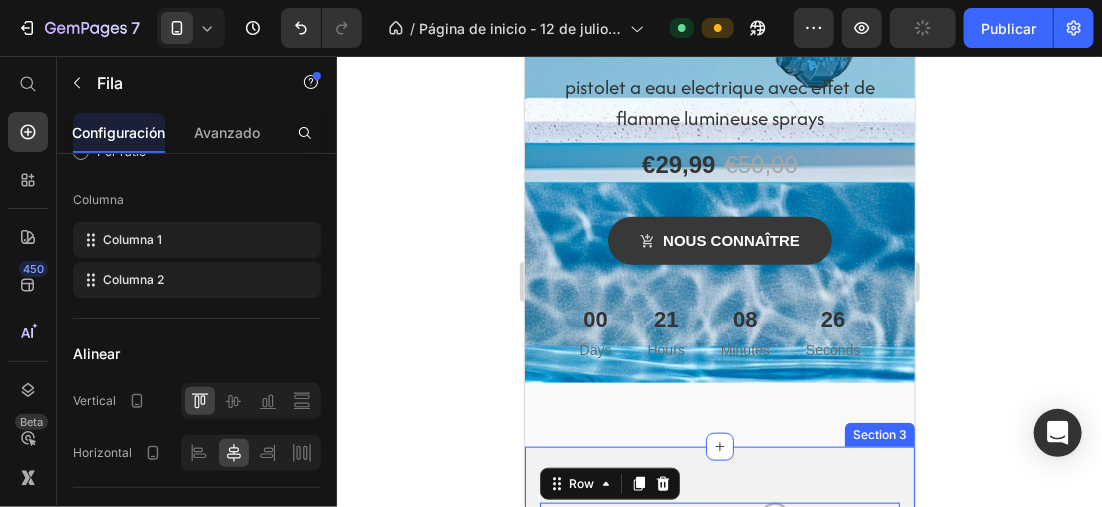 scroll, scrollTop: 600, scrollLeft: 0, axis: vertical 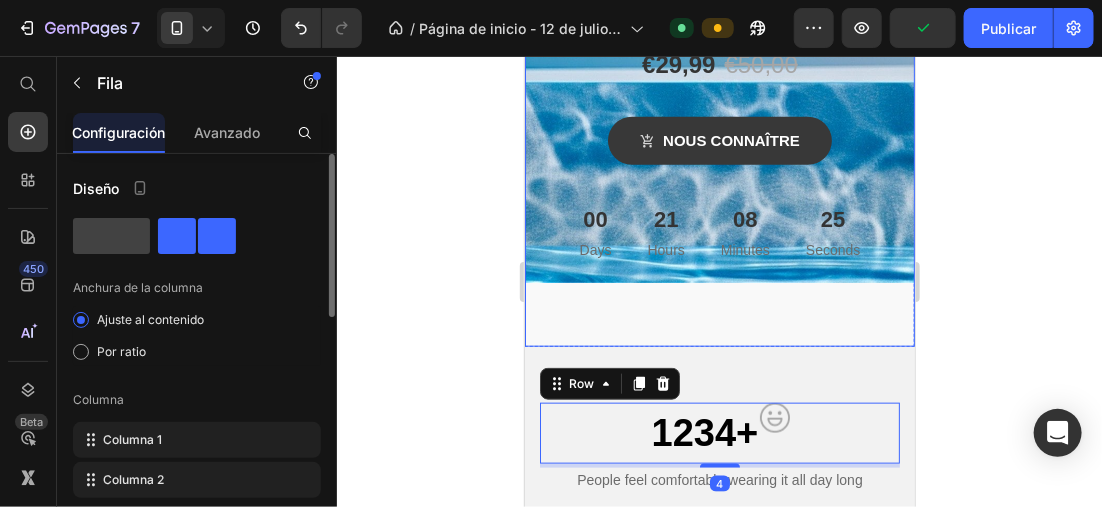click at bounding box center (719, -79) 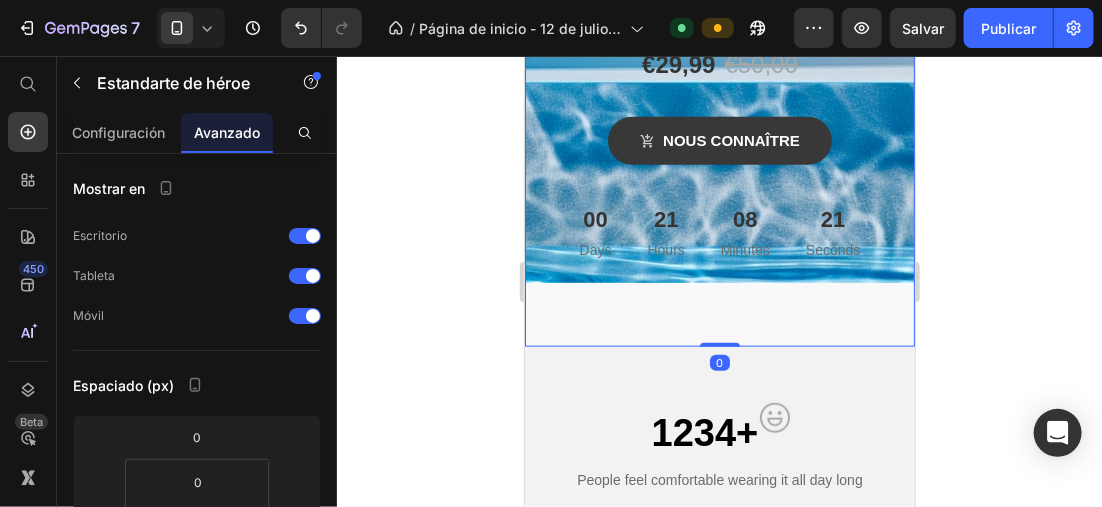 drag, startPoint x: 715, startPoint y: 341, endPoint x: 708, endPoint y: 282, distance: 59.413803 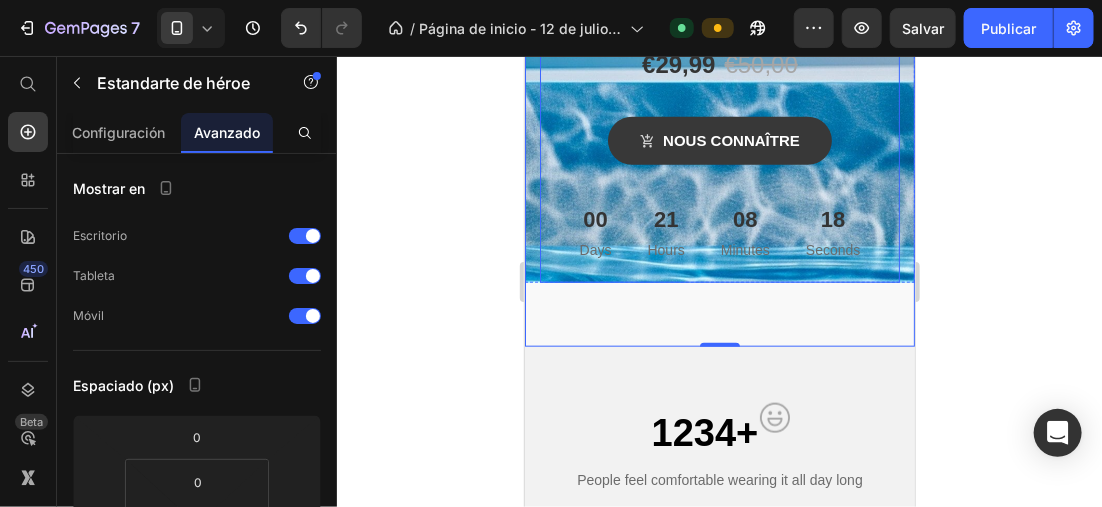click on "pistolet a eau electrique avec effet de flamme lumineuse sprays Product Title €29,99 Product Price €50,00 Product Price Row nous connaître Product Cart Button 00 Days 21 Hours 08 Minutes 18 Seconds Countdown Timer" at bounding box center (719, 126) 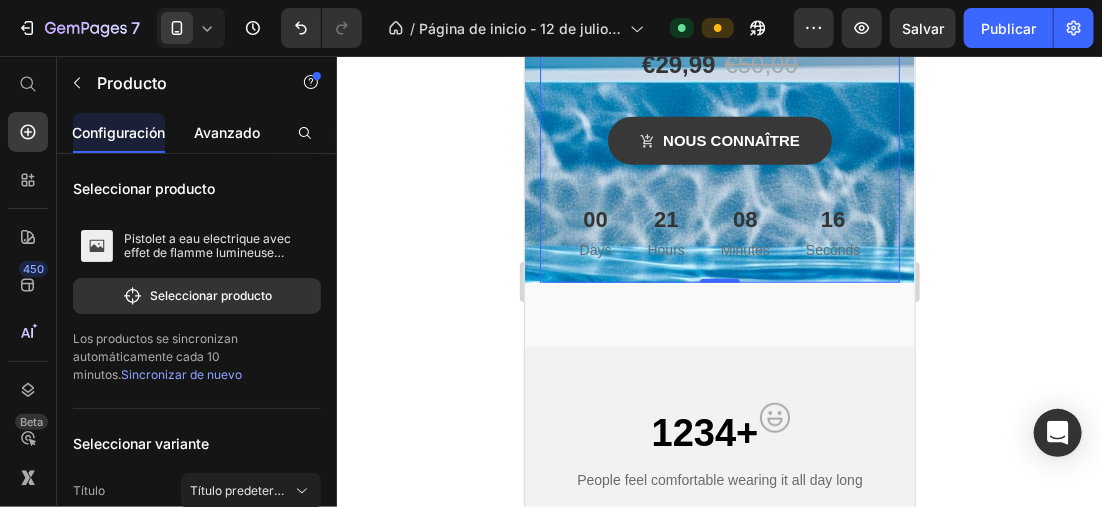 click on "Avanzado" at bounding box center (227, 132) 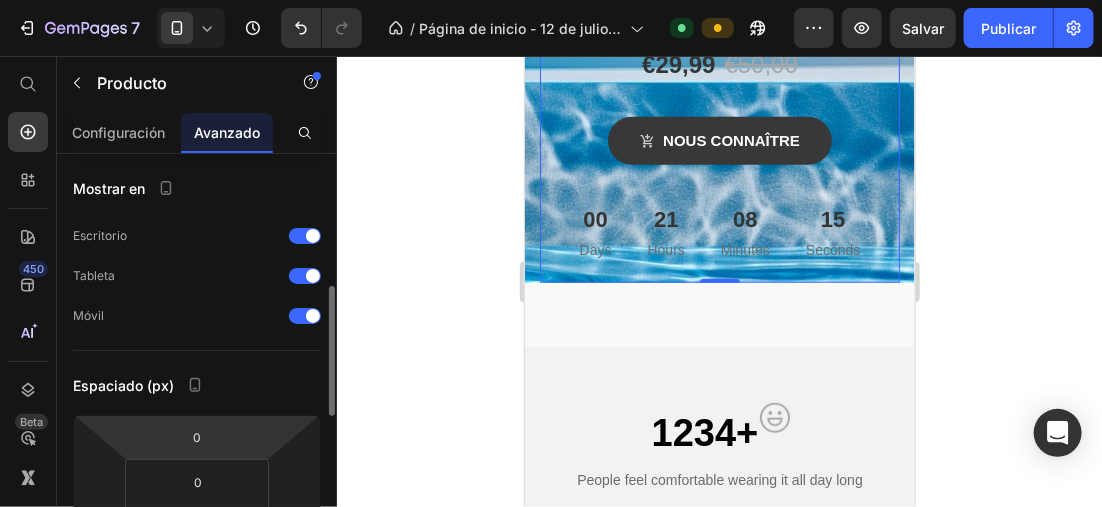 scroll, scrollTop: 200, scrollLeft: 0, axis: vertical 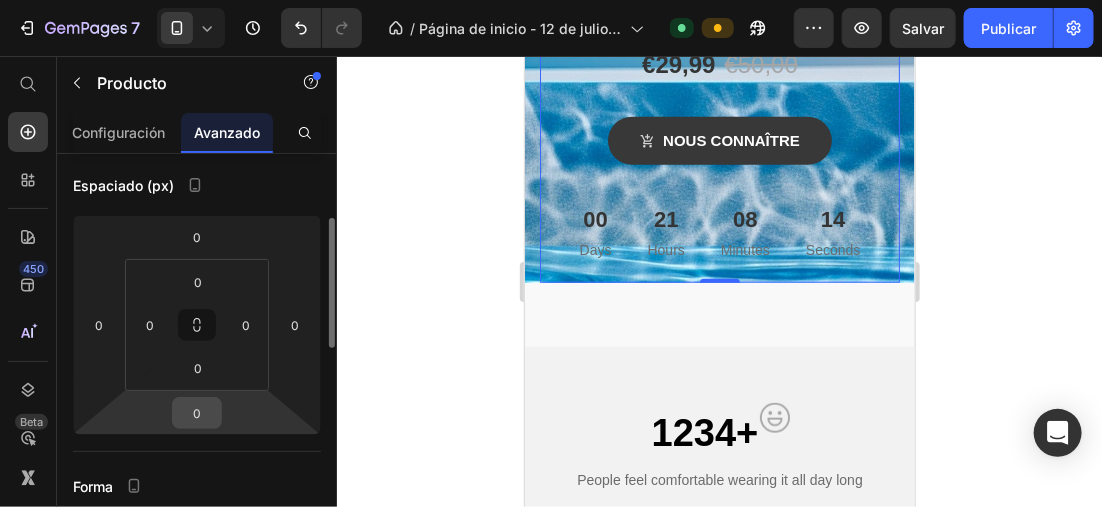 click on "0" at bounding box center (197, 413) 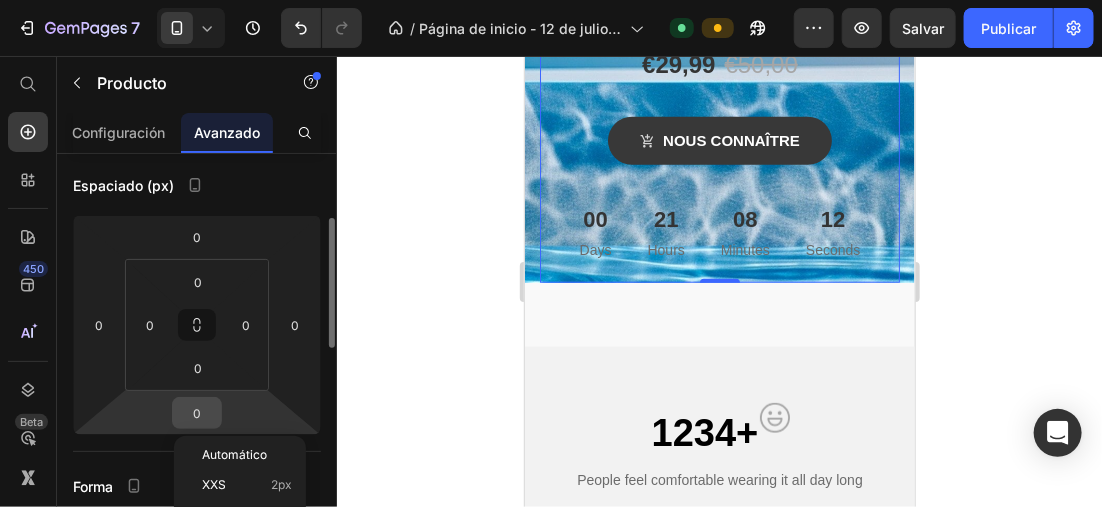 click on "0" at bounding box center (197, 413) 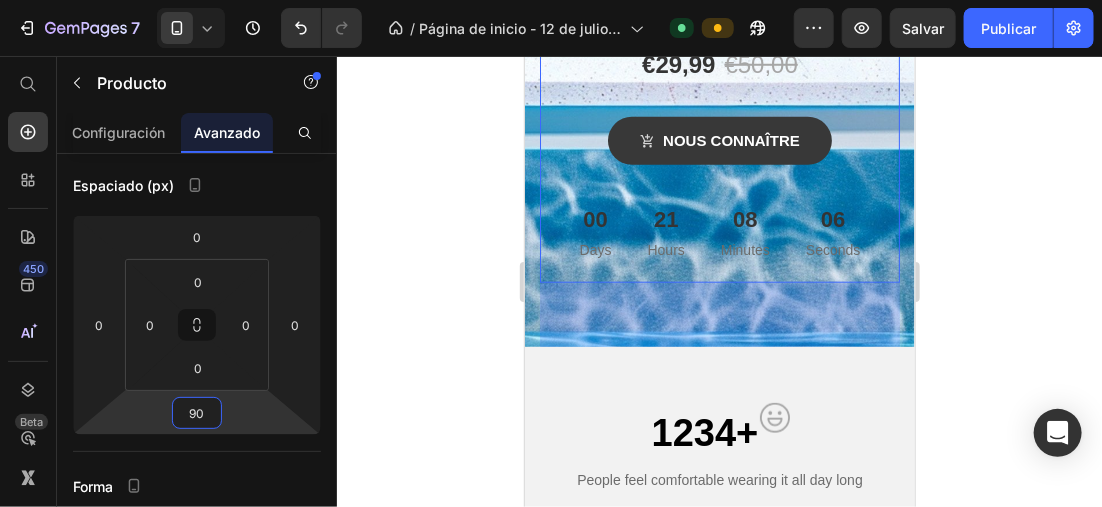 type on "9" 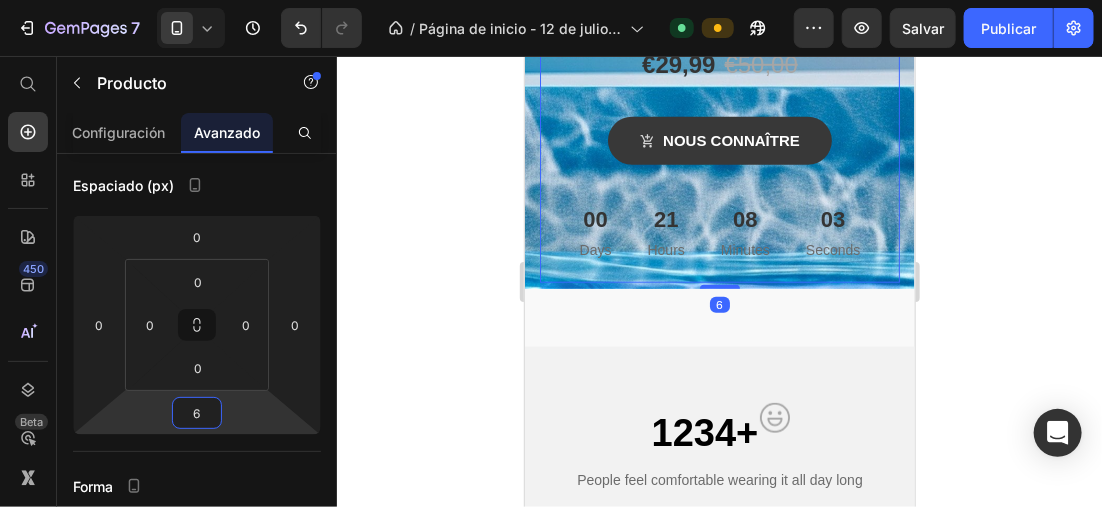 type on "60" 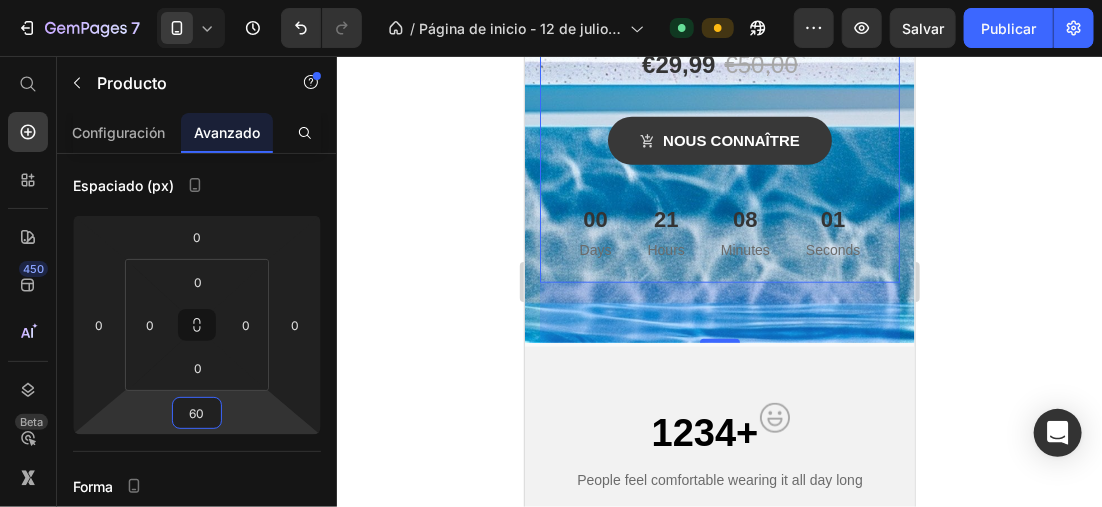 click 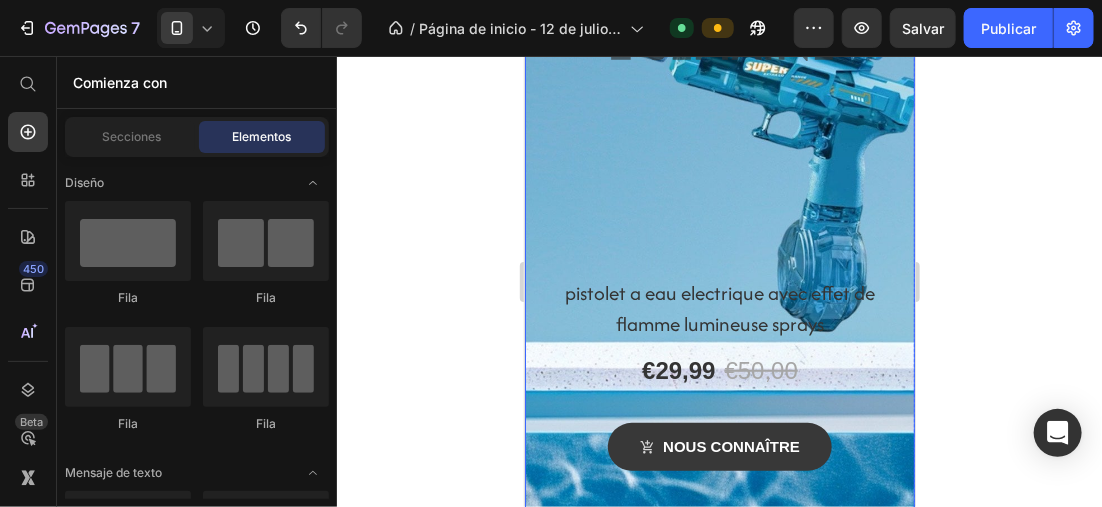 scroll, scrollTop: 100, scrollLeft: 0, axis: vertical 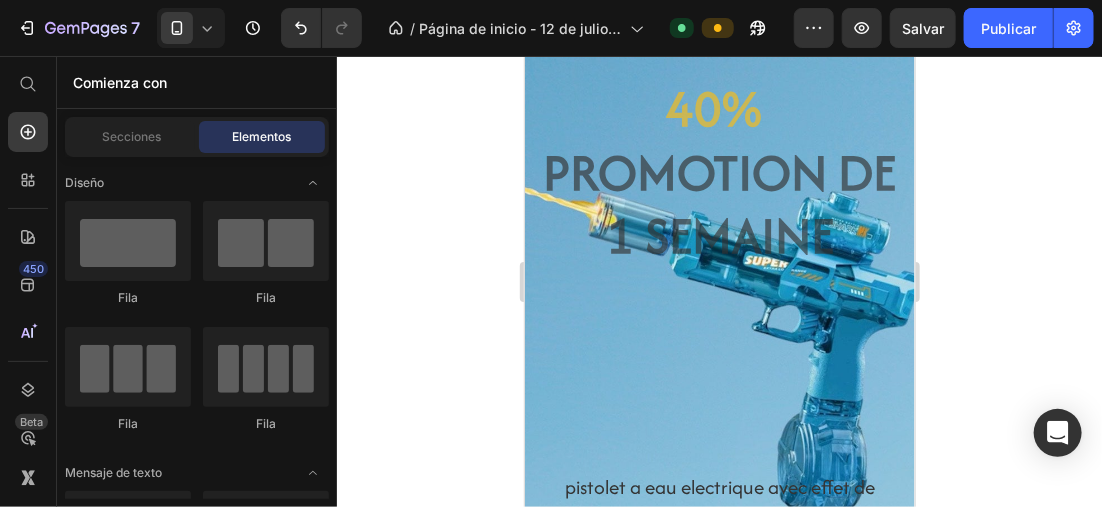 click 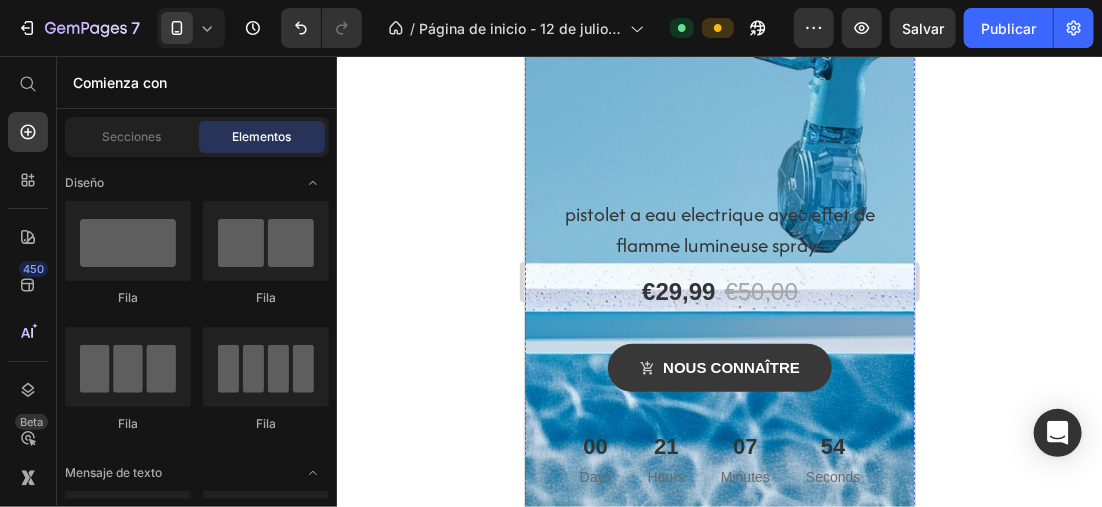 scroll, scrollTop: 400, scrollLeft: 0, axis: vertical 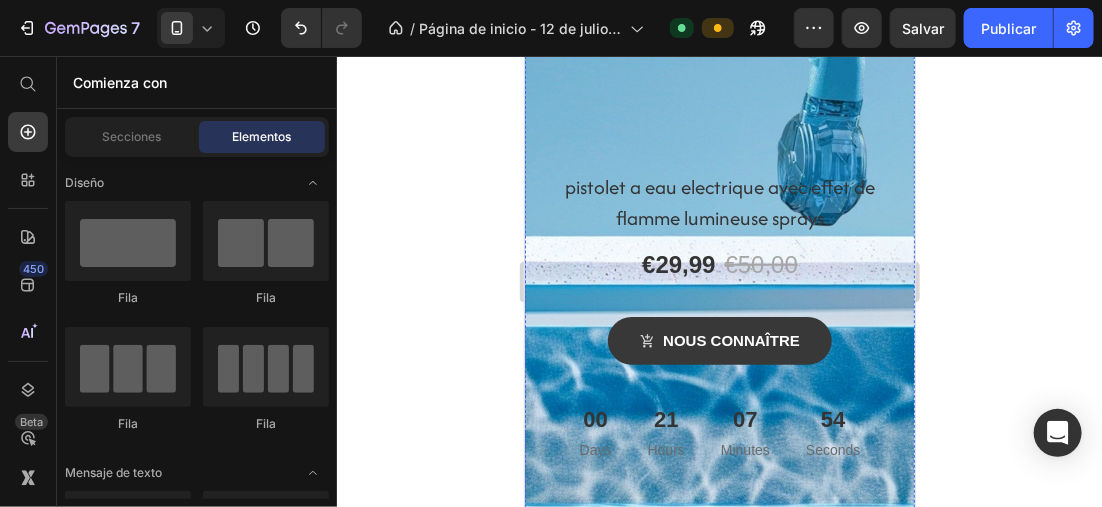 click on "1234+ Text block Image Row" at bounding box center (719, 632) 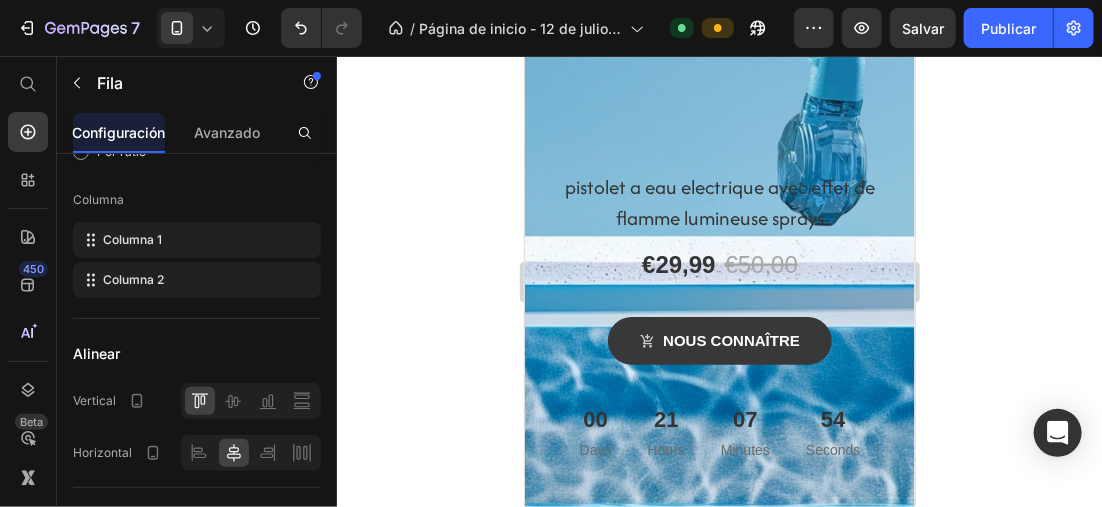 scroll, scrollTop: 900, scrollLeft: 0, axis: vertical 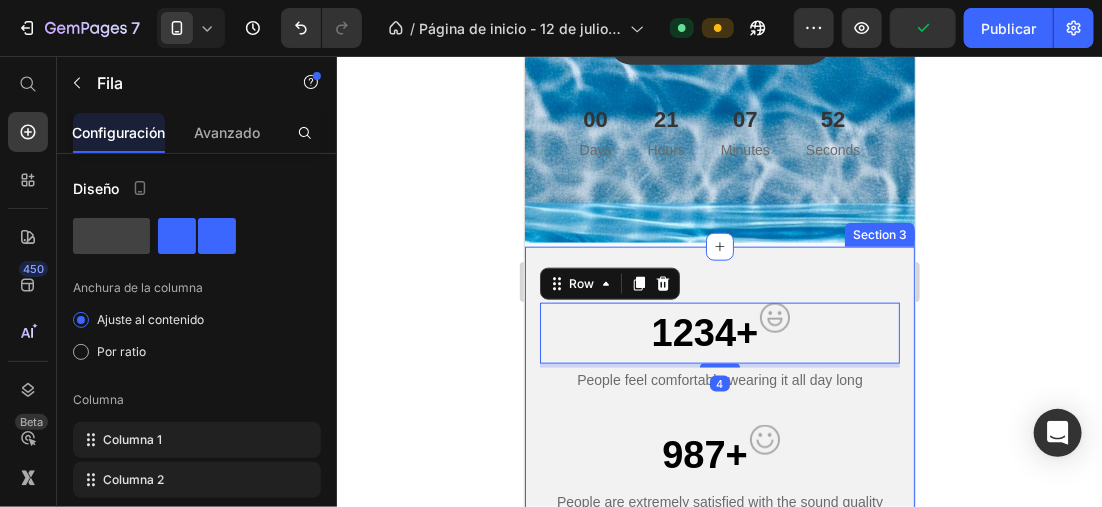 click on "1234+ Text block Image Row 4 People feel comfortable wearing it all day long Text block 987+ Text block Image Row People are extremely satisfied with the sound quality Text block 1980+ Text block Image Row People feel comfortable wearing it all day long Text block 1256+ Text block Image Row People can focus more on work thanks to noise cancellation Text block Row Section 3" at bounding box center [719, 545] 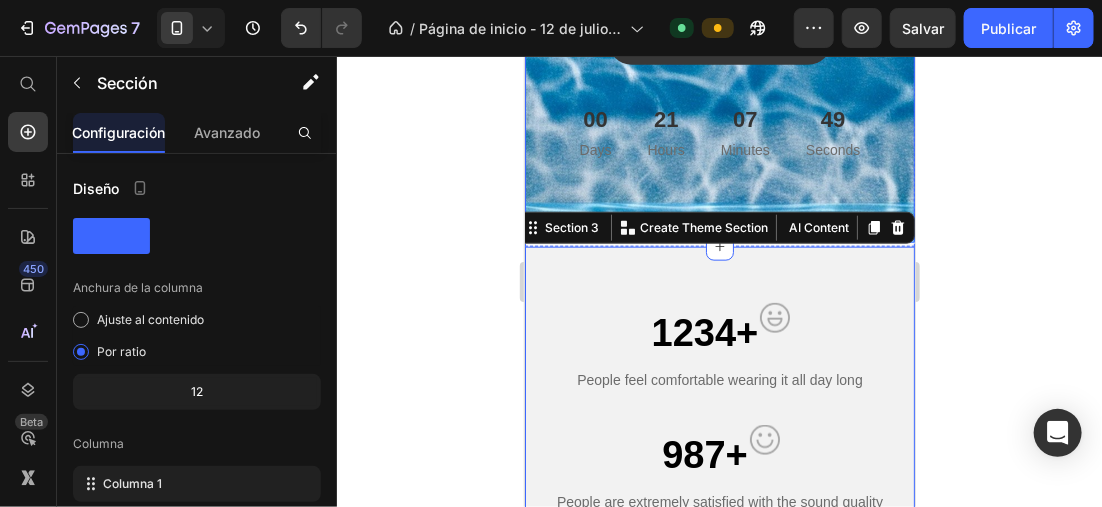 click on "⁠⁠⁠⁠⁠⁠⁠ 40%   Promotion de 1 semaine Heading pistolet a eau electrique avec effet de flamme lumineuse sprays Product Title €29,99 Product Price €50,00 Product Price Row nous connaître Product Cart Button 00 Days 21 Hours 07 Minutes 49 Seconds Countdown Timer Product" at bounding box center [719, -153] 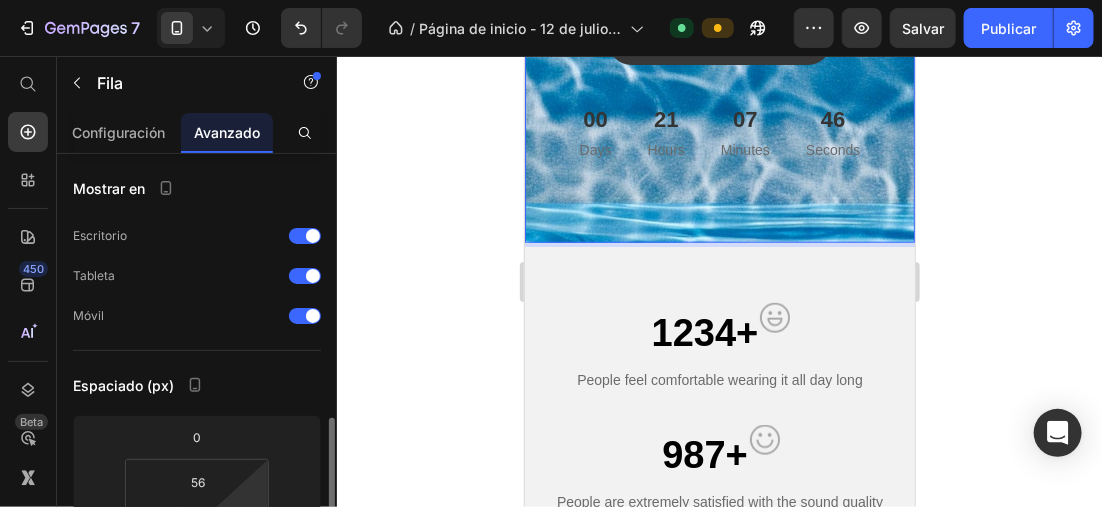 scroll, scrollTop: 200, scrollLeft: 0, axis: vertical 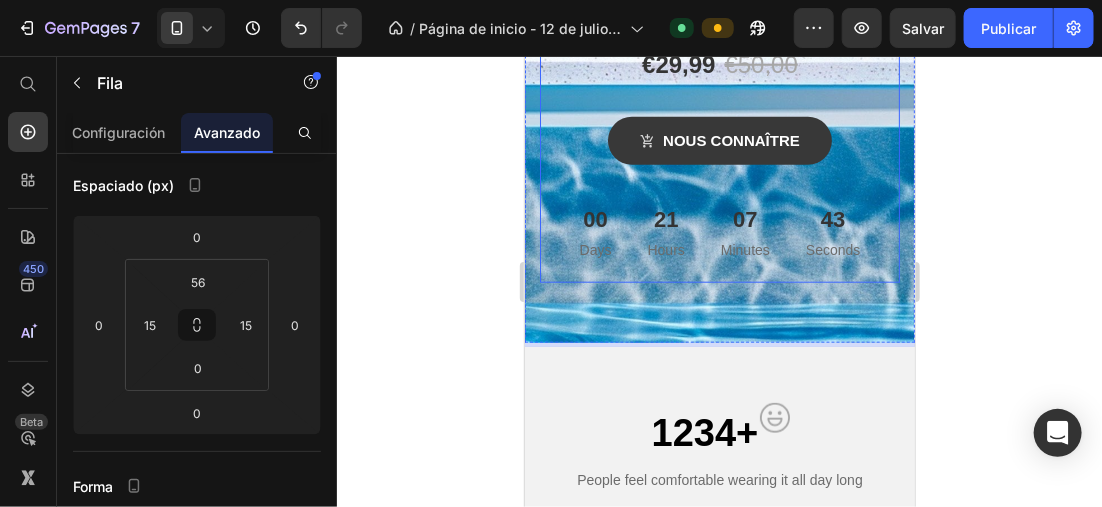 click on "pistolet a eau electrique avec effet de flamme lumineuse sprays Product Title €29,99 Product Price €50,00 Product Price Row nous connaître Product Cart Button 00 Days 21 Hours 07 Minutes 43 Seconds Countdown Timer" at bounding box center (719, 126) 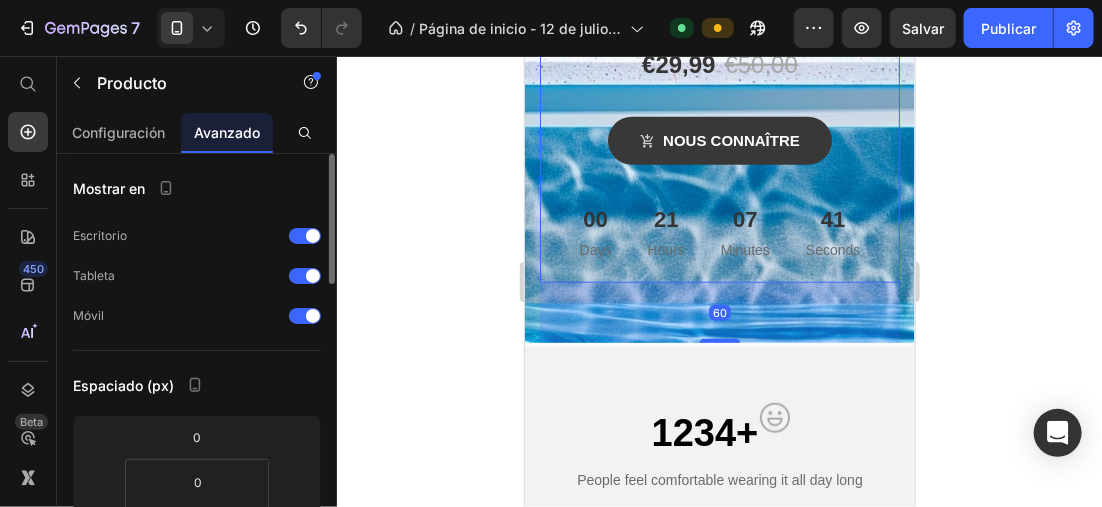 scroll, scrollTop: 100, scrollLeft: 0, axis: vertical 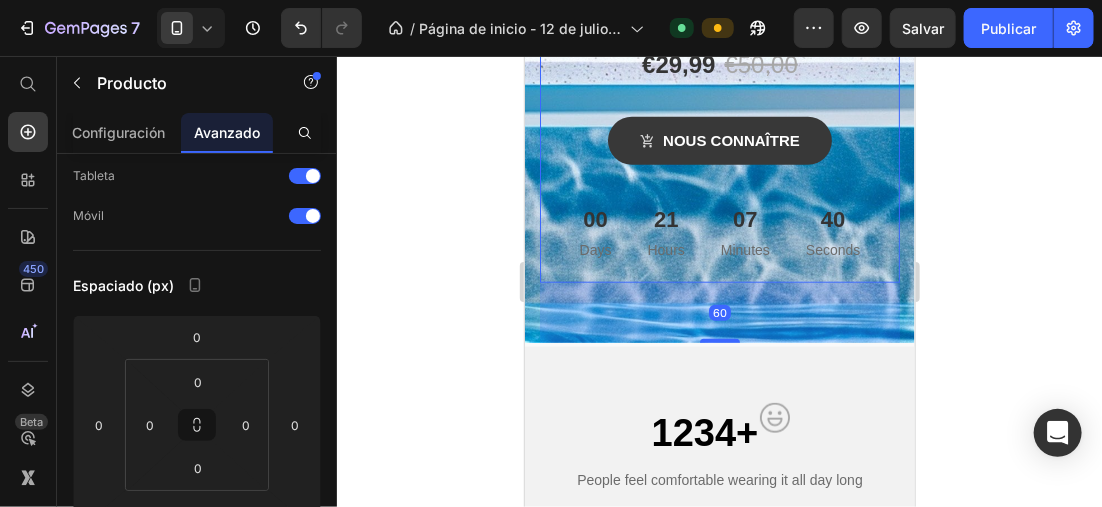 click on "60" at bounding box center (719, 312) 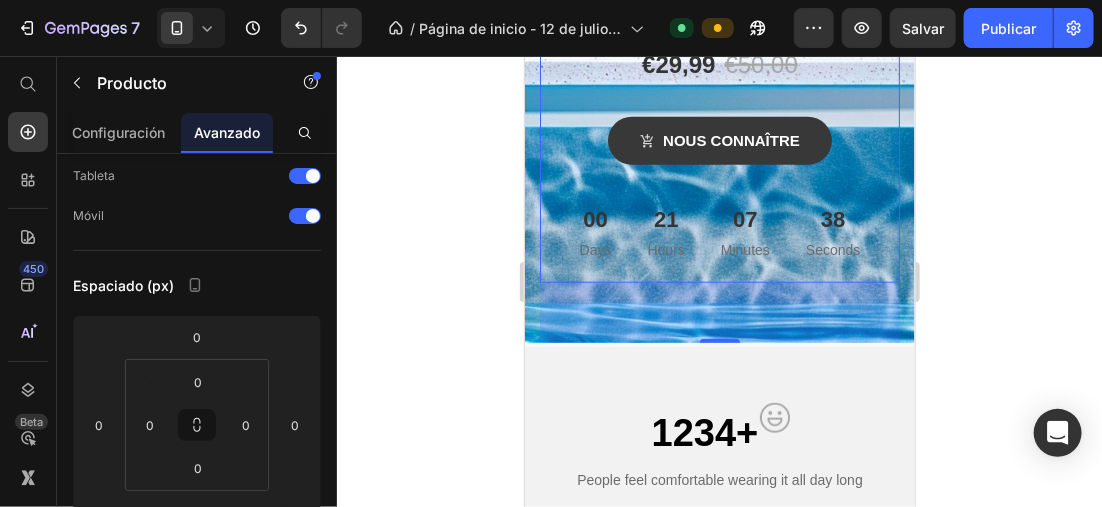 click on "pistolet a eau electrique avec effet de flamme lumineuse sprays Product Title €29,99 Product Price €50,00 Product Price Row nous connaître Product Cart Button 00 Days 21 Hours 07 Minutes 38 Seconds Countdown Timer" at bounding box center (719, 126) 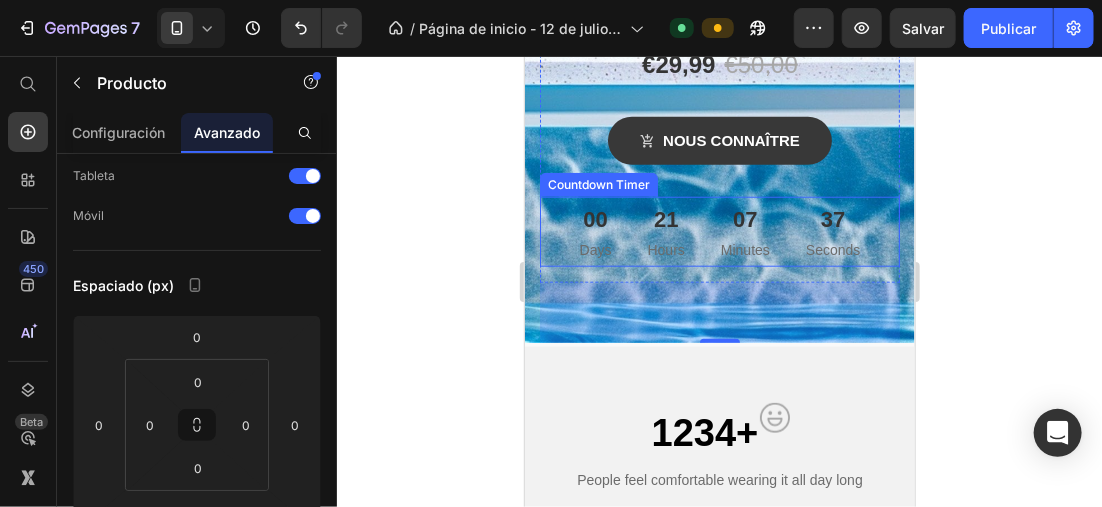 click on "00 Days" at bounding box center (595, 231) 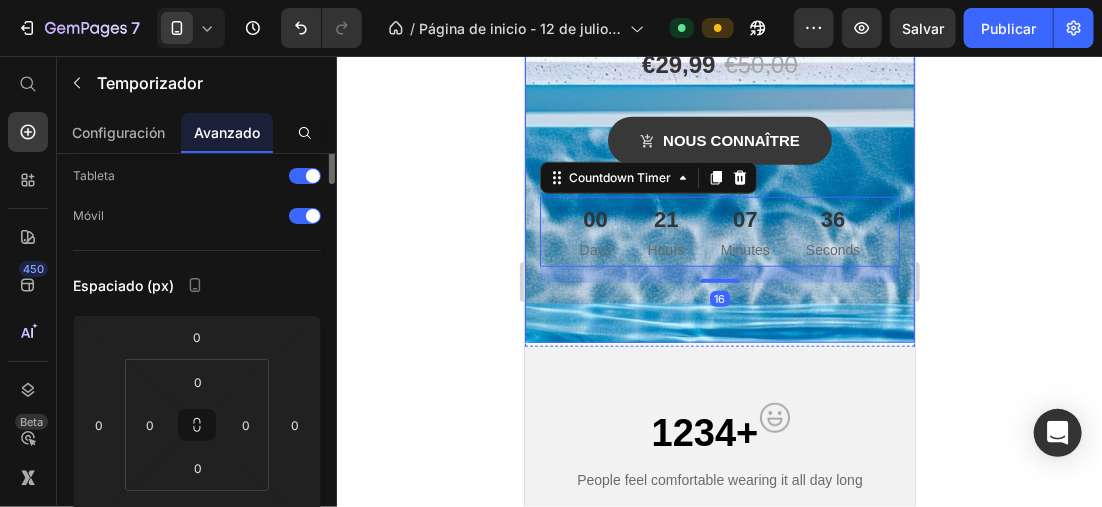 scroll, scrollTop: 0, scrollLeft: 0, axis: both 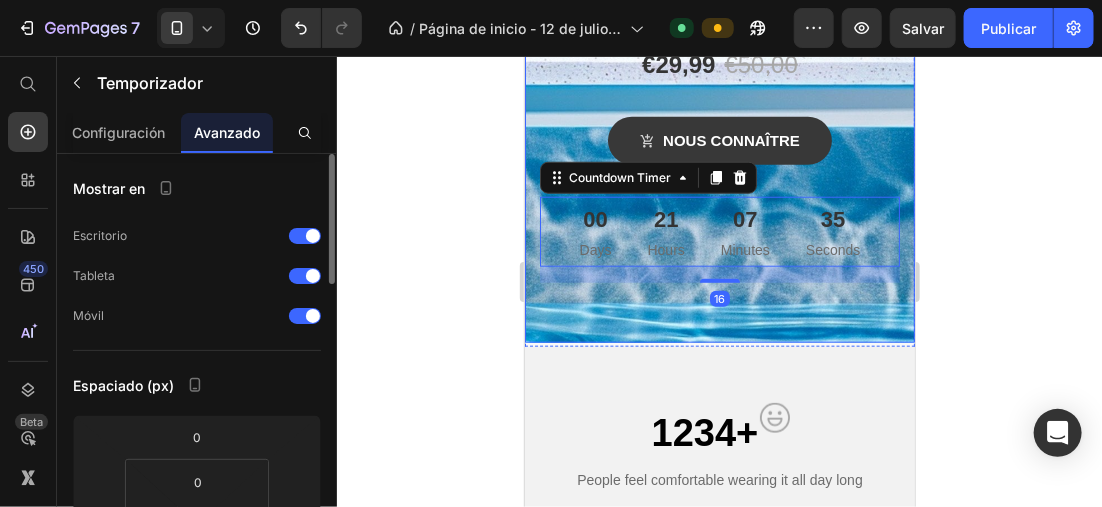 click on "⁠⁠⁠⁠⁠⁠⁠ 40%   Promotion de 1 semaine Heading pistolet a eau electrique avec effet de flamme lumineuse sprays Product Title €29,99 Product Price €50,00 Product Price Row nous connaître Product Cart Button 00 Days 21 Hours 07 Minutes 35 Seconds Countdown Timer 16 Product" at bounding box center (719, -53) 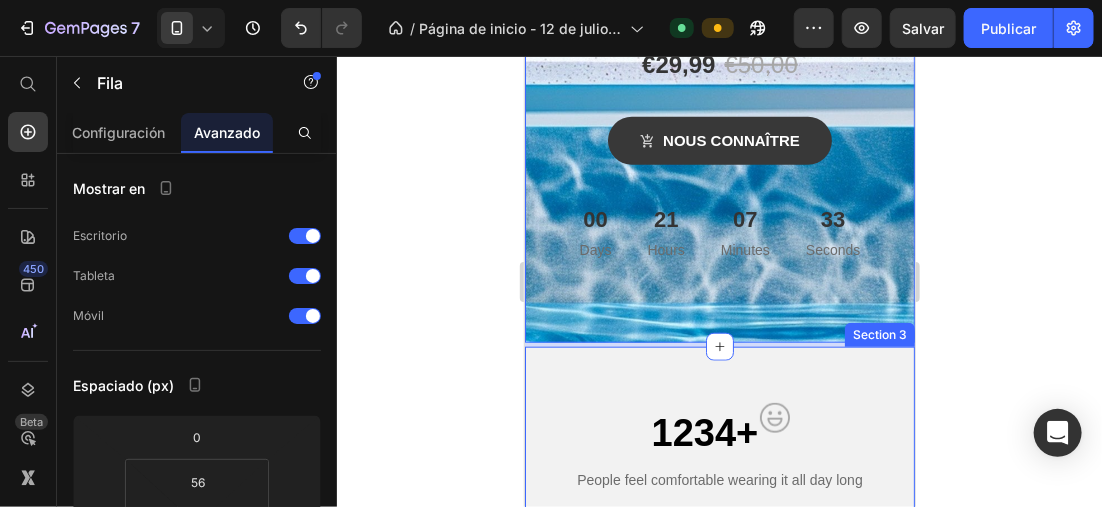 click on "1234+ Text block Image Row People feel comfortable wearing it all day long Text block 987+ Text block Image Row People are extremely satisfied with the sound quality Text block 1980+ Text block Image Row People feel comfortable wearing it all day long Text block 1256+ Text block Image Row People can focus more on work thanks to noise cancellation Text block Row Section 3" at bounding box center (719, 645) 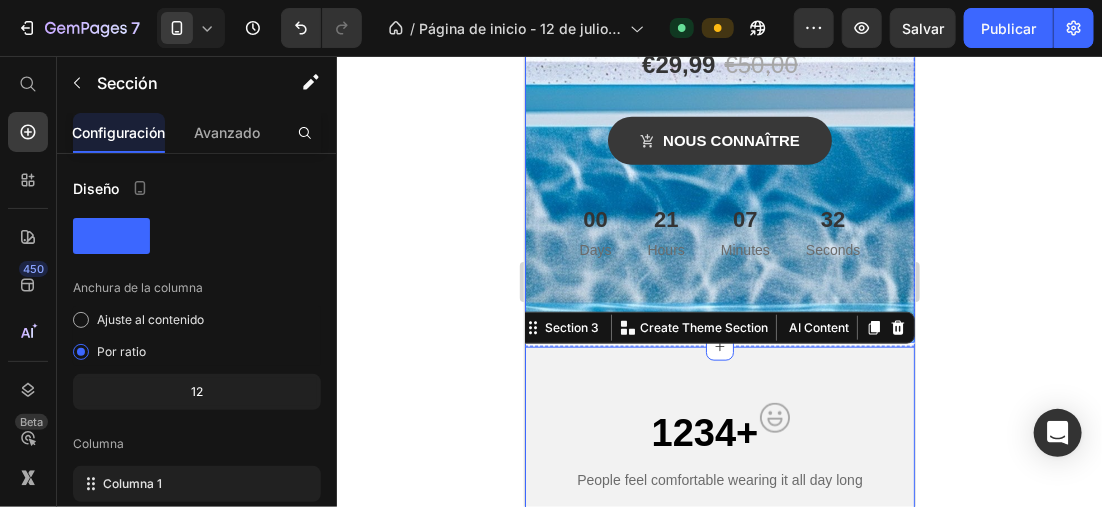 click on "⁠⁠⁠⁠⁠⁠⁠ 40%   Promotion de 1 semaine Heading pistolet a eau electrique avec effet de flamme lumineuse sprays Product Title €29,99 Product Price €50,00 Product Price Row nous connaître Product Cart Button 00 Days 21 Hours 07 Minutes 32 Seconds Countdown Timer Product" at bounding box center [719, -53] 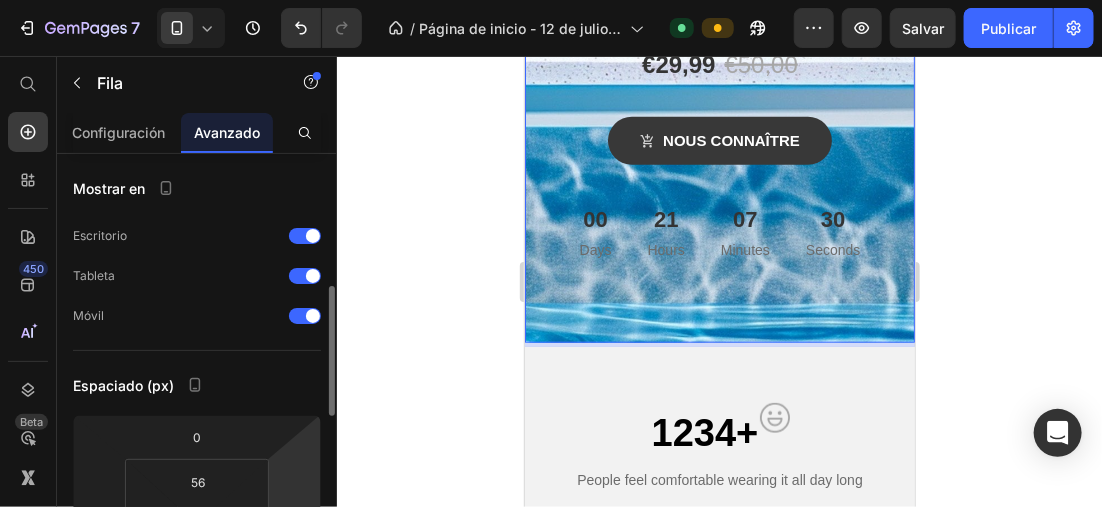 scroll, scrollTop: 200, scrollLeft: 0, axis: vertical 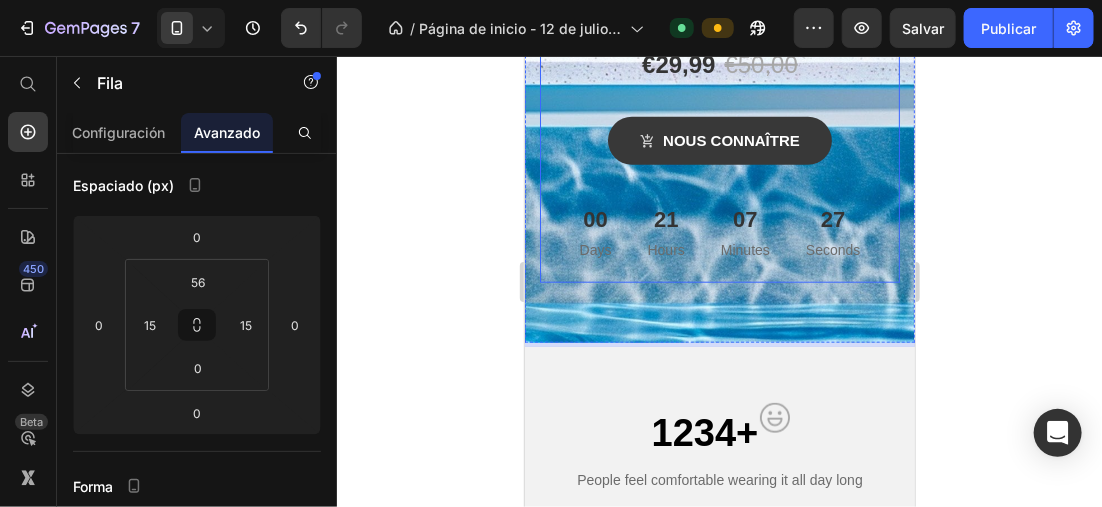 click on "pistolet a eau electrique avec effet de flamme lumineuse sprays Product Title €29,99 Product Price €50,00 Product Price Row nous connaître Product Cart Button 00 Days 21 Hours 07 Minutes 27 Seconds Countdown Timer" at bounding box center [719, 126] 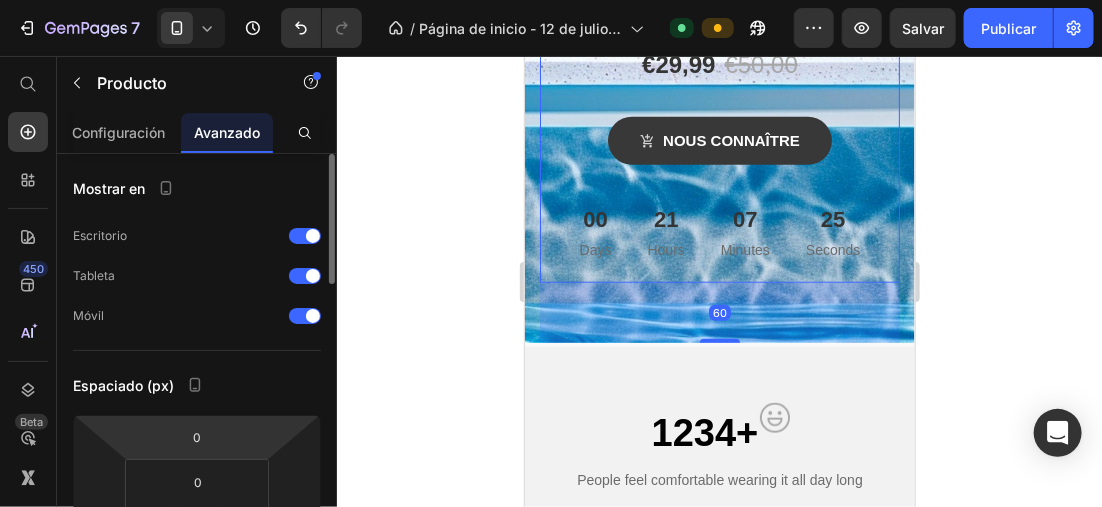 scroll, scrollTop: 200, scrollLeft: 0, axis: vertical 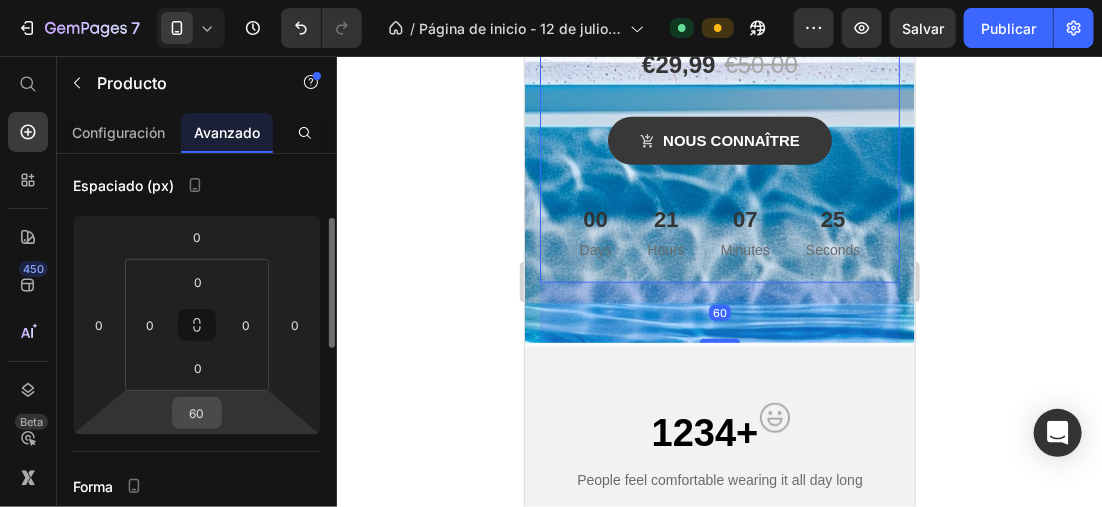 click on "60" at bounding box center (197, 413) 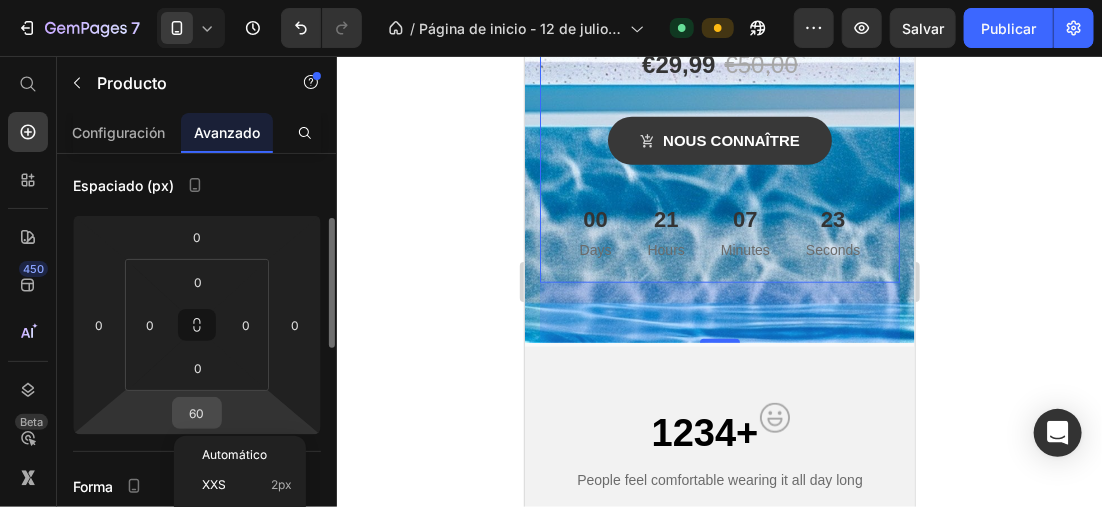 click on "60" at bounding box center (197, 413) 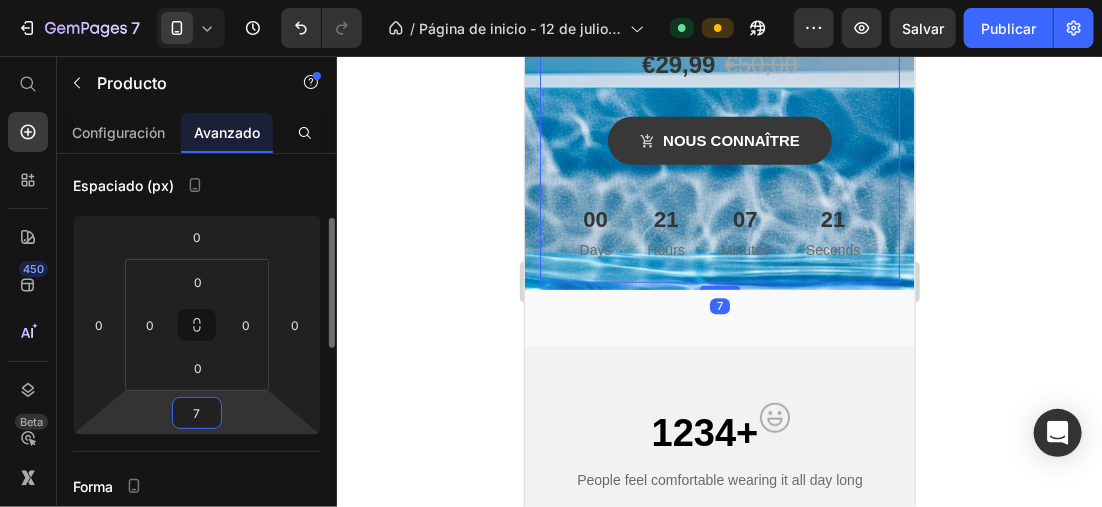 type on "70" 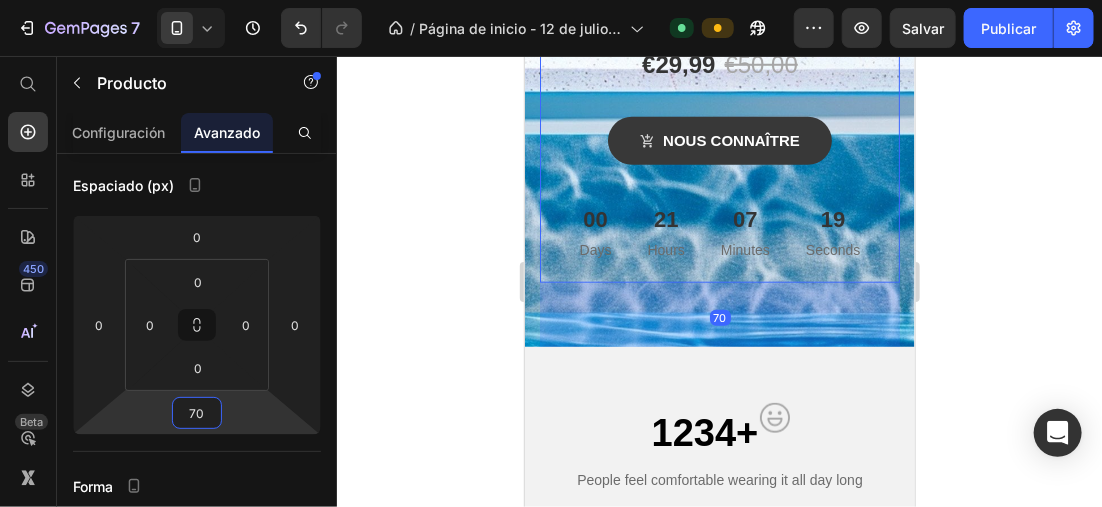 click 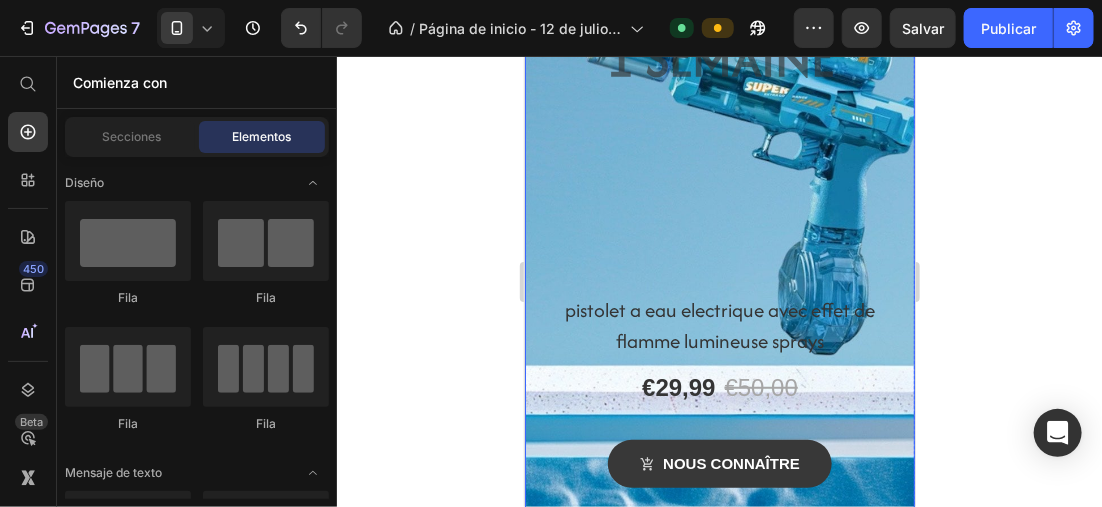 scroll, scrollTop: 400, scrollLeft: 0, axis: vertical 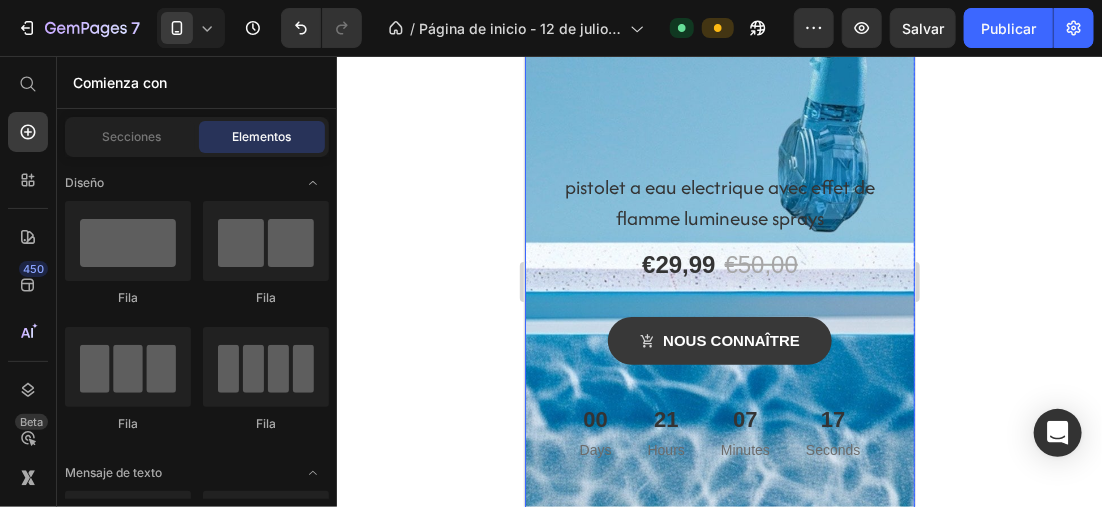 click on "1234+" at bounding box center (704, 632) 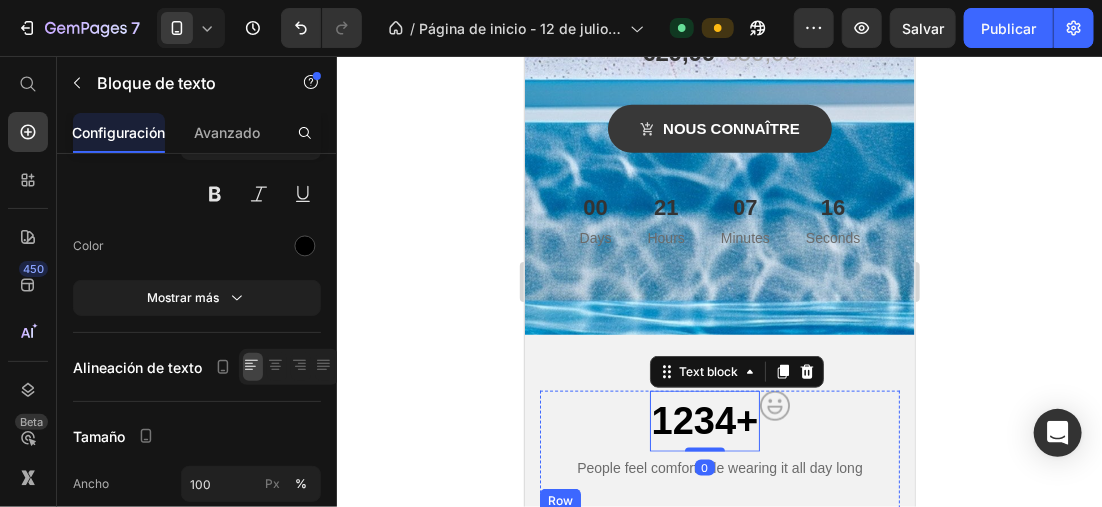 scroll, scrollTop: 0, scrollLeft: 0, axis: both 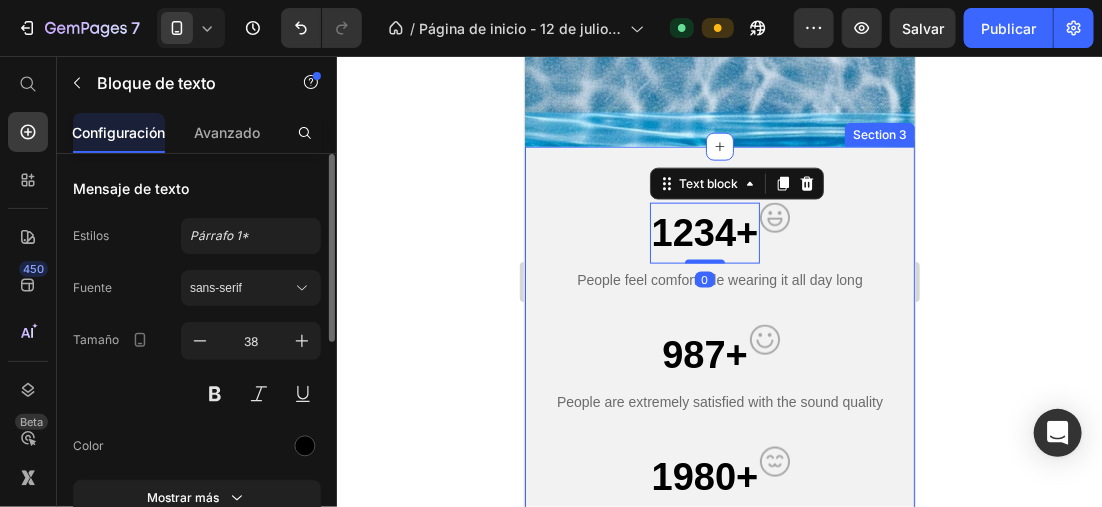 click on "1234+ Text block   0 Image Row People feel comfortable wearing it all day long Text block 987+ Text block Image Row People are extremely satisfied with the sound quality Text block 1980+ Text block Image Row People feel comfortable wearing it all day long Text block 1256+ Text block Image Row People can focus more on work thanks to noise cancellation Text block Row Section 3" at bounding box center (719, 445) 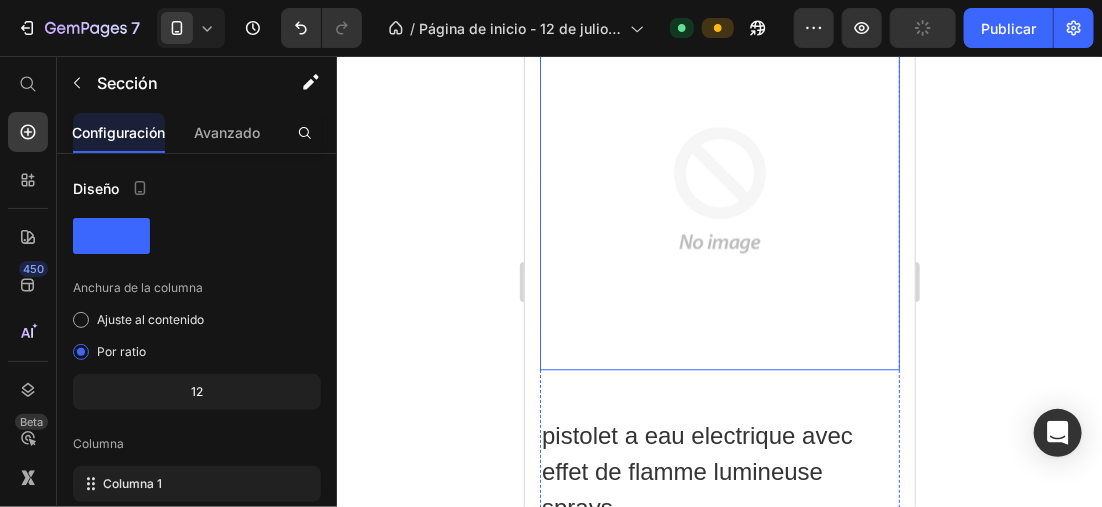 scroll, scrollTop: 1600, scrollLeft: 0, axis: vertical 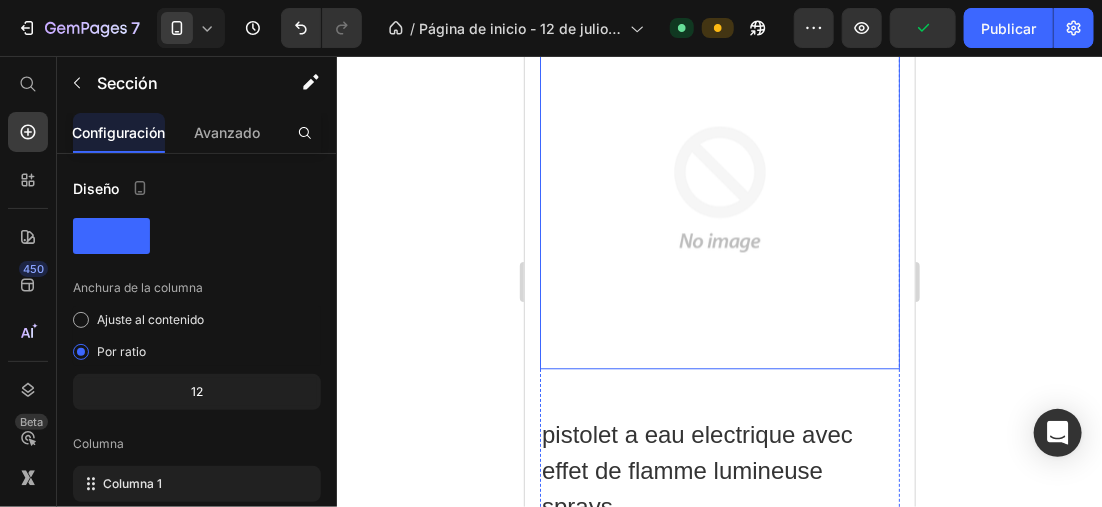 click at bounding box center [719, 188] 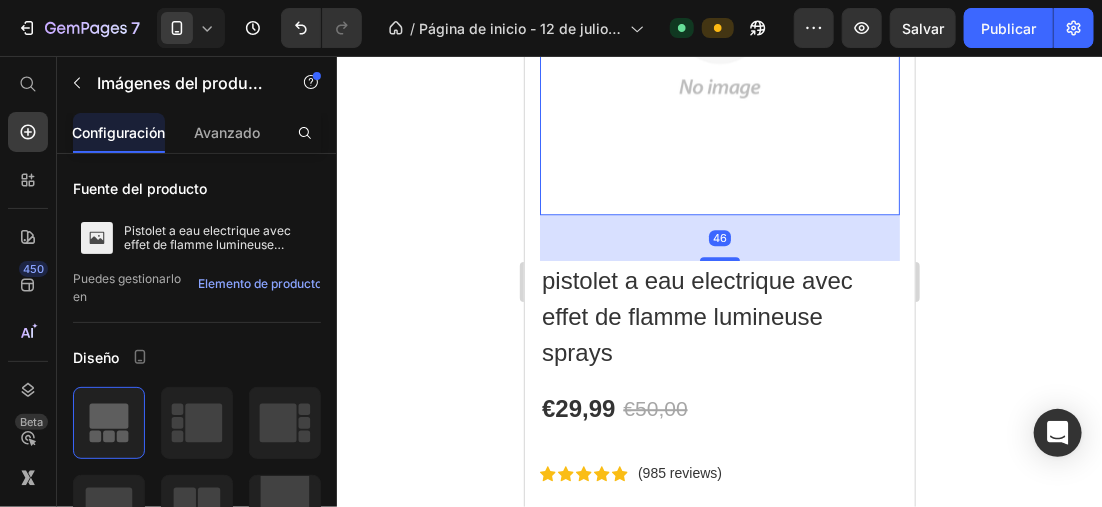 scroll, scrollTop: 1800, scrollLeft: 0, axis: vertical 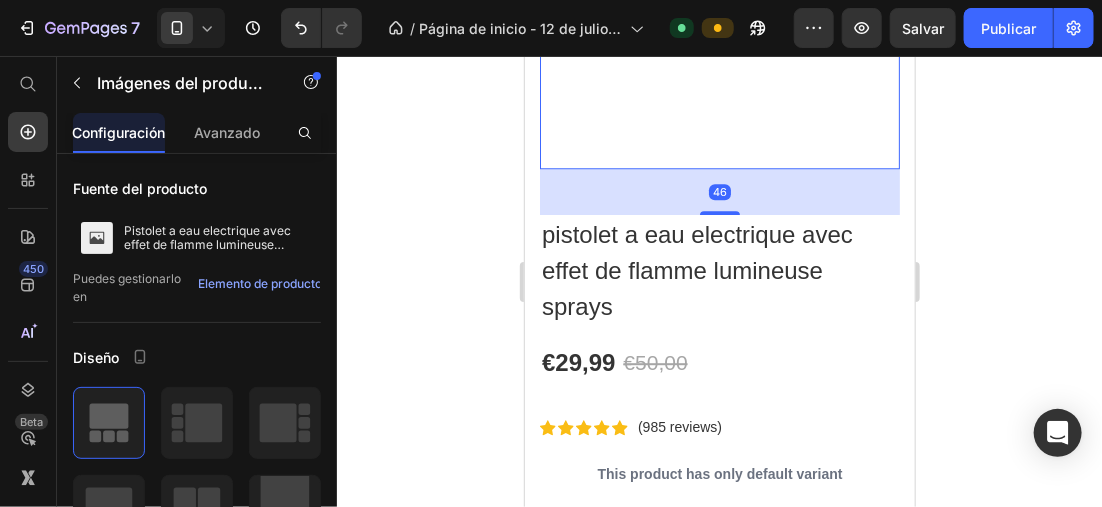 drag, startPoint x: 408, startPoint y: 227, endPoint x: 459, endPoint y: 259, distance: 60.207973 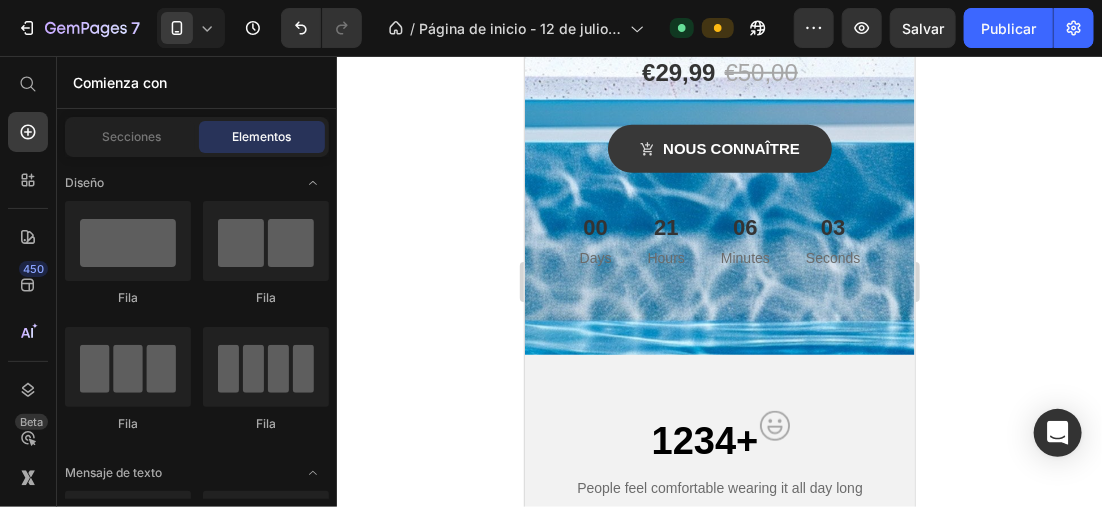 scroll, scrollTop: 550, scrollLeft: 0, axis: vertical 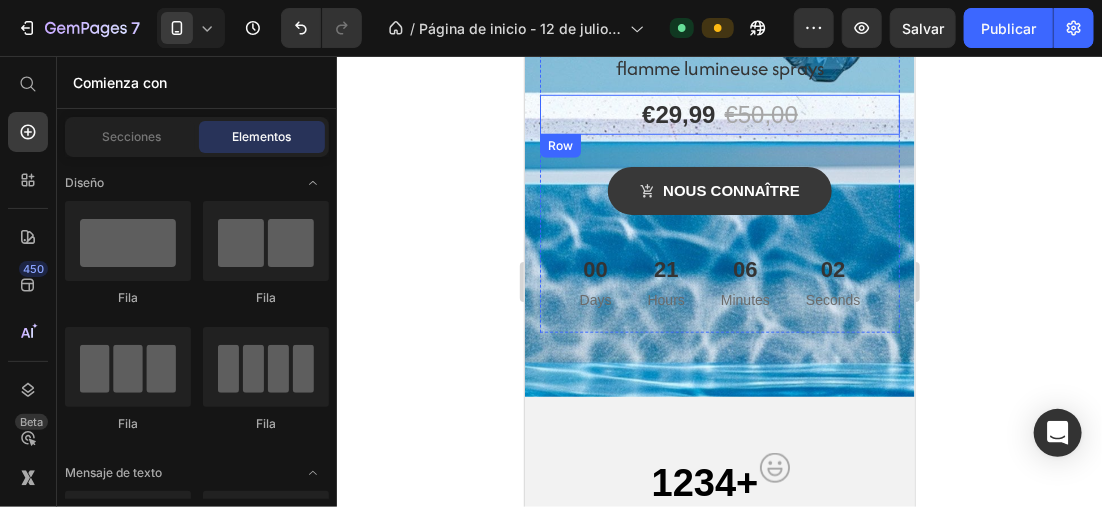 click on "€29,99 Product Price €50,00 Product Price Row" at bounding box center (719, 114) 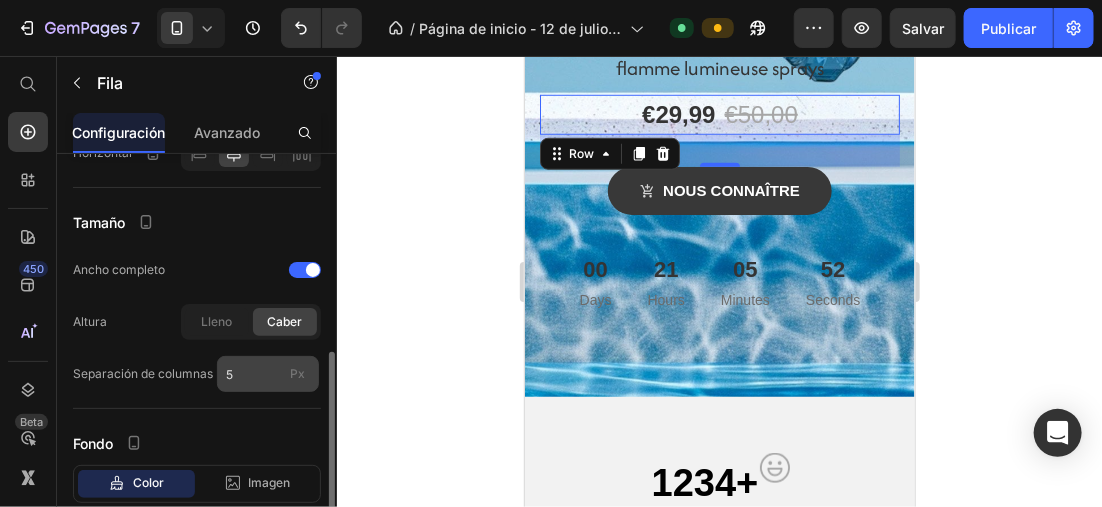 scroll, scrollTop: 620, scrollLeft: 0, axis: vertical 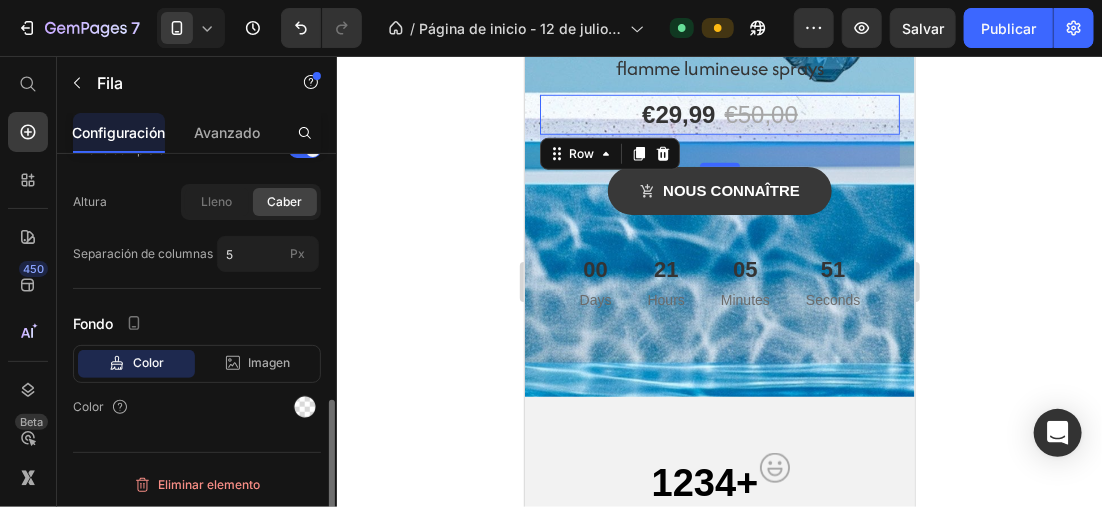 click on "Color Imagen Video" at bounding box center (197, 364) 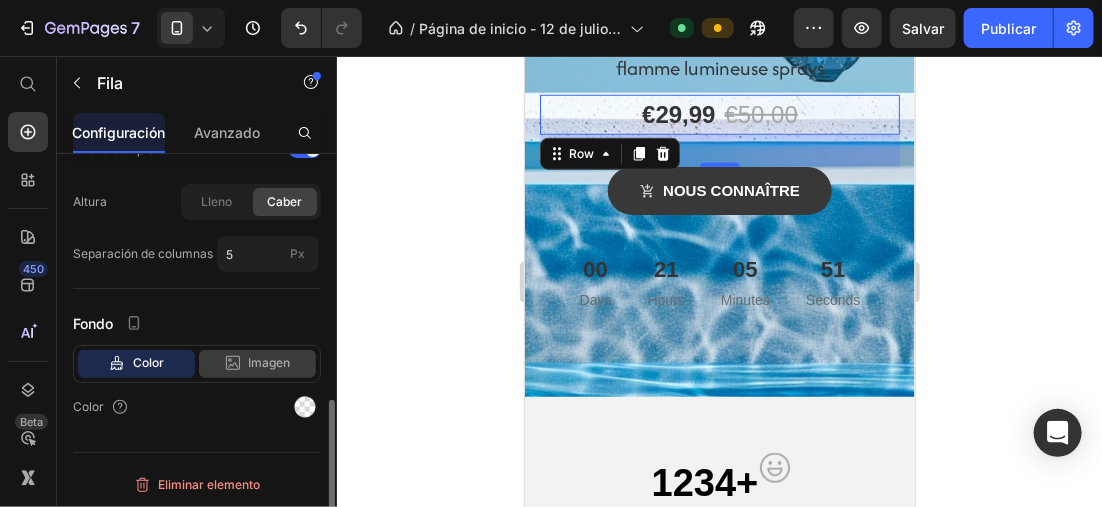 click on "Imagen" at bounding box center (270, 363) 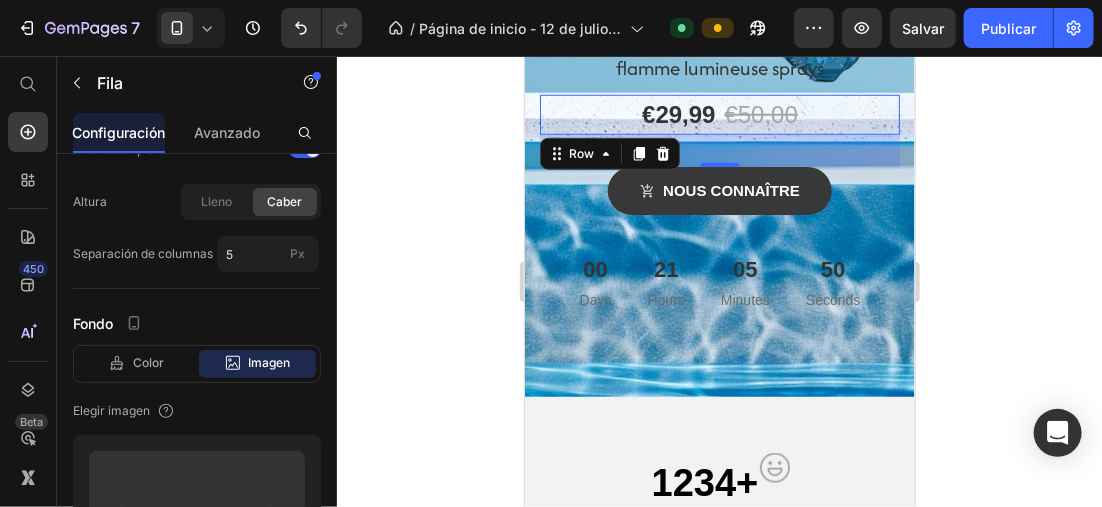scroll, scrollTop: 820, scrollLeft: 0, axis: vertical 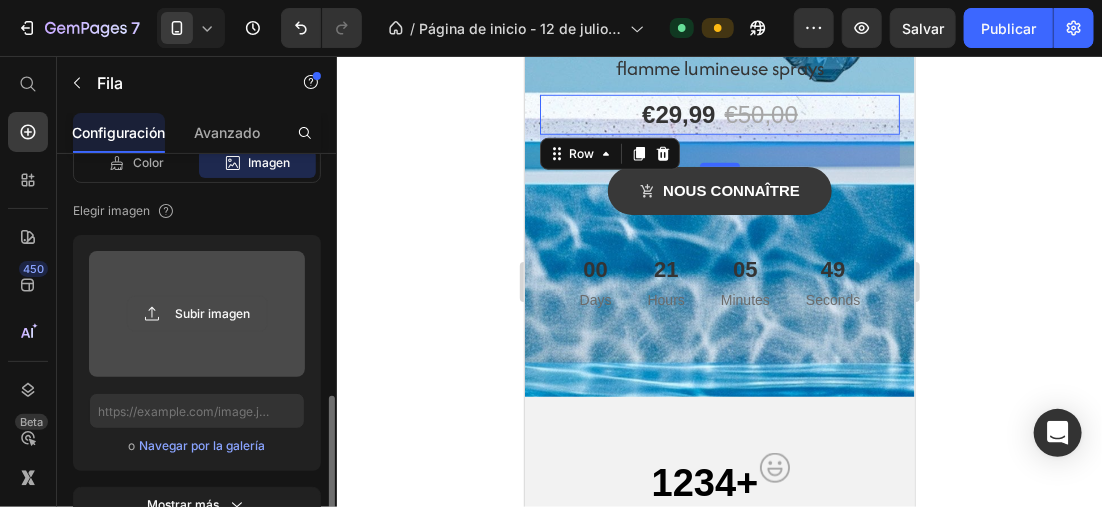 click 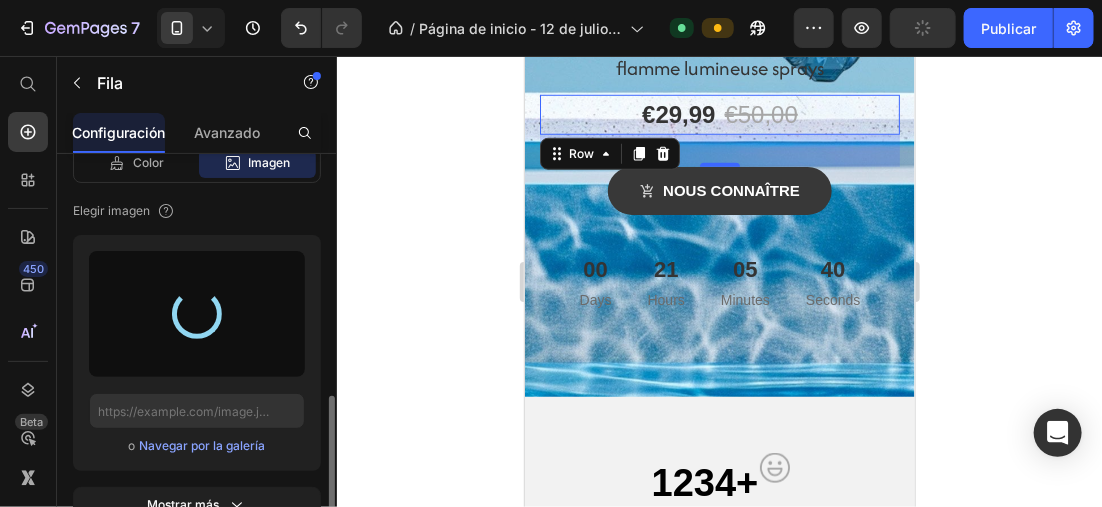 type on "https://cdn.shopify.com/s/files/1/0896/6527/4190/files/gempages_556725335903700004-42ce6649-5fc1-4ed0-babb-1955369a7dec.png" 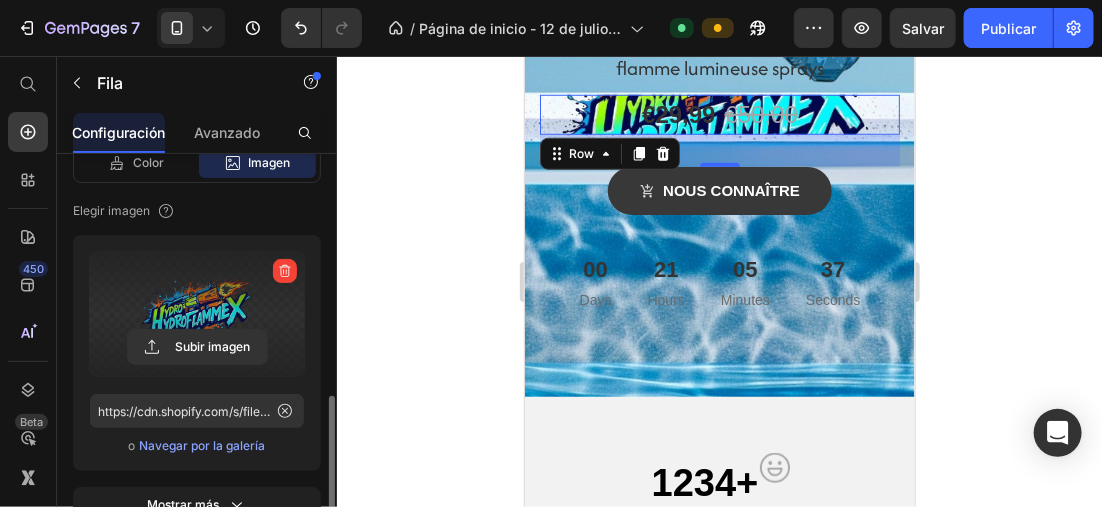 click 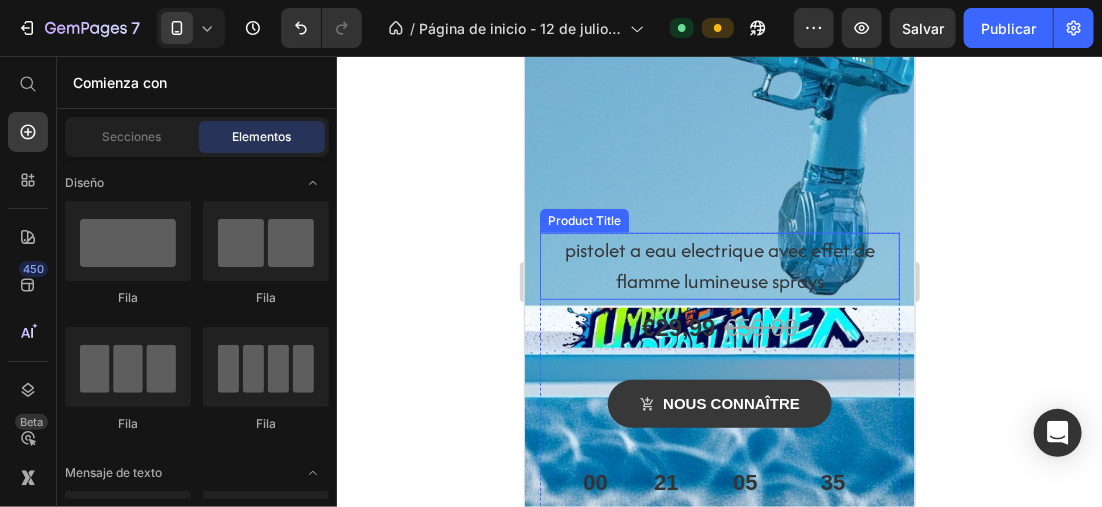 scroll, scrollTop: 350, scrollLeft: 0, axis: vertical 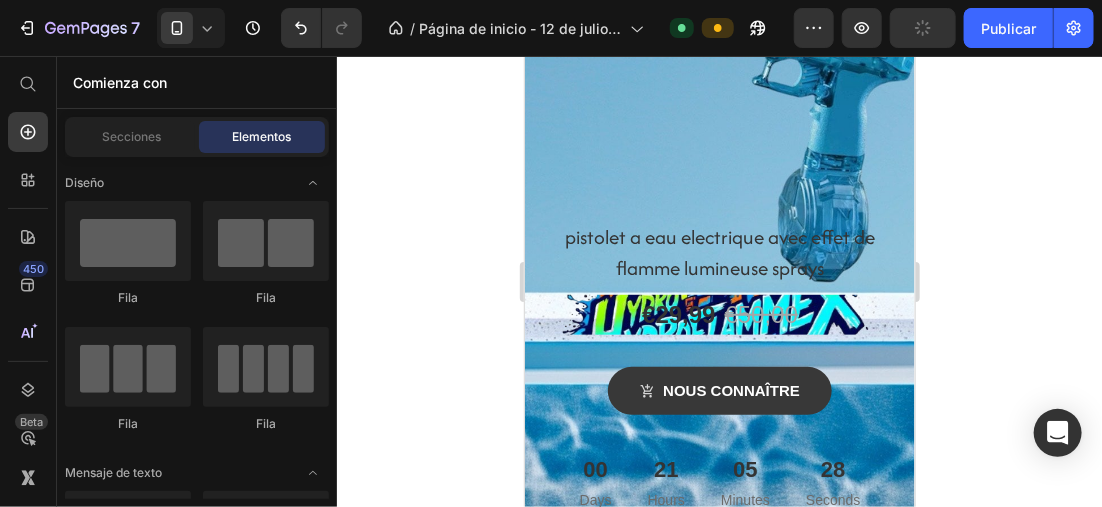 click on "pistolet a eau electrique avec effet de flamme lumineuse sprays Product Title €29,99 Product Price €50,00 Product Price Row nous connaître Product Cart Button 00 Days 21 Hours 05 Minutes 28 Seconds Countdown Timer" at bounding box center [719, 376] 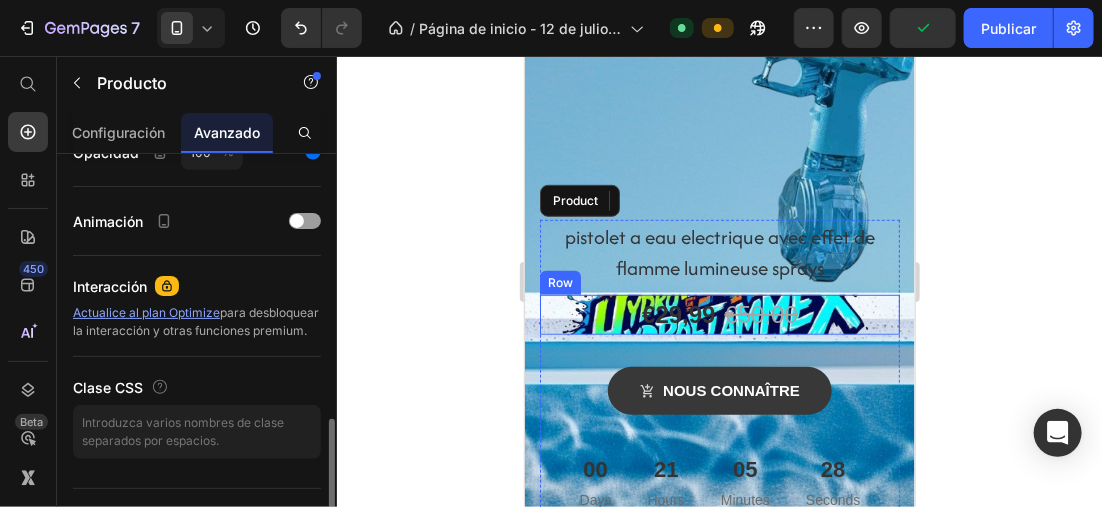 click on "€29,99 Product Price €50,00 Product Price Row" at bounding box center (719, 314) 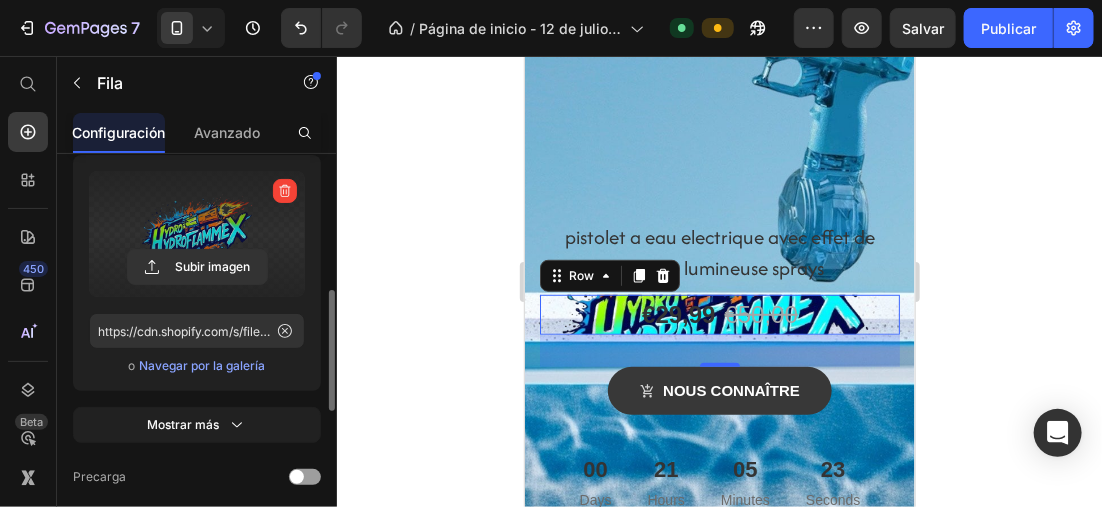 scroll, scrollTop: 800, scrollLeft: 0, axis: vertical 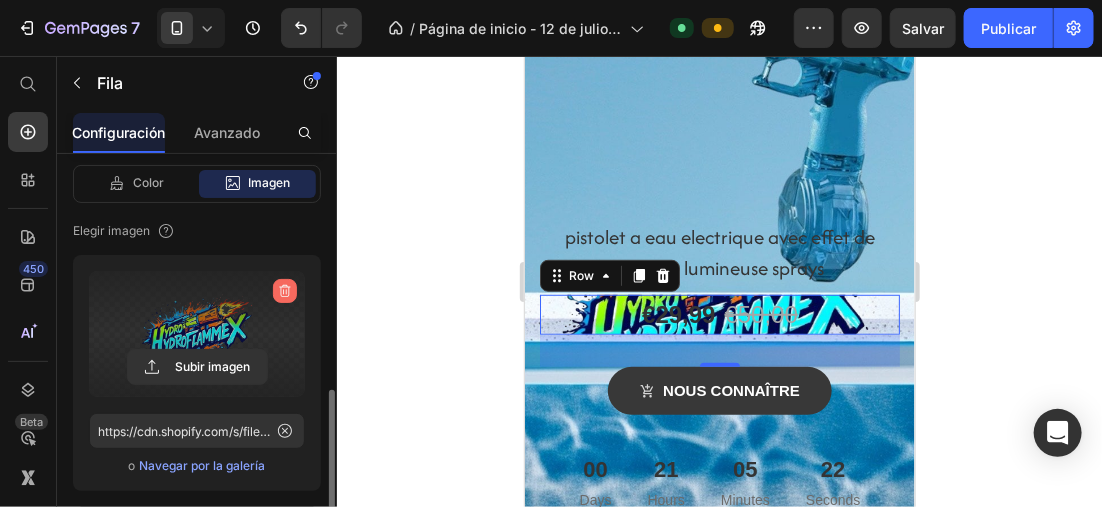 click 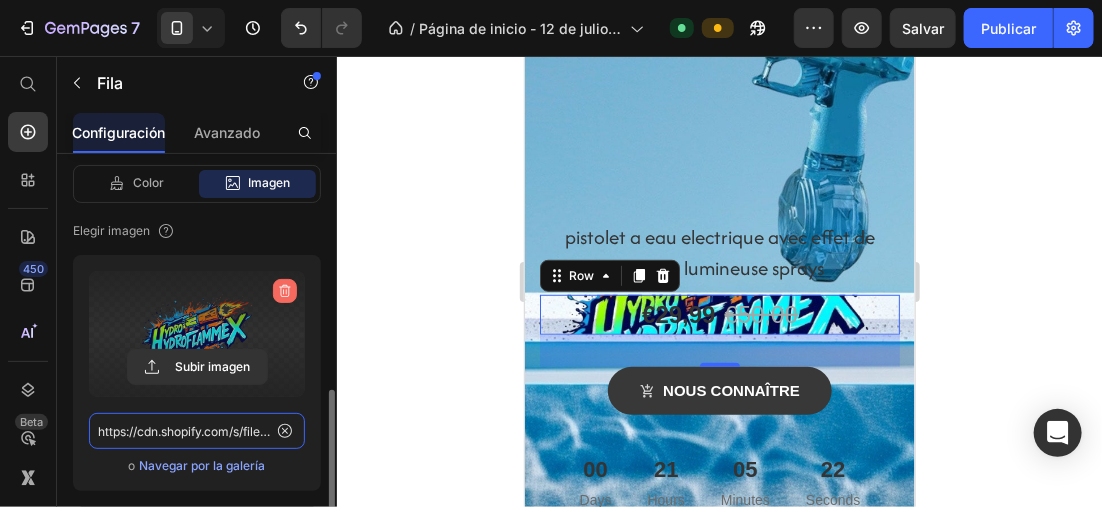 type 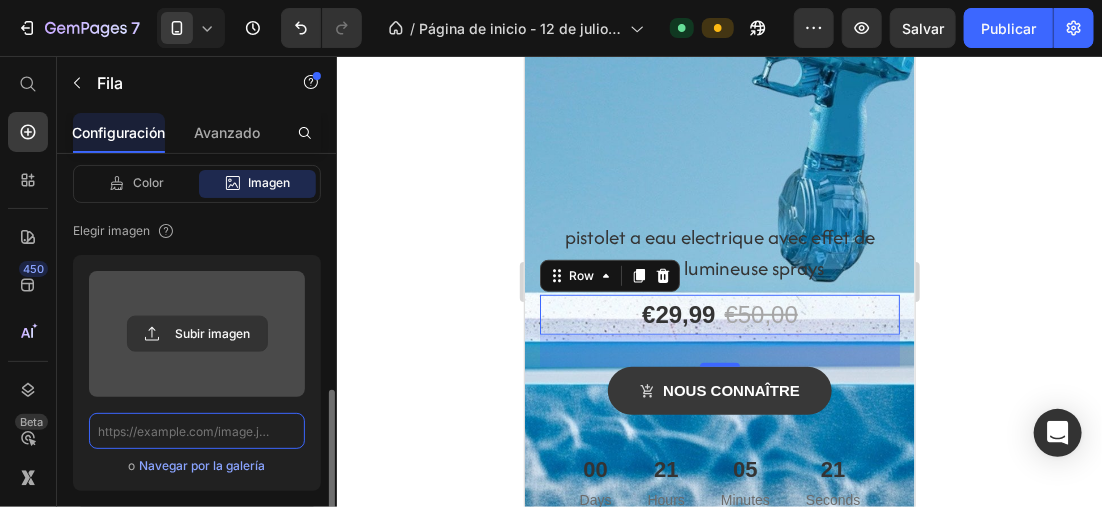scroll, scrollTop: 0, scrollLeft: 0, axis: both 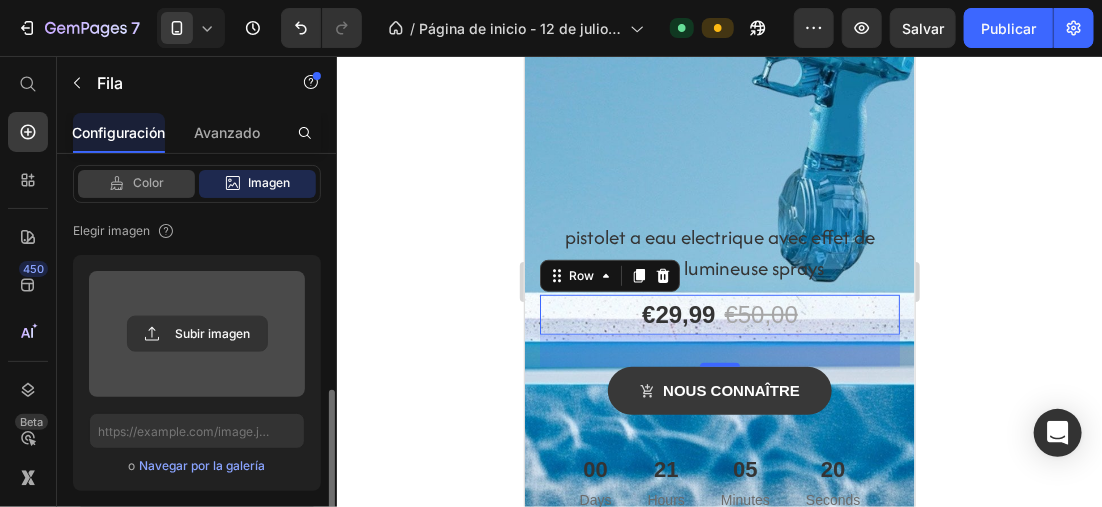 click on "Color" at bounding box center (148, 183) 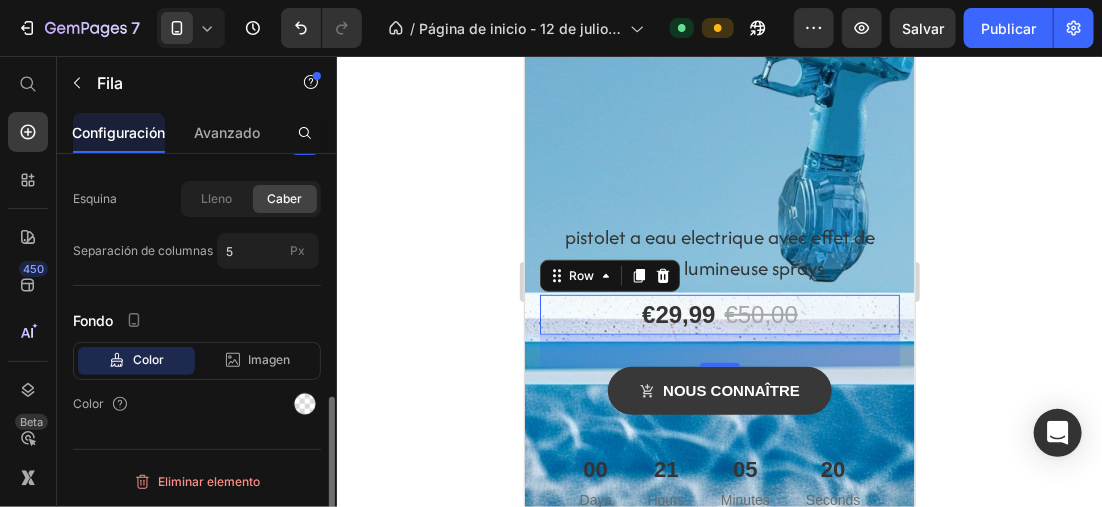 scroll, scrollTop: 620, scrollLeft: 0, axis: vertical 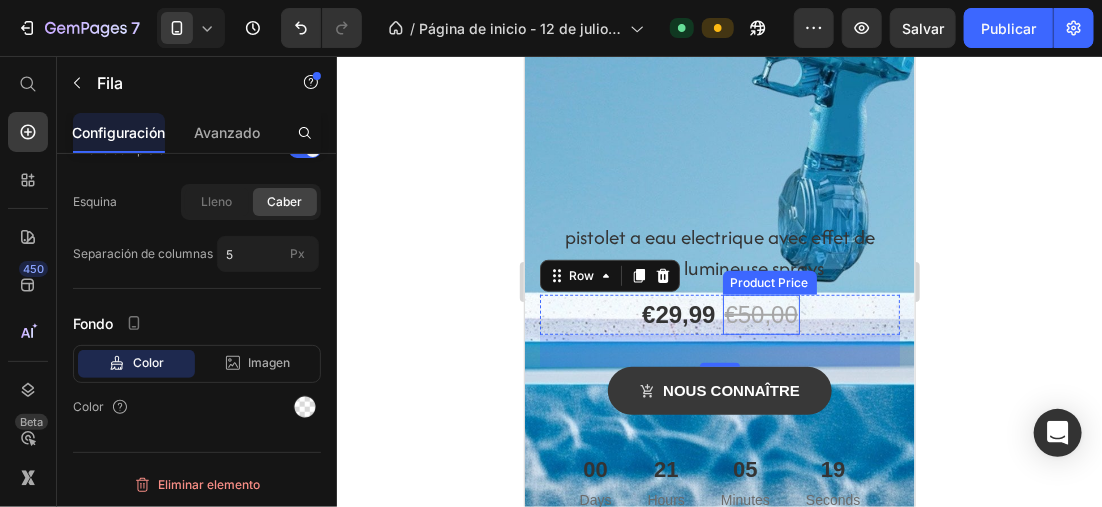 click on "€50,00" at bounding box center (760, 314) 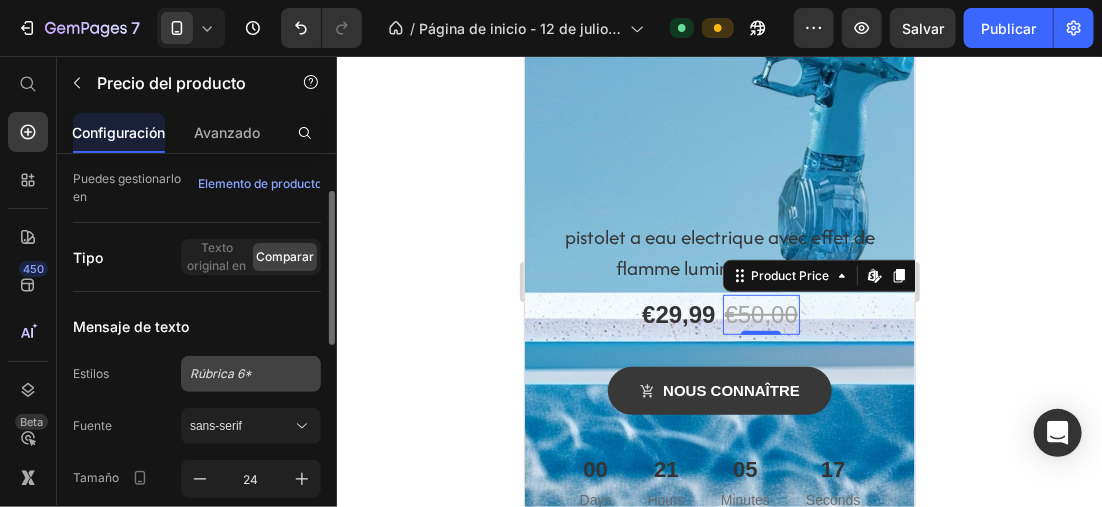 scroll, scrollTop: 400, scrollLeft: 0, axis: vertical 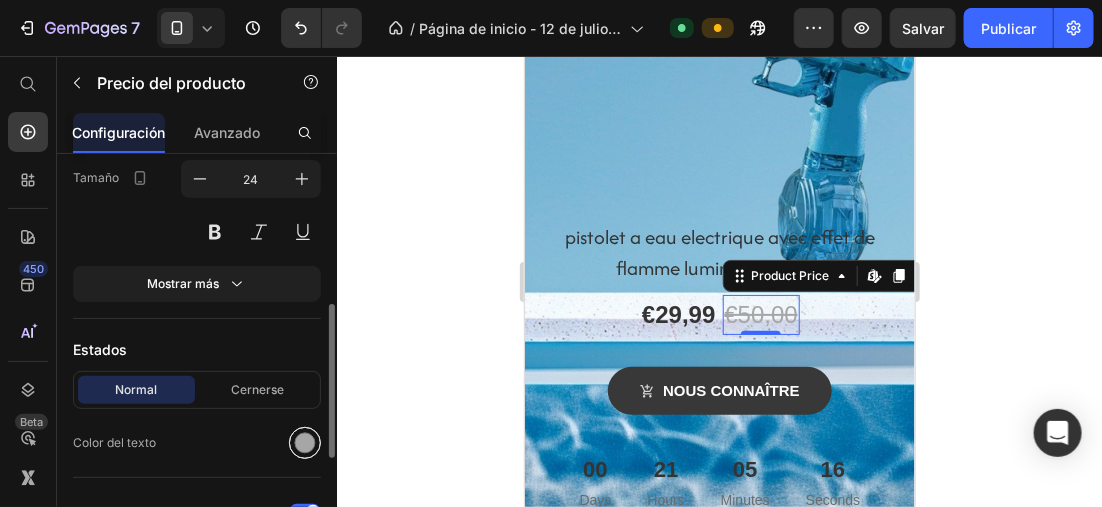 click at bounding box center [305, 443] 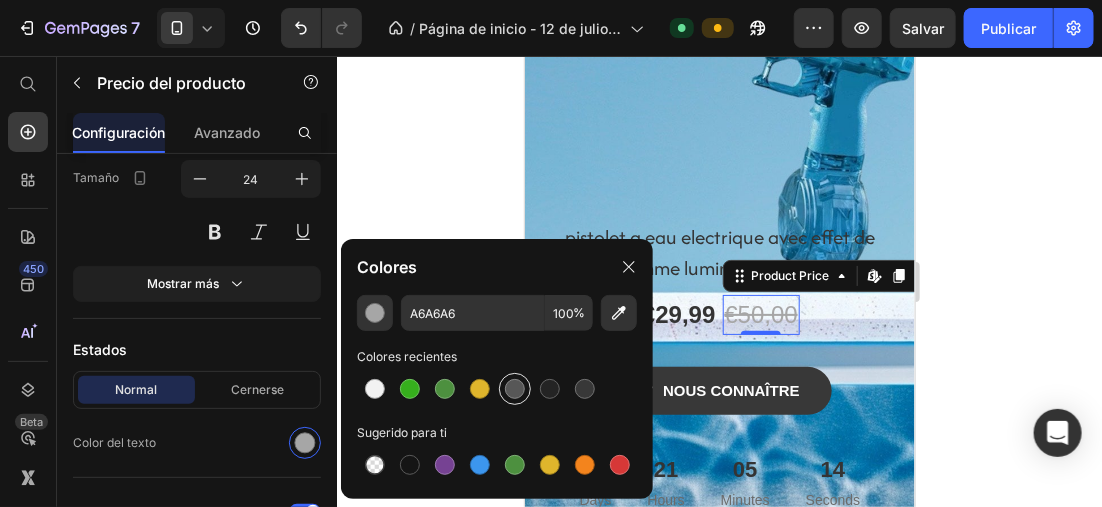 click at bounding box center (515, 389) 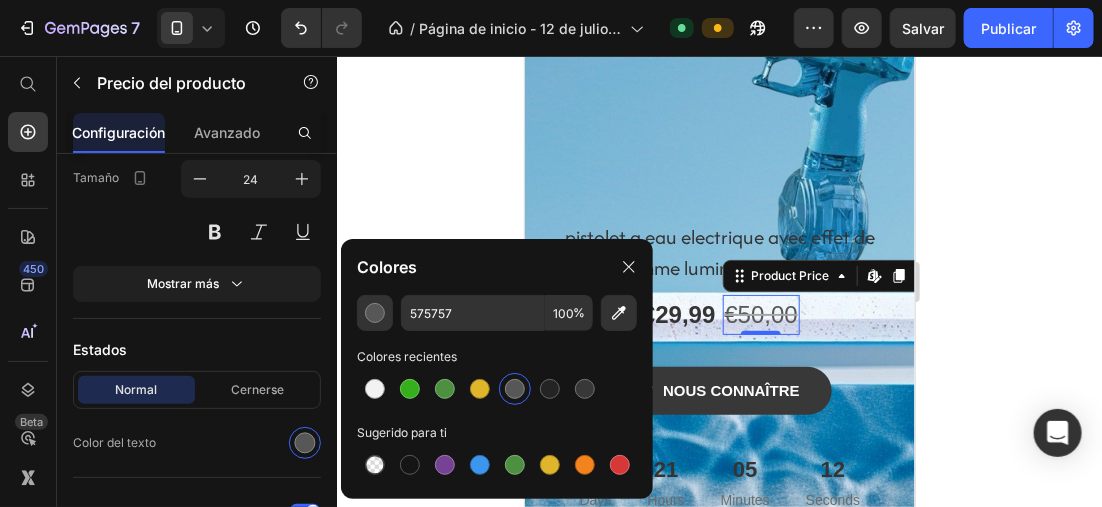 click 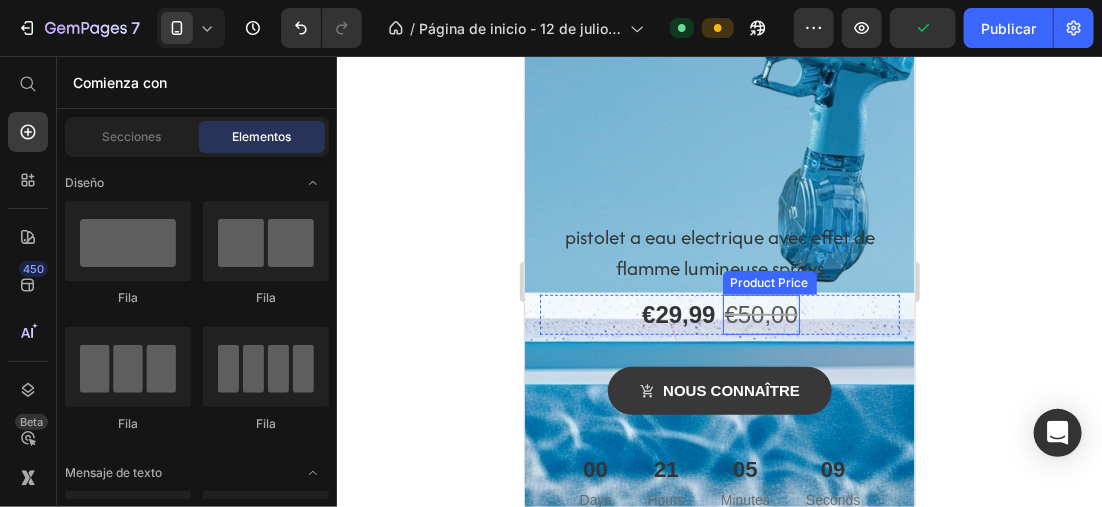 click on "€50,00" at bounding box center (760, 314) 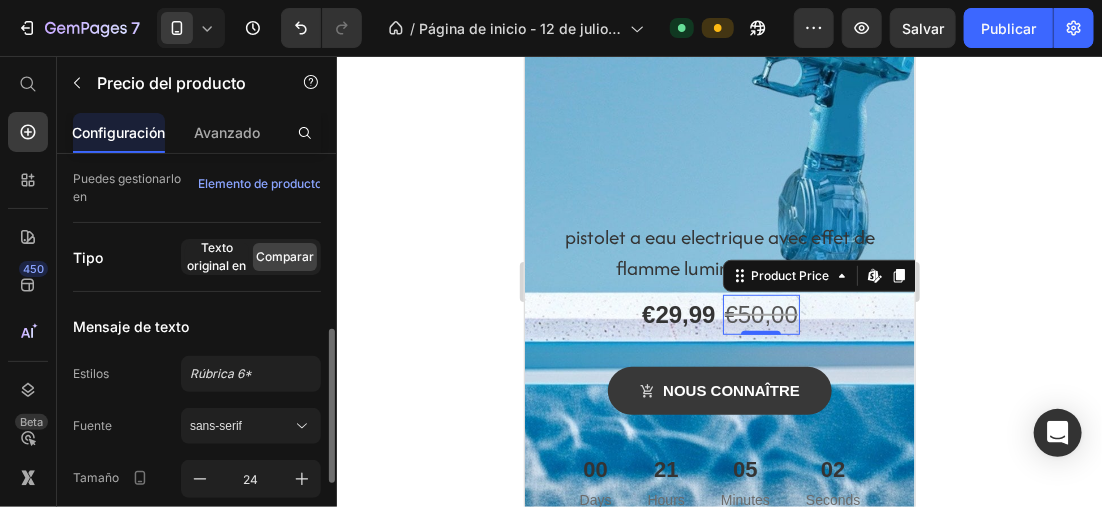 scroll, scrollTop: 200, scrollLeft: 0, axis: vertical 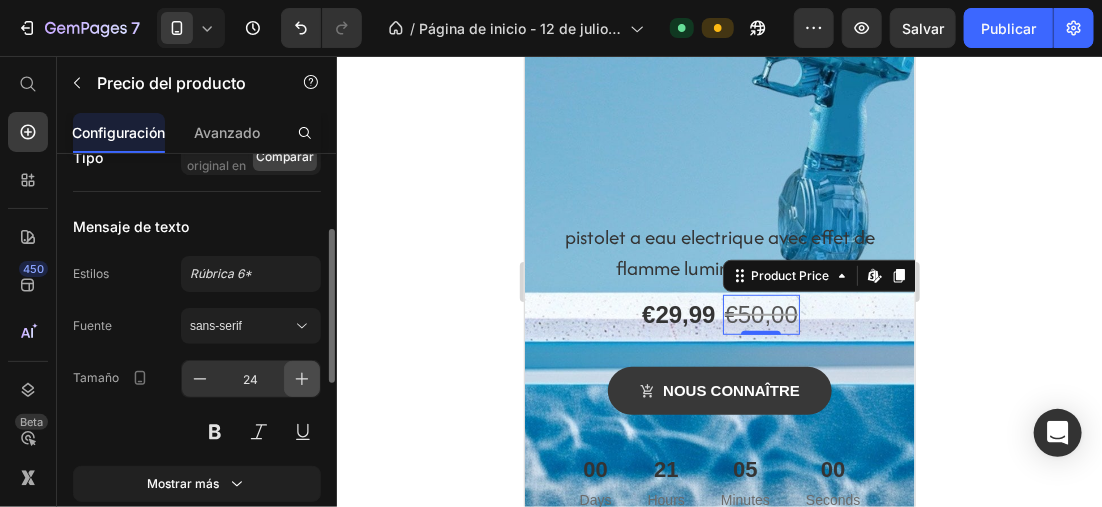 click at bounding box center [302, 379] 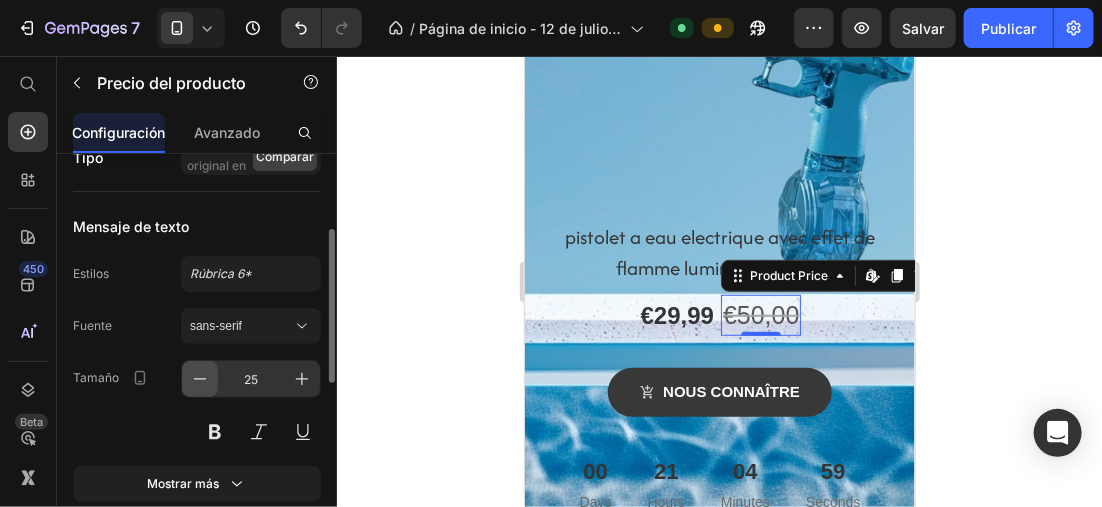 click 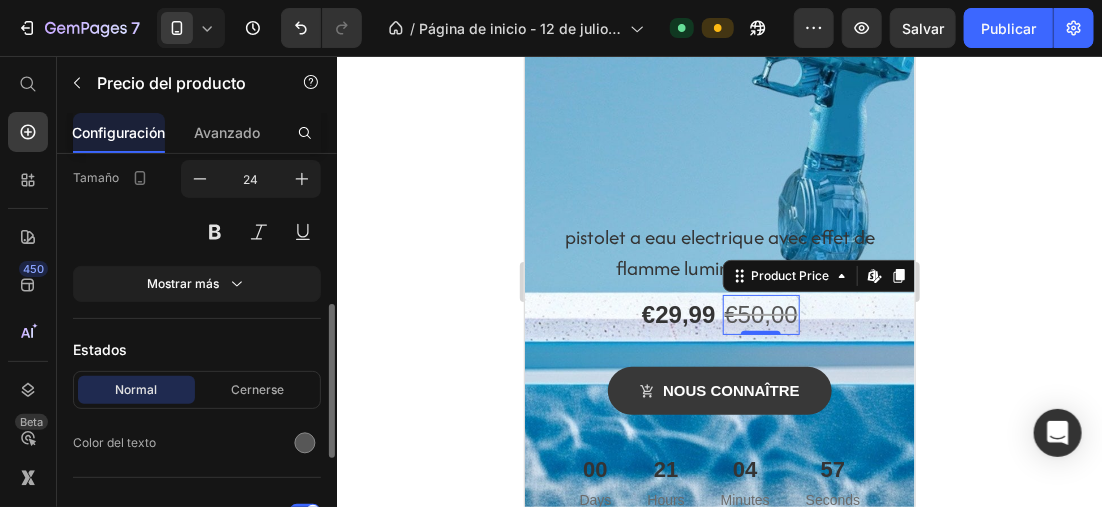 scroll, scrollTop: 500, scrollLeft: 0, axis: vertical 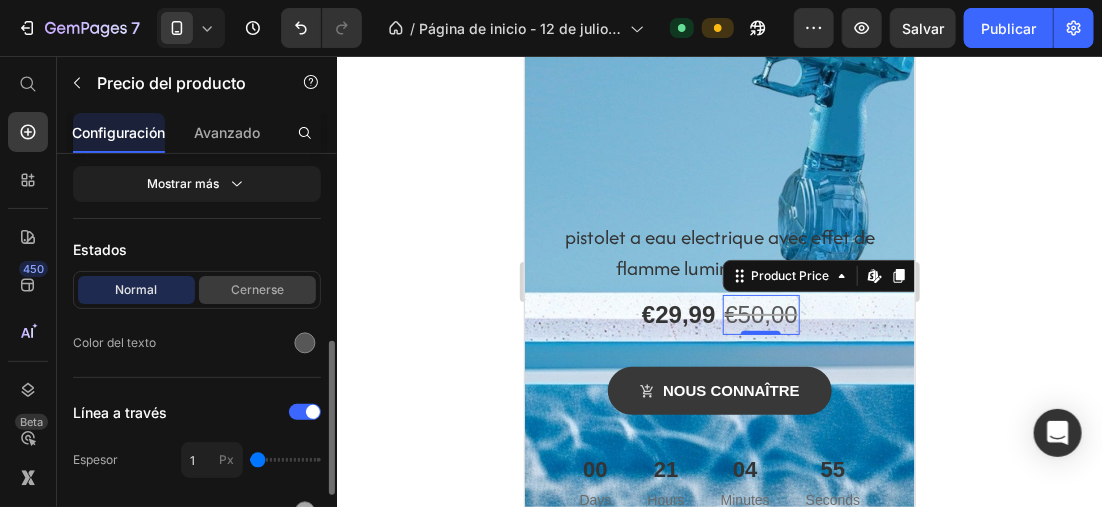 click on "Cernerse" at bounding box center [257, 290] 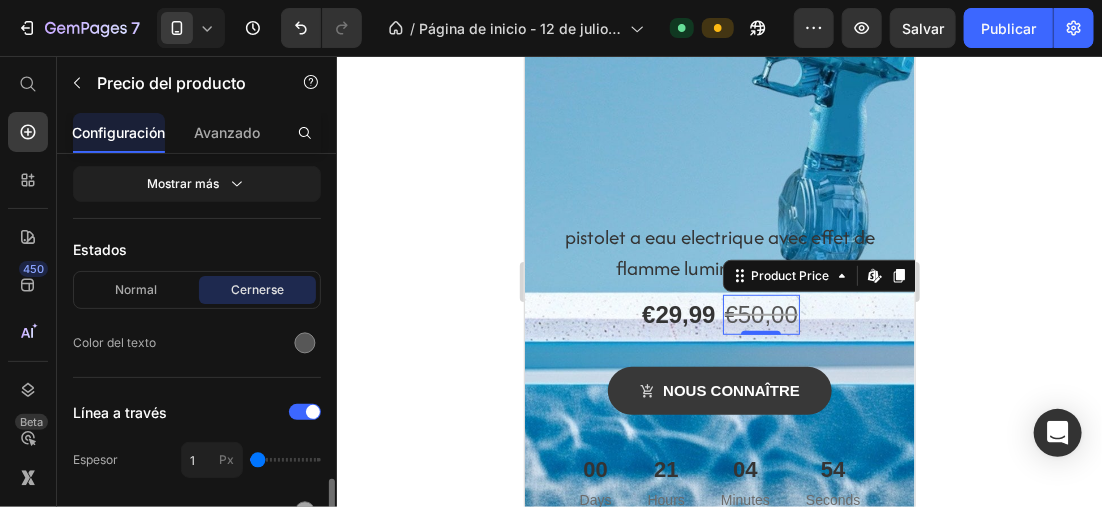 scroll, scrollTop: 600, scrollLeft: 0, axis: vertical 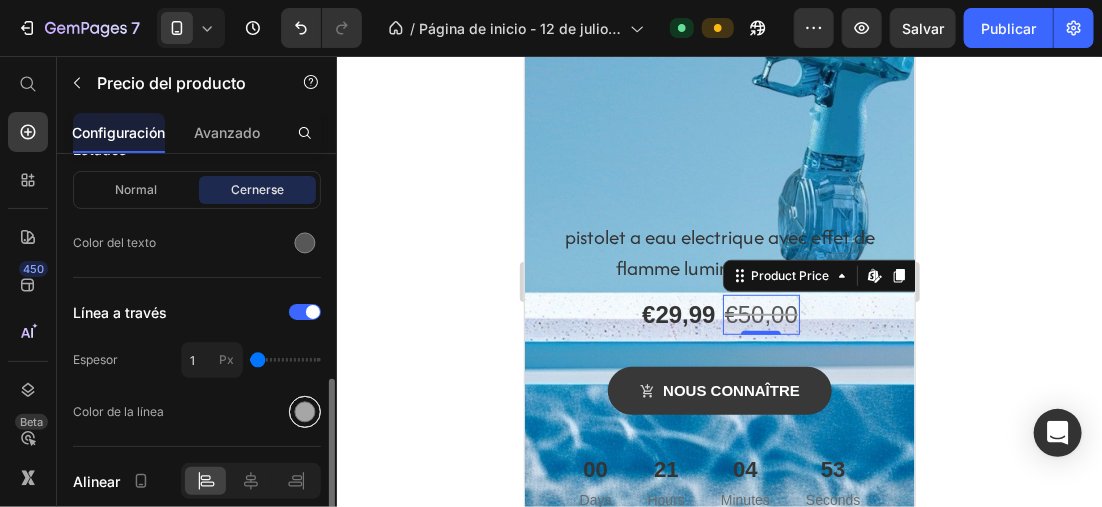 click at bounding box center (305, 412) 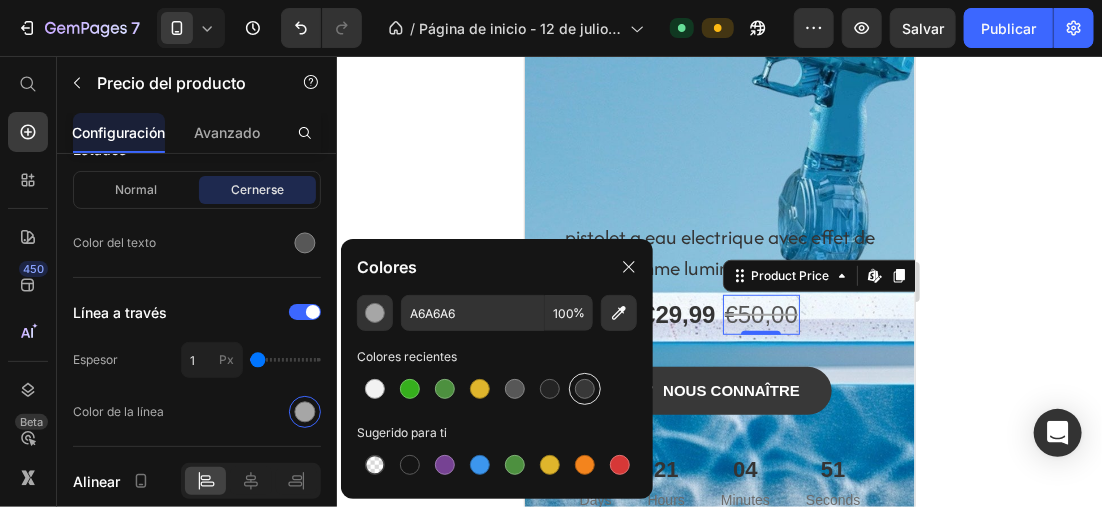 click at bounding box center [585, 389] 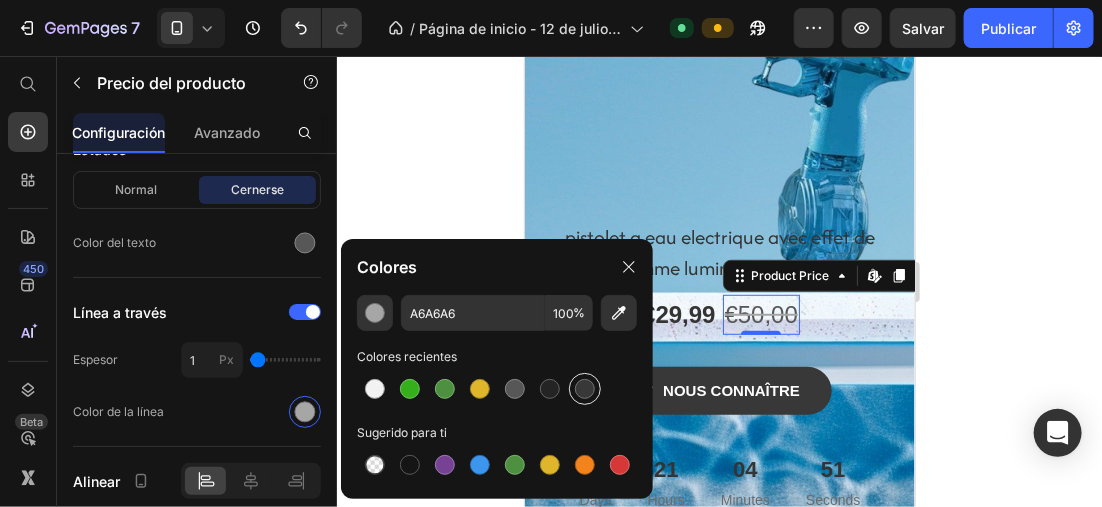 type on "383838" 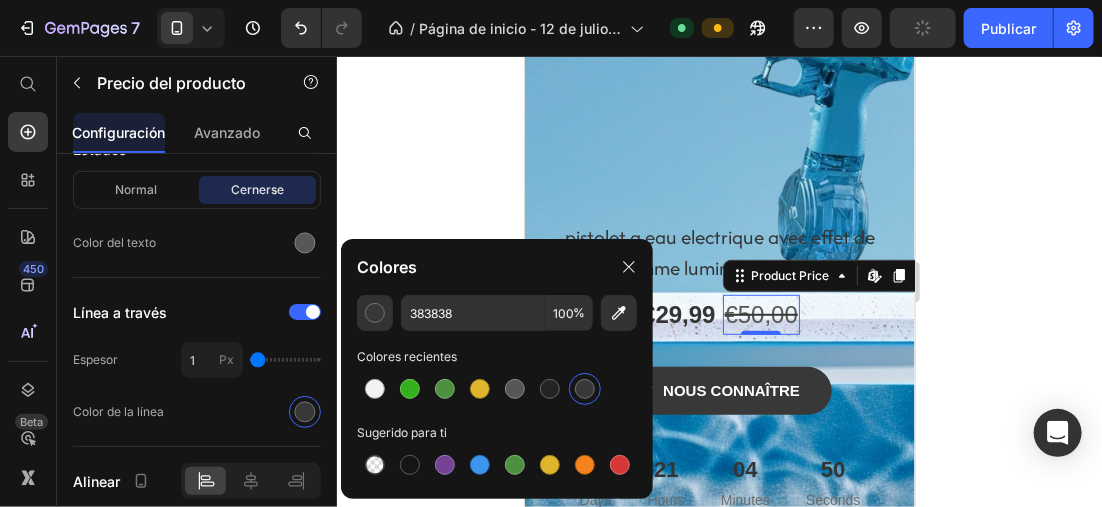 click 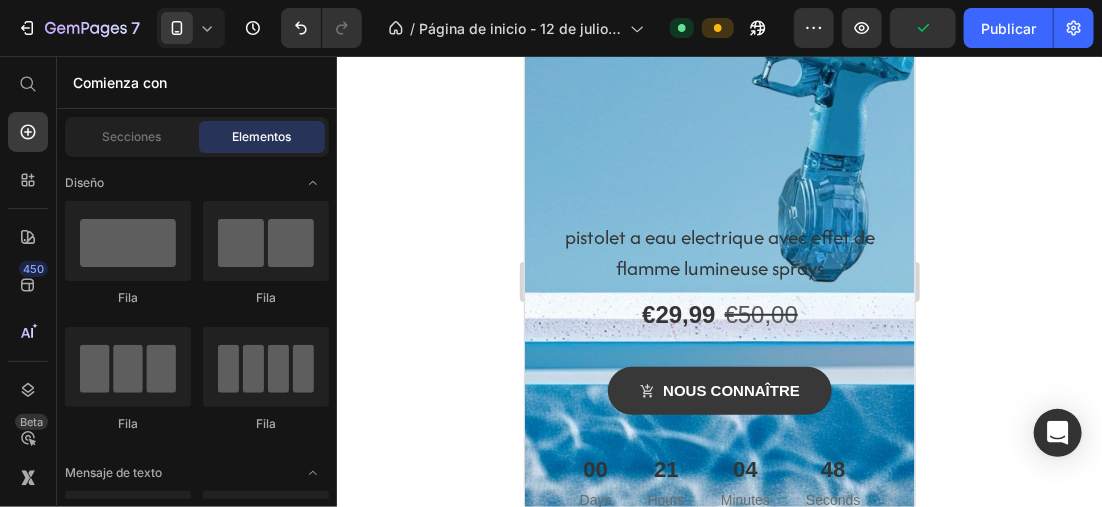 click 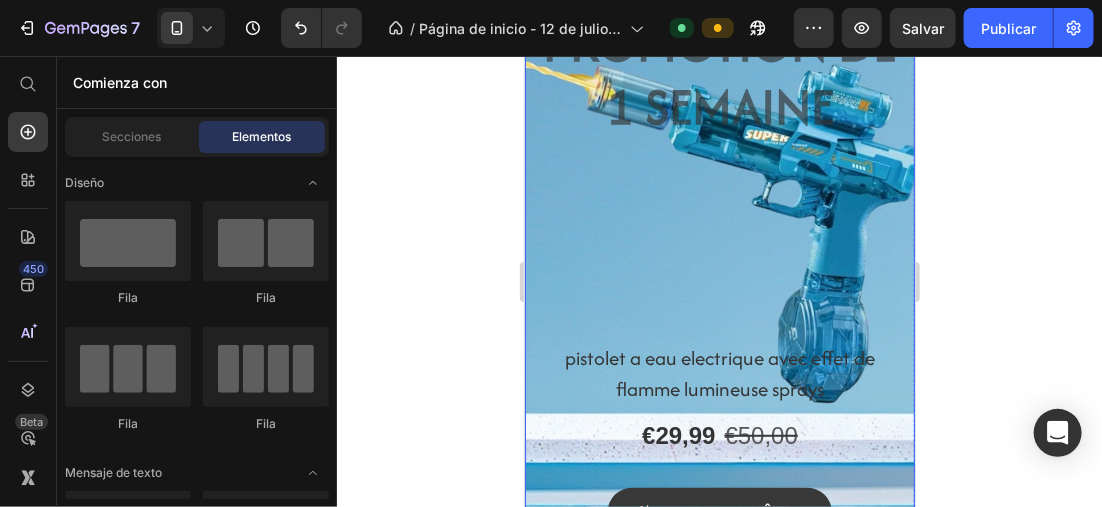 scroll, scrollTop: 250, scrollLeft: 0, axis: vertical 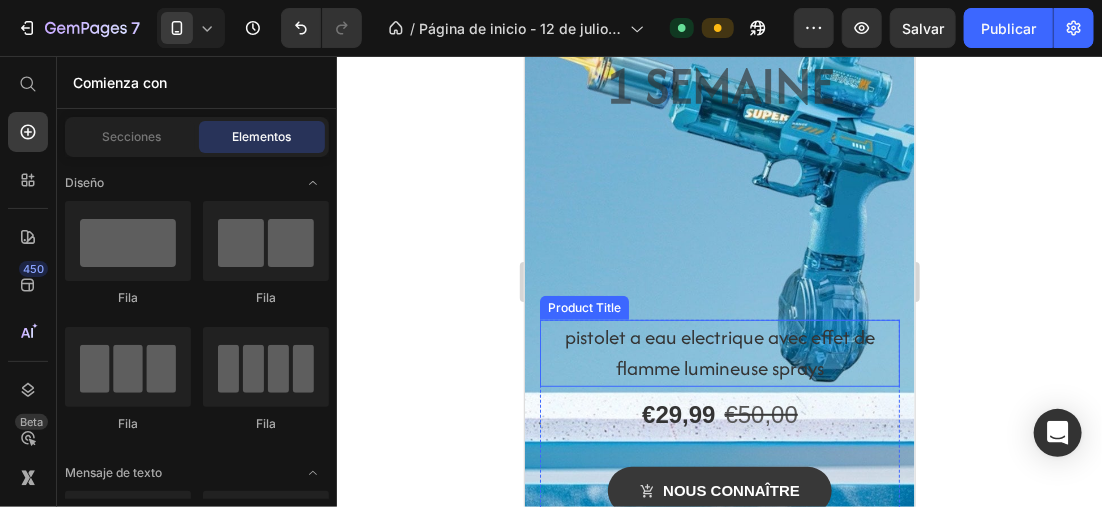 click on "pistolet a eau electrique avec effet de flamme lumineuse sprays" at bounding box center [719, 352] 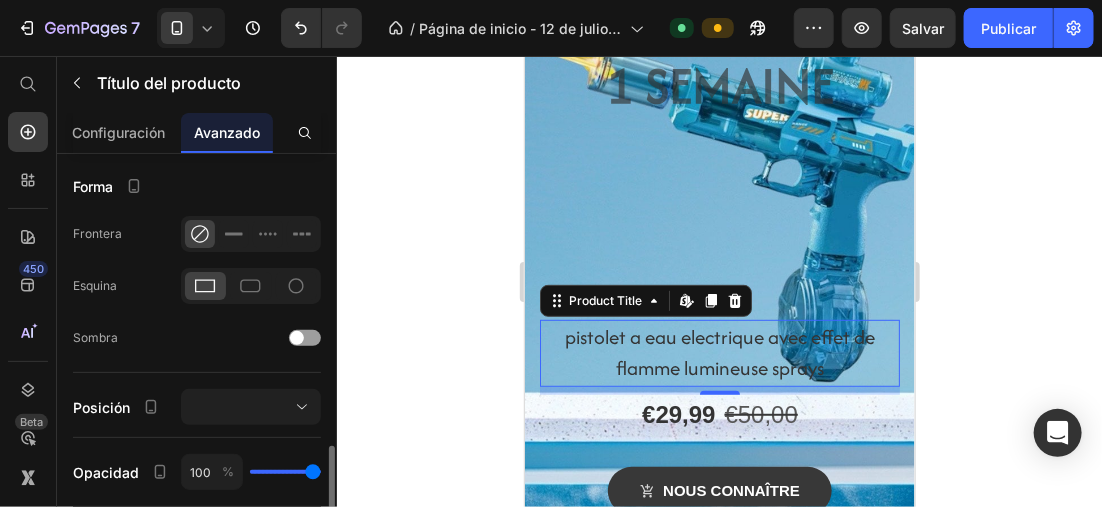 scroll, scrollTop: 600, scrollLeft: 0, axis: vertical 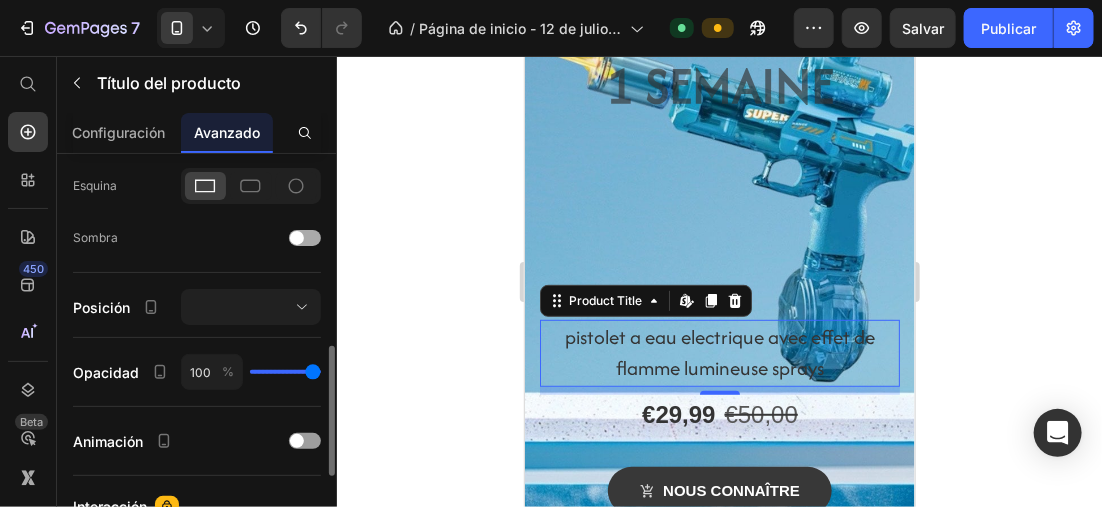click at bounding box center [297, 238] 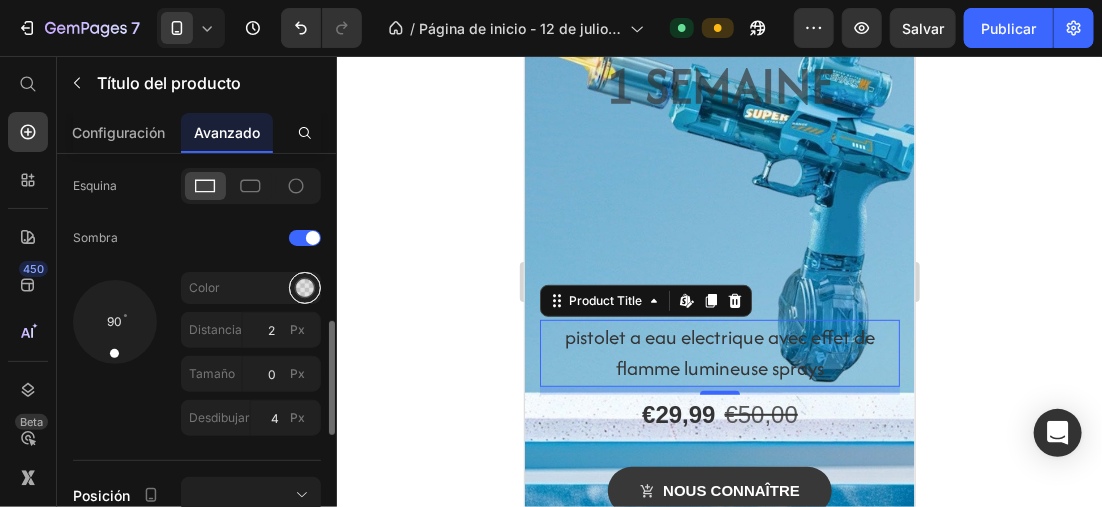click at bounding box center (305, 288) 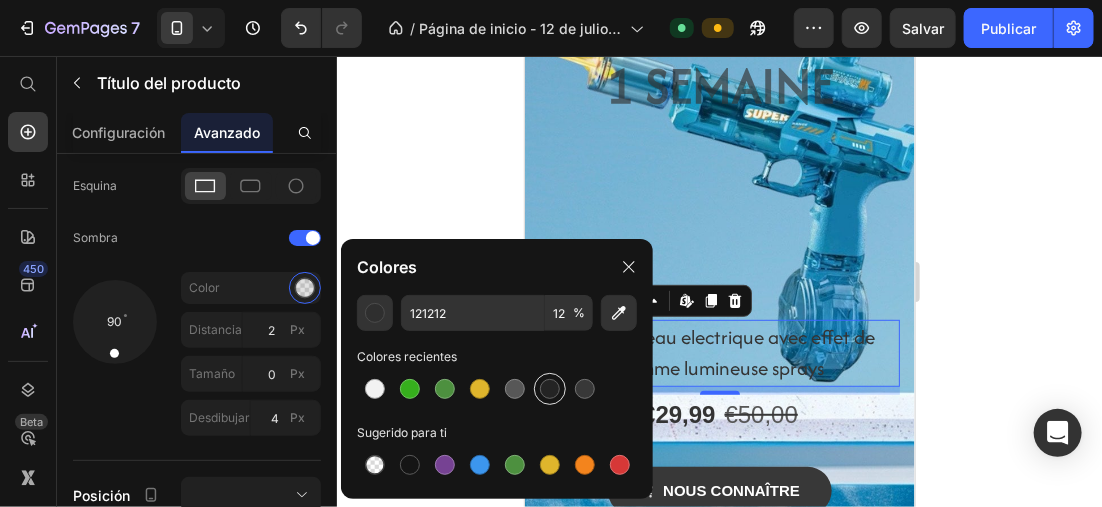 click at bounding box center [550, 389] 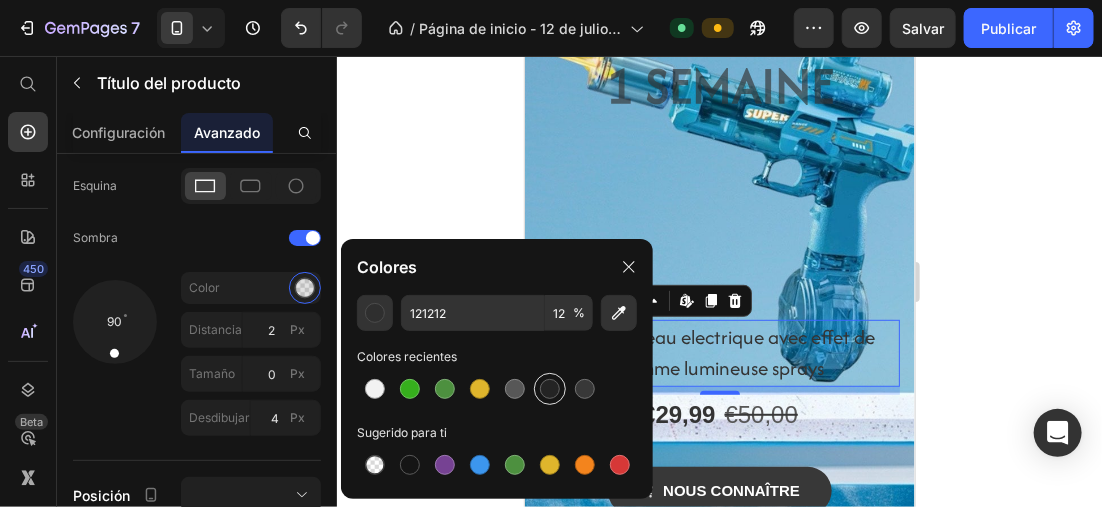 type on "242424" 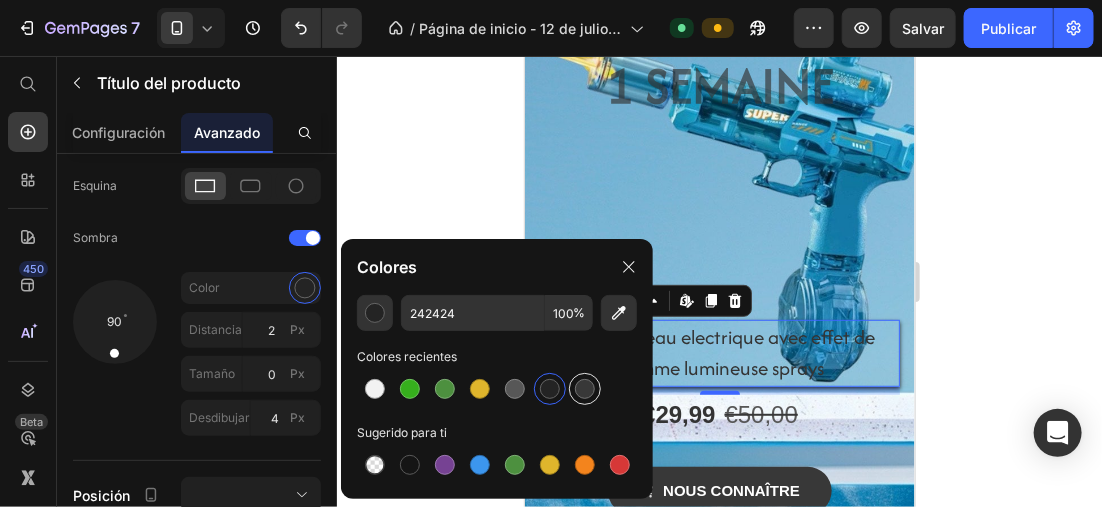 click at bounding box center (585, 389) 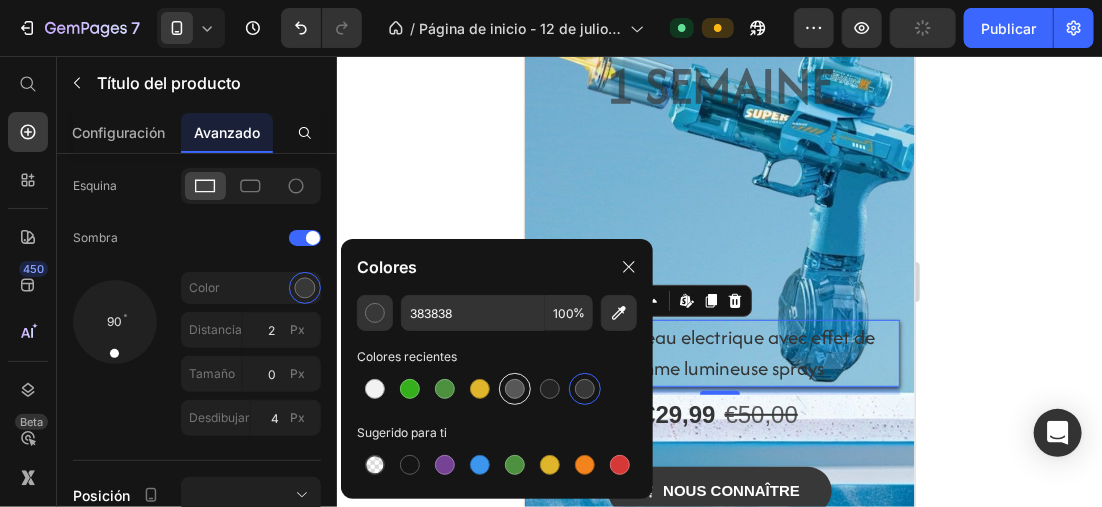 click at bounding box center (515, 389) 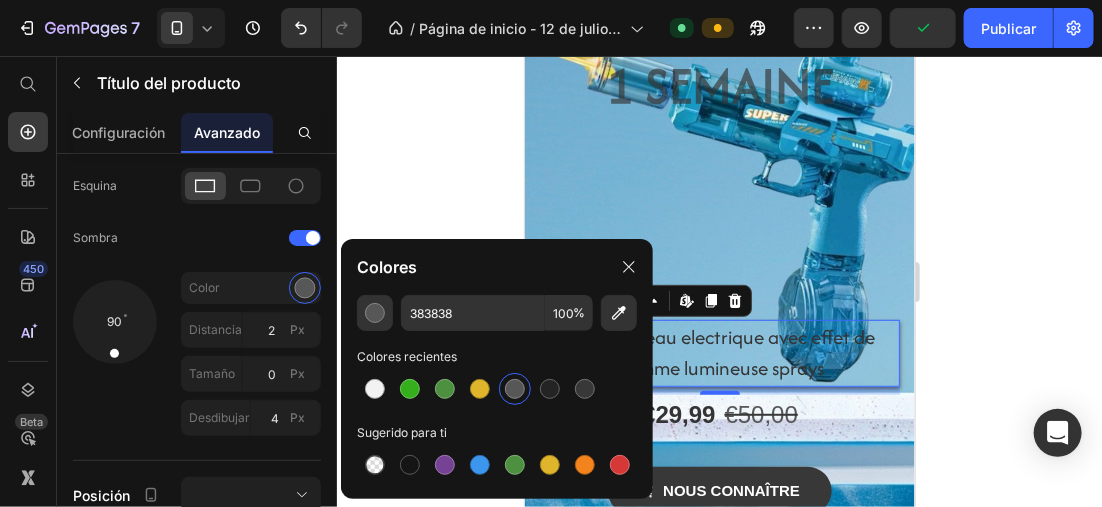 type on "575757" 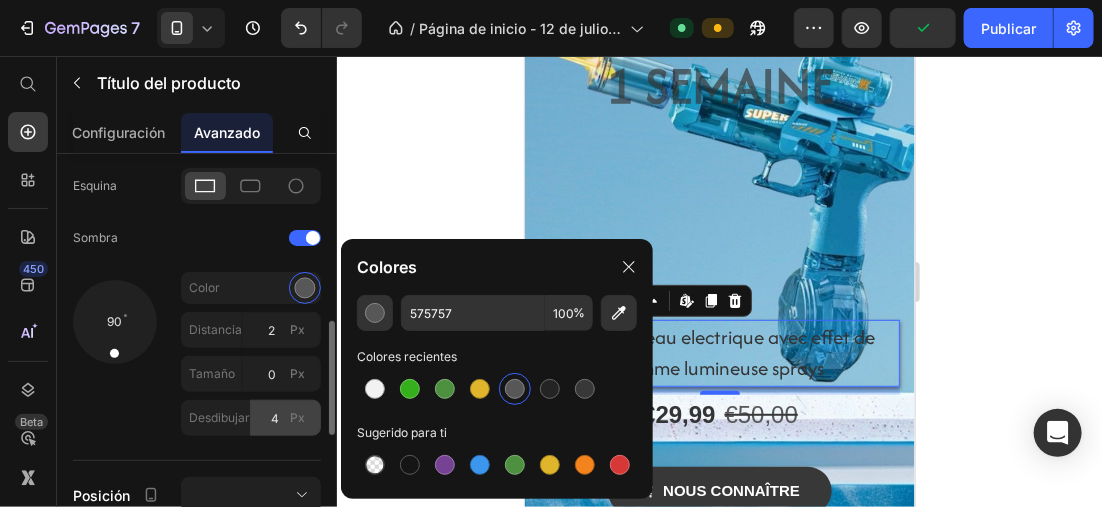 click on "Px" at bounding box center (298, 418) 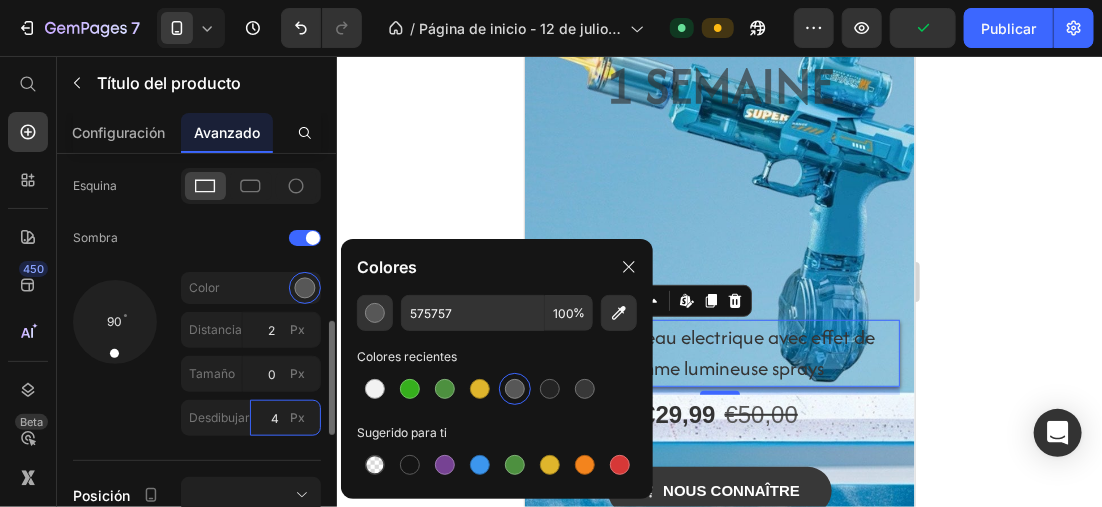click on "4" at bounding box center (285, 418) 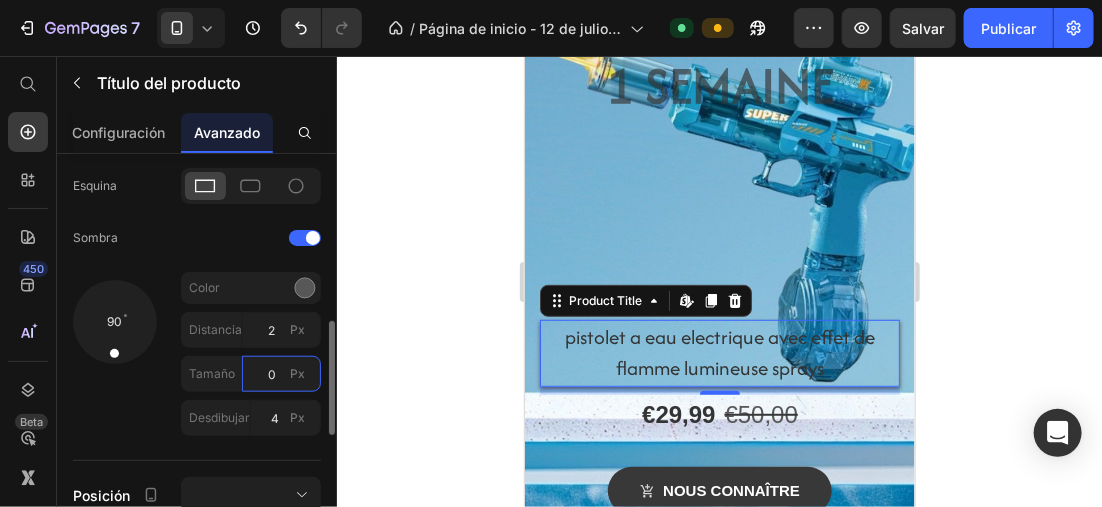 click on "0" at bounding box center (281, 374) 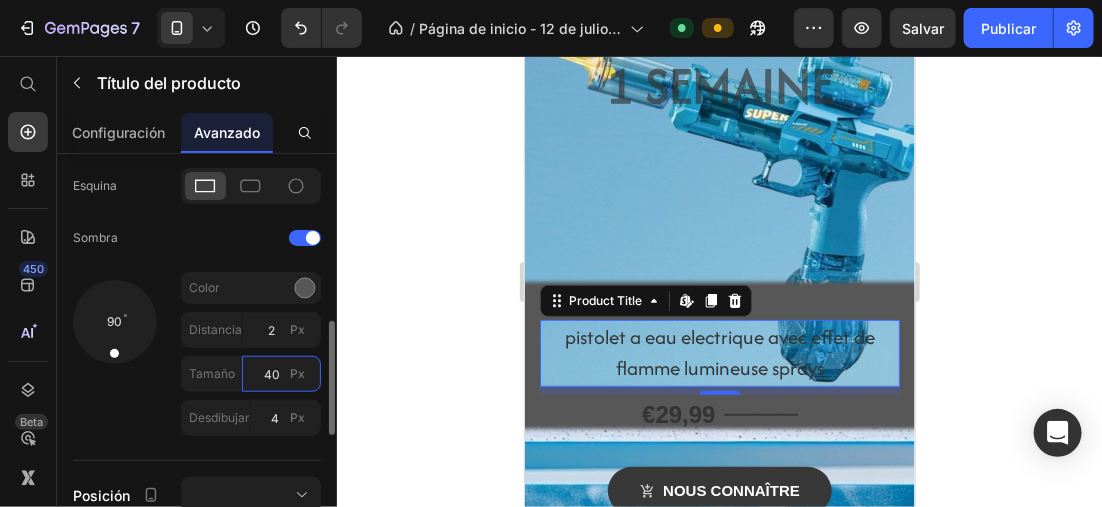 type on "4" 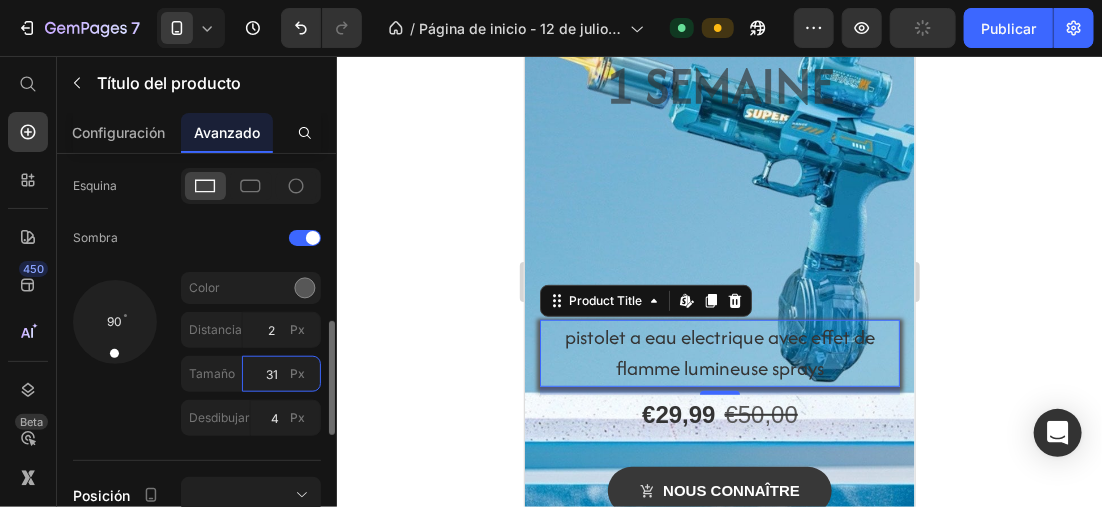 type on "3" 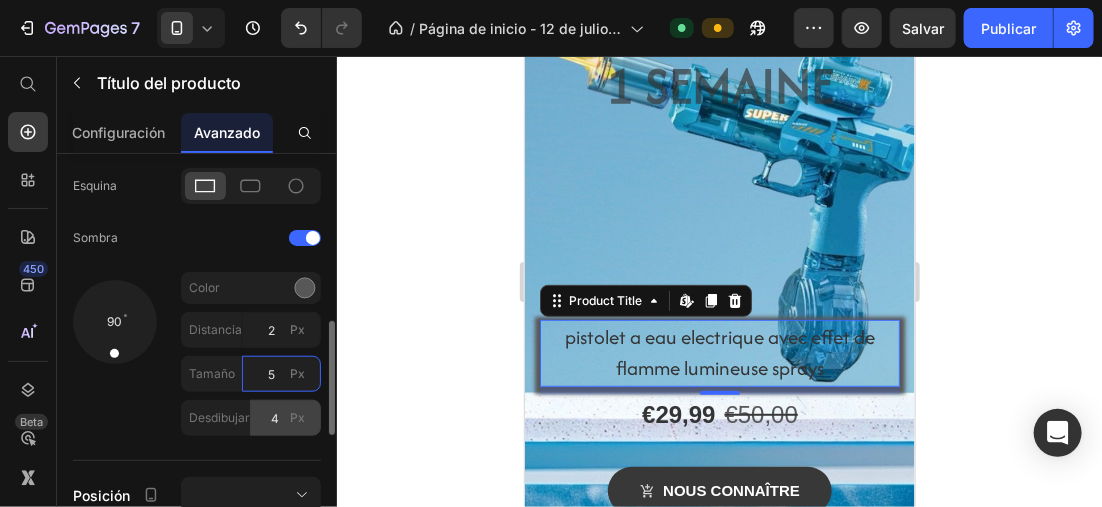 type on "5" 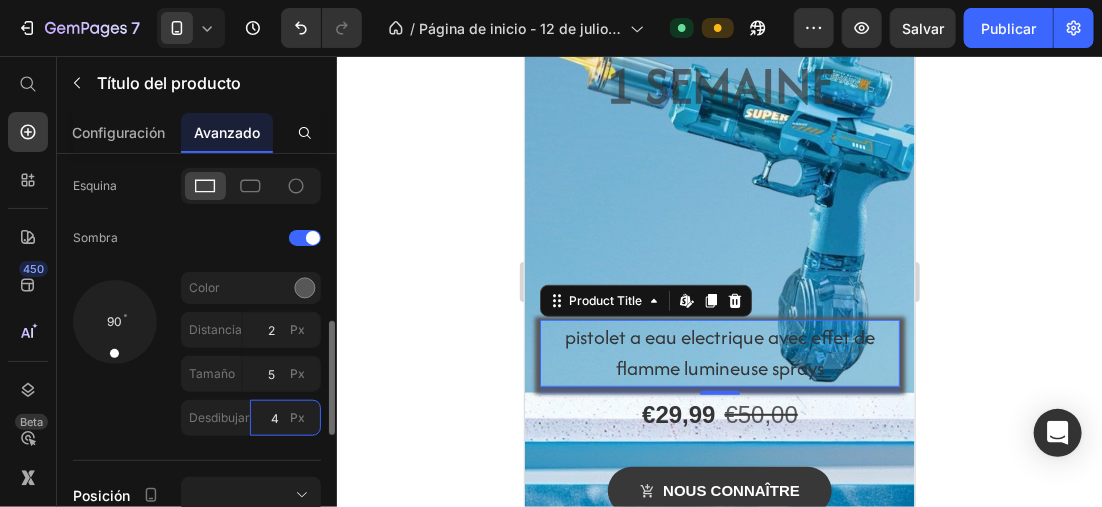 click on "4" at bounding box center [285, 418] 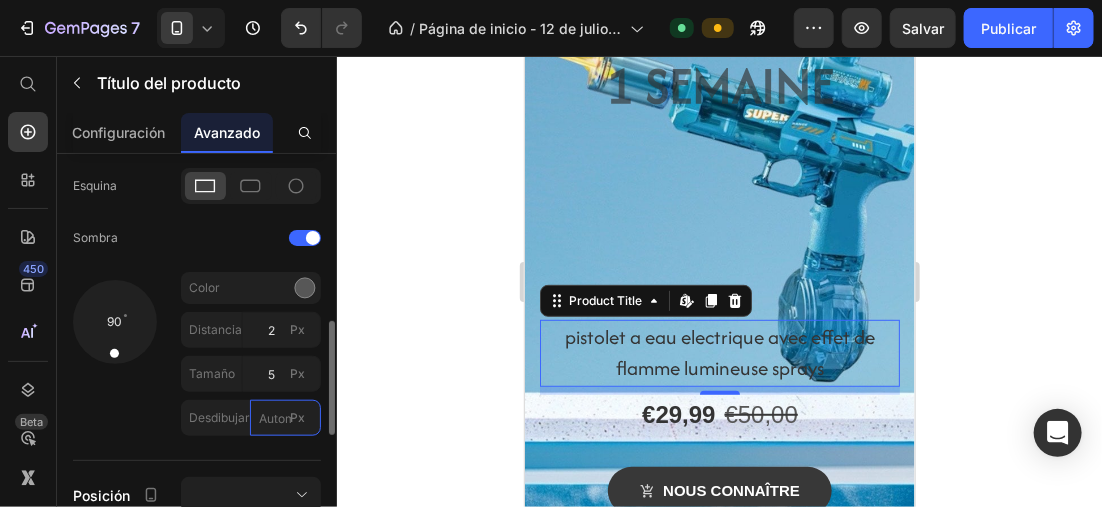 type on "8" 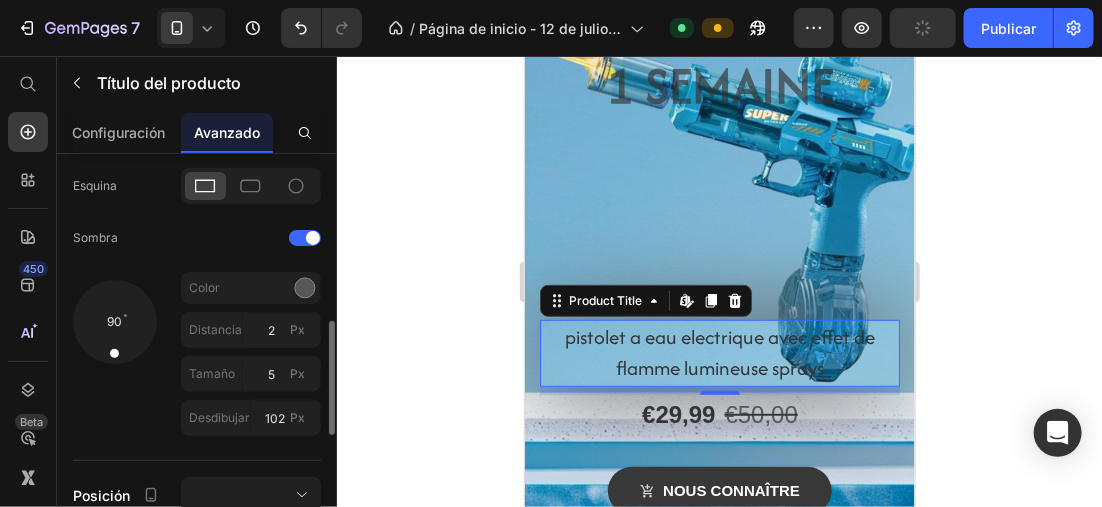 type on "100" 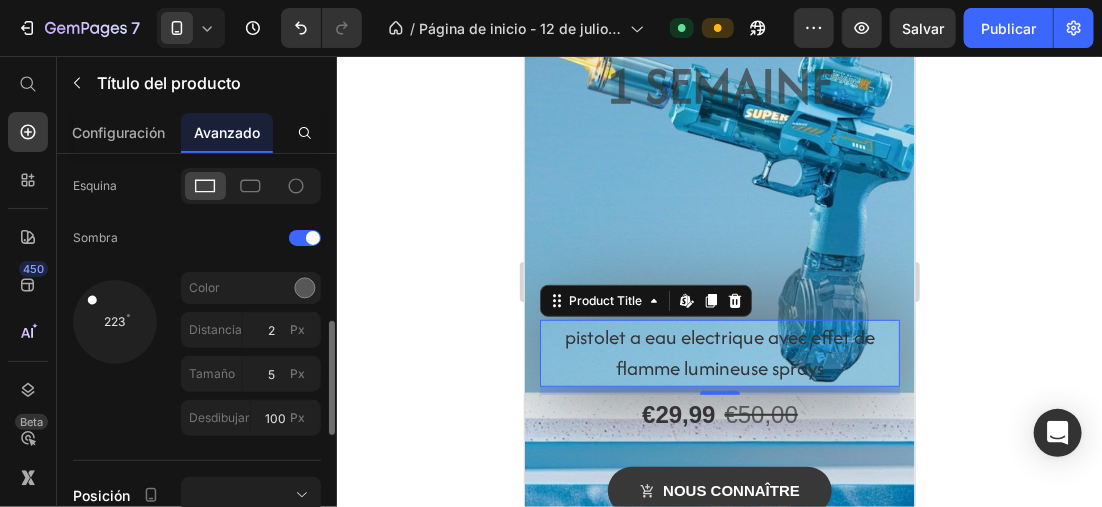 drag, startPoint x: 116, startPoint y: 343, endPoint x: 100, endPoint y: 306, distance: 40.311287 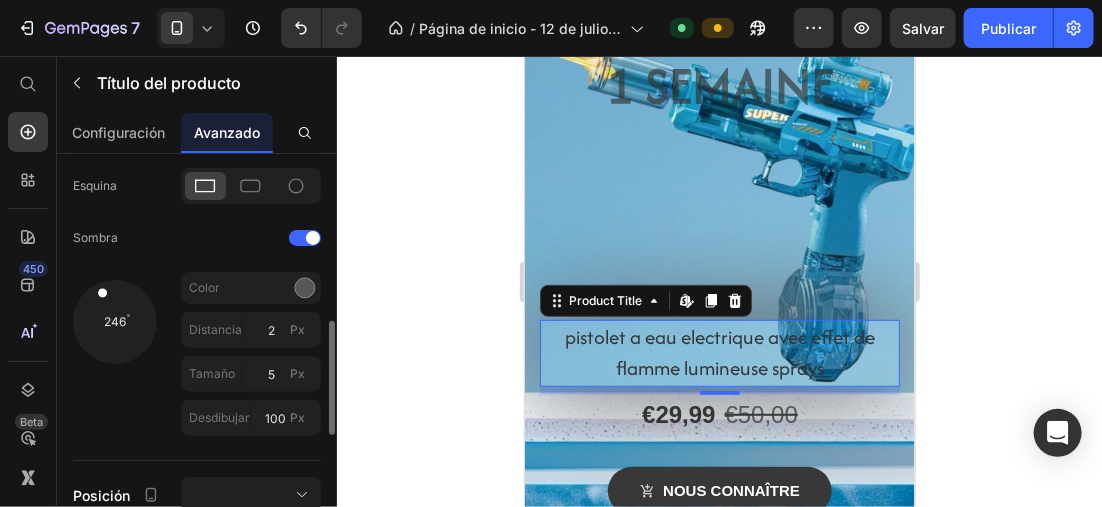 click at bounding box center [102, 293] 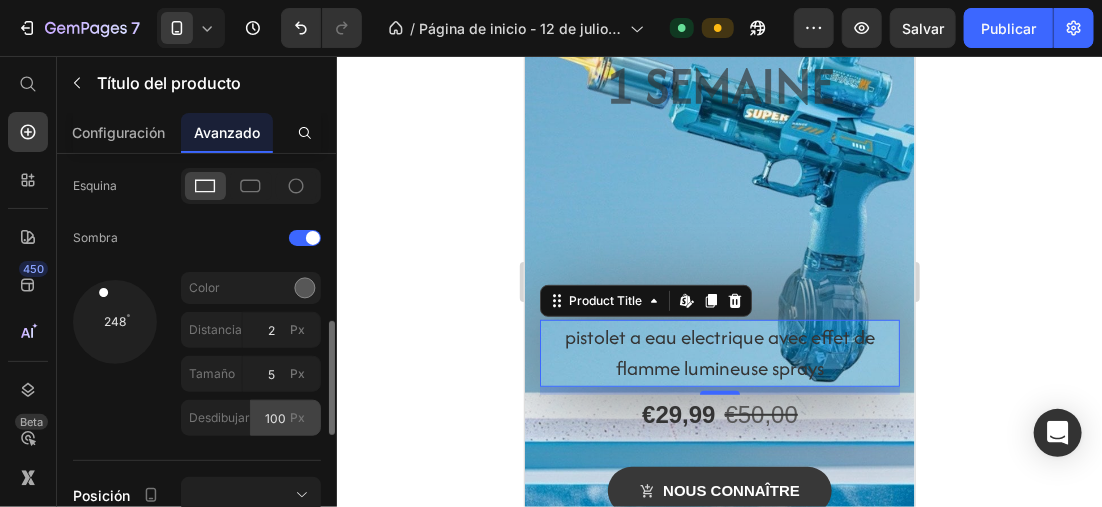 click on "Px" at bounding box center [298, 418] 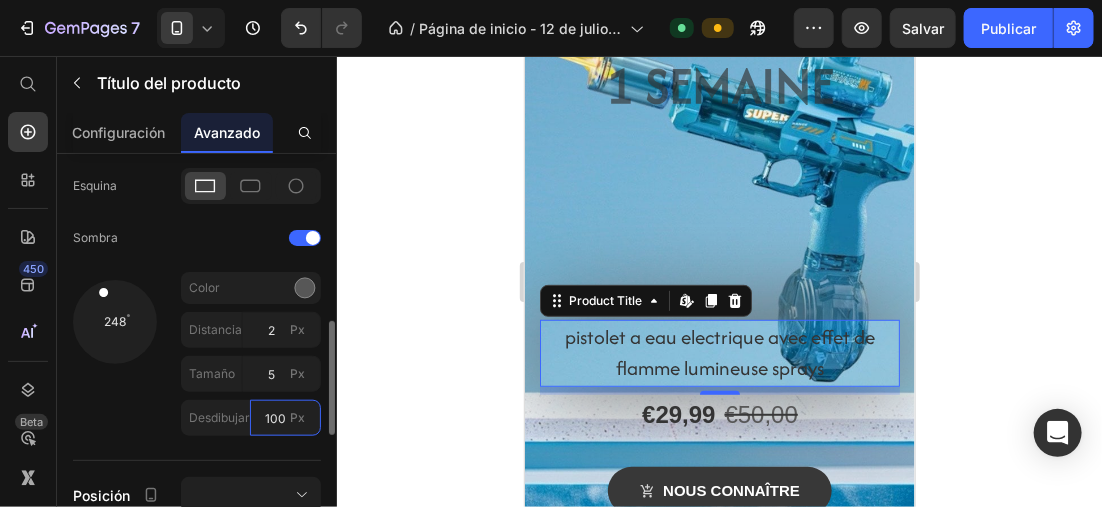 click on "100" at bounding box center (285, 418) 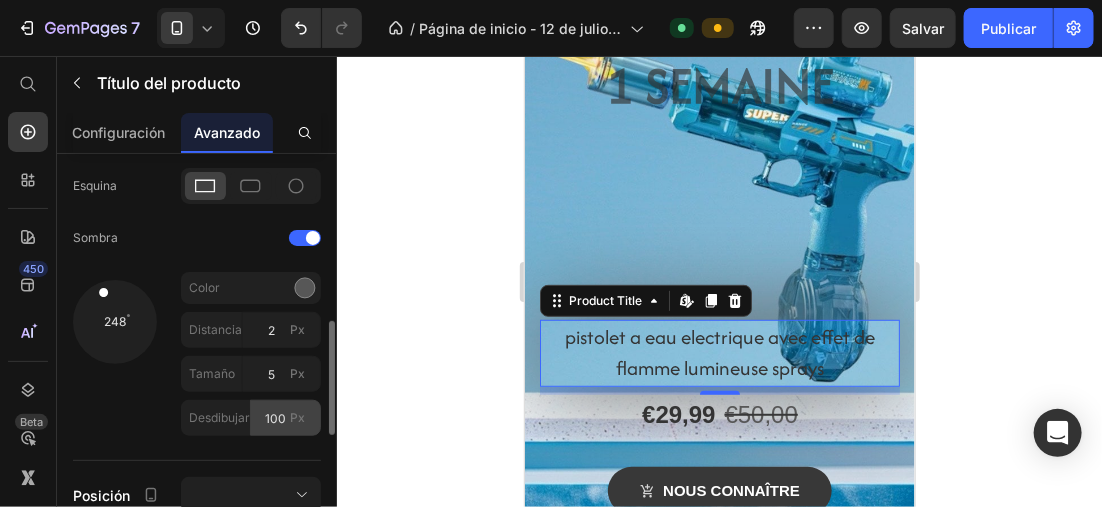 click on "Px" at bounding box center [298, 418] 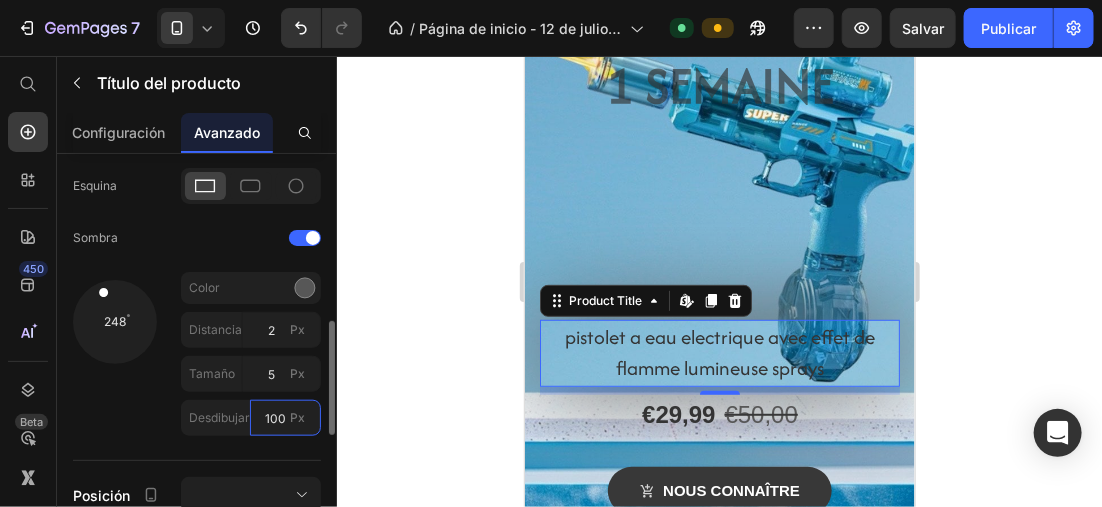 click on "100" at bounding box center (285, 418) 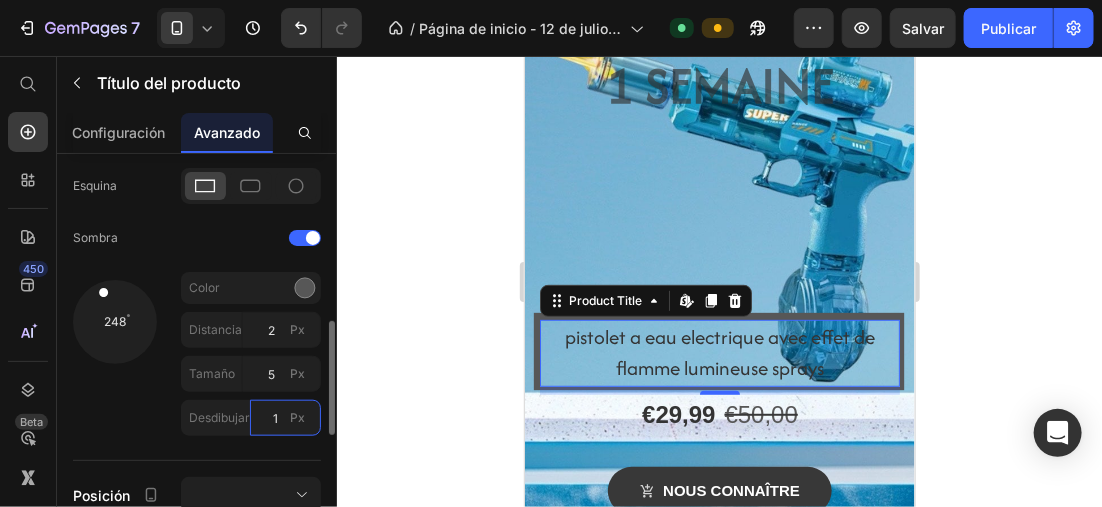 type on "10" 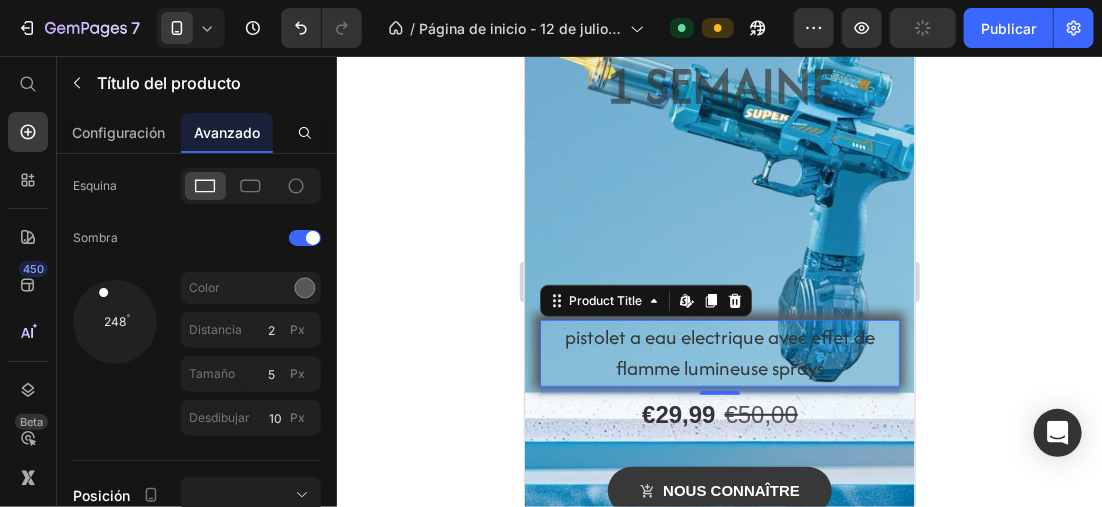 click 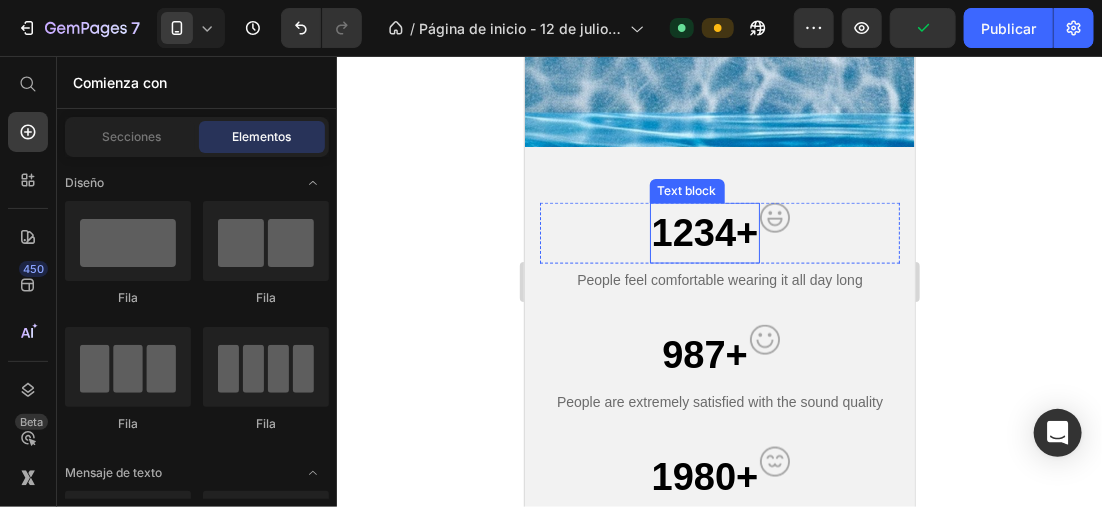 scroll, scrollTop: 700, scrollLeft: 0, axis: vertical 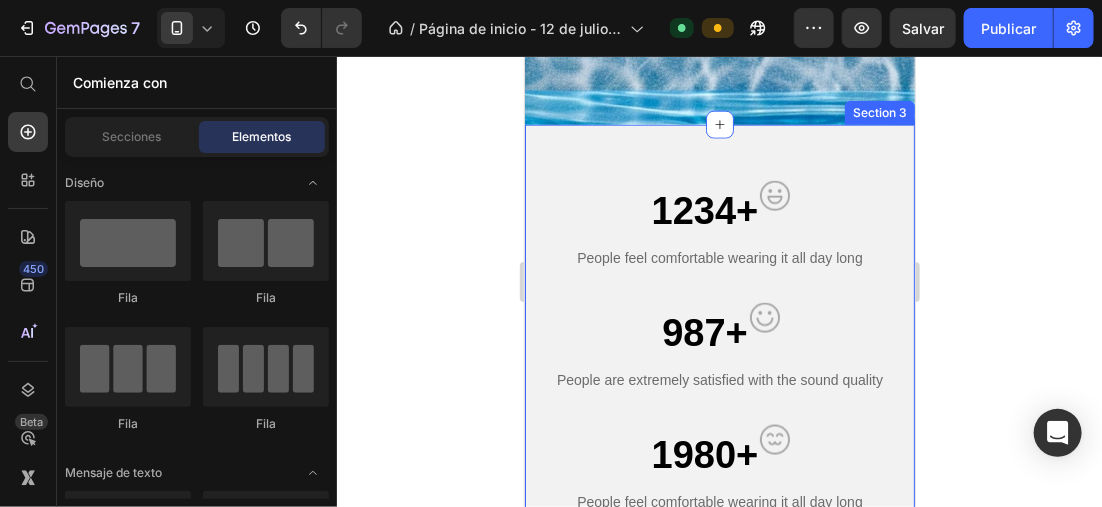 click on "1234+ Text block Image Row People feel comfortable wearing it all day long Text block 987+ Text block Image Row People are extremely satisfied with the sound quality Text block 1980+ Text block Image Row People feel comfortable wearing it all day long Text block 1256+ Text block Image Row People can focus more on work thanks to noise cancellation Text block Row Section 3" at bounding box center (719, 423) 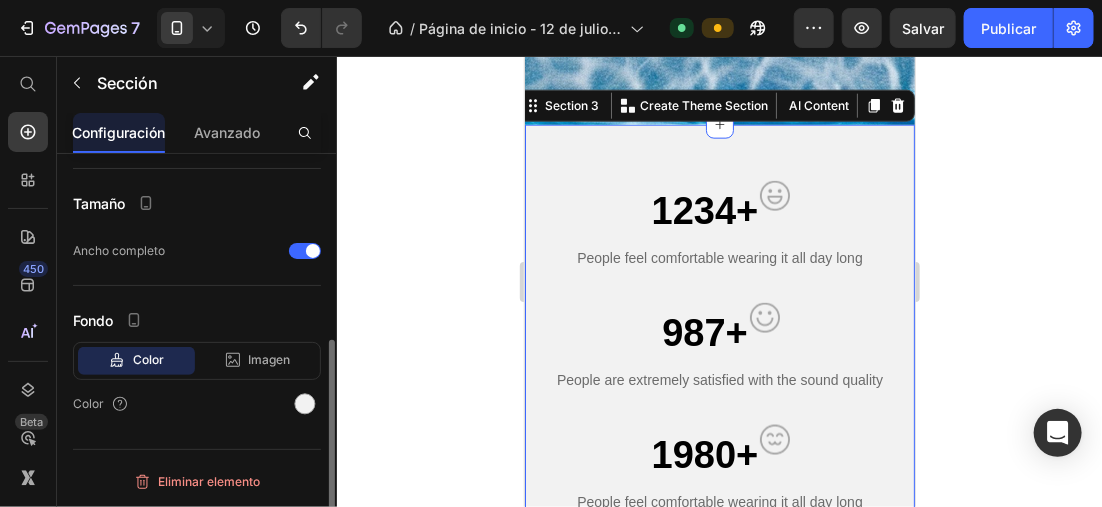 scroll, scrollTop: 0, scrollLeft: 0, axis: both 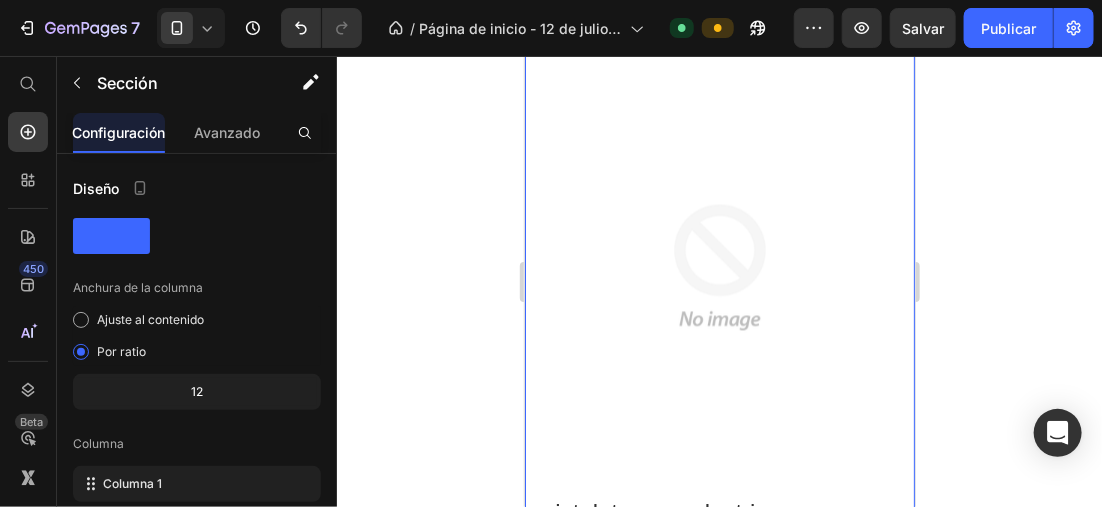 click on "Product Images pistolet a eau electrique avec effet de flamme lumineuse sprays Product Title €29,99 Product Price €50,00 Product Price Row Icon Icon Icon Icon Icon Icon List Hoz (985 reviews) Text block Row This product has only default variant Product Variants & Swatches A treat for your ears. Crafted for the ultimate music experience: active noise cancellation, Bluetooth 5.0, superior sound and deep dynamic bass. This headset is your companion anywhere, anytime with a 30-hour playback and water-resistant durability. Text block See specifications Text block Image Row Compare Text block Image Row Row ORDER NOW Product Cart Button Image Image Authentic product Text block Image 30-day free trial Text block Image 1 year warranty Text block Image Free shipping worldwide Text block Image Money-back guarantee Text block Icon List Product Section 4" at bounding box center [719, 691] 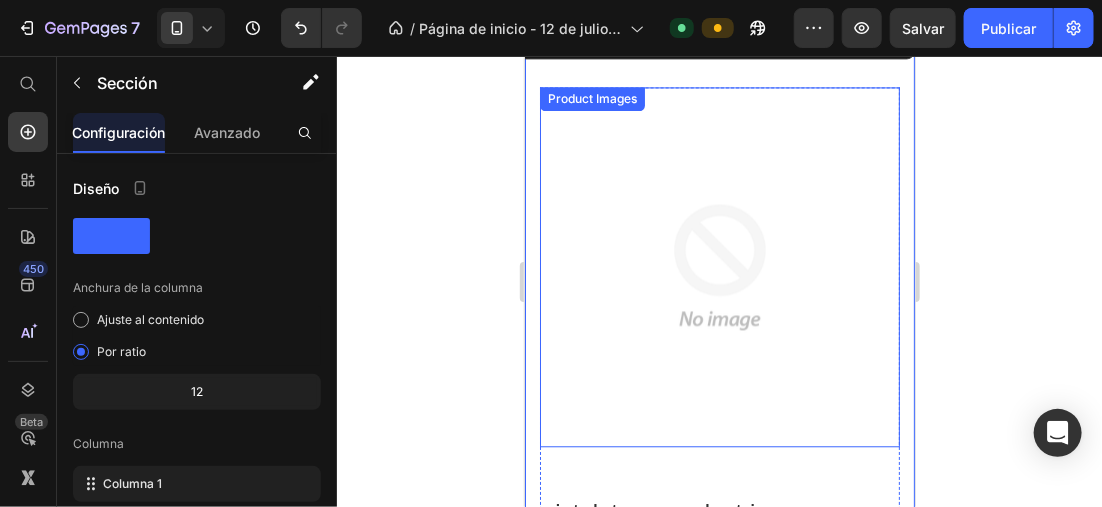 scroll, scrollTop: 1422, scrollLeft: 0, axis: vertical 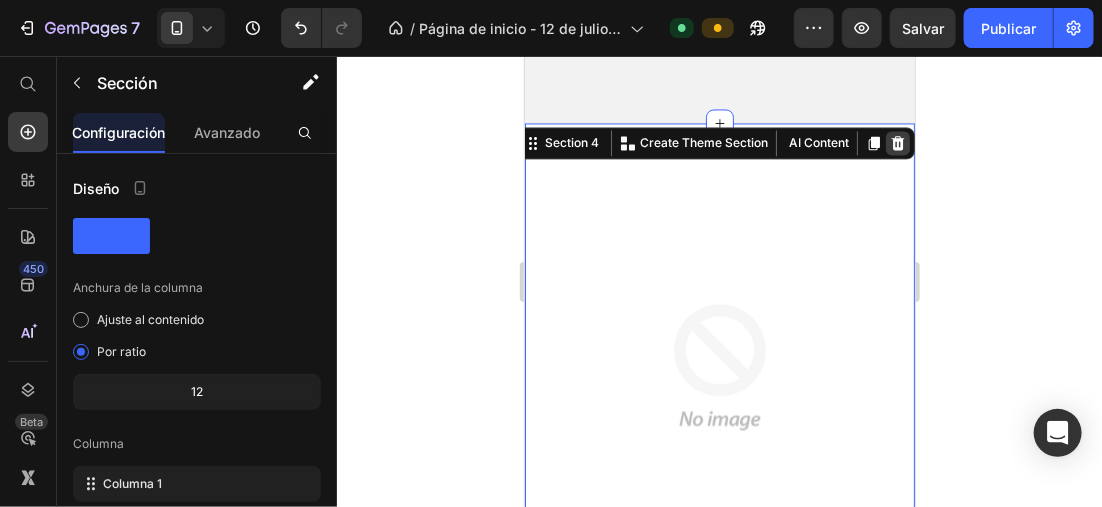 click 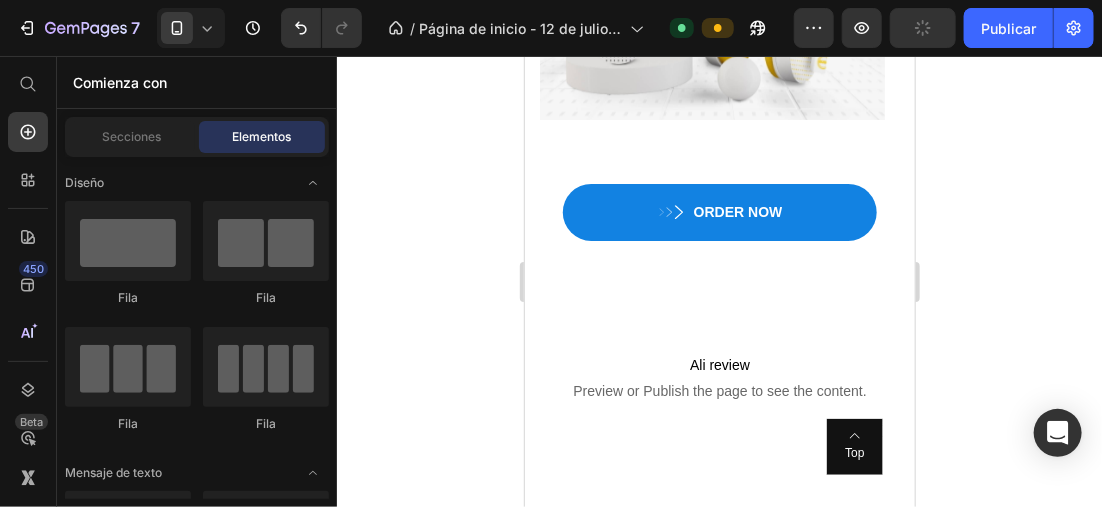 scroll, scrollTop: 1611, scrollLeft: 0, axis: vertical 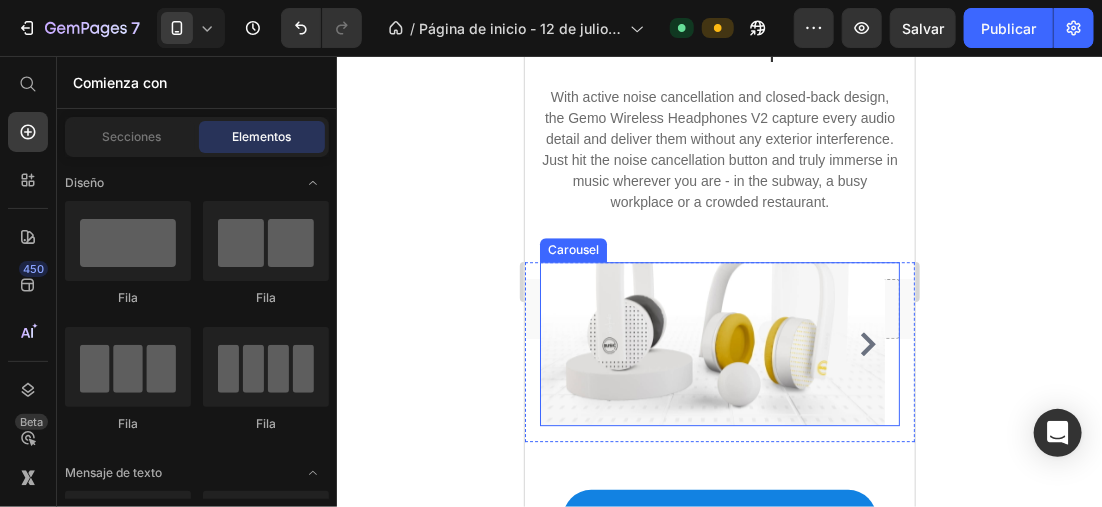 click 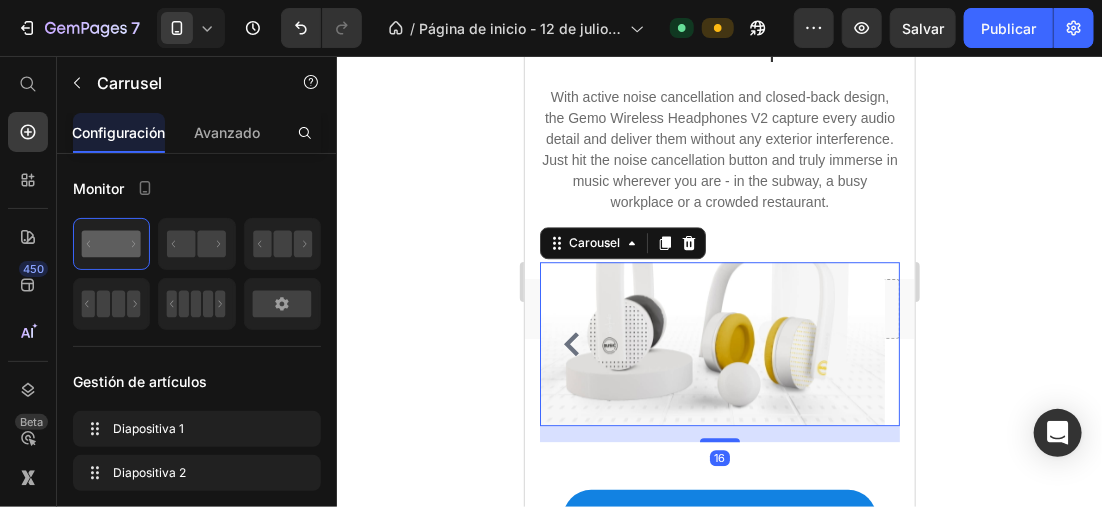 click 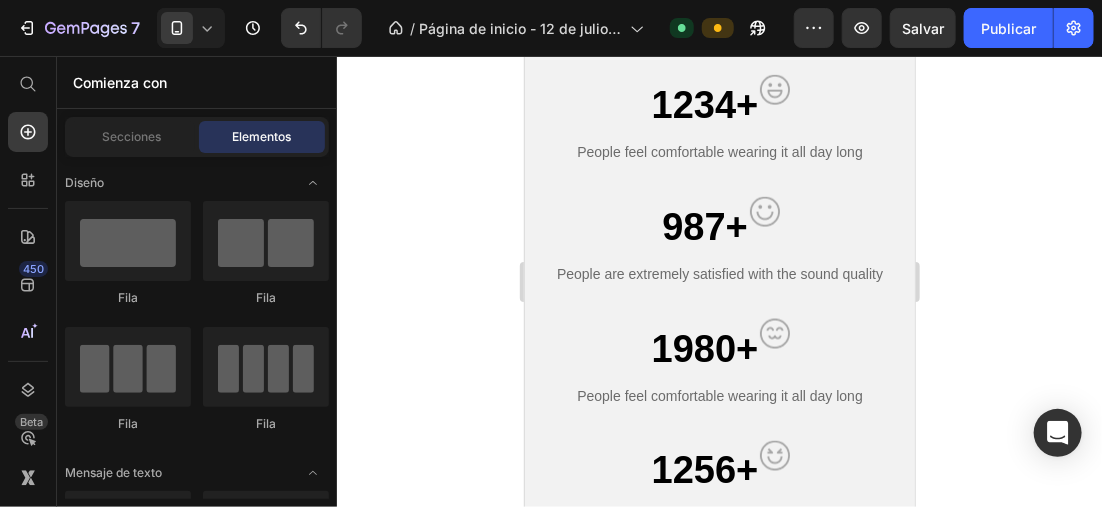 scroll, scrollTop: 665, scrollLeft: 0, axis: vertical 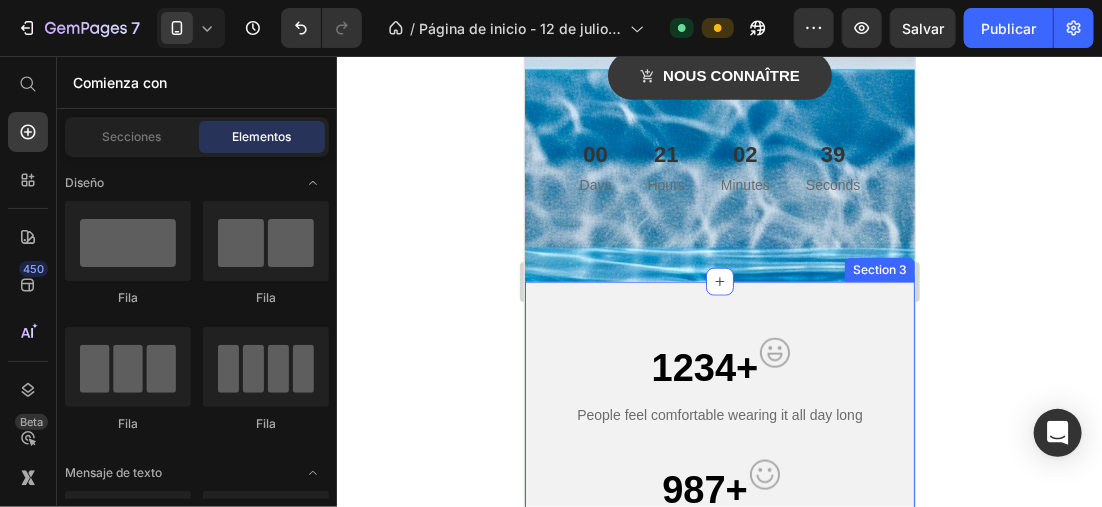 click on "1234+ Text block Image Row People feel comfortable wearing it all day long Text block 987+ Text block Image Row People are extremely satisfied with the sound quality Text block 1980+ Text block Image Row People feel comfortable wearing it all day long Text block 1256+ Text block Image Row People can focus more on work thanks to noise cancellation Text block Row Section 3" at bounding box center (719, 580) 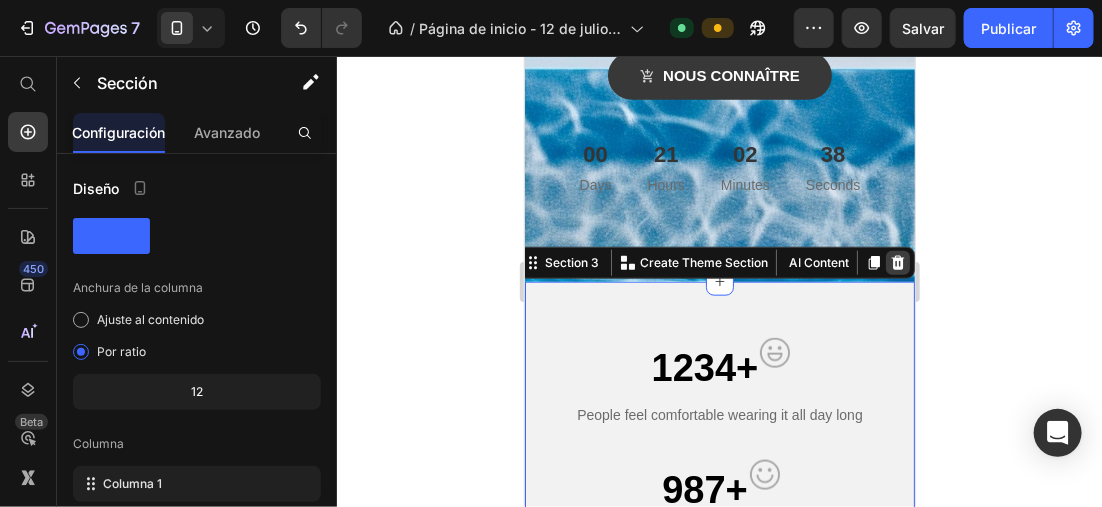 click 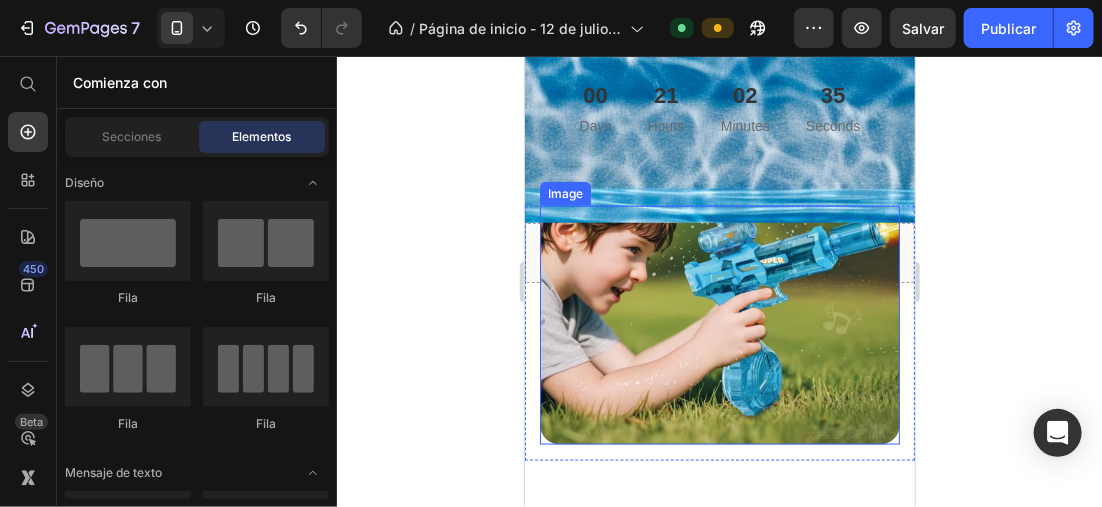 scroll, scrollTop: 763, scrollLeft: 0, axis: vertical 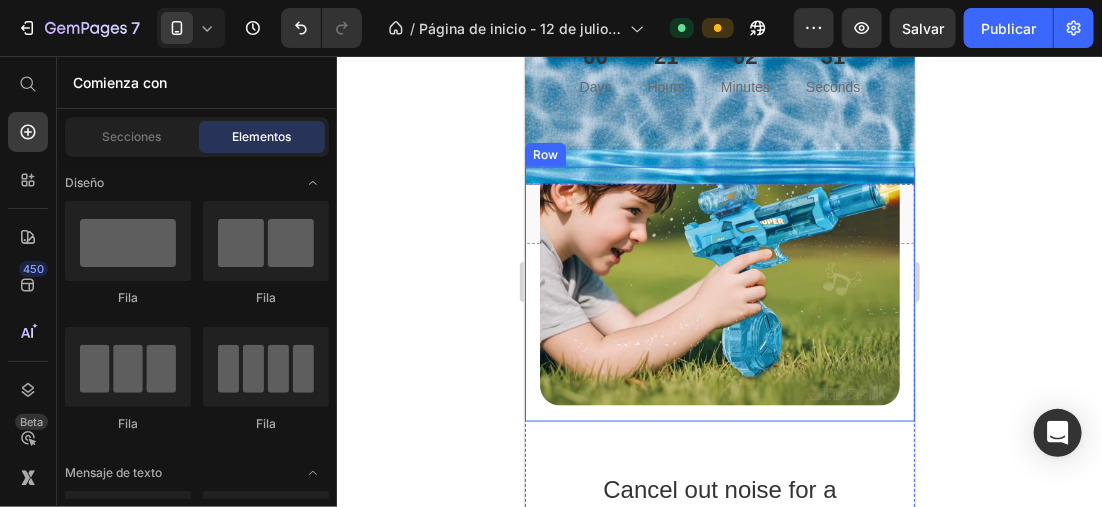 click on "Image Row" at bounding box center (719, 293) 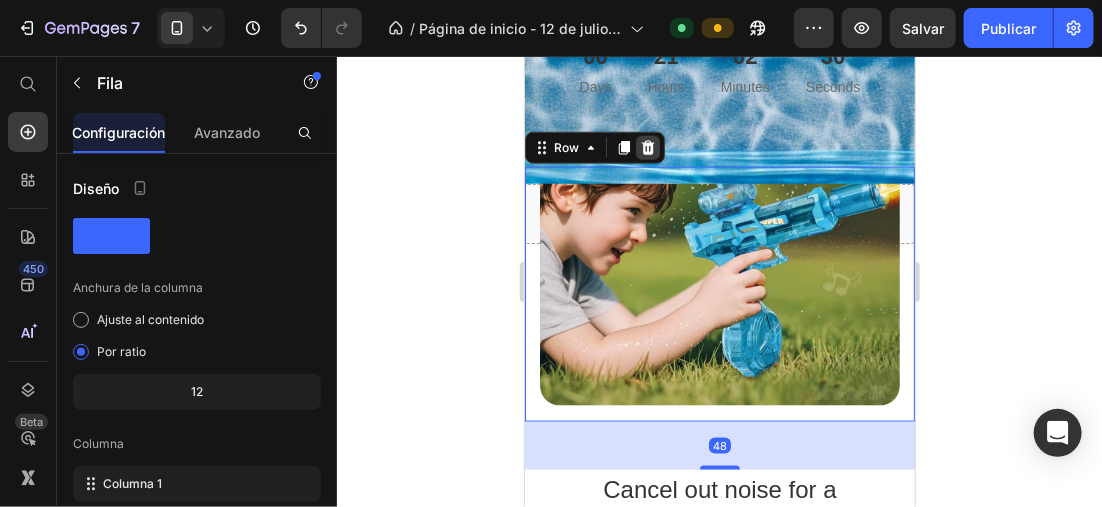 click 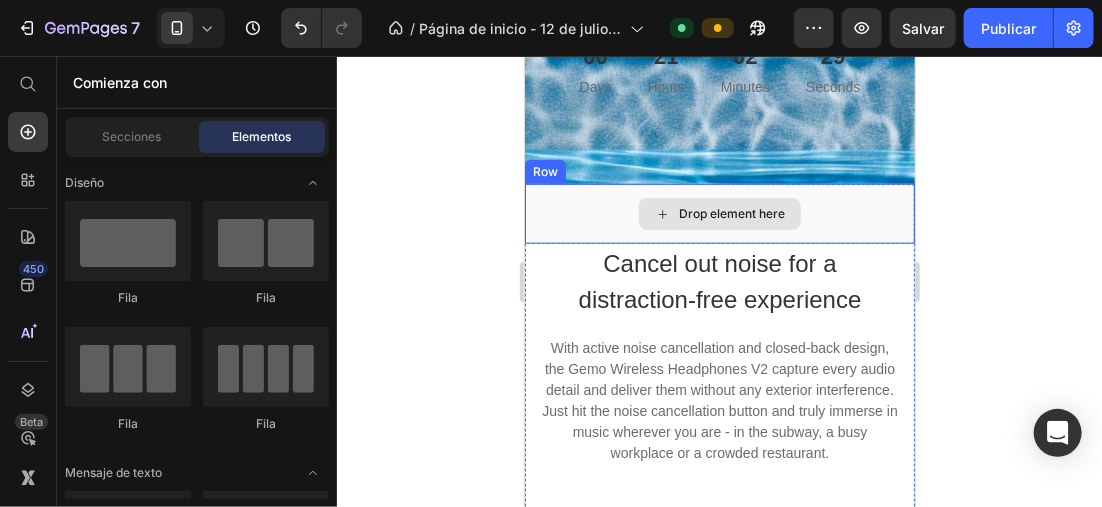 click on "Drop element here" at bounding box center (719, 213) 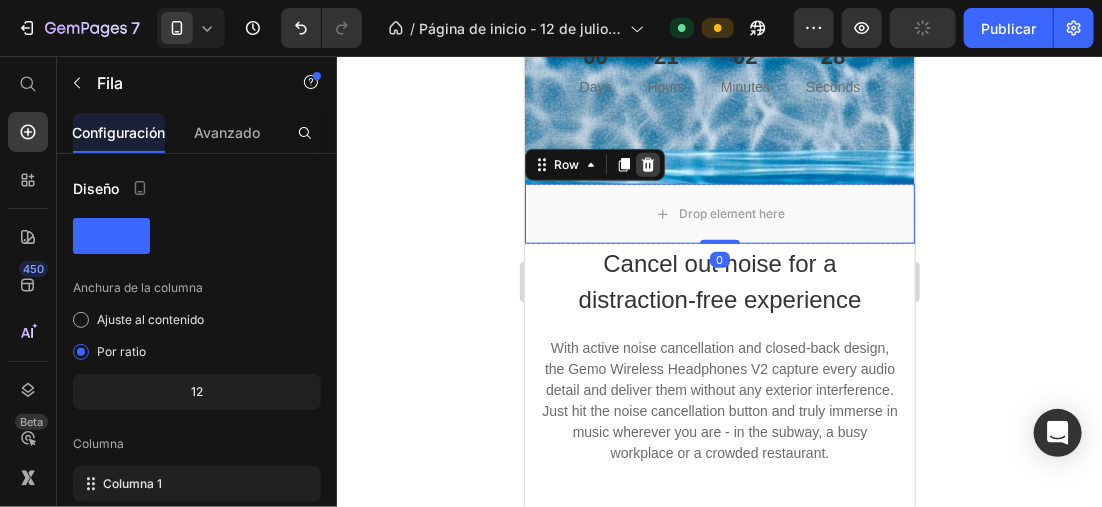 click 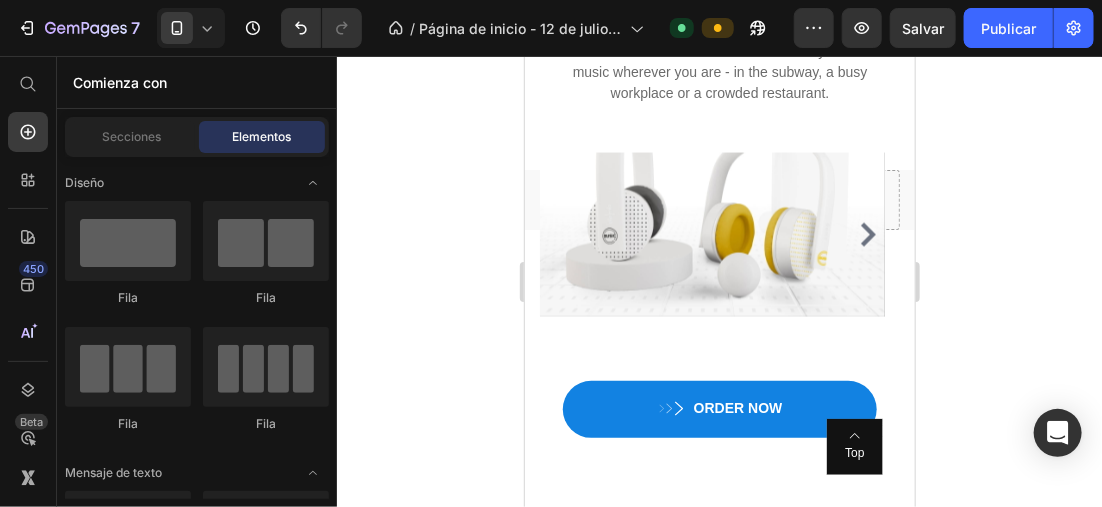 scroll, scrollTop: 1363, scrollLeft: 0, axis: vertical 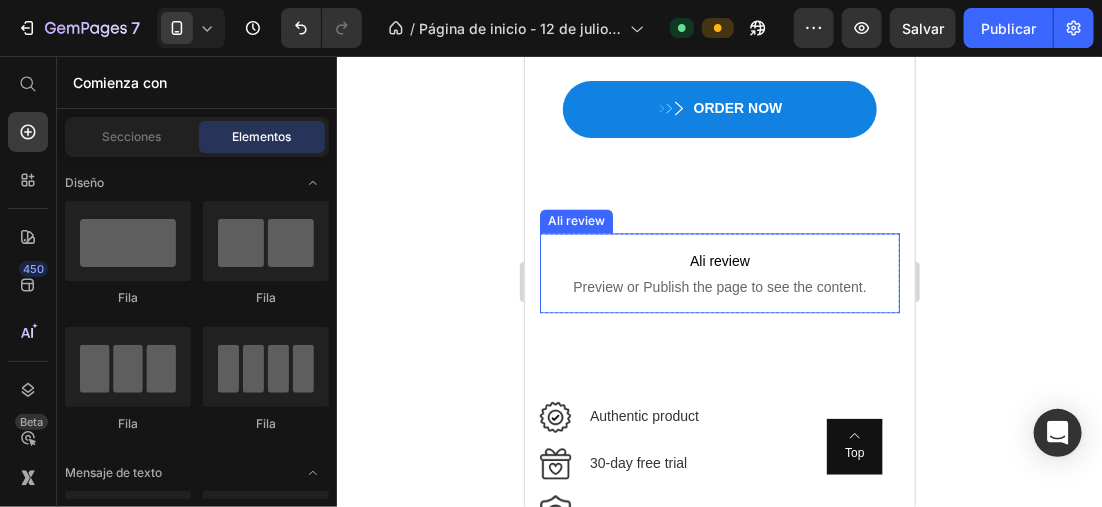 click on "Ali review" at bounding box center (719, 261) 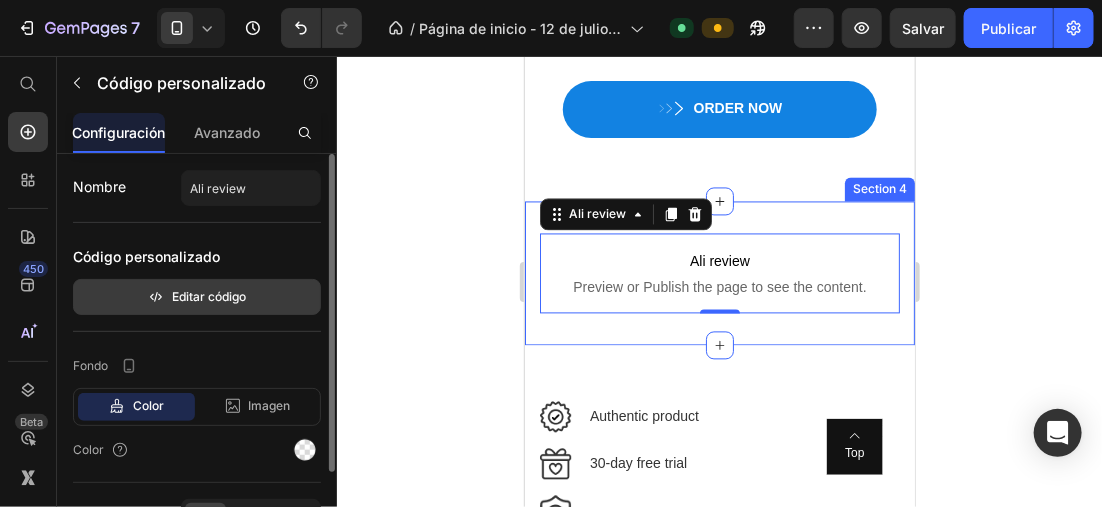 click on "Editar código" 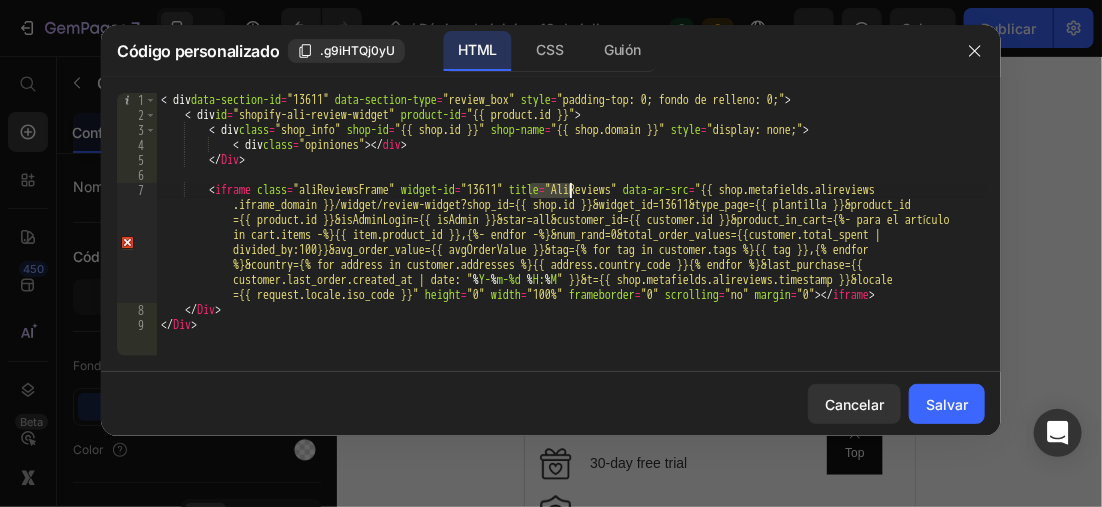 drag, startPoint x: 533, startPoint y: 196, endPoint x: 573, endPoint y: 196, distance: 40 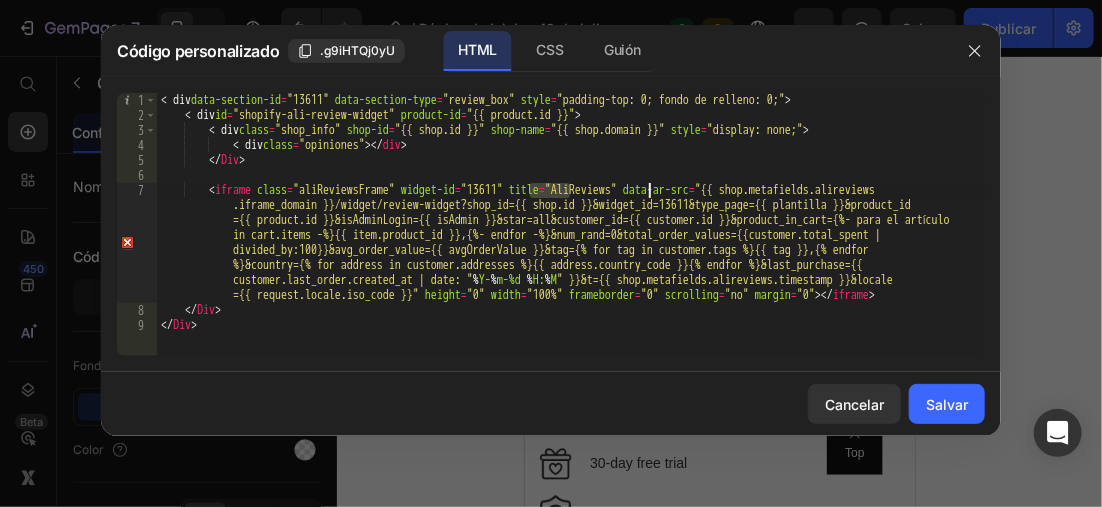 type on "<iframe class="aliReviewsFrame" widget-id="13611e="AliReviews" data-ar-src="{{ shop.metafields.alireviews.iframe_domain }}/widget/review-widget?shop_id={{ shop.id }}&widget" titl_id=13611&type_page={{ template }}&product_id={{ product.id }}&isAdminLogin={{ isAdmin }}&star=all&customer_id={{ customer.id }}&product_in_cart={%- for item in cart.items -%}{{ item.product_id }},{%- endfor -%}&nu" 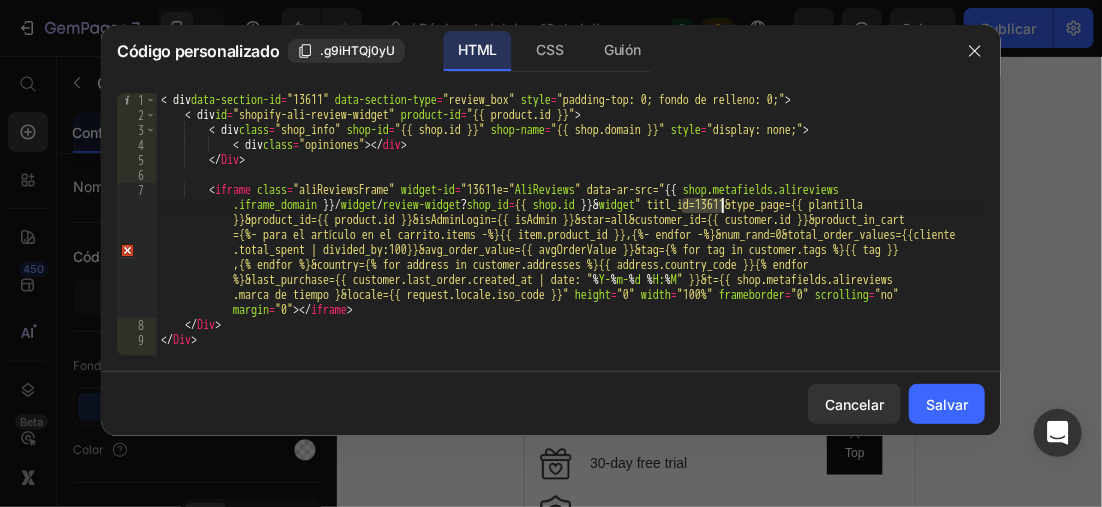 click on "<    div  data-section-id = "13611"   data-section-type = "review_box"   style = "padding-top: 0; fondo de relleno: 0;" >      <    div  id = "shopify-ali-review-widget"   product-id = "{{ product.id }}" >           <    div  class = "shop_info"   shop-id = "{{ shop.id }}"   shop-name = "{{ shop.domain }}"   style = "display: none;" >                <    div  class = "opiniones" > </ div >           </ Div >           < iframe   class = "aliReviewsFrame"   widget-id = "13611e=" AliReviews " data-ar-src=" {{   shop.metafields.alireviews              .iframe_domain   }}/ widget / review-widget ?  shop_id = {{   shop.id   }}& widget " titl_id=13611&type_page={{ plantilla               }}&product_id={{ product.id }}&isAdminLogin={{ isAdmin }}&star=all&customer_id={{ customer.id }}&product_in_cart              ={%- para el artículo en el carrito.items -%}{{ item.product_id }},{%- endfor -%}&num_rand=0&total_order_values={{cliente              % Y- % m- % d   % H: %" at bounding box center [571, 239] 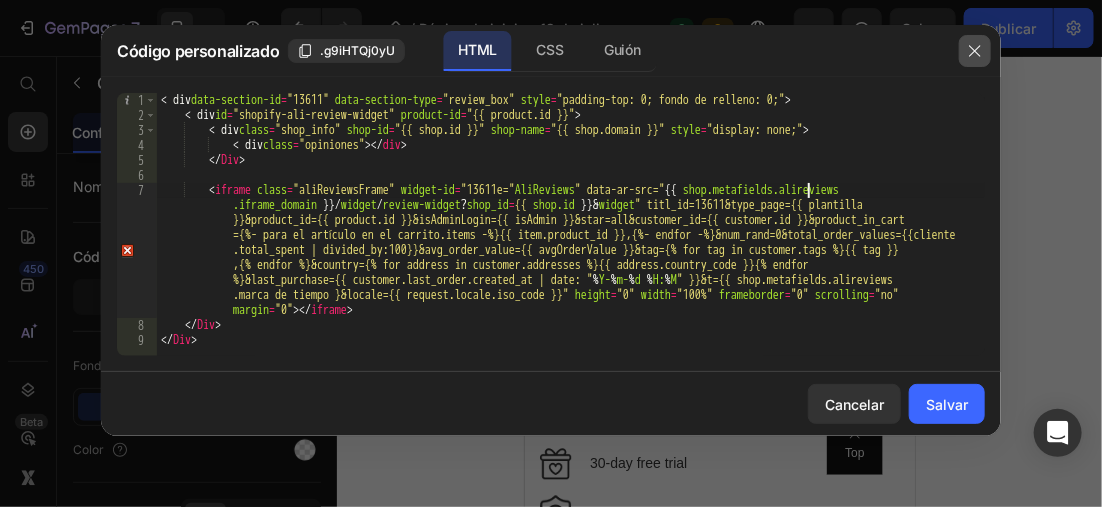 click at bounding box center [975, 51] 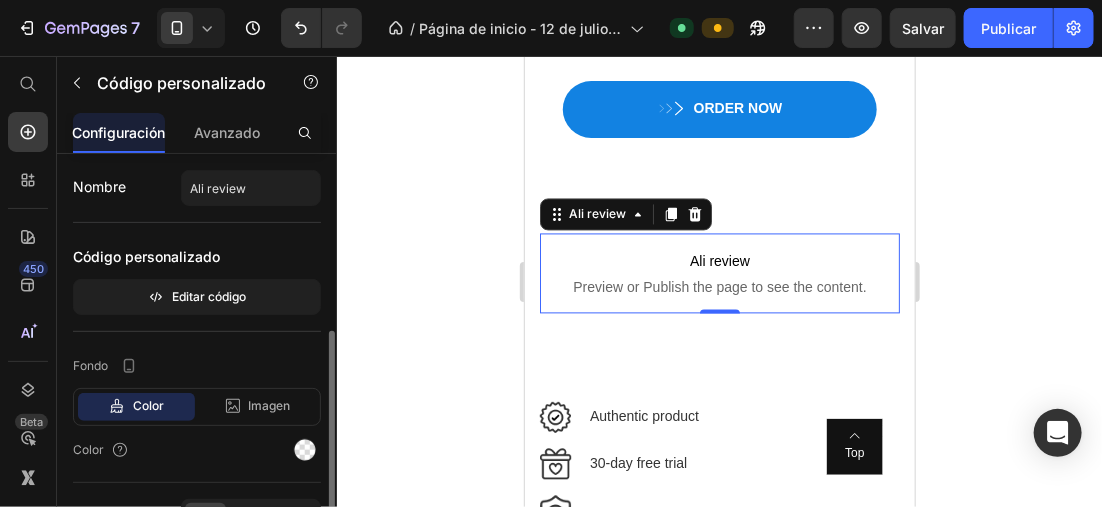 scroll, scrollTop: 116, scrollLeft: 0, axis: vertical 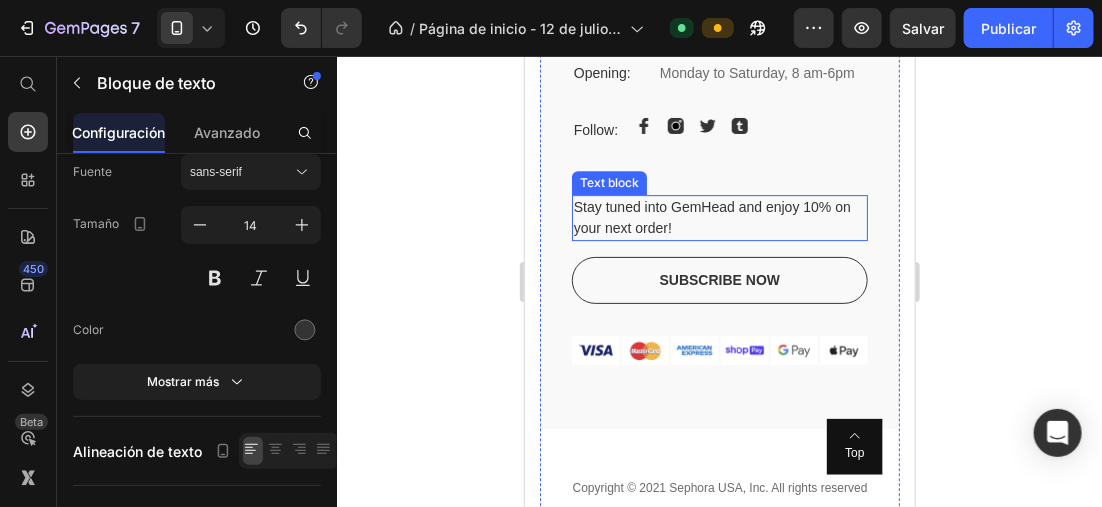 click on "Stay tuned into GemHead and enjoy 10% on your next order!" at bounding box center (719, 217) 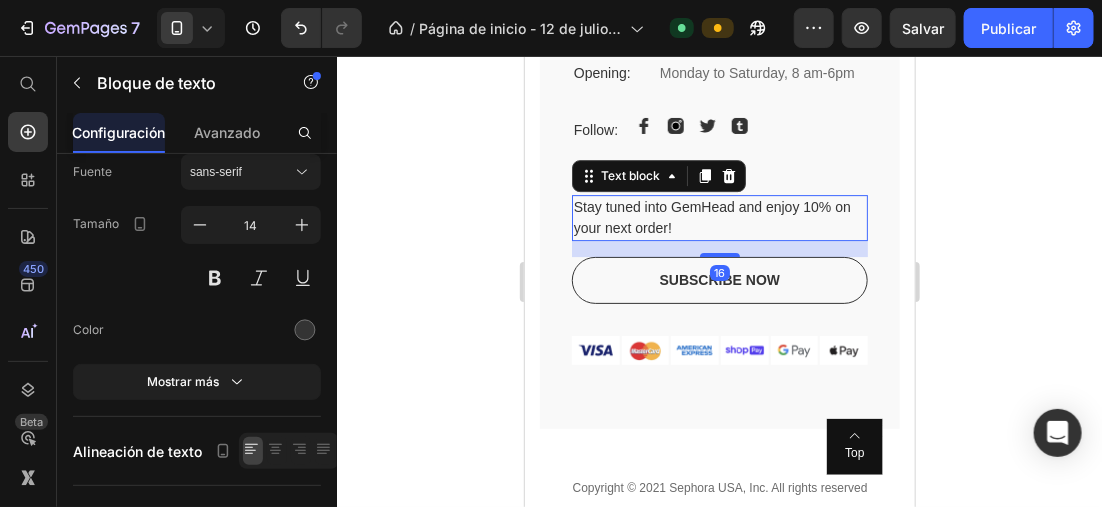 scroll, scrollTop: 0, scrollLeft: 0, axis: both 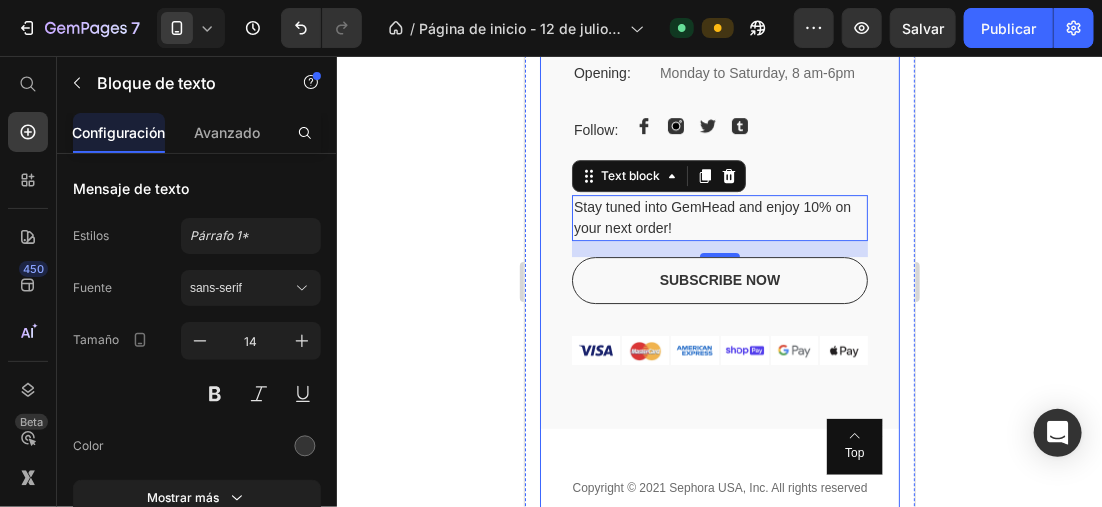 click 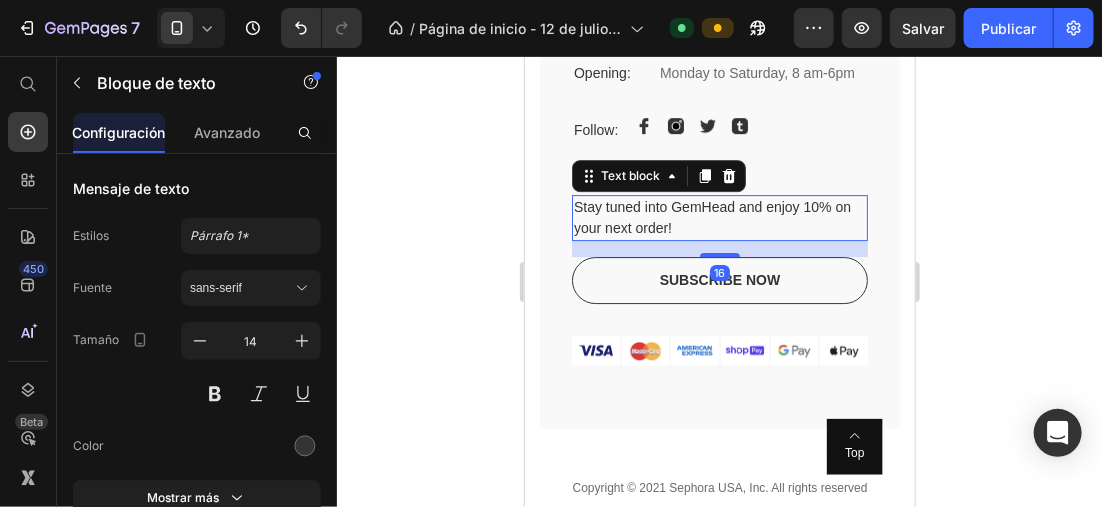 click 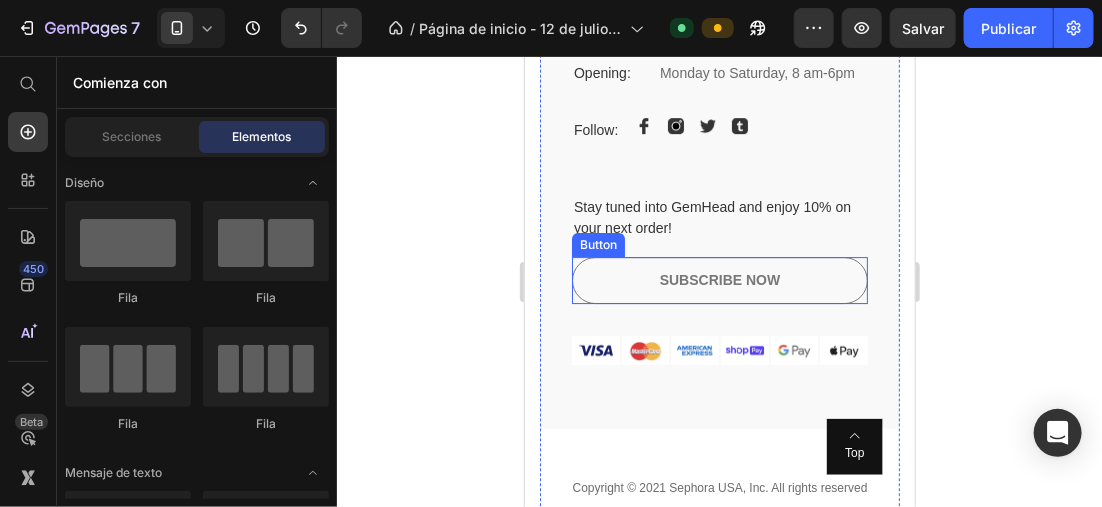 click on "Subscribe now" at bounding box center (719, 279) 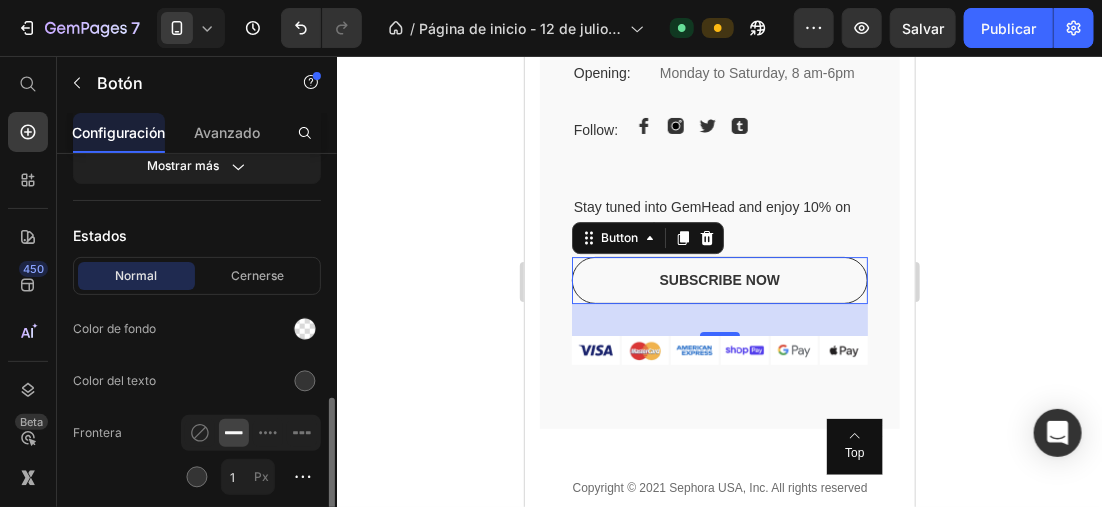 scroll, scrollTop: 500, scrollLeft: 0, axis: vertical 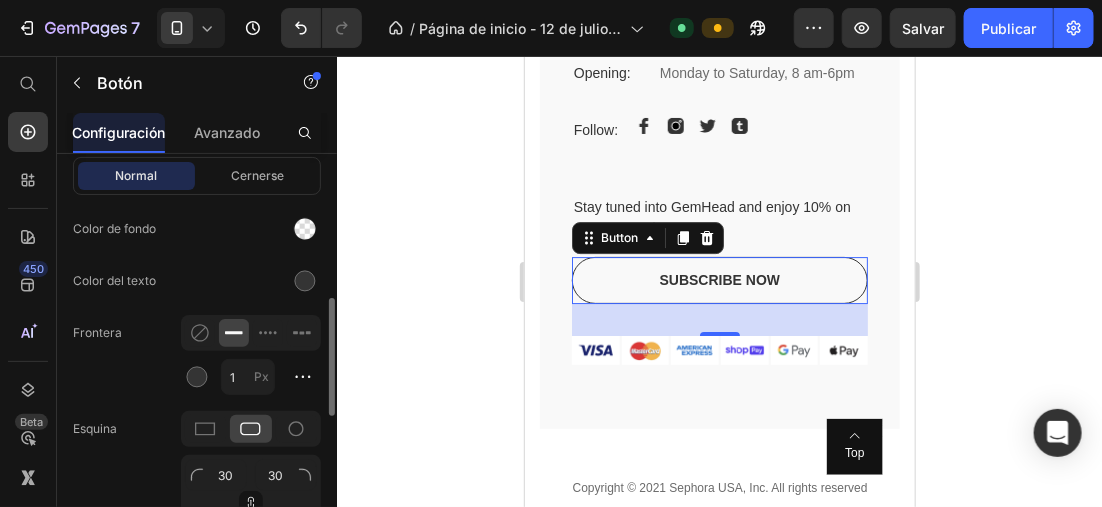 drag, startPoint x: 129, startPoint y: 380, endPoint x: 128, endPoint y: 363, distance: 17.029387 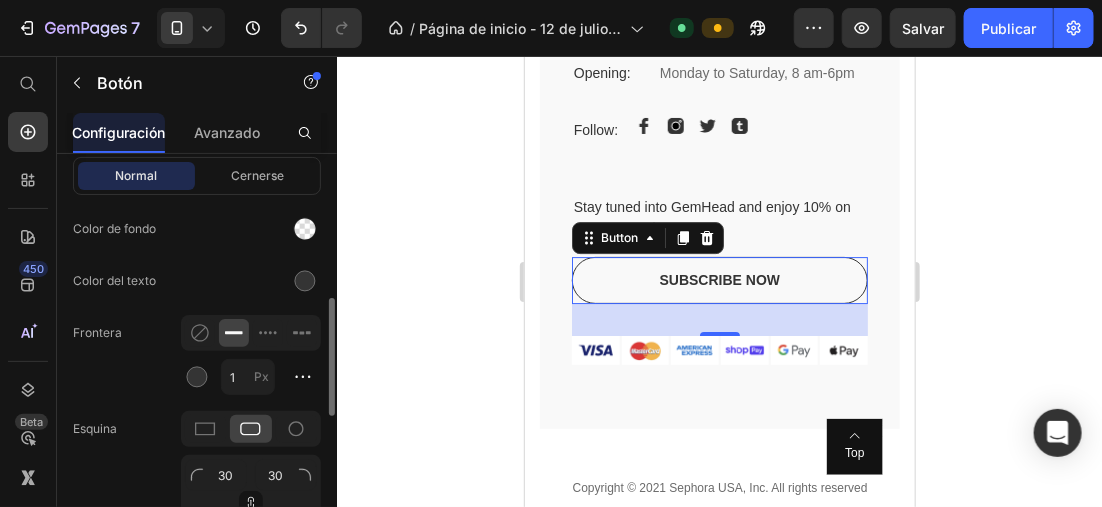 click on "Frontera 1 Px" 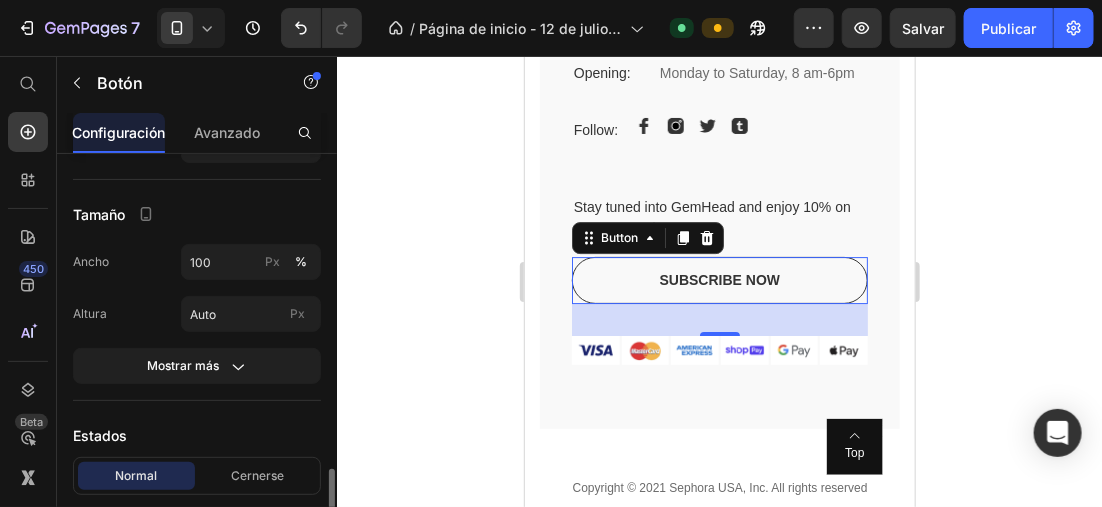 scroll, scrollTop: 600, scrollLeft: 0, axis: vertical 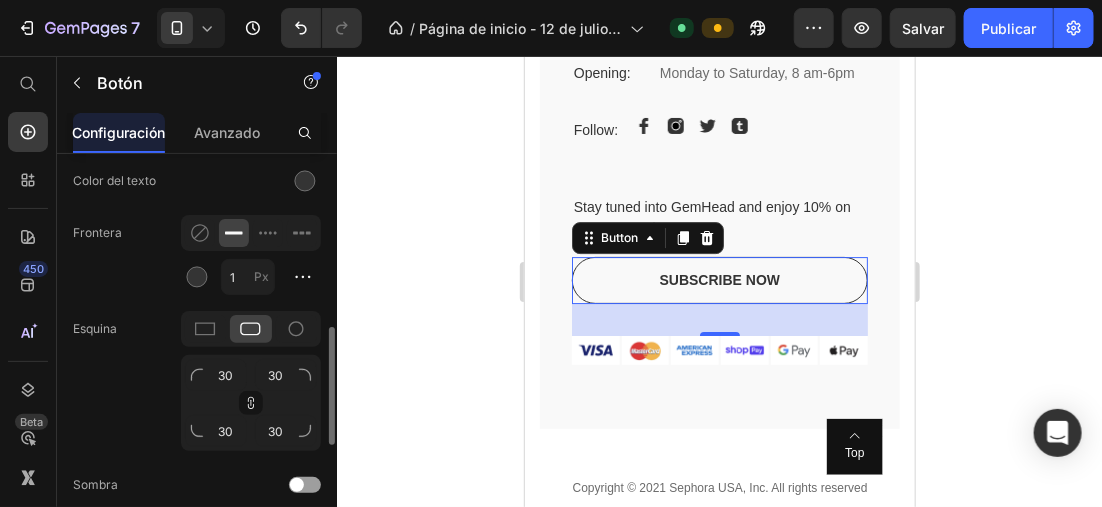 drag, startPoint x: 217, startPoint y: 137, endPoint x: 154, endPoint y: 117, distance: 66.09841 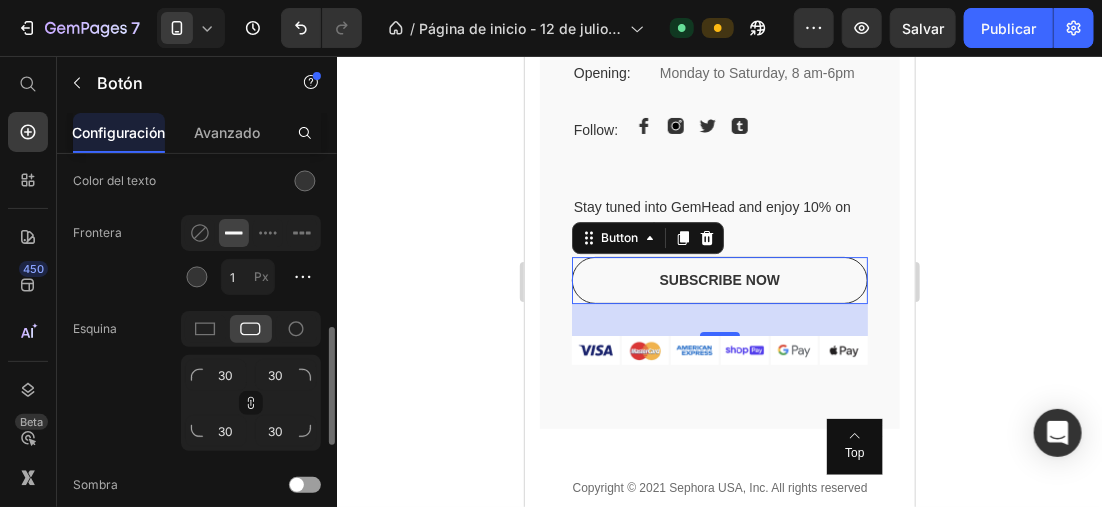 click on "Avanzado" at bounding box center (227, 132) 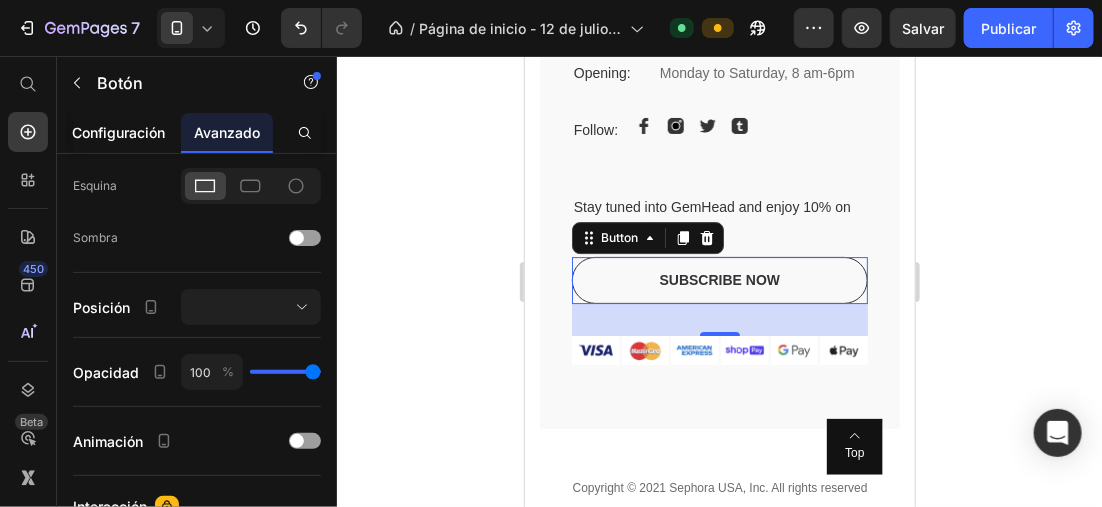 scroll, scrollTop: 0, scrollLeft: 0, axis: both 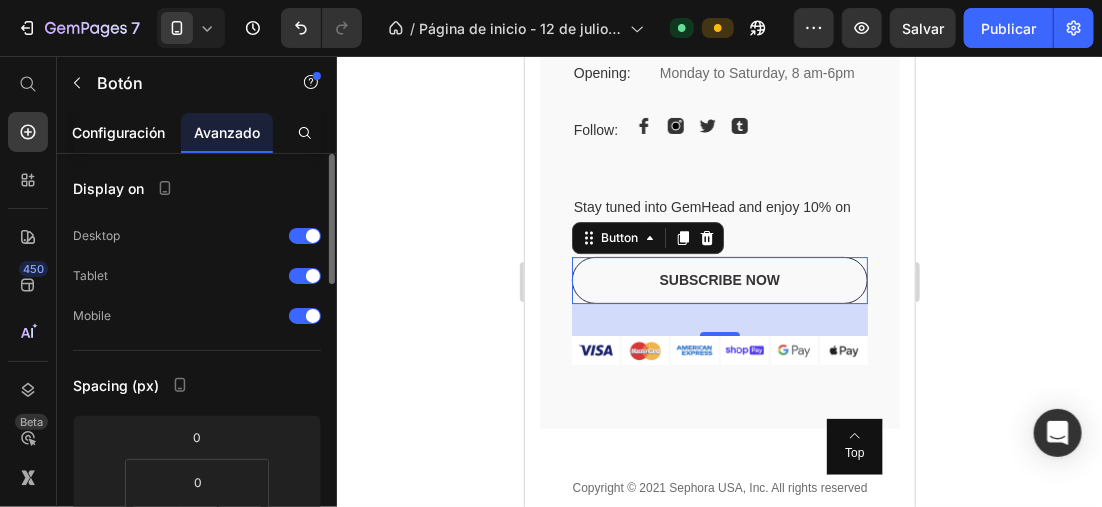 click on "Configuración" at bounding box center [119, 132] 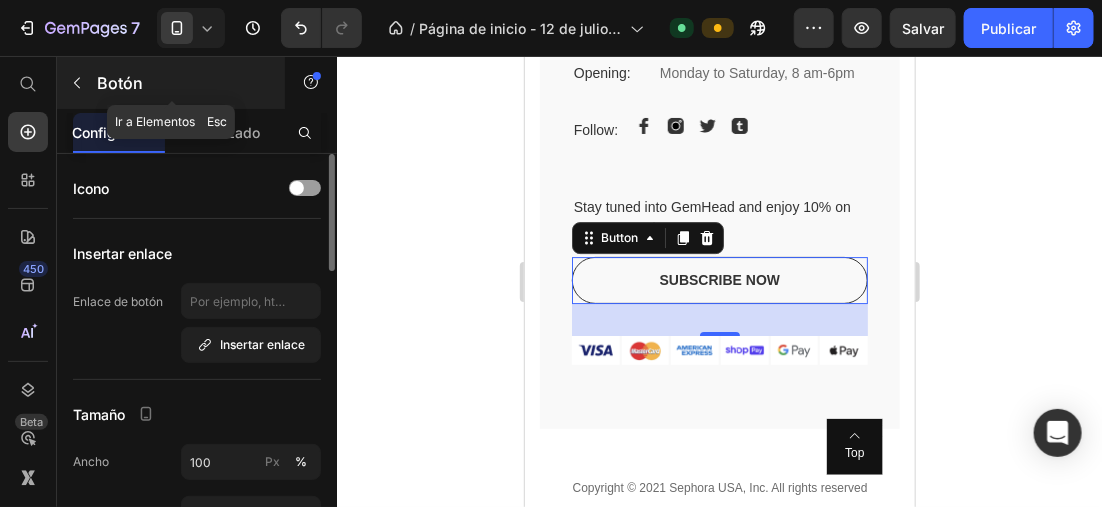 click at bounding box center (77, 83) 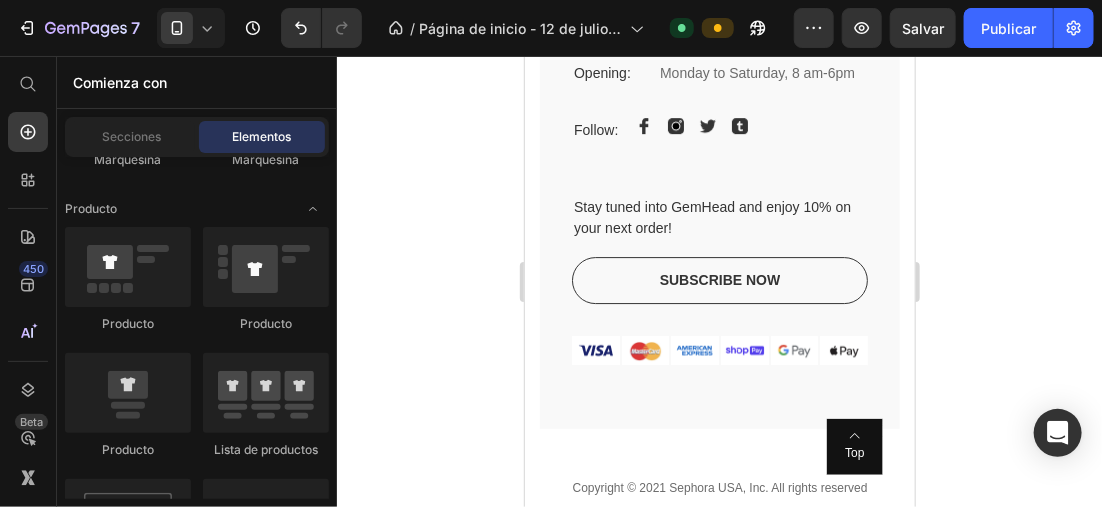 scroll, scrollTop: 2900, scrollLeft: 0, axis: vertical 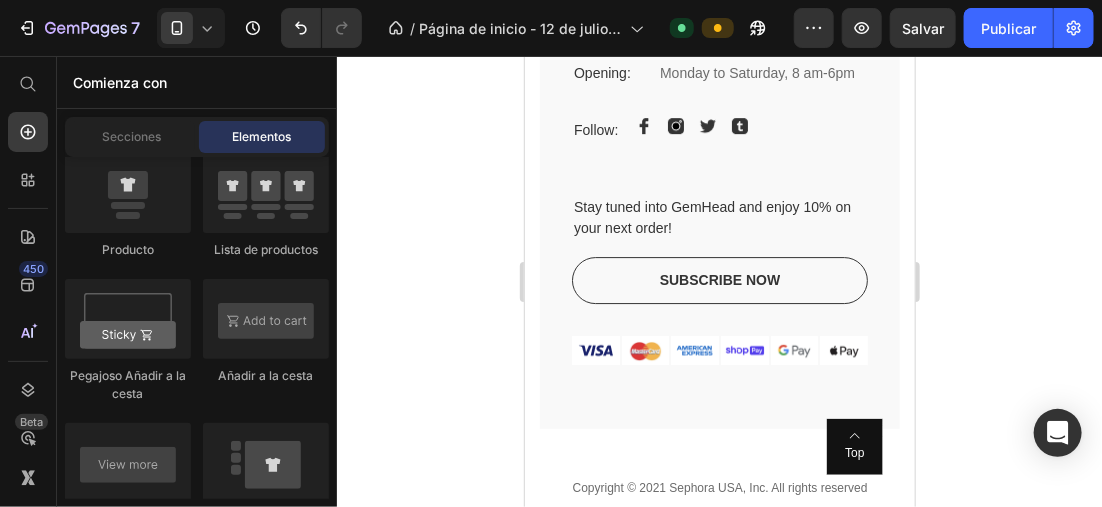 drag, startPoint x: 166, startPoint y: 83, endPoint x: 193, endPoint y: 83, distance: 27 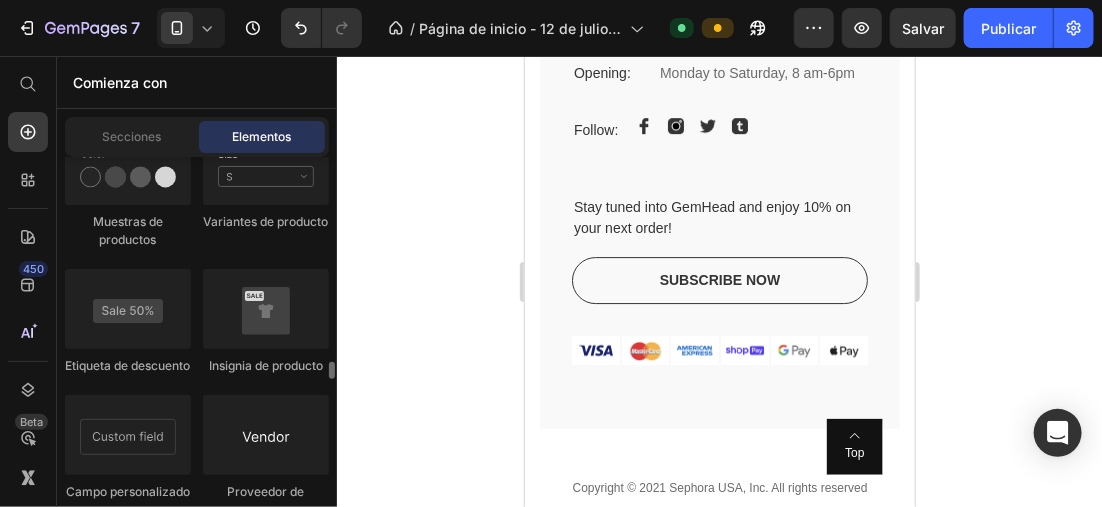 scroll, scrollTop: 4000, scrollLeft: 0, axis: vertical 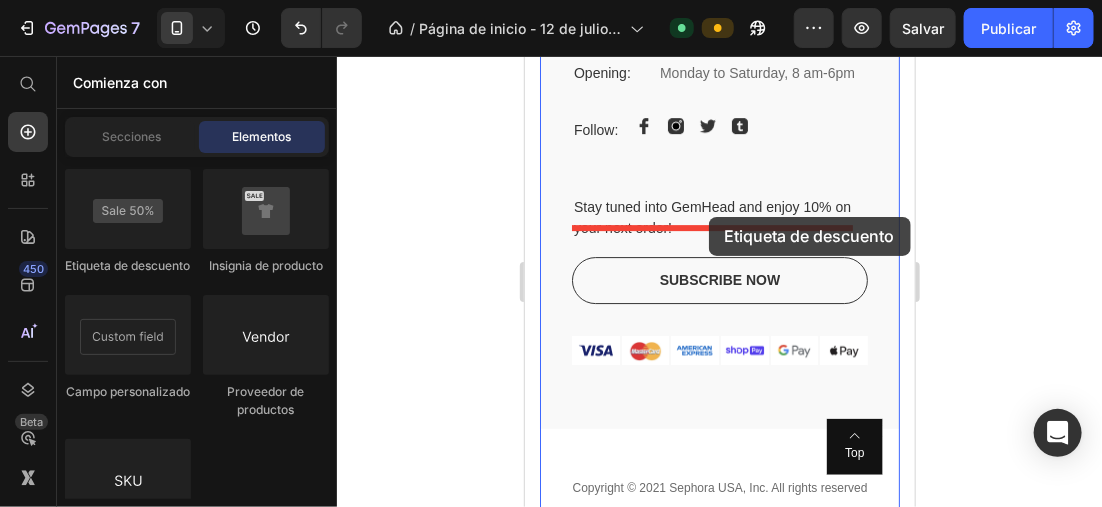 drag, startPoint x: 662, startPoint y: 286, endPoint x: 708, endPoint y: 216, distance: 83.761566 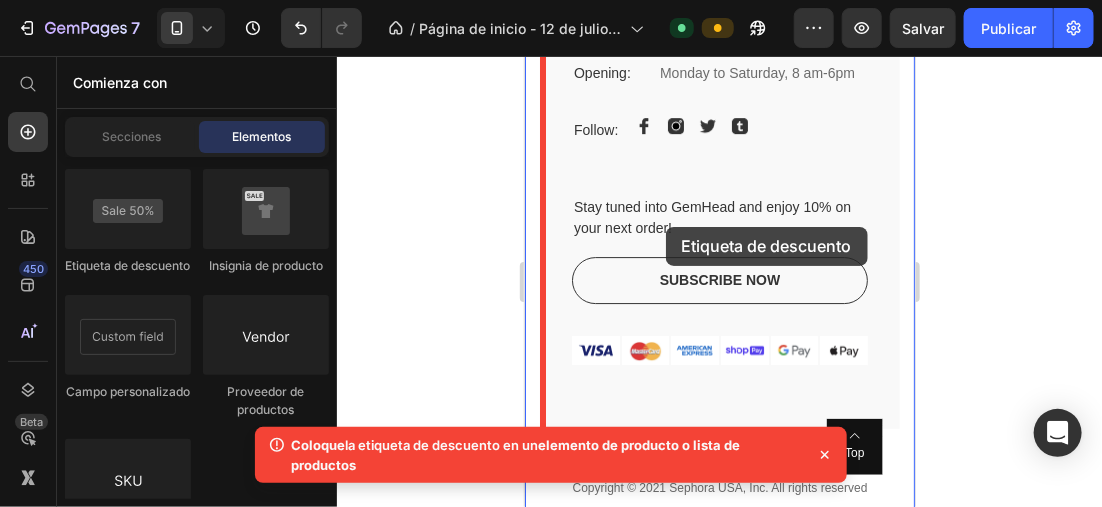 drag, startPoint x: 728, startPoint y: 284, endPoint x: 629, endPoint y: 229, distance: 113.25193 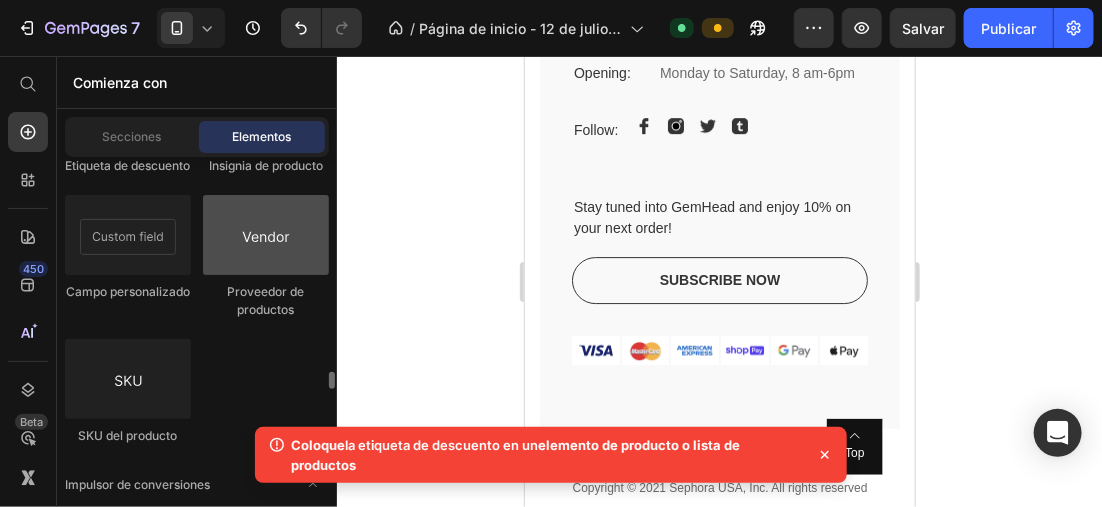 scroll, scrollTop: 4200, scrollLeft: 0, axis: vertical 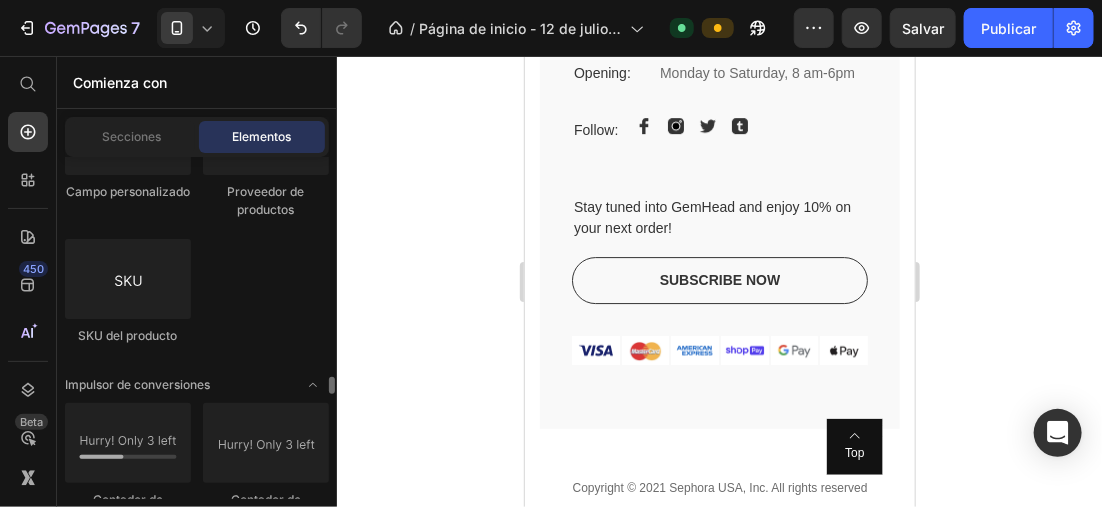 click on "Producto       Producto       Producto             Lista de productos         Pegajoso Añadir a la cesta           Añadir a la cesta           Producto Ver más           Imágenes del producto           Imágenes del producto         Pago dinámico   Título del producto   Descripción del producto" 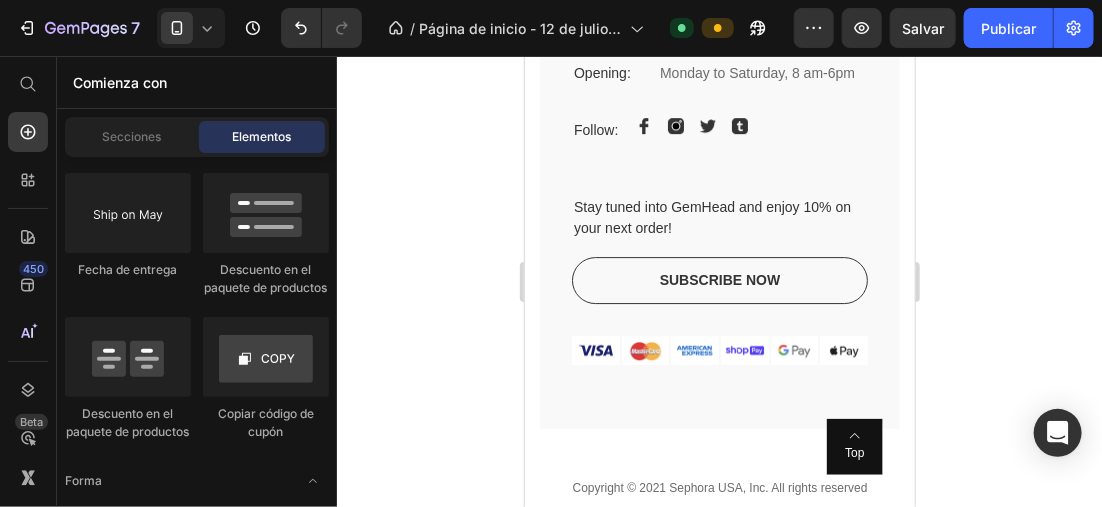 scroll, scrollTop: 4900, scrollLeft: 0, axis: vertical 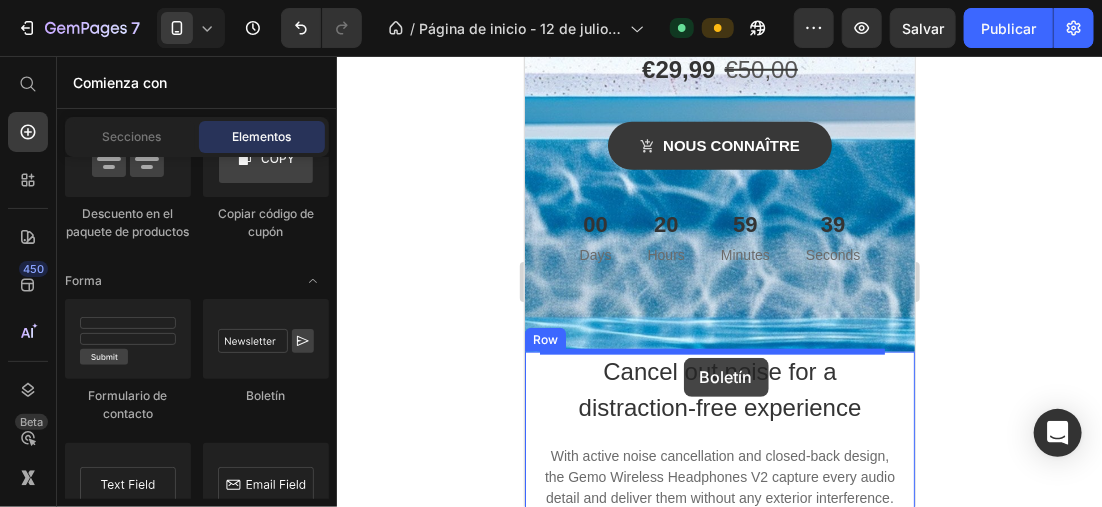 drag, startPoint x: 755, startPoint y: 449, endPoint x: 564, endPoint y: 221, distance: 297.43066 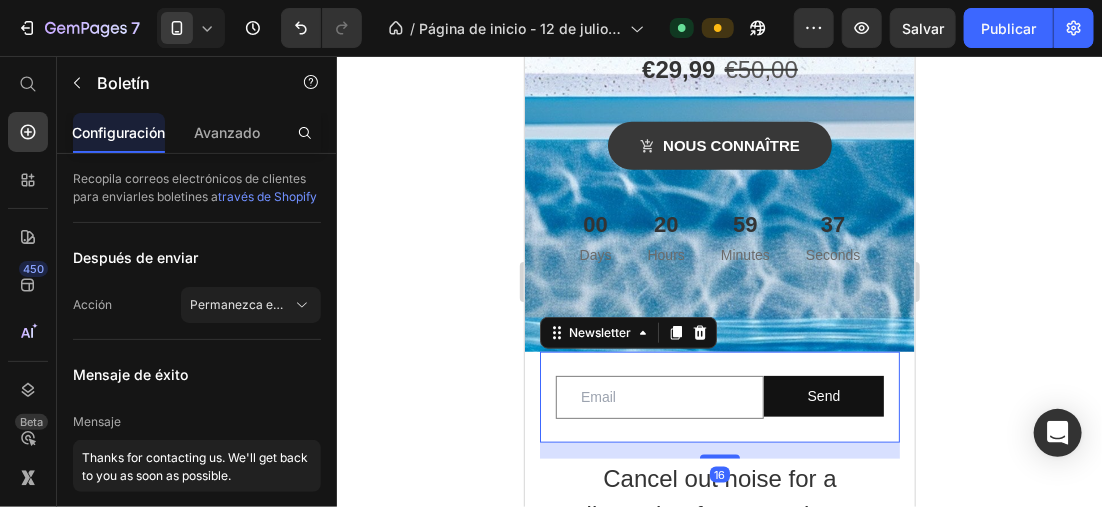drag, startPoint x: 400, startPoint y: 201, endPoint x: 411, endPoint y: 230, distance: 31.016125 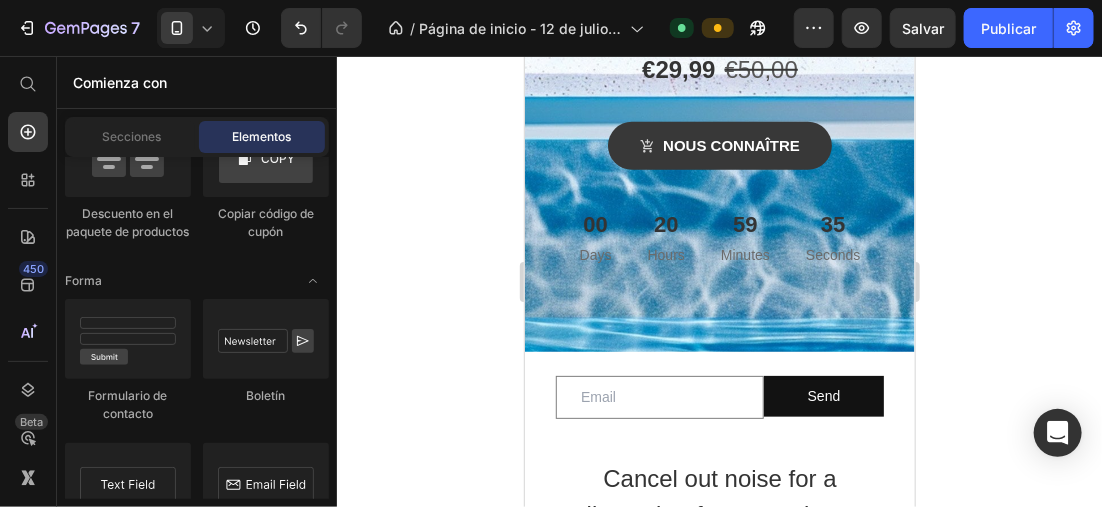 click 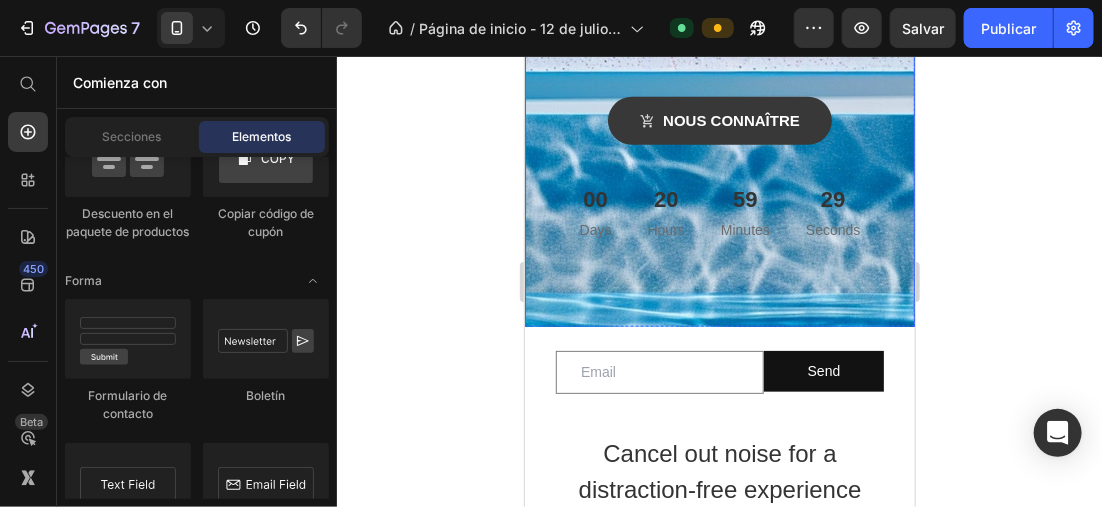 scroll, scrollTop: 695, scrollLeft: 0, axis: vertical 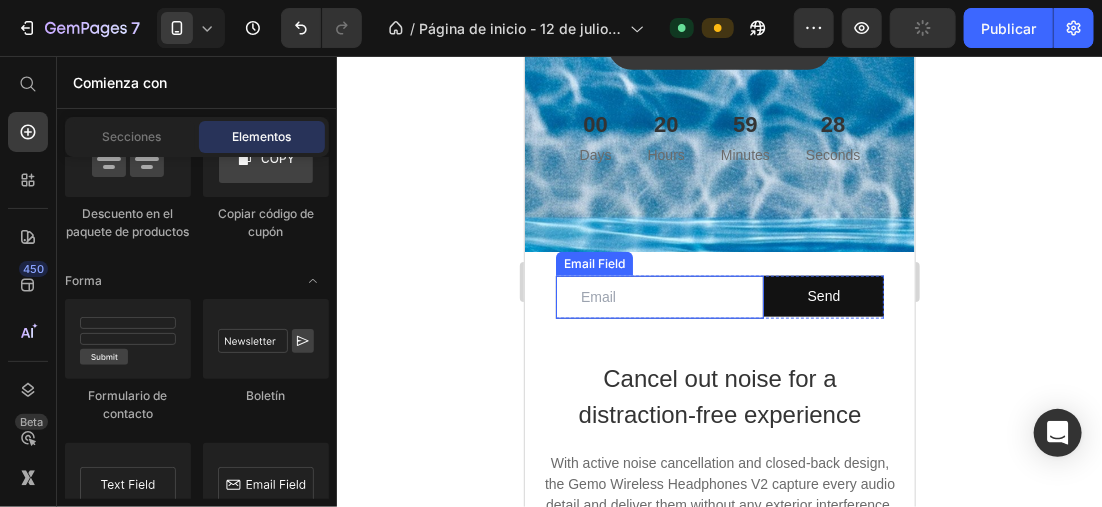 click at bounding box center (659, 296) 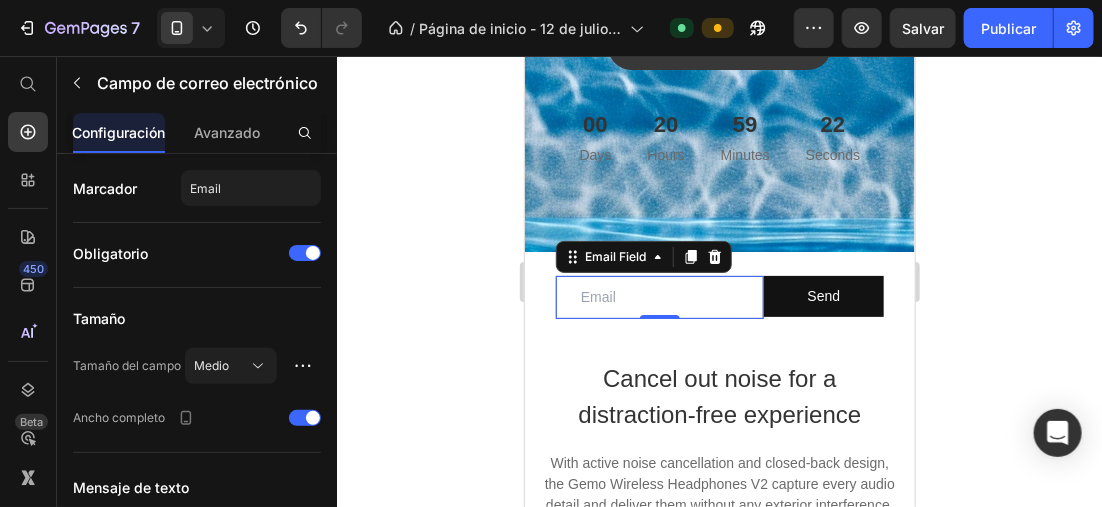 click 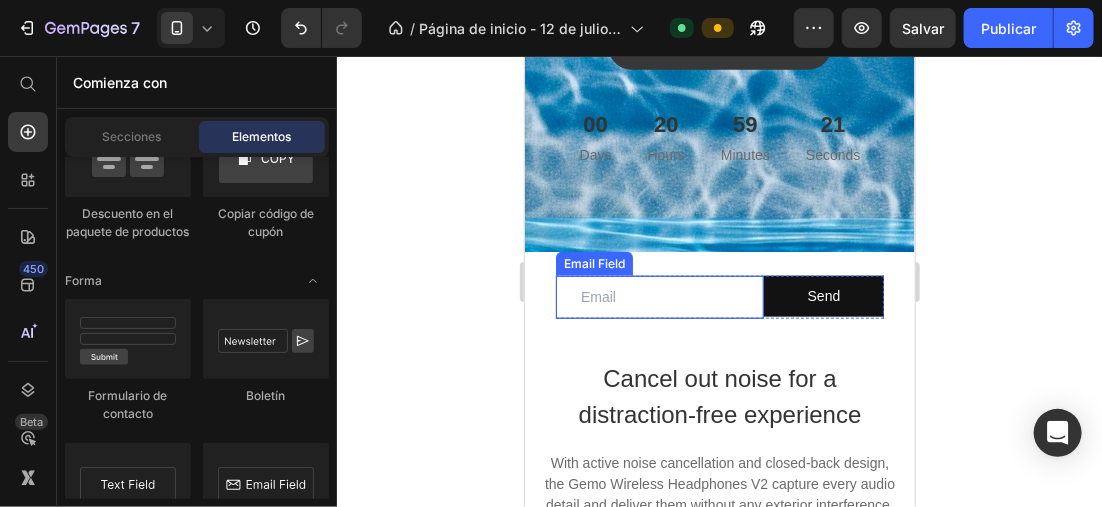 click at bounding box center [659, 296] 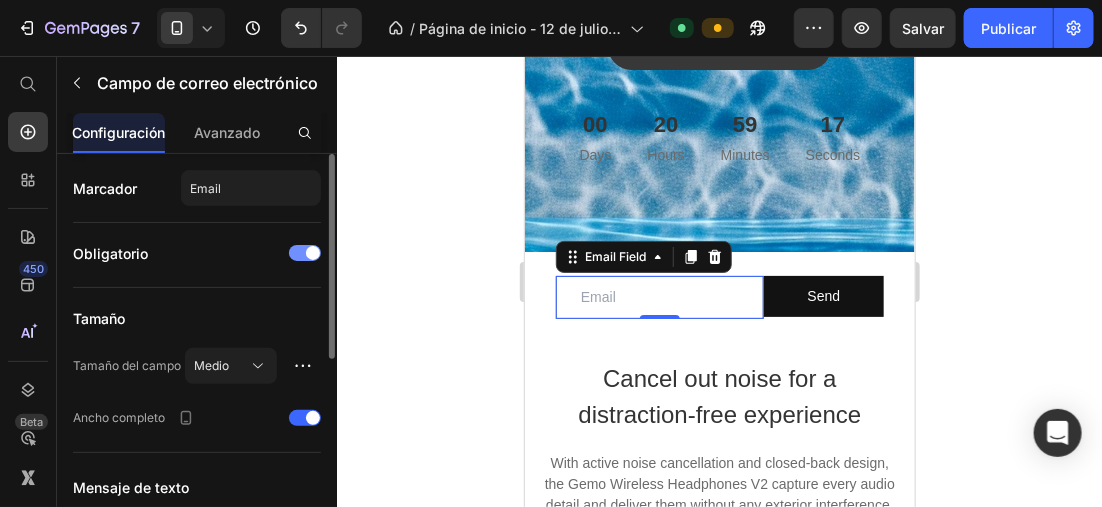 drag, startPoint x: 190, startPoint y: 265, endPoint x: 193, endPoint y: 251, distance: 14.3178215 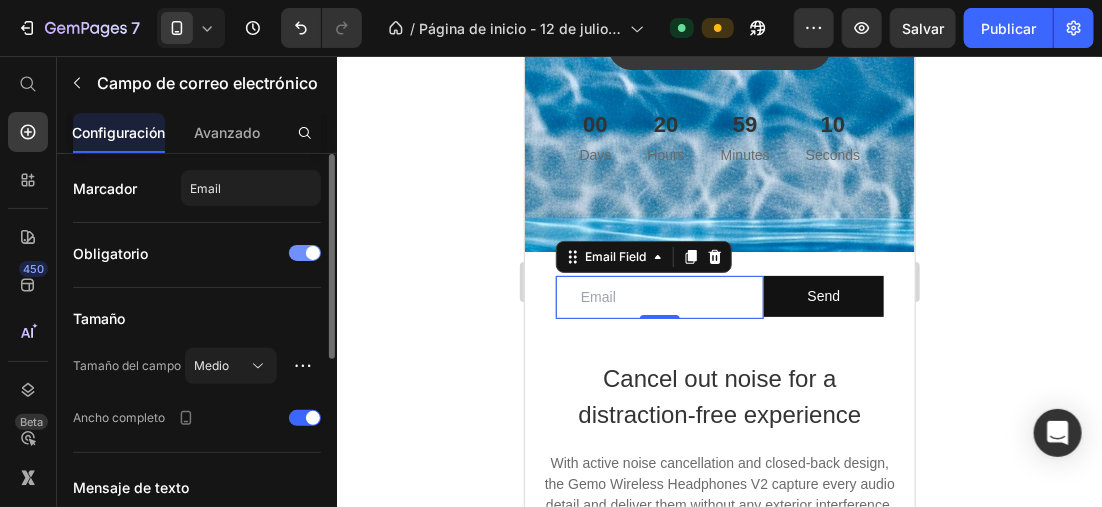 click at bounding box center [305, 253] 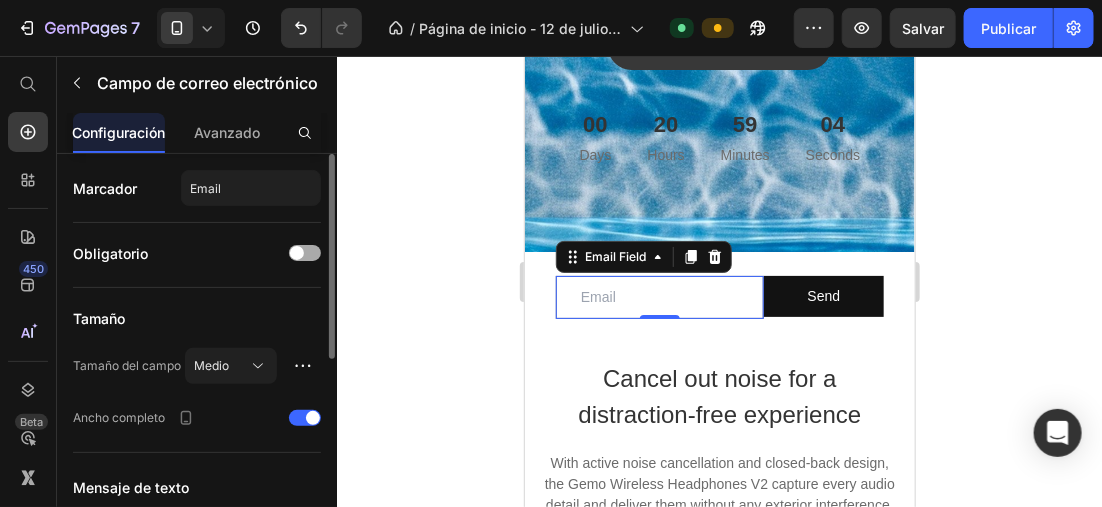 click at bounding box center [297, 253] 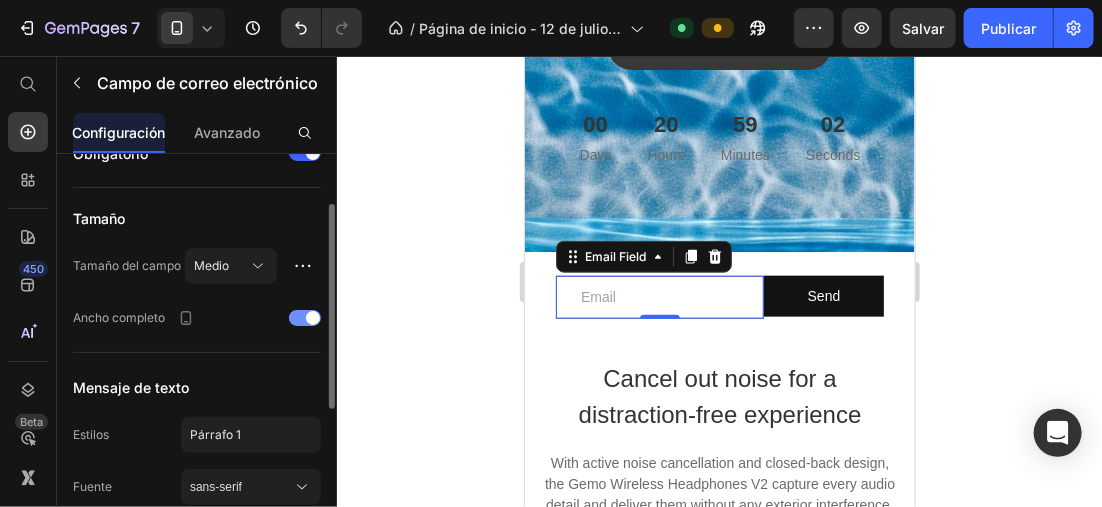 scroll, scrollTop: 300, scrollLeft: 0, axis: vertical 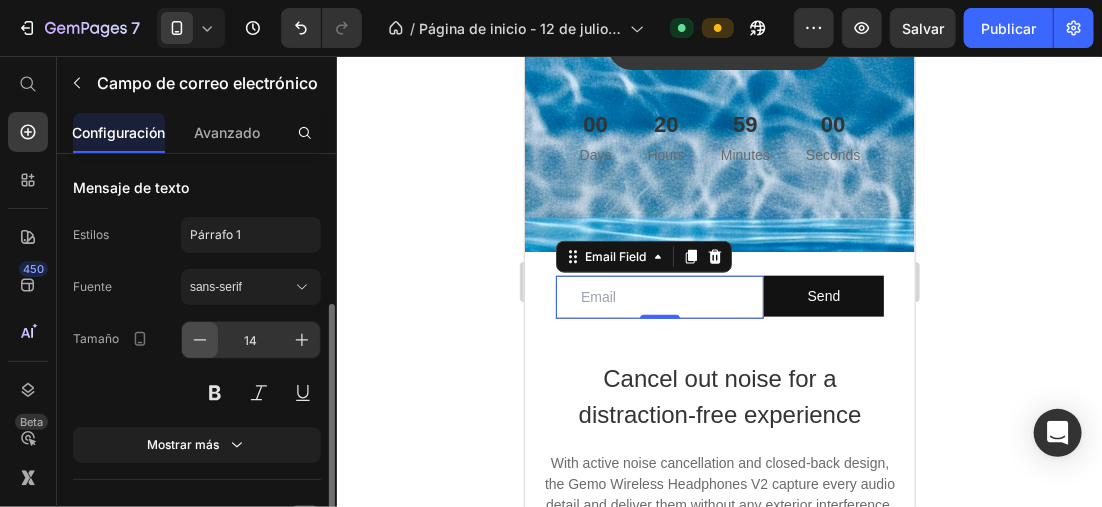 click 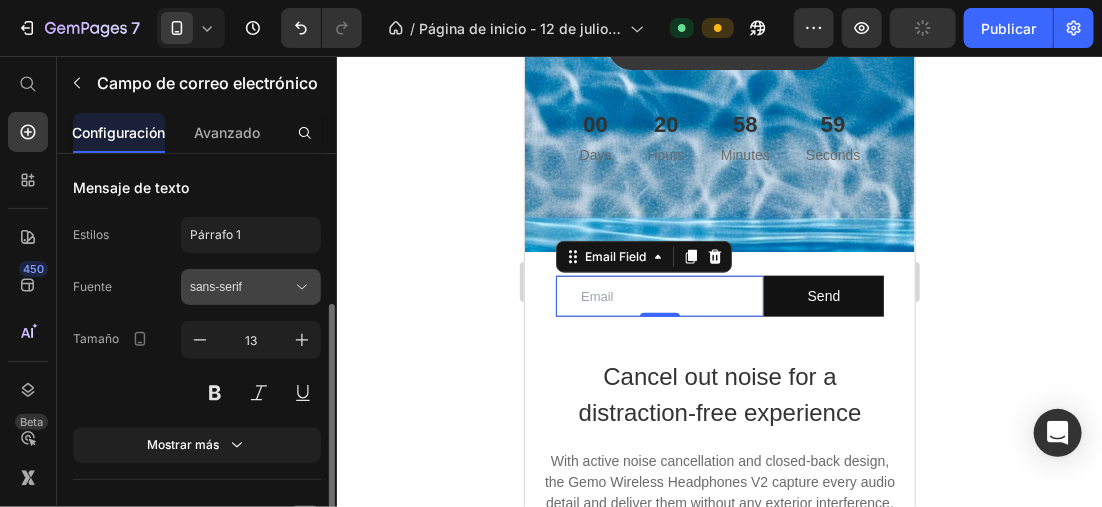 scroll, scrollTop: 409, scrollLeft: 0, axis: vertical 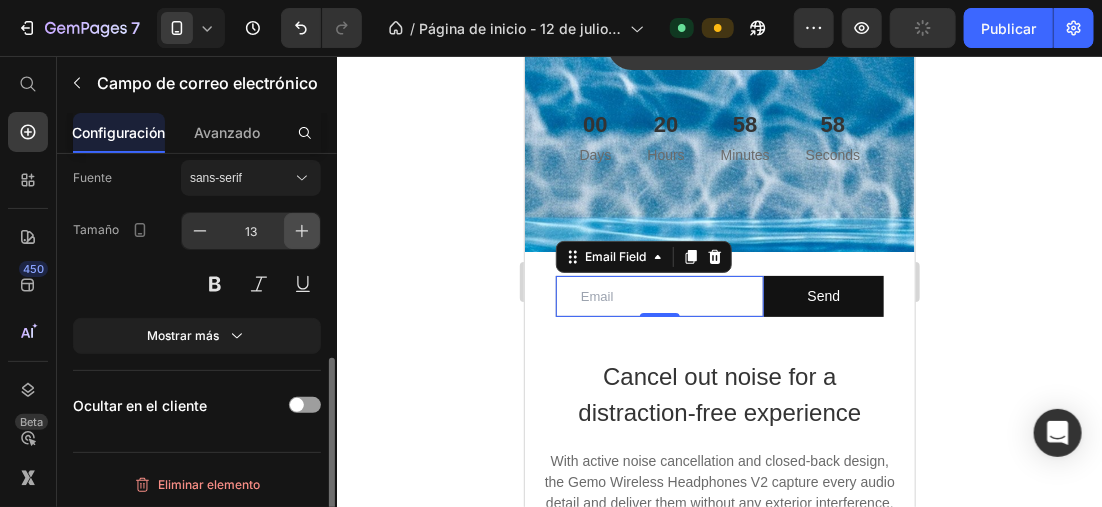 click 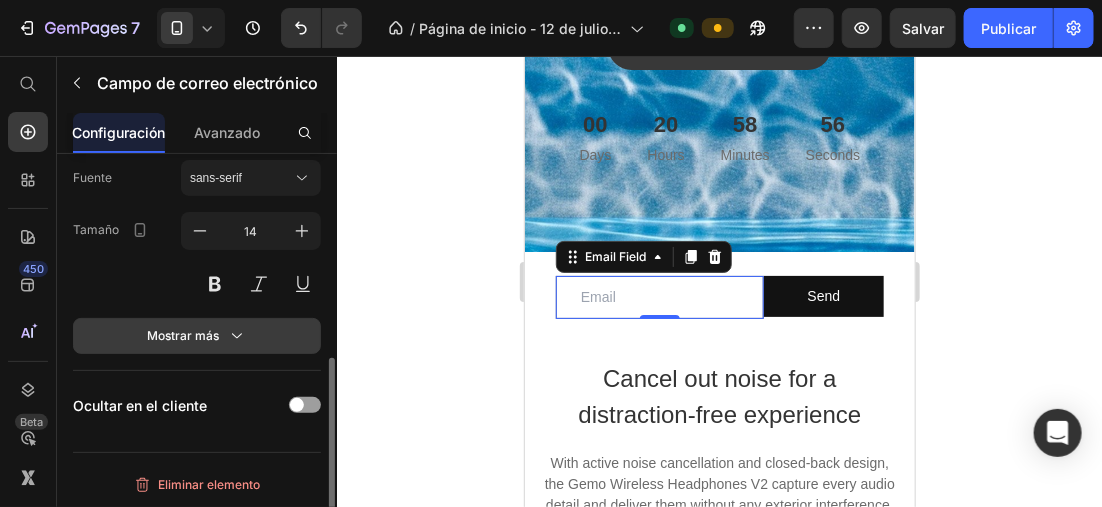 click on "Mostrar más" at bounding box center [197, 336] 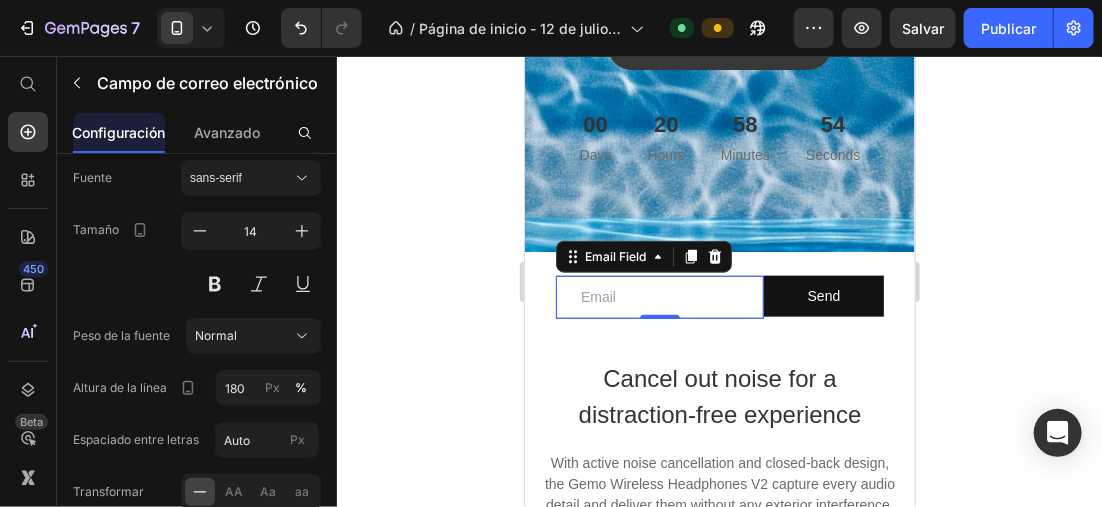 scroll, scrollTop: 609, scrollLeft: 0, axis: vertical 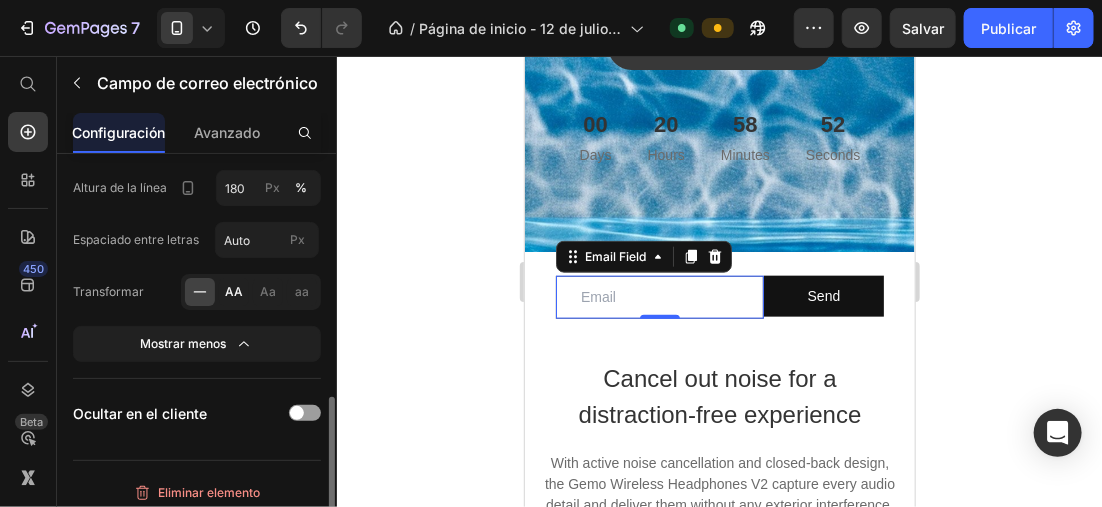 click on "AA" 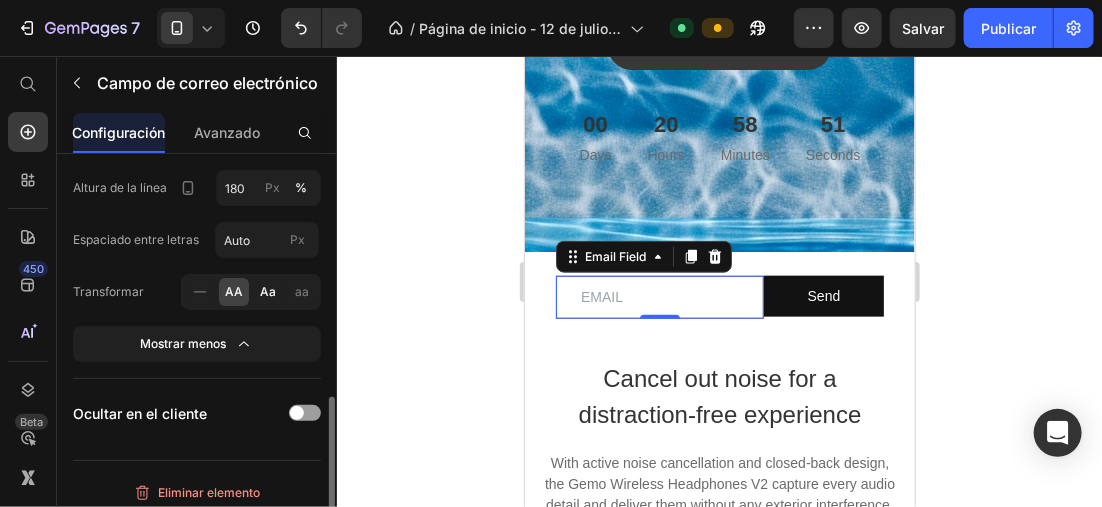 click on "Aa" 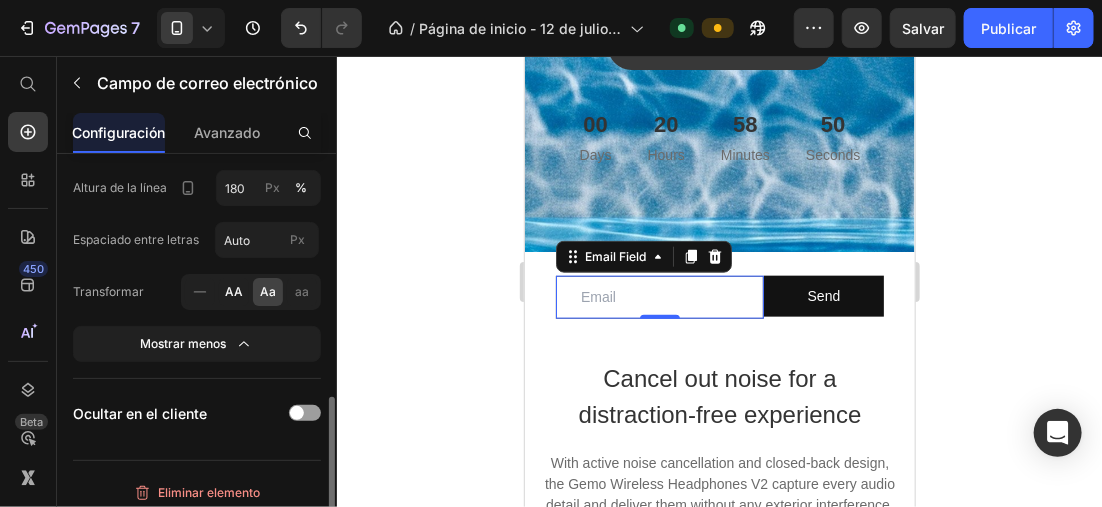 click on "AA" 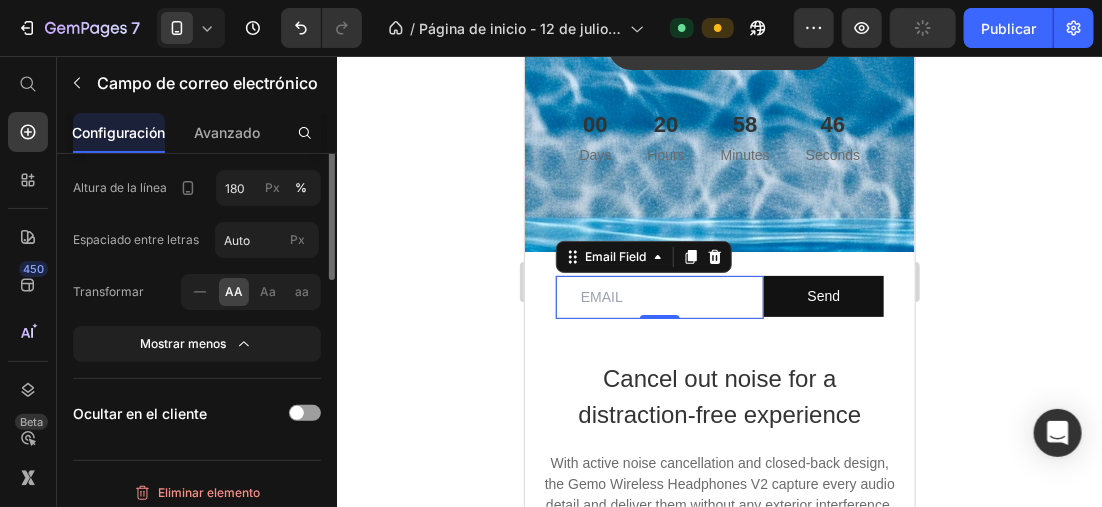 scroll, scrollTop: 409, scrollLeft: 0, axis: vertical 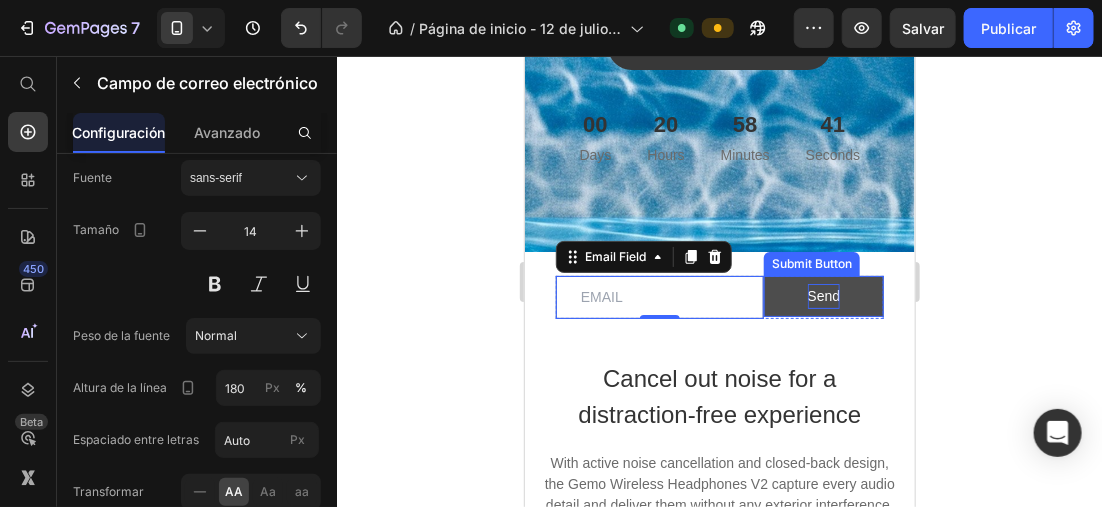 click on "Send" at bounding box center (823, 295) 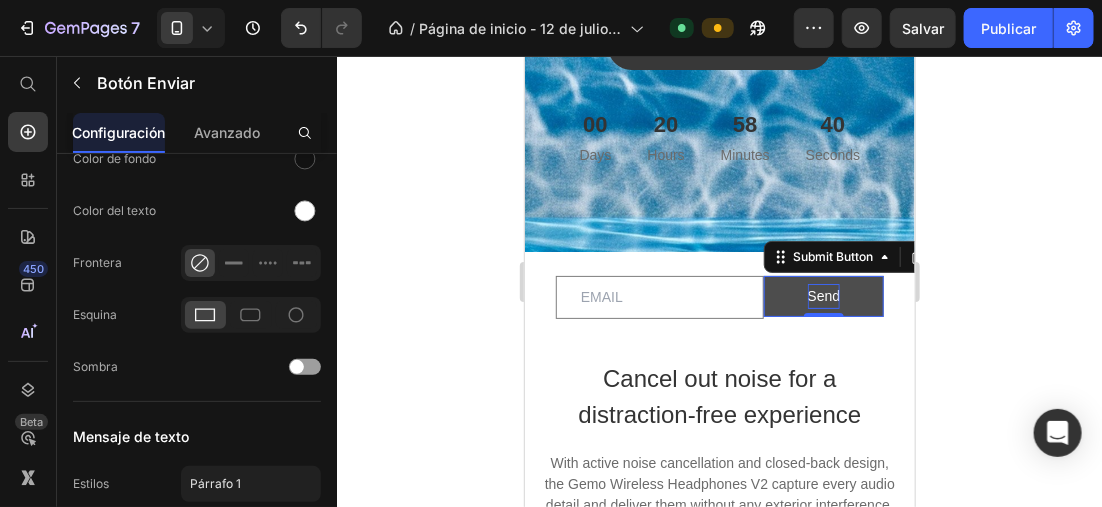 scroll, scrollTop: 0, scrollLeft: 0, axis: both 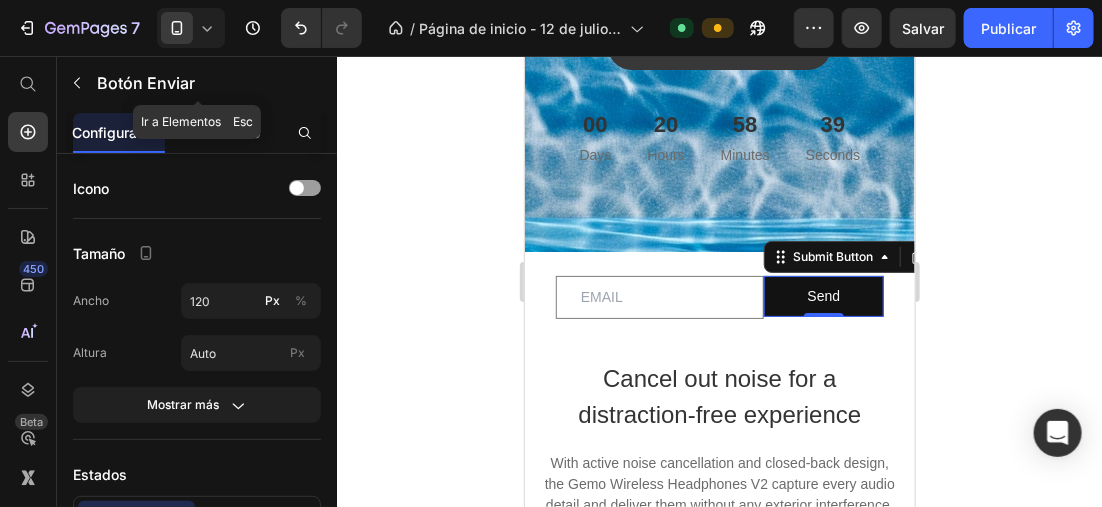 click on "Botón Enviar" at bounding box center [197, 83] 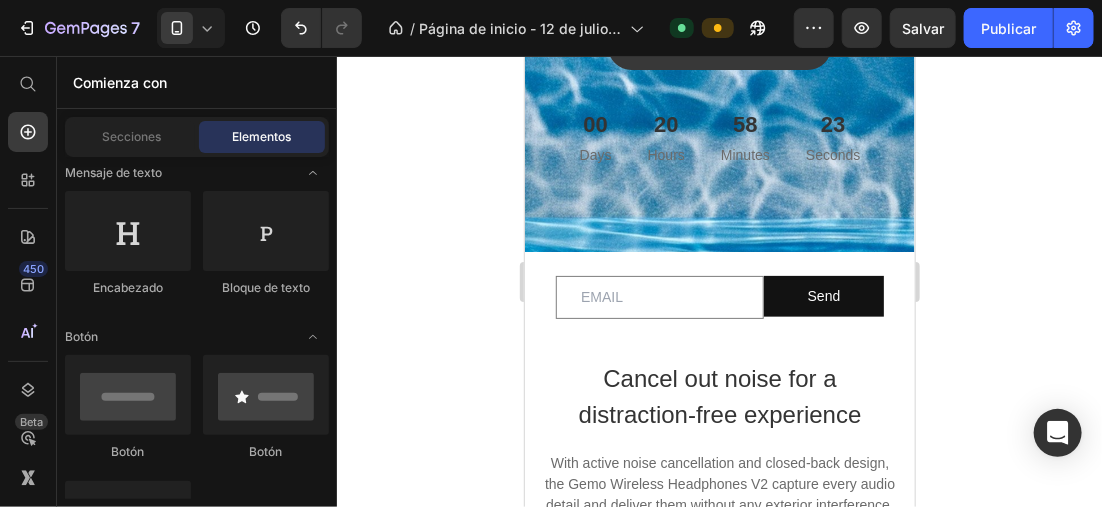 scroll, scrollTop: 100, scrollLeft: 0, axis: vertical 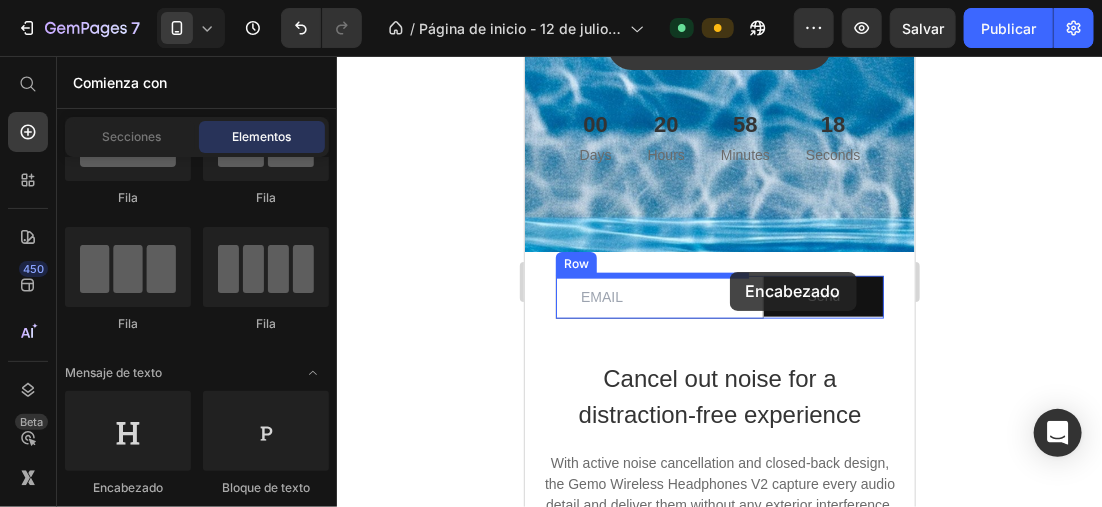 drag, startPoint x: 657, startPoint y: 502, endPoint x: 973, endPoint y: 322, distance: 363.67017 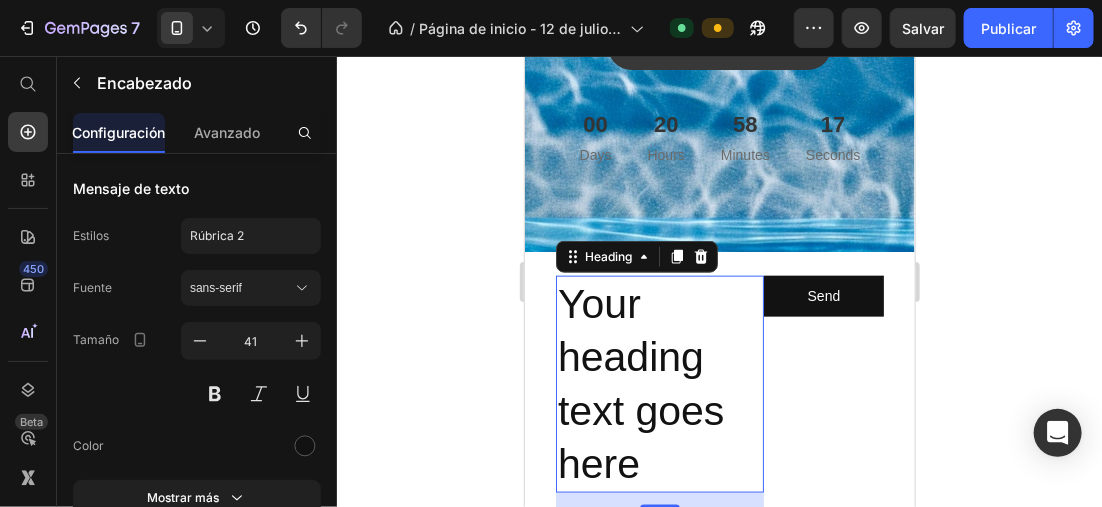 drag, startPoint x: 370, startPoint y: 284, endPoint x: 334, endPoint y: 265, distance: 40.706264 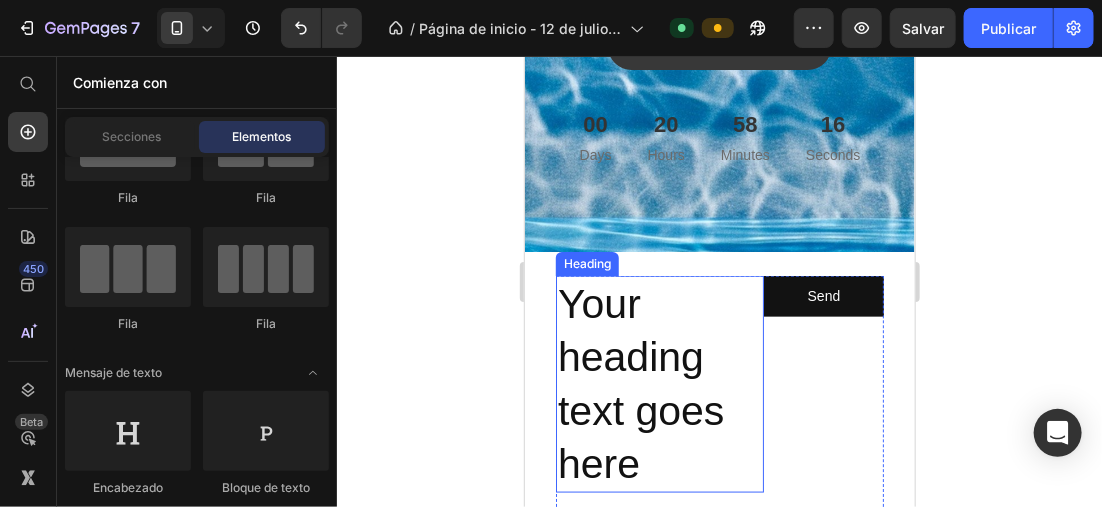 scroll, scrollTop: 795, scrollLeft: 0, axis: vertical 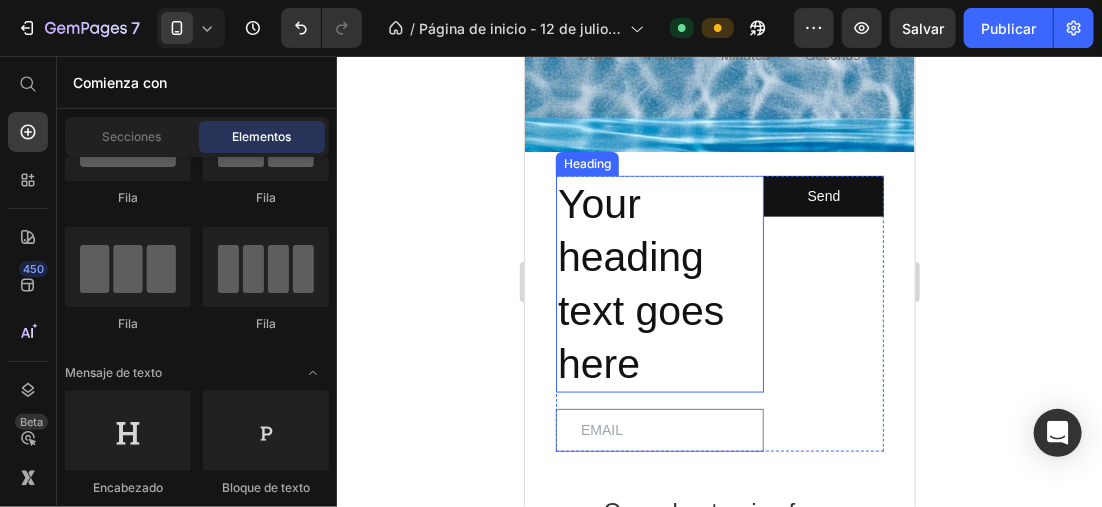 click on "Your heading text goes here" at bounding box center [659, 283] 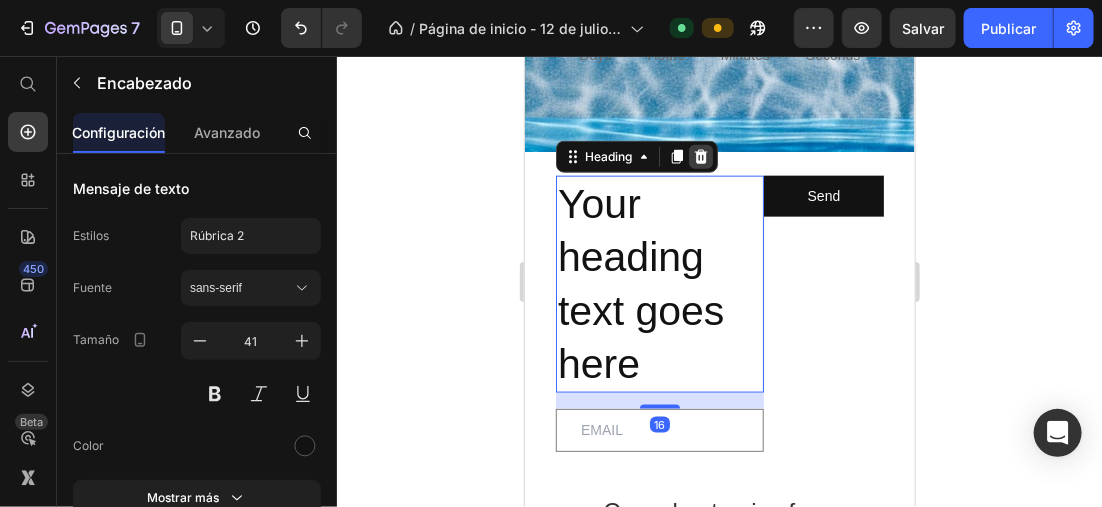 click 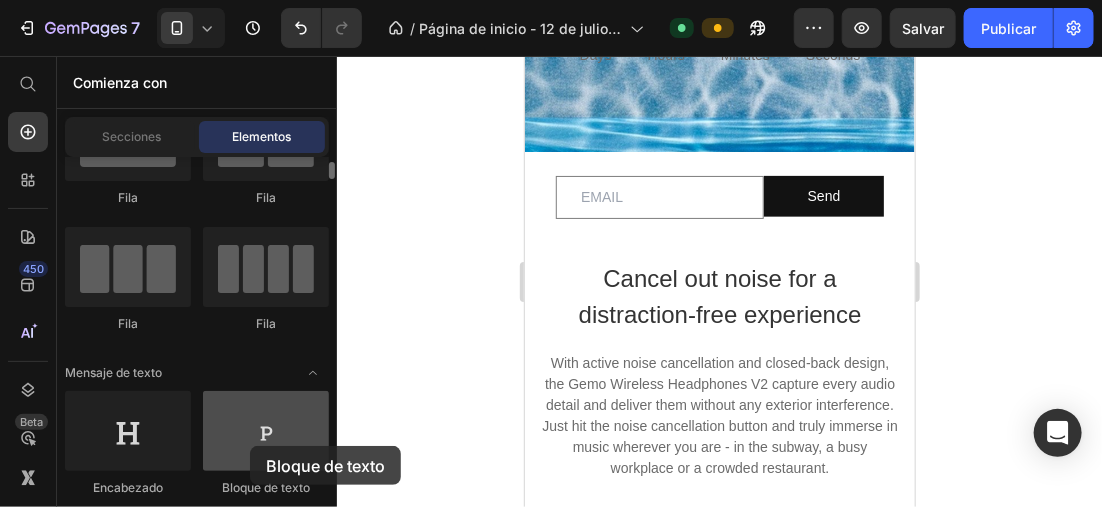 drag, startPoint x: 250, startPoint y: 446, endPoint x: 225, endPoint y: 447, distance: 25.019993 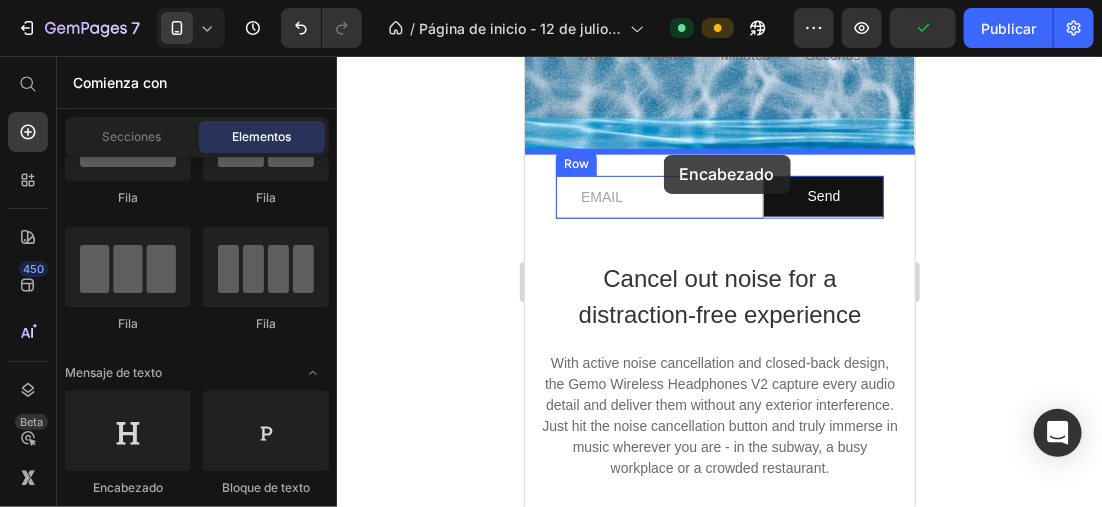 drag, startPoint x: 665, startPoint y: 502, endPoint x: 663, endPoint y: 154, distance: 348.00574 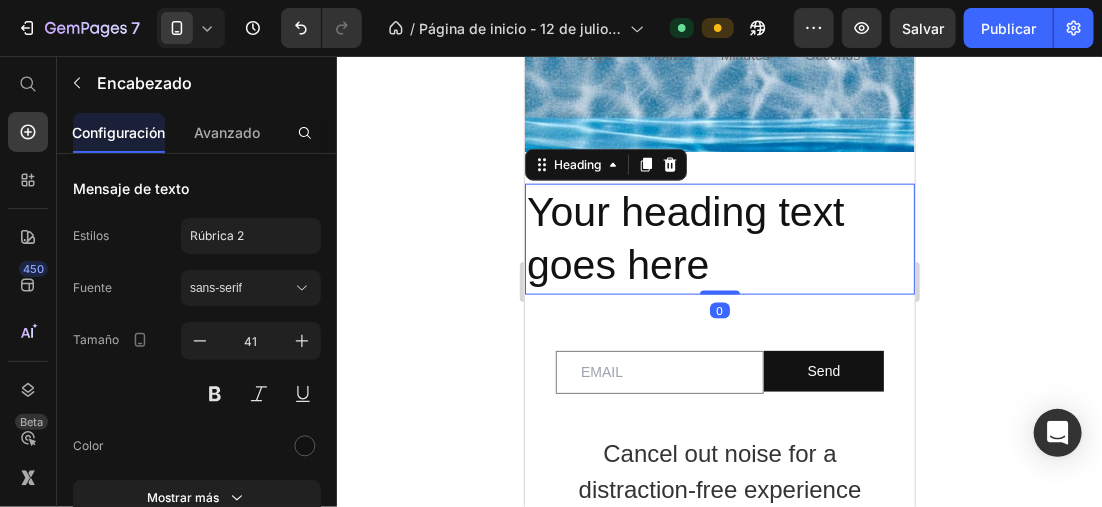 click on "Your heading text goes here" at bounding box center [719, 238] 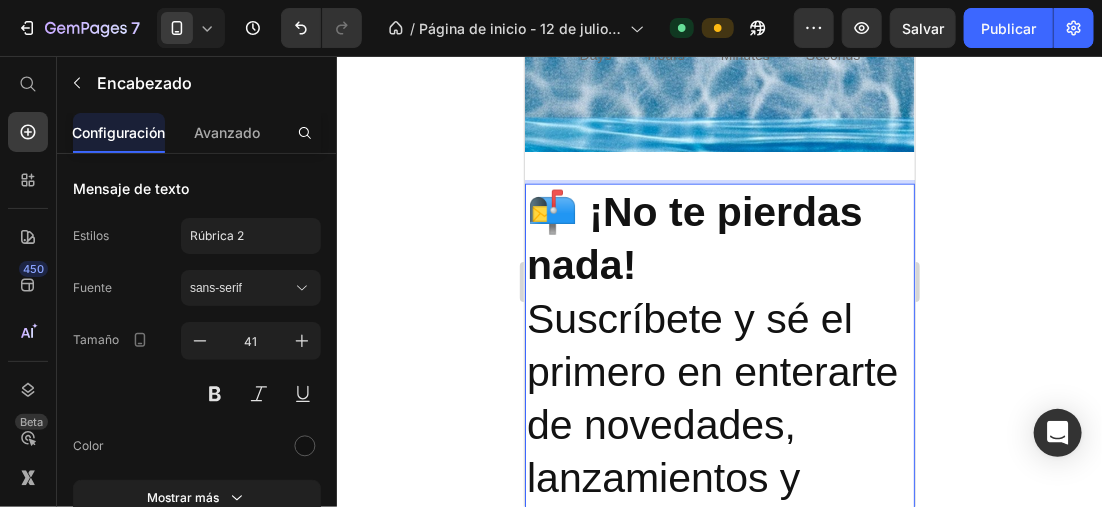 scroll, scrollTop: 1021, scrollLeft: 0, axis: vertical 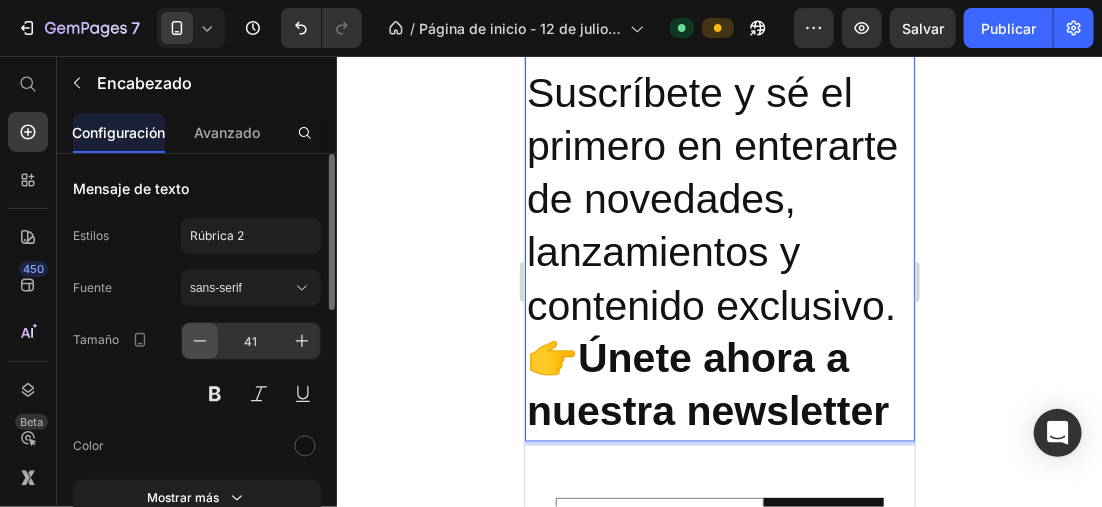 click 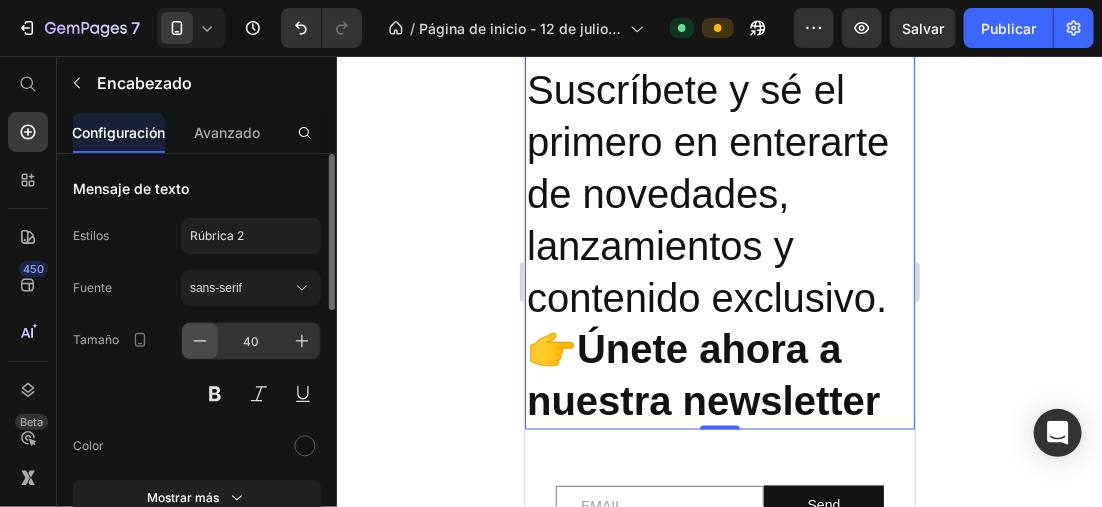 click 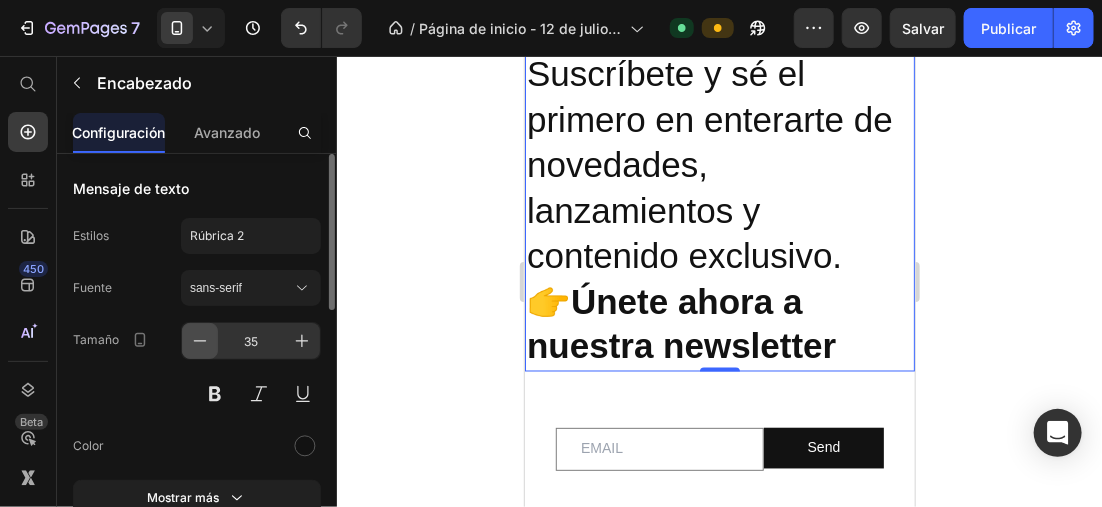 click 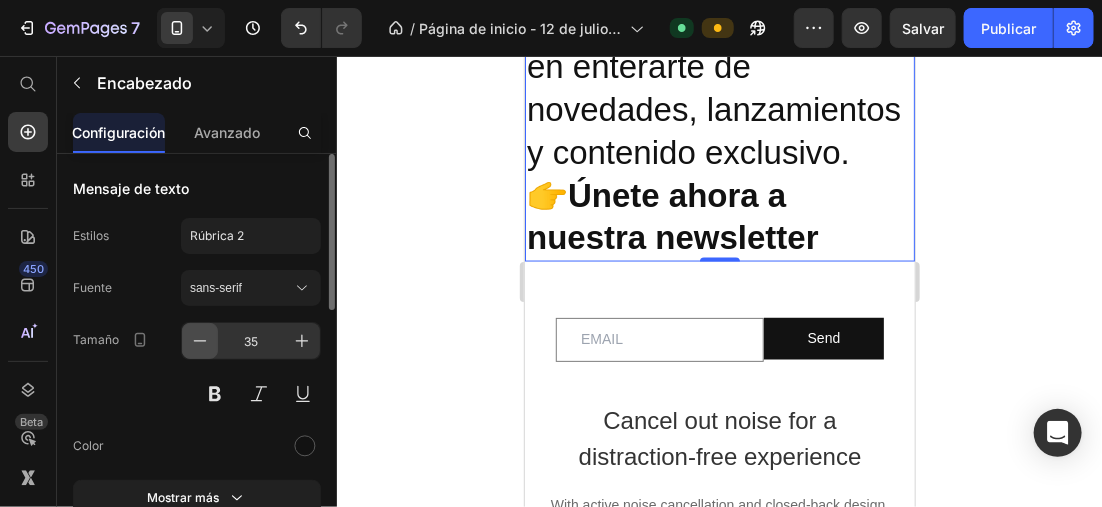 click 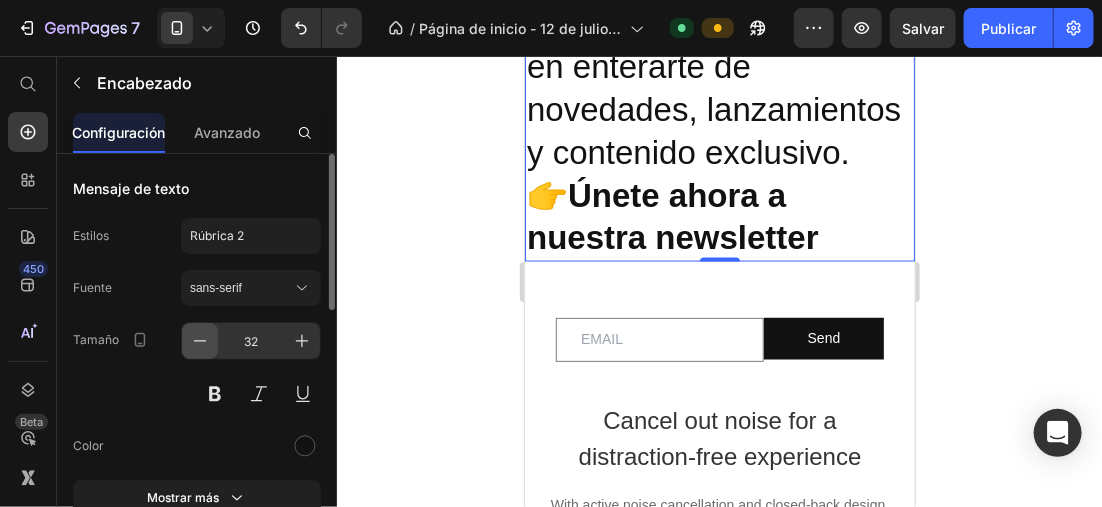 click 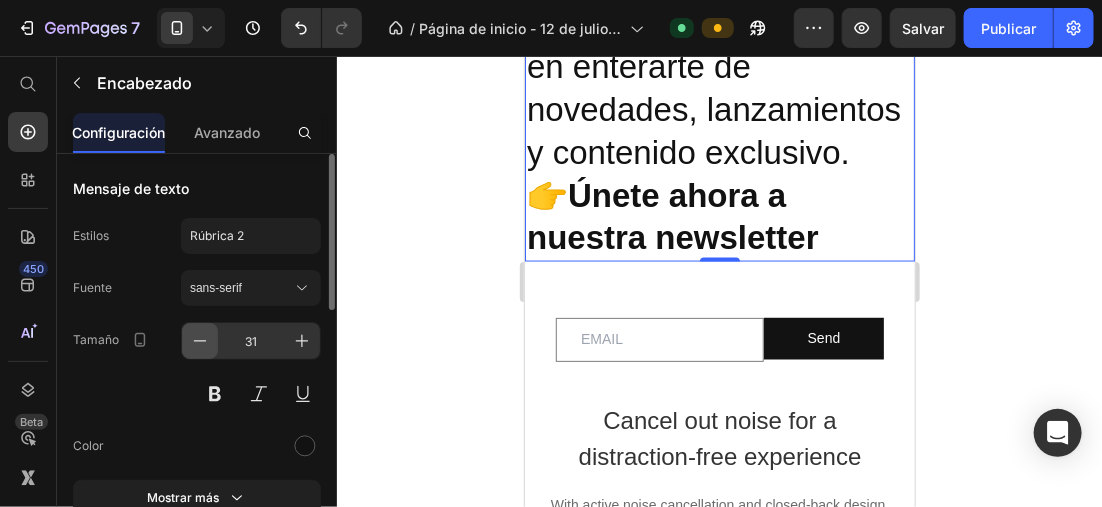 click 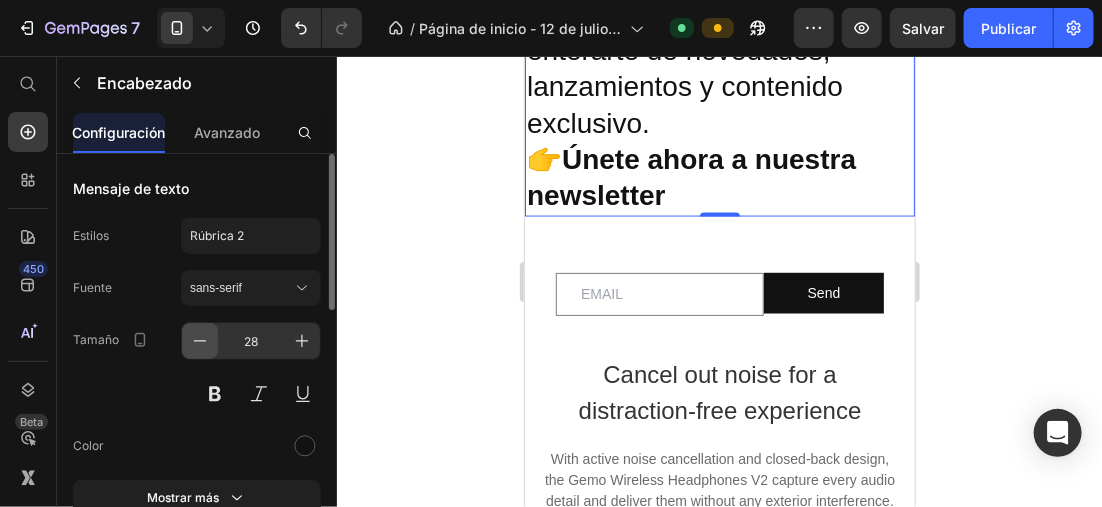 click 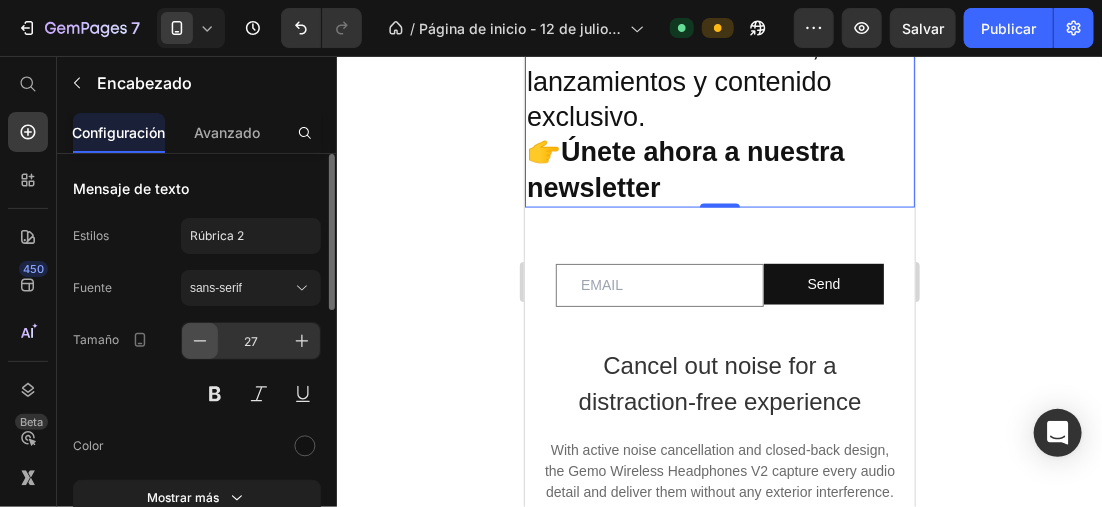 click 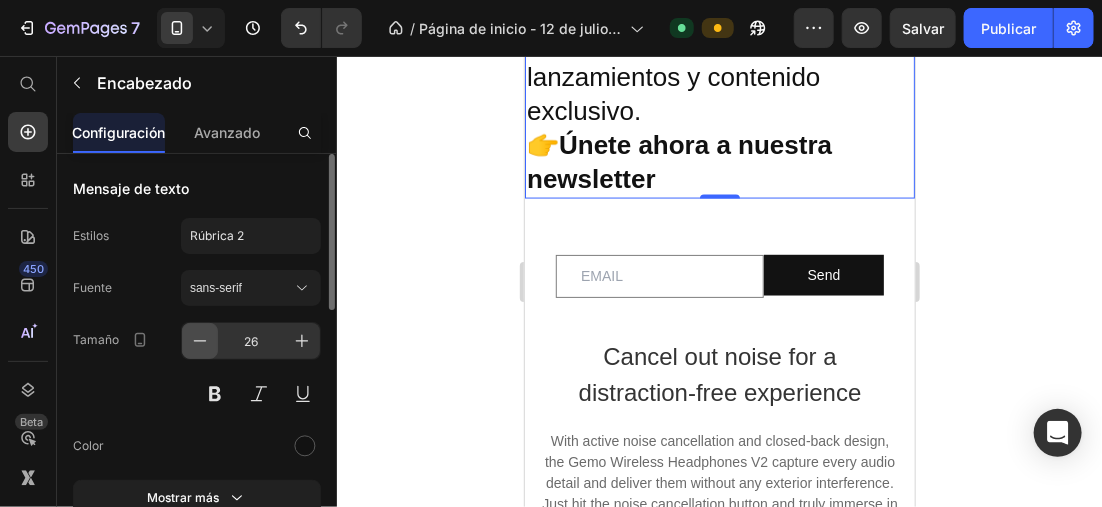 click 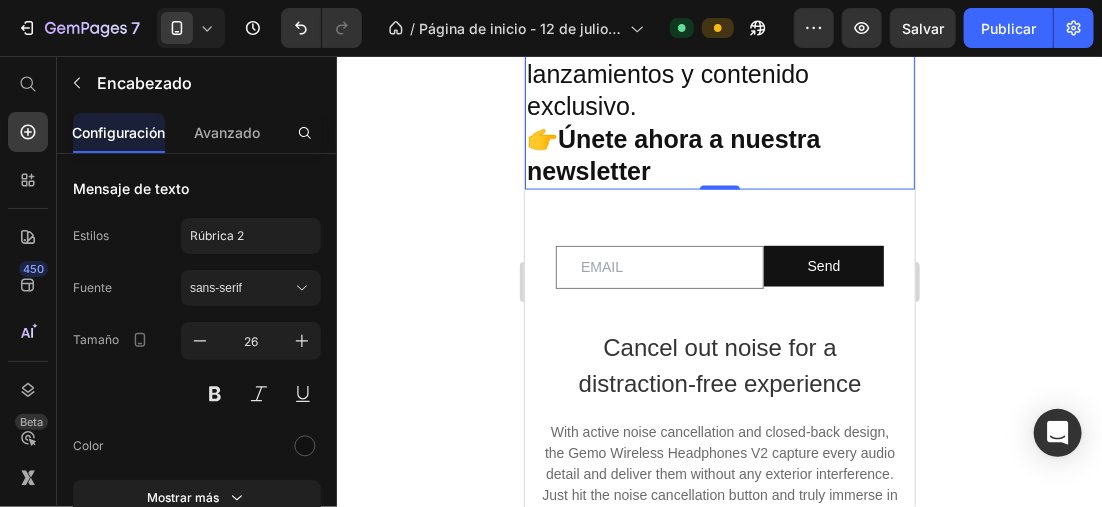 type on "25" 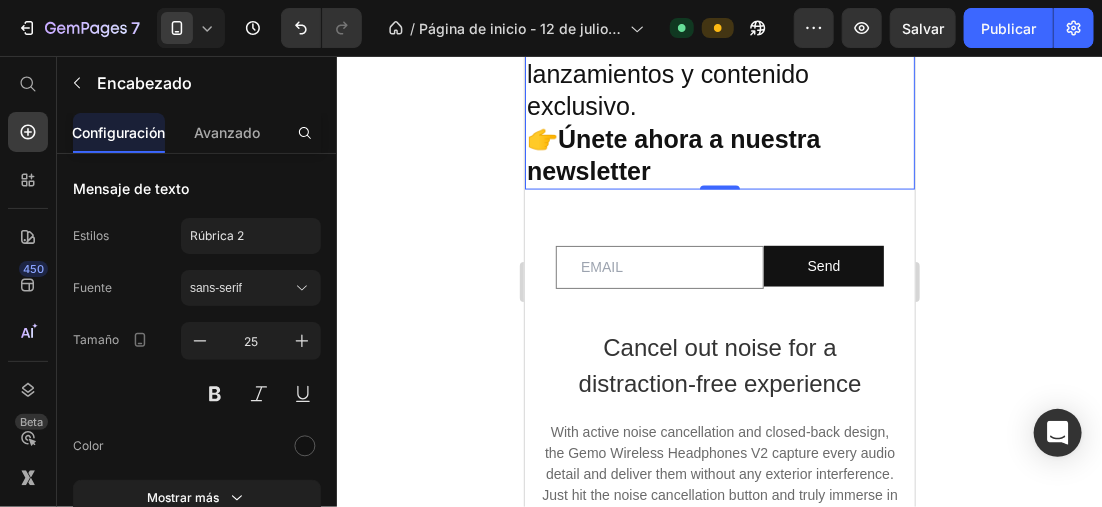 scroll, scrollTop: 521, scrollLeft: 0, axis: vertical 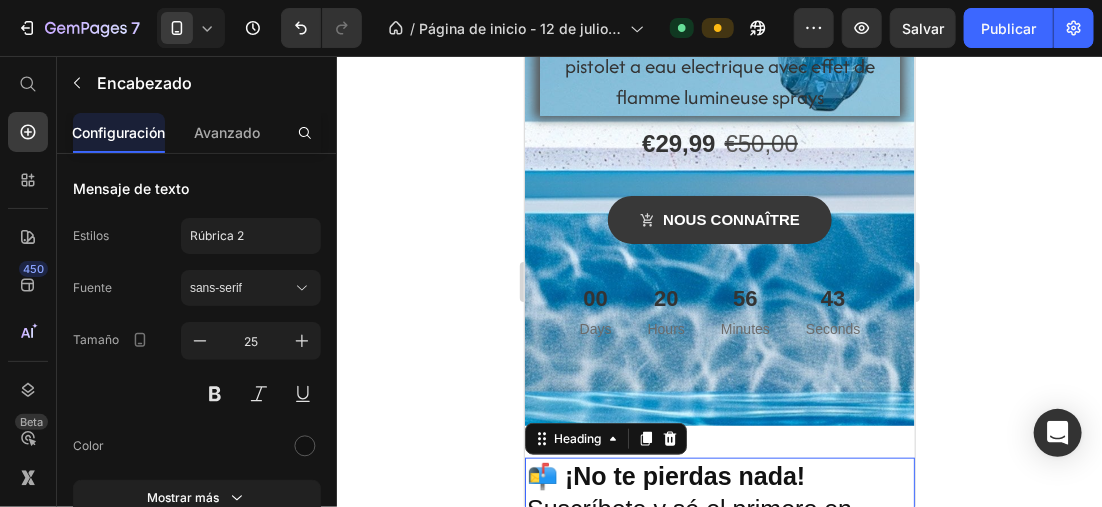click 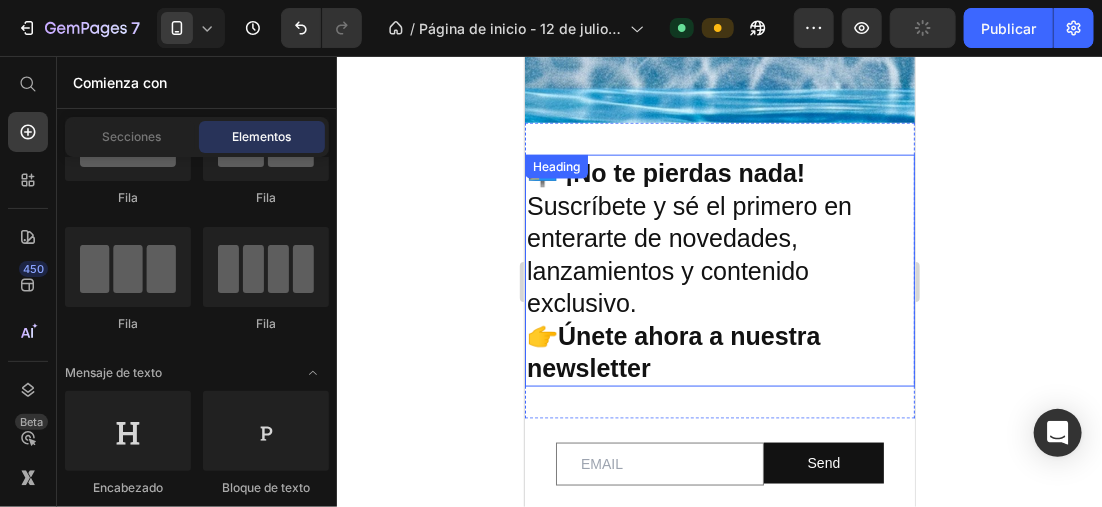 scroll, scrollTop: 821, scrollLeft: 0, axis: vertical 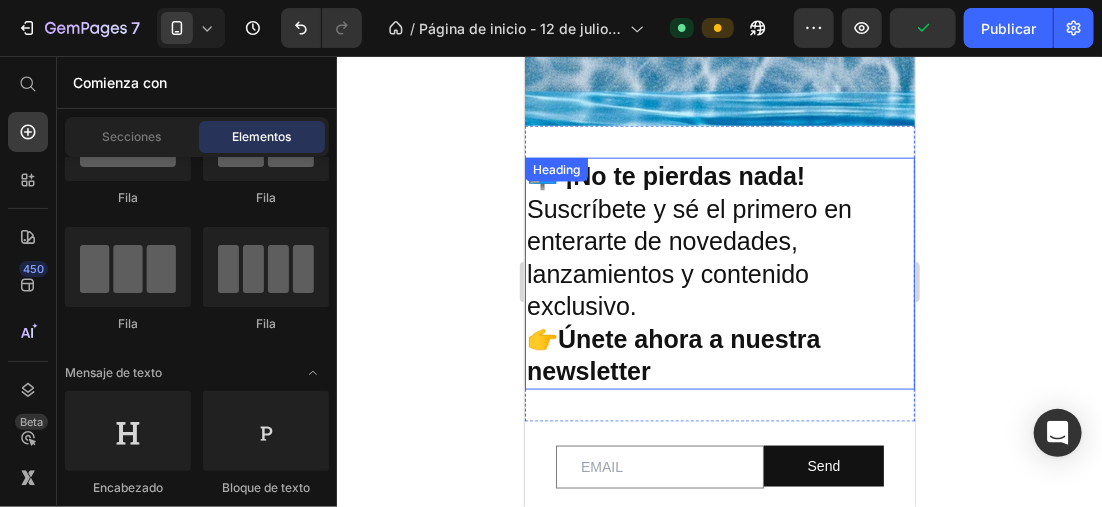 click on "⁠⁠⁠⁠⁠⁠⁠ 📬 ¡No te pierdas nada! Suscríbete y sé el primero en enterarte de novedades, lanzamientos y contenido exclusivo. 👉 Únete ahora a nuestra newsletter" at bounding box center [719, 273] 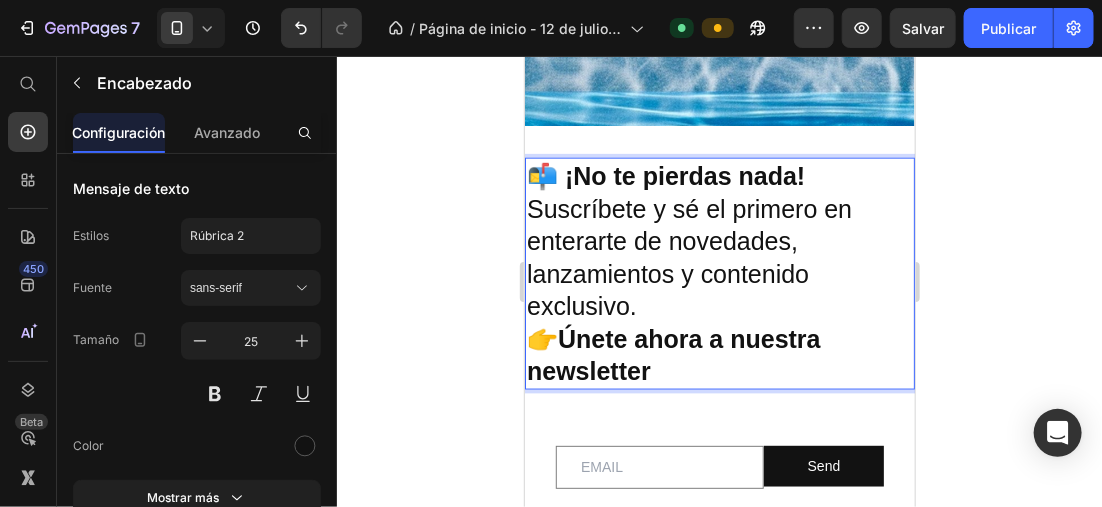 click on "📬 ¡No te pierdas nada! Suscríbete y sé el primero en enterarte de novedades, lanzamientos y contenido exclusivo. 👉 Únete ahora a nuestra newsletter" at bounding box center [719, 273] 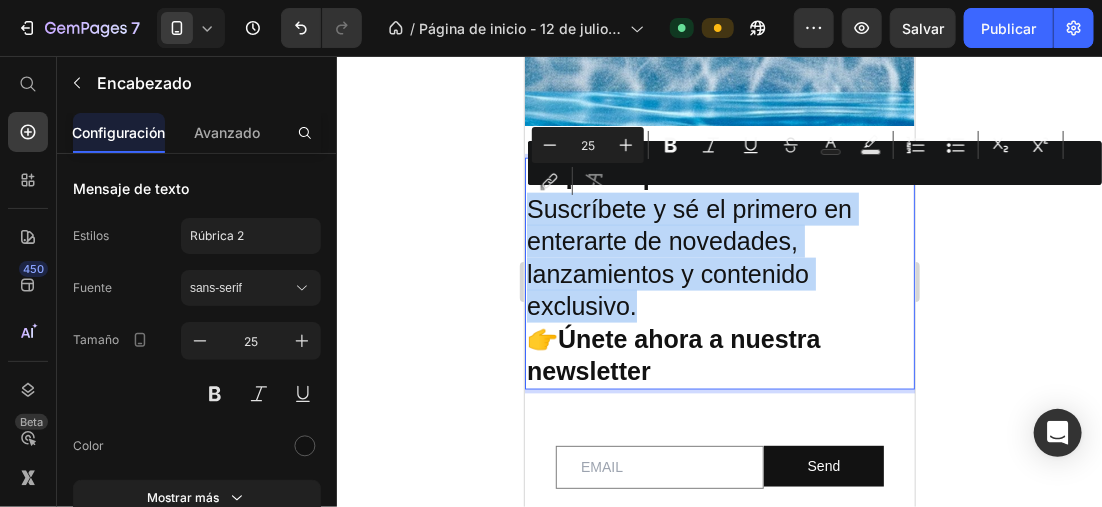 drag, startPoint x: 529, startPoint y: 208, endPoint x: 657, endPoint y: 218, distance: 128.39003 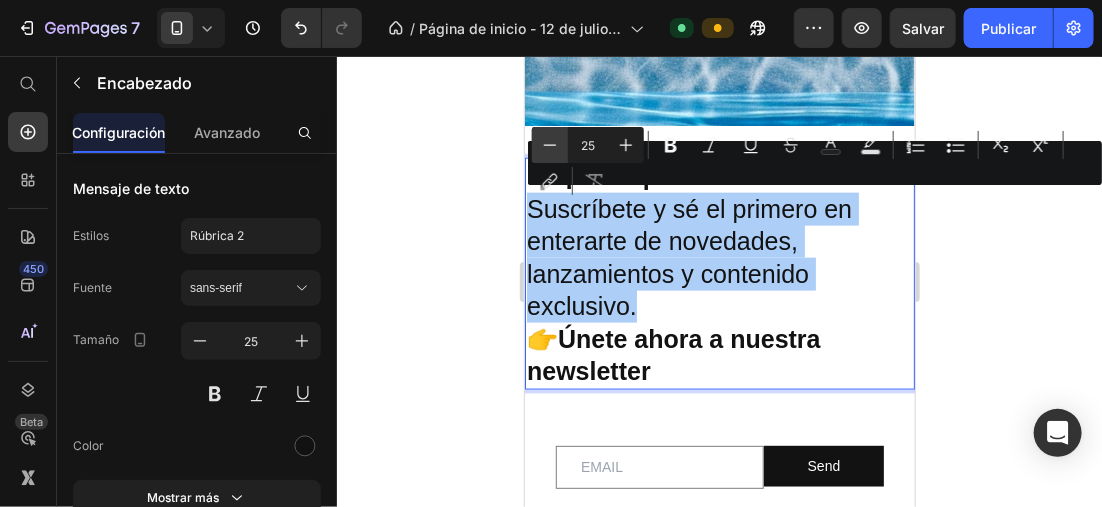 click on "Minus" at bounding box center (550, 145) 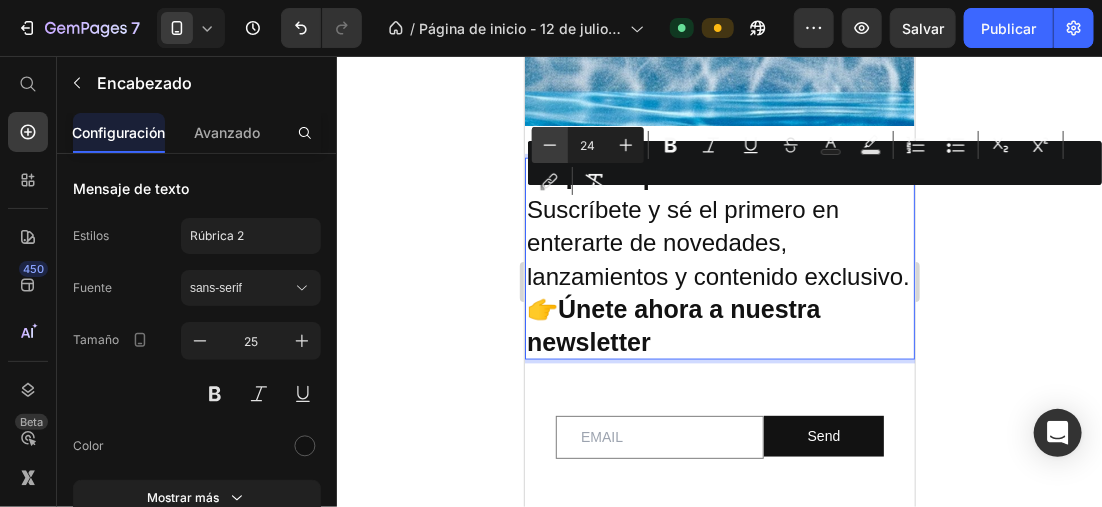 click on "Minus" at bounding box center (550, 145) 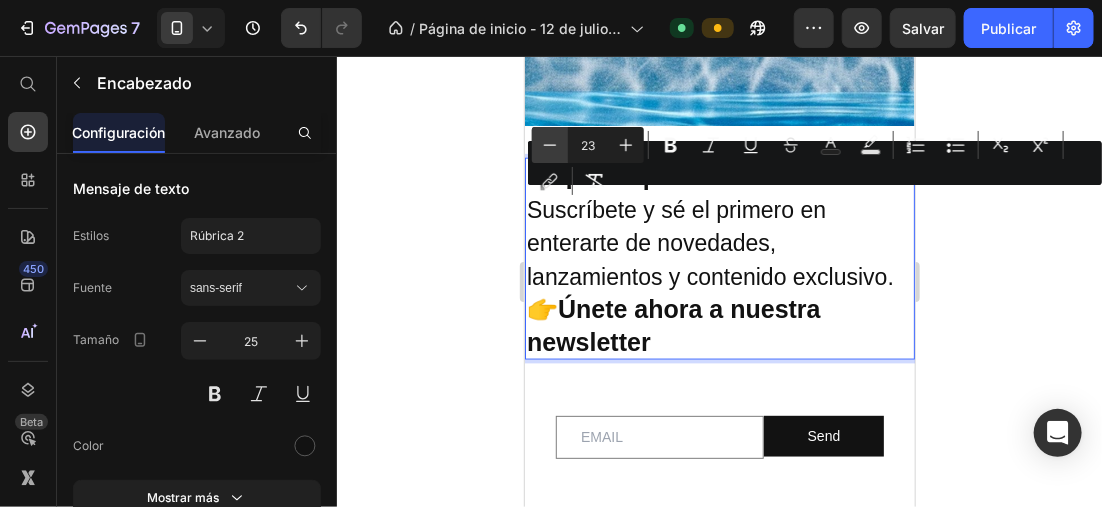 click 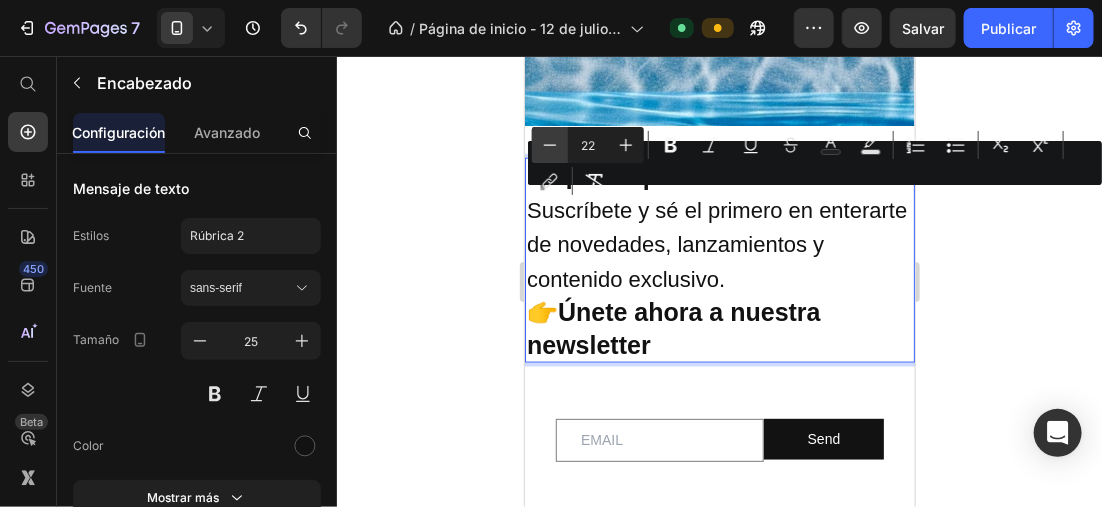 click 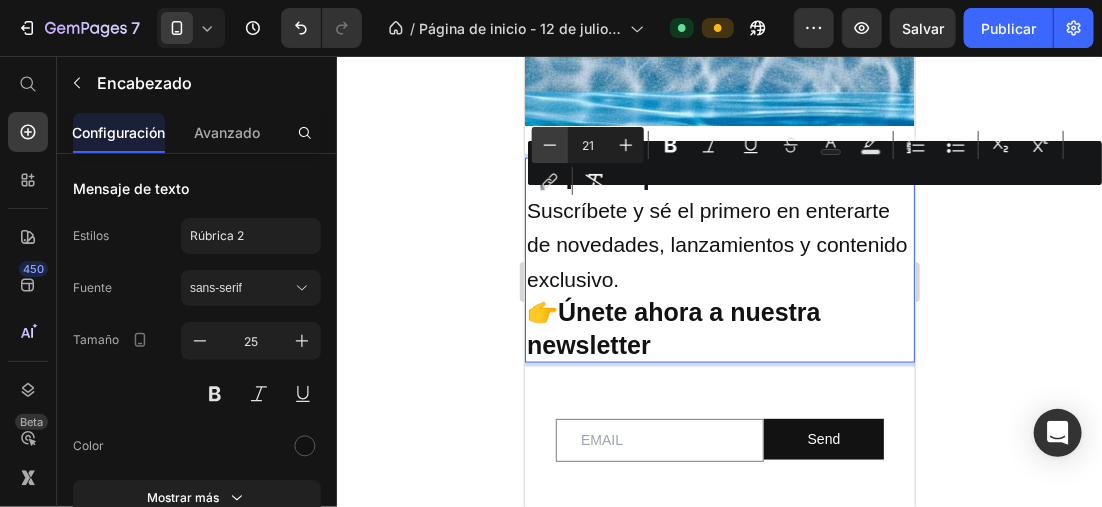 click 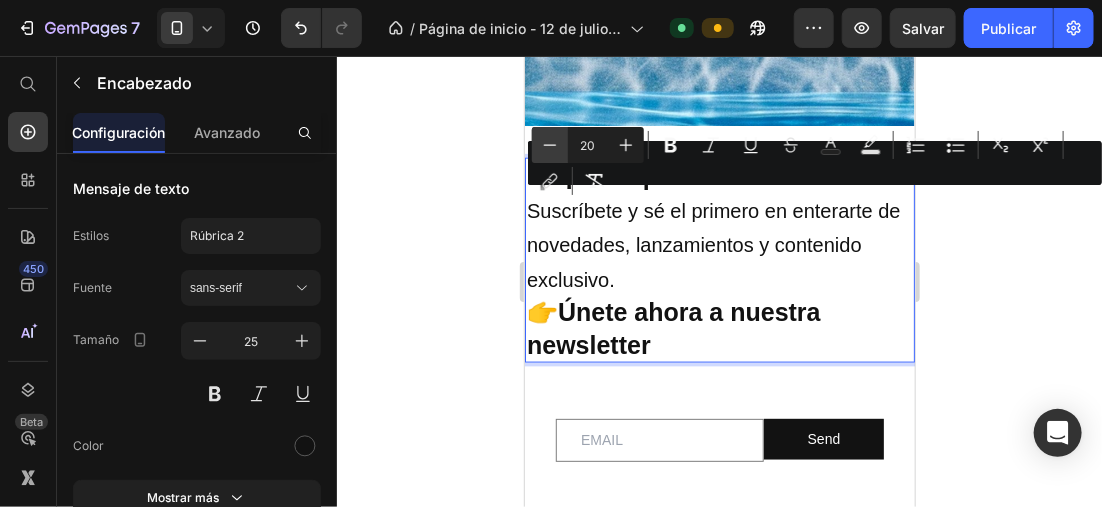 click 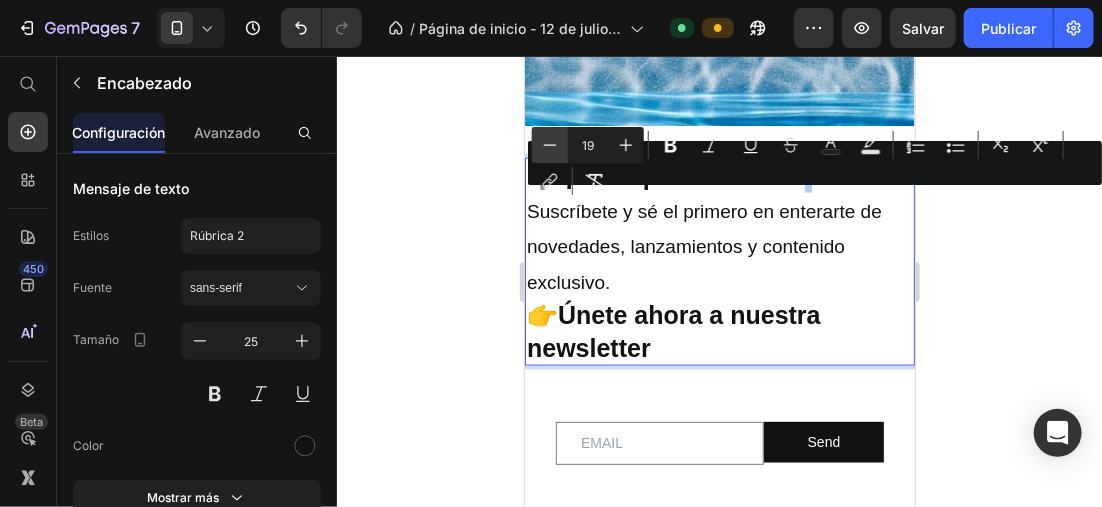 click 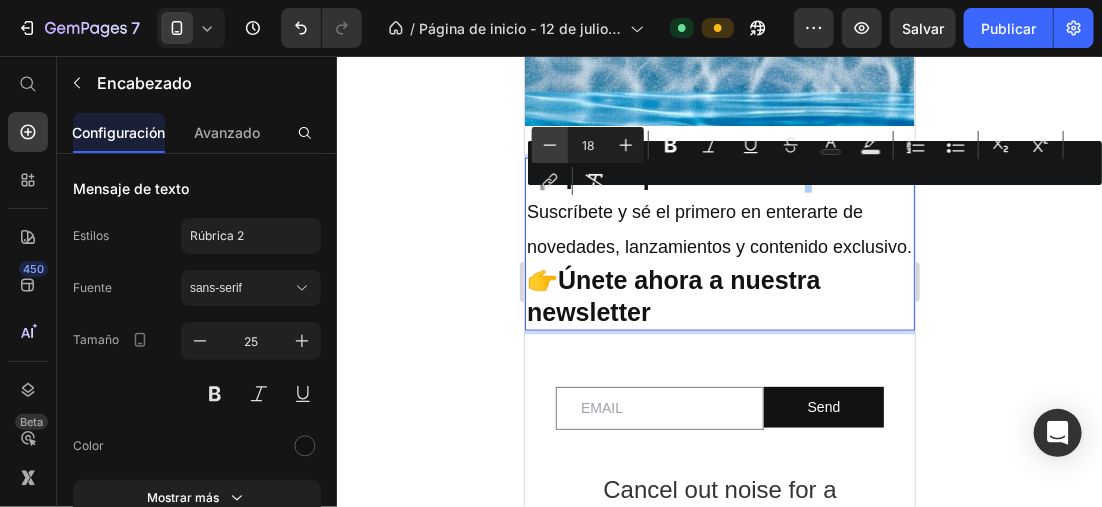 click 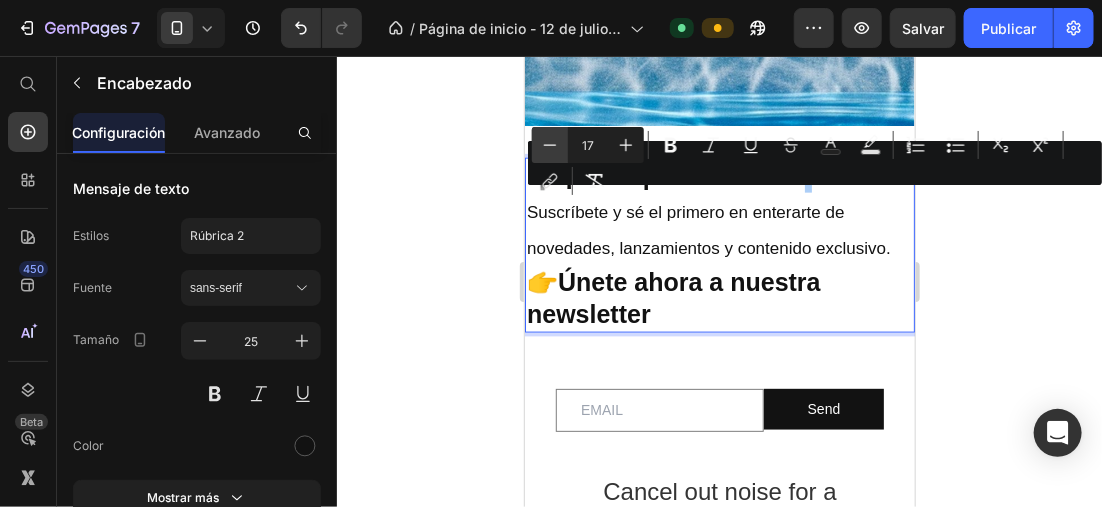 click 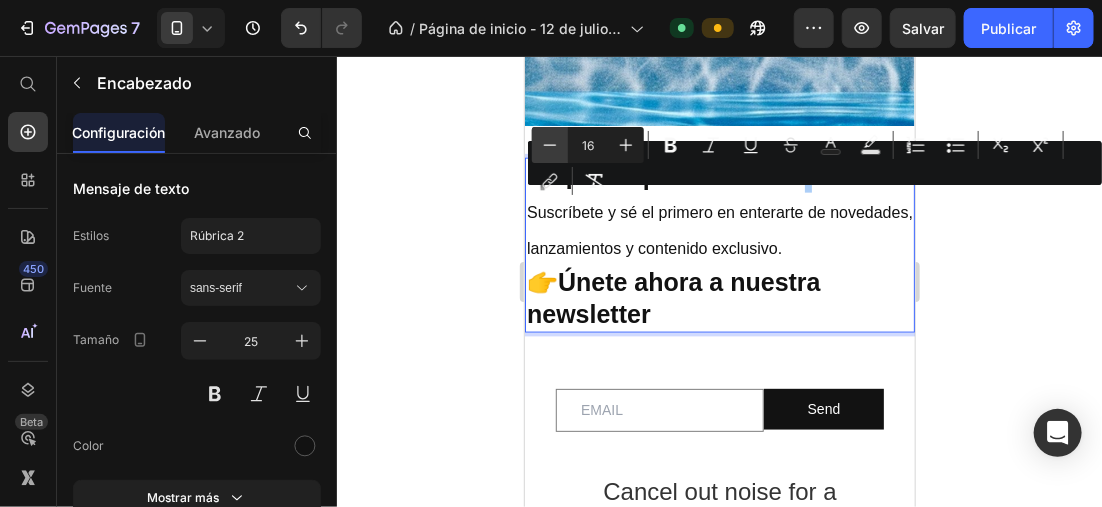click 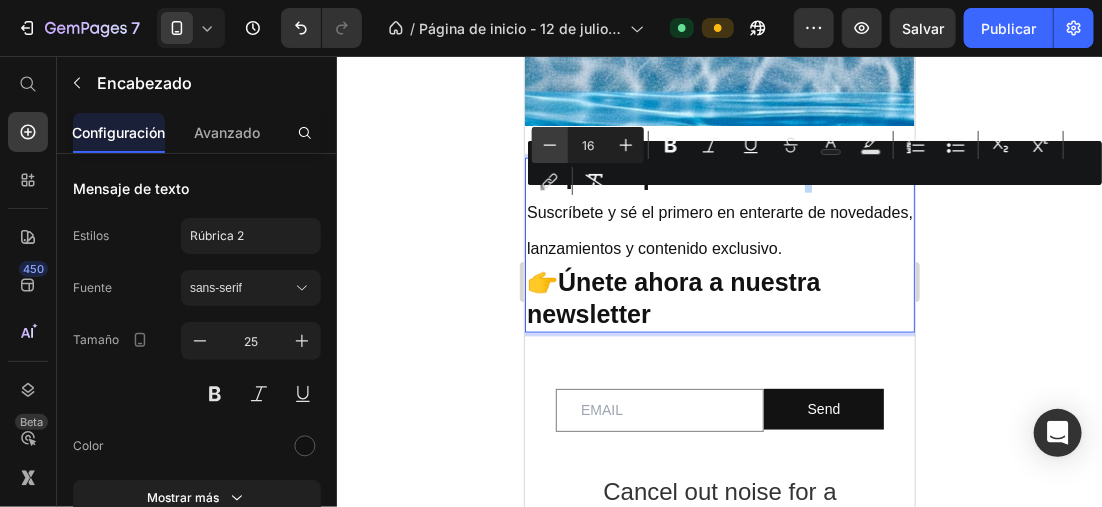 type on "15" 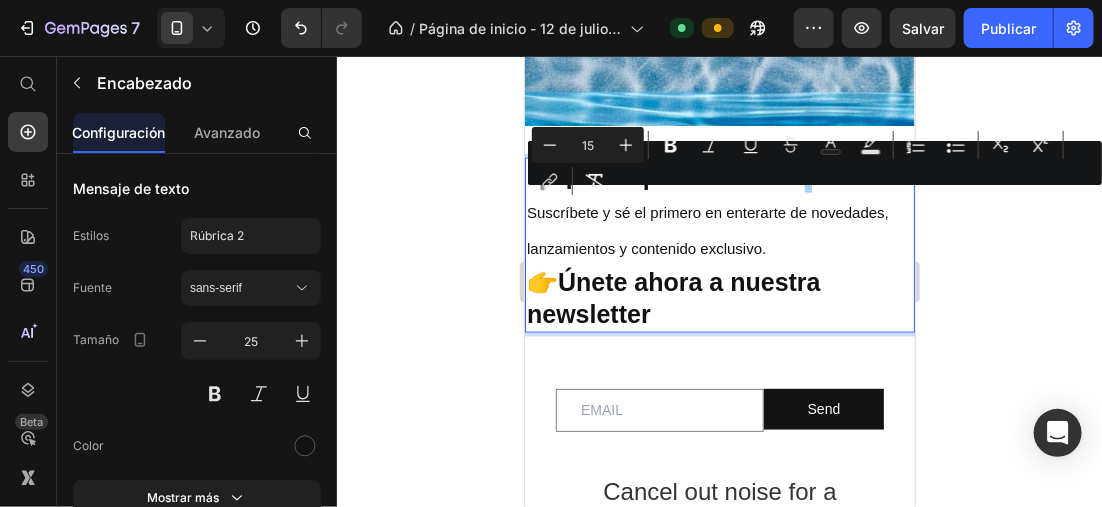 click 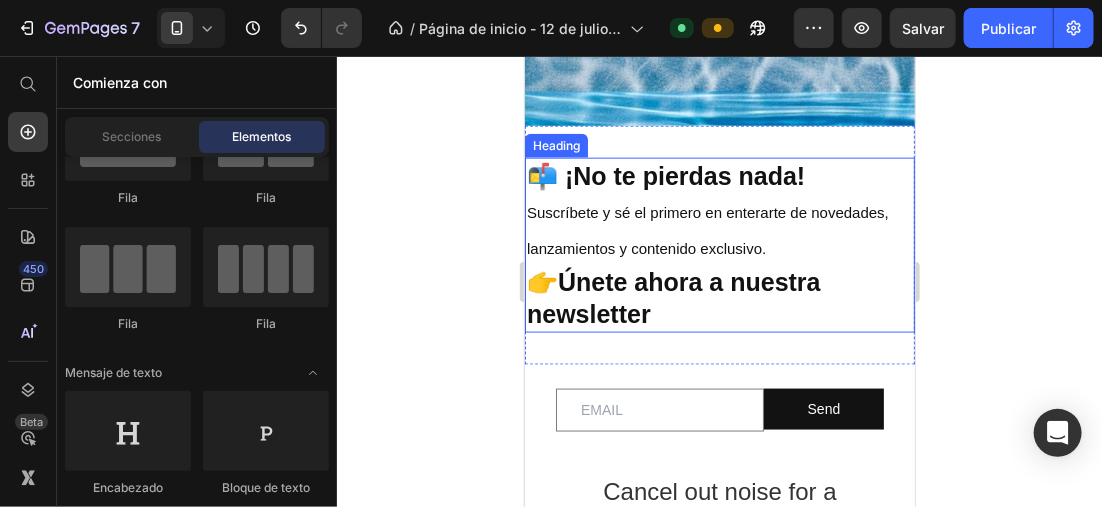 click on "⁠⁠⁠⁠⁠⁠⁠ 📬 ¡No te pierdas nada! Suscríbete y sé el primero en enterarte de novedades, lanzamientos y contenido exclusivo. 👉 Únete ahora a nuestra newsletter" at bounding box center [719, 244] 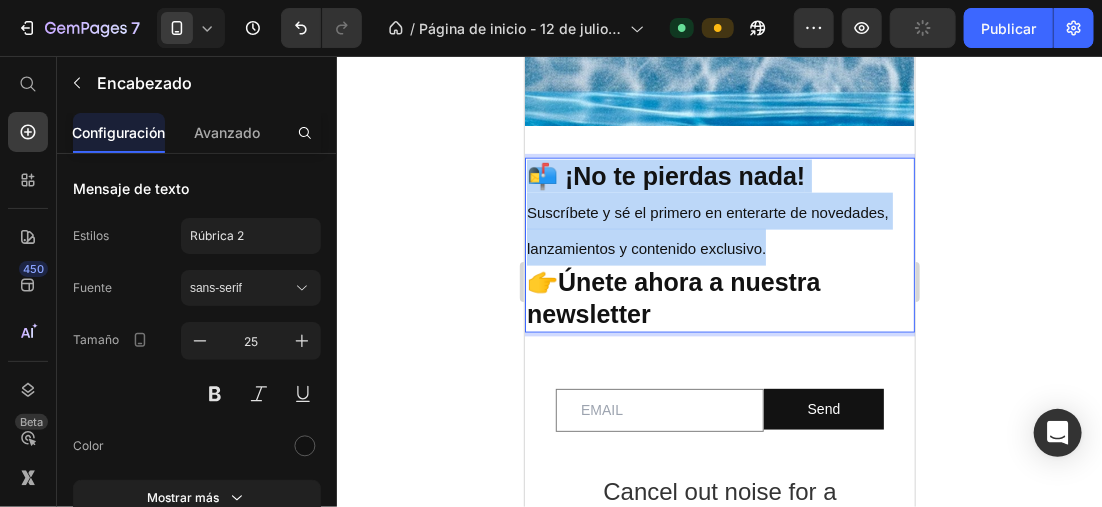 drag, startPoint x: 765, startPoint y: 245, endPoint x: 520, endPoint y: 185, distance: 252.23996 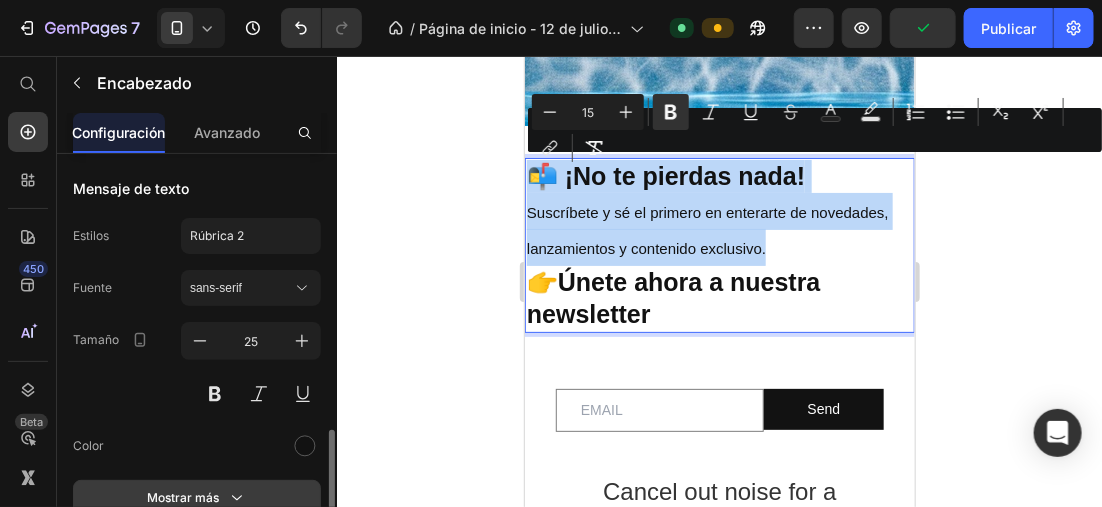 scroll, scrollTop: 200, scrollLeft: 0, axis: vertical 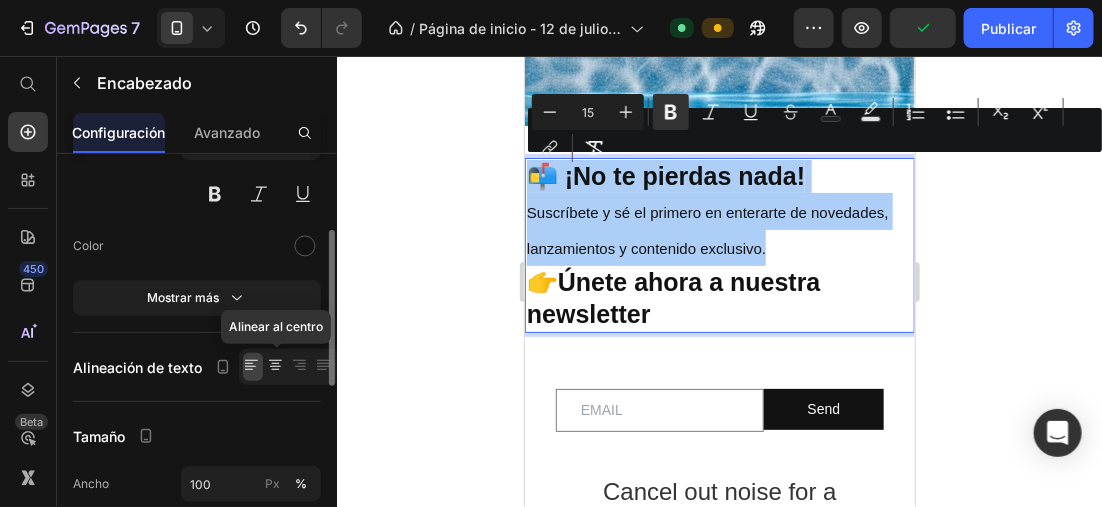 click 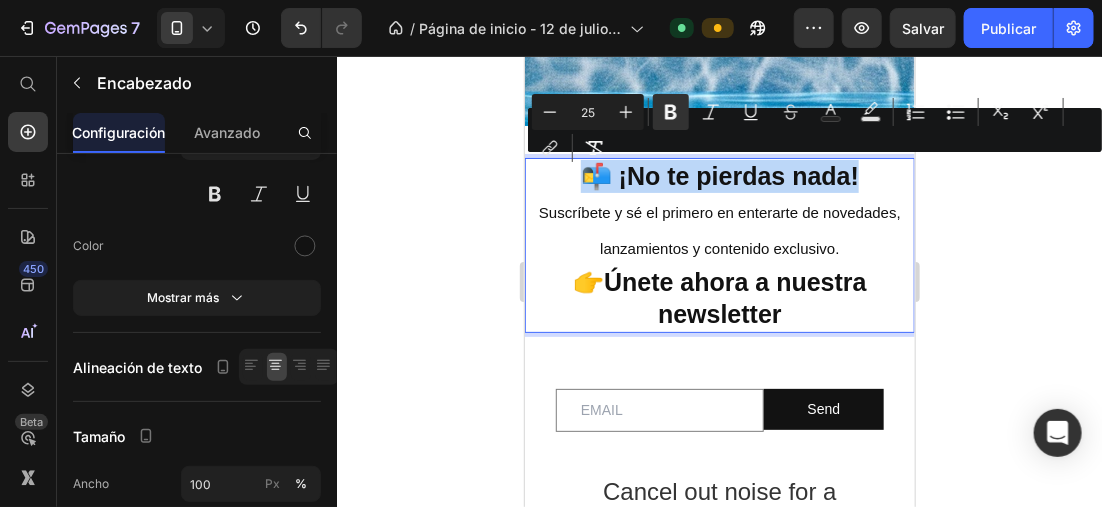 drag, startPoint x: 638, startPoint y: 174, endPoint x: 846, endPoint y: 178, distance: 208.03845 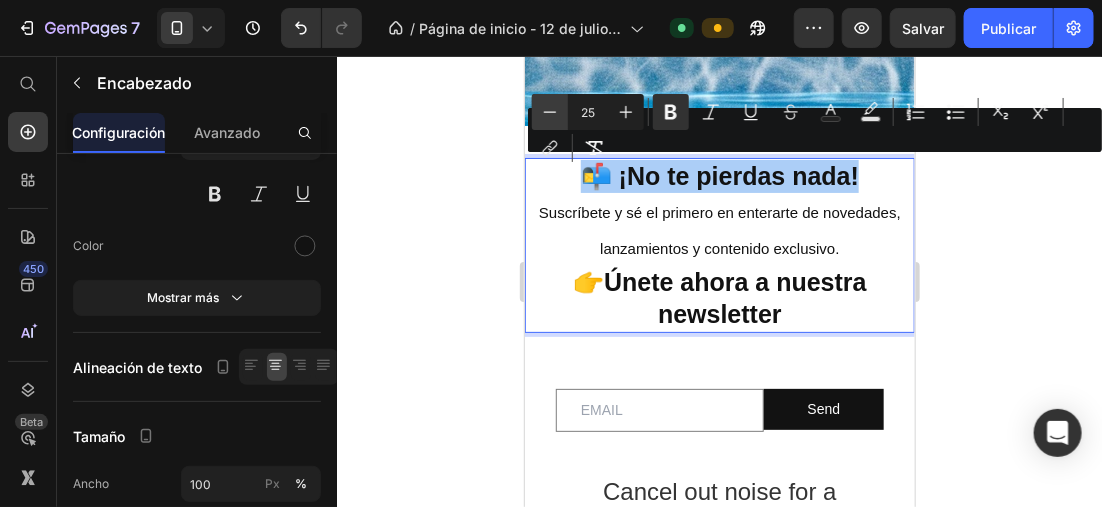 click 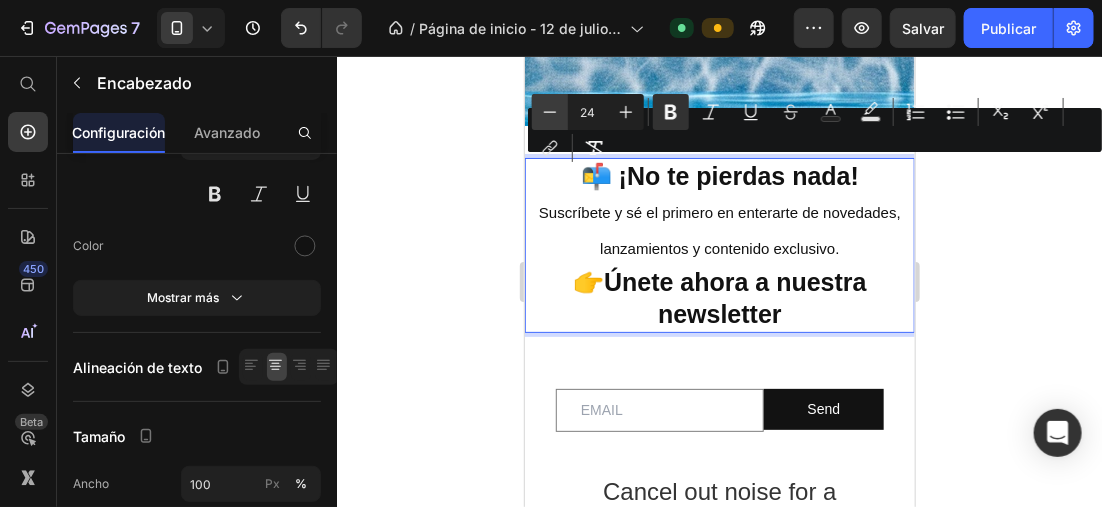 click 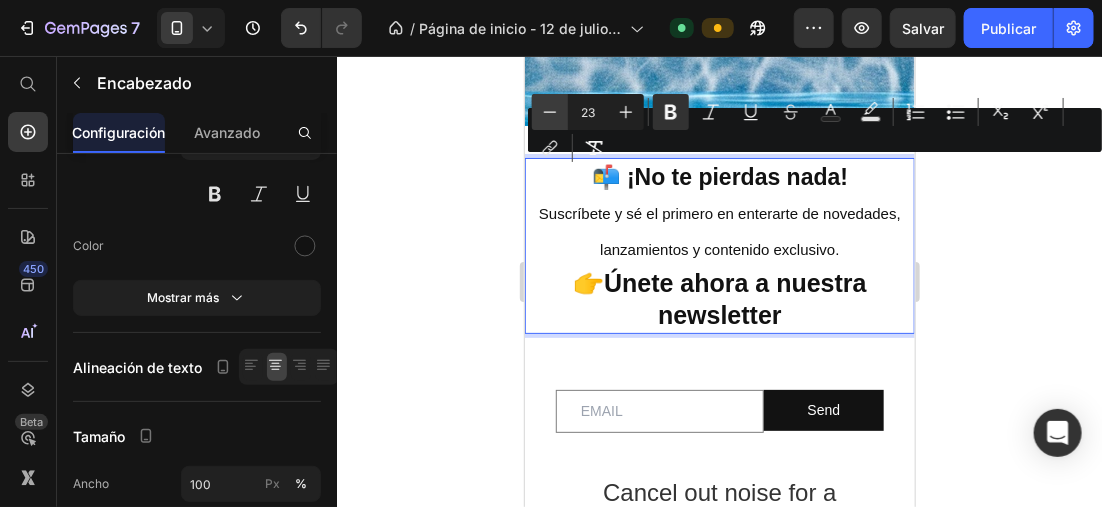 click 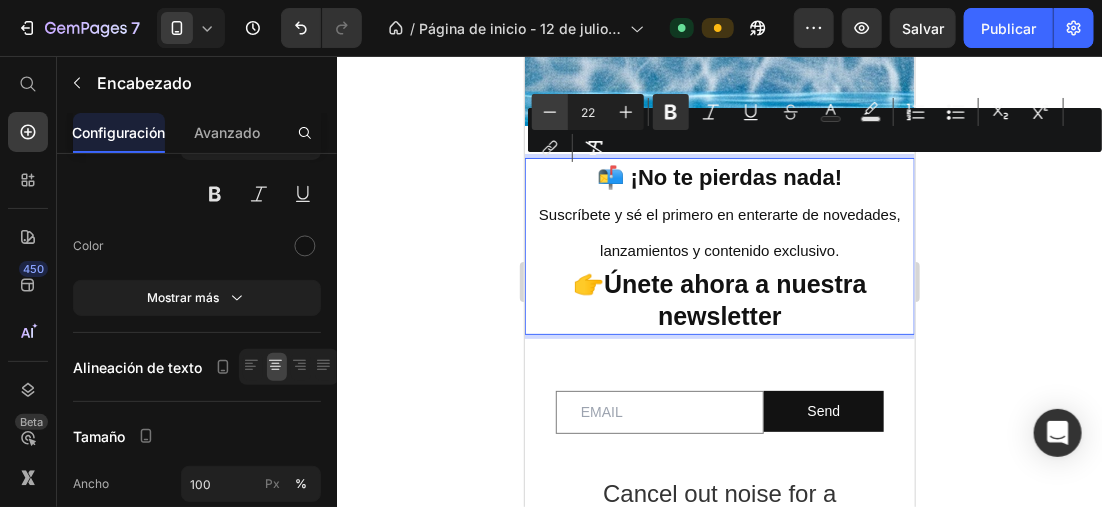 click 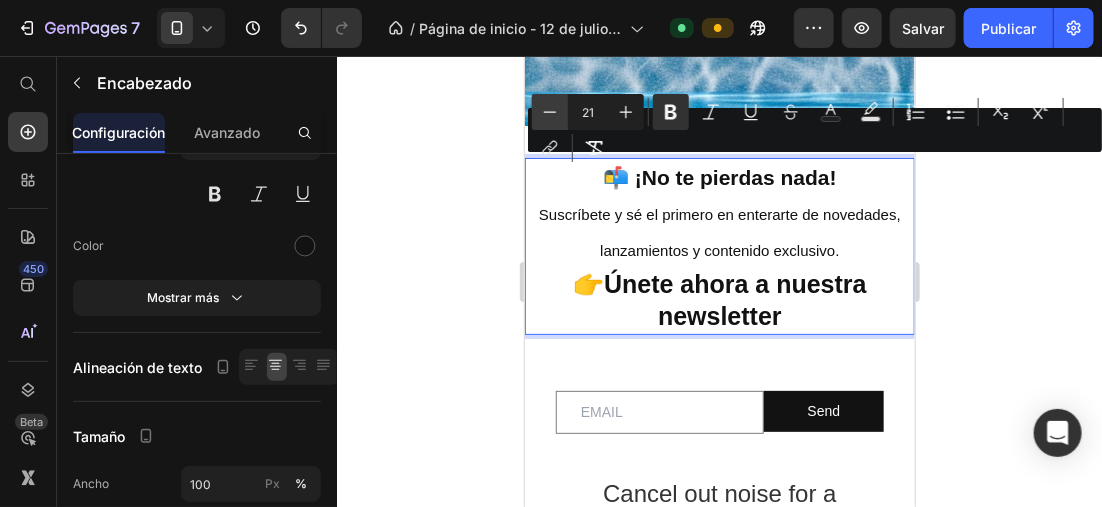click 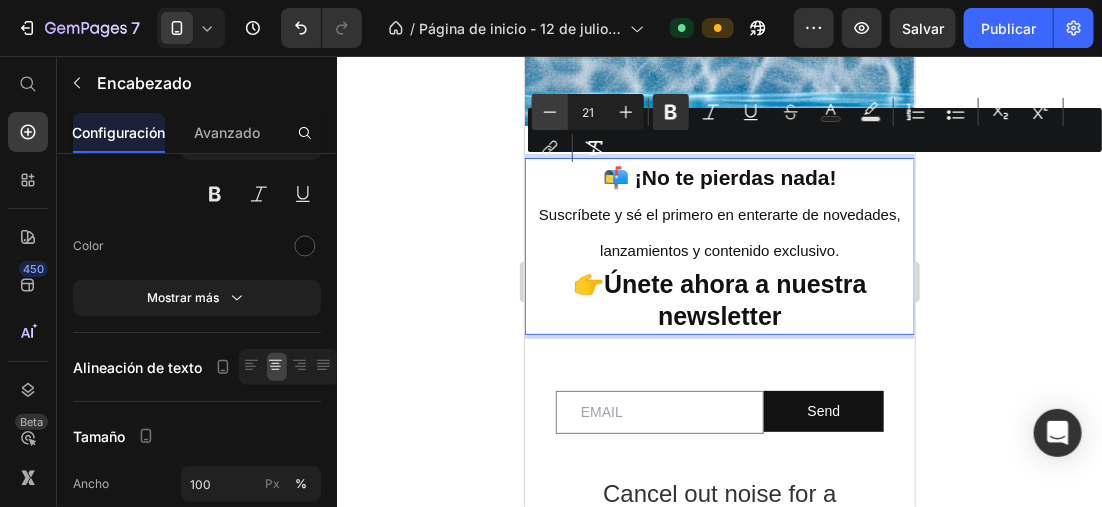 type on "20" 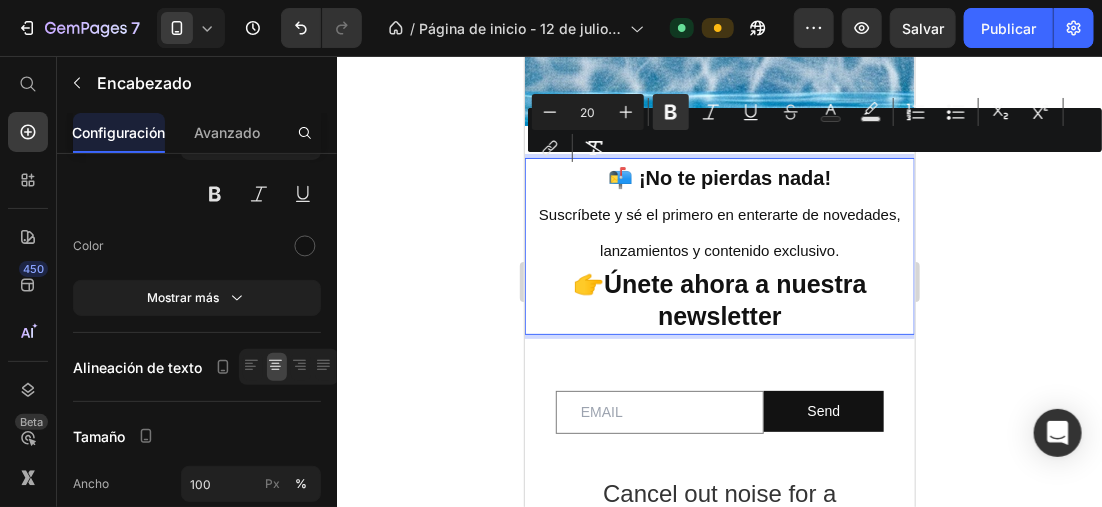 click on "📬 ¡No te pierdas nada! Suscríbete y sé el primero en enterarte de novedades, lanzamientos y contenido exclusivo. 👉 Únete ahora a nuestra newsletter" at bounding box center [719, 245] 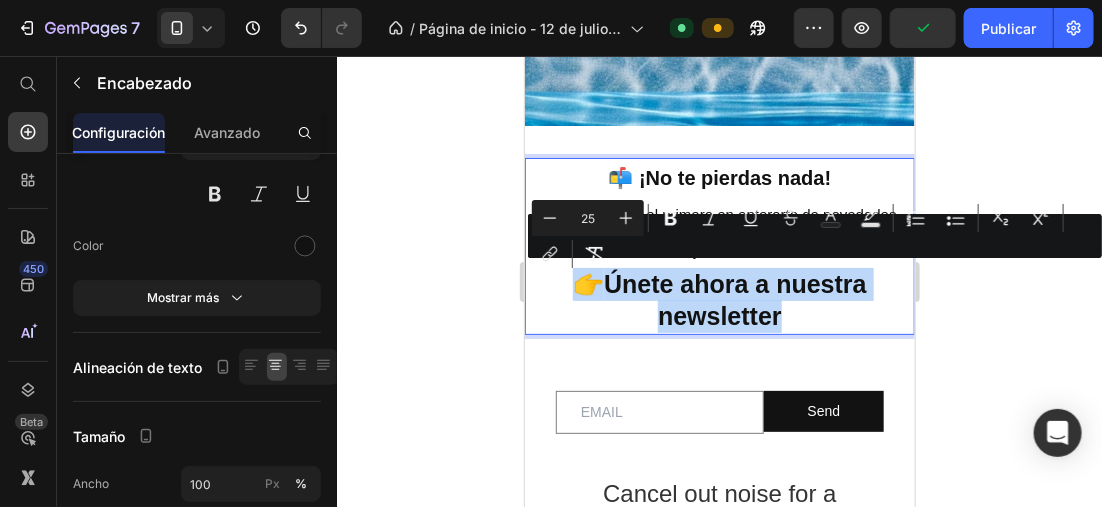 drag, startPoint x: 567, startPoint y: 283, endPoint x: 820, endPoint y: 316, distance: 255.1431 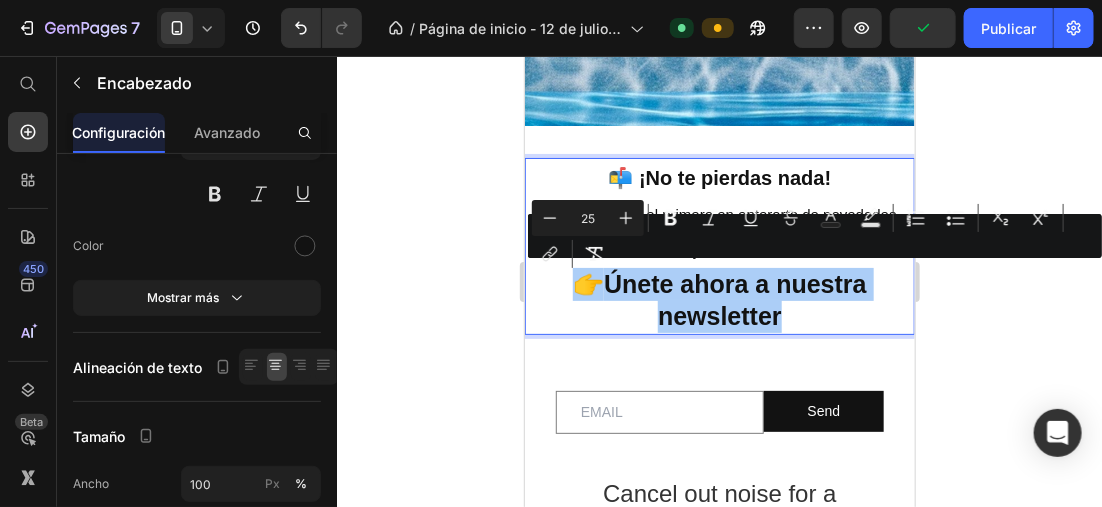 click 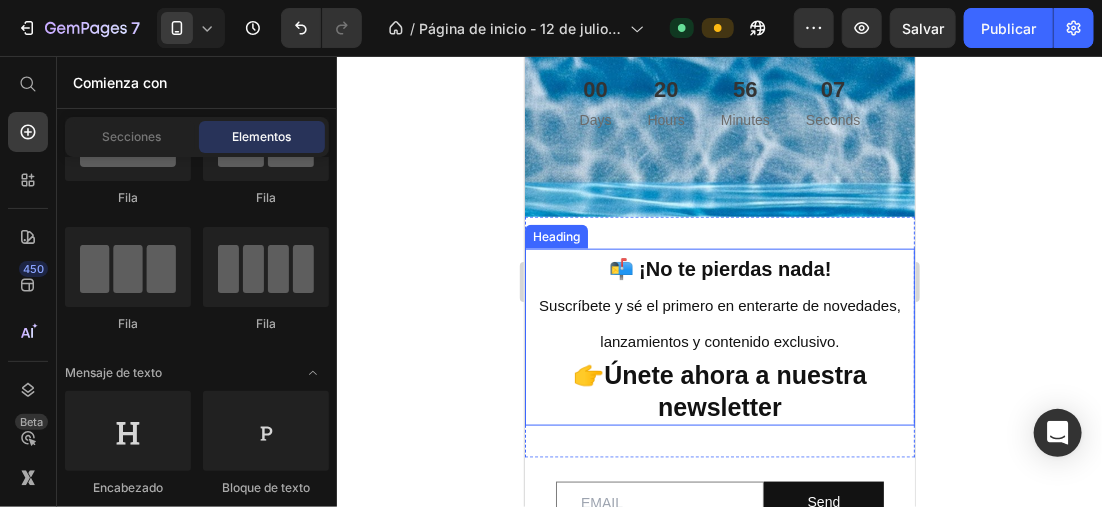 scroll, scrollTop: 621, scrollLeft: 0, axis: vertical 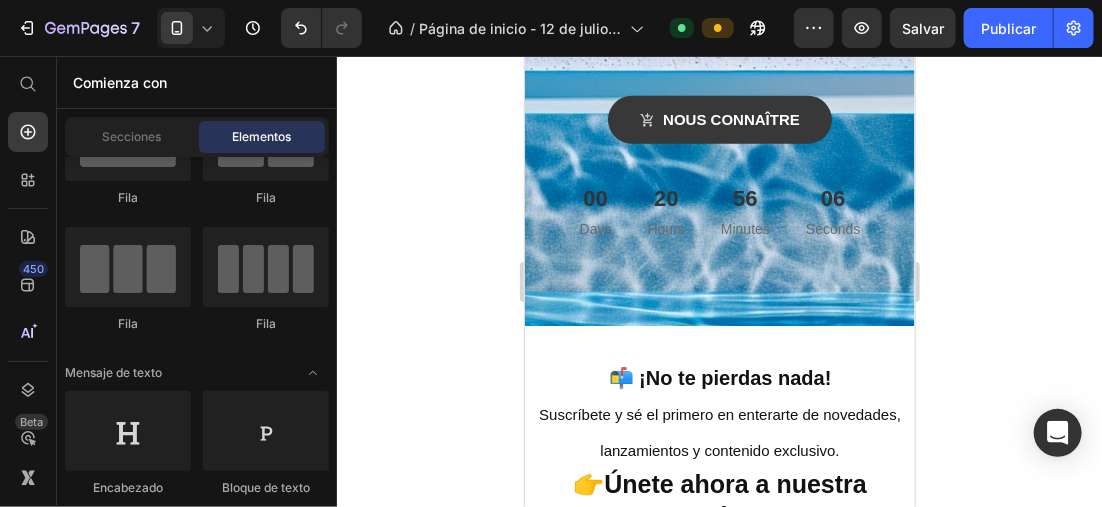 drag, startPoint x: 429, startPoint y: 196, endPoint x: 429, endPoint y: 211, distance: 15 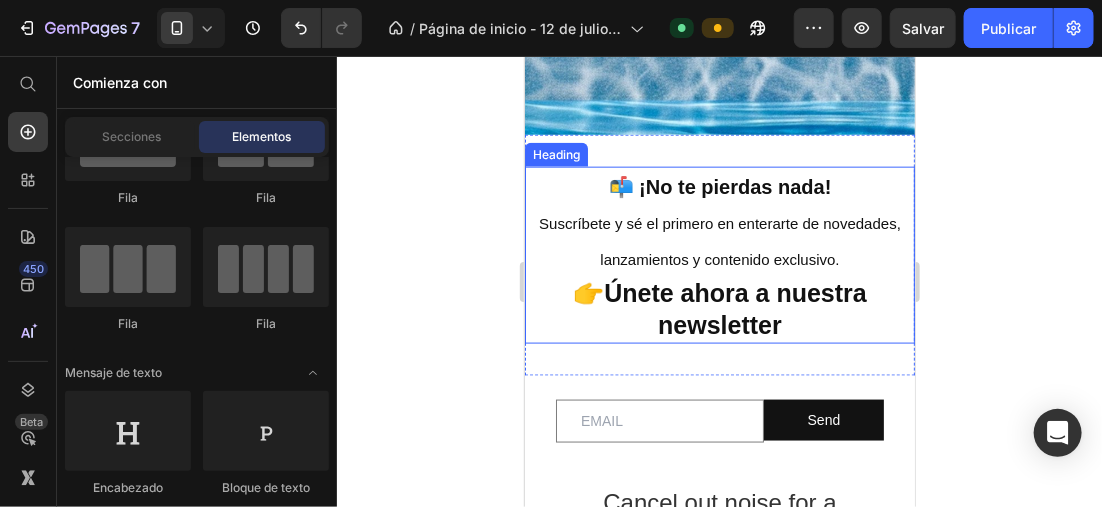 scroll, scrollTop: 821, scrollLeft: 0, axis: vertical 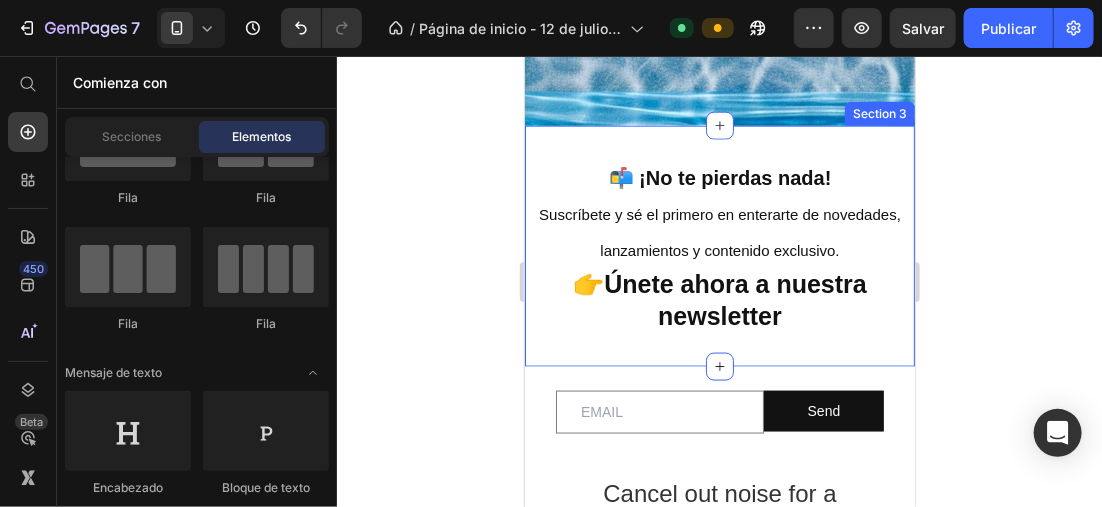 click on "⁠⁠⁠⁠⁠⁠⁠ 📬 ¡No te pierdas nada! Suscríbete y sé el primero en enterarte de novedades, lanzamientos y contenido exclusivo. 👉 Únete ahora a nuestra newsletter Heading Section 3" at bounding box center [719, 245] 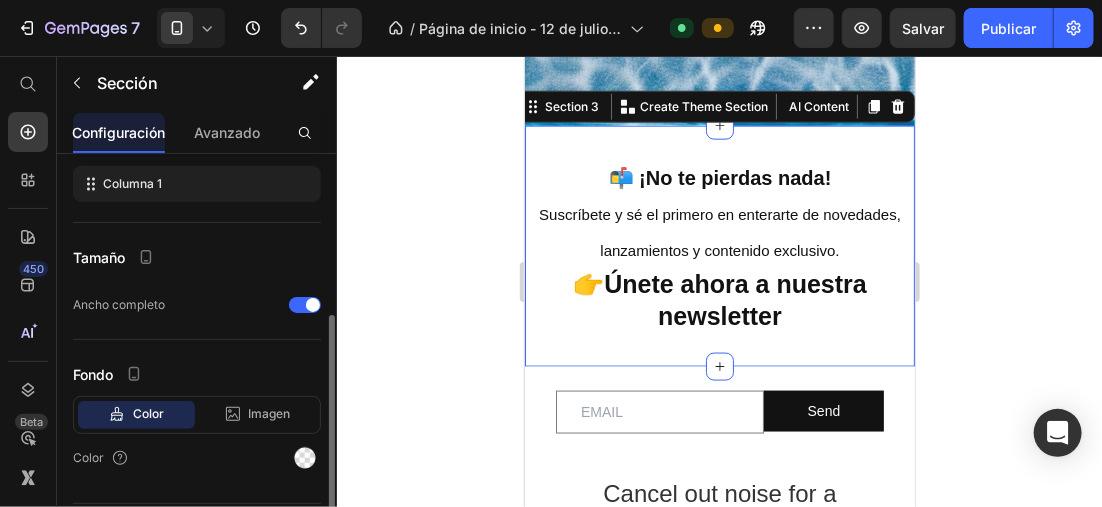 scroll, scrollTop: 351, scrollLeft: 0, axis: vertical 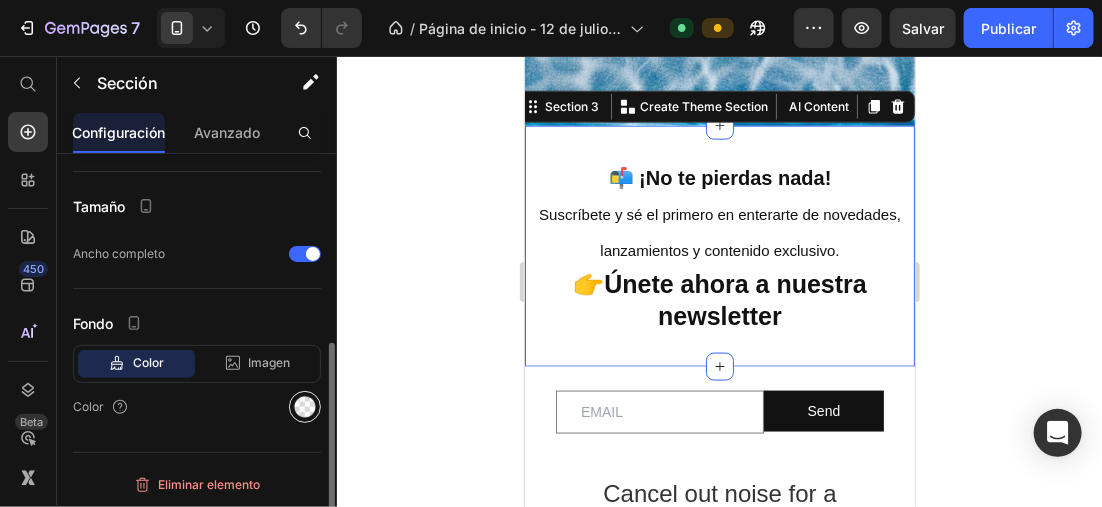 click at bounding box center (305, 407) 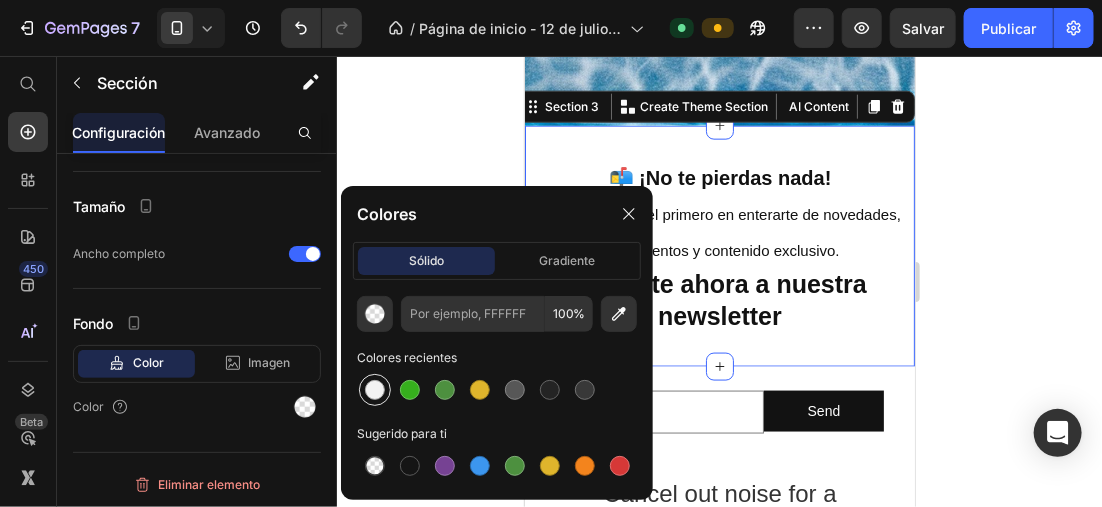 click at bounding box center (375, 390) 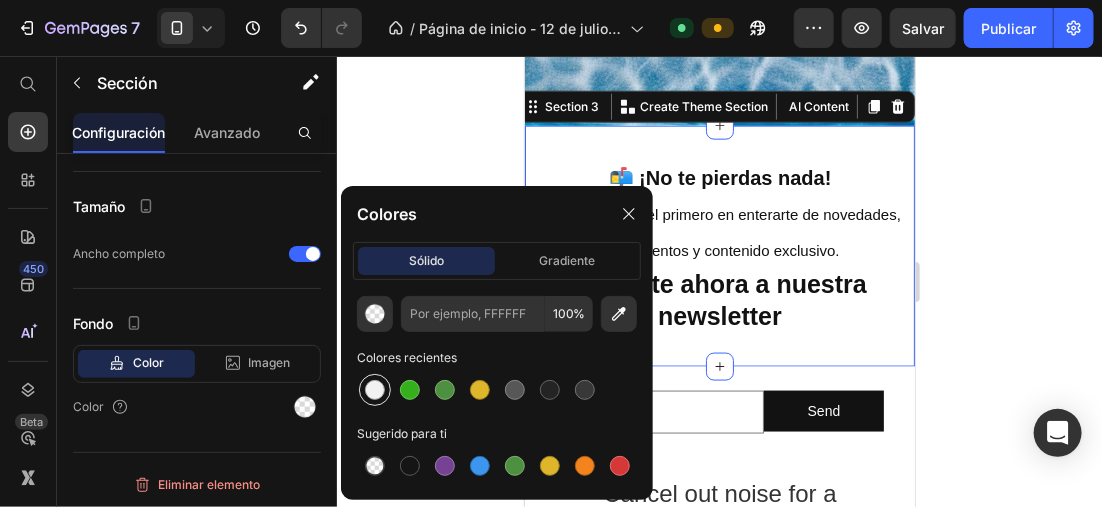 type on "F2F2F2" 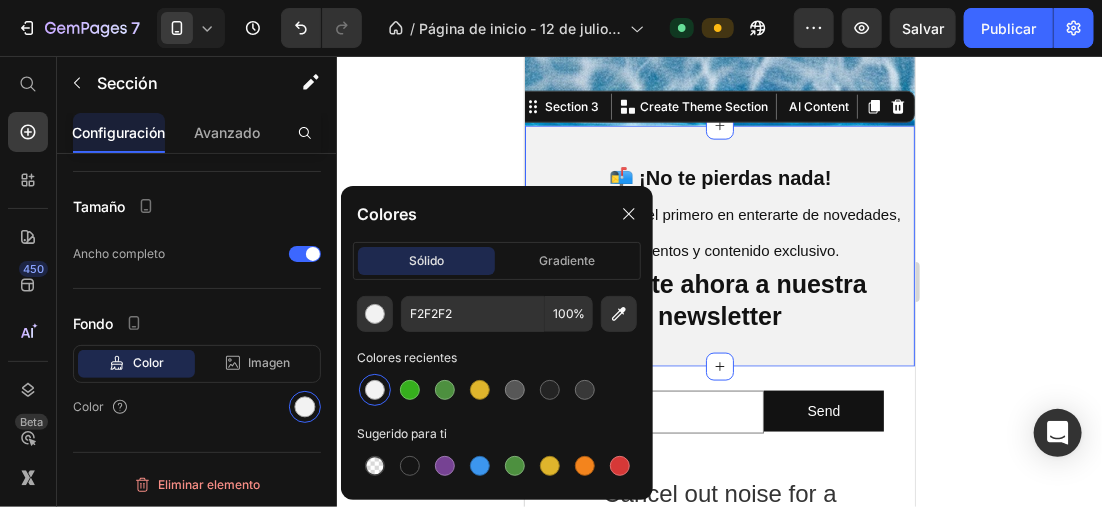 click 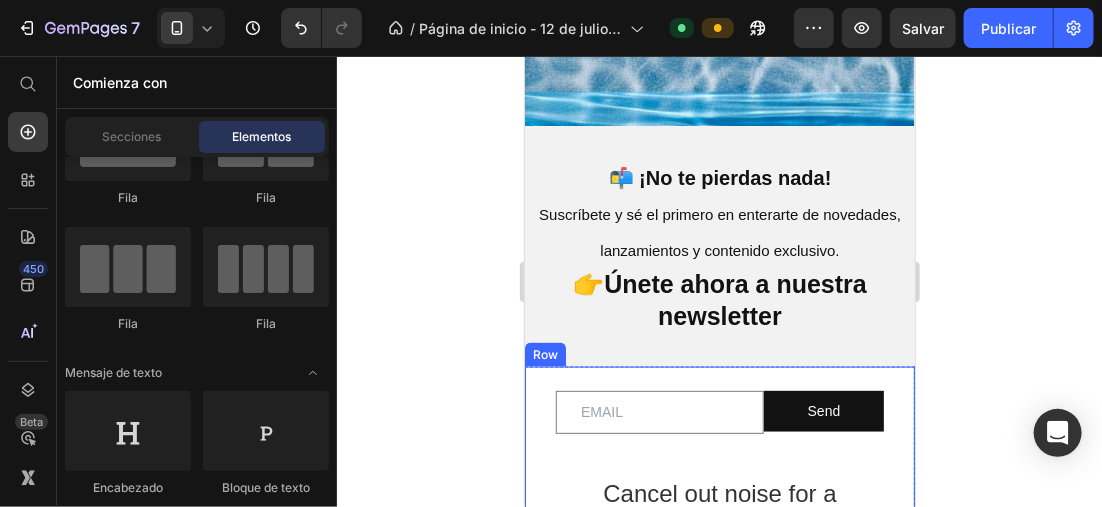 click on "Cancel out noise for a distraction-free experience Heading With active noise cancellation and closed-back design, the Gemo Wireless Headphones V2 capture every audio detail and deliver them without any exterior interference. Just hit the noise cancellation button and truly immerse in music wherever you are - in the subway, a busy workplace or a crowded restaurant. Text block Row" at bounding box center (719, 538) 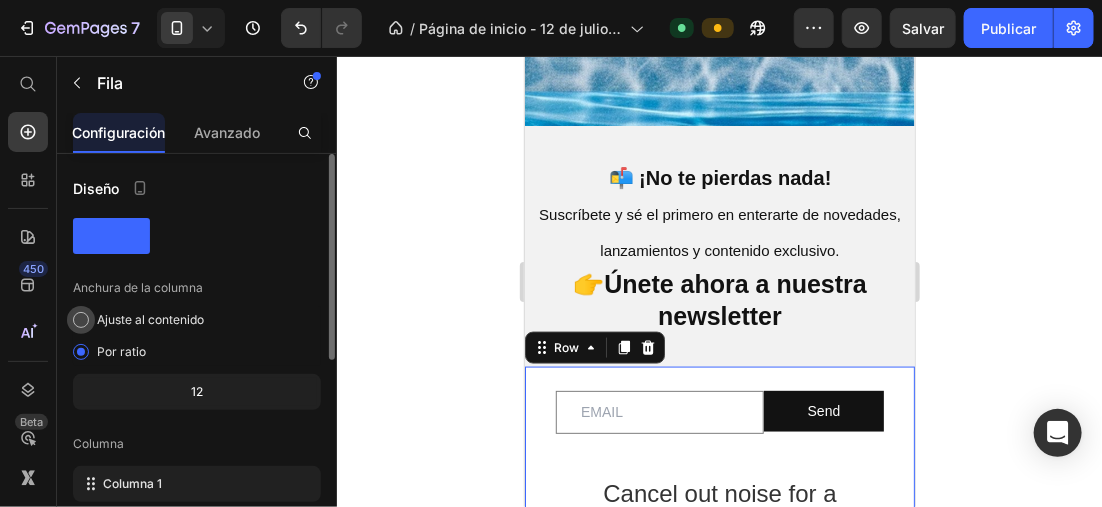 scroll, scrollTop: 400, scrollLeft: 0, axis: vertical 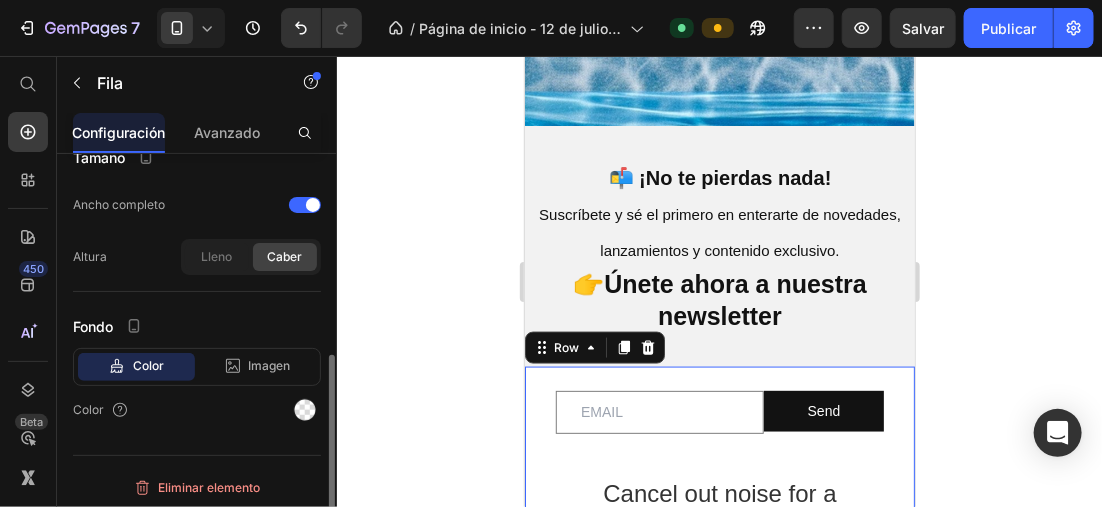 click on "Color" at bounding box center [197, 410] 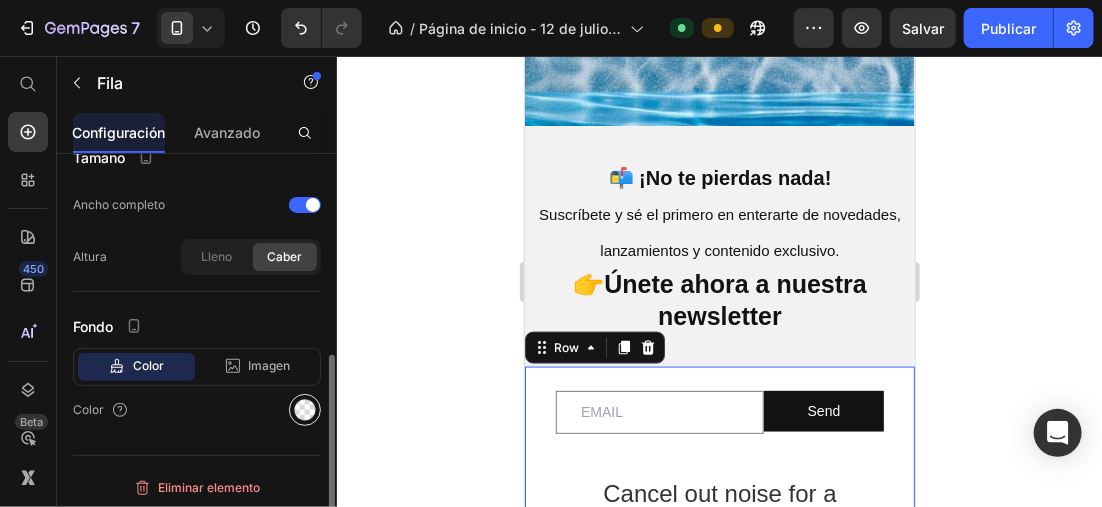 click at bounding box center [305, 410] 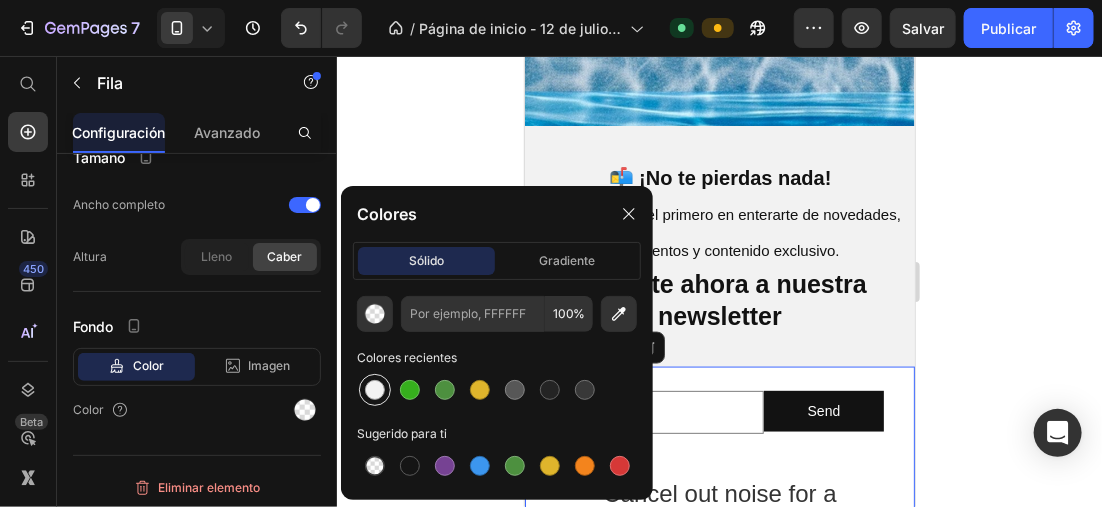 click at bounding box center (375, 390) 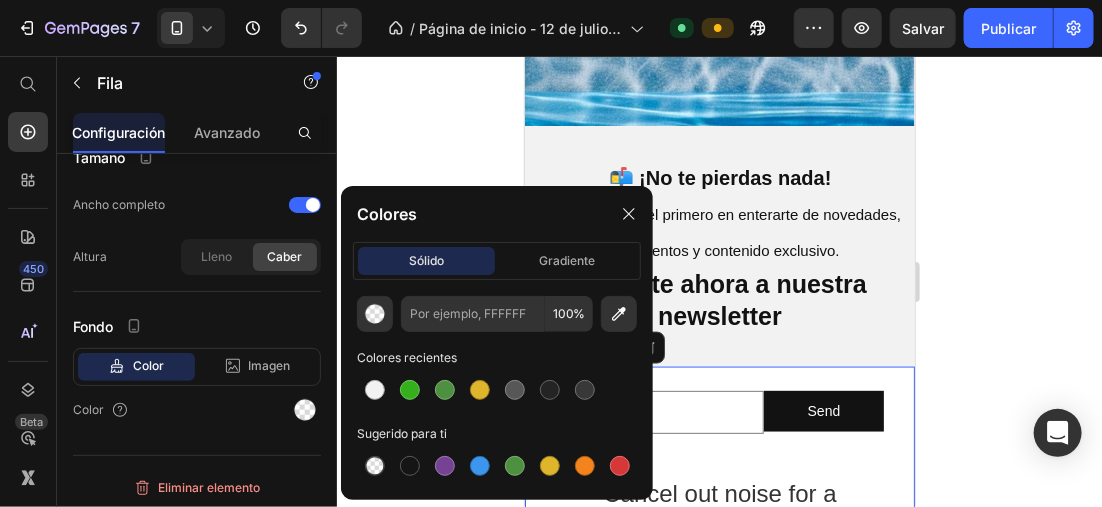 type on "F2F2F2" 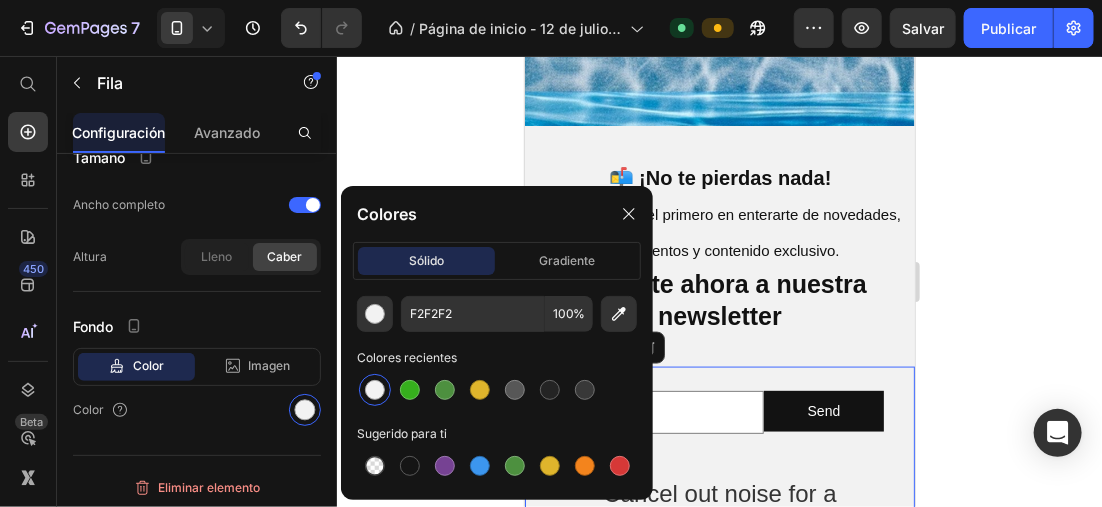 click 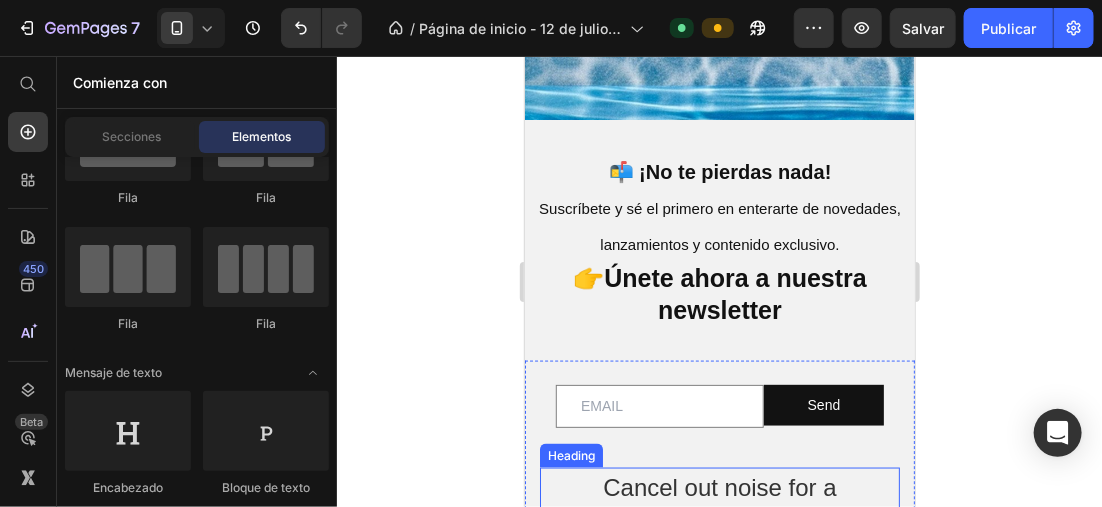 scroll, scrollTop: 1021, scrollLeft: 0, axis: vertical 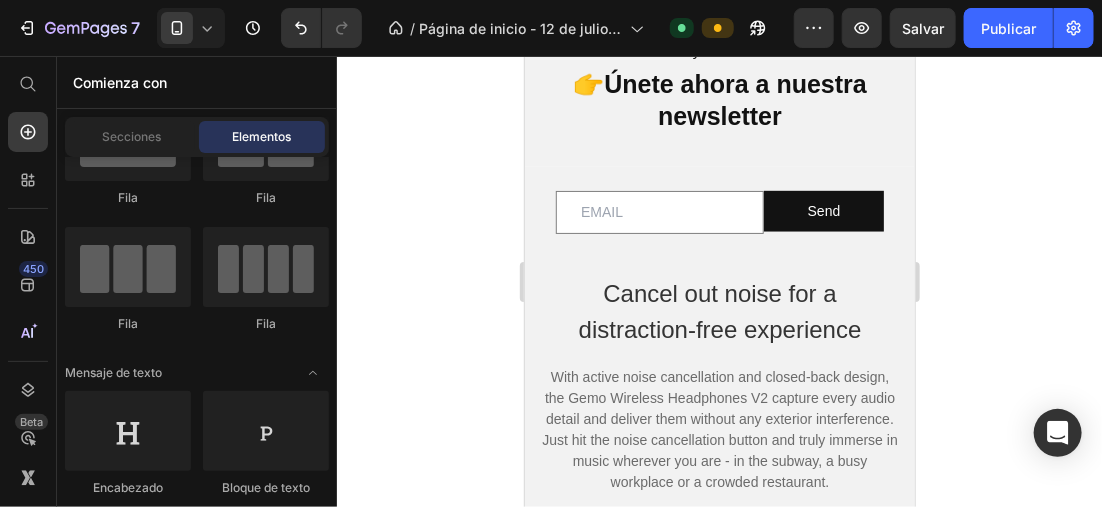 click 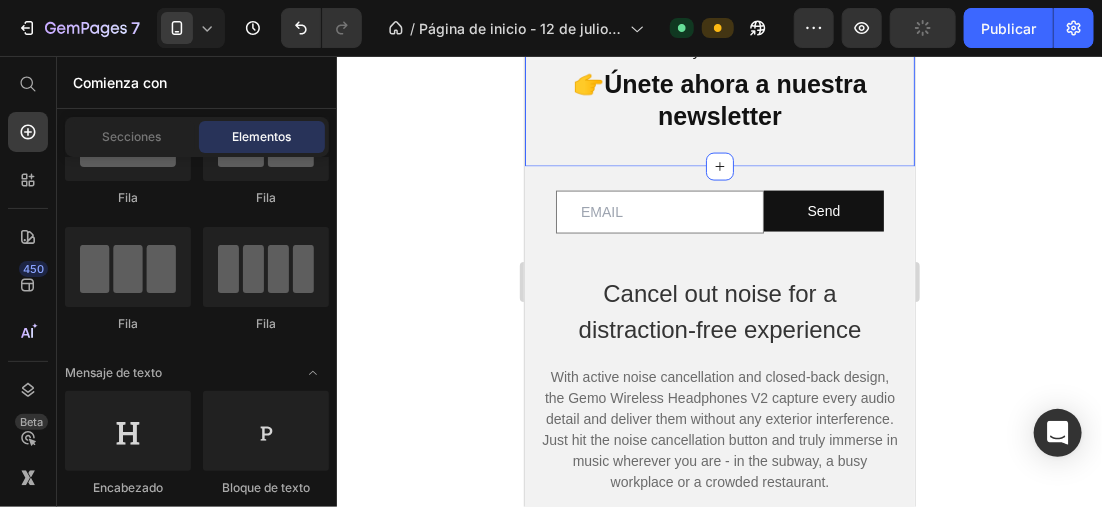 click on "⁠⁠⁠⁠⁠⁠⁠ 📬 ¡No te pierdas nada! Suscríbete y sé el primero en enterarte de novedades, lanzamientos y contenido exclusivo. 👉 Únete ahora a nuestra newsletter Heading Section 3" at bounding box center [719, 45] 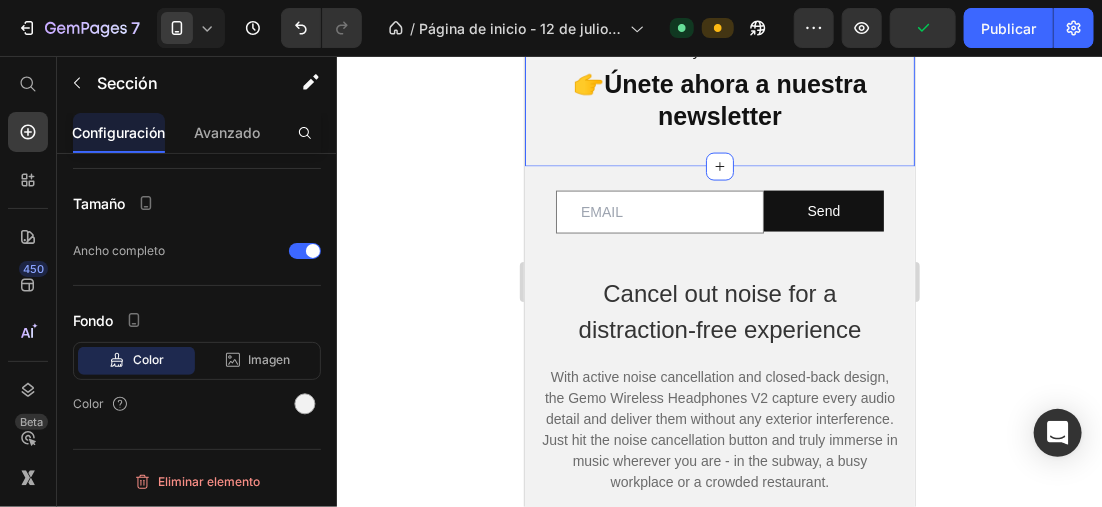 scroll, scrollTop: 0, scrollLeft: 0, axis: both 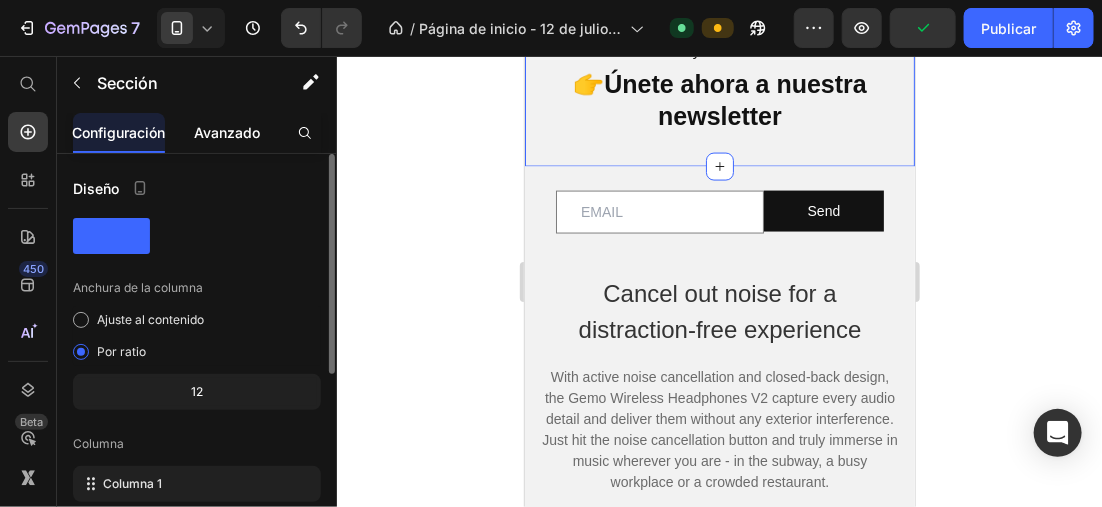 click on "Avanzado" at bounding box center (227, 132) 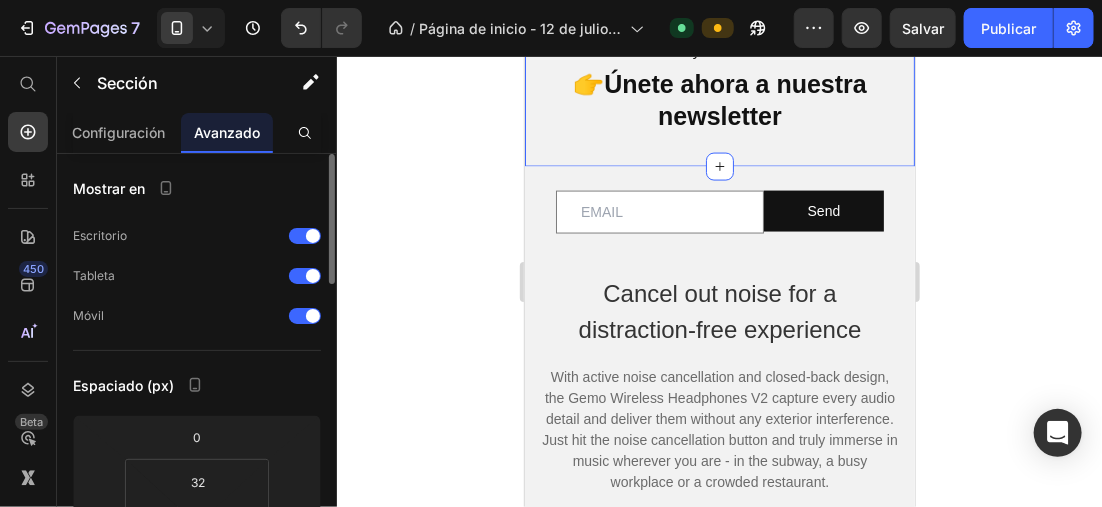 scroll, scrollTop: 200, scrollLeft: 0, axis: vertical 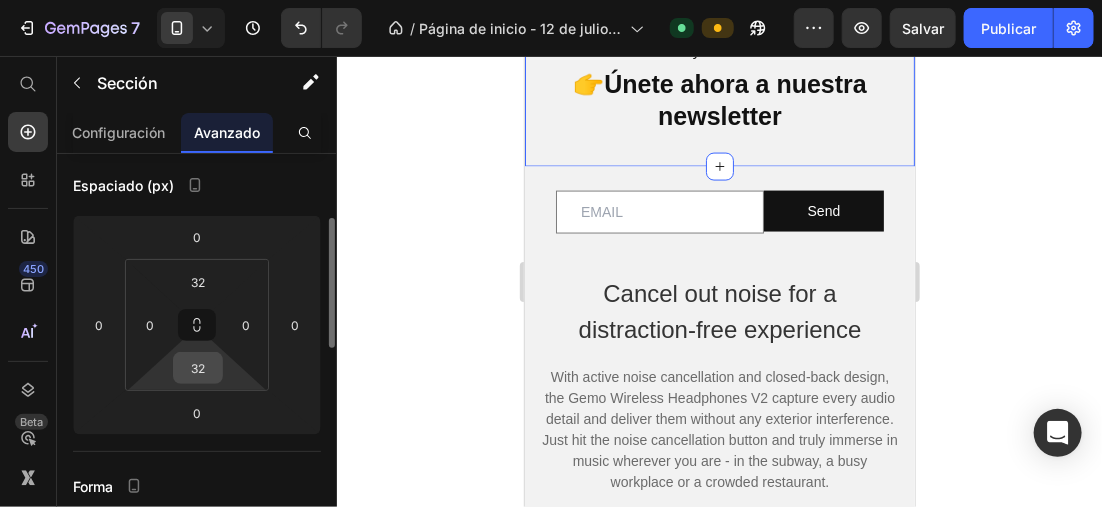 click on "32" at bounding box center [198, 368] 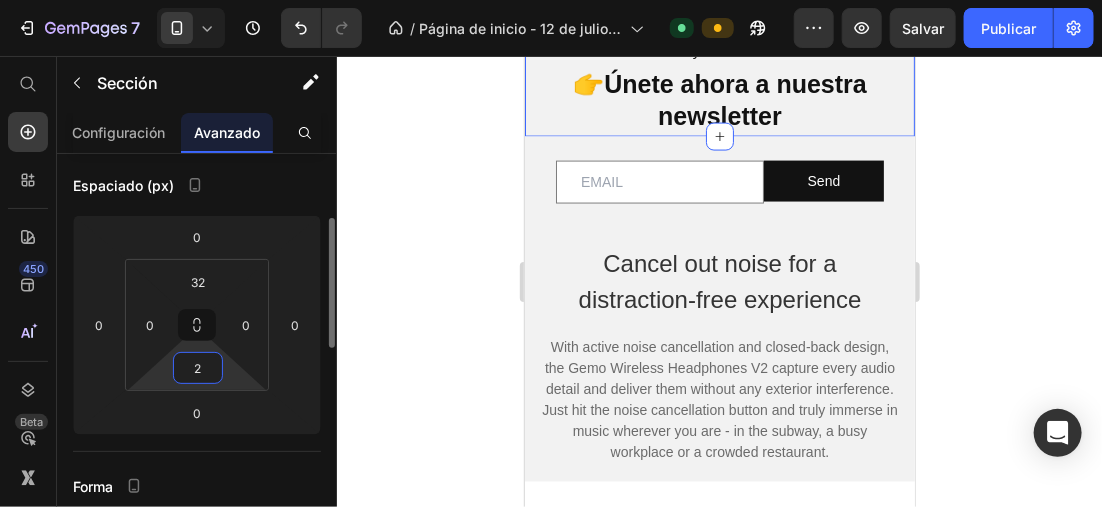 type on "20" 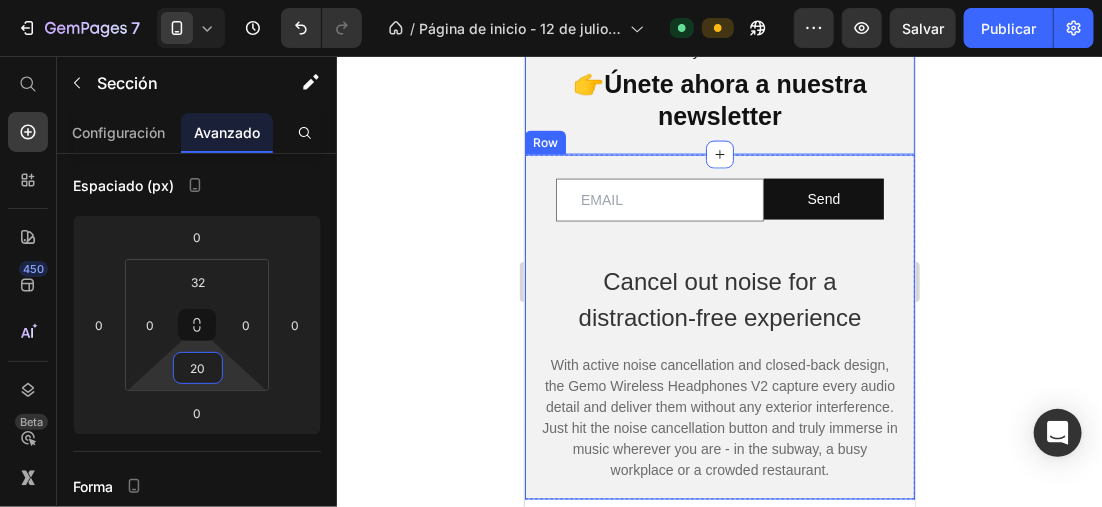 click 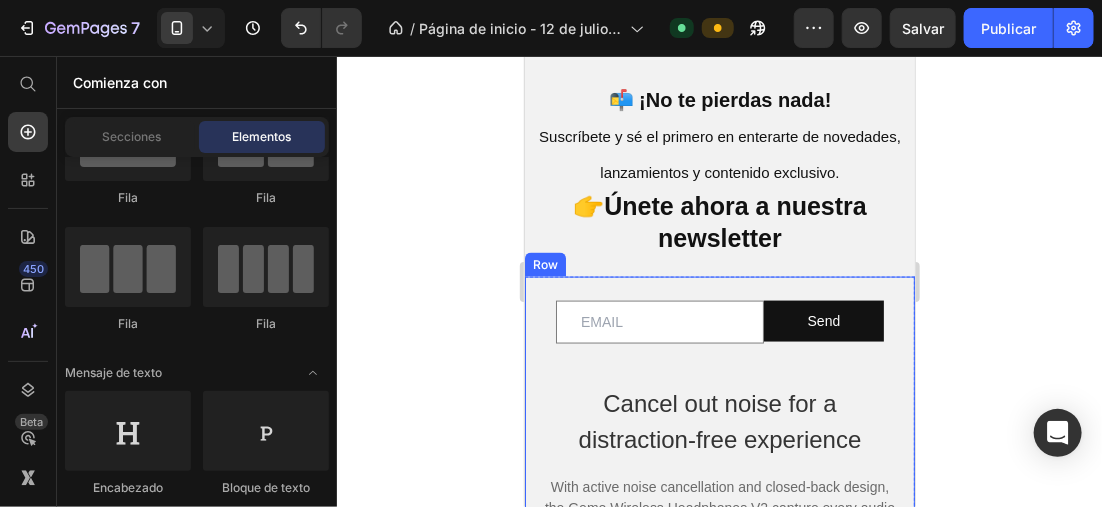 scroll, scrollTop: 821, scrollLeft: 0, axis: vertical 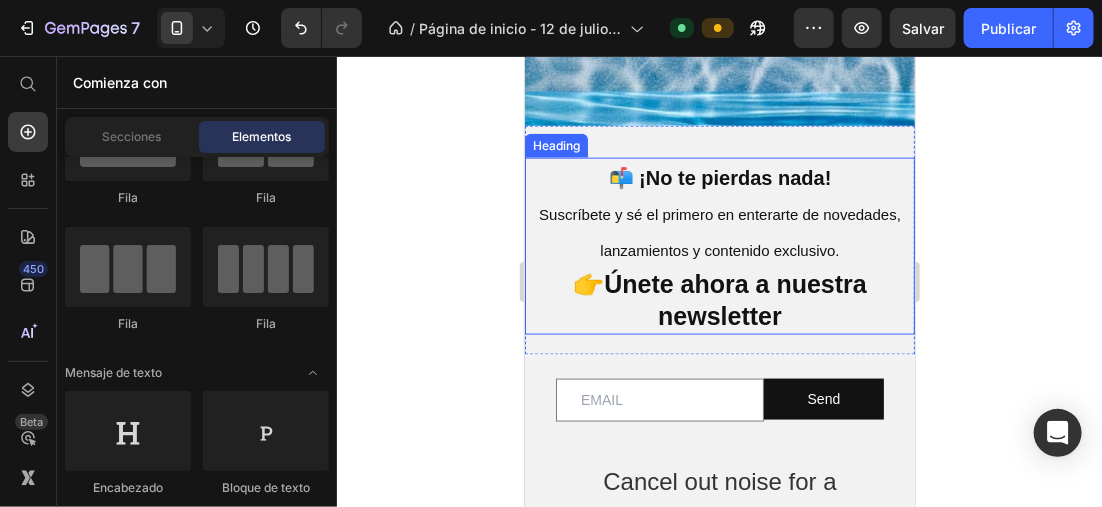 click on "📬 ¡No te pierdas nada!" at bounding box center [719, 177] 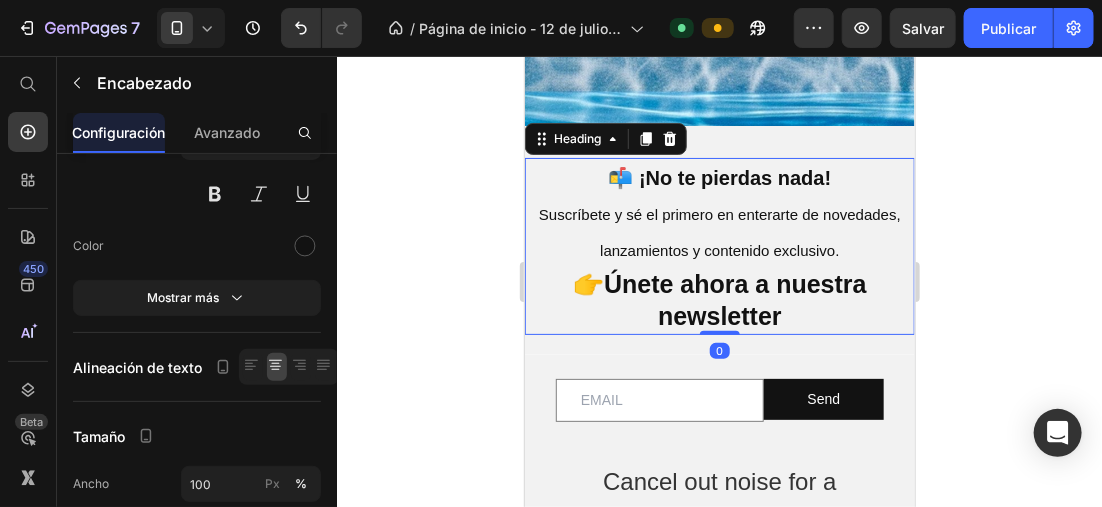 scroll, scrollTop: 0, scrollLeft: 0, axis: both 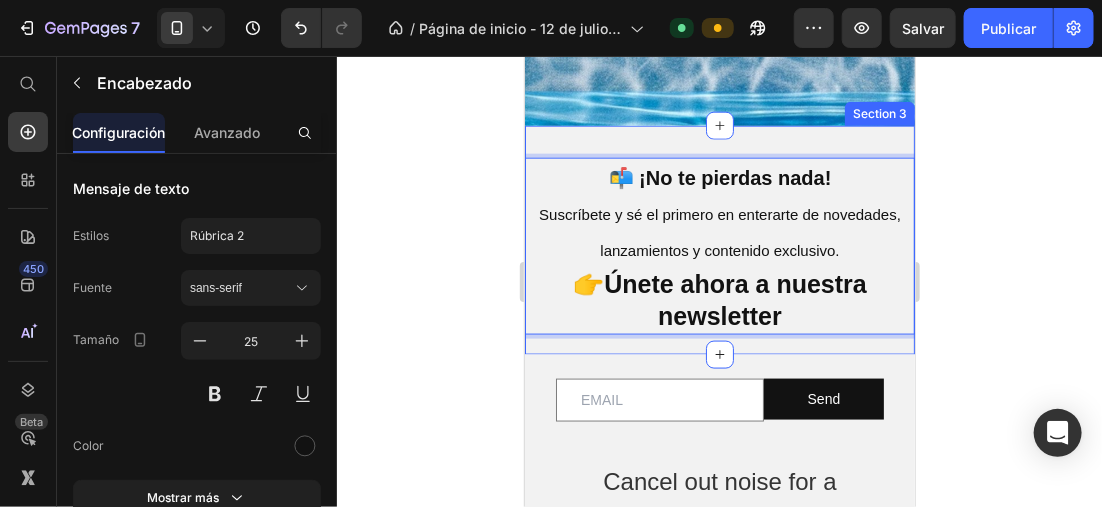 click on "📬 ¡No te pierdas nada! Suscríbete y sé el primero en enterarte de novedades, lanzamientos y contenido exclusivo. 👉  Únete ahora a nuestra newsletter Heading   0 Section 3" at bounding box center [719, 239] 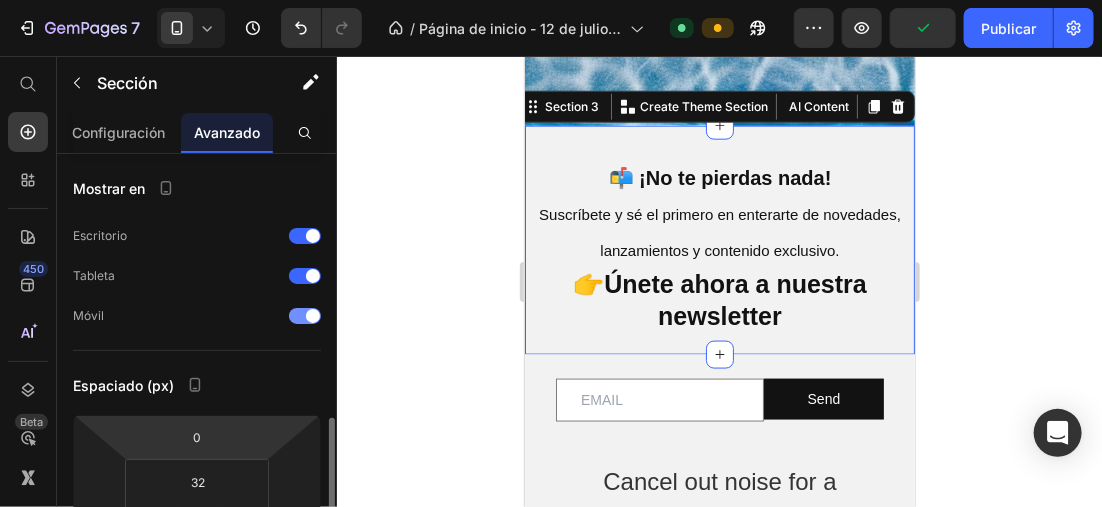 scroll, scrollTop: 200, scrollLeft: 0, axis: vertical 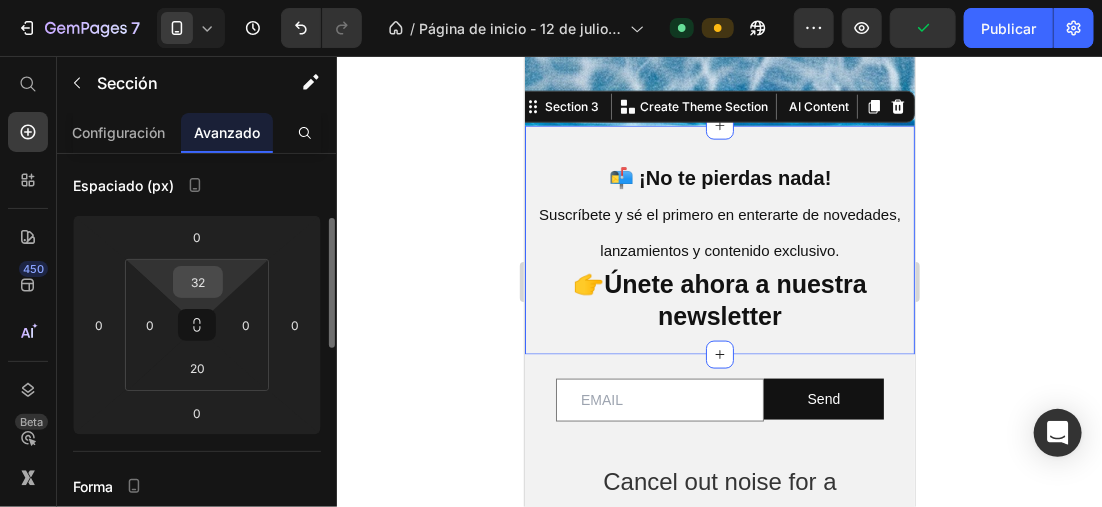 click on "32" at bounding box center (198, 282) 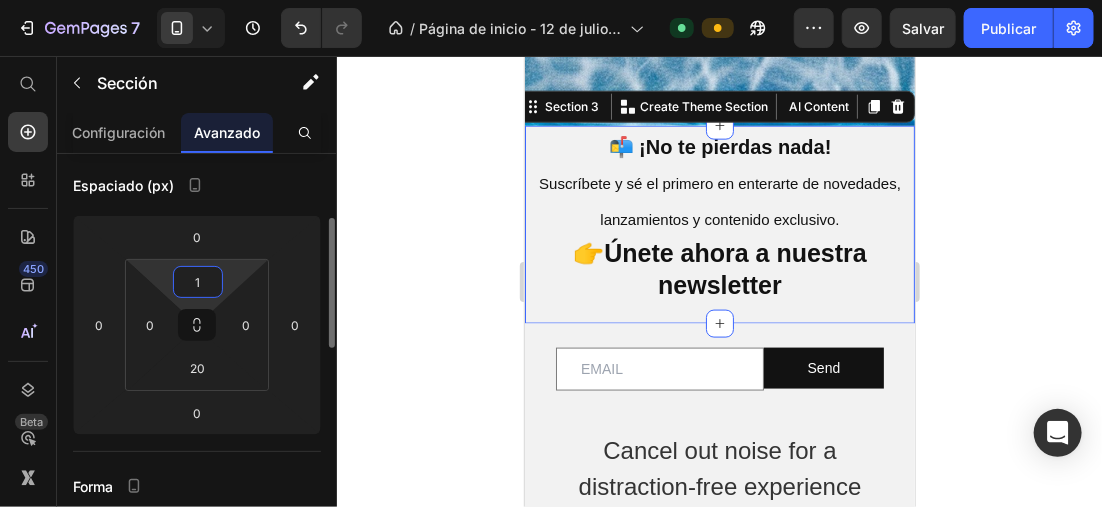 type on "10" 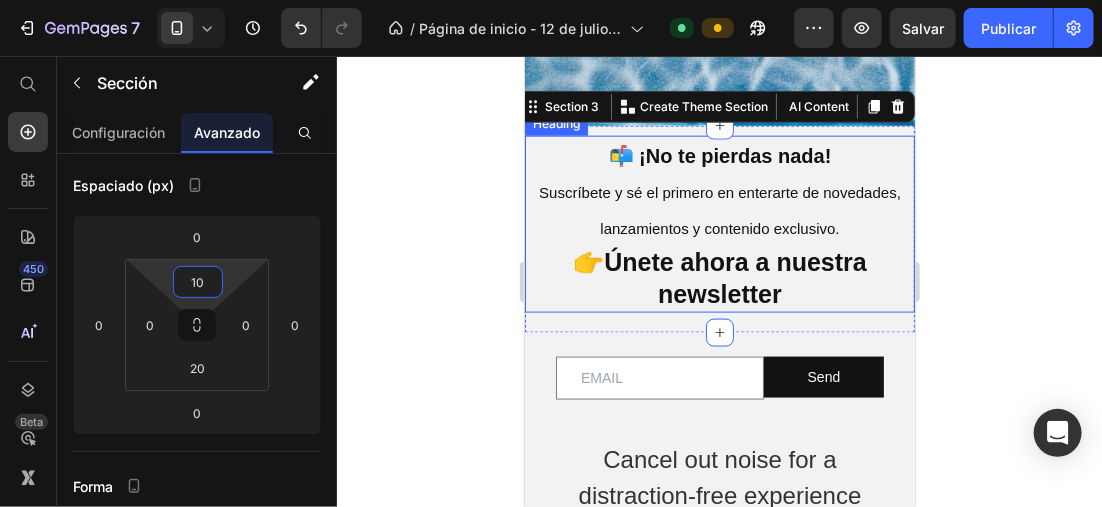 click on "📬 ¡No te pierdas nada!" at bounding box center (719, 155) 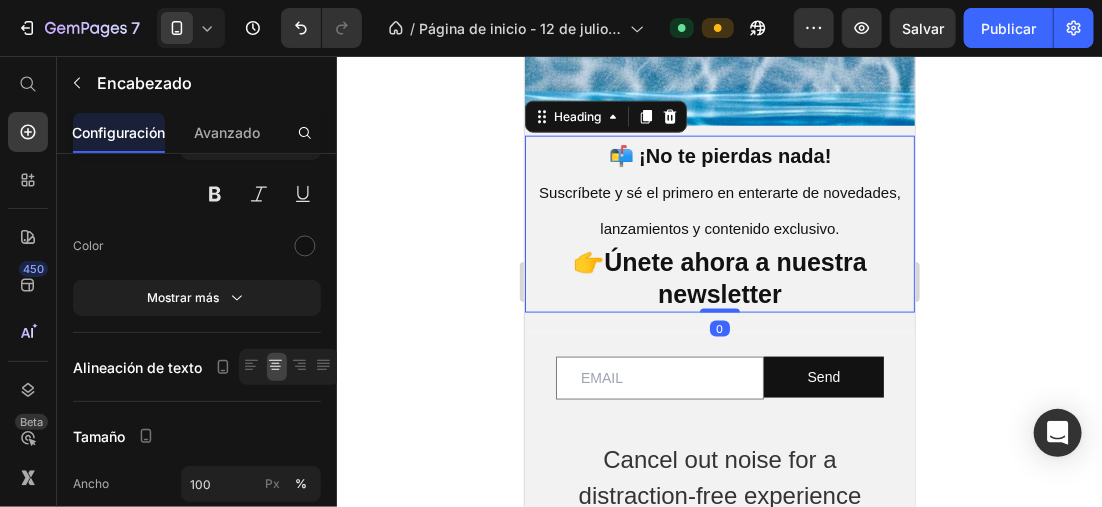 scroll, scrollTop: 0, scrollLeft: 0, axis: both 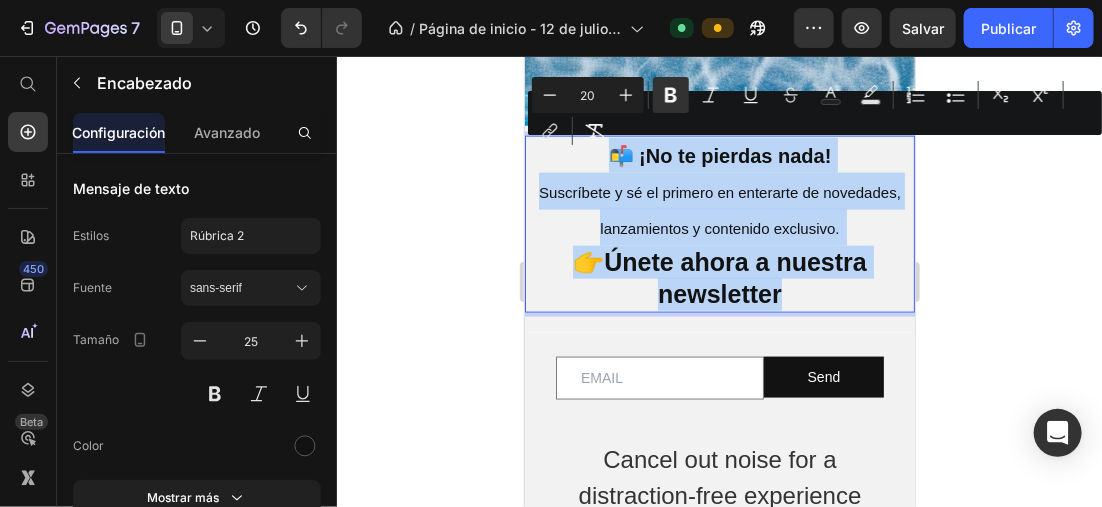 drag, startPoint x: 603, startPoint y: 154, endPoint x: 828, endPoint y: 283, distance: 259.3569 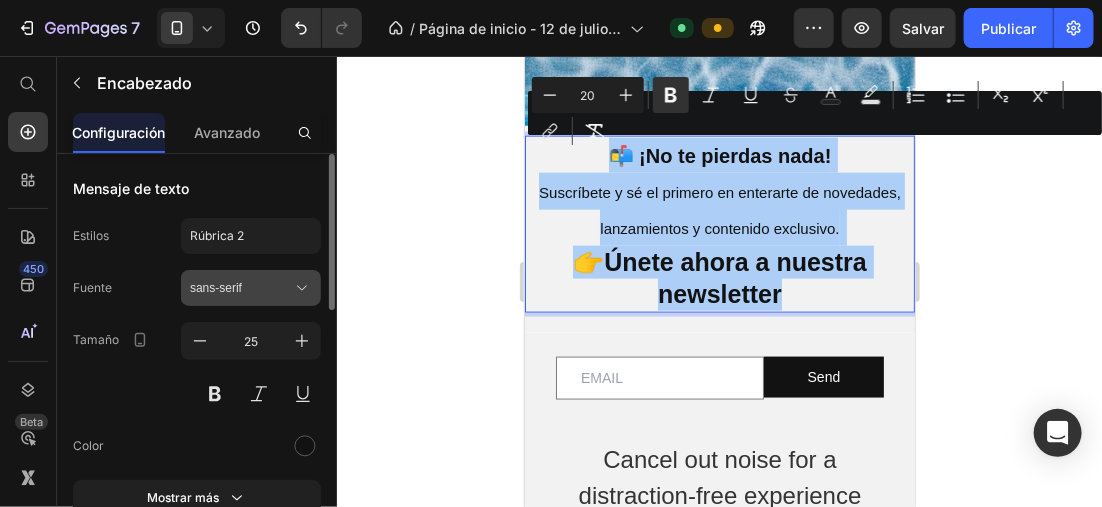 click on "sans-serif" at bounding box center (251, 288) 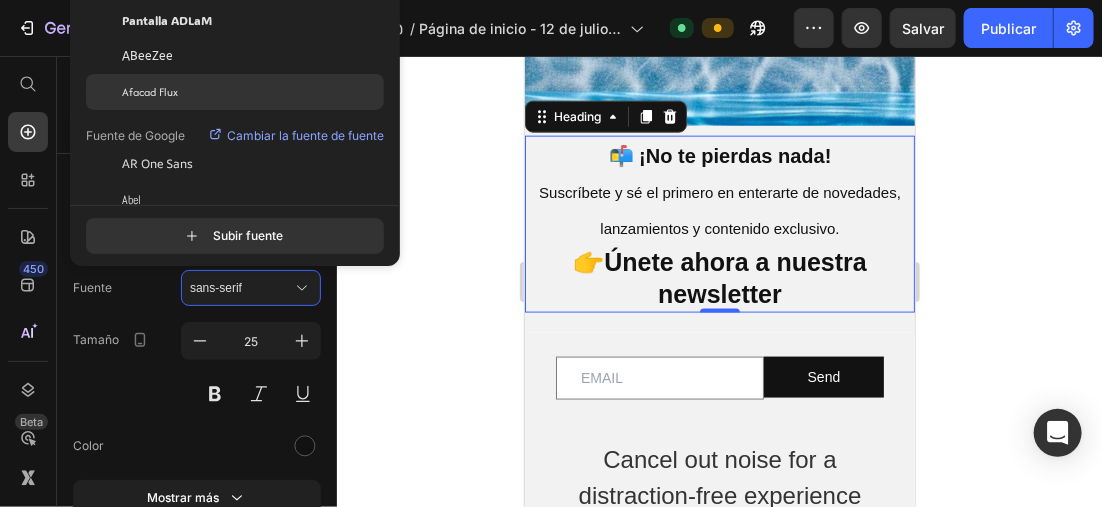 click on "Afacad Flux" 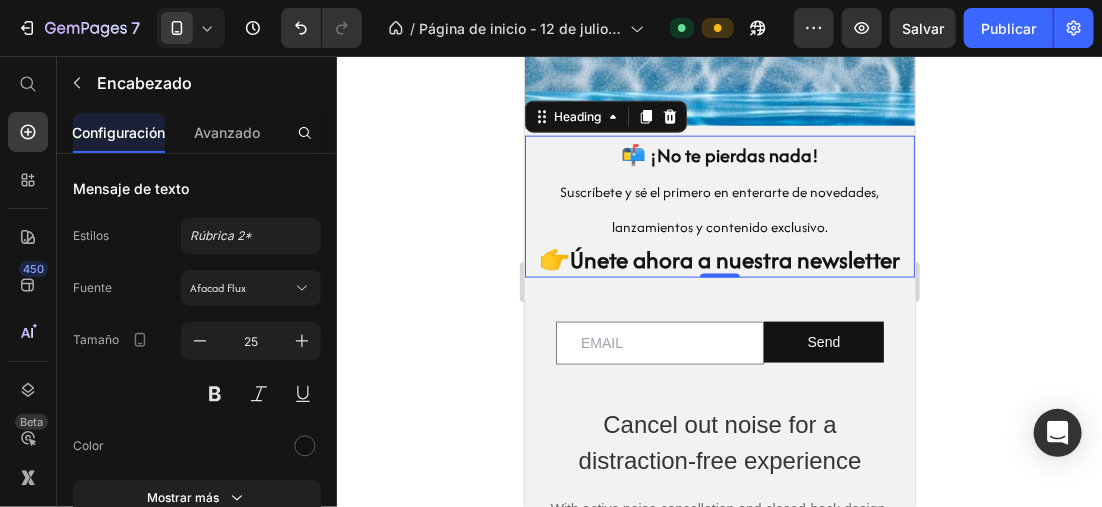 click 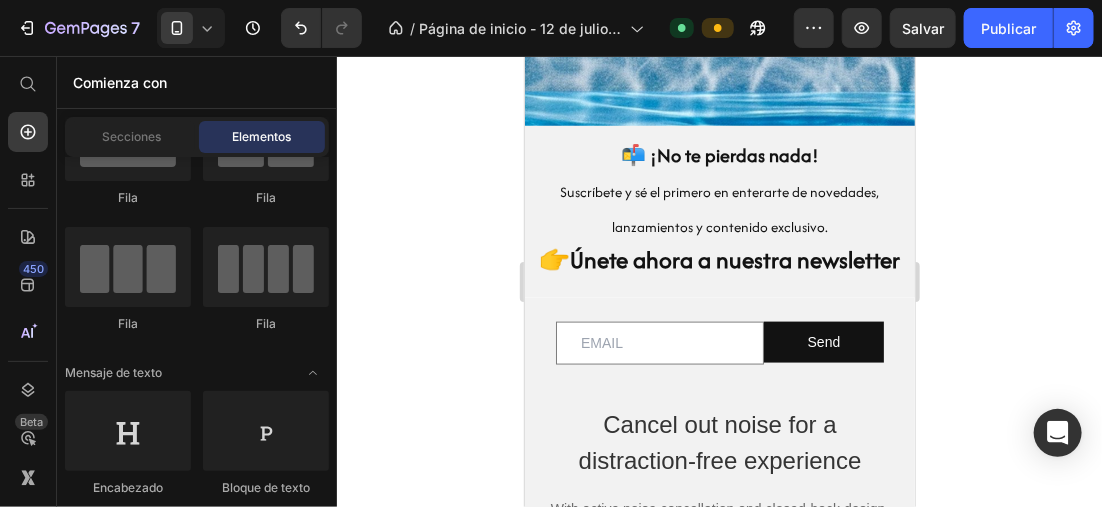 click 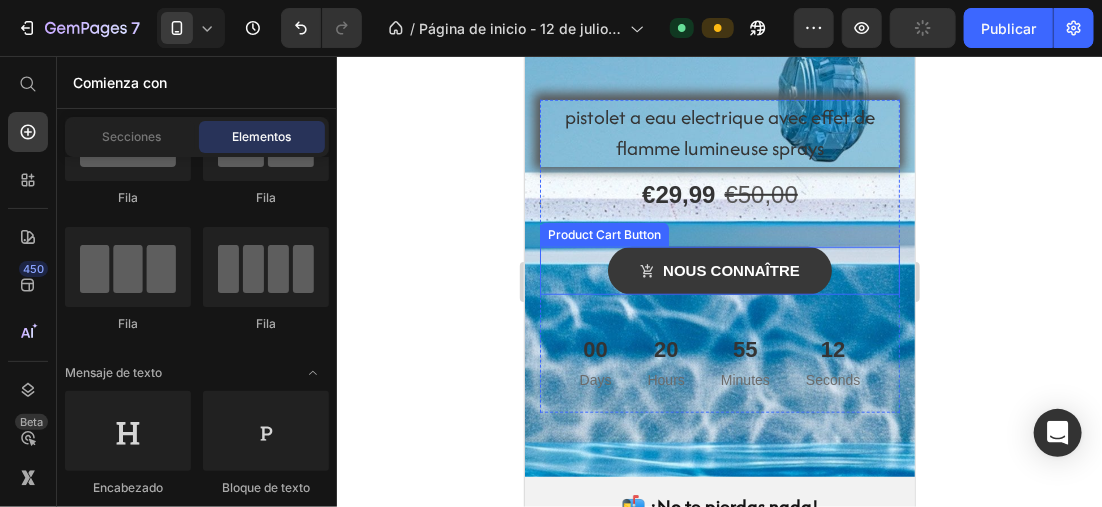 scroll, scrollTop: 421, scrollLeft: 0, axis: vertical 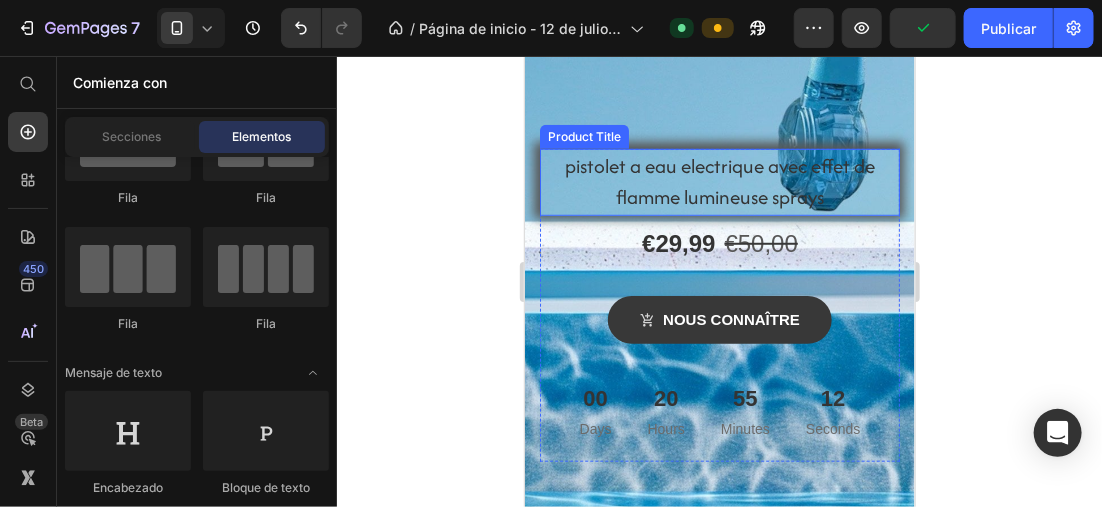 click on "pistolet a eau electrique avec effet de flamme lumineuse sprays" at bounding box center (719, 181) 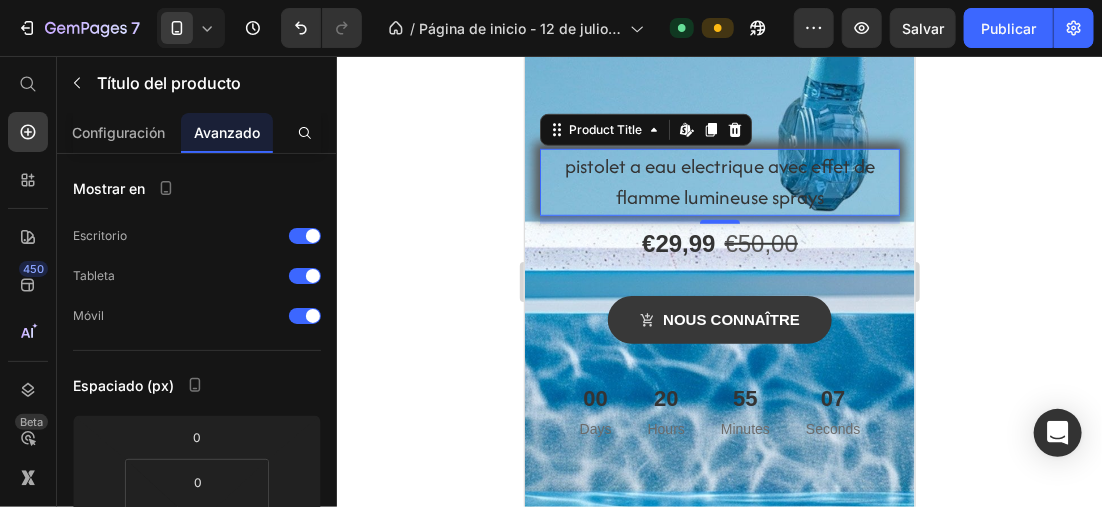 click on "pistolet a eau electrique avec effet de flamme lumineuse sprays" at bounding box center (719, 181) 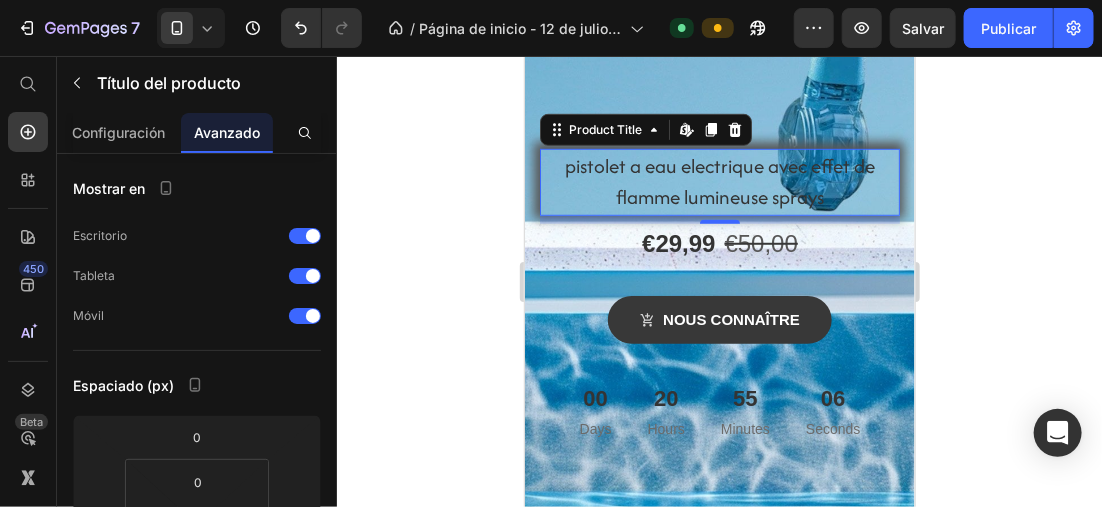 click on "pistolet a eau electrique avec effet de flamme lumineuse sprays" at bounding box center (719, 181) 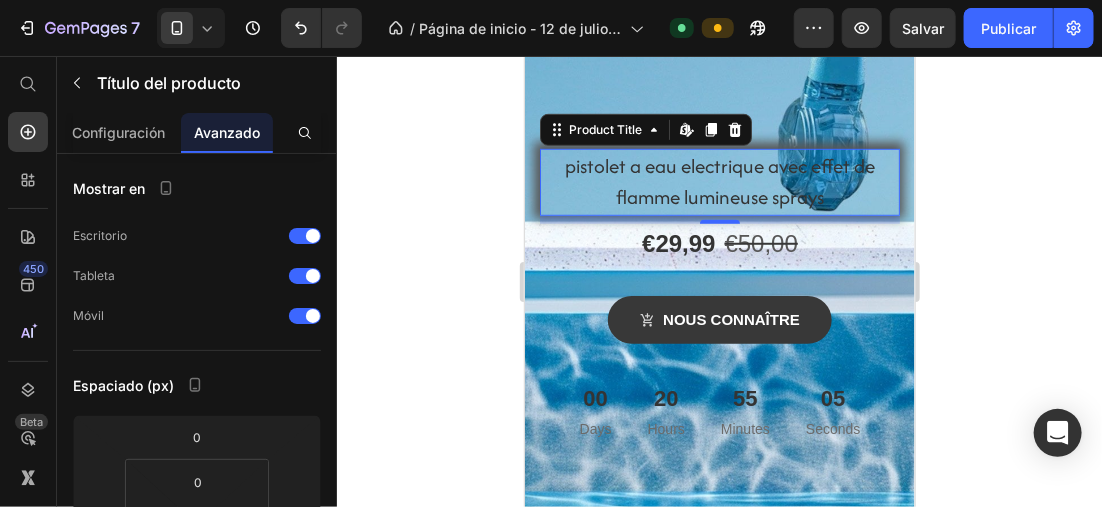 click 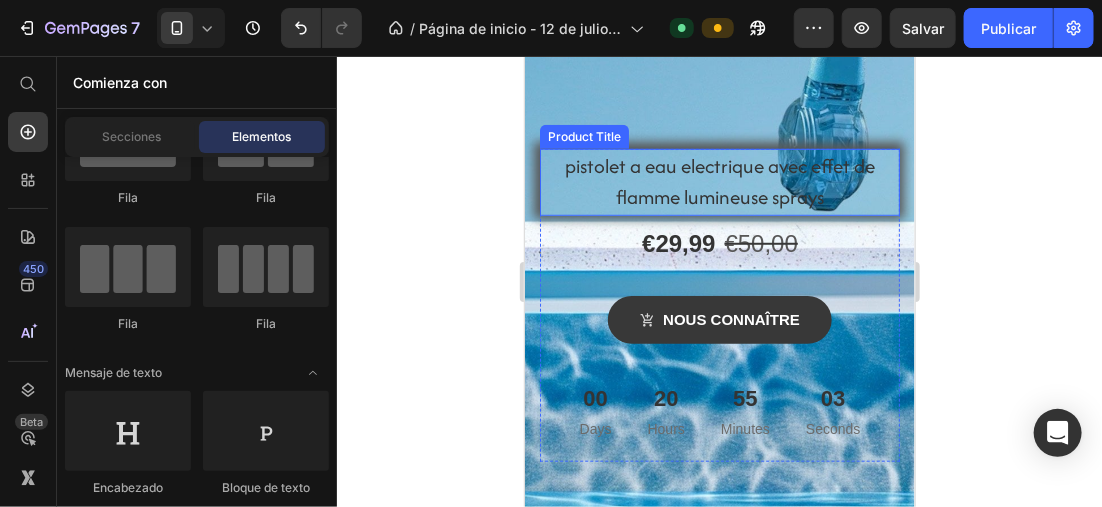 click on "pistolet a eau electrique avec effet de flamme lumineuse sprays" at bounding box center (719, 181) 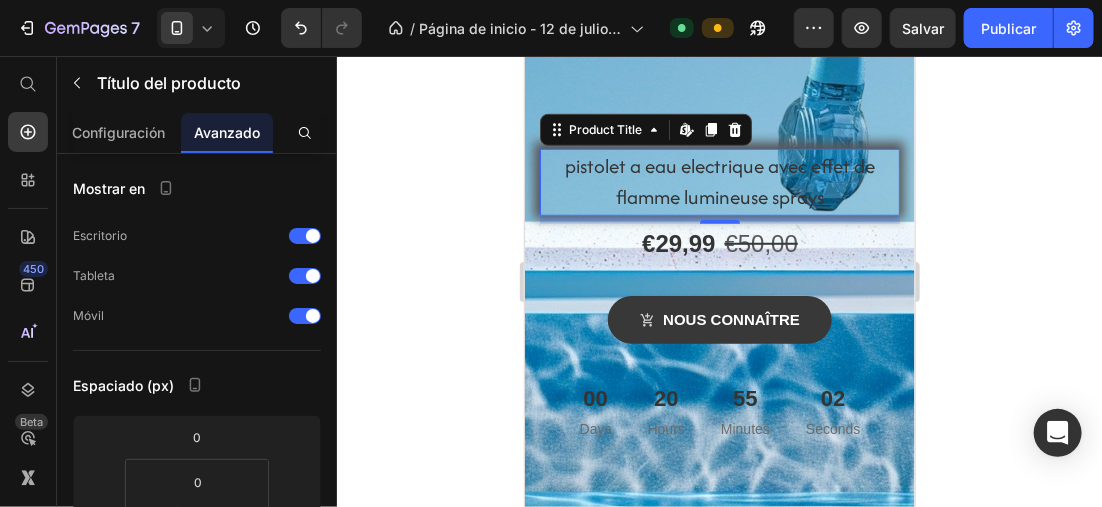 click on "pistolet a eau electrique avec effet de flamme lumineuse sprays" at bounding box center [719, 181] 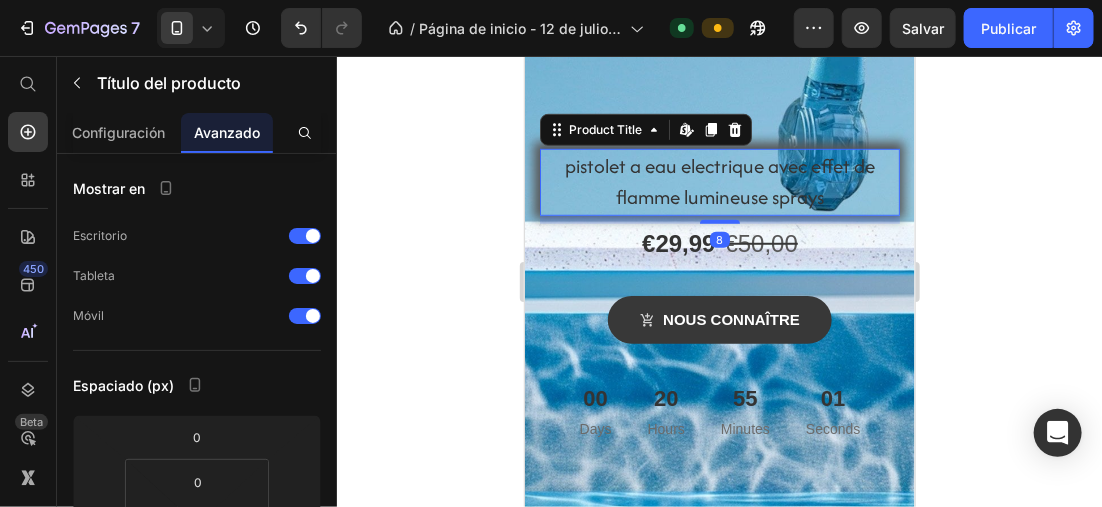 click on "pistolet a eau electrique avec effet de flamme lumineuse sprays" at bounding box center [719, 181] 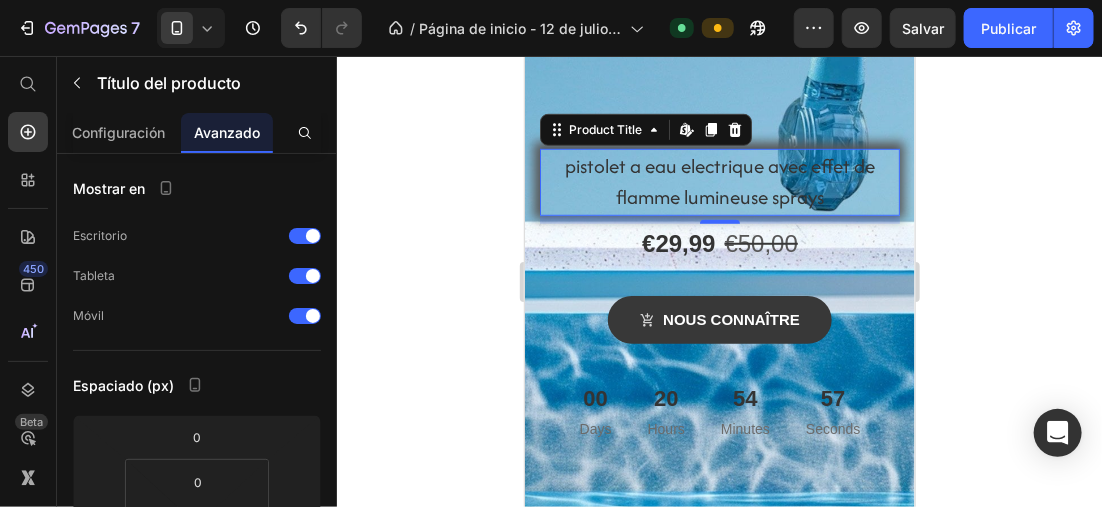 click on "pistolet a eau electrique avec effet de flamme lumineuse sprays" at bounding box center (719, 181) 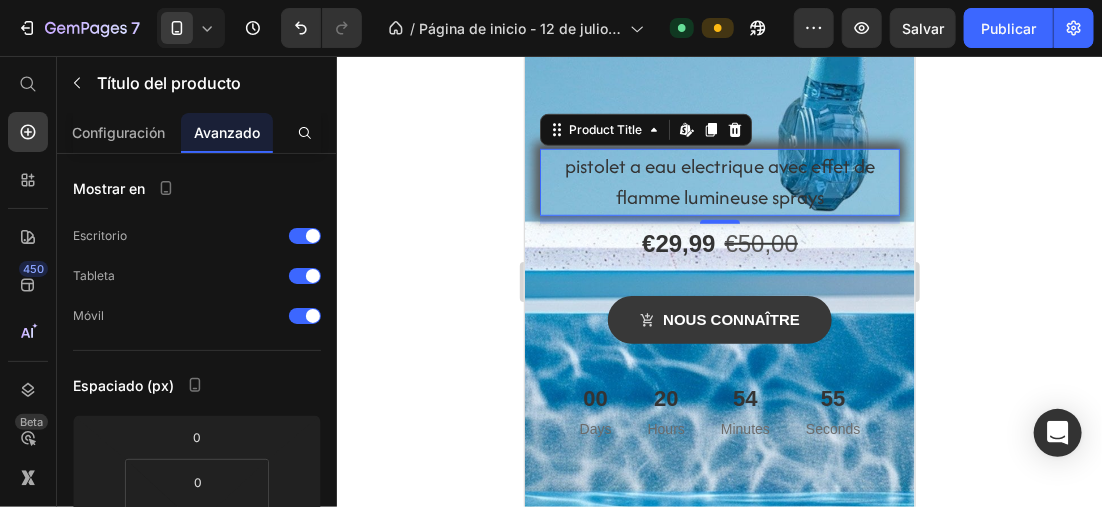 click on "pistolet a eau electrique avec effet de flamme lumineuse sprays" at bounding box center [719, 181] 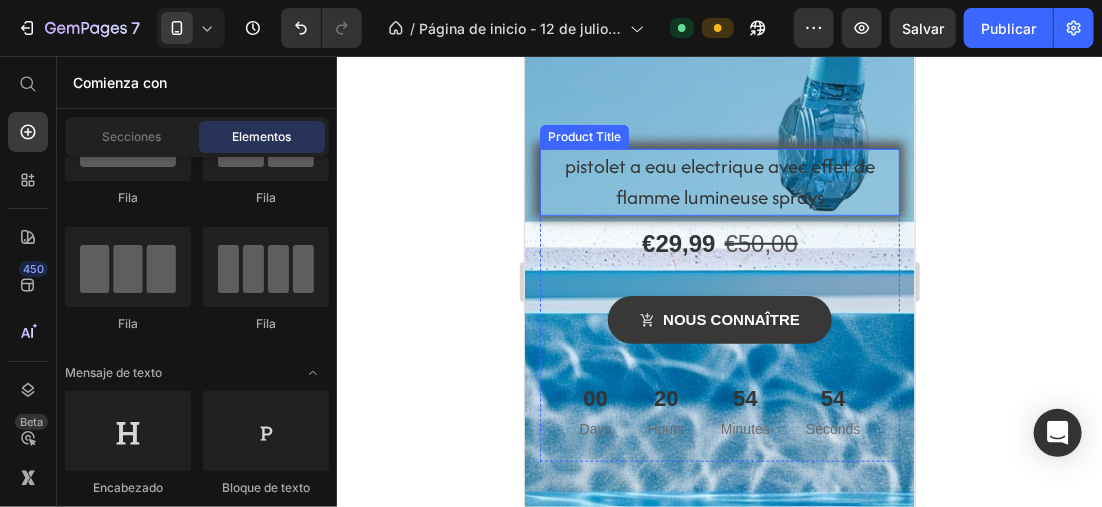 click on "pistolet a eau electrique avec effet de flamme lumineuse sprays" at bounding box center [719, 181] 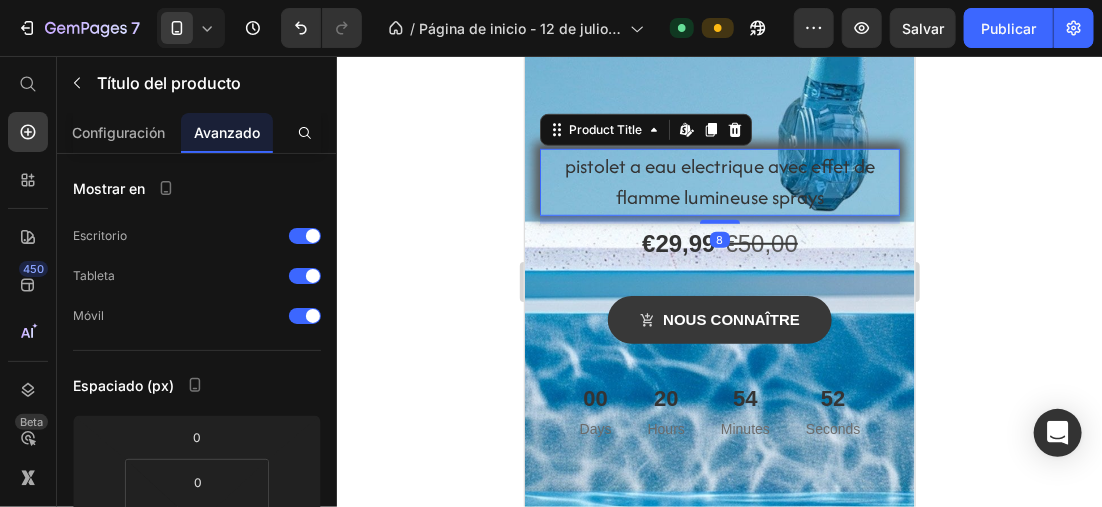 drag, startPoint x: 428, startPoint y: 184, endPoint x: 428, endPoint y: 161, distance: 23 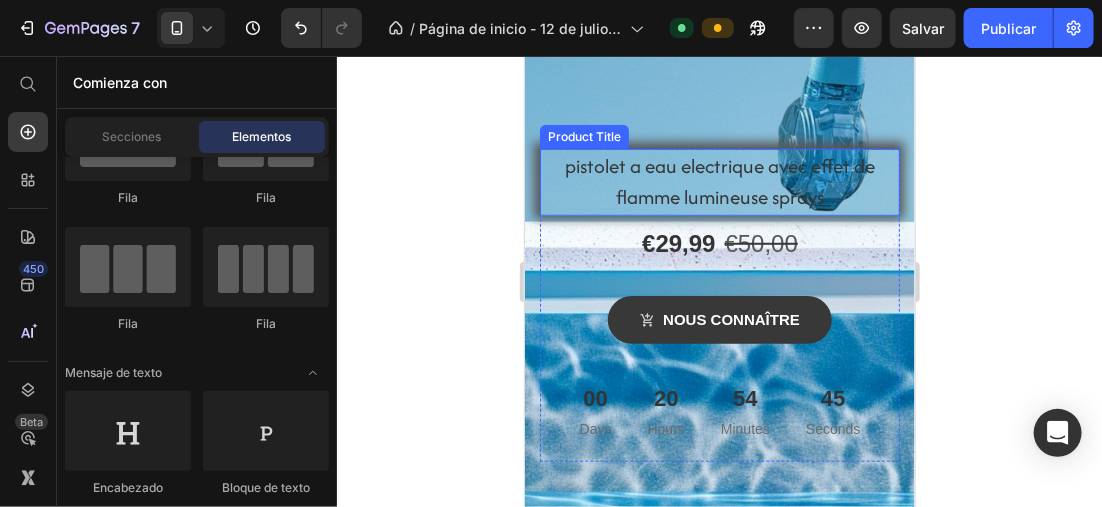 click on "pistolet a eau electrique avec effet de flamme lumineuse sprays" at bounding box center (719, 181) 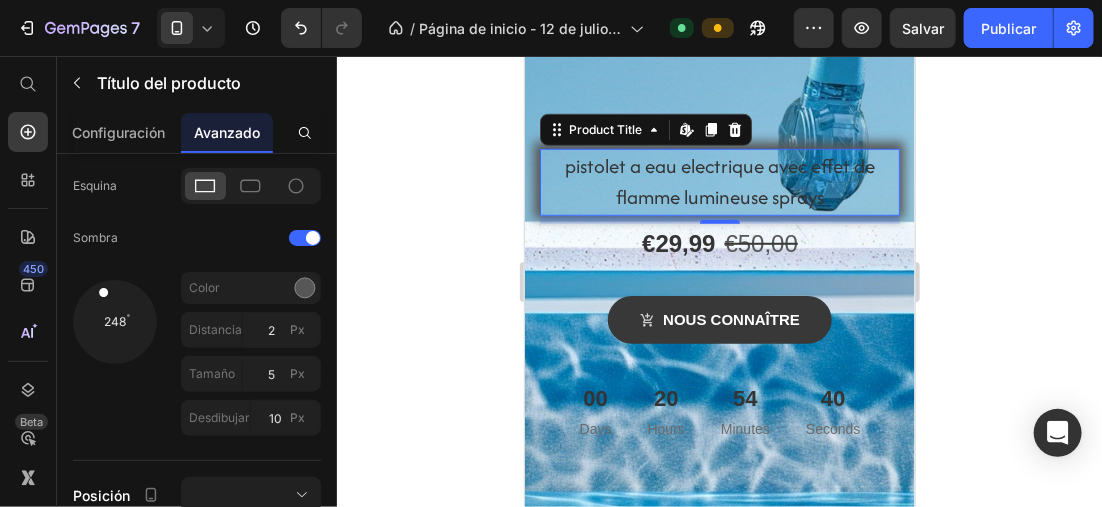 scroll, scrollTop: 800, scrollLeft: 0, axis: vertical 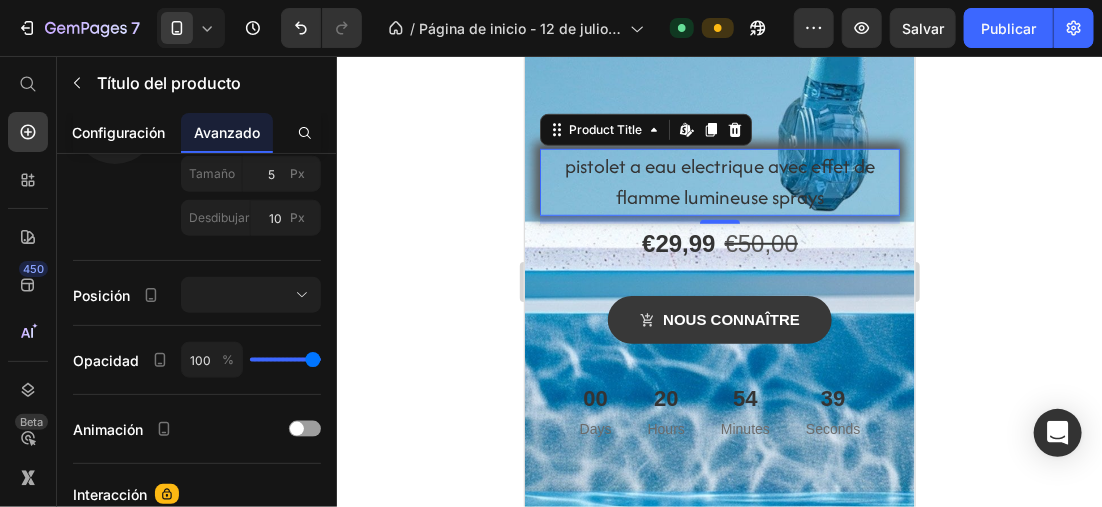 click on "Configuración" at bounding box center [119, 132] 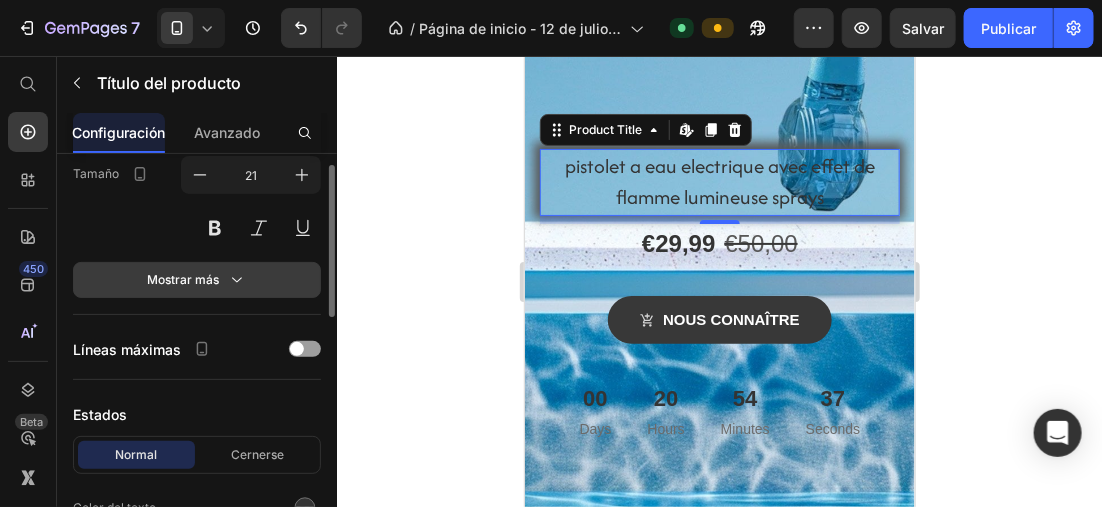 scroll, scrollTop: 300, scrollLeft: 0, axis: vertical 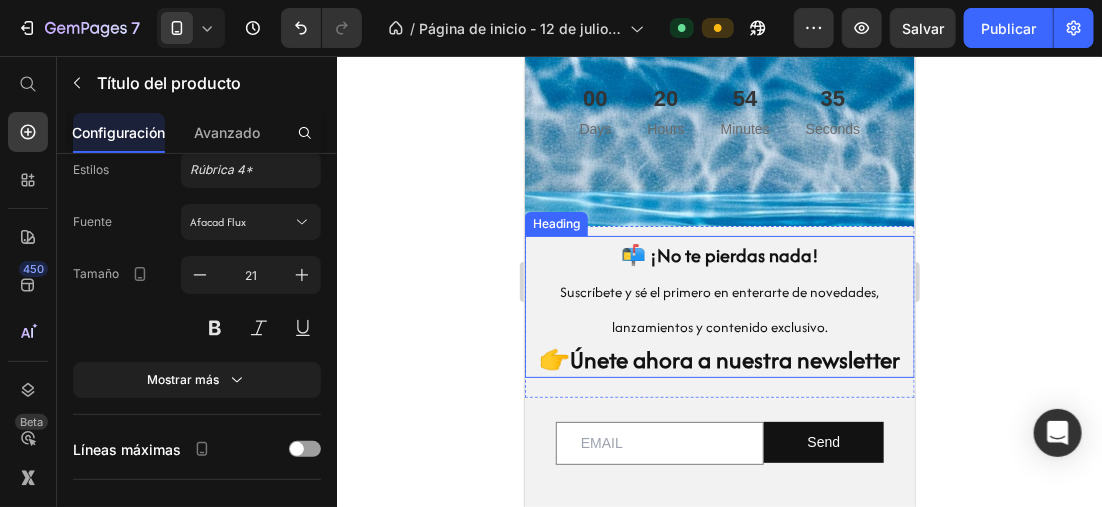 click on "⁠⁠⁠⁠⁠⁠⁠ 📬 ¡No te pierdas nada! Suscríbete y sé el primero en enterarte de novedades, lanzamientos y contenido exclusivo. 👉 Únete ahora a nuestra newsletter" at bounding box center (719, 306) 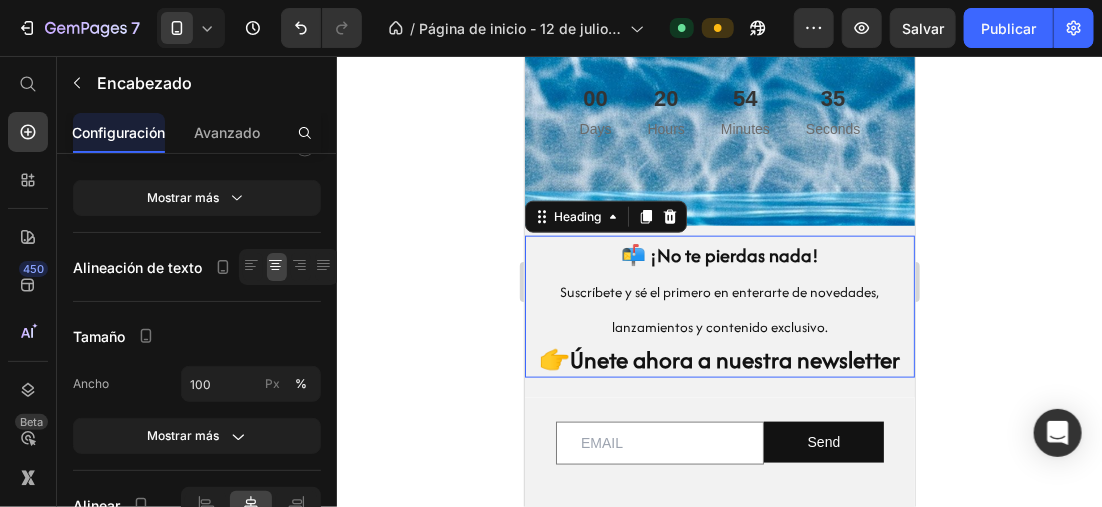 scroll, scrollTop: 0, scrollLeft: 0, axis: both 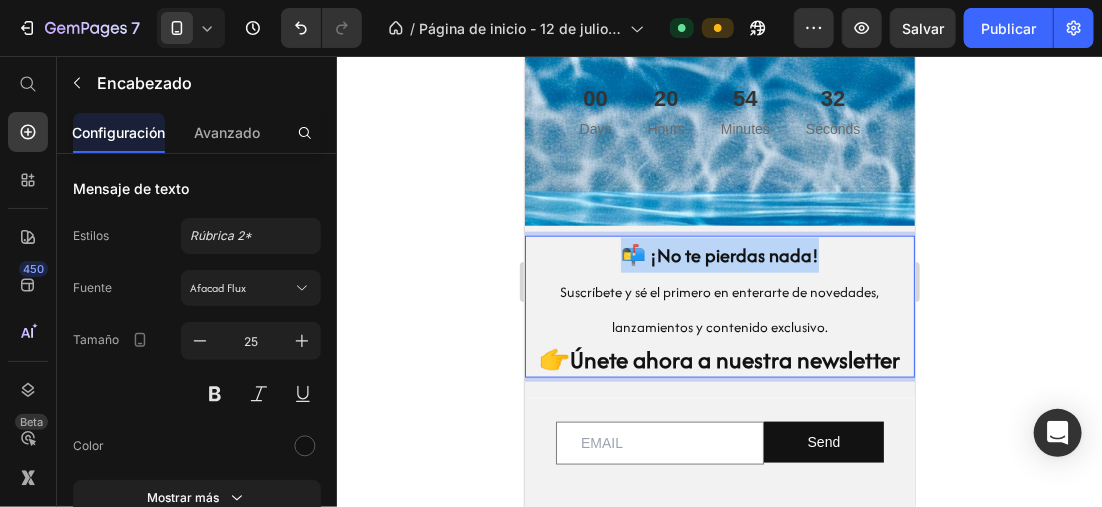 drag, startPoint x: 620, startPoint y: 251, endPoint x: 823, endPoint y: 257, distance: 203.08865 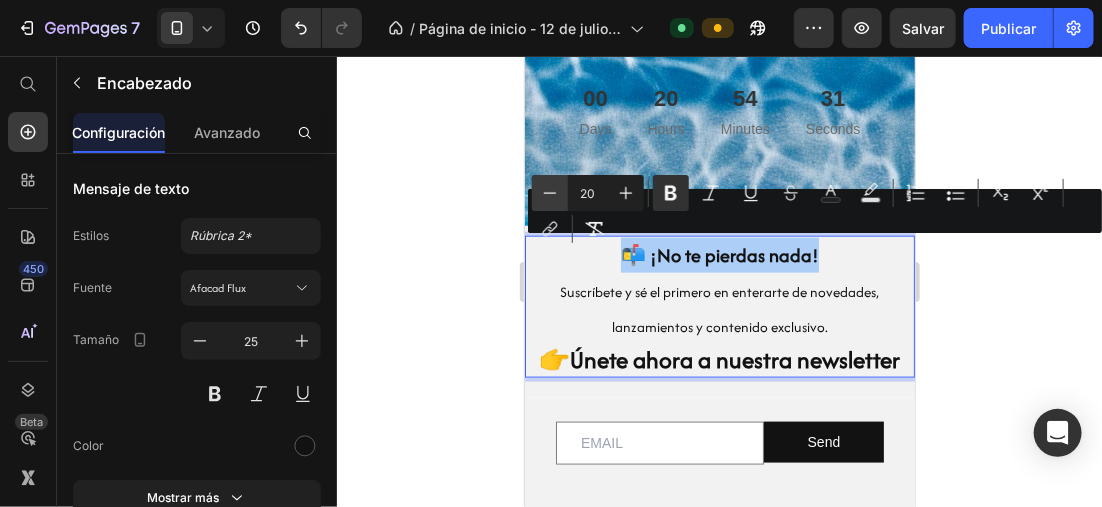 click 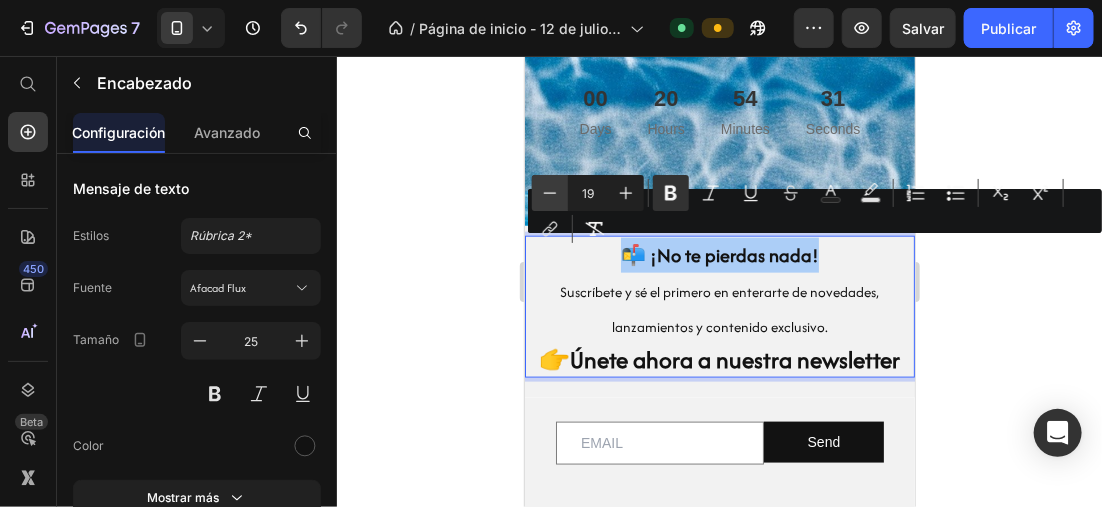 click 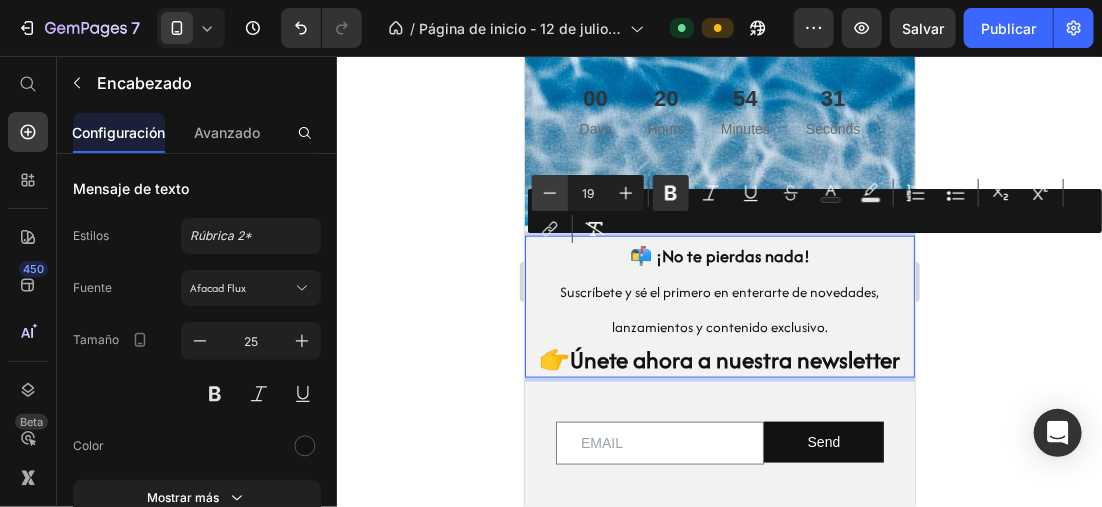 type on "18" 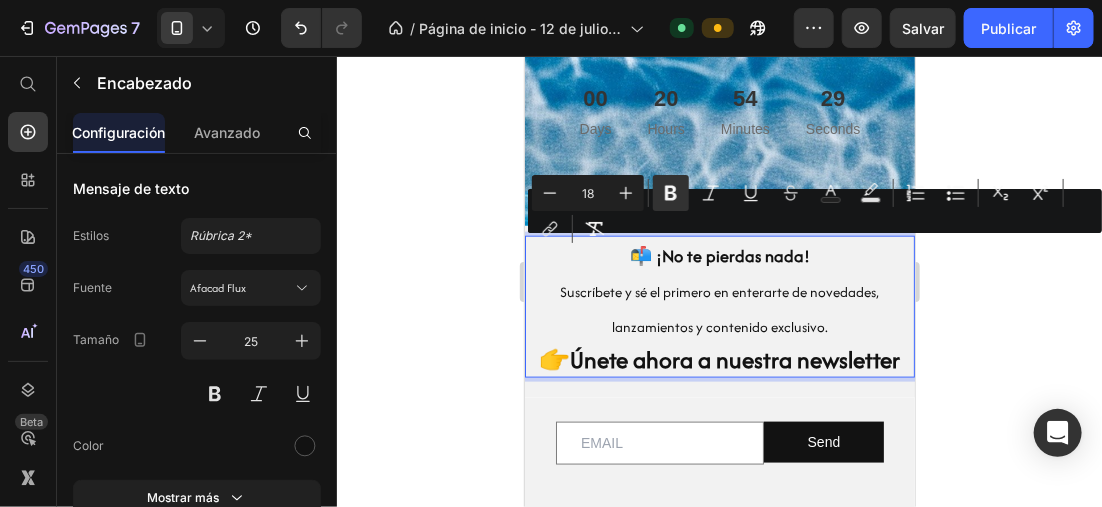 click on "📬 ¡No te pierdas nada! Suscríbete y sé el primero en enterarte de novedades, lanzamientos y contenido exclusivo. 👉 Únete ahora a nuestra newsletter" at bounding box center (719, 306) 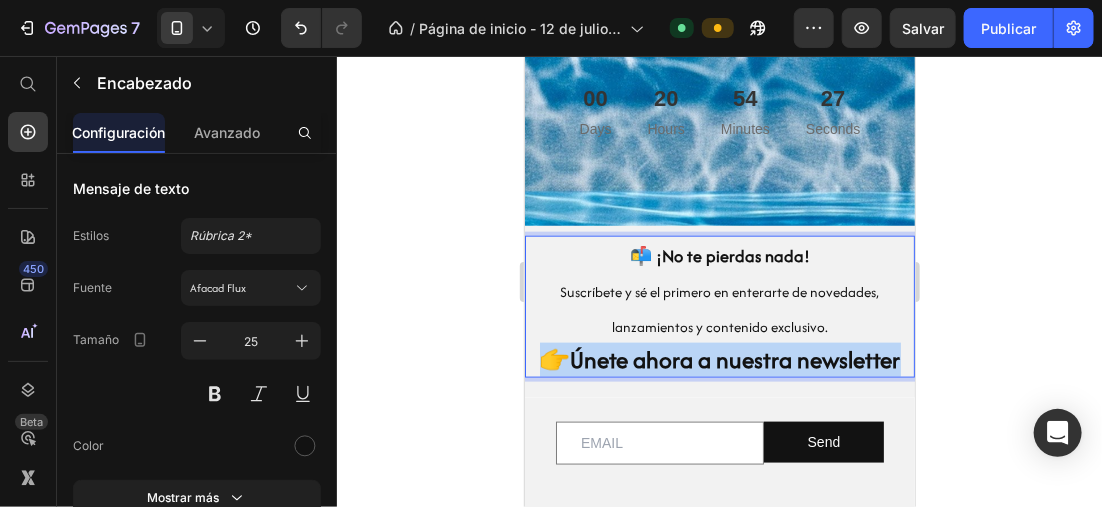 drag, startPoint x: 535, startPoint y: 358, endPoint x: 867, endPoint y: 350, distance: 332.09637 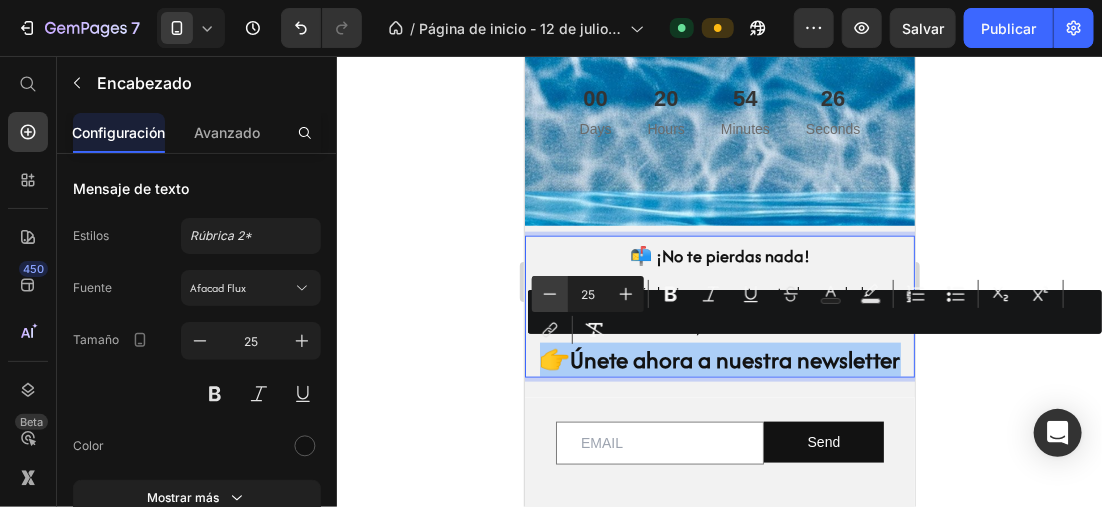click 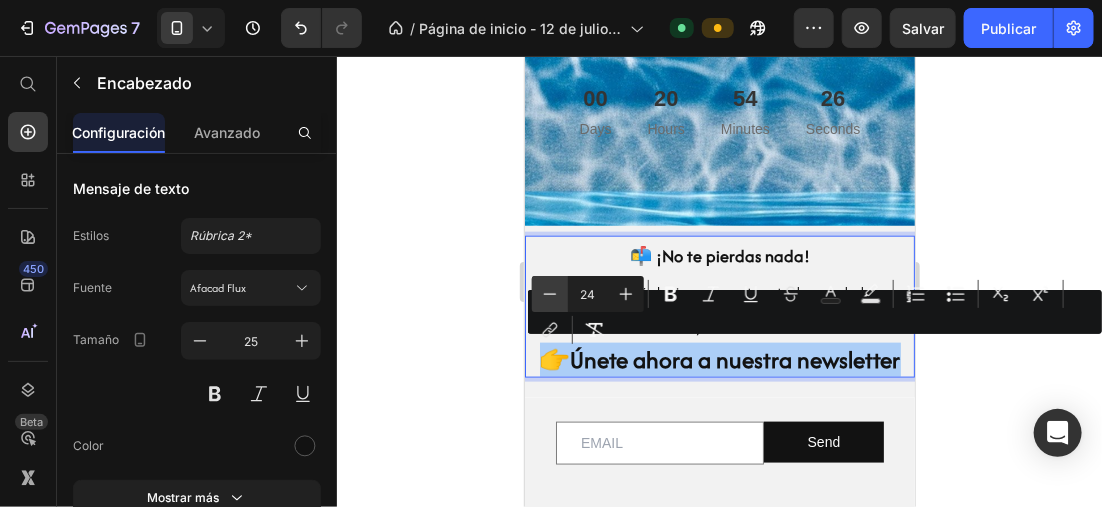 click 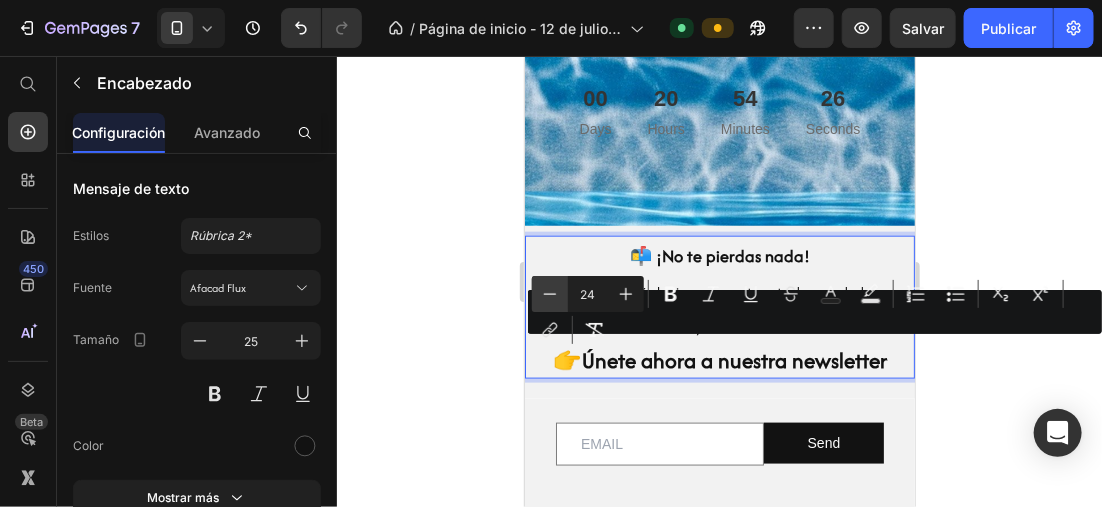 type on "23" 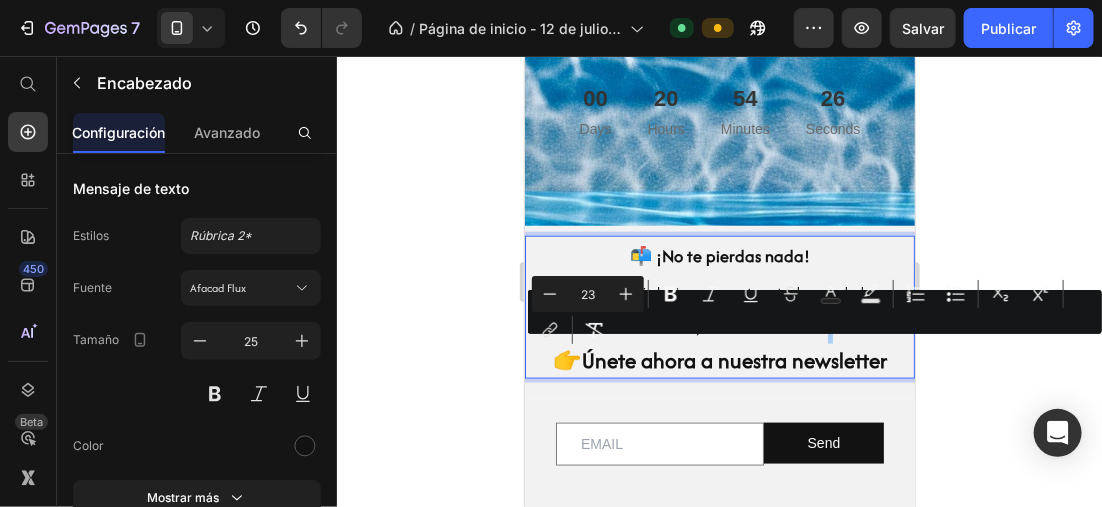 click 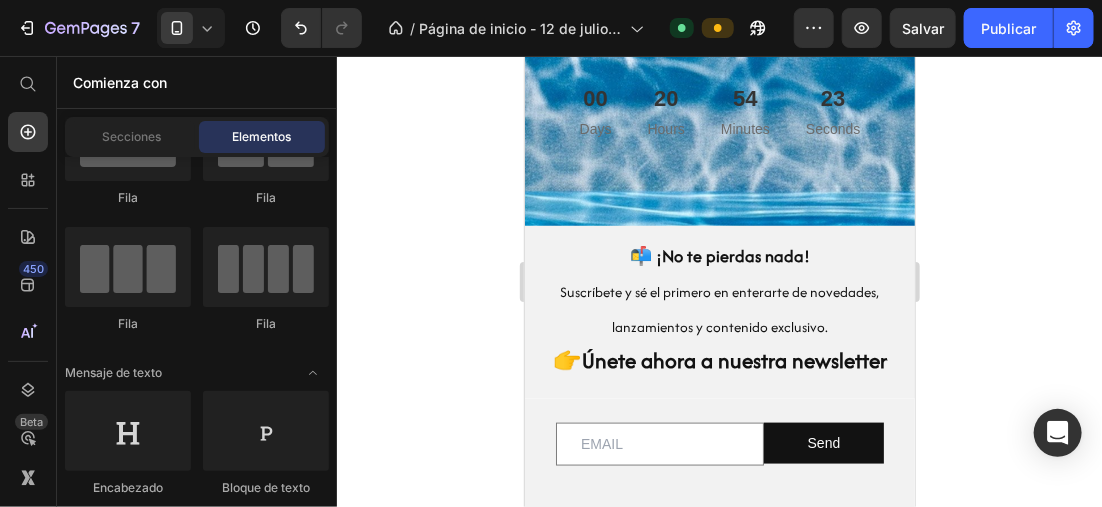 click 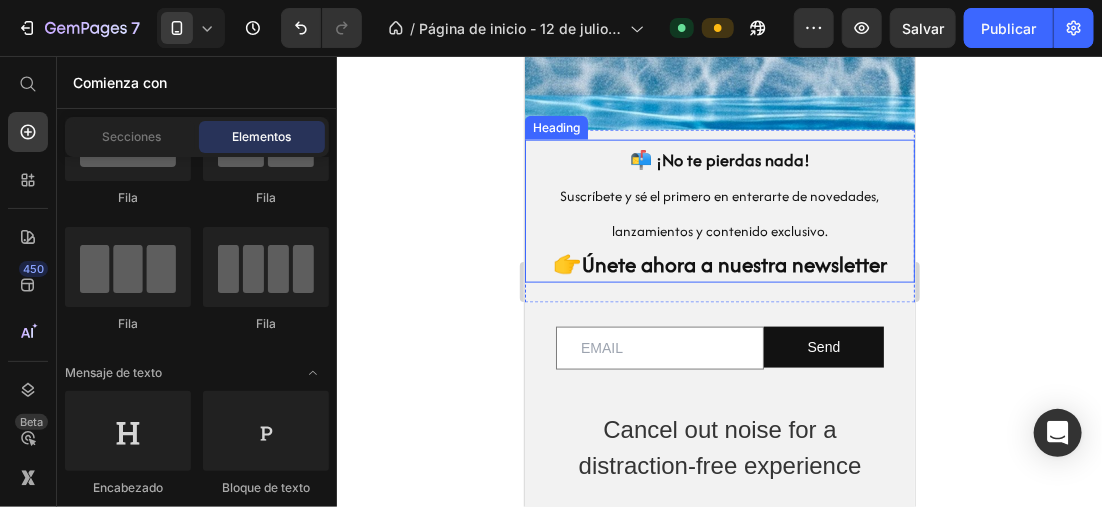 scroll, scrollTop: 821, scrollLeft: 0, axis: vertical 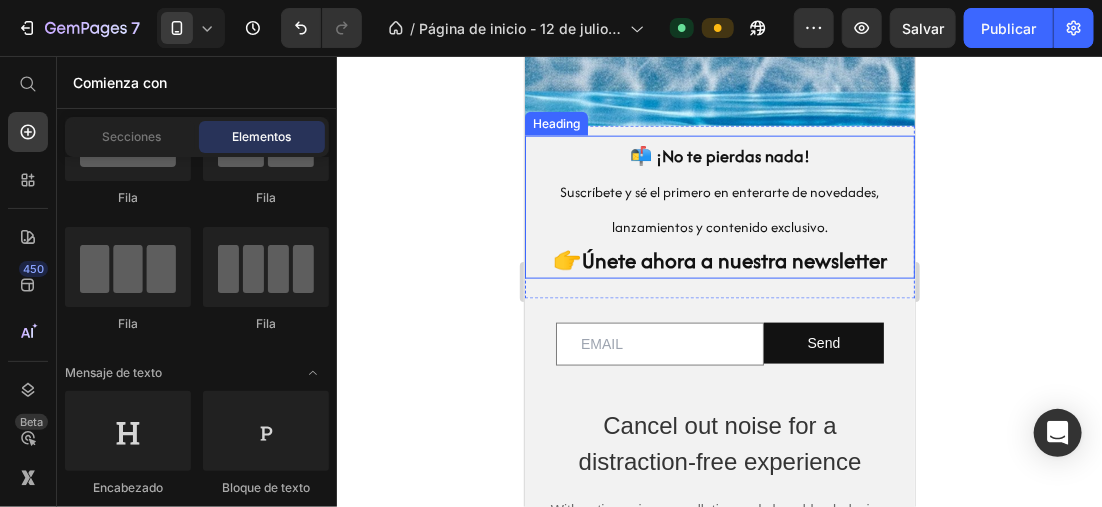 click on "📬 ¡No te pierdas nada!" at bounding box center [719, 155] 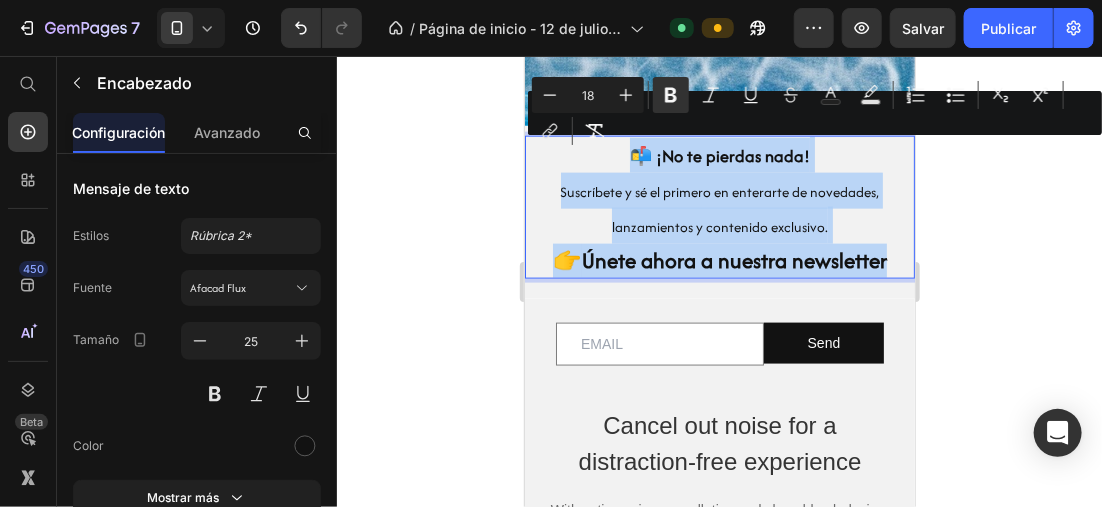 drag, startPoint x: 627, startPoint y: 155, endPoint x: 914, endPoint y: 264, distance: 307.00162 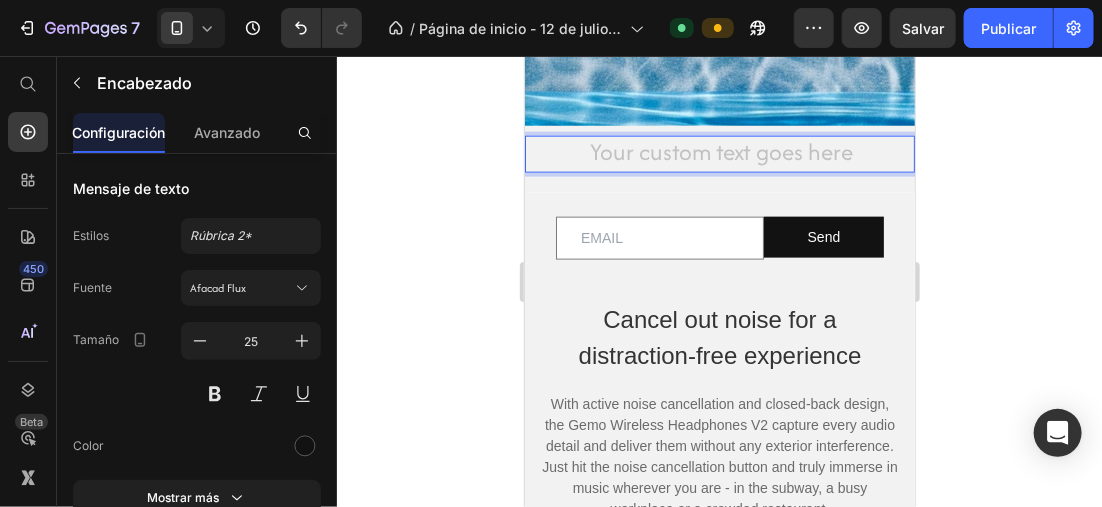 click at bounding box center (719, 153) 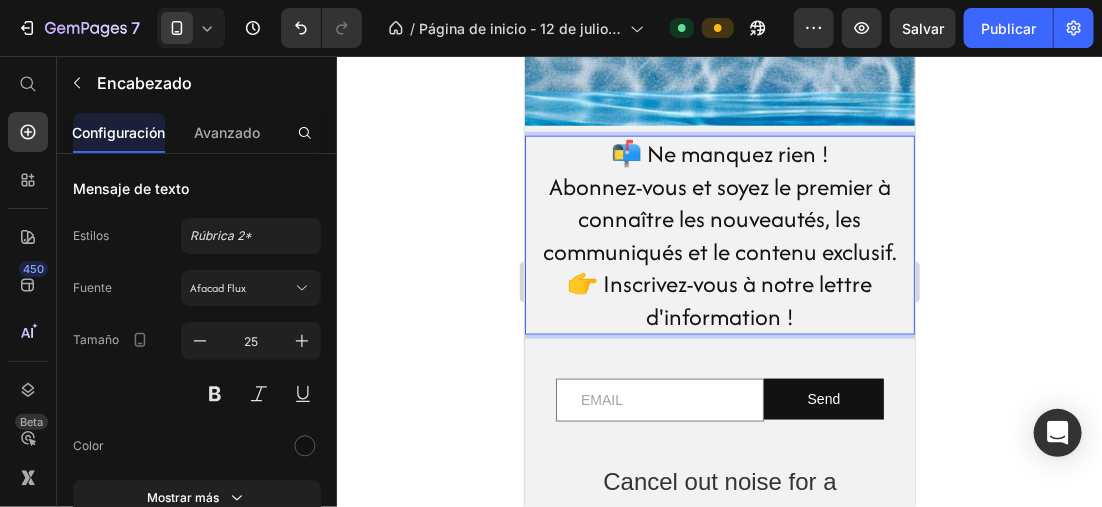 click on "📬 Ne manquez rien ! Abonnez-vous et soyez le premier à connaître les nouveautés, les communiqués et le contenu exclusif. 👉 Inscrivez-vous à notre lettre d'information !" at bounding box center [719, 234] 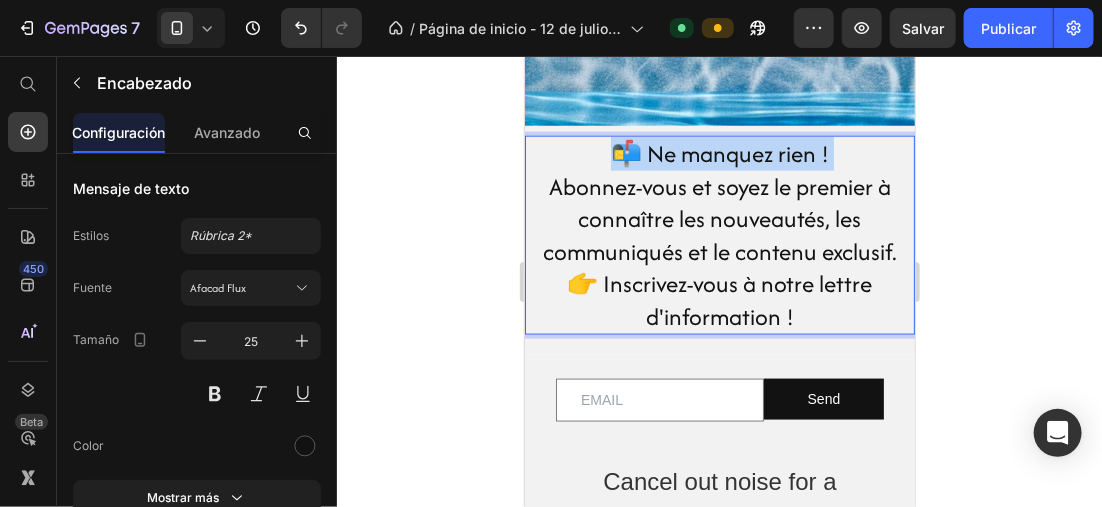 drag, startPoint x: 605, startPoint y: 150, endPoint x: 821, endPoint y: 150, distance: 216 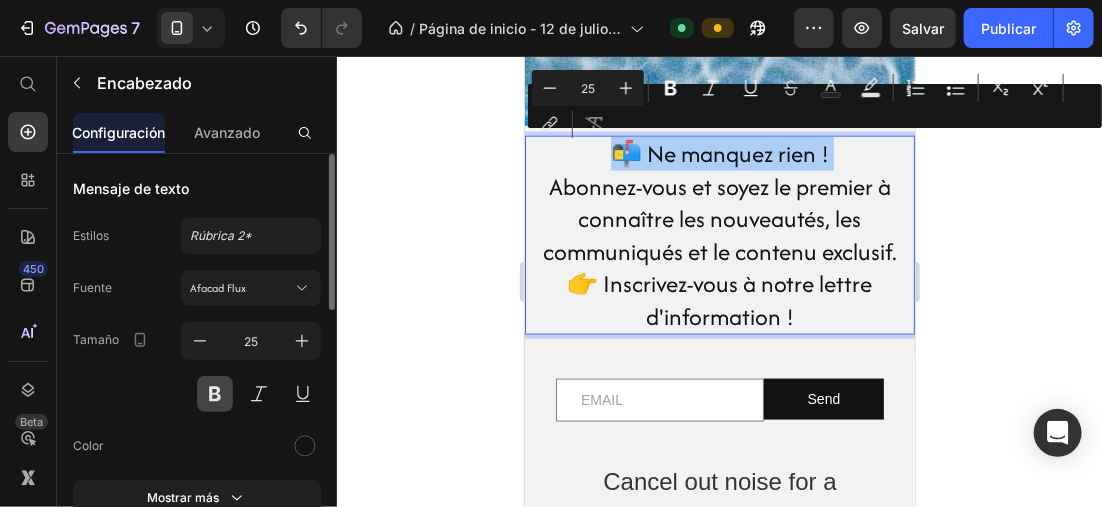 click at bounding box center [215, 394] 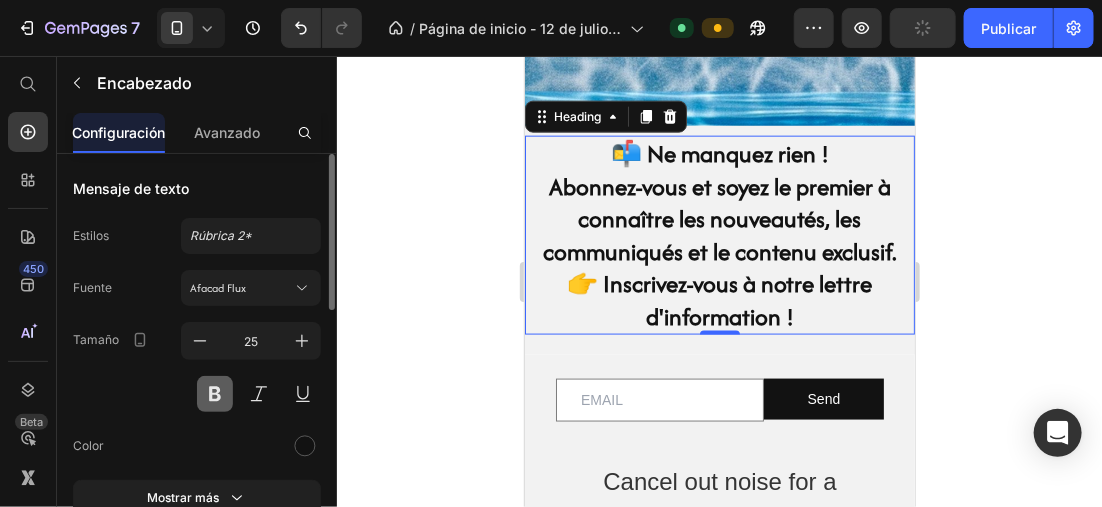 click at bounding box center [215, 394] 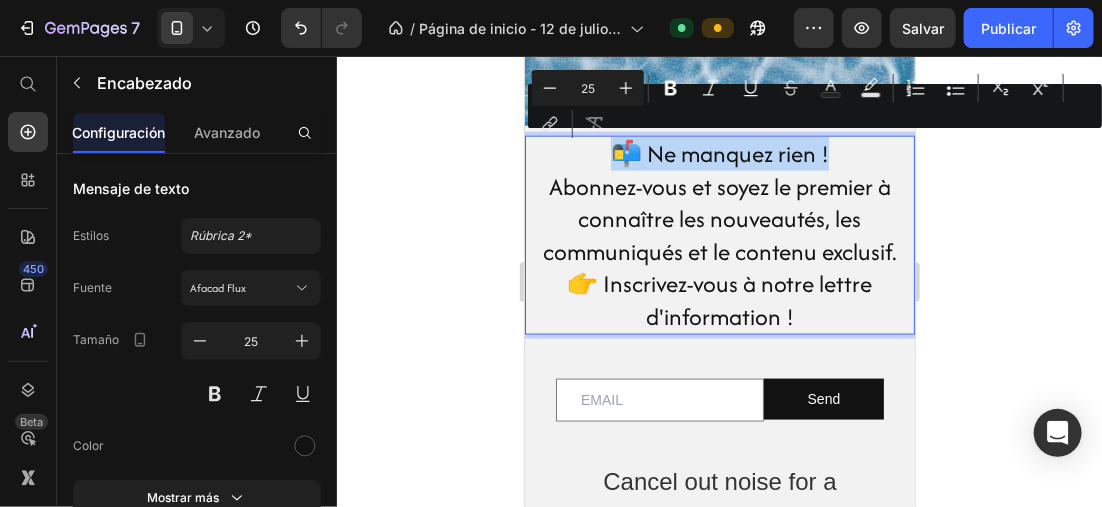 drag, startPoint x: 604, startPoint y: 150, endPoint x: 825, endPoint y: 150, distance: 221 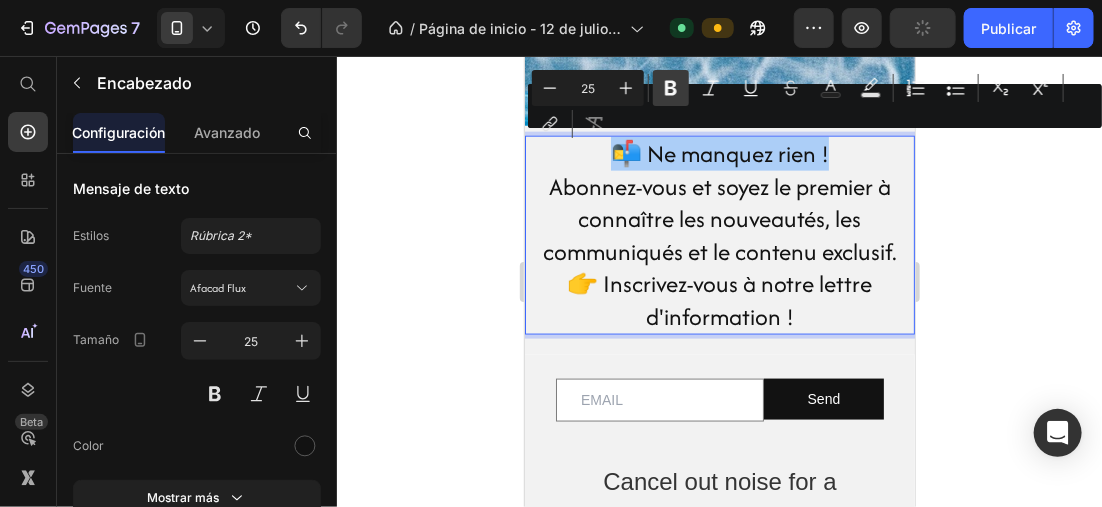 click 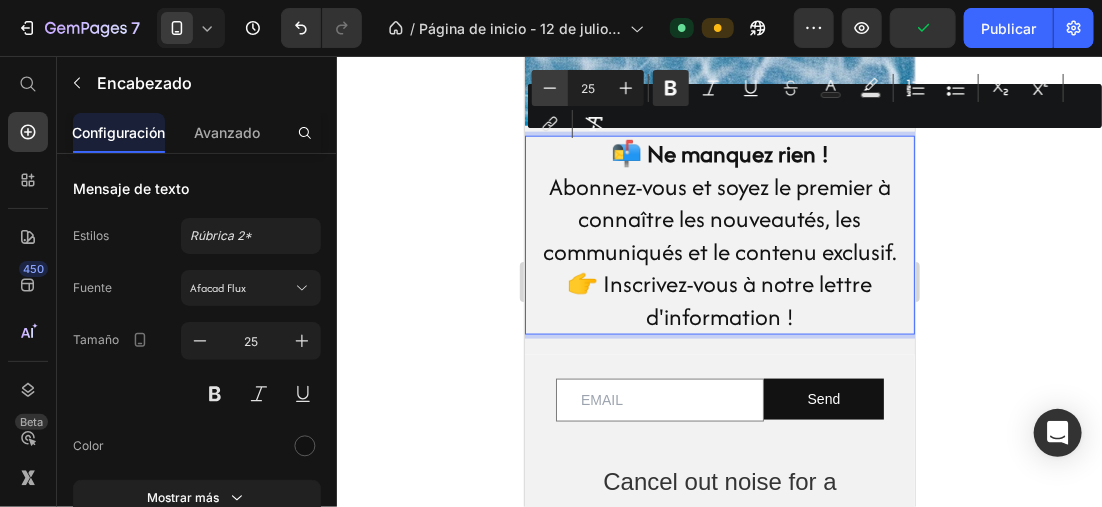 click on "Minus" at bounding box center [550, 88] 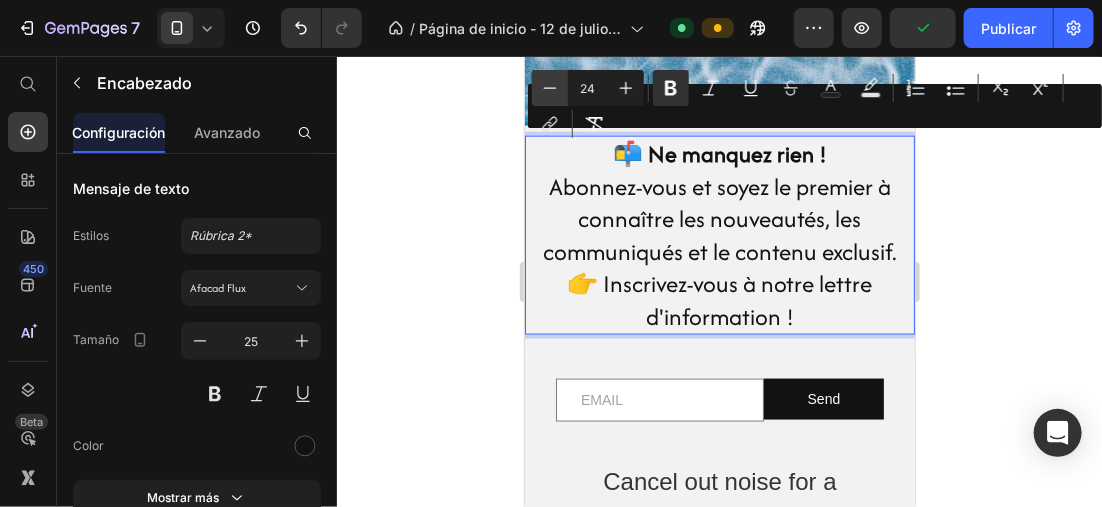 click on "Minus" at bounding box center (550, 88) 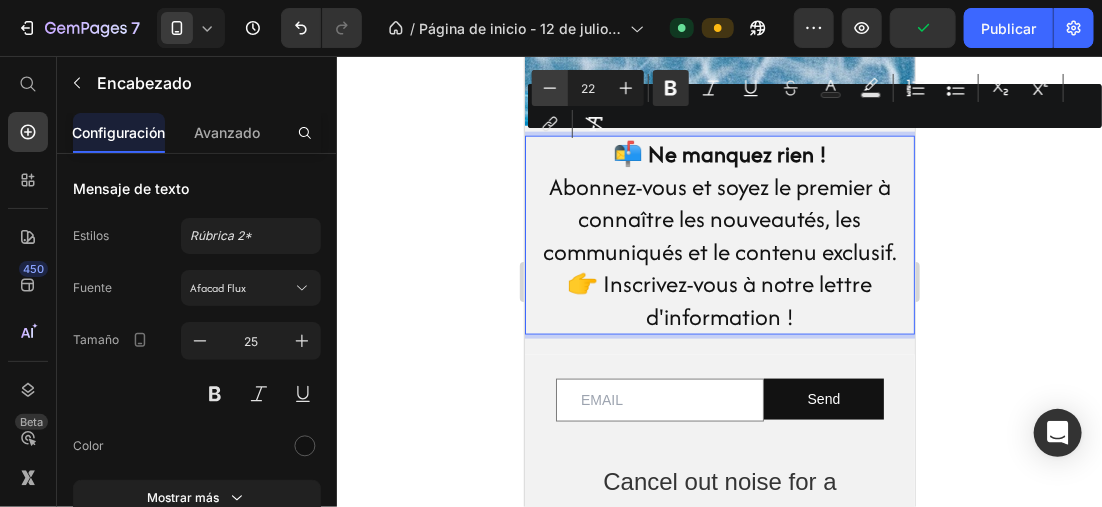 click on "Minus" at bounding box center (550, 88) 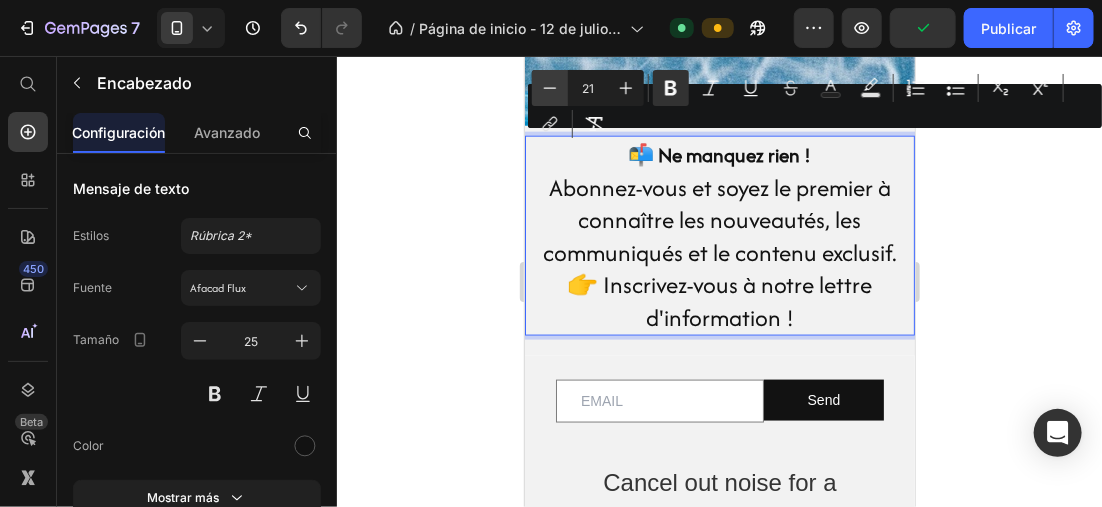 click on "Minus" at bounding box center [550, 88] 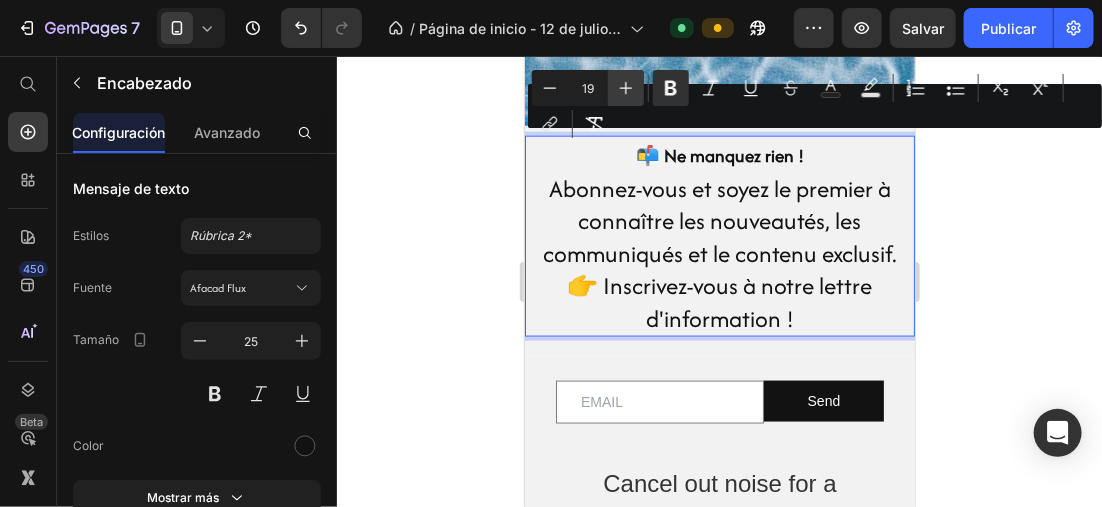 click 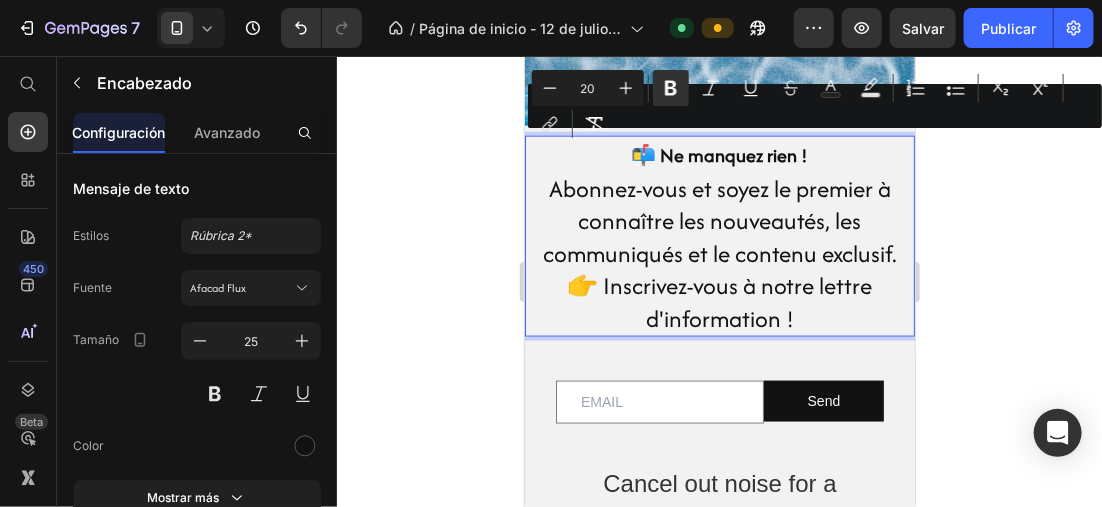 click on "📬 Ne manquez rien ! Abonnez-vous et soyez le premier à connaître les nouveautés, les communiqués et le contenu exclusif. 👉 Inscrivez-vous à notre lettre d'information !" at bounding box center (719, 235) 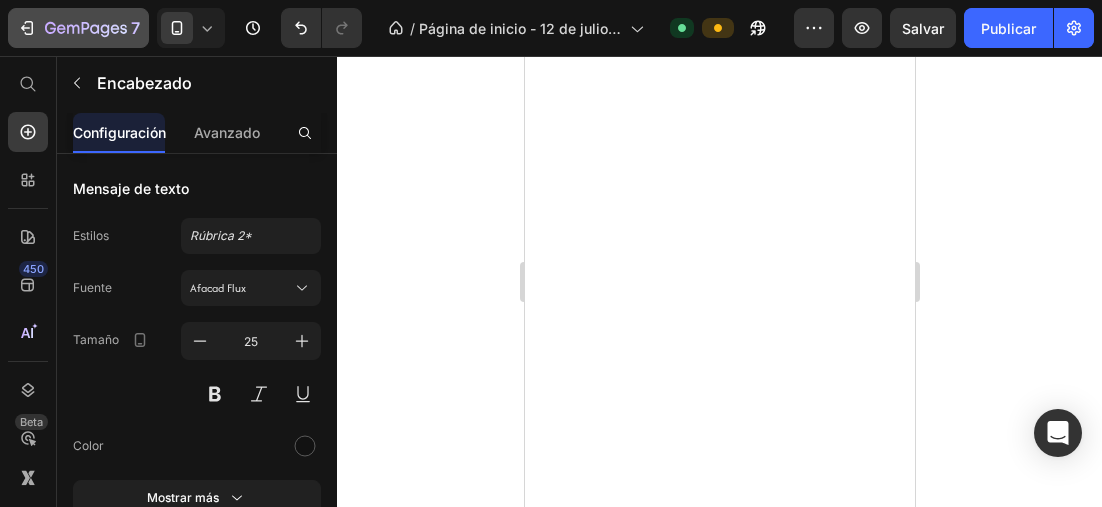 scroll, scrollTop: 0, scrollLeft: 0, axis: both 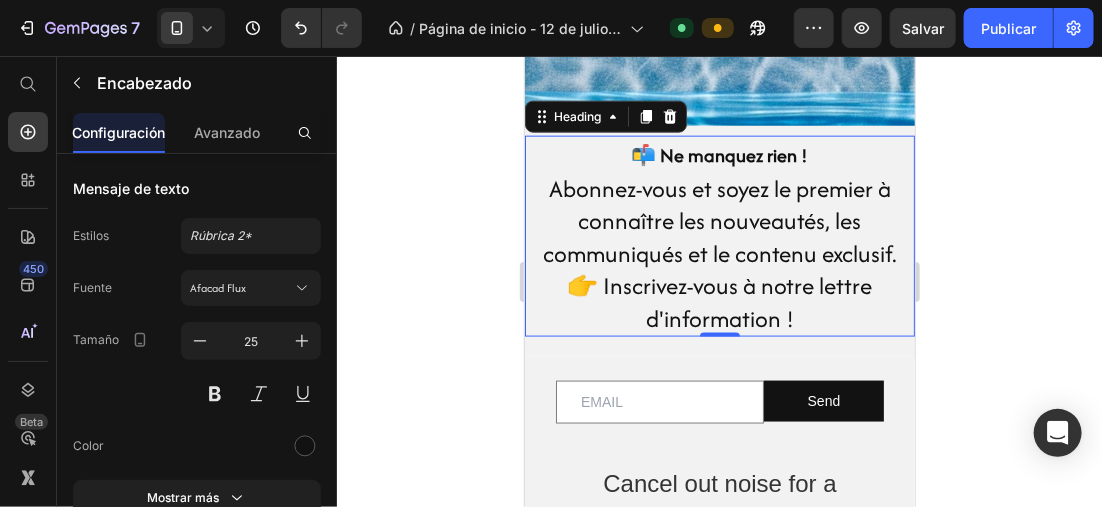 drag, startPoint x: 380, startPoint y: 201, endPoint x: 380, endPoint y: 188, distance: 13 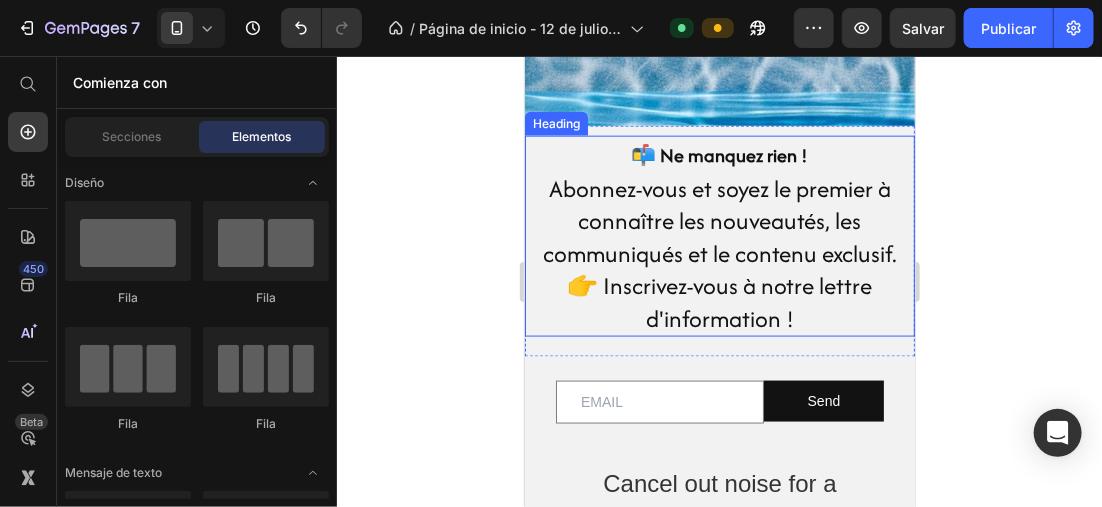 click on "⁠⁠⁠⁠⁠⁠⁠ 📬 Ne manquez rien ! Abonnez-vous et soyez le premier à connaître les nouveautés, les communiqués et le contenu exclusif. 👉 Inscrivez-vous à notre lettre d'information !" at bounding box center (719, 235) 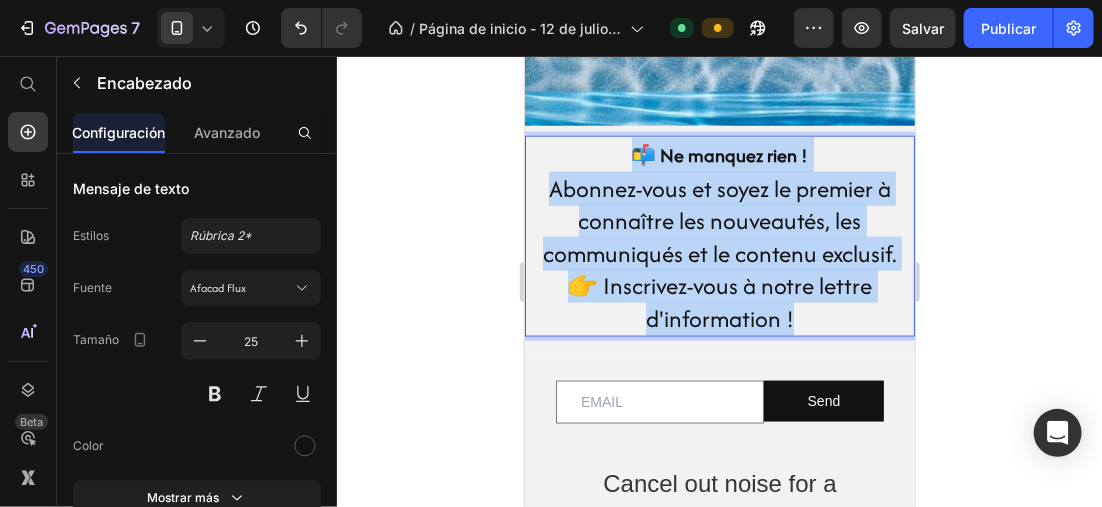 drag, startPoint x: 622, startPoint y: 157, endPoint x: 866, endPoint y: 309, distance: 287.47174 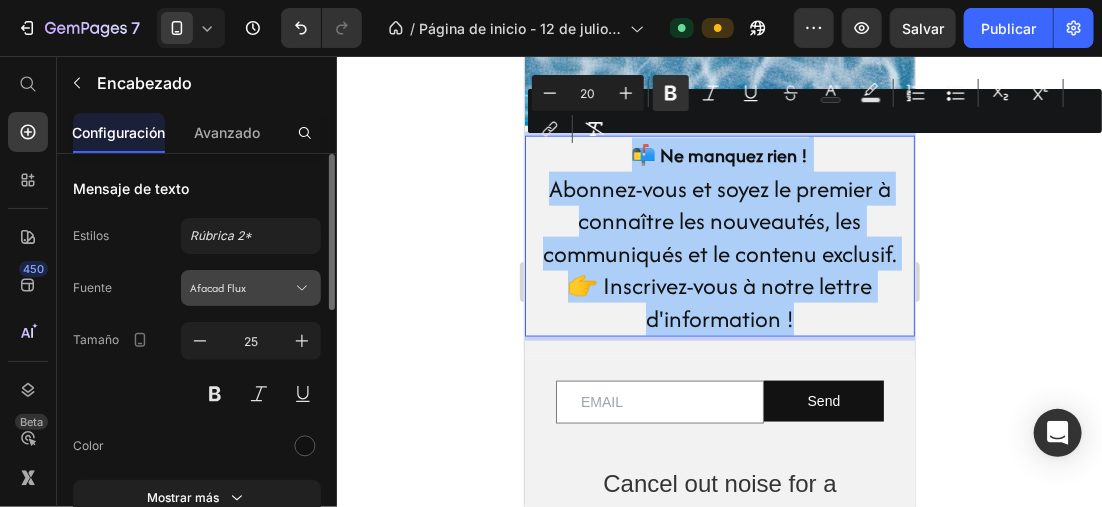 click on "Afacad Flux" at bounding box center [241, 288] 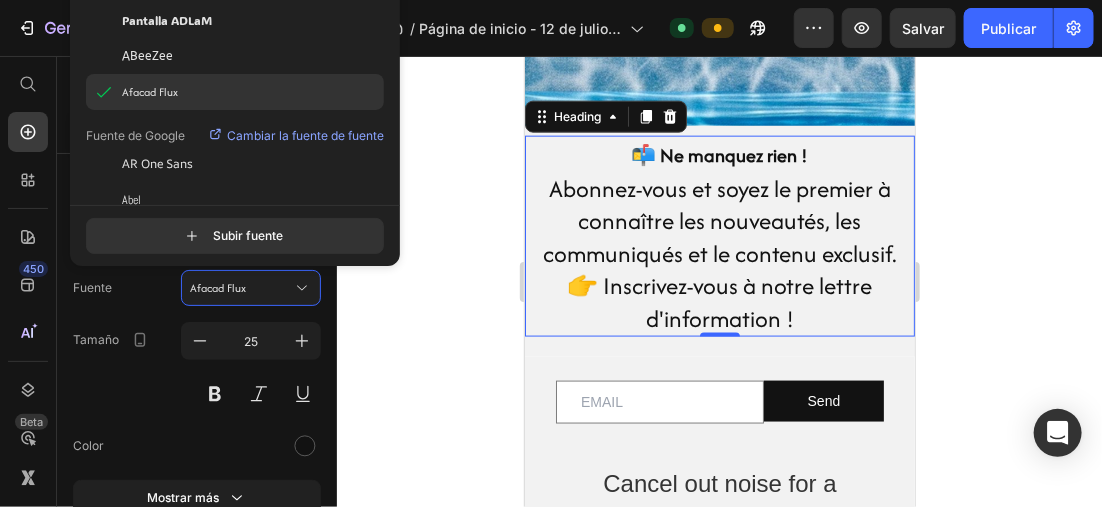 click on "Afacad Flux" 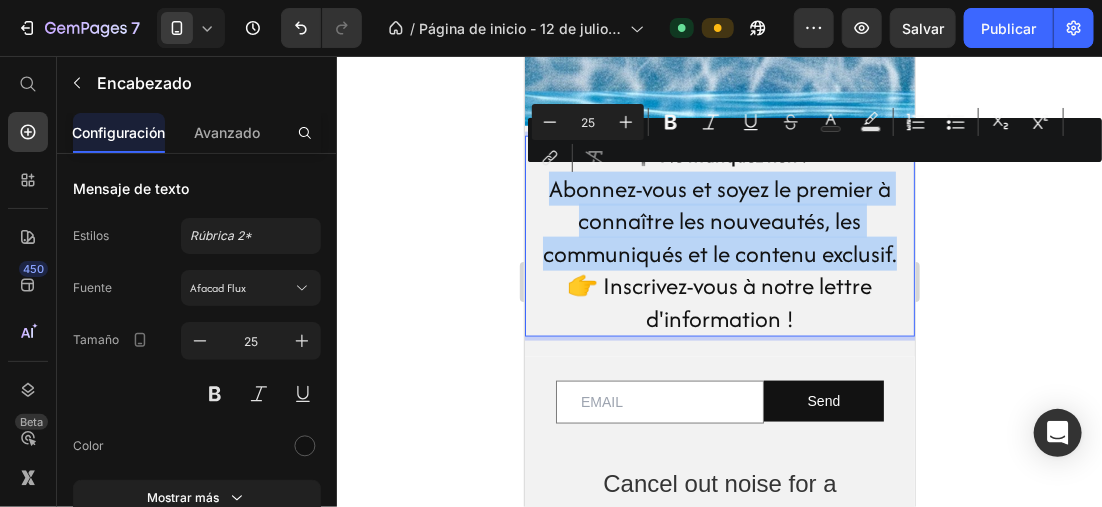 drag, startPoint x: 536, startPoint y: 187, endPoint x: 889, endPoint y: 258, distance: 360.06943 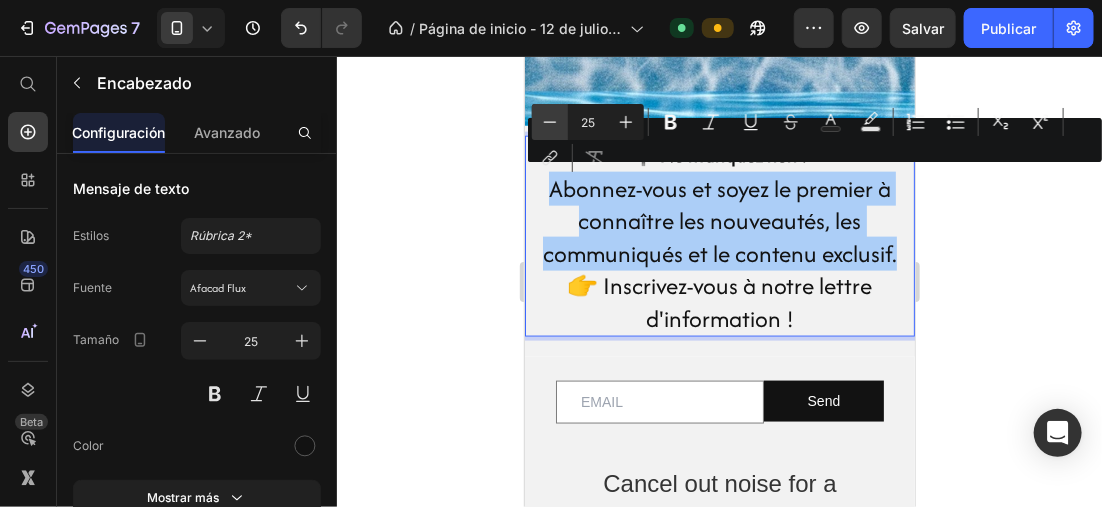 click on "Minus" at bounding box center (550, 122) 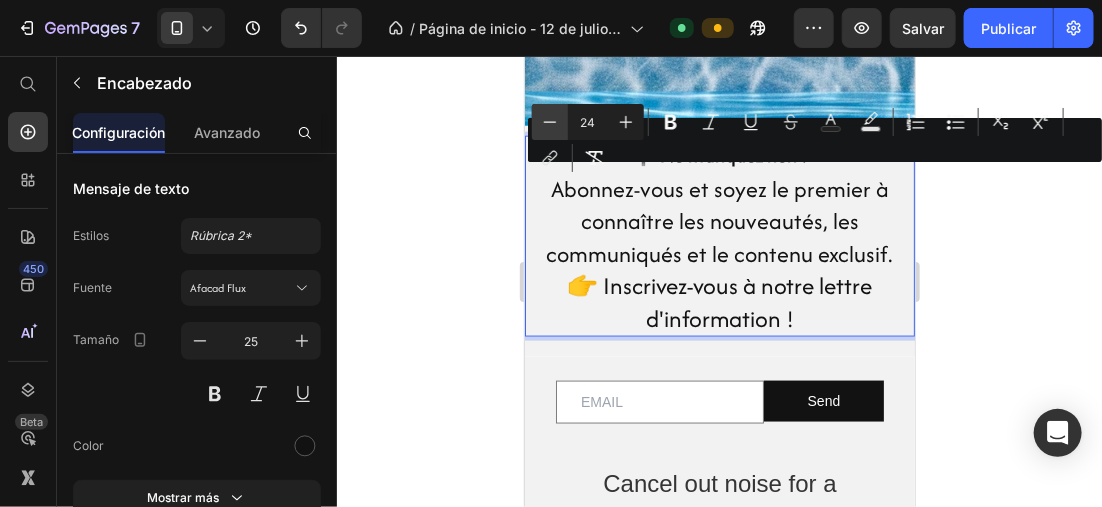 click on "Minus" at bounding box center (550, 122) 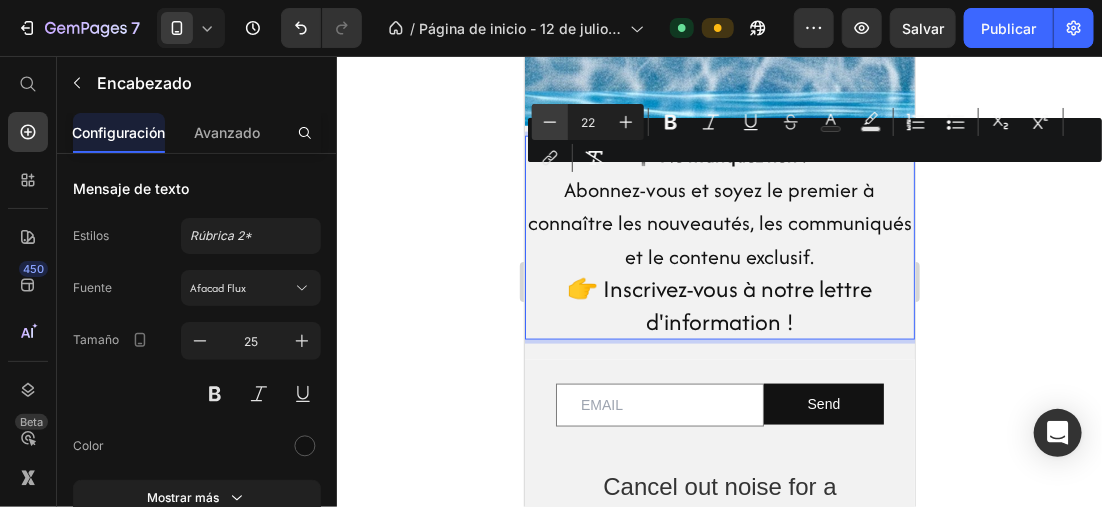click on "Minus" at bounding box center (550, 122) 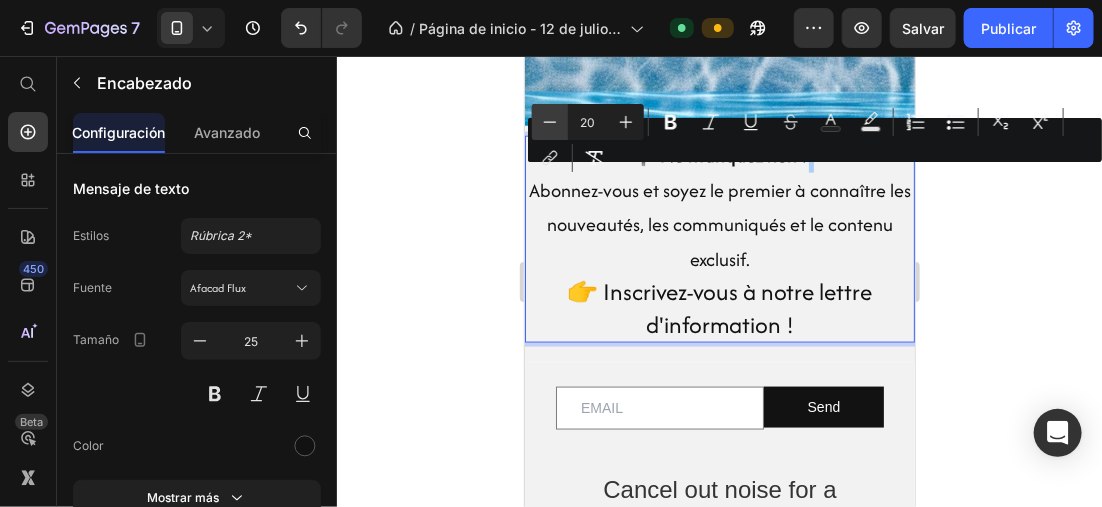 click on "Minus" at bounding box center [550, 122] 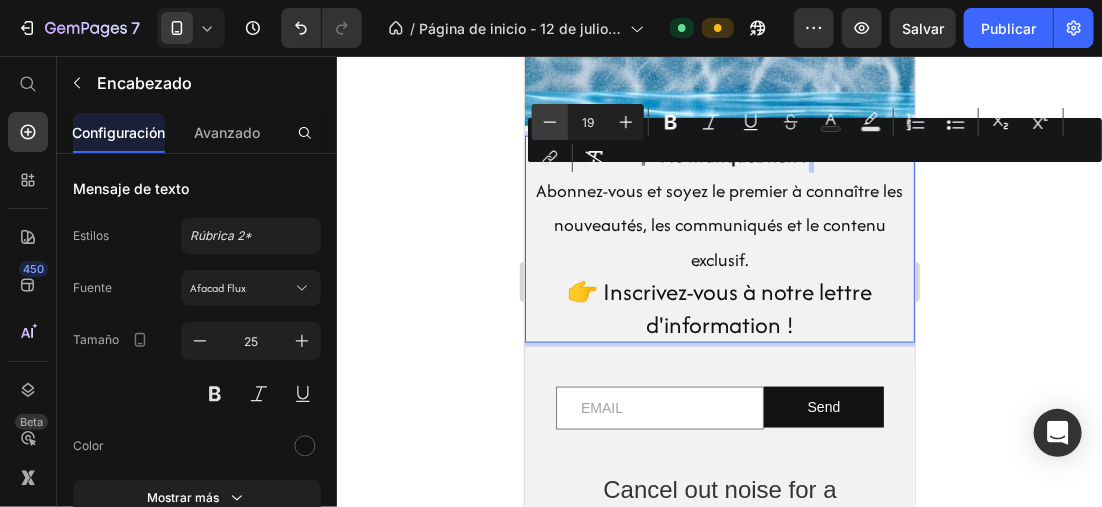 click on "Minus" at bounding box center [550, 122] 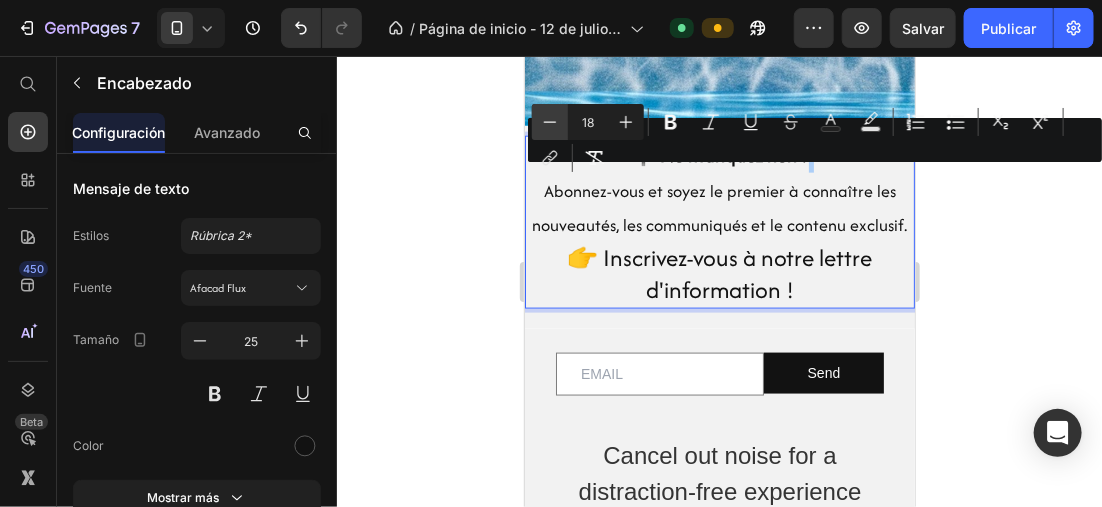 click on "Minus" at bounding box center [550, 122] 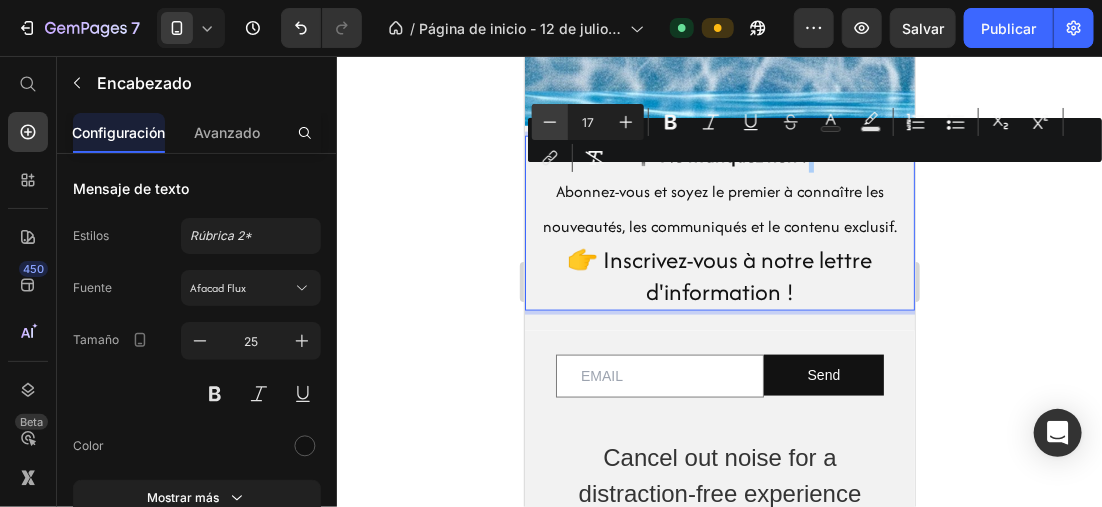 click on "Minus" at bounding box center [550, 122] 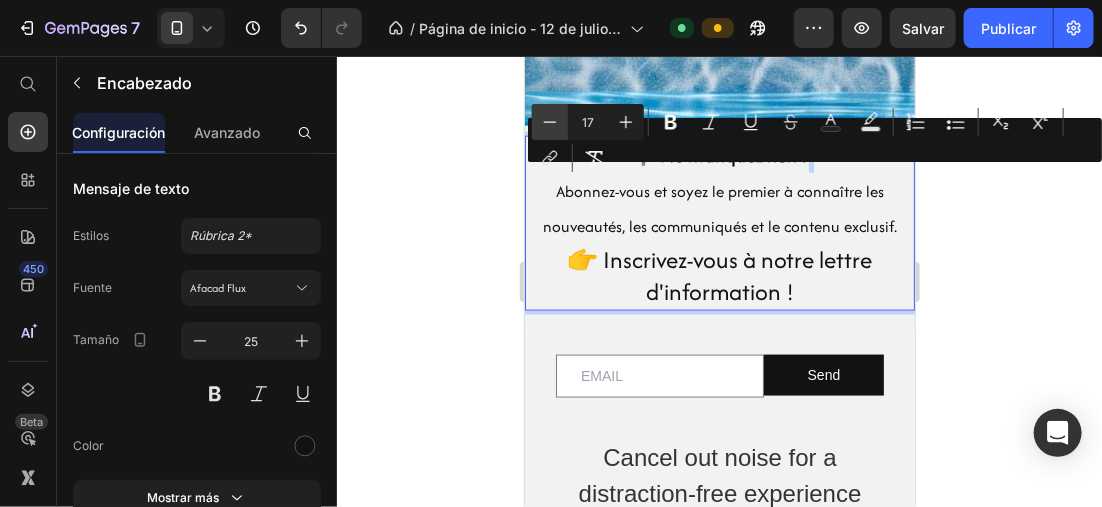type on "16" 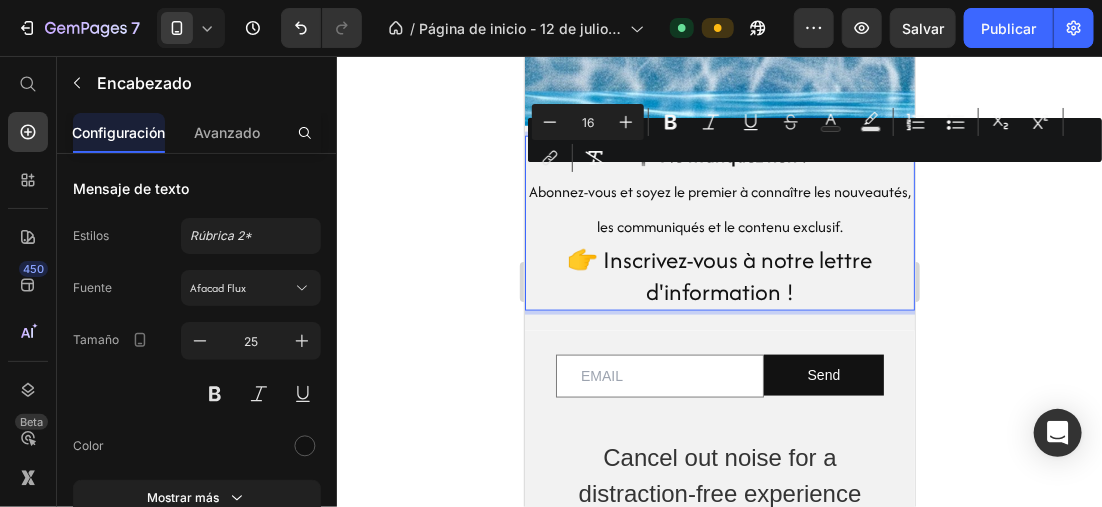 click 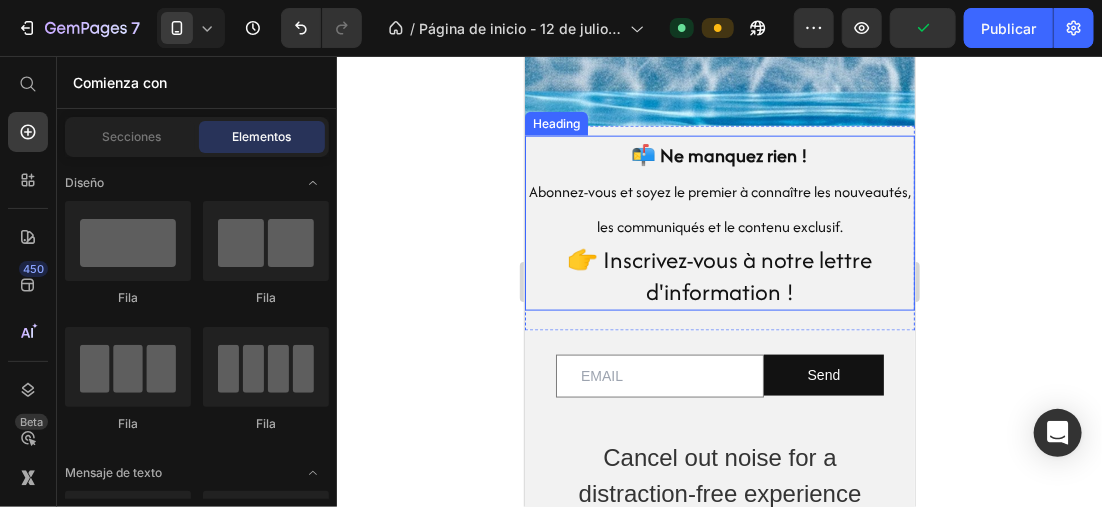 click on "📬 Ne manquez rien !" at bounding box center (719, 154) 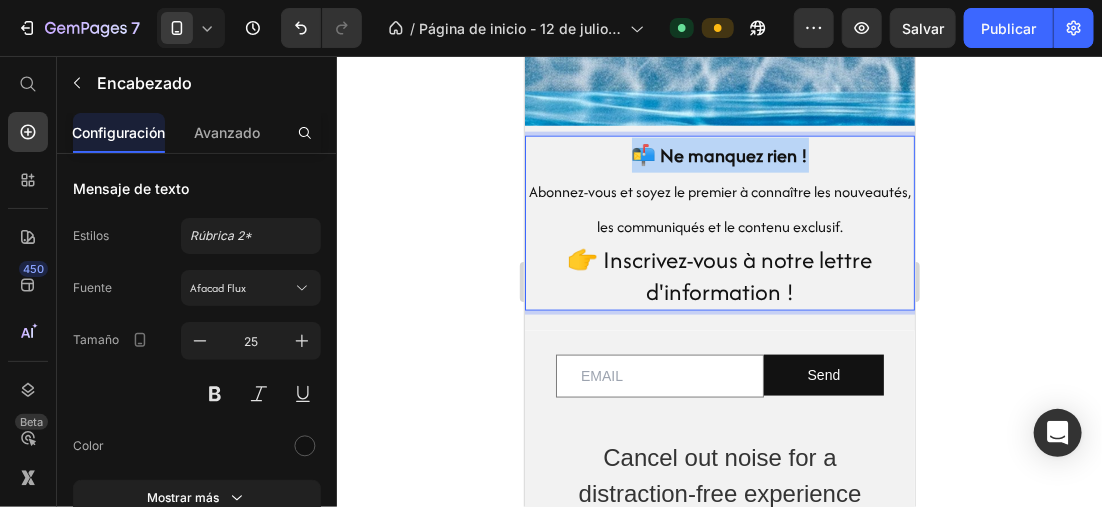 drag, startPoint x: 629, startPoint y: 153, endPoint x: 807, endPoint y: 154, distance: 178.0028 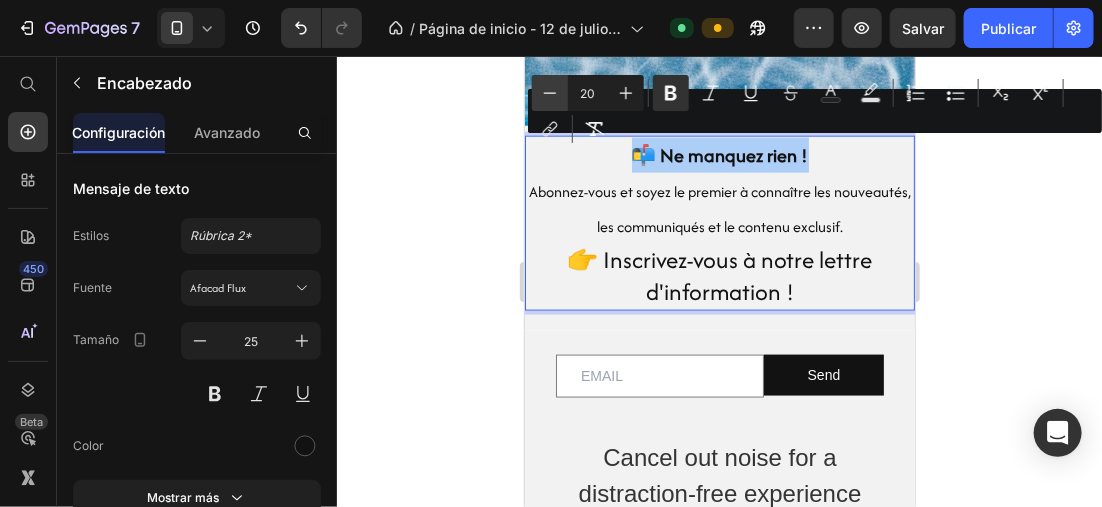 click on "Minus" at bounding box center (550, 93) 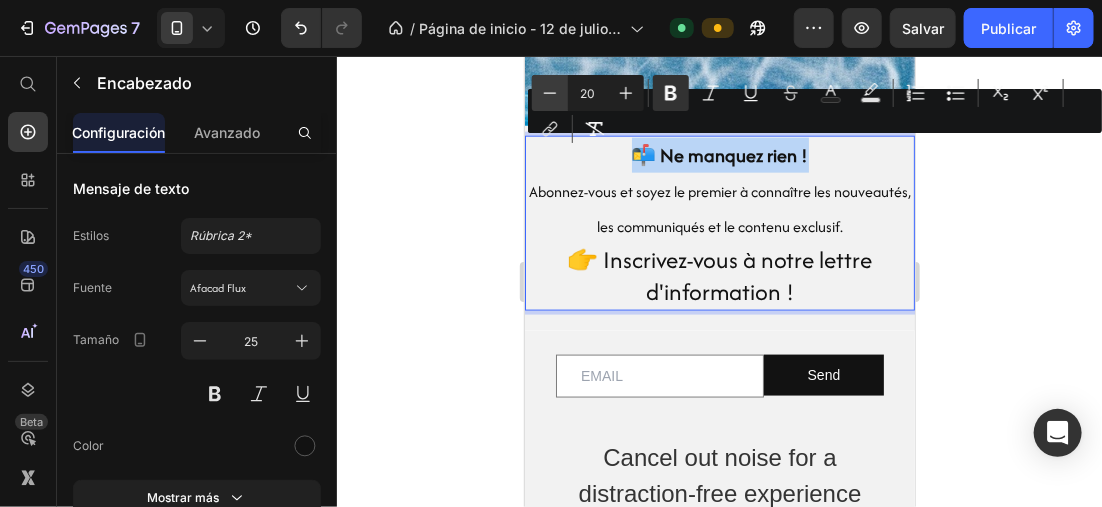 type on "19" 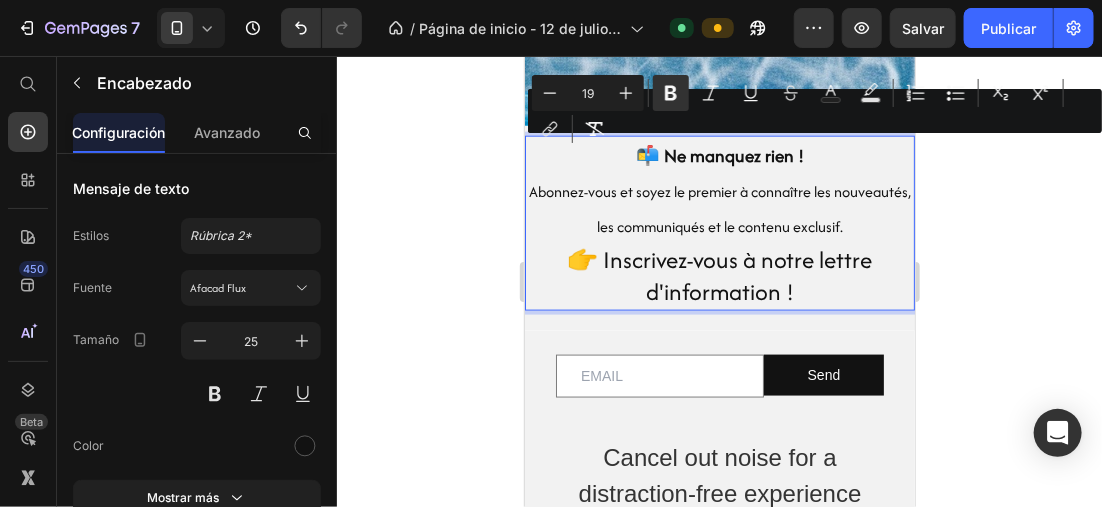 click 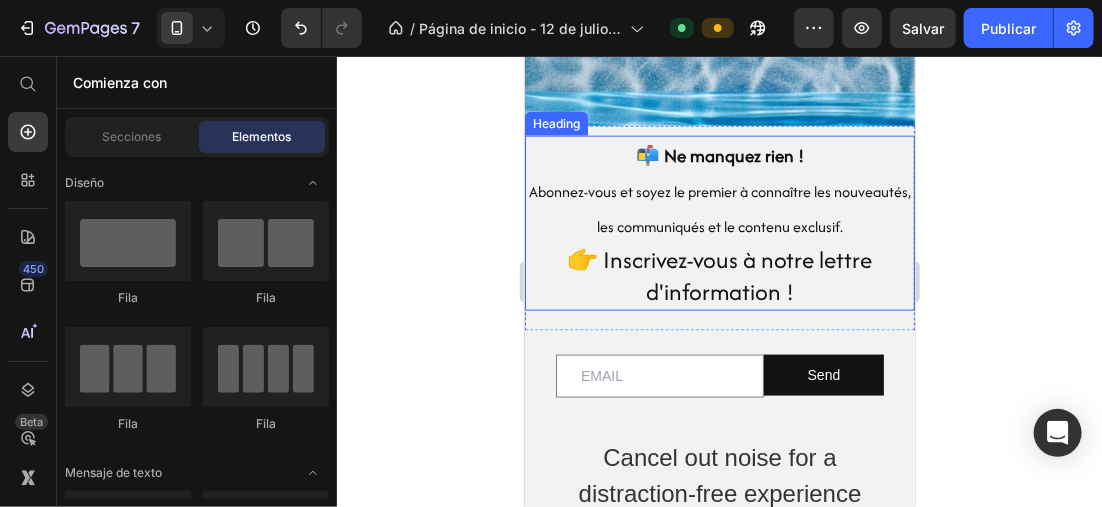 click on "⁠⁠⁠⁠⁠⁠⁠ 📬 Ne manquez rien ! Abonnez-vous et soyez le premier à connaître les nouveautés, les communiqués et le contenu exclusif. 👉 Inscrivez-vous à notre lettre d'information !" at bounding box center [719, 222] 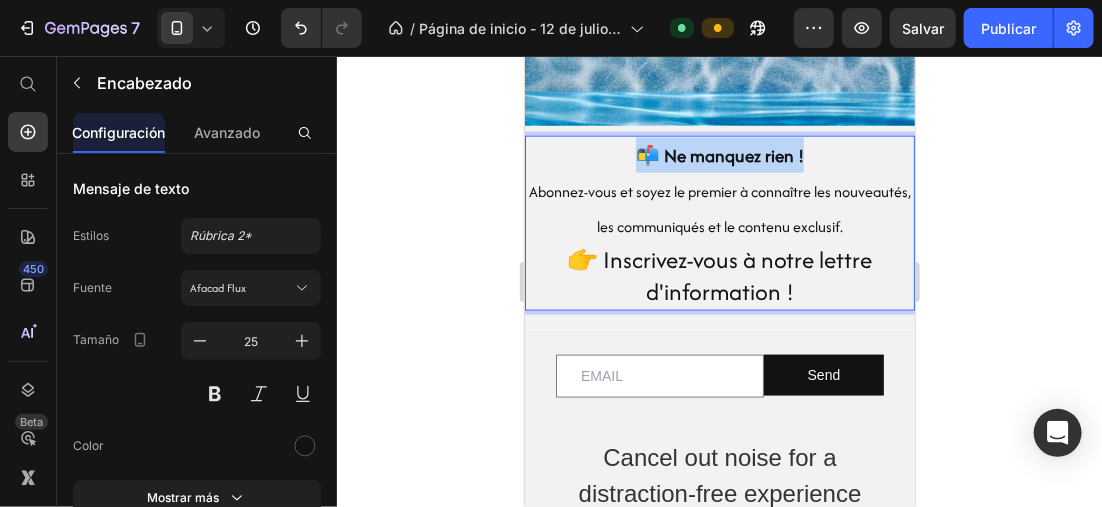 drag, startPoint x: 629, startPoint y: 156, endPoint x: 788, endPoint y: 155, distance: 159.00314 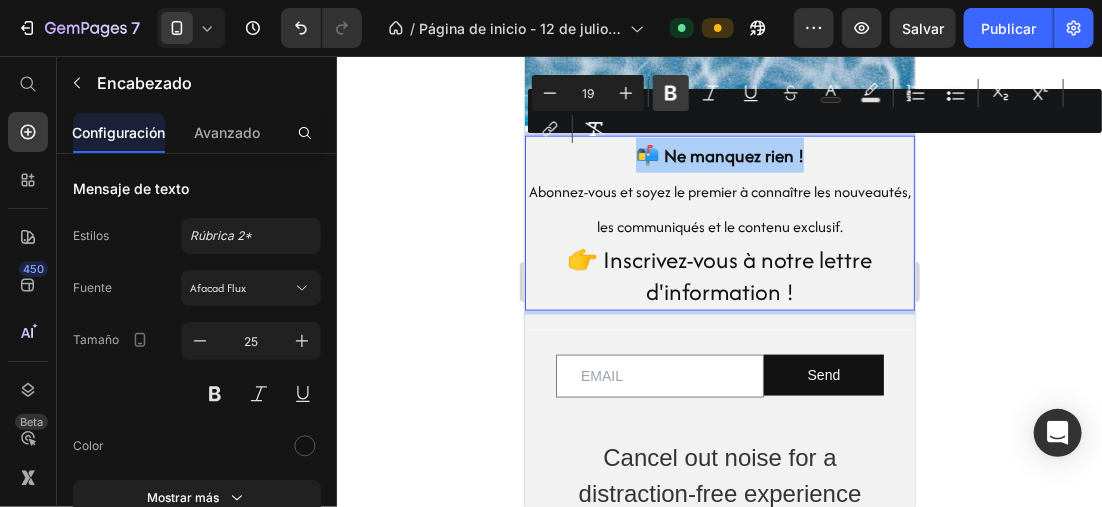 click on "Bold" at bounding box center (671, 93) 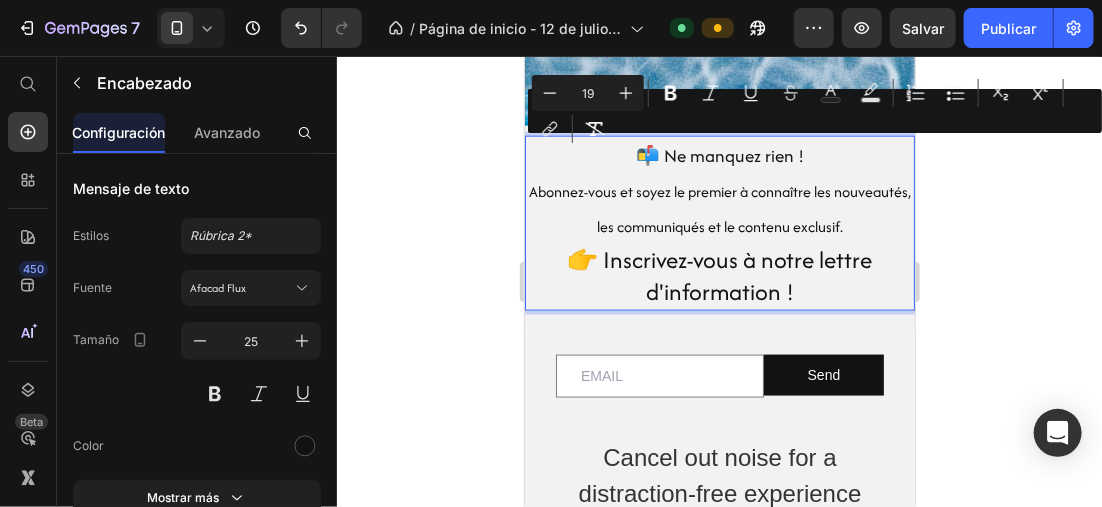 click 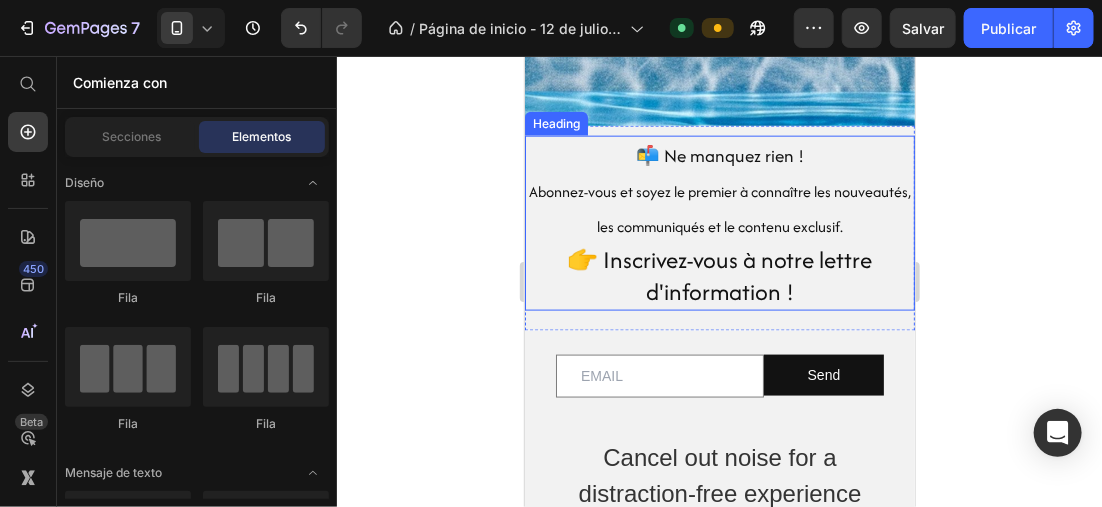 click on "⁠⁠⁠⁠⁠⁠⁠ 📬 Ne manquez rien ! Abonnez-vous et soyez le premier à connaître les nouveautés, les communiqués et le contenu exclusif. 👉 Inscrivez-vous à notre lettre d'information !" at bounding box center [719, 222] 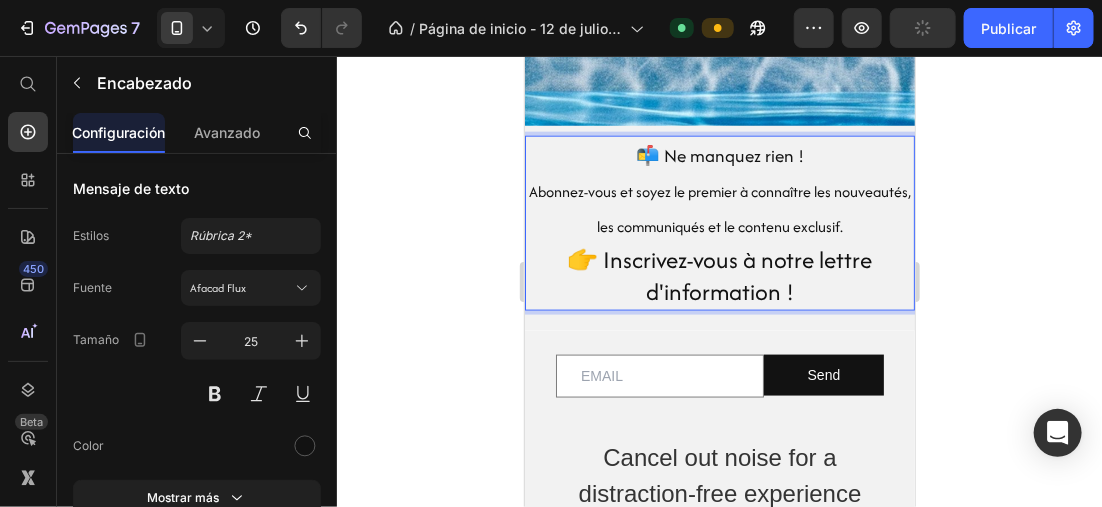 click on "📬 Ne manquez rien ! Abonnez-vous et soyez le premier à connaître les nouveautés, les communiqués et le contenu exclusif. 👉 Inscrivez-vous à notre lettre d'information !" at bounding box center [719, 222] 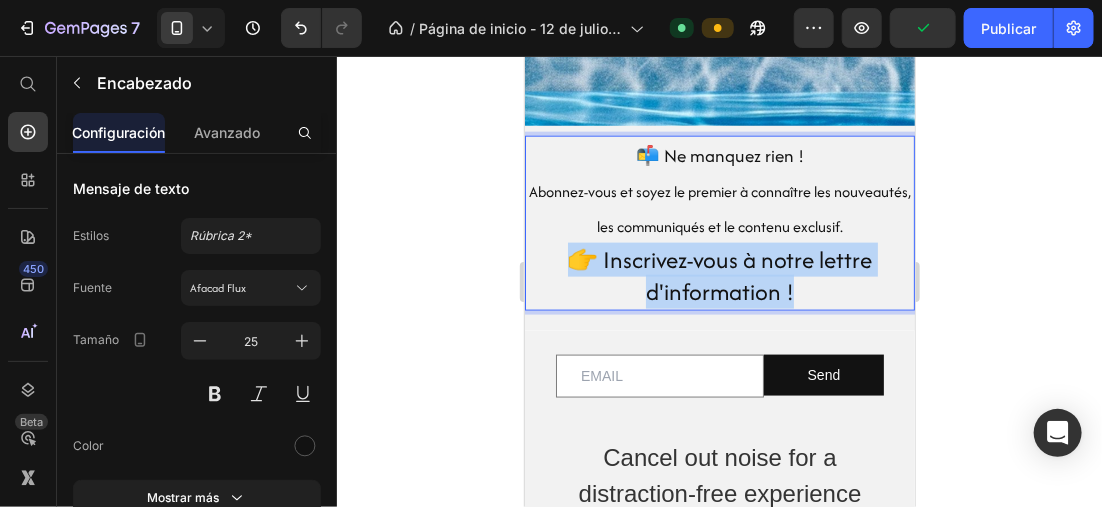 drag, startPoint x: 566, startPoint y: 259, endPoint x: 814, endPoint y: 292, distance: 250.18593 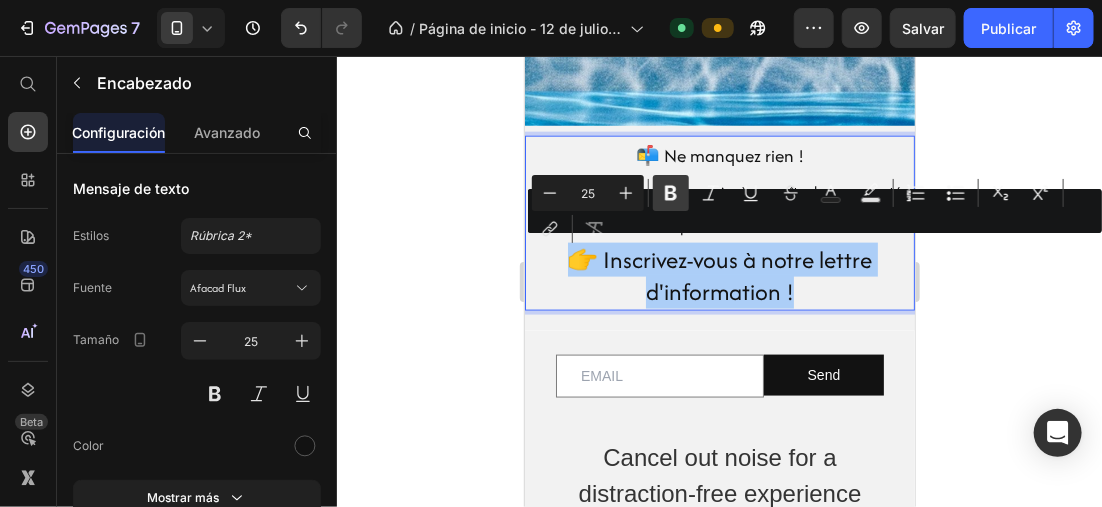 click on "Bold" at bounding box center (671, 193) 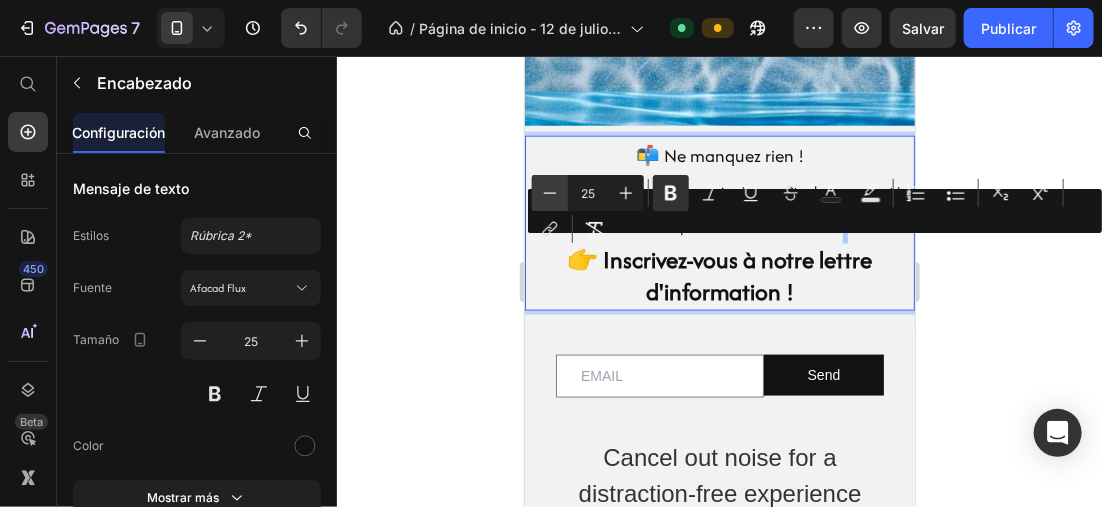click 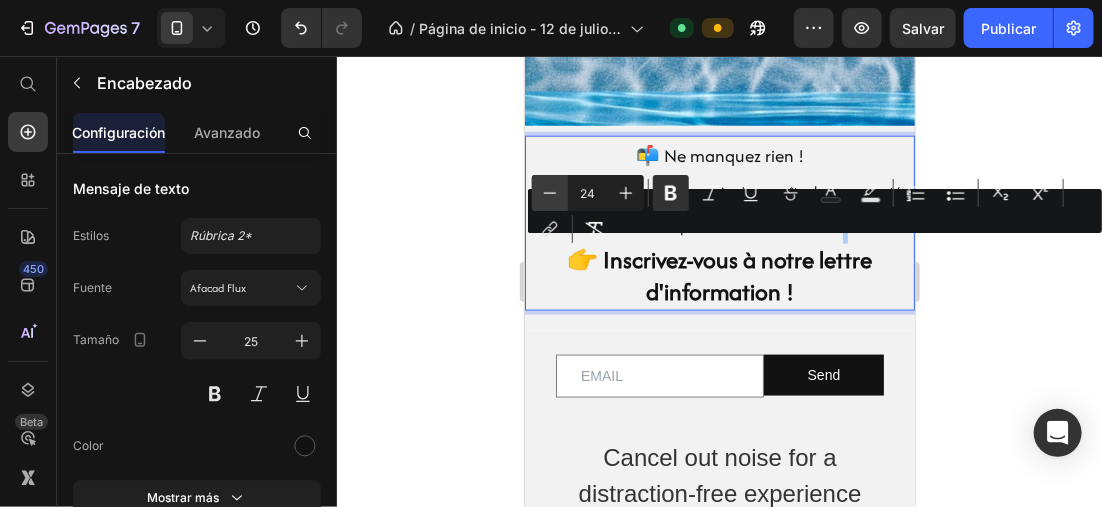 click 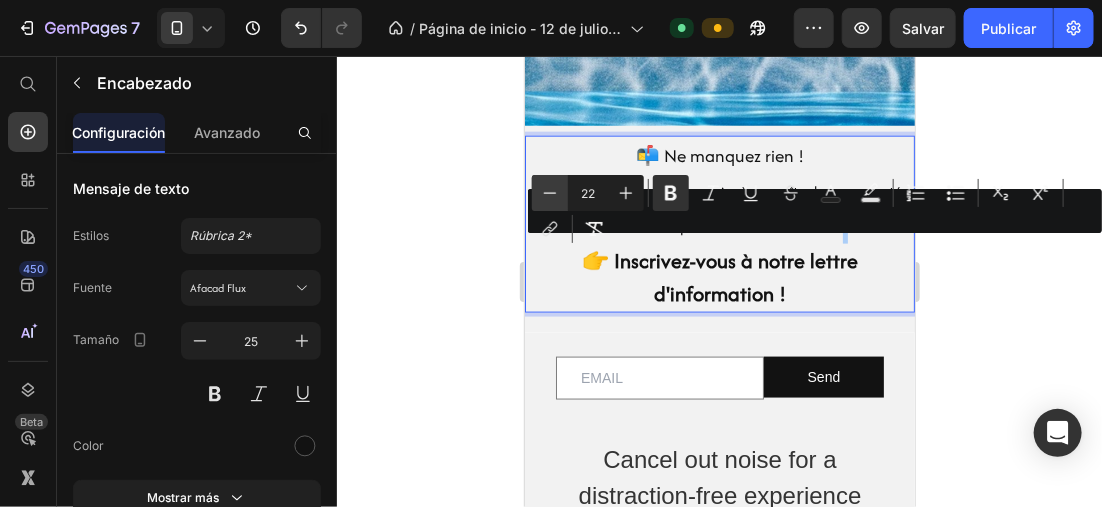 click 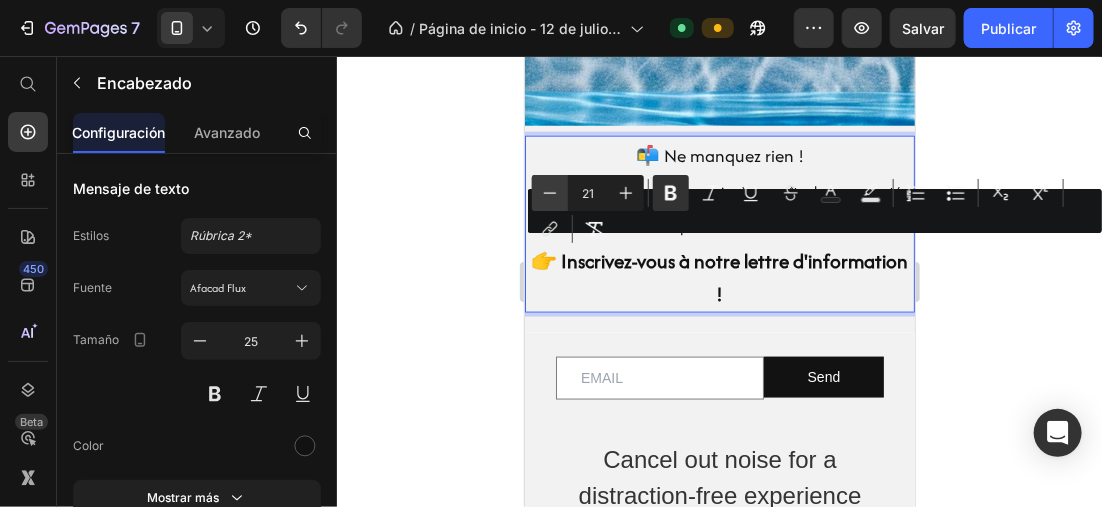 click 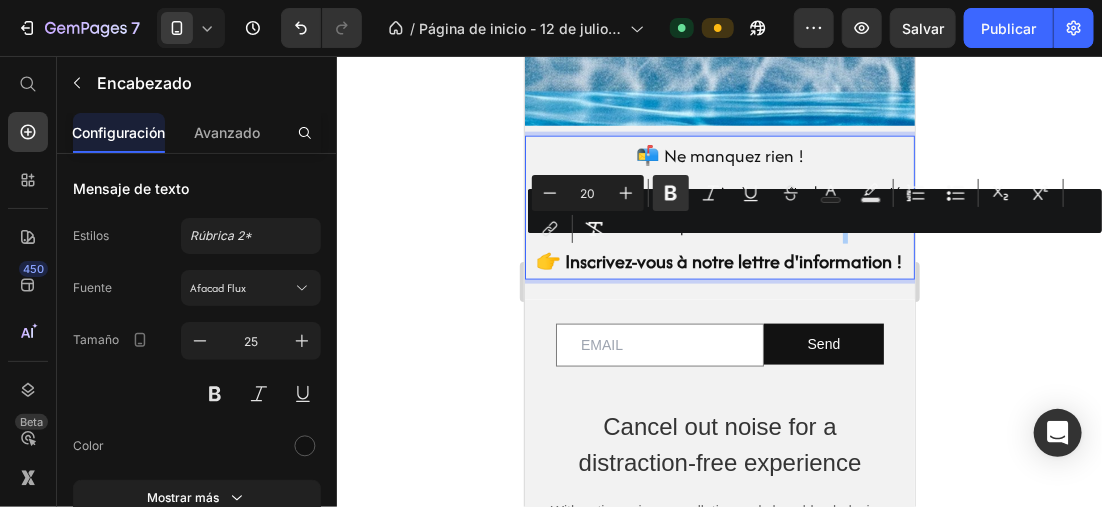 click 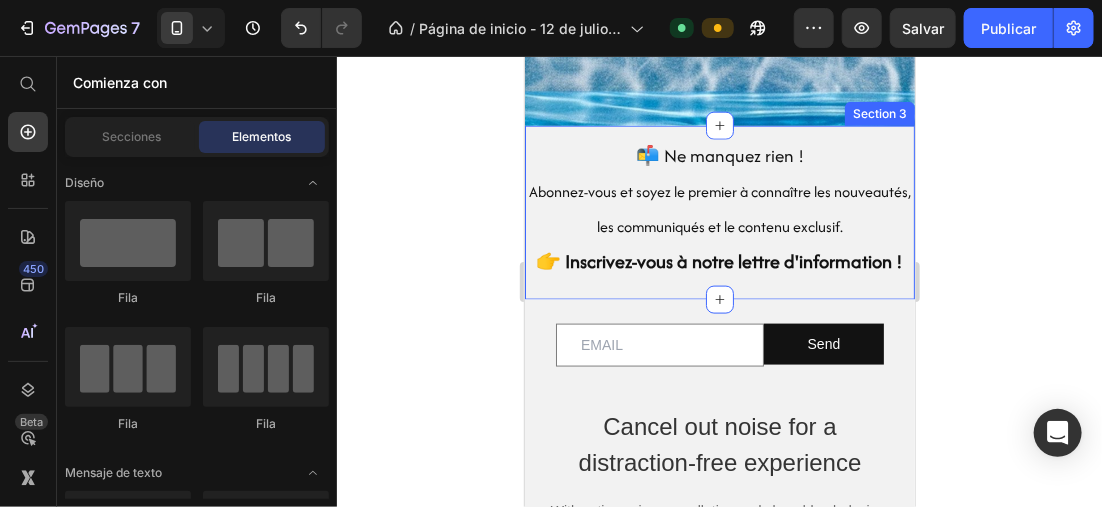click on "⁠⁠⁠⁠⁠⁠⁠ 📬 Ne manquez rien ! Abonnez-vous et soyez le premier à connaître les nouveautés, les communiqués et le contenu exclusif. 👉 Inscrivez-vous à notre lettre d'information ! Heading Section 3" at bounding box center [719, 212] 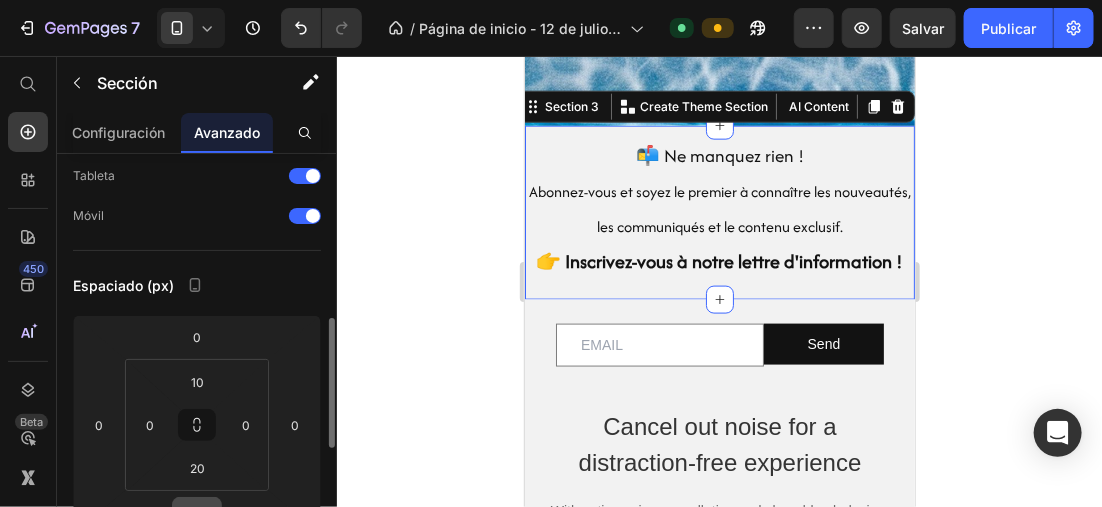 scroll, scrollTop: 200, scrollLeft: 0, axis: vertical 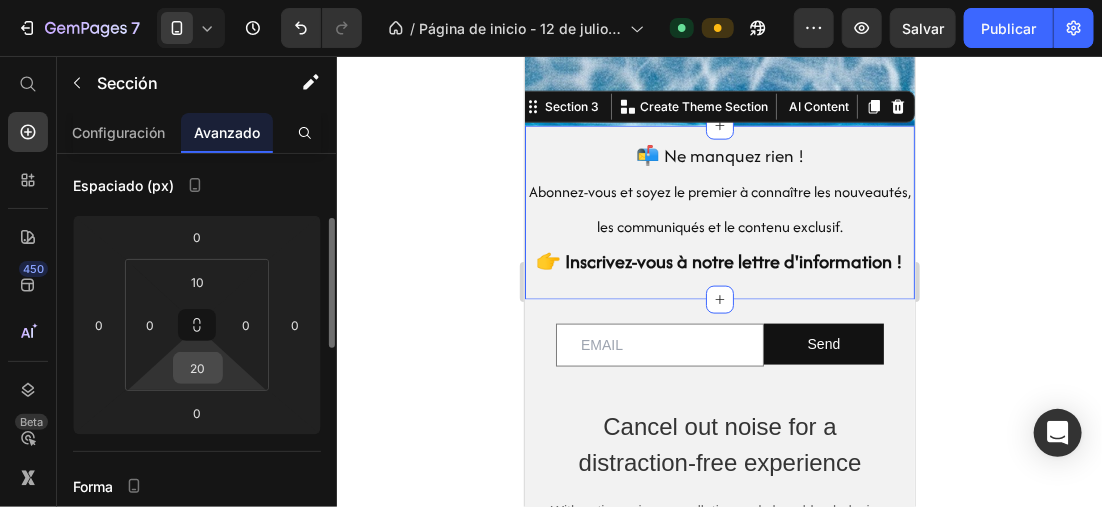 click on "20" at bounding box center [198, 368] 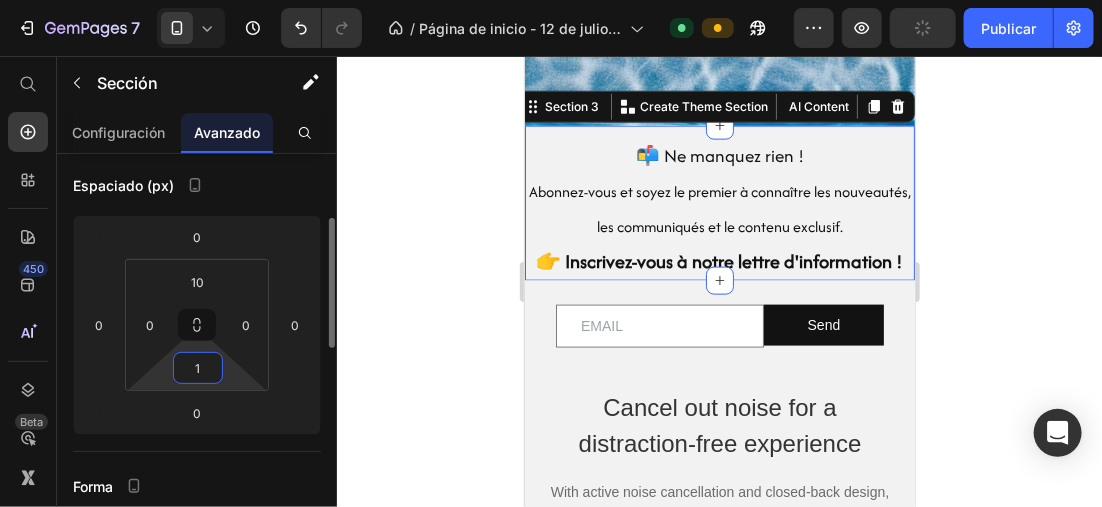 type on "10" 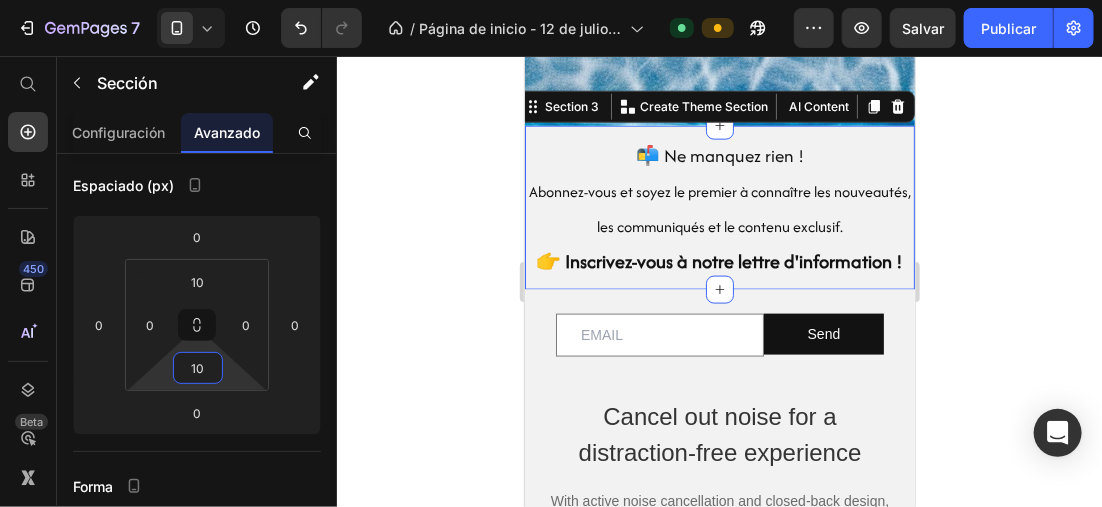 click 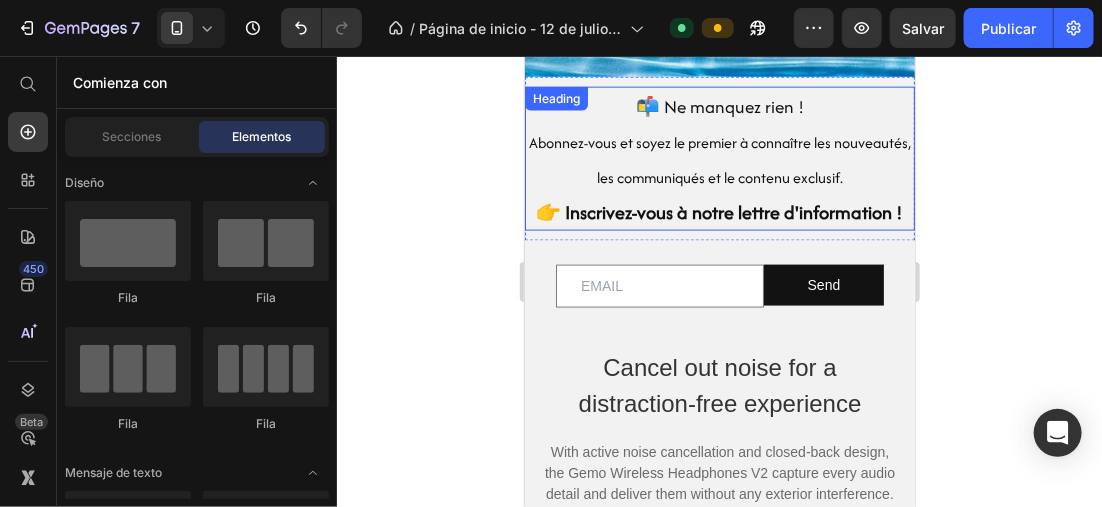 scroll, scrollTop: 821, scrollLeft: 0, axis: vertical 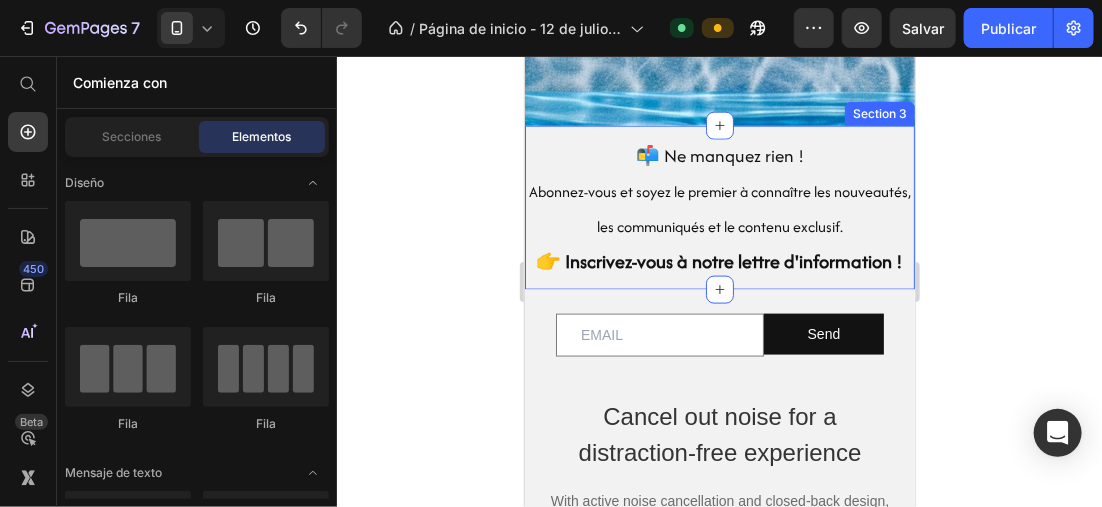 click on "⁠⁠⁠⁠⁠⁠⁠ 📬 Ne manquez rien ! Abonnez-vous et soyez le premier à connaître les nouveautés, les communiqués et le contenu exclusif. 👉 Inscrivez-vous à notre lettre d'information ! Heading Section 3" at bounding box center [719, 207] 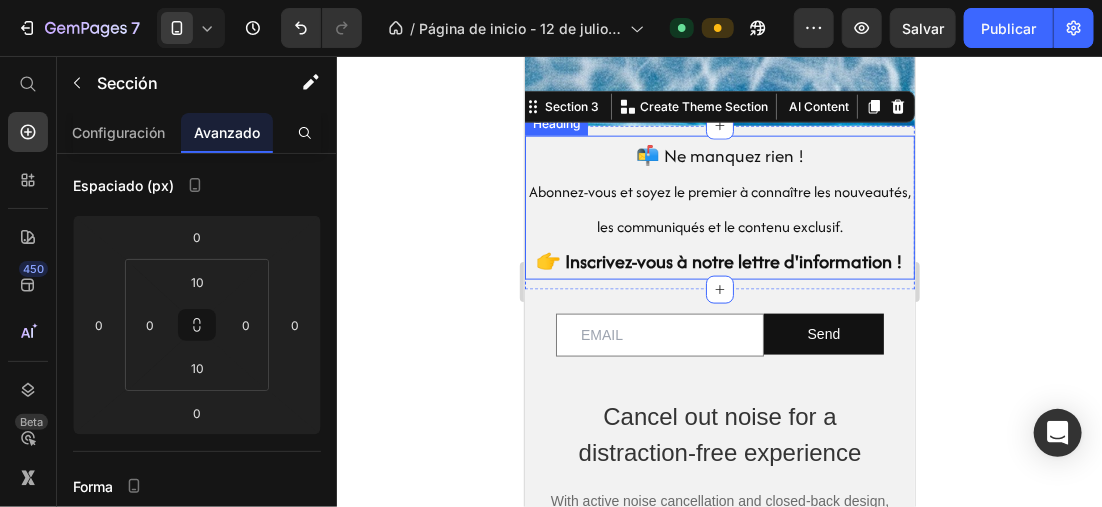 drag, startPoint x: 354, startPoint y: 221, endPoint x: 351, endPoint y: 152, distance: 69.065186 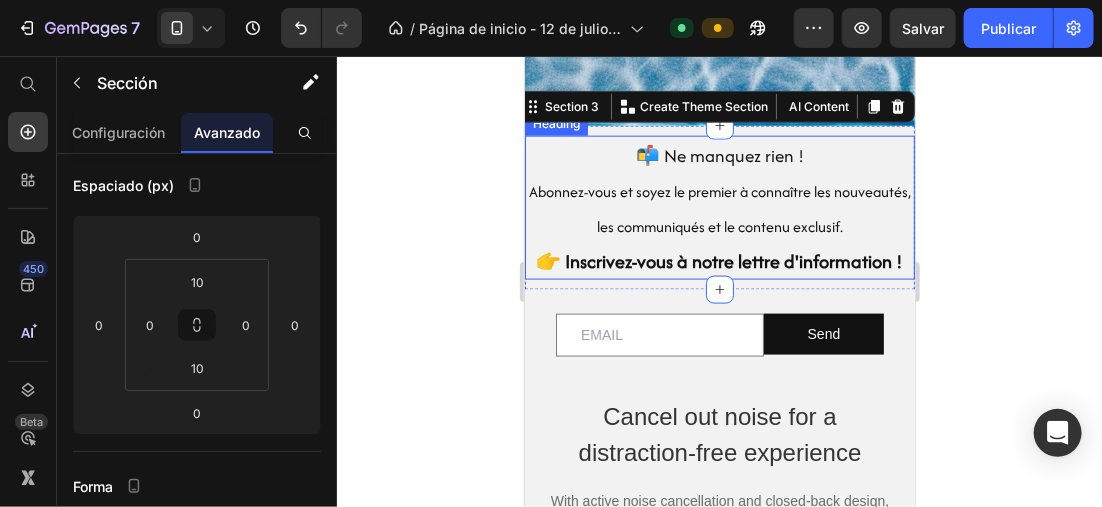 click 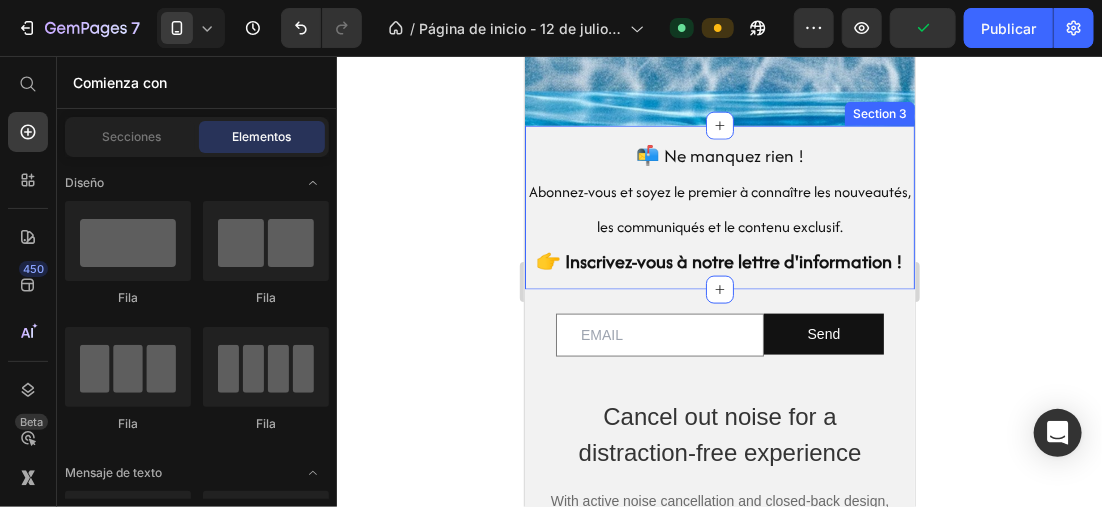 click on "⁠⁠⁠⁠⁠⁠⁠ 📬 Ne manquez rien ! Abonnez-vous et soyez le premier à connaître les nouveautés, les communiqués et le contenu exclusif. 👉 Inscrivez-vous à notre lettre d'information ! Heading Section 3" at bounding box center (719, 207) 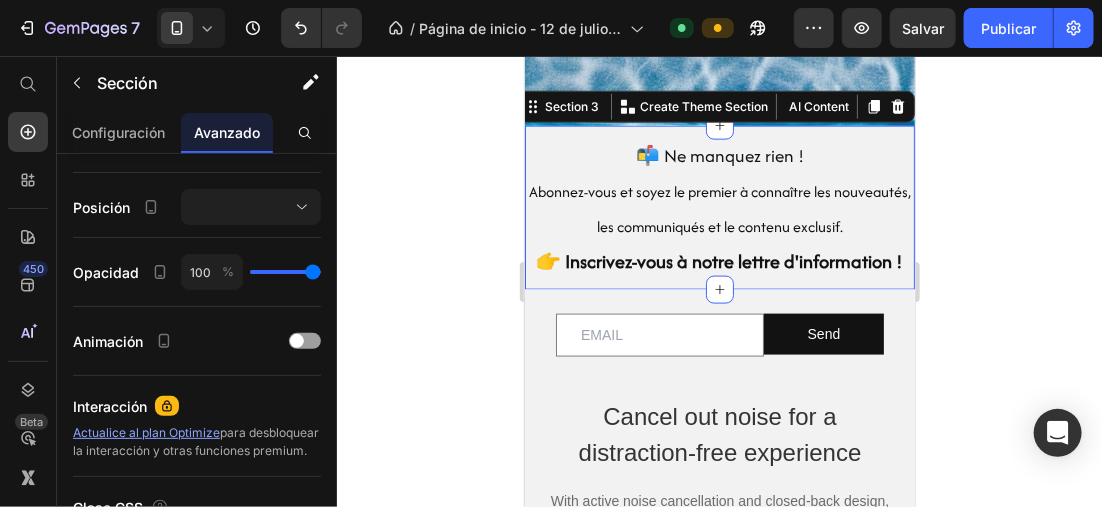 scroll, scrollTop: 874, scrollLeft: 0, axis: vertical 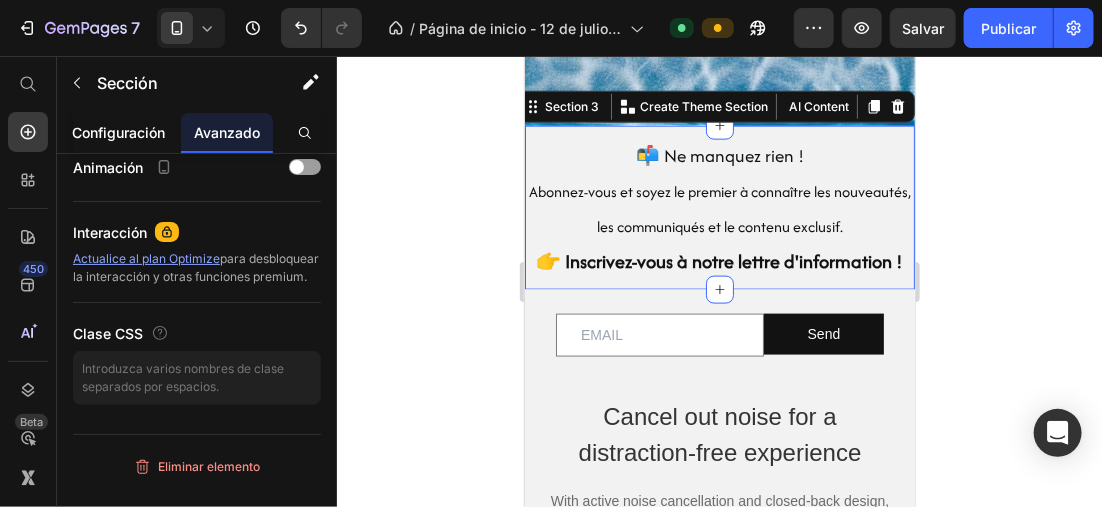 click on "Configuración" at bounding box center (119, 132) 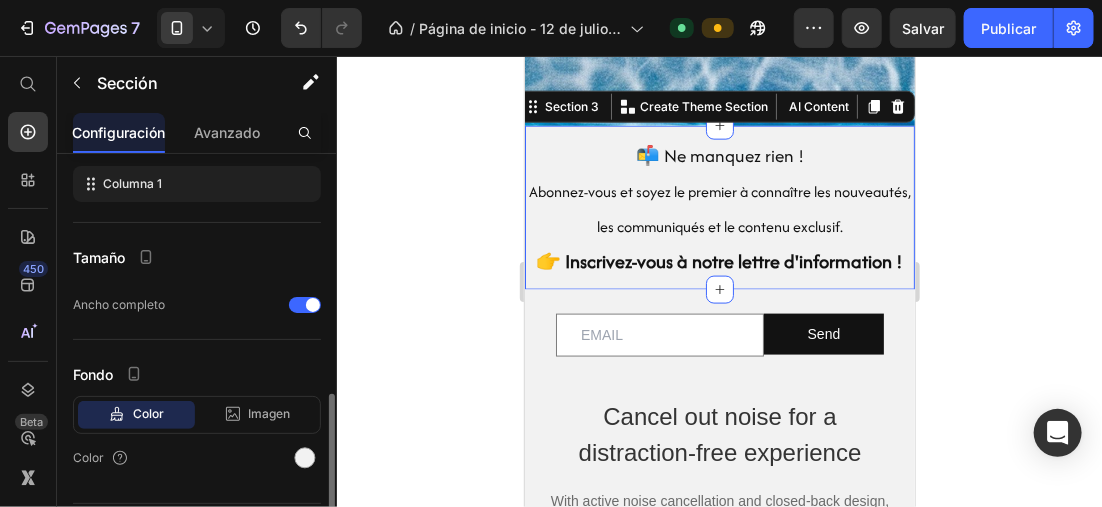 scroll, scrollTop: 351, scrollLeft: 0, axis: vertical 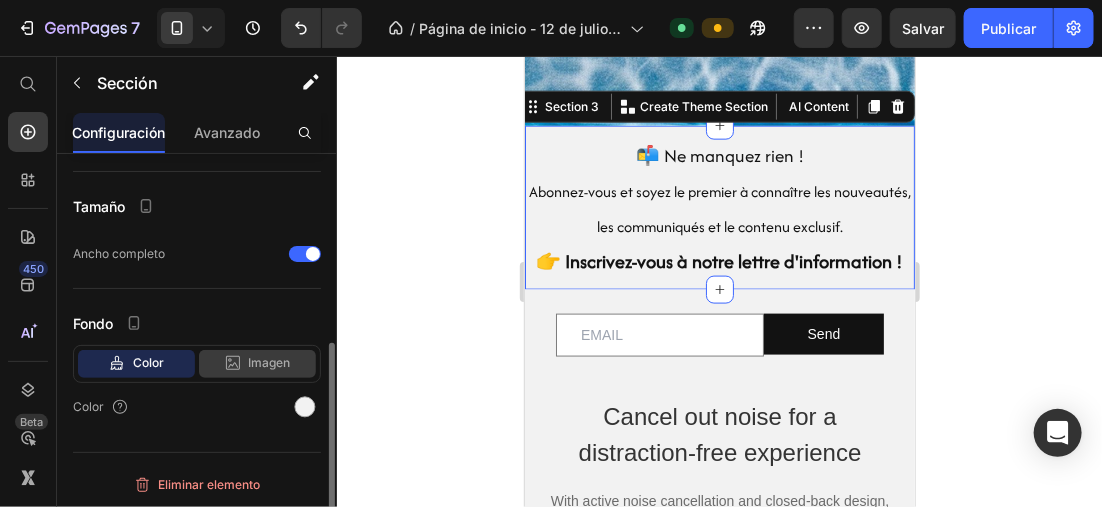 click on "Imagen" at bounding box center (270, 363) 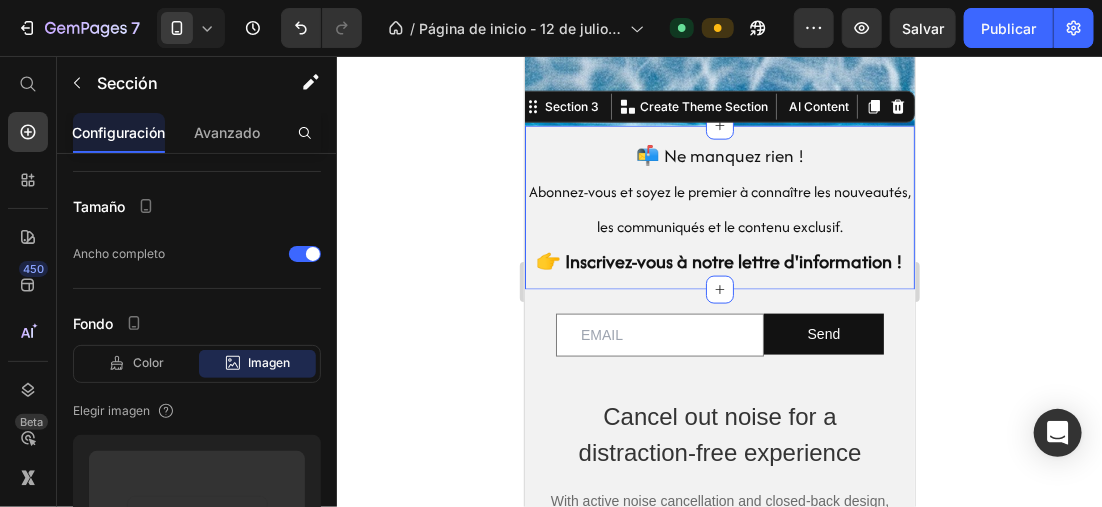 scroll, scrollTop: 551, scrollLeft: 0, axis: vertical 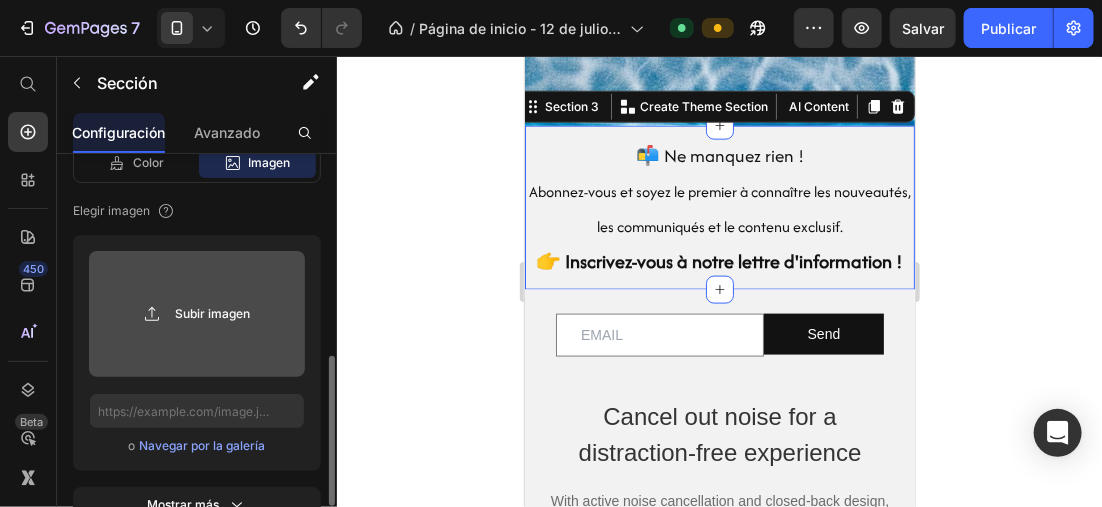 click 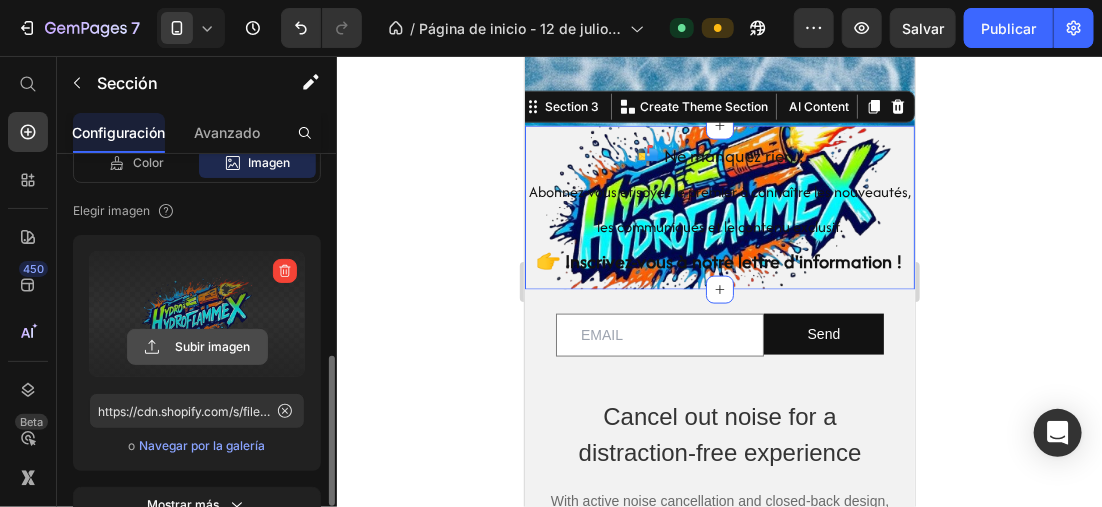 click 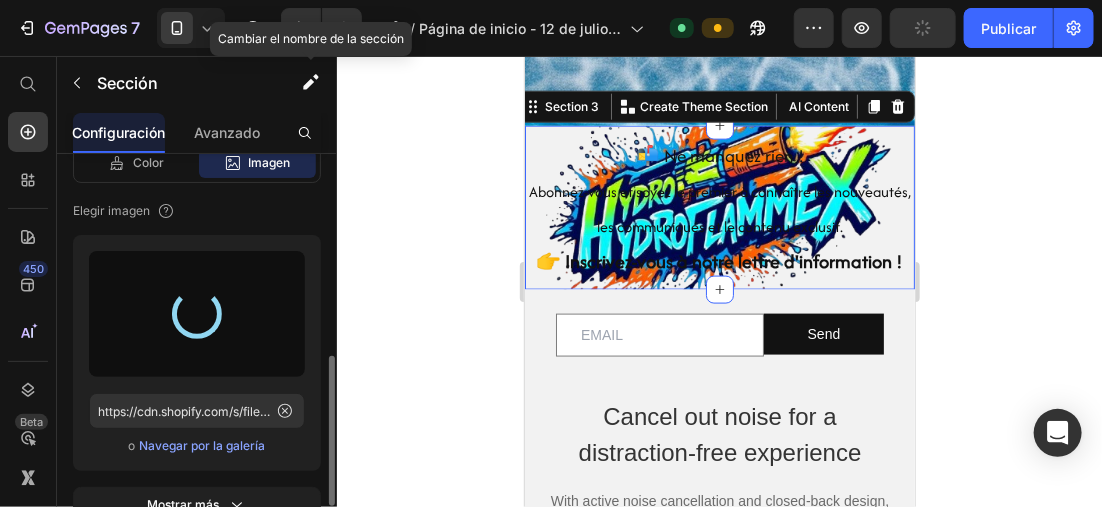 type on "https://cdn.shopify.com/s/files/1/0896/6527/4190/files/gempages_556725335903700004-eef3632a-292e-4cbf-89e6-65b5c29d00c9.jpg" 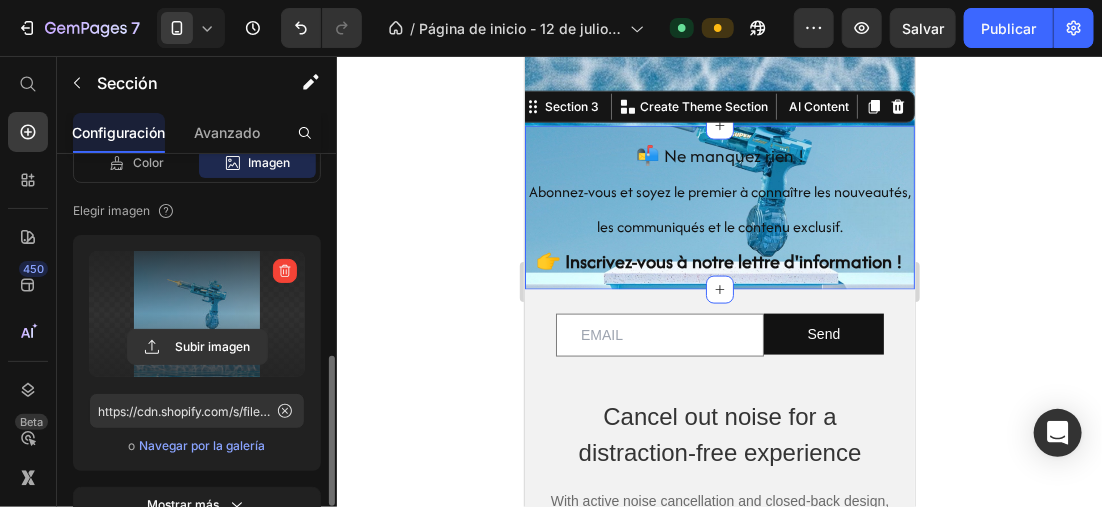 click 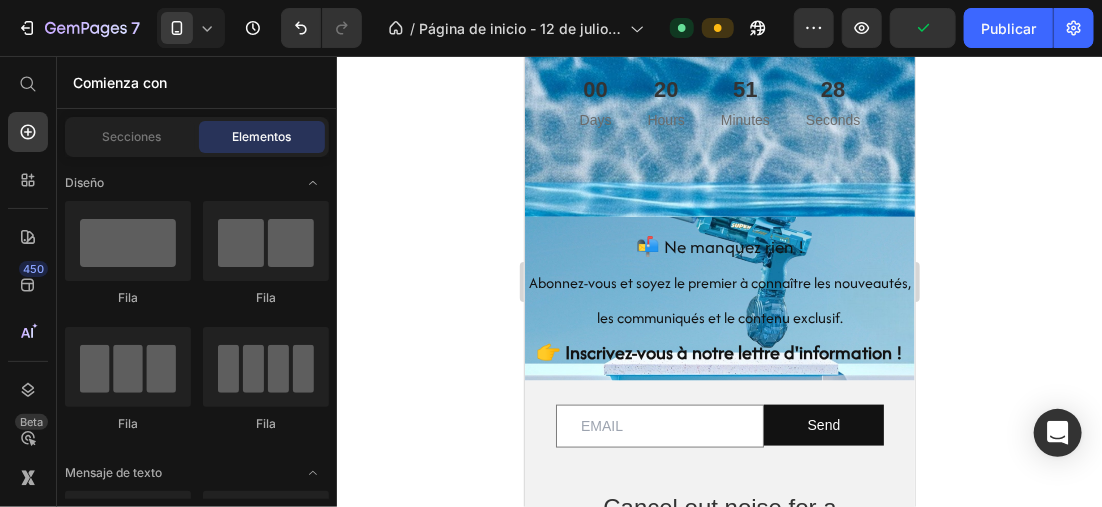 scroll, scrollTop: 758, scrollLeft: 0, axis: vertical 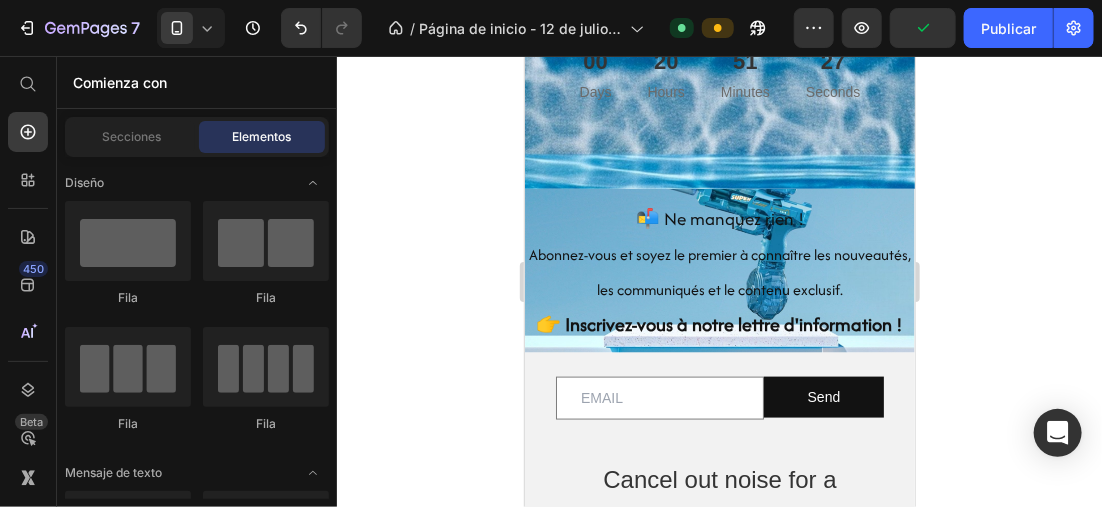 drag, startPoint x: 904, startPoint y: 200, endPoint x: 1444, endPoint y: 255, distance: 542.7937 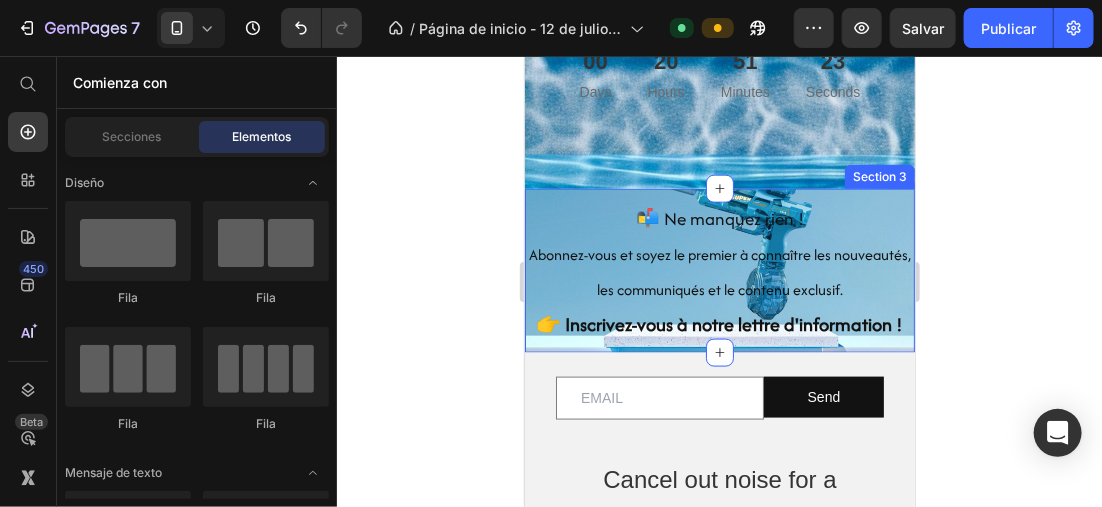 click on "⁠⁠⁠⁠⁠⁠⁠ 📬 Ne manquez rien ! Abonnez-vous et soyez le premier à connaître les nouveautés, les communiqués et le contenu exclusif. 👉 Inscrivez-vous à notre lettre d'information ! Heading Section 3" at bounding box center [719, 270] 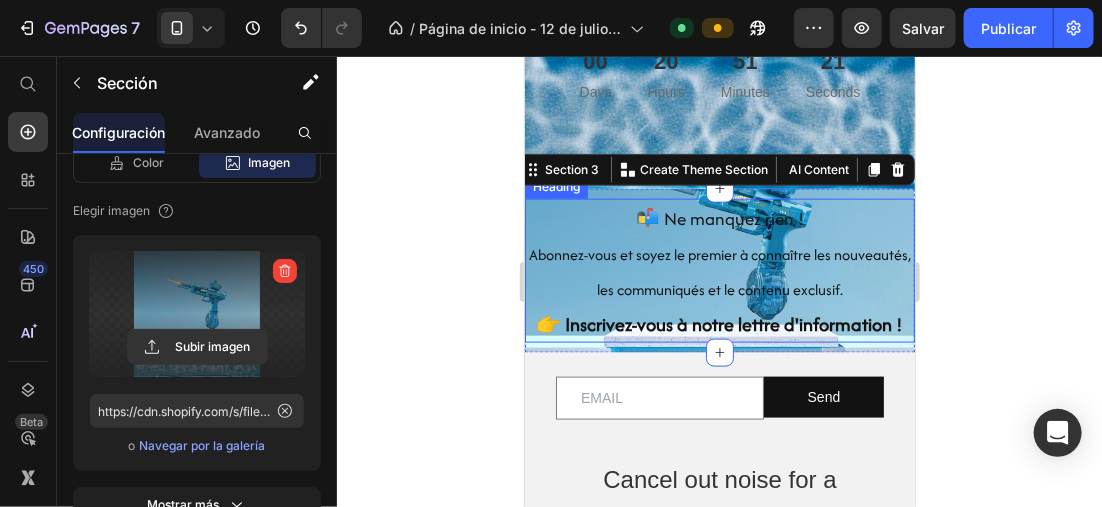scroll, scrollTop: 708, scrollLeft: 0, axis: vertical 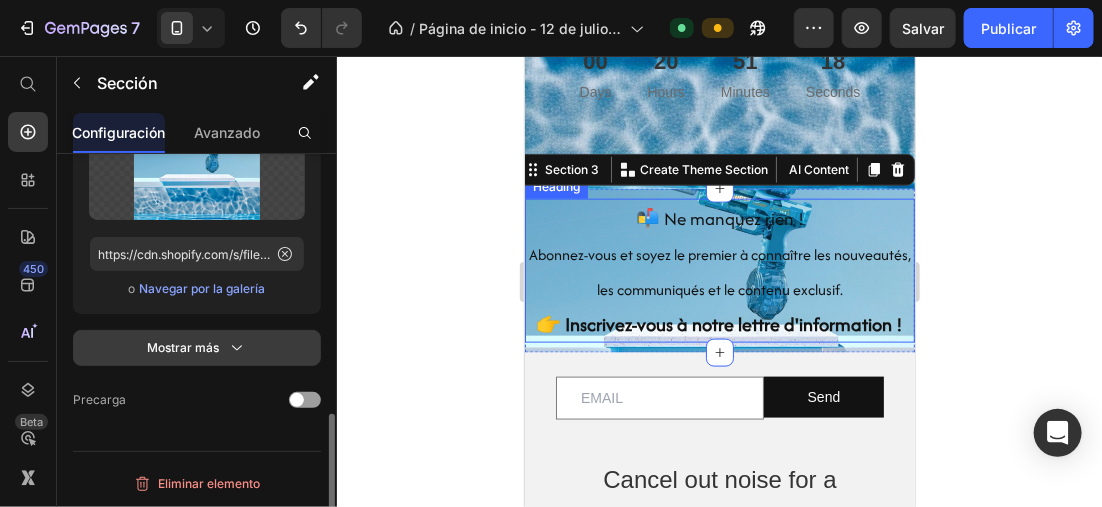 click on "Mostrar más" at bounding box center (197, 348) 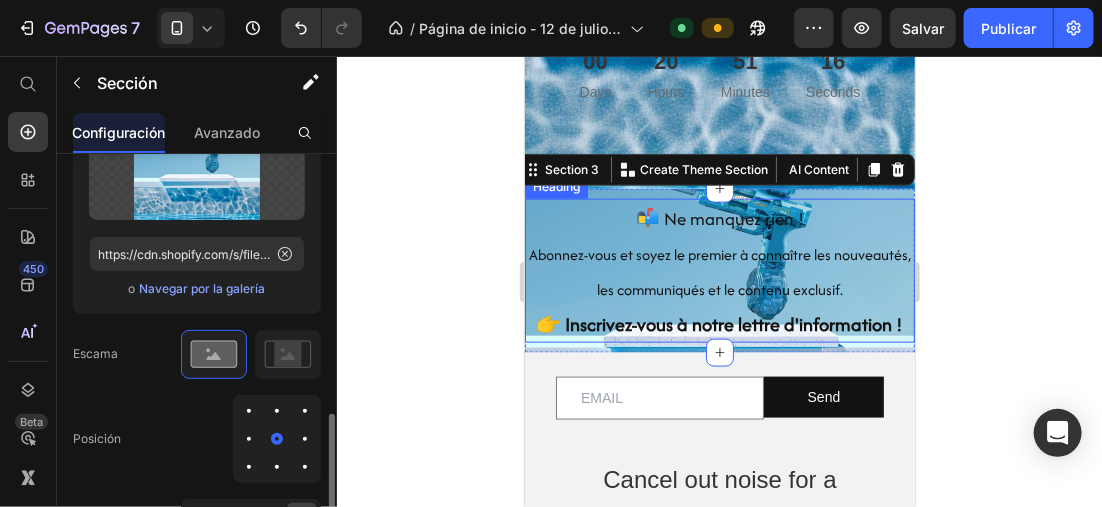 click at bounding box center (277, 411) 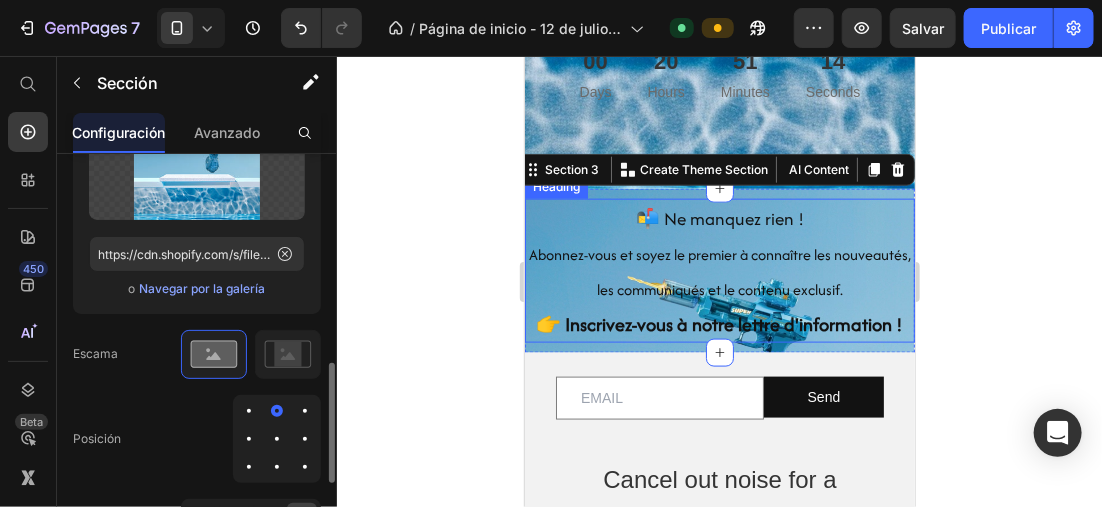click at bounding box center [249, 411] 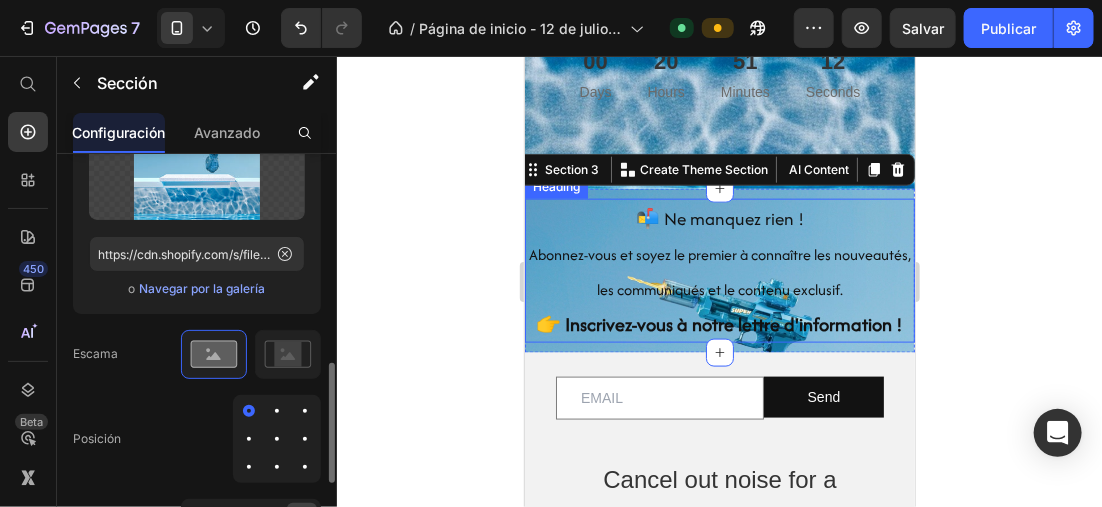 click at bounding box center [277, 411] 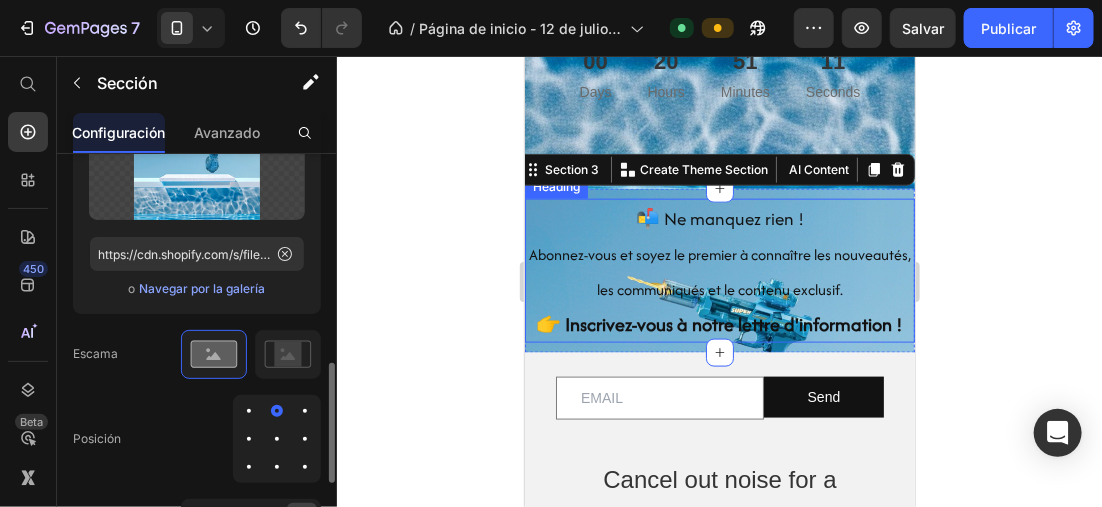 click at bounding box center (305, 411) 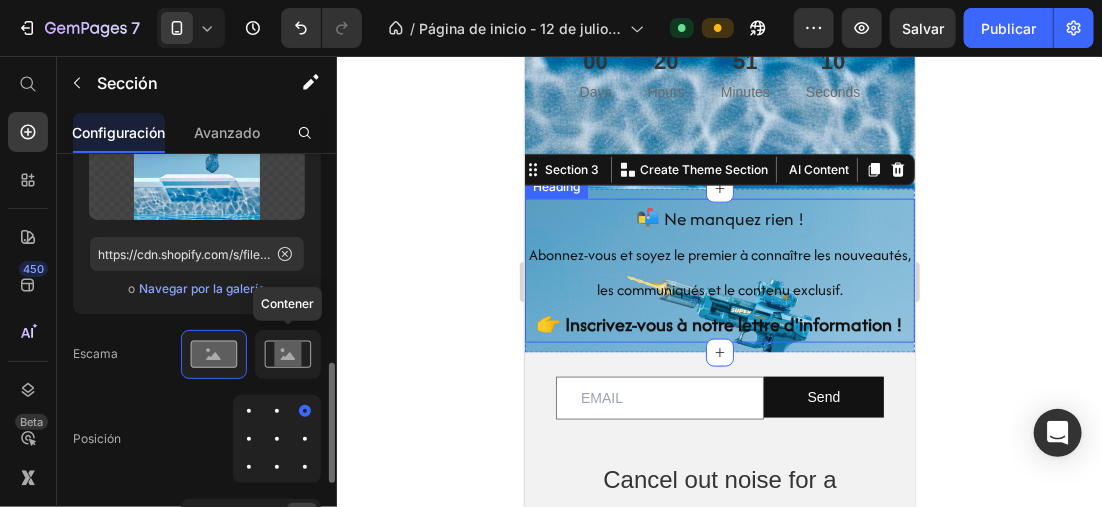 click 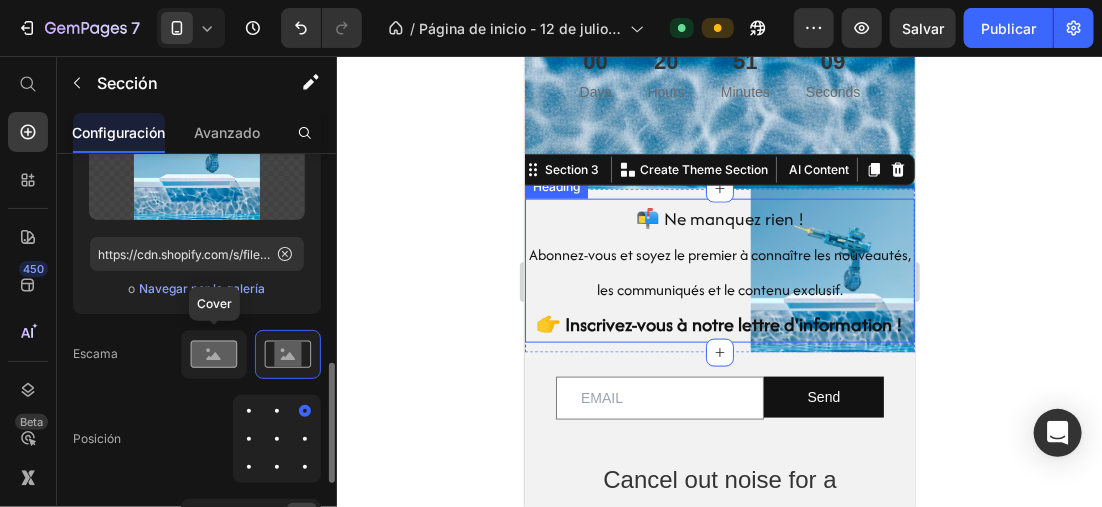 click 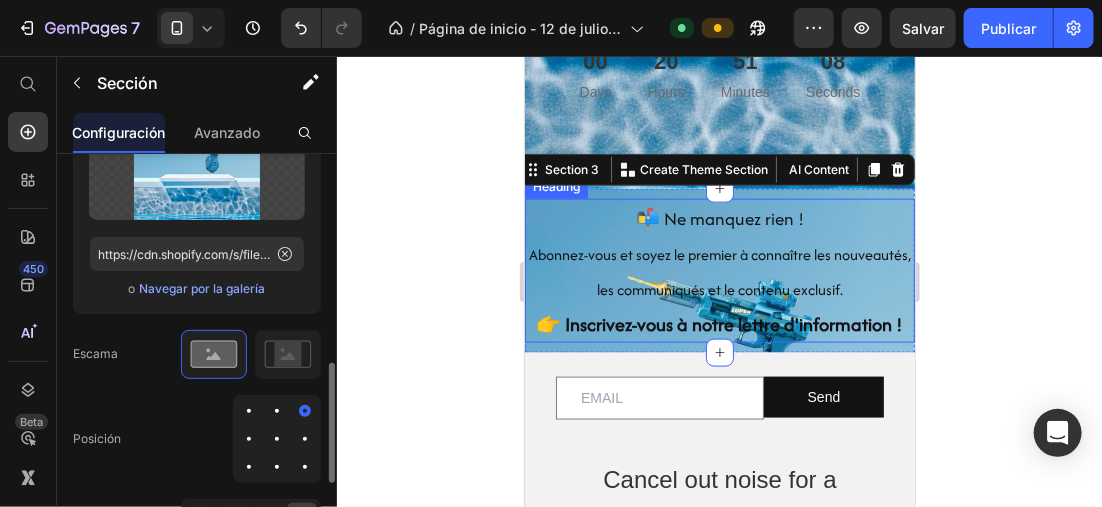 click at bounding box center [277, 439] 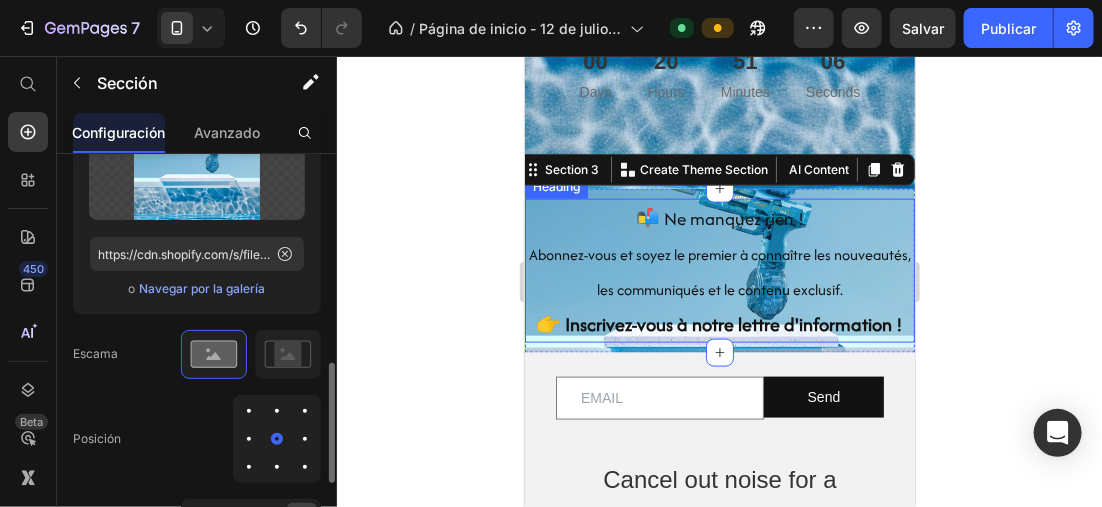 click at bounding box center [277, 467] 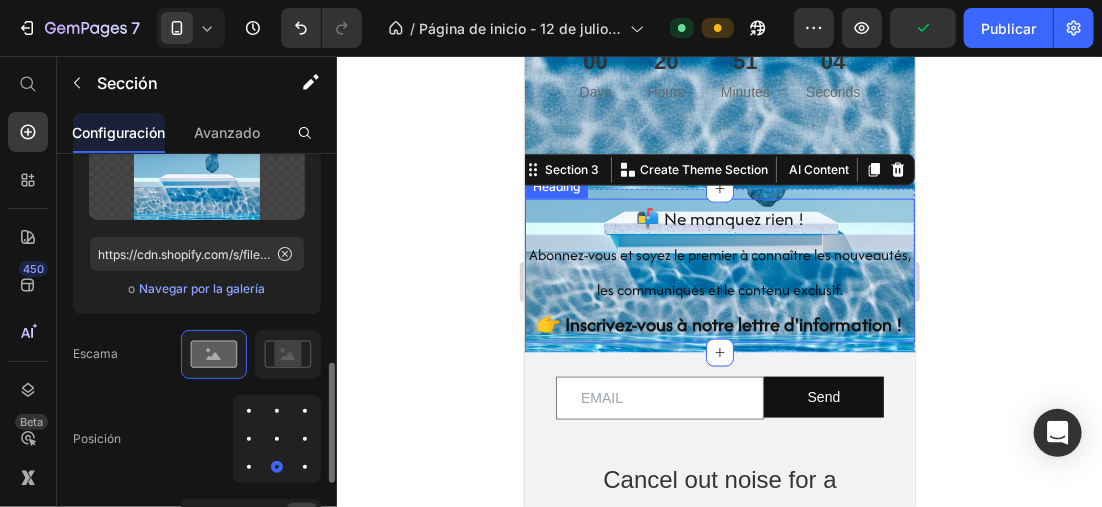 click at bounding box center (277, 411) 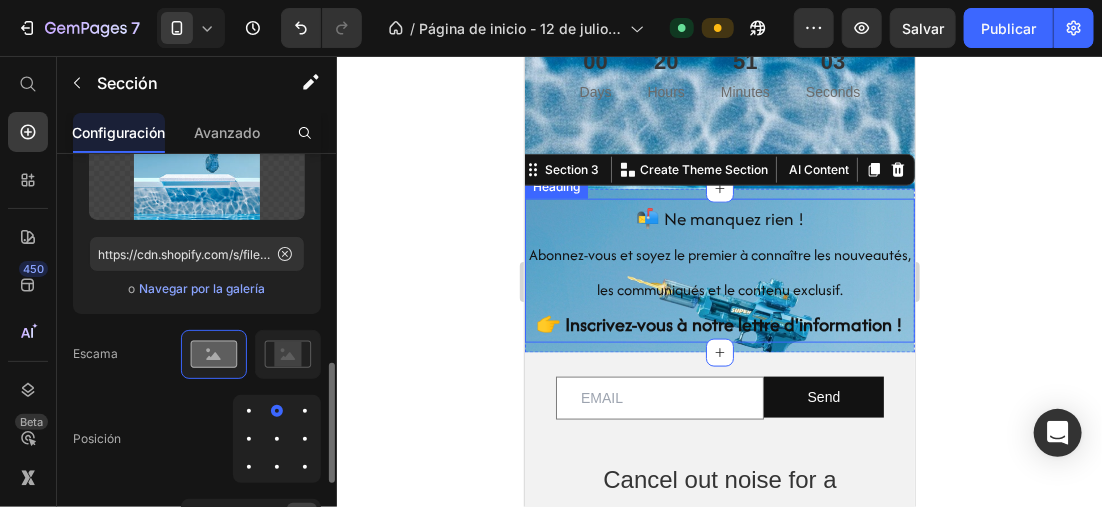 scroll, scrollTop: 908, scrollLeft: 0, axis: vertical 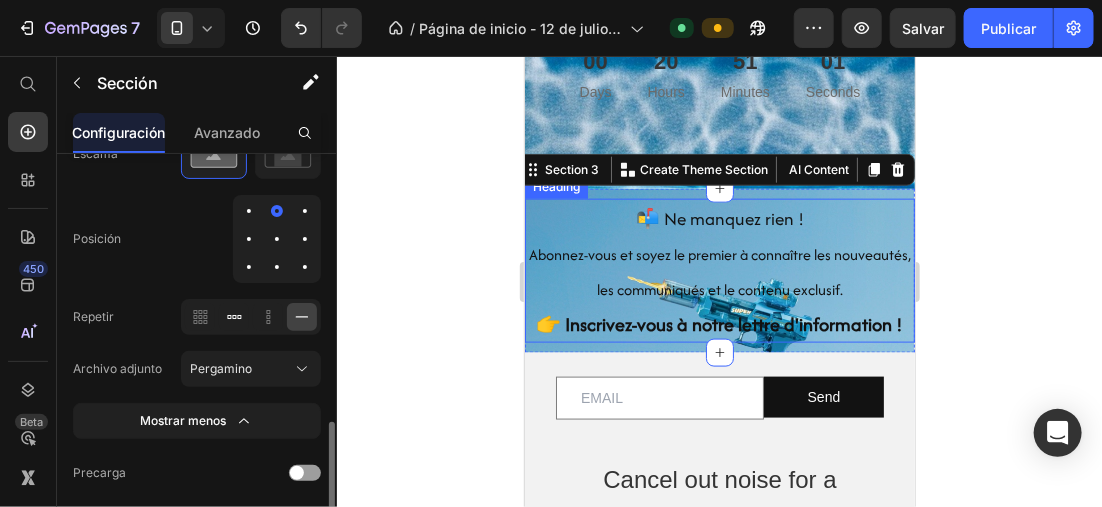 click 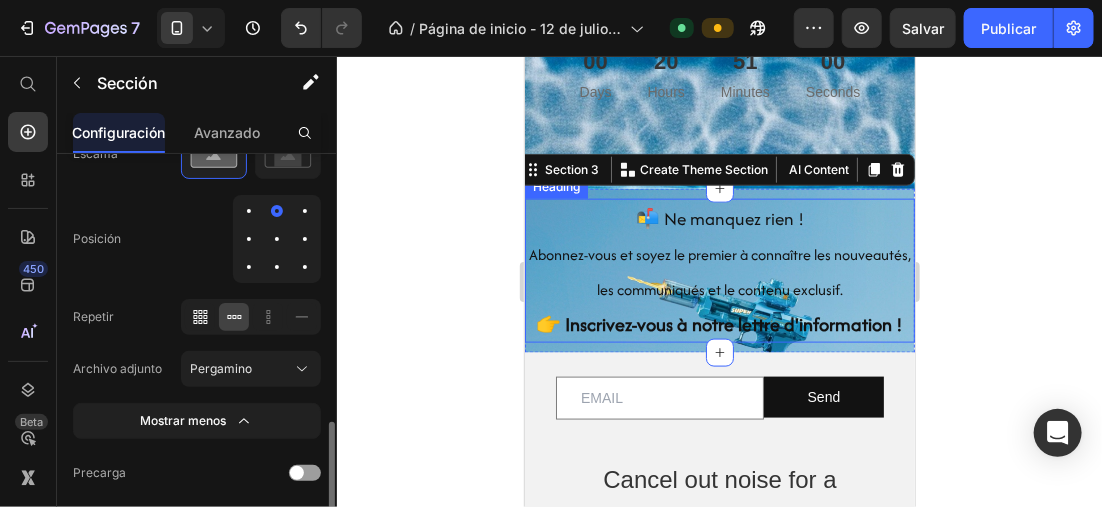 click 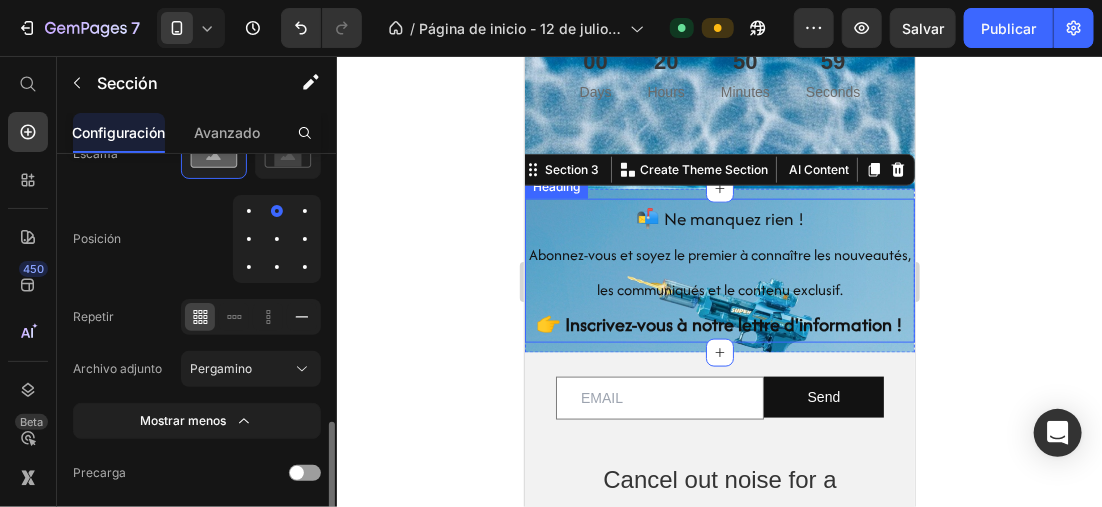 click 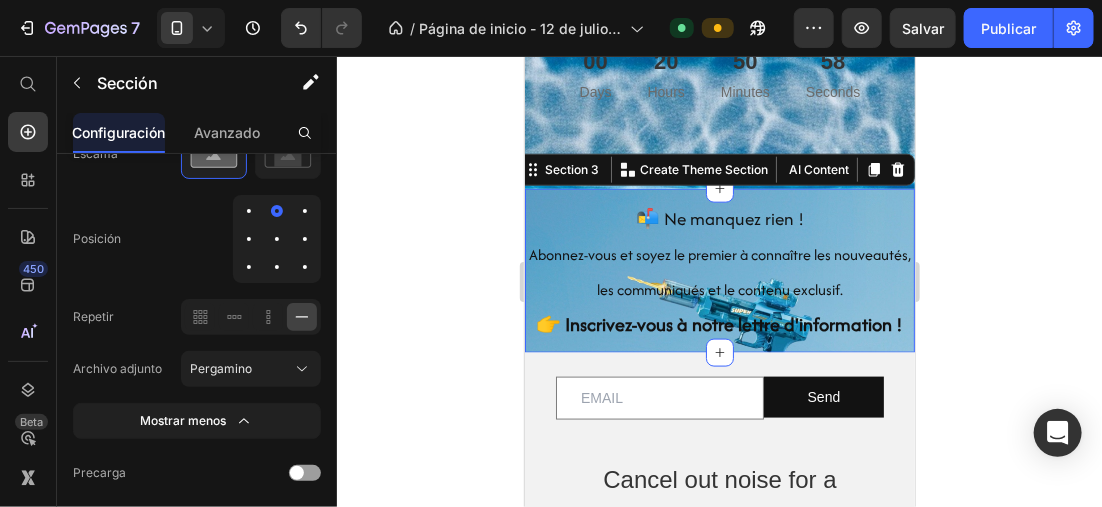 click 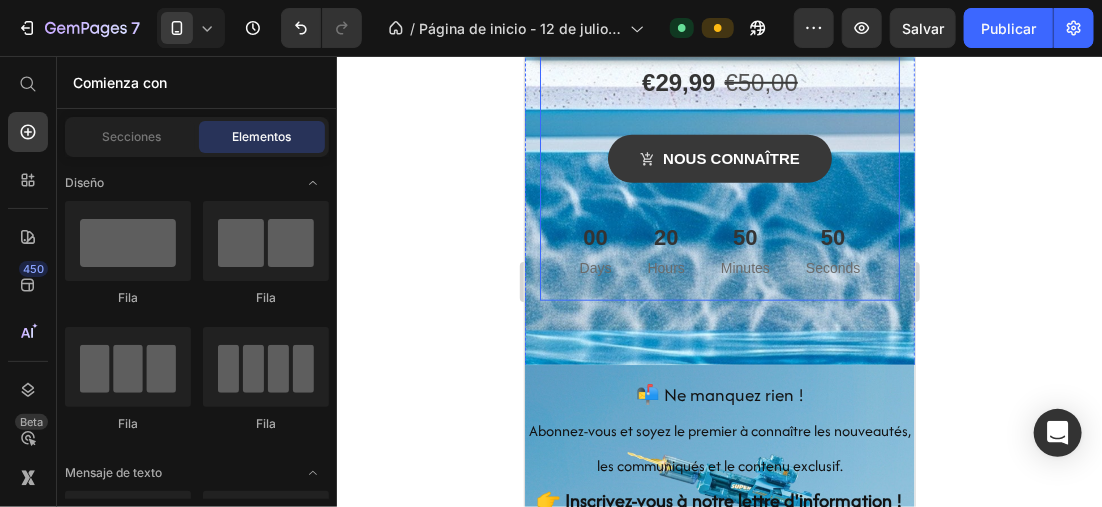 scroll, scrollTop: 658, scrollLeft: 0, axis: vertical 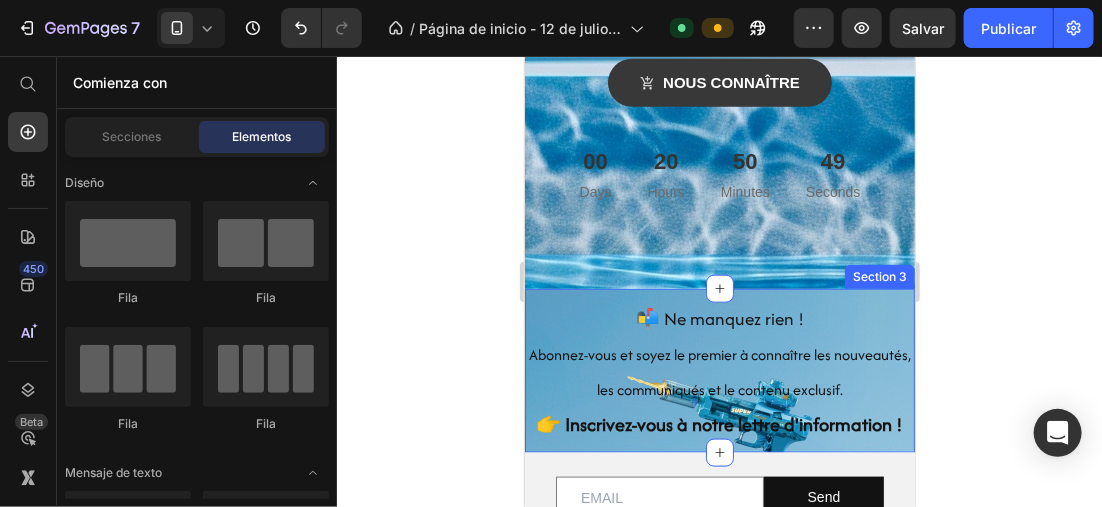 click on "⁠⁠⁠⁠⁠⁠⁠ 📬 Ne manquez rien ! Abonnez-vous et soyez le premier à connaître les nouveautés, les communiqués et le contenu exclusif. 👉 Inscrivez-vous à notre lettre d'information ! Heading Section 3" at bounding box center [719, 370] 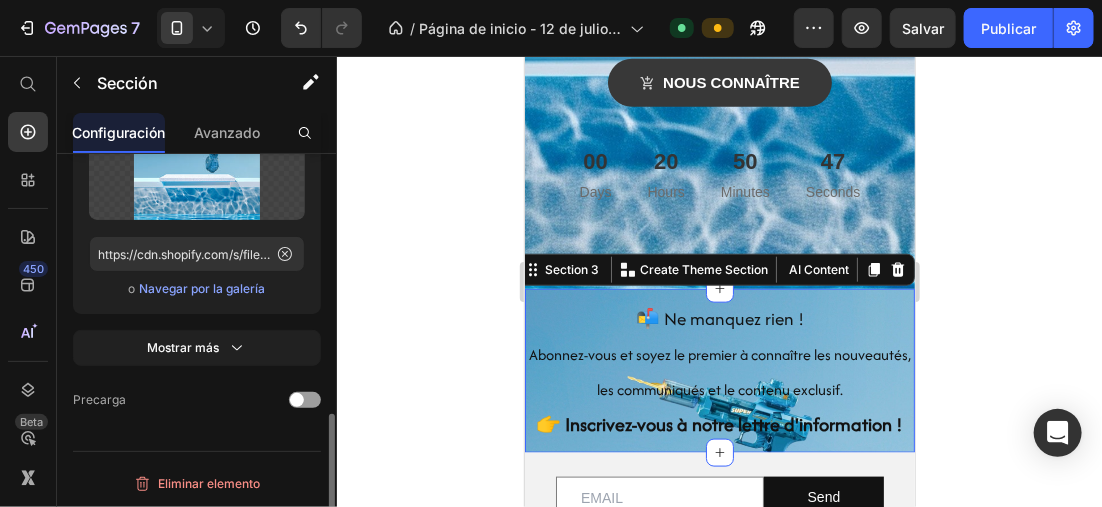 scroll, scrollTop: 608, scrollLeft: 0, axis: vertical 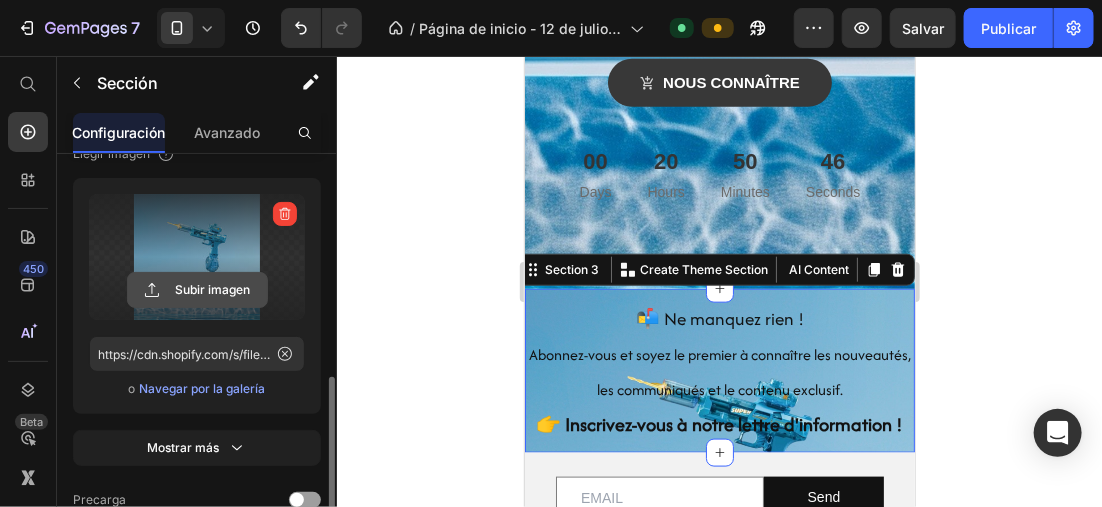 click 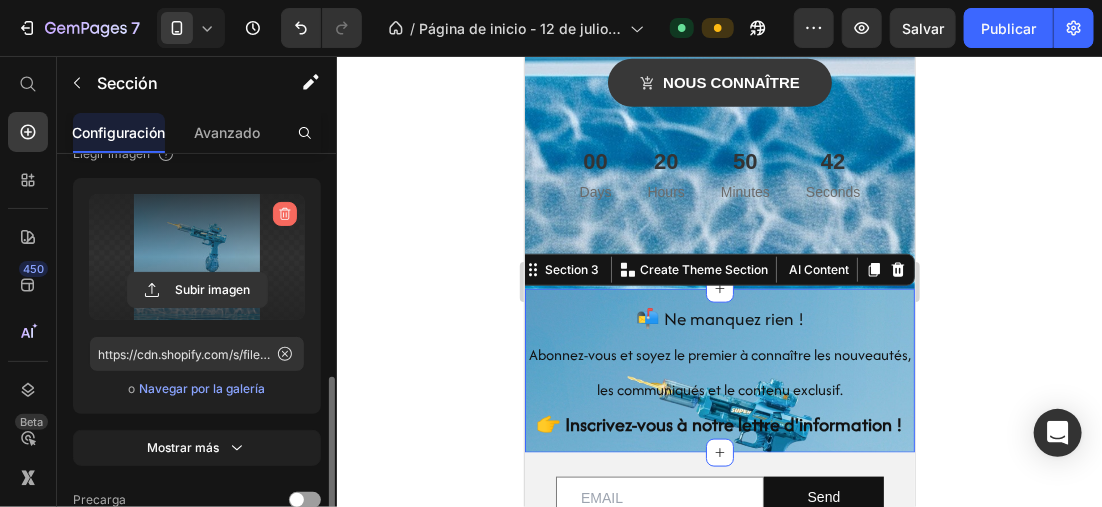 click 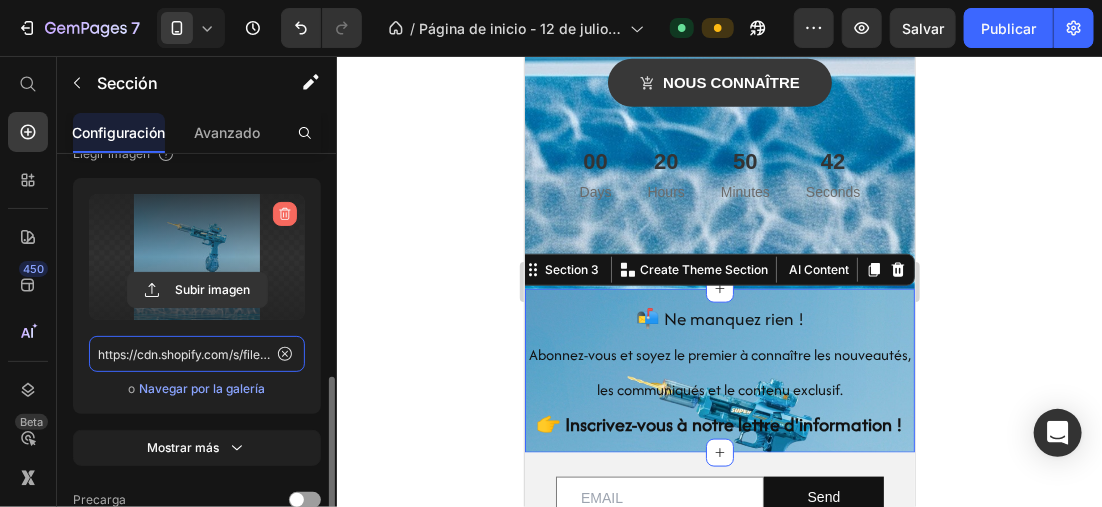 type 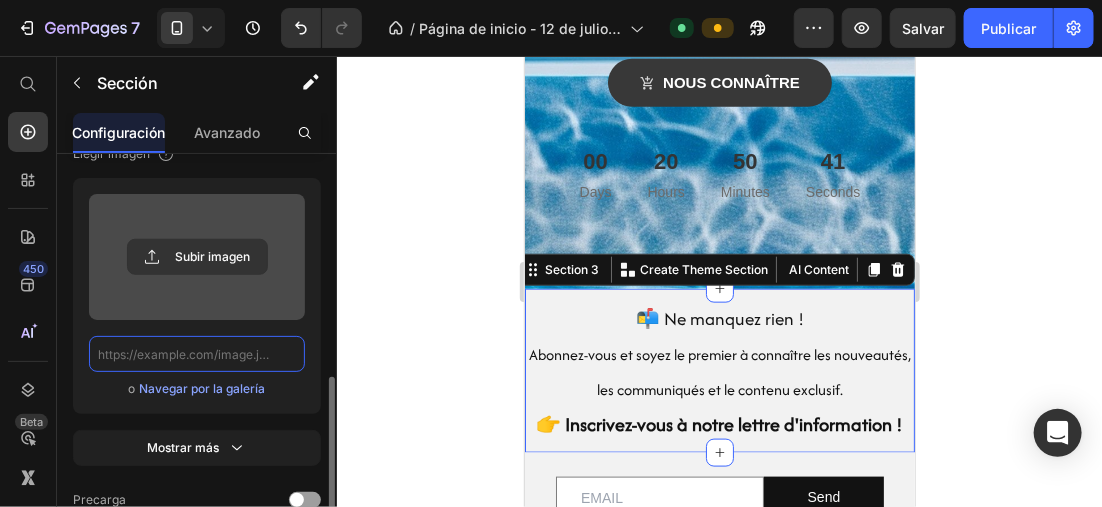 scroll, scrollTop: 0, scrollLeft: 0, axis: both 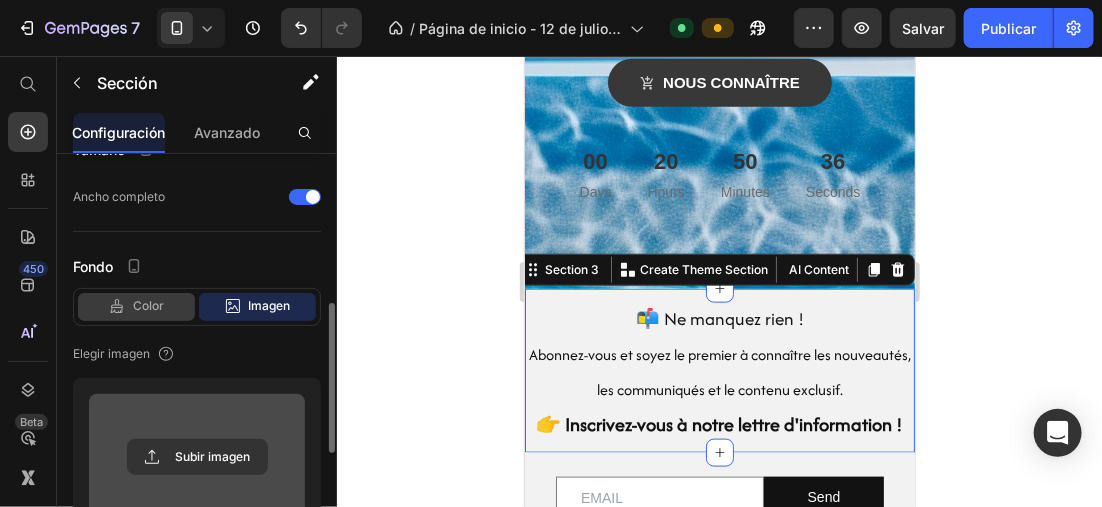 click on "Color" 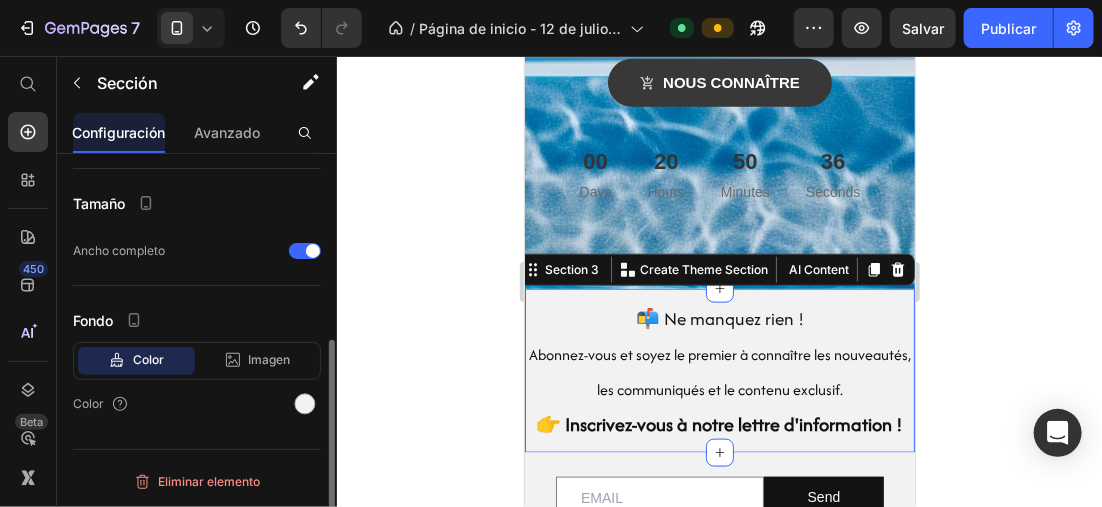 scroll, scrollTop: 351, scrollLeft: 0, axis: vertical 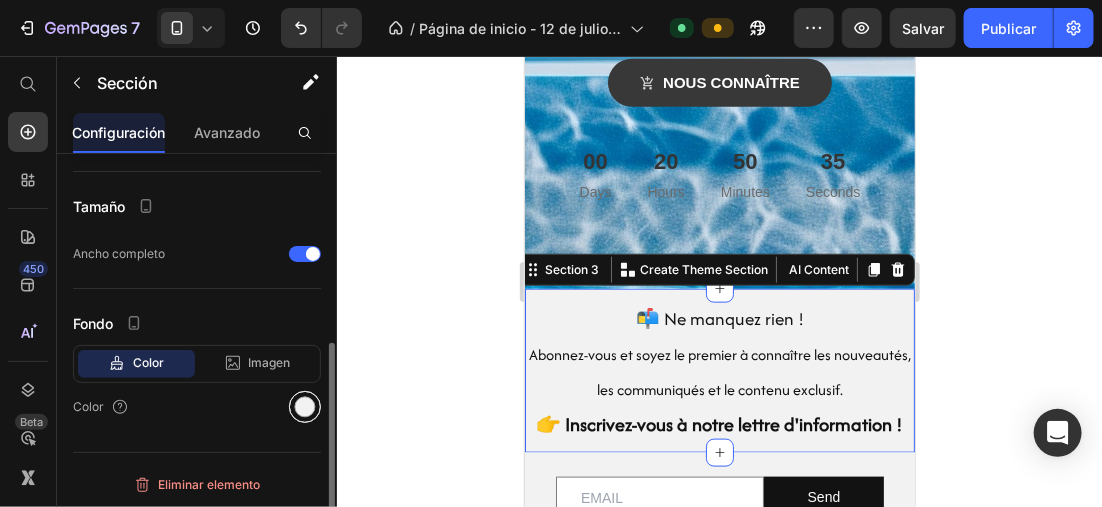 drag, startPoint x: 288, startPoint y: 402, endPoint x: 299, endPoint y: 402, distance: 11 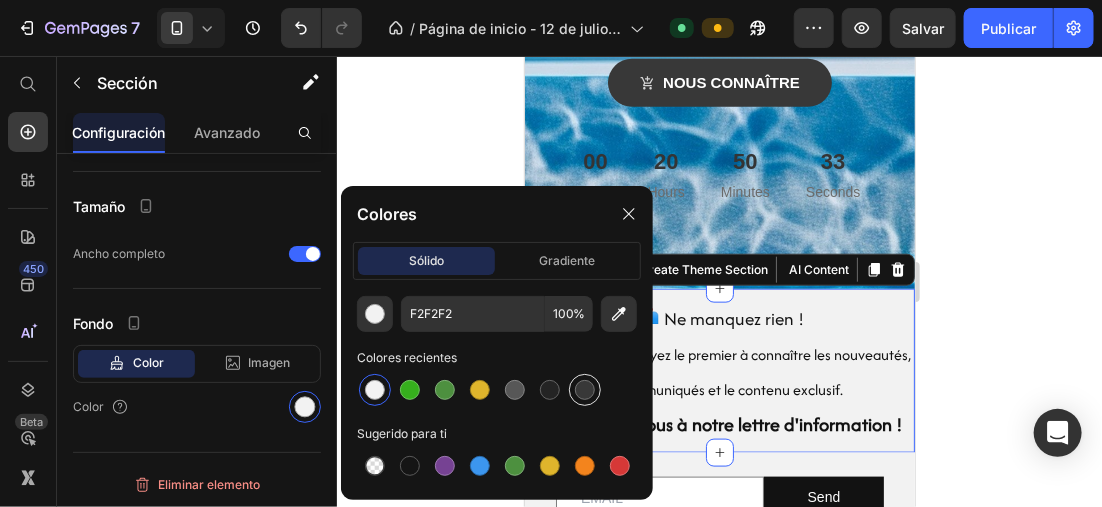 drag, startPoint x: 566, startPoint y: 388, endPoint x: 584, endPoint y: 386, distance: 18.110771 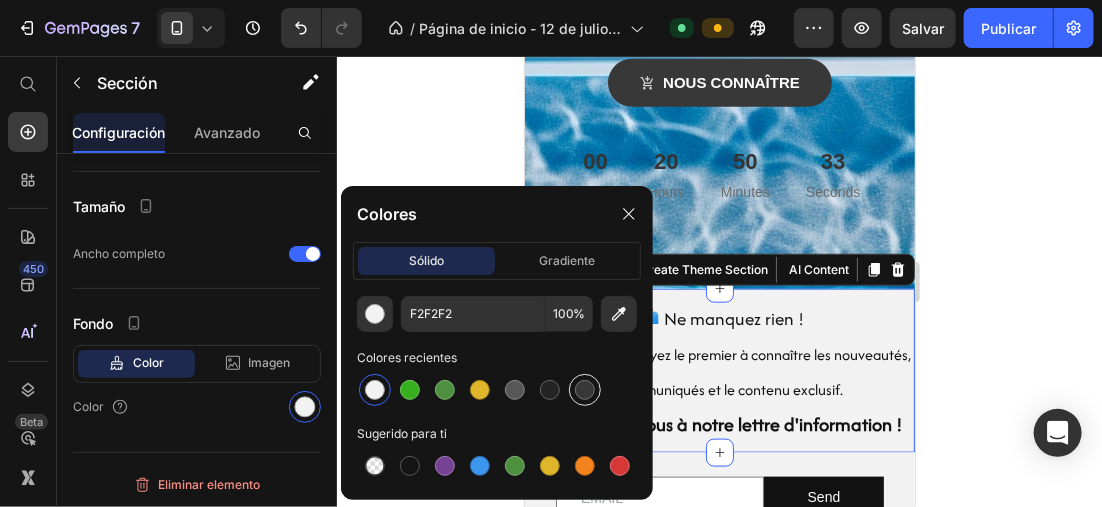 click at bounding box center [585, 390] 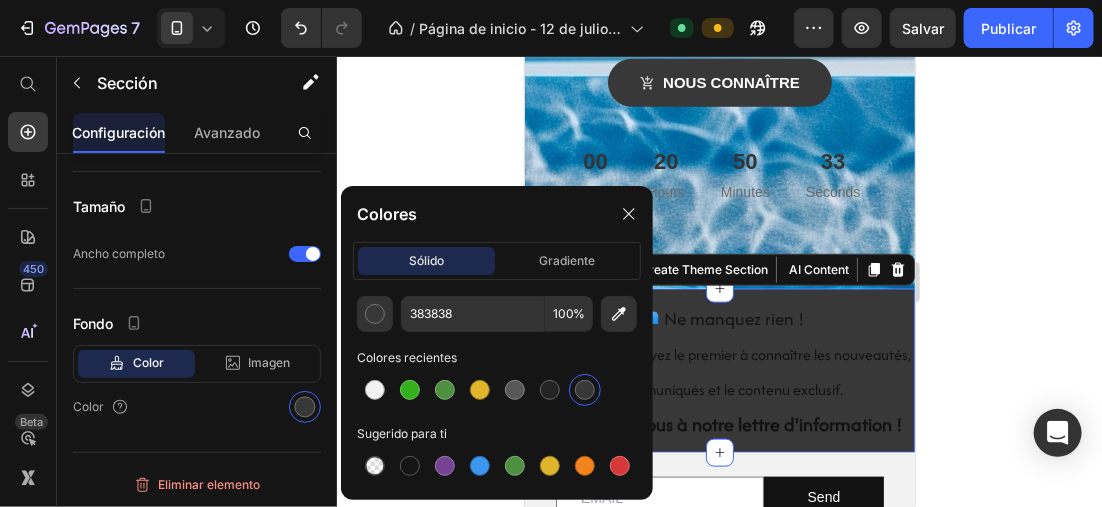 click at bounding box center (585, 390) 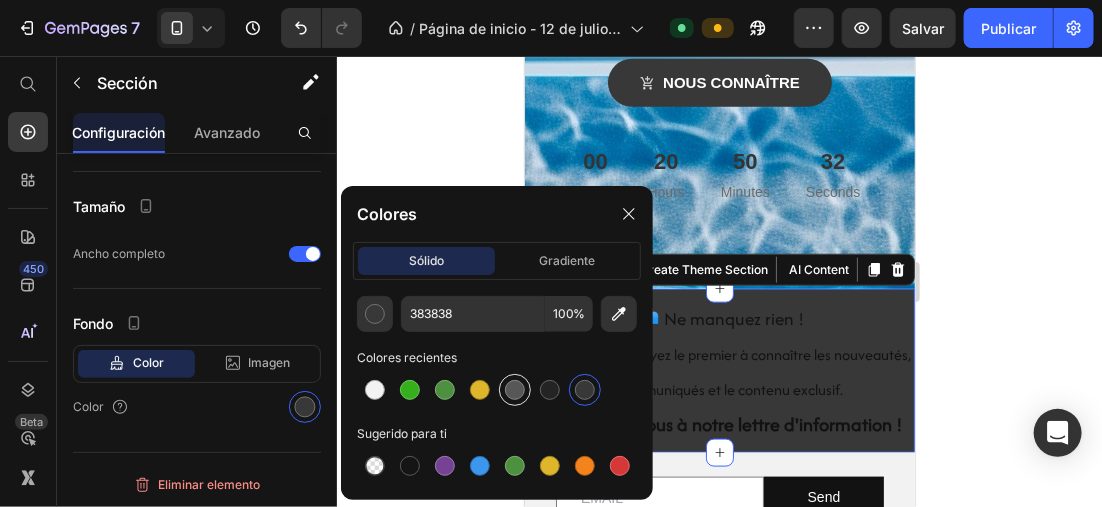click at bounding box center [515, 390] 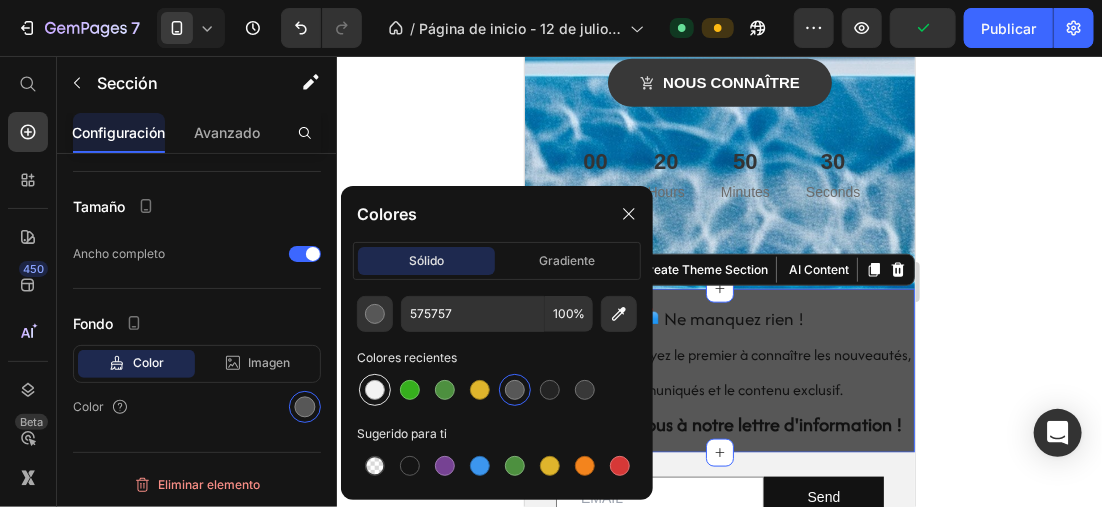 click at bounding box center (375, 390) 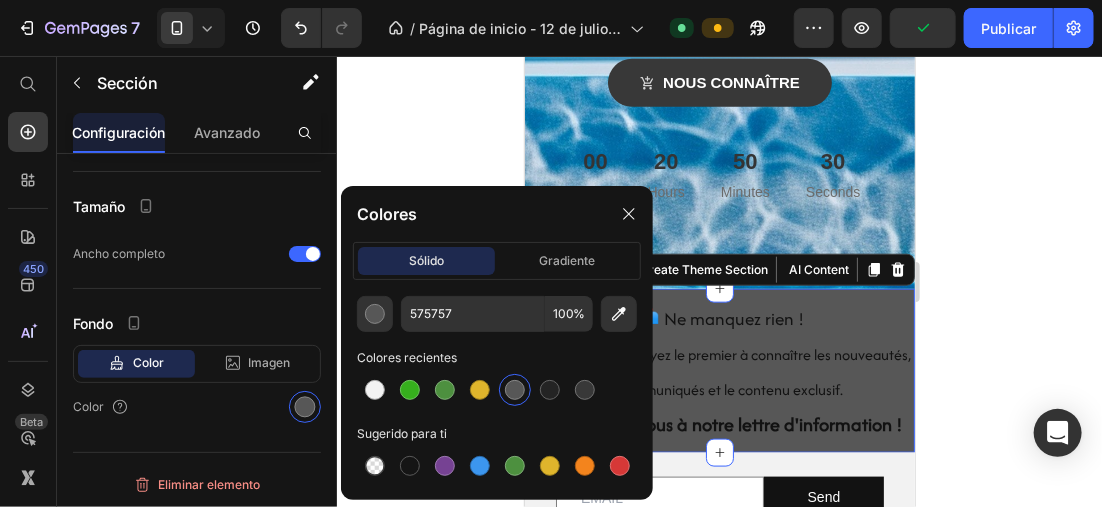 type on "F2F2F2" 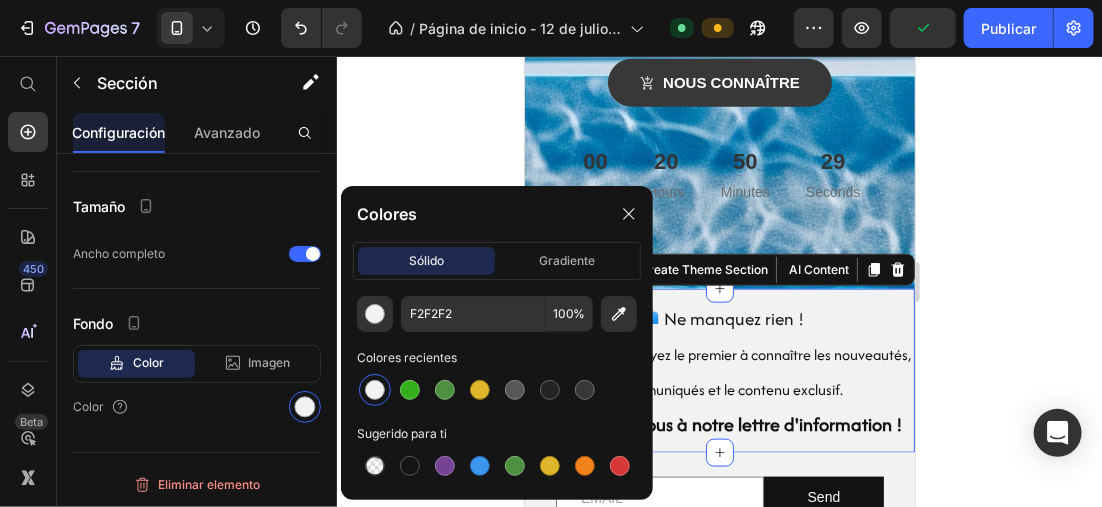 click 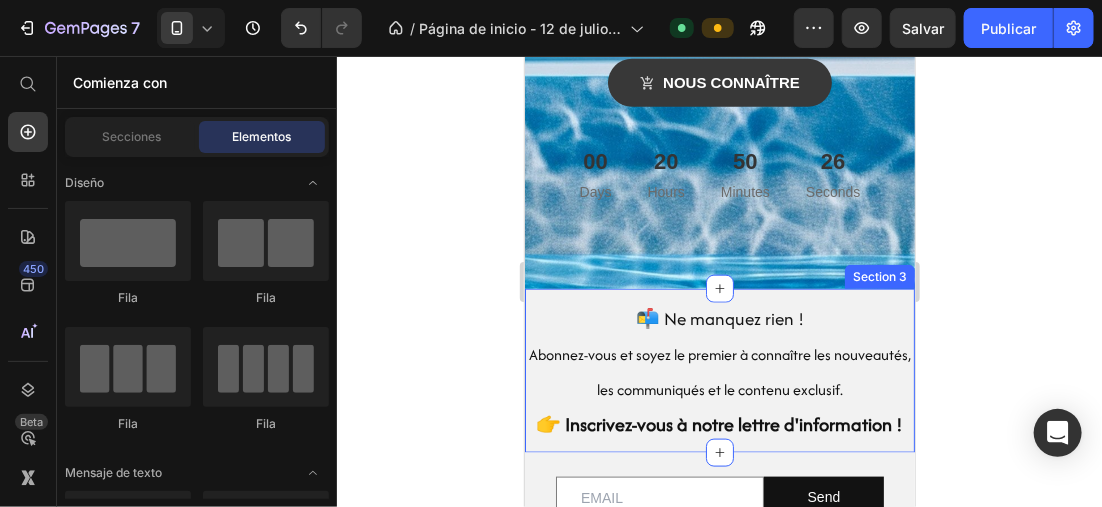 click on "⁠⁠⁠⁠⁠⁠⁠ 📬 Ne manquez rien ! Abonnez-vous et soyez le premier à connaître les nouveautés, les communiqués et le contenu exclusif. 👉 Inscrivez-vous à notre lettre d'information ! Heading Section 3" at bounding box center (719, 370) 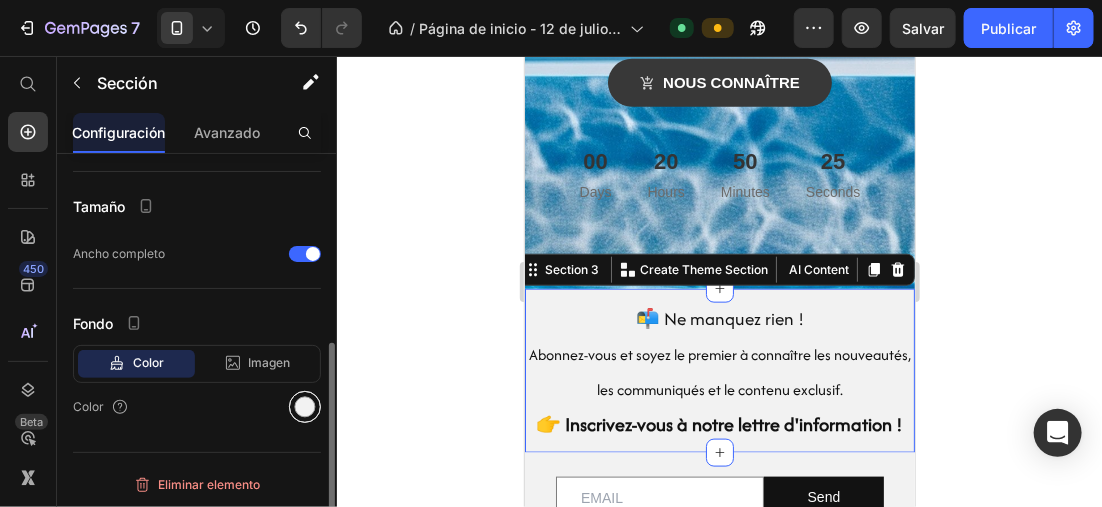 click at bounding box center (305, 407) 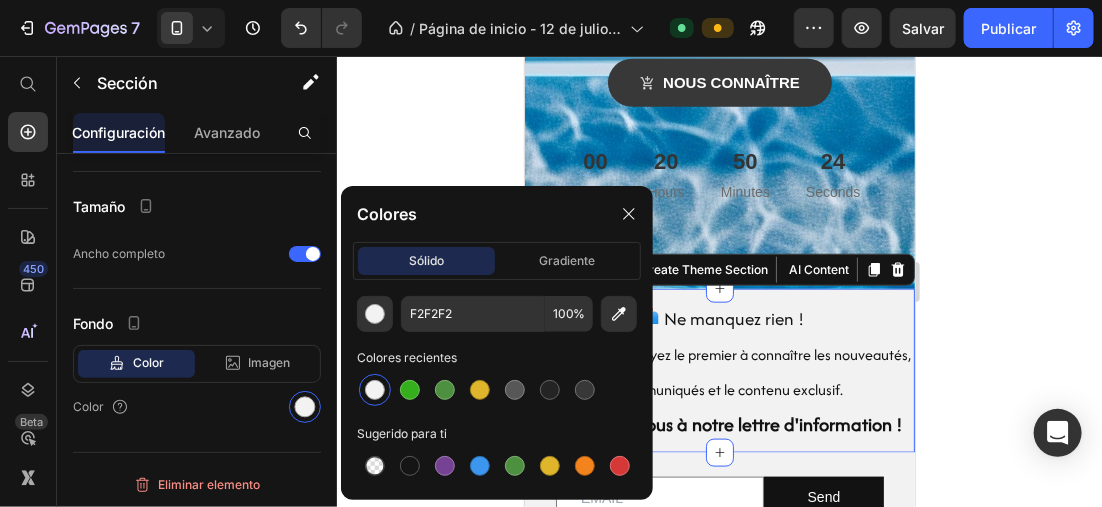 click 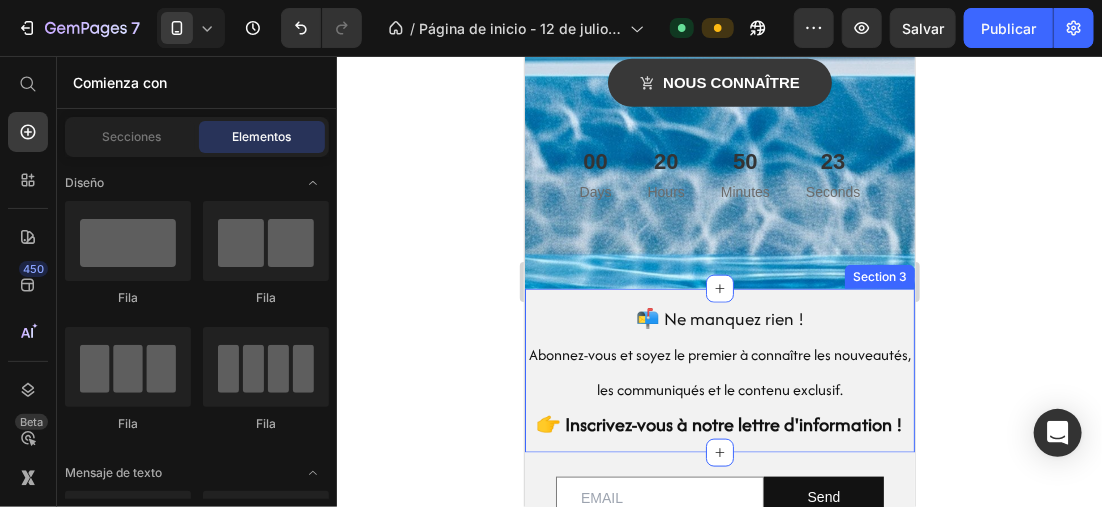scroll, scrollTop: 858, scrollLeft: 0, axis: vertical 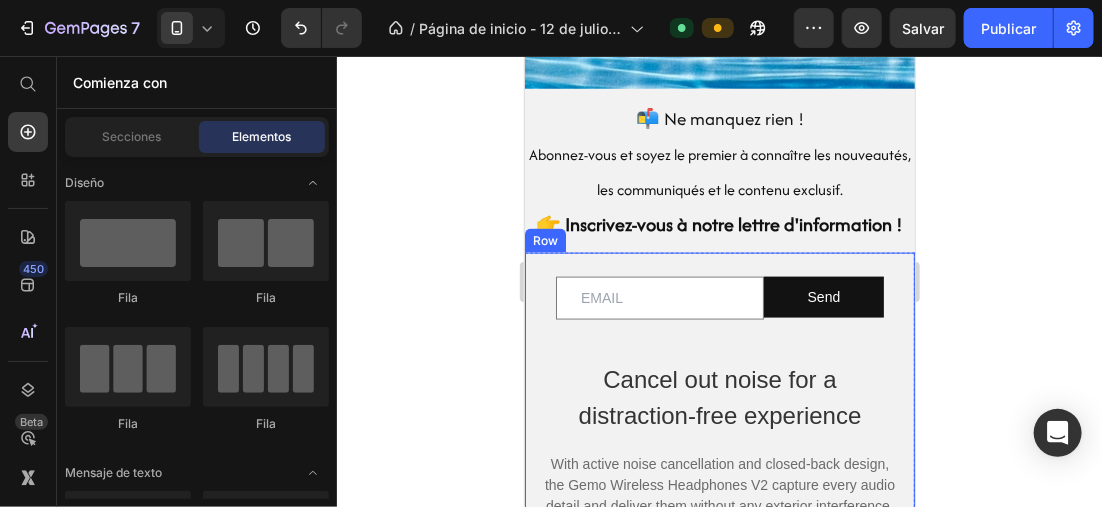 click on "Cancel out noise for a distraction-free experience Heading With active noise cancellation and closed-back design, the Gemo Wireless Headphones V2 capture every audio detail and deliver them without any exterior interference. Just hit the noise cancellation button and truly immerse in music wherever you are - in the subway, a busy workplace or a crowded restaurant. Text block Row" at bounding box center [719, 424] 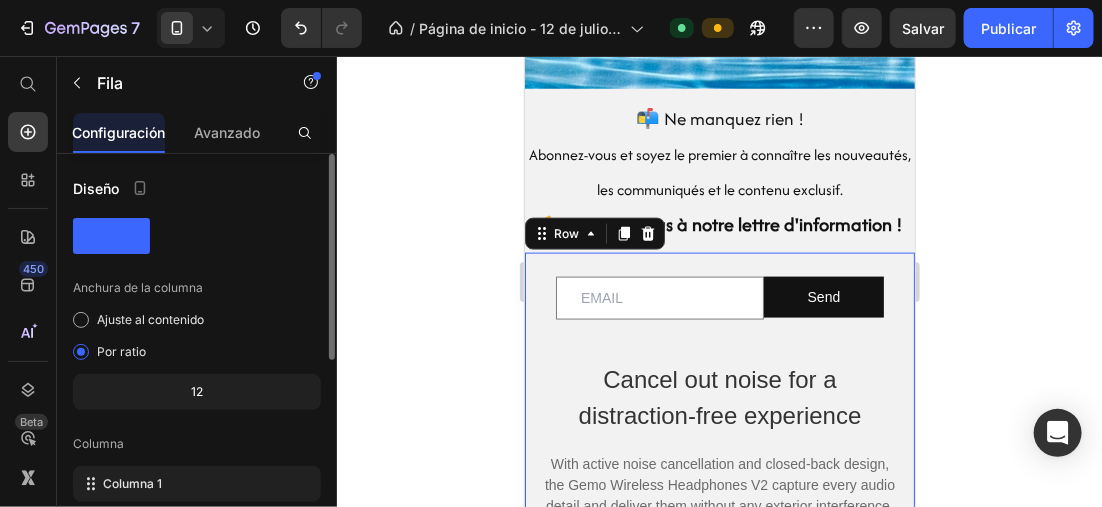scroll, scrollTop: 400, scrollLeft: 0, axis: vertical 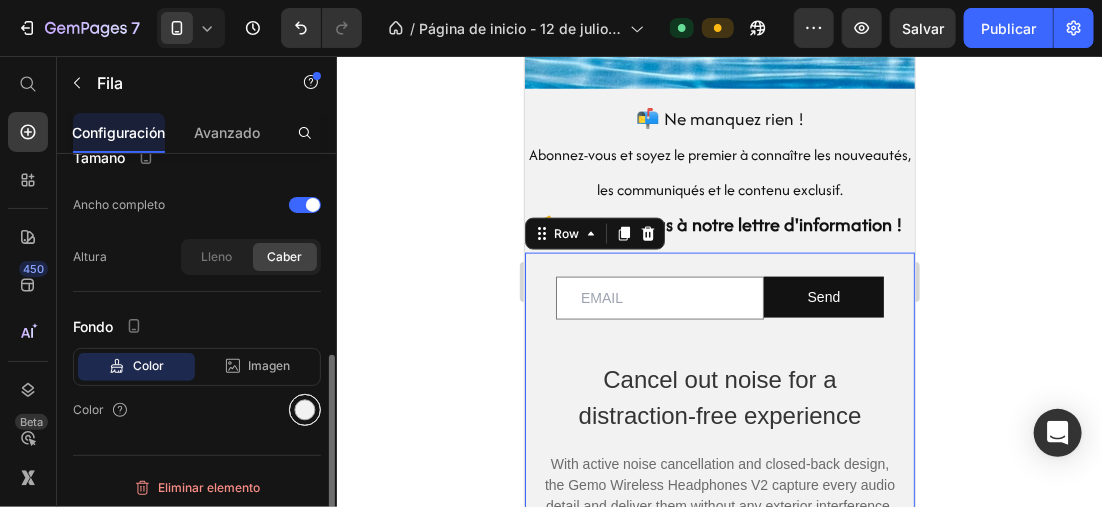 click at bounding box center (305, 410) 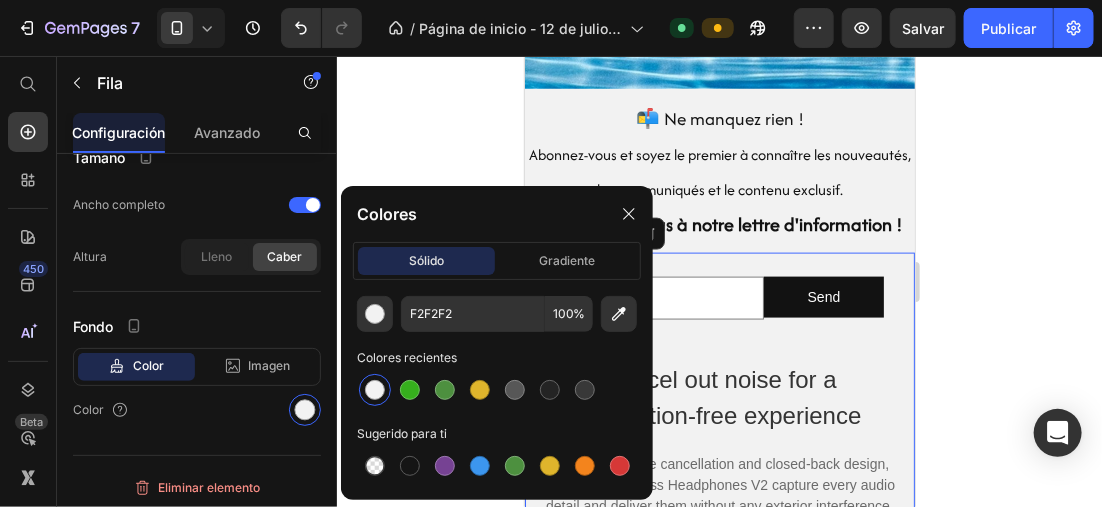 click at bounding box center (375, 390) 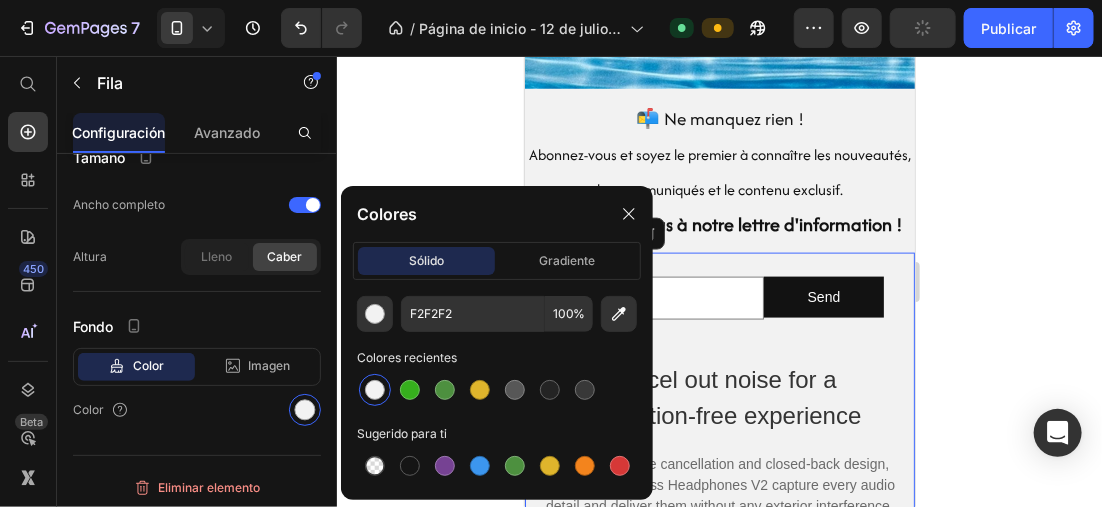 click 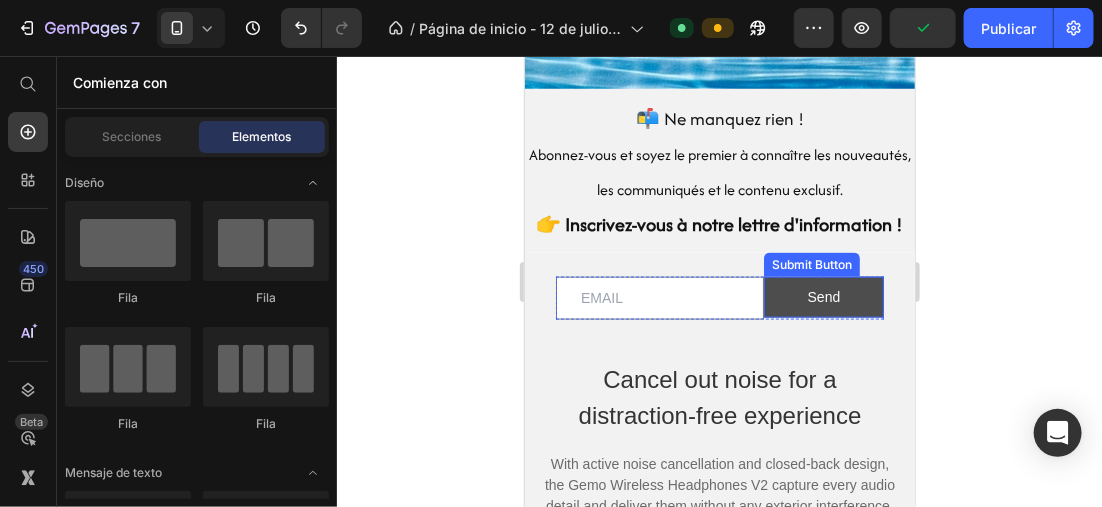 click on "Send" at bounding box center (823, 296) 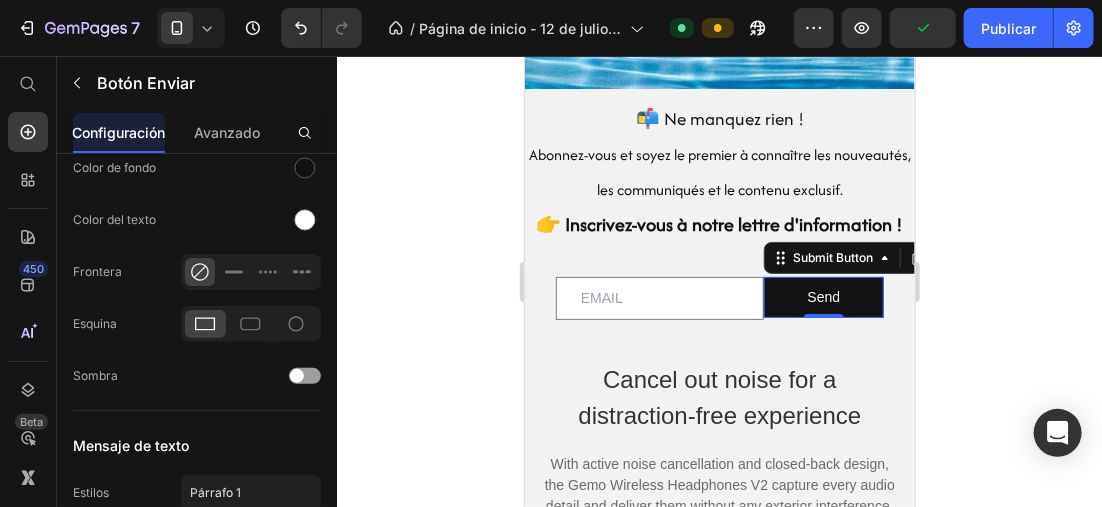 scroll, scrollTop: 0, scrollLeft: 0, axis: both 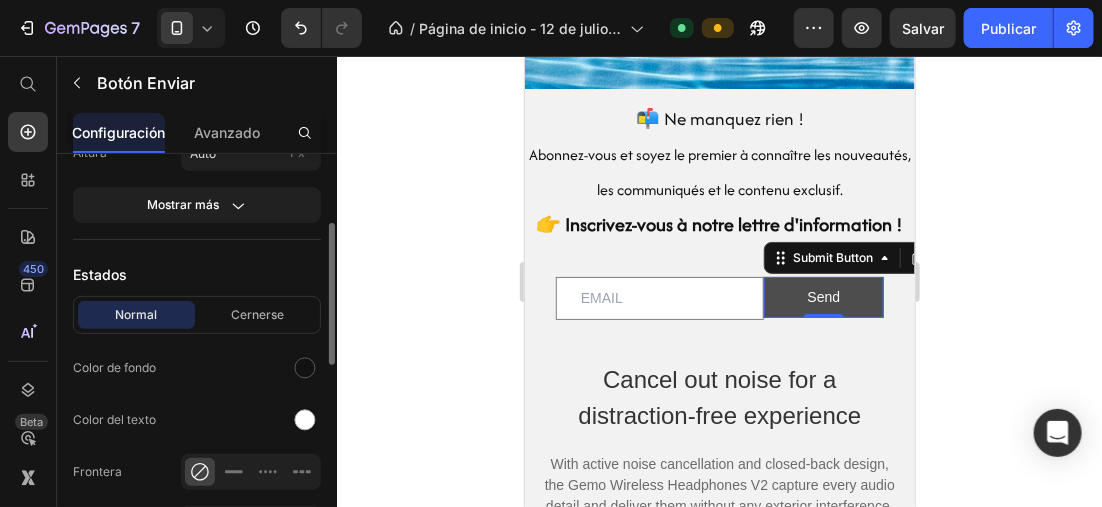 drag, startPoint x: 850, startPoint y: 312, endPoint x: 850, endPoint y: 301, distance: 11 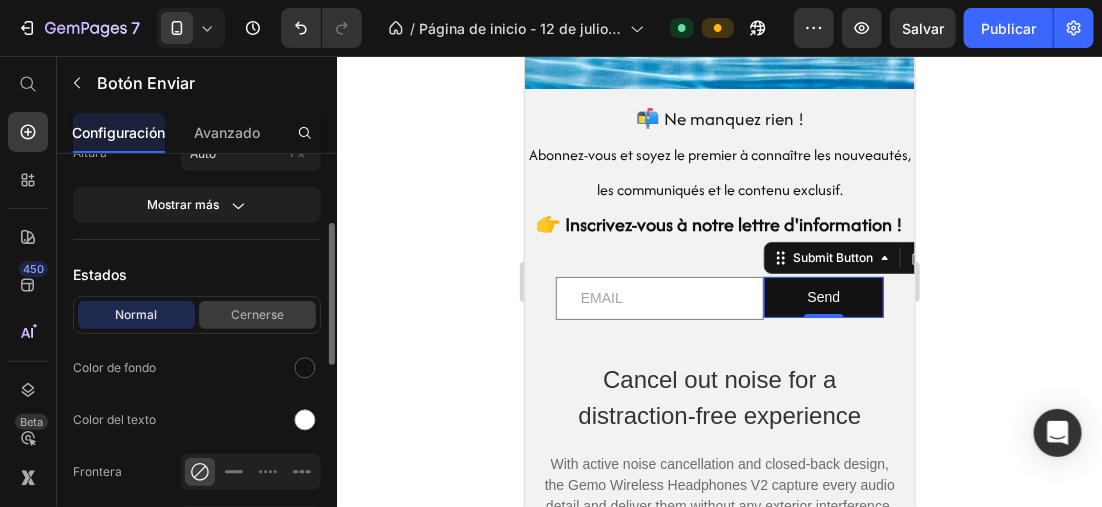 click on "Cernerse" at bounding box center [257, 315] 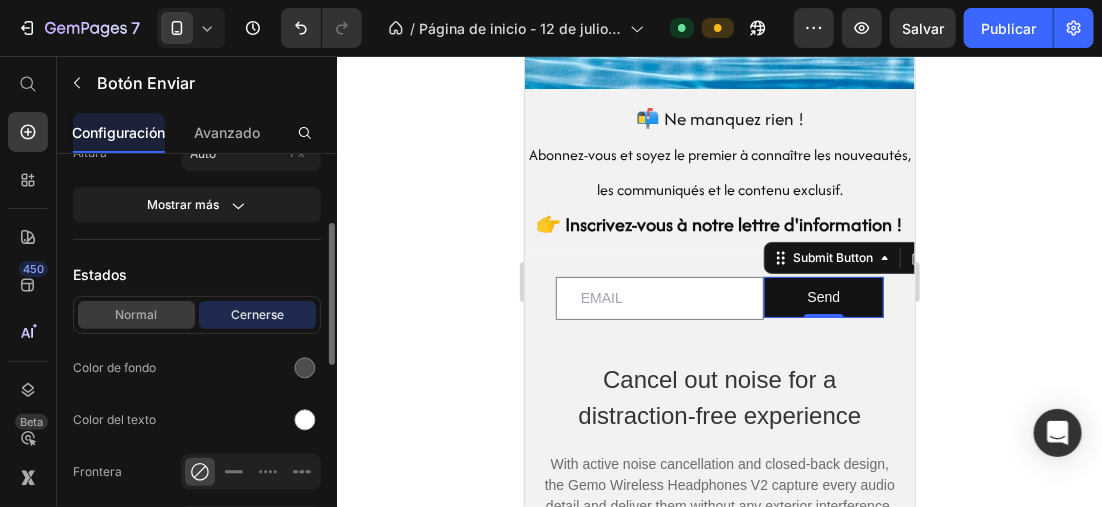 click on "Normal" at bounding box center (136, 315) 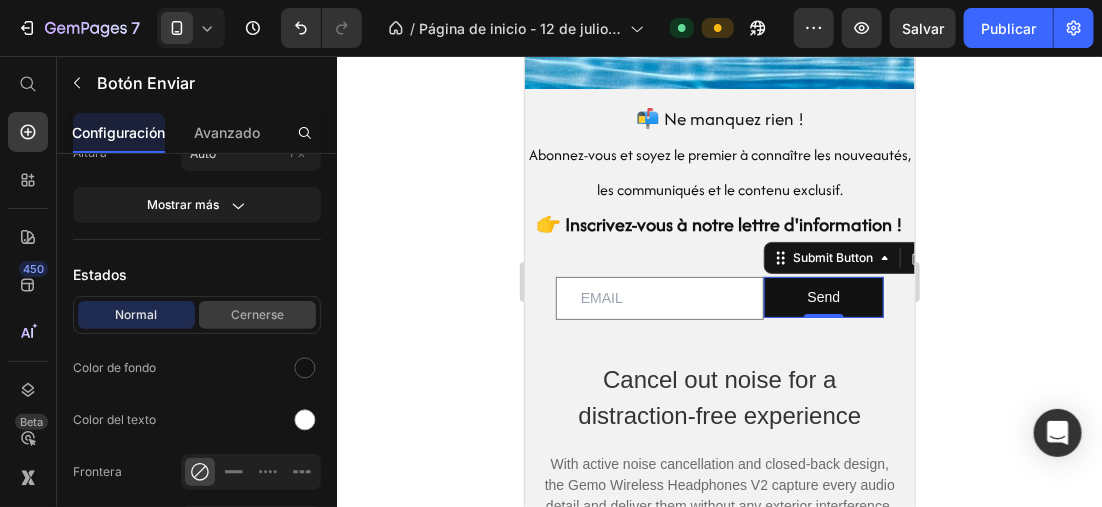 scroll, scrollTop: 0, scrollLeft: 0, axis: both 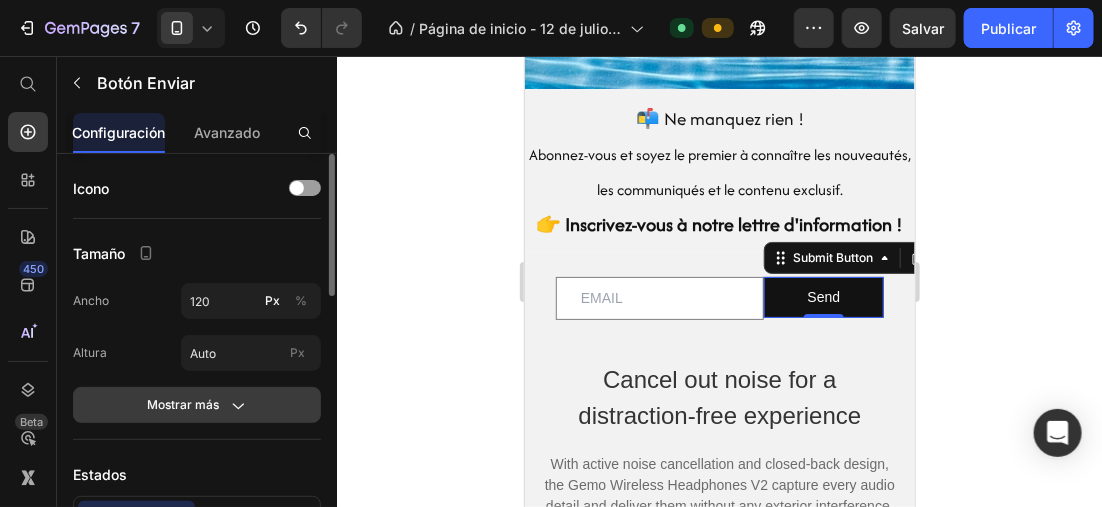 drag, startPoint x: 232, startPoint y: 424, endPoint x: 234, endPoint y: 414, distance: 10.198039 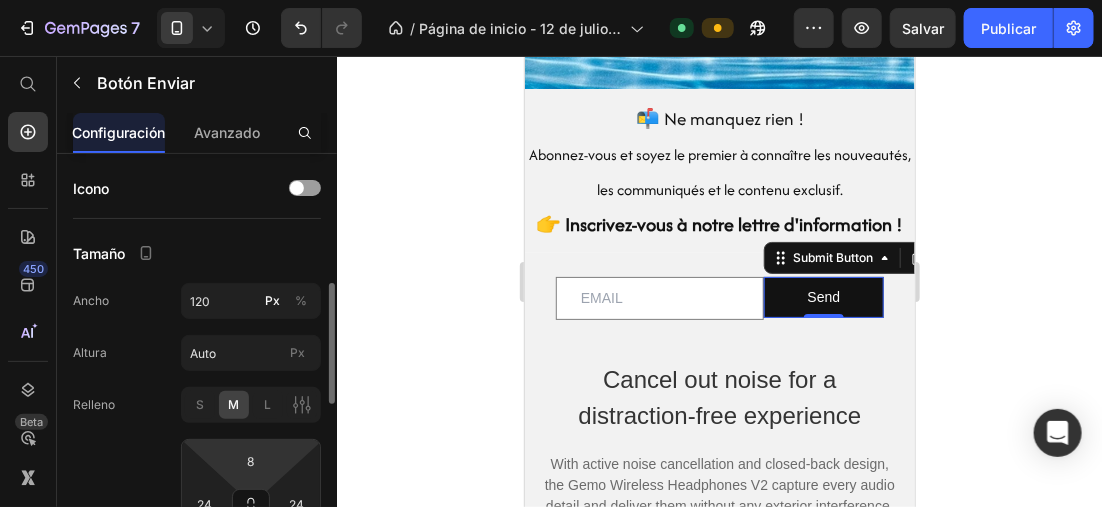scroll, scrollTop: 100, scrollLeft: 0, axis: vertical 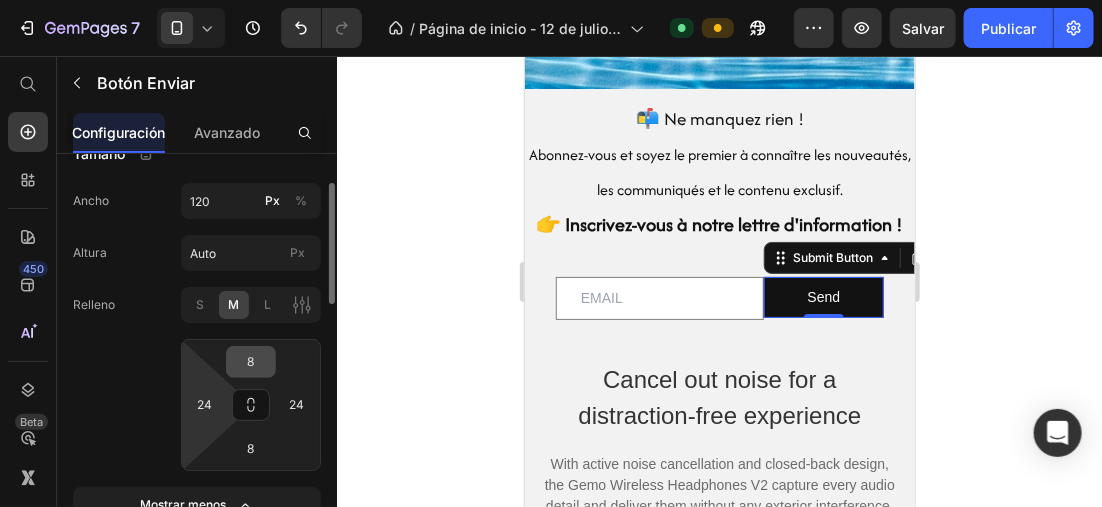 drag, startPoint x: 187, startPoint y: 346, endPoint x: 234, endPoint y: 358, distance: 48.507732 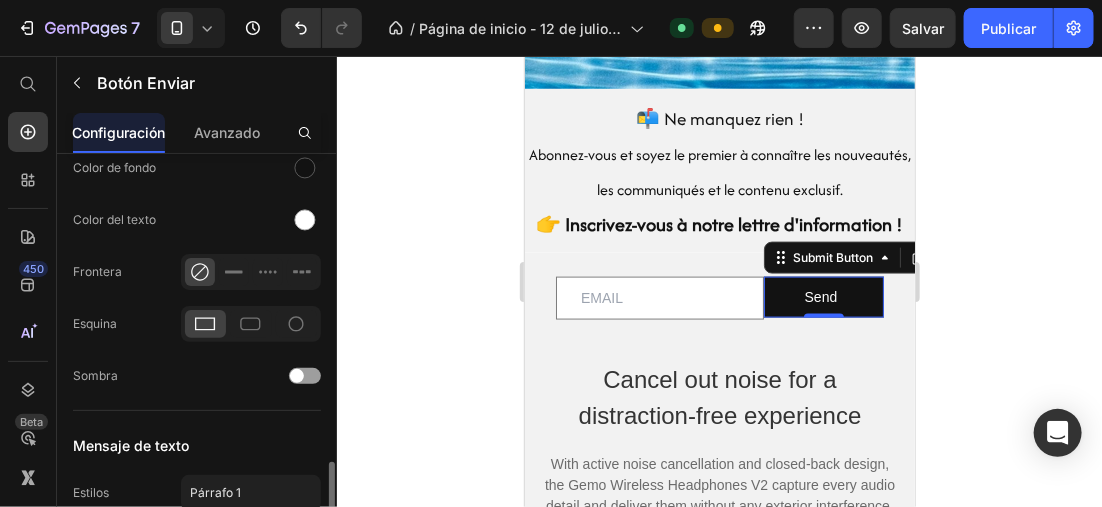 scroll, scrollTop: 800, scrollLeft: 0, axis: vertical 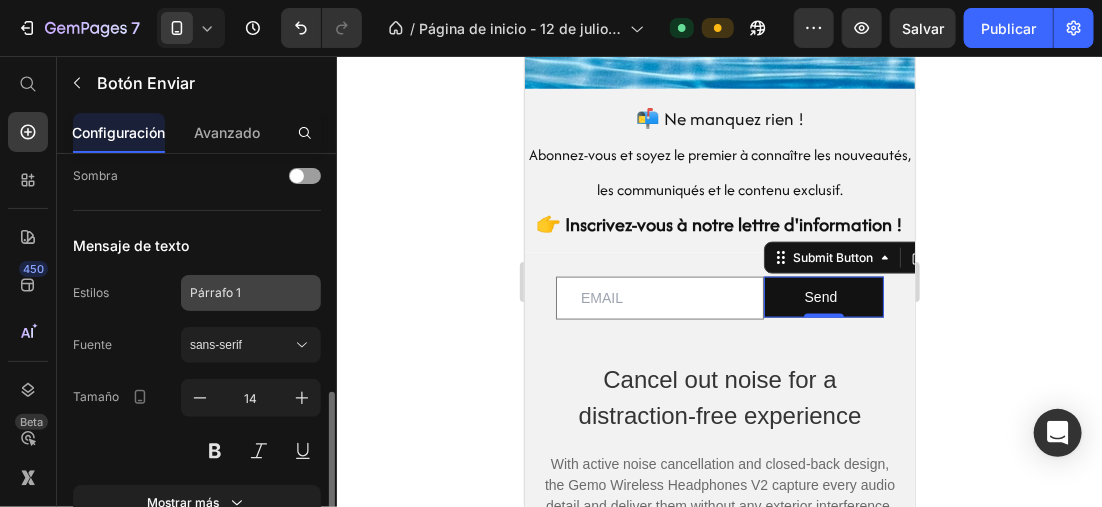 click on "Párrafo 1" at bounding box center [239, 293] 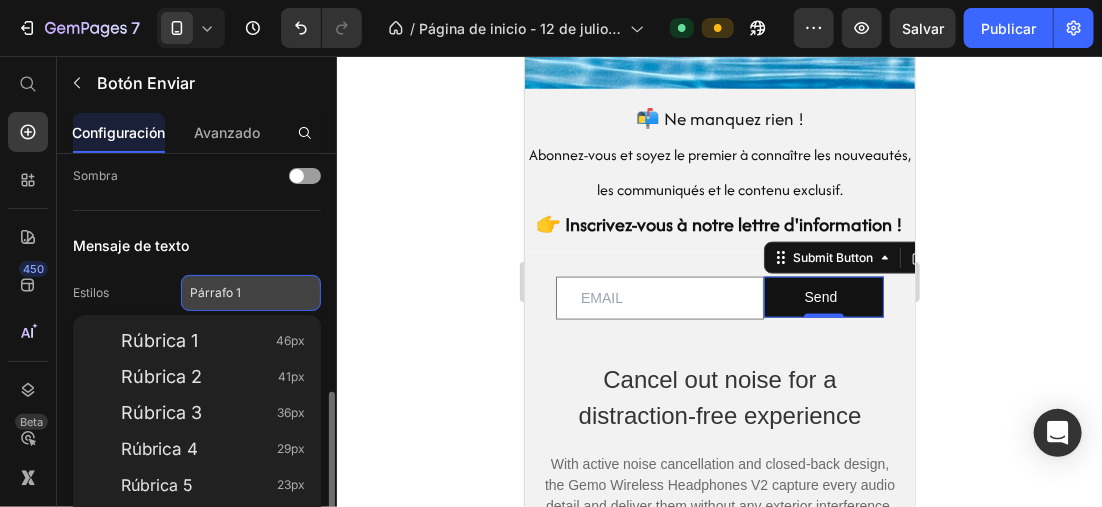 click on "Párrafo 1" at bounding box center (239, 293) 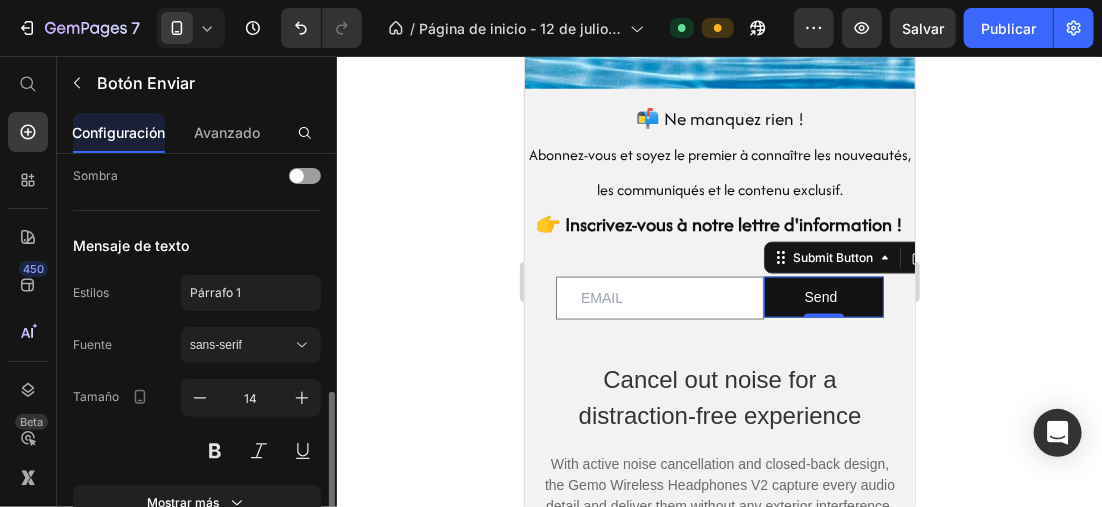 scroll, scrollTop: 966, scrollLeft: 0, axis: vertical 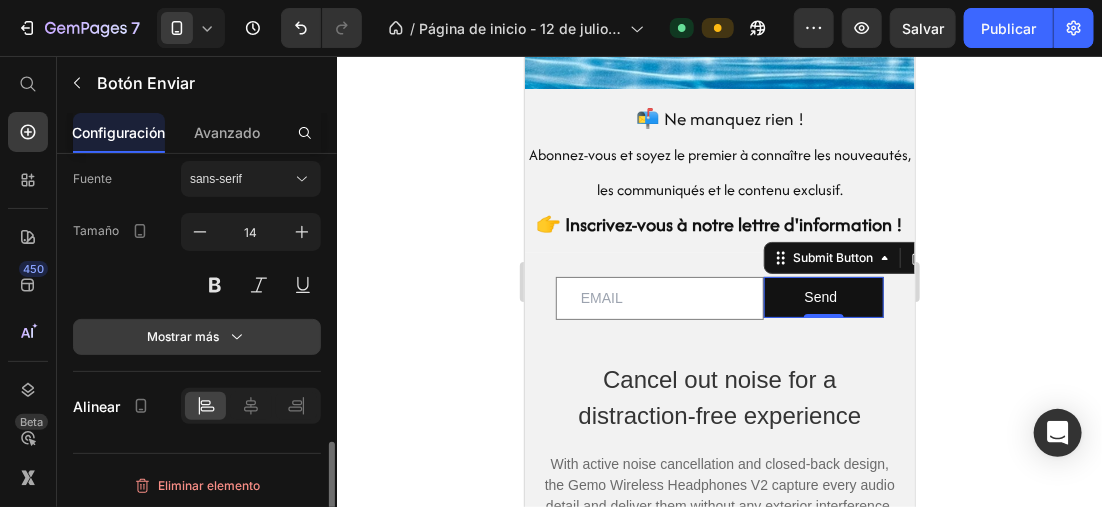click on "Mostrar más" at bounding box center [197, 337] 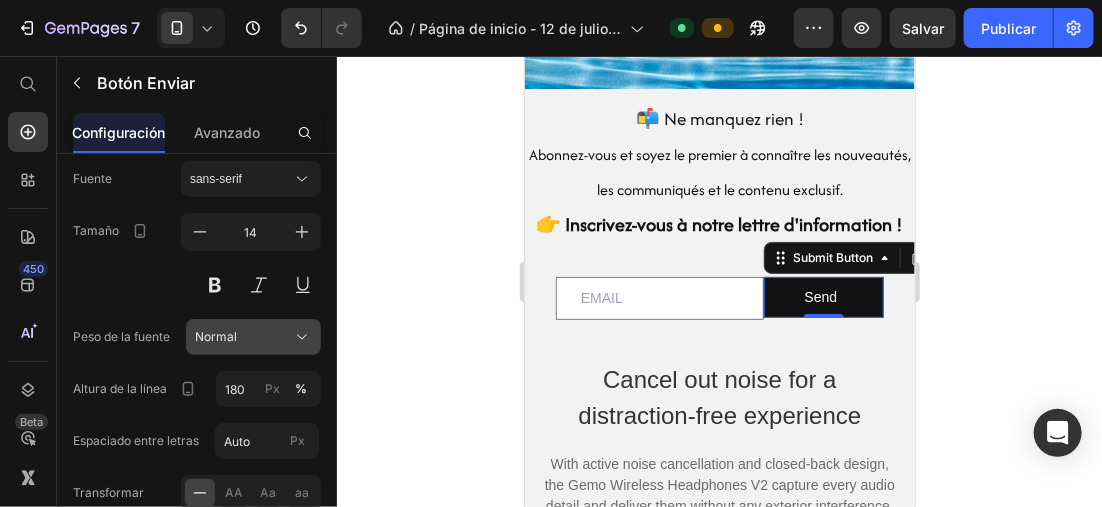 scroll, scrollTop: 1175, scrollLeft: 0, axis: vertical 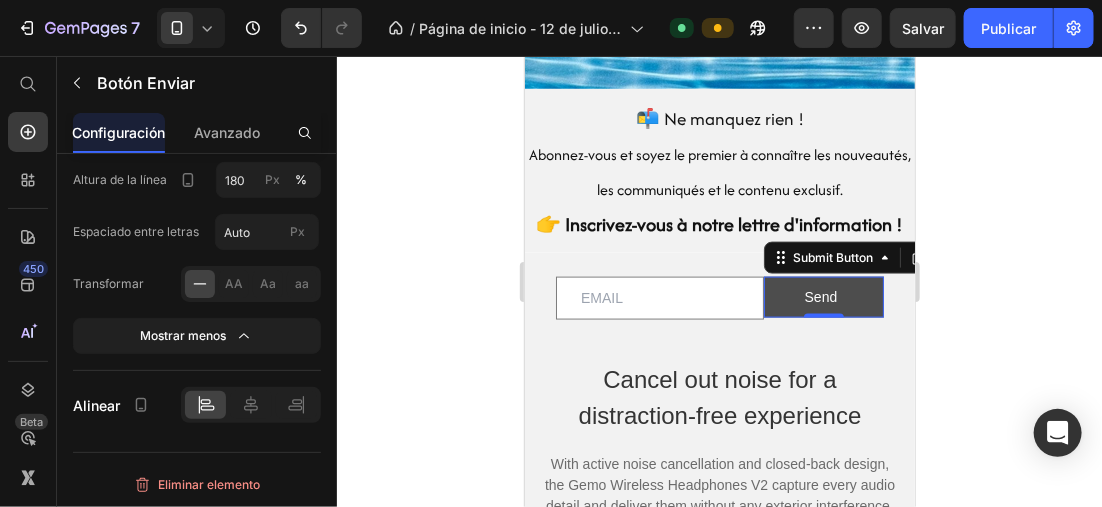 click on "Send" at bounding box center [823, 296] 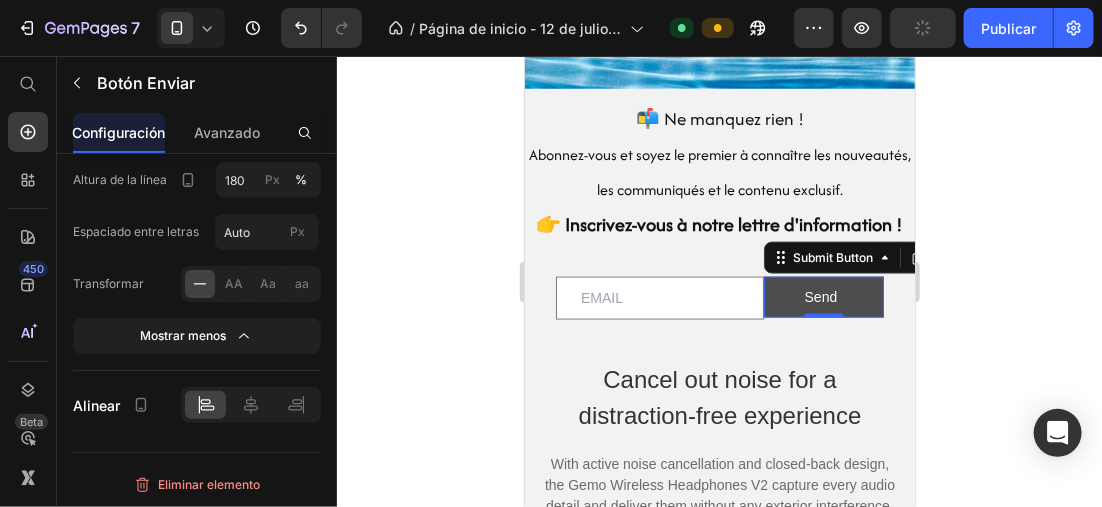 click on "Send" at bounding box center [823, 296] 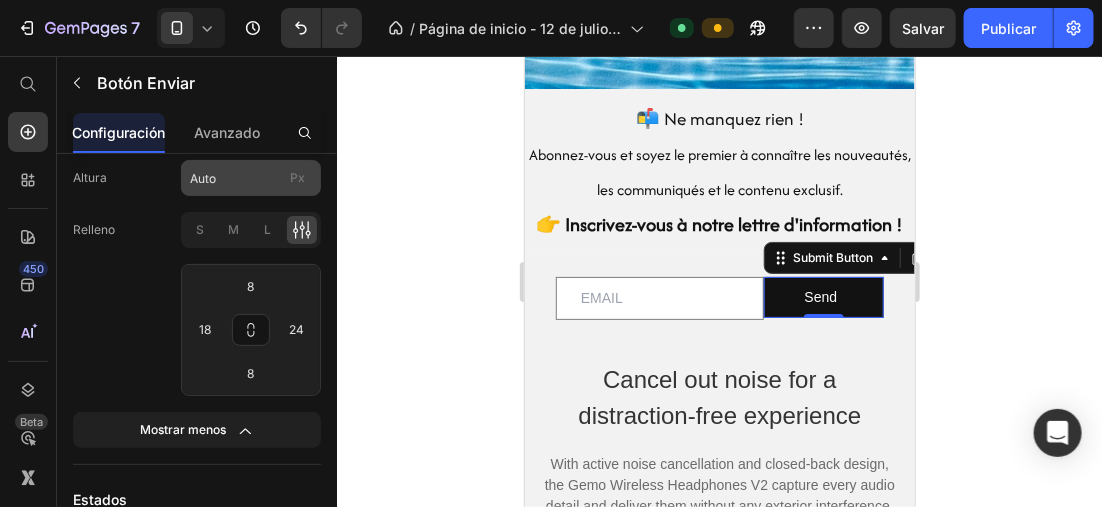 scroll, scrollTop: 0, scrollLeft: 0, axis: both 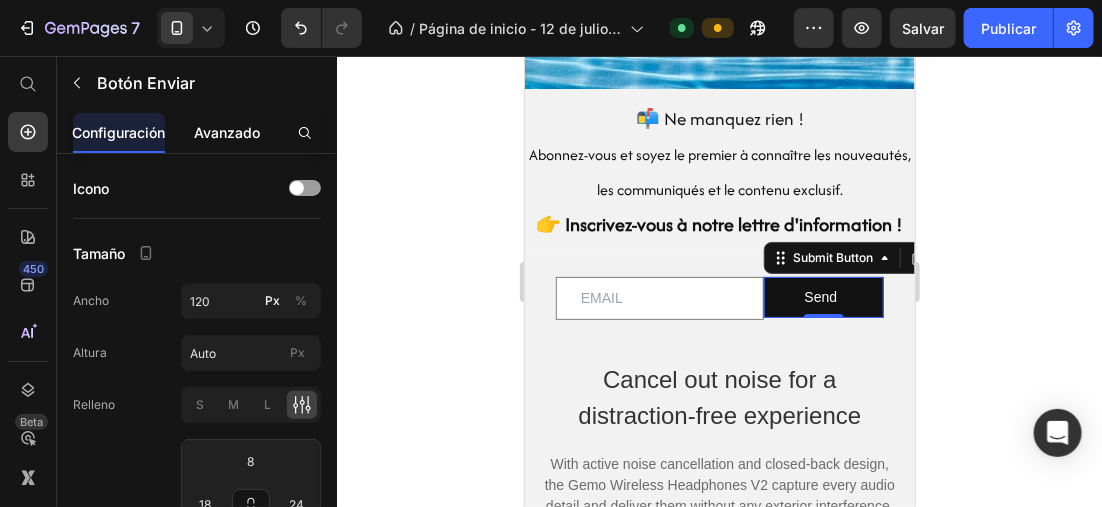 click on "Avanzado" 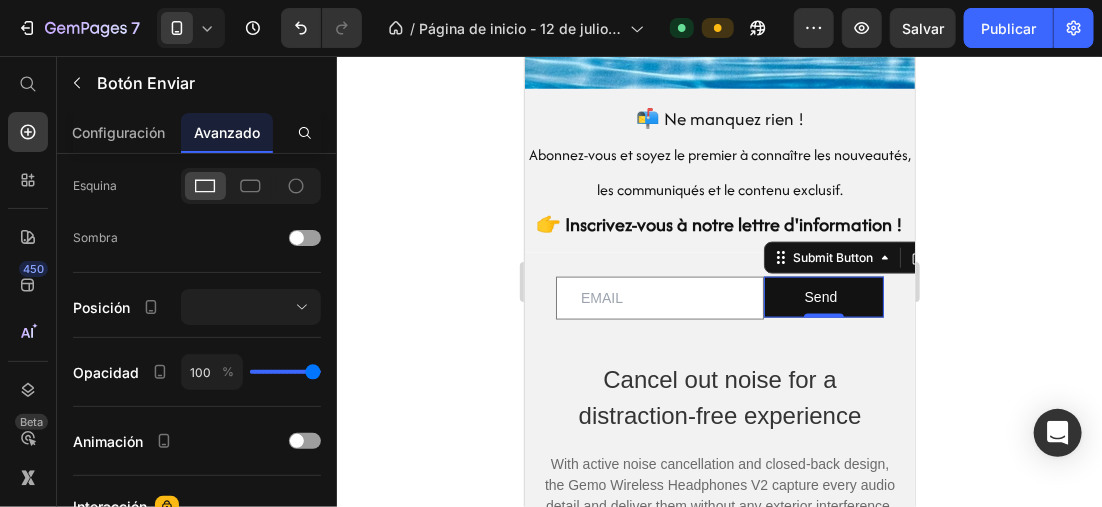scroll, scrollTop: 874, scrollLeft: 0, axis: vertical 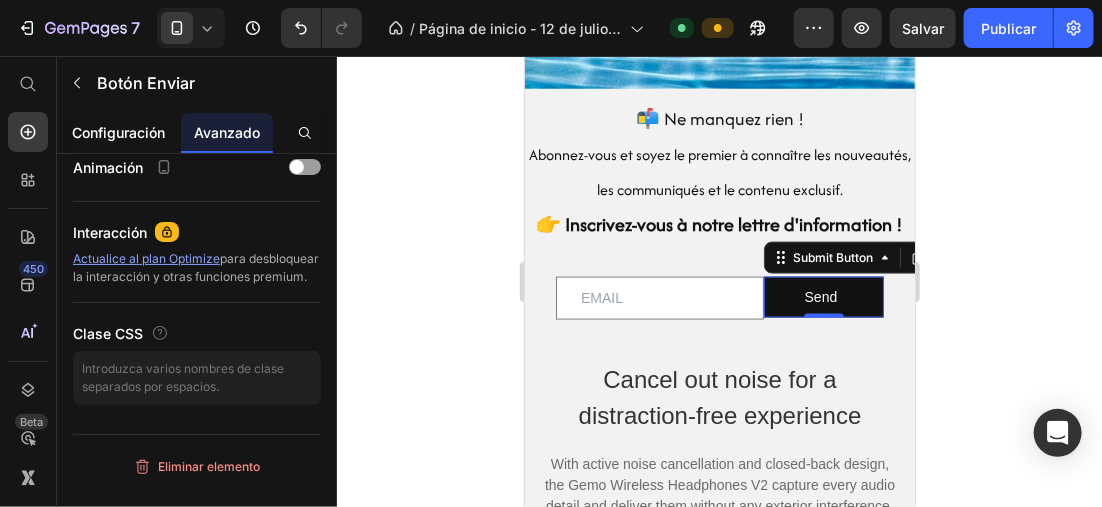 click on "Configuración" 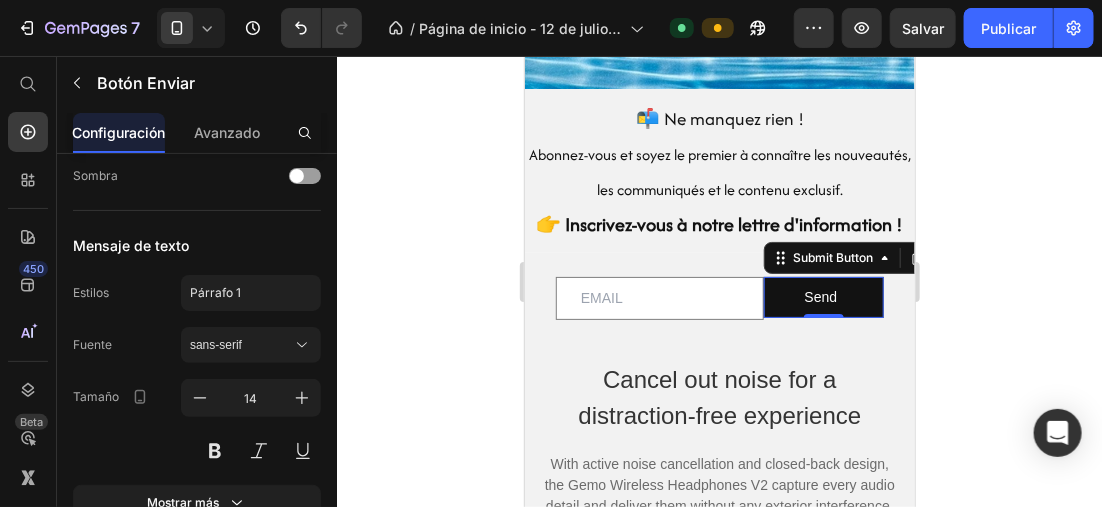 scroll, scrollTop: 966, scrollLeft: 0, axis: vertical 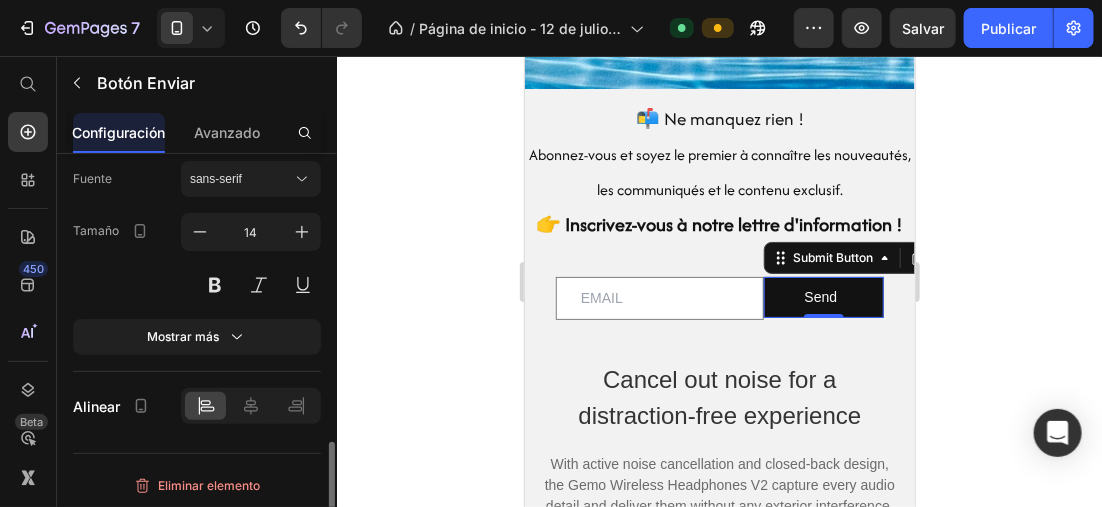 click on "Mostrar más" at bounding box center (197, 337) 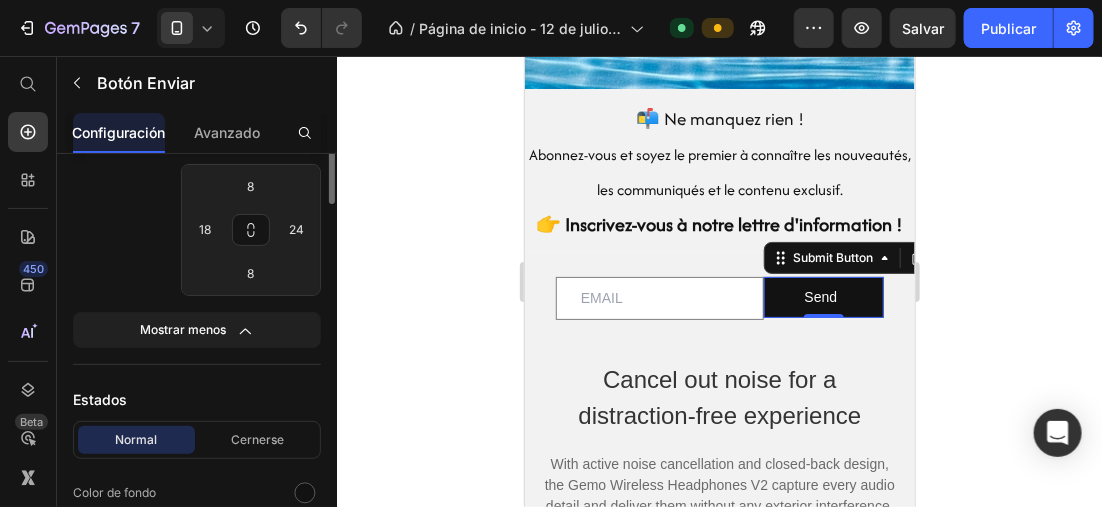 scroll, scrollTop: 0, scrollLeft: 0, axis: both 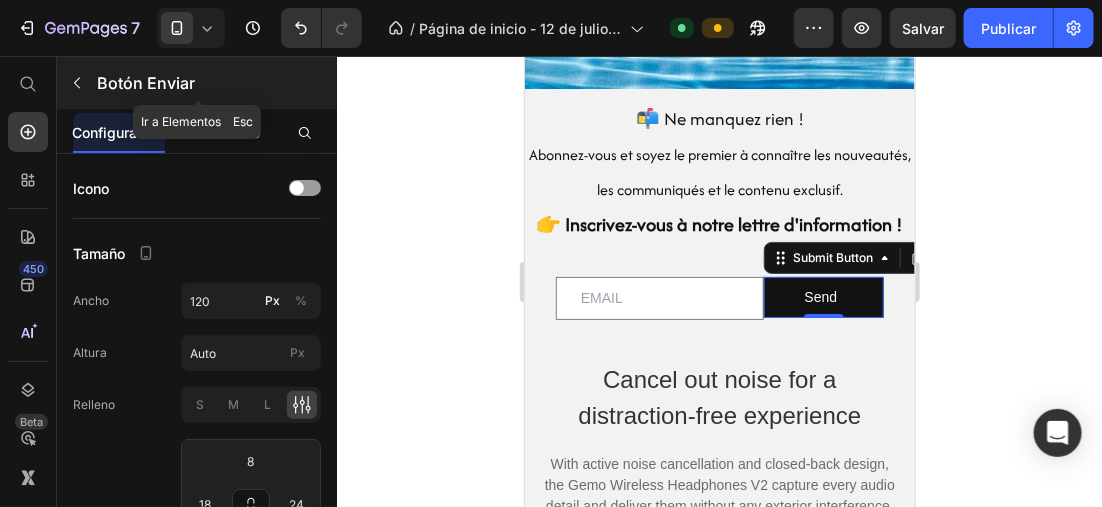 click 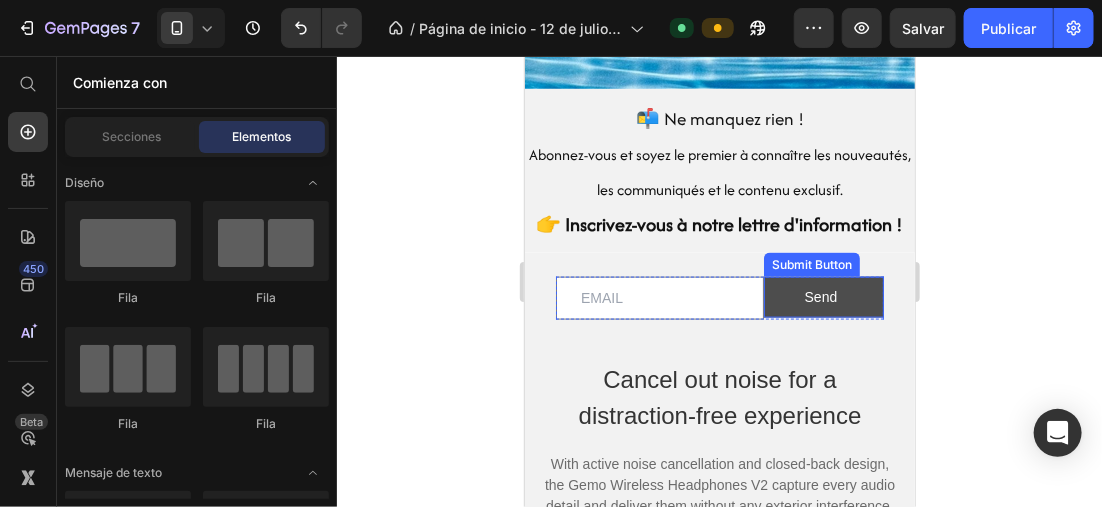 click on "Send" at bounding box center [823, 296] 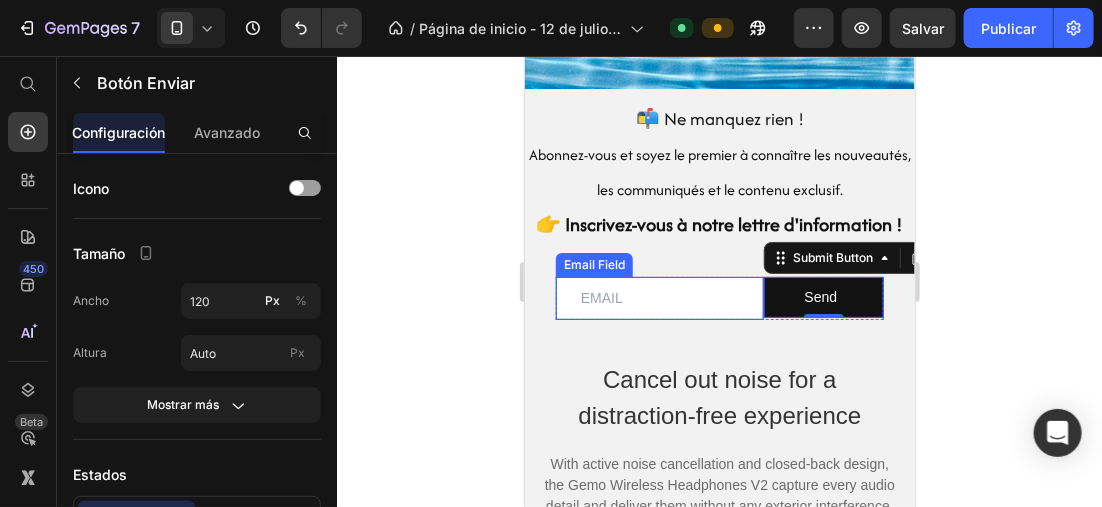 click at bounding box center (659, 297) 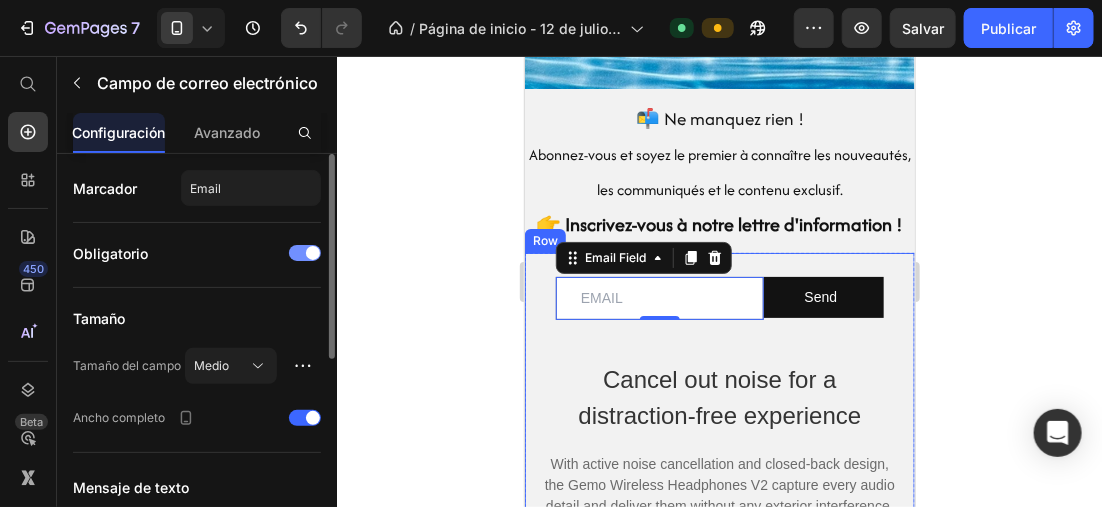 drag, startPoint x: 217, startPoint y: 251, endPoint x: 219, endPoint y: 237, distance: 14.142136 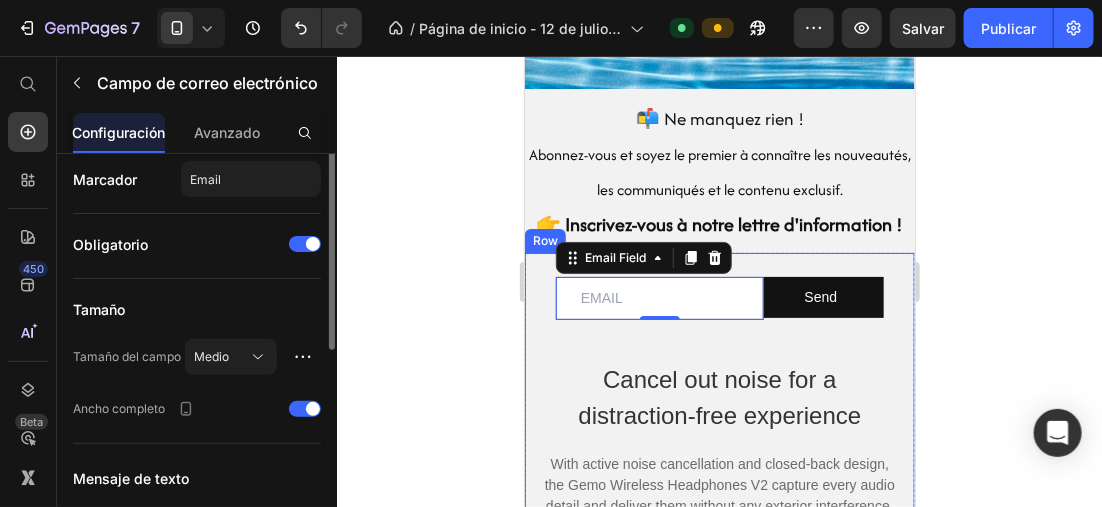 scroll, scrollTop: 0, scrollLeft: 0, axis: both 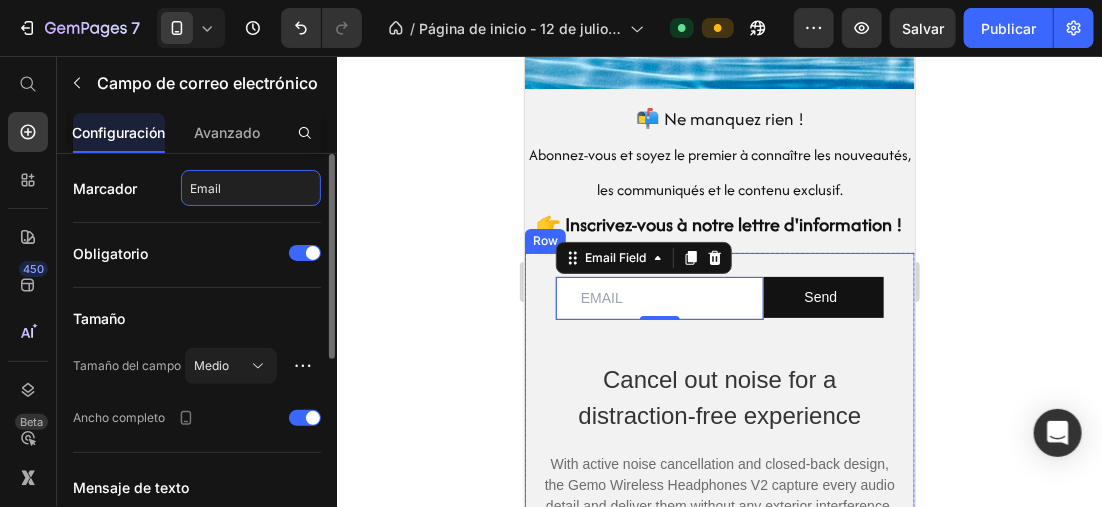 click on "Email" 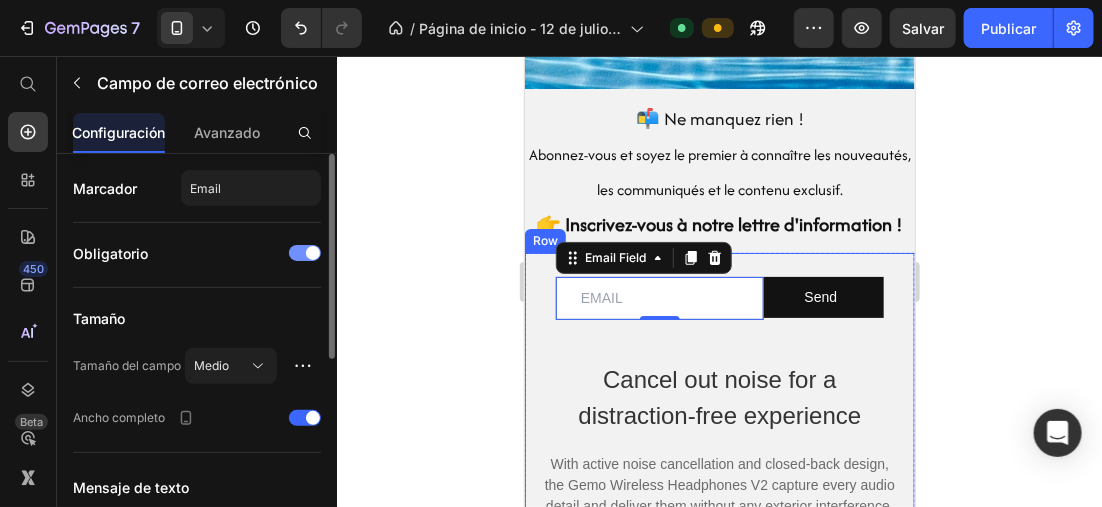 click on "Obligatorio" 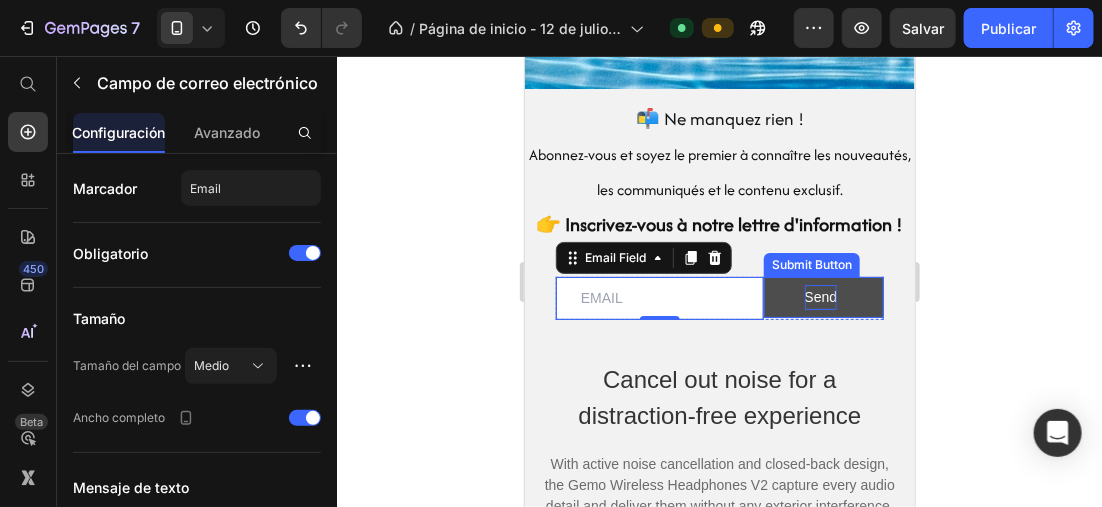 click on "Send" at bounding box center (820, 296) 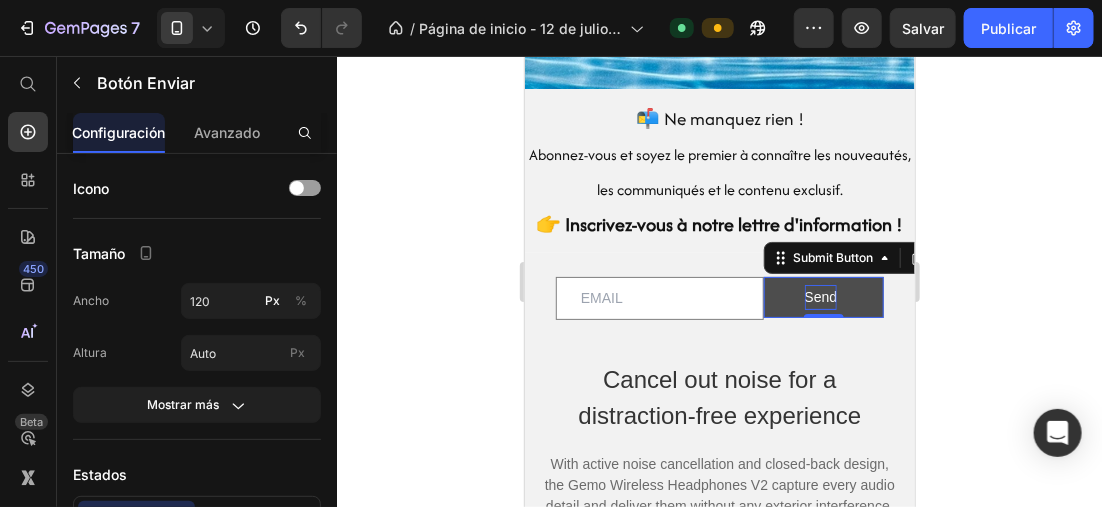 click on "Send" at bounding box center [820, 296] 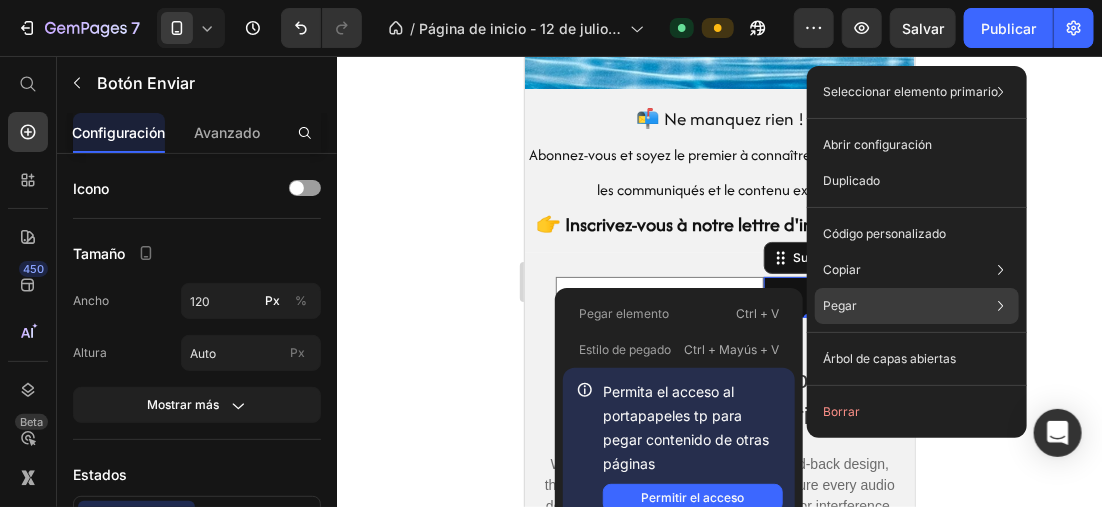 click on "Pegar Pegar elemento  Ctrl + V Estilo de pegado  Ctrl + Mayús + V  Permita el acceso al portapapeles tp para pegar contenido de otras páginas  Permitir el acceso" 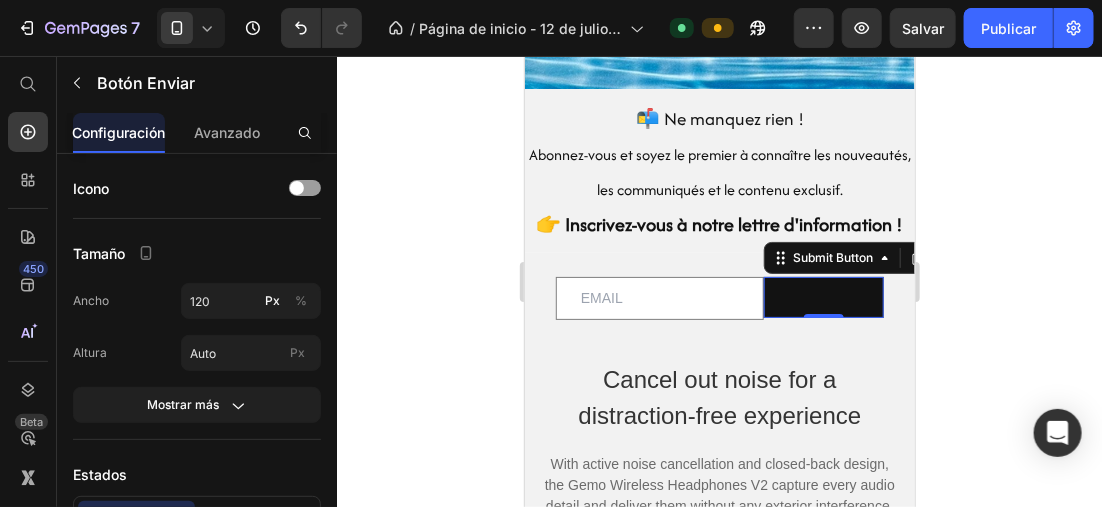 drag, startPoint x: 494, startPoint y: 309, endPoint x: 245, endPoint y: 210, distance: 267.95895 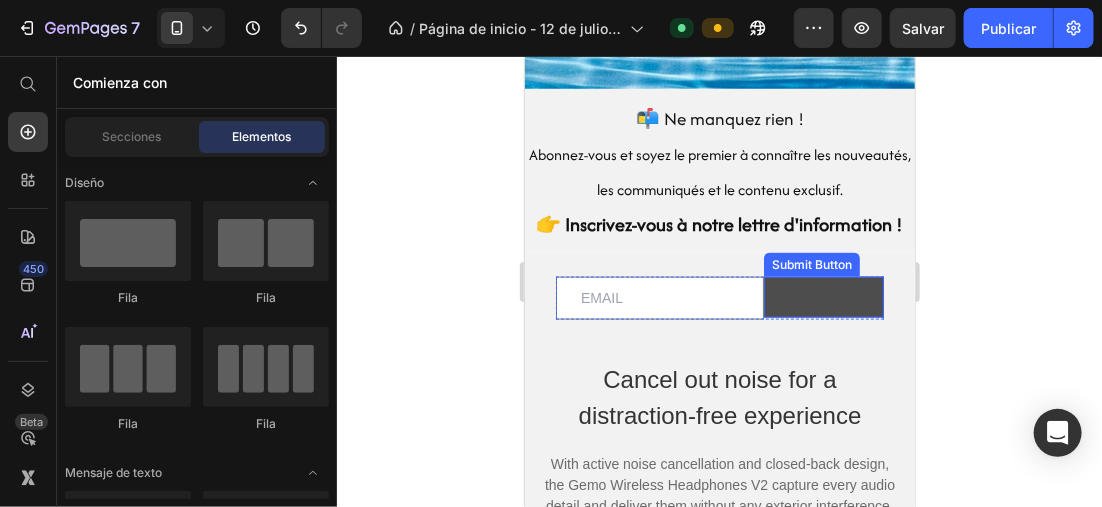 click at bounding box center [823, 296] 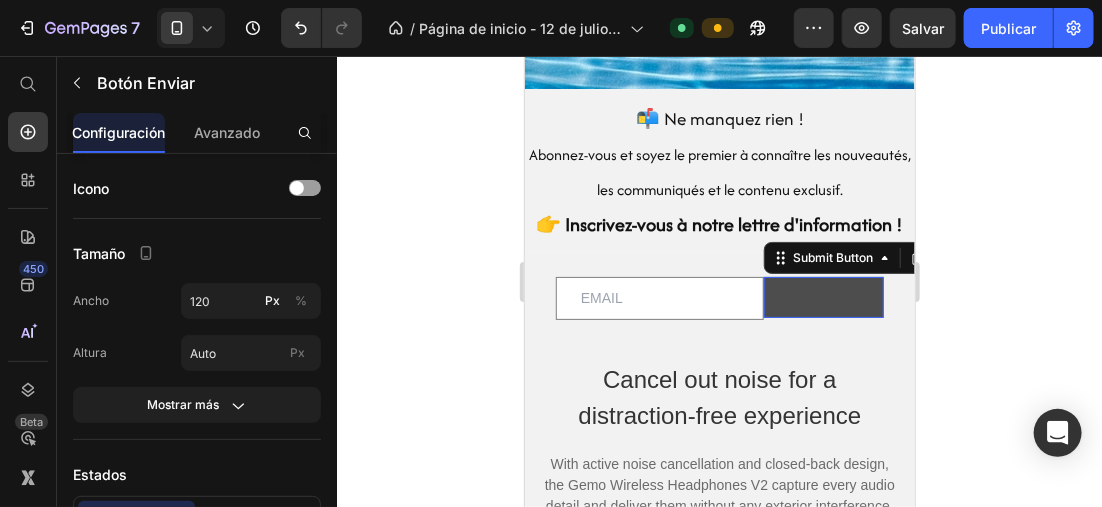 click at bounding box center [823, 296] 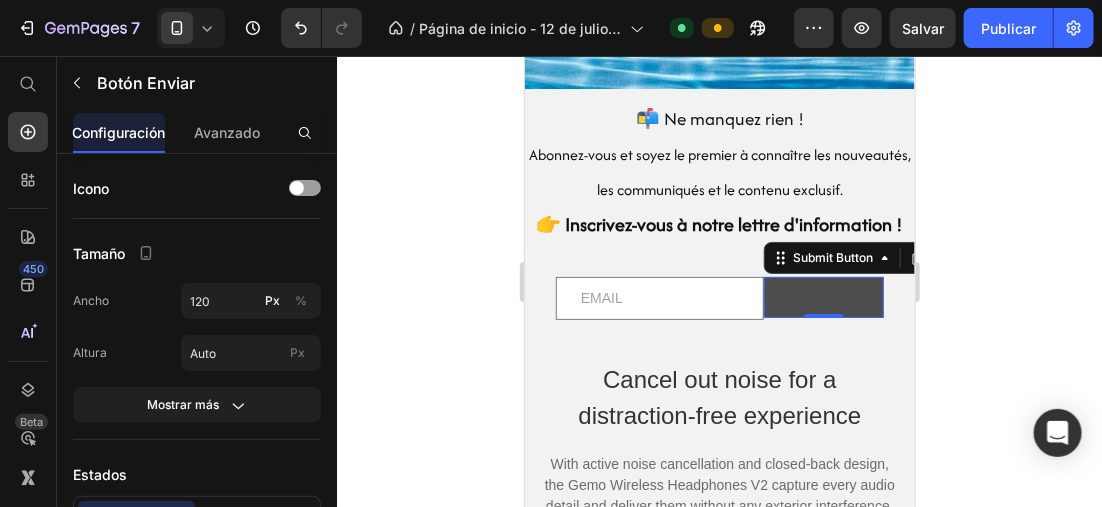 type 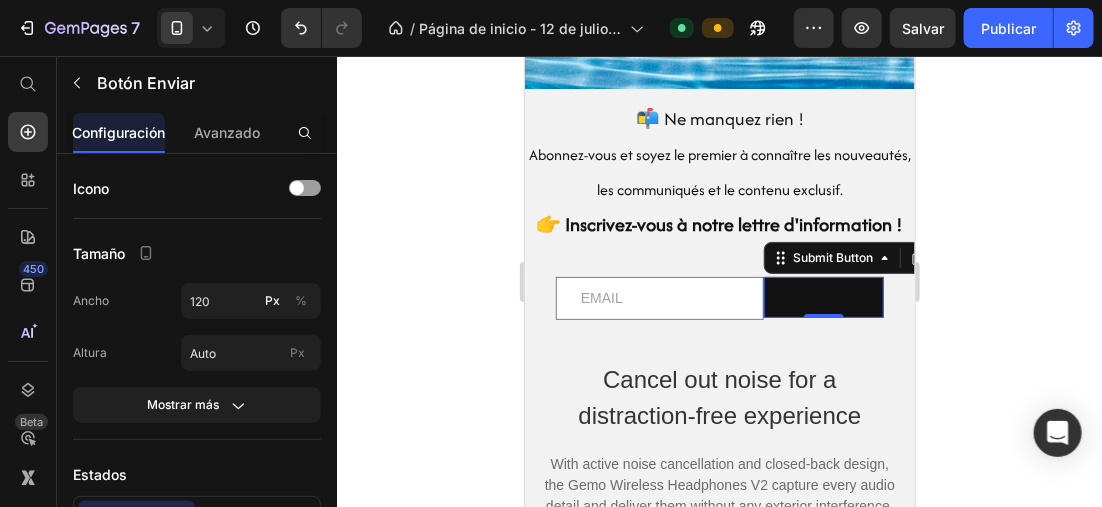 click 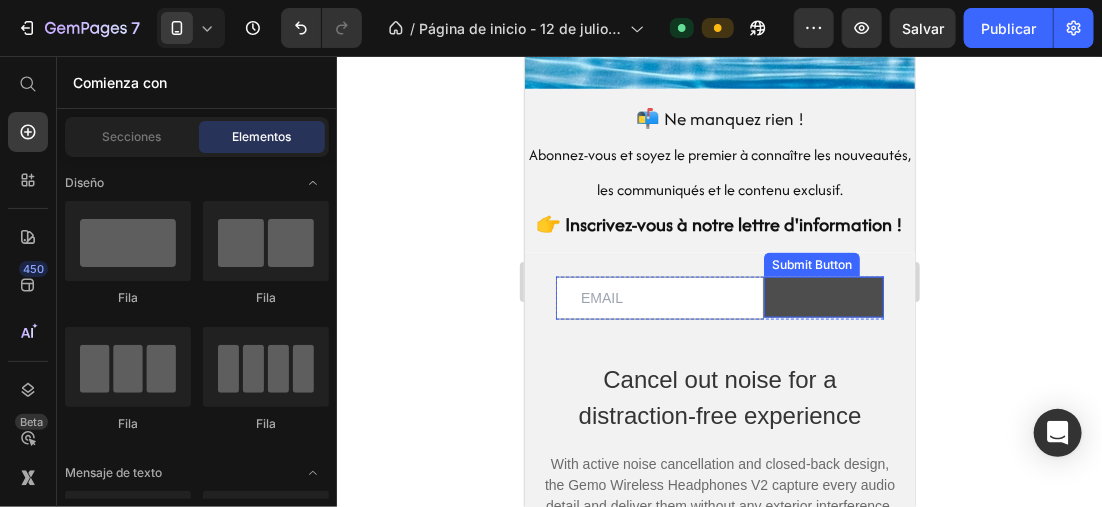 click at bounding box center (823, 296) 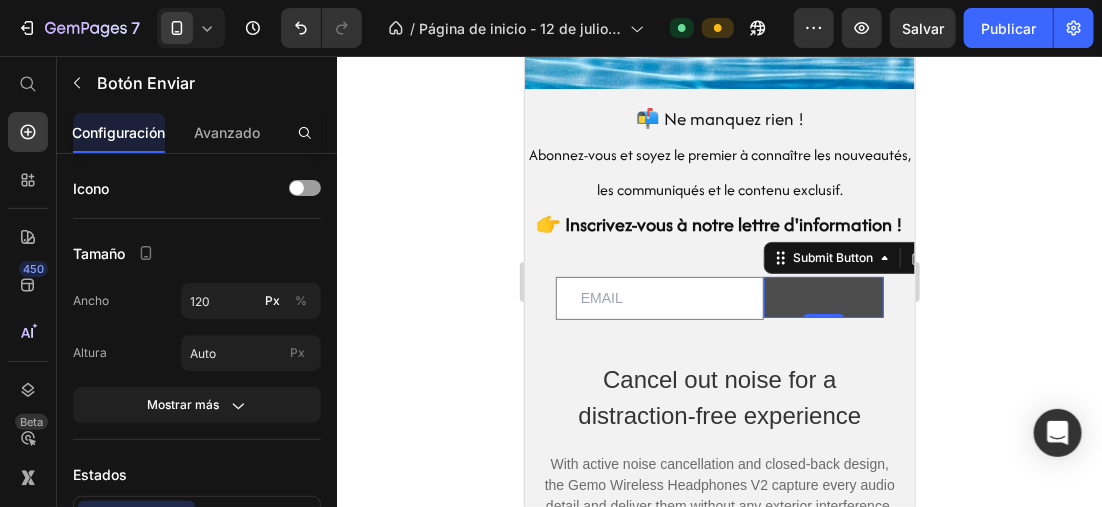 click at bounding box center (823, 296) 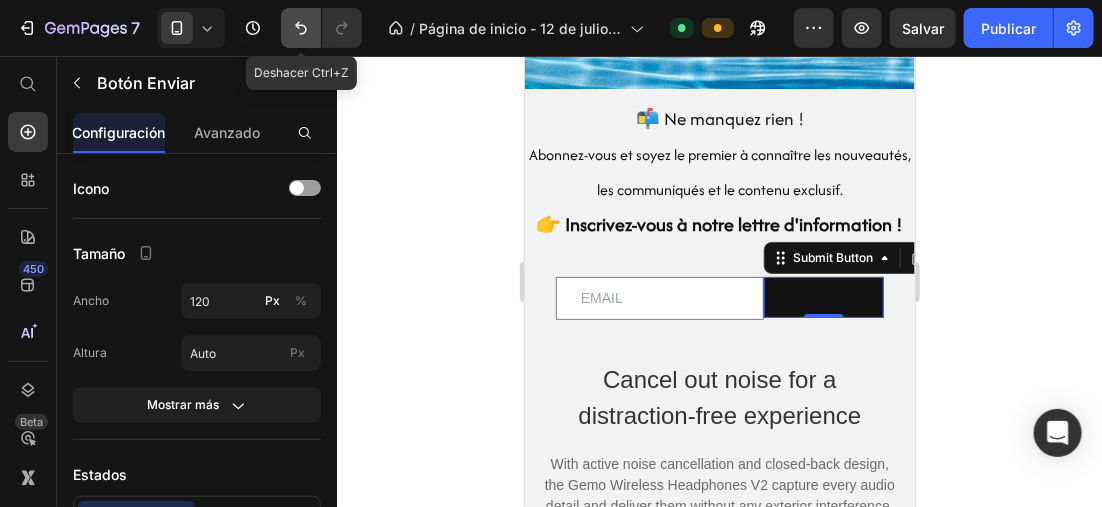 click 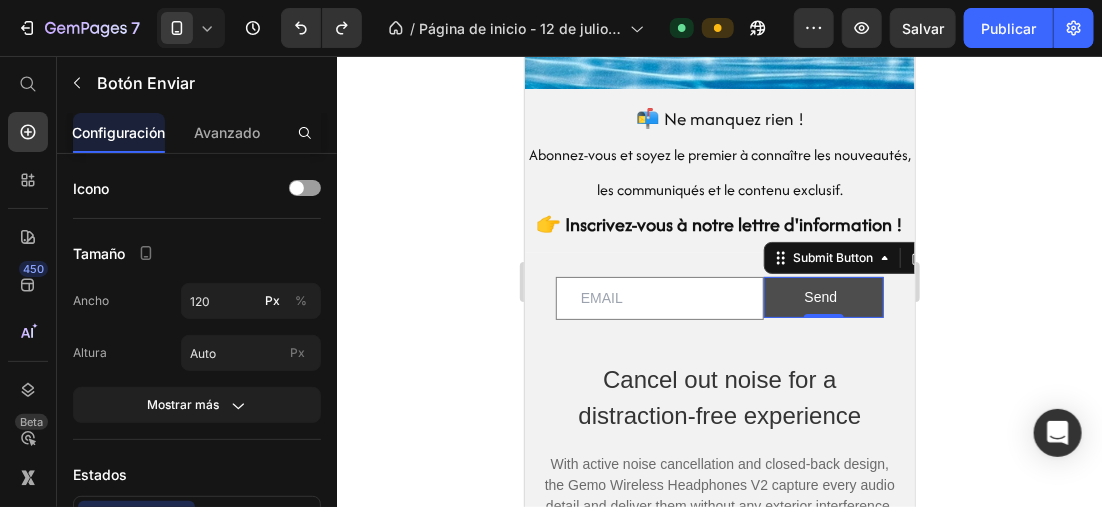 click on "Send" at bounding box center [823, 296] 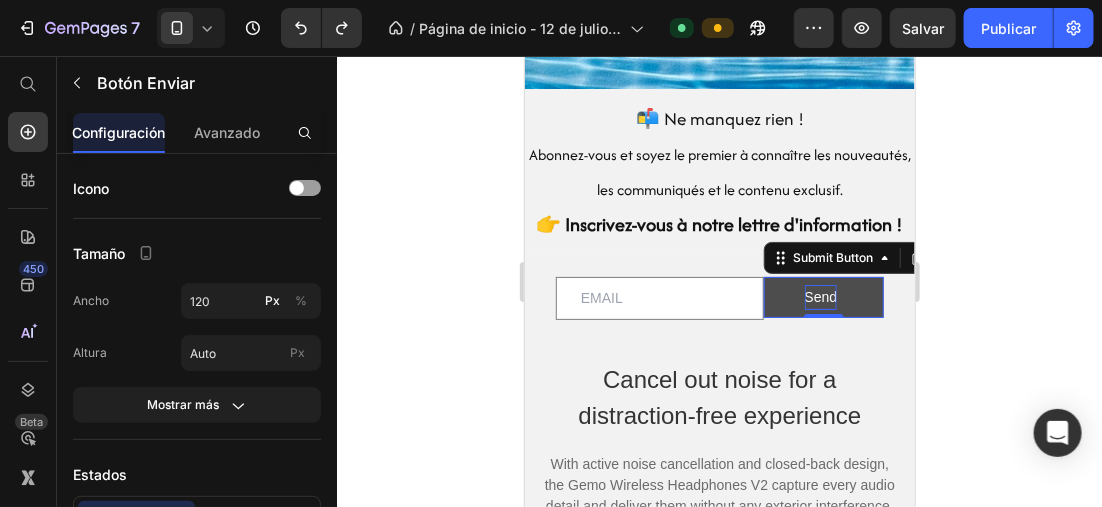 click on "Send" at bounding box center (820, 296) 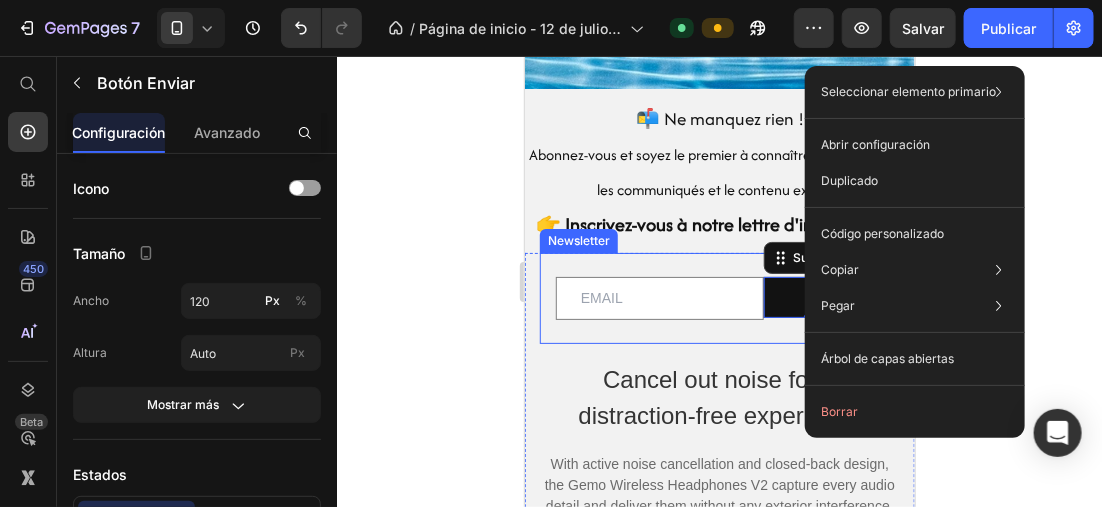 click 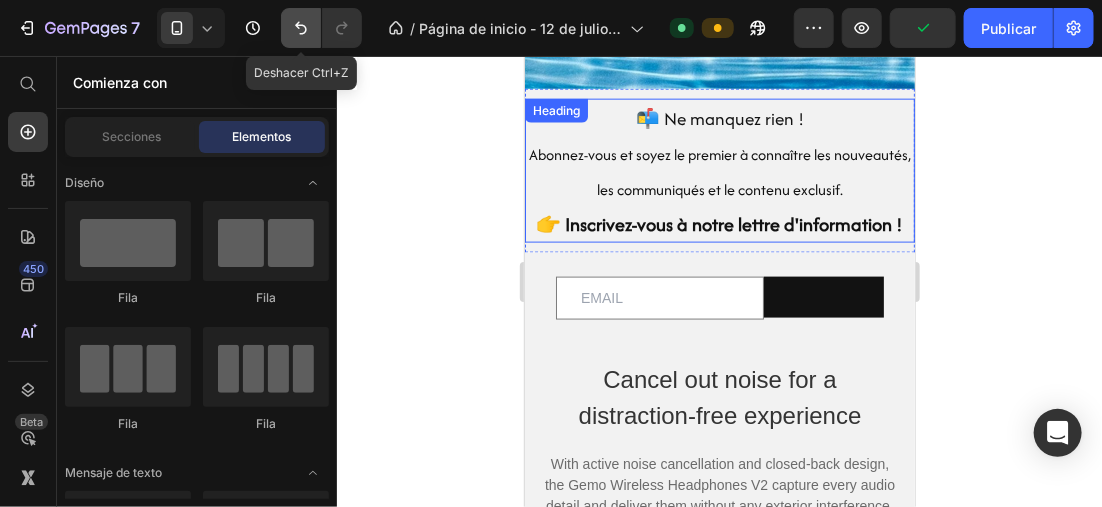 click 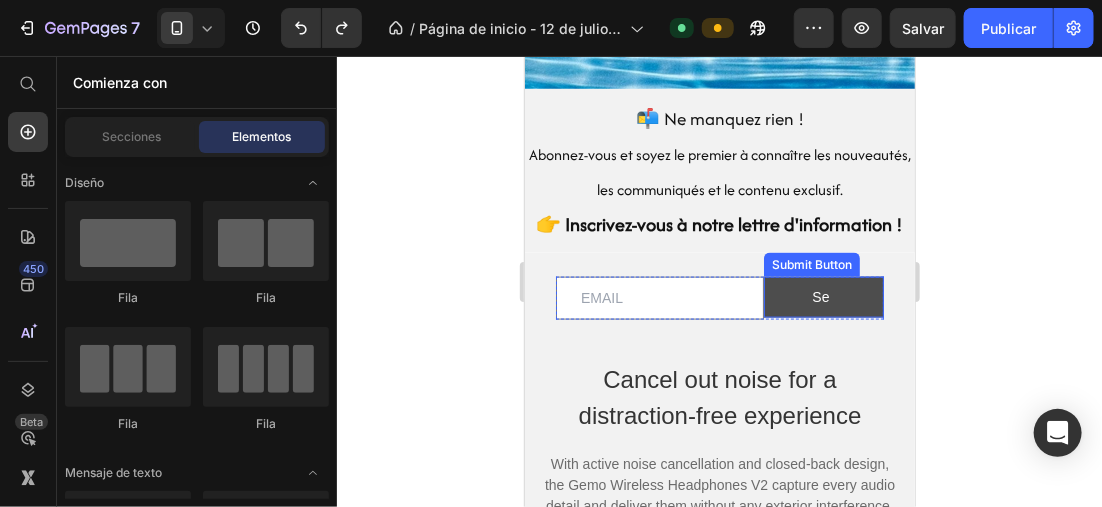 click on "Se" at bounding box center [823, 296] 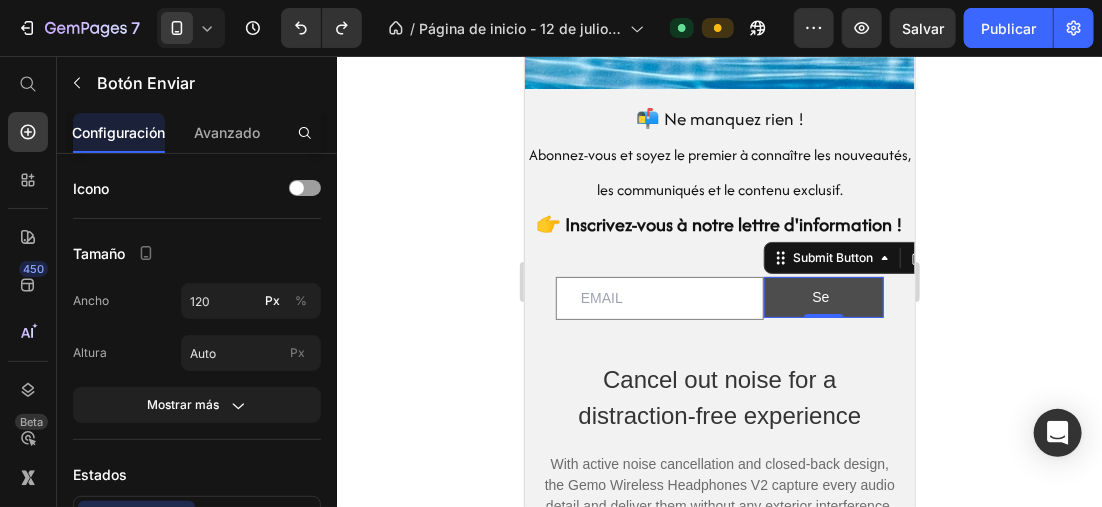 click on "Se" at bounding box center [823, 296] 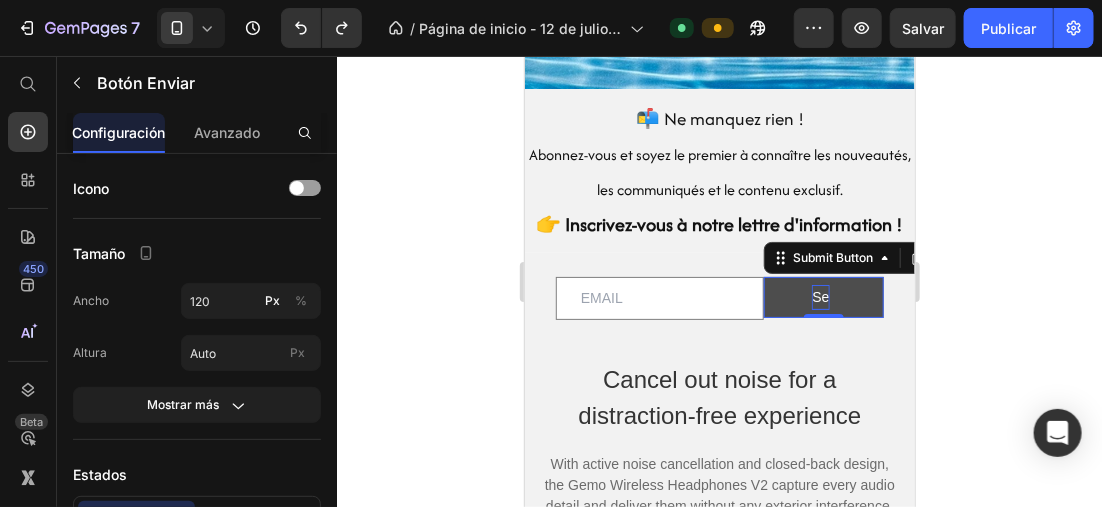 click on "Se" at bounding box center [819, 296] 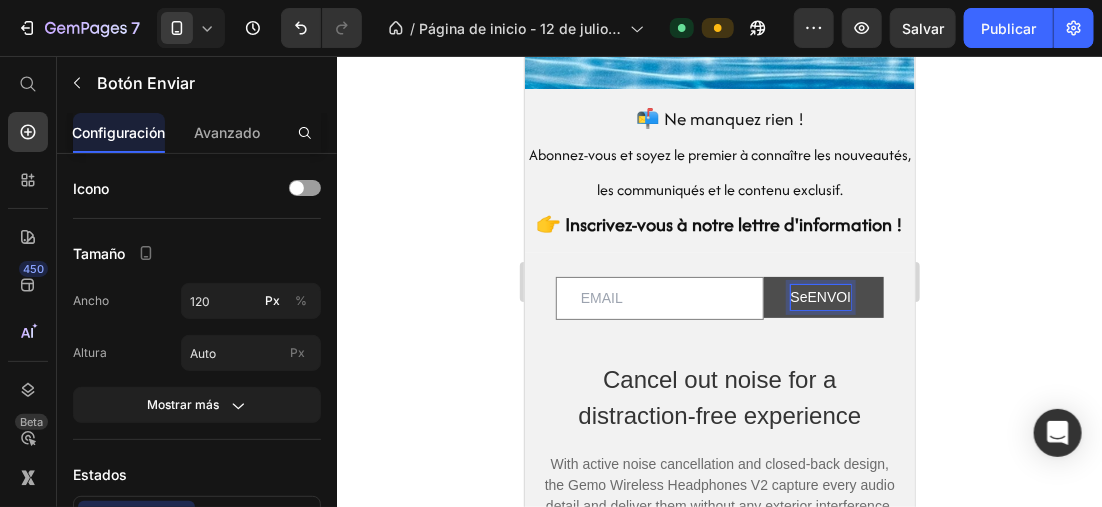 click on "SeENVOI" at bounding box center (820, 296) 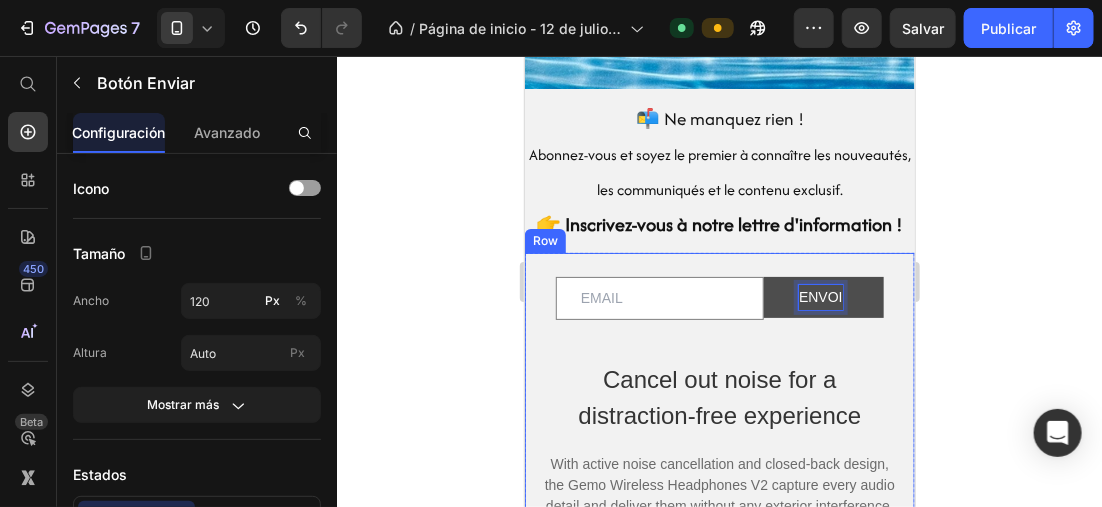 click 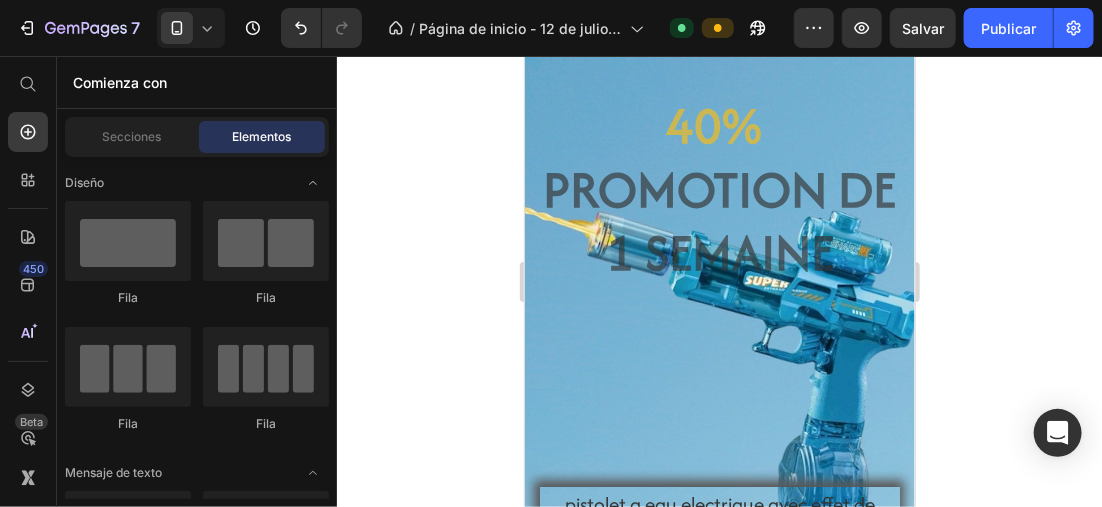 scroll, scrollTop: 29, scrollLeft: 0, axis: vertical 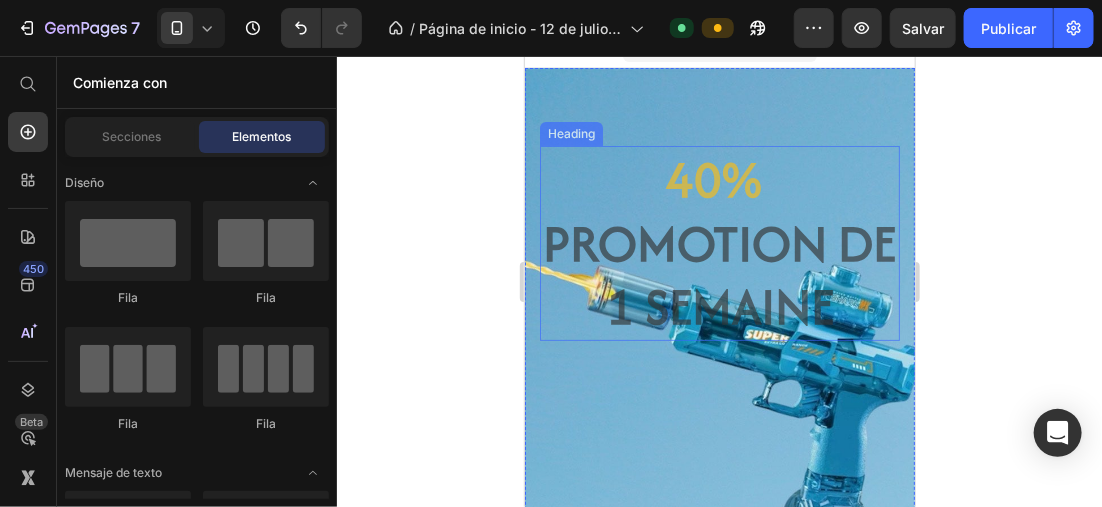 click on "40%" at bounding box center [719, 178] 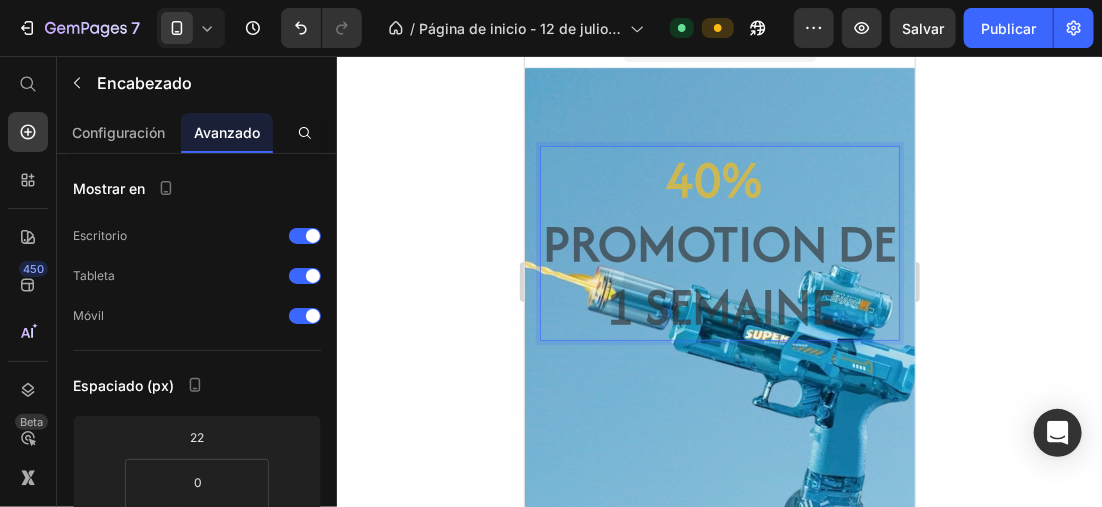 click on "40%" at bounding box center [719, 178] 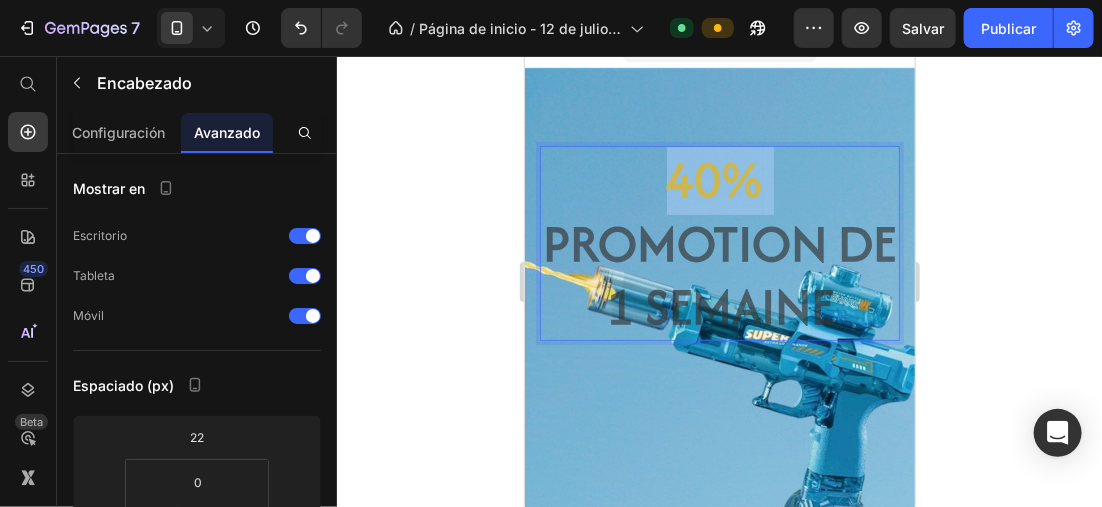 drag, startPoint x: 753, startPoint y: 183, endPoint x: 660, endPoint y: 183, distance: 93 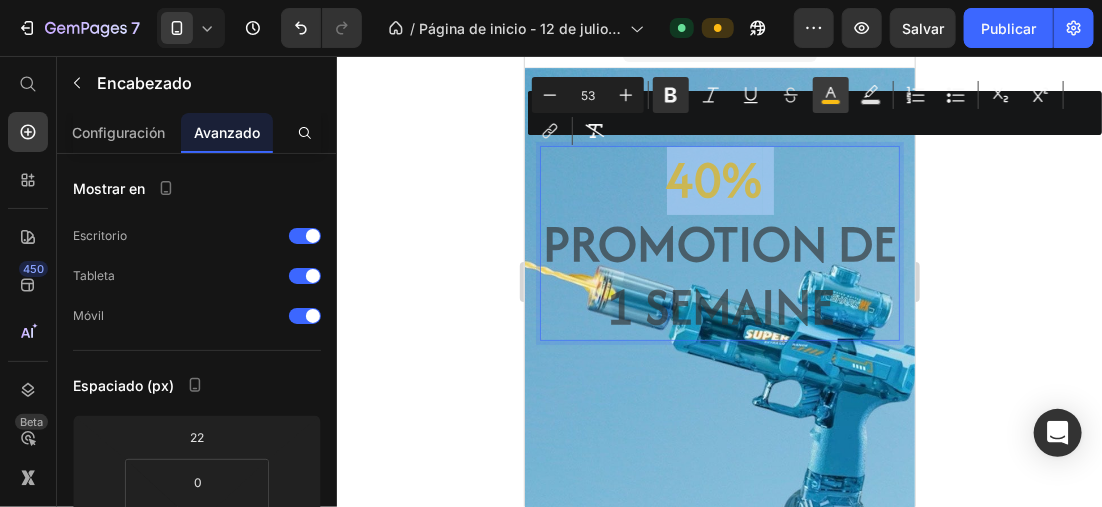 click 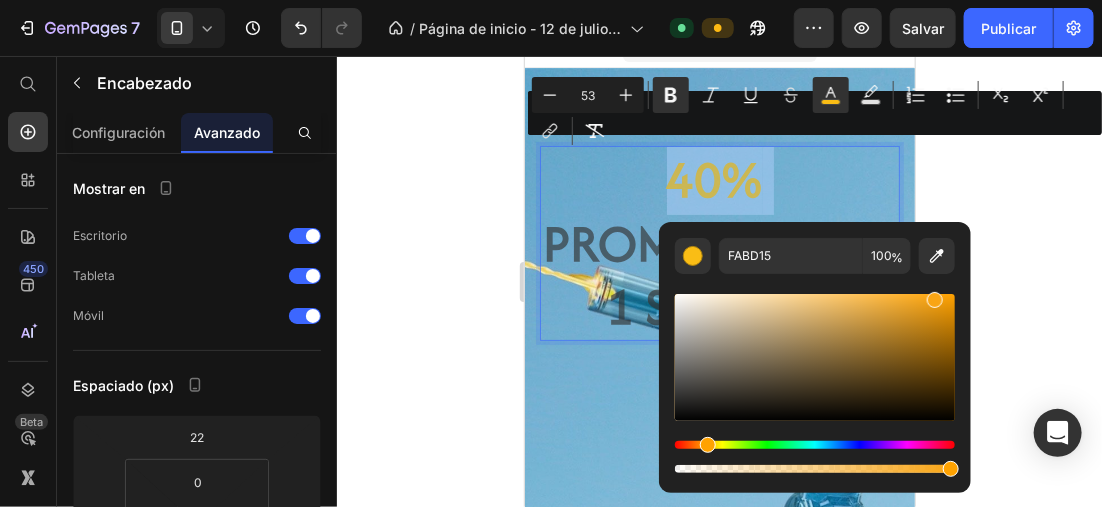 drag, startPoint x: 705, startPoint y: 443, endPoint x: 890, endPoint y: 309, distance: 228.43161 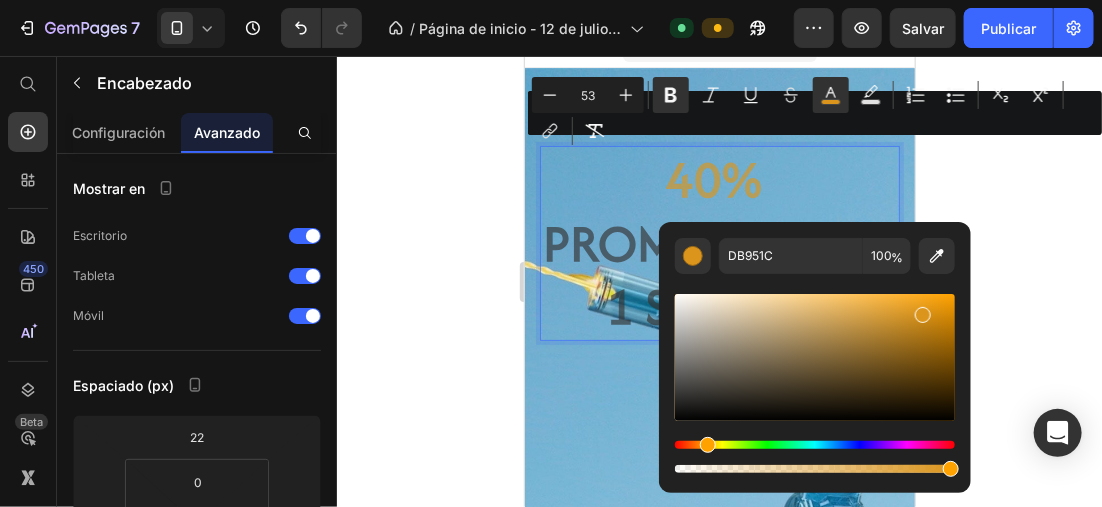 drag, startPoint x: 937, startPoint y: 304, endPoint x: 915, endPoint y: 313, distance: 23.769728 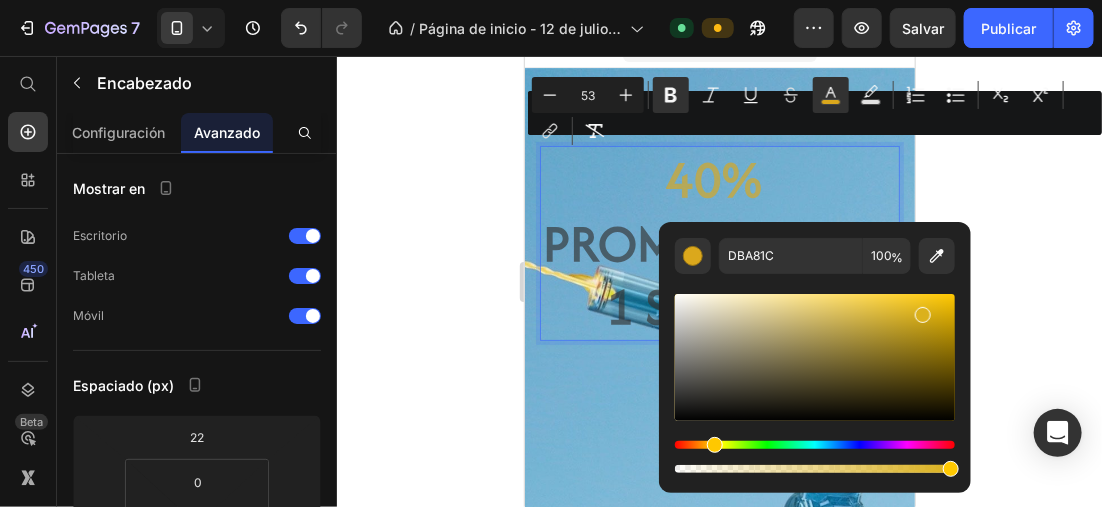drag, startPoint x: 708, startPoint y: 442, endPoint x: 808, endPoint y: 397, distance: 109.65856 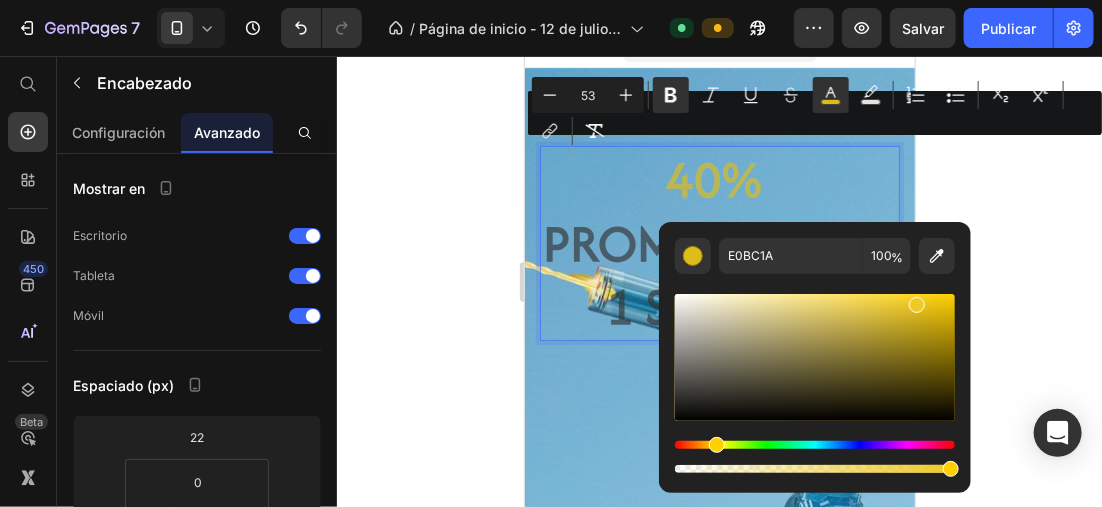 drag, startPoint x: 927, startPoint y: 320, endPoint x: 916, endPoint y: 301, distance: 21.954498 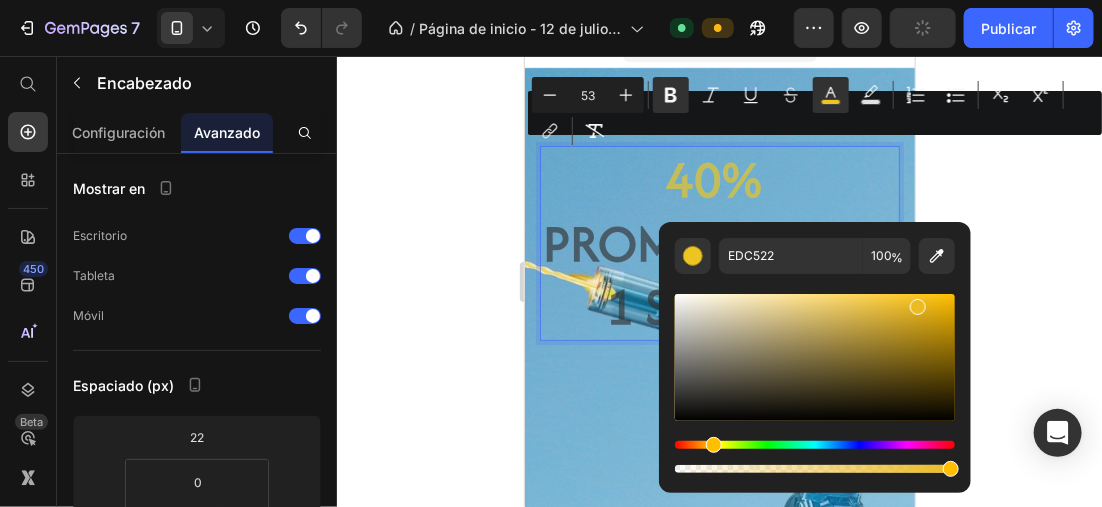 click at bounding box center (714, 445) 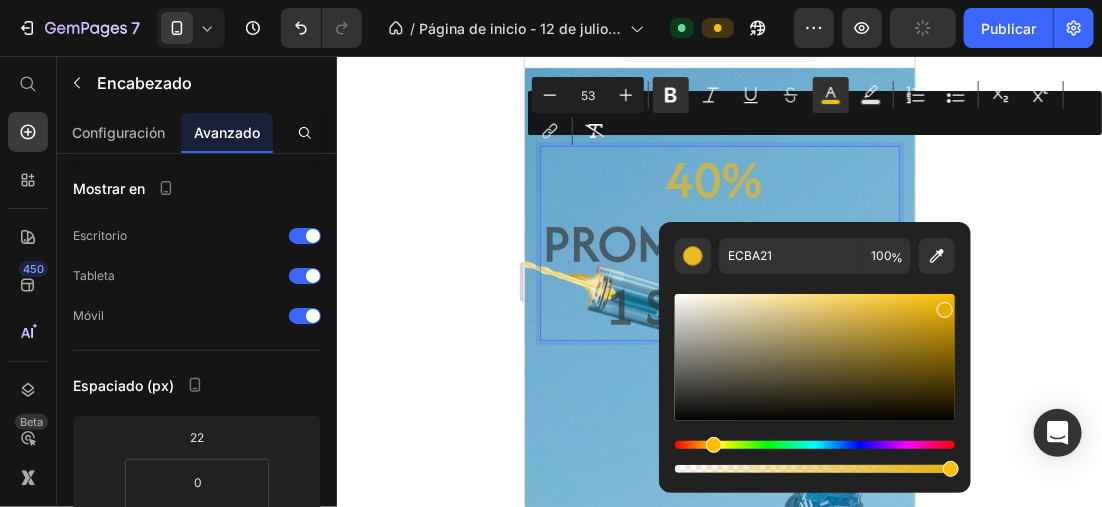 type on "E5AE0B" 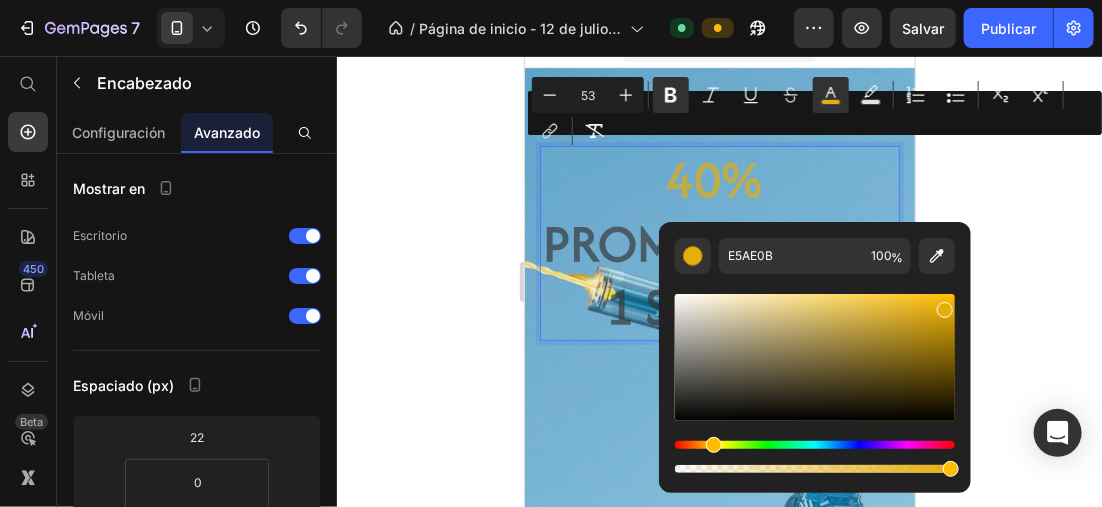 drag, startPoint x: 922, startPoint y: 308, endPoint x: 943, endPoint y: 306, distance: 21.095022 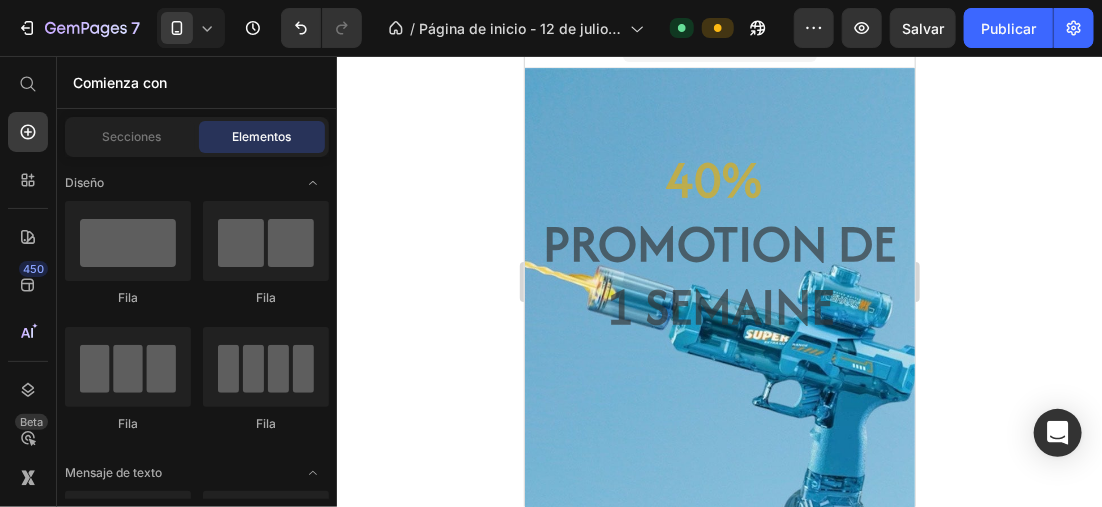 click 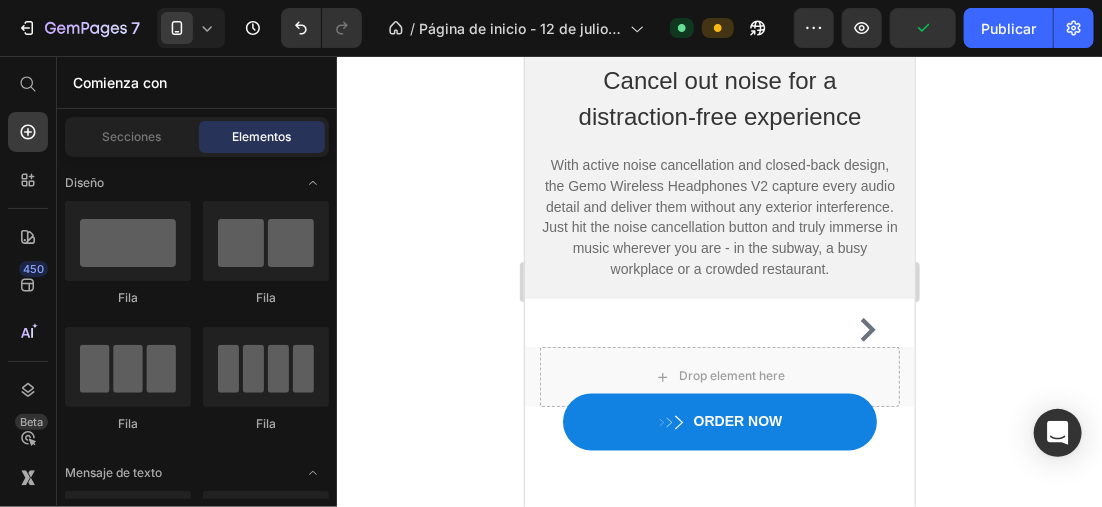scroll, scrollTop: 1191, scrollLeft: 0, axis: vertical 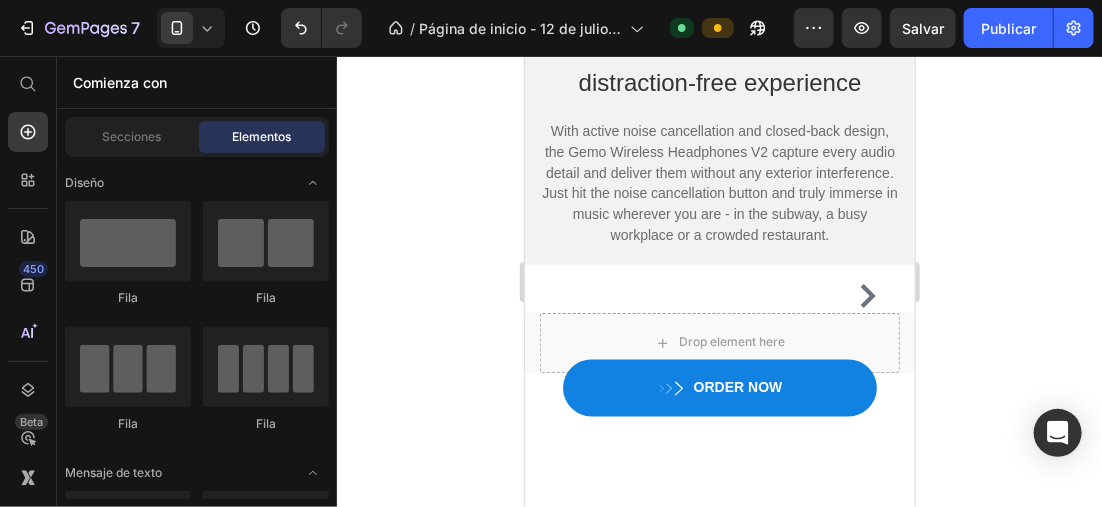 drag, startPoint x: 981, startPoint y: 146, endPoint x: 984, endPoint y: 130, distance: 16.27882 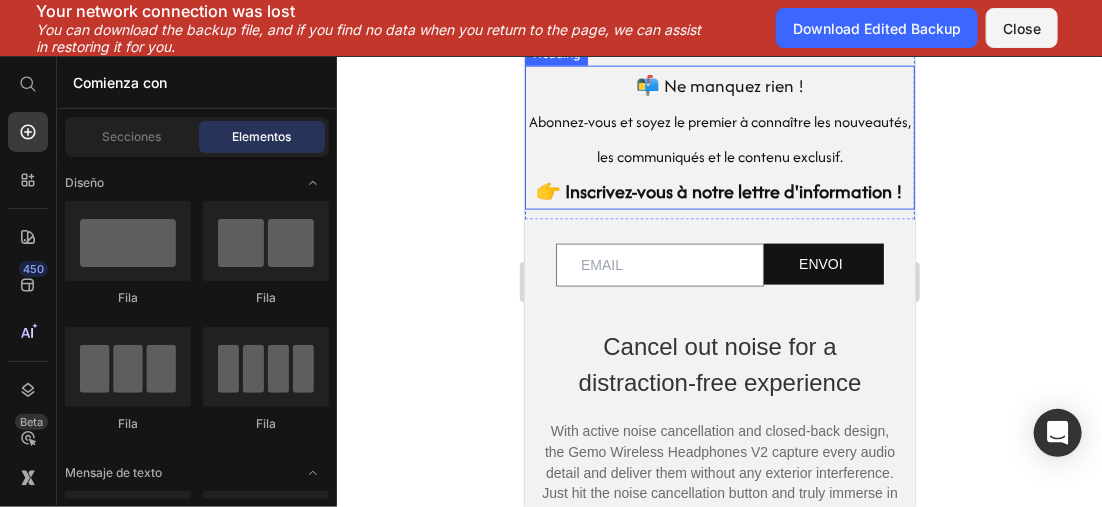 scroll, scrollTop: 791, scrollLeft: 0, axis: vertical 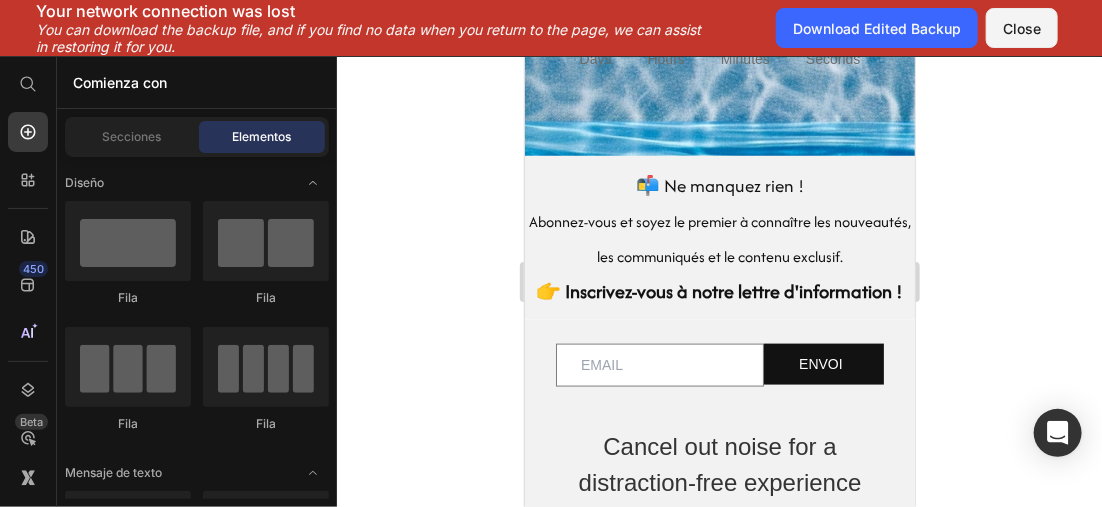 click 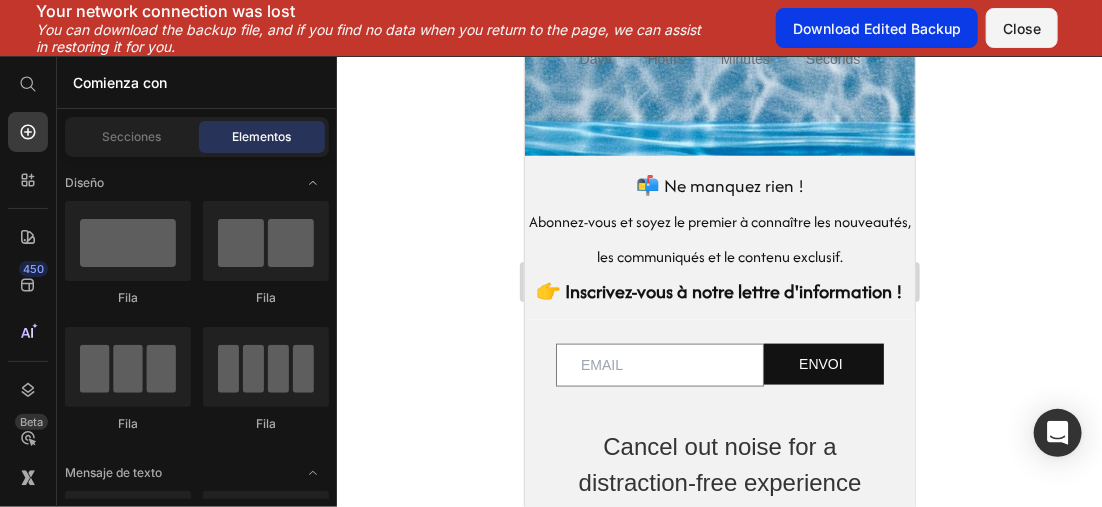 click on "Download Edited Backup" 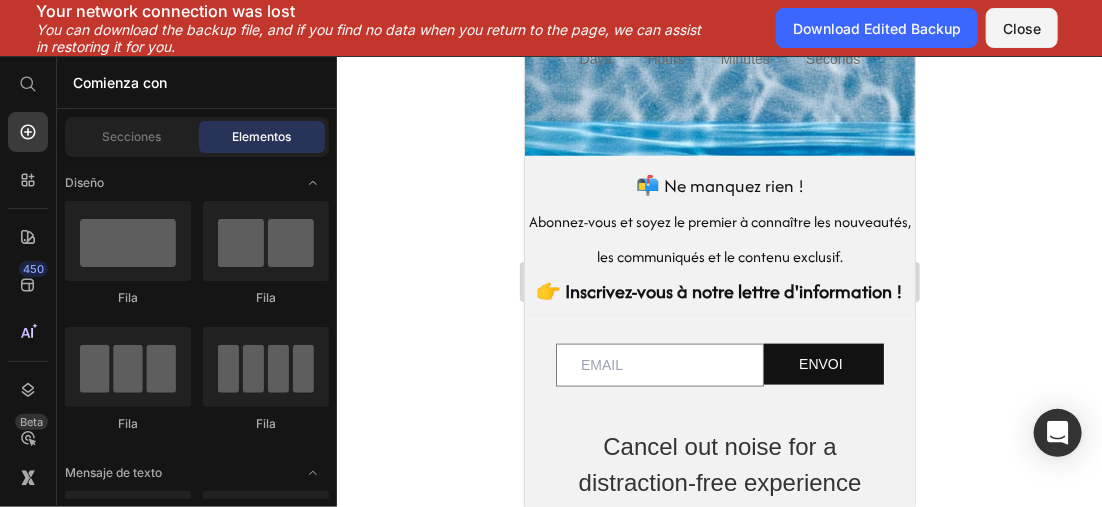 click 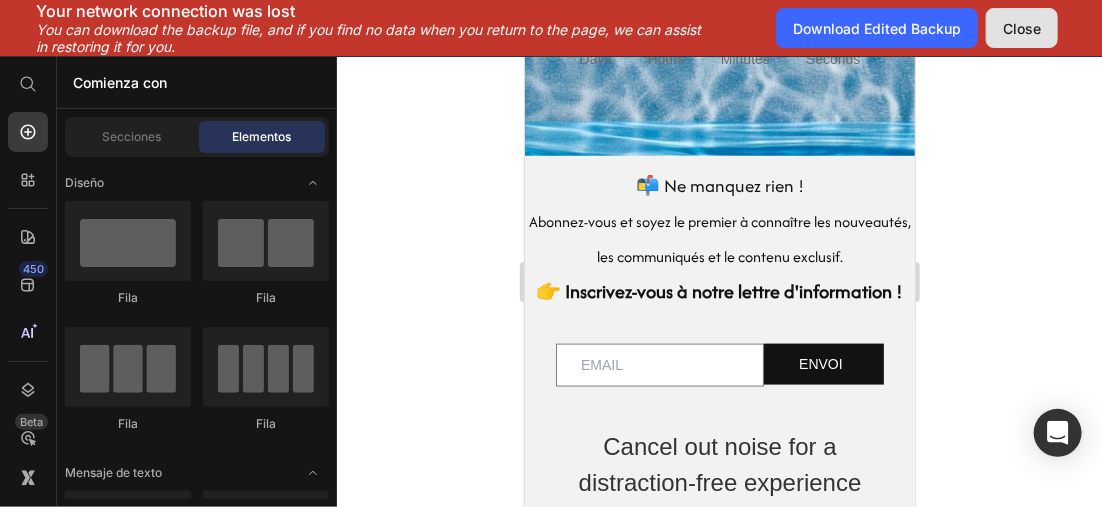 click on "Close" 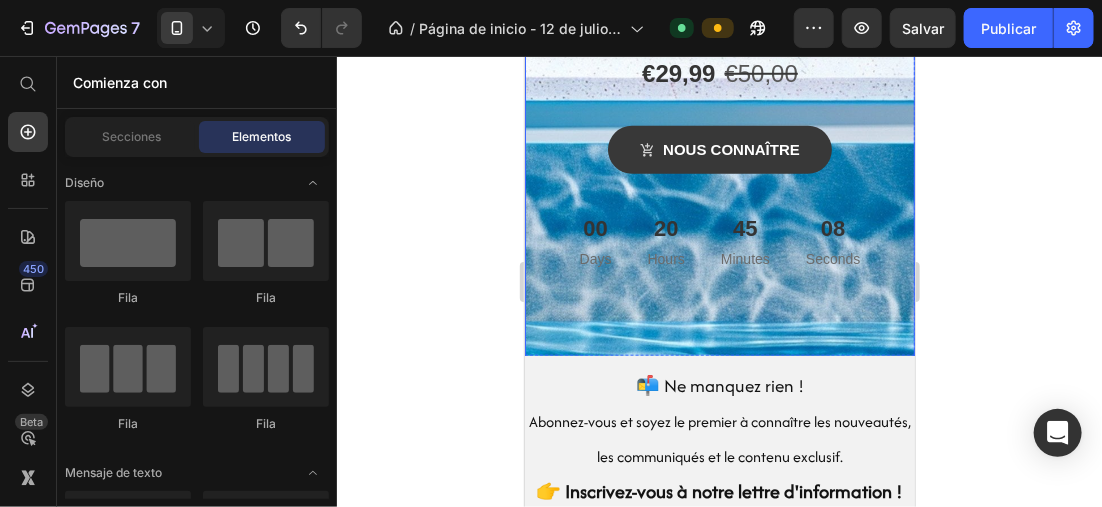 scroll, scrollTop: 391, scrollLeft: 0, axis: vertical 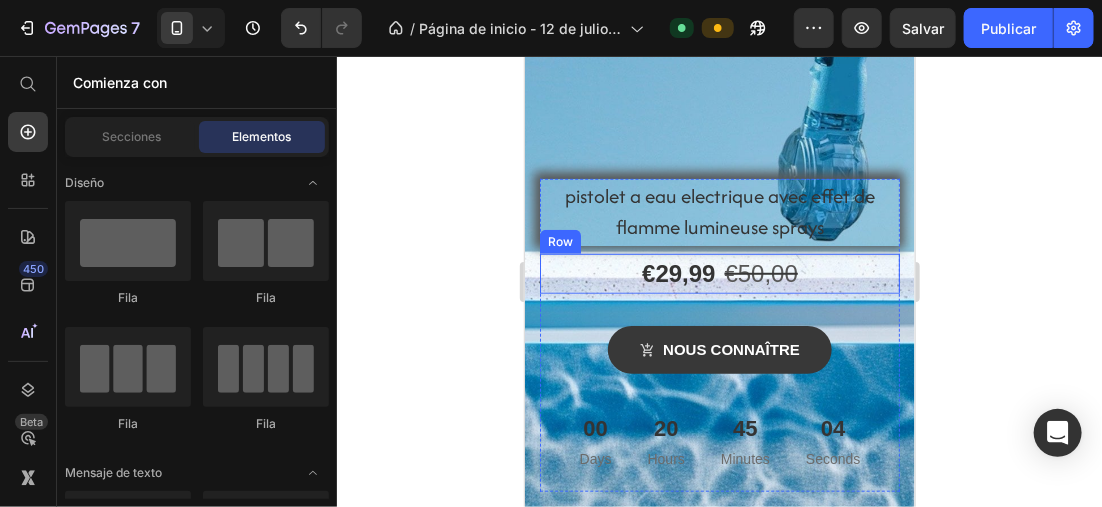 click on "€29,99 Product Price €50,00 Product Price Row" at bounding box center (719, 273) 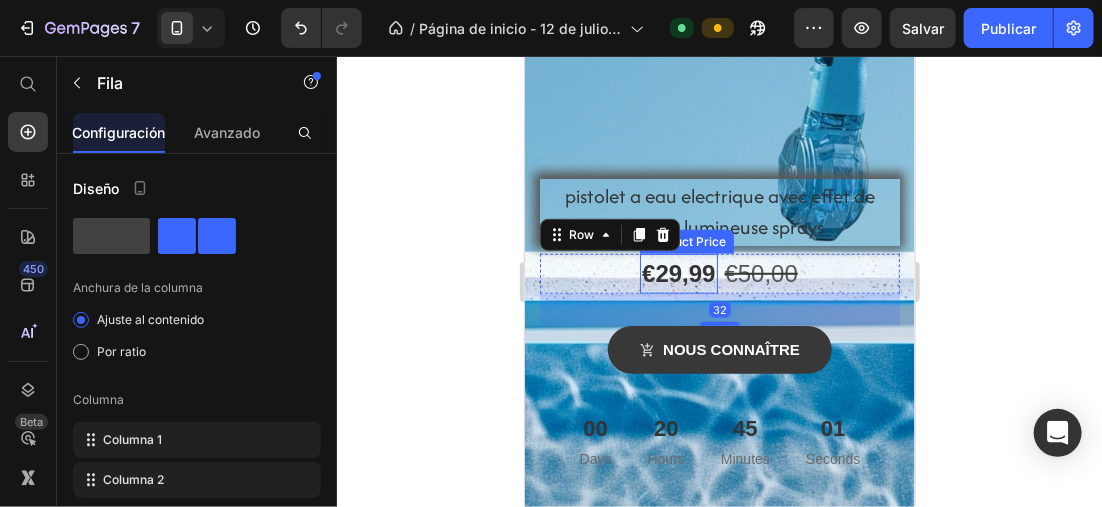 click on "€29,99" at bounding box center [677, 273] 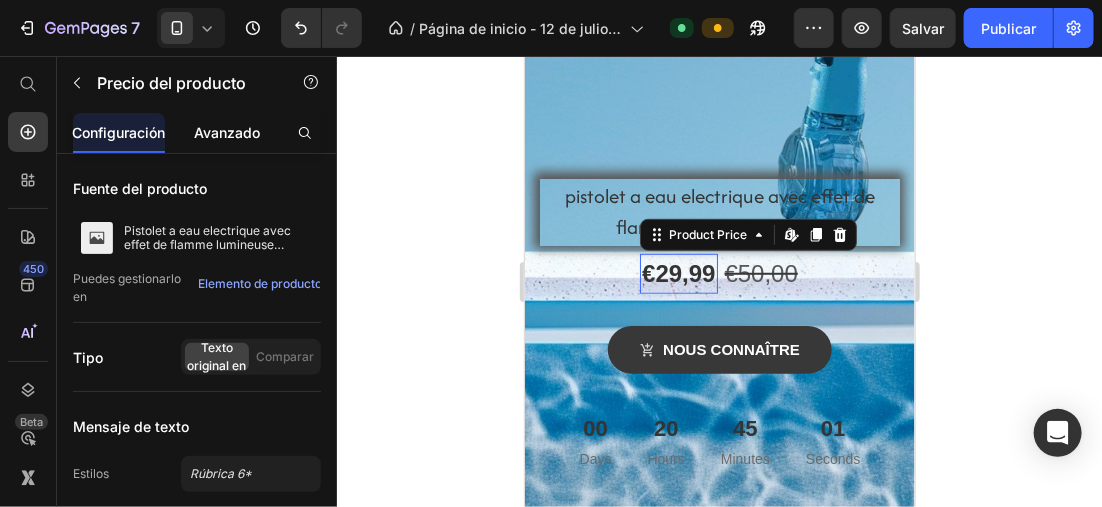 click on "Avanzado" at bounding box center (227, 132) 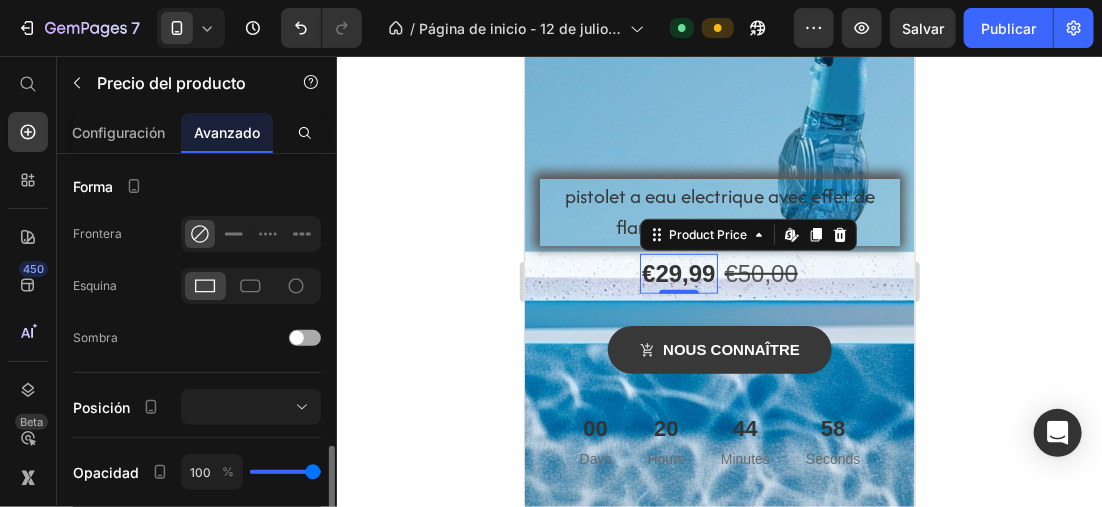 scroll, scrollTop: 600, scrollLeft: 0, axis: vertical 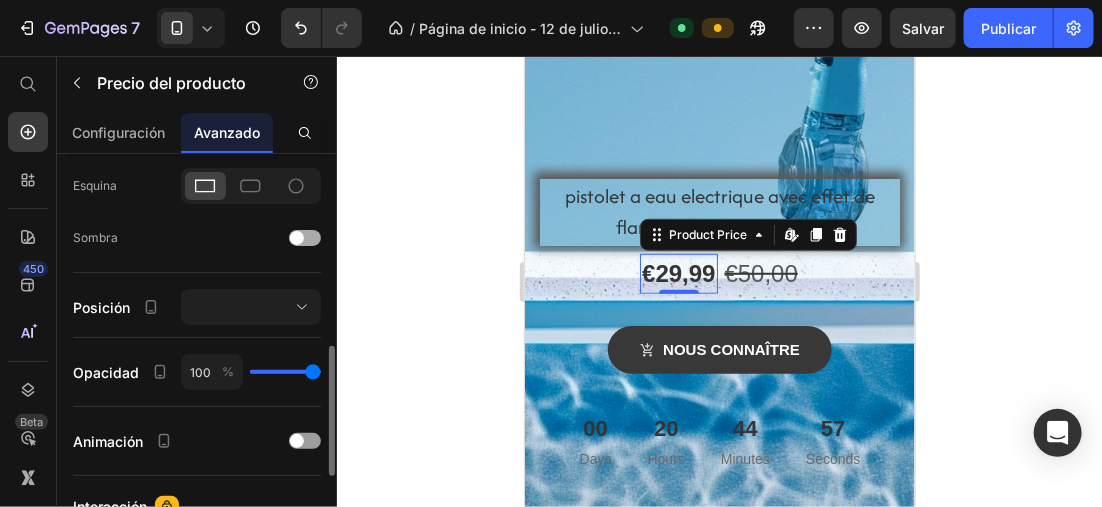 click at bounding box center (297, 238) 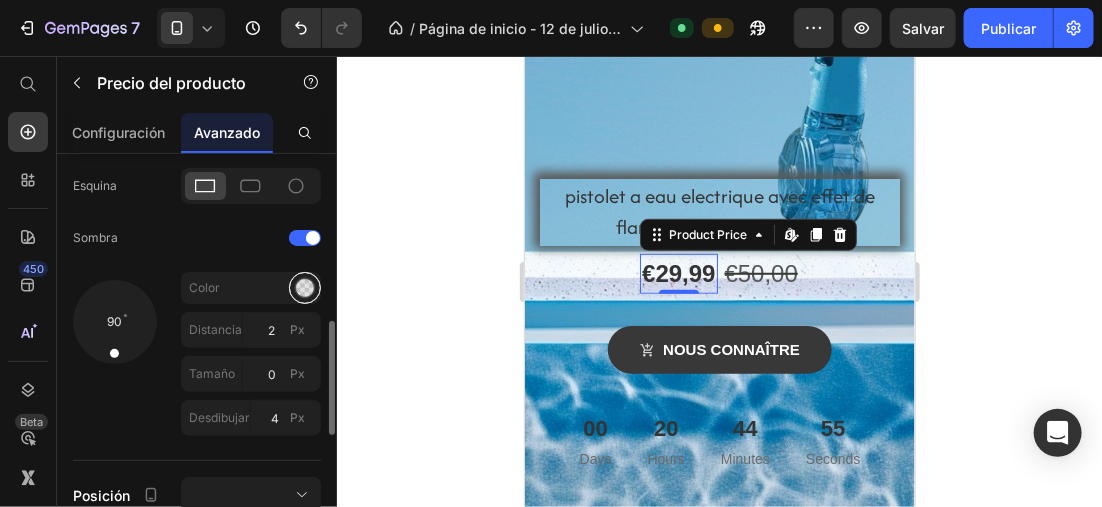 click at bounding box center [305, 288] 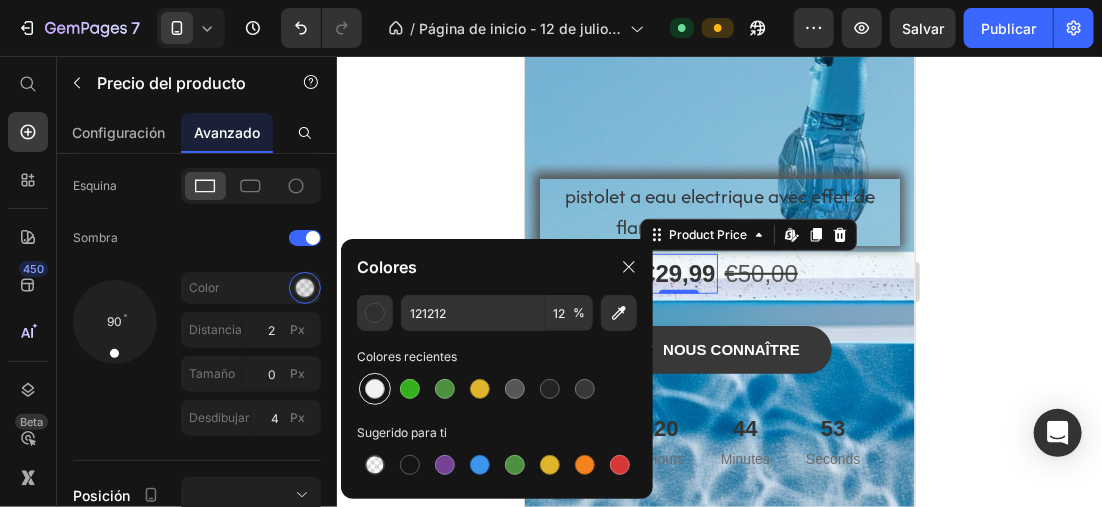 click at bounding box center [375, 389] 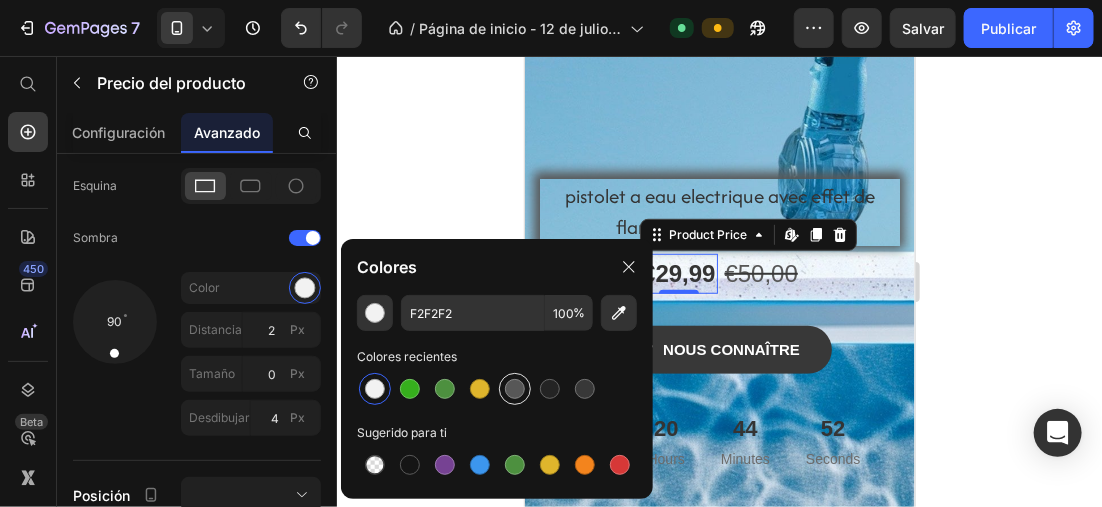 click at bounding box center [515, 389] 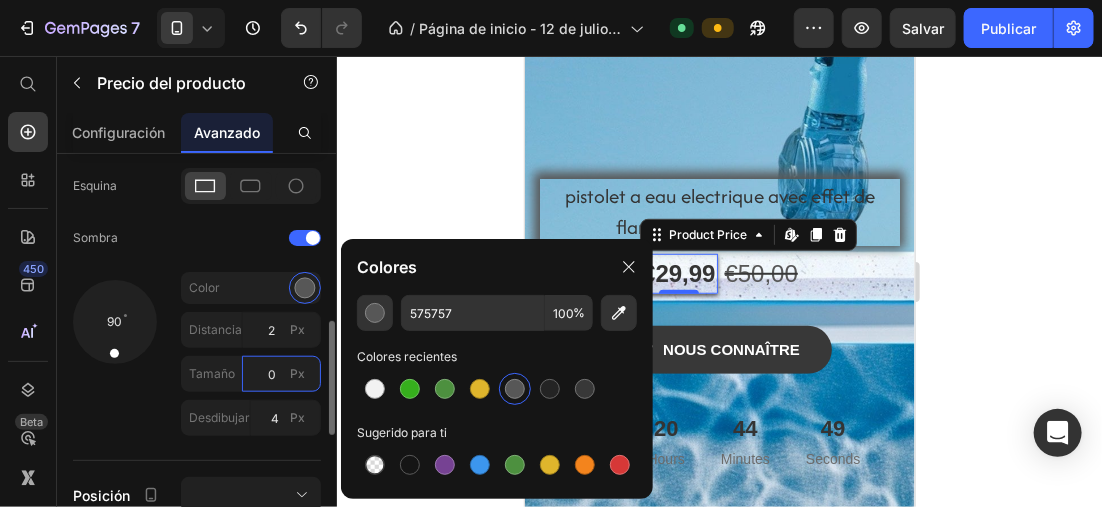 click on "0" at bounding box center (281, 374) 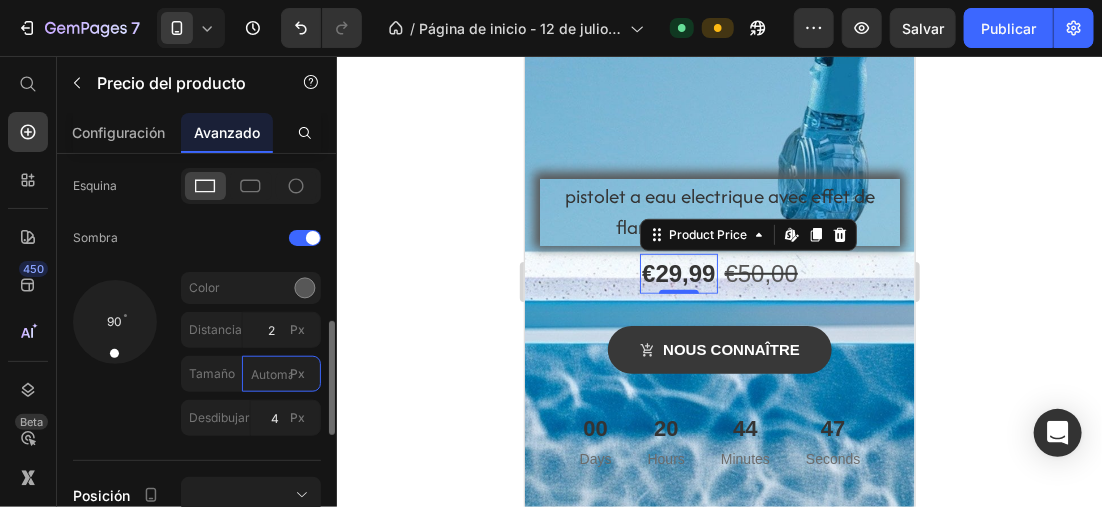 type on "5" 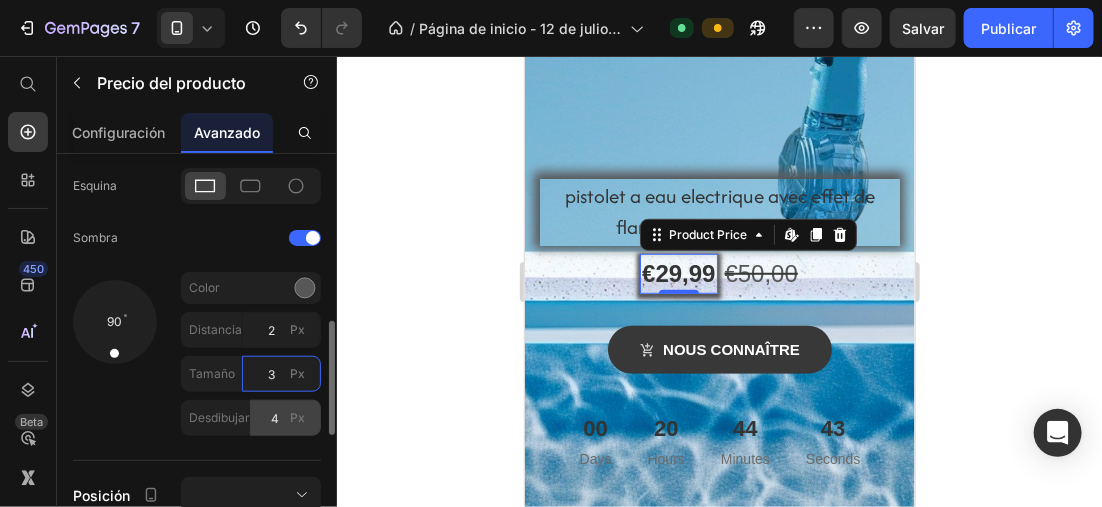type on "3" 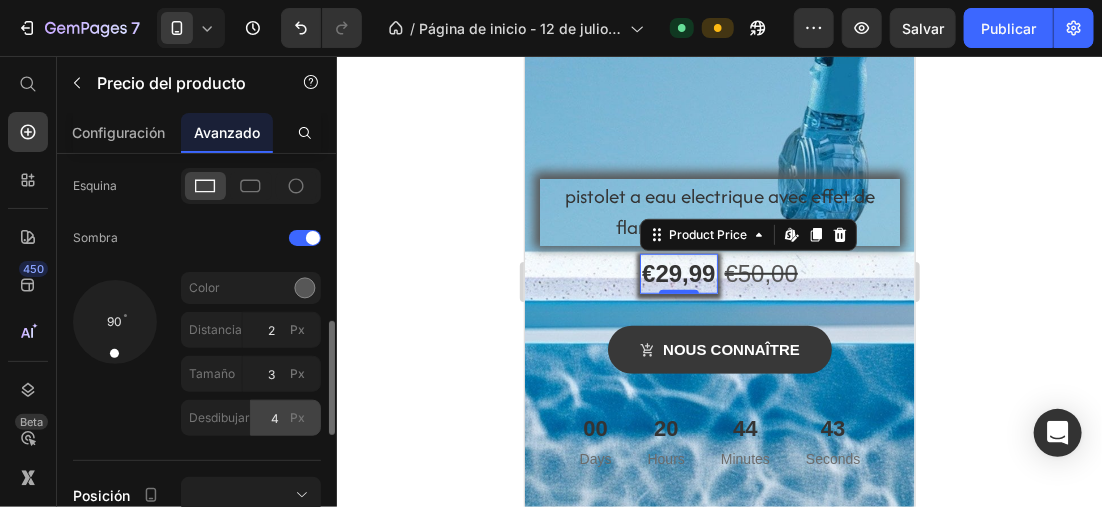 click on "Px" at bounding box center (298, 418) 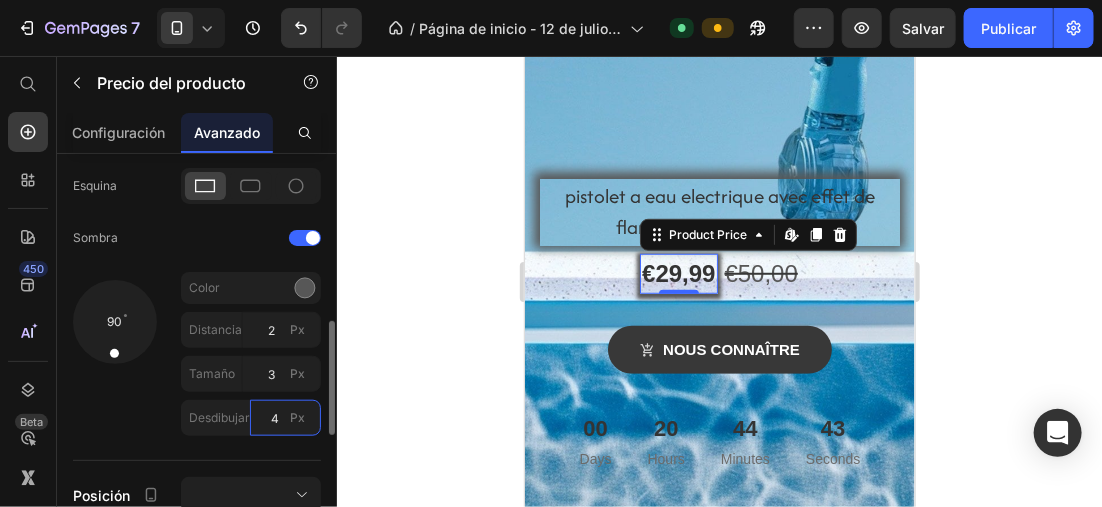 click on "4" at bounding box center (285, 418) 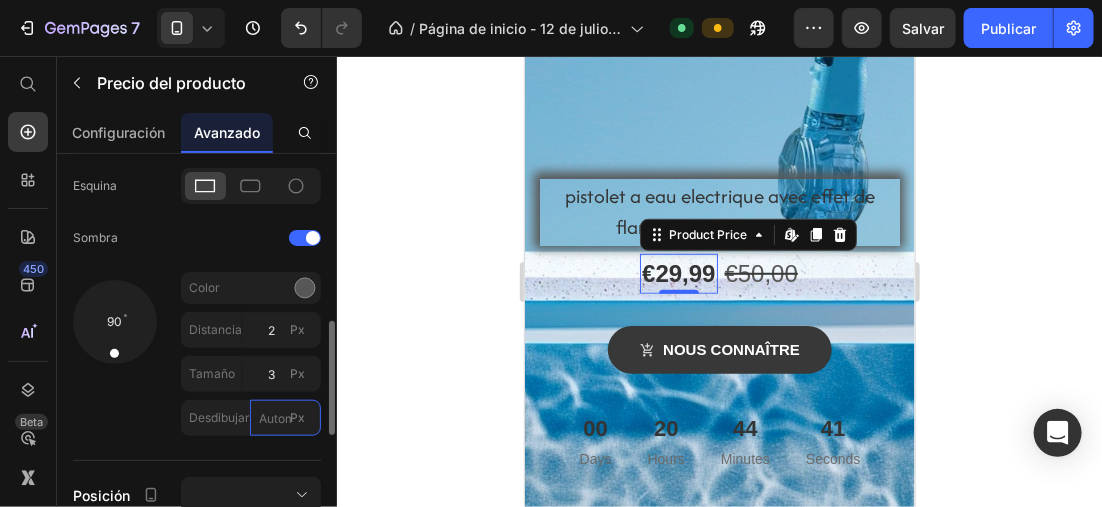 type on "7" 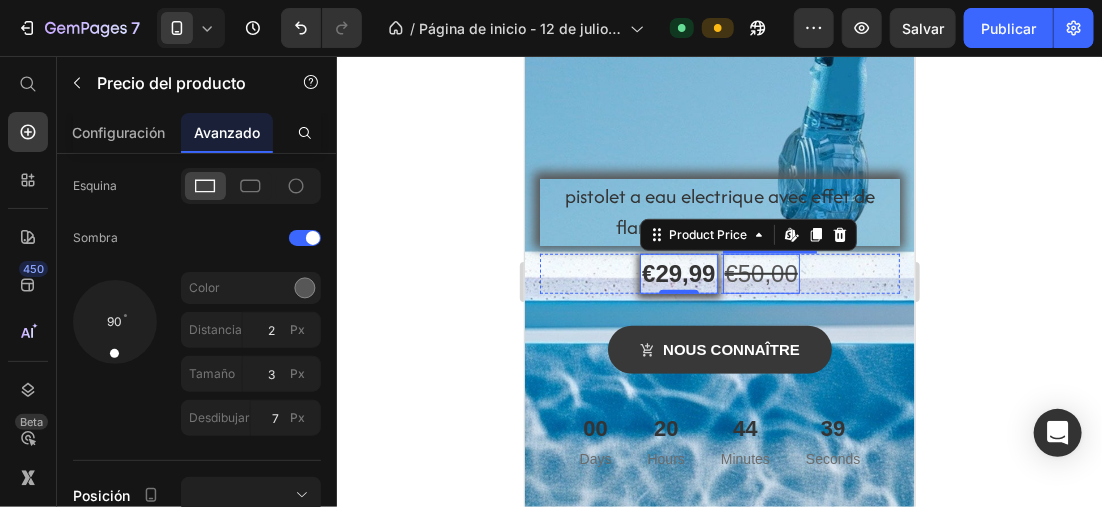 click on "€50,00" at bounding box center [760, 273] 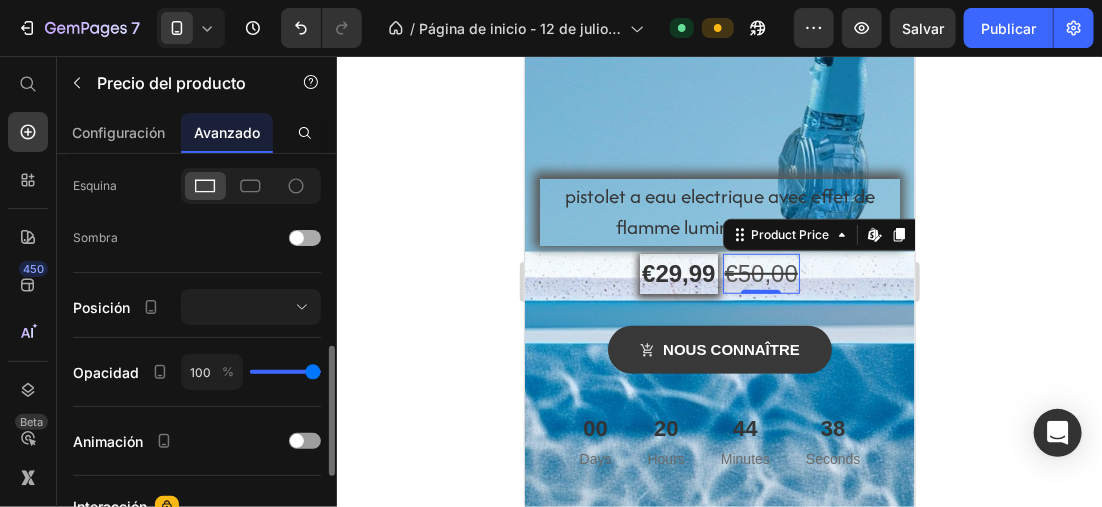 click at bounding box center [305, 238] 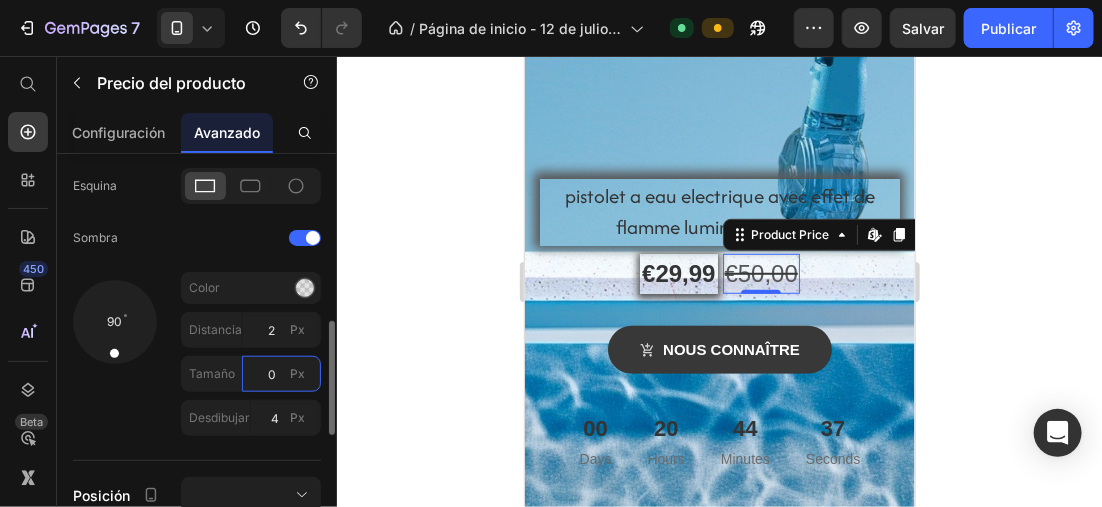 click on "0" at bounding box center [281, 374] 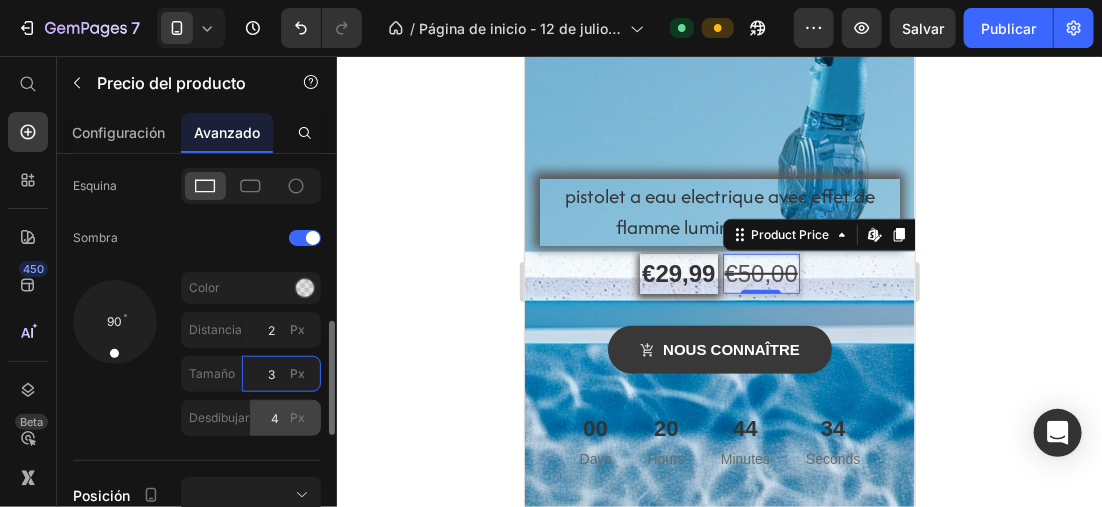 type on "3" 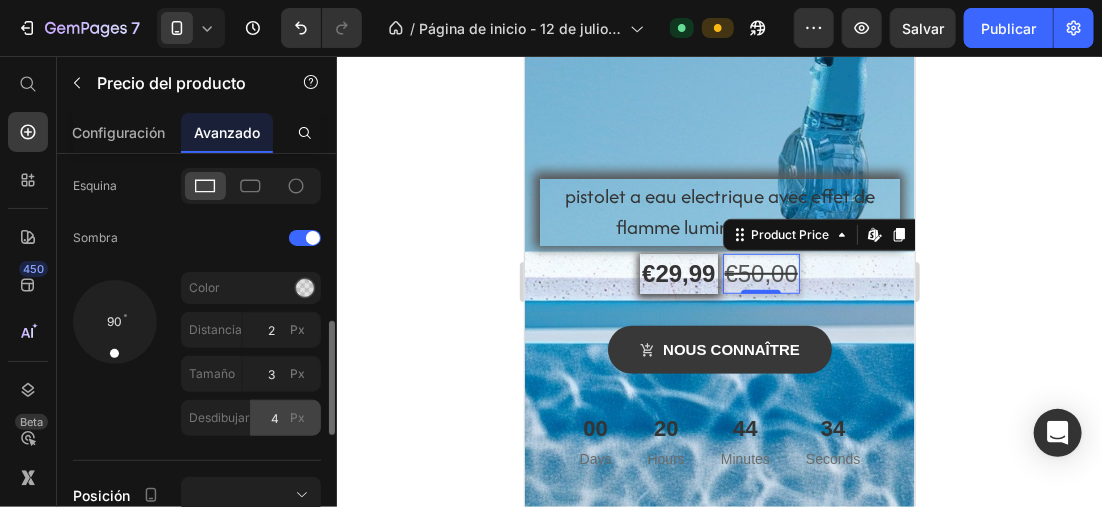 click on "Px" at bounding box center [298, 418] 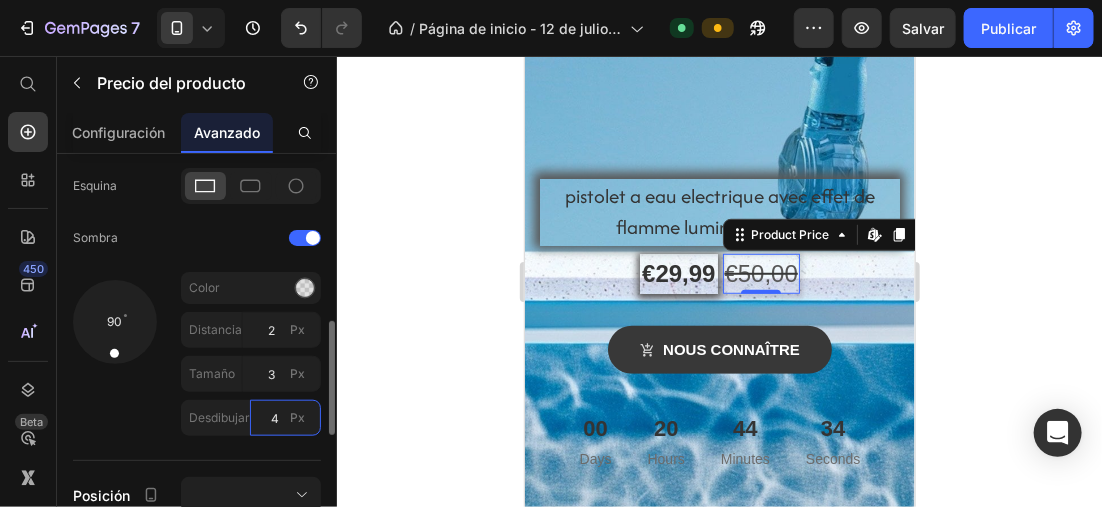 click on "4" at bounding box center (285, 418) 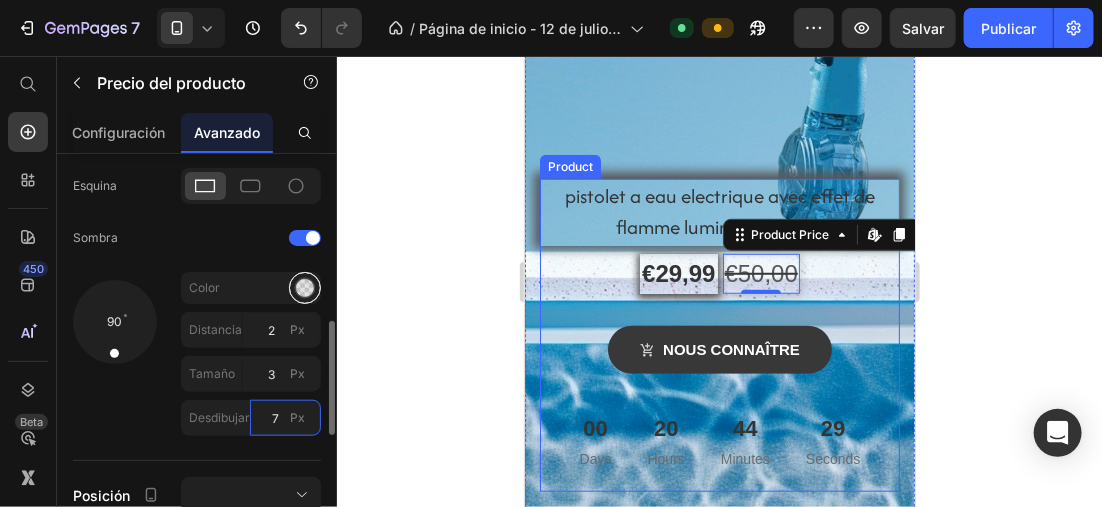 type on "7" 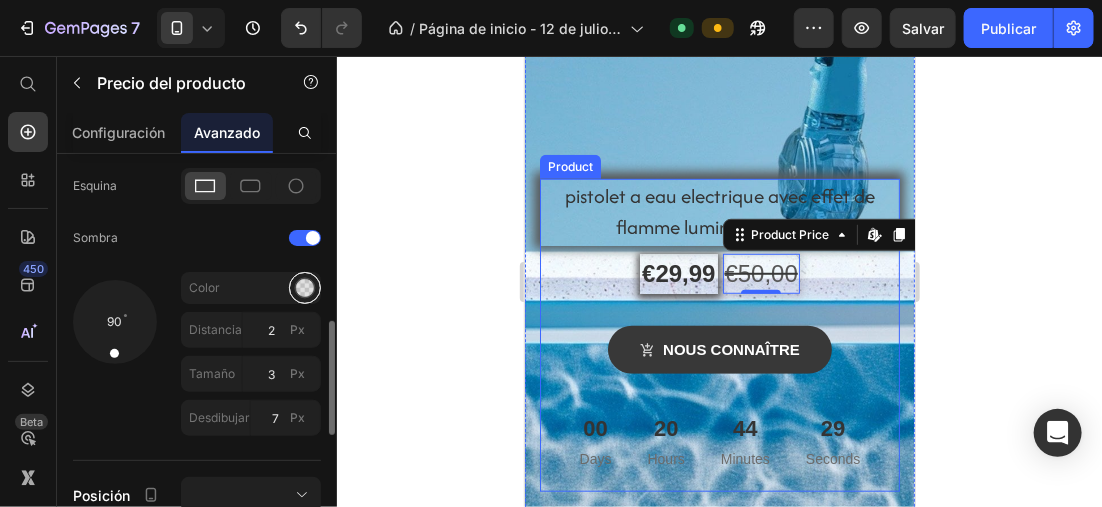 click at bounding box center (305, 288) 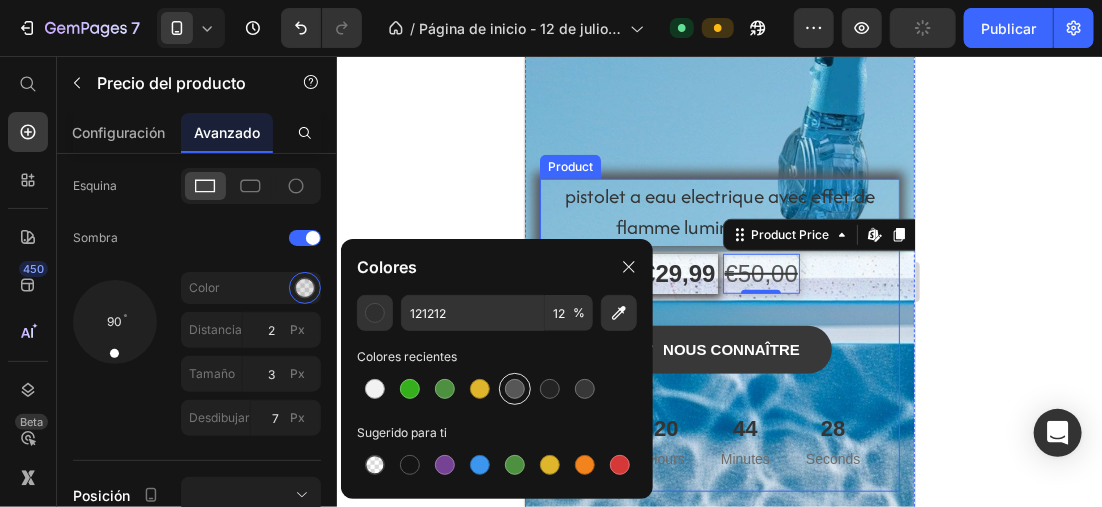 click at bounding box center (515, 389) 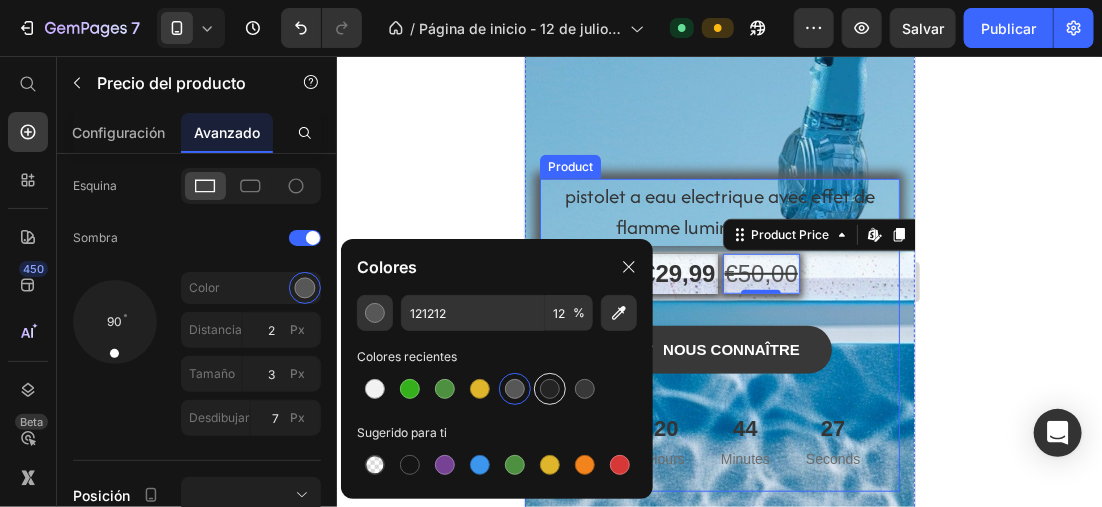 type on "575757" 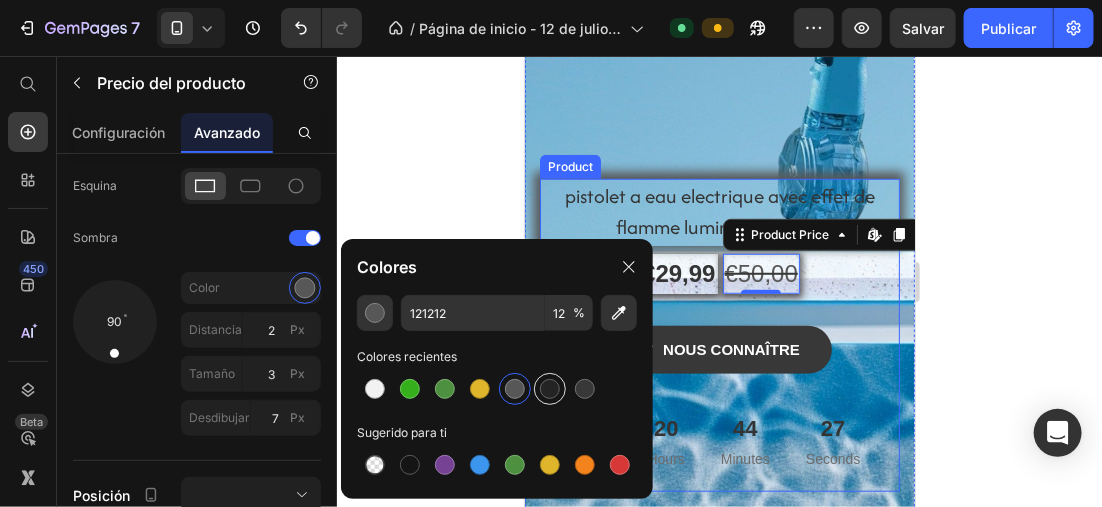 type on "100" 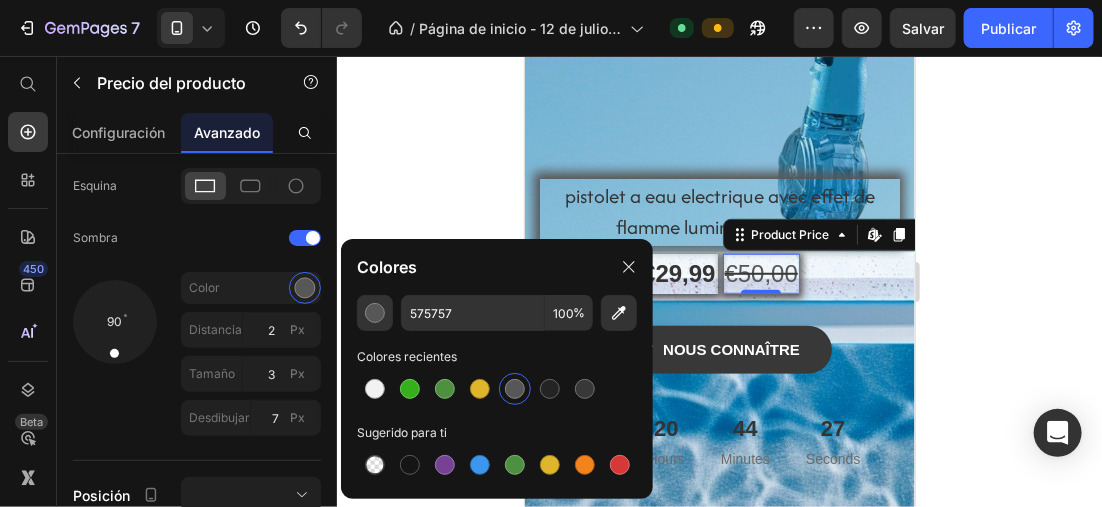 click 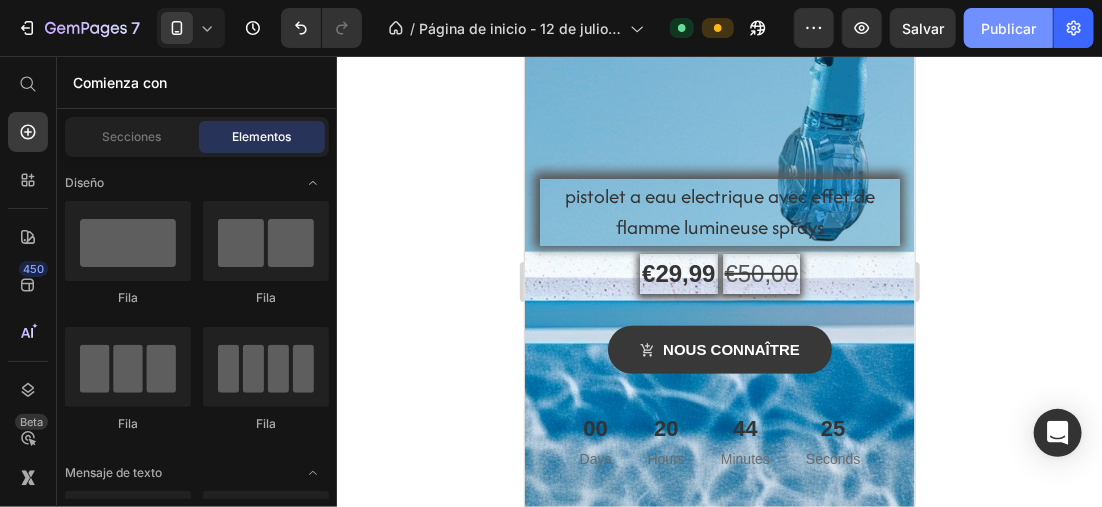 click on "Publicar" 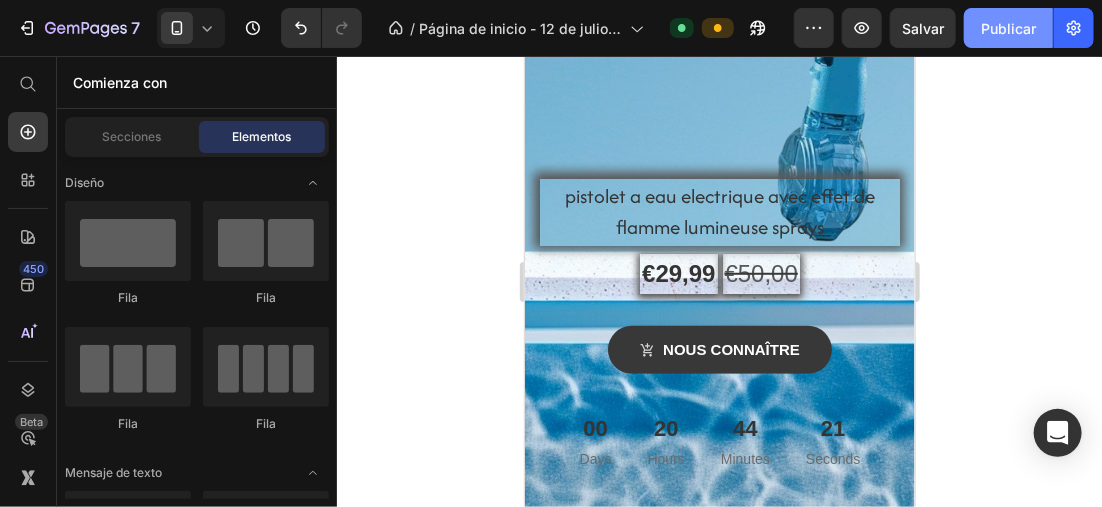 click on "Publicar" 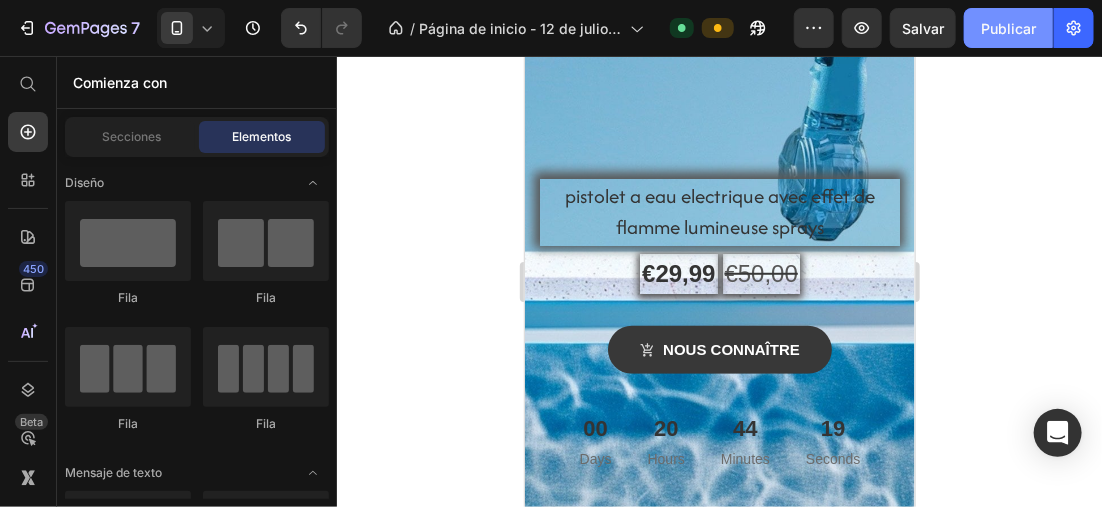 click on "Publicar" 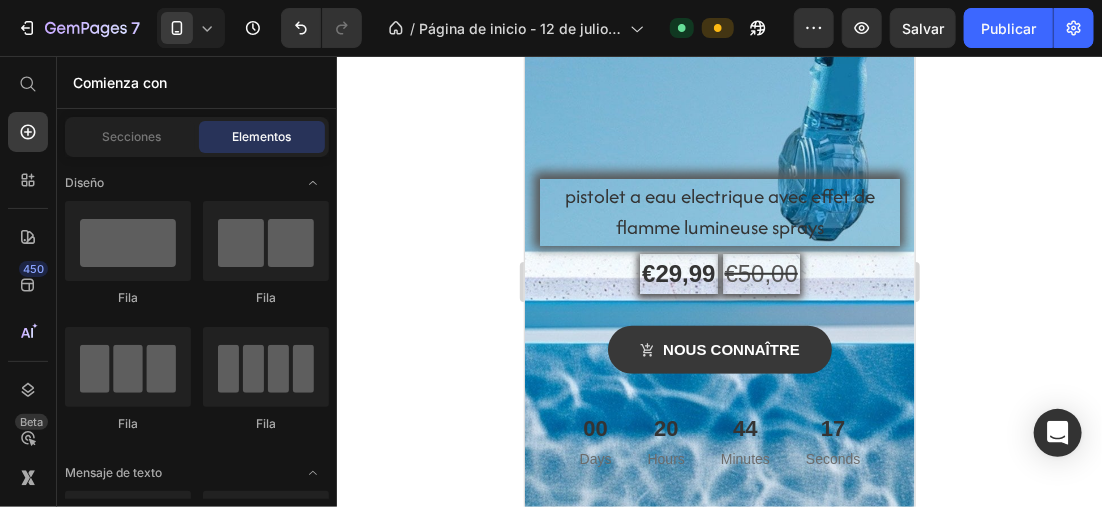 click 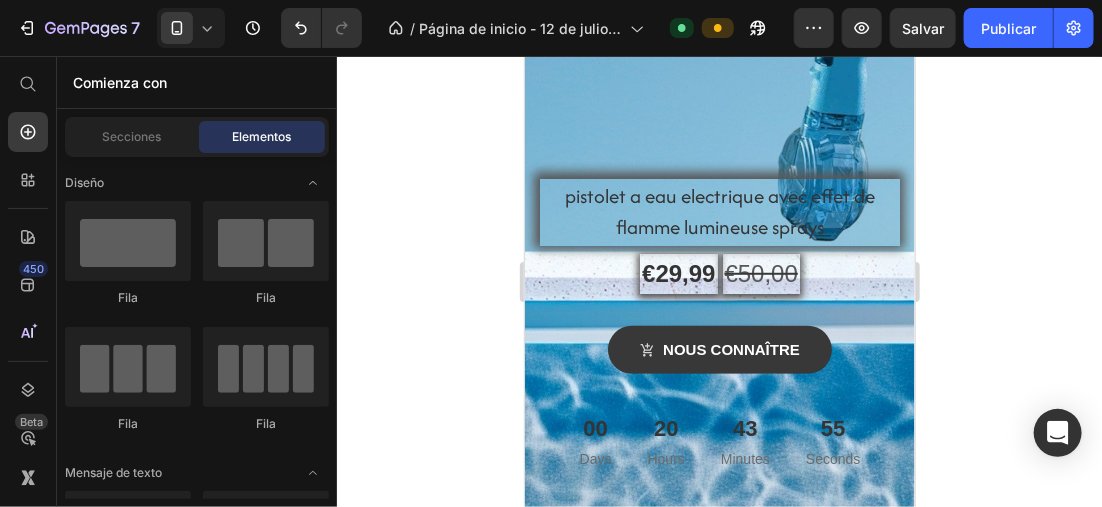 click 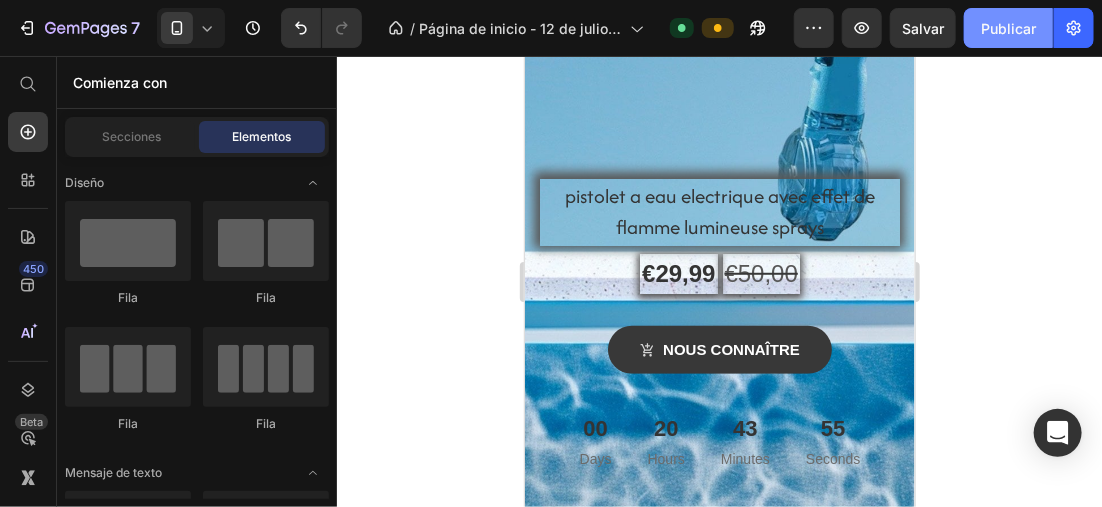 click on "Publicar" 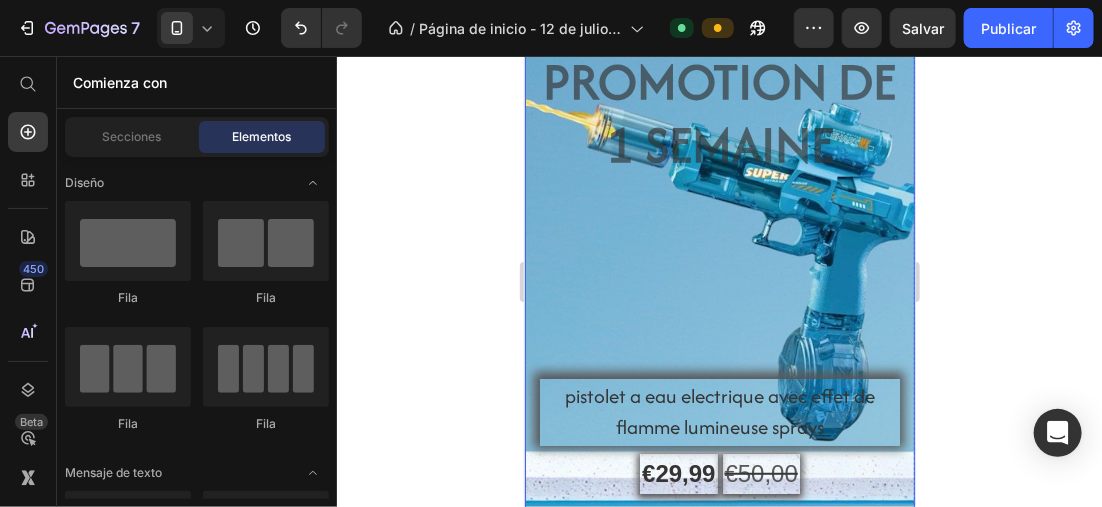 scroll, scrollTop: 91, scrollLeft: 0, axis: vertical 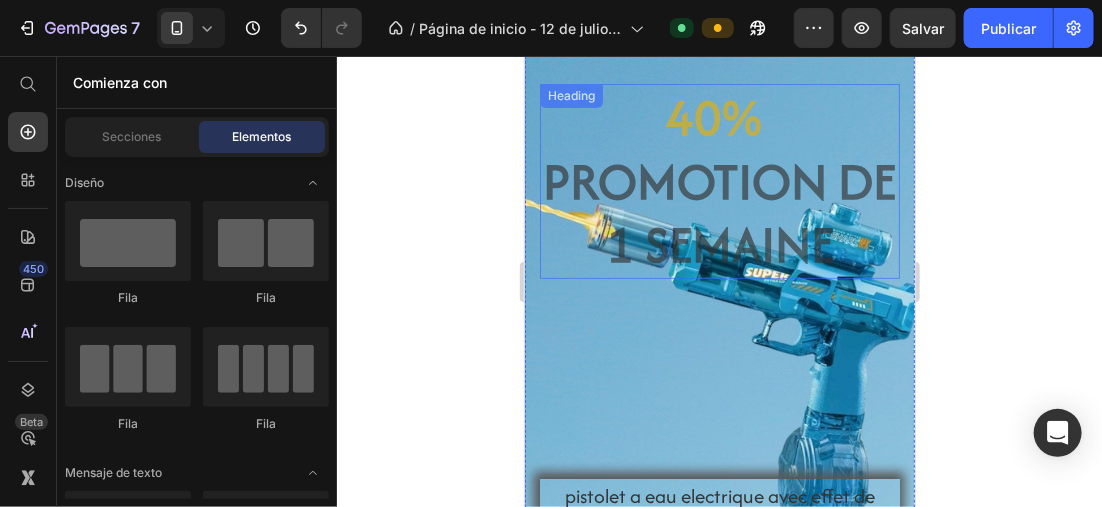 drag, startPoint x: 75, startPoint y: 158, endPoint x: 467, endPoint y: 192, distance: 393.47174 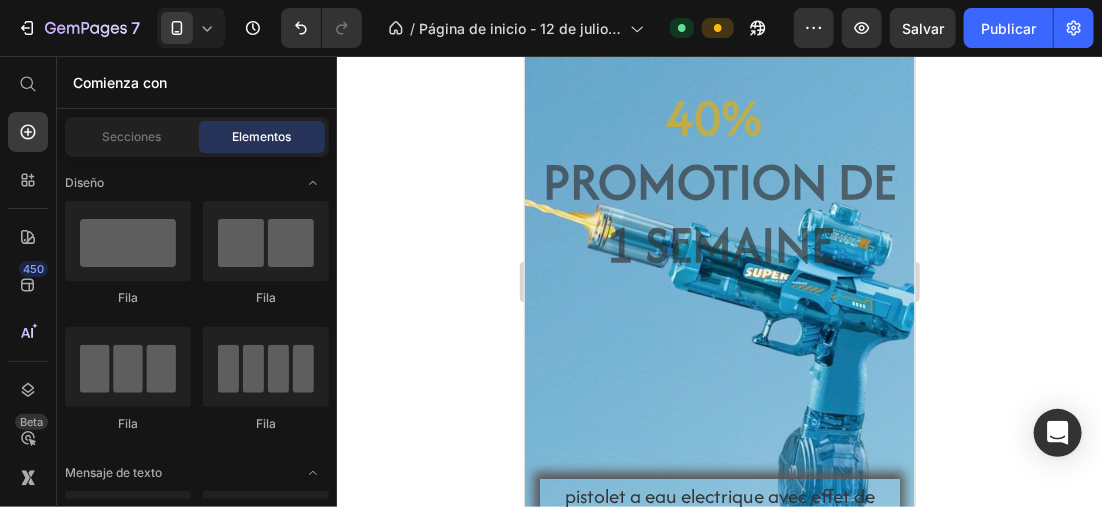 click 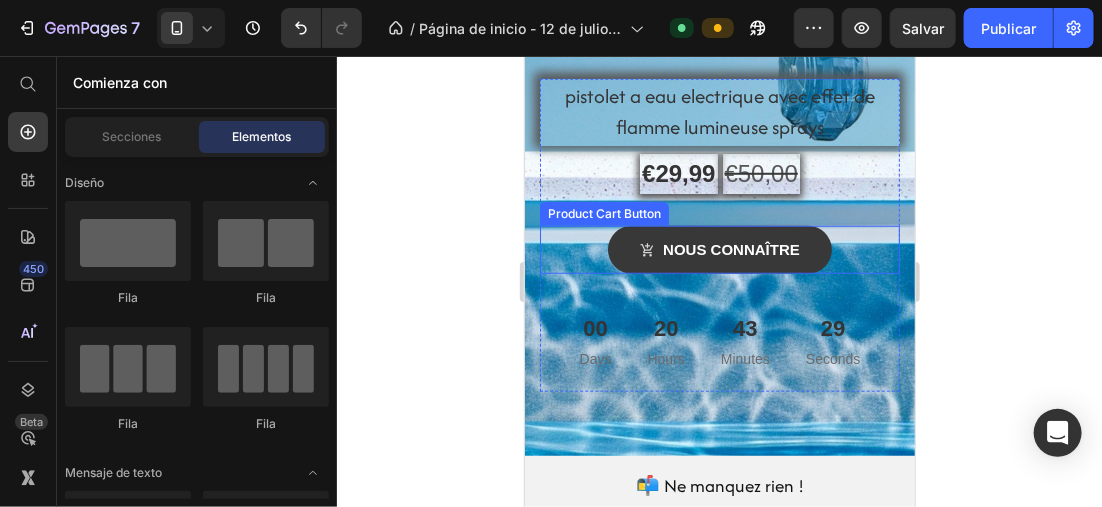 scroll, scrollTop: 391, scrollLeft: 0, axis: vertical 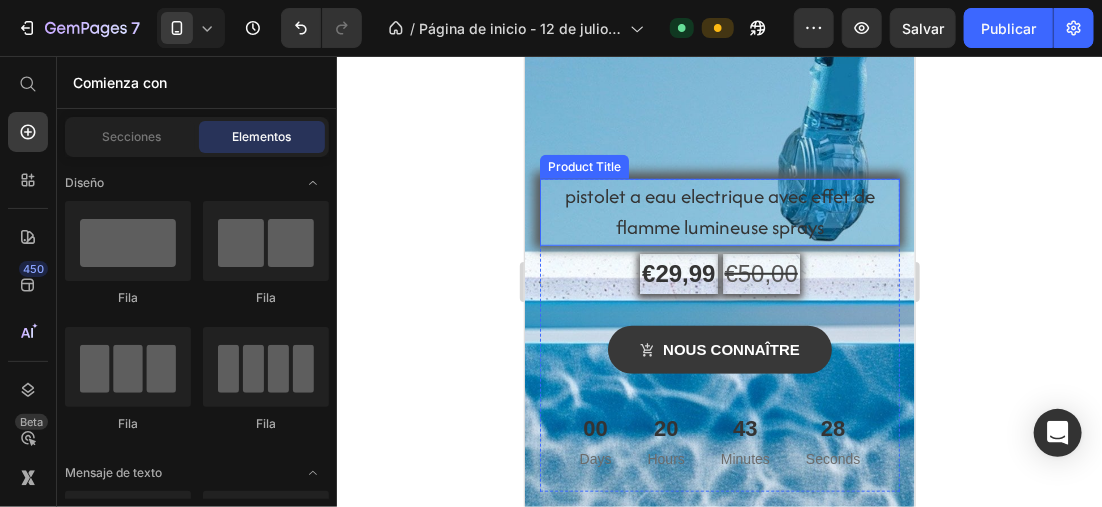 click on "pistolet a eau electrique avec effet de flamme lumineuse sprays" at bounding box center [719, 211] 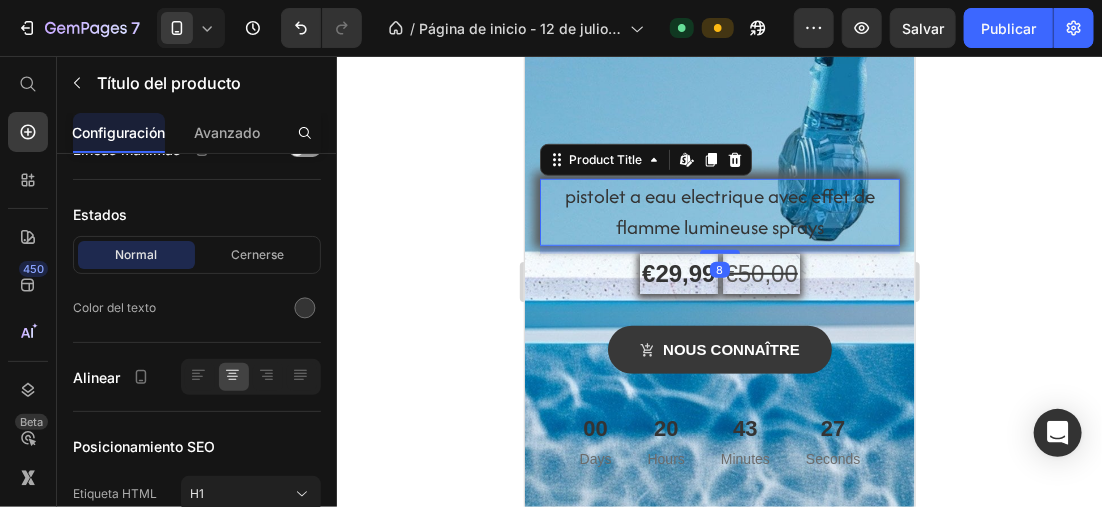 scroll, scrollTop: 0, scrollLeft: 0, axis: both 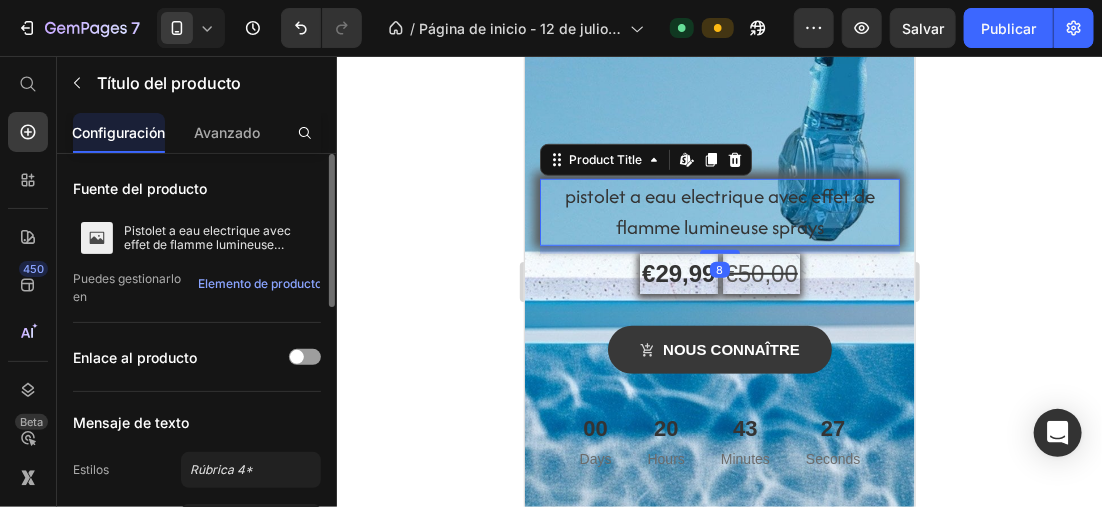 click on "pistolet a eau electrique avec effet de flamme lumineuse sprays" at bounding box center [719, 211] 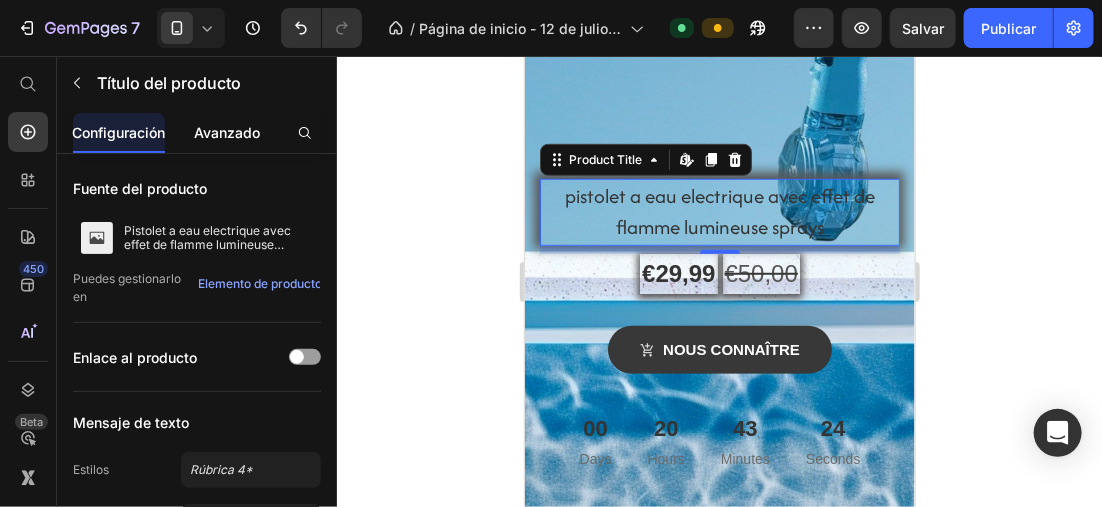 click on "Avanzado" at bounding box center [227, 132] 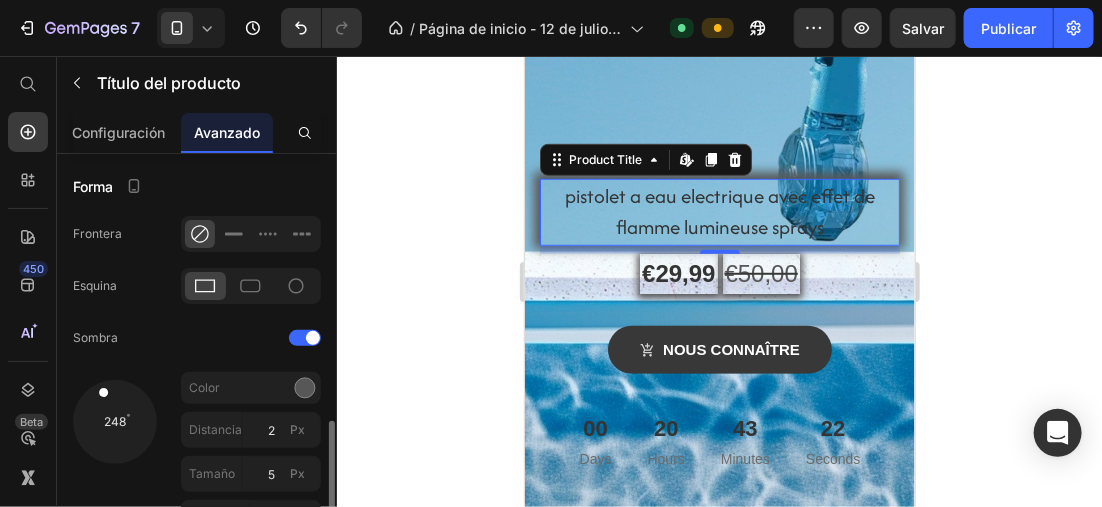 scroll, scrollTop: 600, scrollLeft: 0, axis: vertical 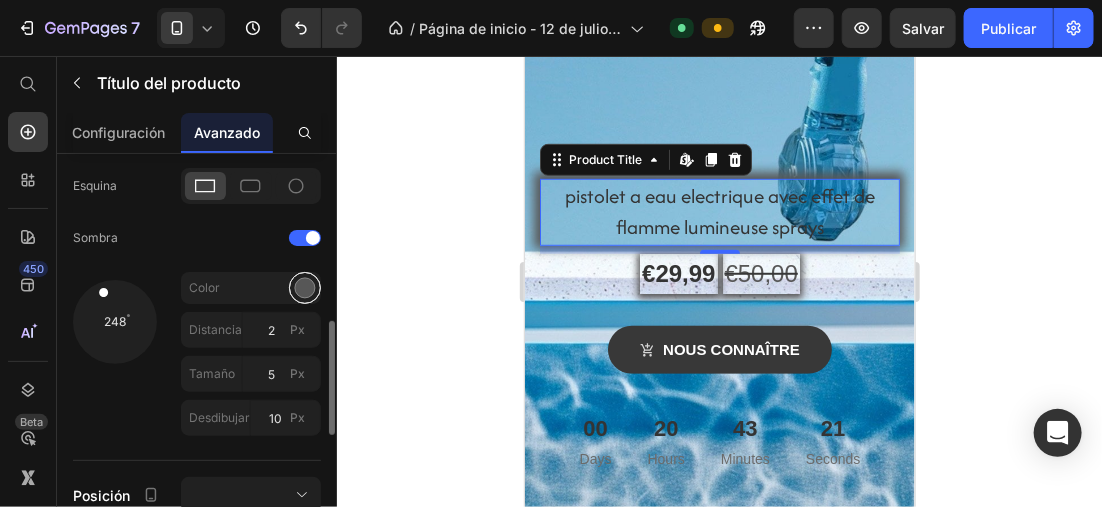 click at bounding box center [305, 288] 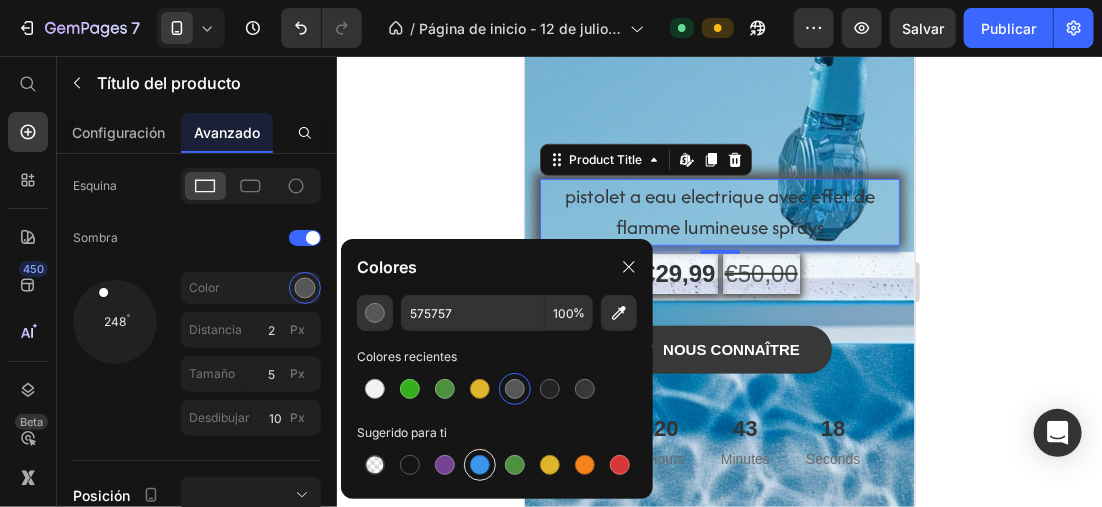 click at bounding box center [480, 465] 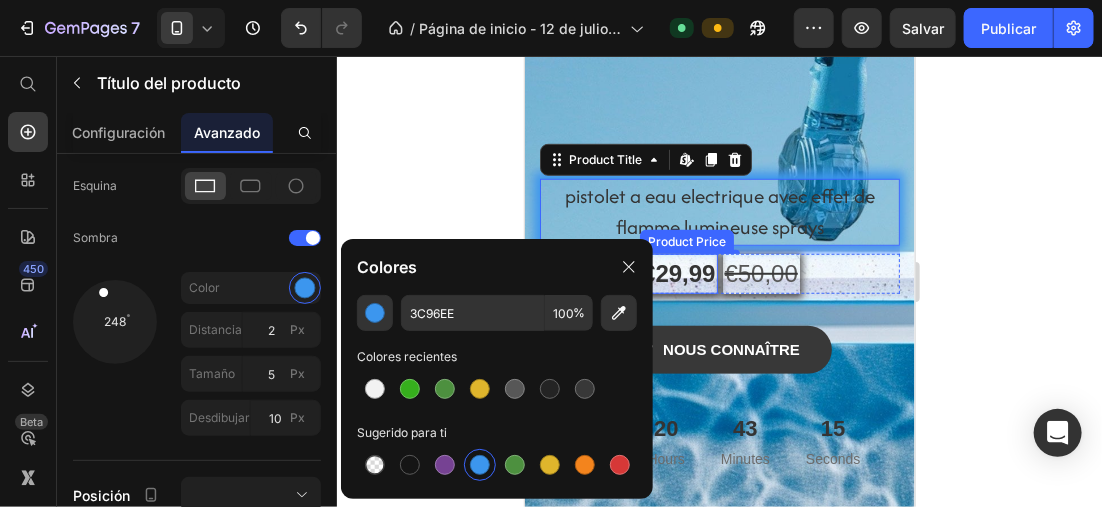 click on "€29,99" at bounding box center [677, 273] 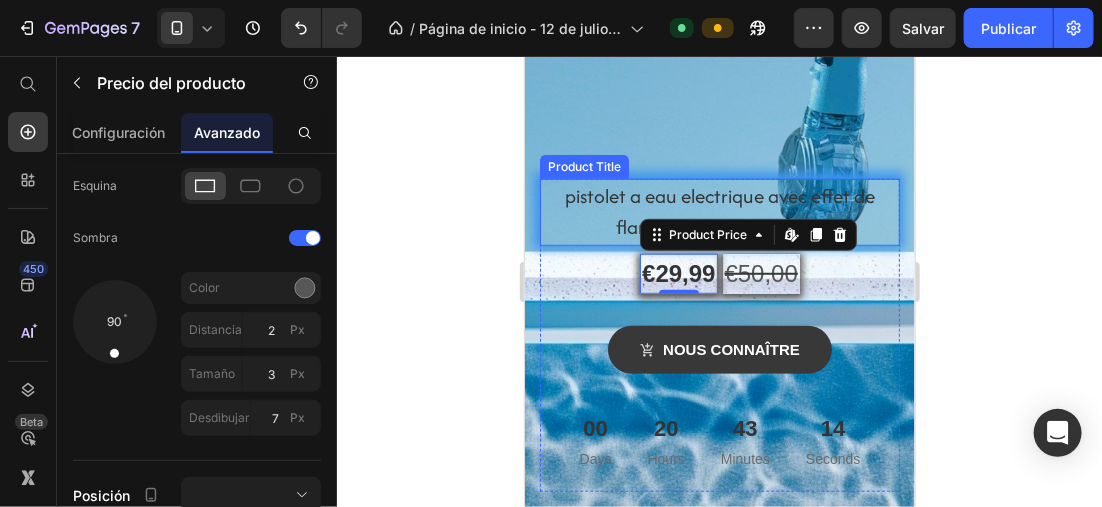 scroll, scrollTop: 0, scrollLeft: 0, axis: both 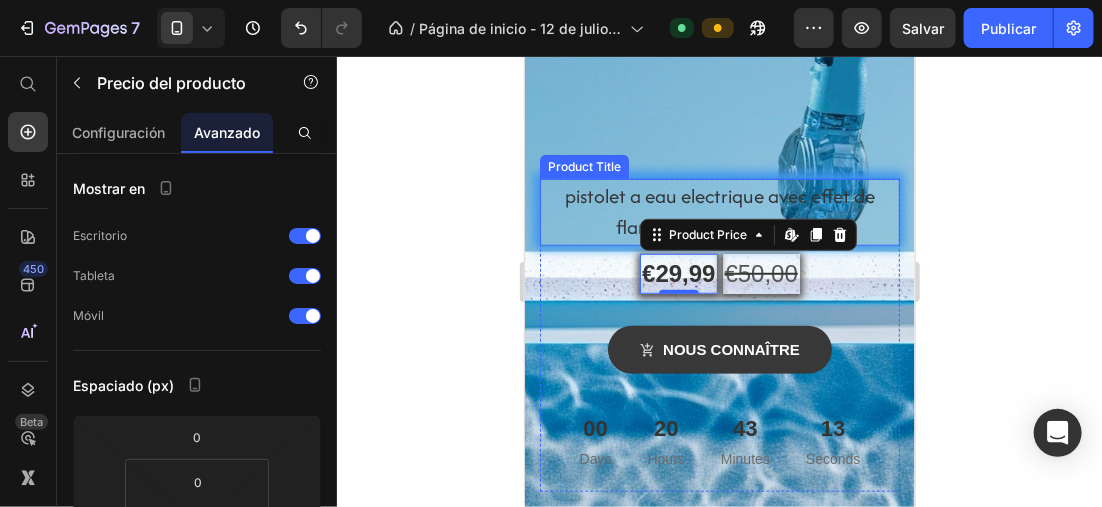click on "pistolet a eau electrique avec effet de flamme lumineuse sprays" at bounding box center (719, 211) 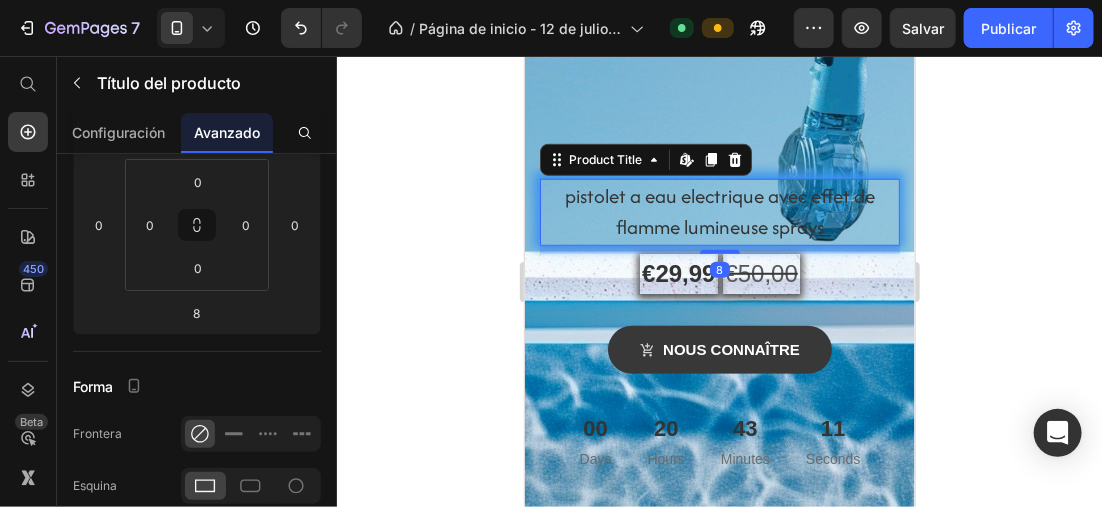 scroll, scrollTop: 600, scrollLeft: 0, axis: vertical 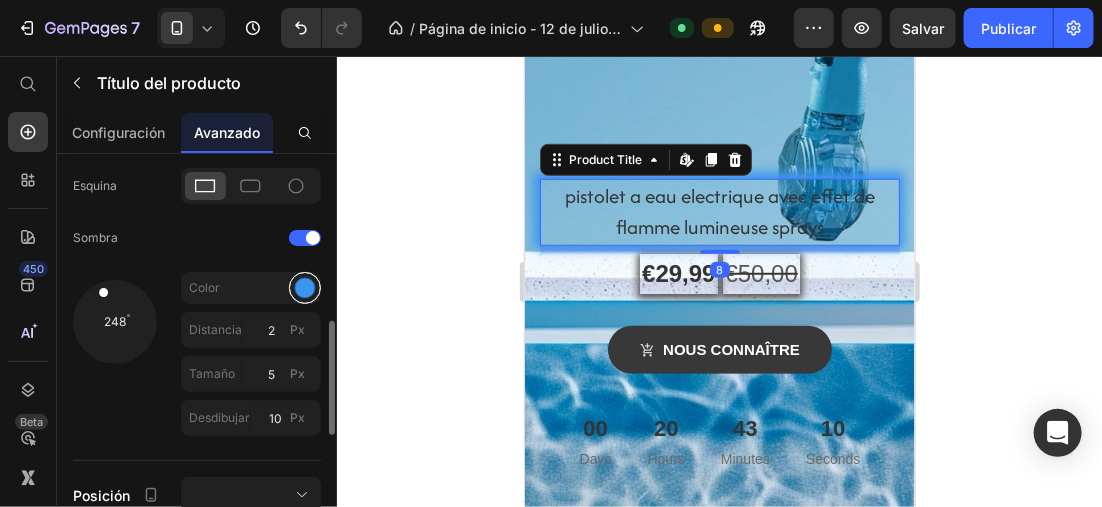 click at bounding box center [305, 288] 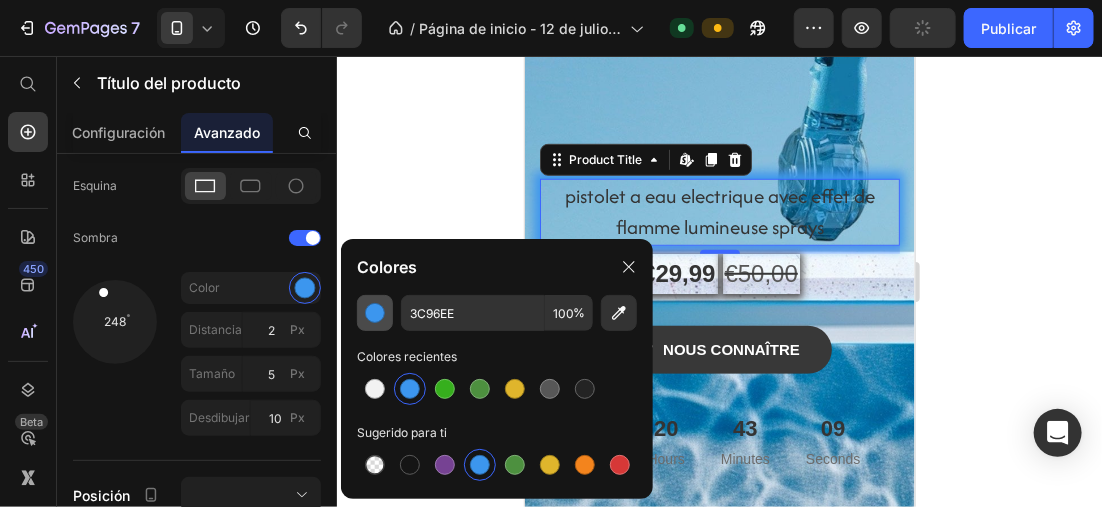 click at bounding box center (375, 313) 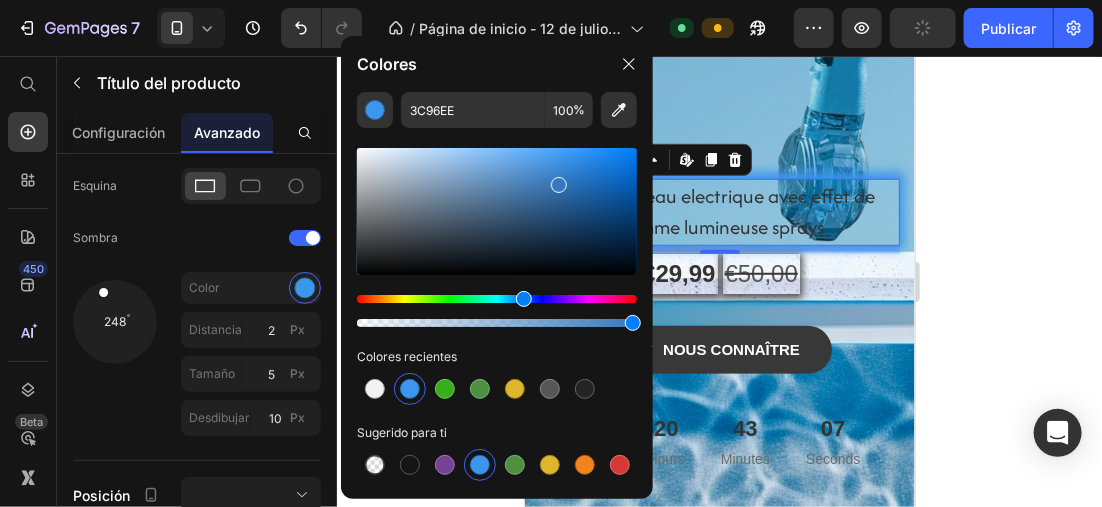 drag, startPoint x: 567, startPoint y: 159, endPoint x: 587, endPoint y: 208, distance: 52.924473 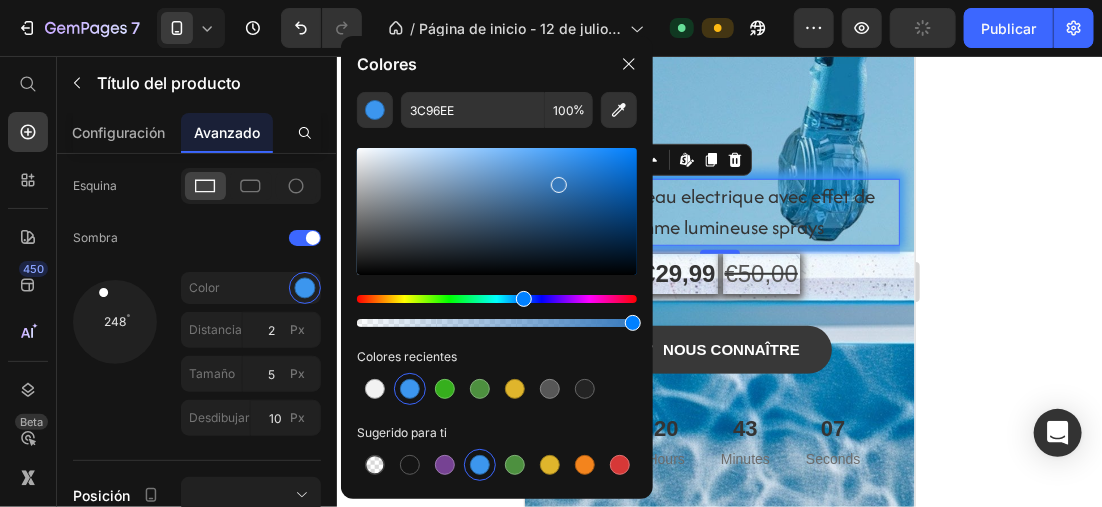click at bounding box center (559, 185) 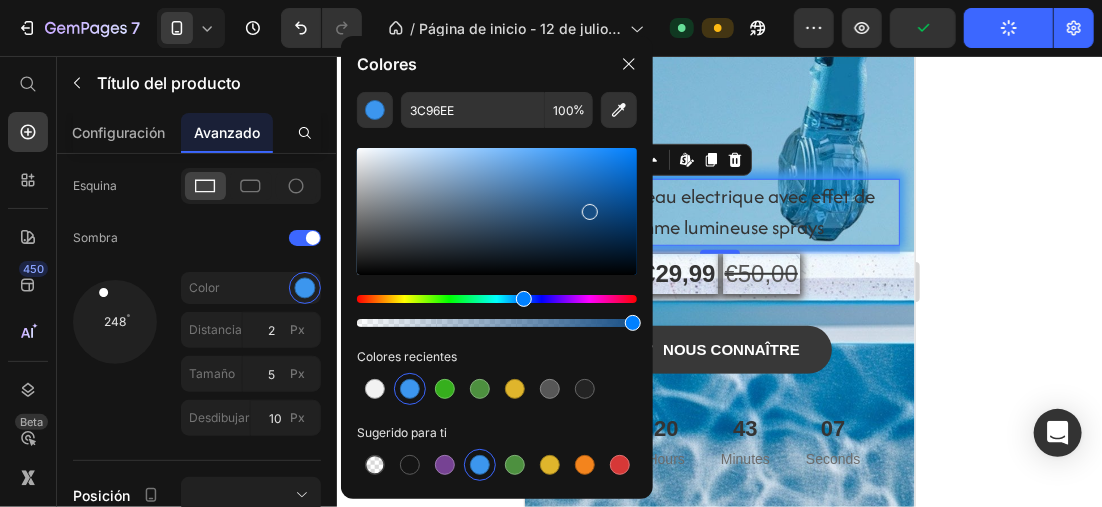 click at bounding box center [590, 212] 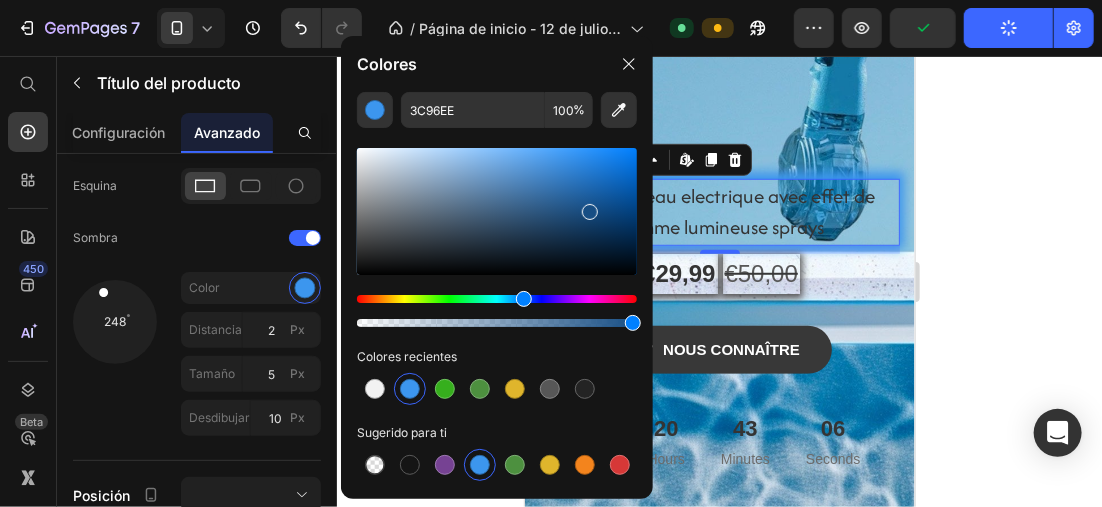 type on "174E84" 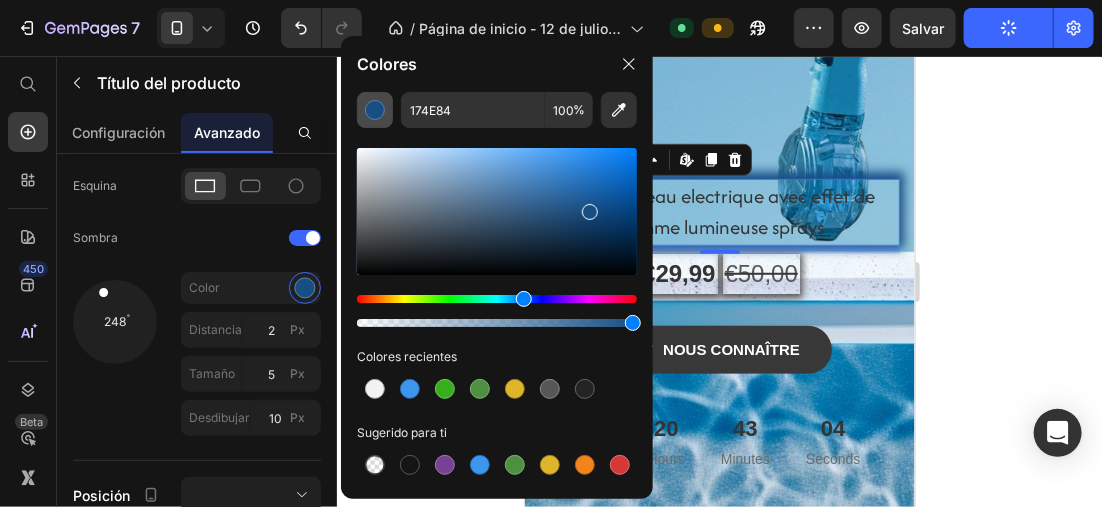 click at bounding box center (375, 110) 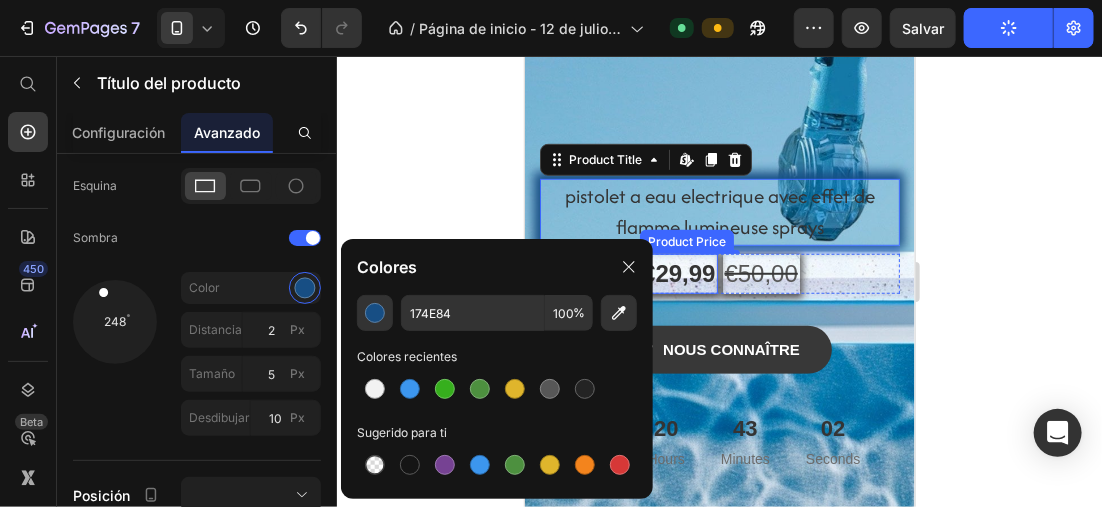 drag, startPoint x: 697, startPoint y: 273, endPoint x: 620, endPoint y: 266, distance: 77.31753 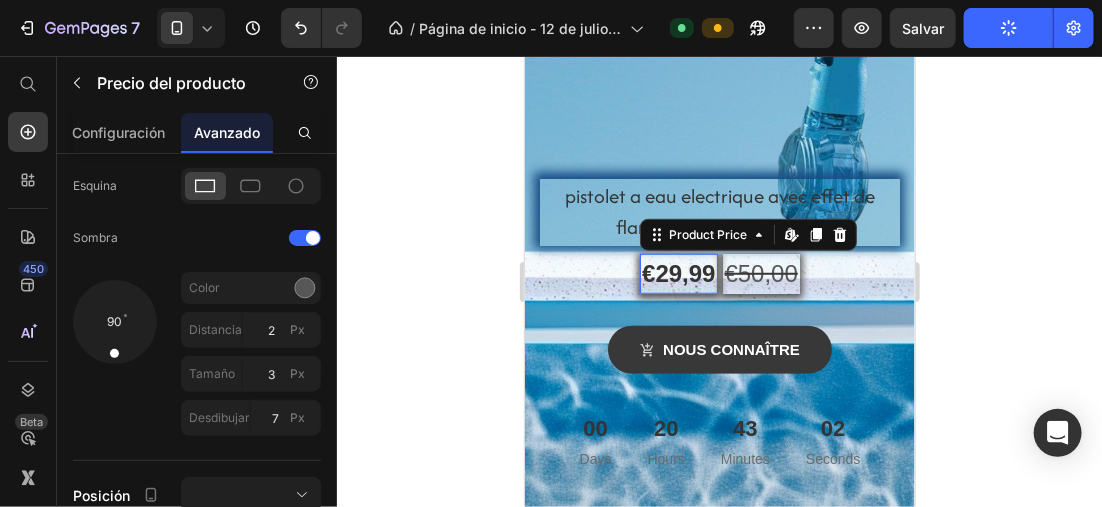 click at bounding box center (305, 288) 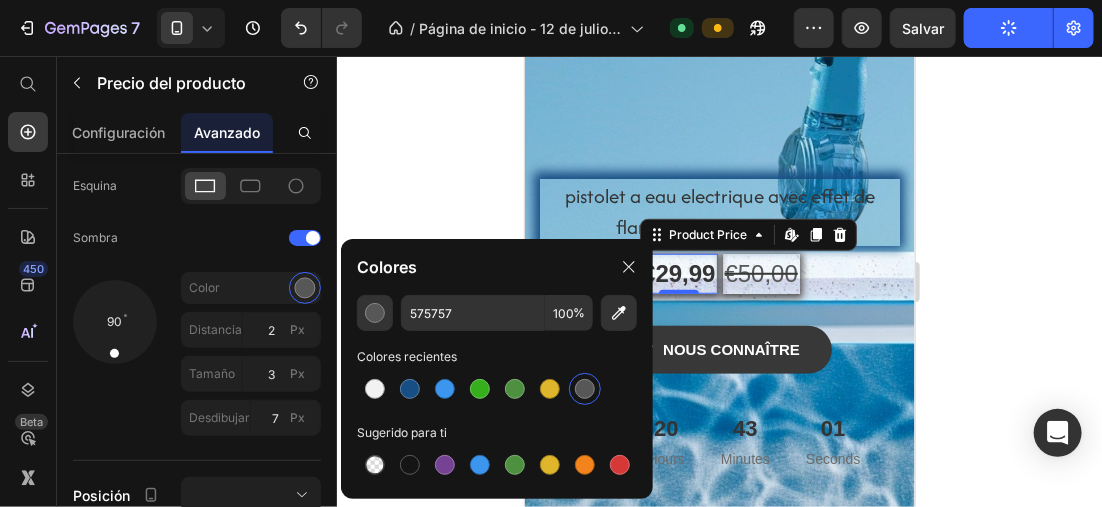 scroll, scrollTop: 0, scrollLeft: 0, axis: both 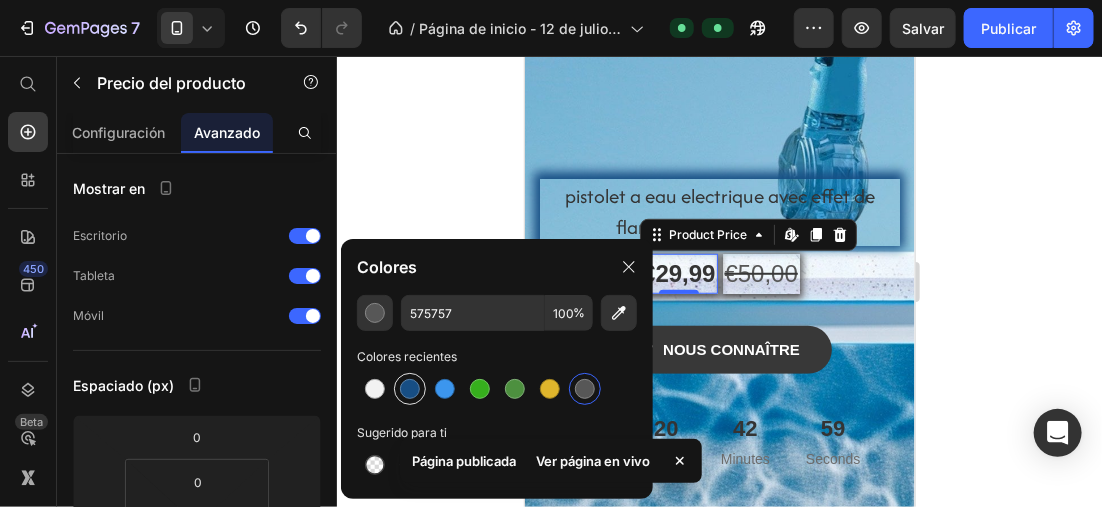 click at bounding box center [410, 389] 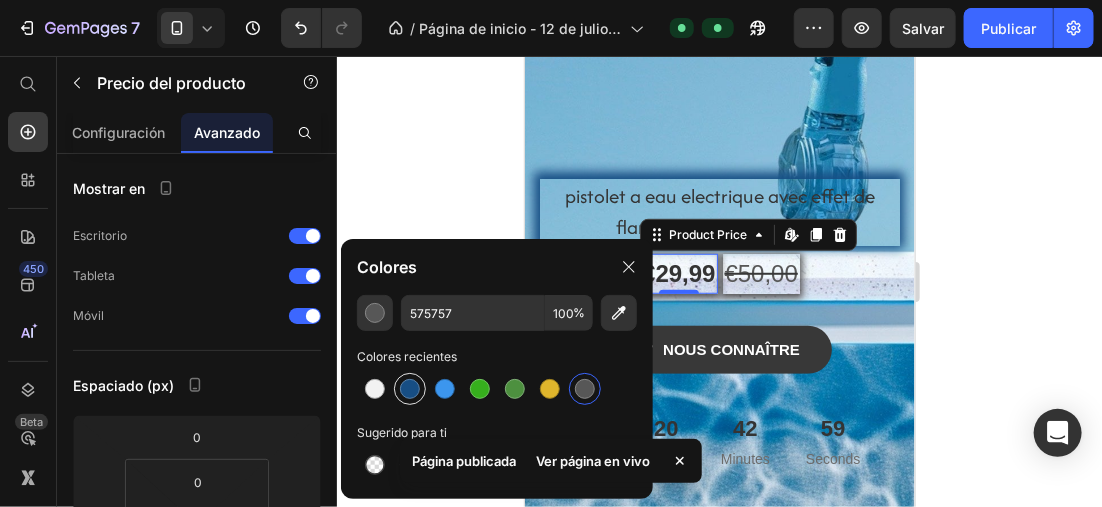 type on "174E84" 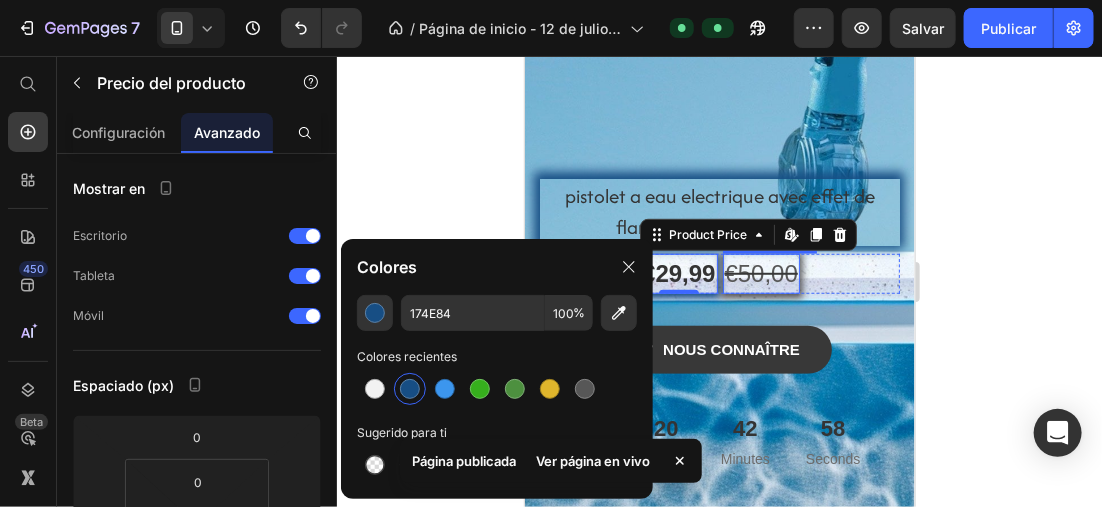click on "€50,00" at bounding box center (760, 273) 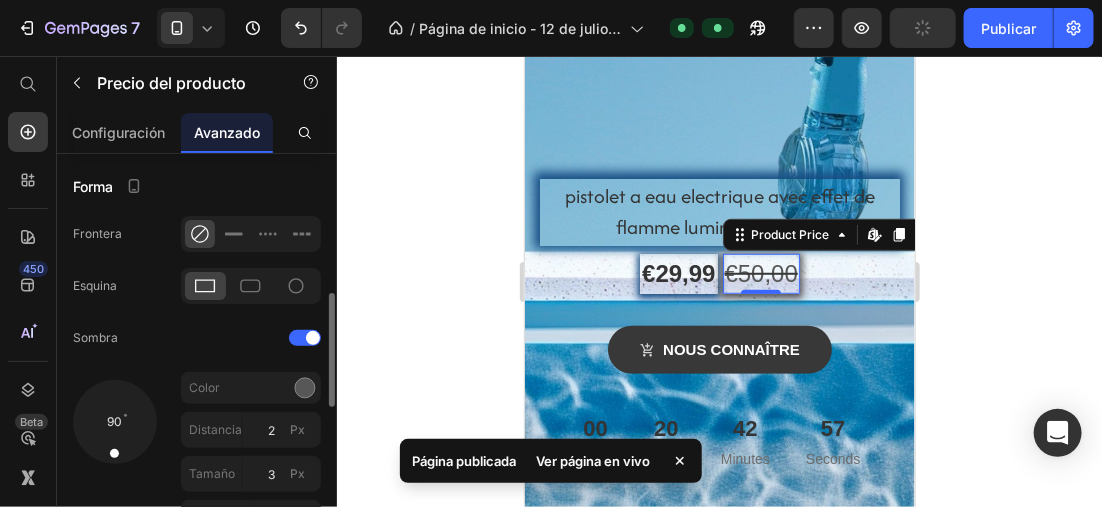 scroll, scrollTop: 600, scrollLeft: 0, axis: vertical 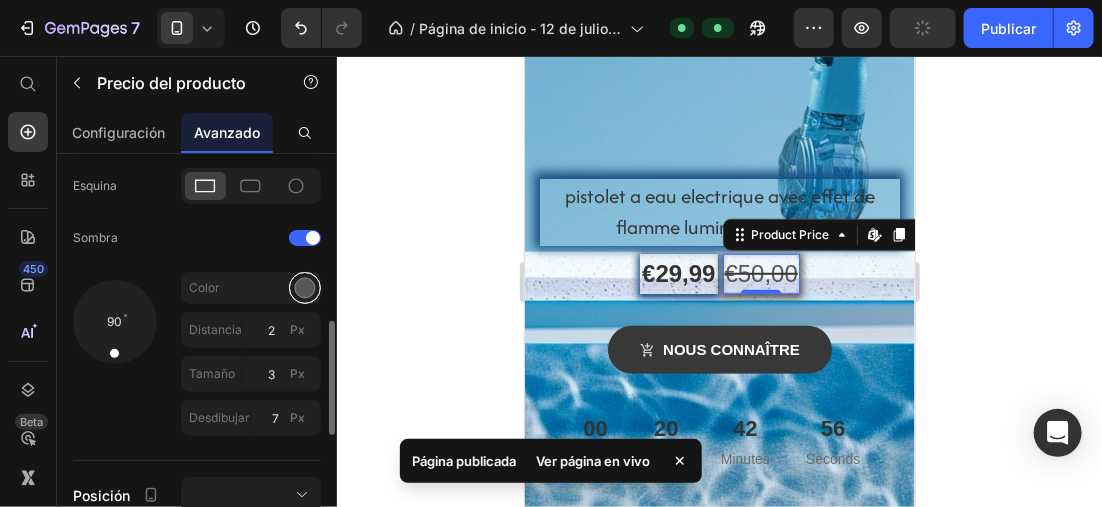 click at bounding box center (305, 288) 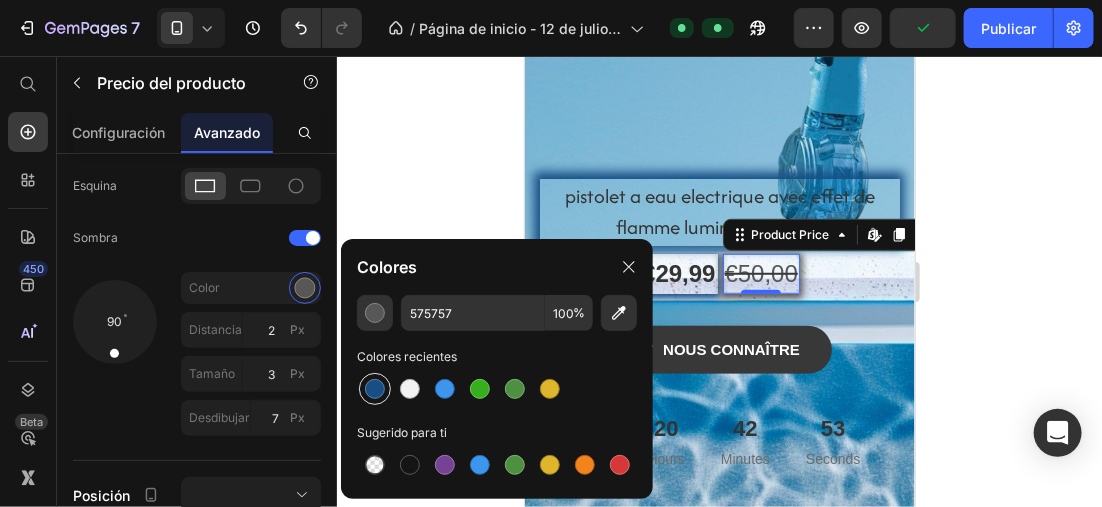 click at bounding box center [375, 389] 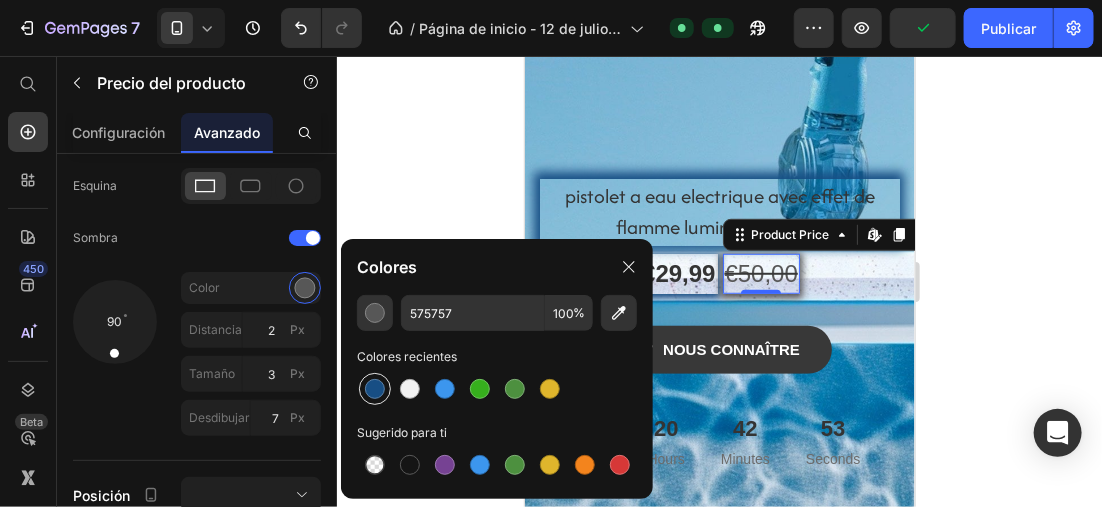 type on "174E84" 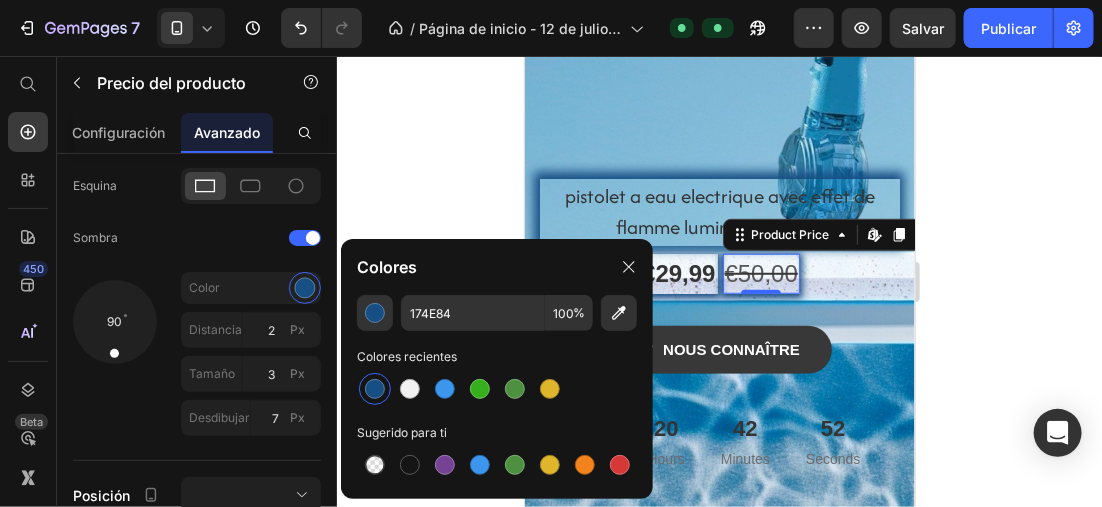 click 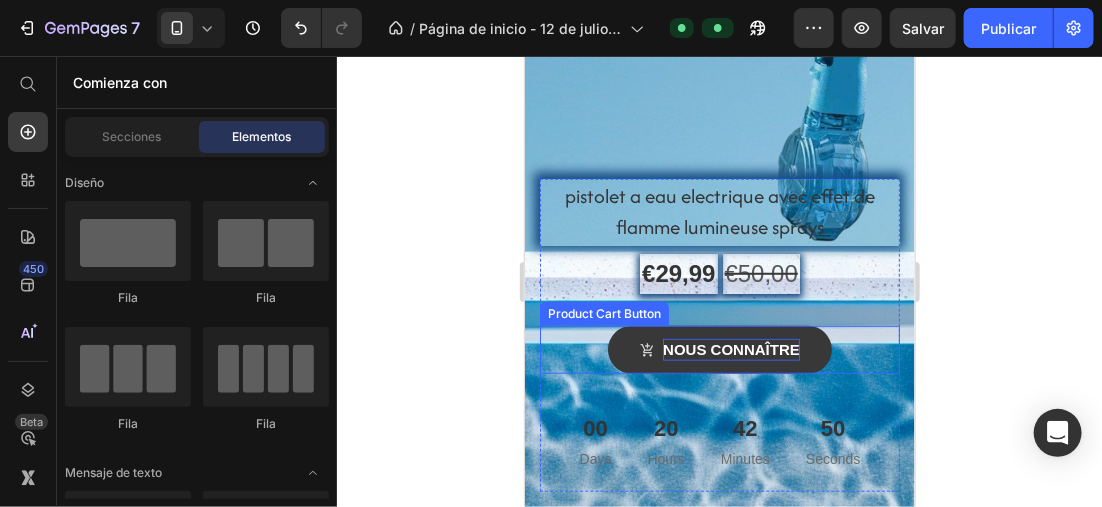 click on "nous connaître" at bounding box center [730, 349] 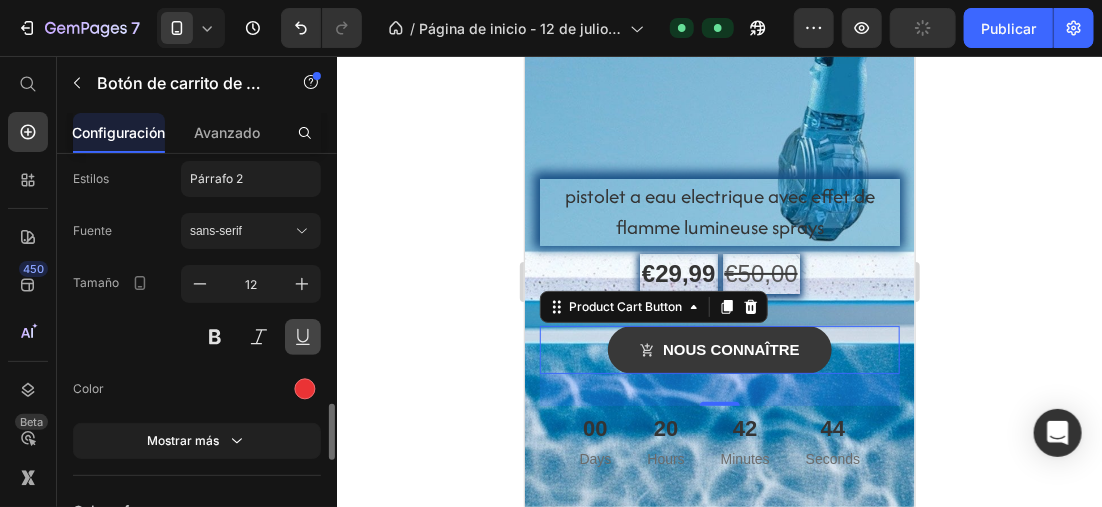 scroll, scrollTop: 2000, scrollLeft: 0, axis: vertical 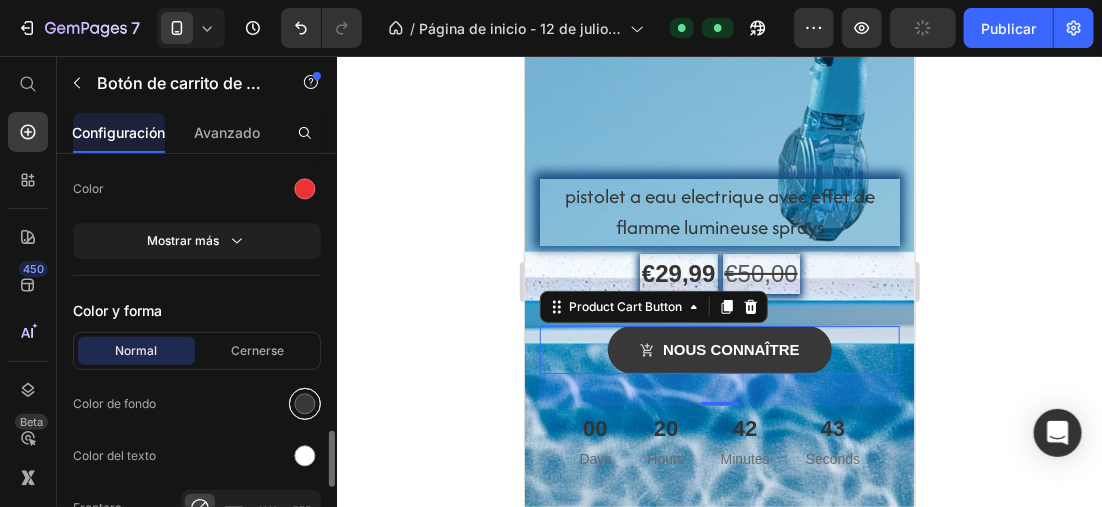 click at bounding box center [305, 404] 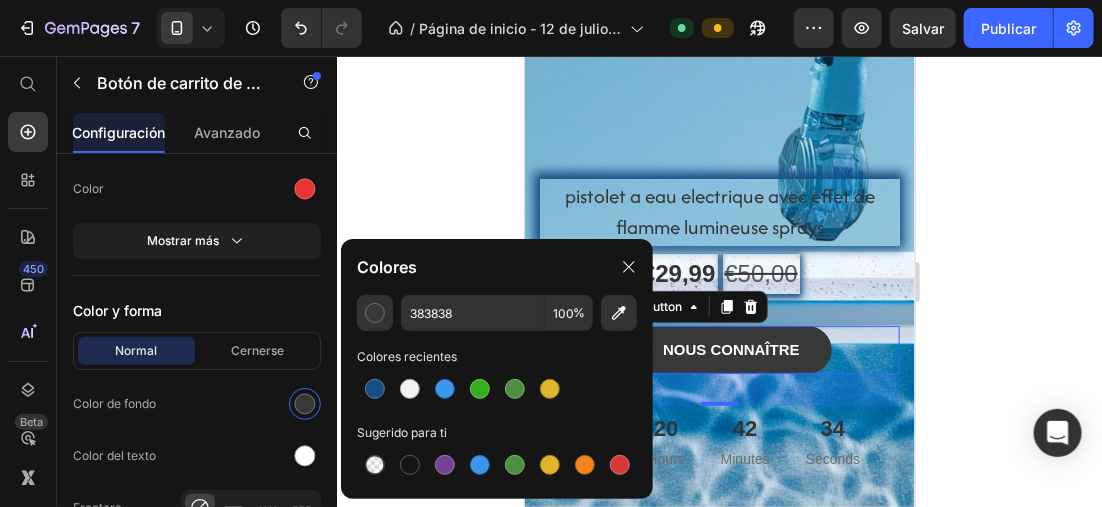 click 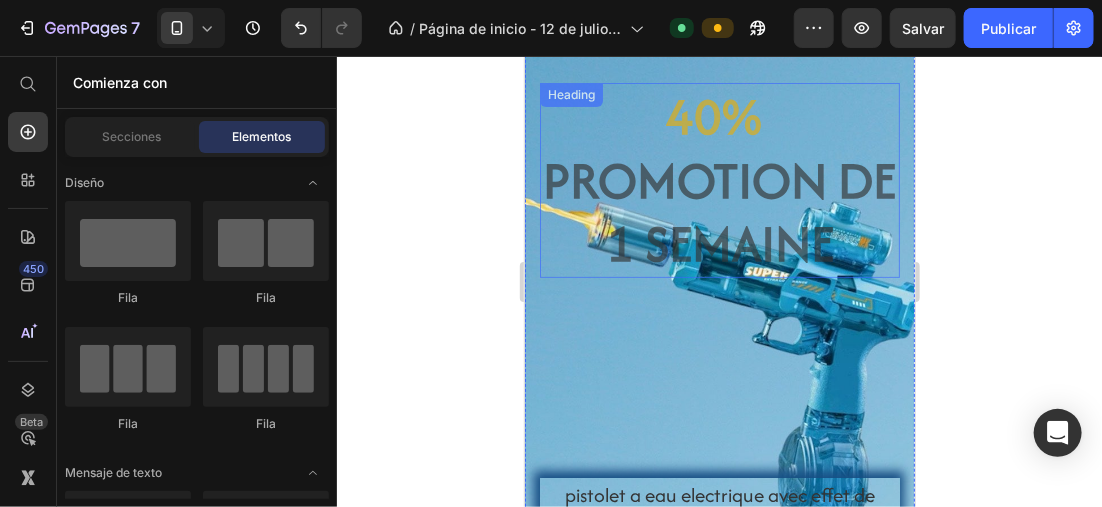 scroll, scrollTop: 91, scrollLeft: 0, axis: vertical 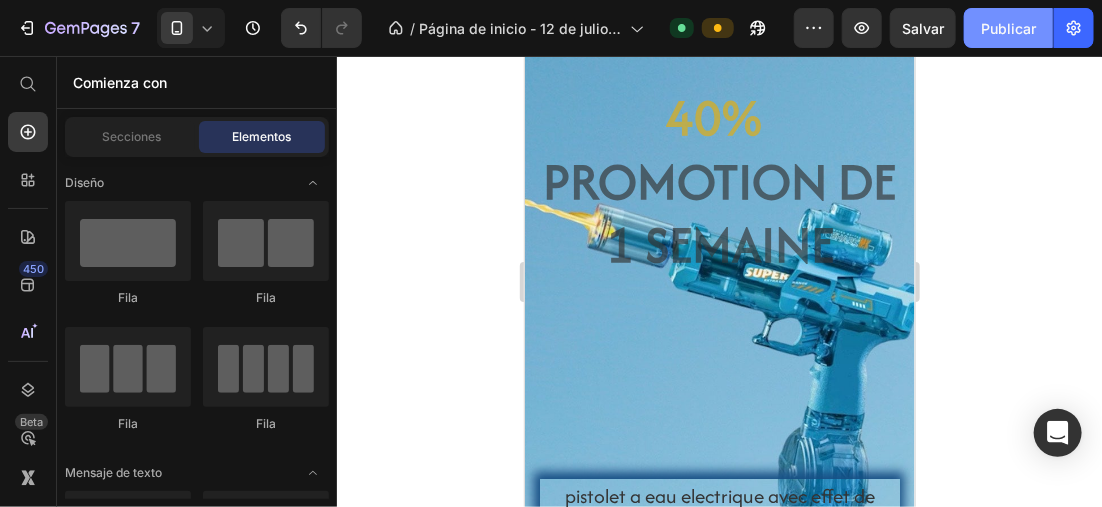 click on "Publicar" 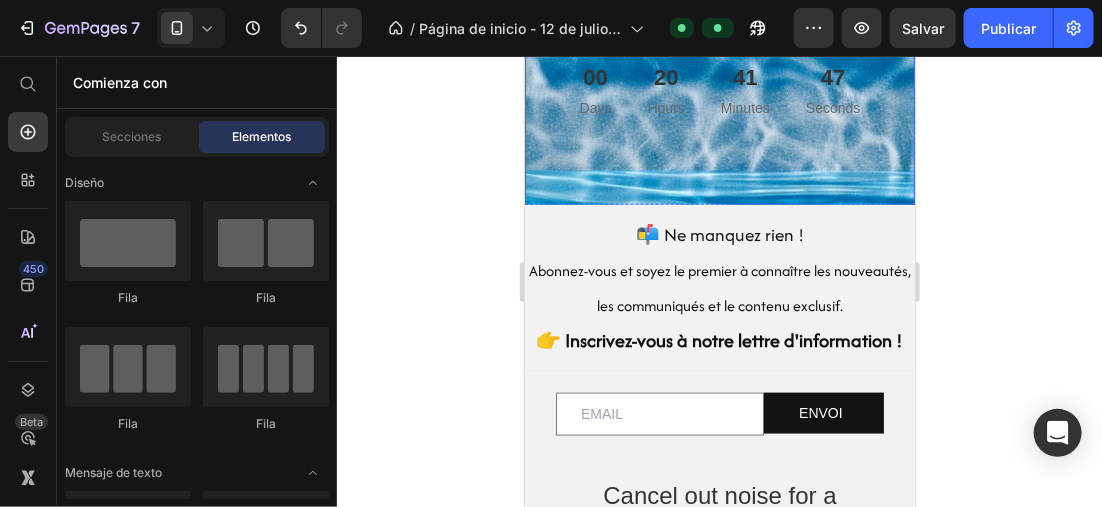 scroll, scrollTop: 791, scrollLeft: 0, axis: vertical 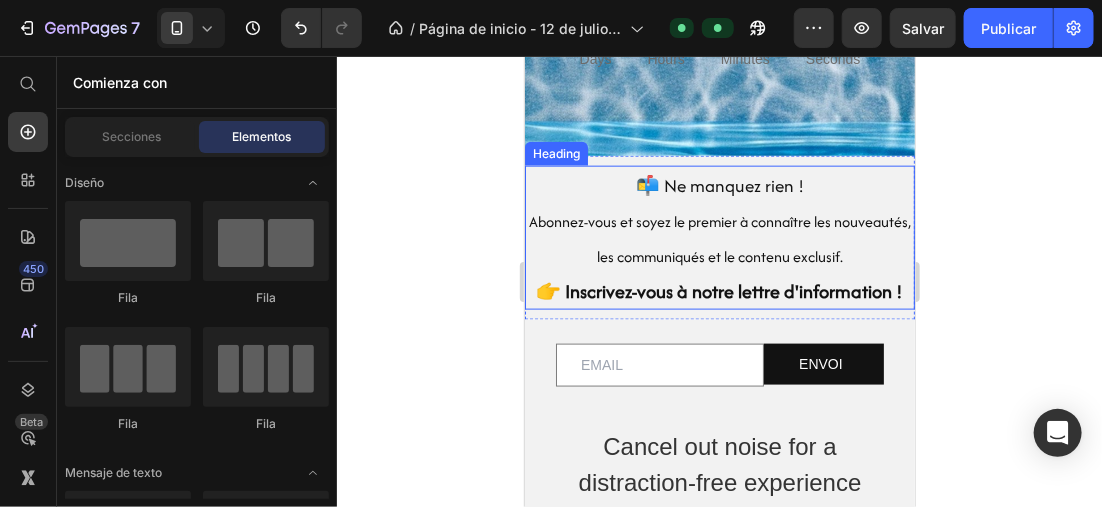 click on "👉 Inscrivez-vous à notre lettre d'information !" at bounding box center (719, 290) 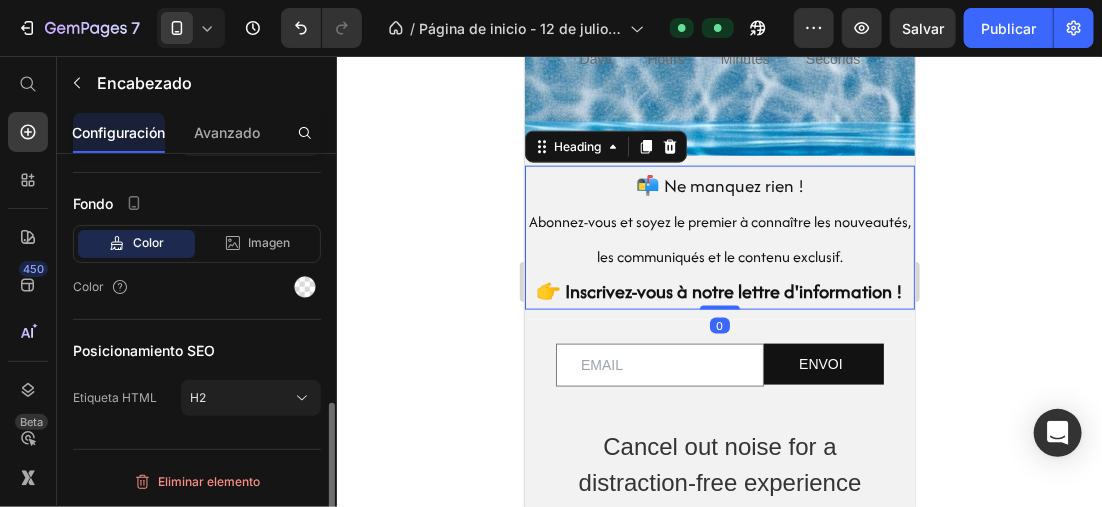 scroll, scrollTop: 0, scrollLeft: 0, axis: both 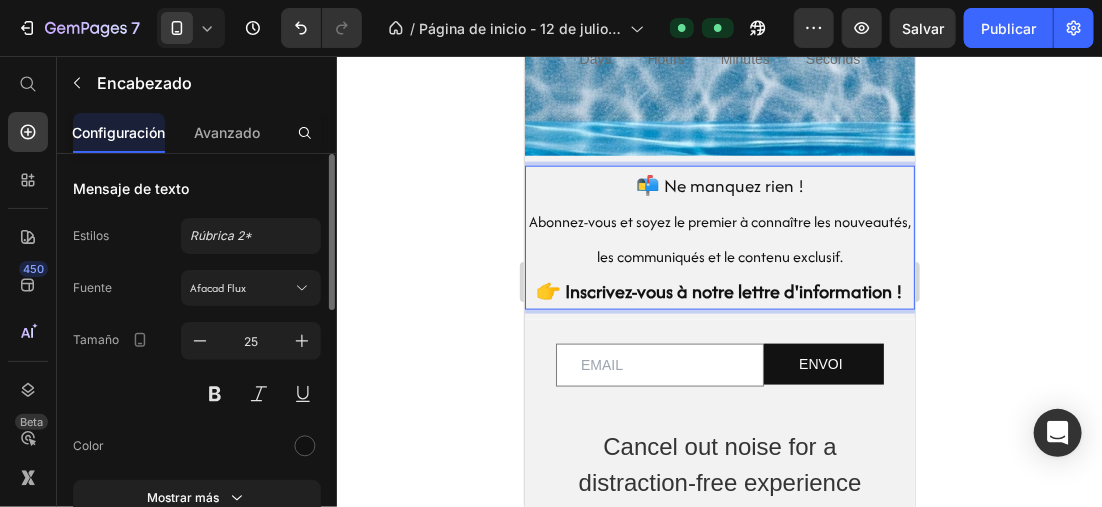 click on "👉 Inscrivez-vous à notre lettre d'information !" at bounding box center (719, 290) 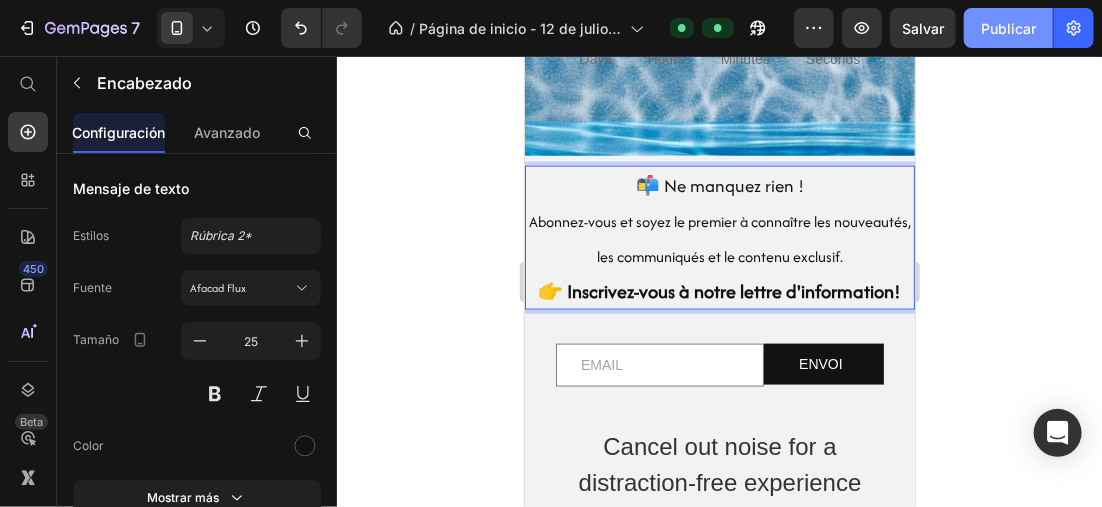 click on "Publicar" 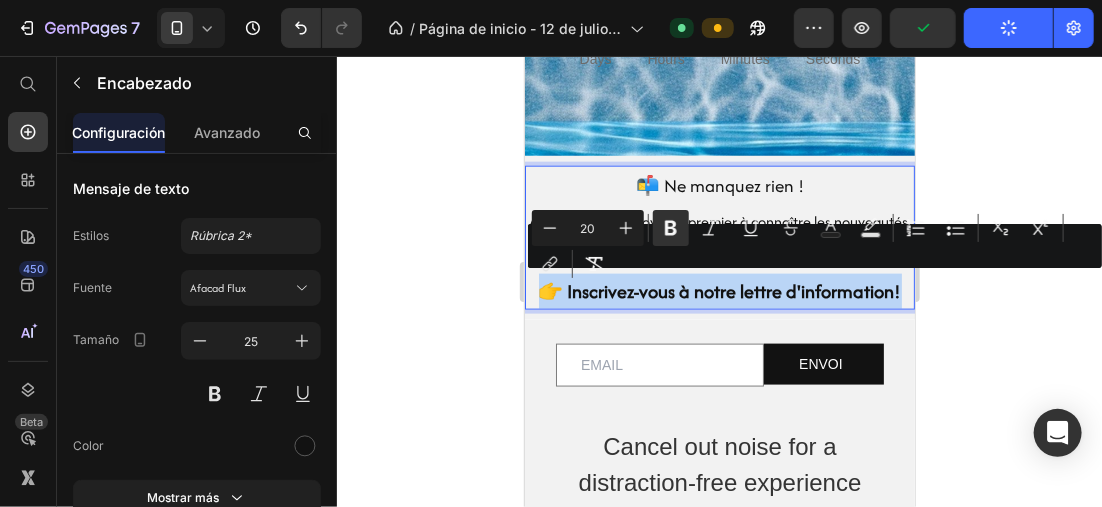 drag, startPoint x: 533, startPoint y: 289, endPoint x: 894, endPoint y: 293, distance: 361.02216 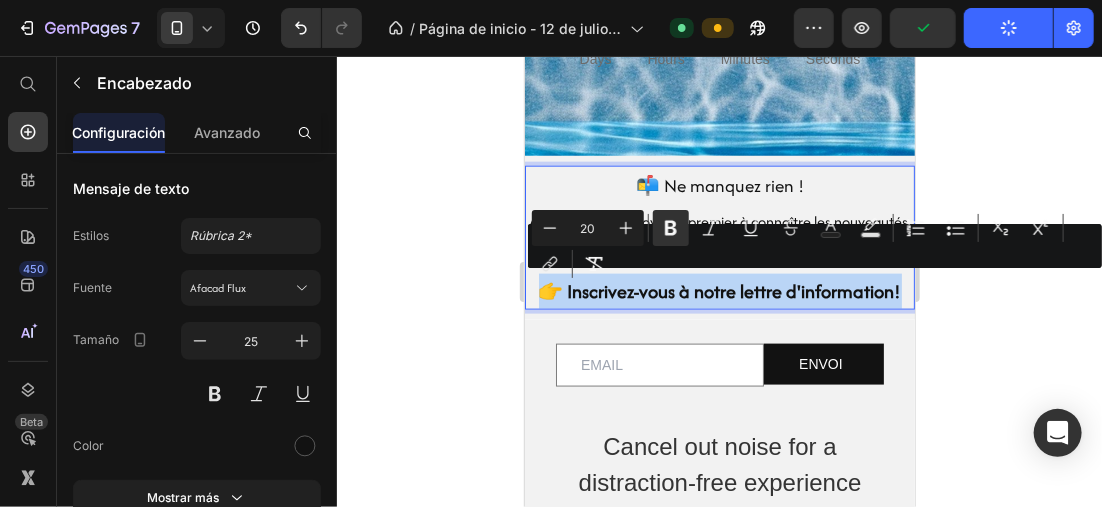 click on "📬 Ne manquez rien ! Abonnez-vous et soyez le premier à connaître les nouveautés, les communiqués et le contenu exclusif. 👉 Inscrivez-vous à notre lettre d'information!" at bounding box center [719, 237] 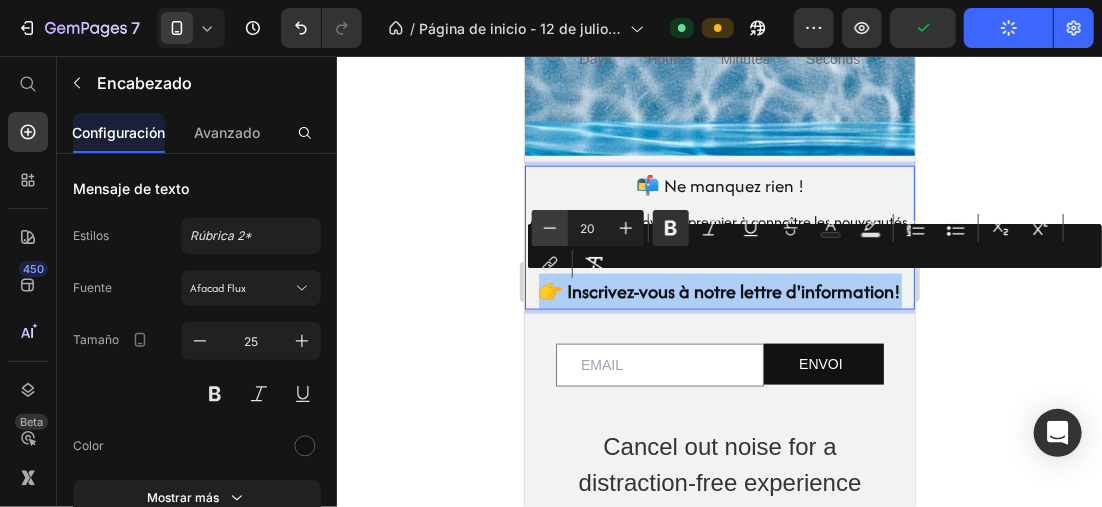 click on "Minus" at bounding box center [550, 228] 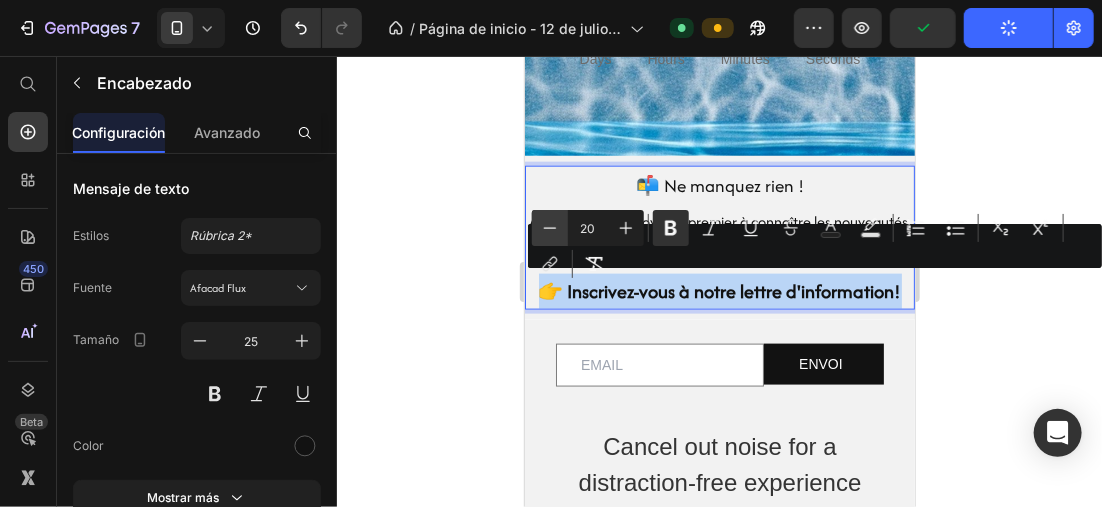 type on "19" 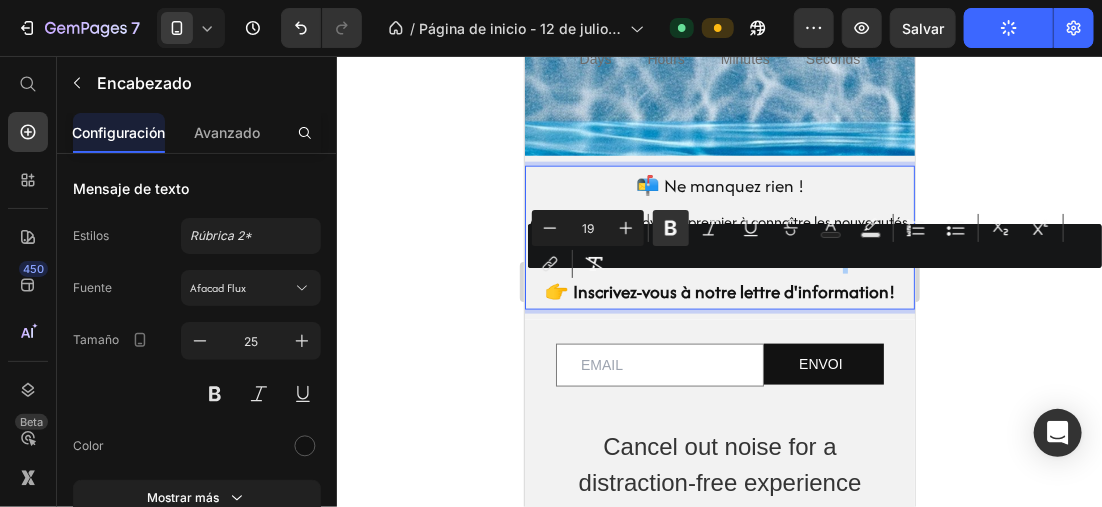 click 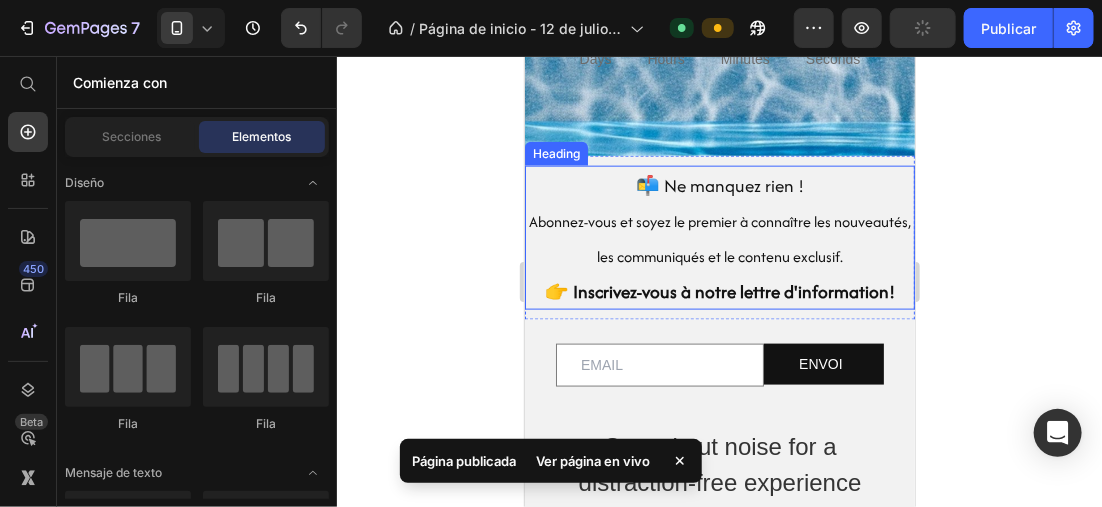 click on "⁠⁠⁠⁠⁠⁠⁠ 📬 Ne manquez rien ! Abonnez-vous et soyez le premier à connaître les nouveautés, les communiqués et le contenu exclusif. 👉 Inscrivez-vous à notre lettre d'information!" at bounding box center [719, 237] 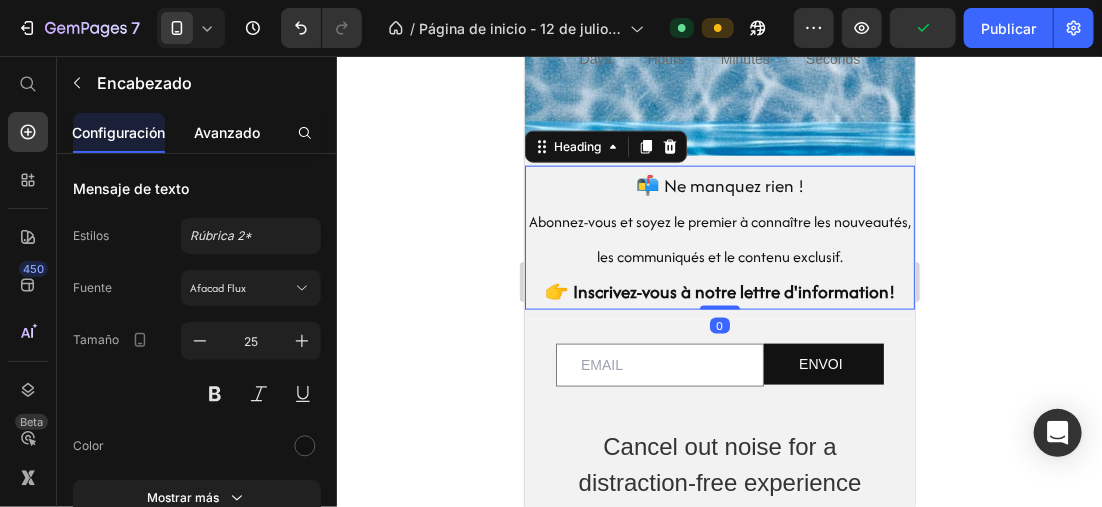 click on "Avanzado" at bounding box center (227, 132) 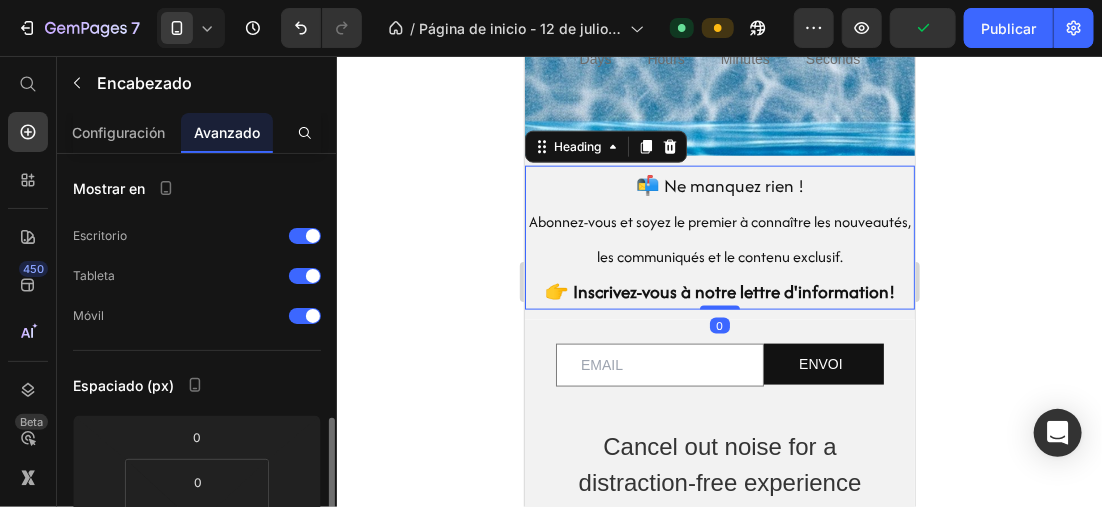 scroll, scrollTop: 200, scrollLeft: 0, axis: vertical 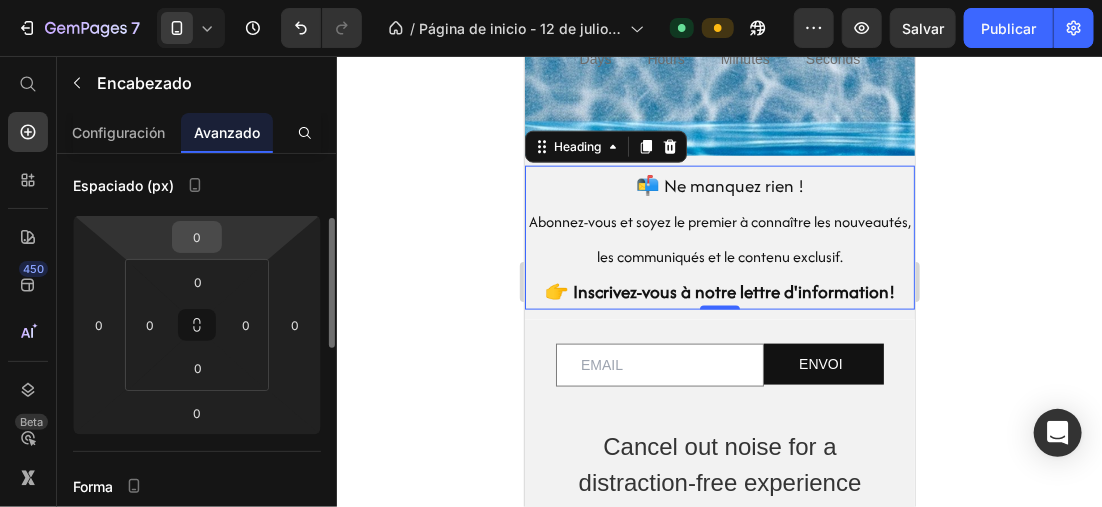 click on "0" at bounding box center [197, 237] 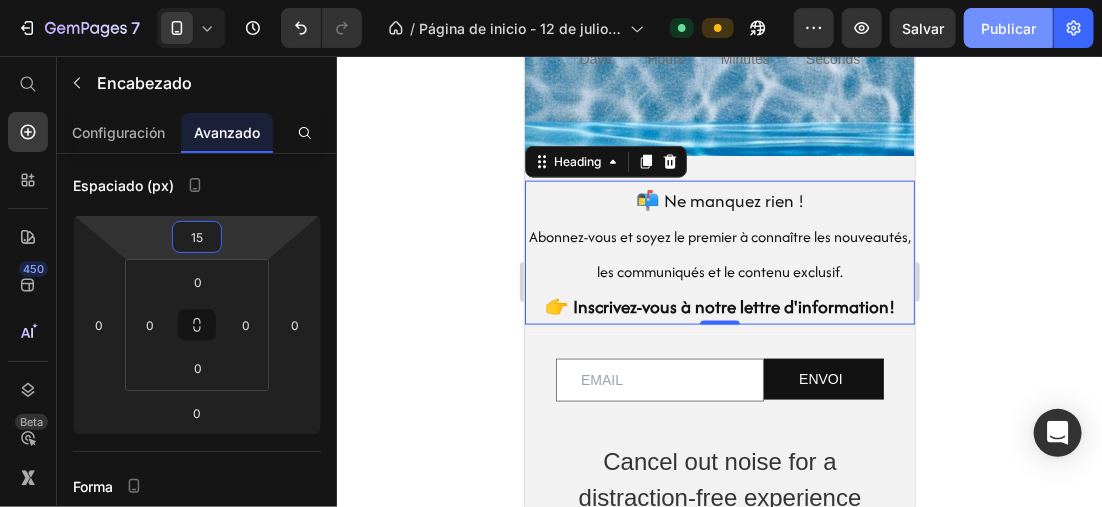 type on "15" 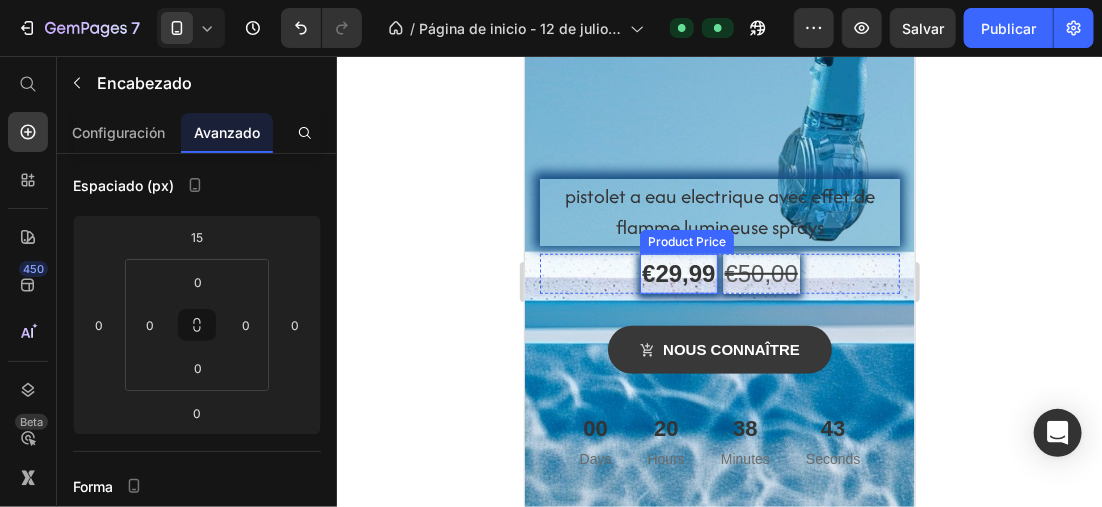 scroll, scrollTop: 291, scrollLeft: 0, axis: vertical 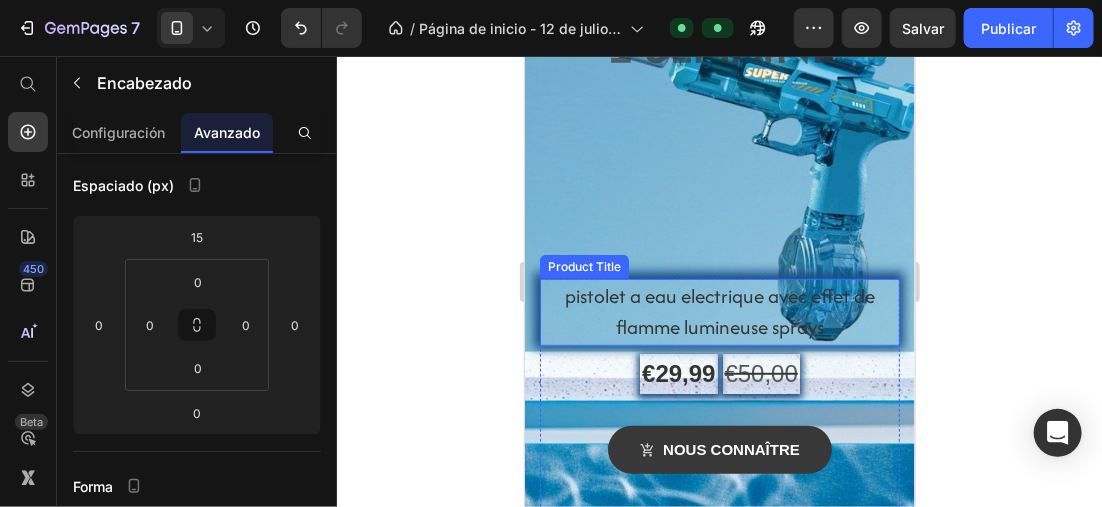 click on "pistolet a eau electrique avec effet de flamme lumineuse sprays" at bounding box center [719, 311] 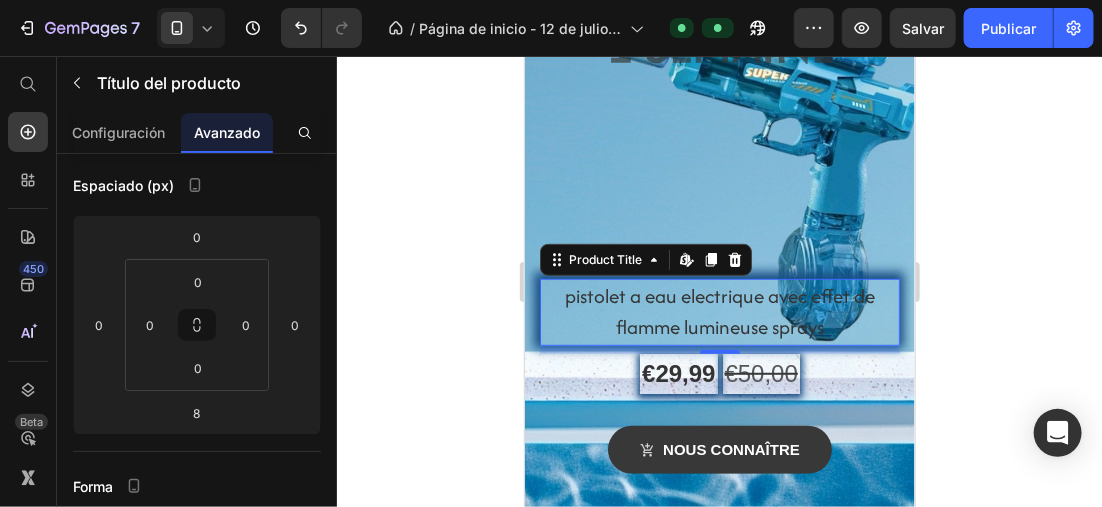scroll, scrollTop: 0, scrollLeft: 0, axis: both 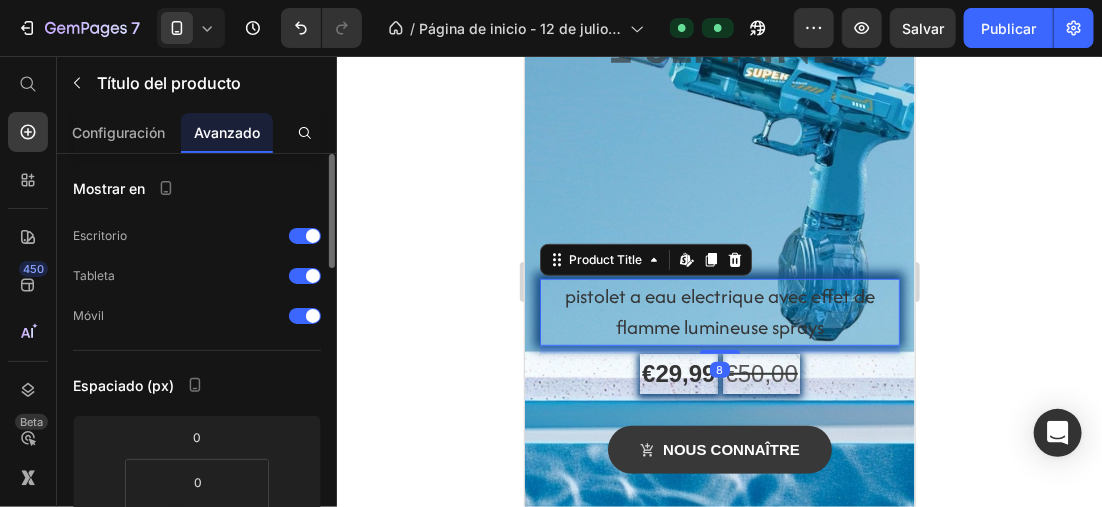 click on "pistolet a eau electrique avec effet de flamme lumineuse sprays" at bounding box center (719, 311) 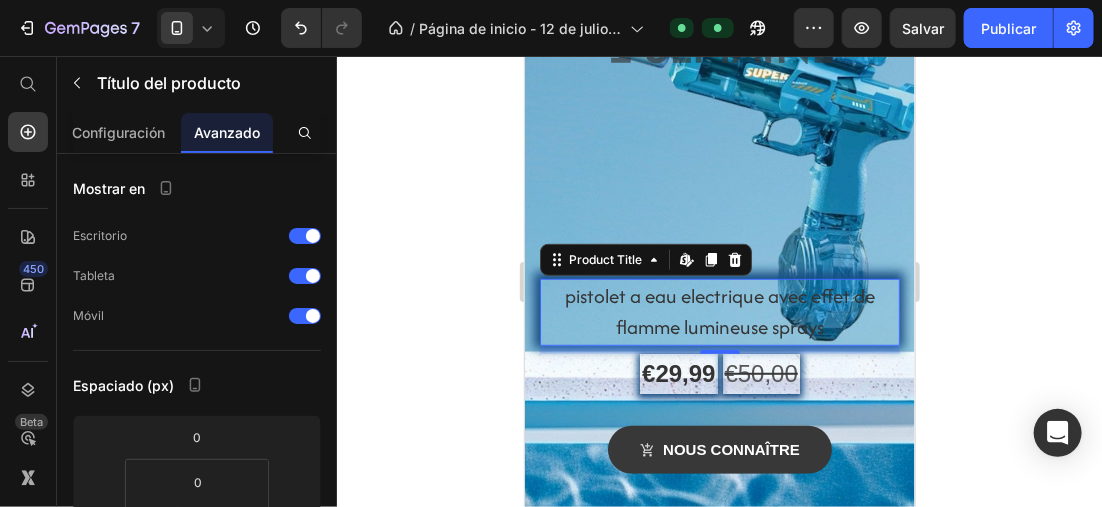 click on "pistolet a eau electrique avec effet de flamme lumineuse sprays" at bounding box center (719, 311) 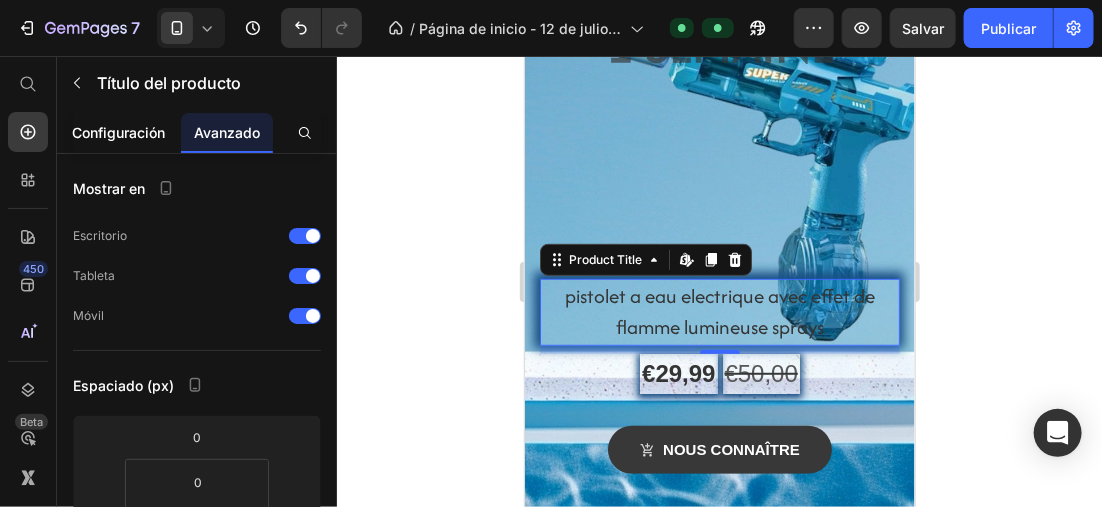 click on "Configuración" at bounding box center [119, 132] 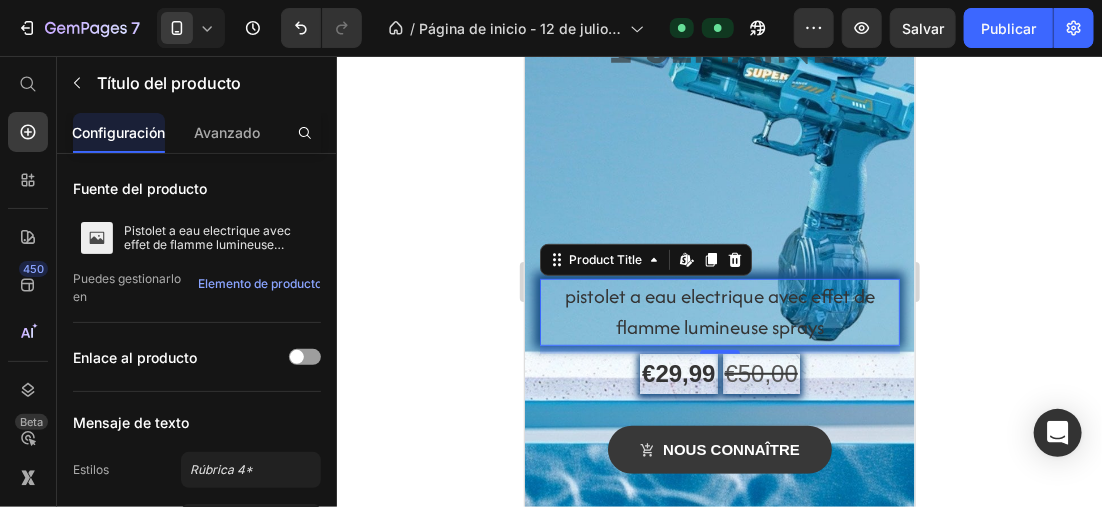 click on "pistolet a eau electrique avec effet de flamme lumineuse sprays" at bounding box center [719, 311] 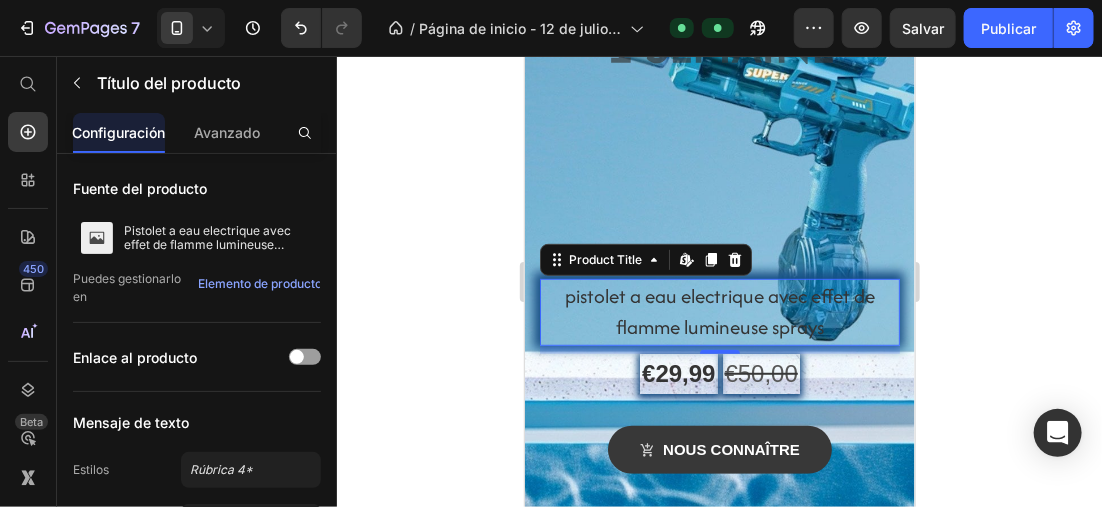 click 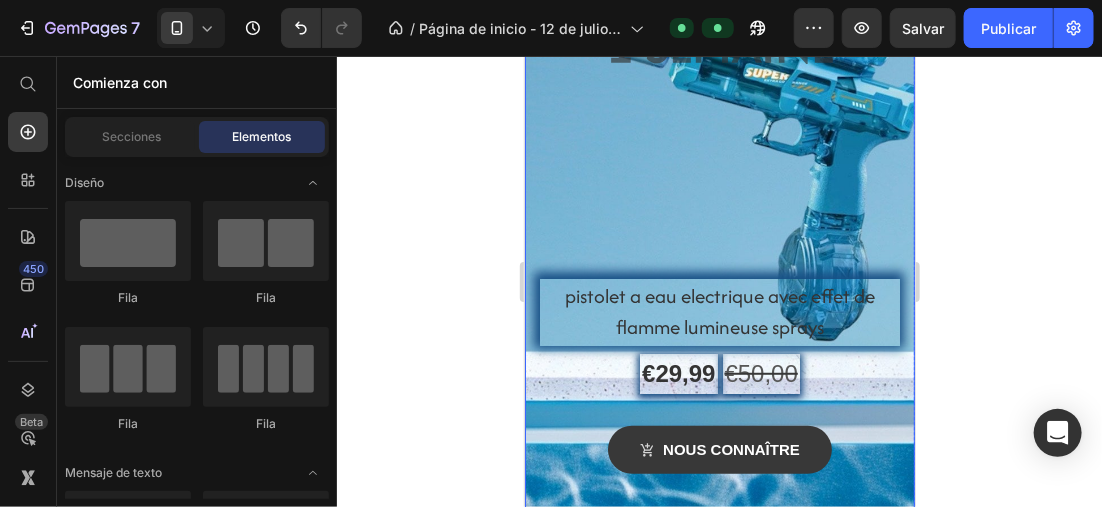 click on "pistolet a eau electrique avec effet de flamme lumineuse sprays" at bounding box center (719, 311) 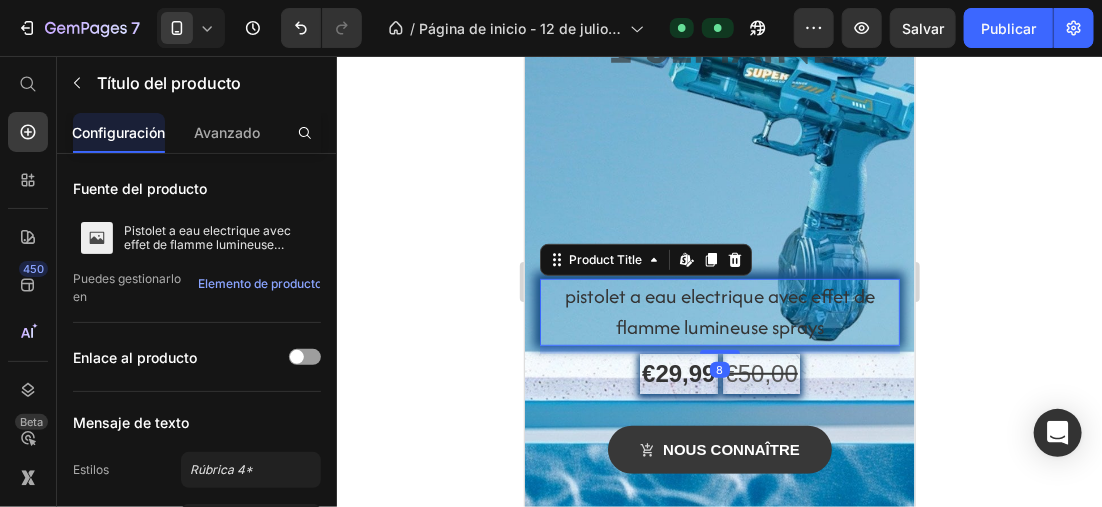 click on "pistolet a eau electrique avec effet de flamme lumineuse sprays" at bounding box center [719, 311] 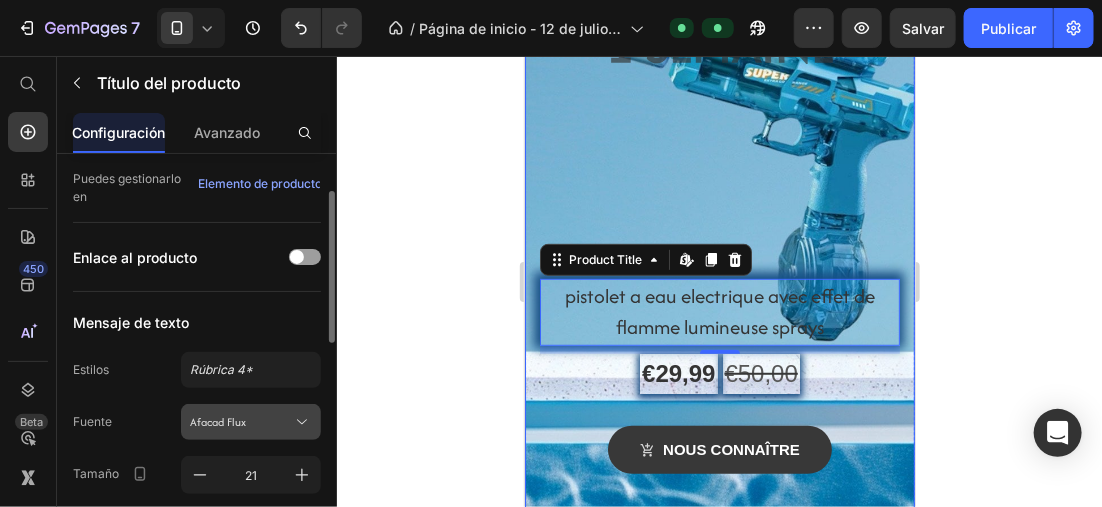 scroll, scrollTop: 200, scrollLeft: 0, axis: vertical 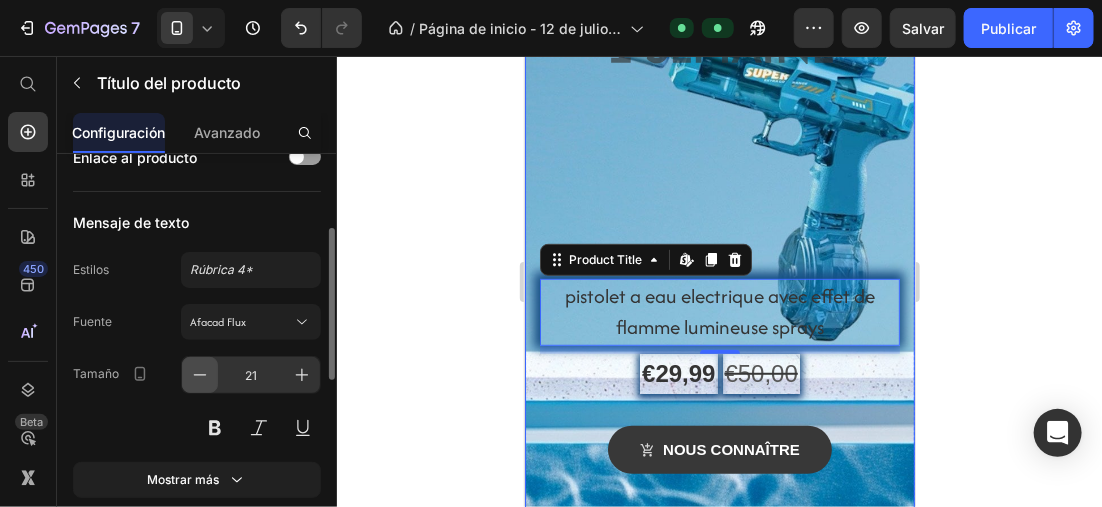 click 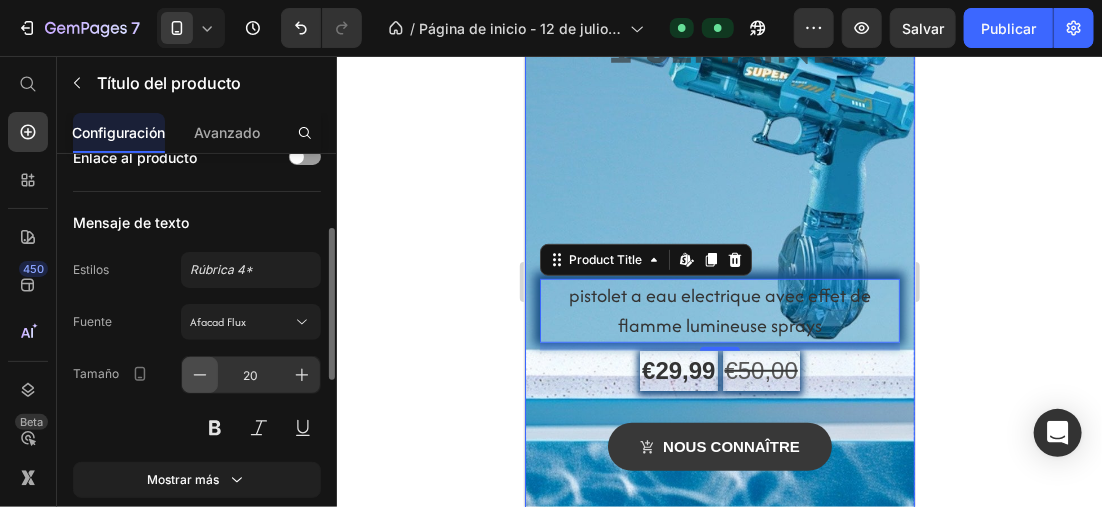 click 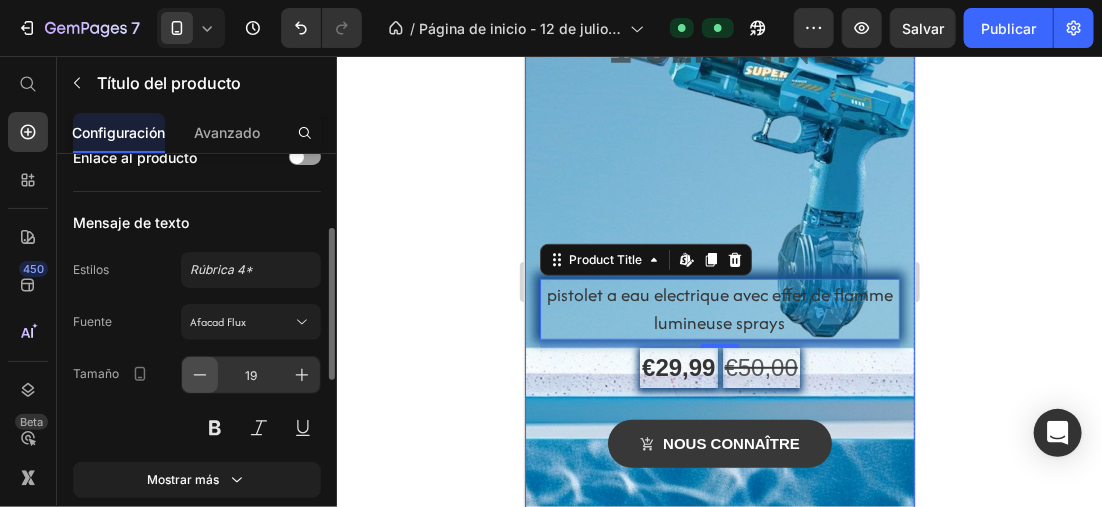 click 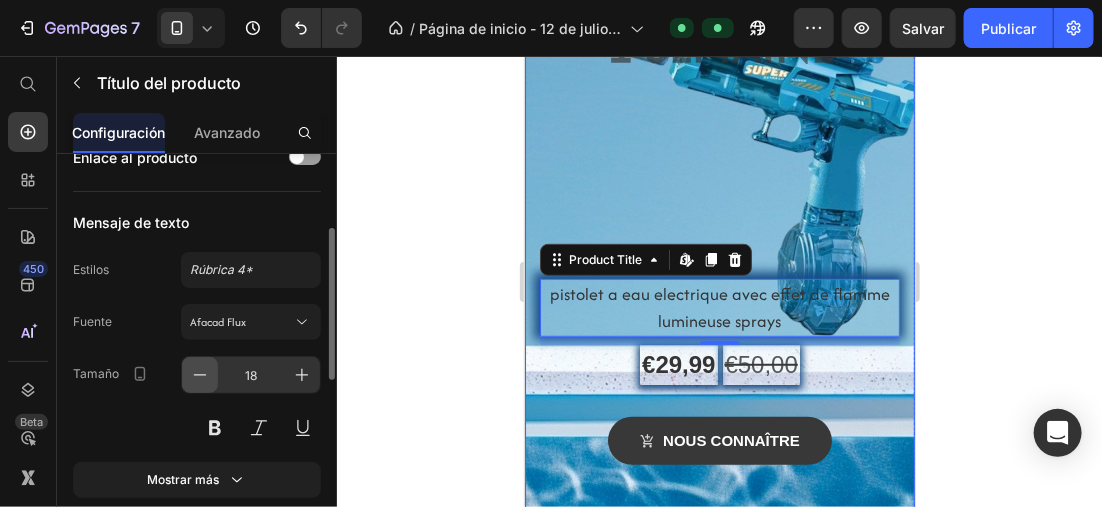 click 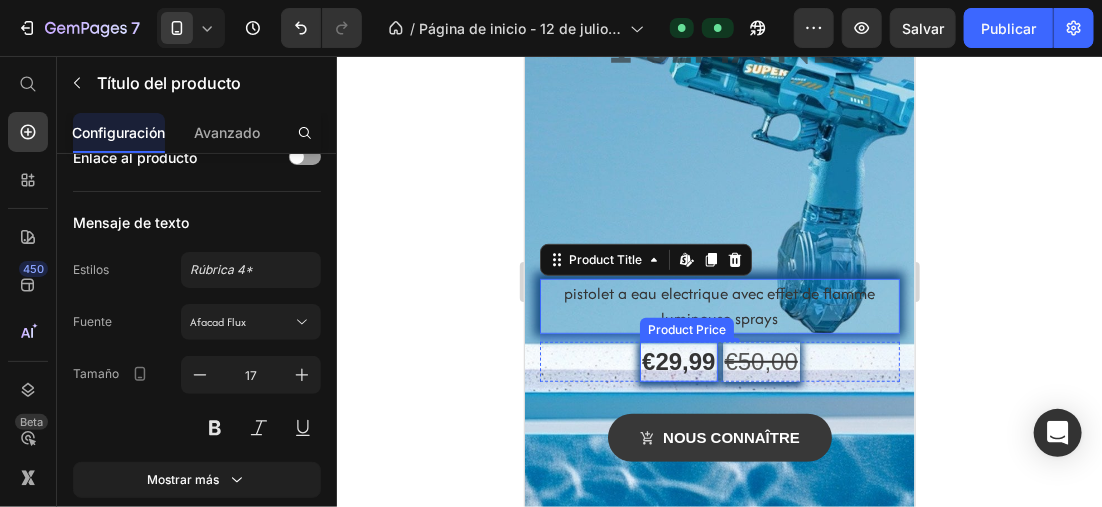 click on "€29,99" at bounding box center (677, 361) 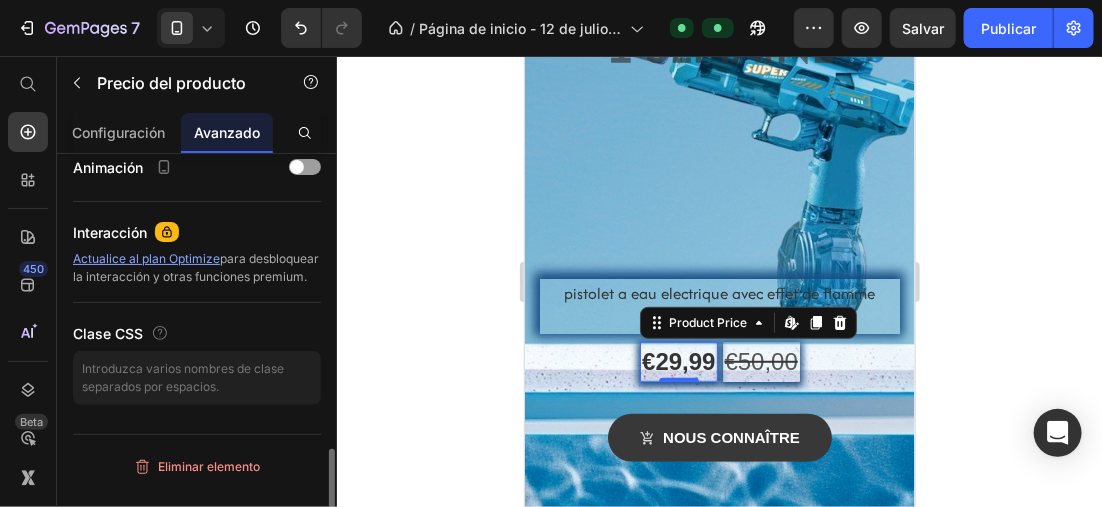 scroll, scrollTop: 662, scrollLeft: 0, axis: vertical 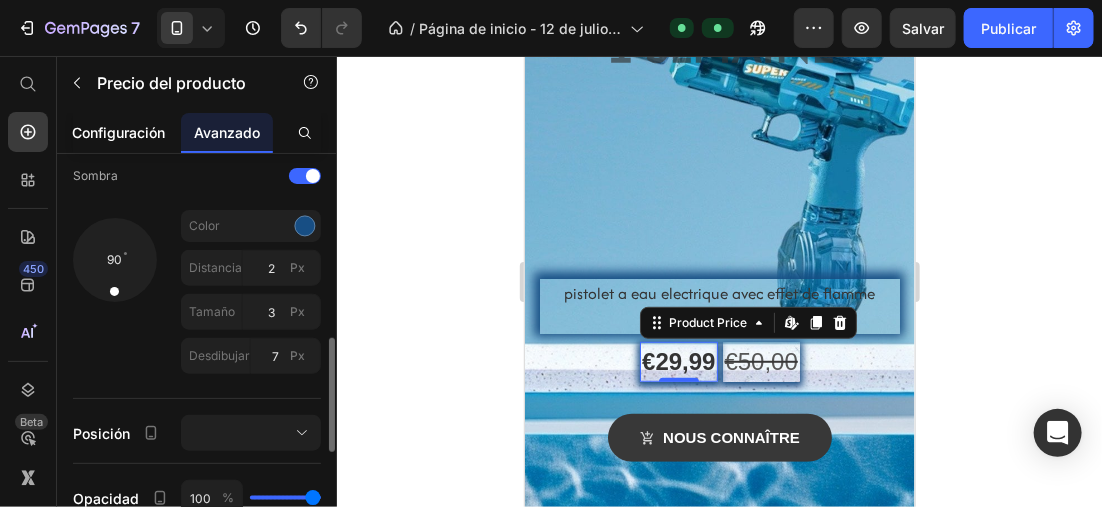 click on "Configuración" at bounding box center (119, 132) 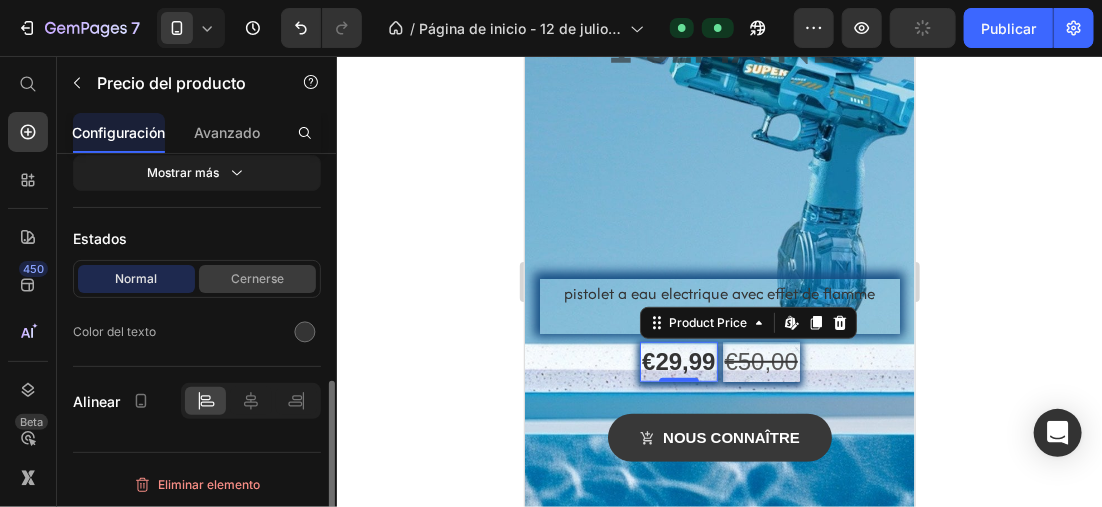 scroll, scrollTop: 211, scrollLeft: 0, axis: vertical 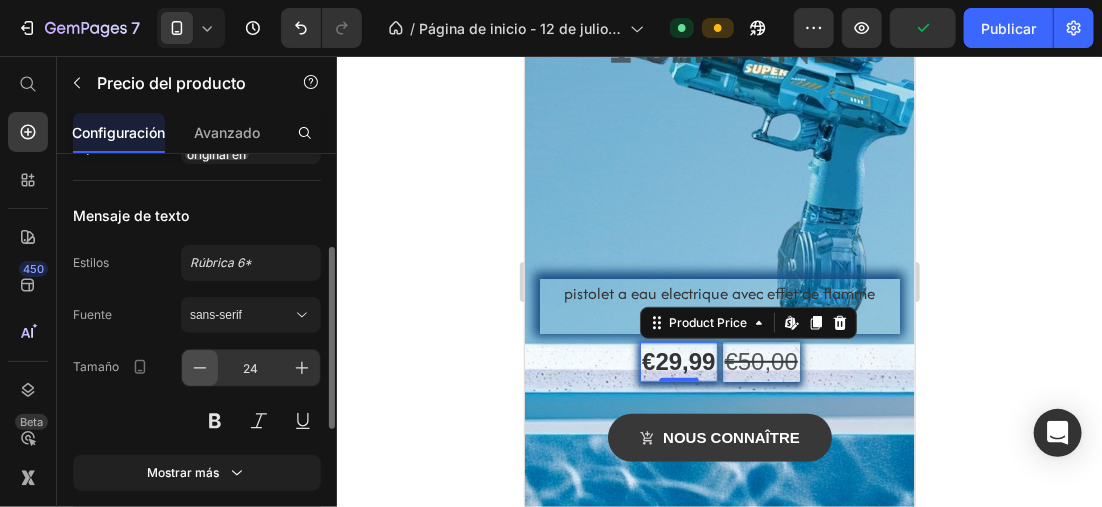 click 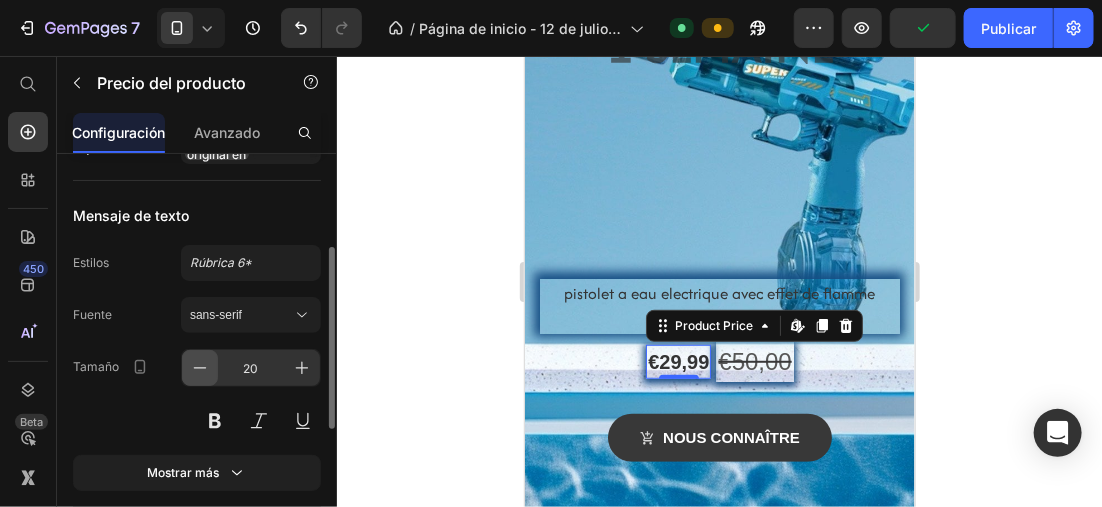 click 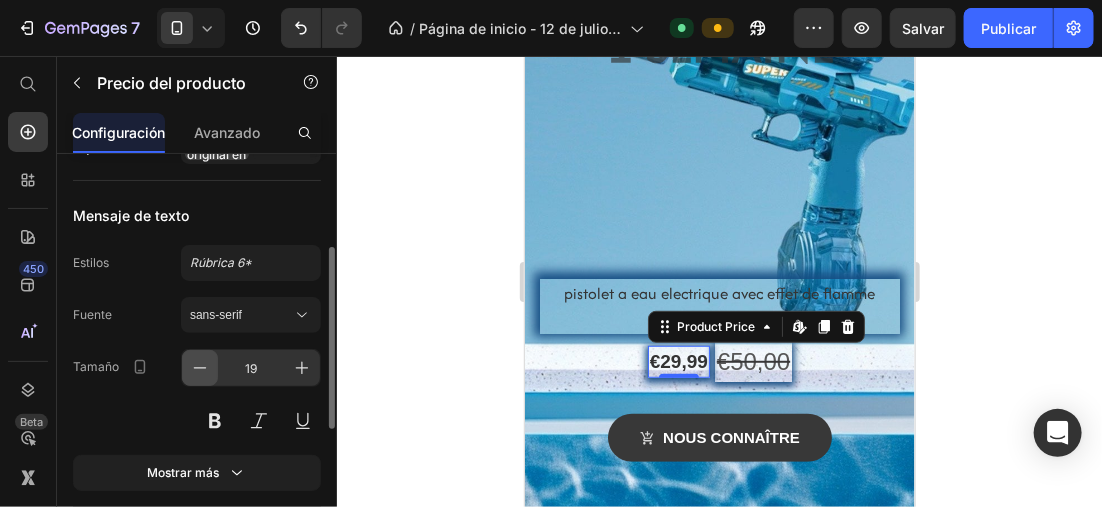 click 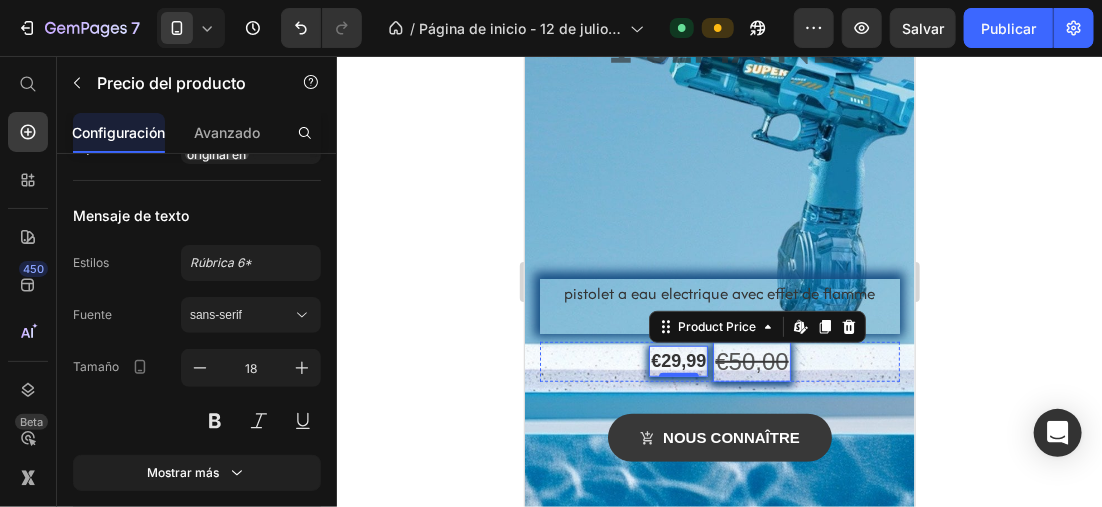 click on "€50,00" at bounding box center [750, 361] 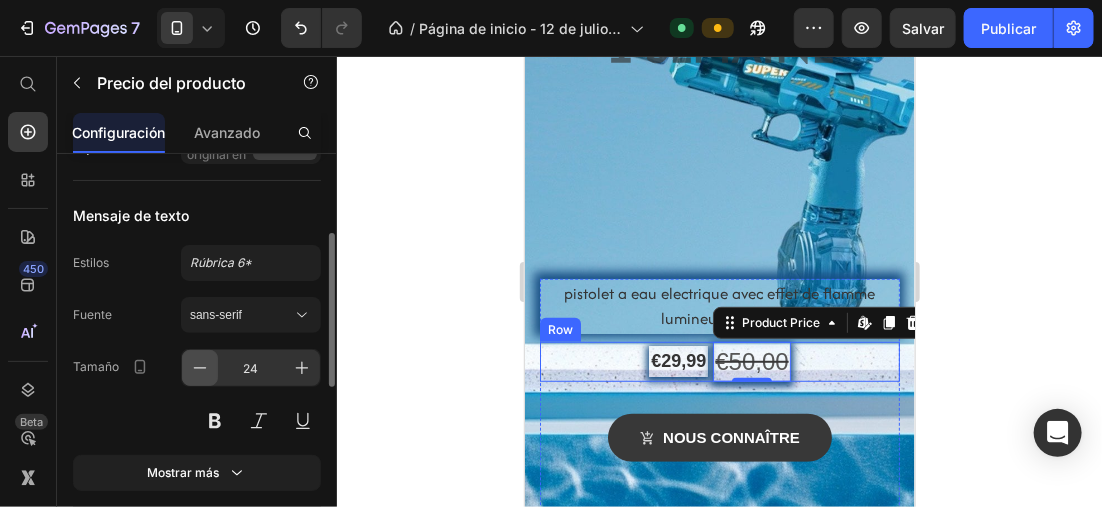 click 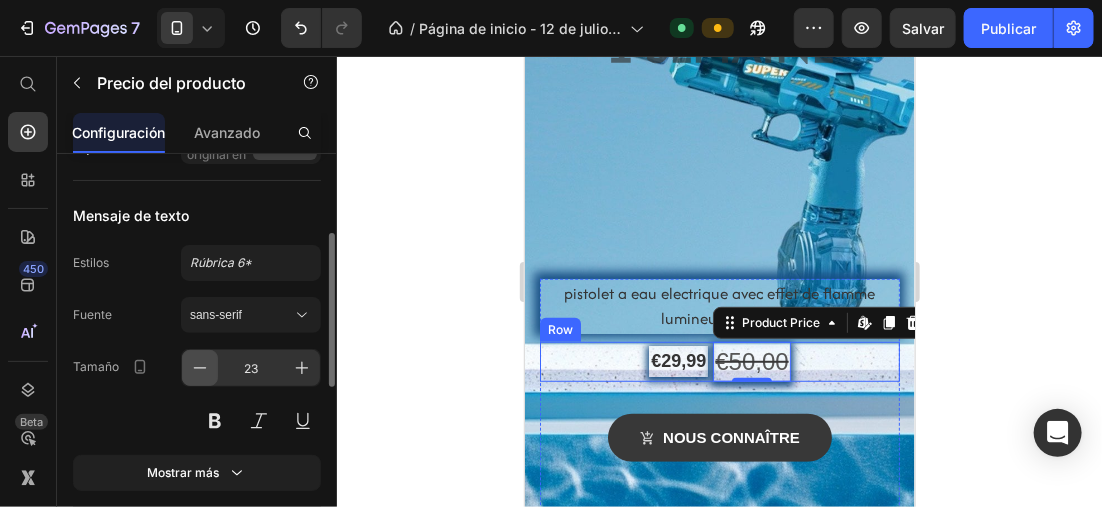 click 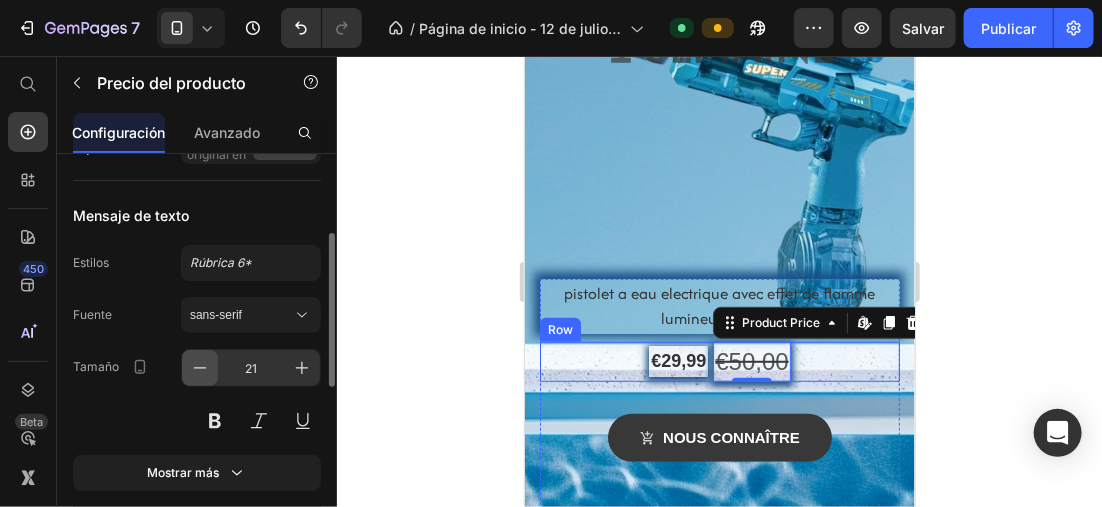 click 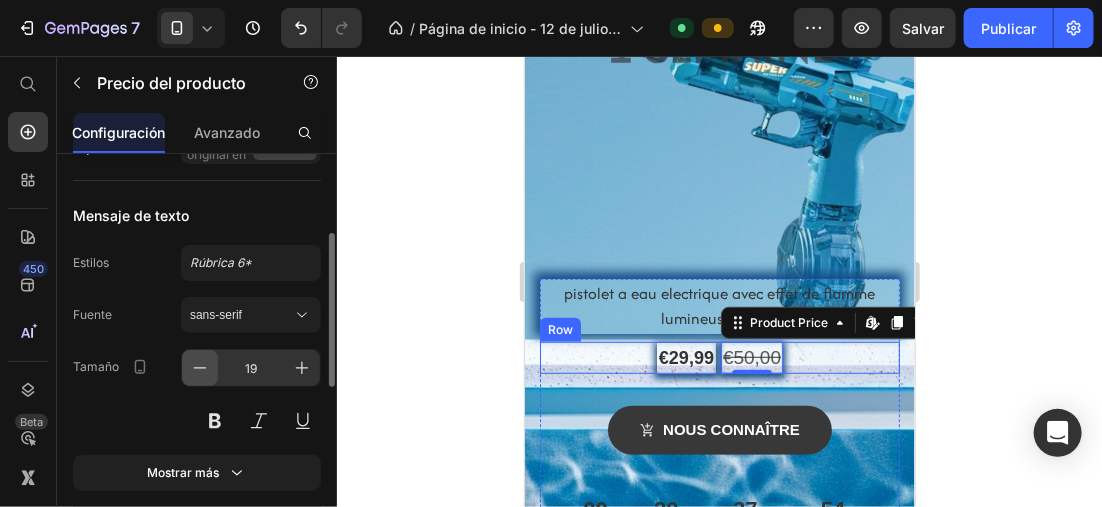 click 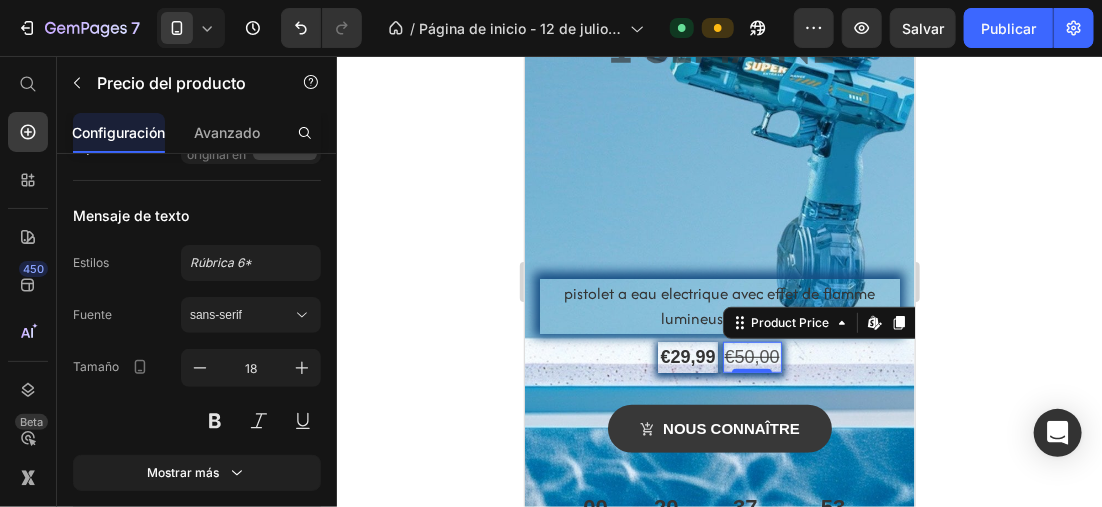 click 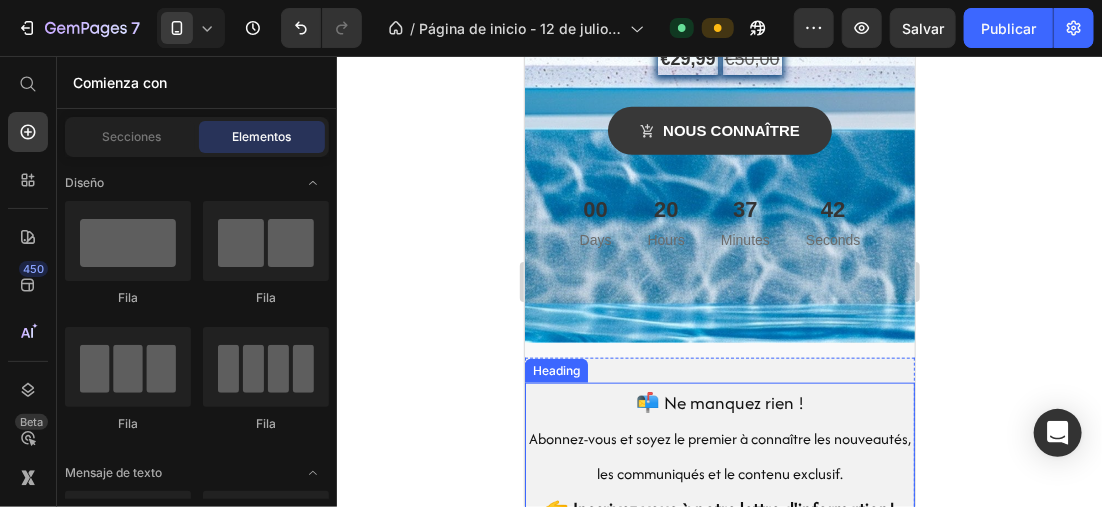 scroll, scrollTop: 491, scrollLeft: 0, axis: vertical 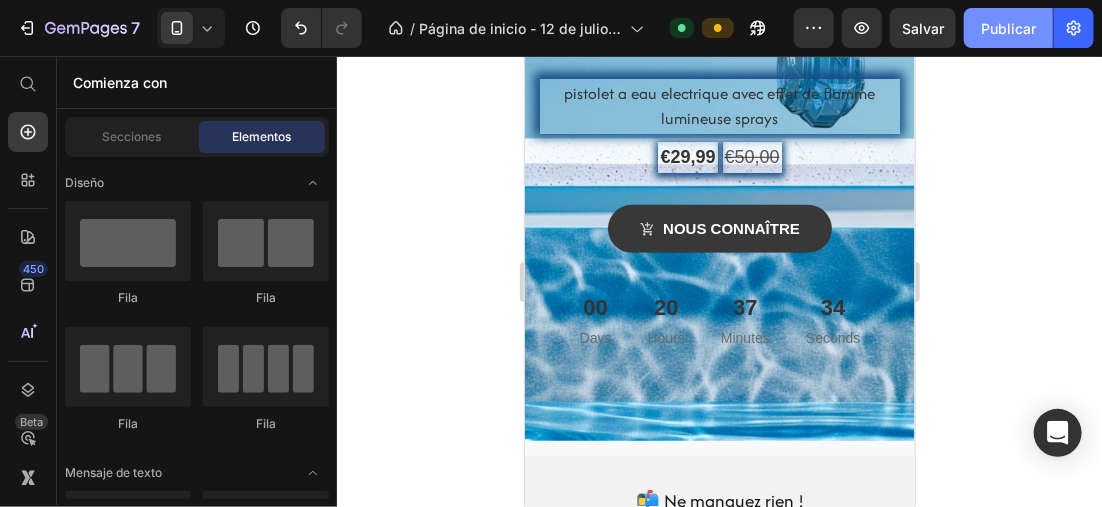 click on "Publicar" 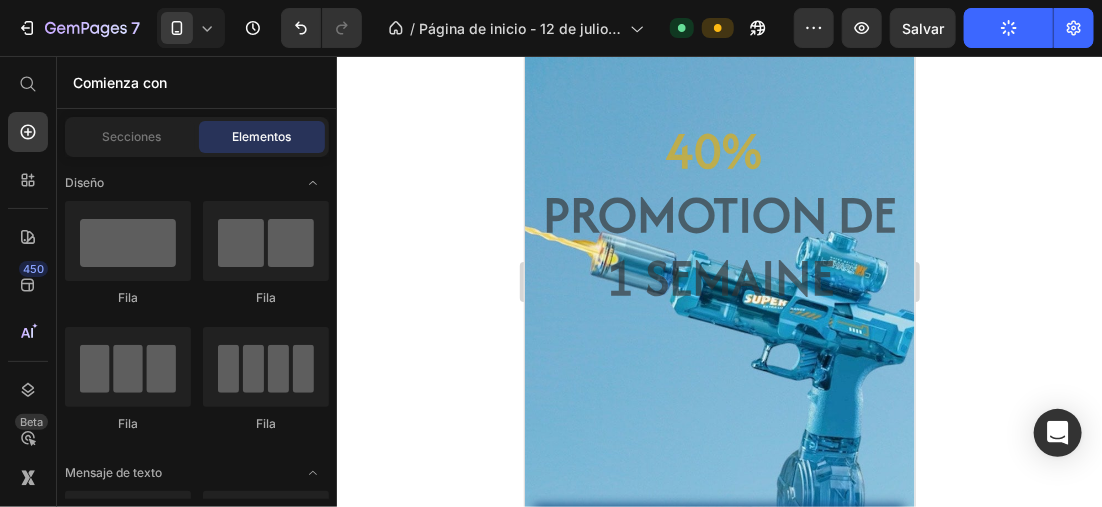 scroll, scrollTop: 0, scrollLeft: 0, axis: both 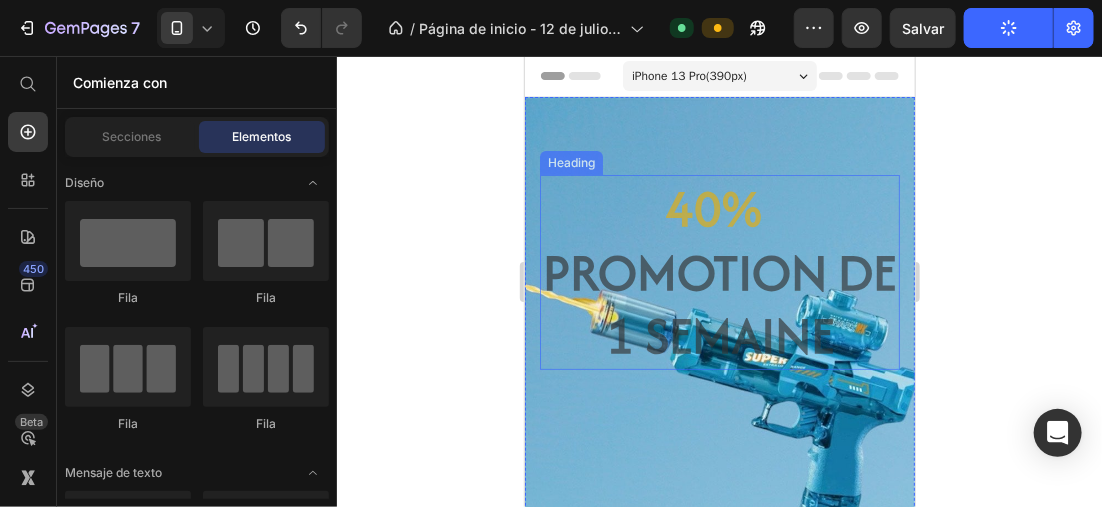 click on "⁠⁠⁠⁠⁠⁠⁠ 40%   Promotion de 1 semaine" at bounding box center [719, 271] 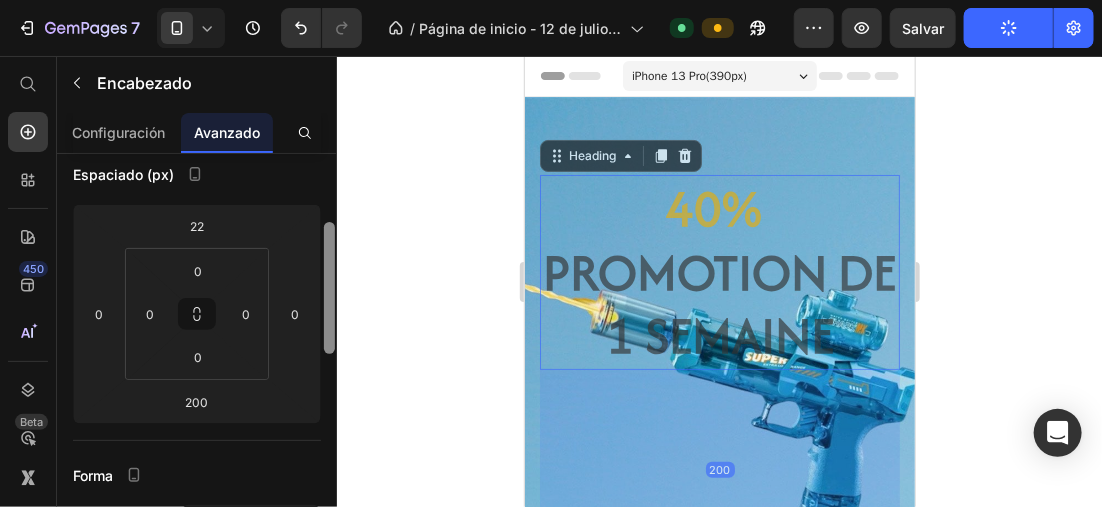 scroll, scrollTop: 0, scrollLeft: 0, axis: both 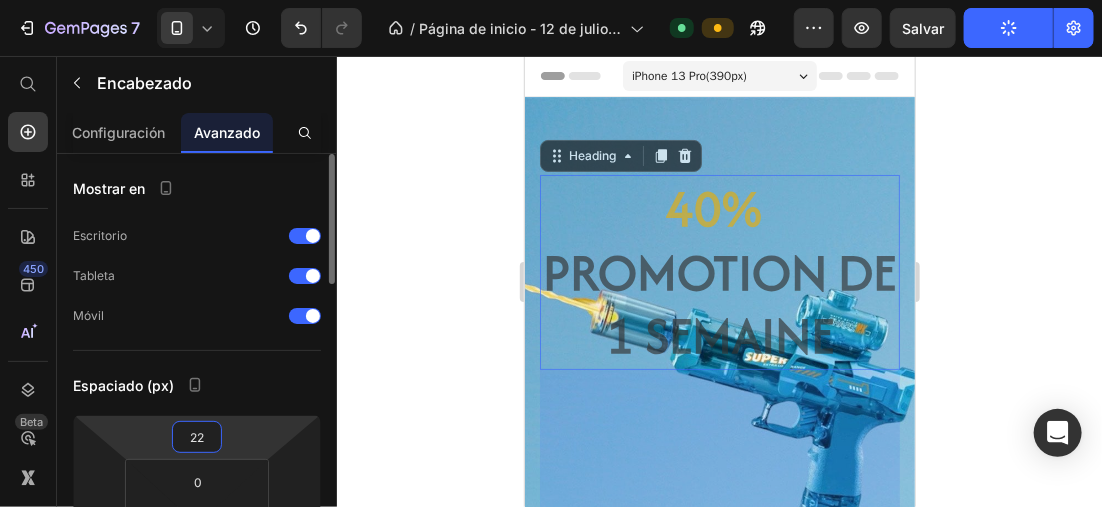 click on "22" at bounding box center [197, 437] 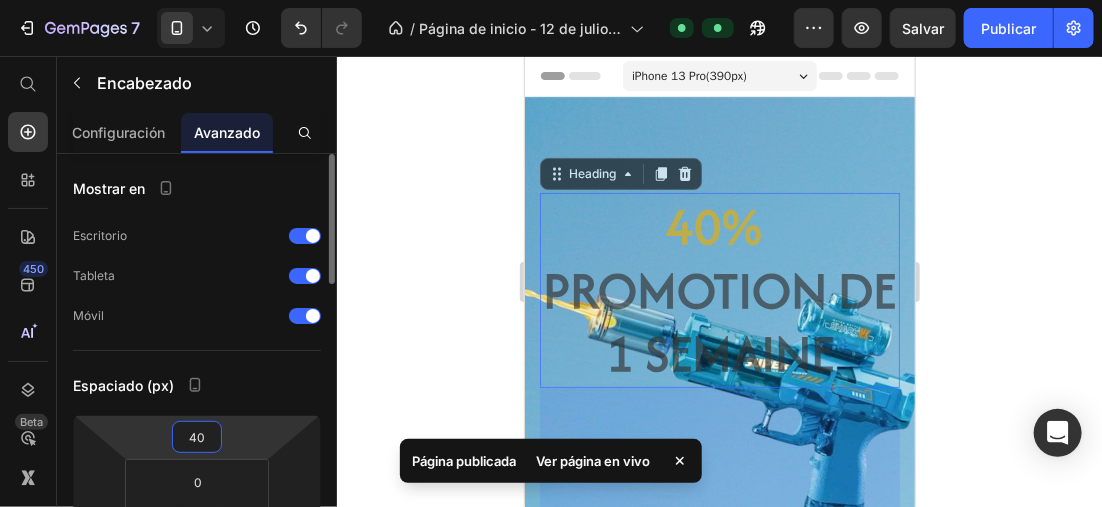 type on "4" 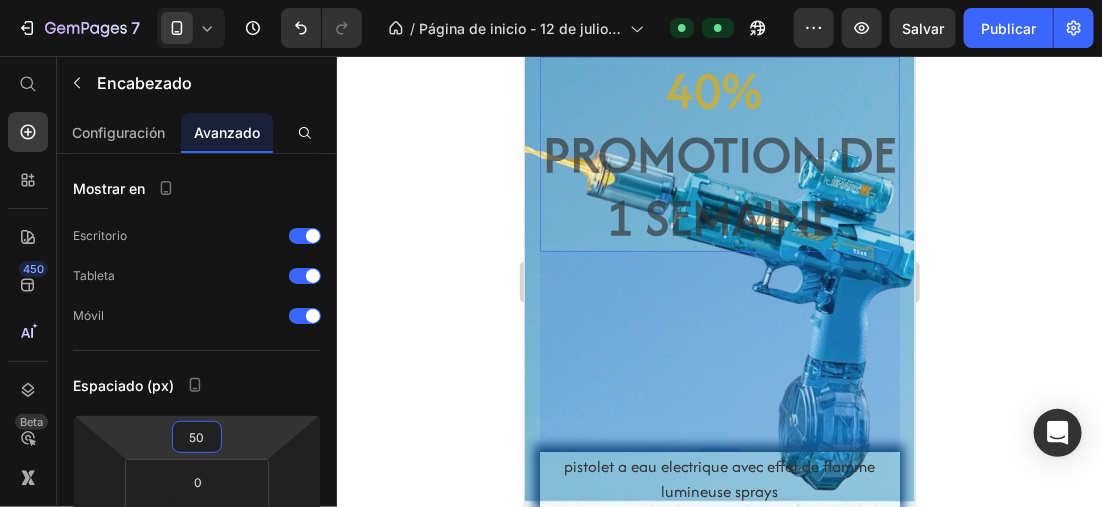 scroll, scrollTop: 100, scrollLeft: 0, axis: vertical 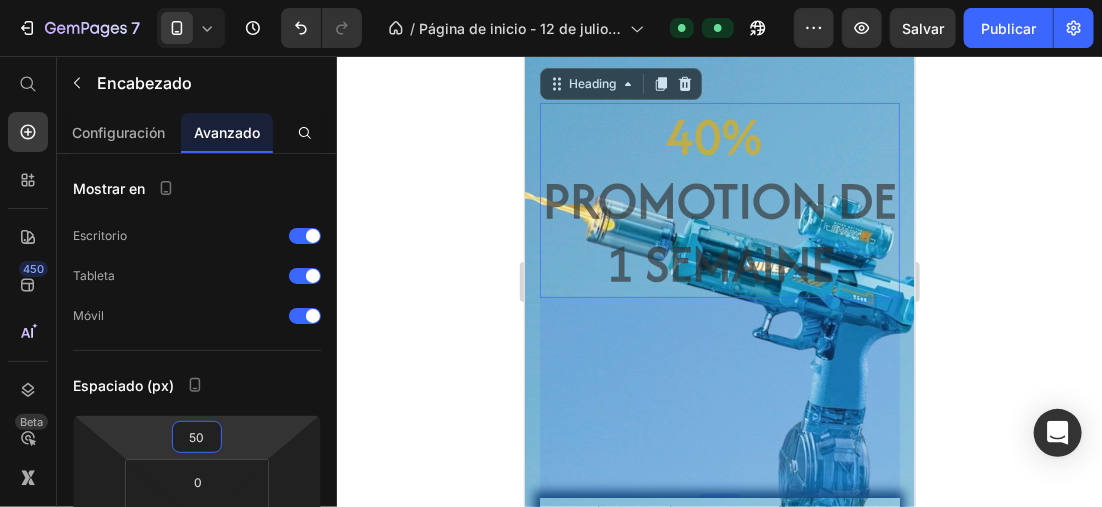 type on "50" 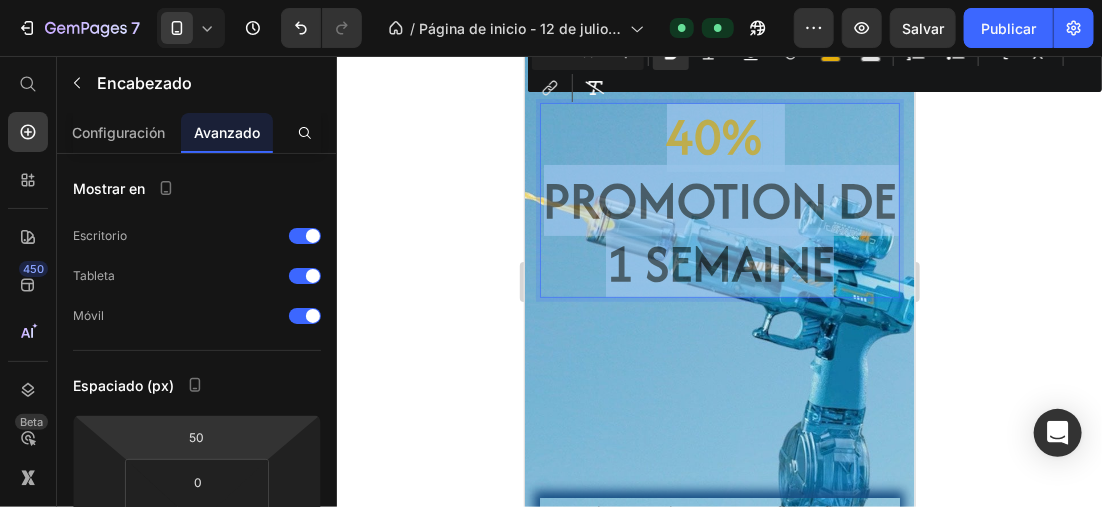 drag, startPoint x: 662, startPoint y: 139, endPoint x: 729, endPoint y: 155, distance: 68.88396 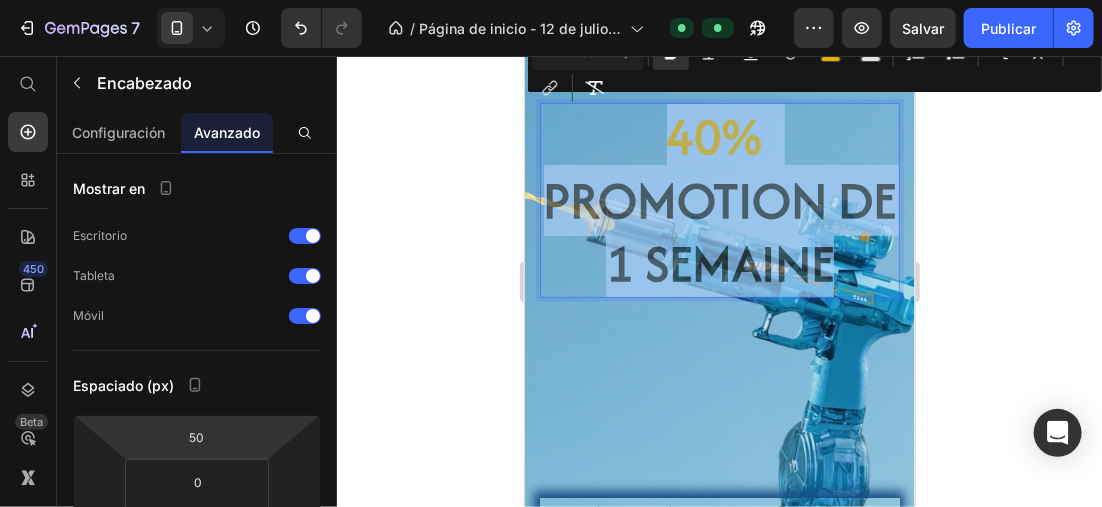 click on "7  Version history  /  Página de inicio - 12 de julio, 10:59:22 Default Preview  Salvar   Publicar" 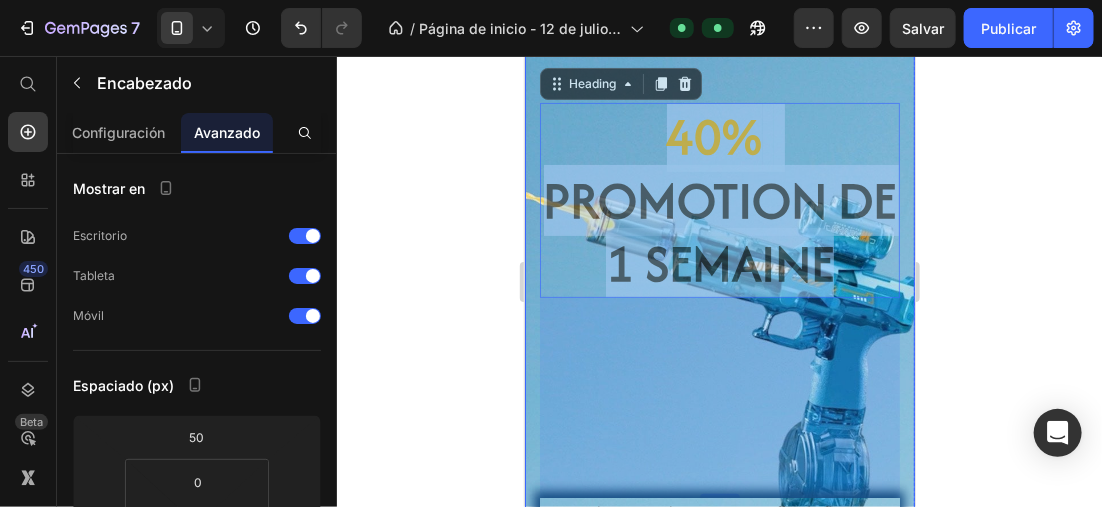click on "40%   Promotion de 1 semaine Heading   200 pistolet a eau electrique avec effet de flamme lumineuse sprays Product Title €29,99 Product Price €50,00 Product Price Row nous connaître Product Cart Button 00 Days 20 Hours 37 Minutes 11 Seconds Countdown Timer Product" at bounding box center [719, 455] 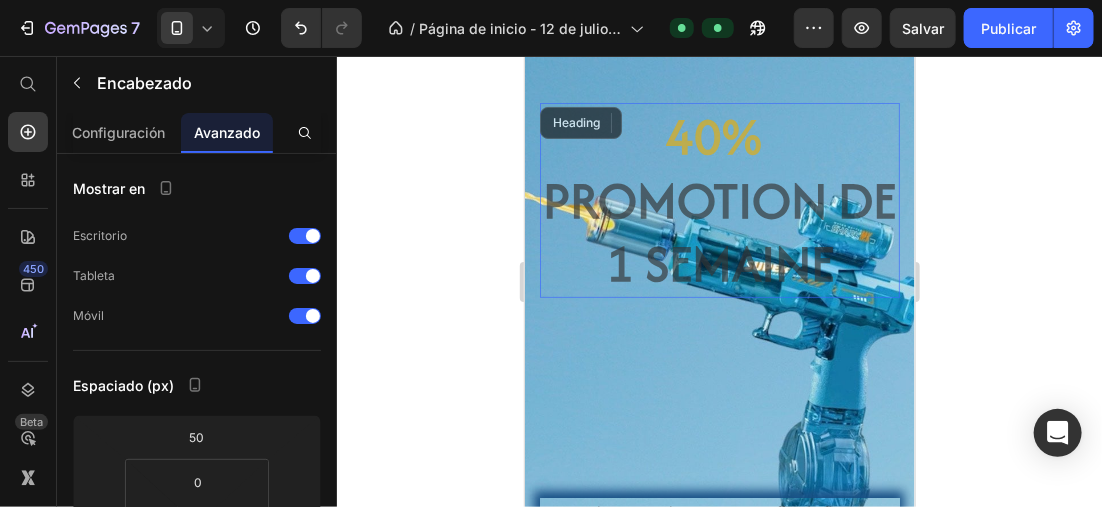click on "⁠⁠⁠⁠⁠⁠⁠ 40%   Promotion de 1 semaine" at bounding box center (719, 199) 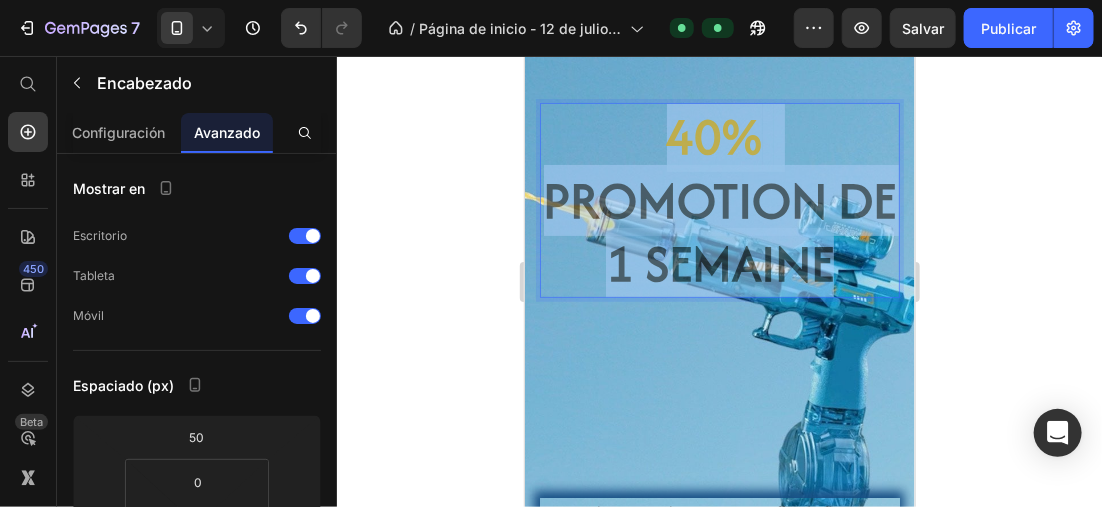 drag, startPoint x: 658, startPoint y: 145, endPoint x: 788, endPoint y: 175, distance: 133.41664 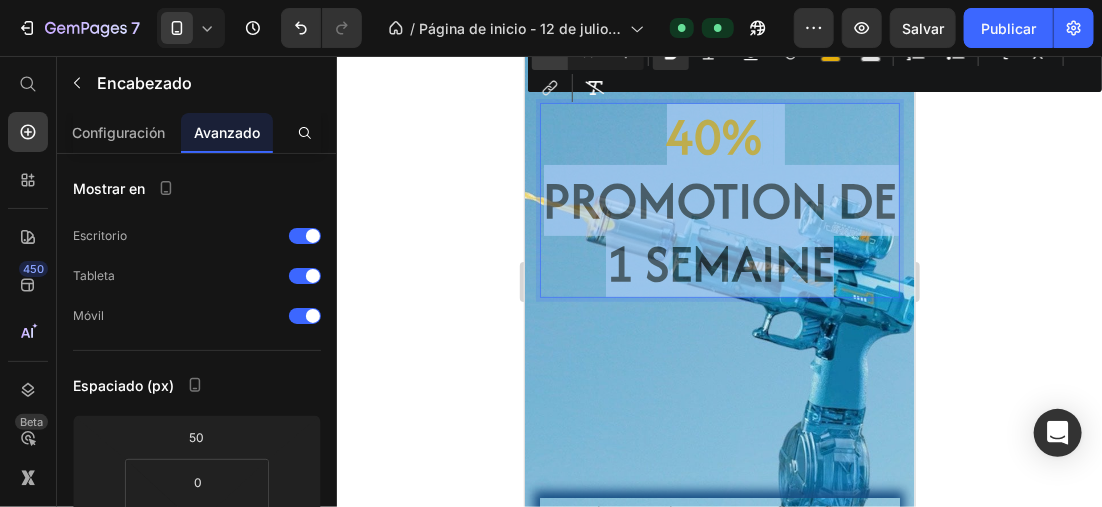 click on "Minus" at bounding box center (550, 52) 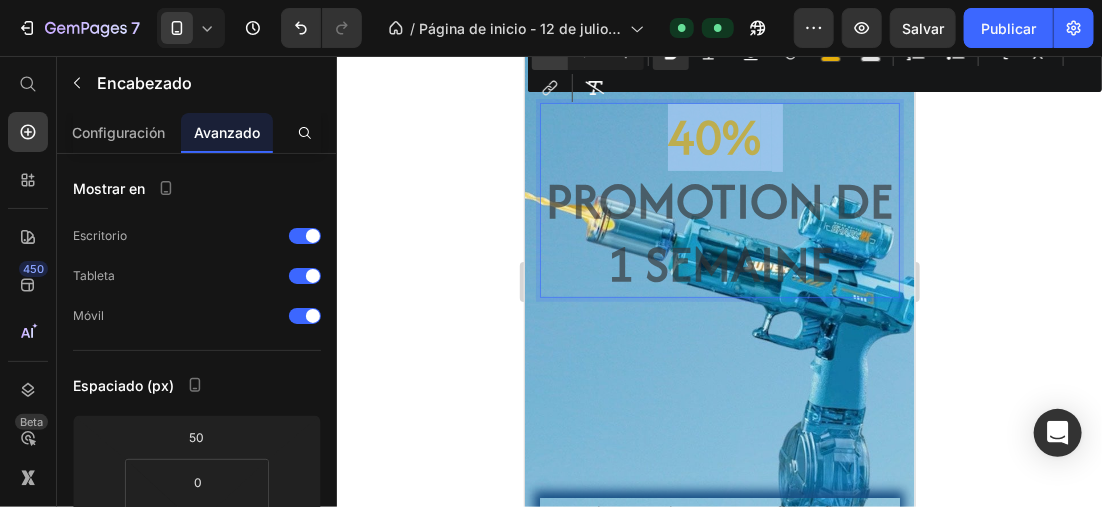 click on "Minus" at bounding box center (550, 52) 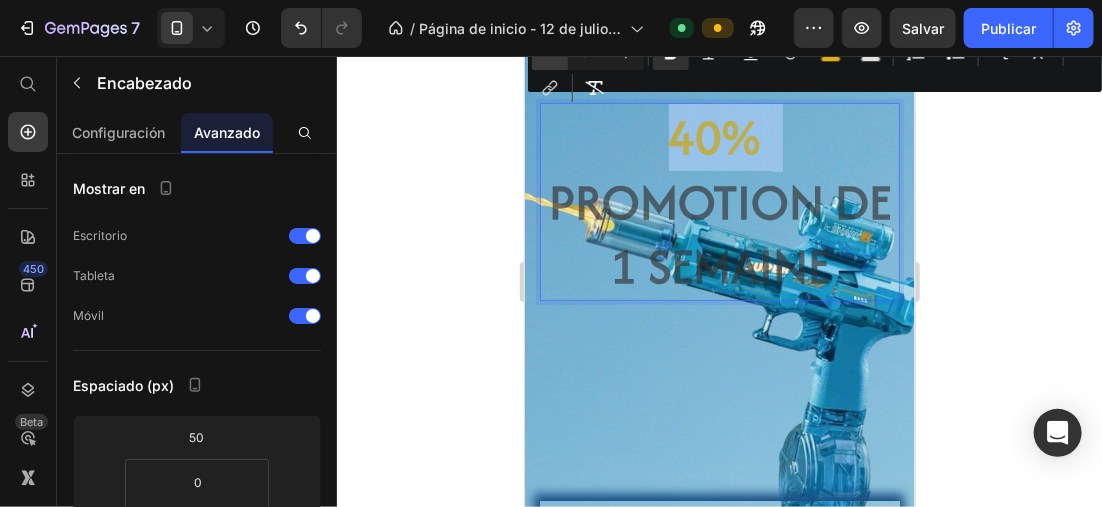 click 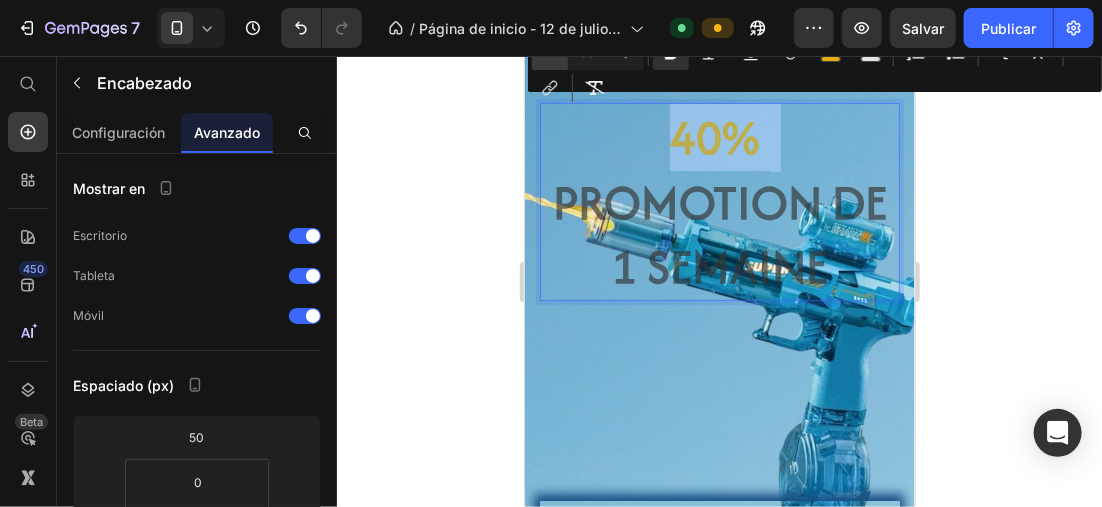 click 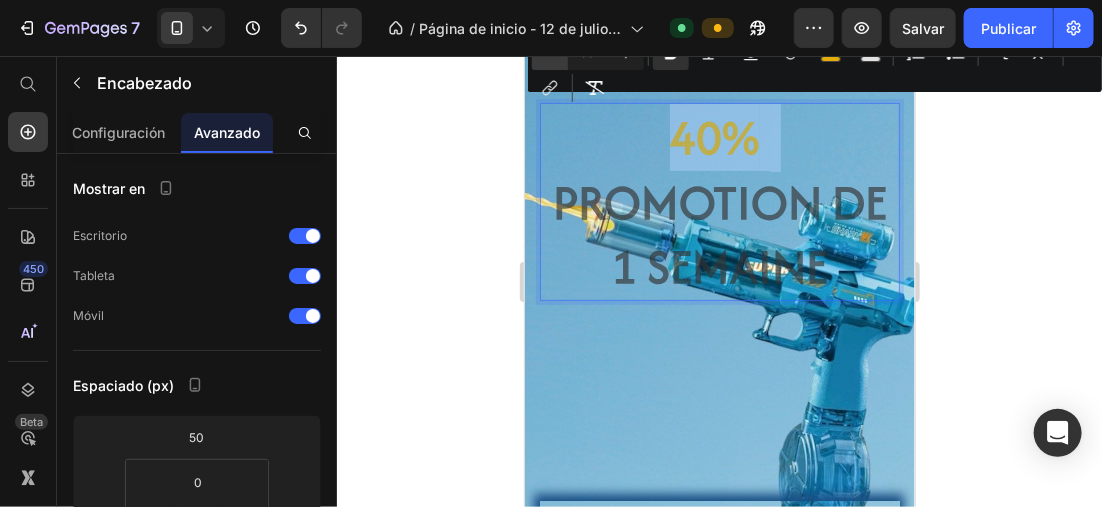 type on "49" 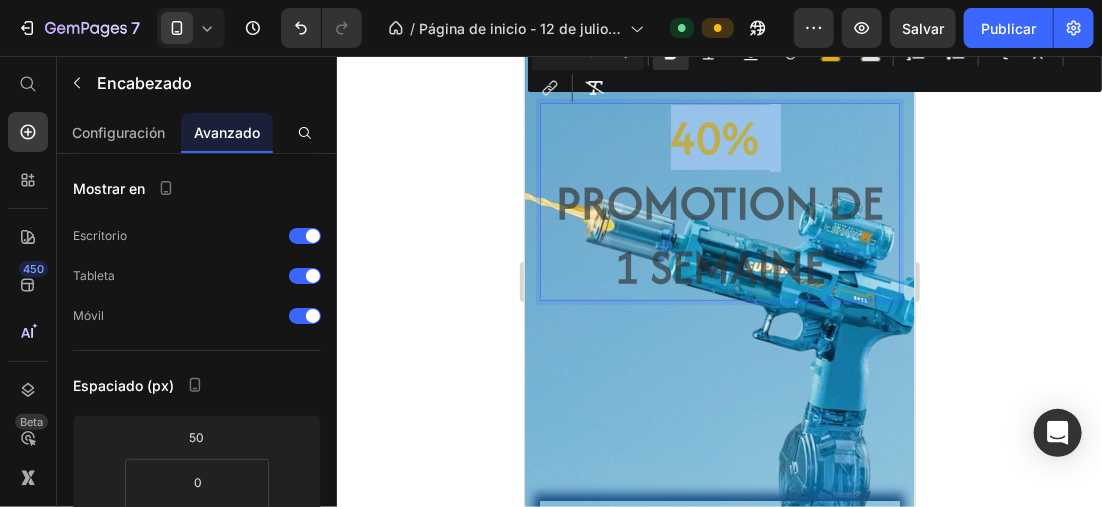 click 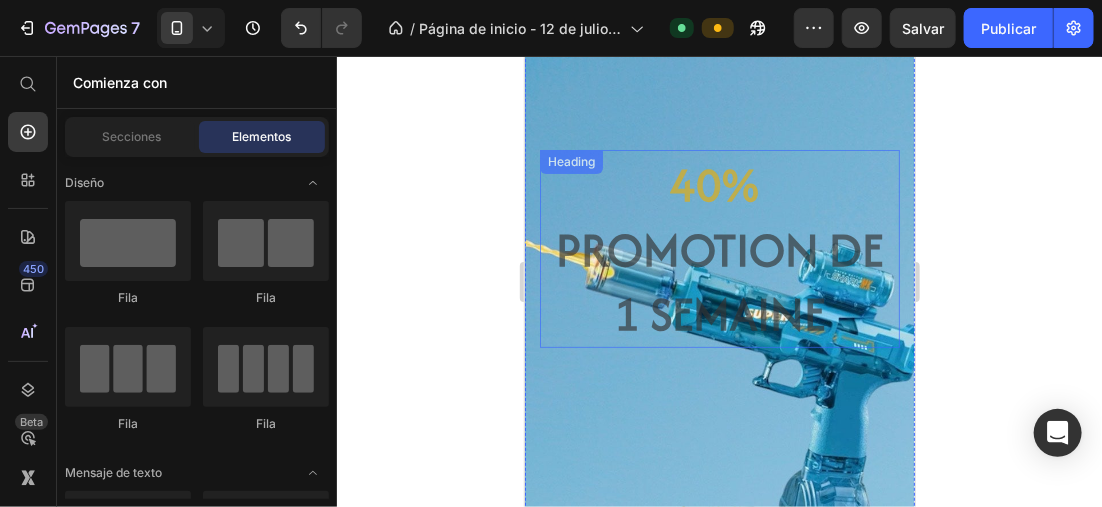 scroll, scrollTop: 100, scrollLeft: 0, axis: vertical 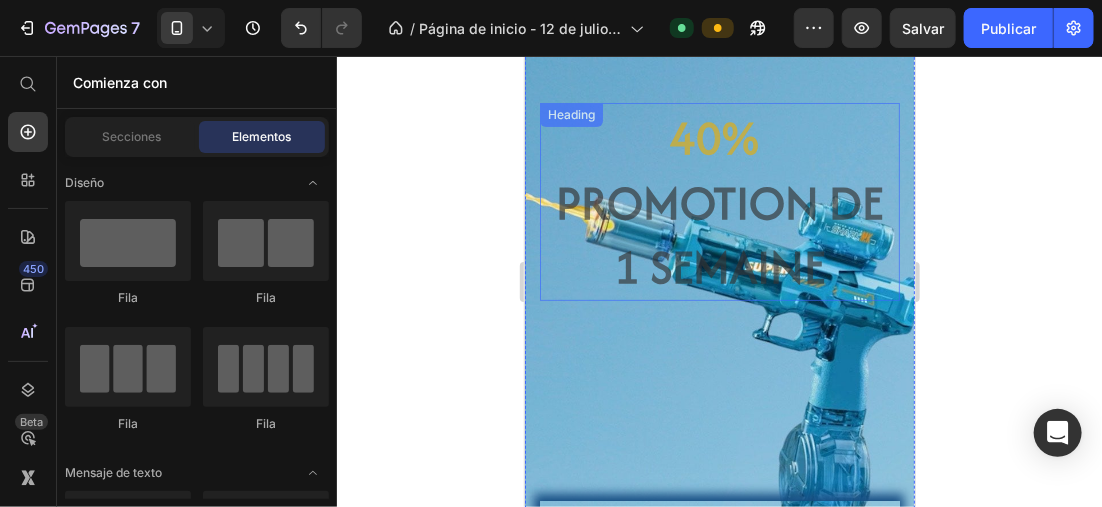 click on "Promotion de 1 semaine" at bounding box center (719, 234) 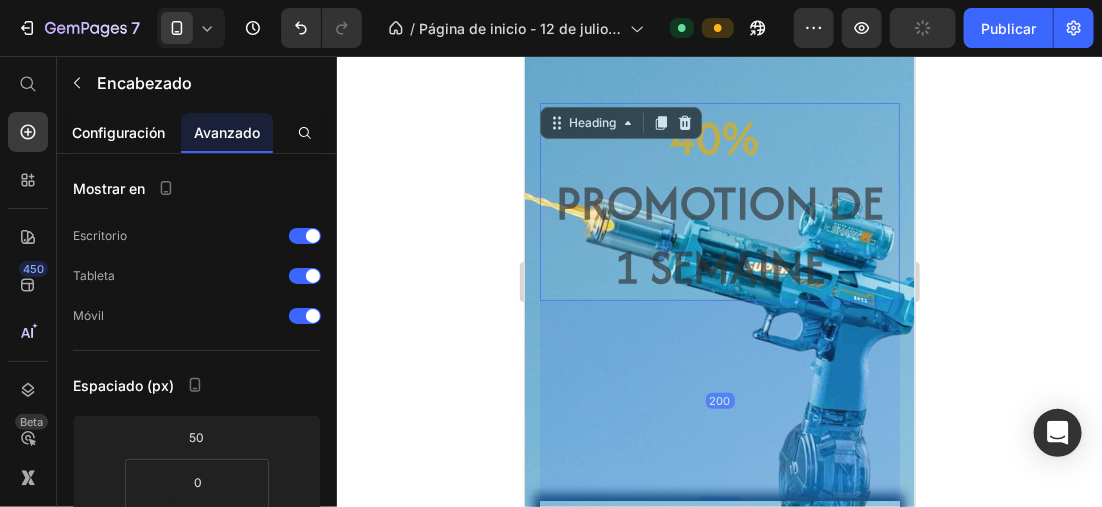 click on "Configuración" 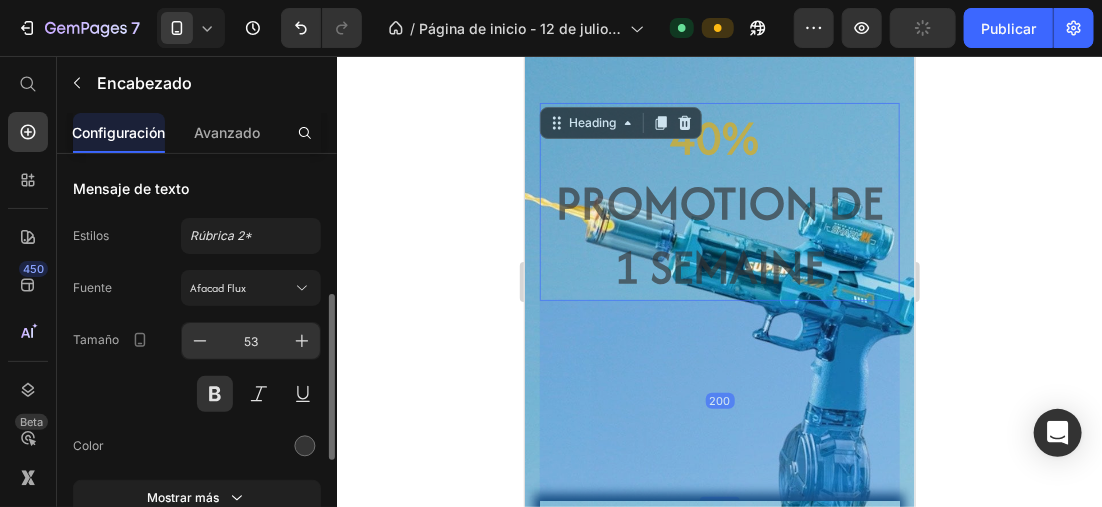 scroll, scrollTop: 100, scrollLeft: 0, axis: vertical 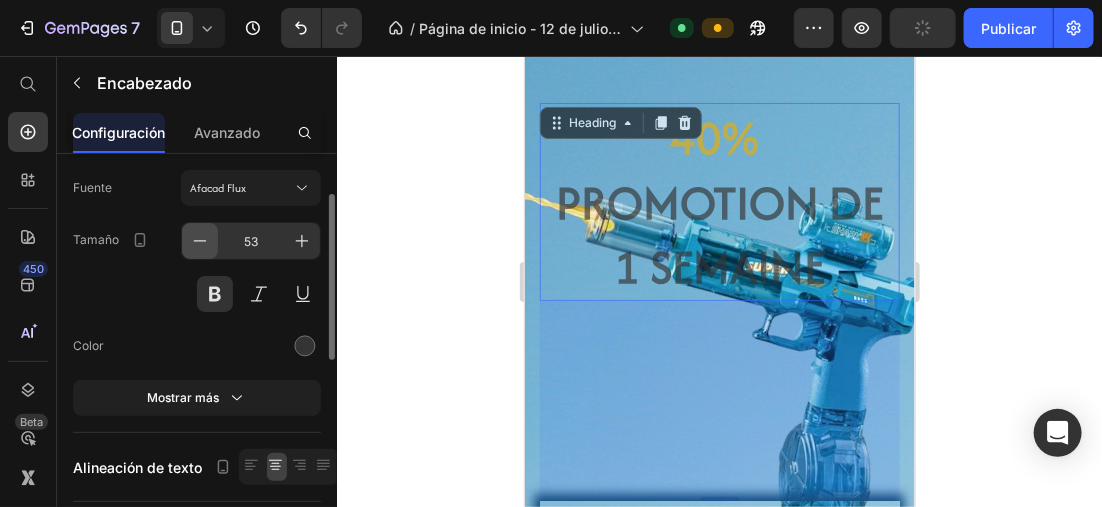 click 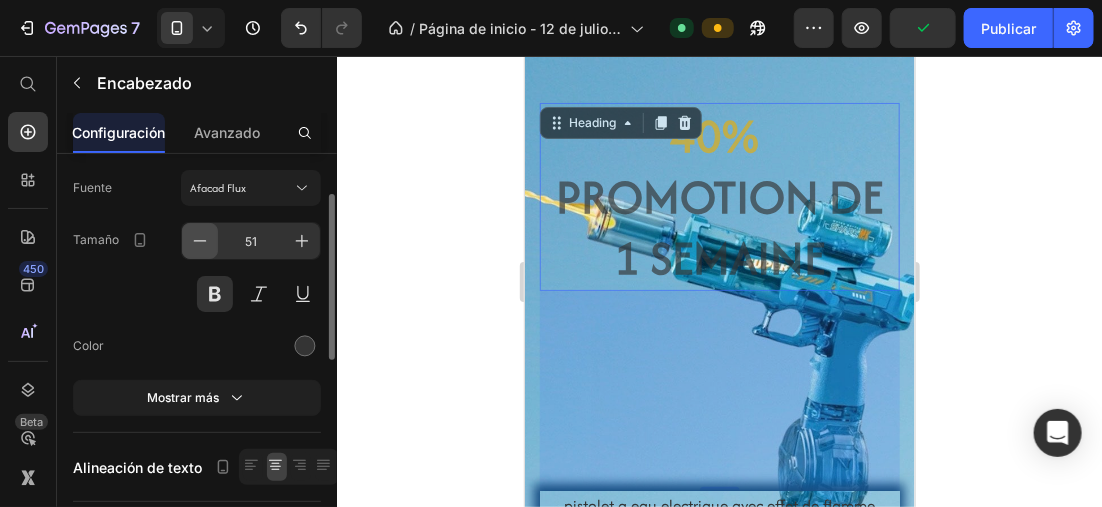 click 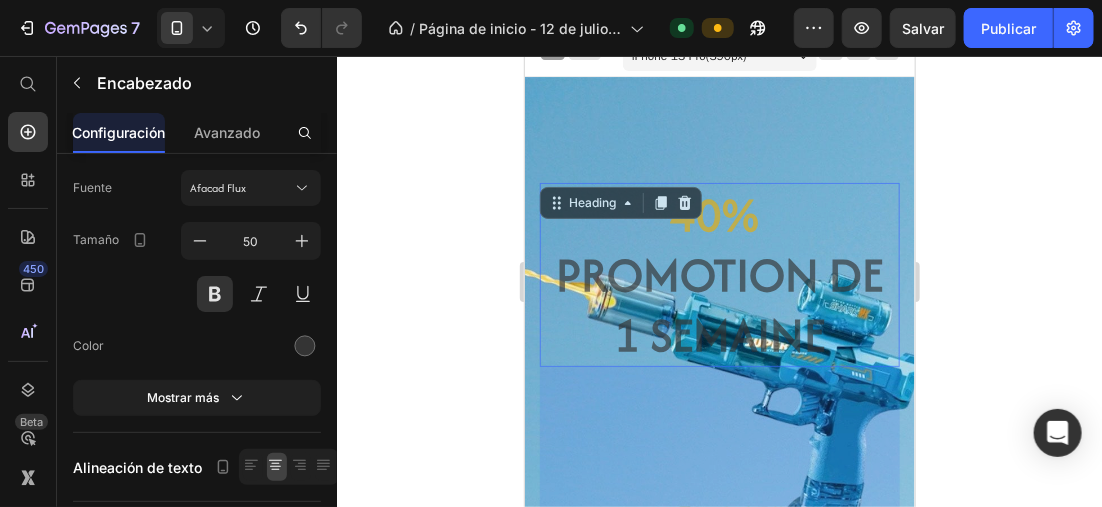 scroll, scrollTop: 0, scrollLeft: 0, axis: both 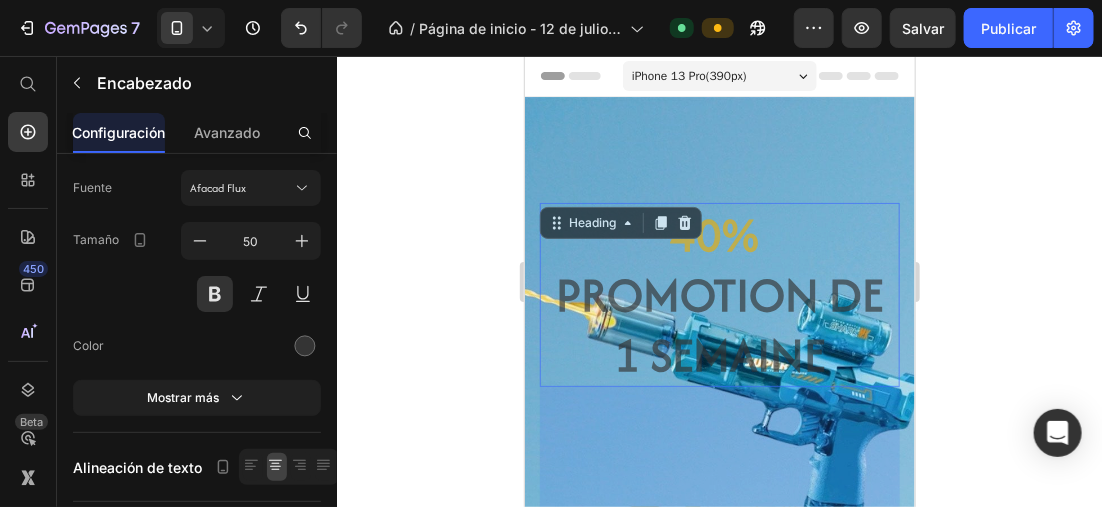 click 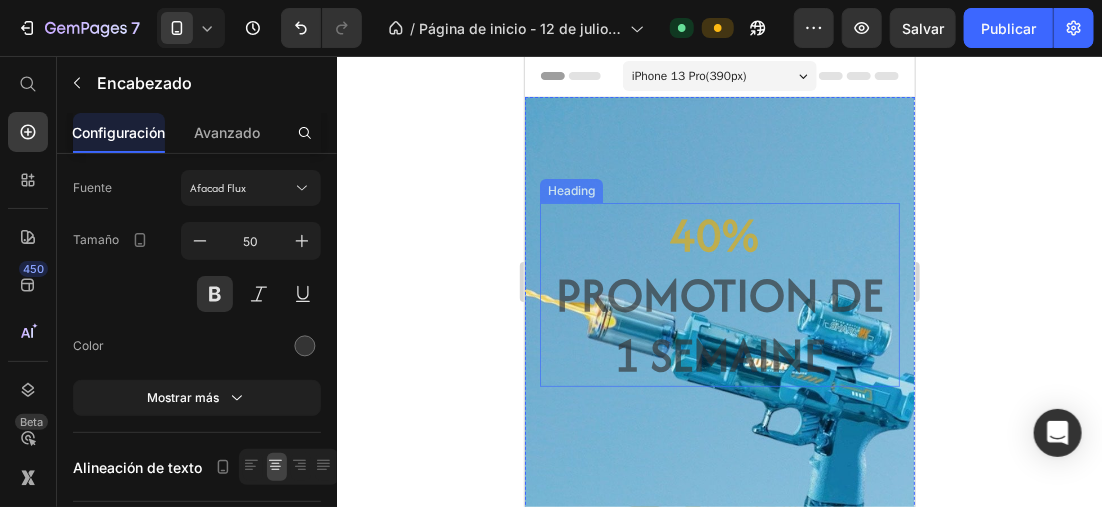 click on "Promotion de 1 semaine" at bounding box center (719, 323) 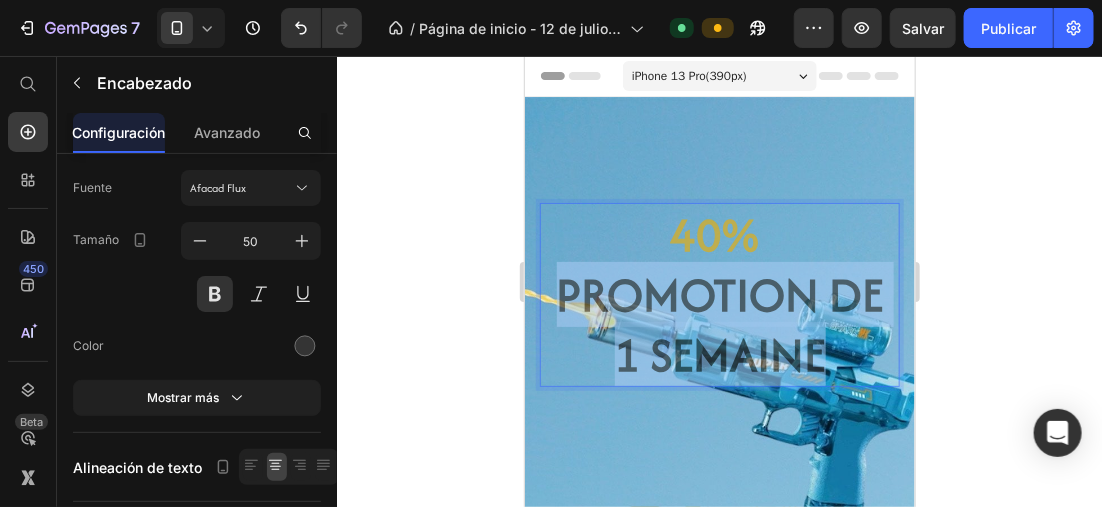 drag, startPoint x: 594, startPoint y: 290, endPoint x: 833, endPoint y: 346, distance: 245.473 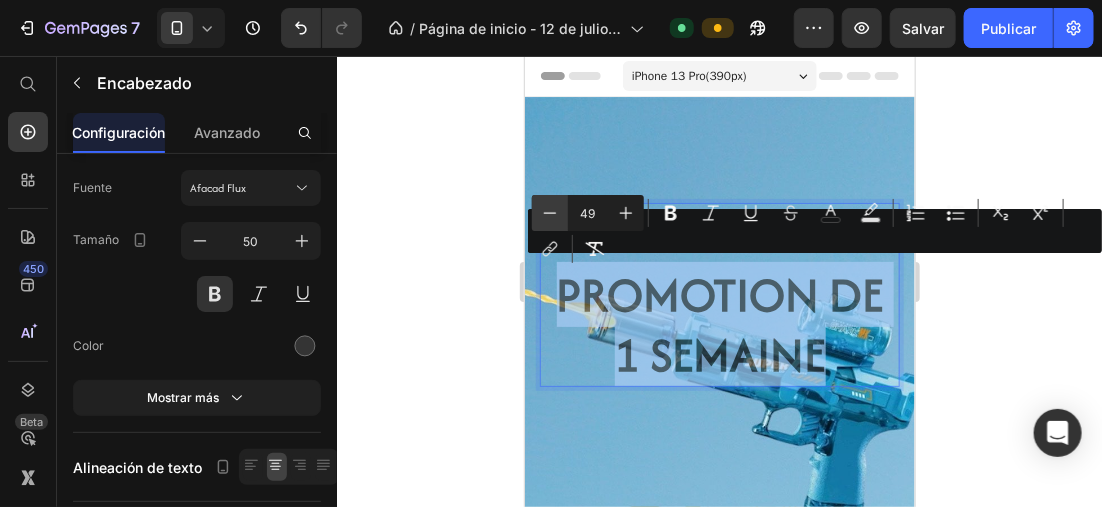 click 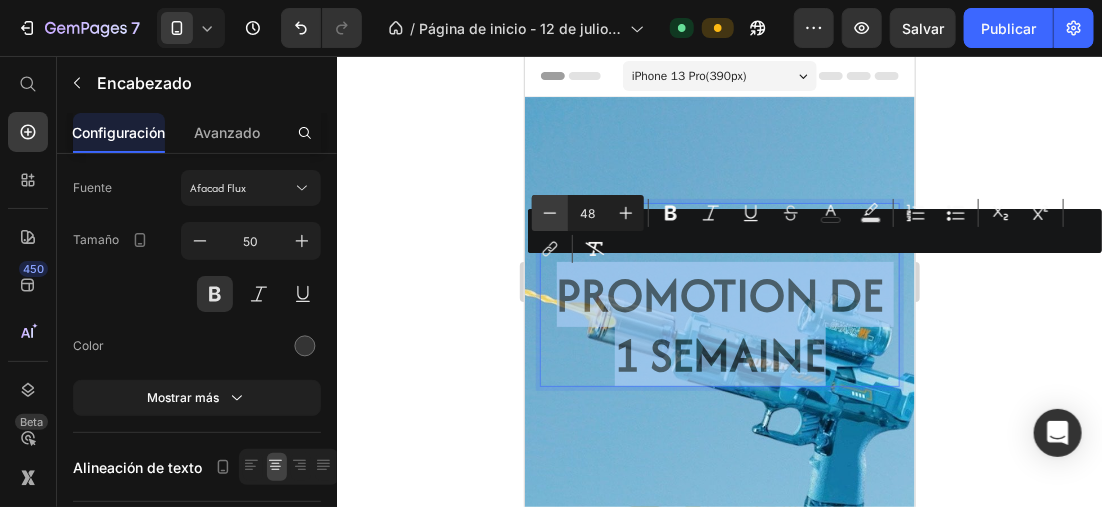 click 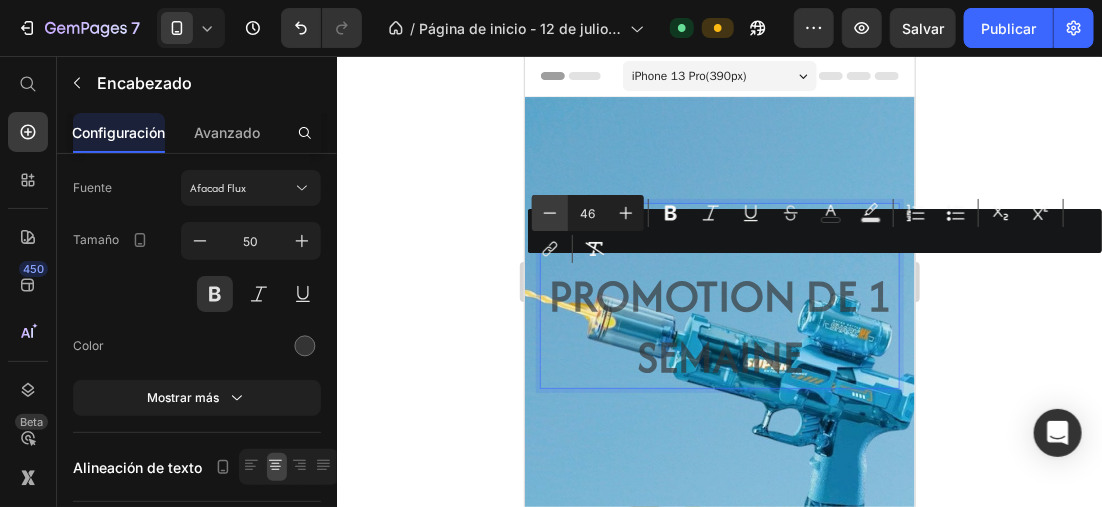 click 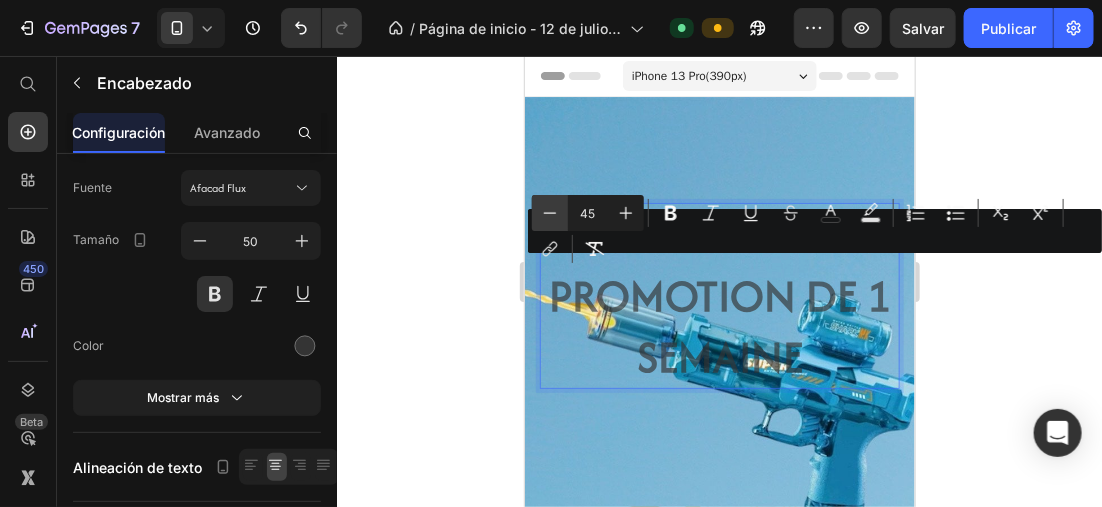 click 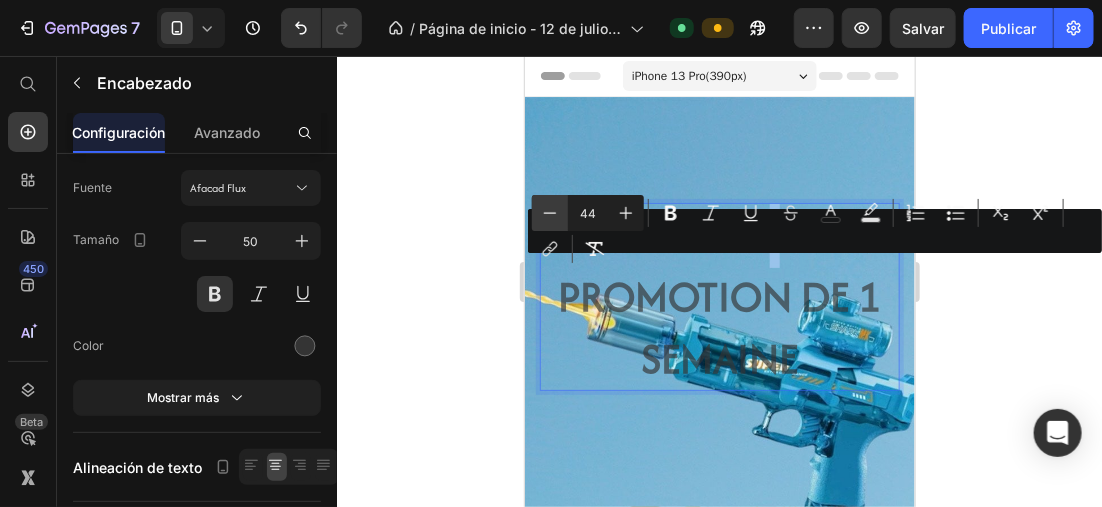 click 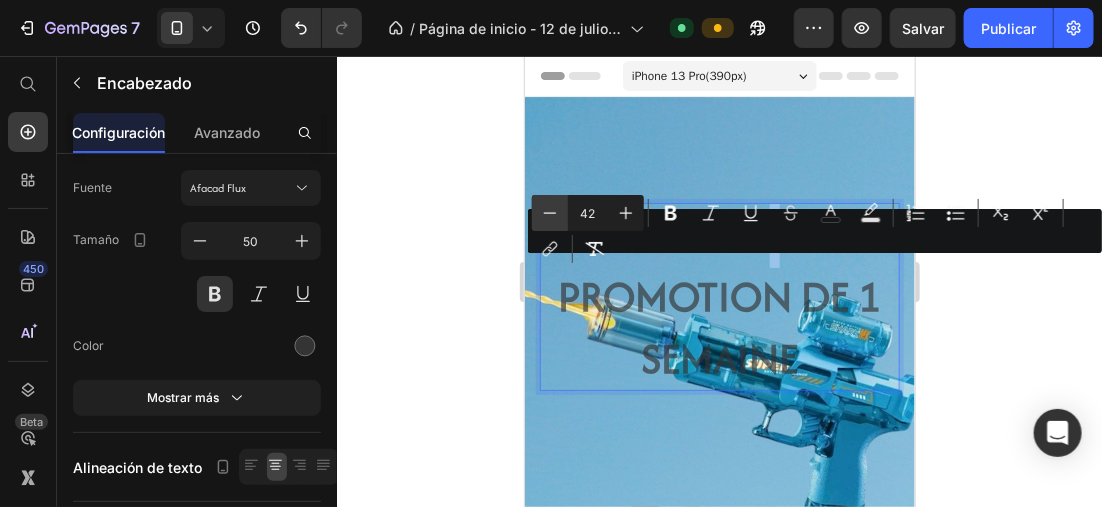 click 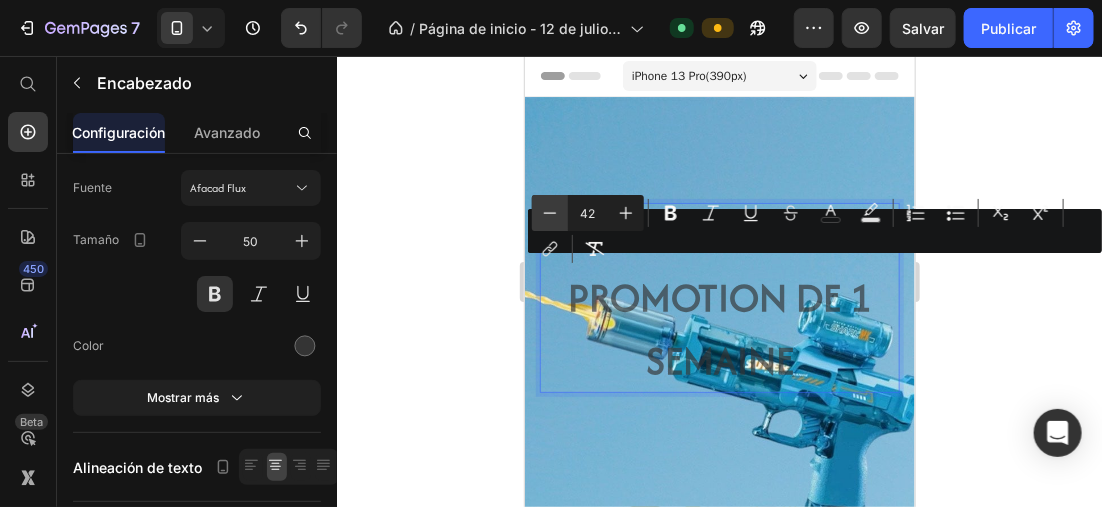 click 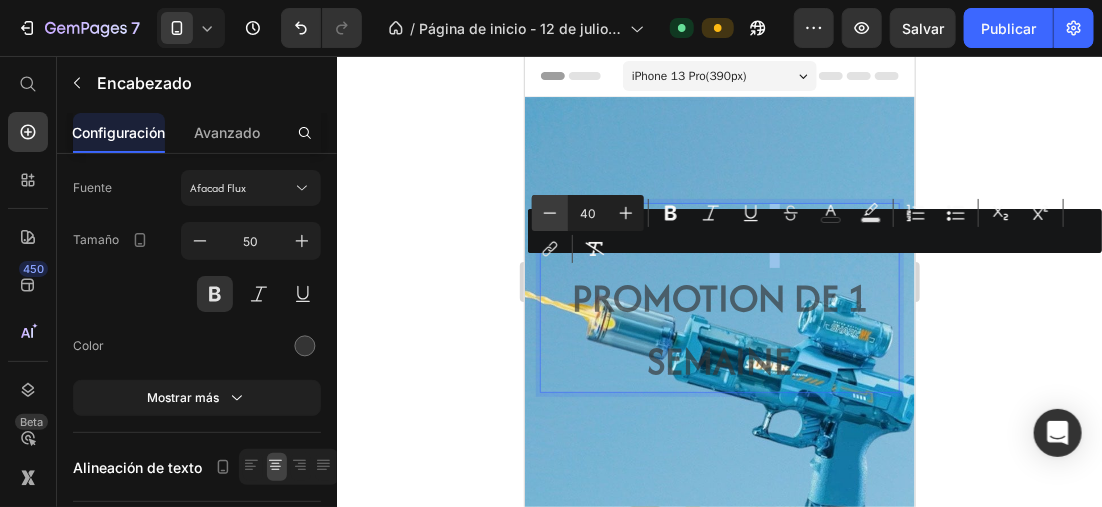 click 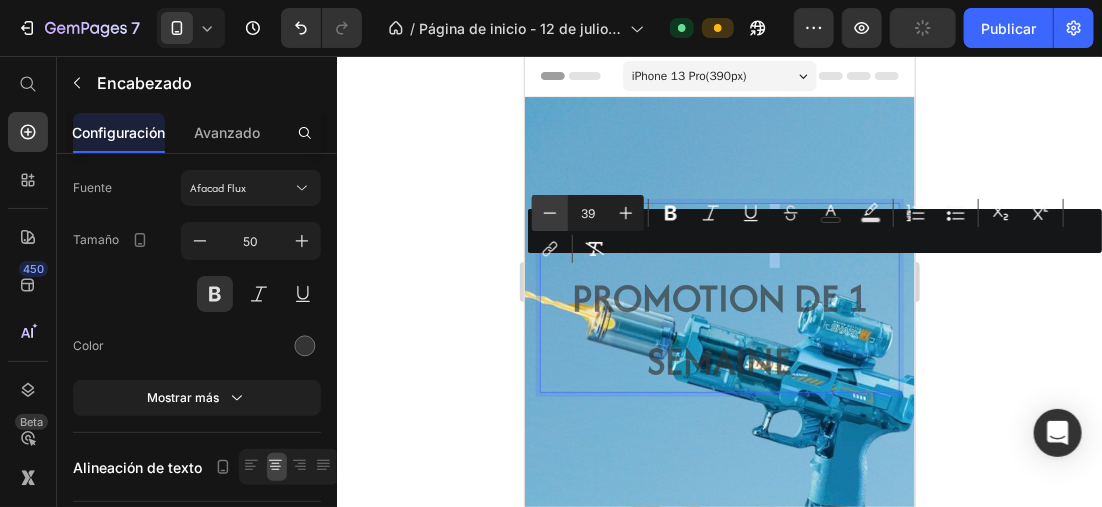 click 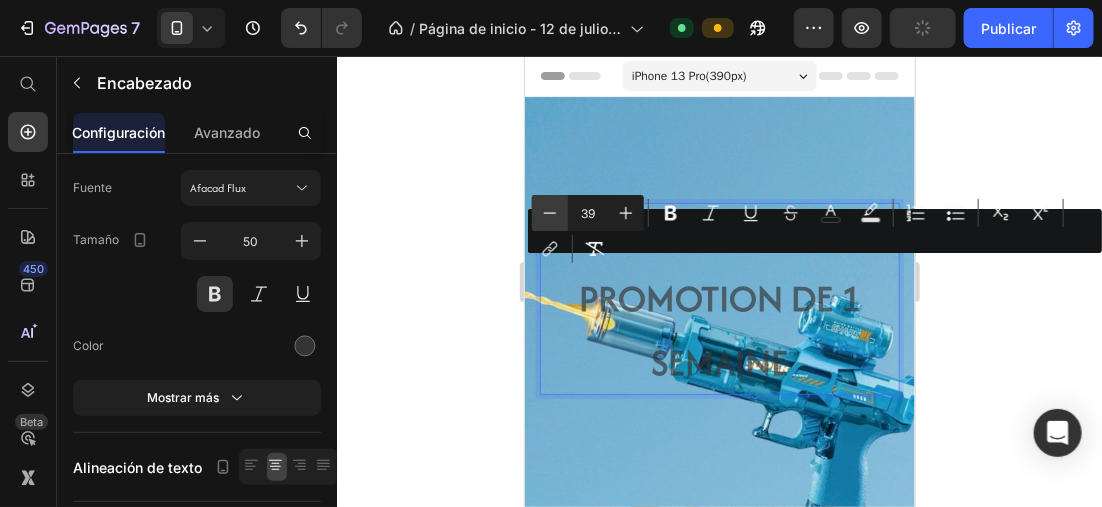 click 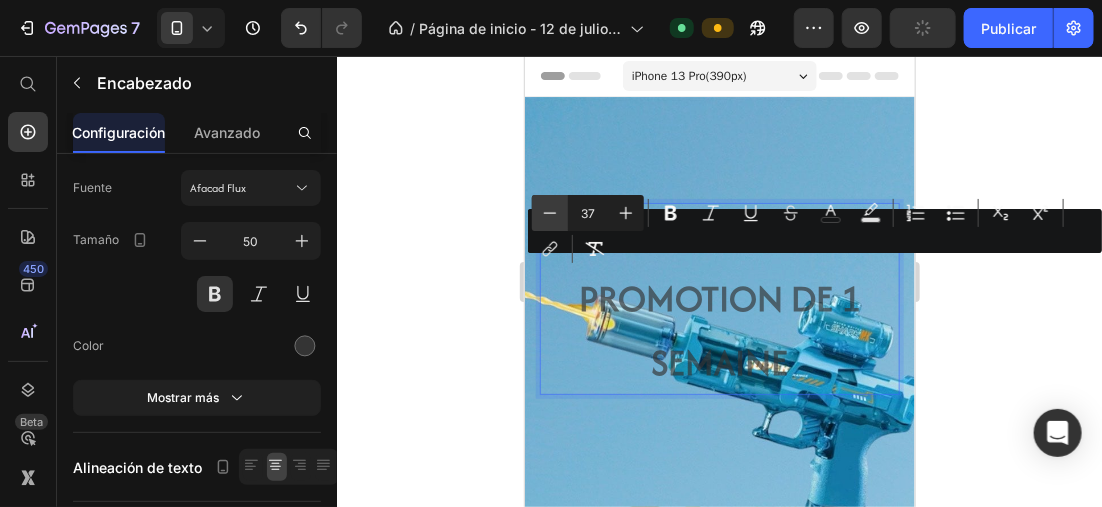 click 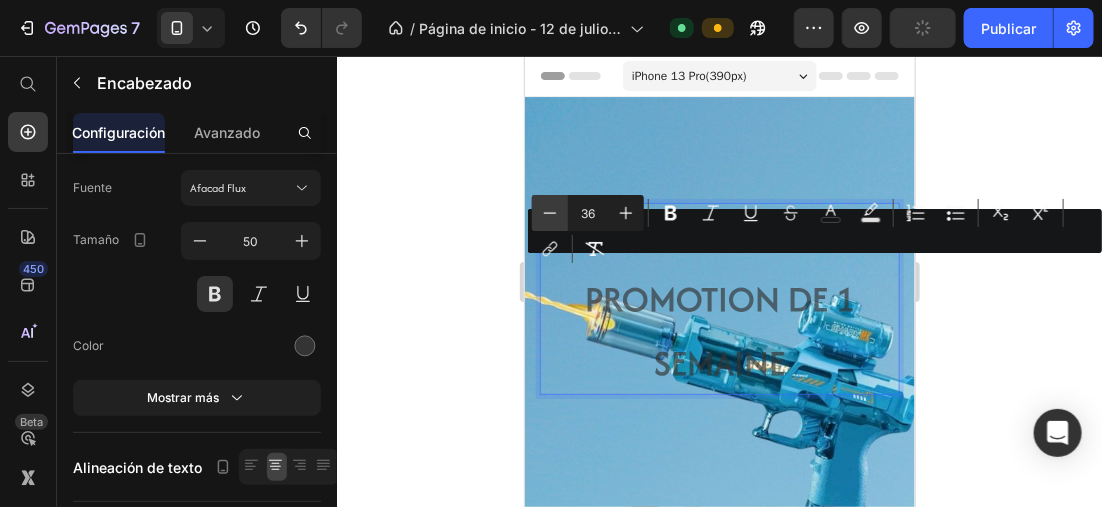 click 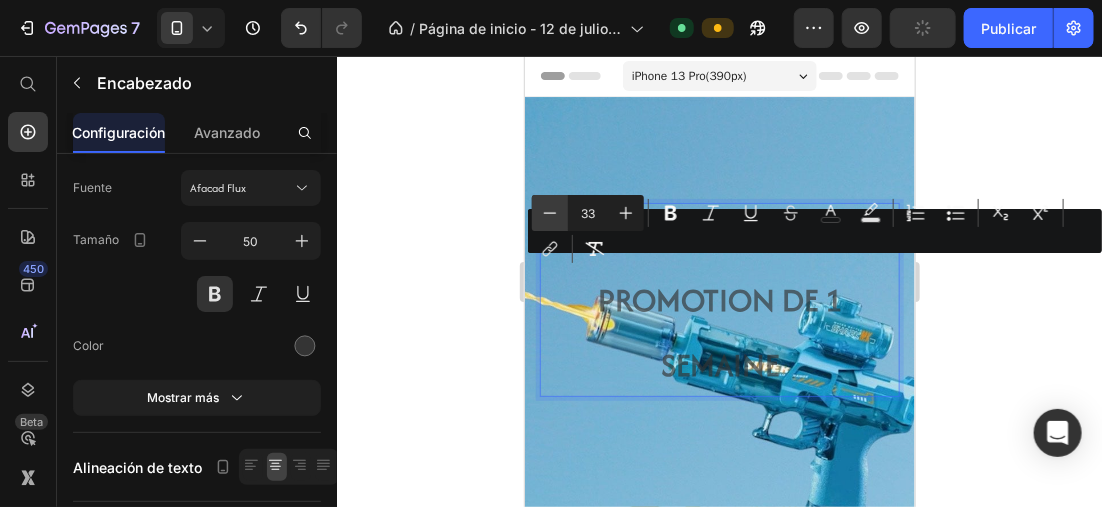 click 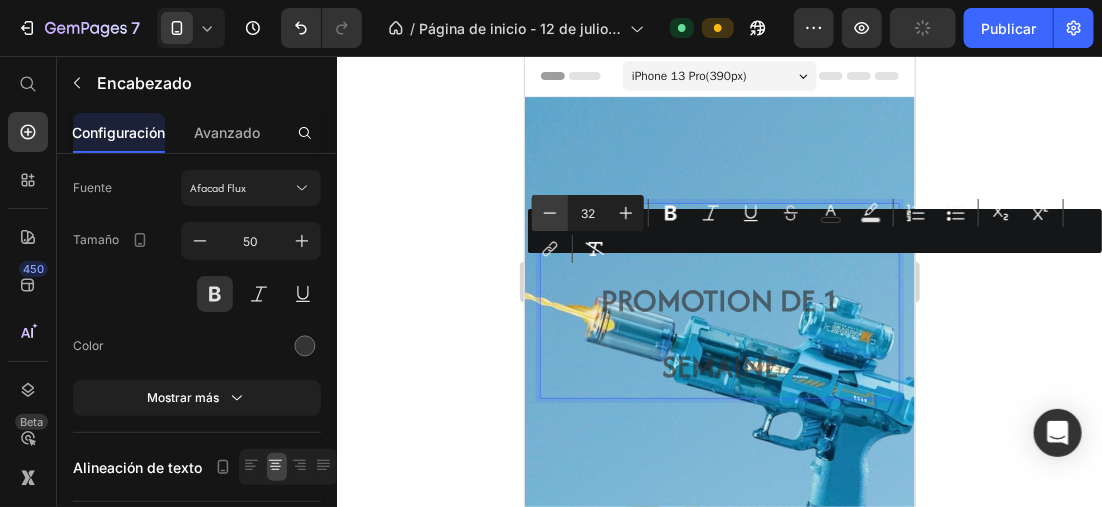 click 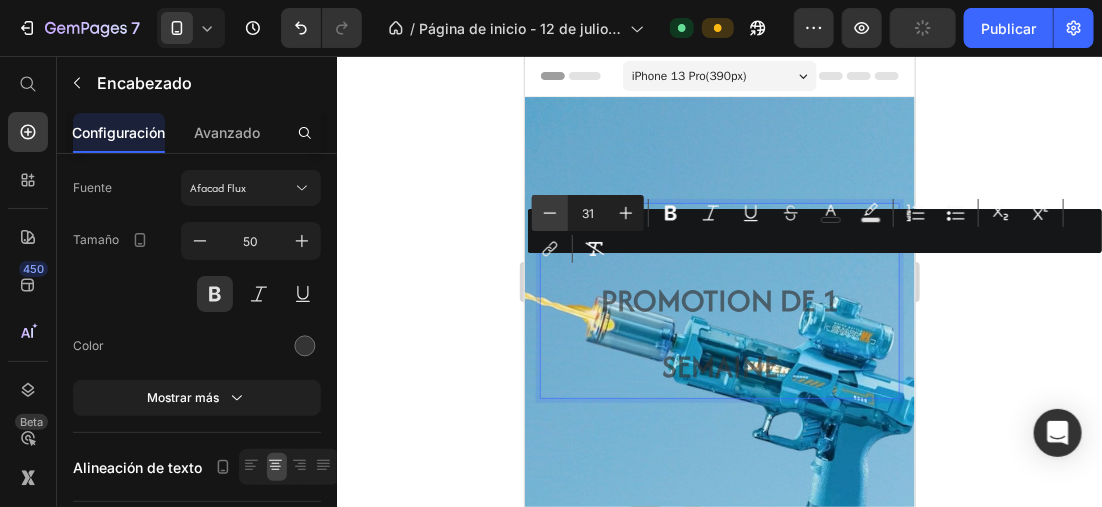 click 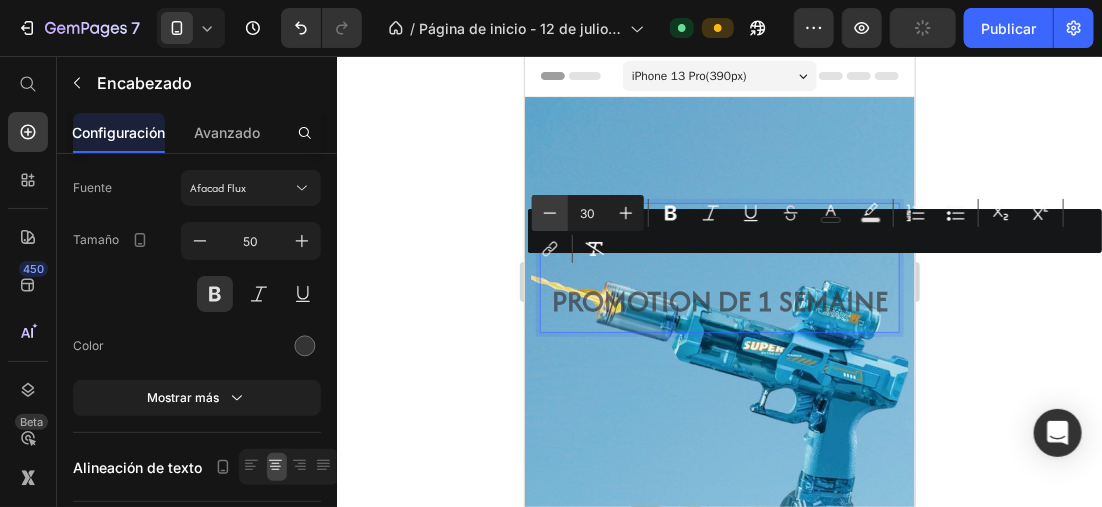 click 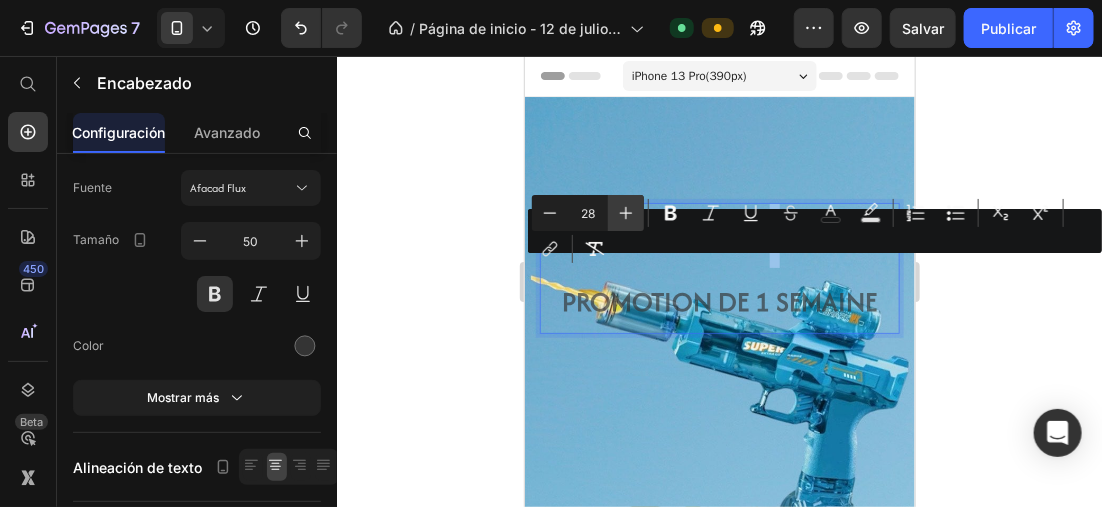 click 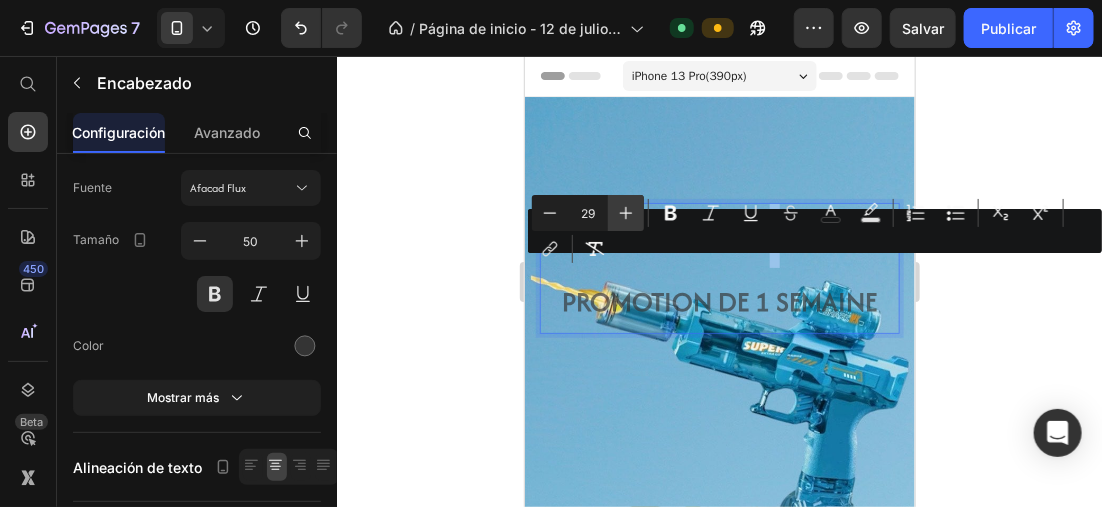 click 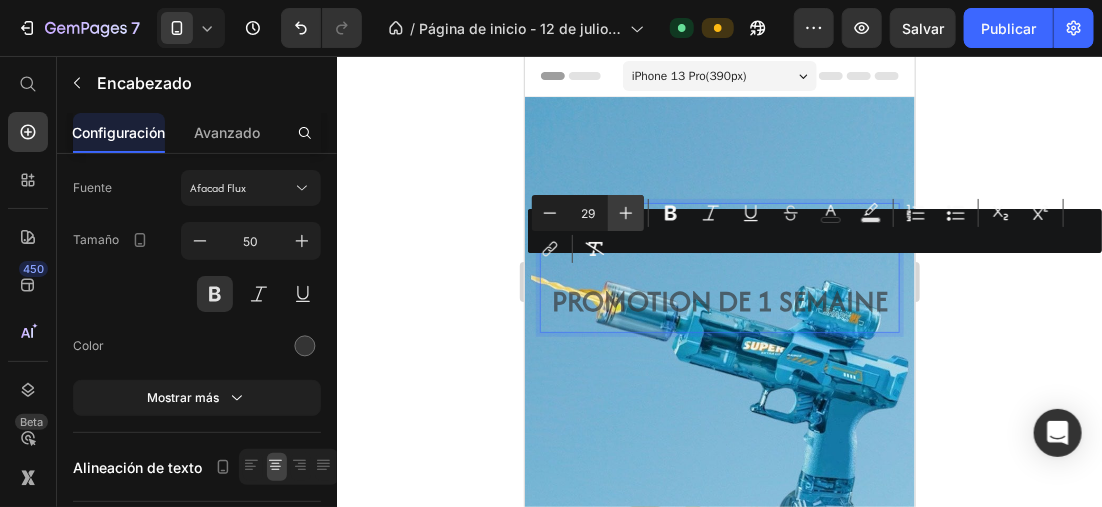 type on "30" 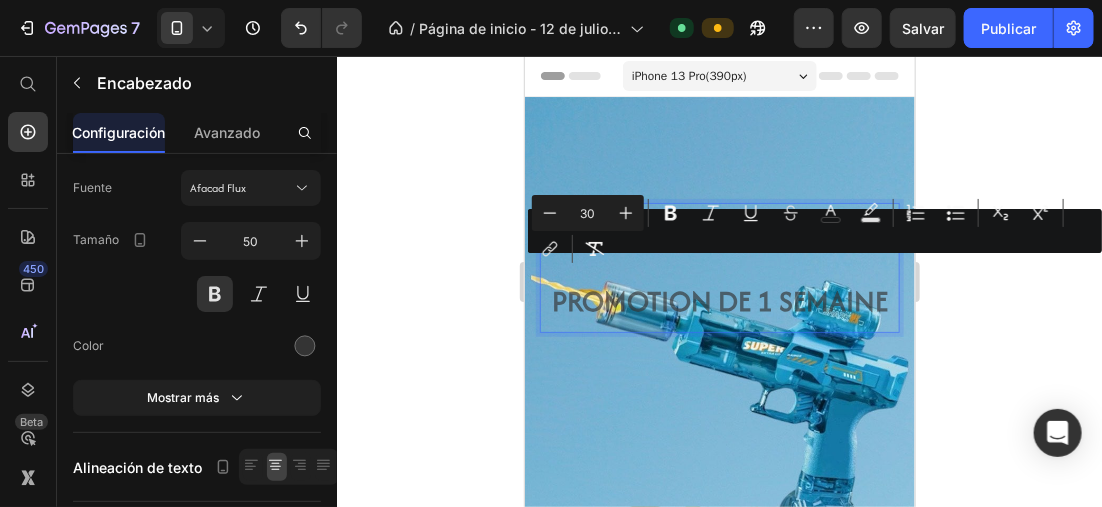 click 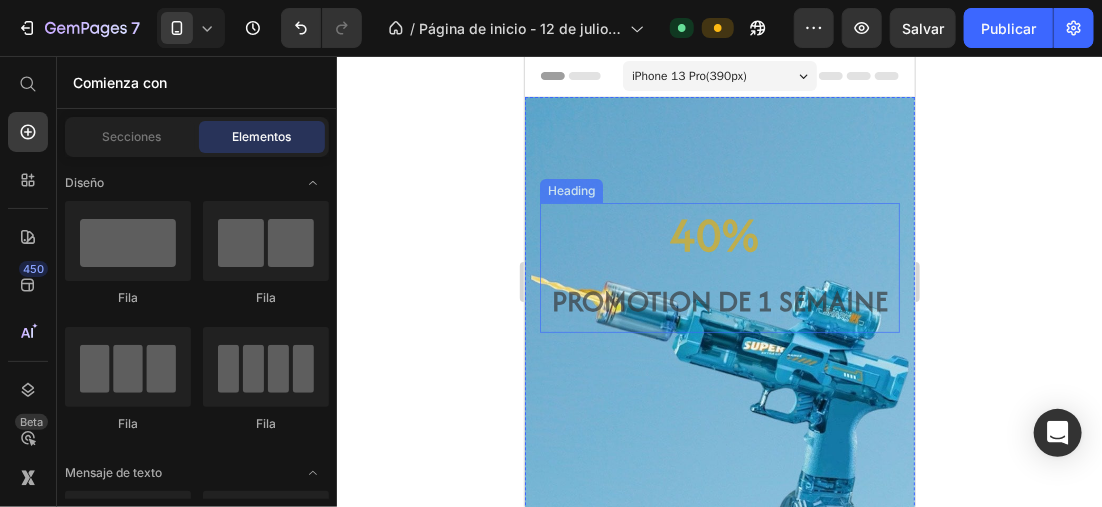 click on "Promotion de 1 semaine" at bounding box center (719, 300) 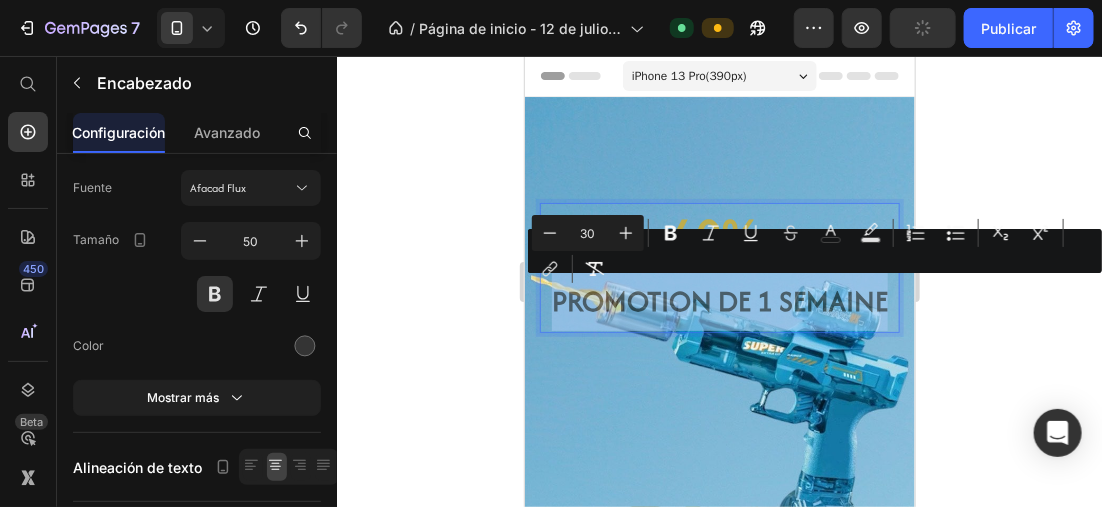 drag, startPoint x: 546, startPoint y: 300, endPoint x: 858, endPoint y: 287, distance: 312.27072 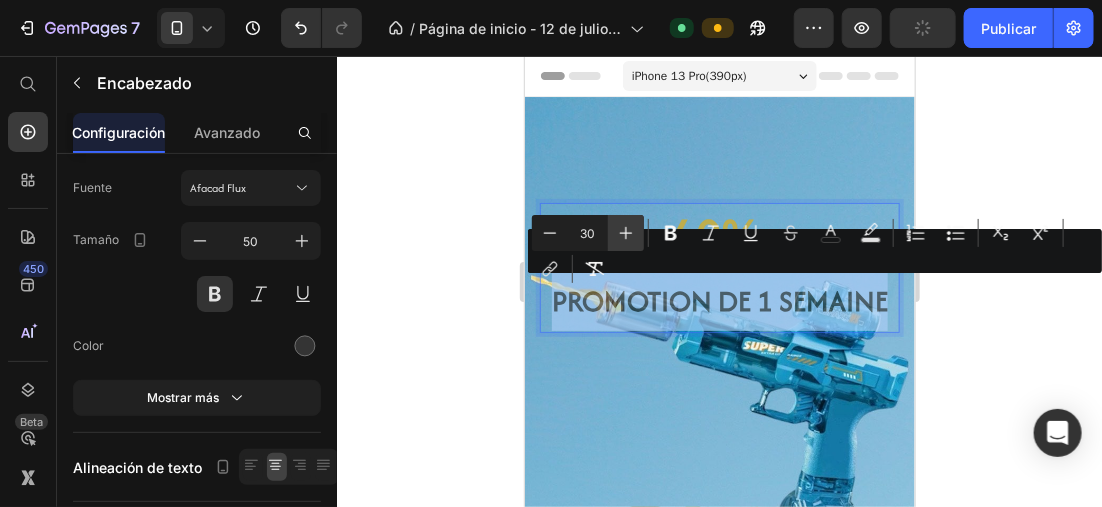 click 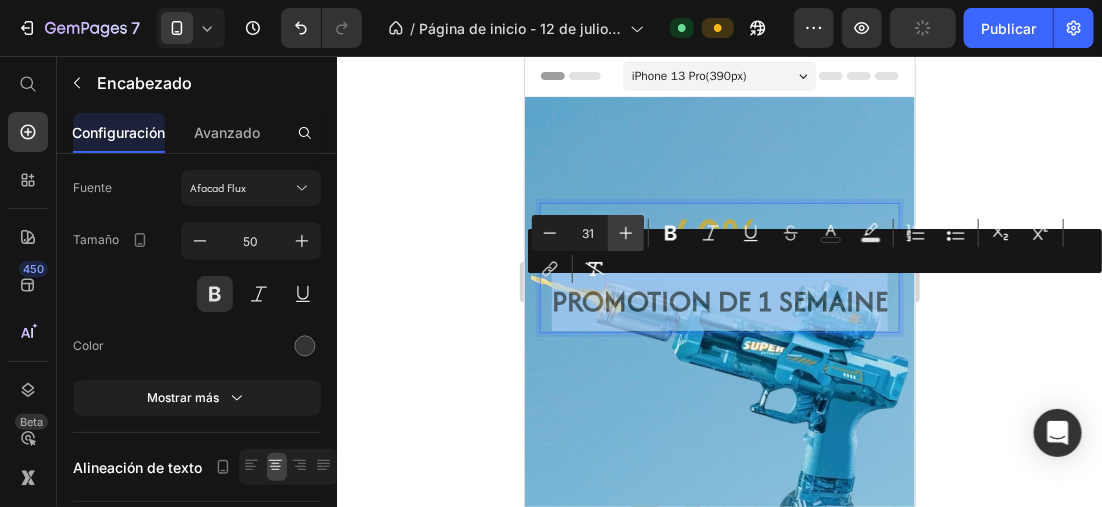 click 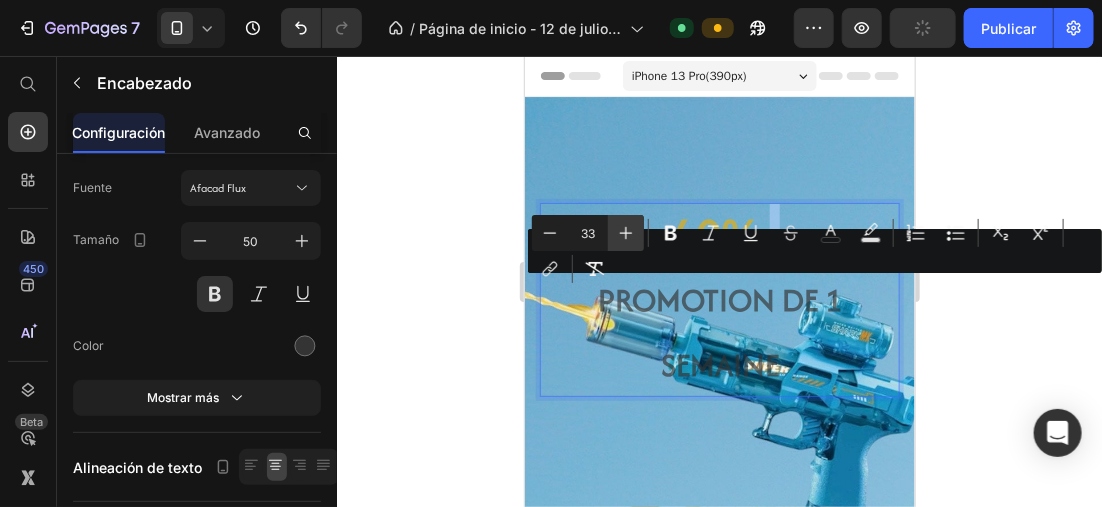 click 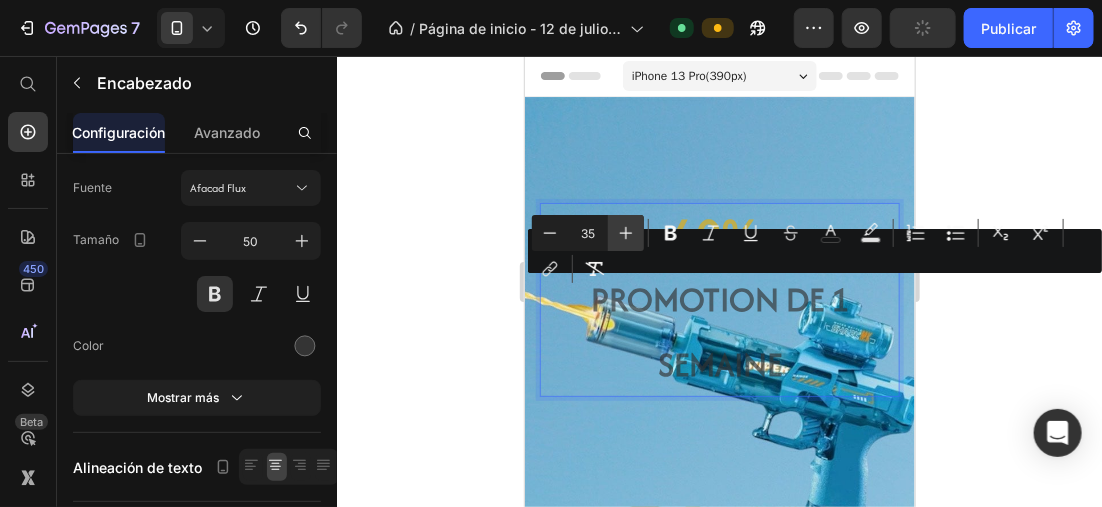 click 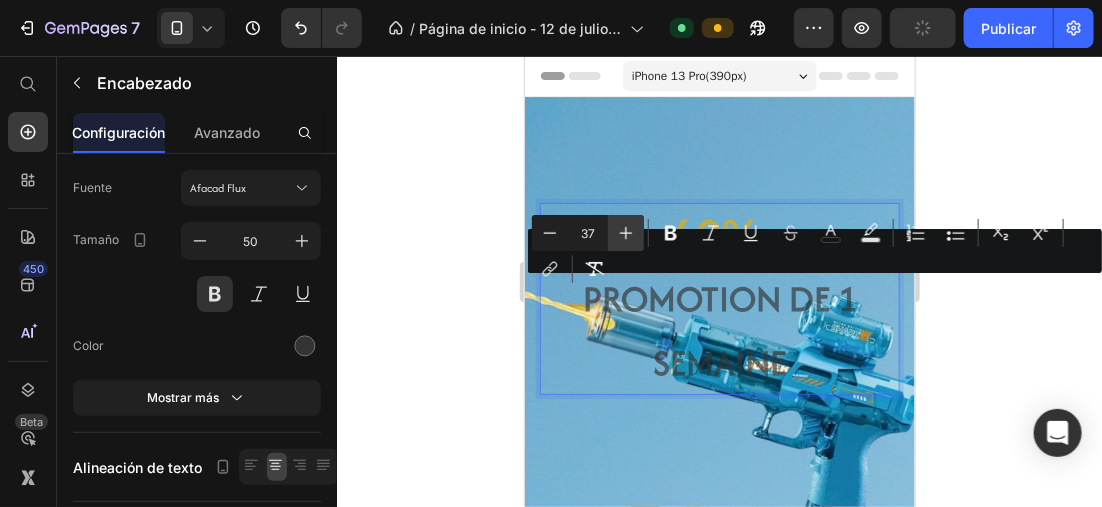 click 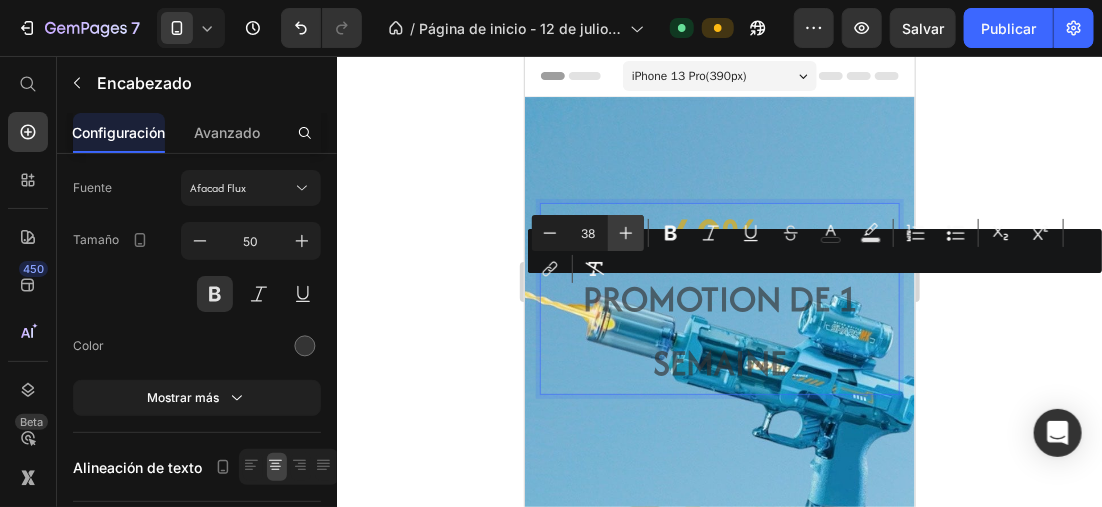 click 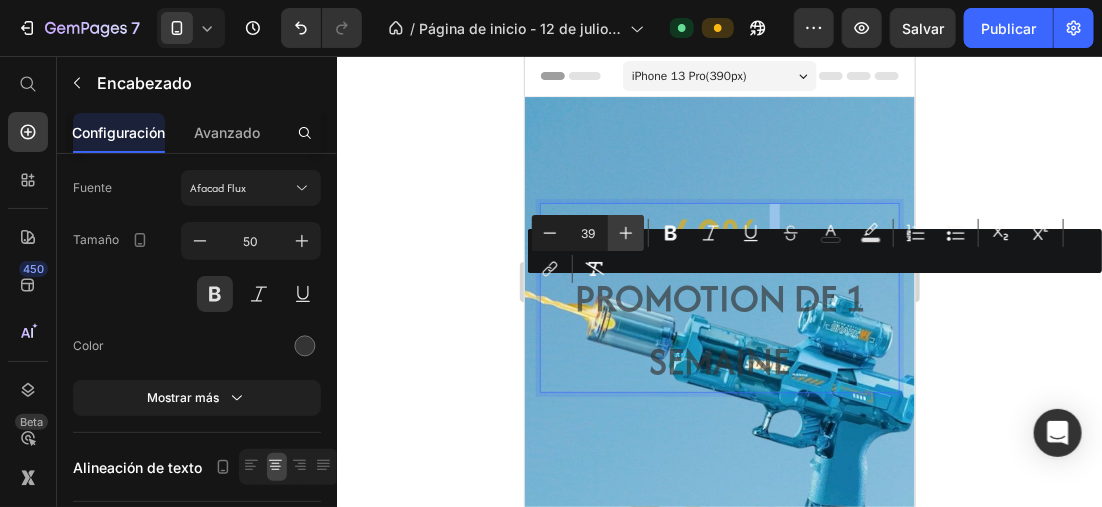 click 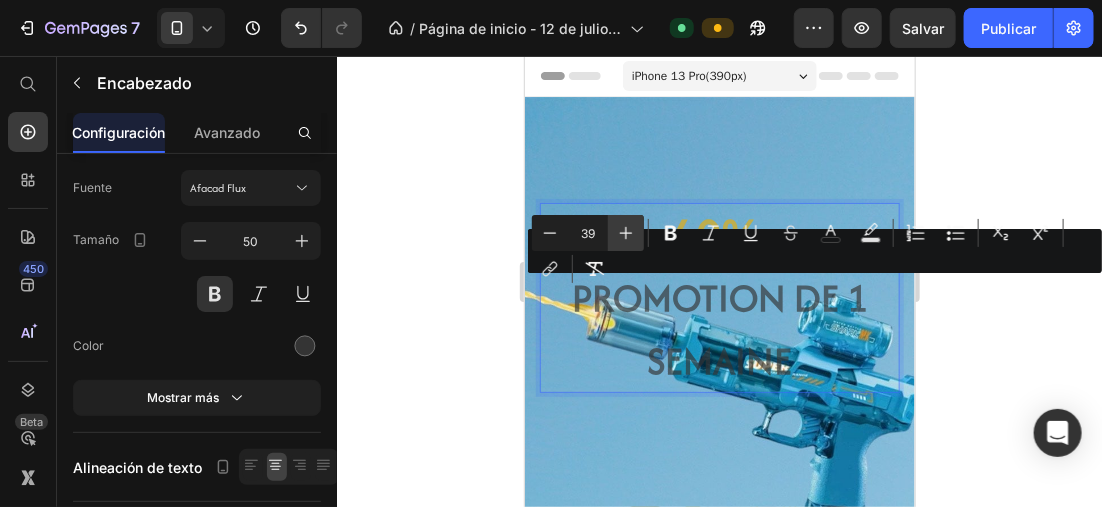 type on "40" 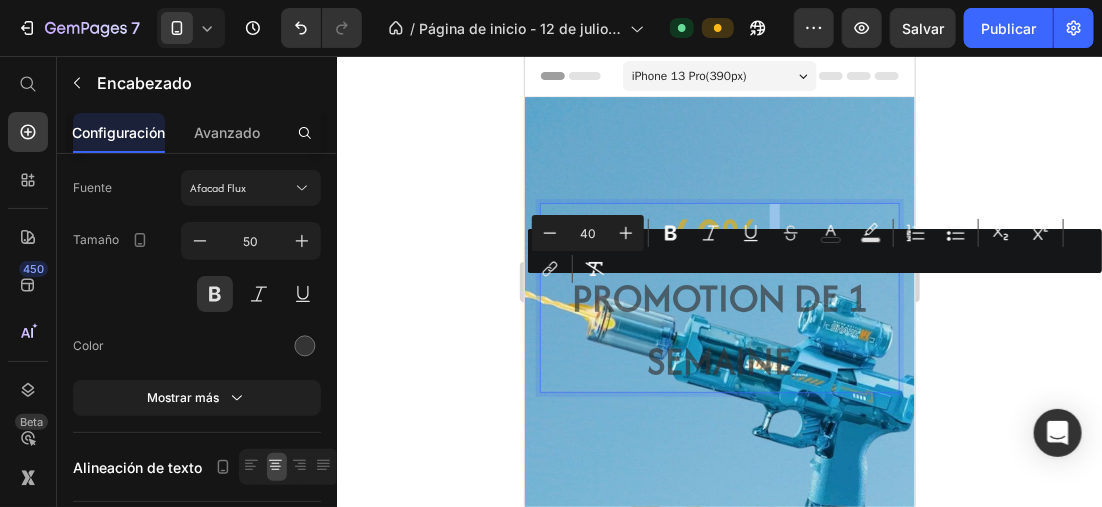 click 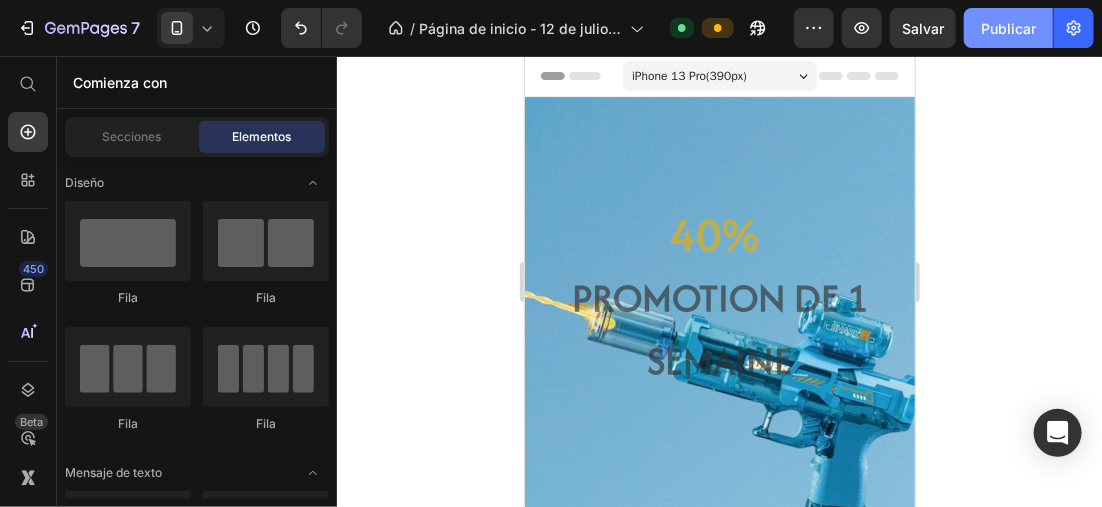 click on "Publicar" 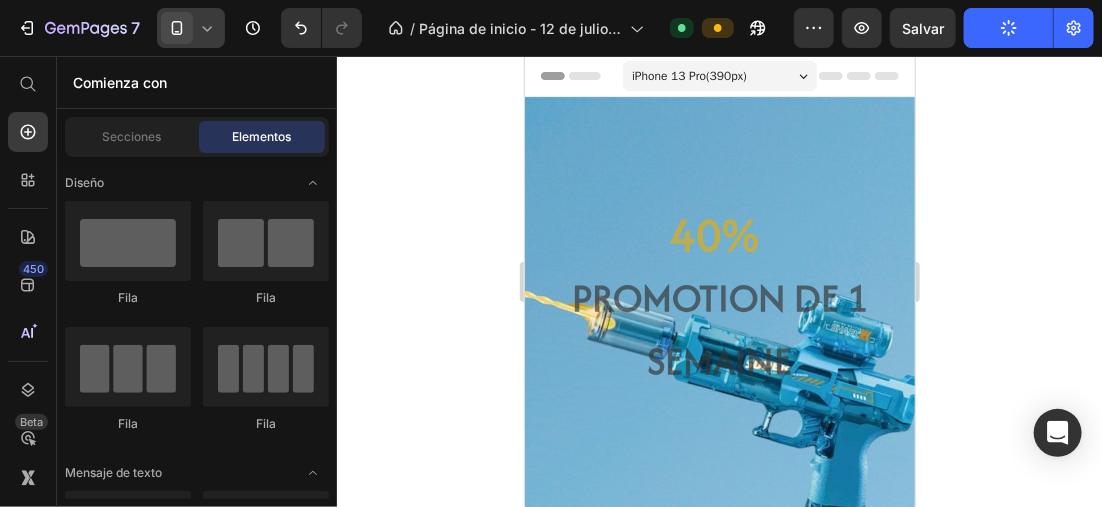 click 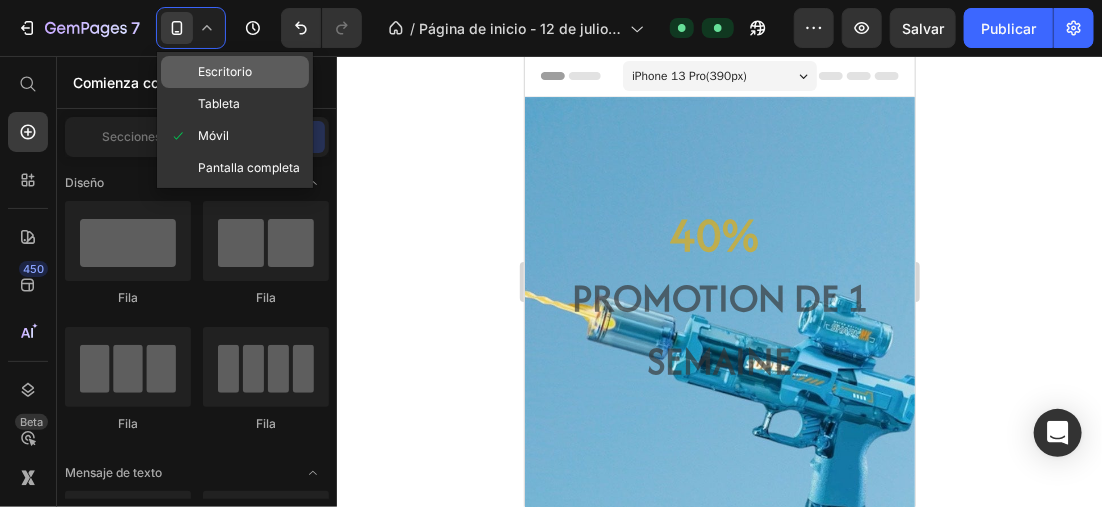 click on "Escritorio" 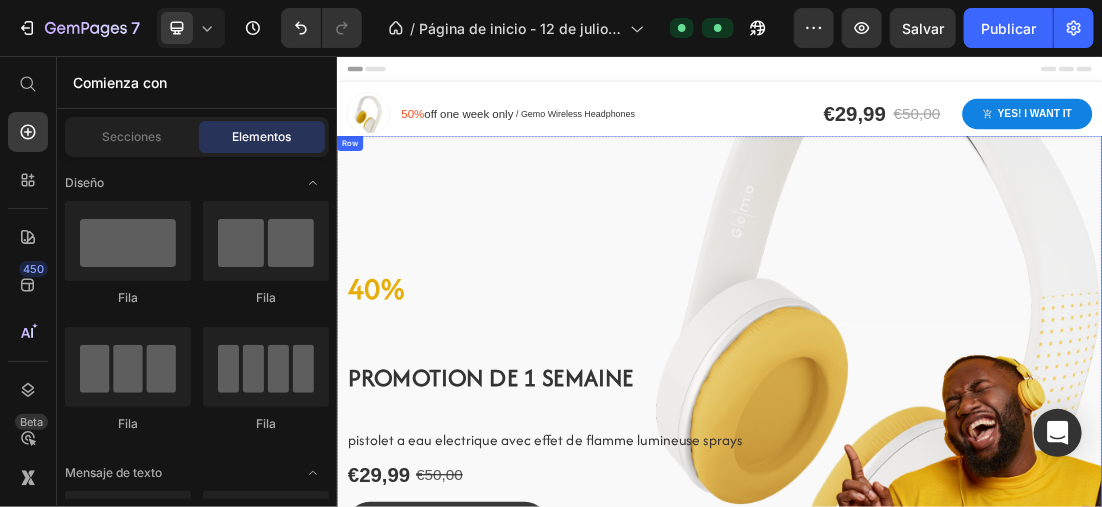 click on "⁠⁠⁠⁠⁠⁠⁠ 40%   Promotion de 1 semaine Heading pistolet a eau electrique avec effet de flamme lumineuse sprays Product Title €29,99 Product Price €50,00 Product Price Row nous connaître Product Cart Button 00 Days 20 Hours 36 Minutes 07 Seconds Countdown Timer Product Row" at bounding box center (936, 563) 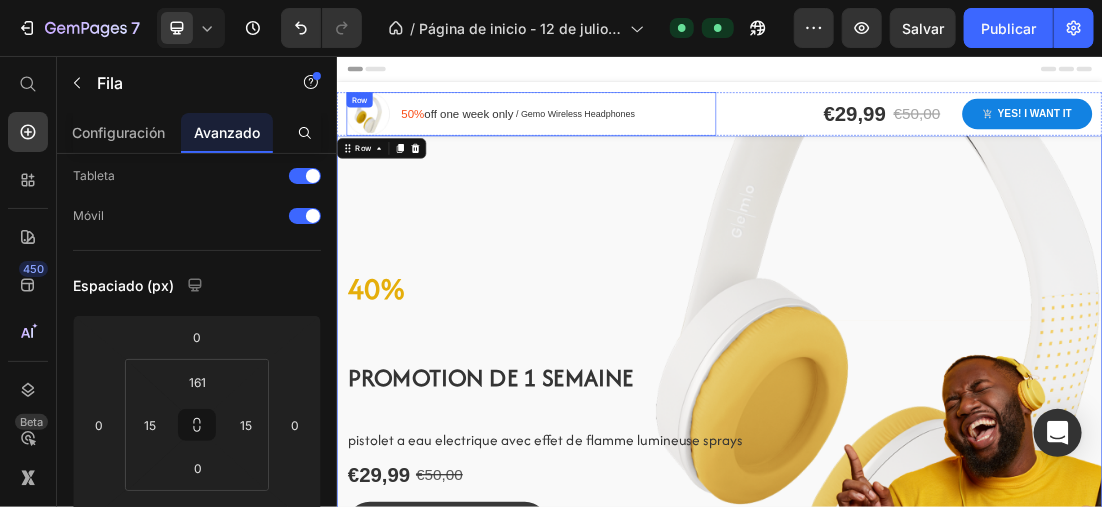 scroll, scrollTop: 0, scrollLeft: 0, axis: both 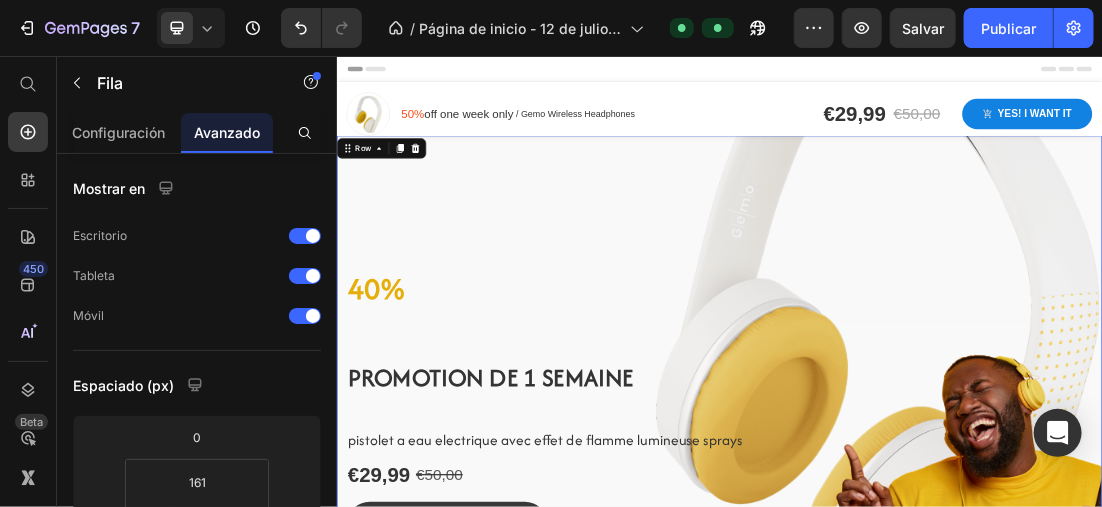 click on "⁠⁠⁠⁠⁠⁠⁠ 40%   Promotion de 1 semaine Heading pistolet a eau electrique avec effet de flamme lumineuse sprays Product Title €29,99 Product Price €50,00 Product Price Row nous connaître Product Cart Button 00 Days 20 Hours 35 Minutes 36 Seconds Countdown Timer Product Row   16" at bounding box center [936, 563] 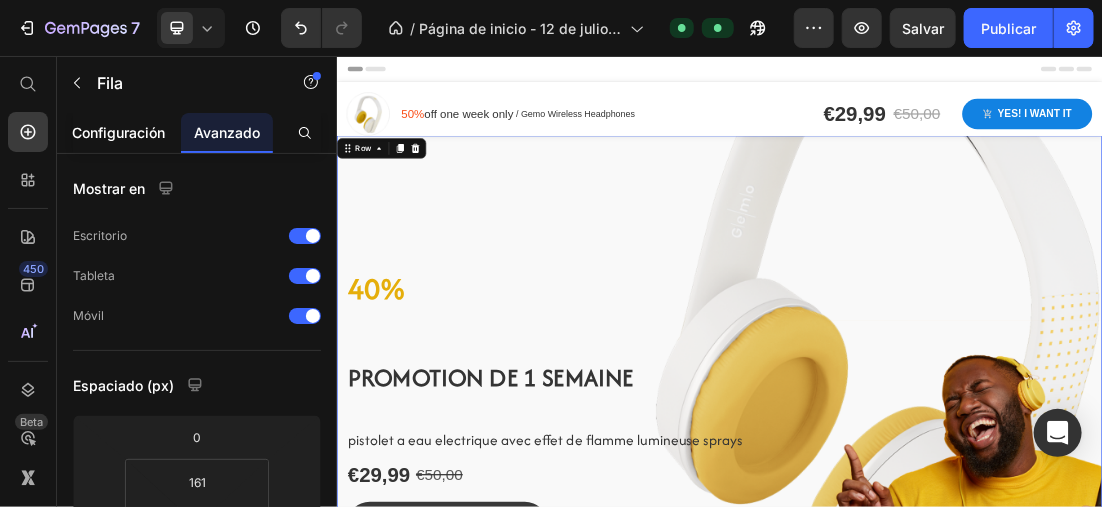 click on "Configuración" at bounding box center [119, 132] 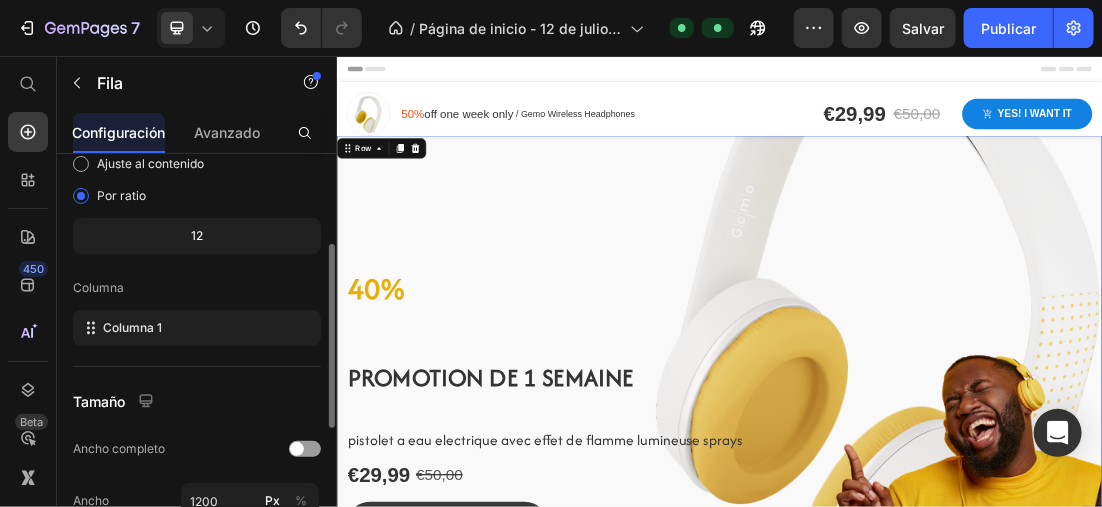 scroll, scrollTop: 0, scrollLeft: 0, axis: both 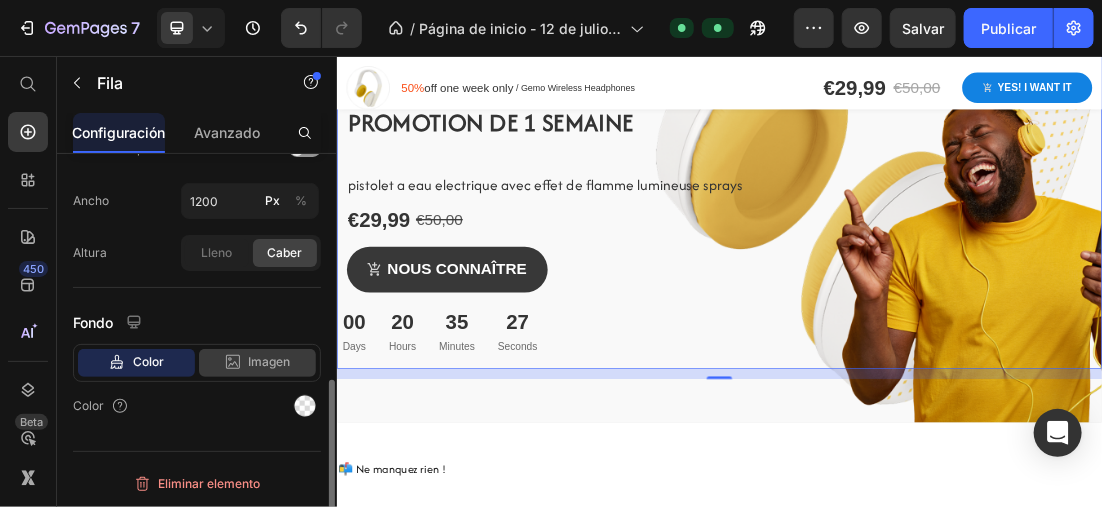 click on "Imagen" at bounding box center [270, 362] 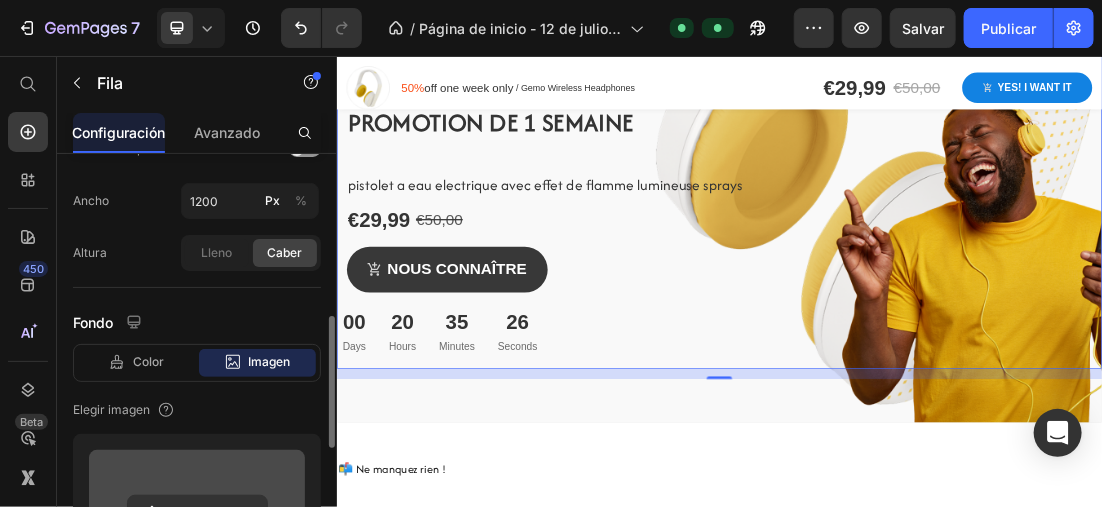 scroll, scrollTop: 700, scrollLeft: 0, axis: vertical 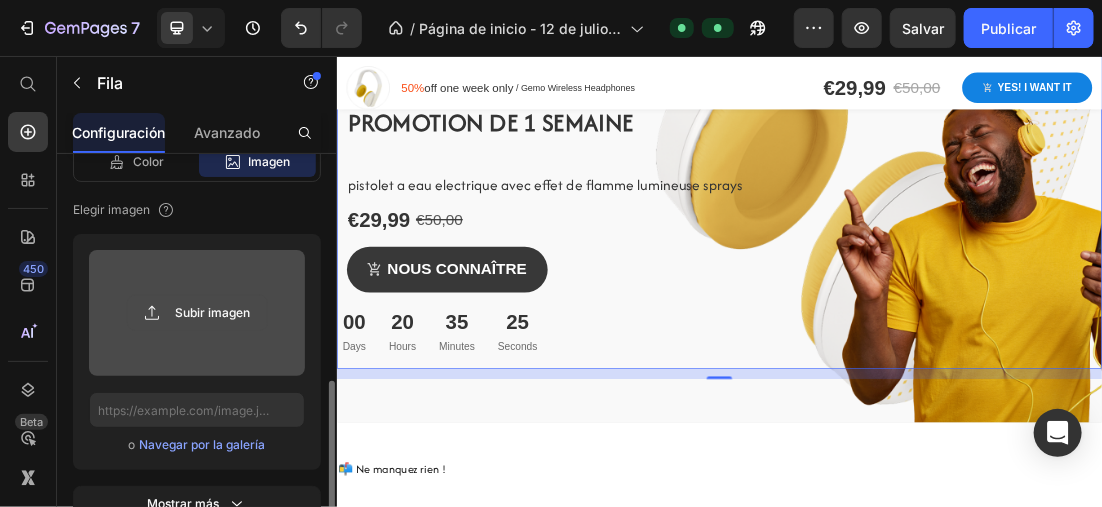 click 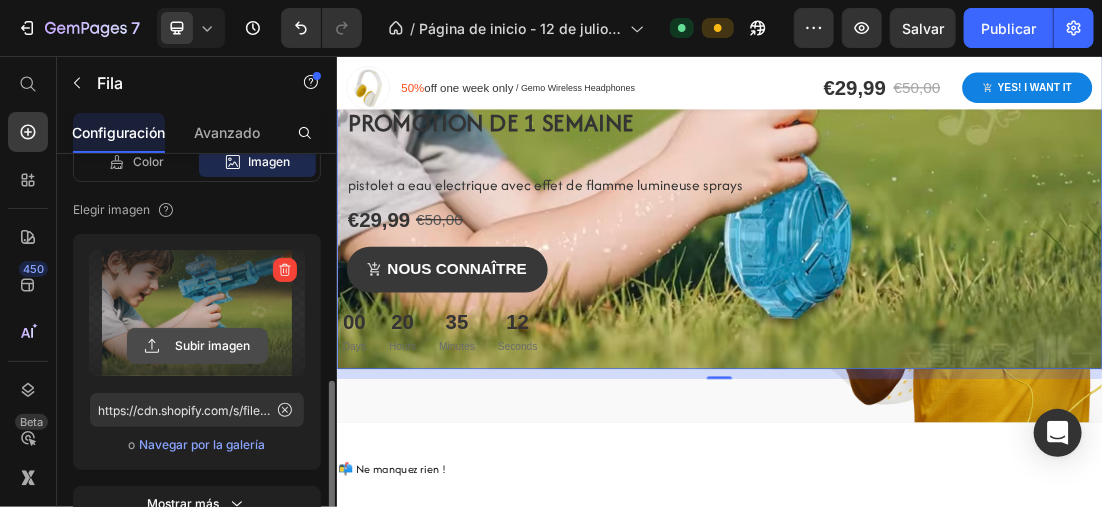 click 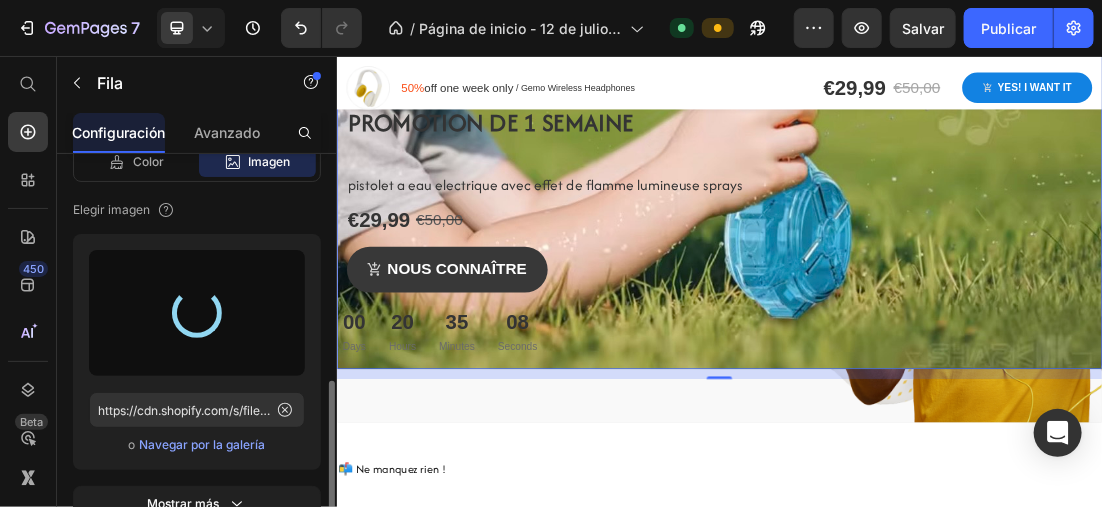 click at bounding box center (197, 313) 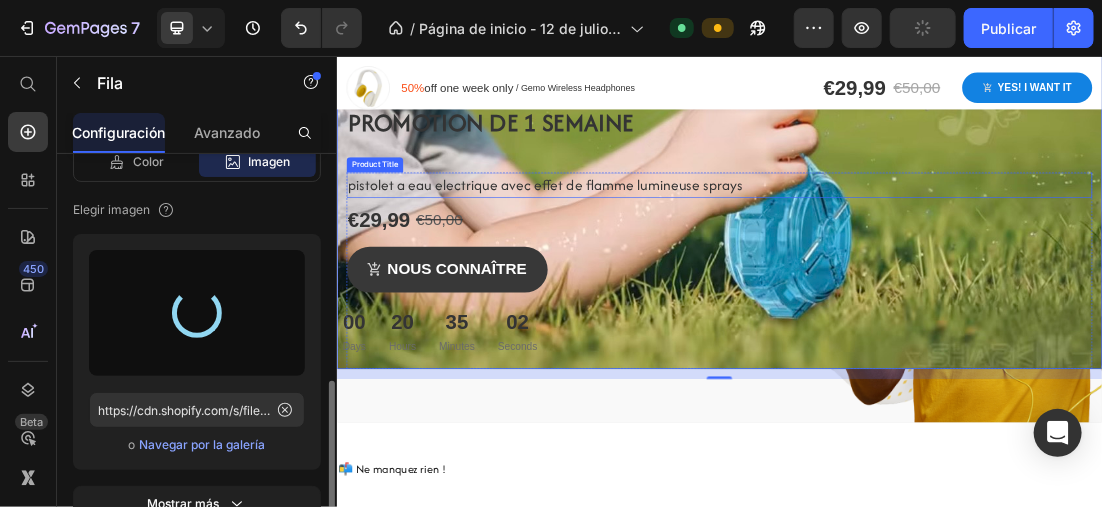 type on "https://cdn.shopify.com/s/files/1/0896/6527/4190/files/gempages_556725335903700004-eef3632a-292e-4cbf-89e6-65b5c29d00c9.jpg" 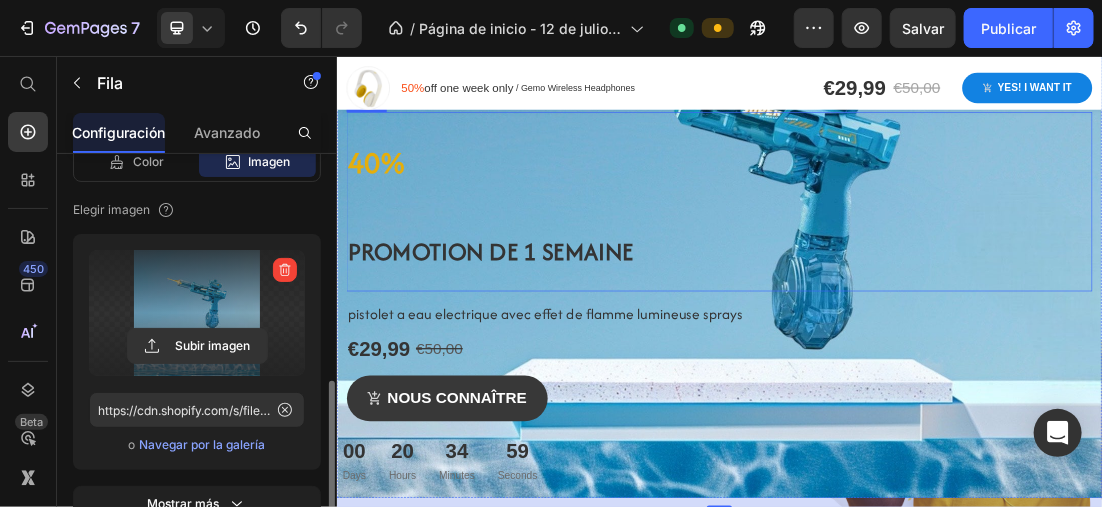 scroll, scrollTop: 100, scrollLeft: 0, axis: vertical 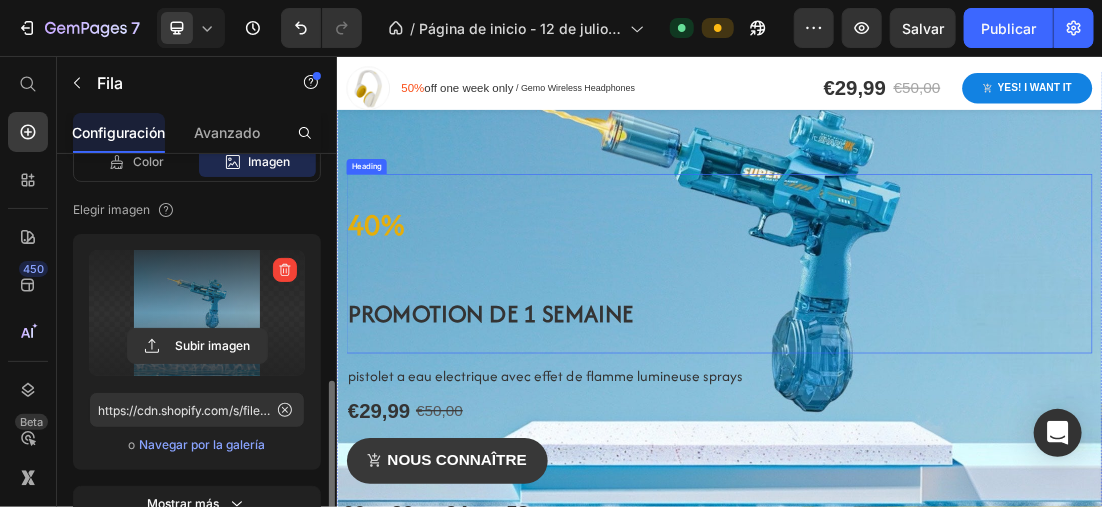 drag, startPoint x: 536, startPoint y: 311, endPoint x: 547, endPoint y: 319, distance: 13.601471 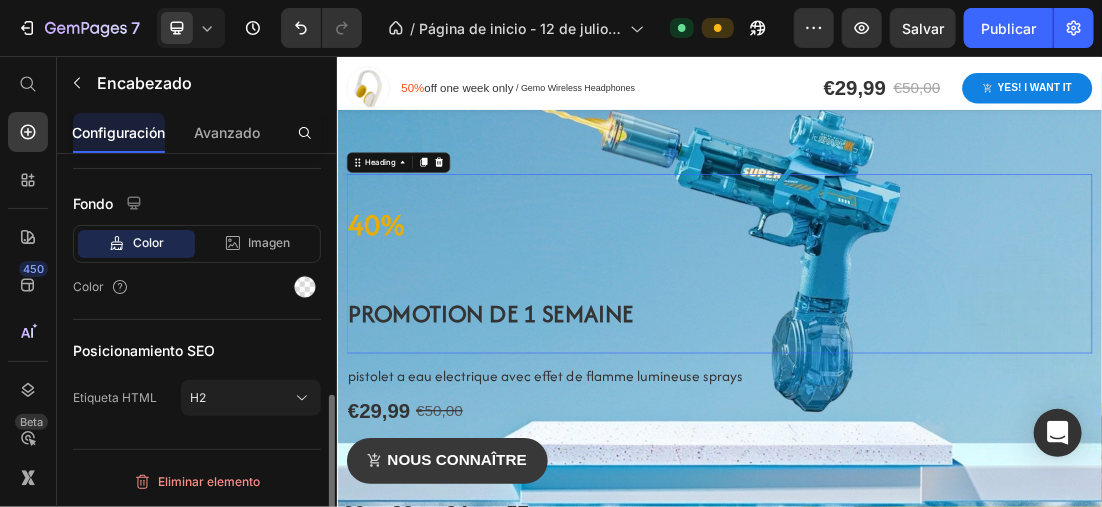 scroll, scrollTop: 0, scrollLeft: 0, axis: both 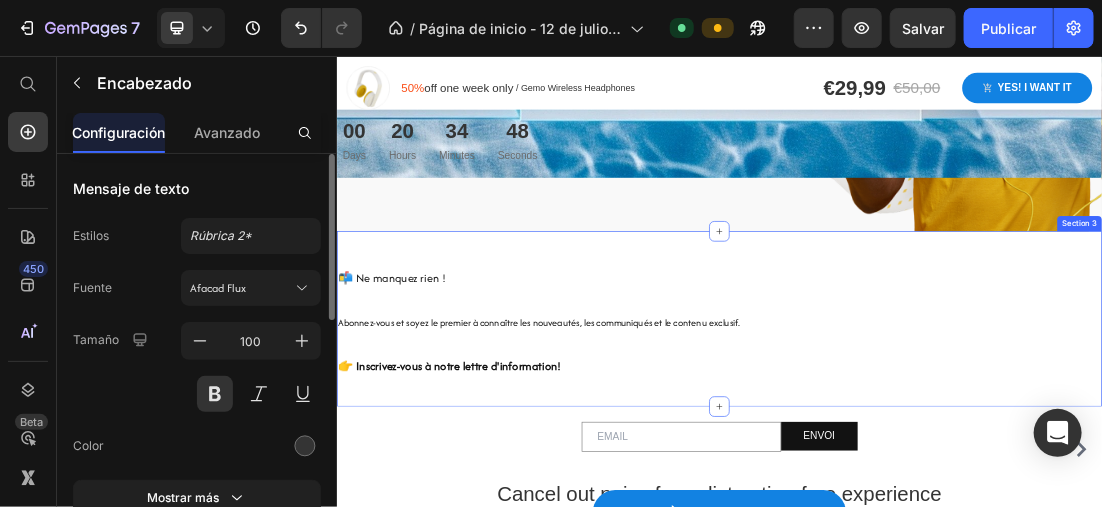 click on "⁠⁠⁠⁠⁠⁠⁠ 📬 Ne manquez rien ! Abonnez-vous et soyez le premier à connaître les nouveautés, les communiqués et le contenu exclusif. 👉 Inscrivez-vous à notre lettre d'information! Heading Section 3" at bounding box center (936, 467) 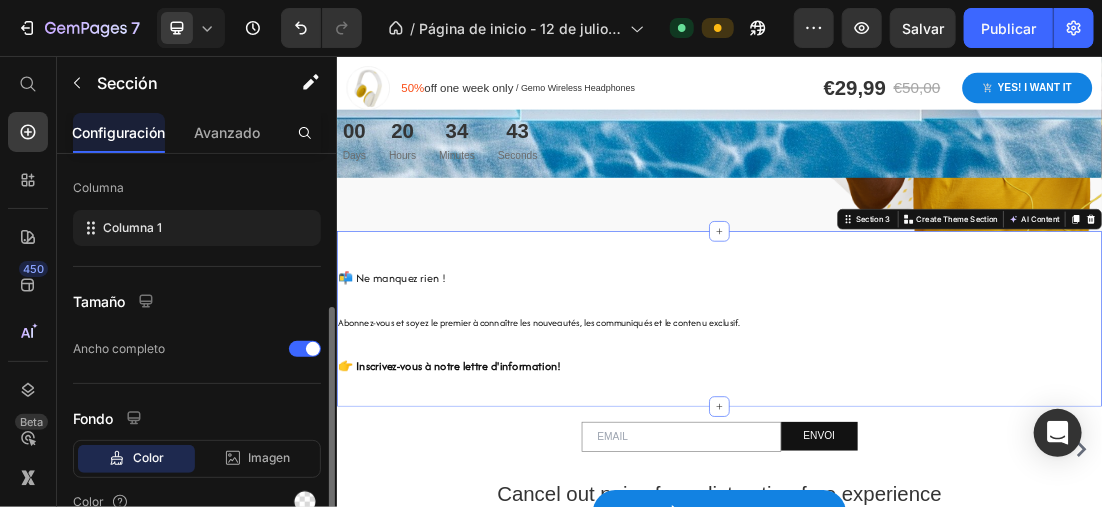 scroll, scrollTop: 395, scrollLeft: 0, axis: vertical 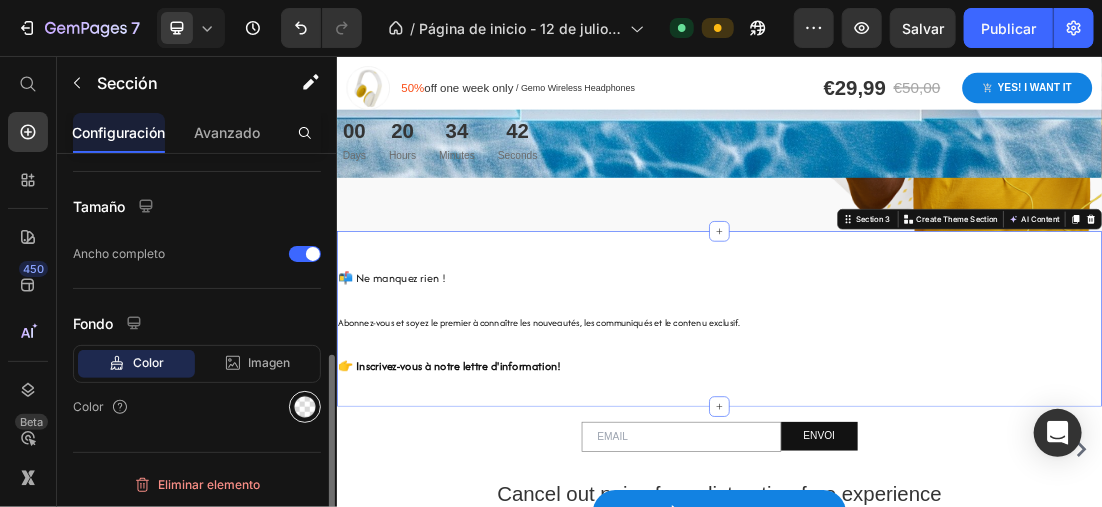 click at bounding box center (305, 407) 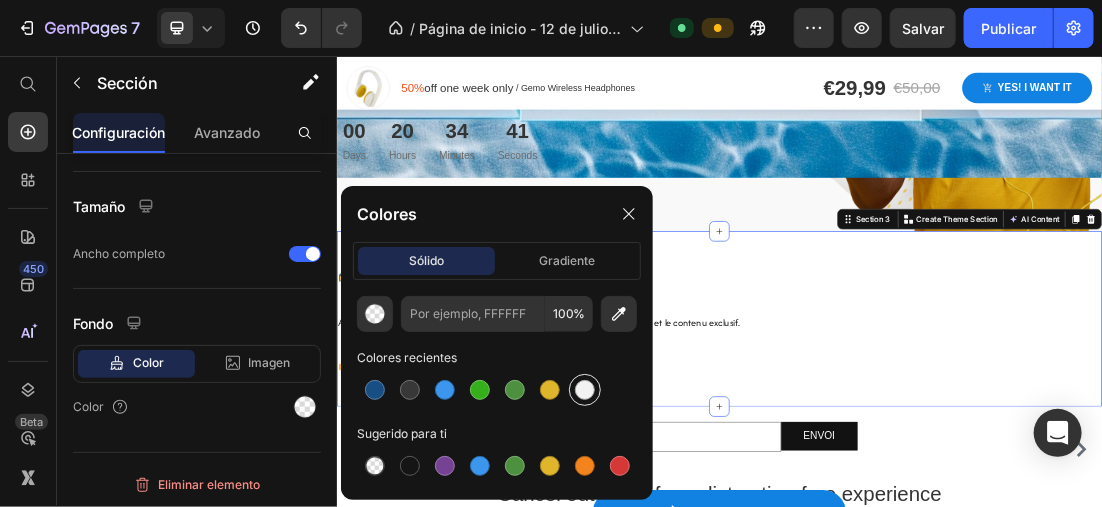 click at bounding box center [585, 390] 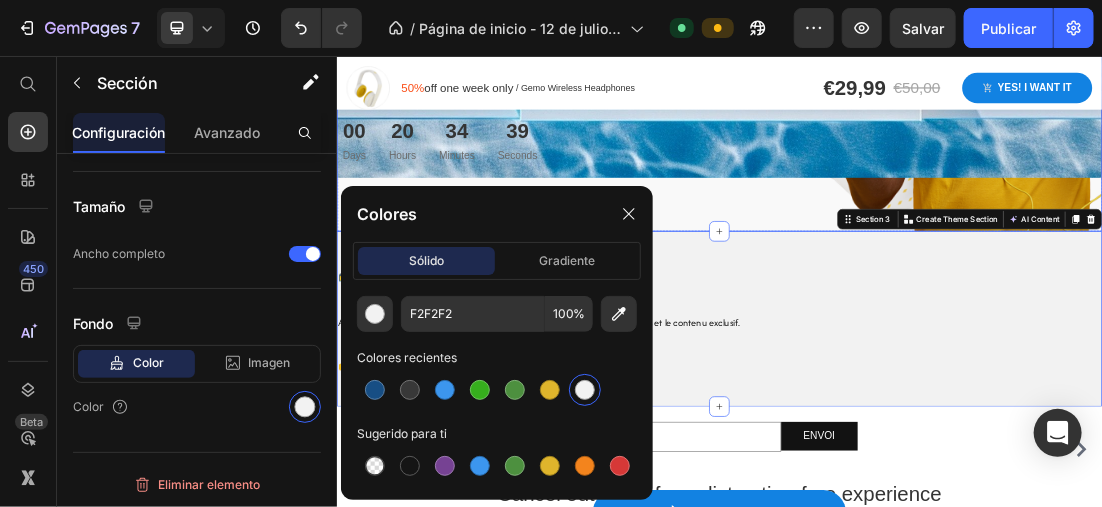 click at bounding box center (936, -95) 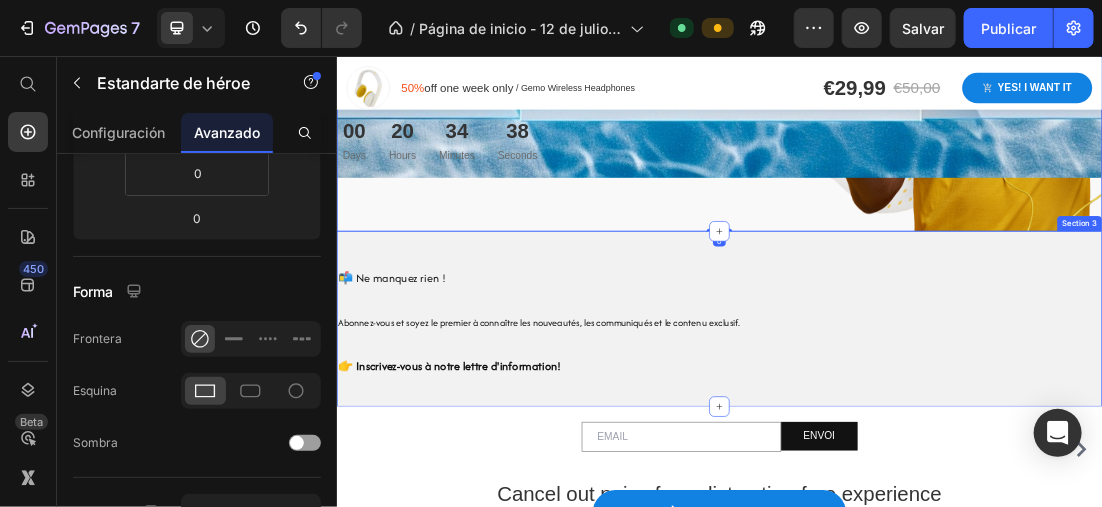 scroll, scrollTop: 0, scrollLeft: 0, axis: both 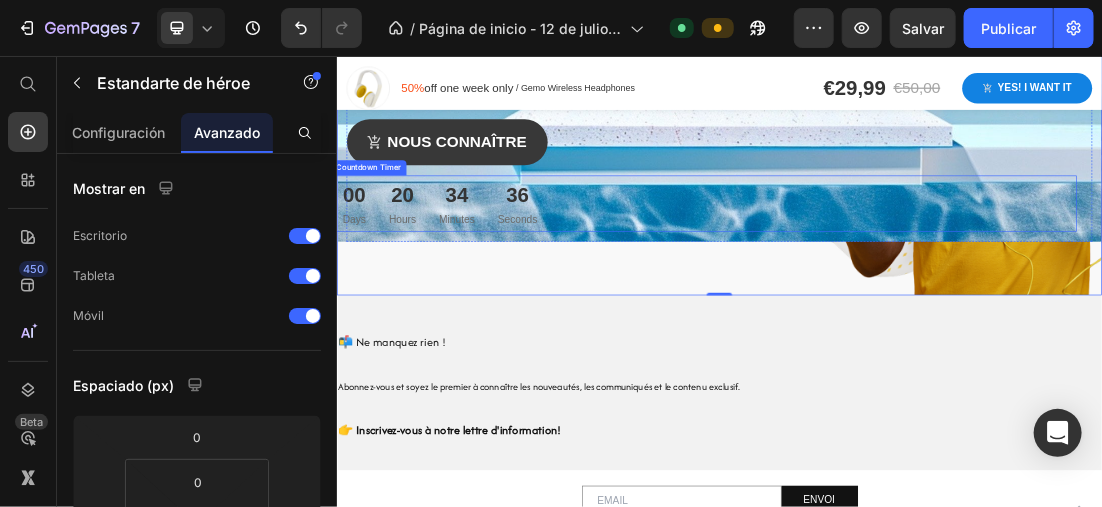 click on "00 Days 20 Hours 34 Minutes 36 Seconds" at bounding box center (912, 286) 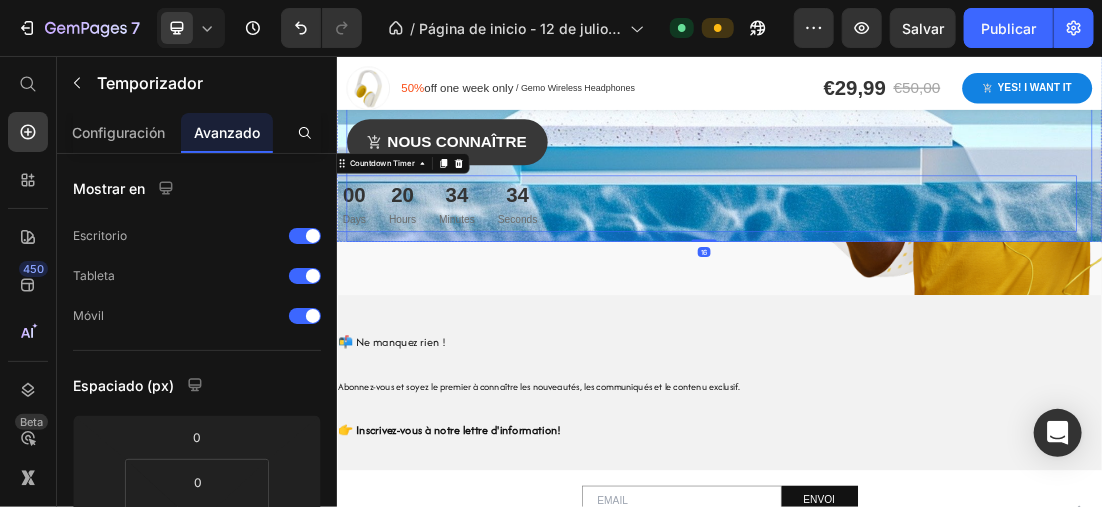 click on "16" at bounding box center (912, 338) 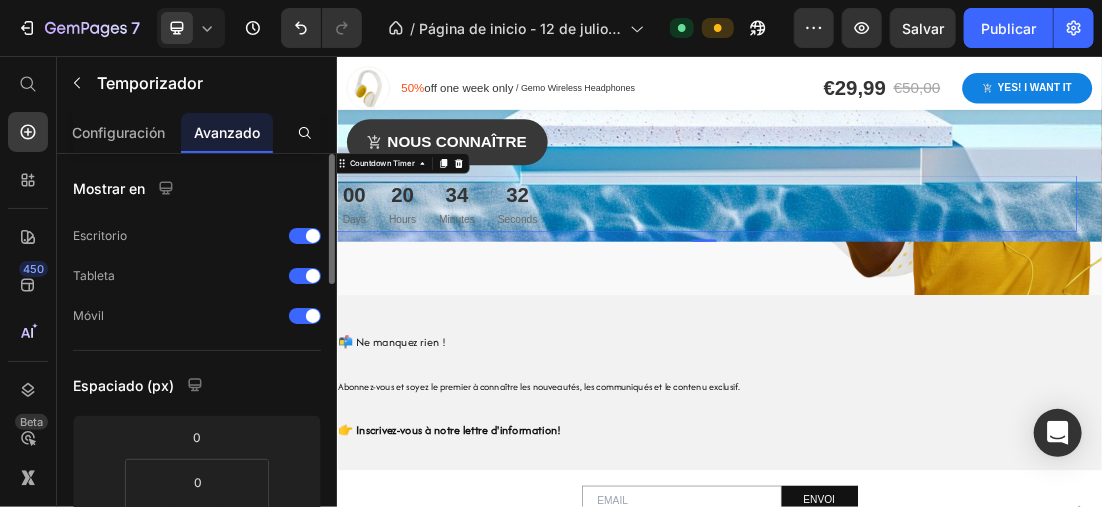 scroll, scrollTop: 300, scrollLeft: 0, axis: vertical 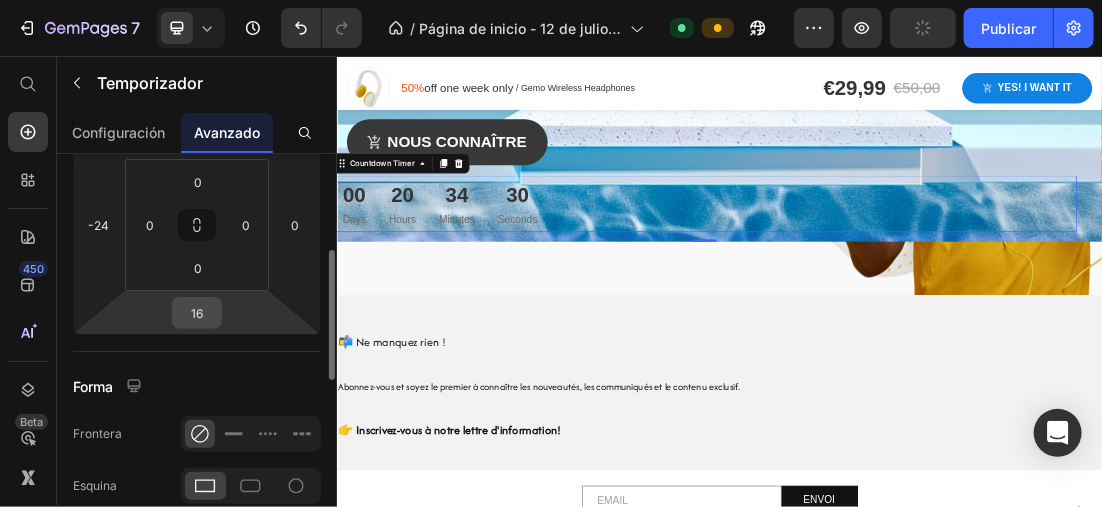 click on "16" at bounding box center [197, 313] 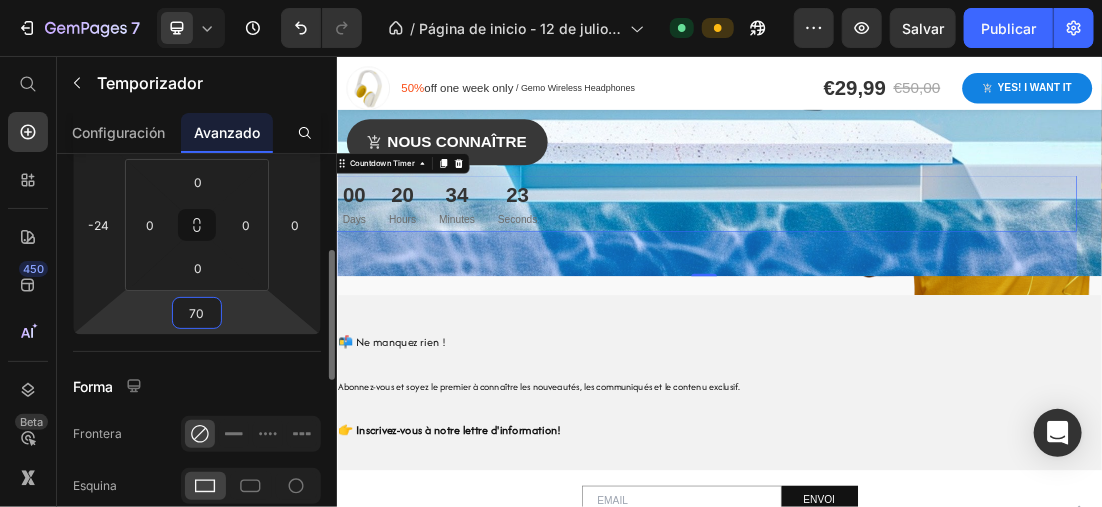 type on "7" 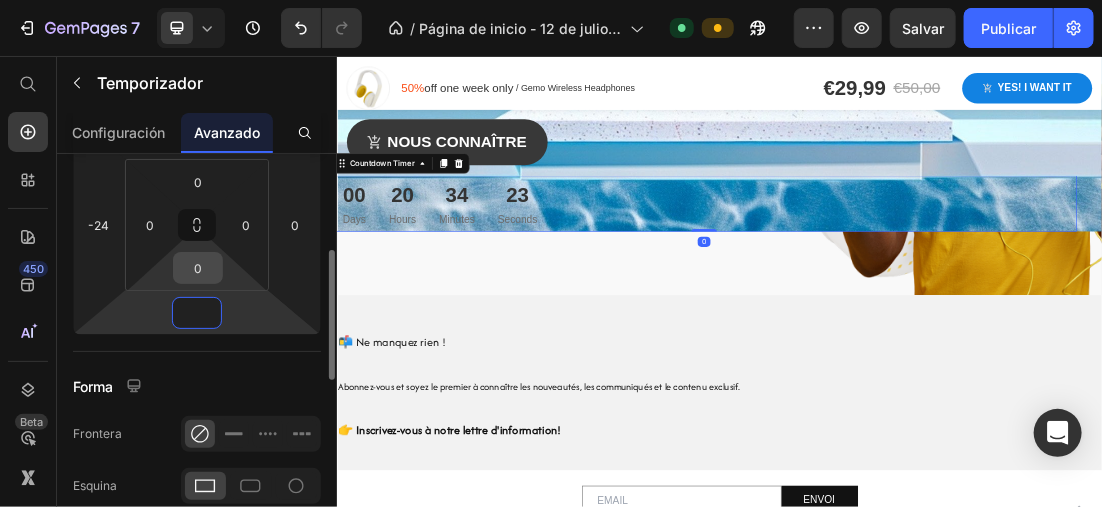type on "0" 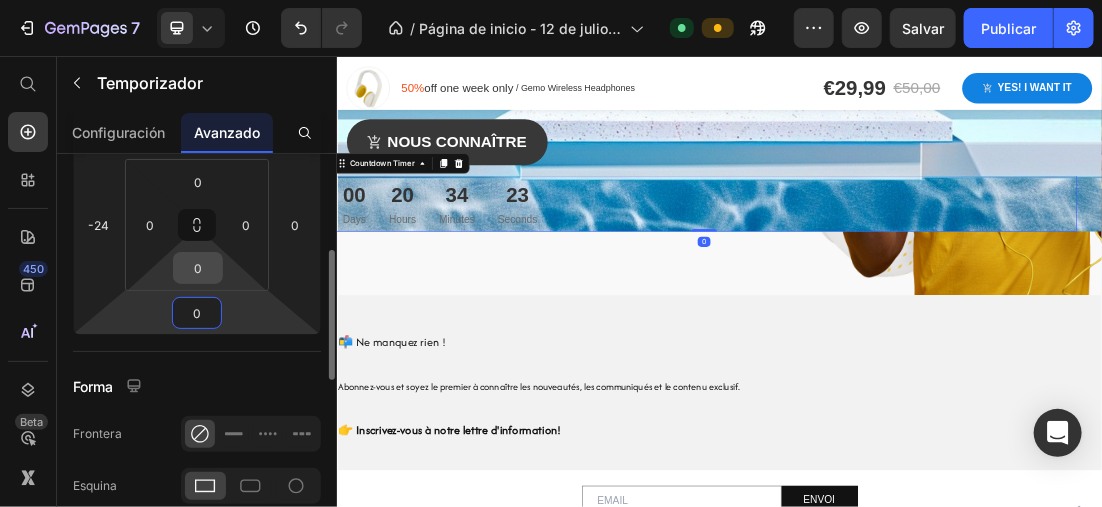 click on "0" at bounding box center (198, 268) 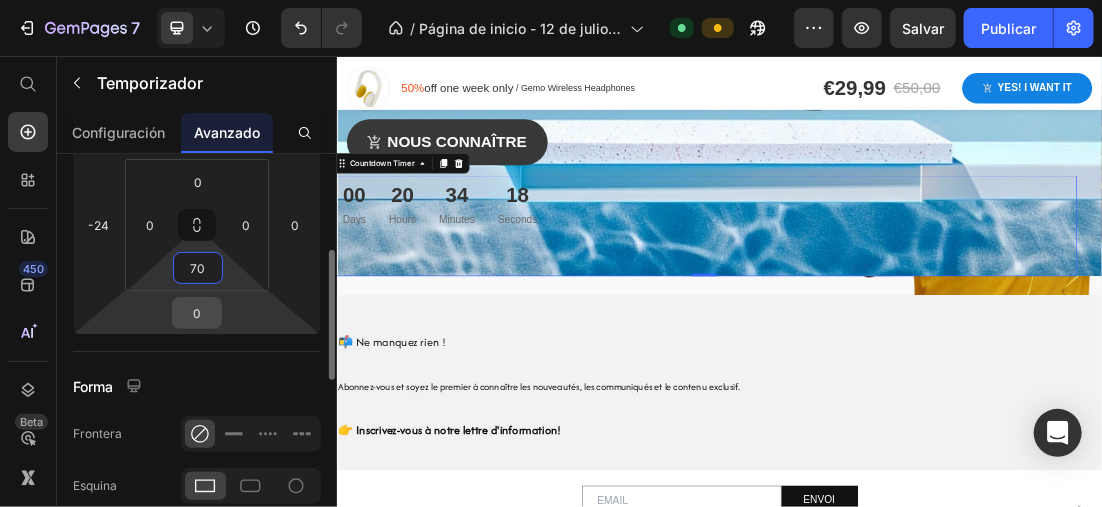 type on "70" 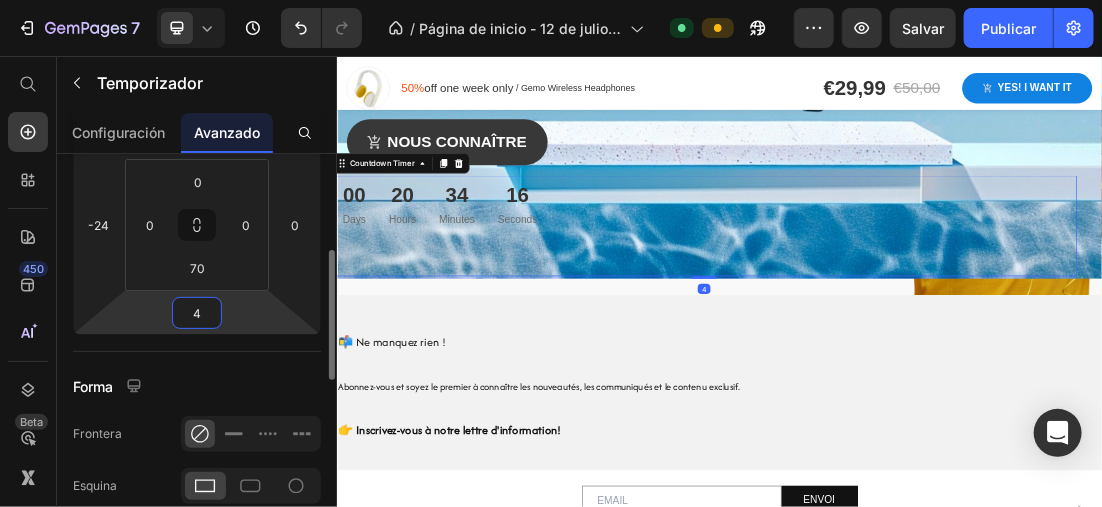 type on "40" 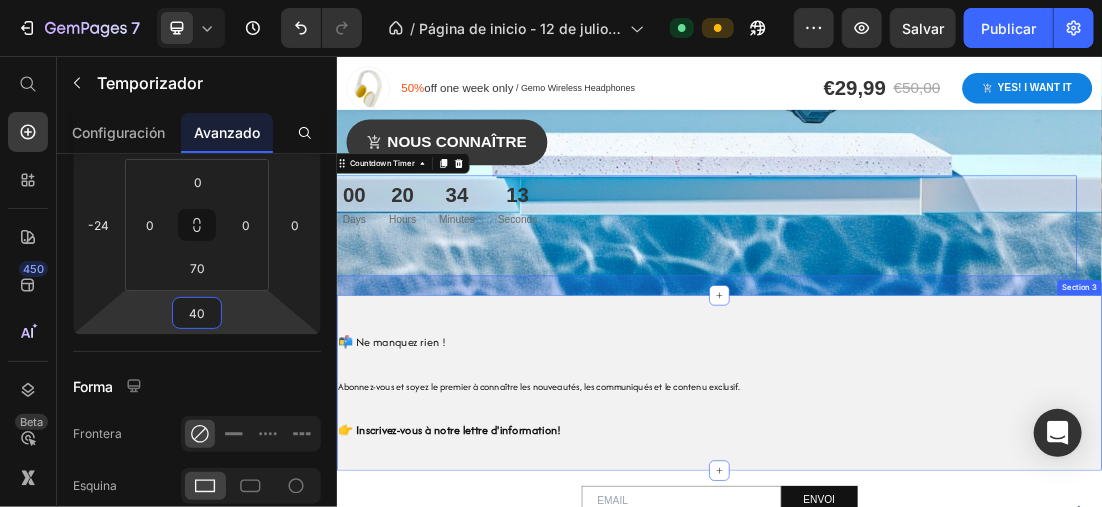 click on "⁠⁠⁠⁠⁠⁠⁠ 📬 Ne manquez rien ! Abonnez-vous et soyez le premier à connaître les nouveautés, les communiqués et le contenu exclusif. 👉 Inscrivez-vous à notre lettre d'information! Heading Section 3" at bounding box center (936, 567) 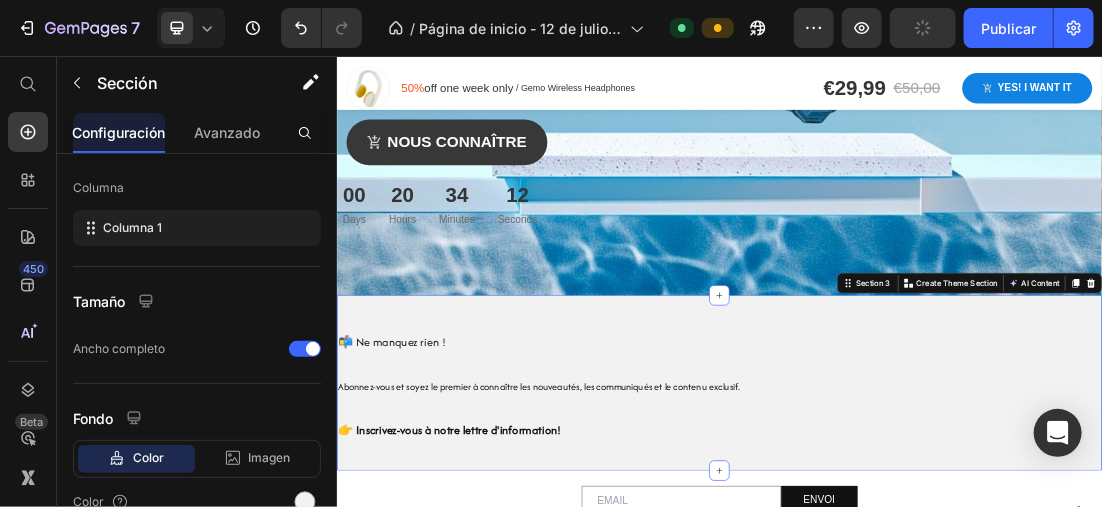 scroll, scrollTop: 0, scrollLeft: 0, axis: both 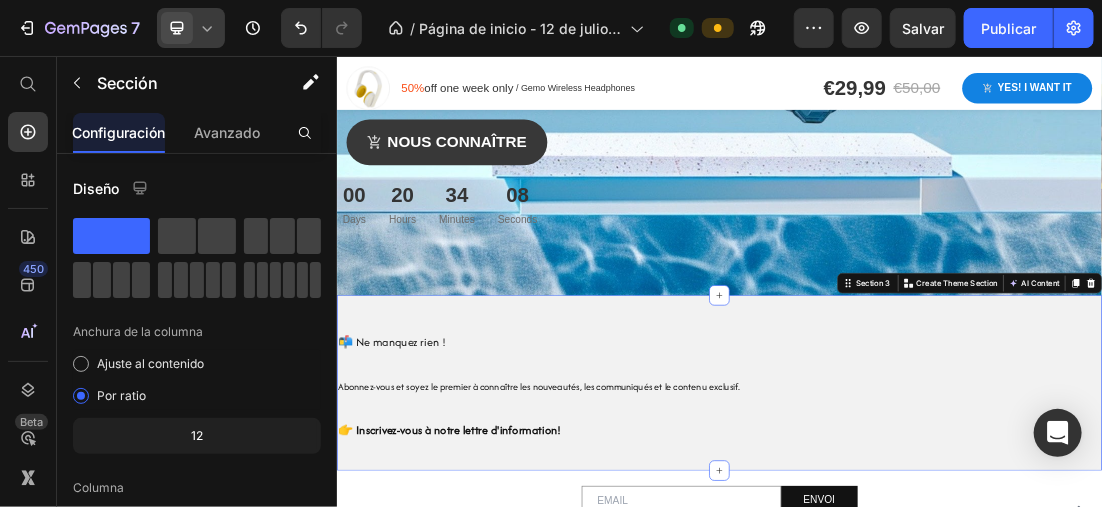 click 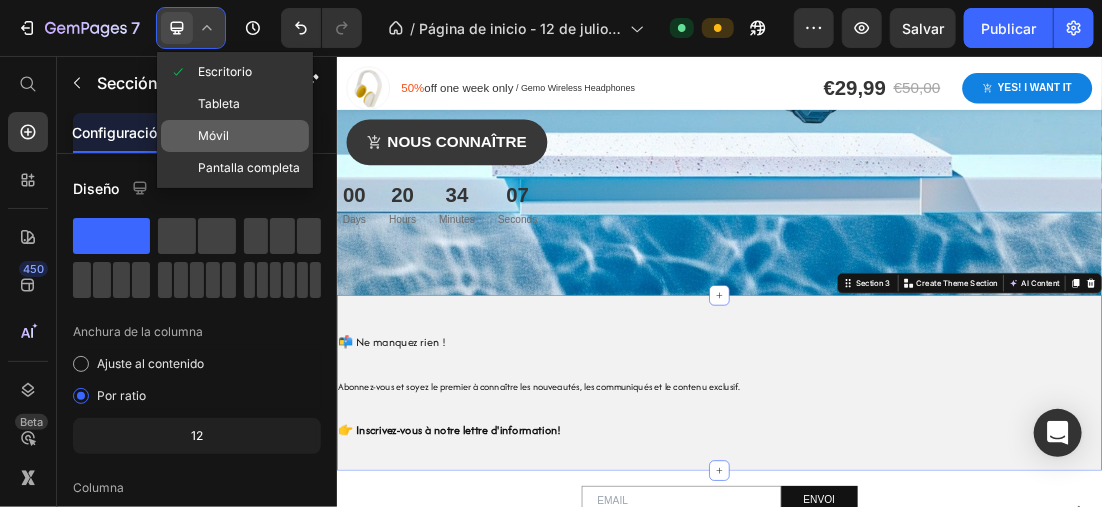 click on "Móvil" 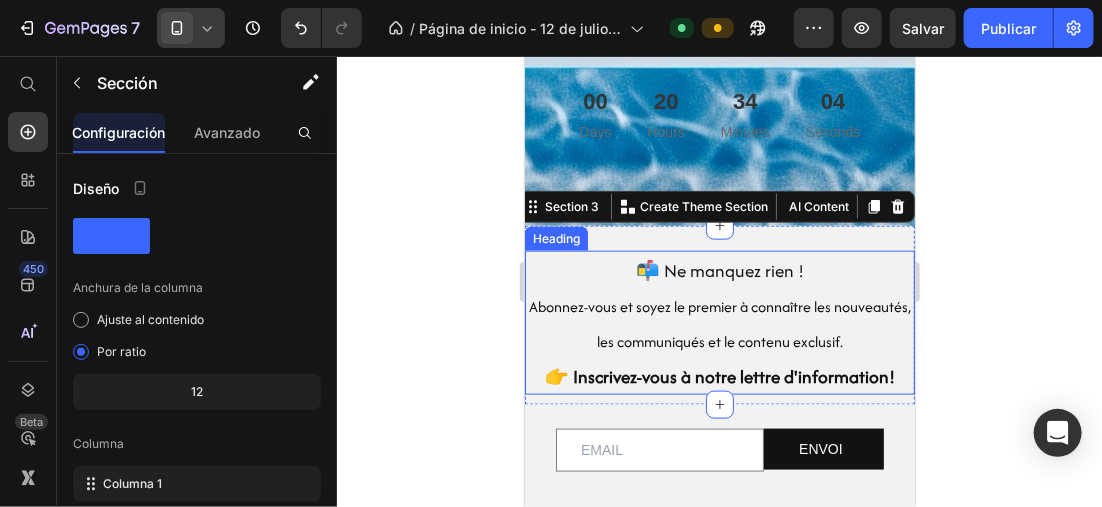 scroll, scrollTop: 720, scrollLeft: 0, axis: vertical 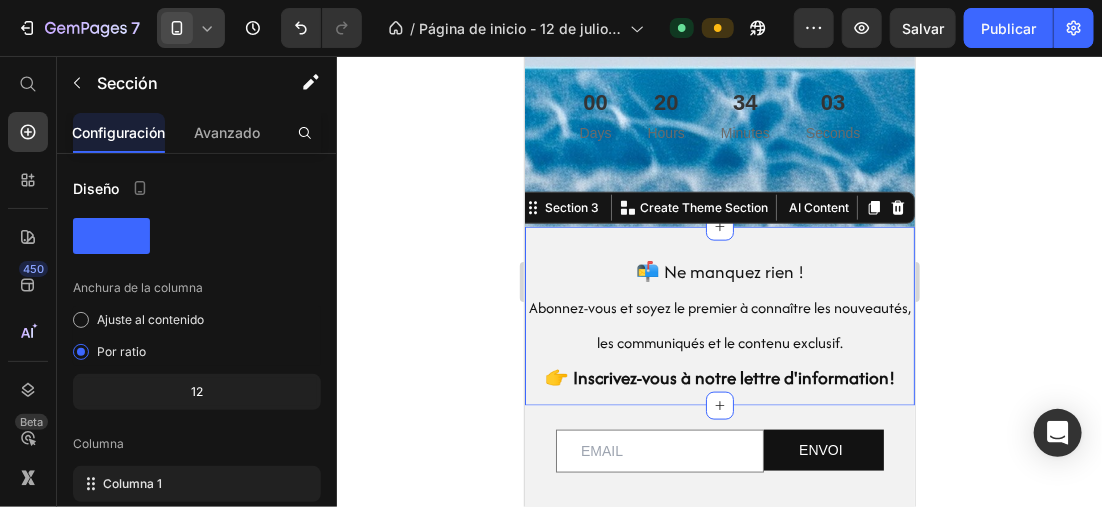 click 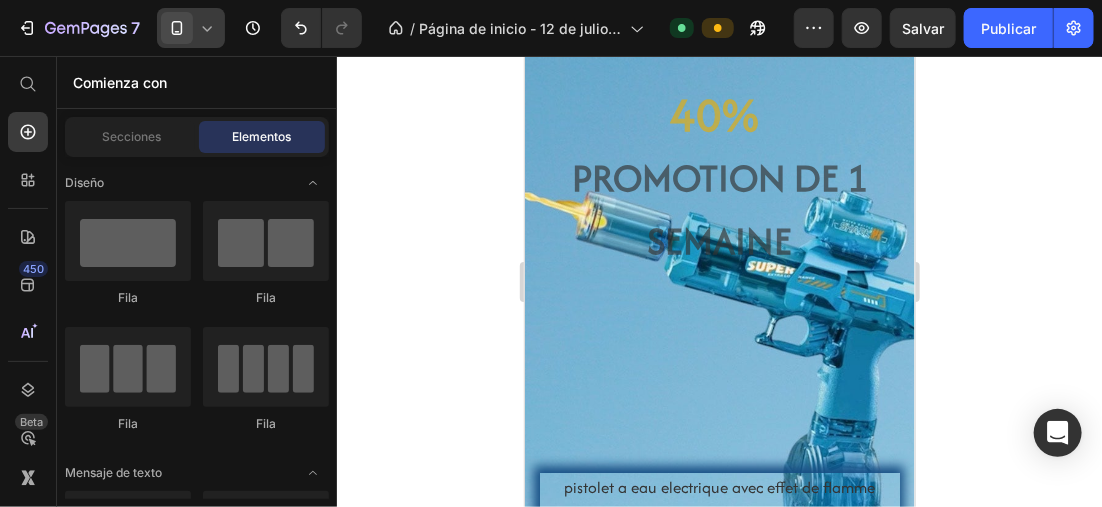 scroll, scrollTop: 0, scrollLeft: 0, axis: both 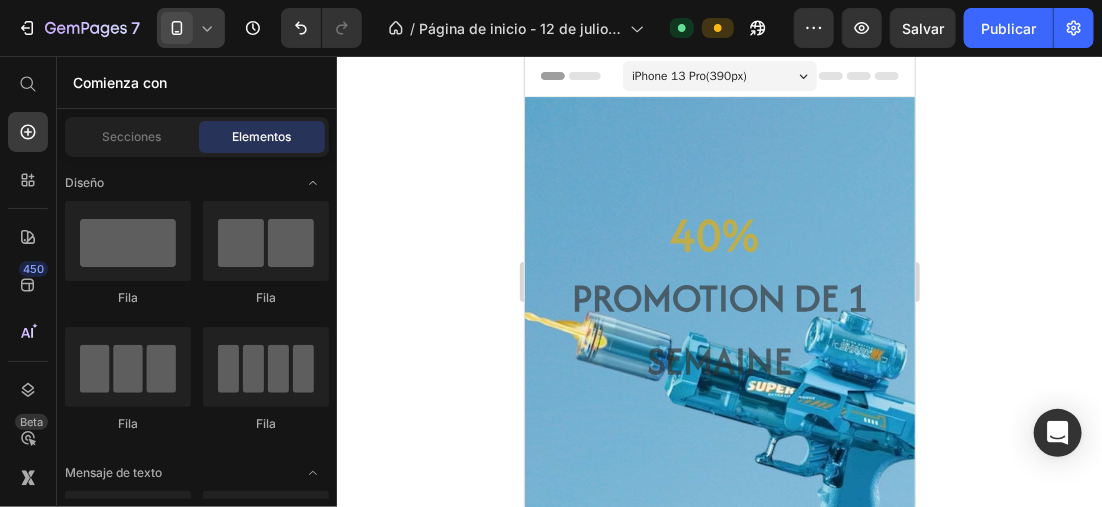 click 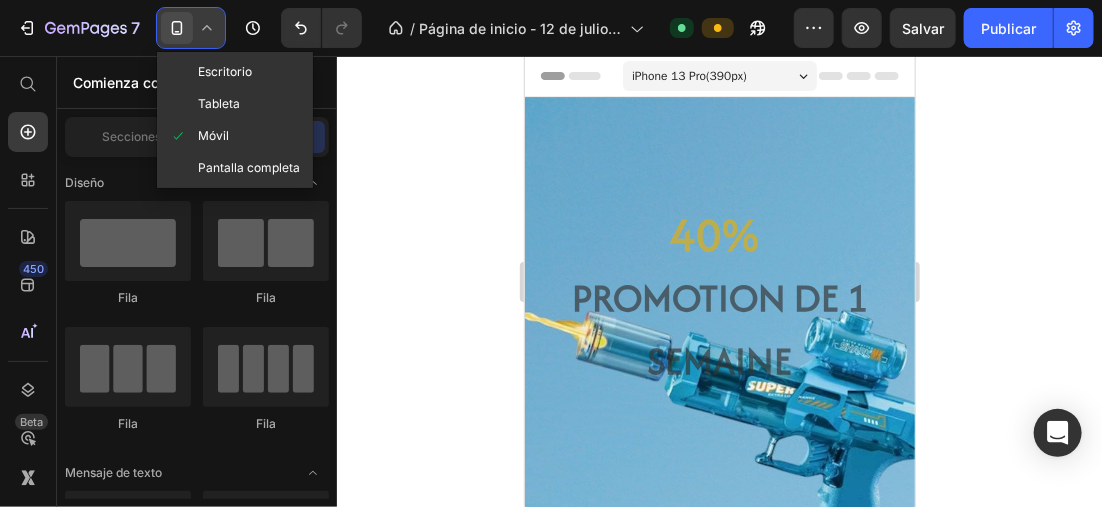 click 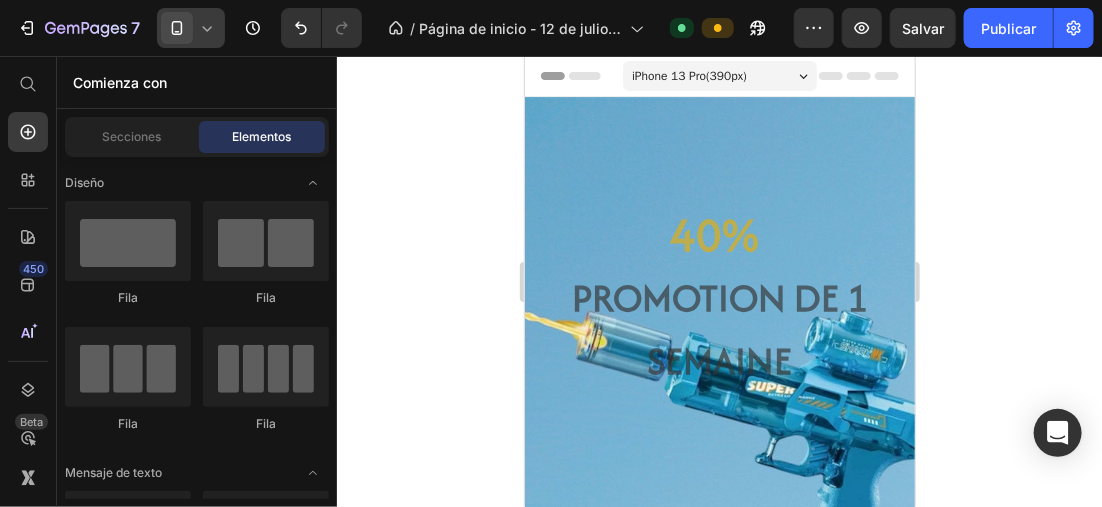 click 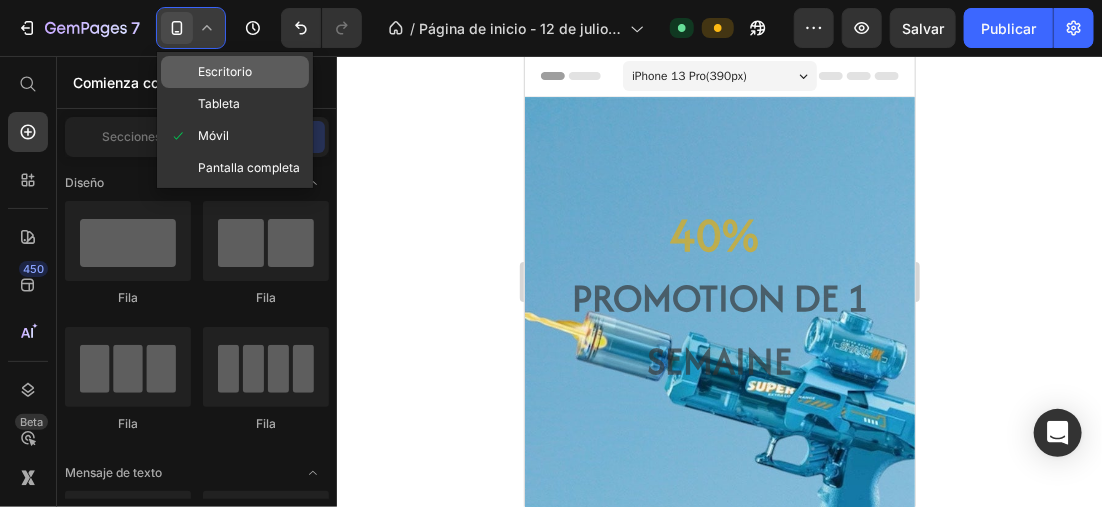 drag, startPoint x: 253, startPoint y: 63, endPoint x: 83, endPoint y: 245, distance: 249.04617 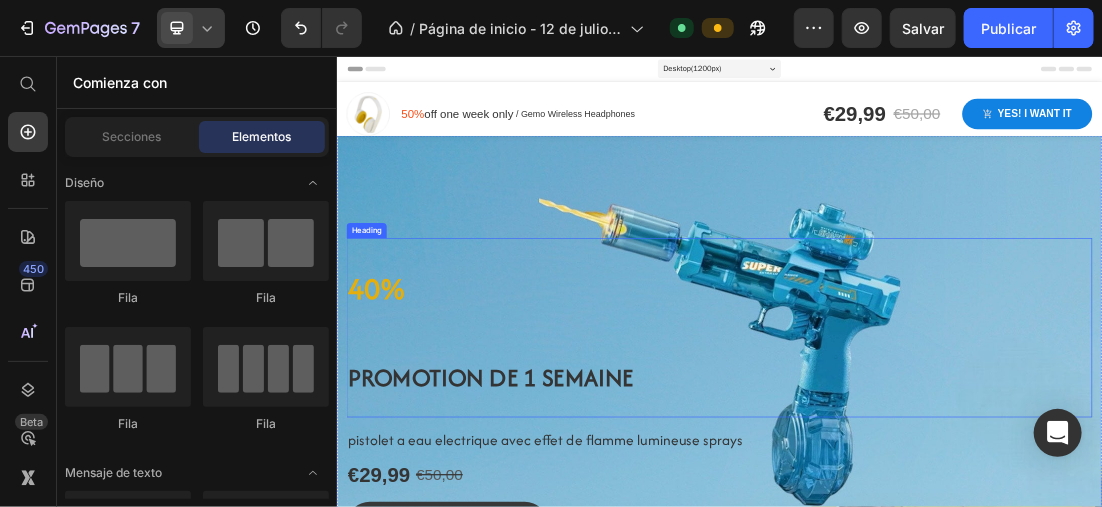 click on "⁠⁠⁠⁠⁠⁠⁠ 40%   Promotion de 1 semaine Heading pistolet a eau electrique avec effet de flamme lumineuse sprays Product Title €29,99 Product Price €50,00 Product Price Row nous connaître Product Cart Button 00 Days 20 Hours 33 Minutes 53 Seconds Countdown Timer Product Row" at bounding box center [936, 610] 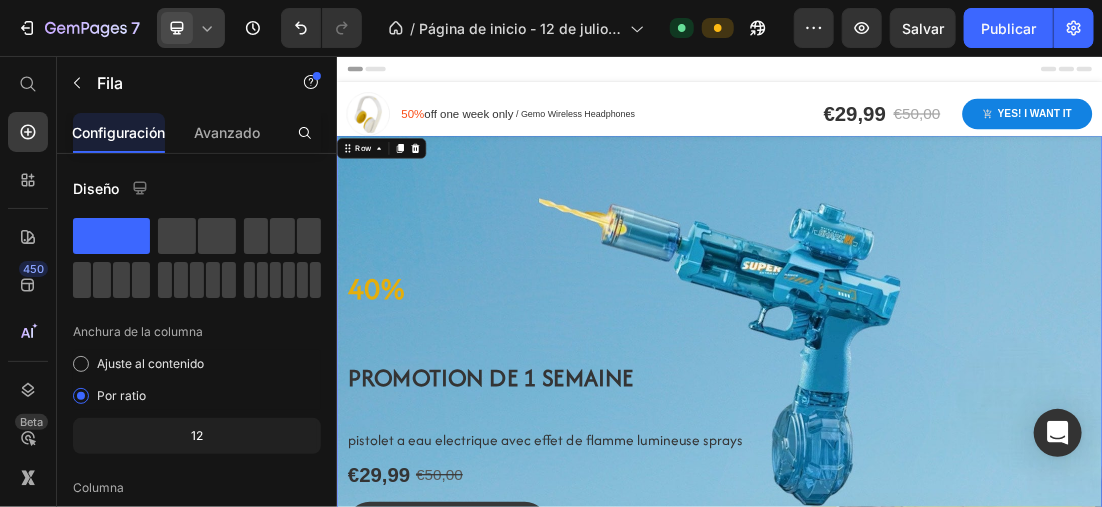 scroll, scrollTop: 54, scrollLeft: 0, axis: vertical 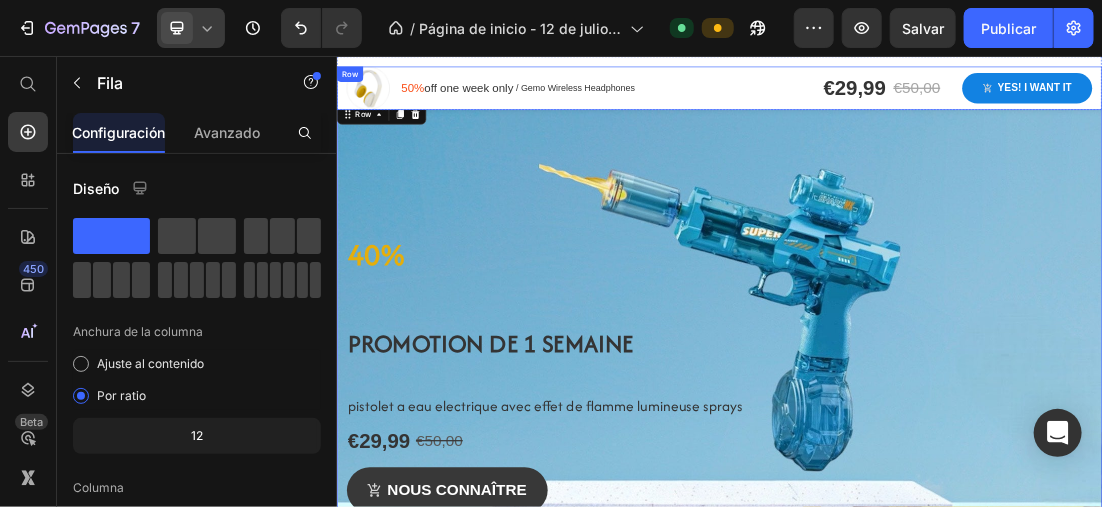 click on "Image 50%  off one week only Text block / Gemo Wireless Headphones Text block Row Row €29,99 Product Price €50,00 Product Price Row Yes! i want it Product Cart Button Row Row" at bounding box center [936, 105] 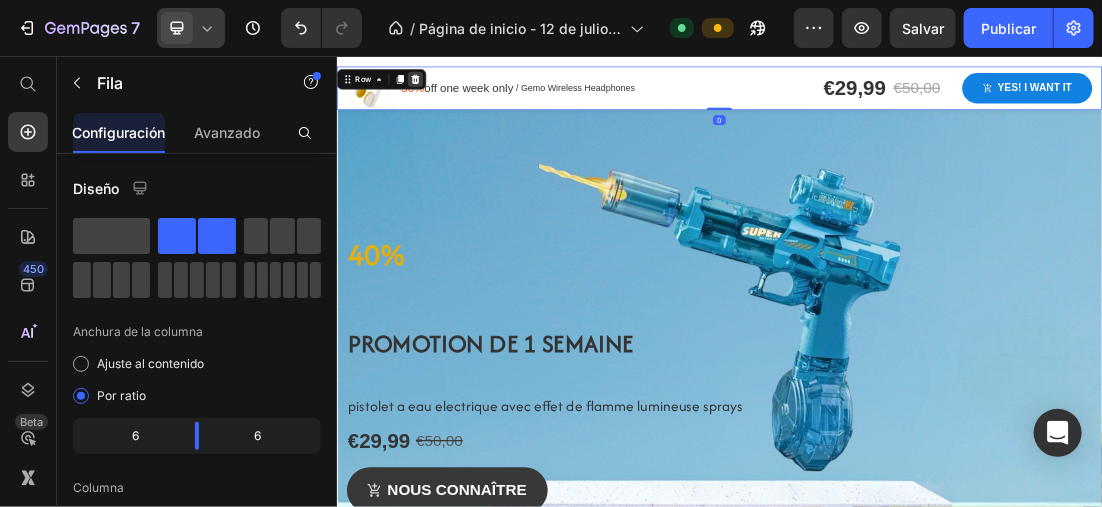 click 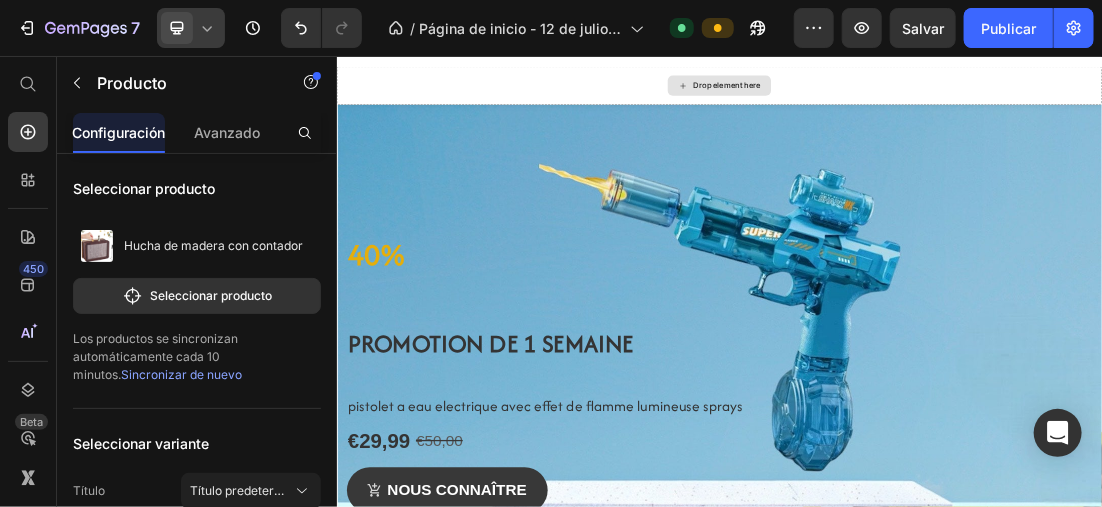 scroll, scrollTop: 0, scrollLeft: 0, axis: both 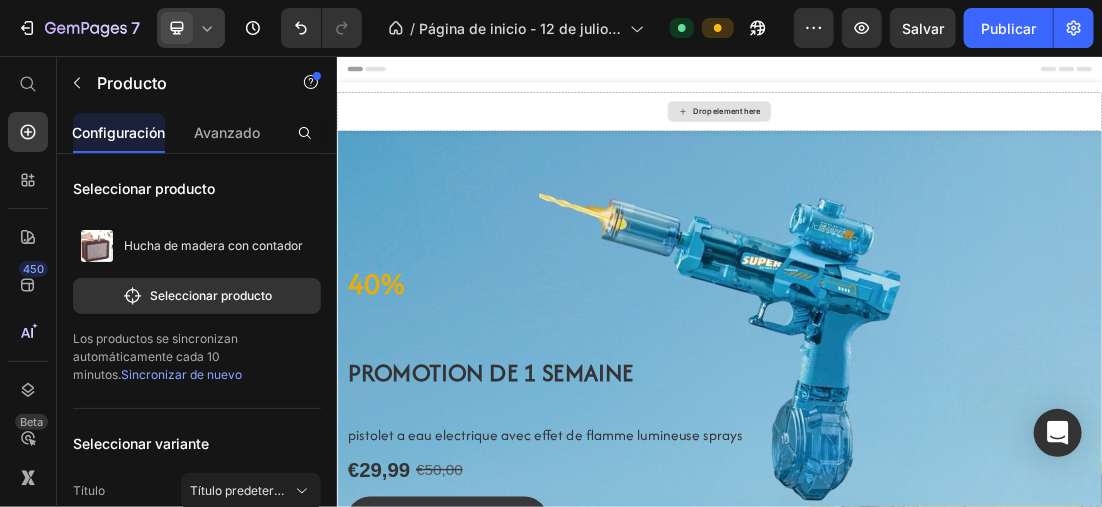 click on "Drop element here" at bounding box center [936, 142] 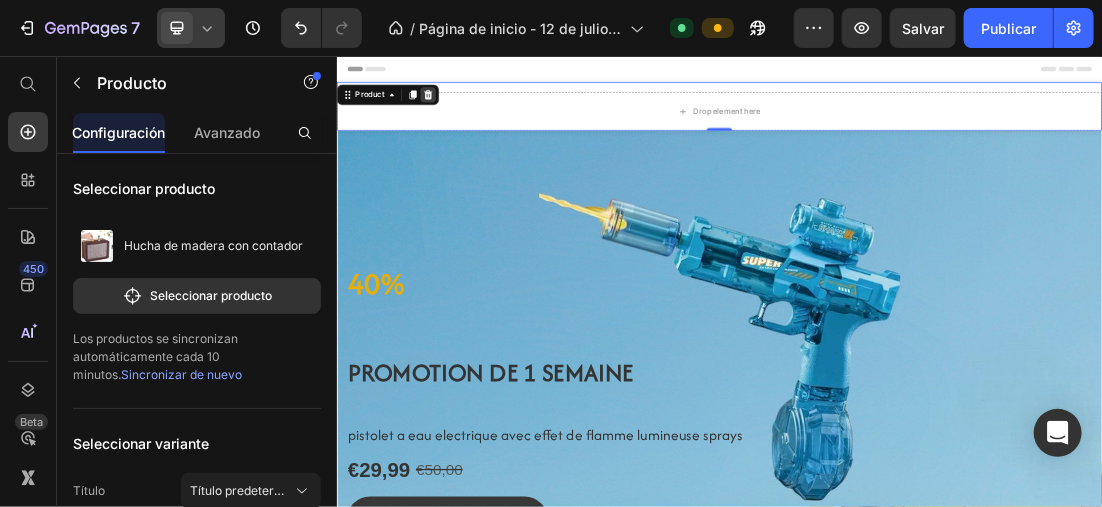 click 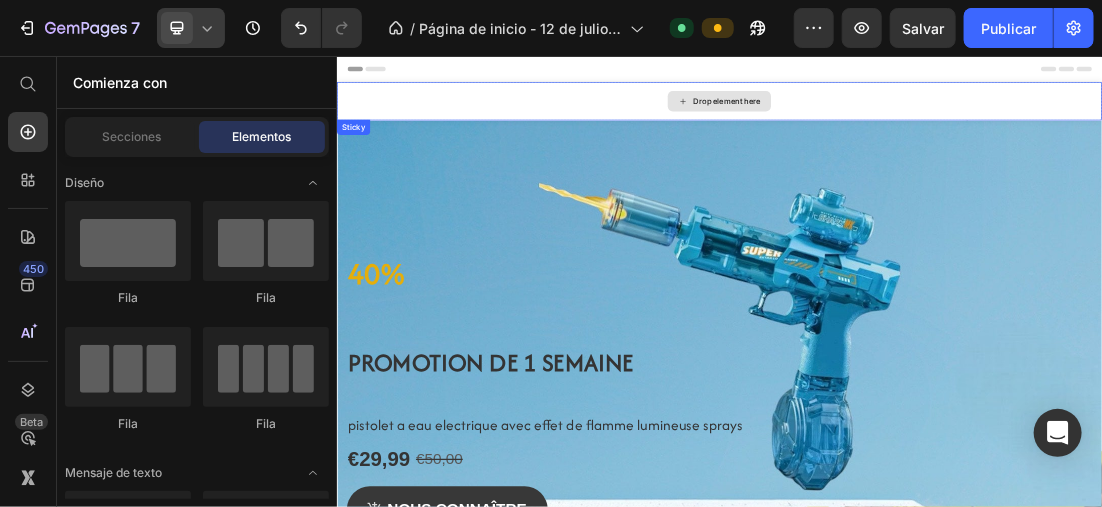 click on "Drop element here" at bounding box center (936, 126) 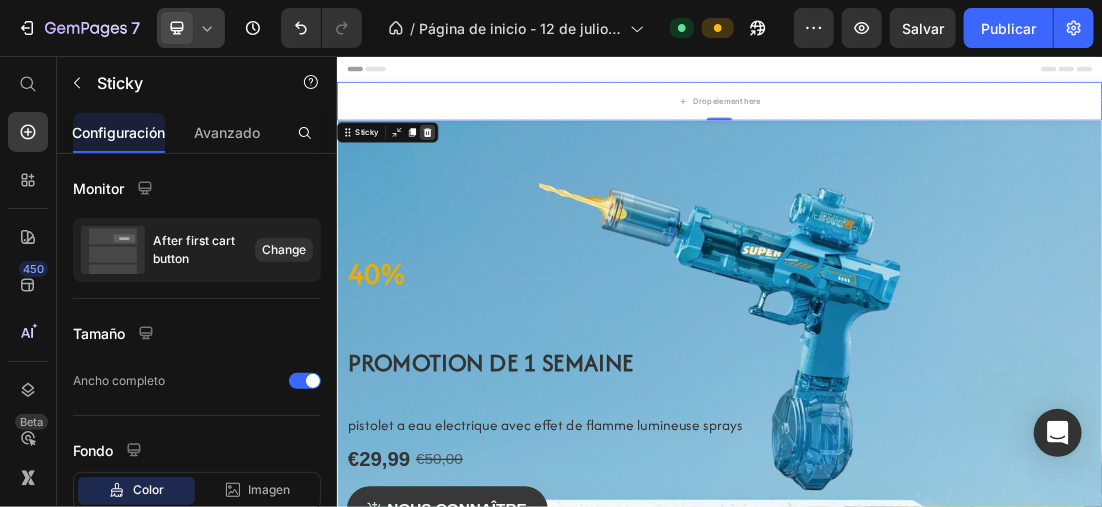 click 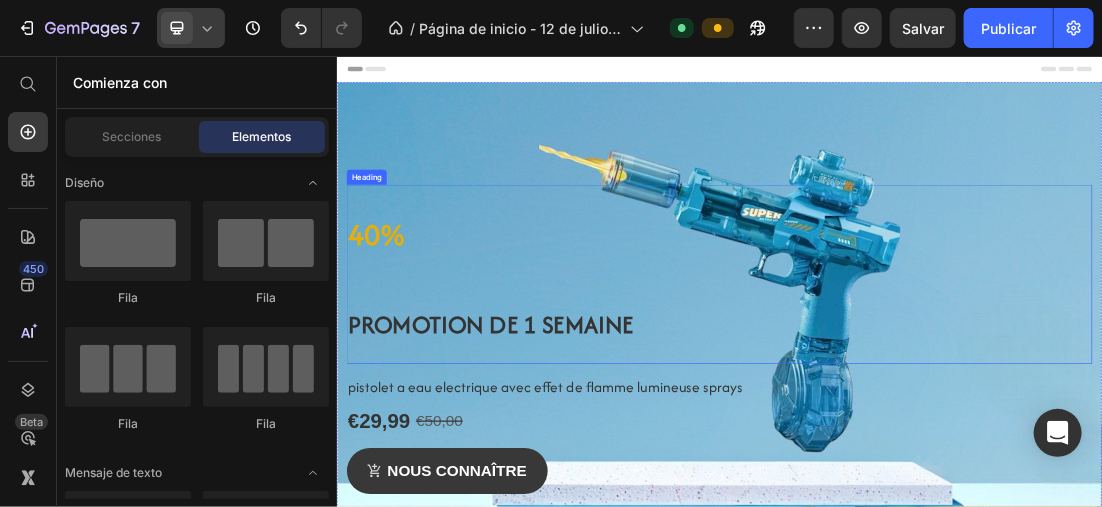click on "⁠⁠⁠⁠⁠⁠⁠ 40%   Promotion de 1 semaine Heading pistolet a eau electrique avec effet de flamme lumineuse sprays Product Title €29,99 Product Price €50,00 Product Price Row nous connaître Product Cart Button 00 Days 20 Hours 33 Minutes 40 Seconds Countdown Timer Product" at bounding box center [936, 606] 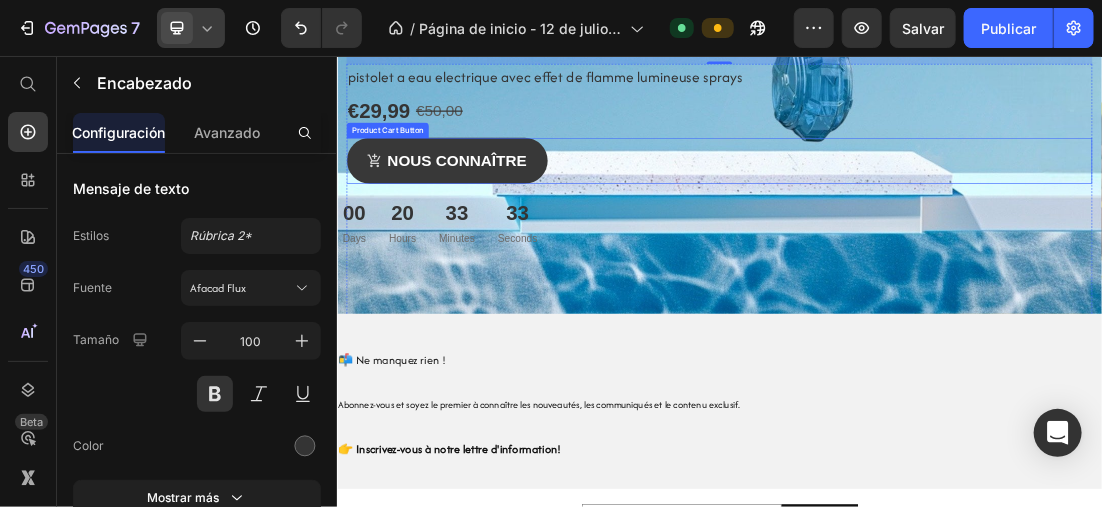 scroll, scrollTop: 500, scrollLeft: 0, axis: vertical 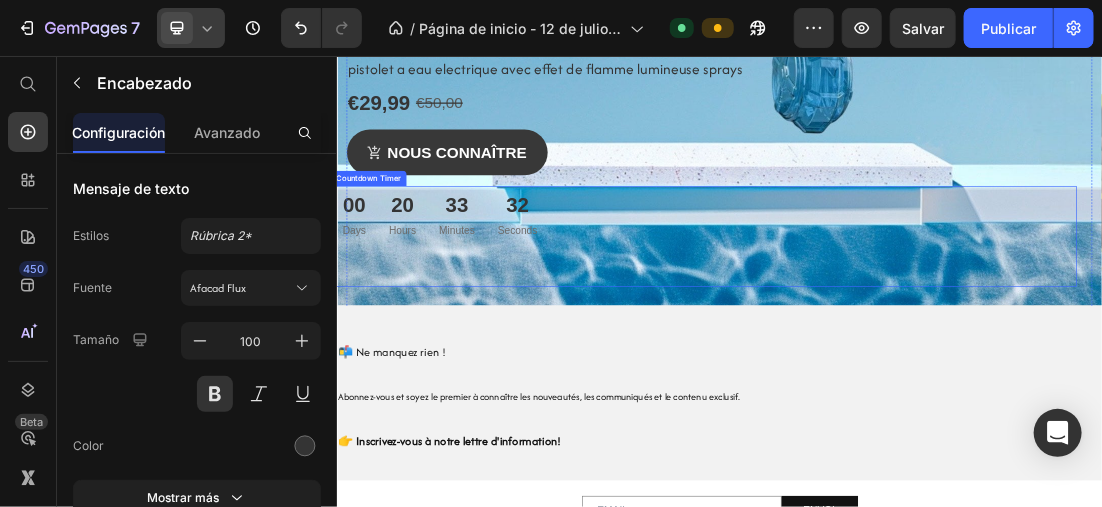click on "00 Days 20 Hours 33 Minutes 32 Seconds" at bounding box center [912, 302] 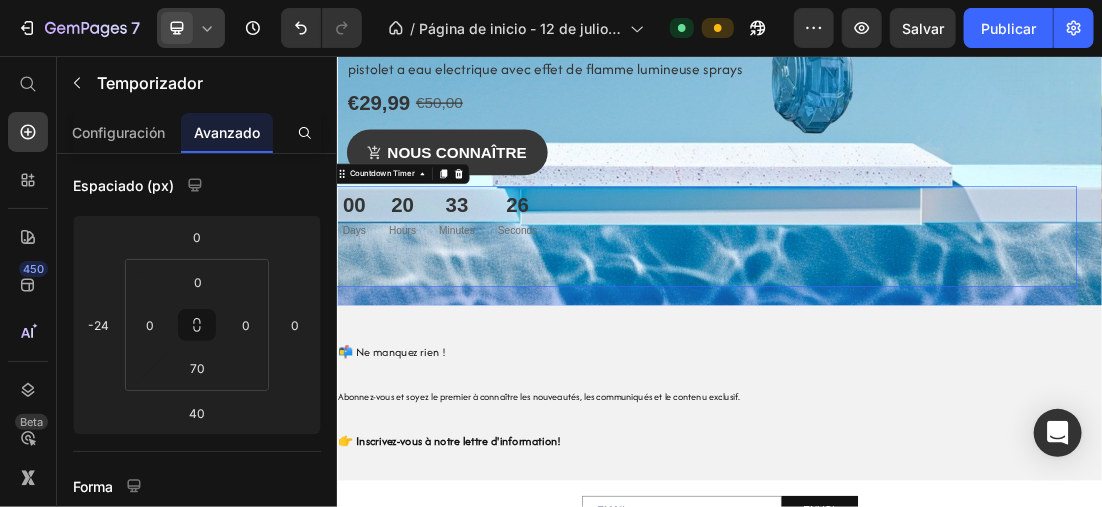 scroll, scrollTop: 0, scrollLeft: 0, axis: both 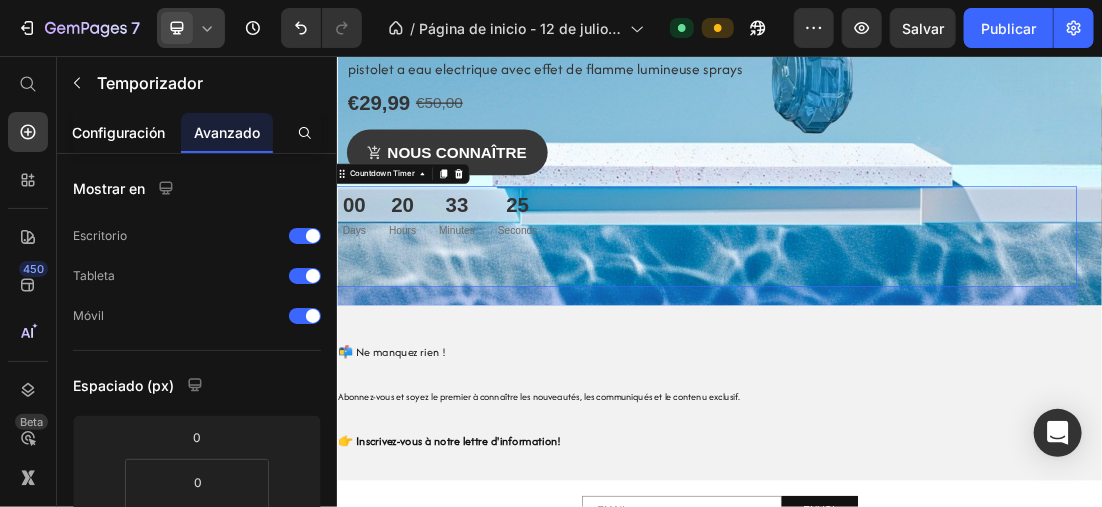 click on "Configuración" at bounding box center (119, 132) 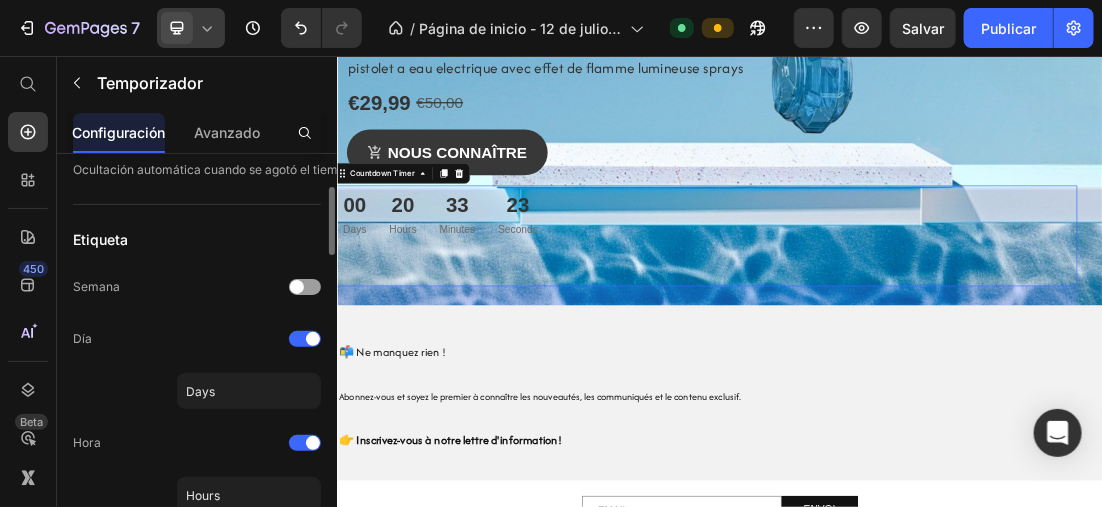 scroll, scrollTop: 0, scrollLeft: 0, axis: both 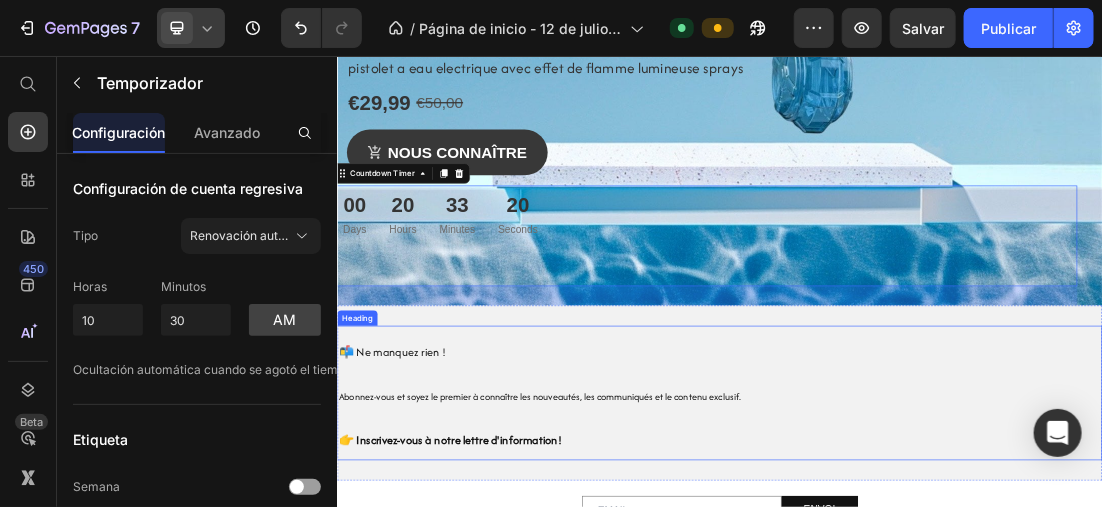 click on "⁠⁠⁠⁠⁠⁠⁠ 📬 Ne manquez rien ! Abonnez-vous et soyez le premier à connaître les nouveautés, les communiqués et le contenu exclusif. 👉 Inscrivez-vous à notre lettre d'information!" at bounding box center [936, 583] 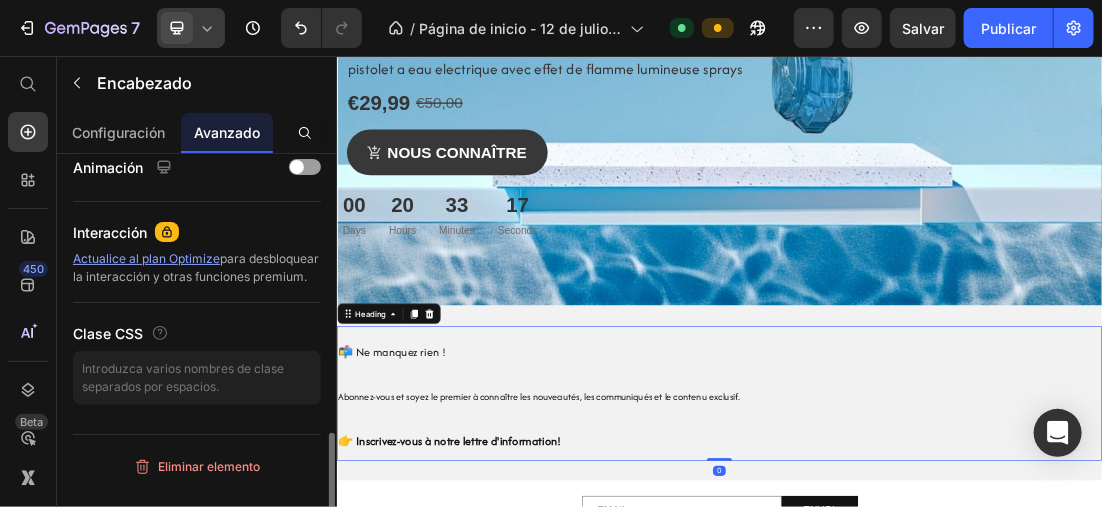 scroll, scrollTop: 474, scrollLeft: 0, axis: vertical 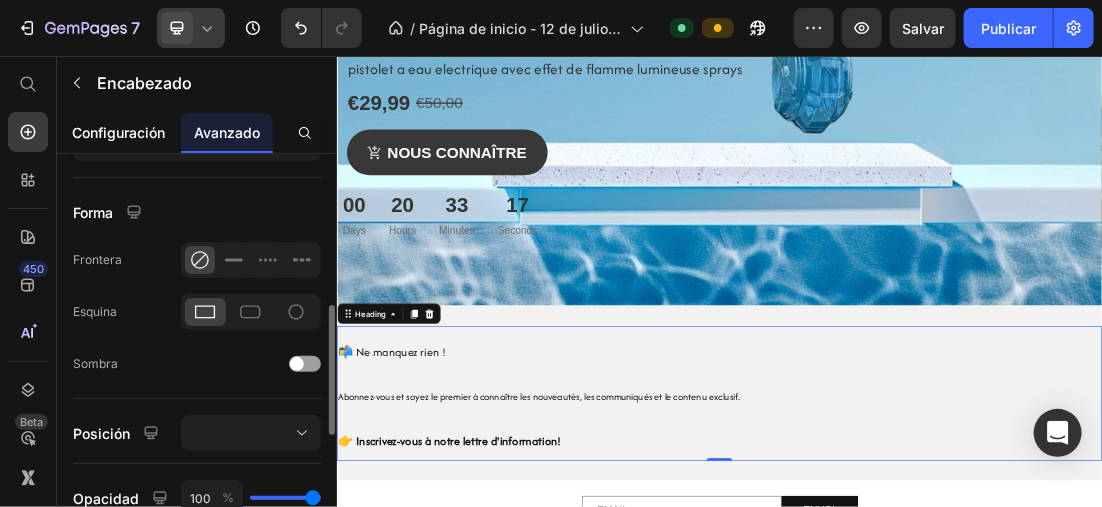click on "Configuración" at bounding box center (119, 132) 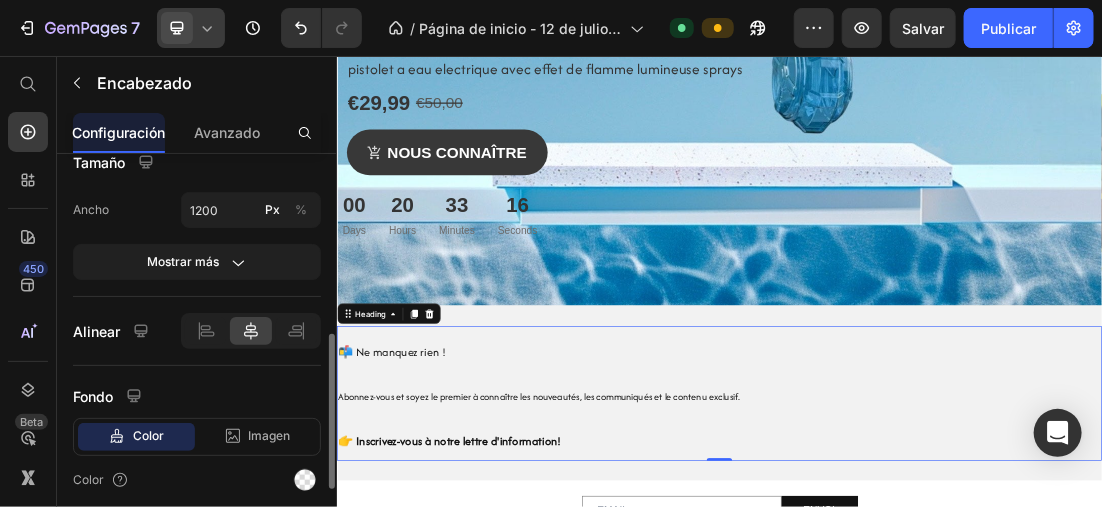 scroll, scrollTop: 0, scrollLeft: 0, axis: both 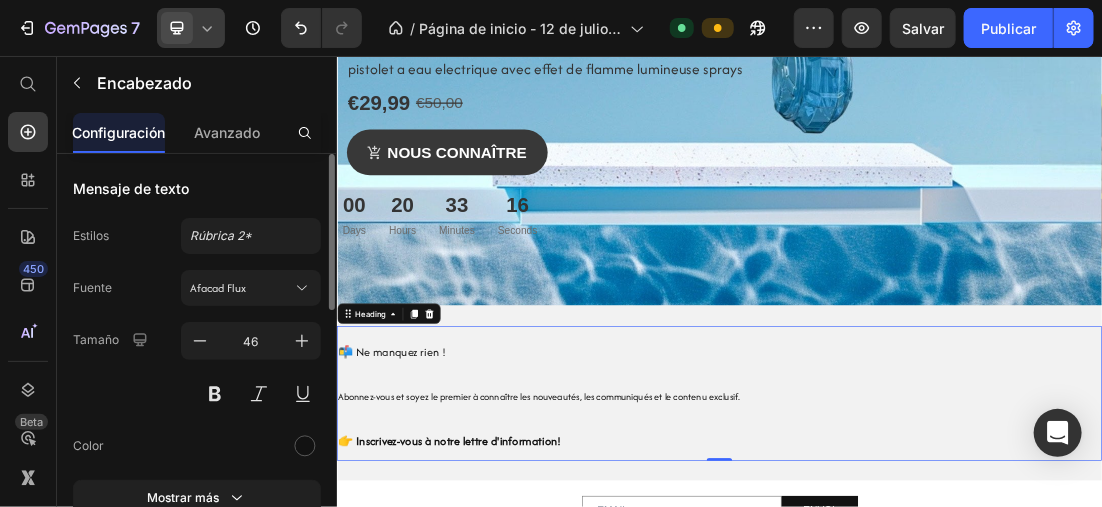 drag, startPoint x: 220, startPoint y: 176, endPoint x: 236, endPoint y: 196, distance: 25.612497 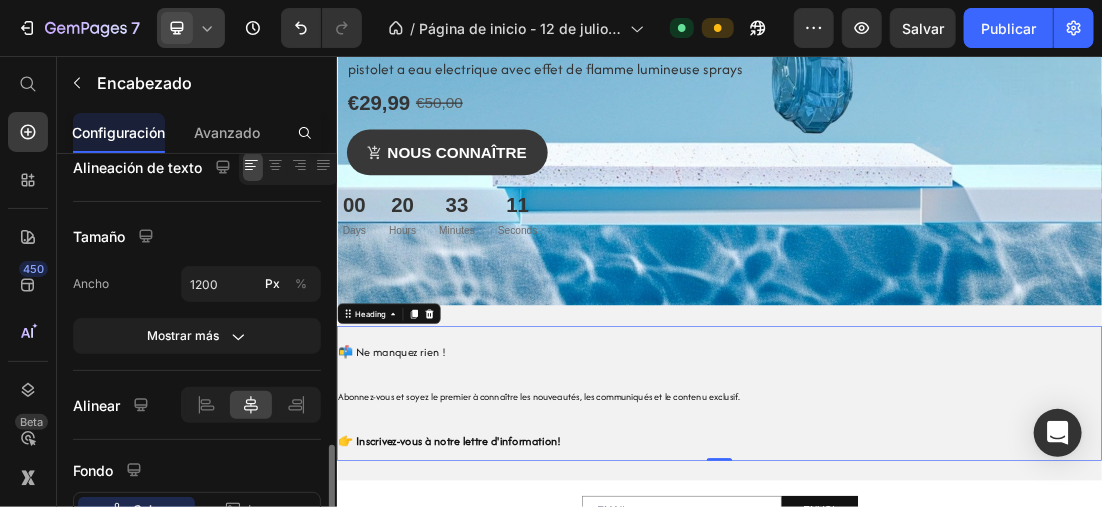 scroll, scrollTop: 500, scrollLeft: 0, axis: vertical 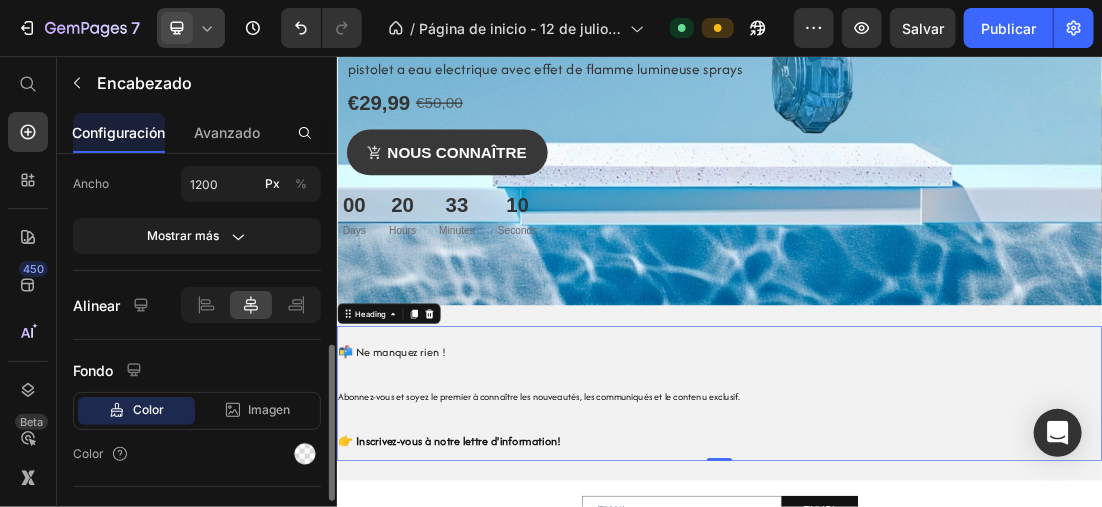 click on "Color" at bounding box center [197, 454] 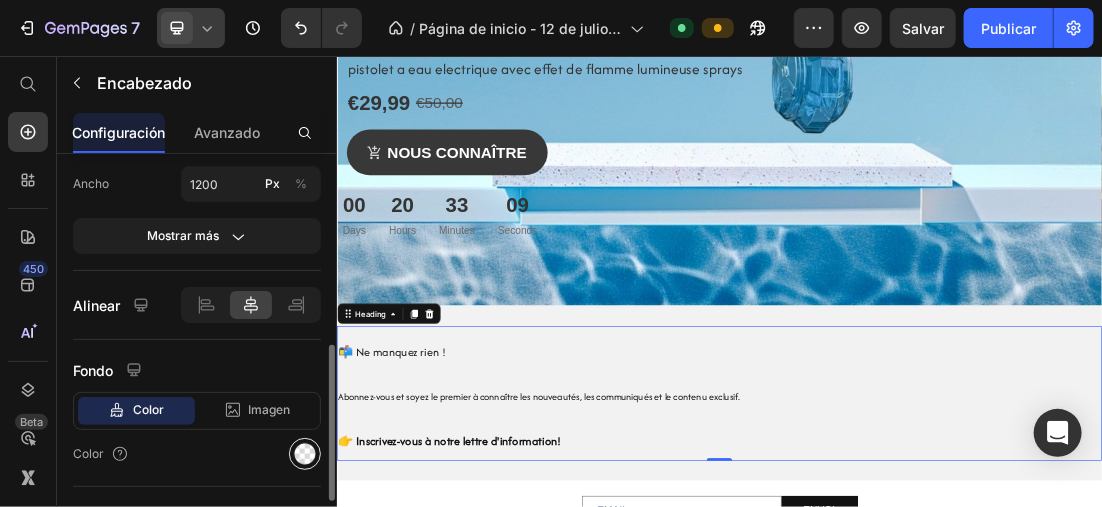 click at bounding box center (305, 454) 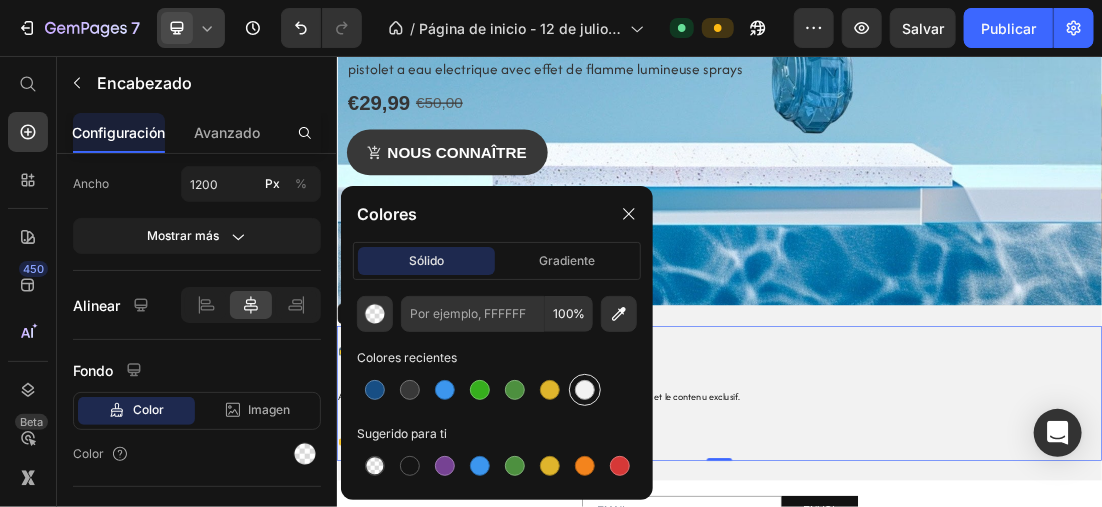 click at bounding box center (585, 390) 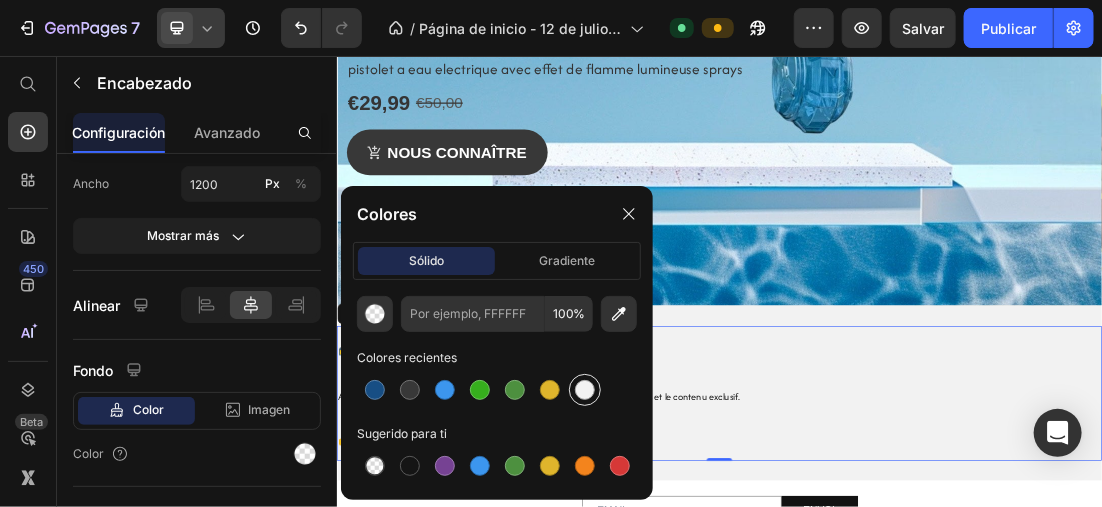 type on "F2F2F2" 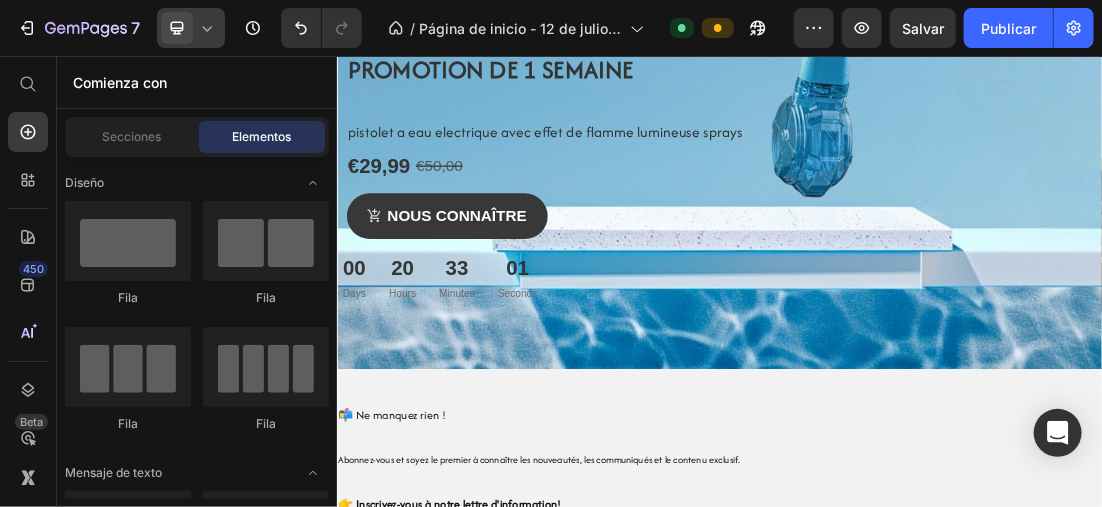 scroll, scrollTop: 0, scrollLeft: 0, axis: both 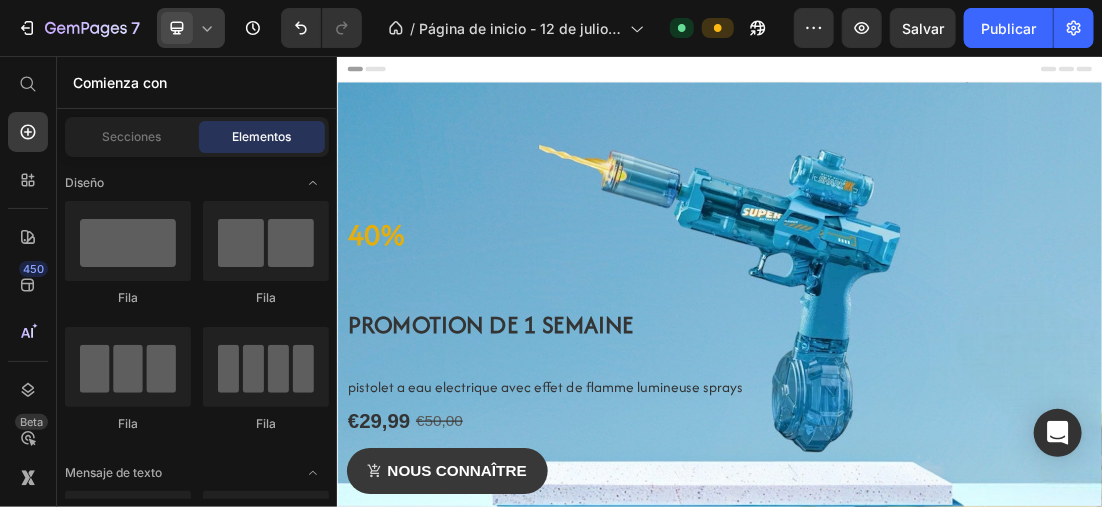 click on "Header" at bounding box center [936, 75] 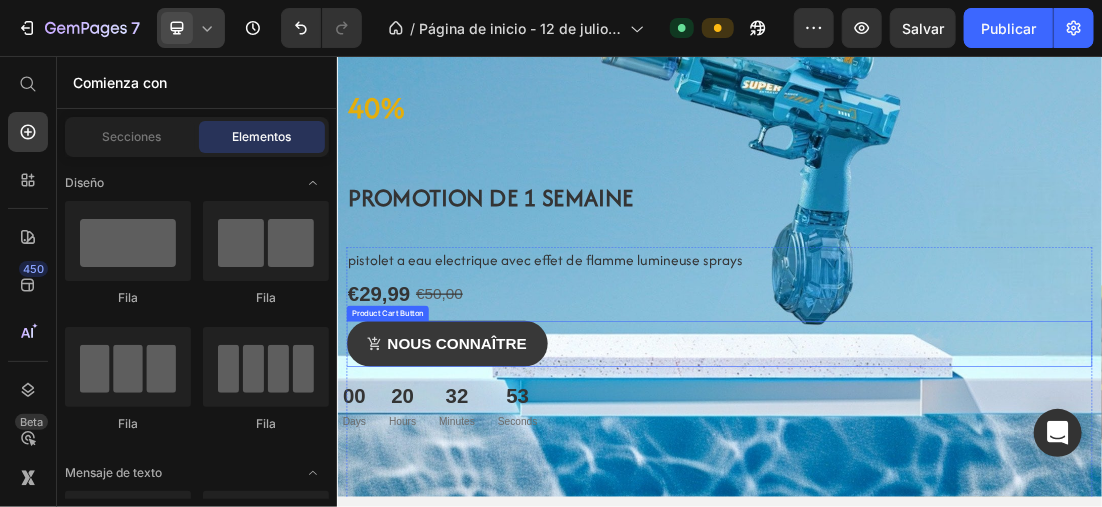 scroll, scrollTop: 0, scrollLeft: 0, axis: both 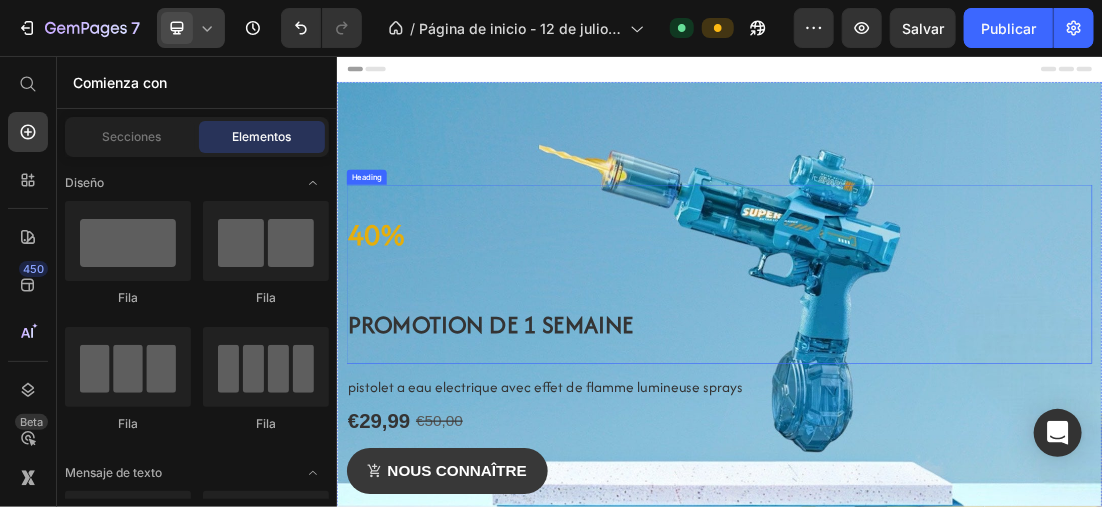click on "⁠⁠⁠⁠⁠⁠⁠ 40%   Promotion de 1 semaine" at bounding box center [936, 397] 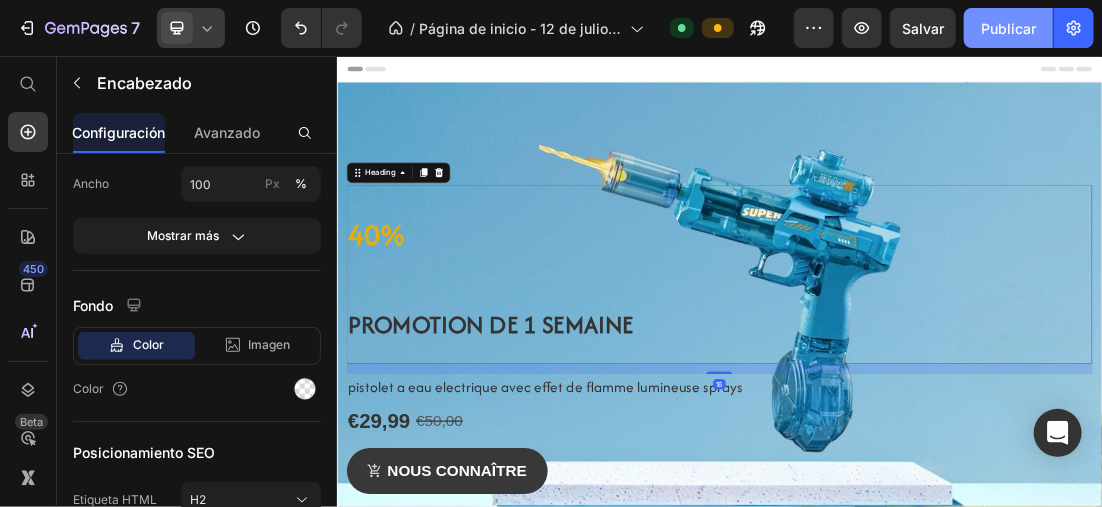 click on "Publicar" 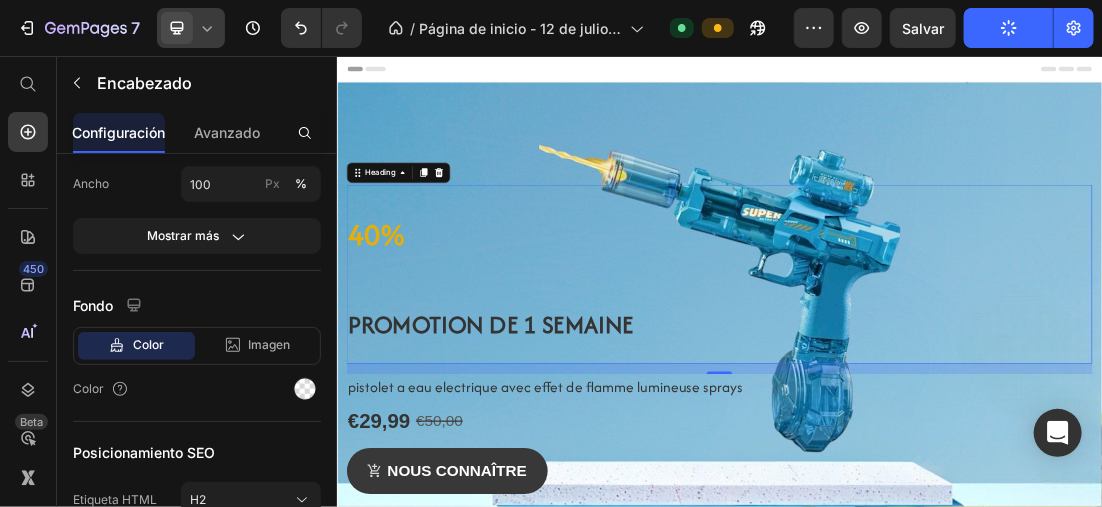 click 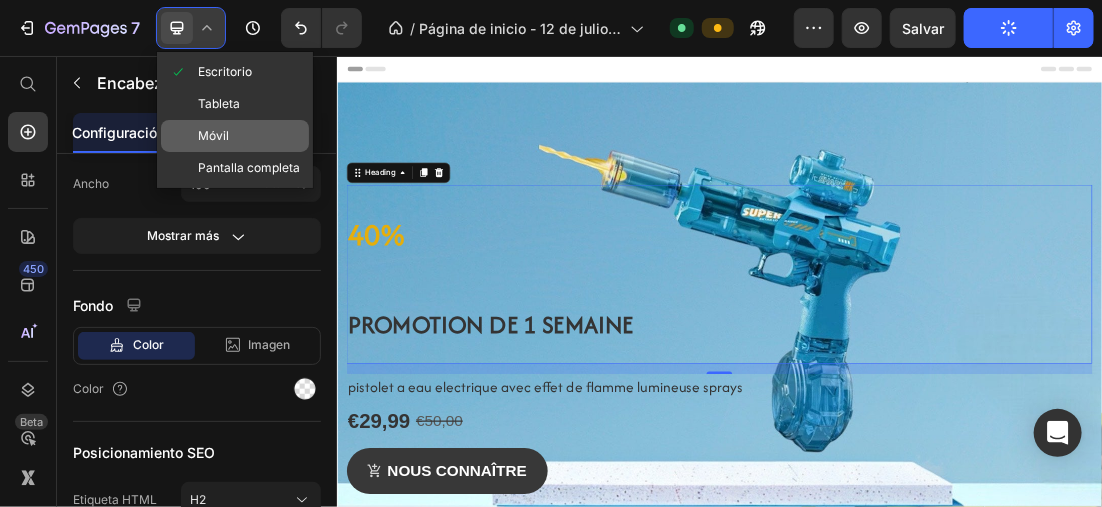 click on "Móvil" 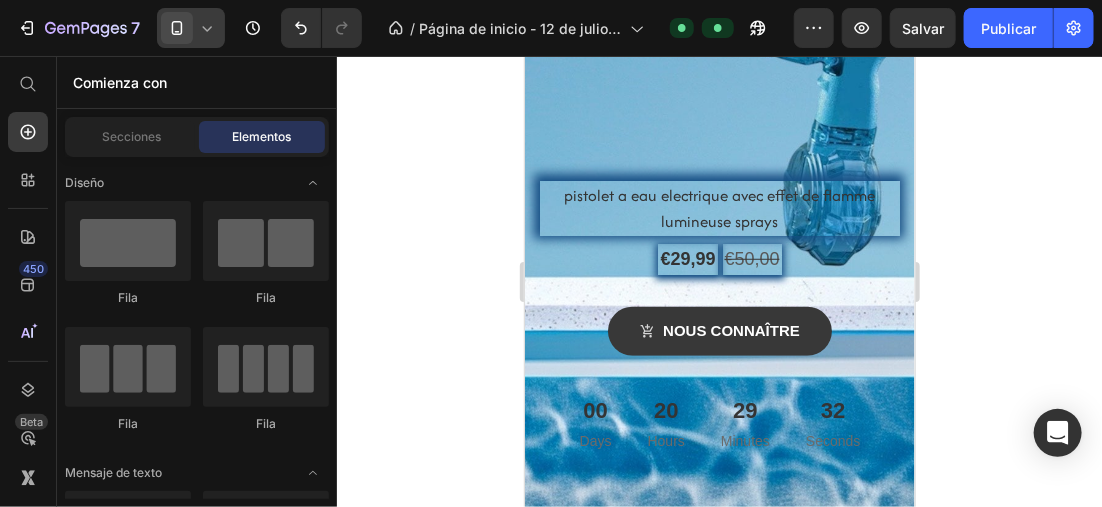scroll, scrollTop: 412, scrollLeft: 0, axis: vertical 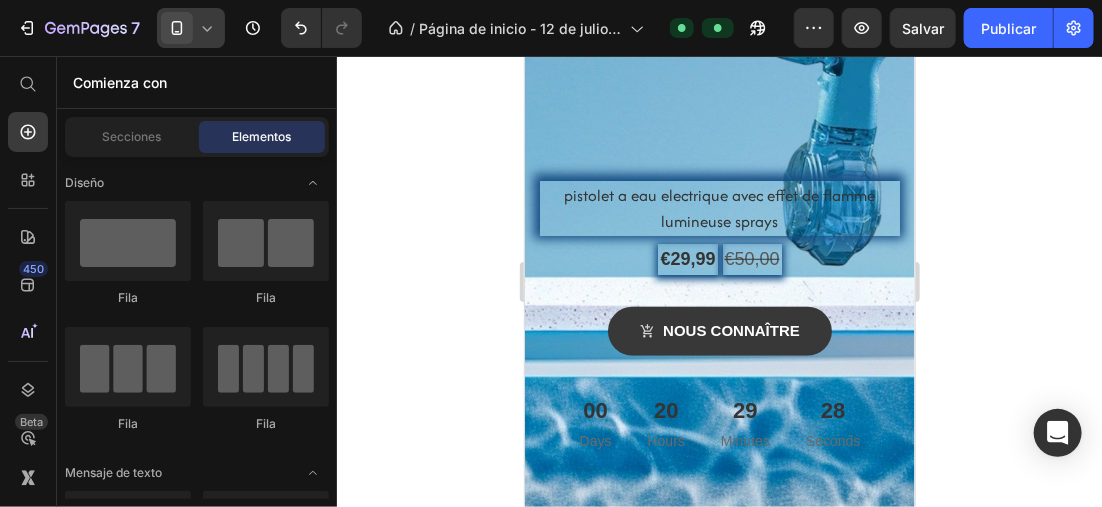 click on "€29,99 Product Price €50,00 Product Price Row" at bounding box center (719, 258) 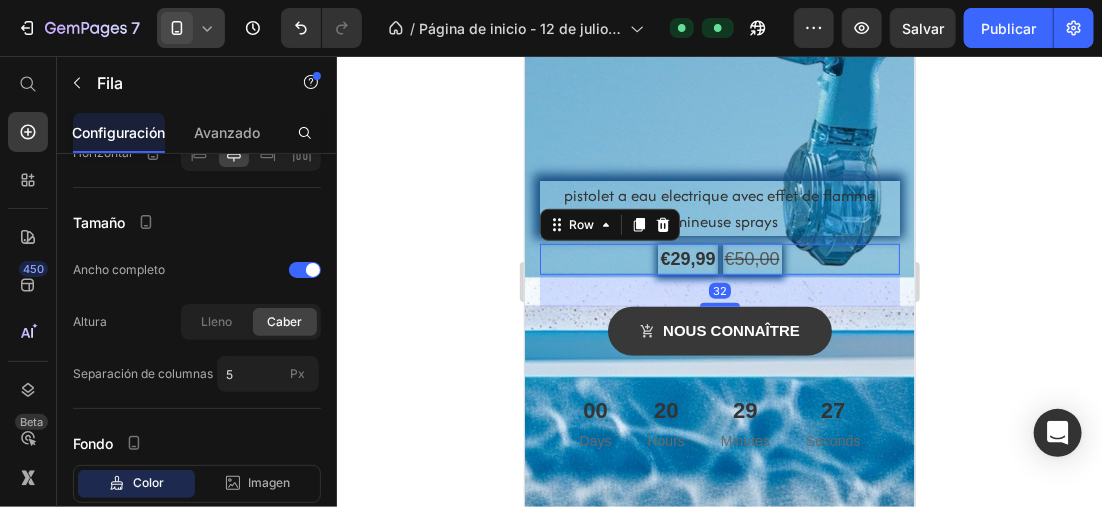 scroll, scrollTop: 0, scrollLeft: 0, axis: both 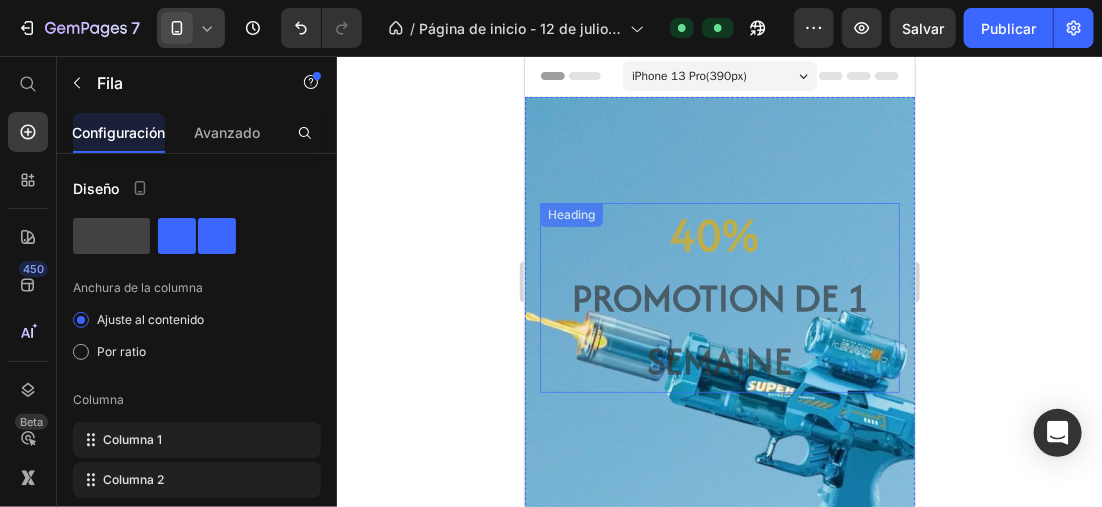click on "Promotion de 1 semaine" at bounding box center [719, 328] 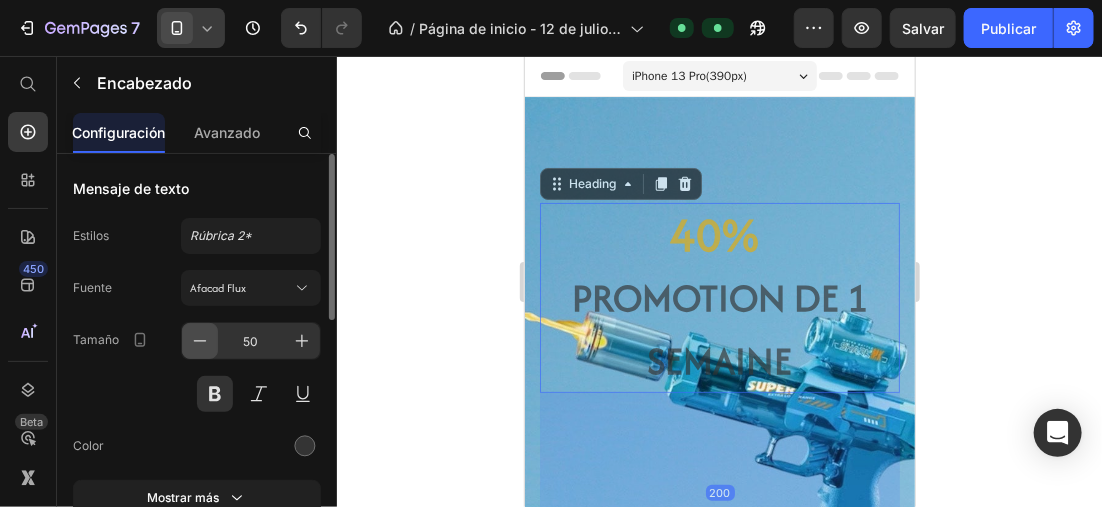 scroll, scrollTop: 100, scrollLeft: 0, axis: vertical 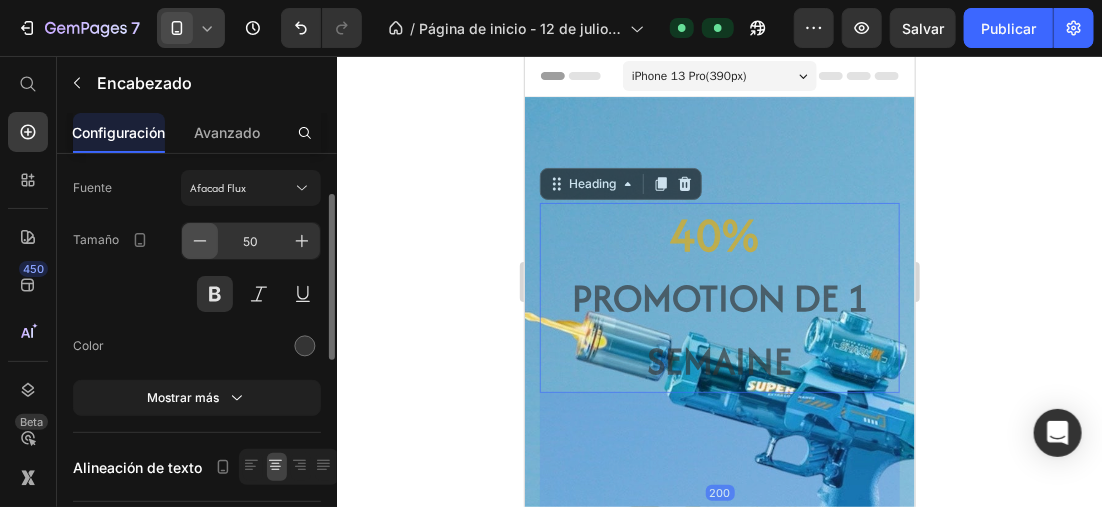 click 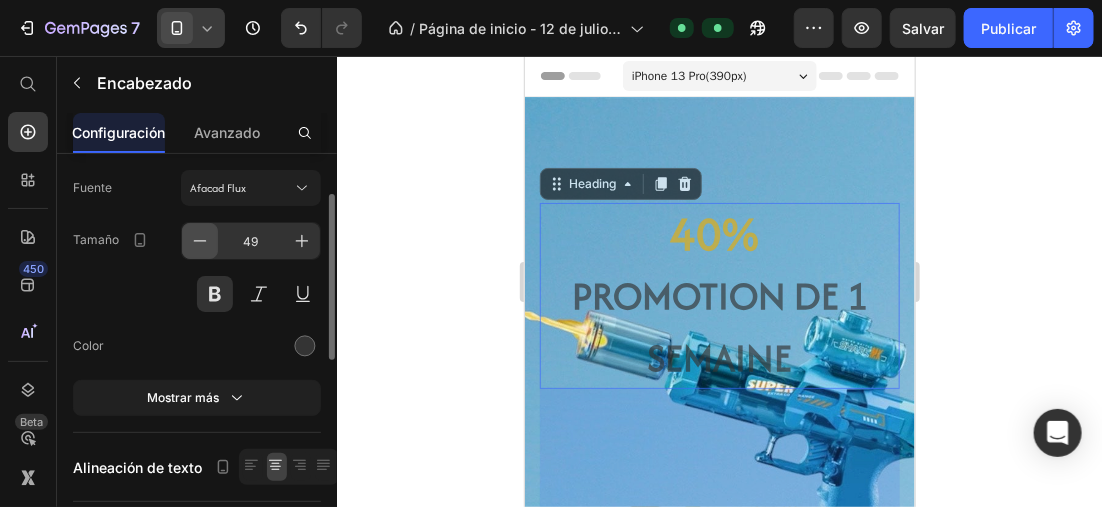 click 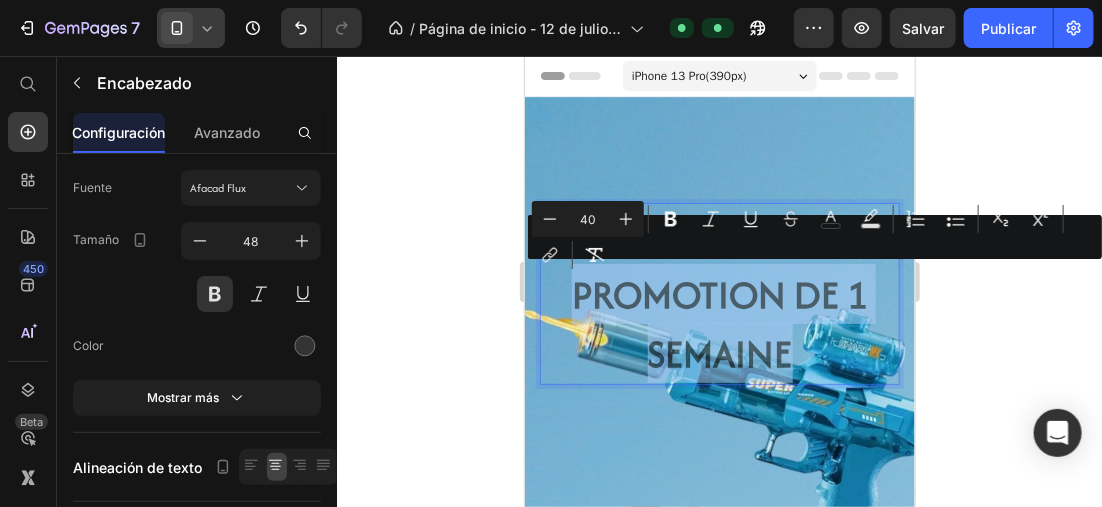 drag, startPoint x: 567, startPoint y: 288, endPoint x: 846, endPoint y: 350, distance: 285.80588 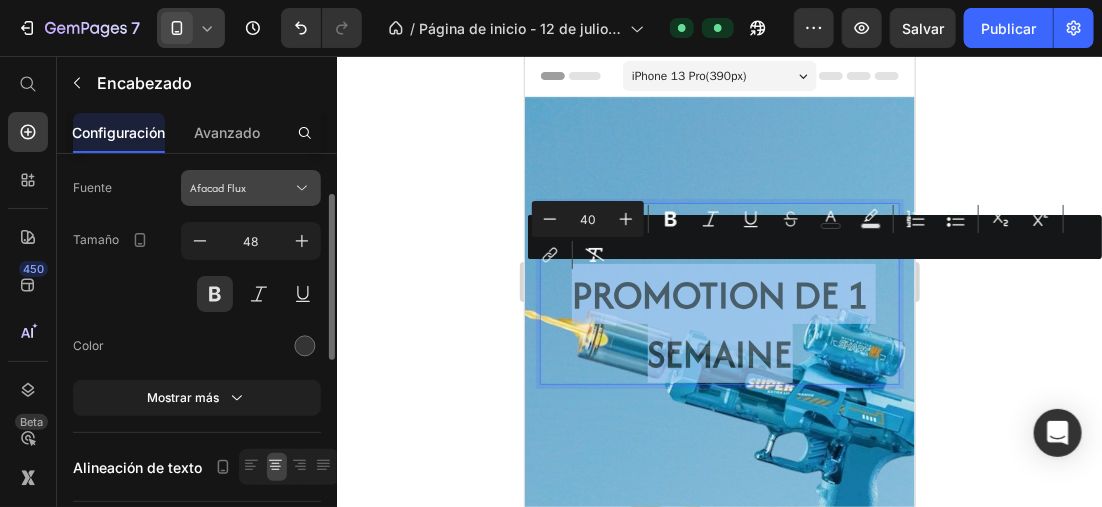click on "Afacad Flux" at bounding box center (241, 188) 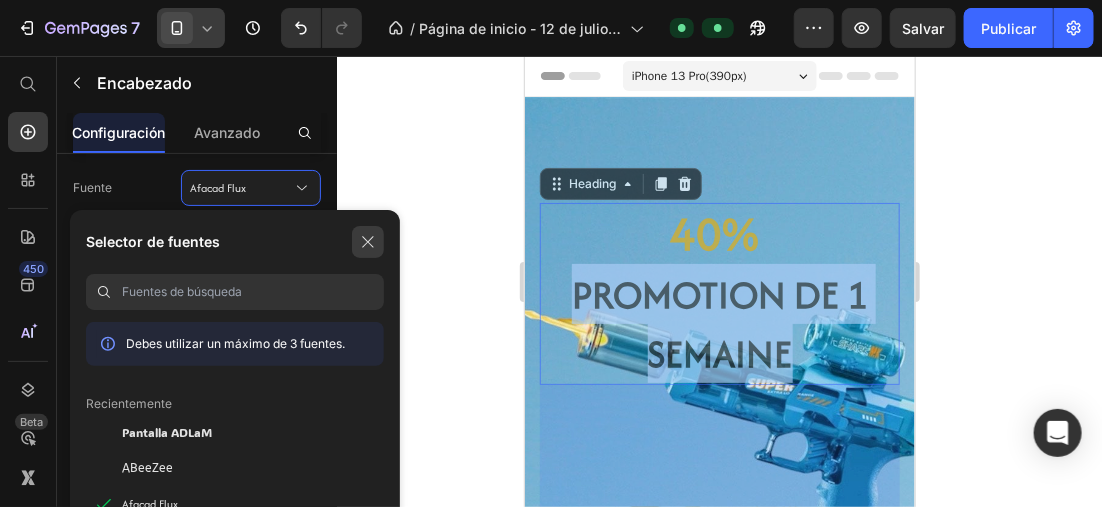 click 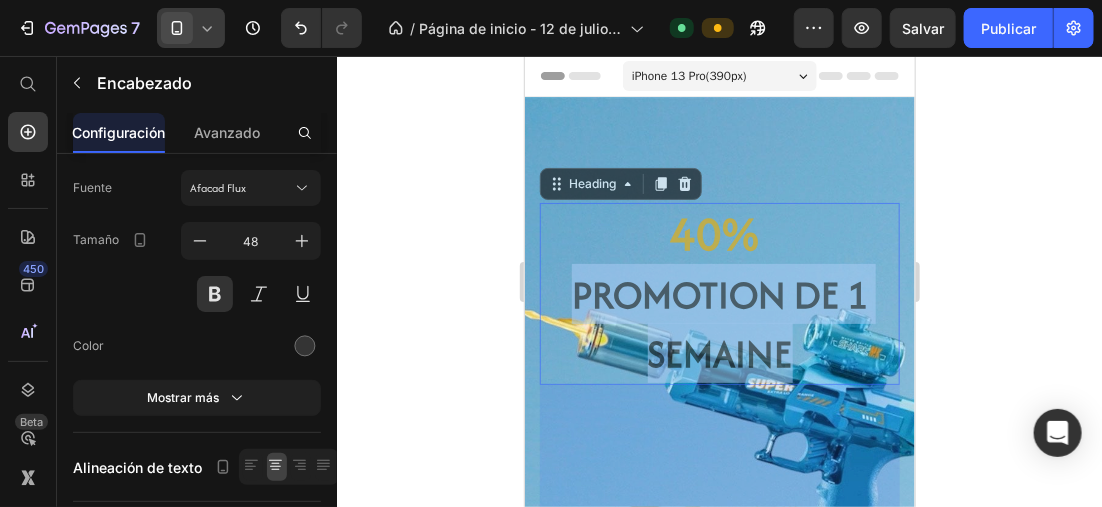 click on "Promotion de 1 semaine" at bounding box center (719, 323) 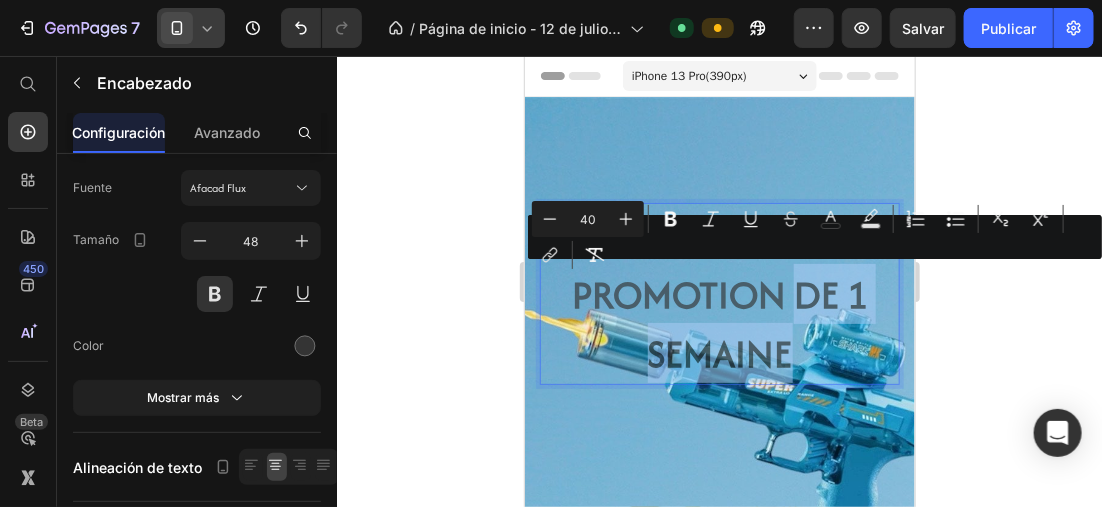 drag, startPoint x: 787, startPoint y: 293, endPoint x: 820, endPoint y: 349, distance: 65 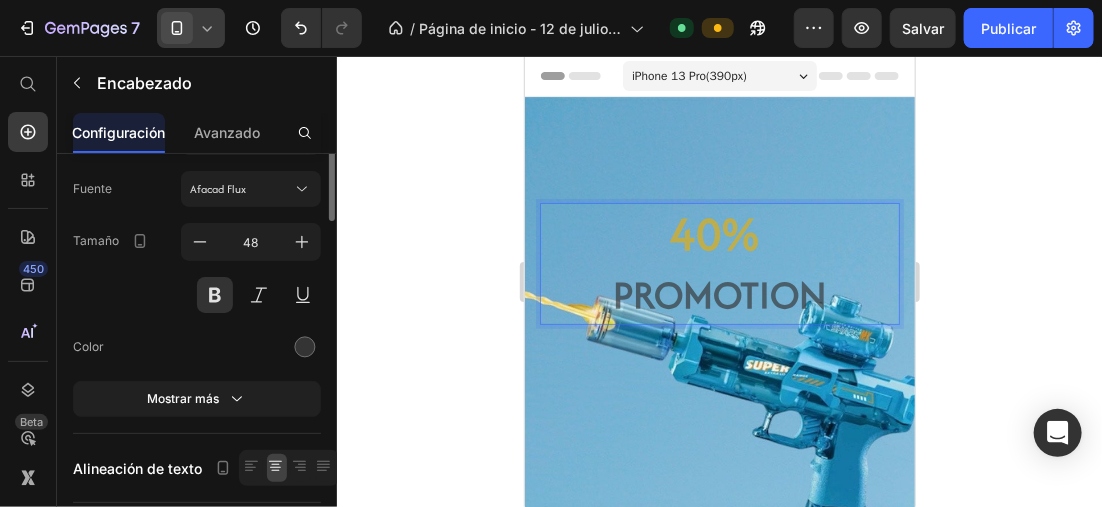 scroll, scrollTop: 0, scrollLeft: 0, axis: both 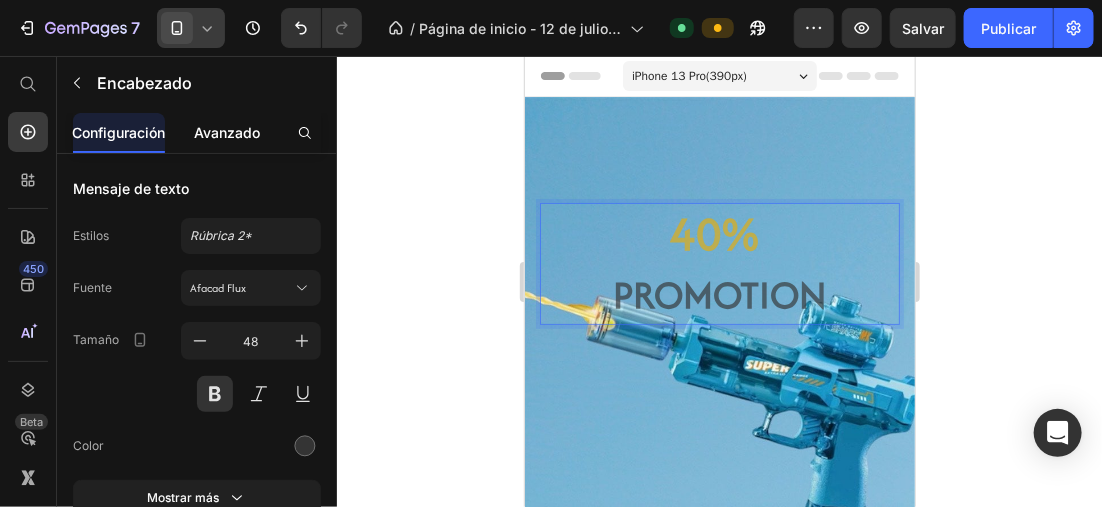 click on "Avanzado" at bounding box center (227, 132) 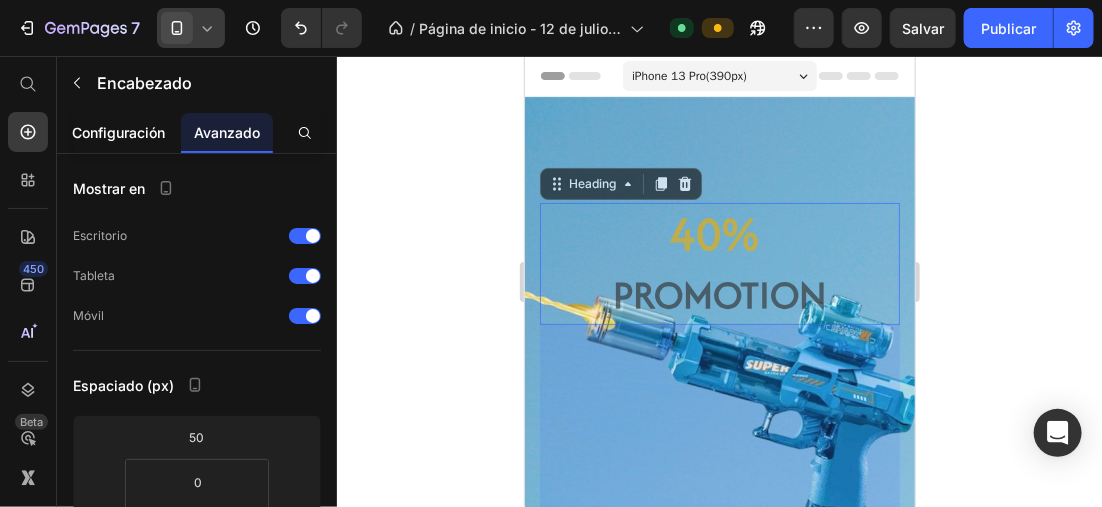 click on "Configuración" at bounding box center [119, 132] 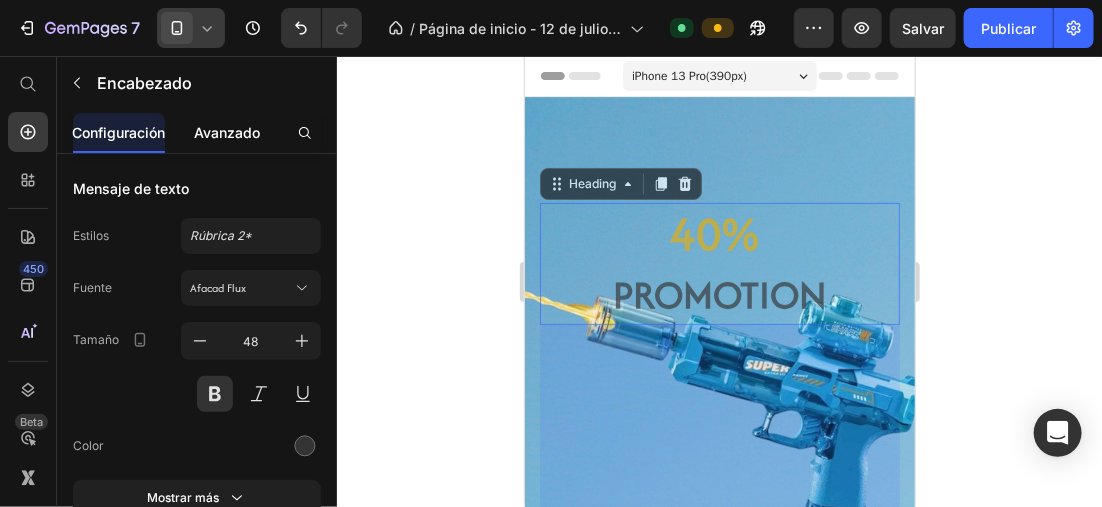 click on "Avanzado" 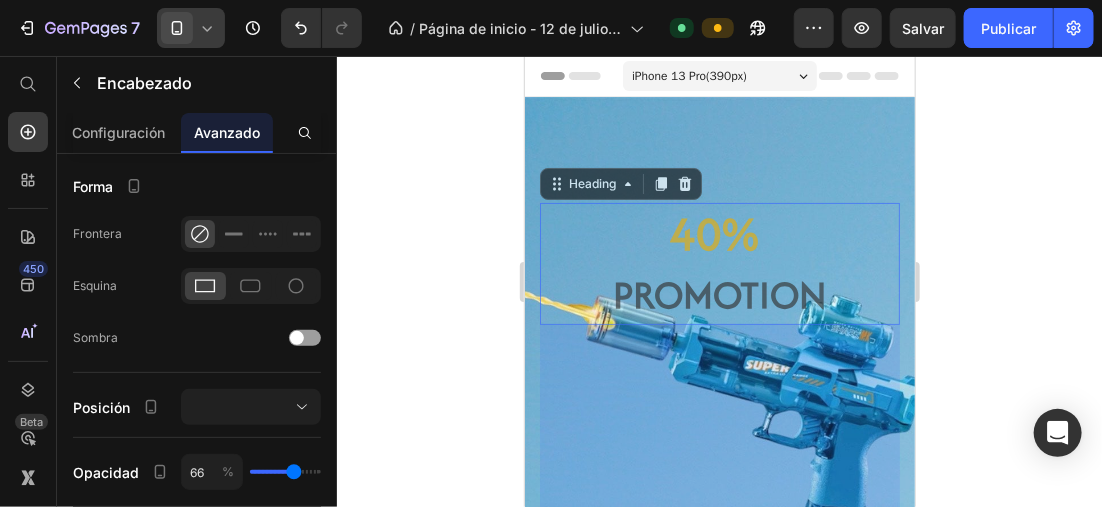 scroll, scrollTop: 700, scrollLeft: 0, axis: vertical 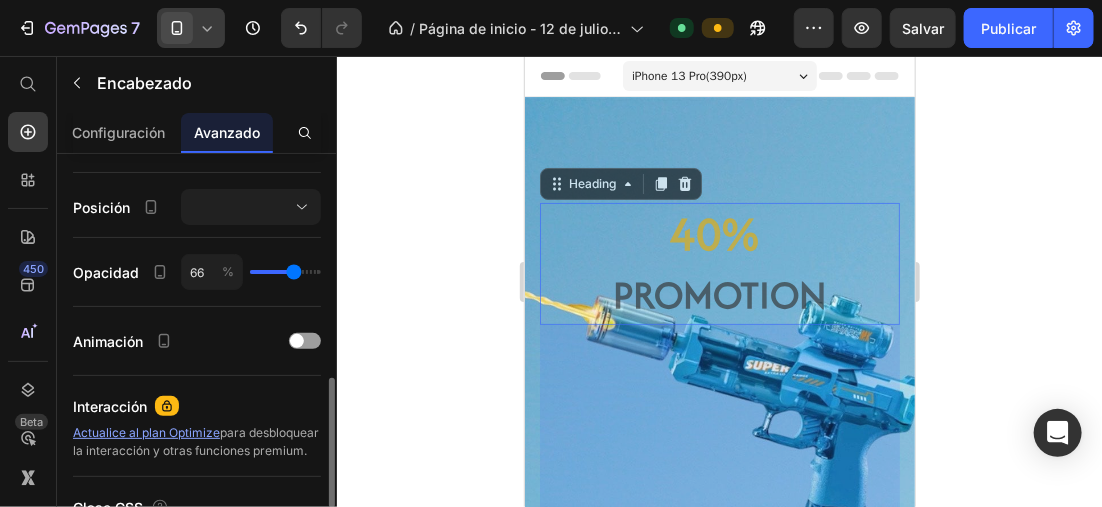 type on "47" 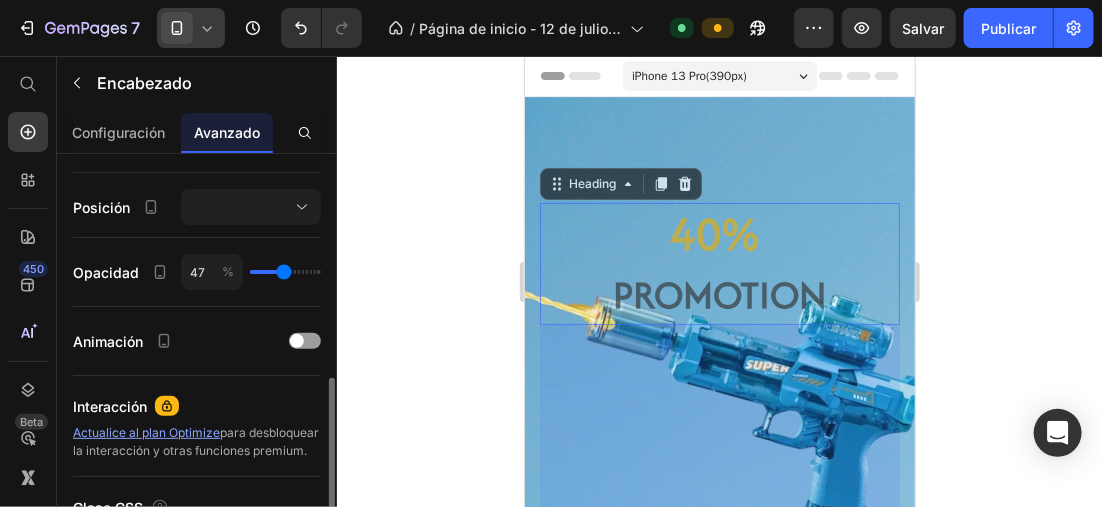 type on "46" 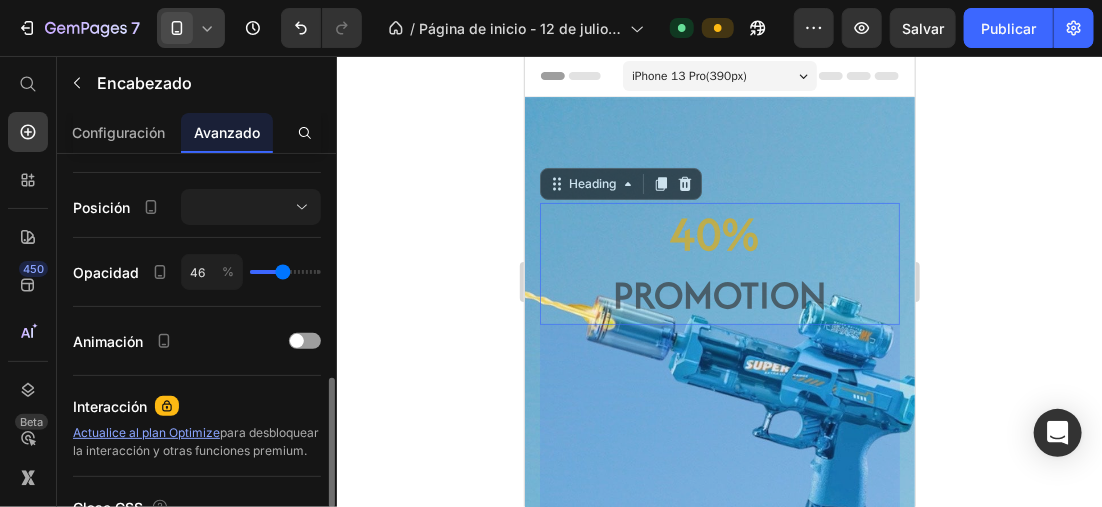 type on "43" 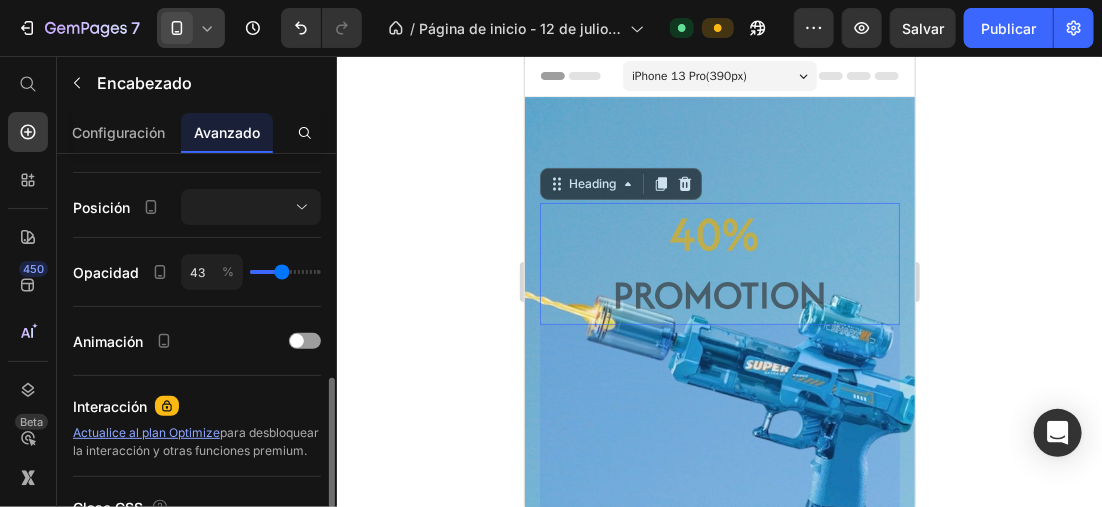 type on "41" 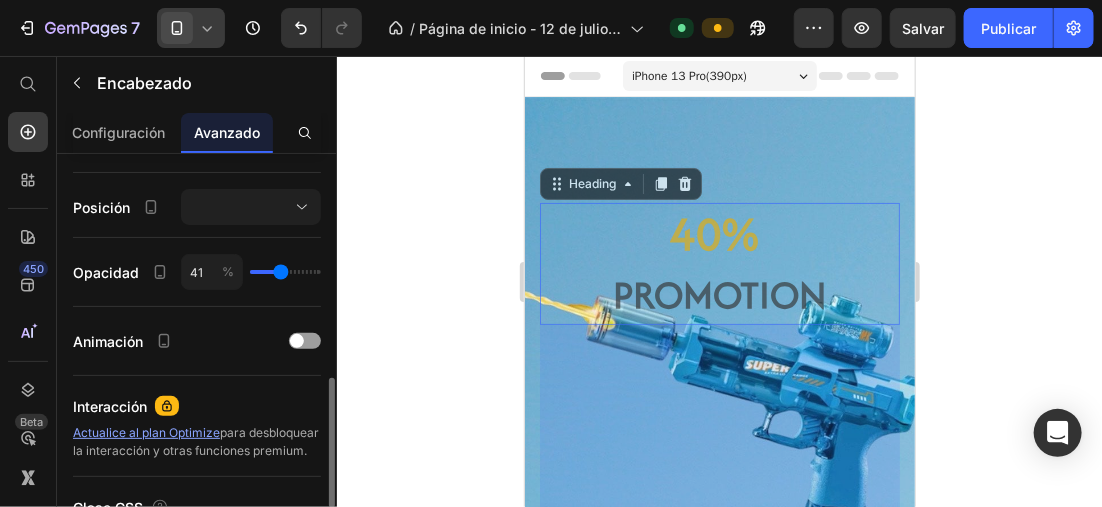 type on "41" 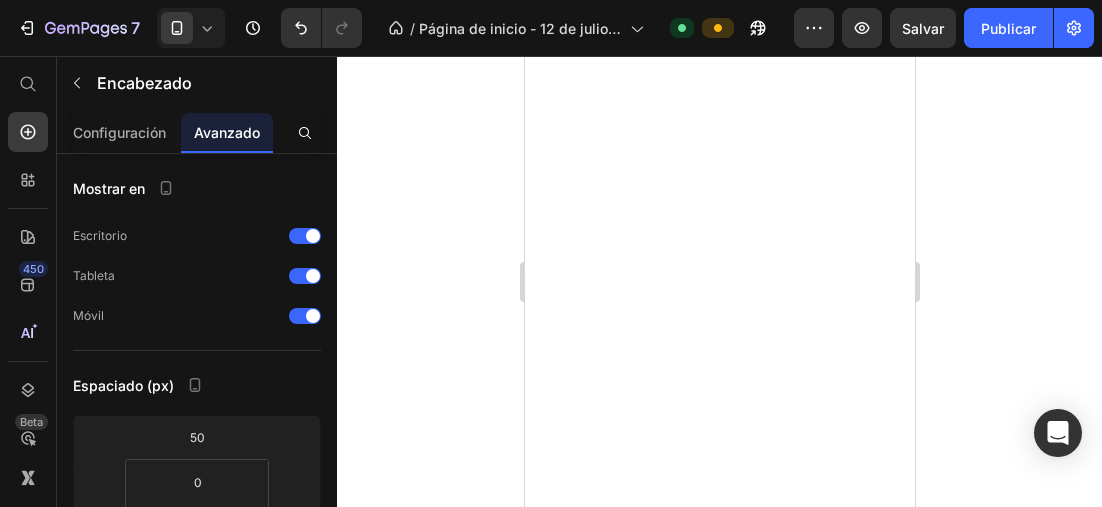 type on "43" 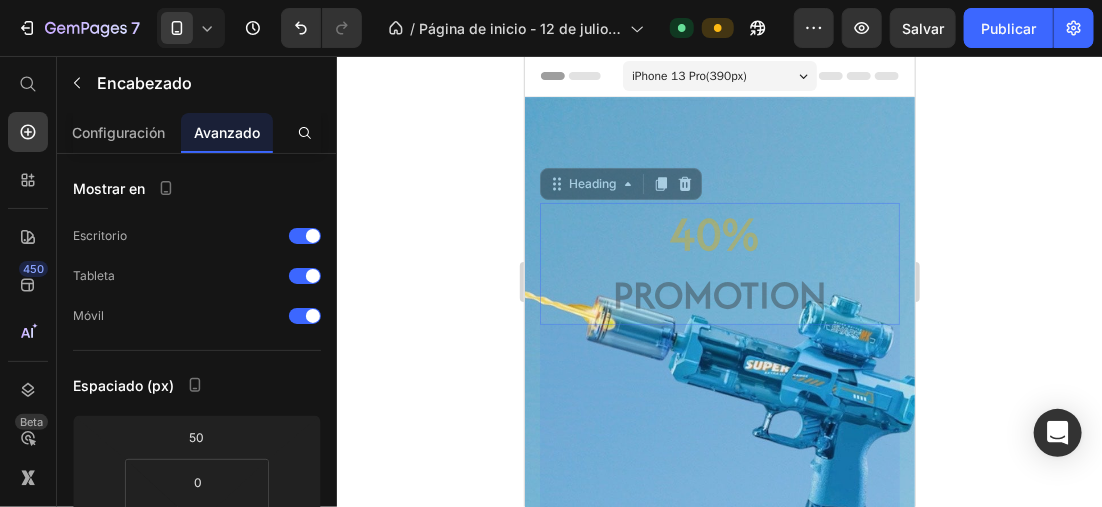 scroll, scrollTop: 0, scrollLeft: 0, axis: both 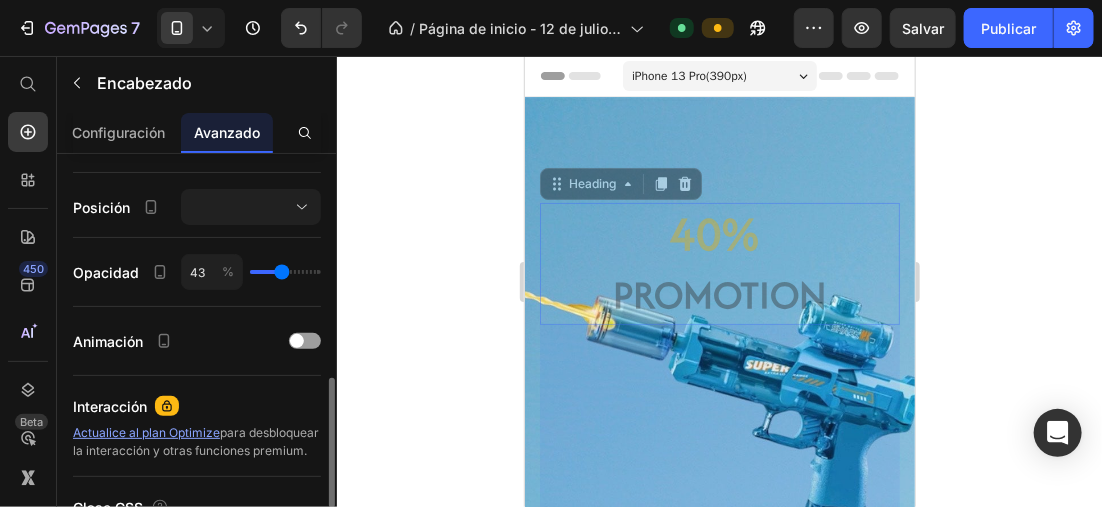 type on "44" 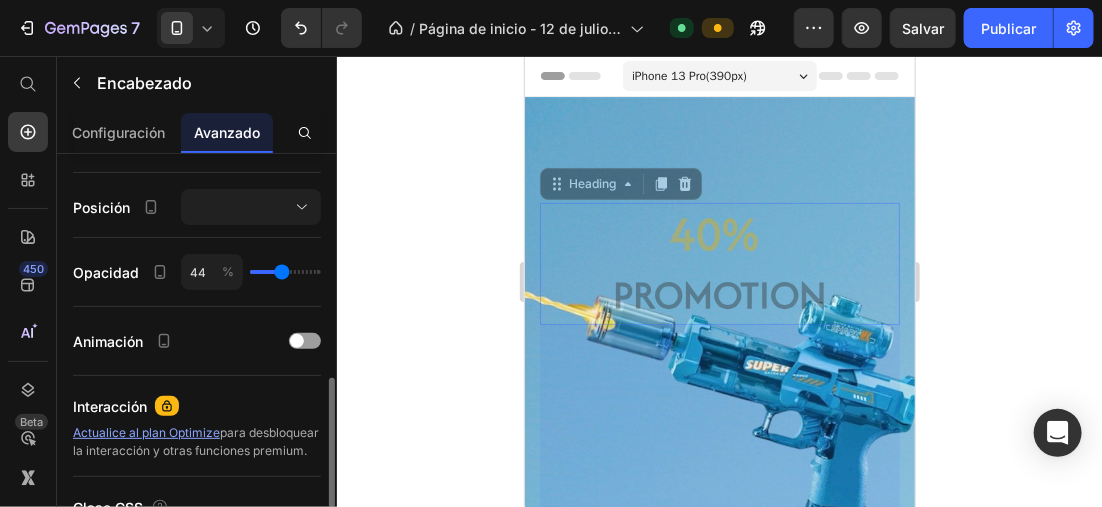 type on "46" 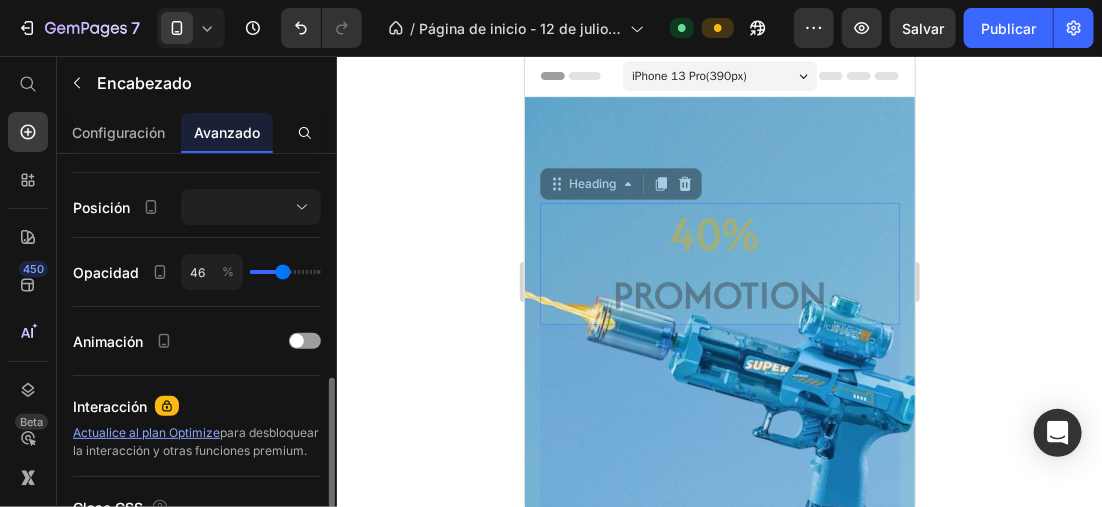 type on "46" 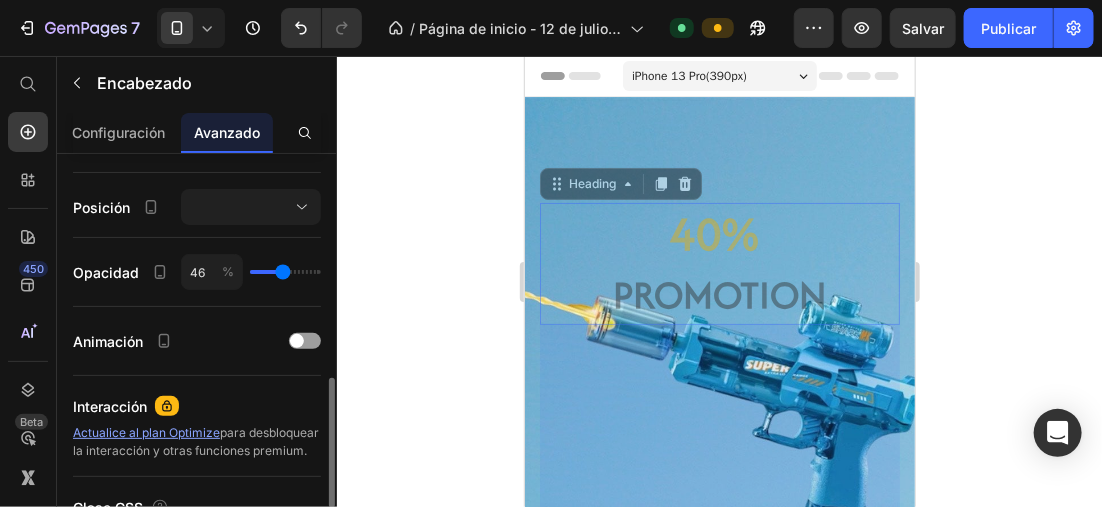 type on "44" 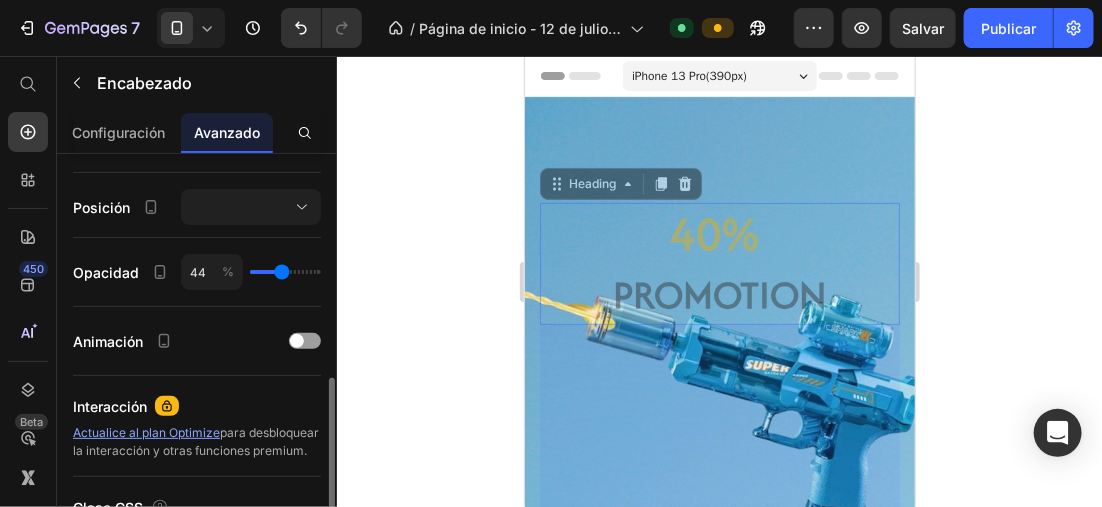 type on "43" 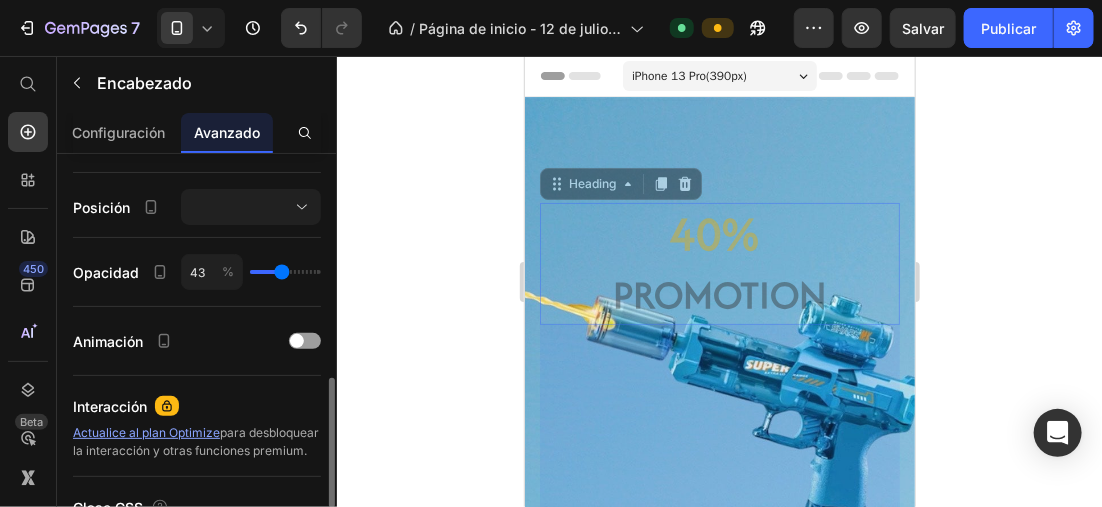 type on "44" 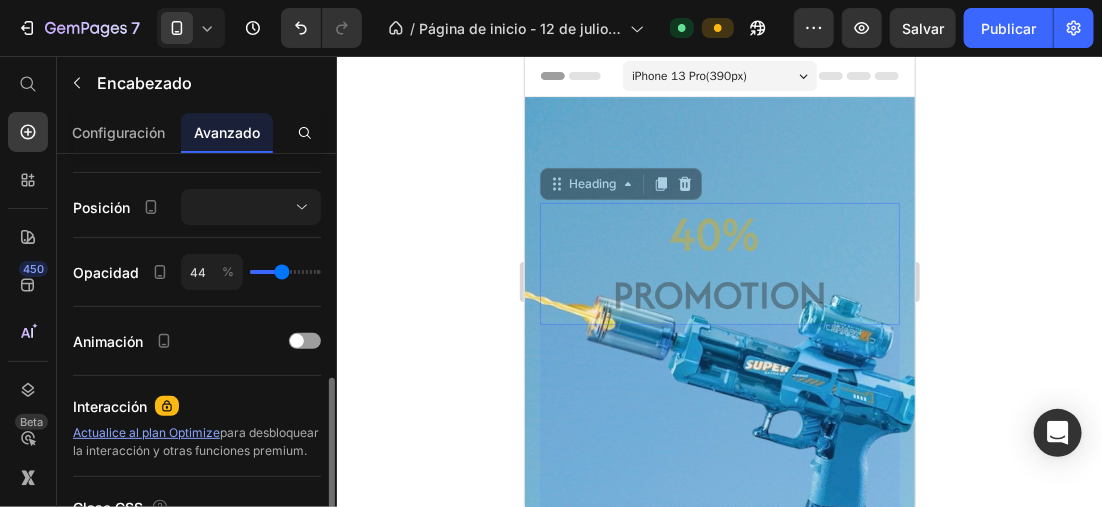 type on "46" 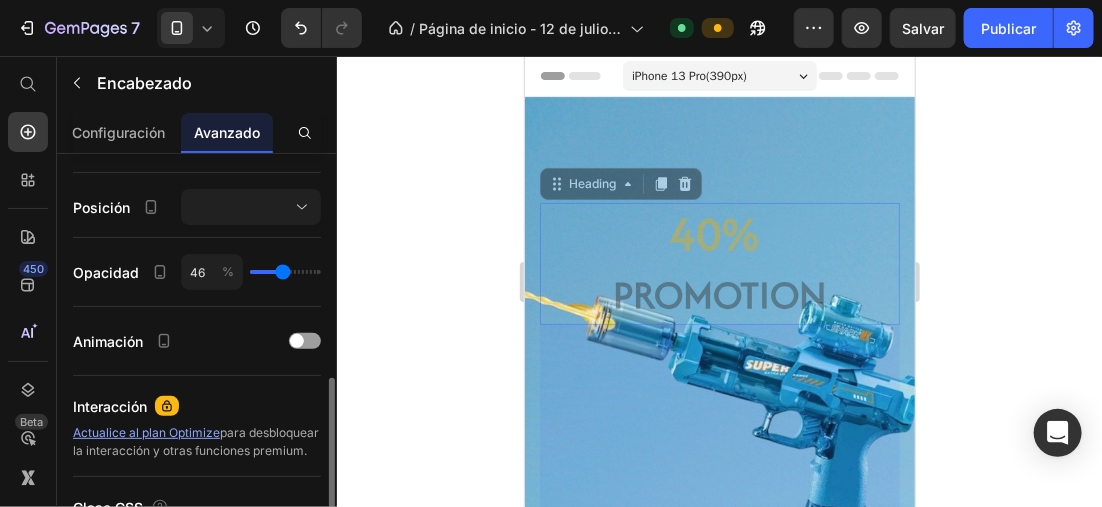 type on "47" 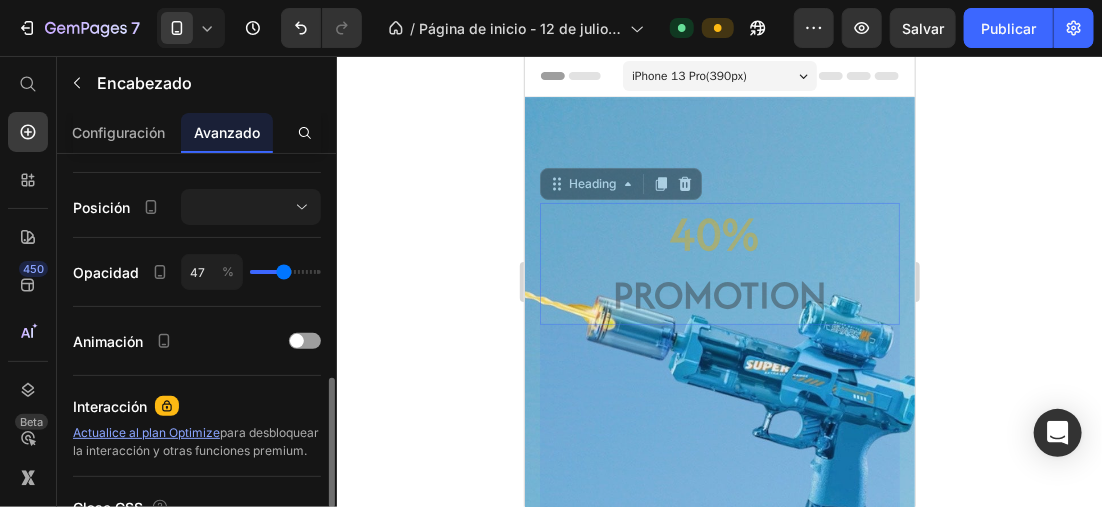 type on "46" 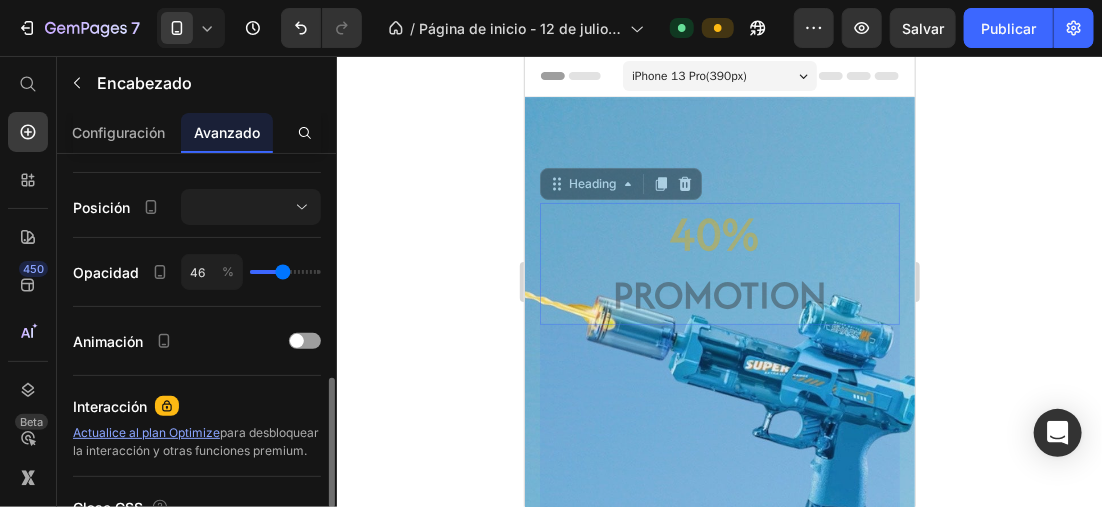 type on "44" 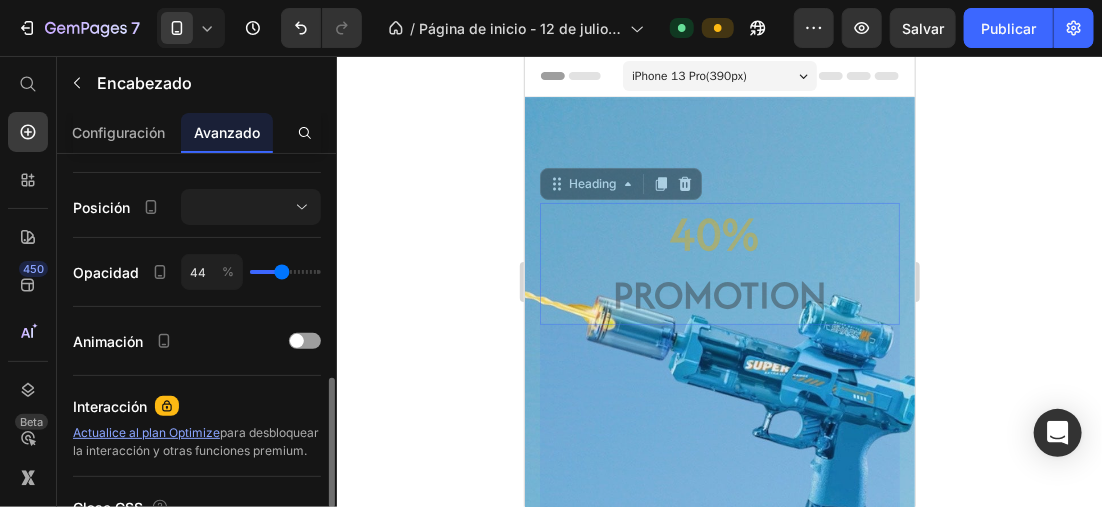 type on "43" 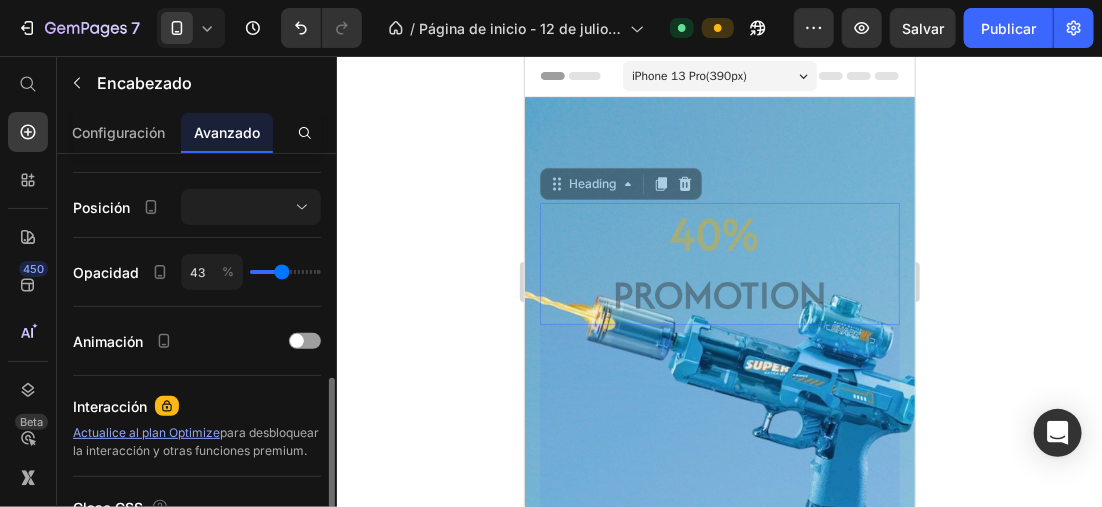 type on "44" 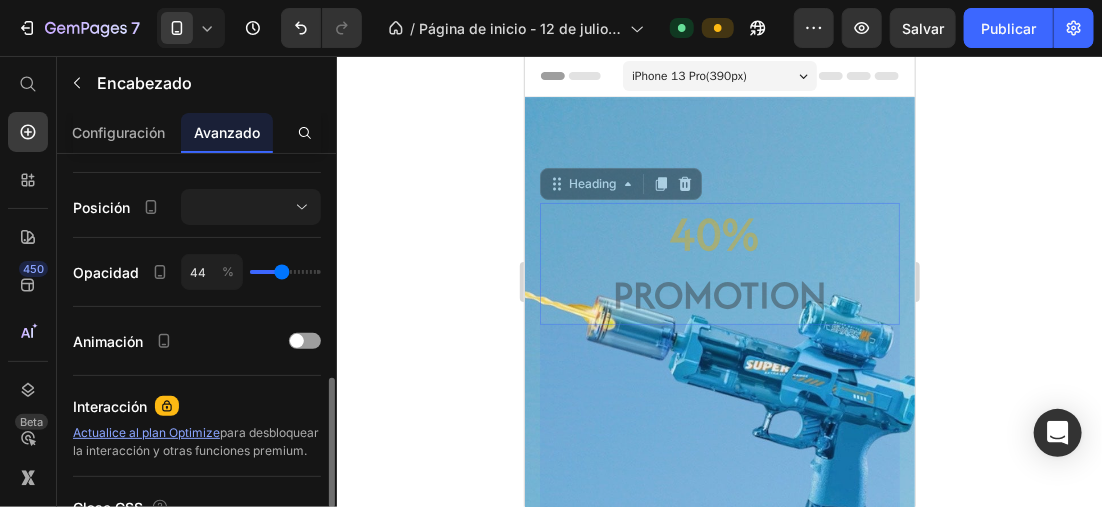 type on "44" 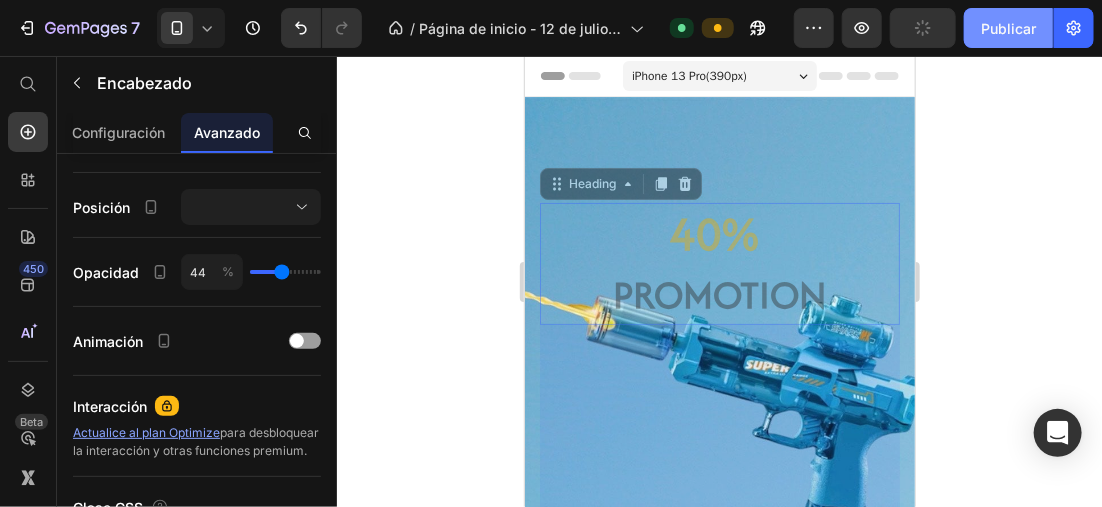click on "Publicar" 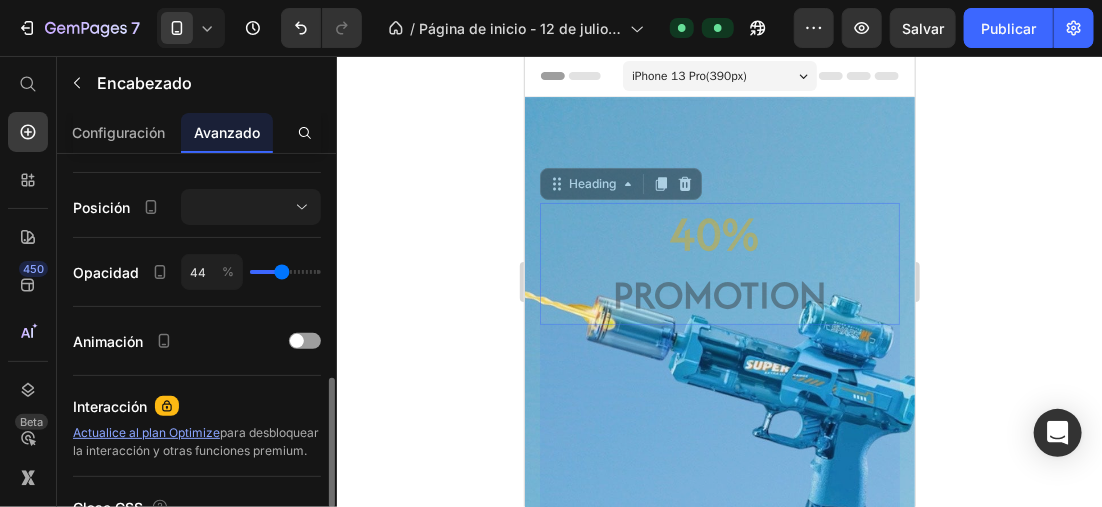 type on "38" 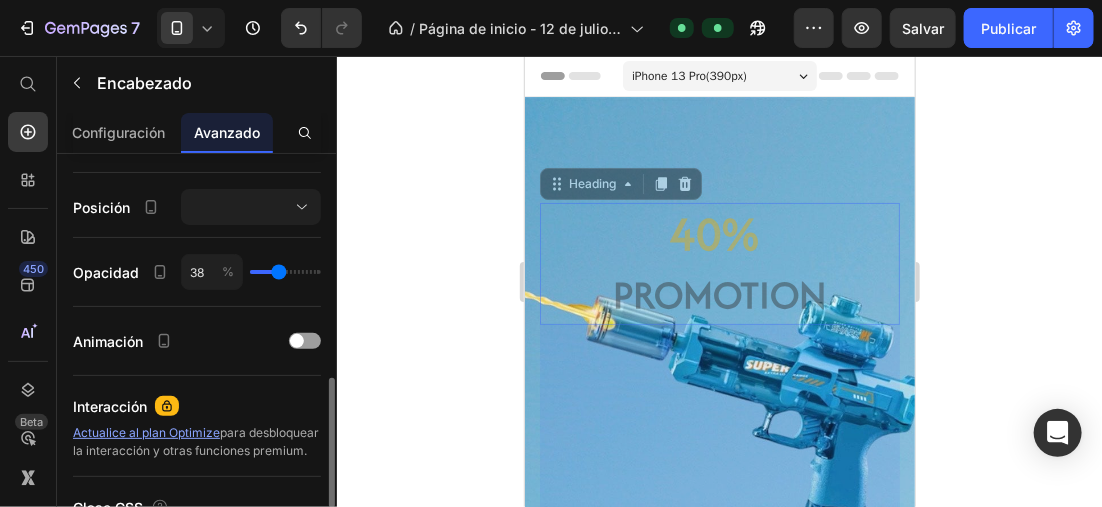 type on "40" 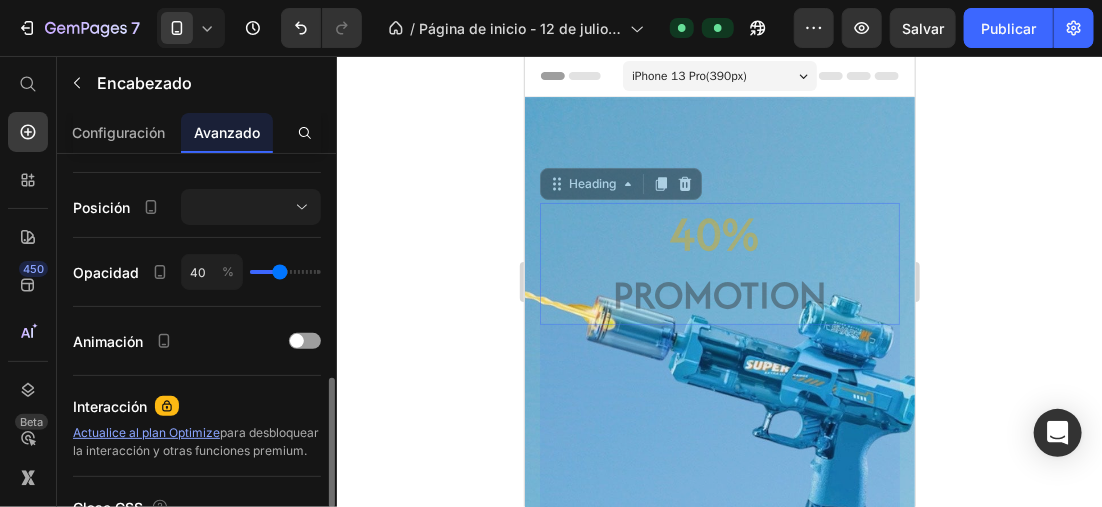 type on "41" 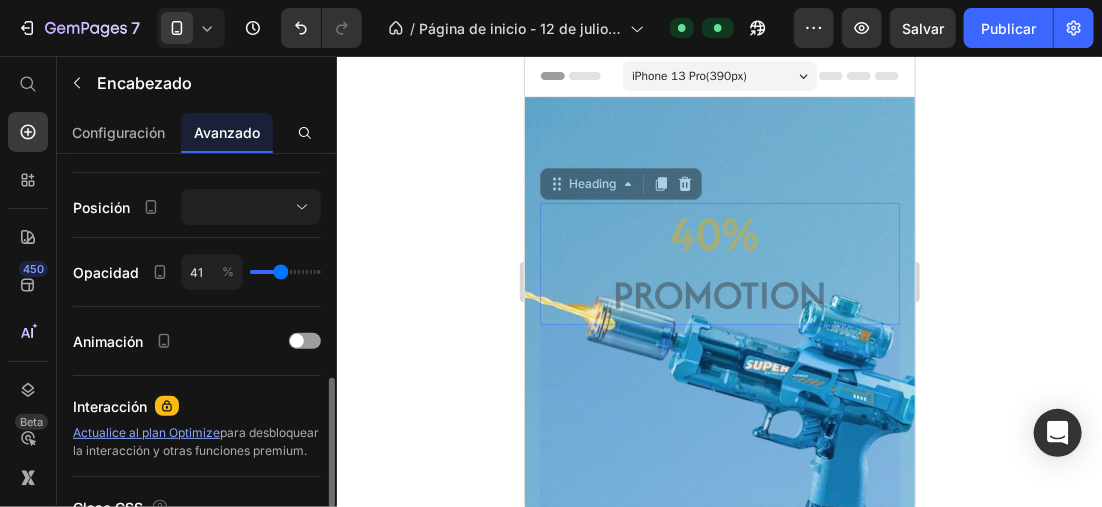 type on "43" 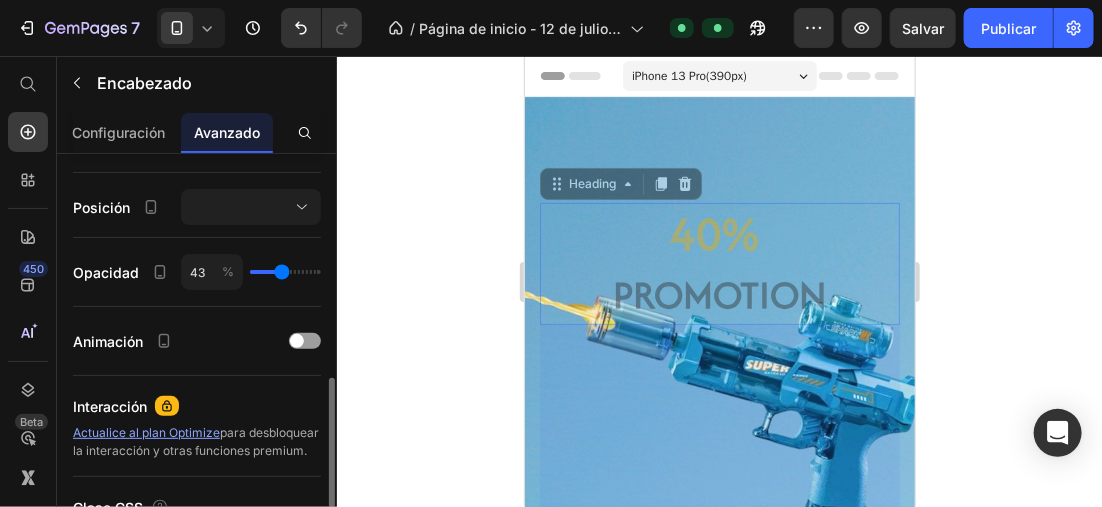type on "44" 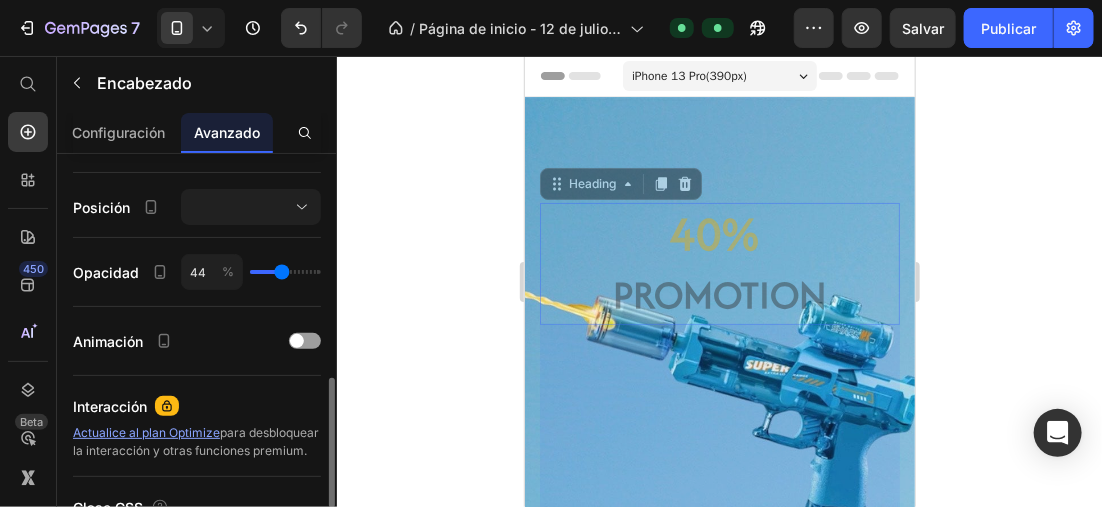 type on "46" 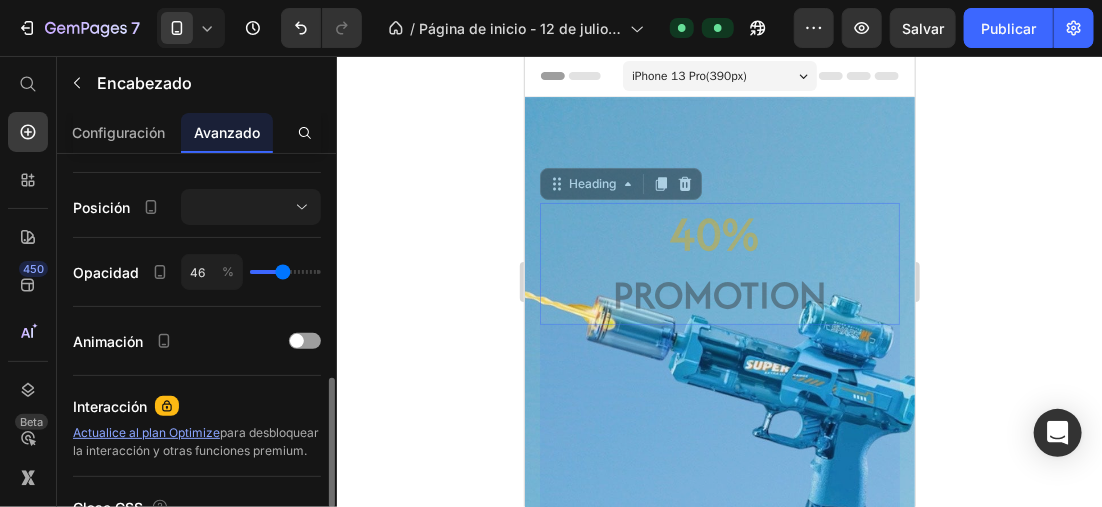 type on "47" 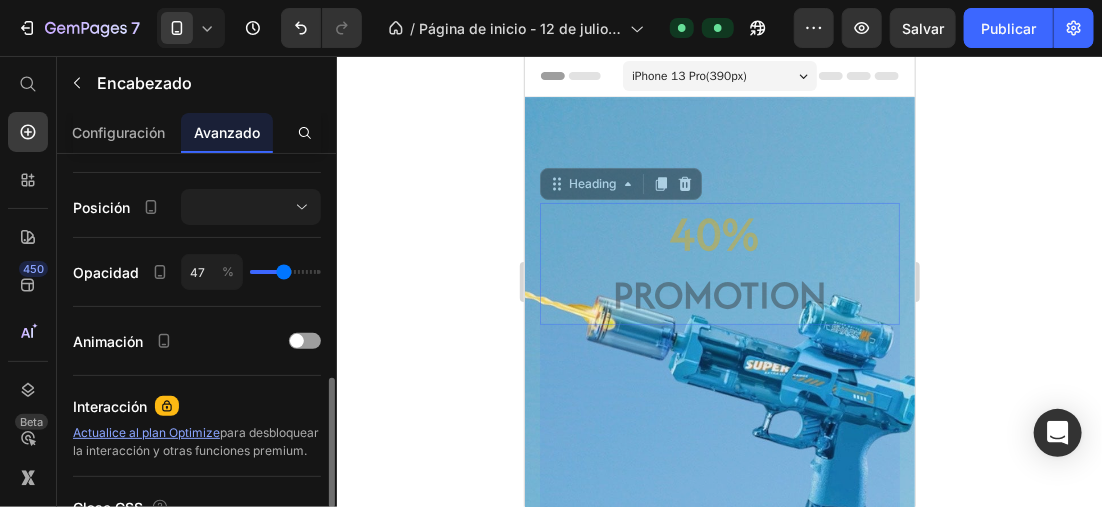 type on "49" 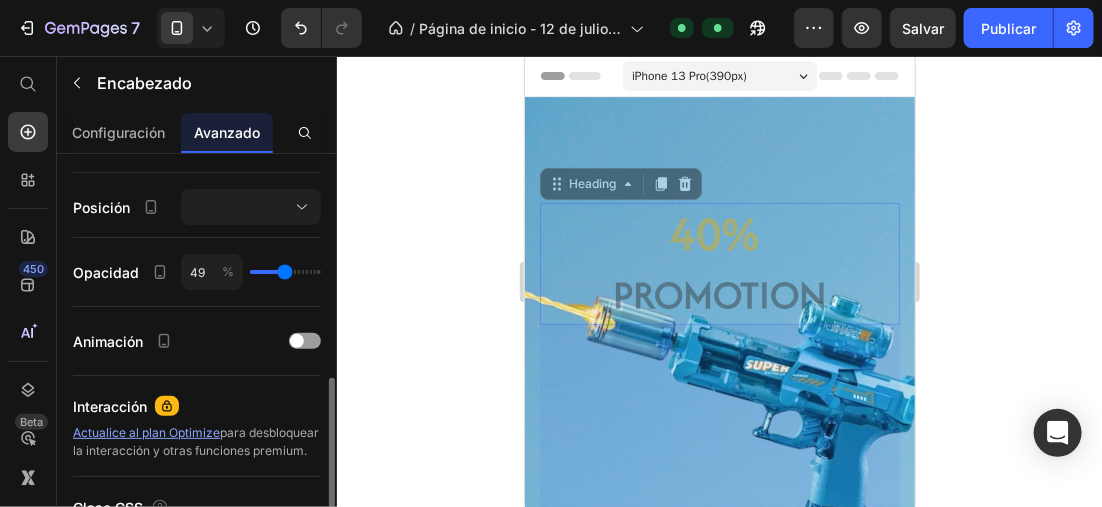 type on "50" 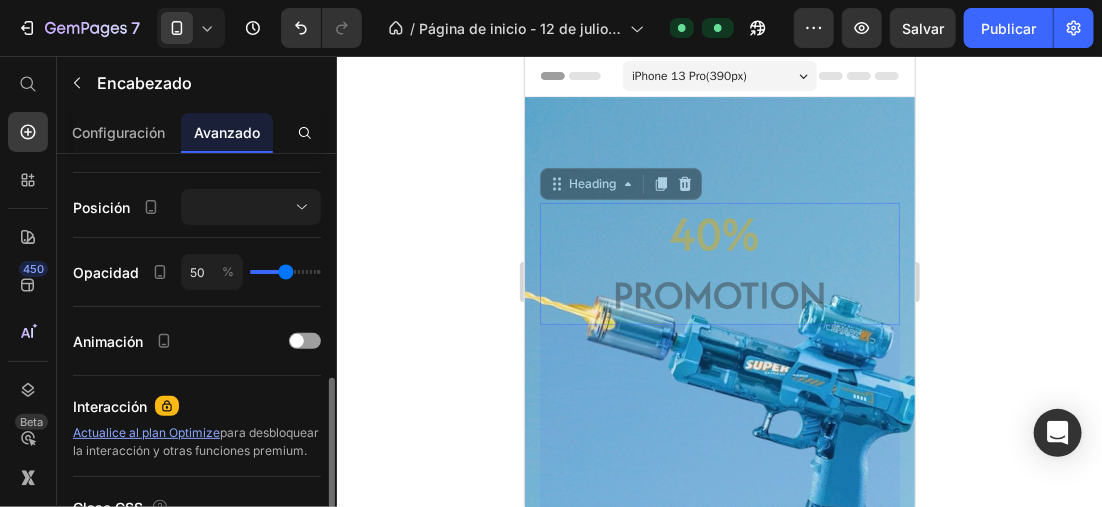type on "51" 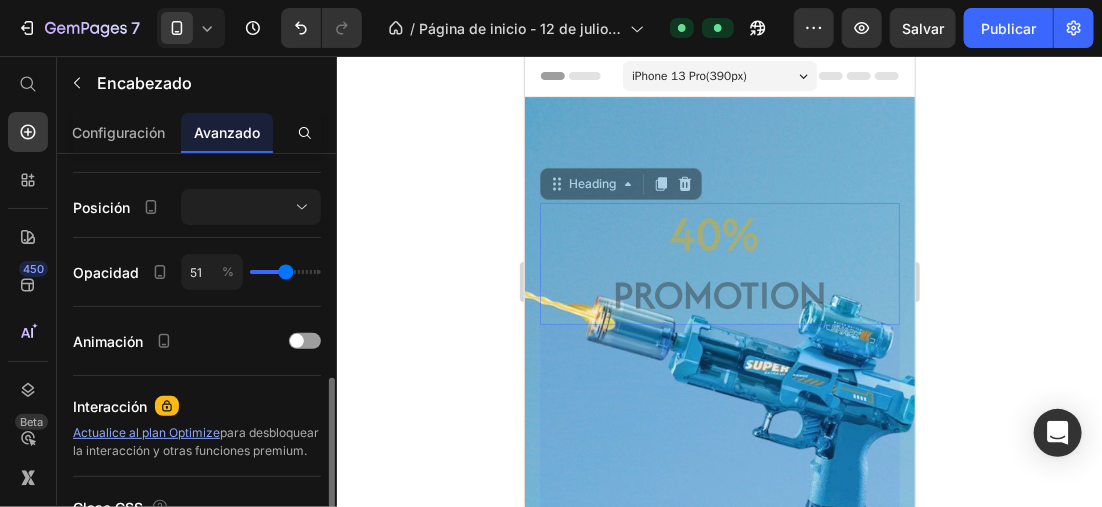 type on "54" 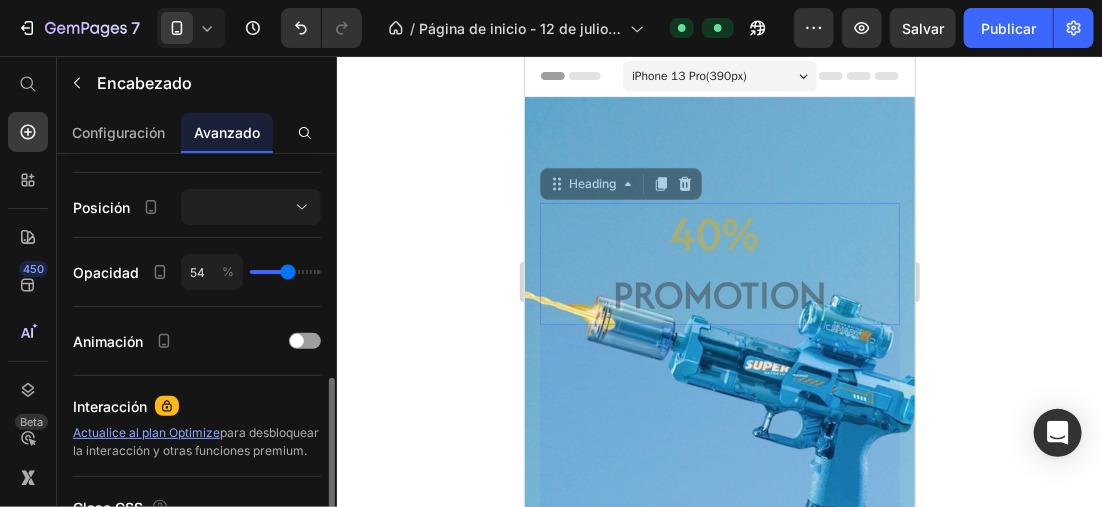 type on "56" 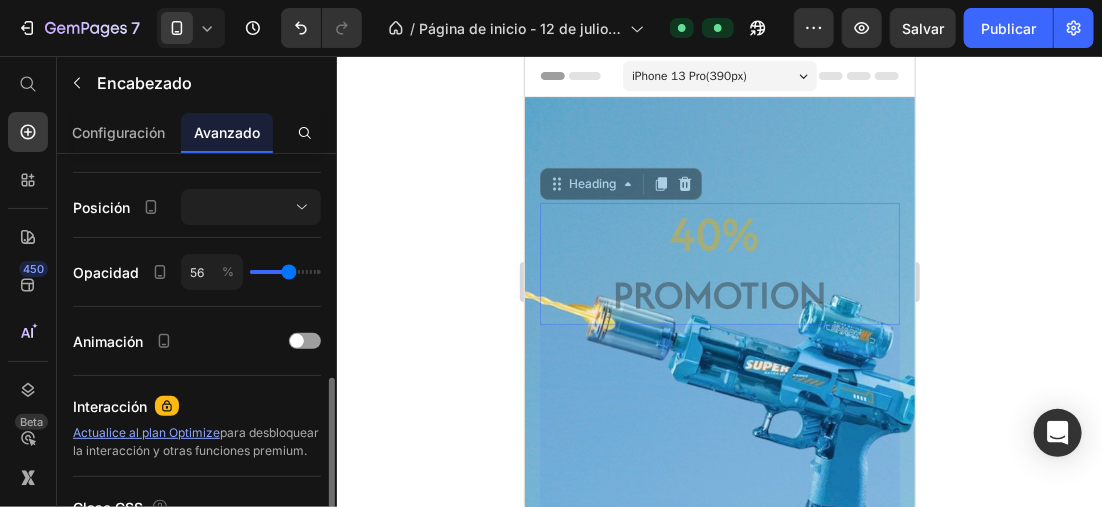 type on "57" 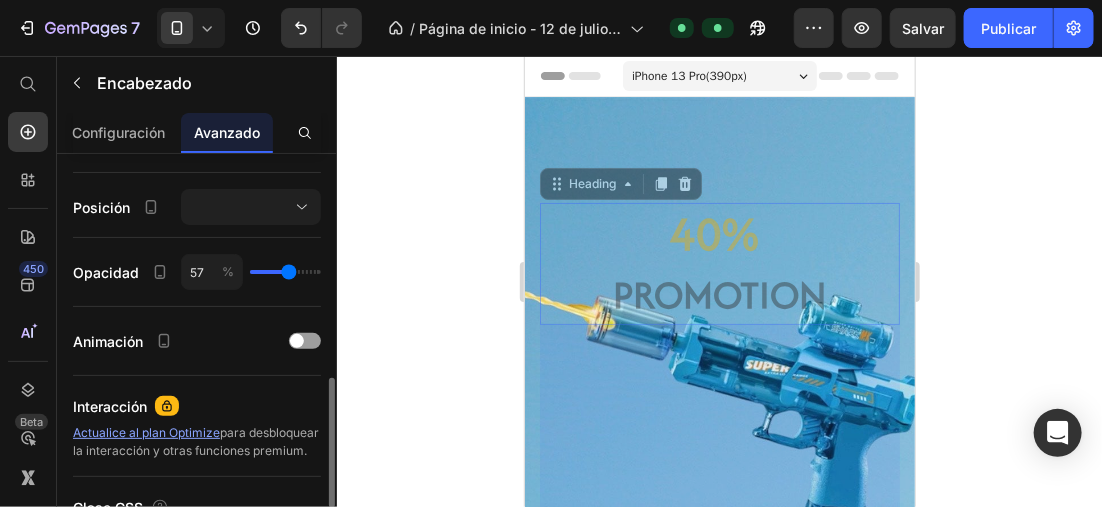 type on "56" 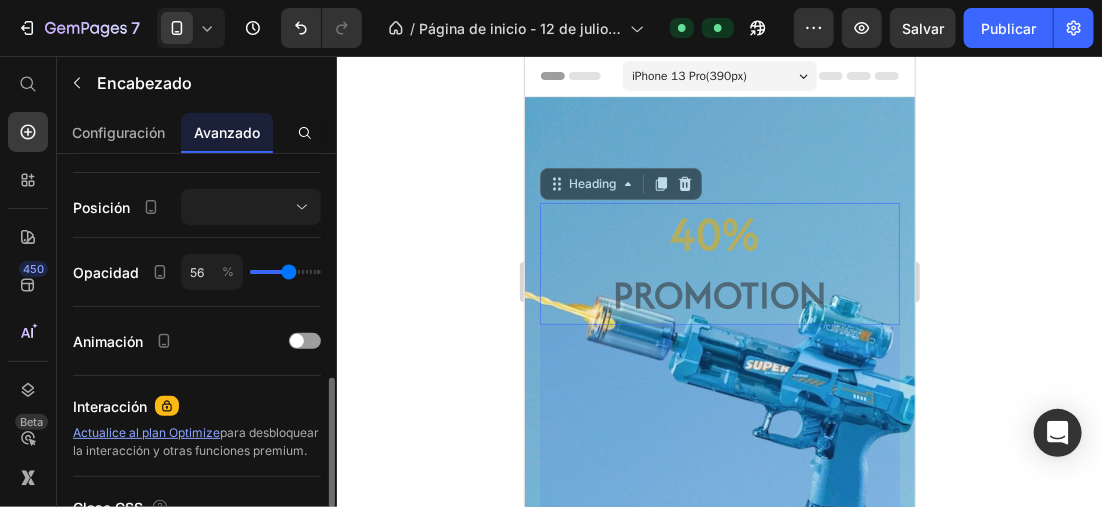 type on "54" 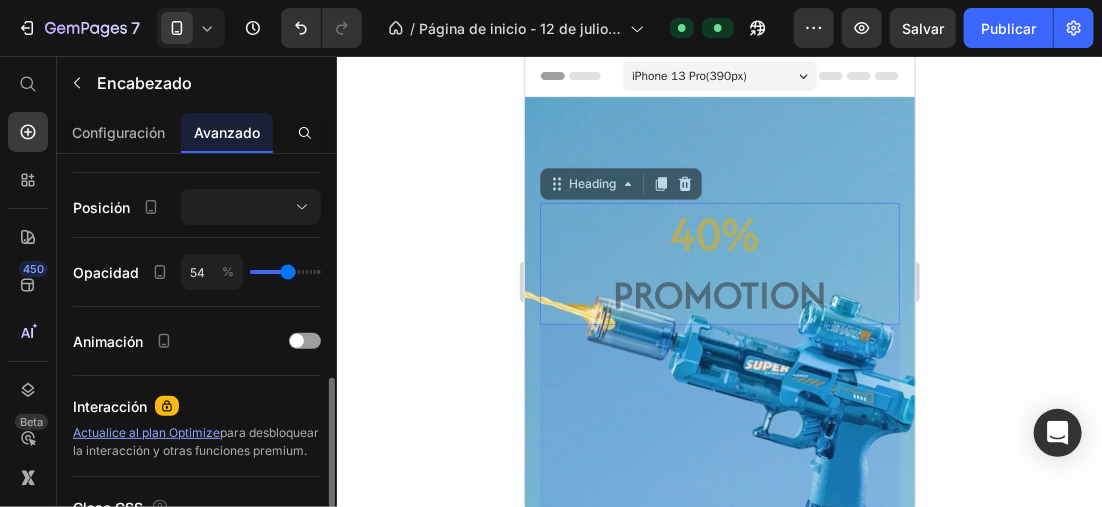 type on "56" 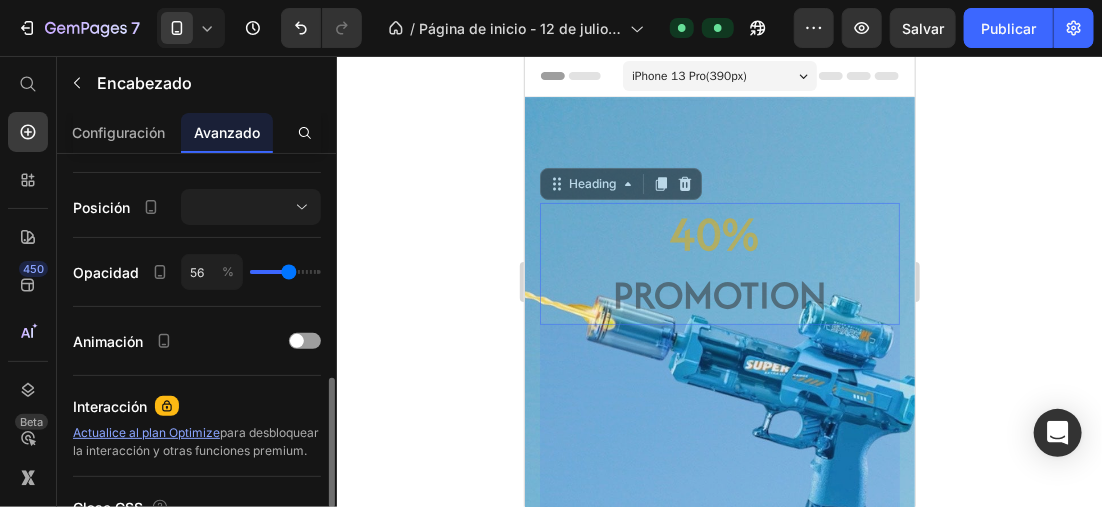 type on "56" 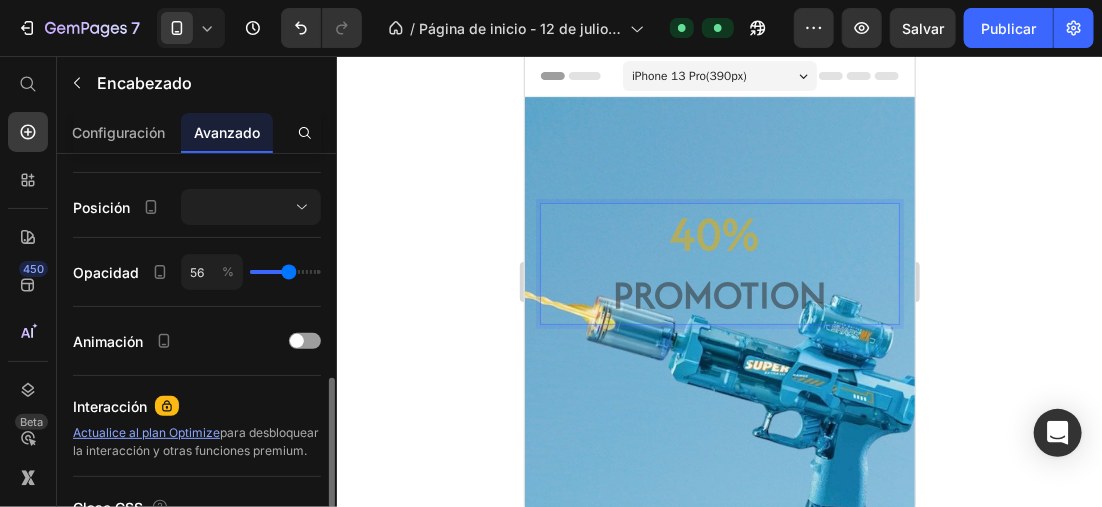 type on "62" 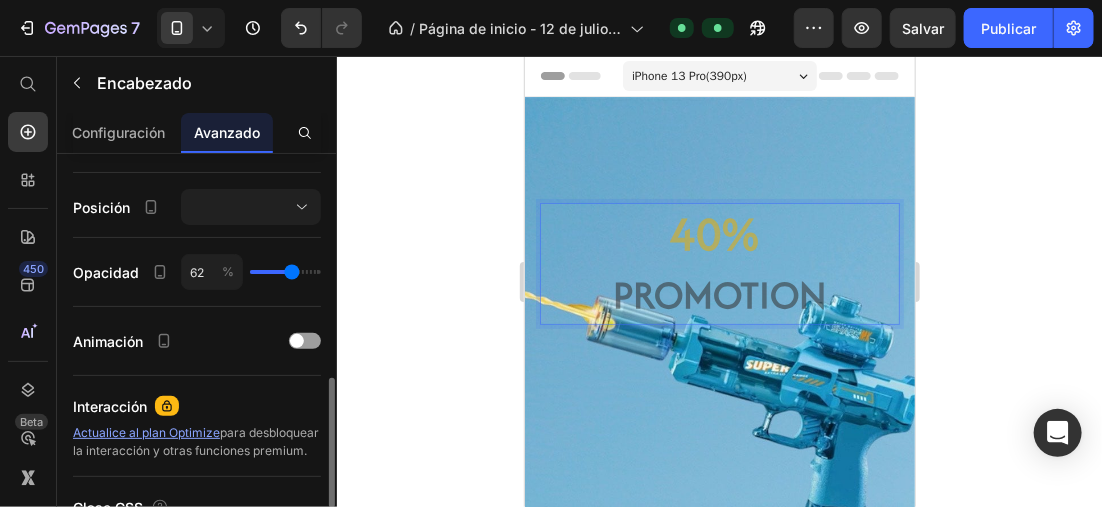 type on "65" 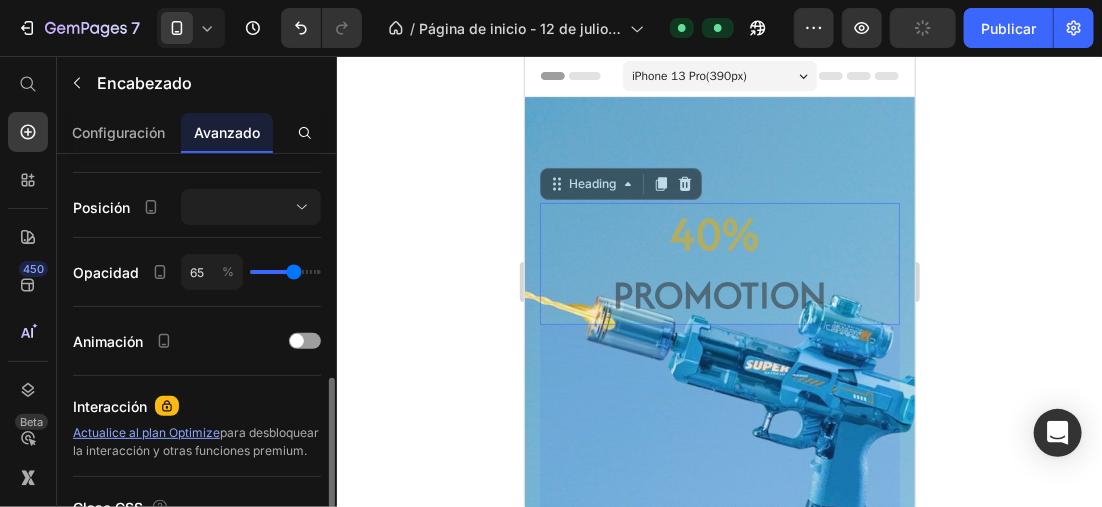 type on "65" 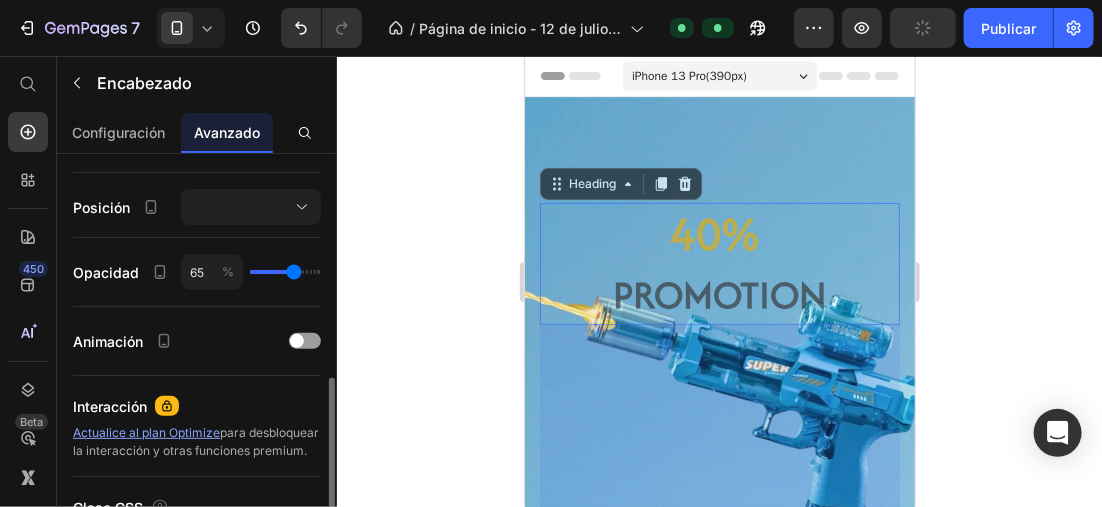 type on "62" 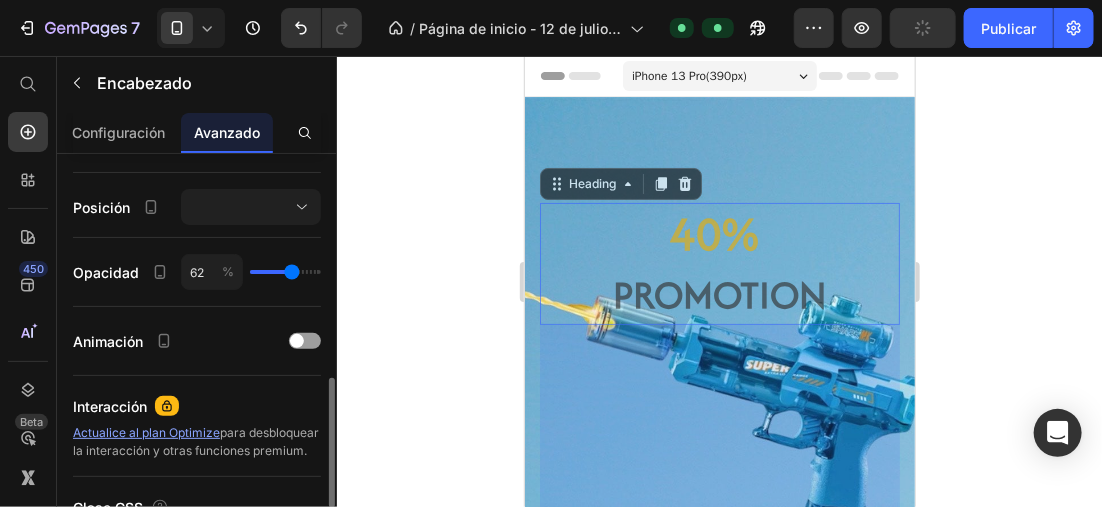 type on "60" 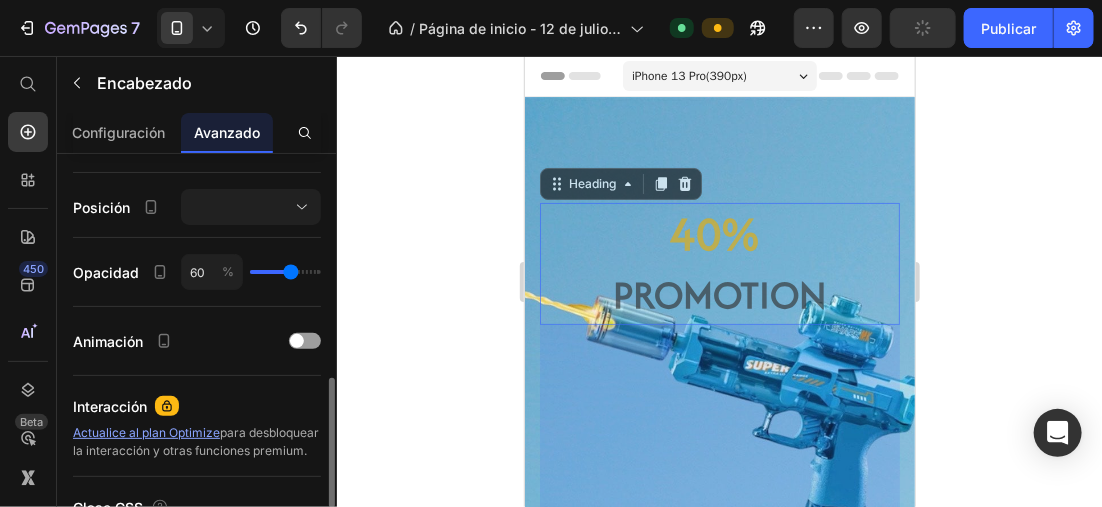 type on "60" 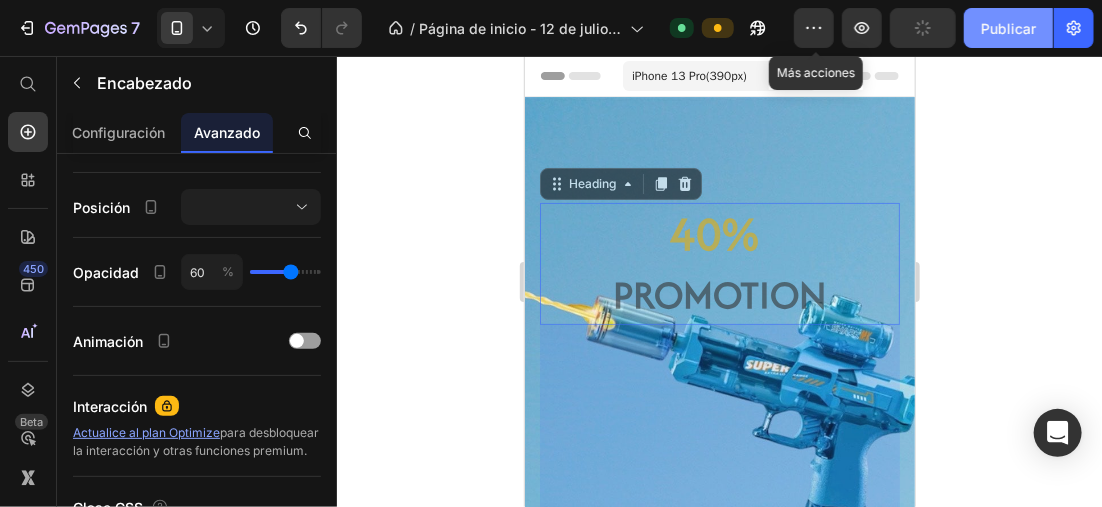 click on "Publicar" 